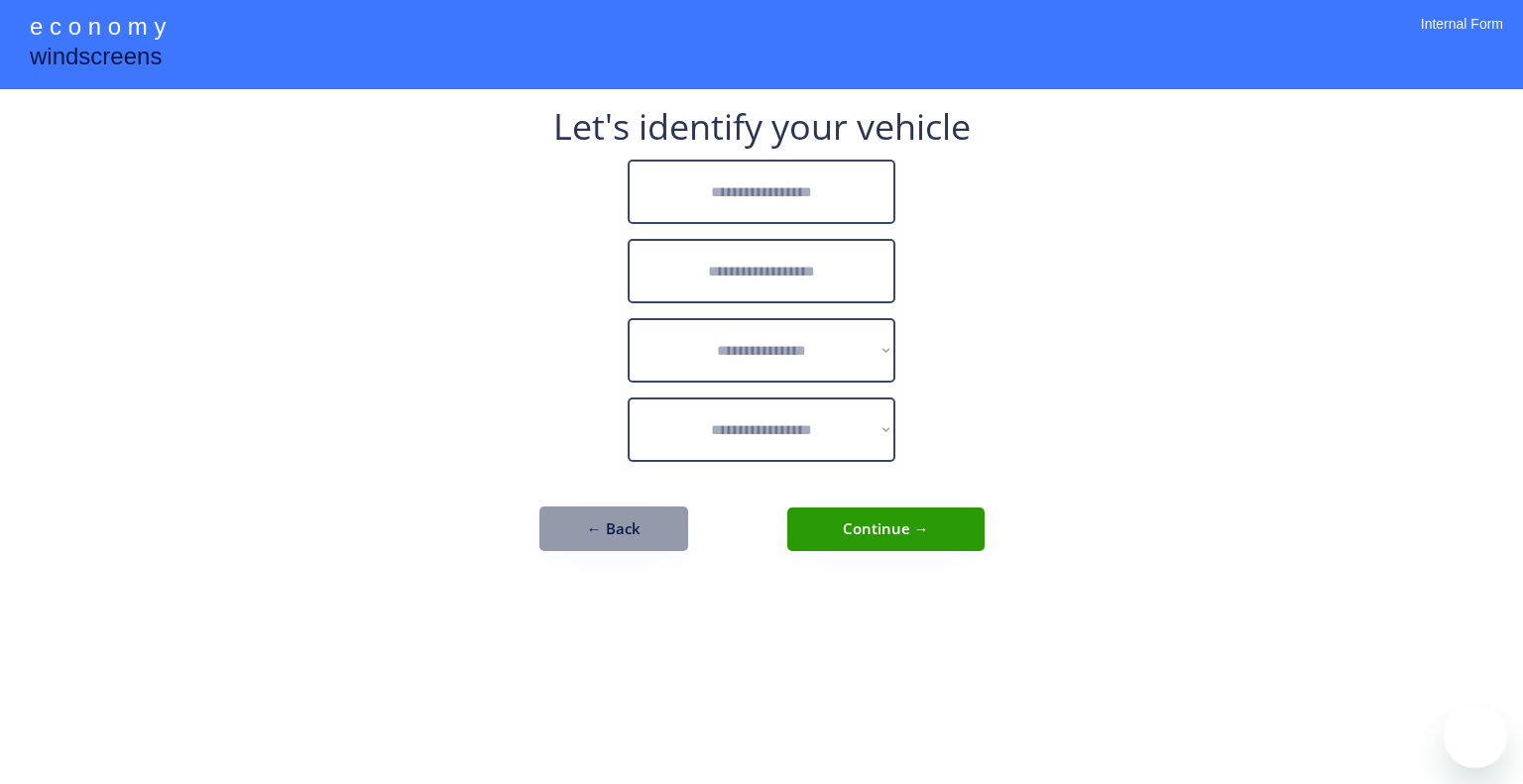 scroll, scrollTop: 0, scrollLeft: 0, axis: both 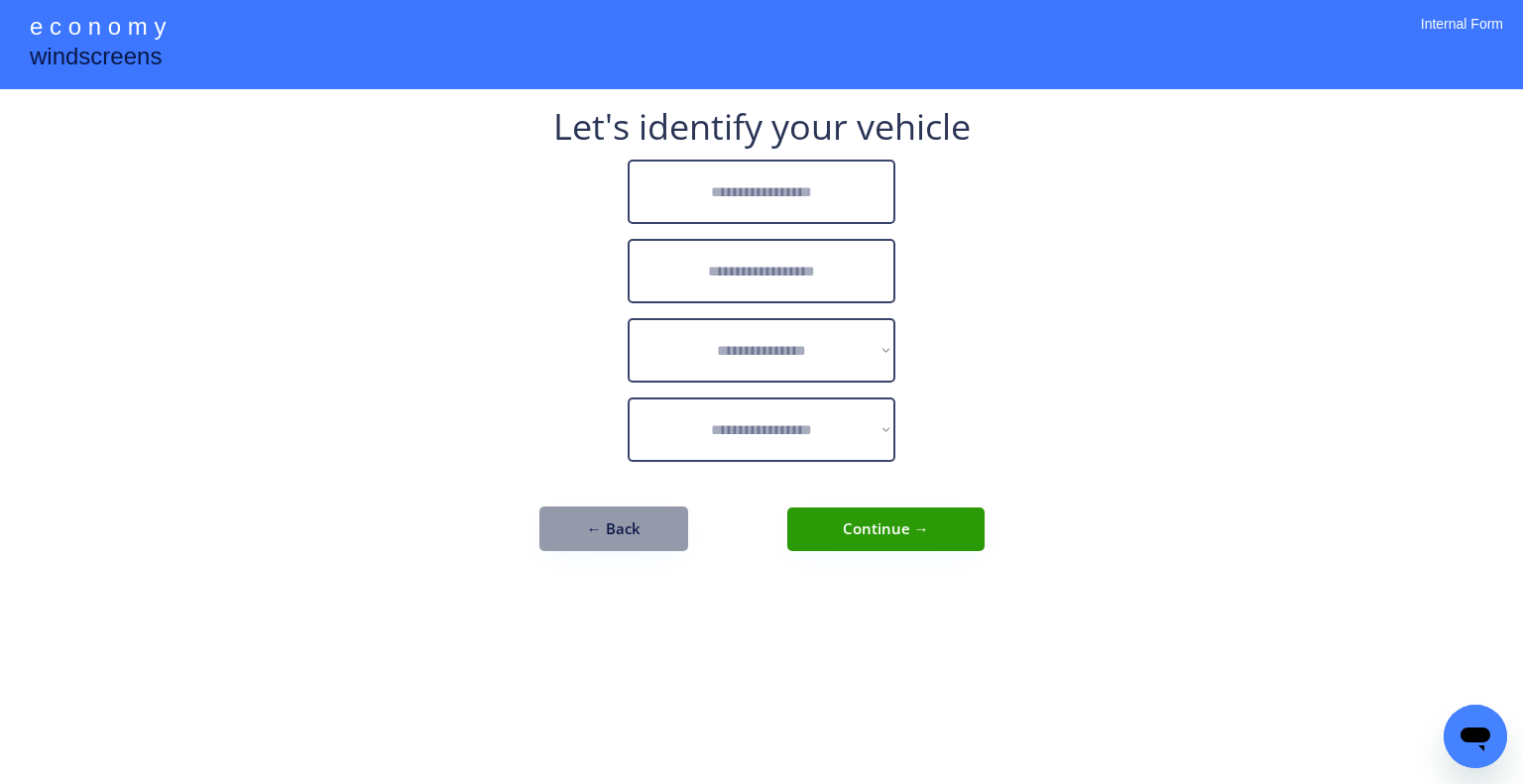 click at bounding box center (762, 191) 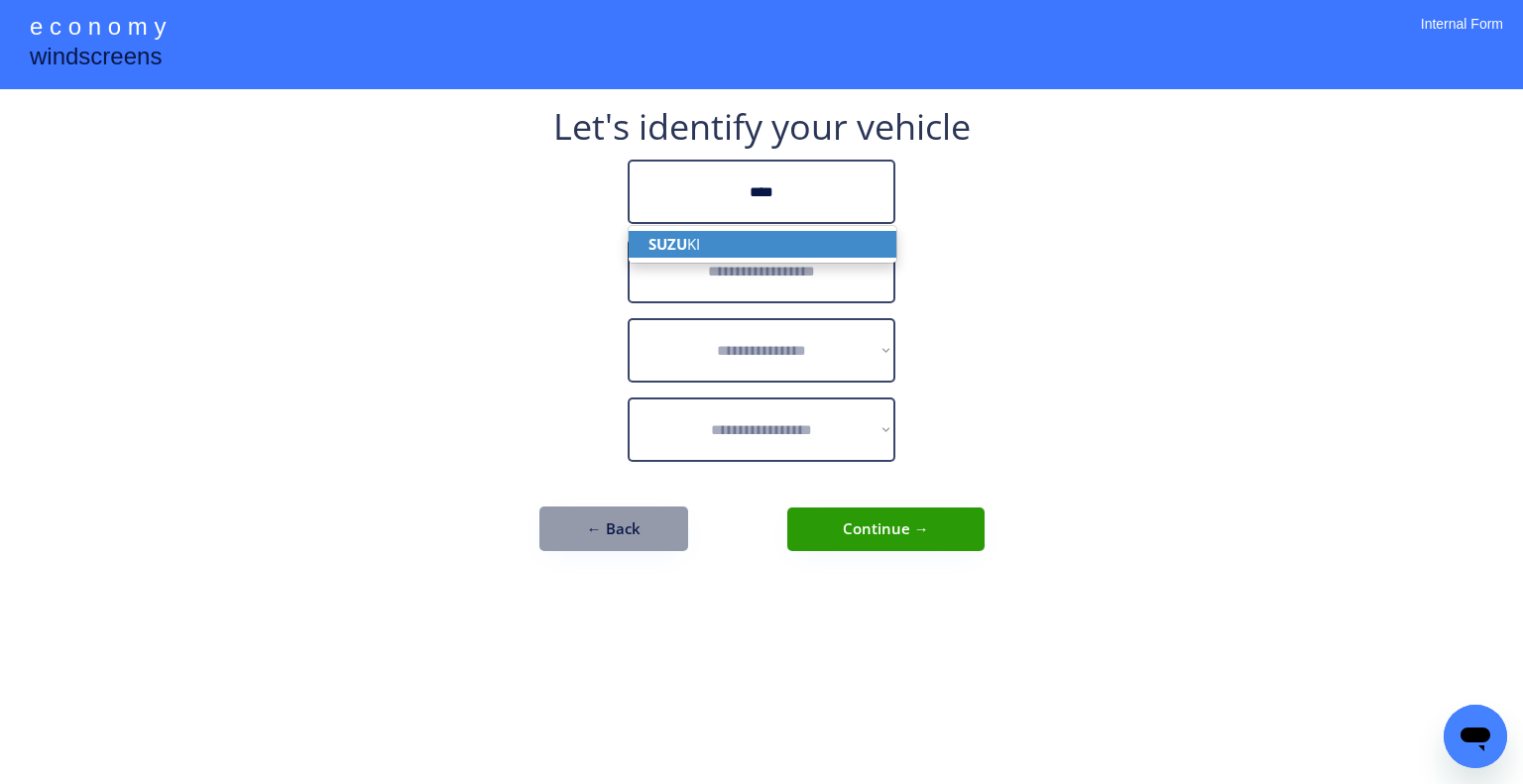 click on "SUZU KI" at bounding box center (762, 244) 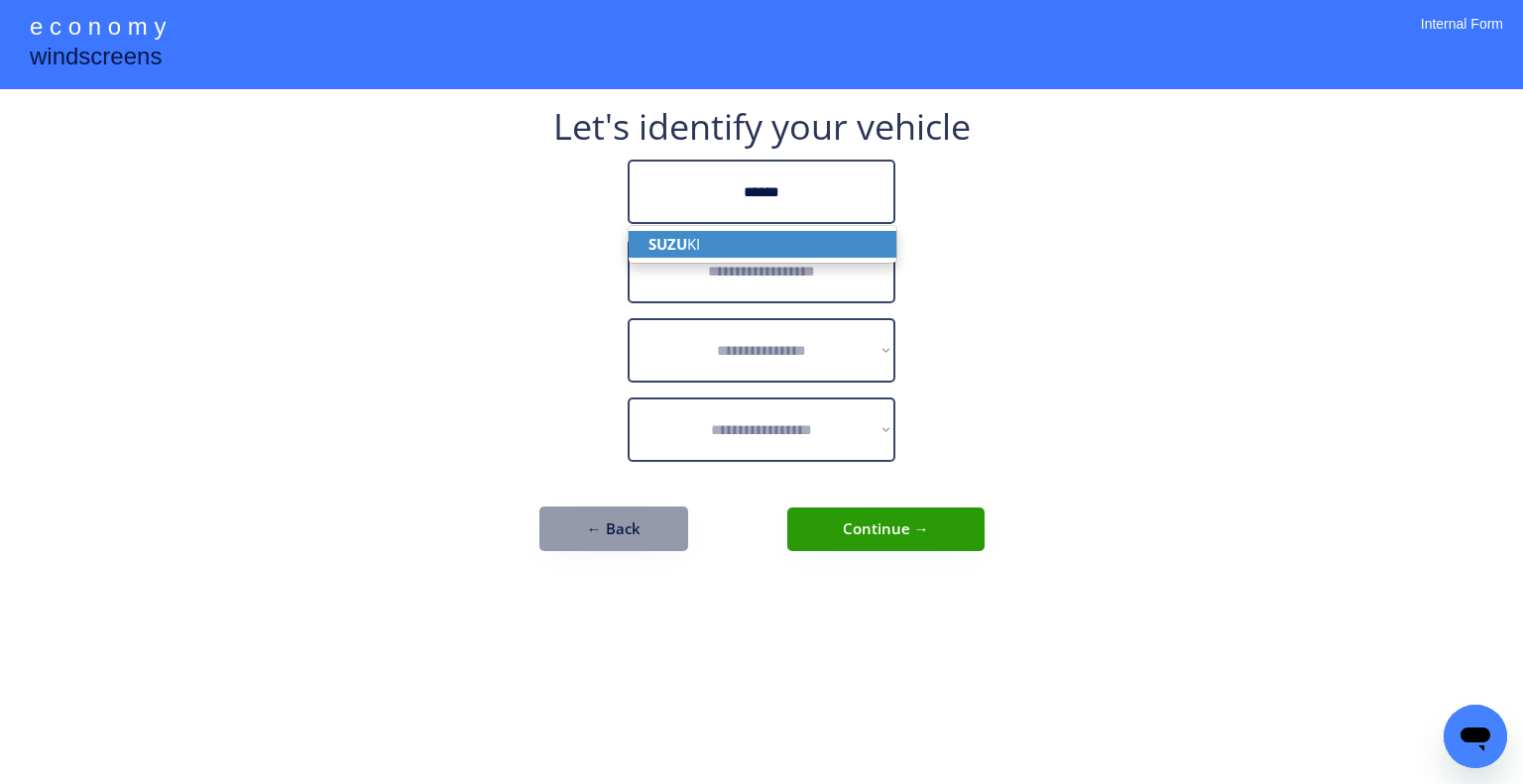 type on "******" 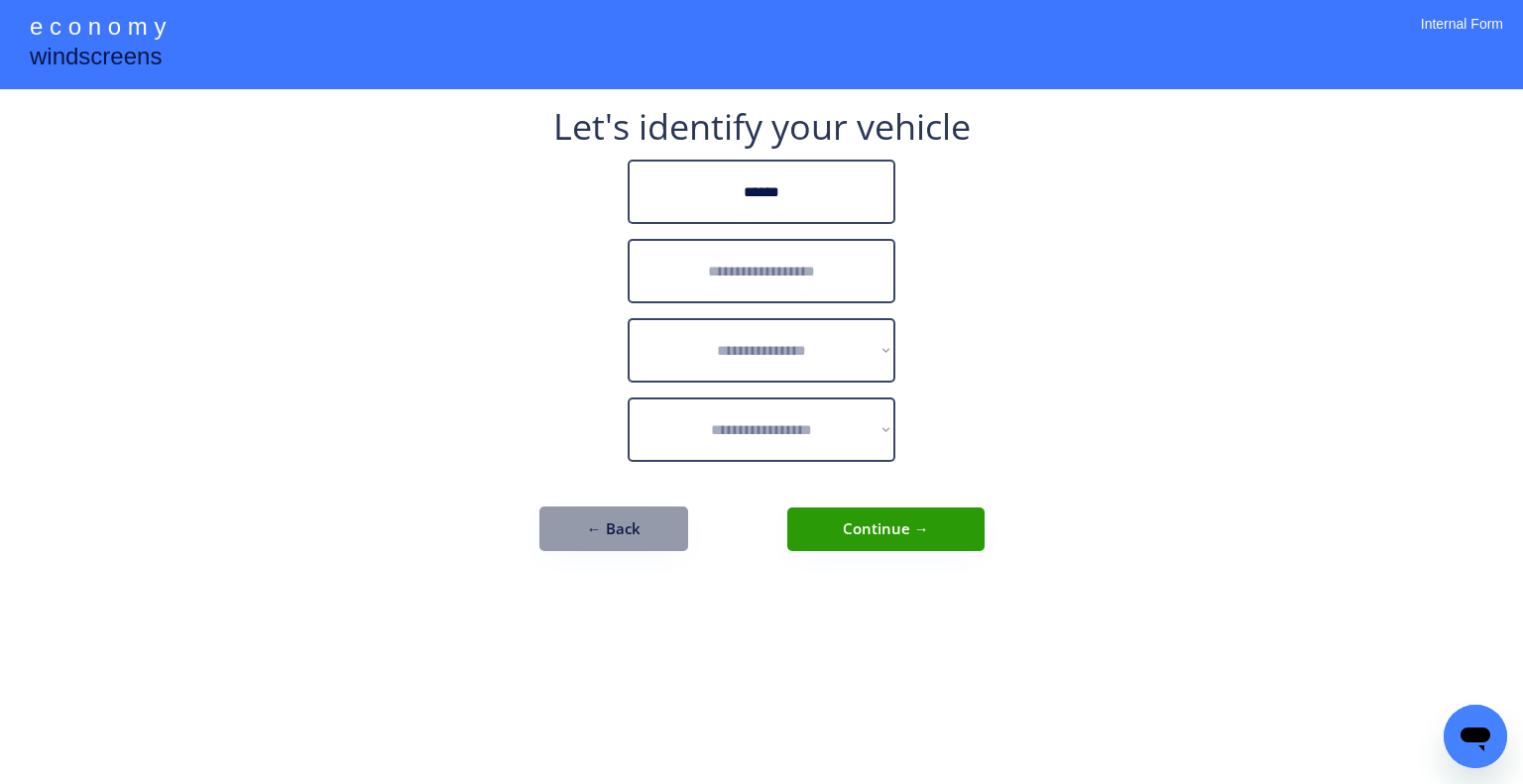 click at bounding box center (762, 271) 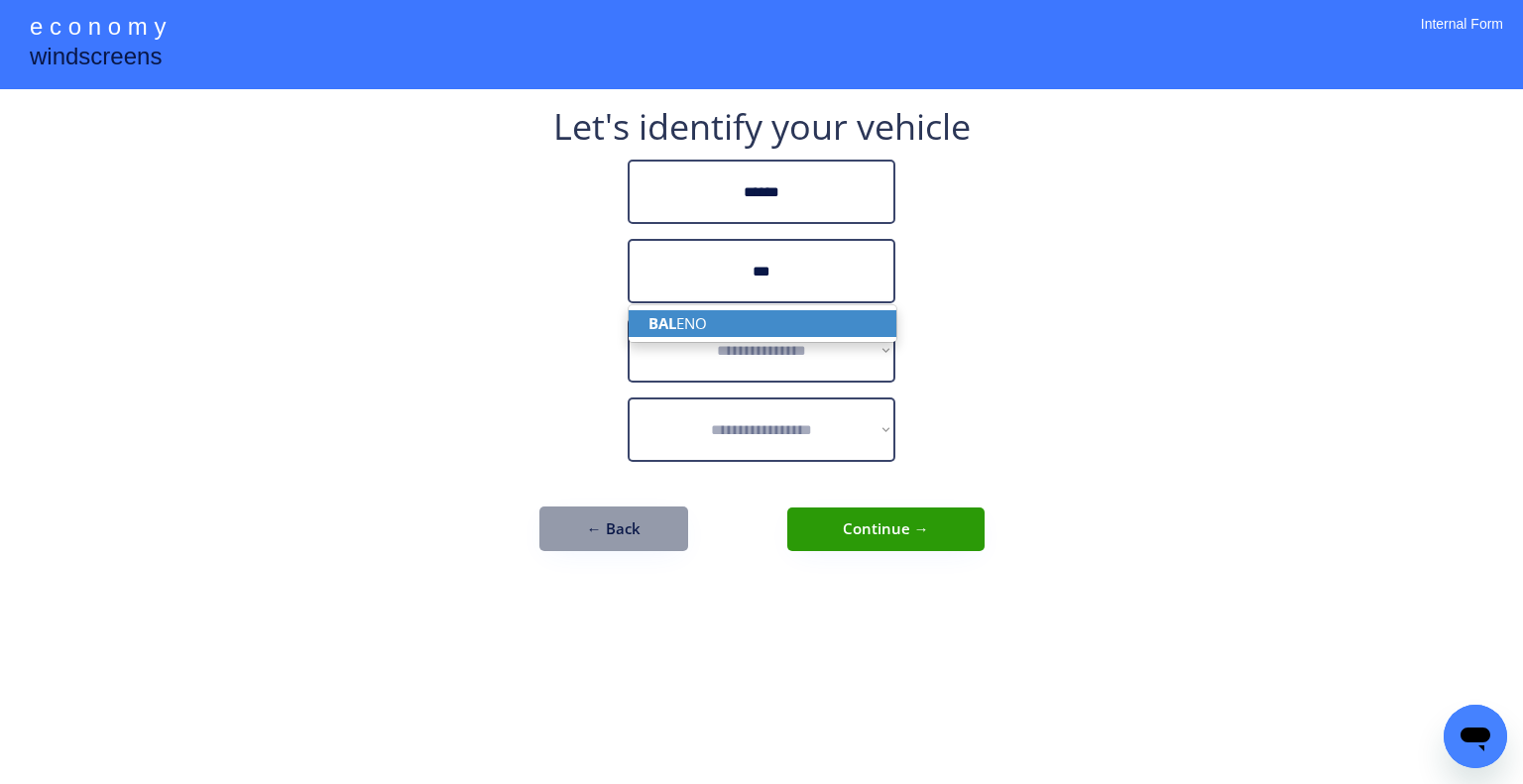 click on "BAL ENO" at bounding box center (762, 323) 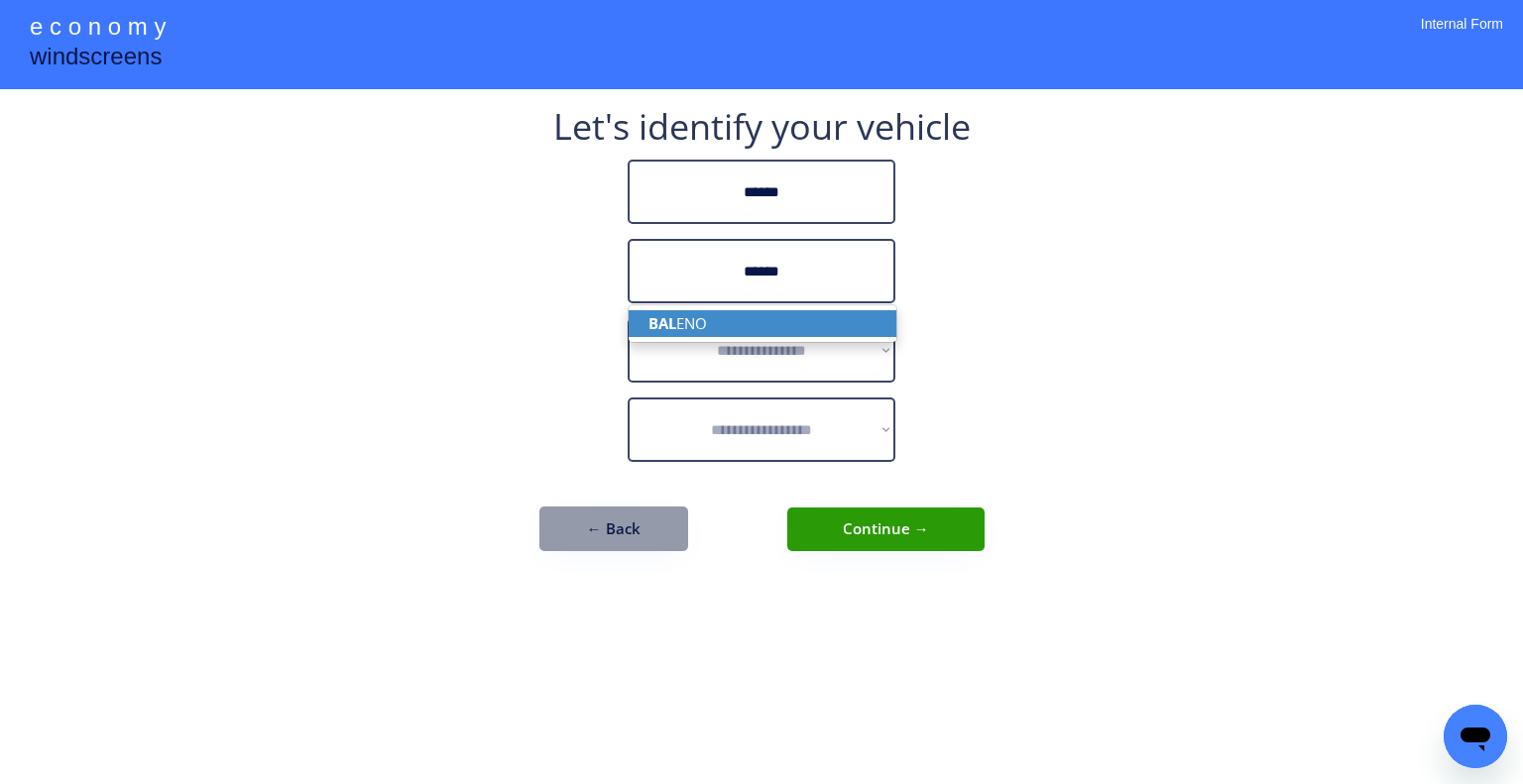 type on "******" 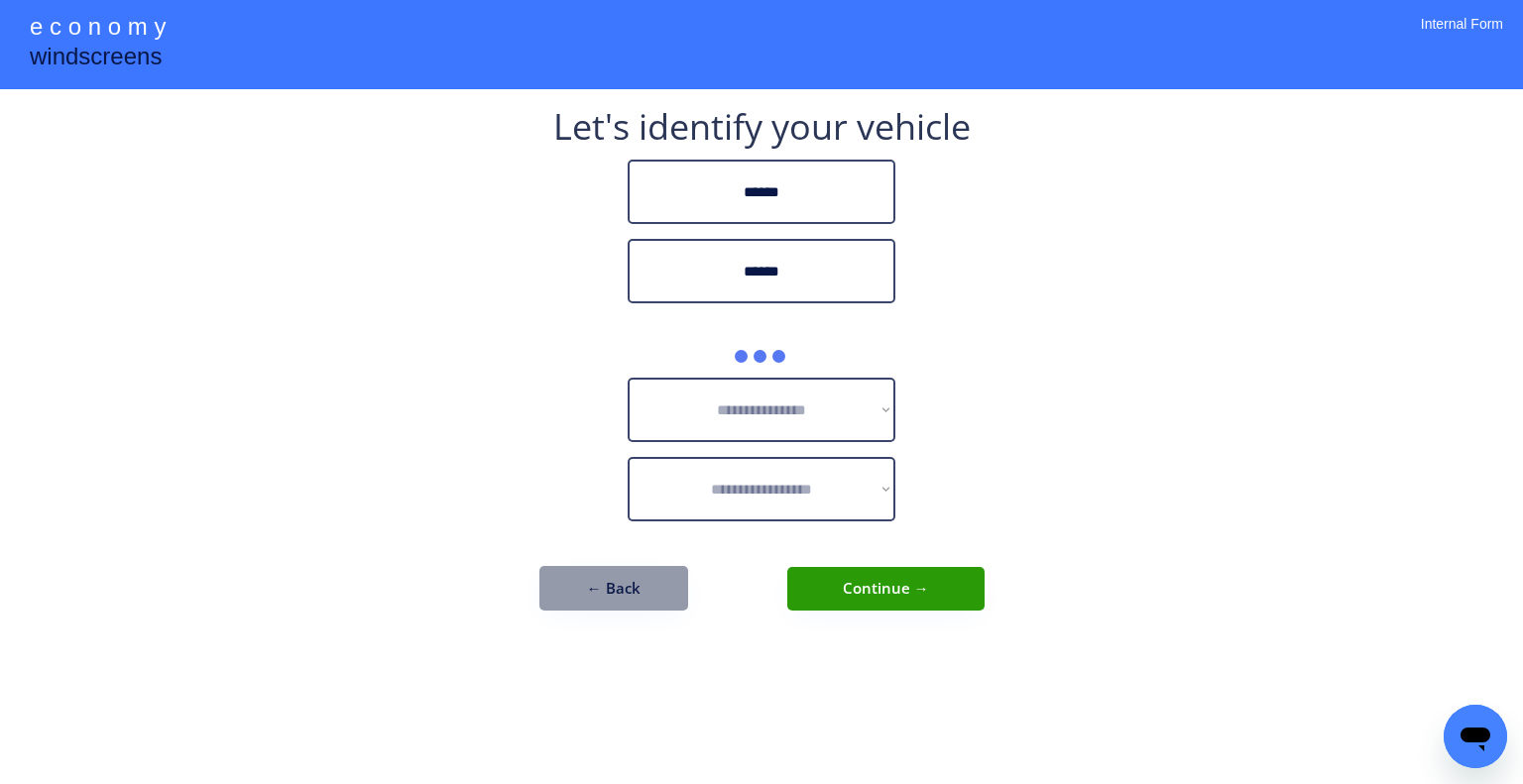 click on "**********" at bounding box center [762, 370] 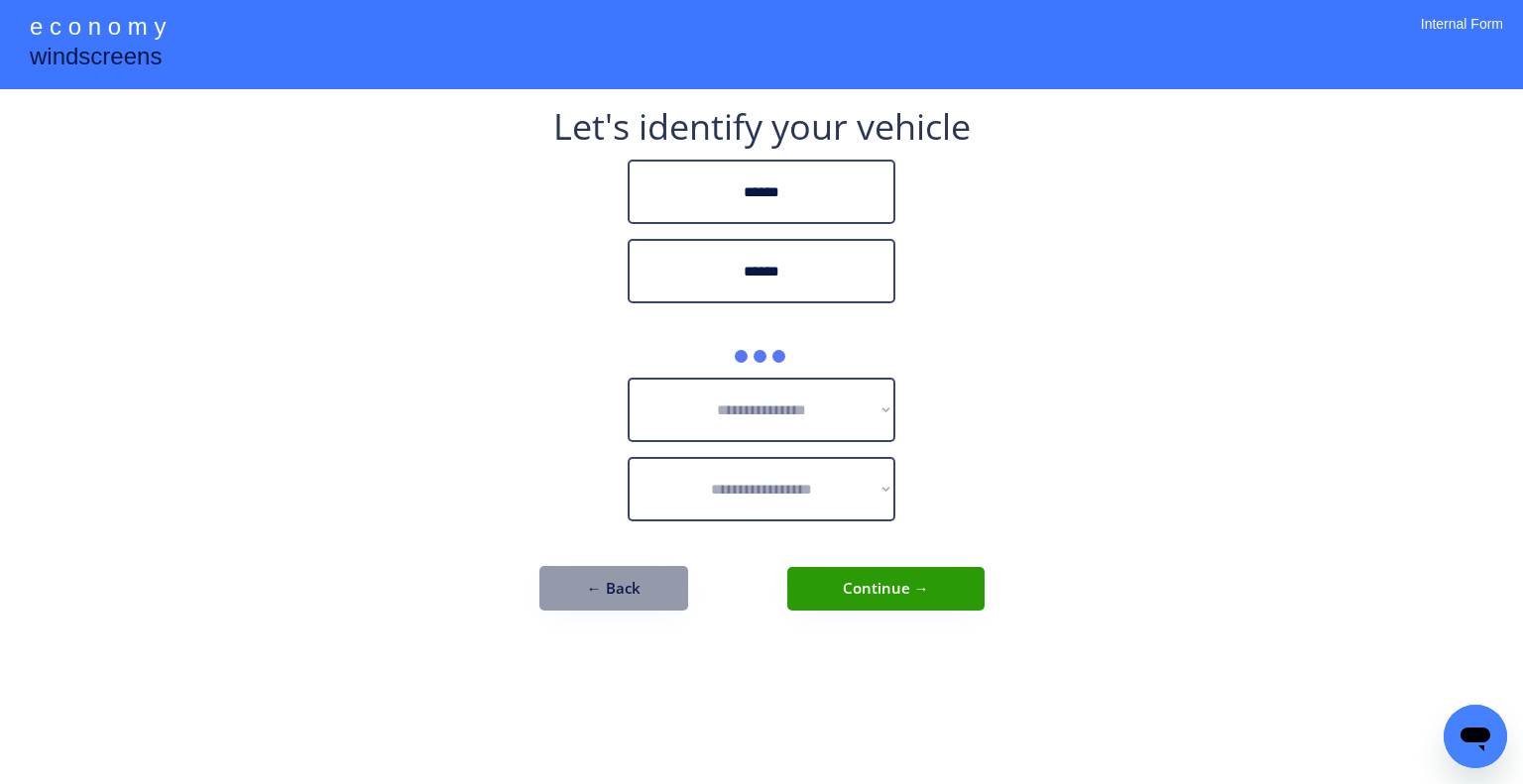 click on "**********" at bounding box center (762, 392) 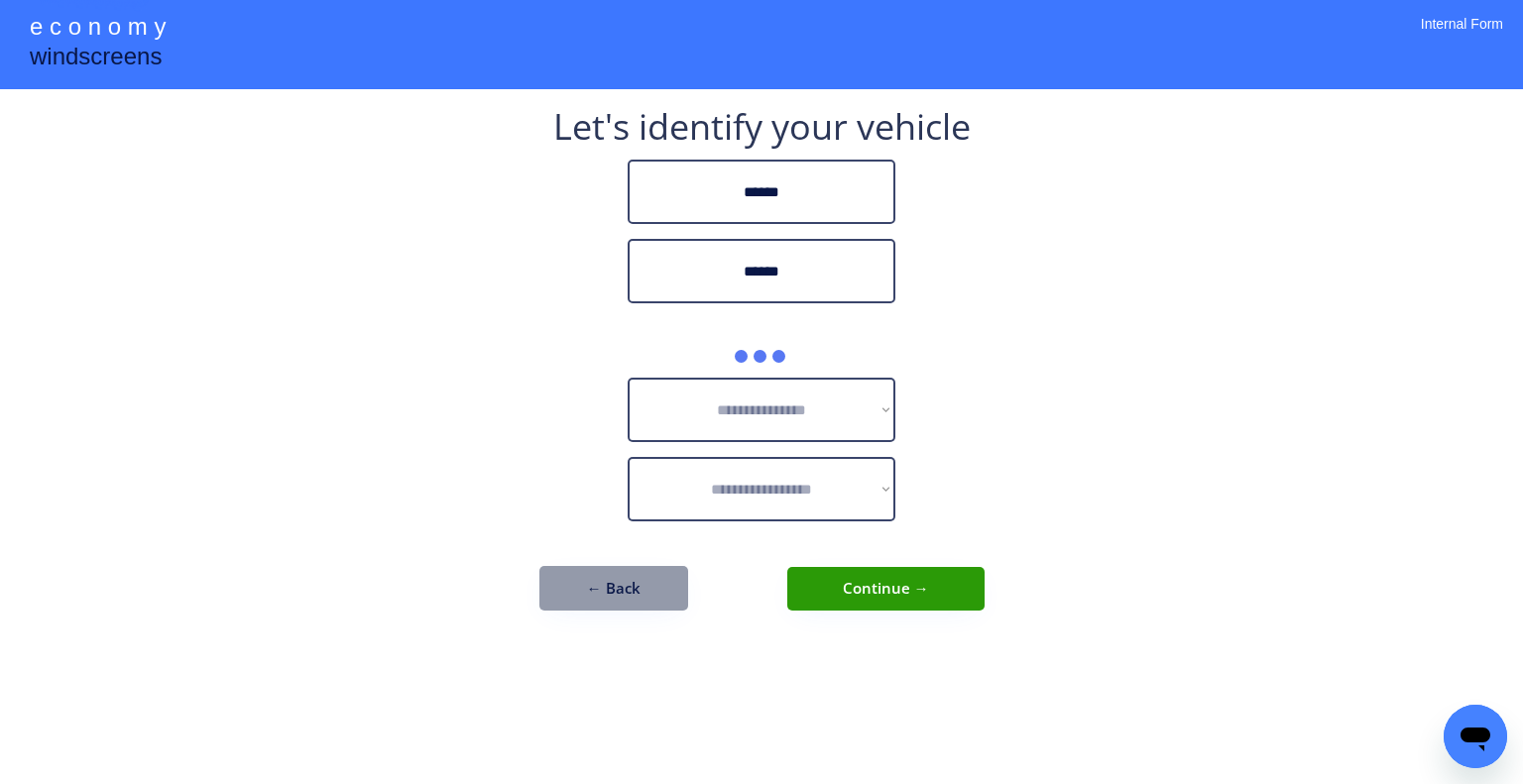 click on "**********" at bounding box center (762, 370) 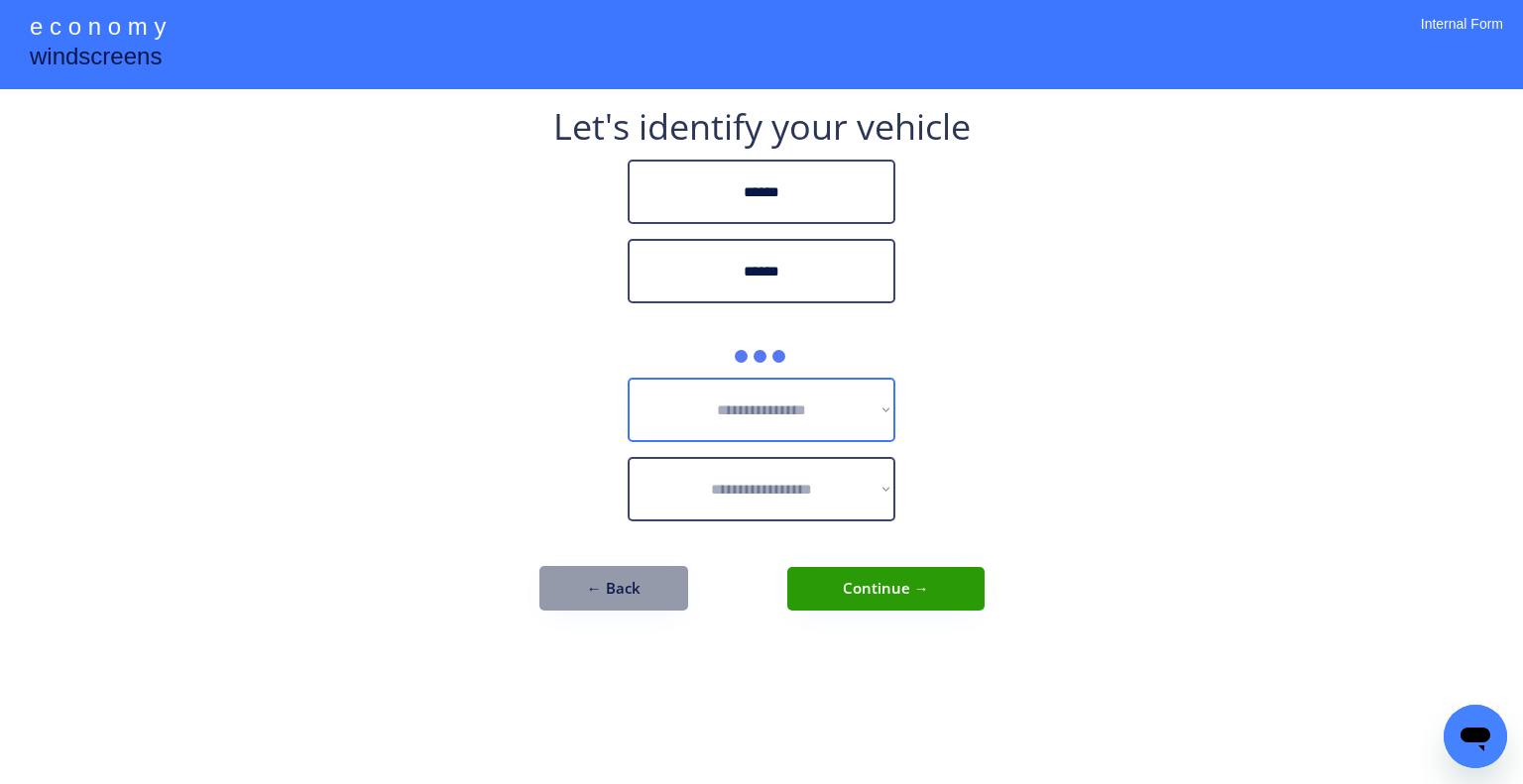 click on "**********" at bounding box center [762, 392] 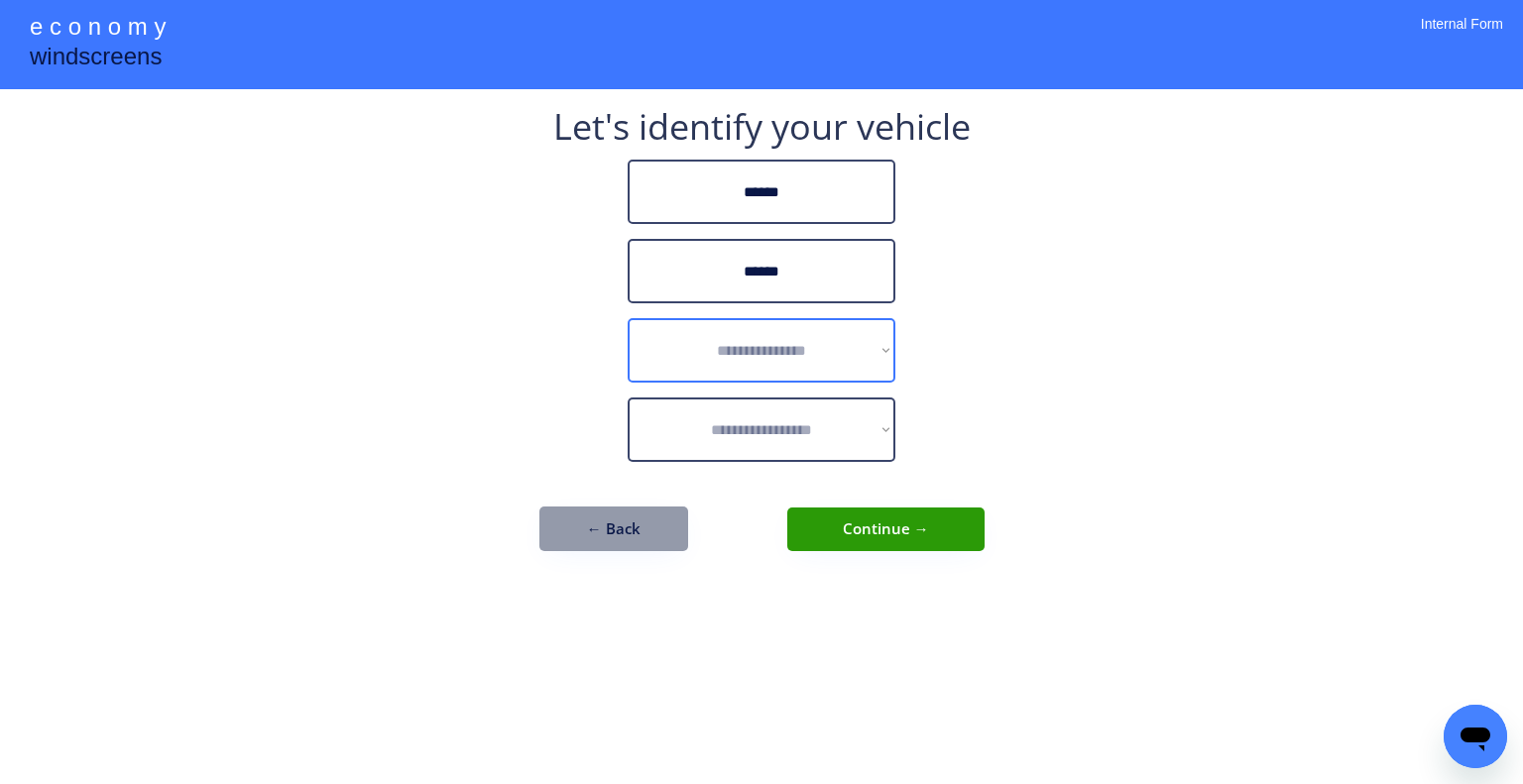 drag, startPoint x: 801, startPoint y: 374, endPoint x: 854, endPoint y: 323, distance: 73.552702 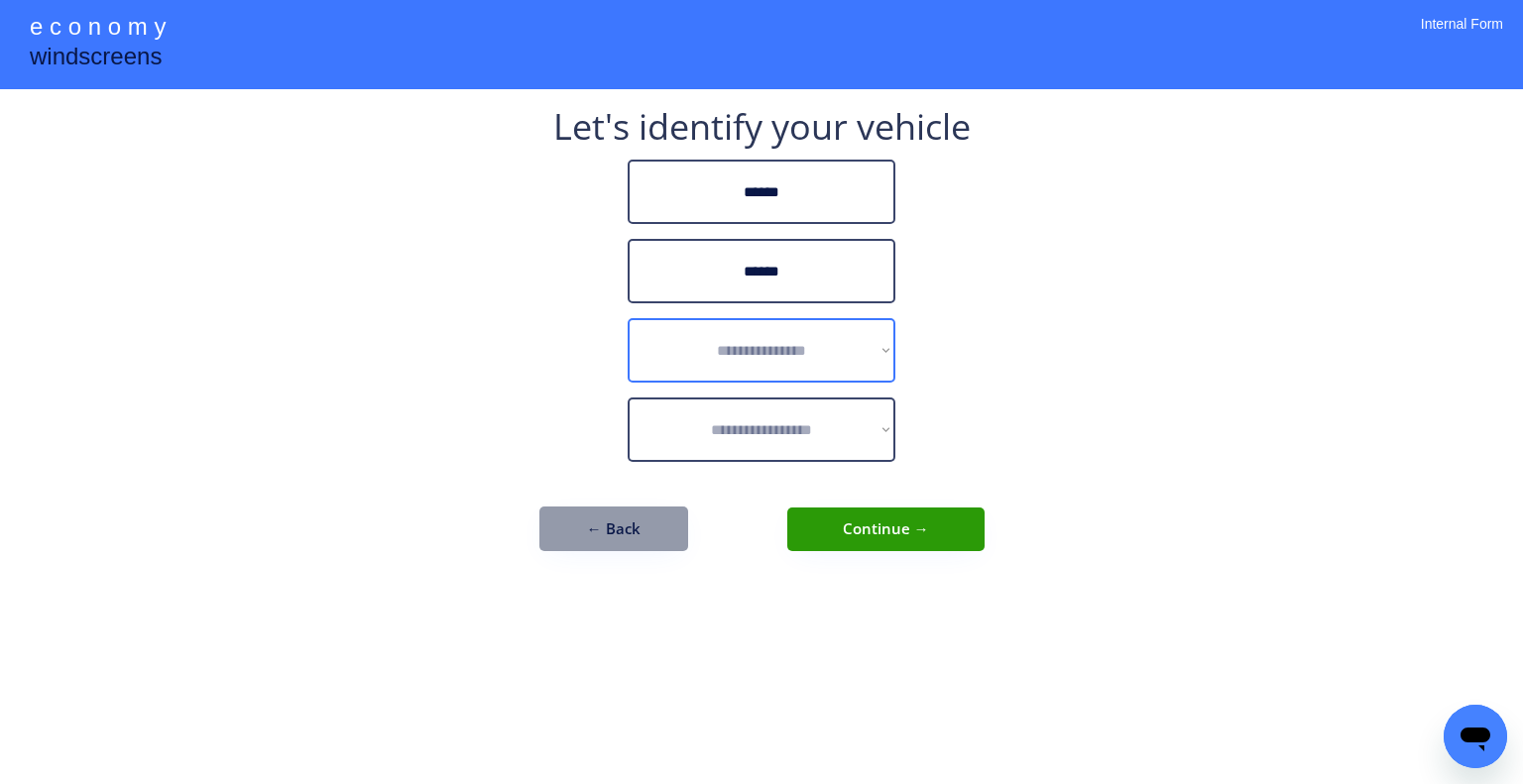 select on "******" 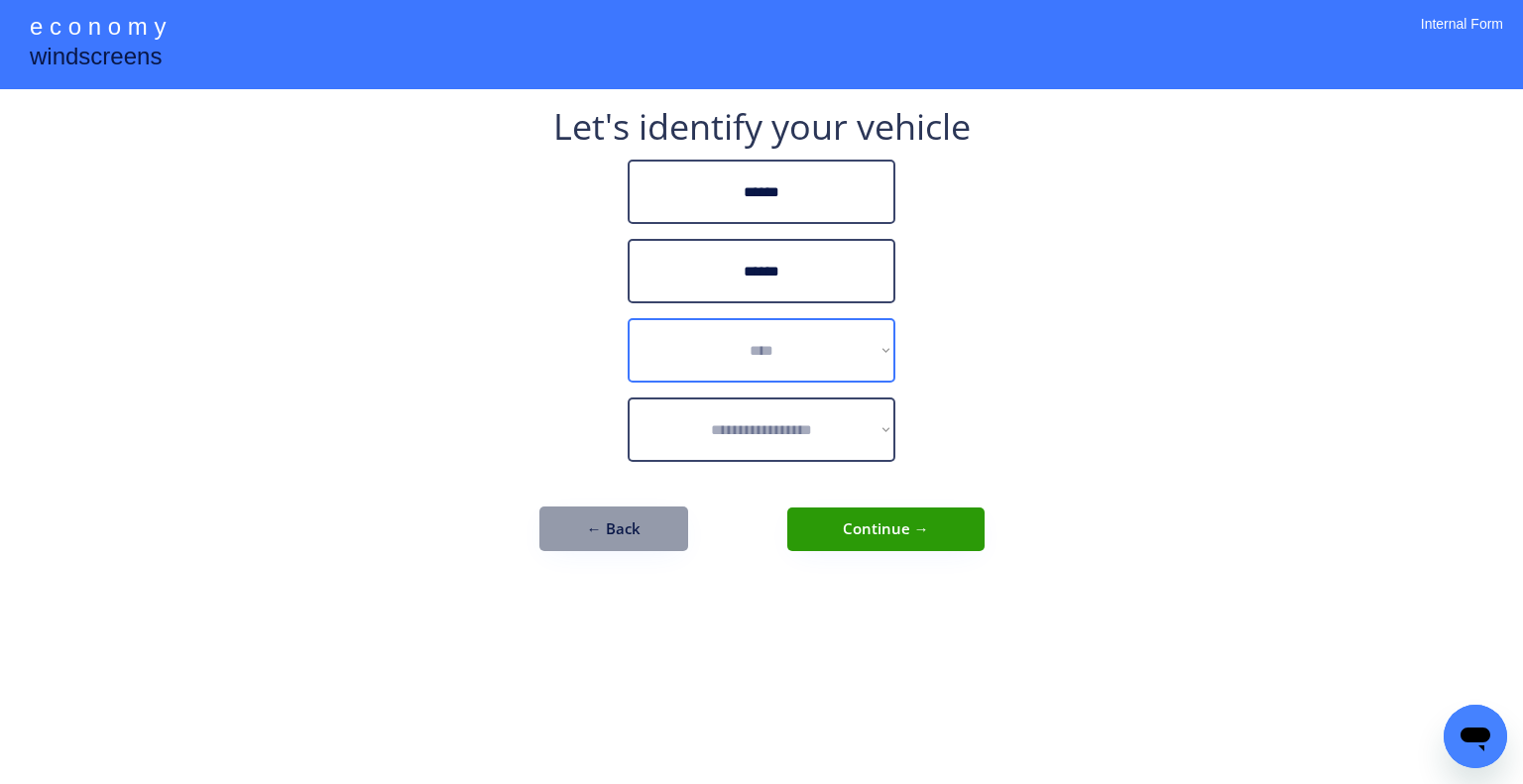 click on "**********" at bounding box center [762, 350] 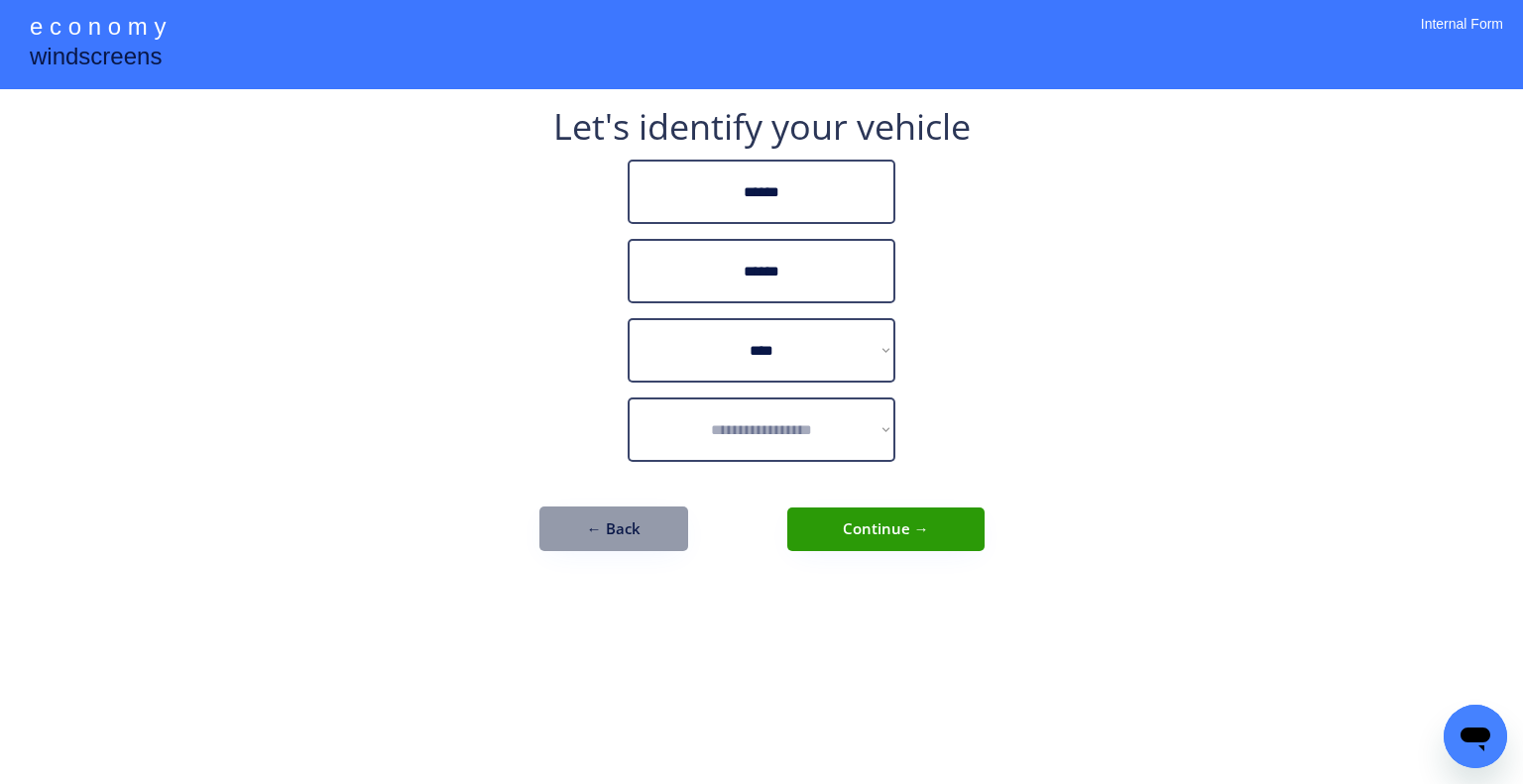 click on "**********" at bounding box center [762, 392] 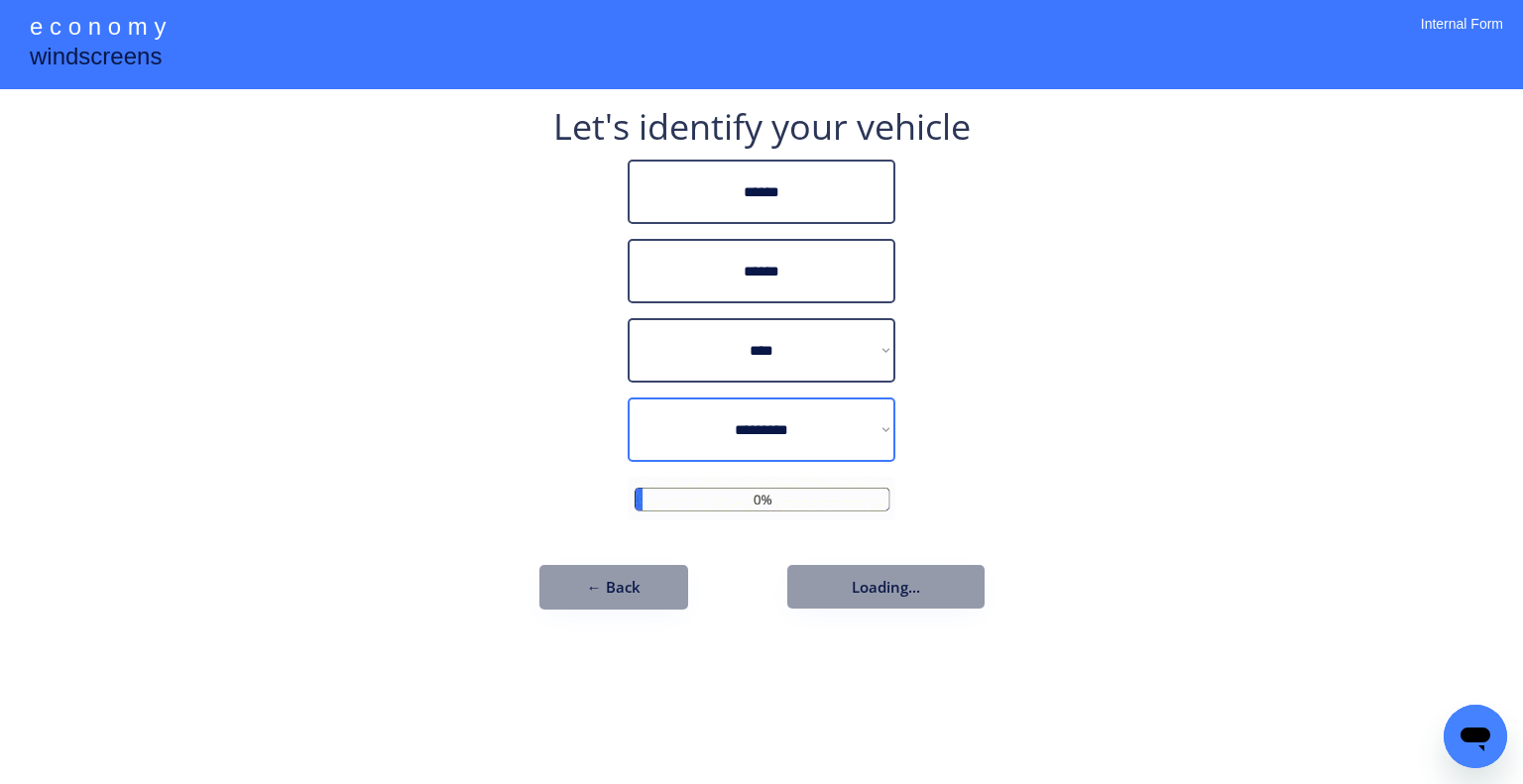 click on "**********" at bounding box center [762, 429] 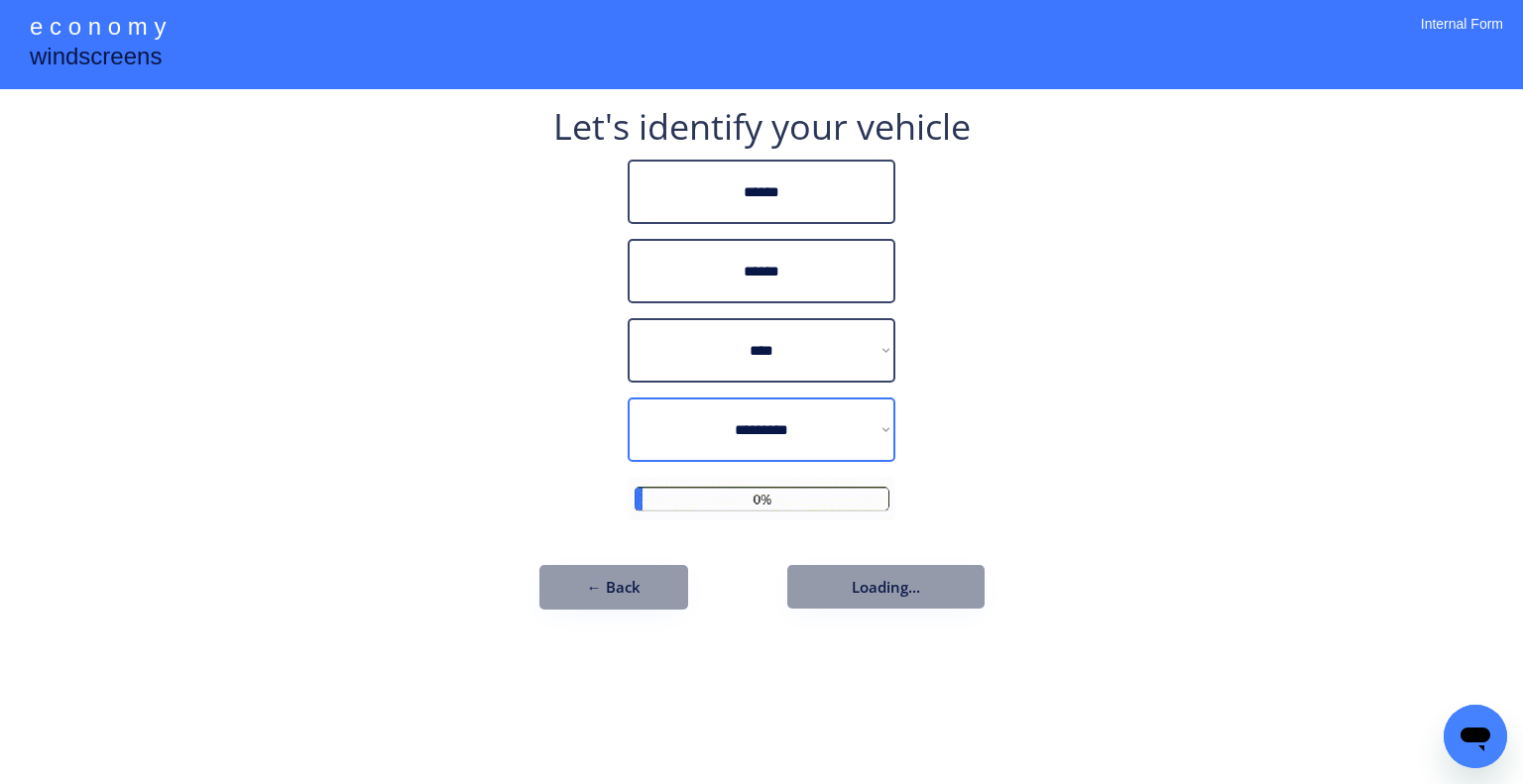 drag, startPoint x: 1039, startPoint y: 368, endPoint x: 982, endPoint y: 424, distance: 79.9062 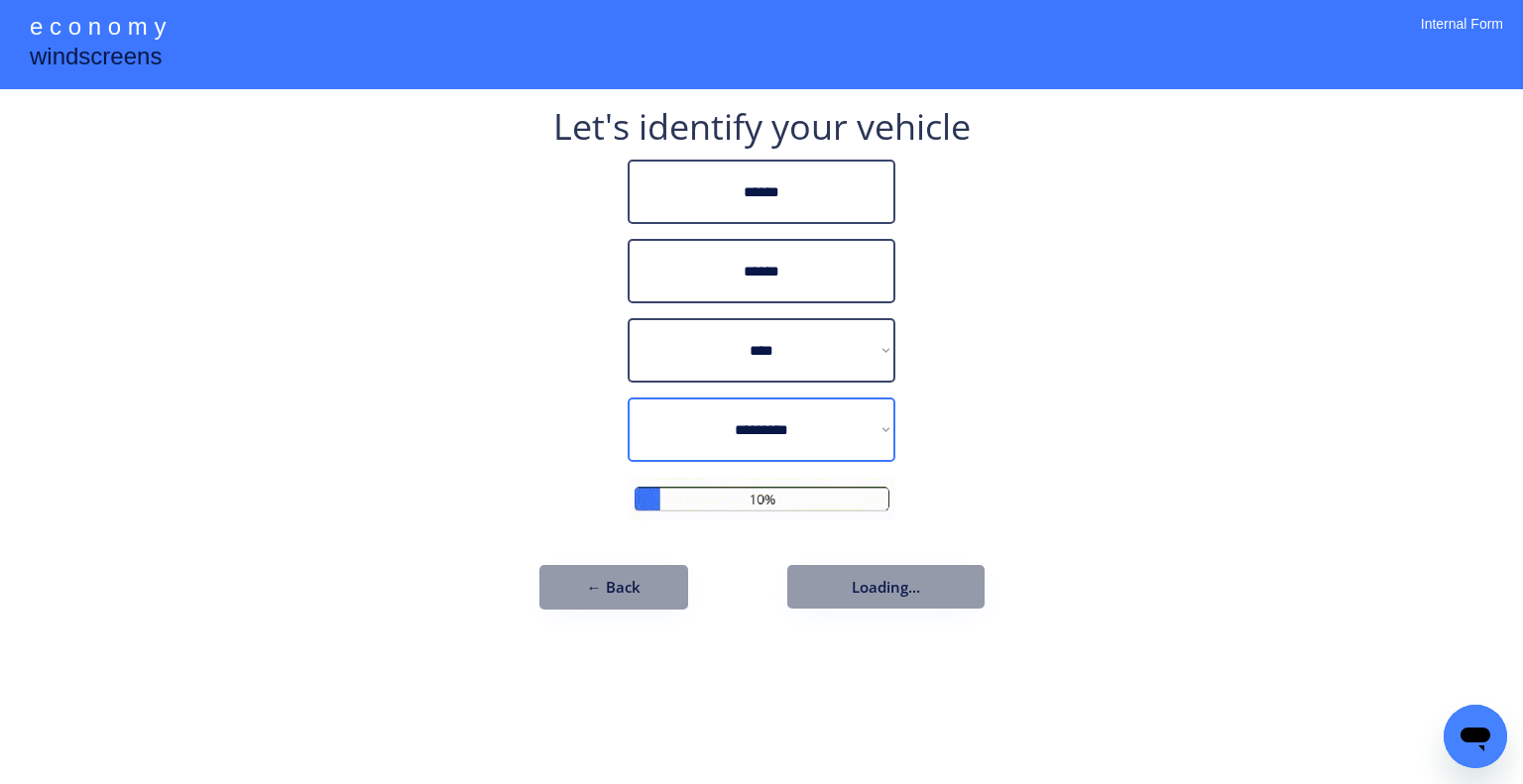 click on "**********" at bounding box center [762, 392] 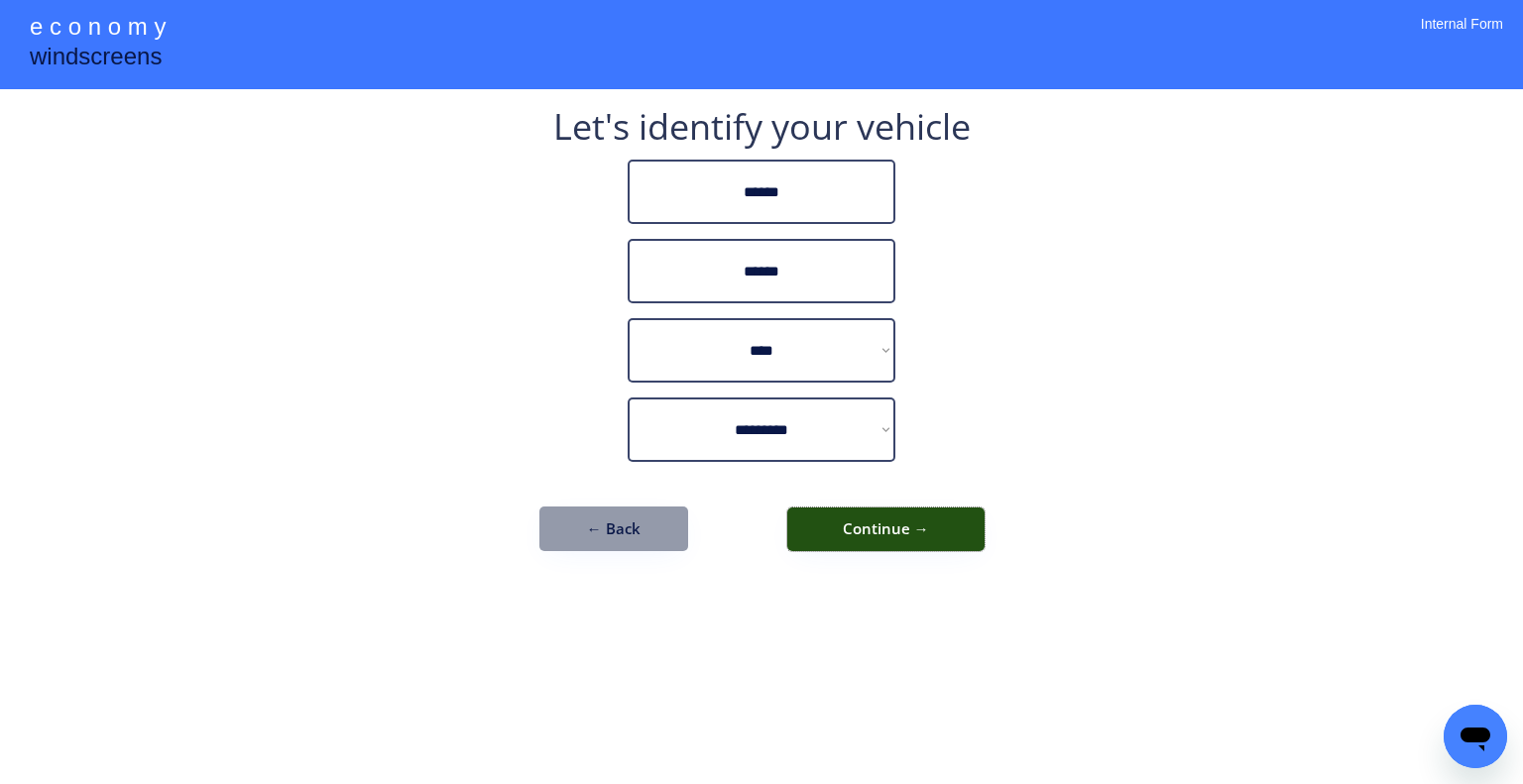 drag, startPoint x: 890, startPoint y: 534, endPoint x: 968, endPoint y: 550, distance: 79.624117 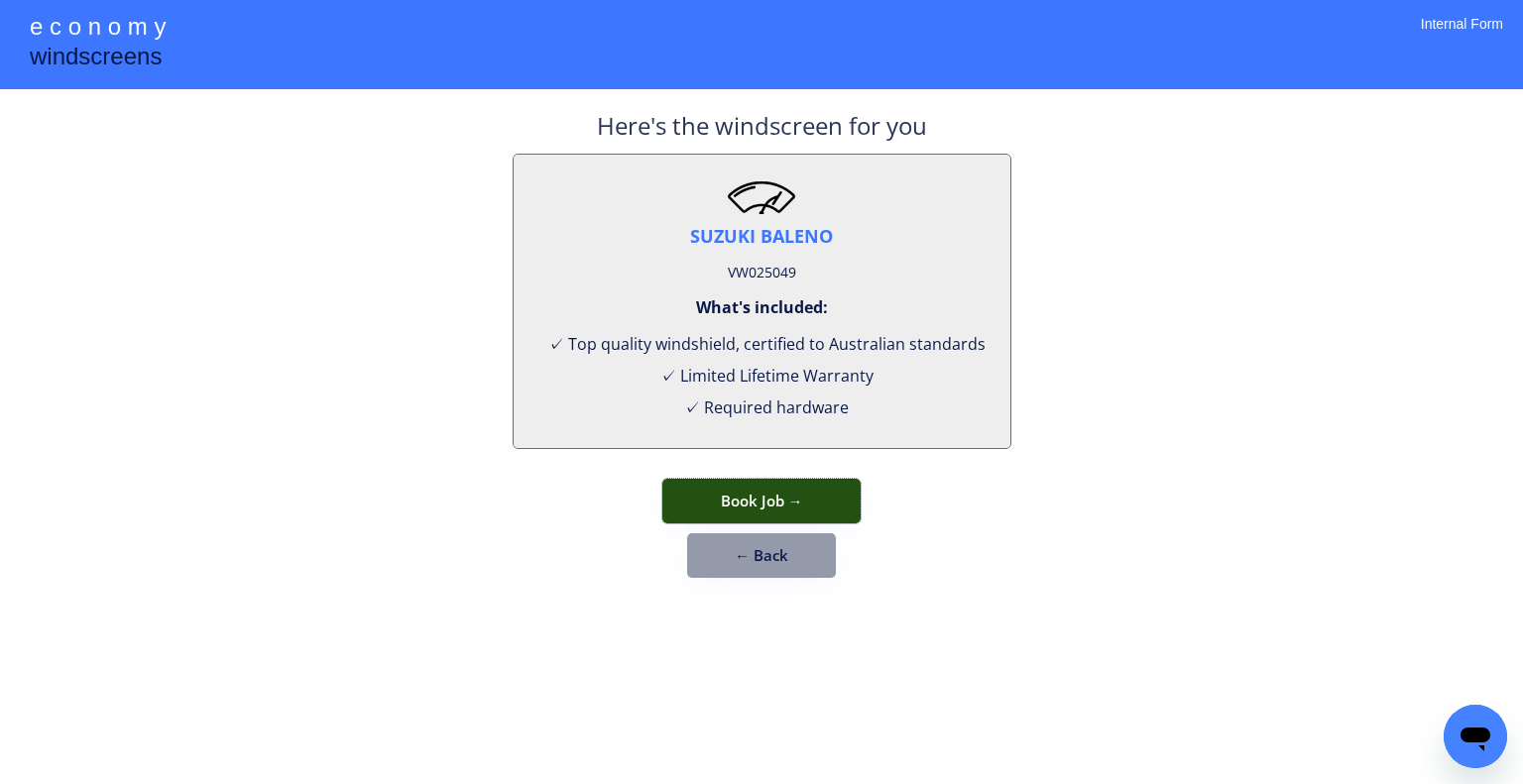 drag, startPoint x: 804, startPoint y: 502, endPoint x: 840, endPoint y: 438, distance: 73.43024 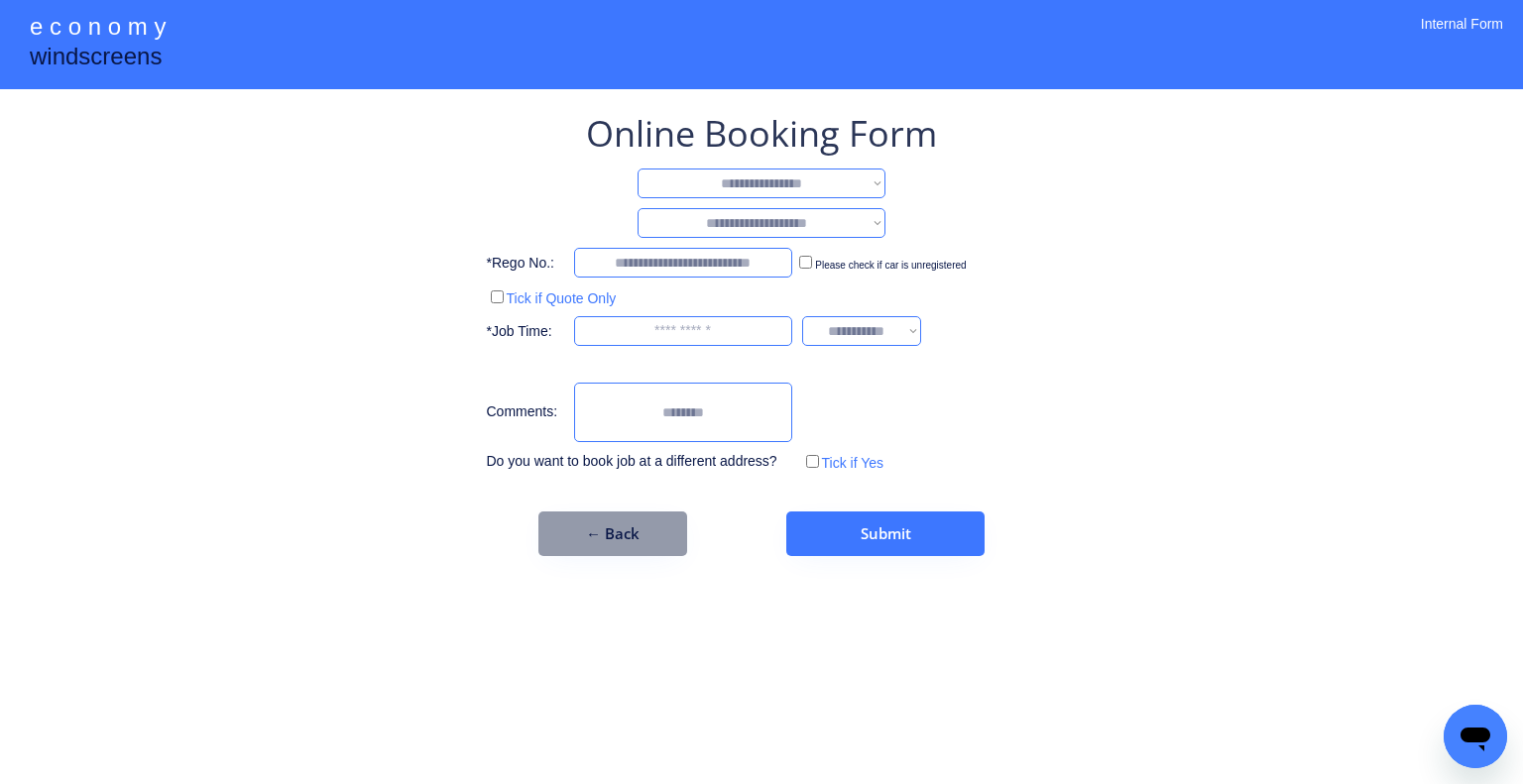 click on "**********" at bounding box center (762, 183) 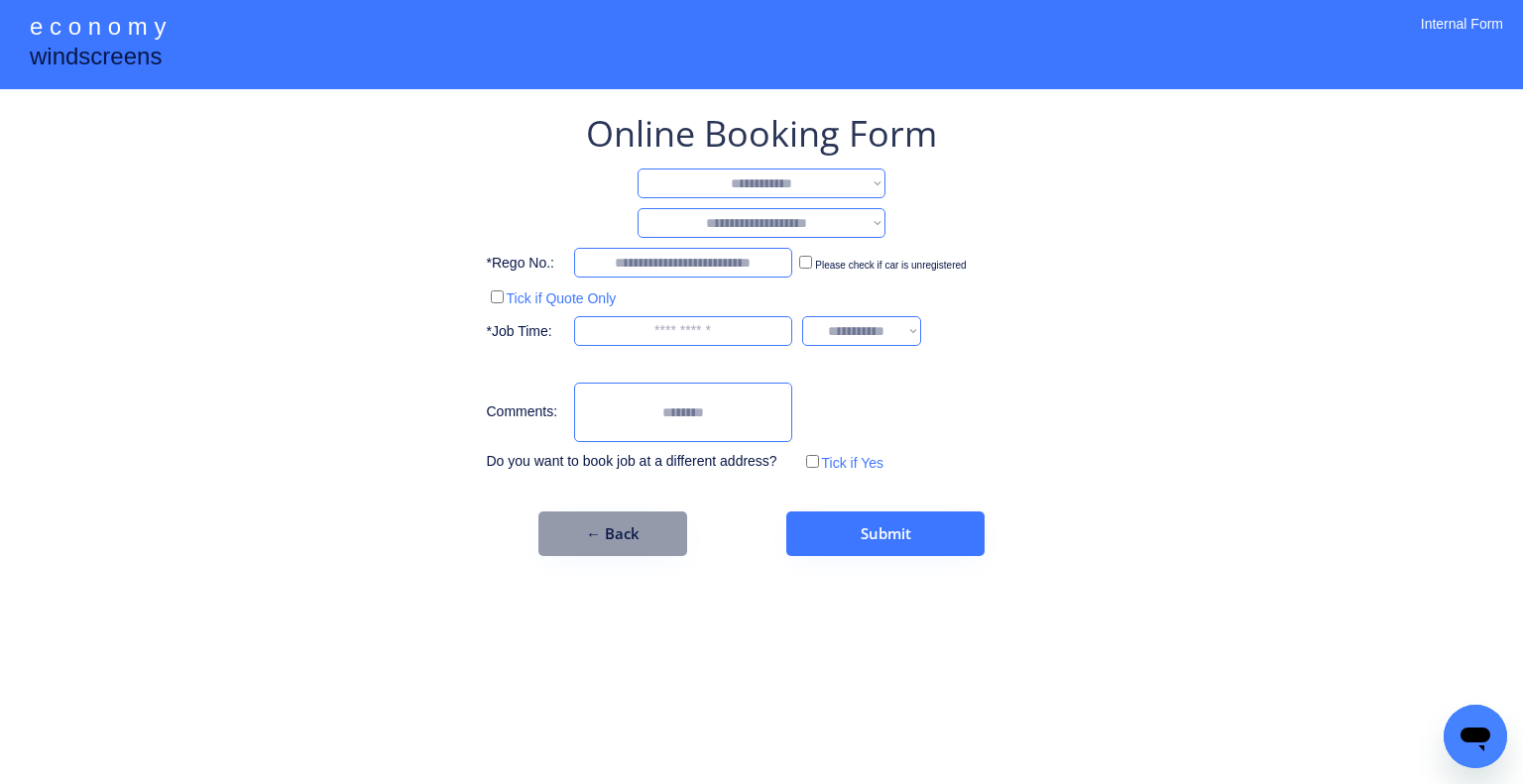 click on "**********" at bounding box center [762, 183] 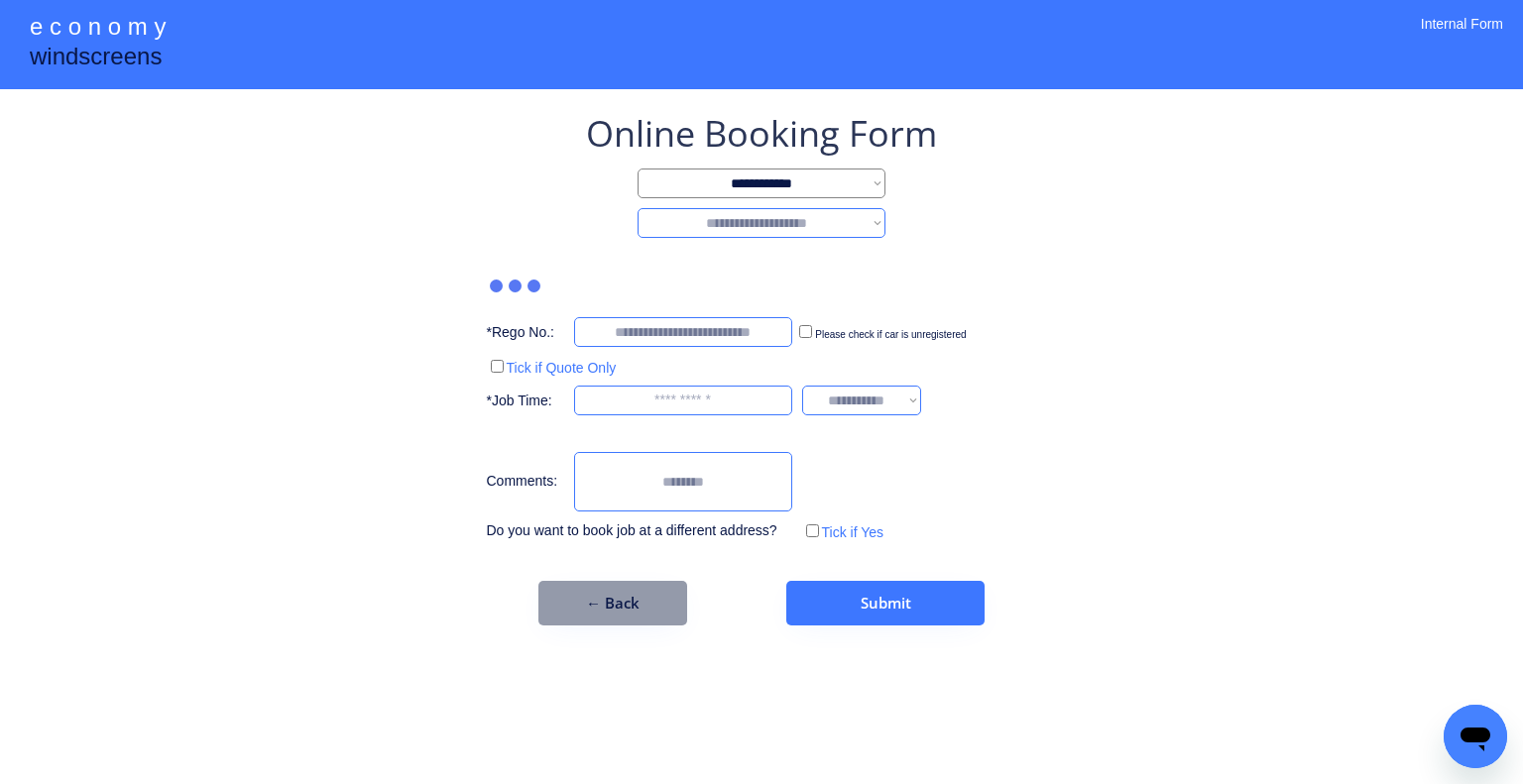 click on "**********" at bounding box center [762, 223] 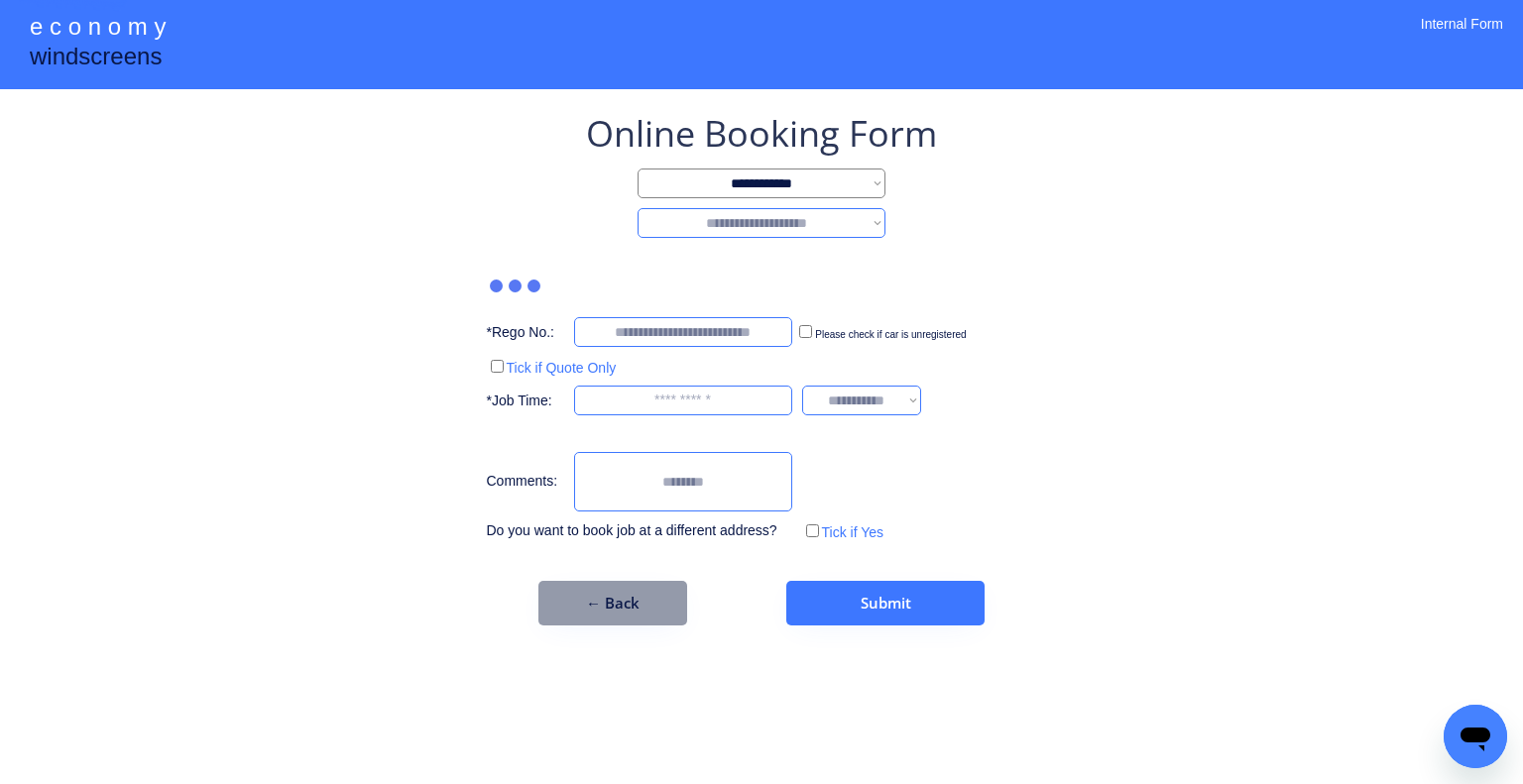 select on "********" 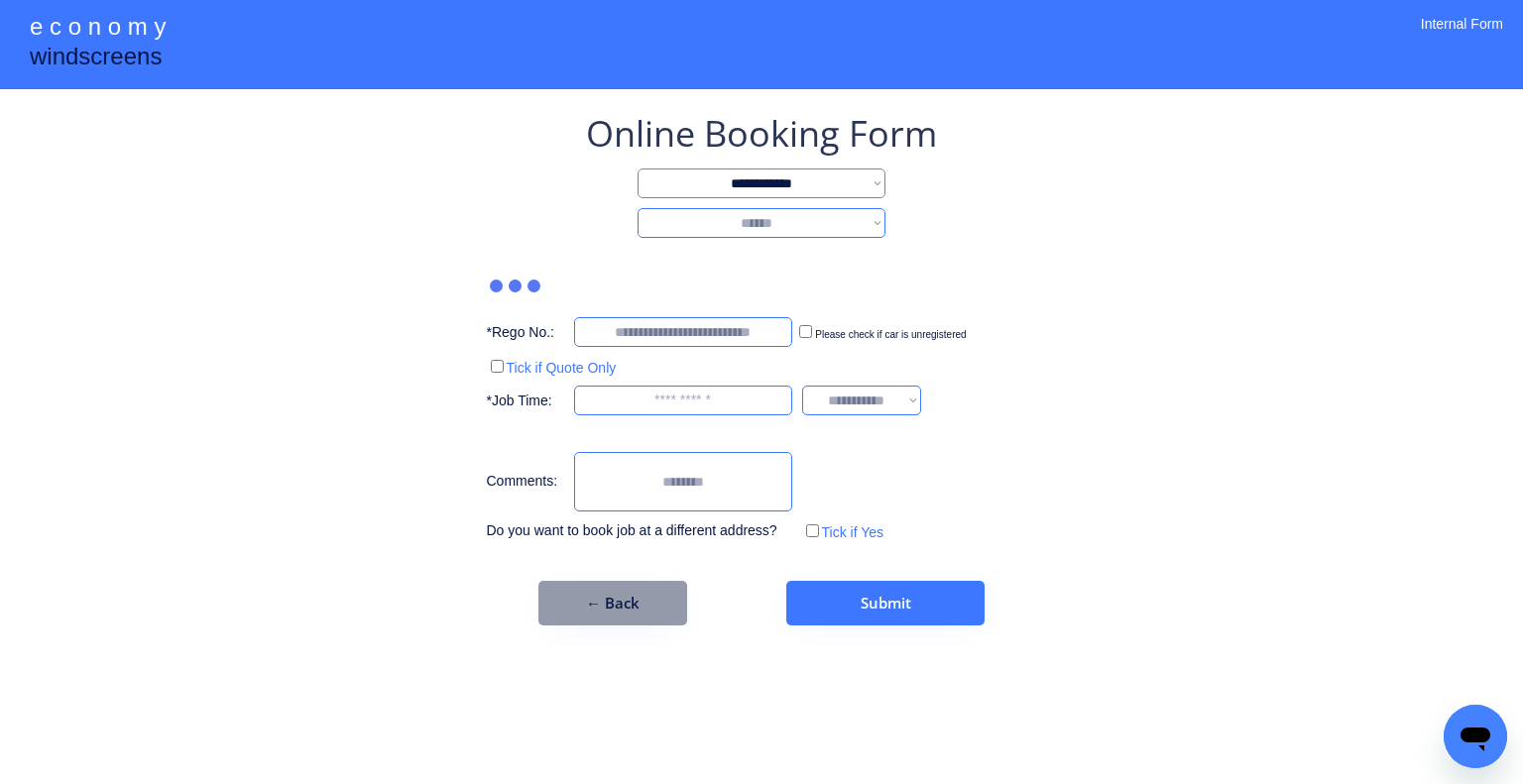 click on "**********" at bounding box center (762, 223) 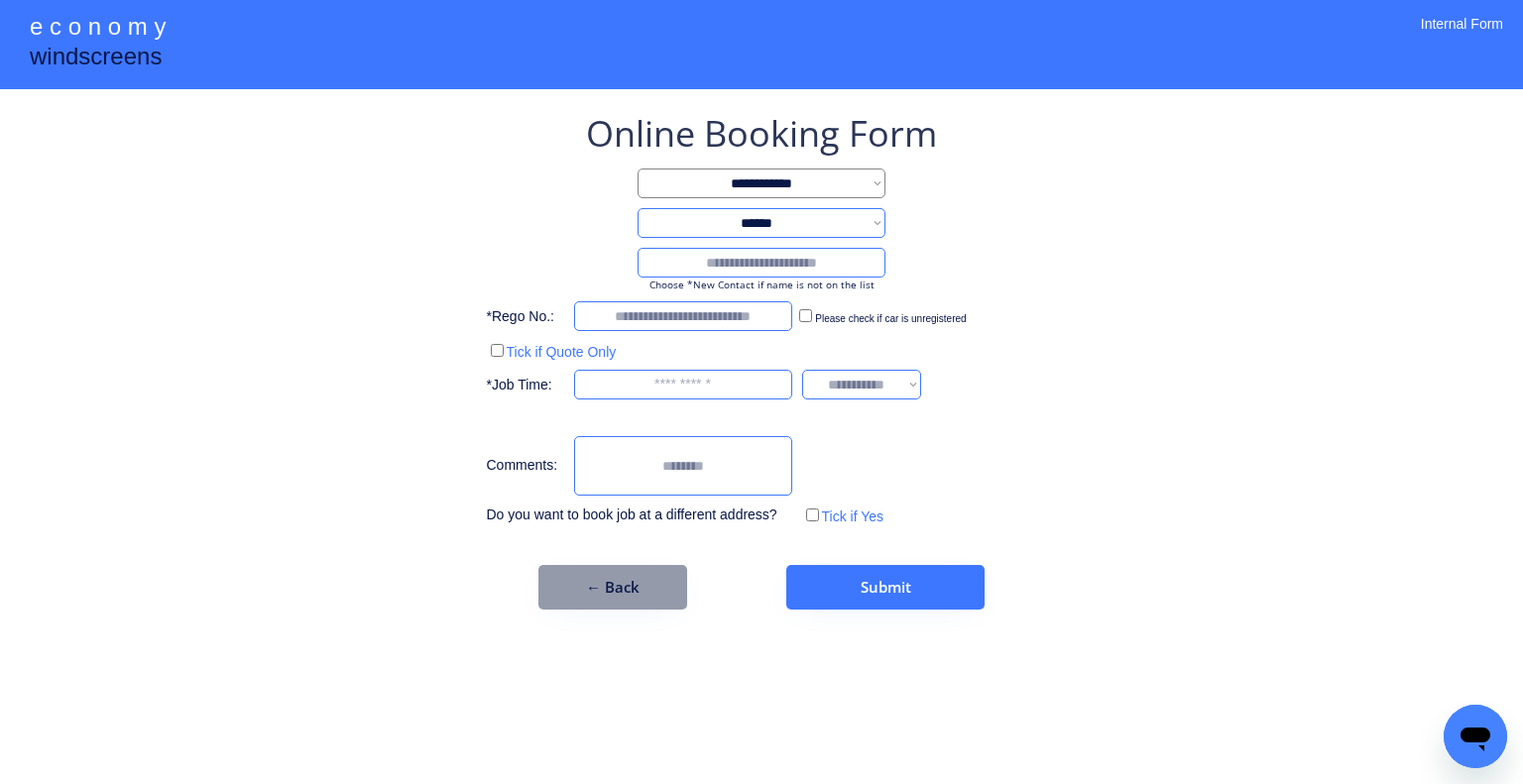 click at bounding box center (762, 263) 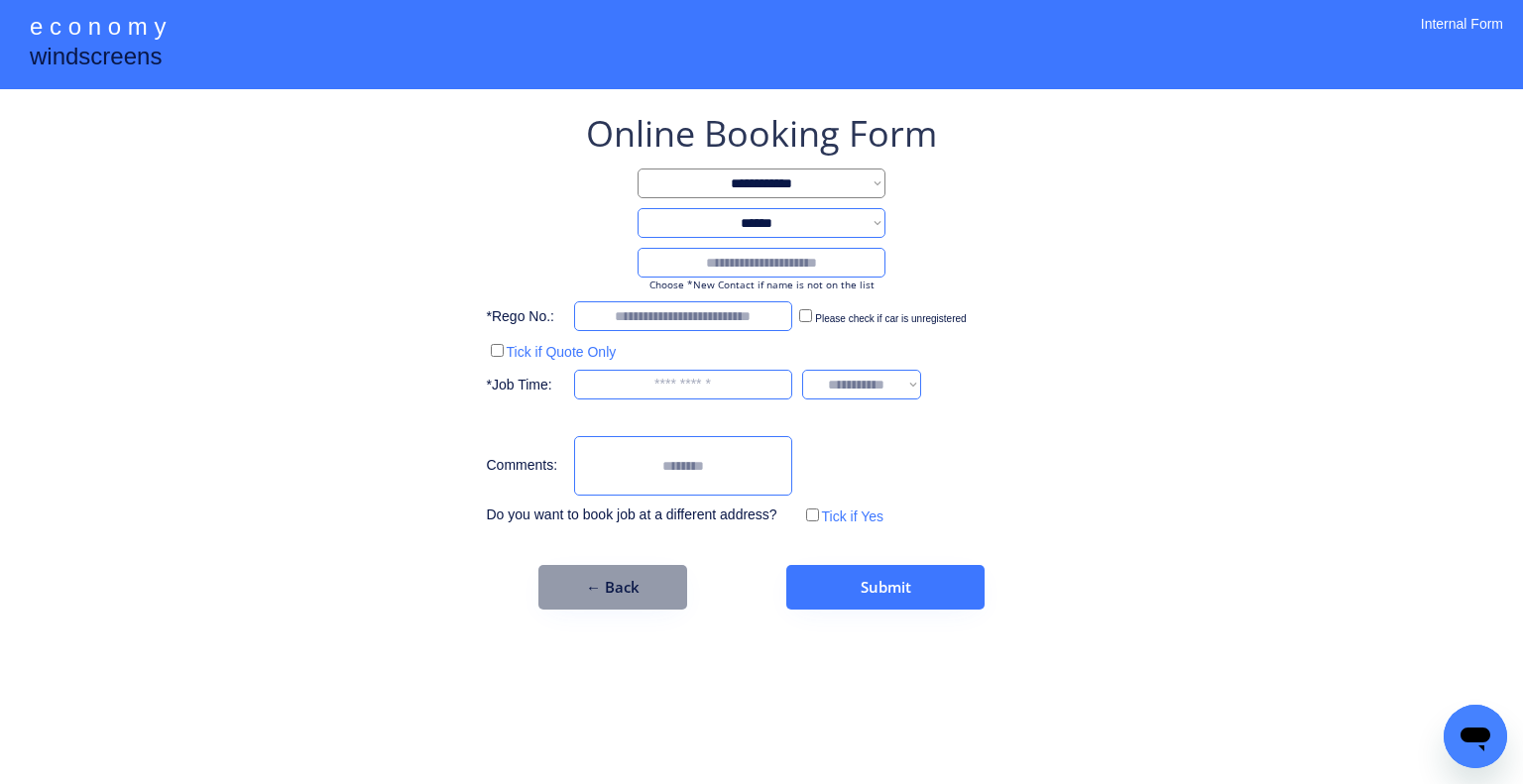 click at bounding box center (762, 263) 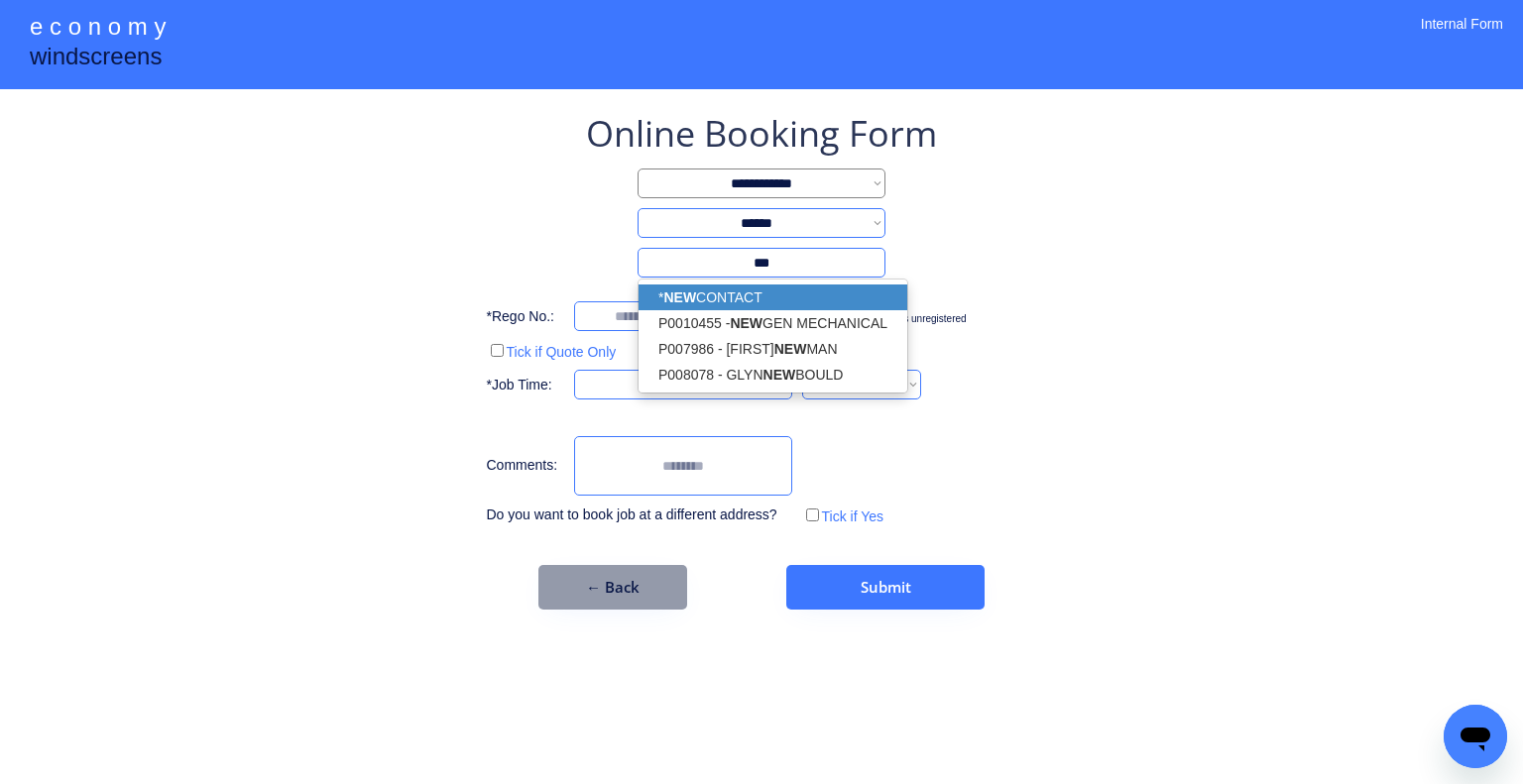 drag, startPoint x: 783, startPoint y: 293, endPoint x: 1034, endPoint y: 303, distance: 251.19912 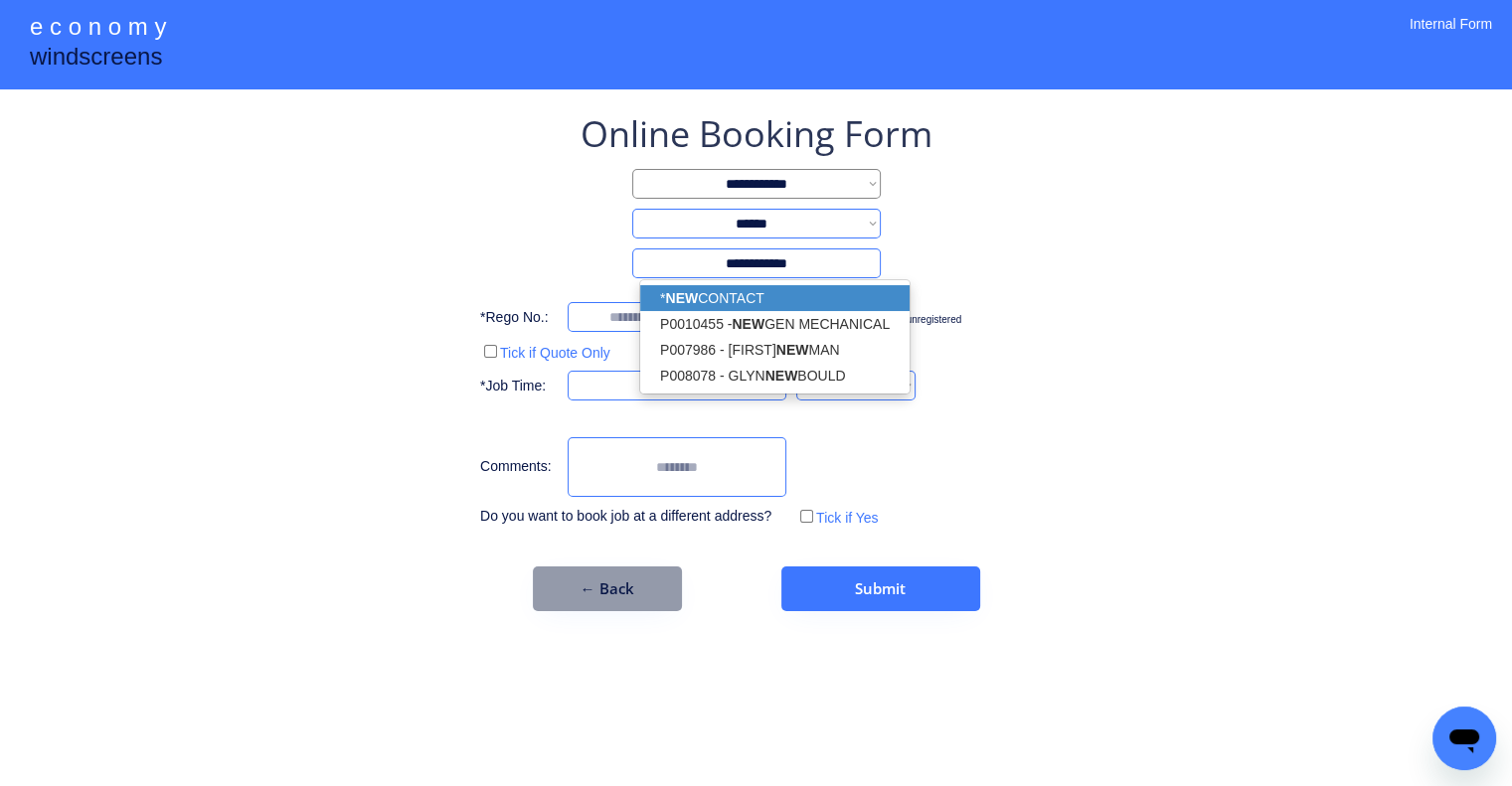 type on "**********" 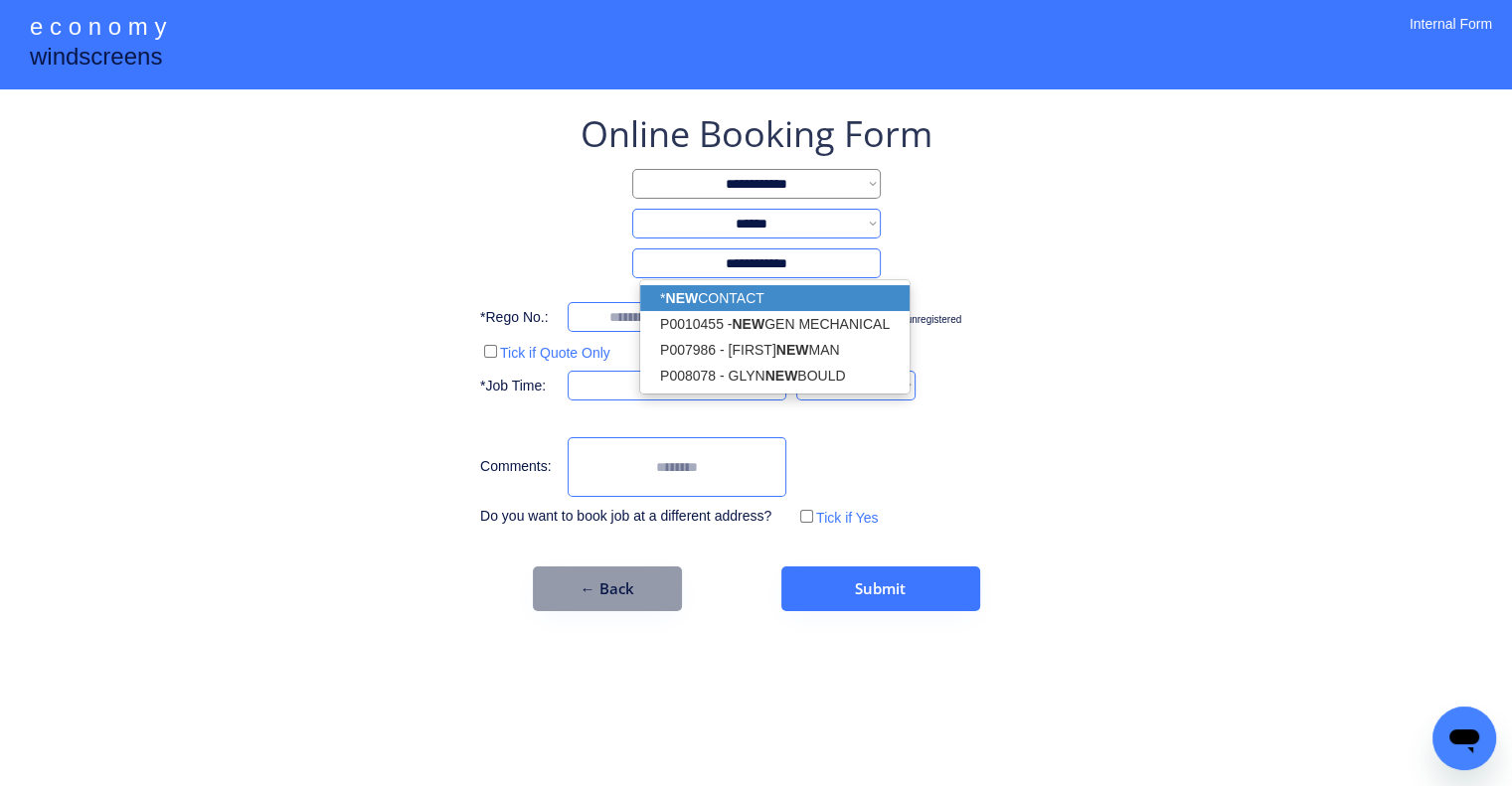 click on "**********" at bounding box center [756, 393] 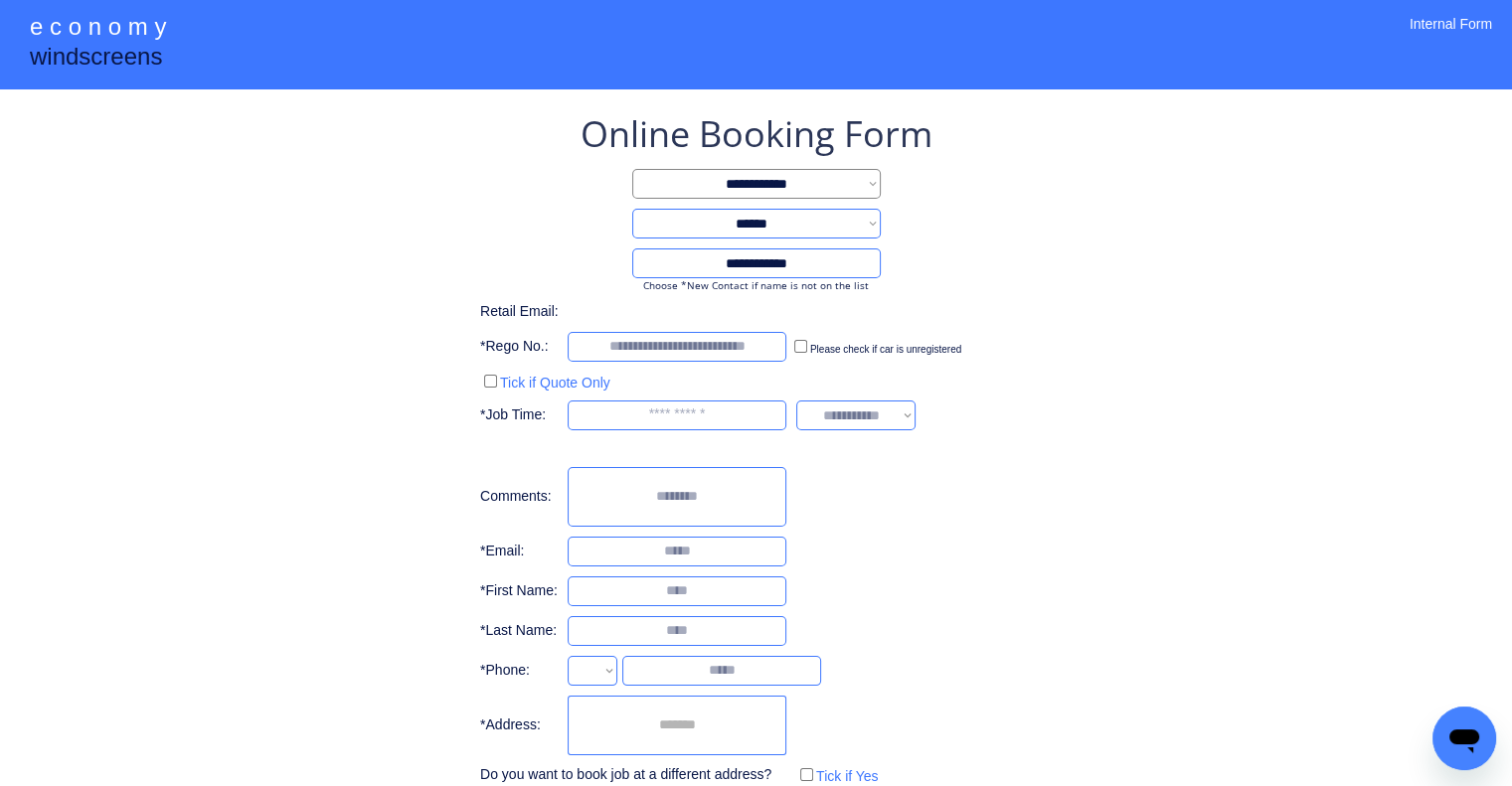 select on "**********" 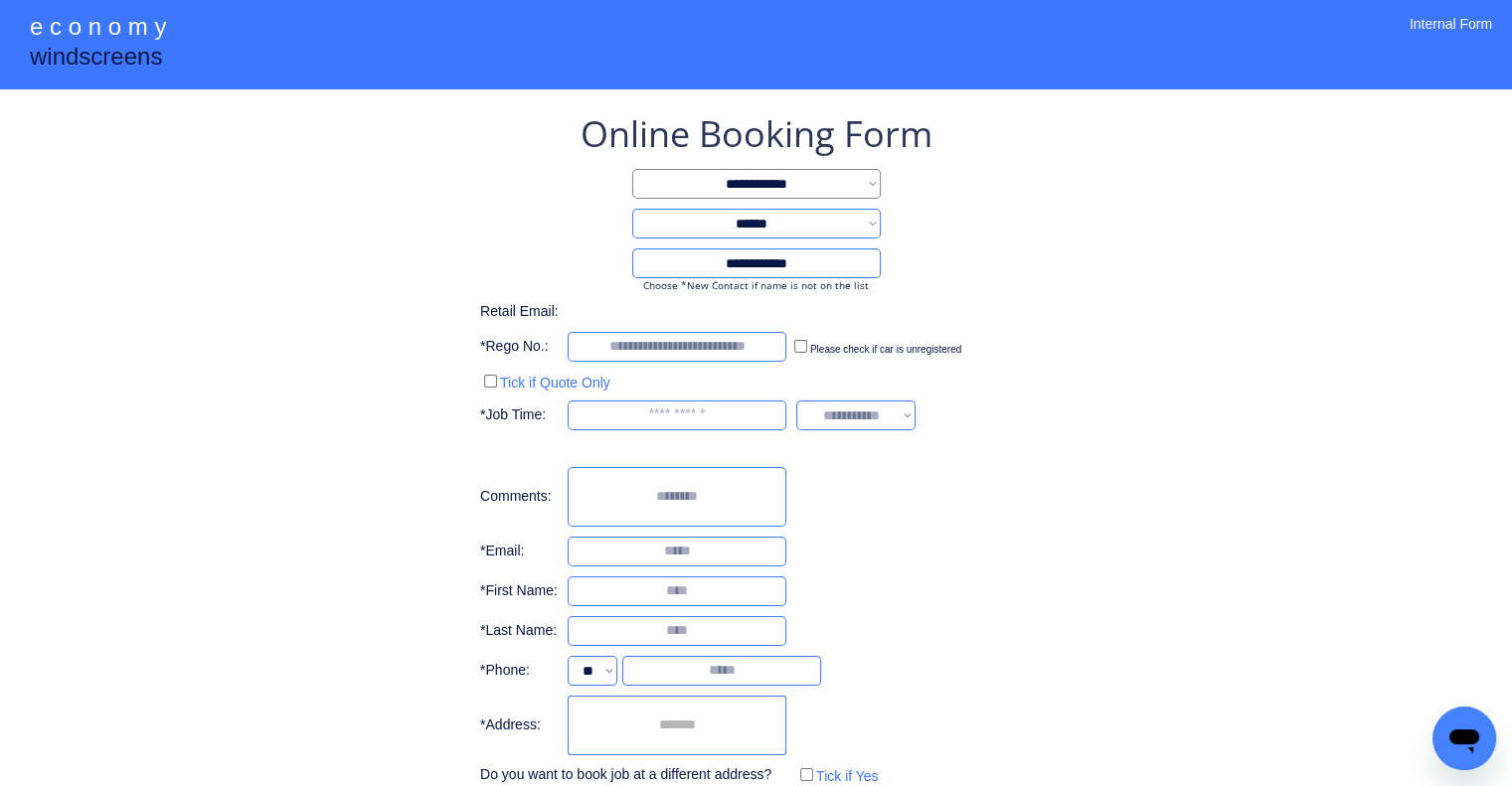 click at bounding box center (677, 591) 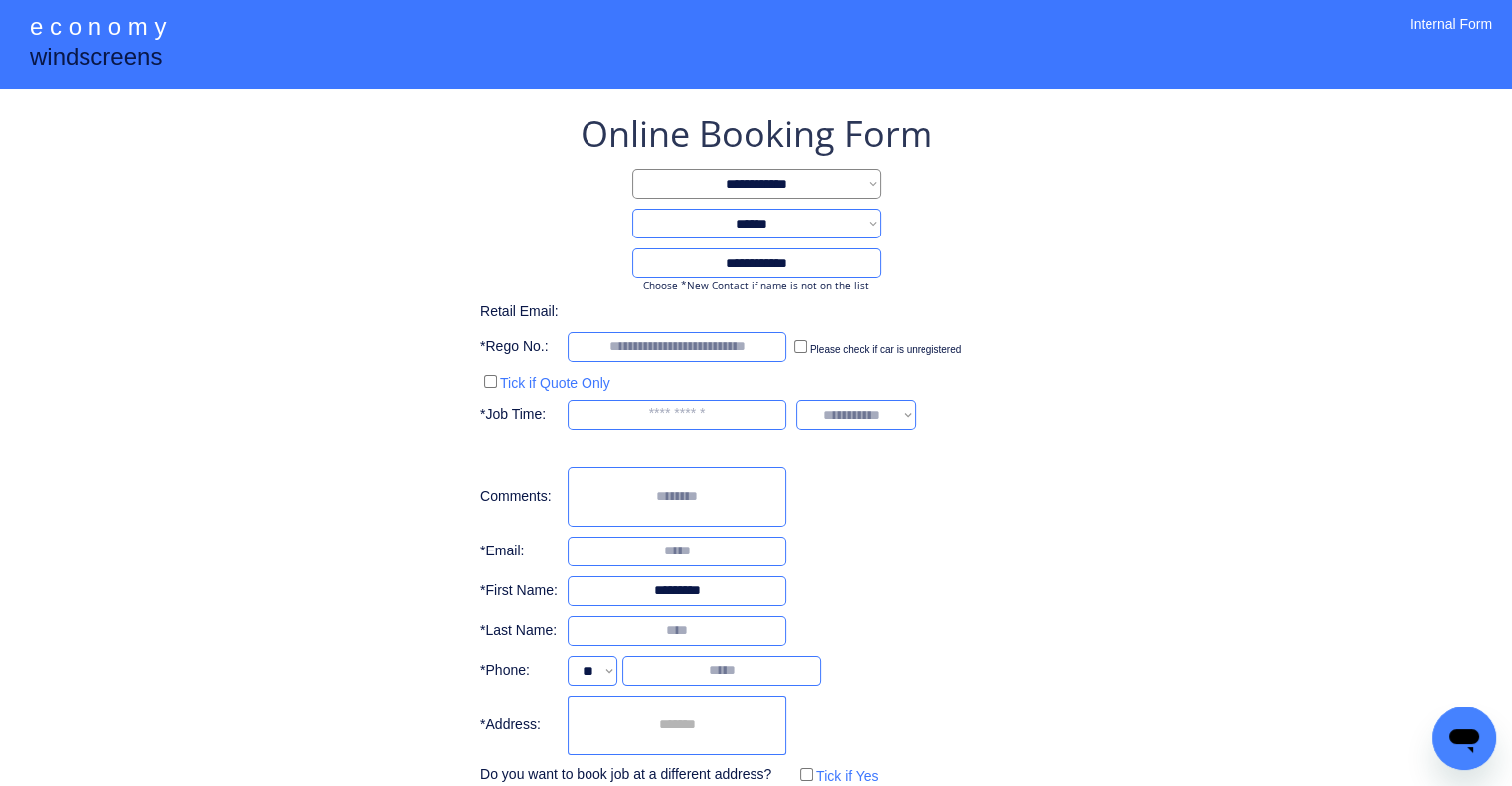 type on "*********" 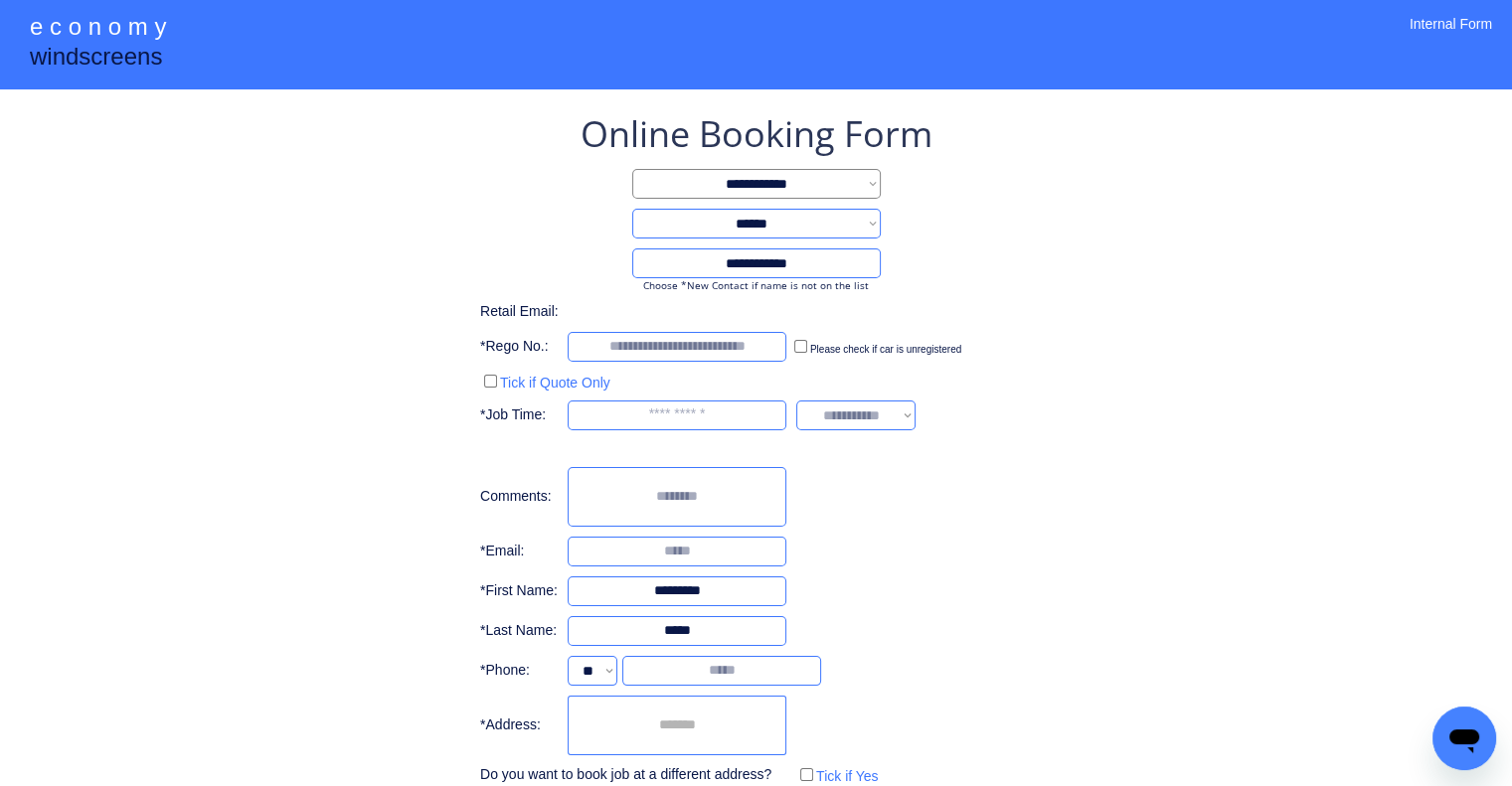 type on "*****" 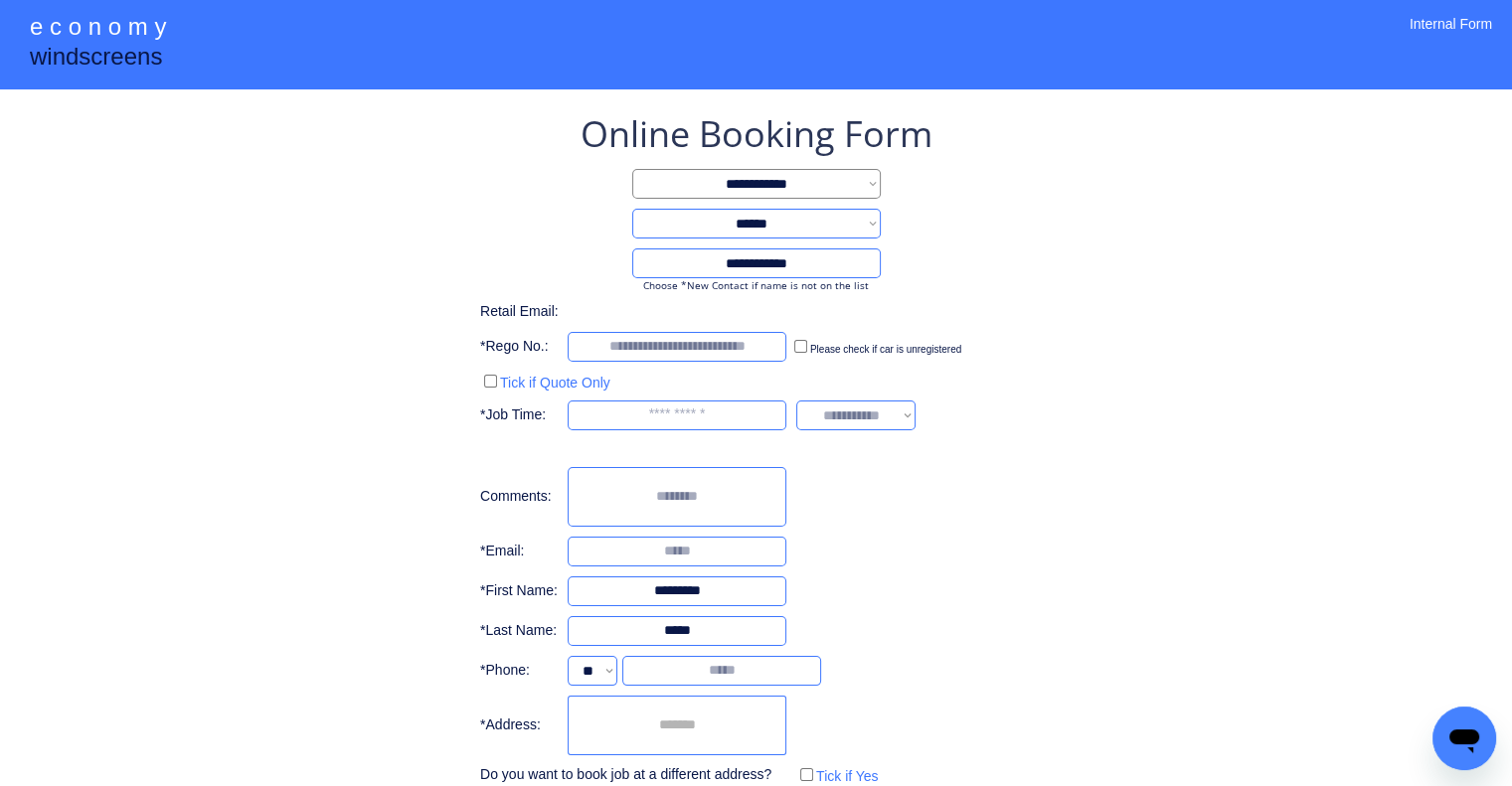 click at bounding box center [677, 551] 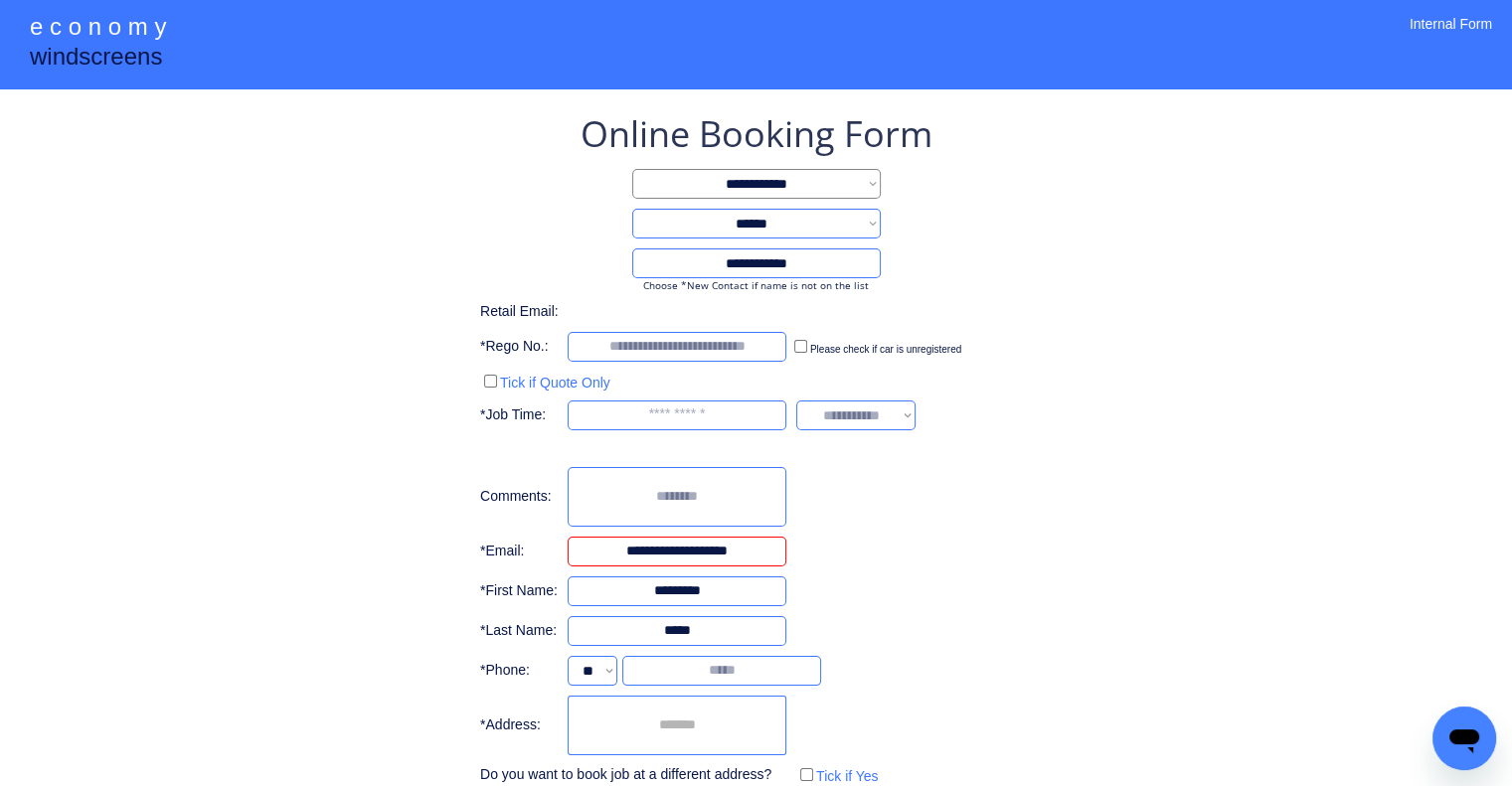 type on "**********" 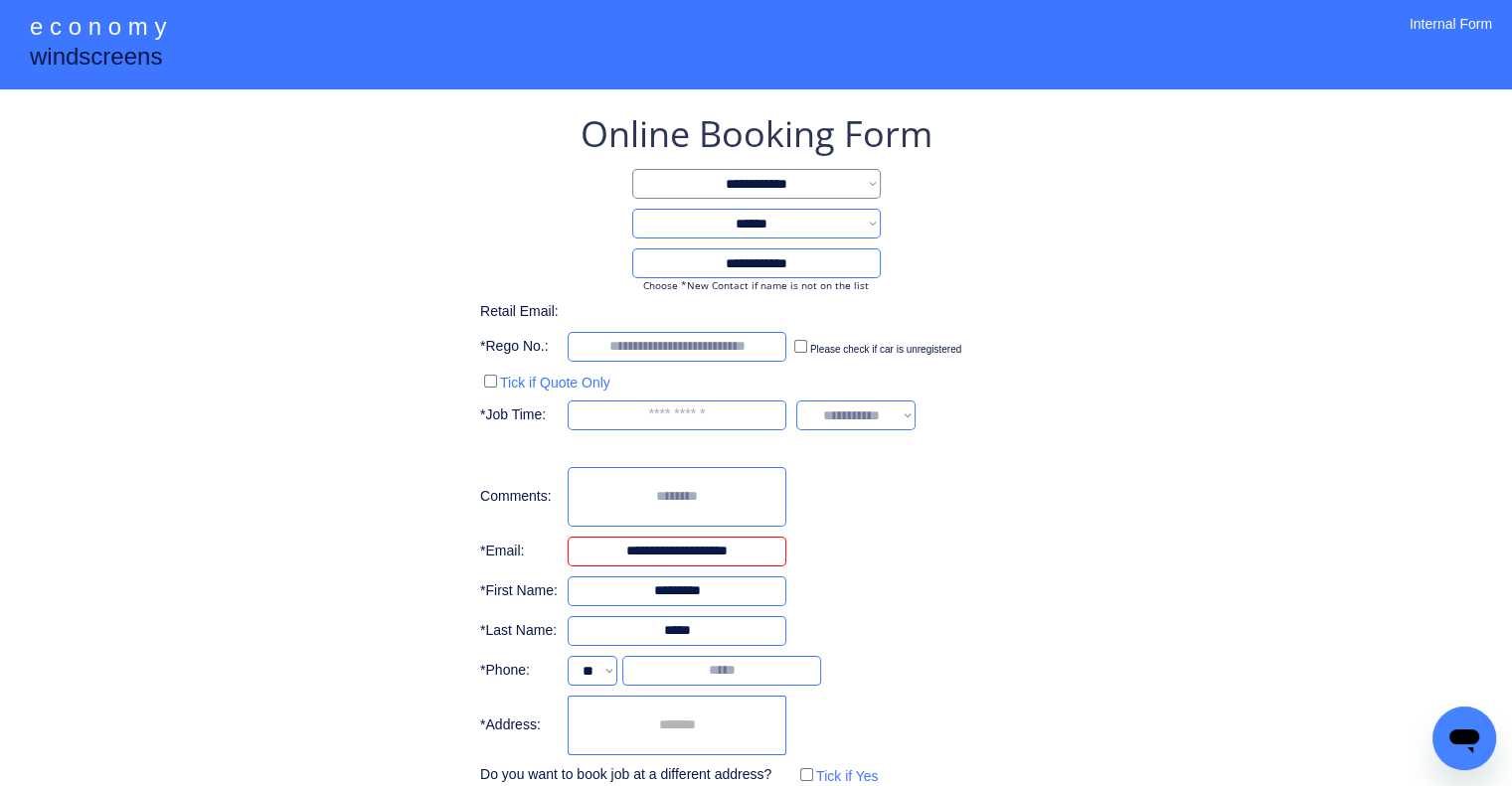 click on "**********" at bounding box center [756, 489] 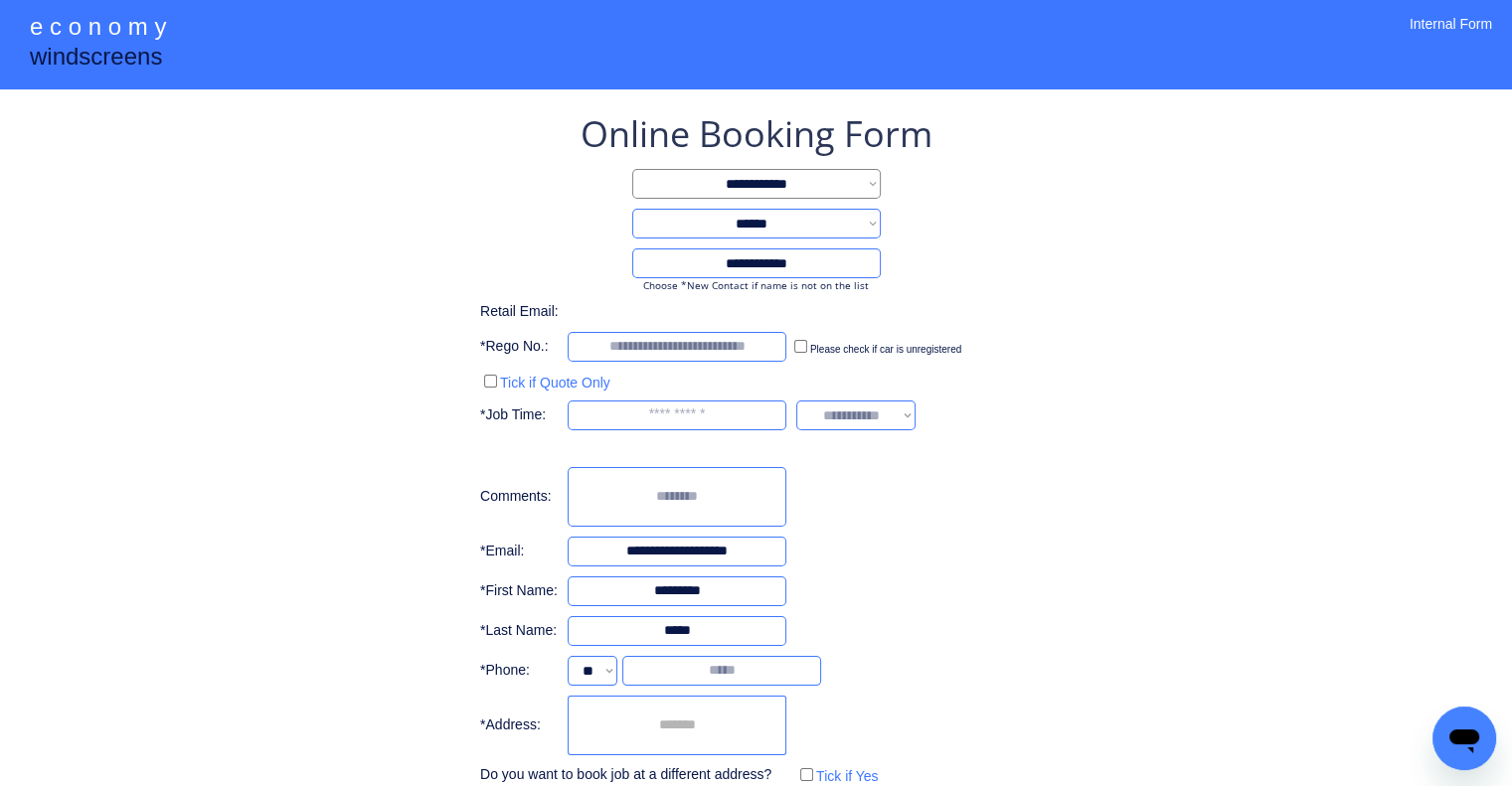 click at bounding box center [677, 415] 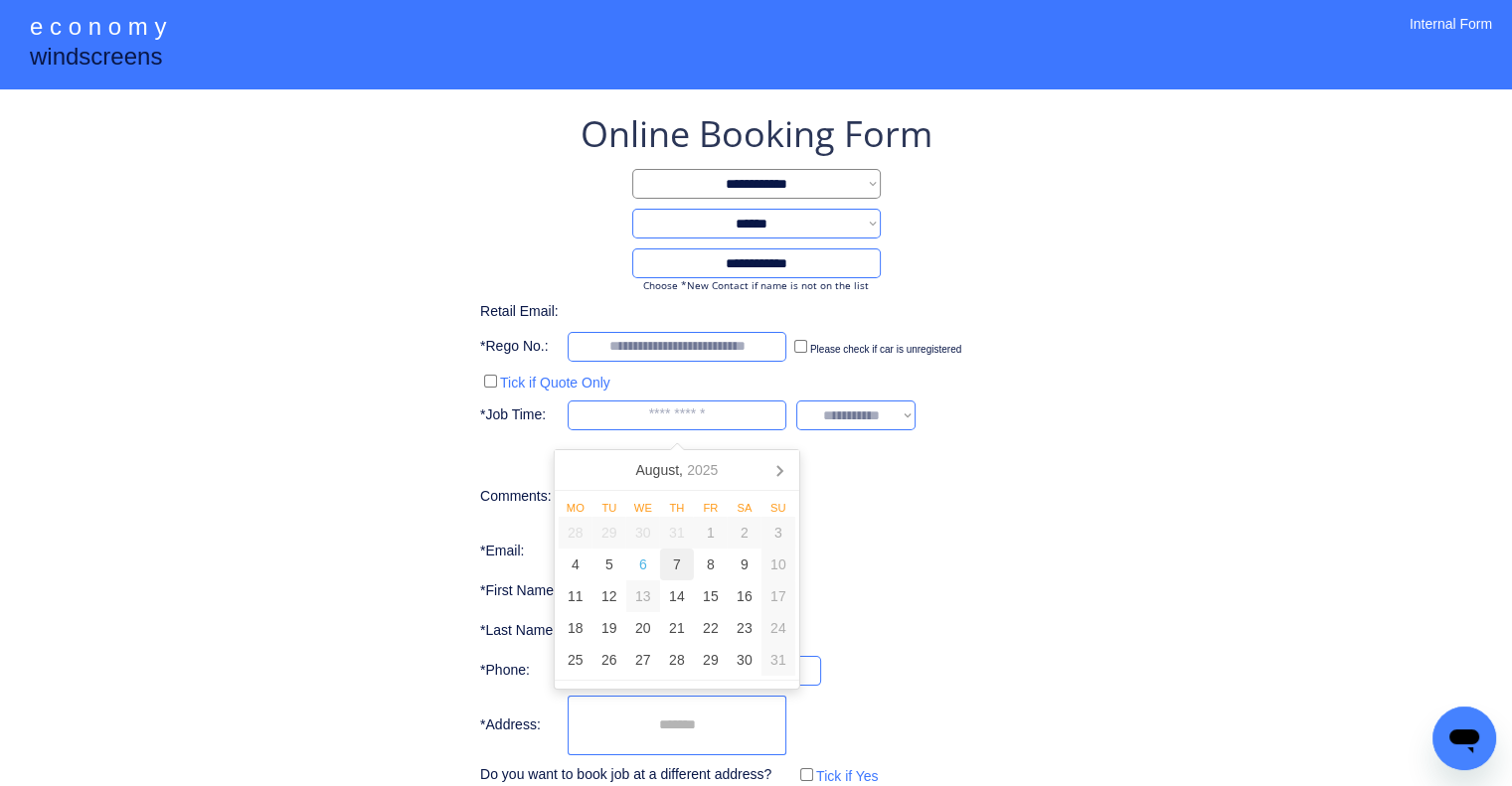 click on "7" at bounding box center [677, 564] 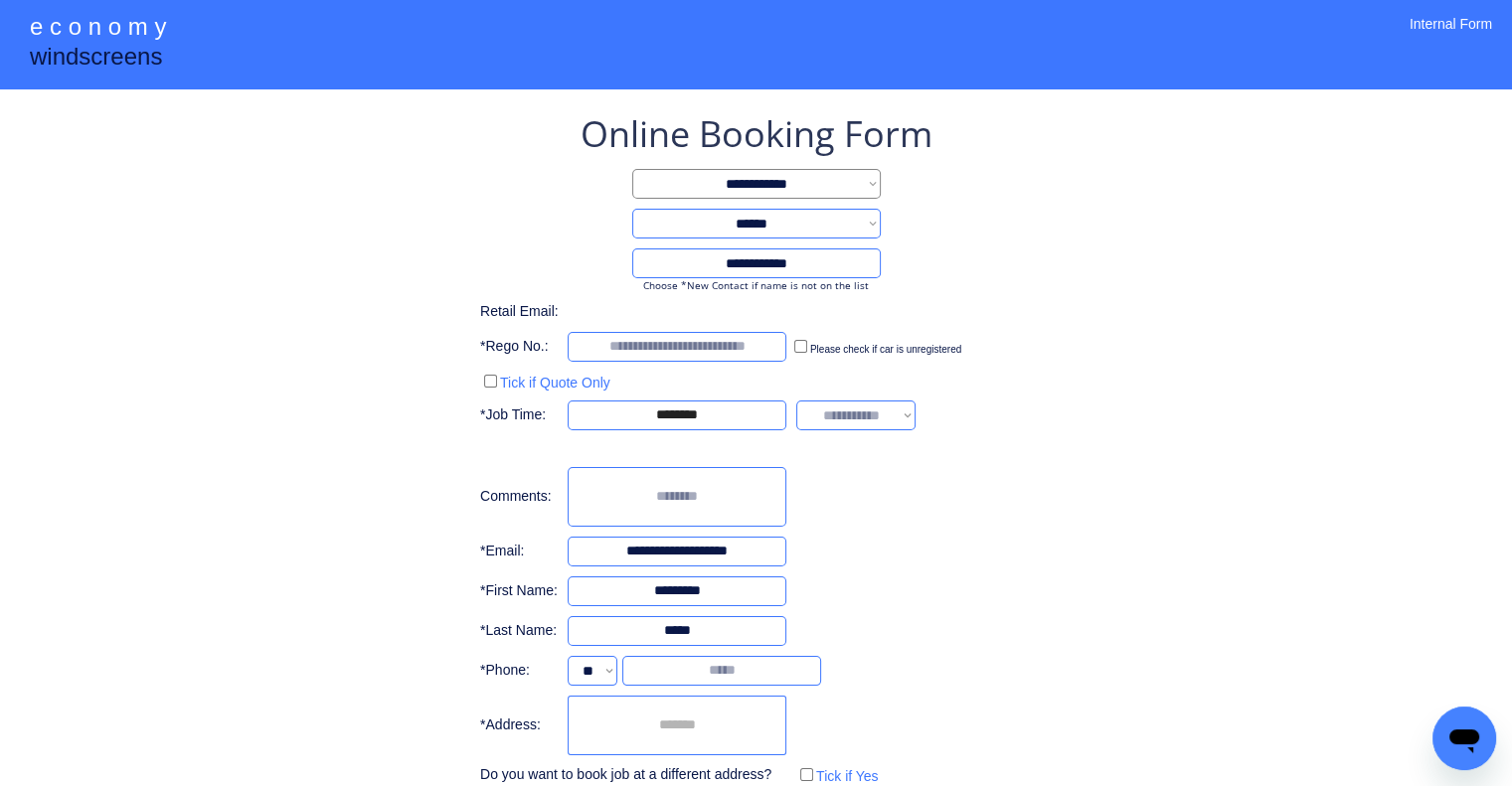 click on "**********" at bounding box center (756, 449) 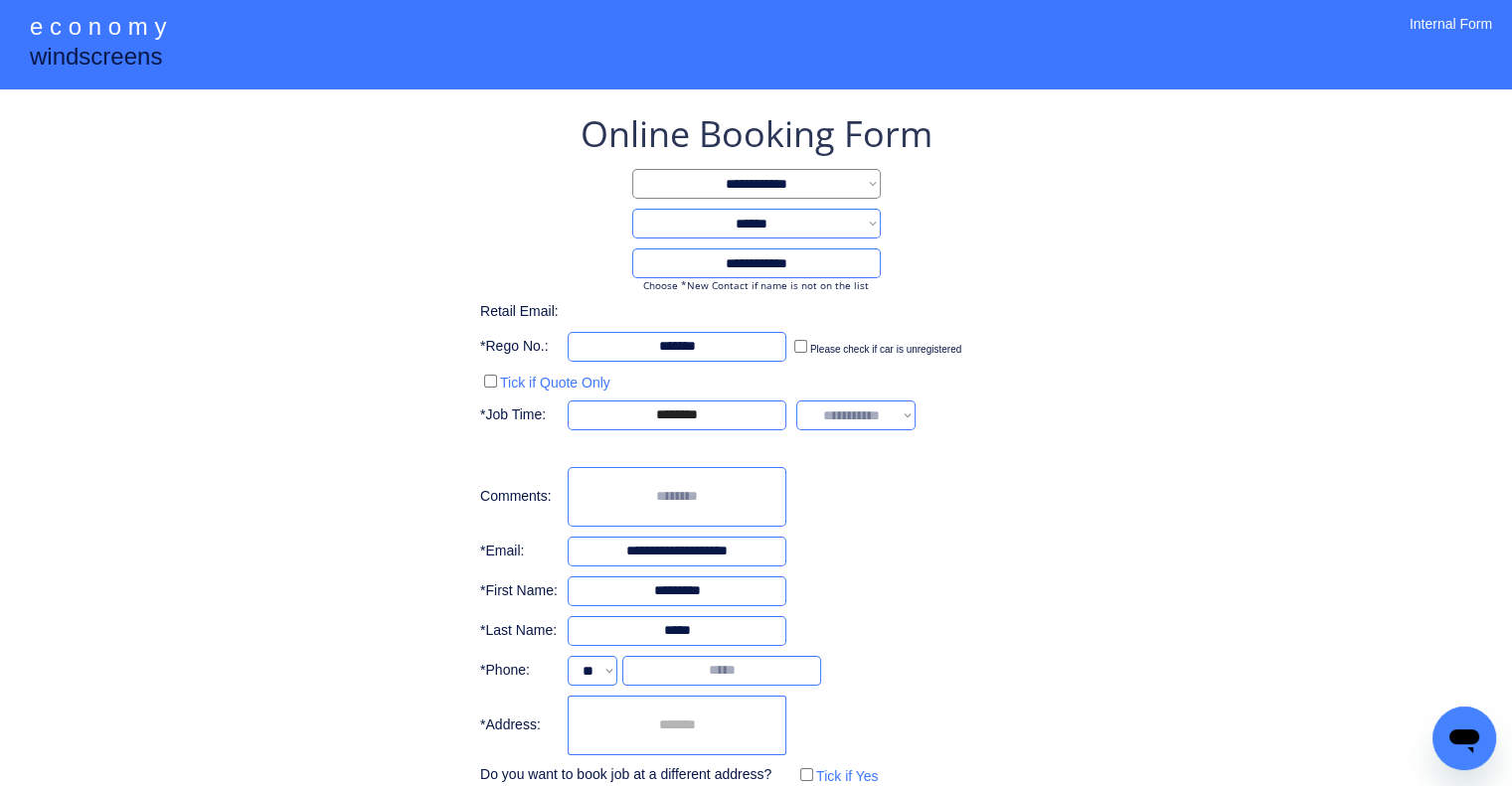 click on "**********" at bounding box center [756, 449] 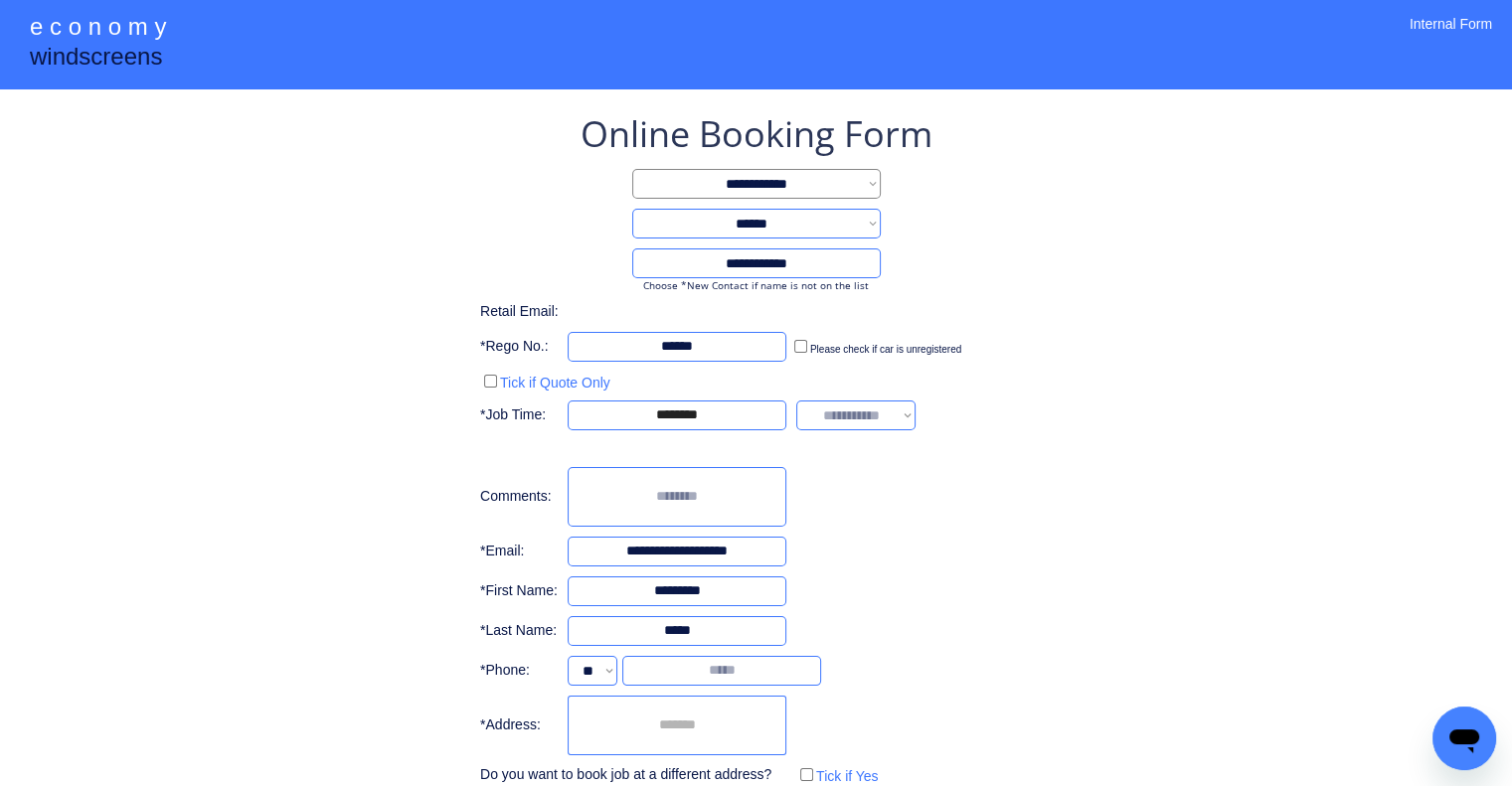 type on "******" 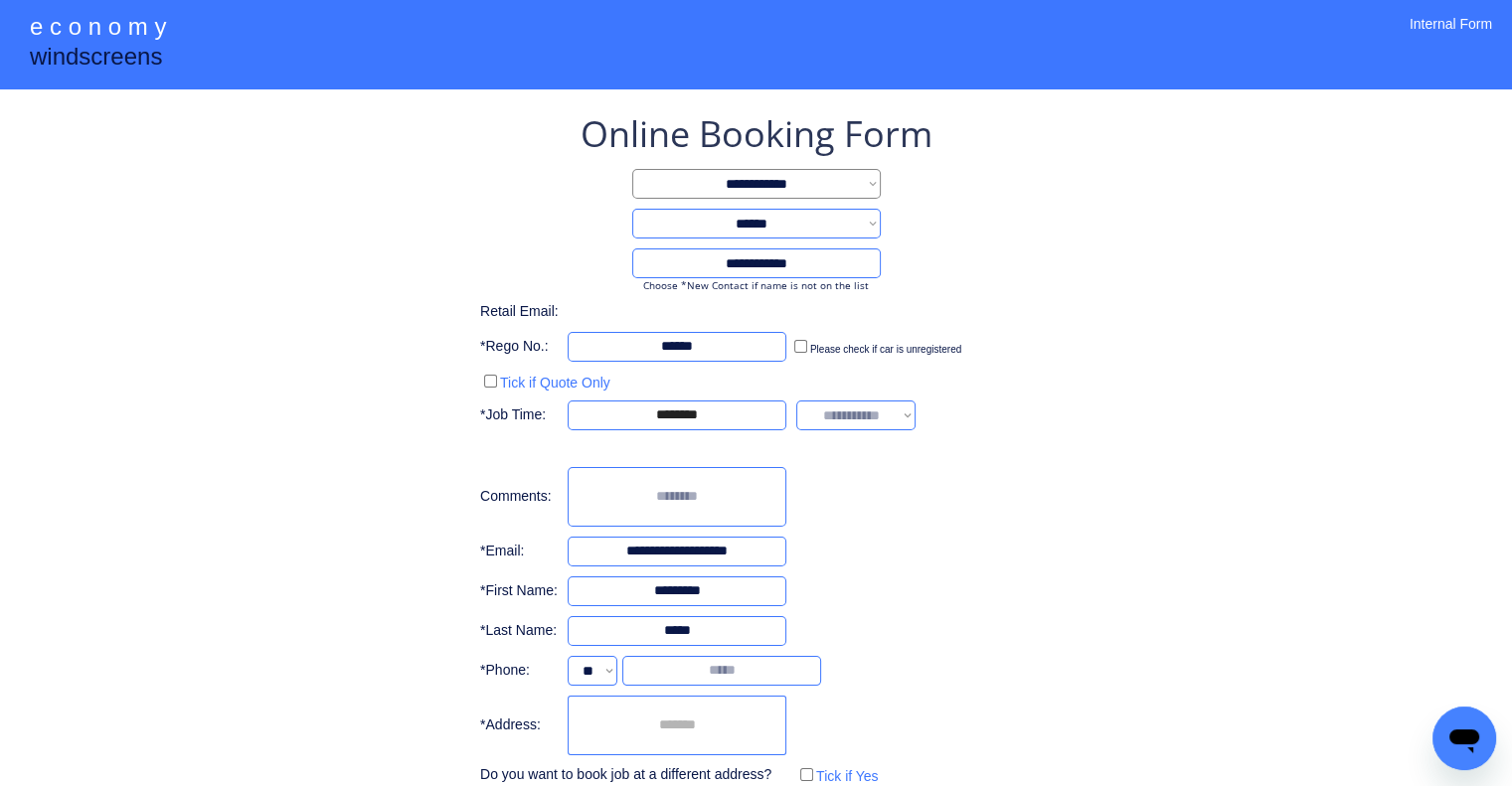 click on "**********" at bounding box center [856, 415] 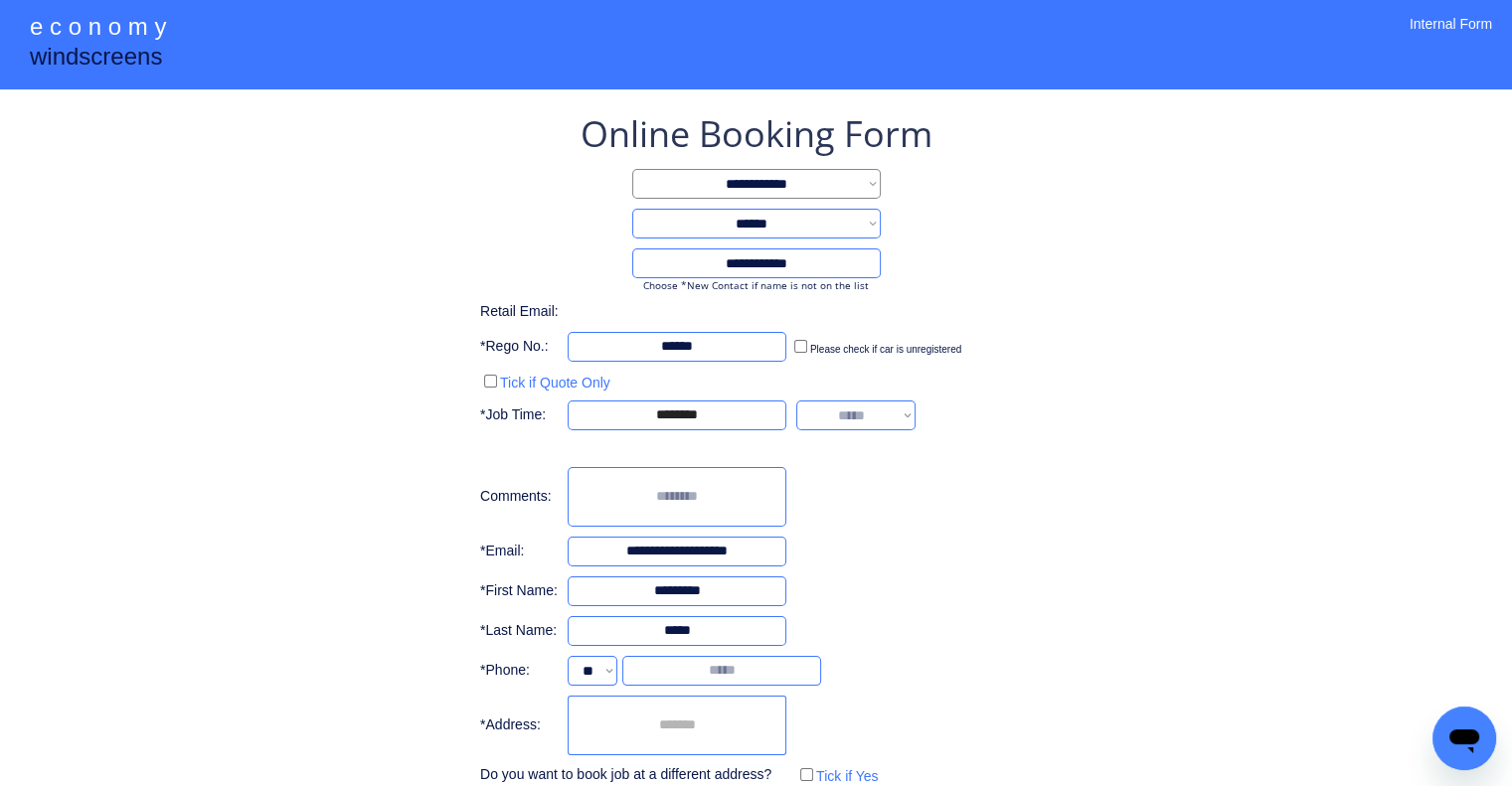 click on "**********" at bounding box center [856, 415] 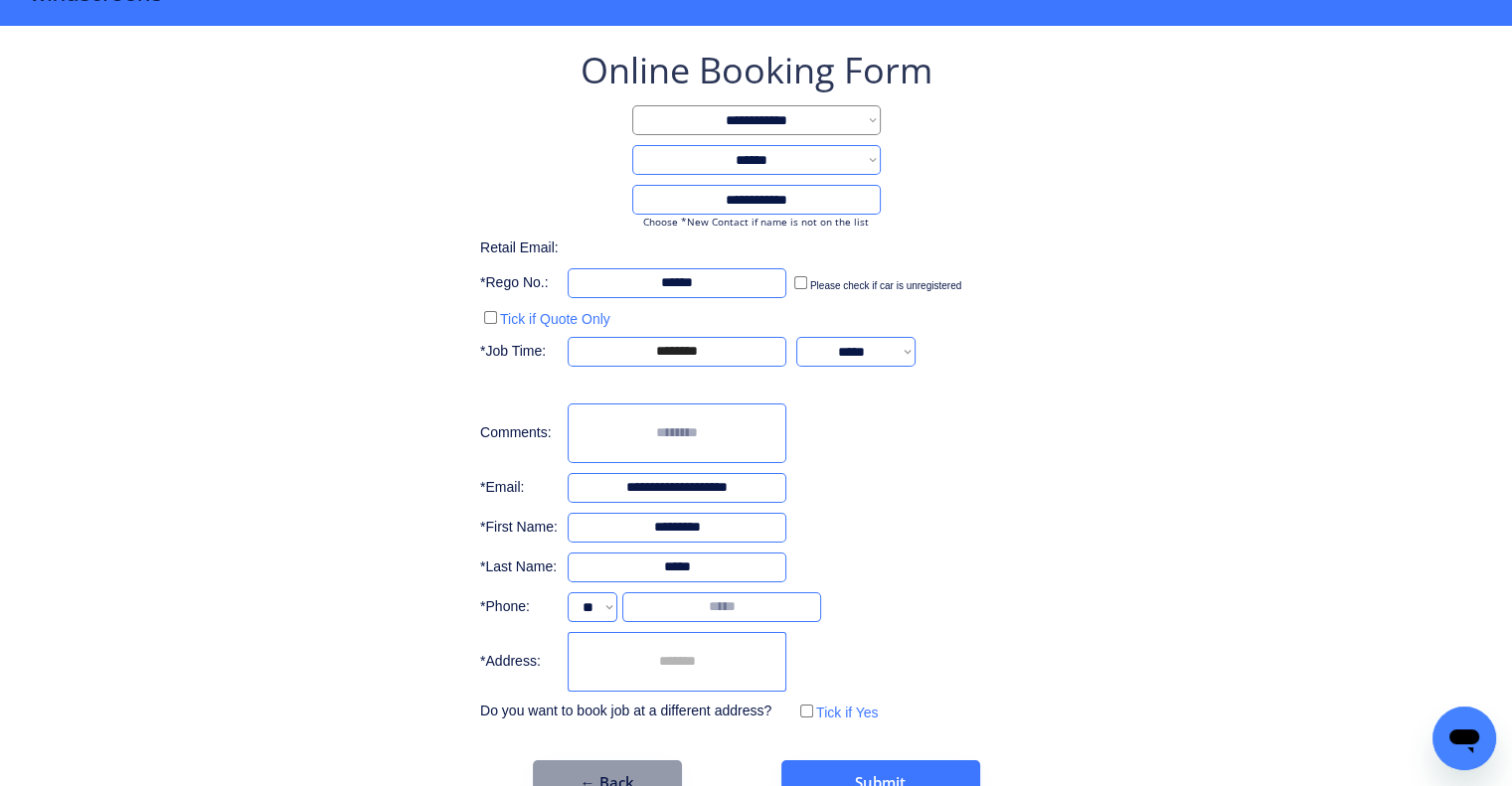 scroll, scrollTop: 112, scrollLeft: 0, axis: vertical 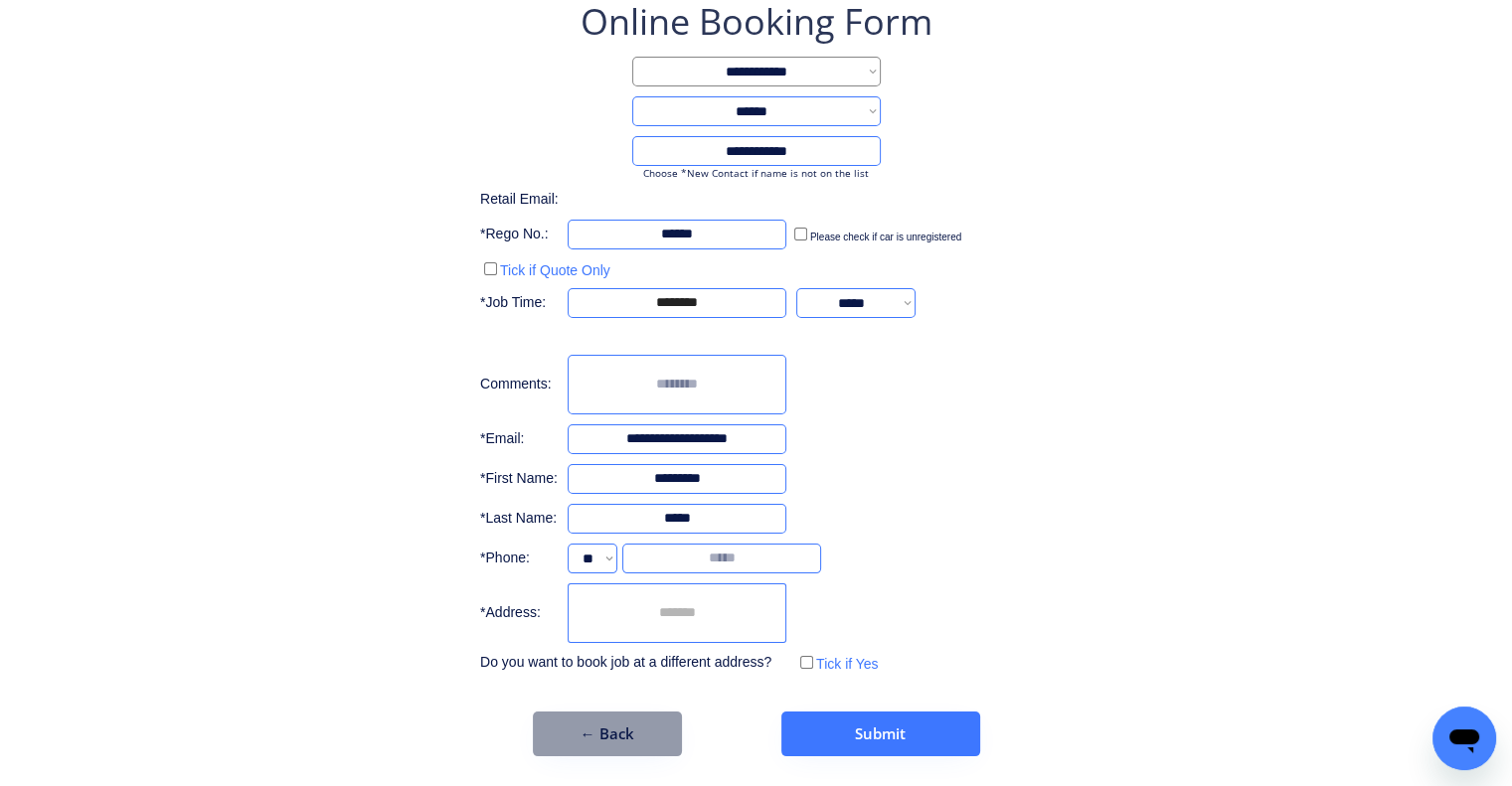 click on "**********" at bounding box center (756, 377) 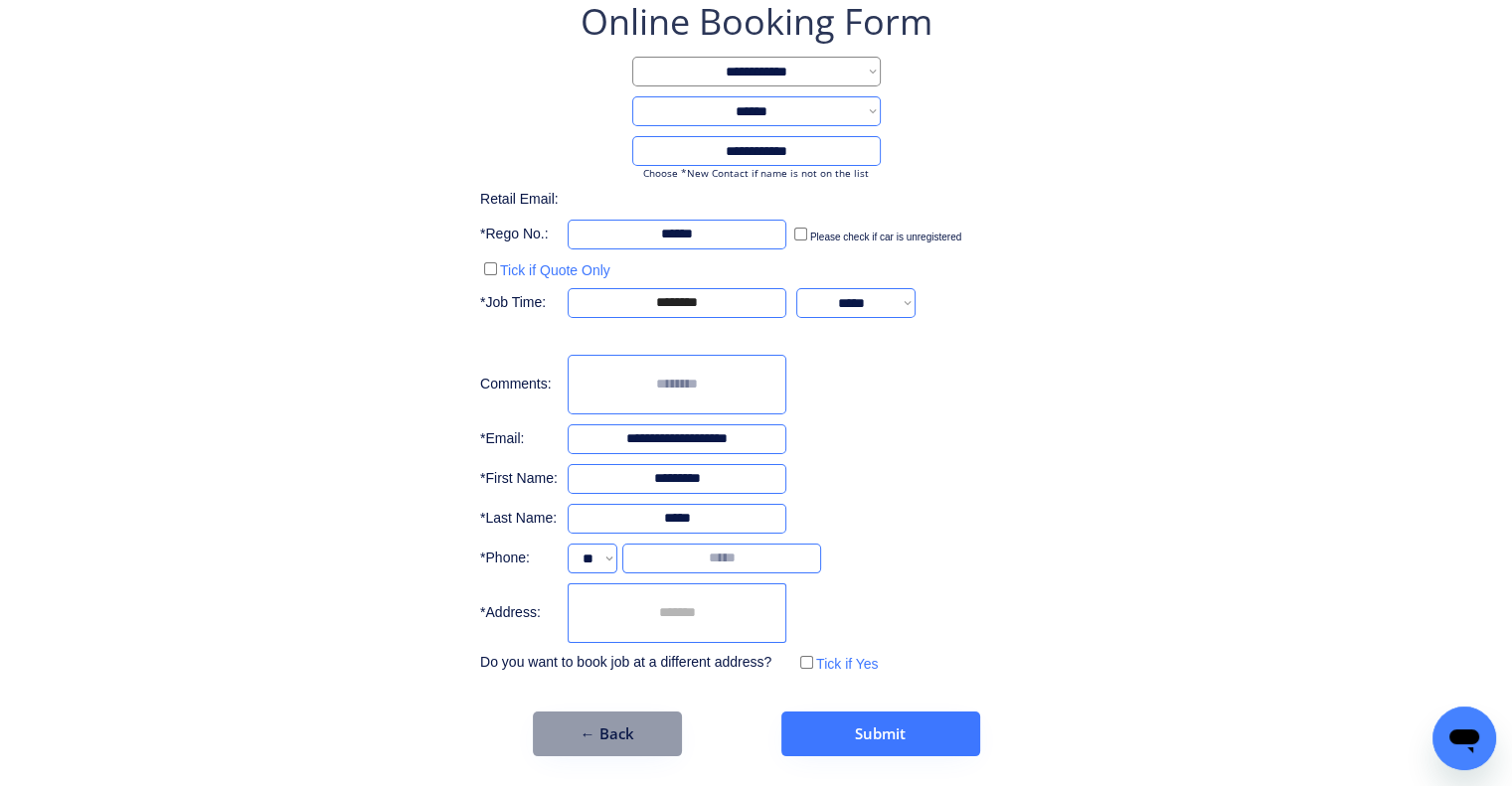 click at bounding box center [722, 558] 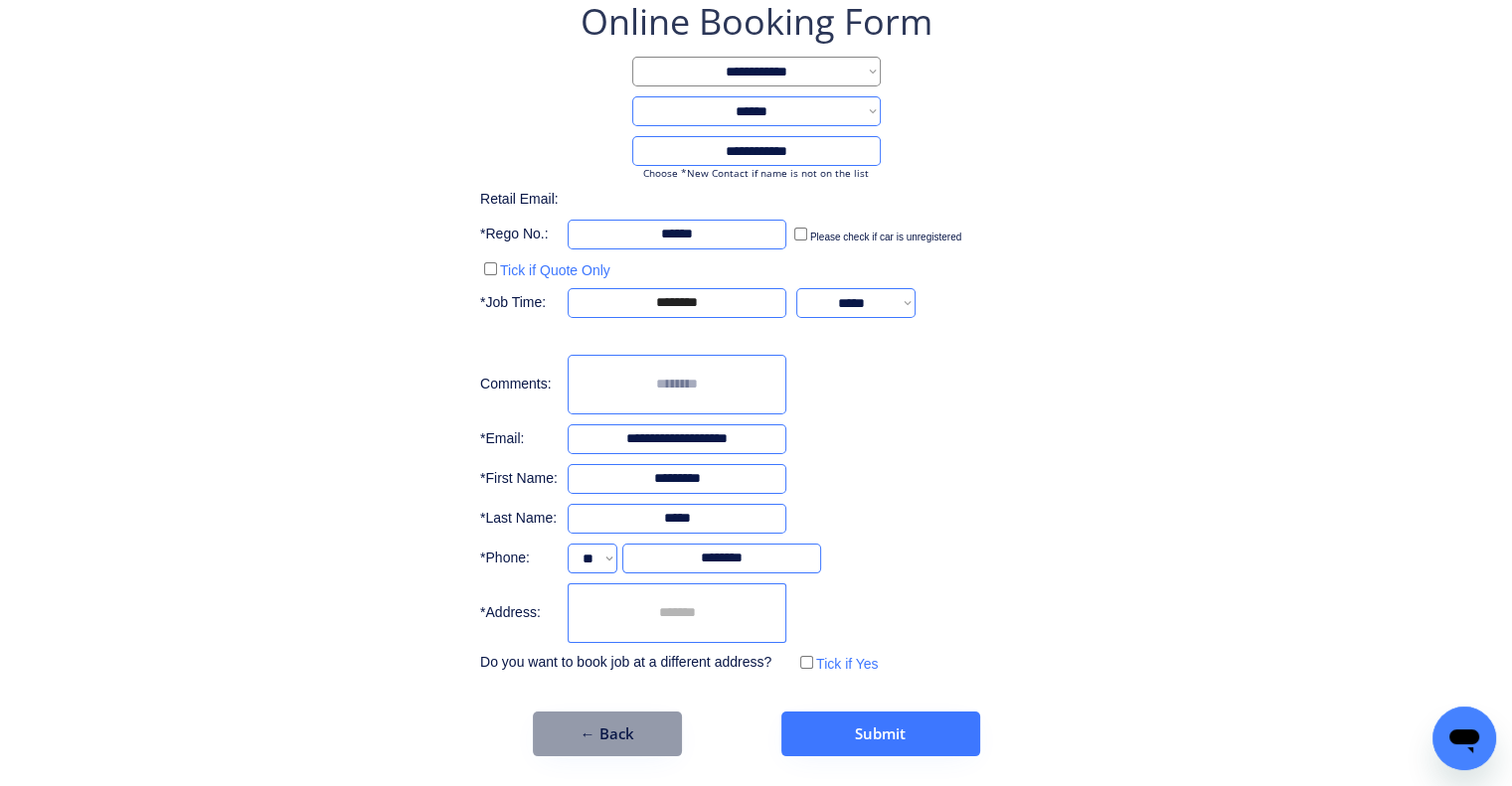 paste on "**********" 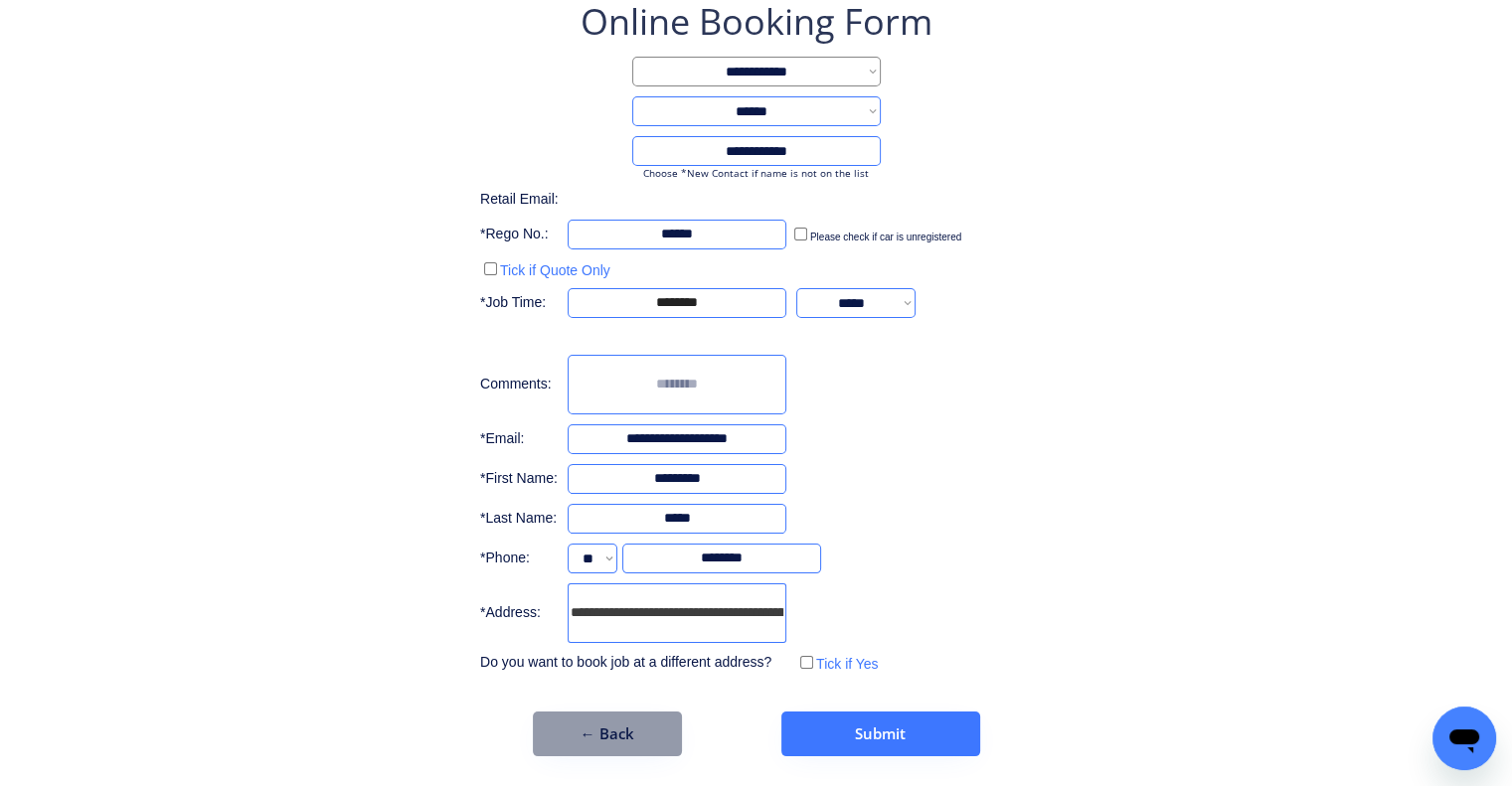 scroll, scrollTop: 0, scrollLeft: 72, axis: horizontal 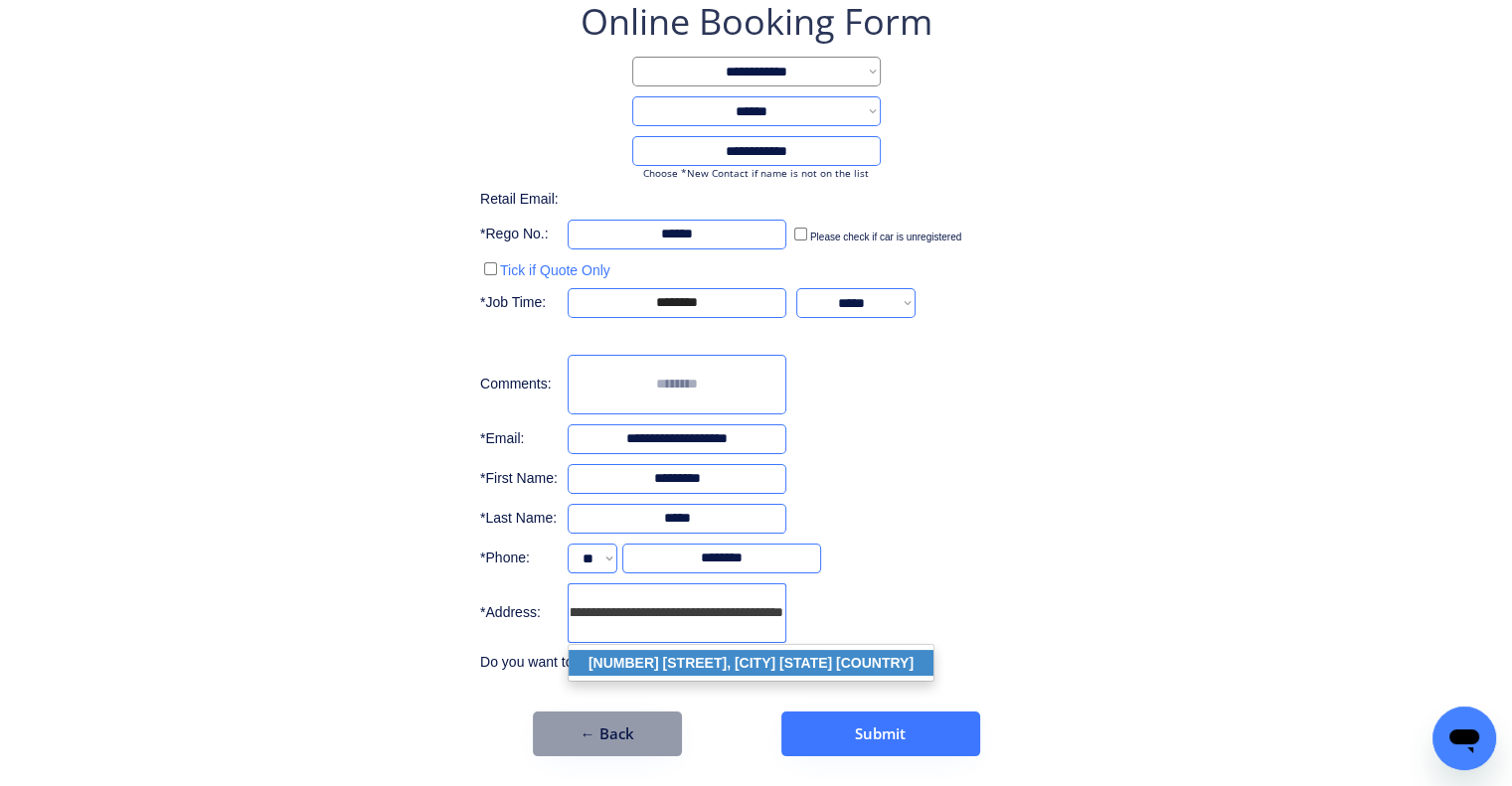 click on "25 Plain St, Slacks Creek QLD 4127, Australia" 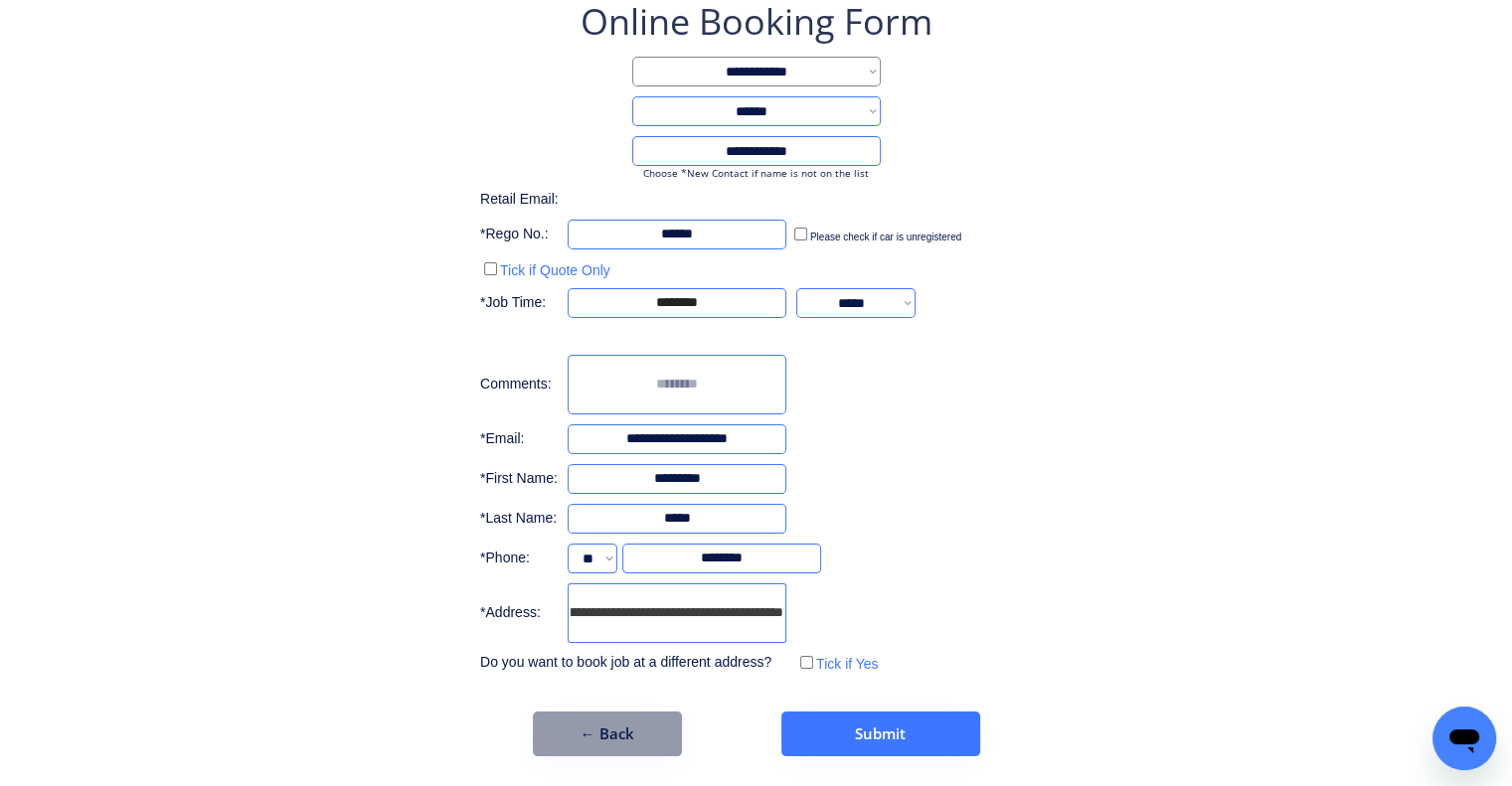 type on "**********" 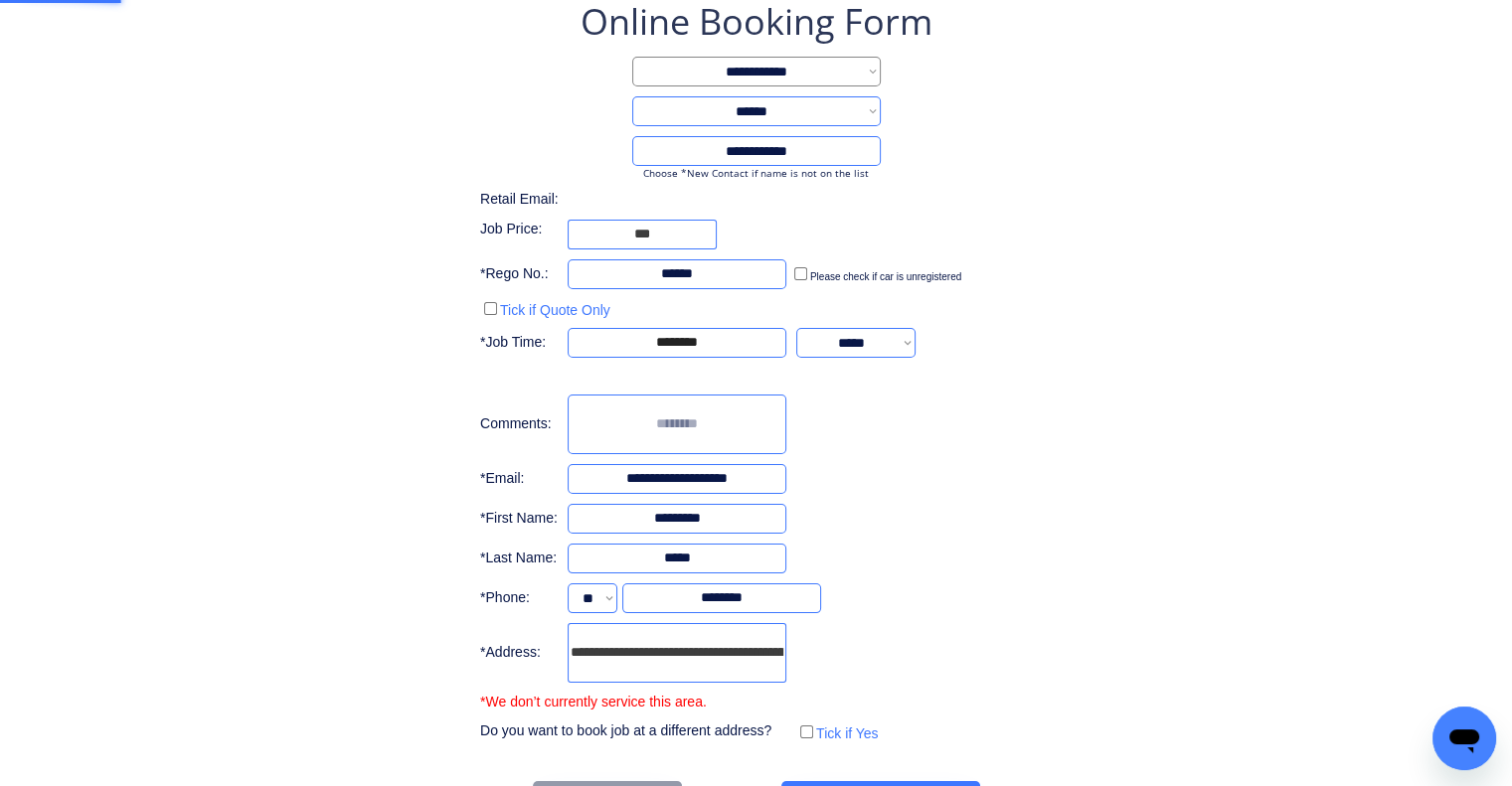 click on "**********" at bounding box center (756, 372) 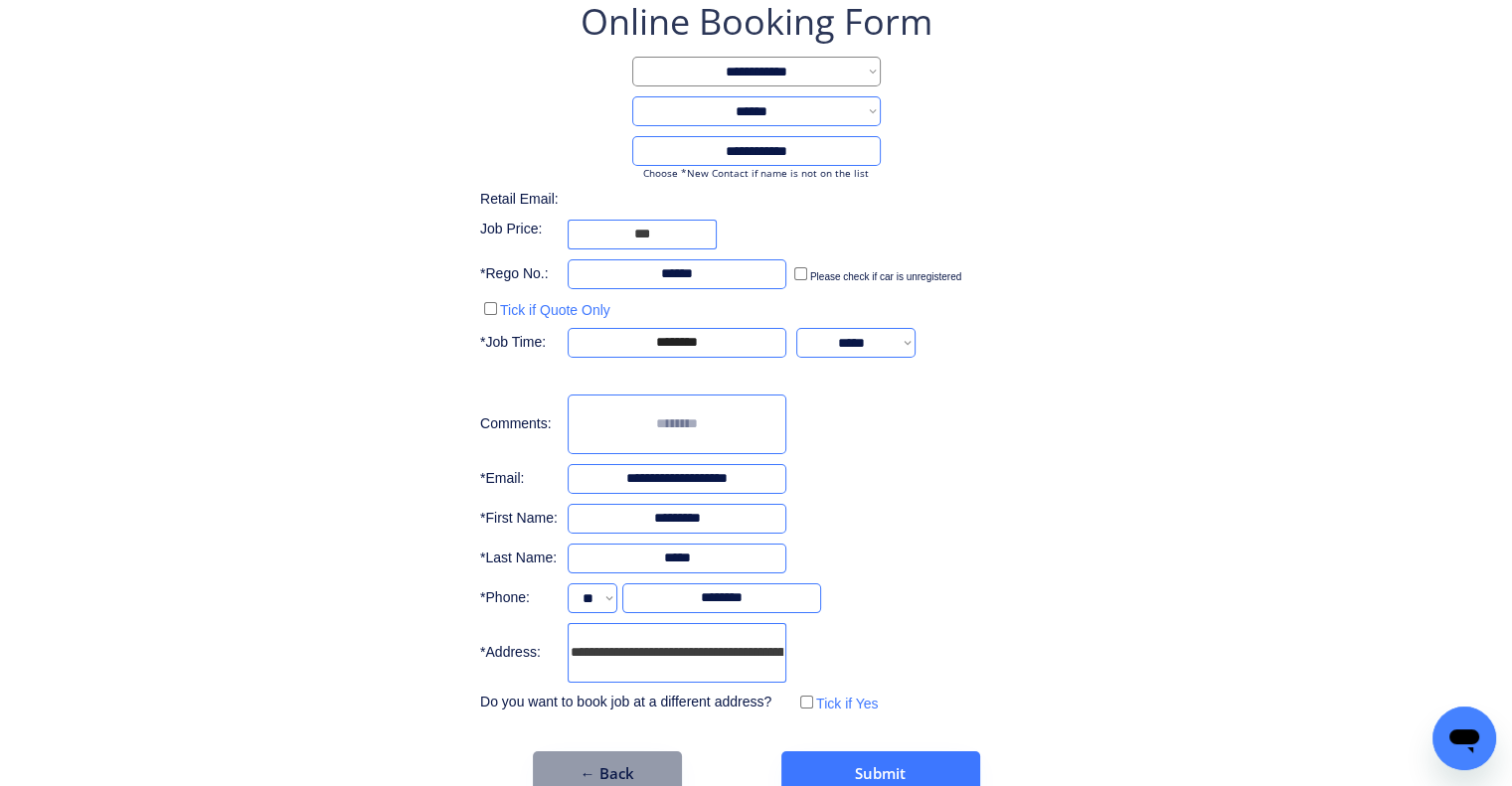 click on "**********" at bounding box center [756, 357] 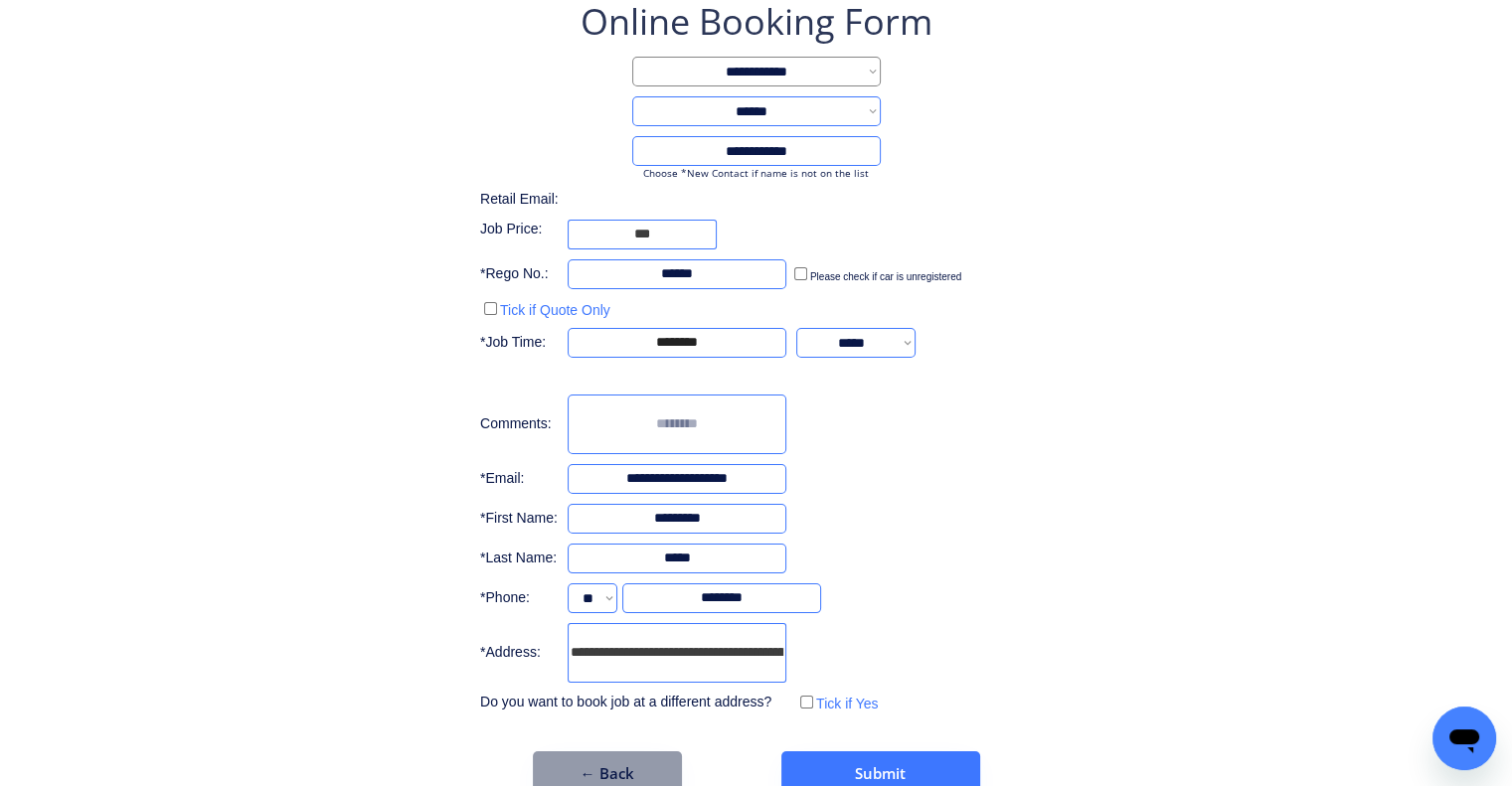 drag, startPoint x: 1046, startPoint y: 508, endPoint x: 959, endPoint y: 409, distance: 131.7953 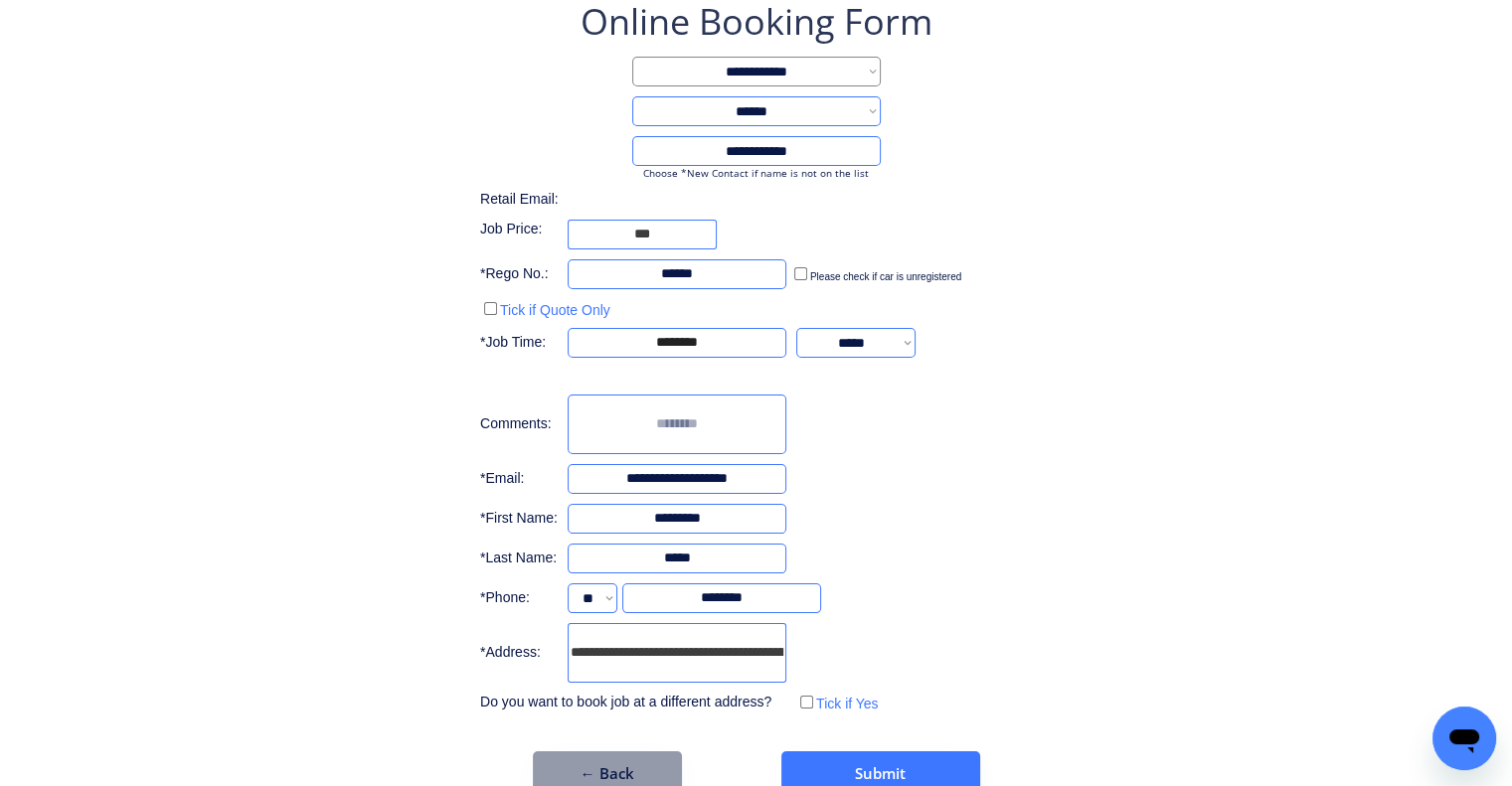 click on "**********" at bounding box center [756, 357] 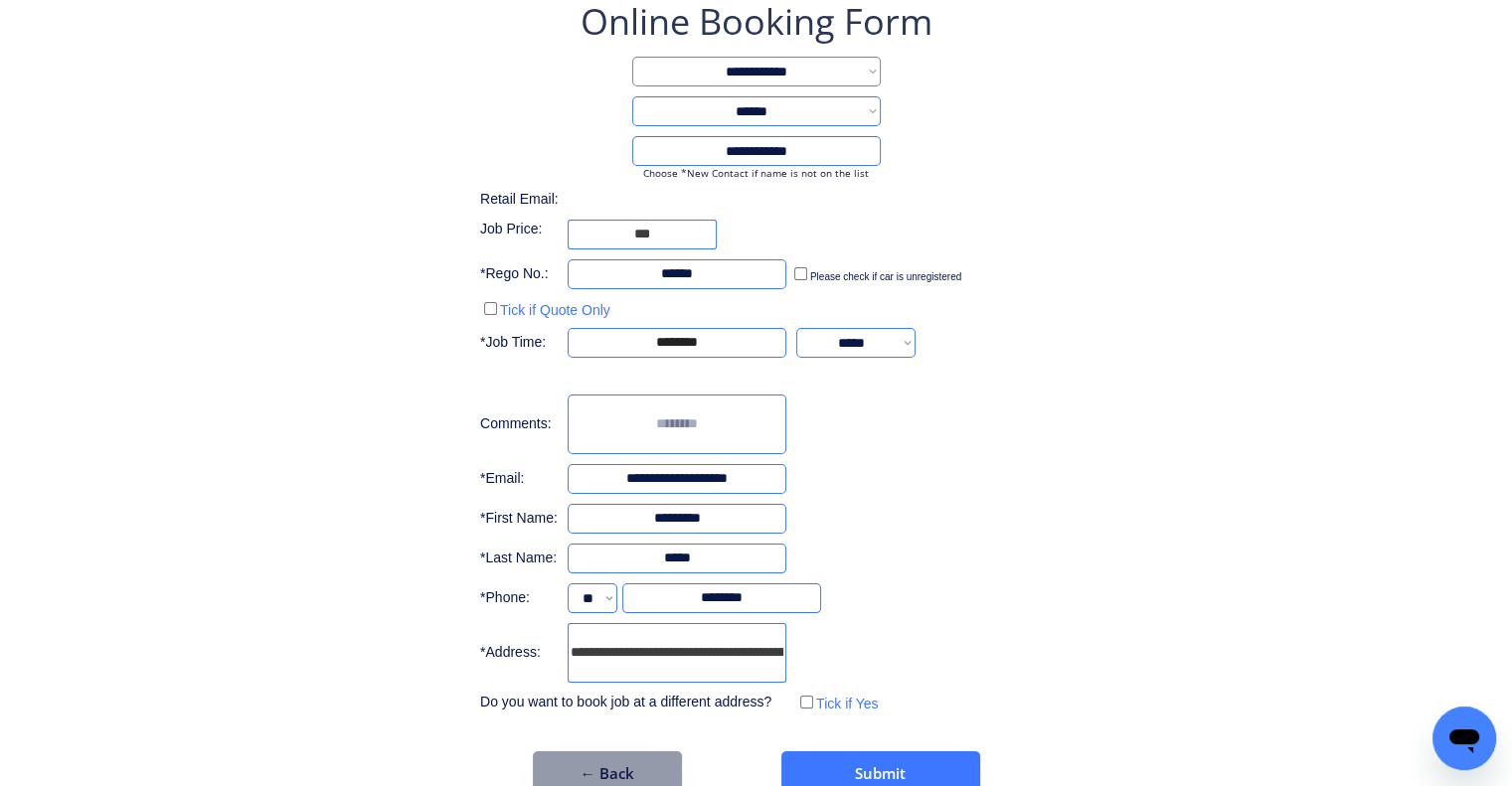 click on "**********" at bounding box center [756, 396] 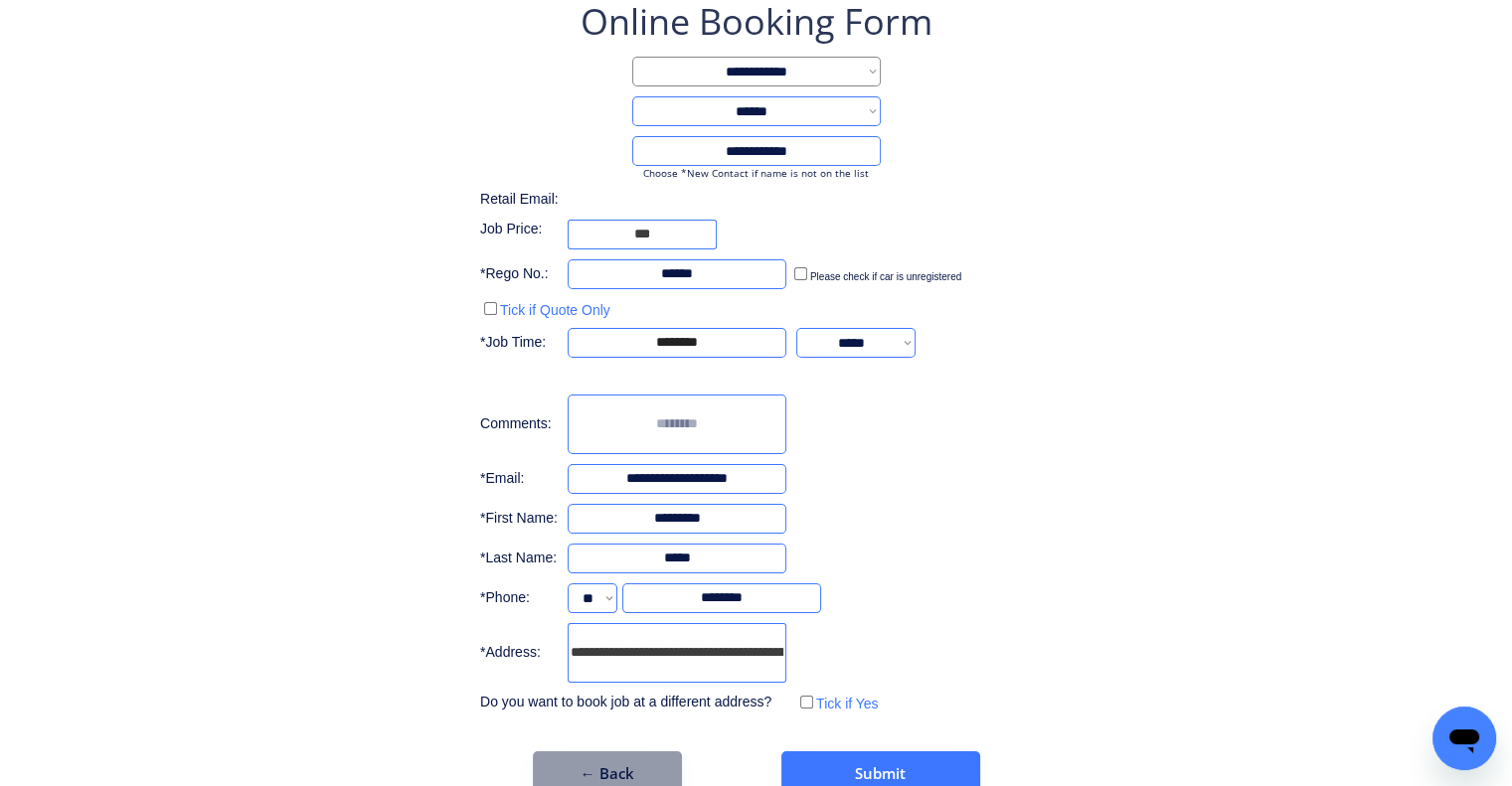 click on "**********" at bounding box center [756, 357] 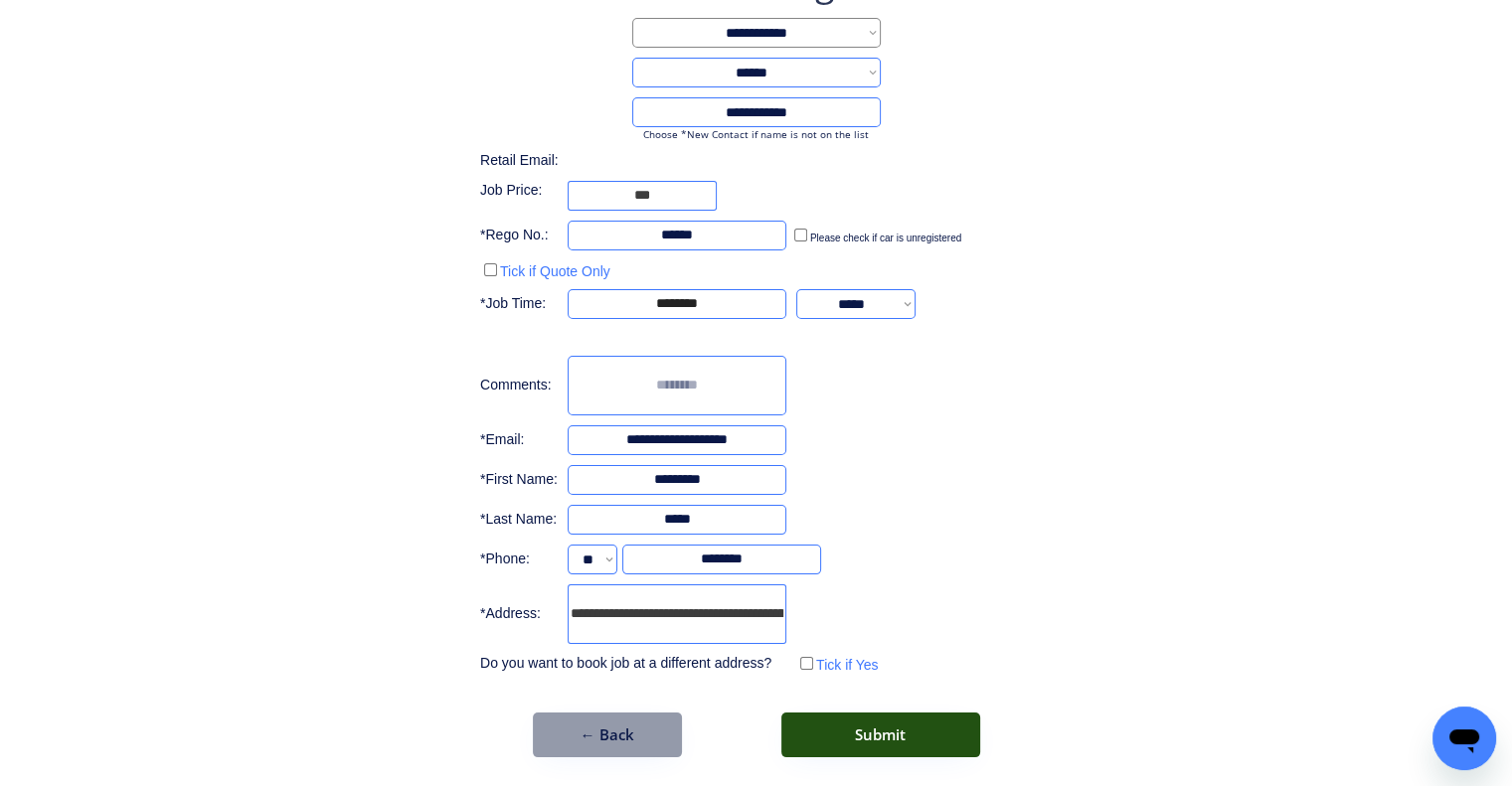scroll, scrollTop: 152, scrollLeft: 0, axis: vertical 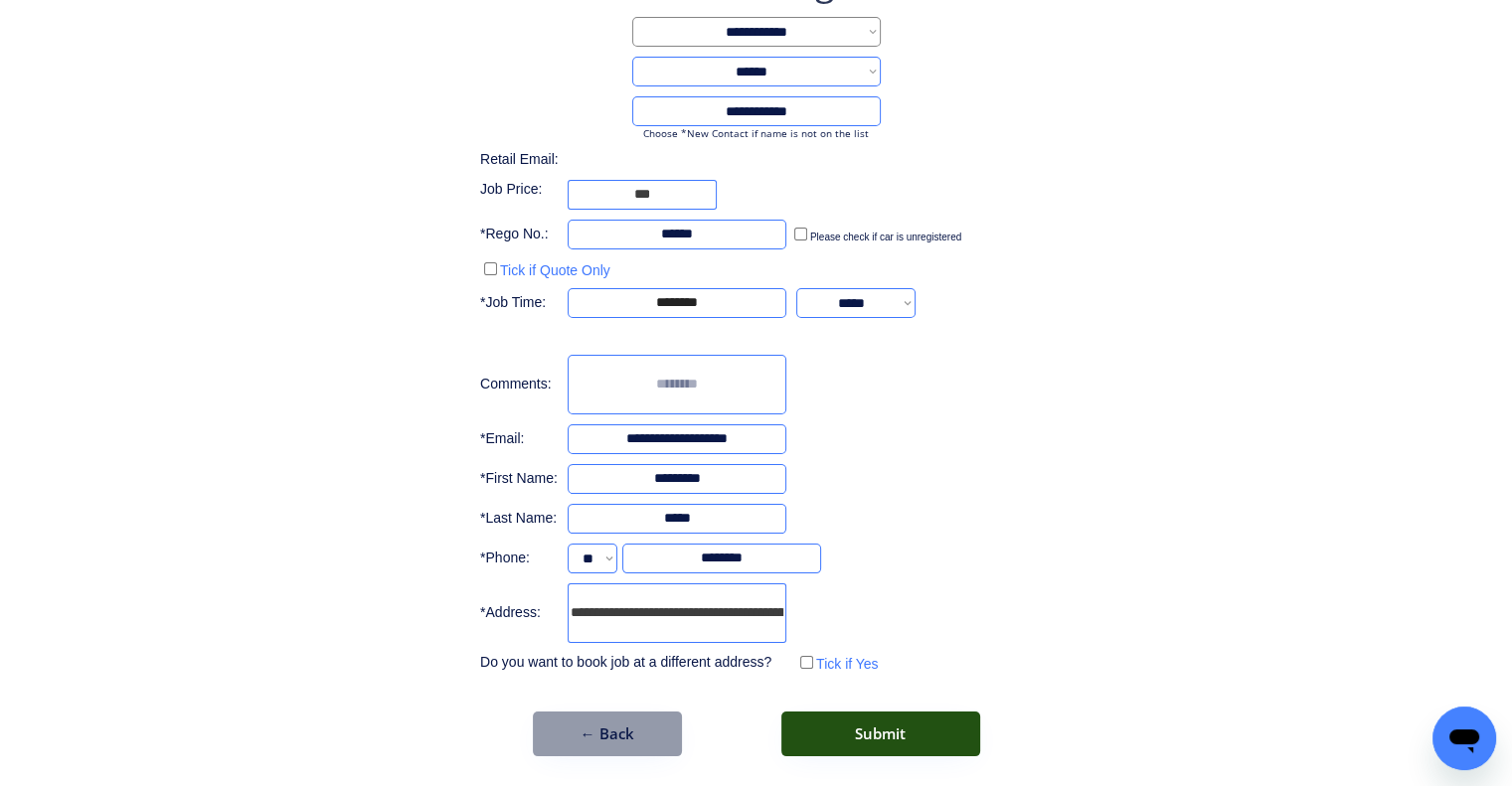 click on "Submit" at bounding box center [881, 733] 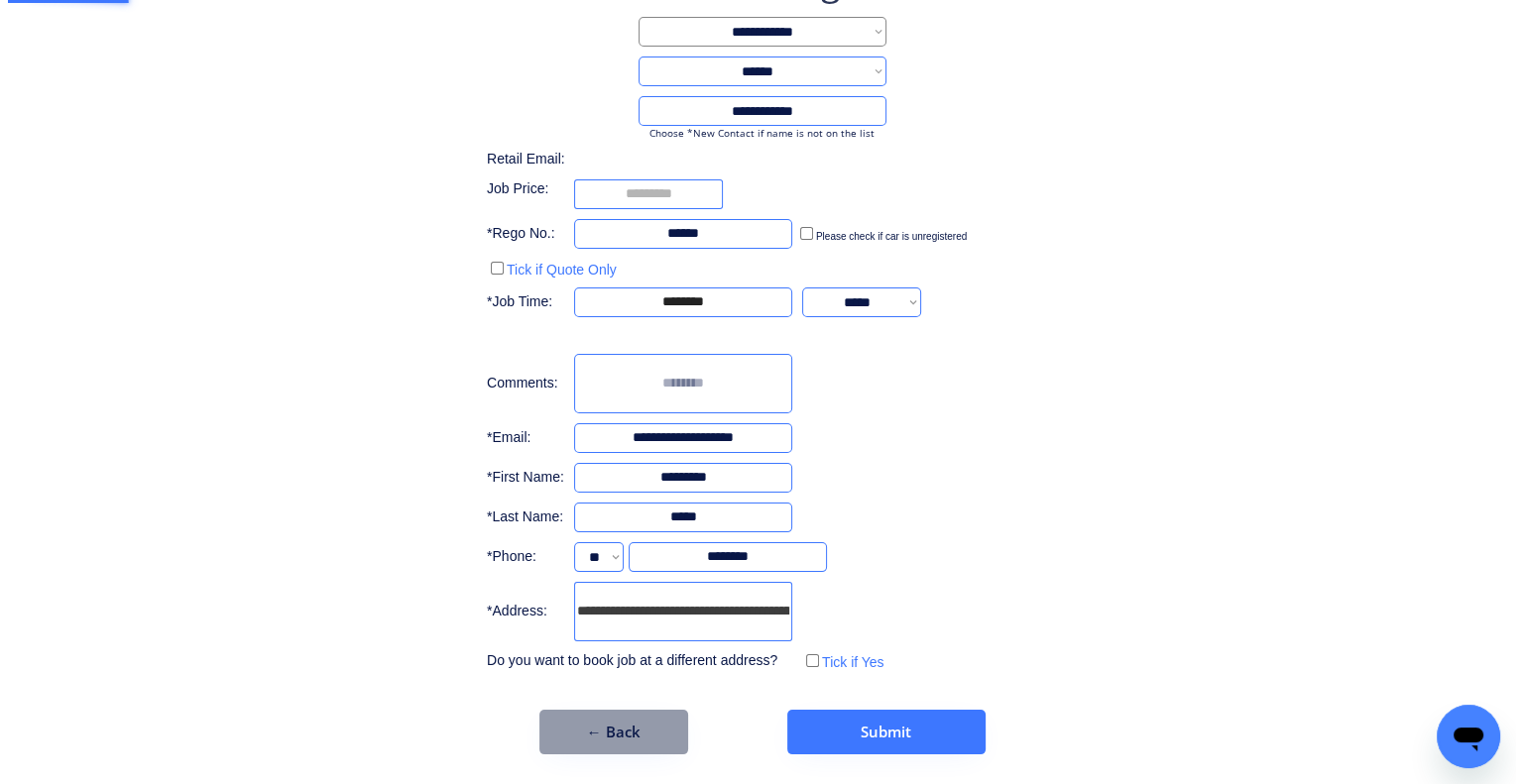 scroll, scrollTop: 0, scrollLeft: 0, axis: both 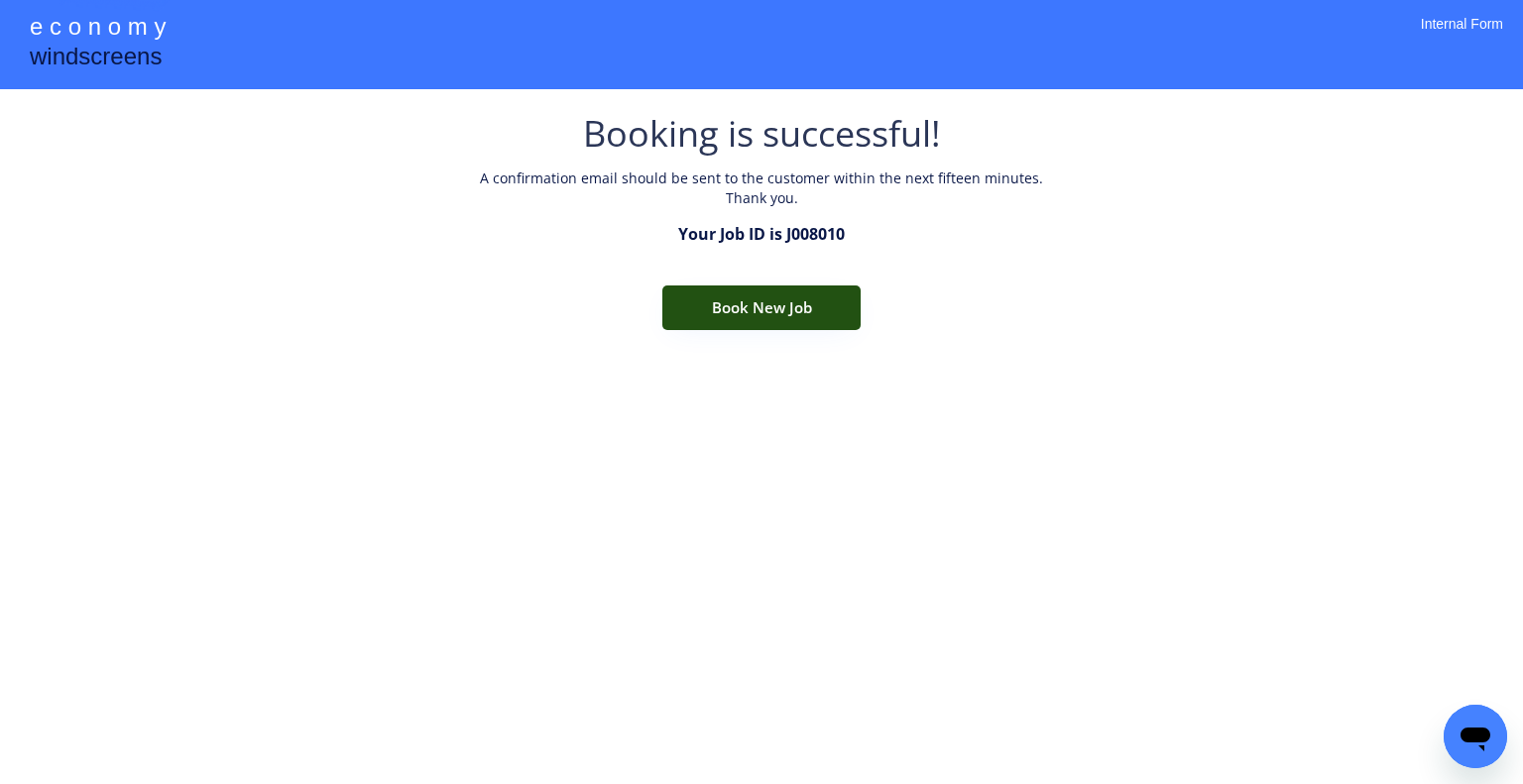 click on "Book New Job" at bounding box center [762, 307] 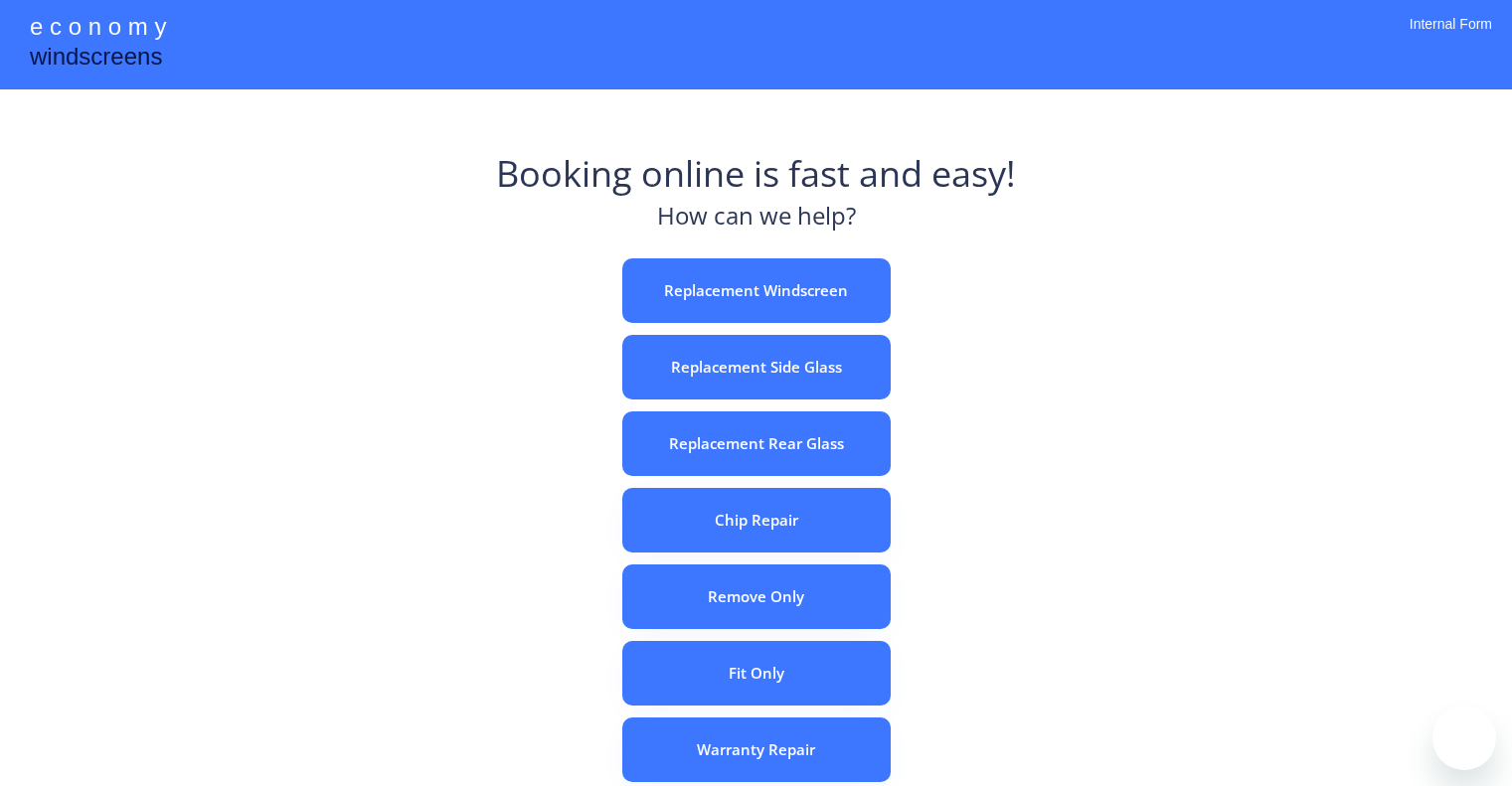 scroll, scrollTop: 0, scrollLeft: 0, axis: both 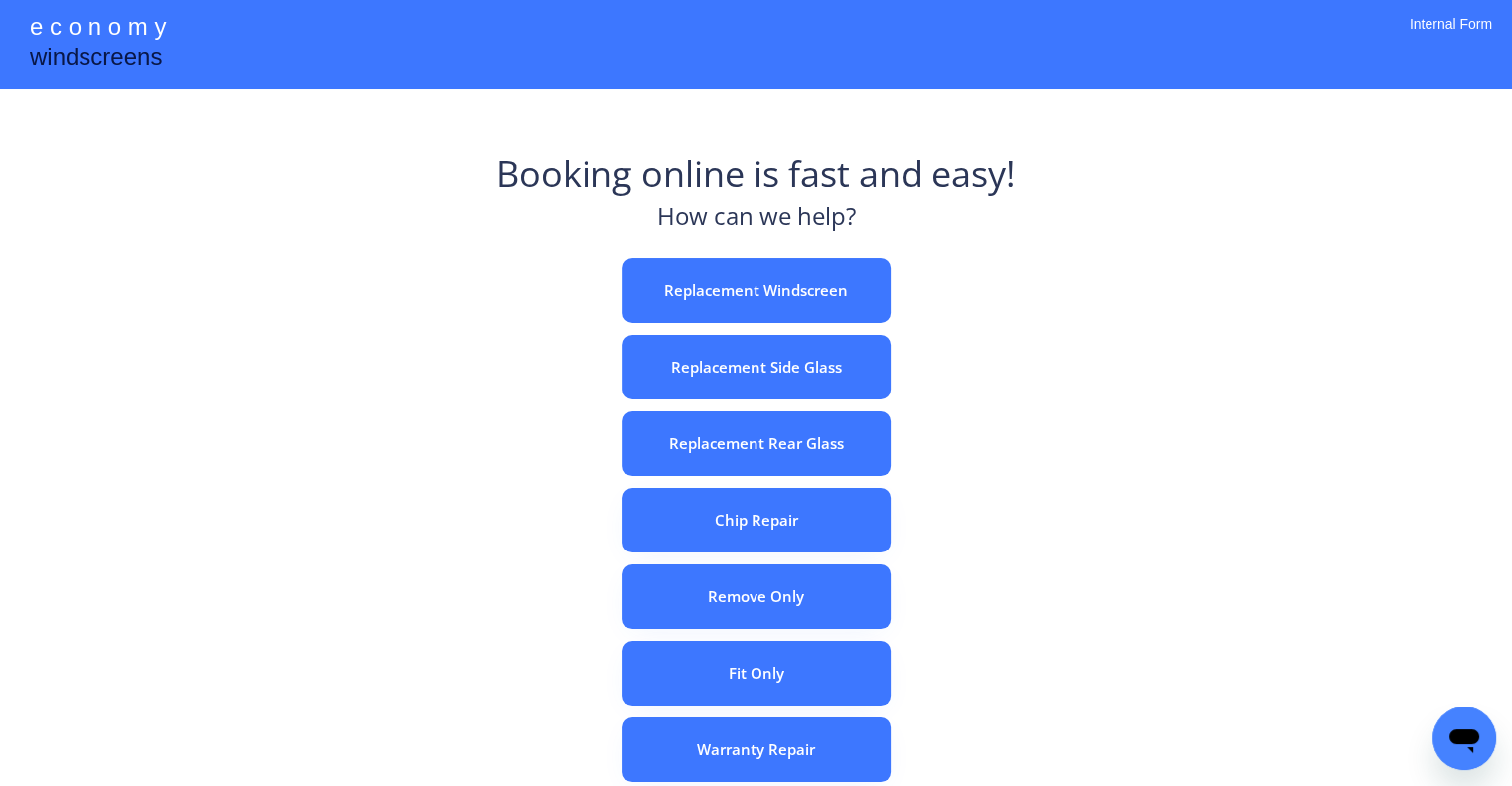 click on "Booking online is fast and easy! How can we help? Replacement Windscreen Replacement Side Glass Replacement Rear Glass Chip Repair Remove Only Fit Only Warranty Repair ADAS Recalibration Only Rebook a Job Confirm Quotes Manual Booking" at bounding box center [756, 618] 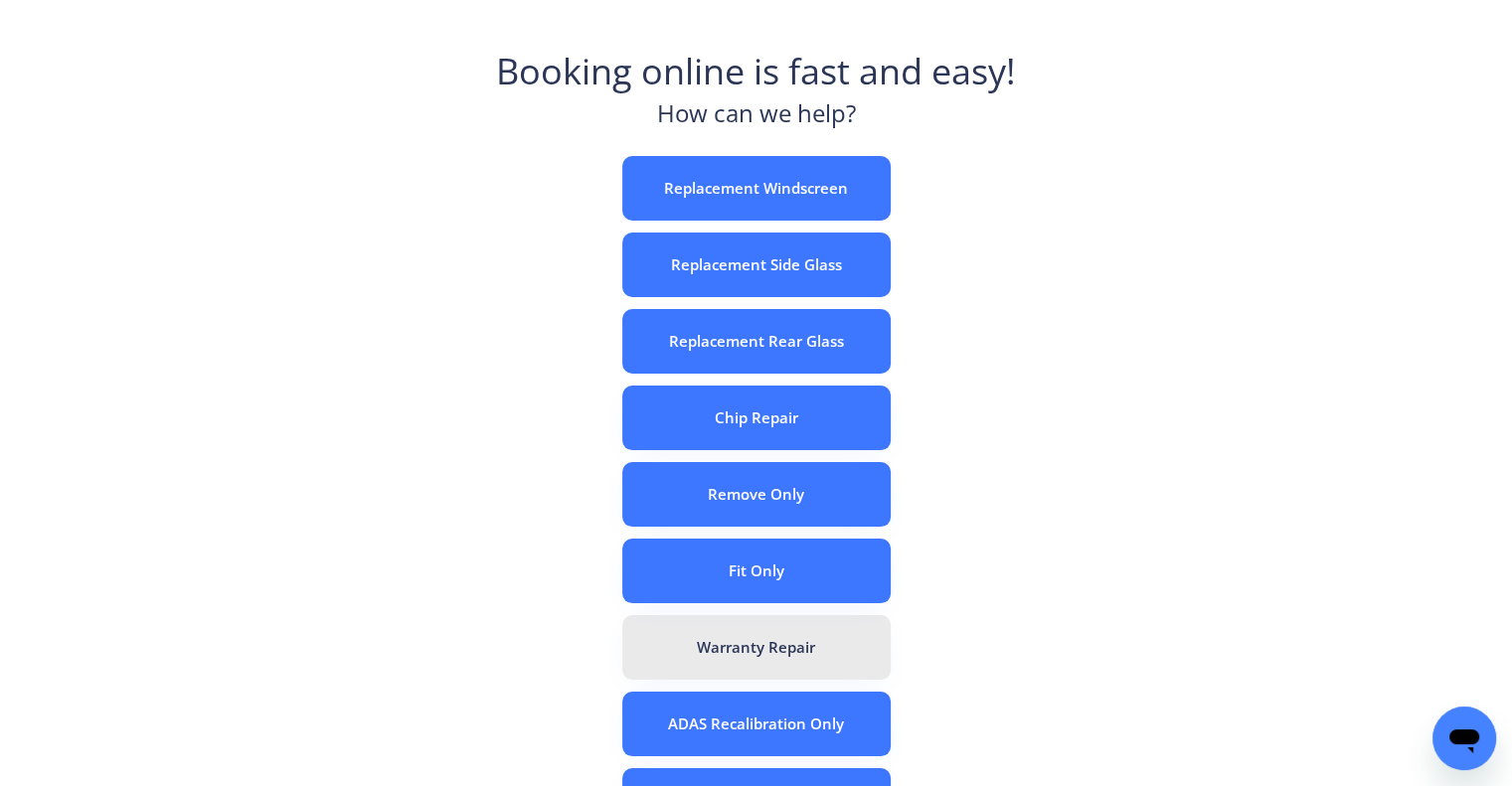 scroll, scrollTop: 199, scrollLeft: 0, axis: vertical 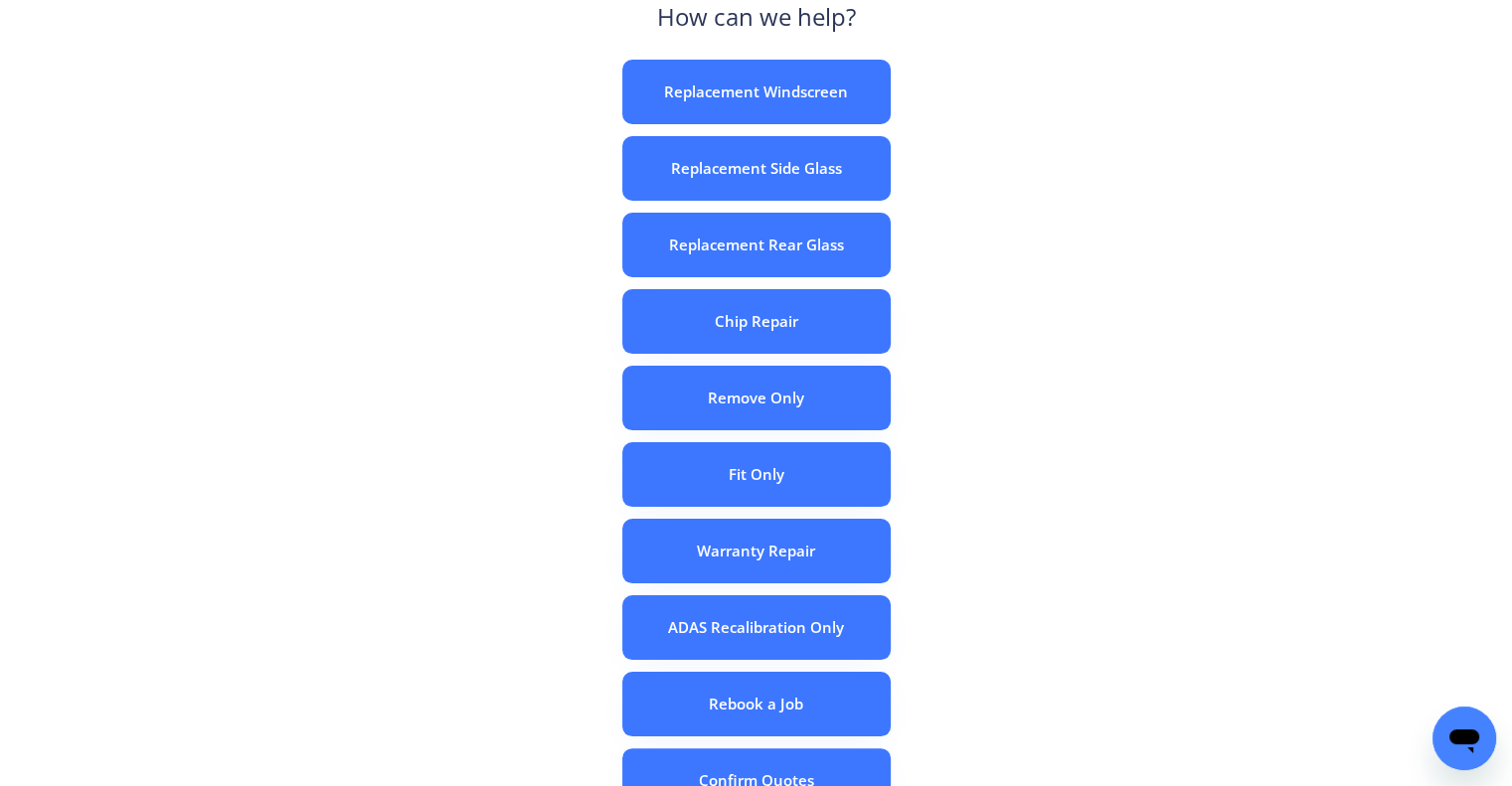 click on "e c o n o m y windscreens Booking online is fast and easy! How can we help? Replacement Windscreen Replacement Side Glass Replacement Rear Glass Chip Repair Remove Only Fit Only Warranty Repair ADAS Recalibration Only Rebook a Job Confirm Quotes Manual Booking Internal Form" at bounding box center (756, 355) 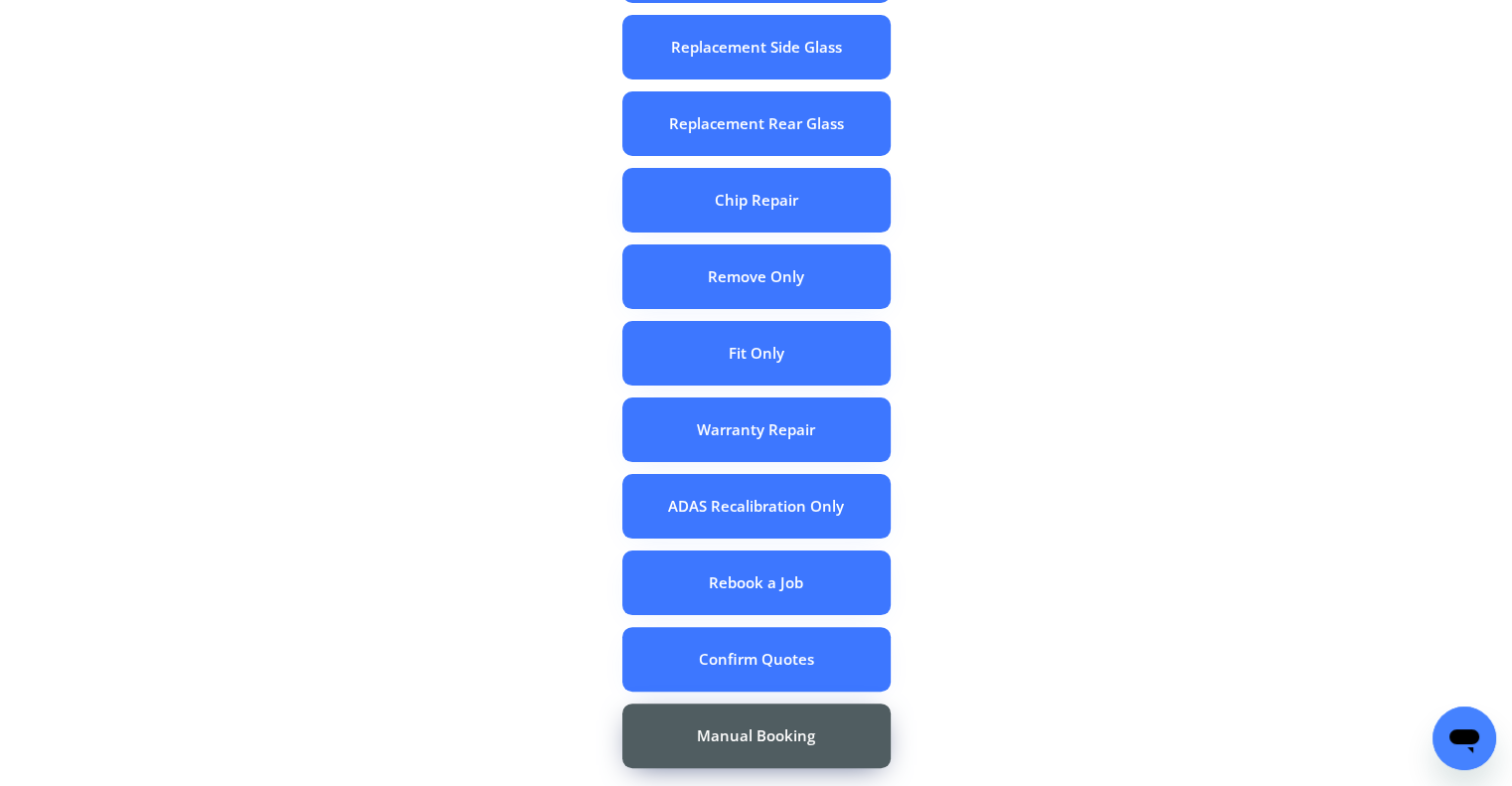 scroll, scrollTop: 322, scrollLeft: 0, axis: vertical 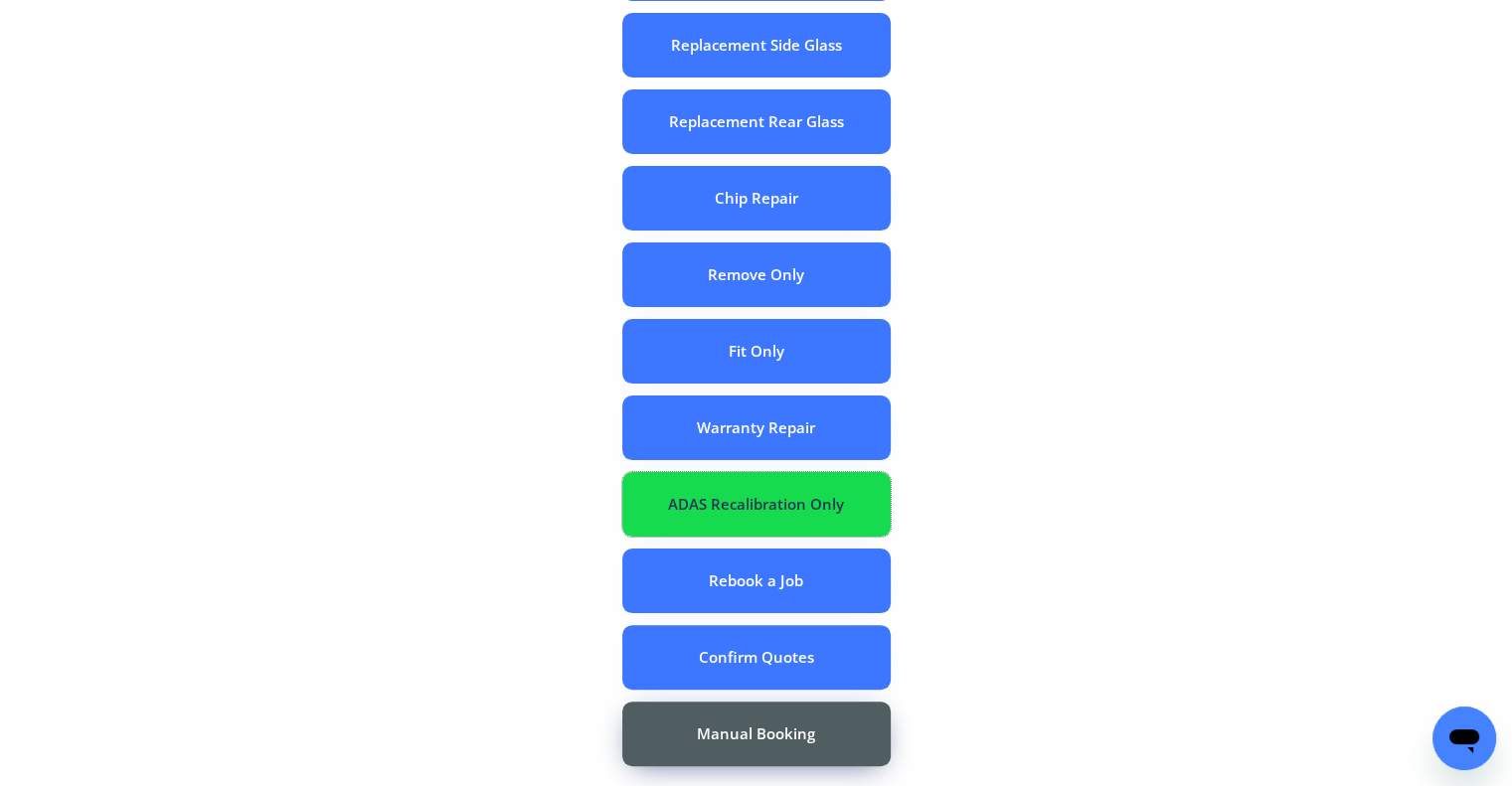 click on "ADAS Recalibration Only" at bounding box center [756, 504] 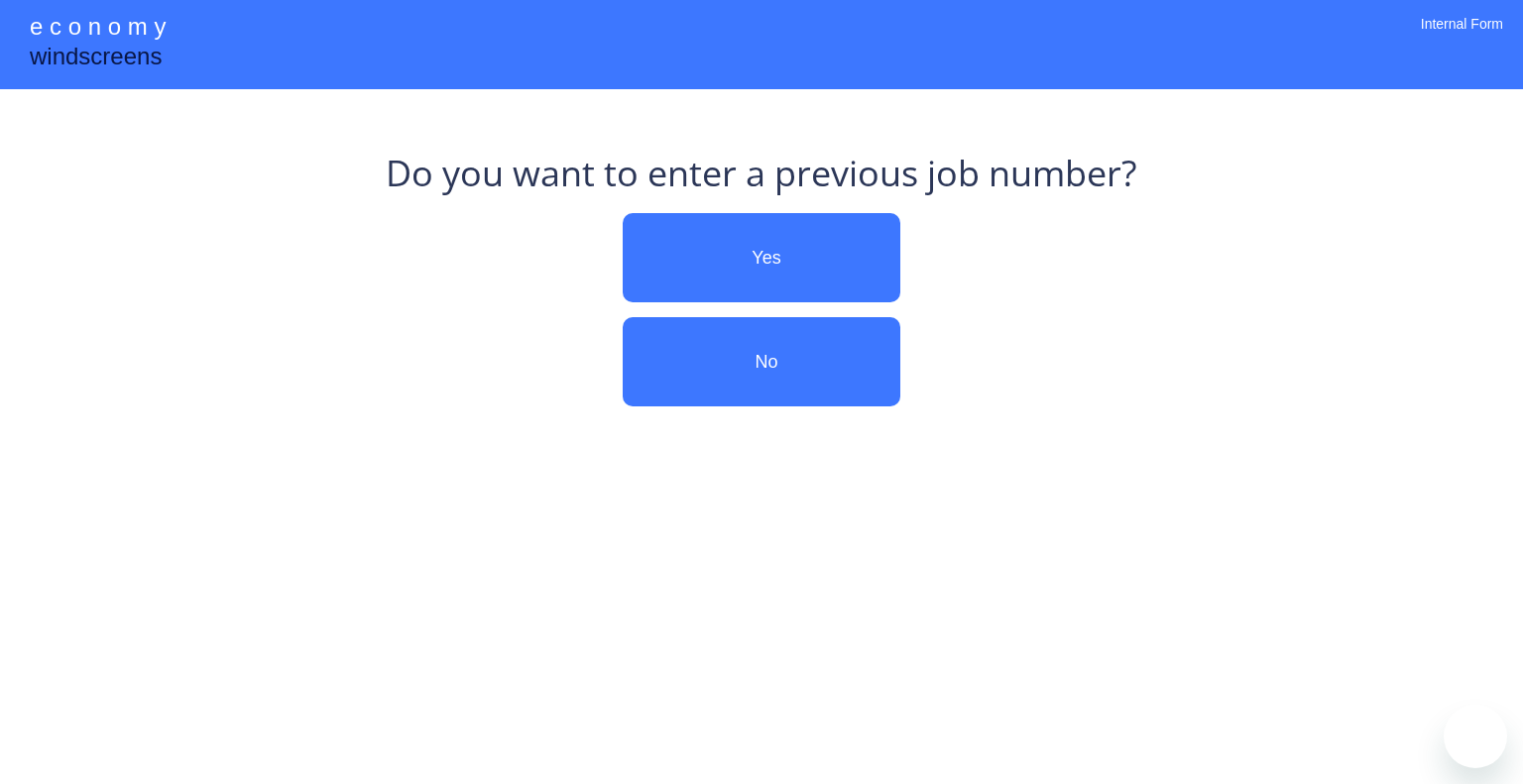 scroll, scrollTop: 0, scrollLeft: 0, axis: both 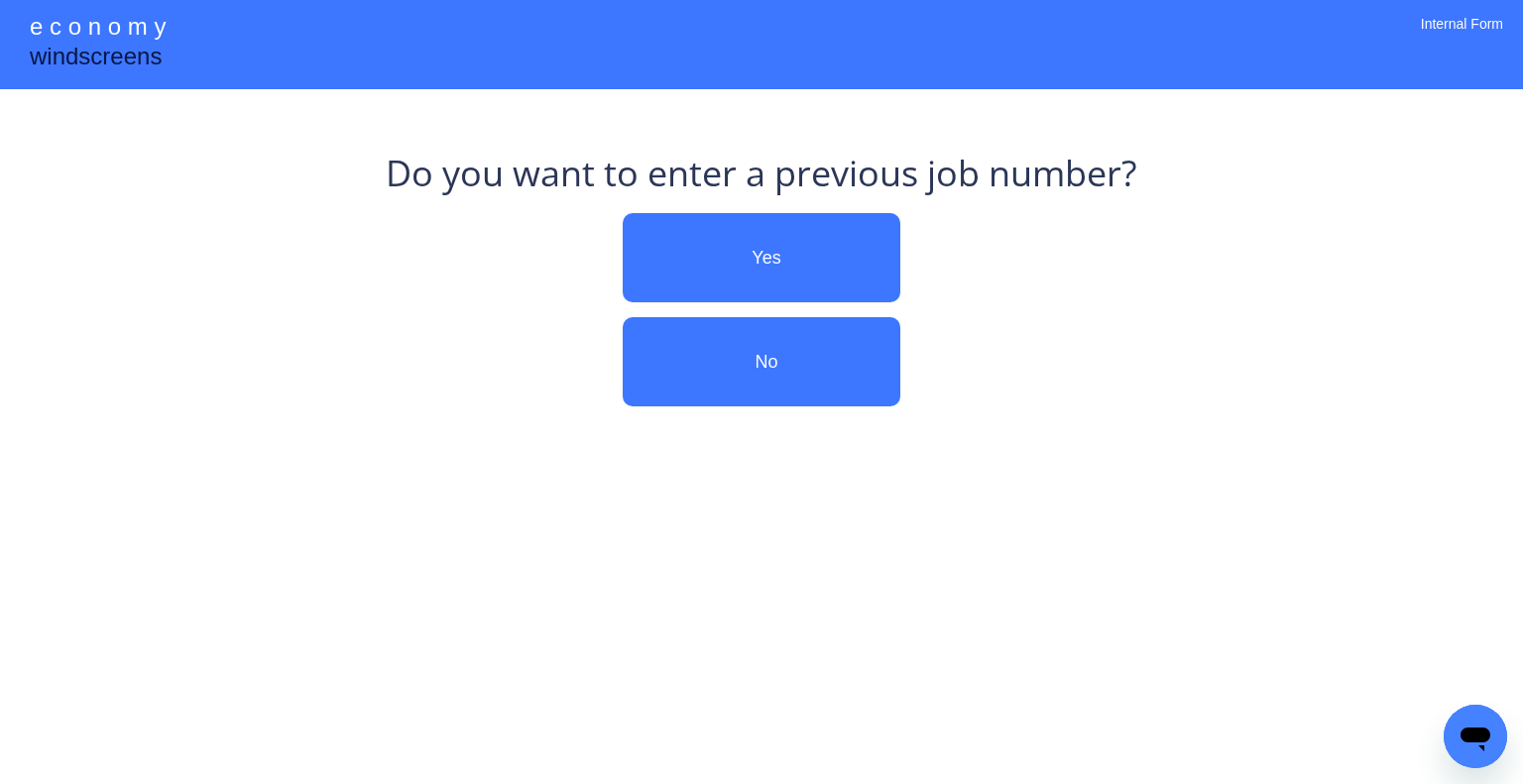 click on "Do you want to enter a previous job number? Yes No" at bounding box center (762, 287) 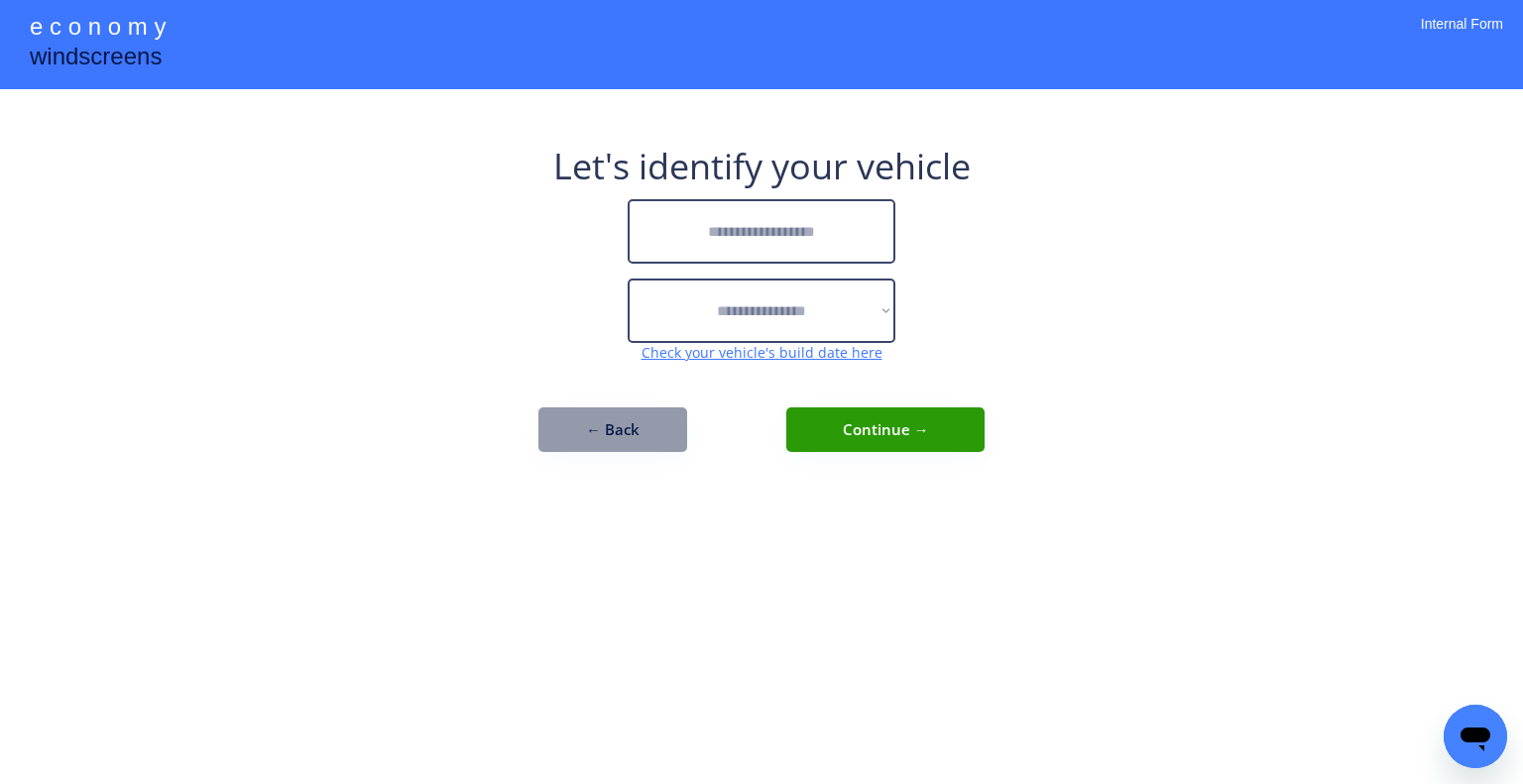 click at bounding box center (762, 231) 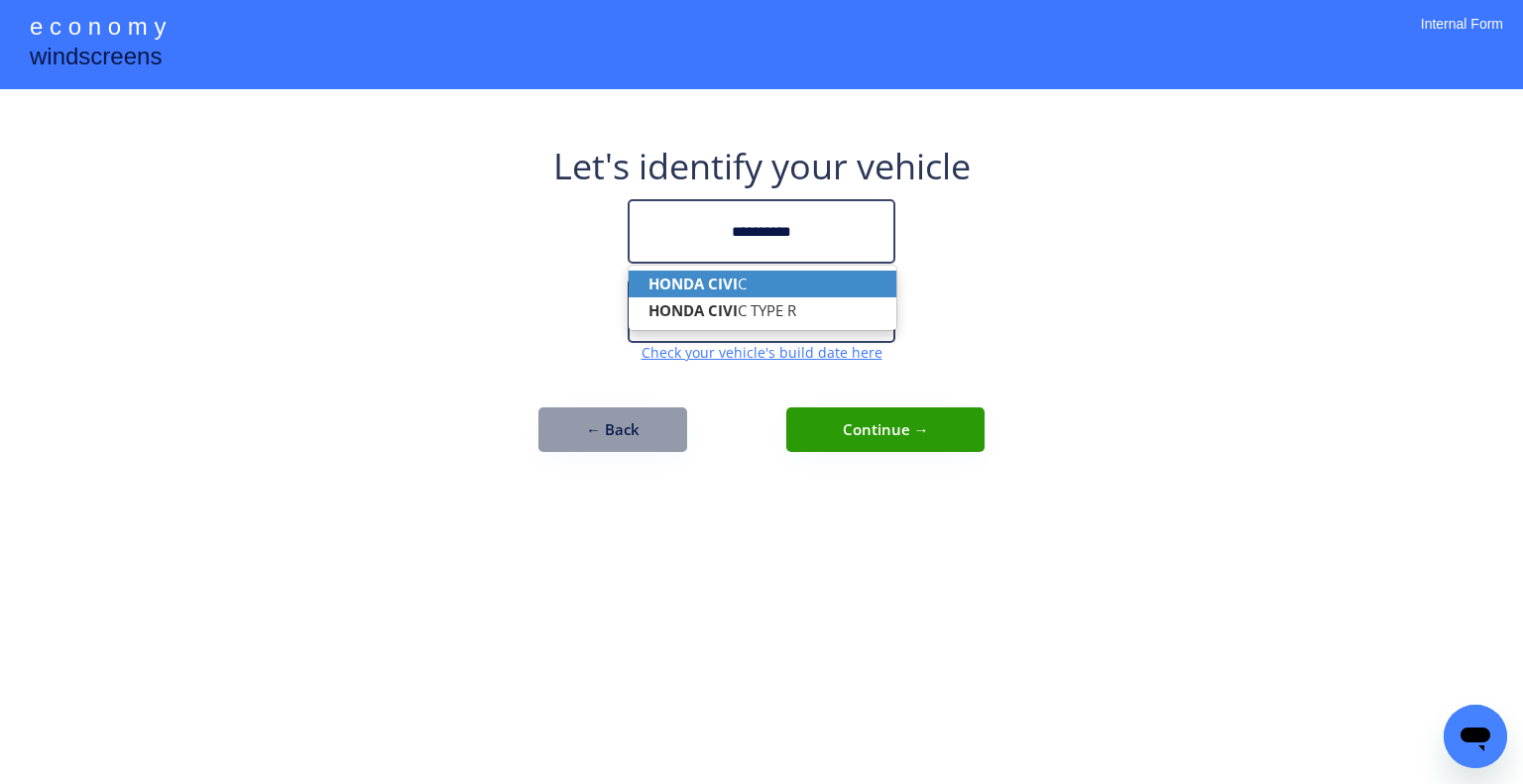 drag, startPoint x: 760, startPoint y: 270, endPoint x: 842, endPoint y: 251, distance: 84.172442 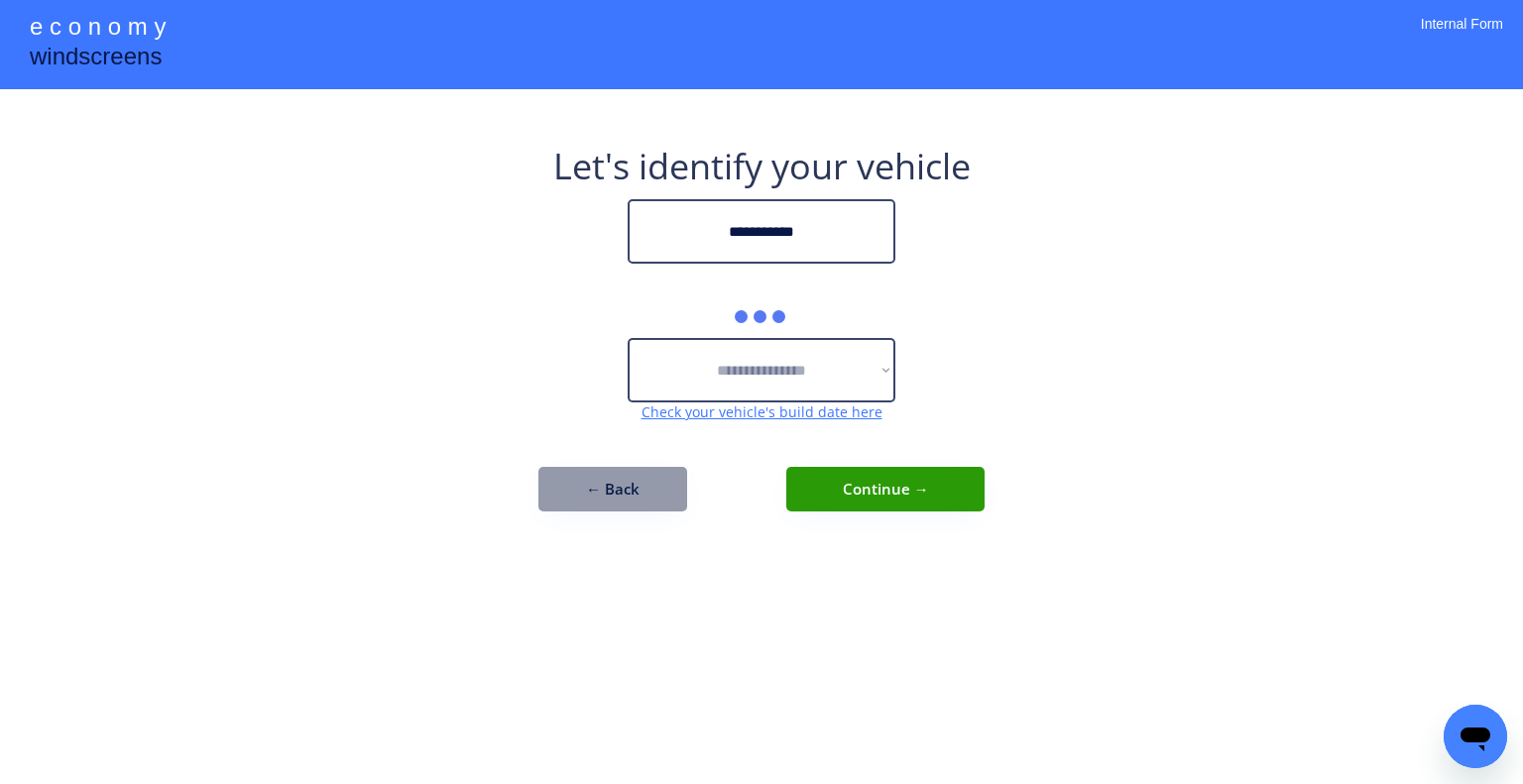 type on "**********" 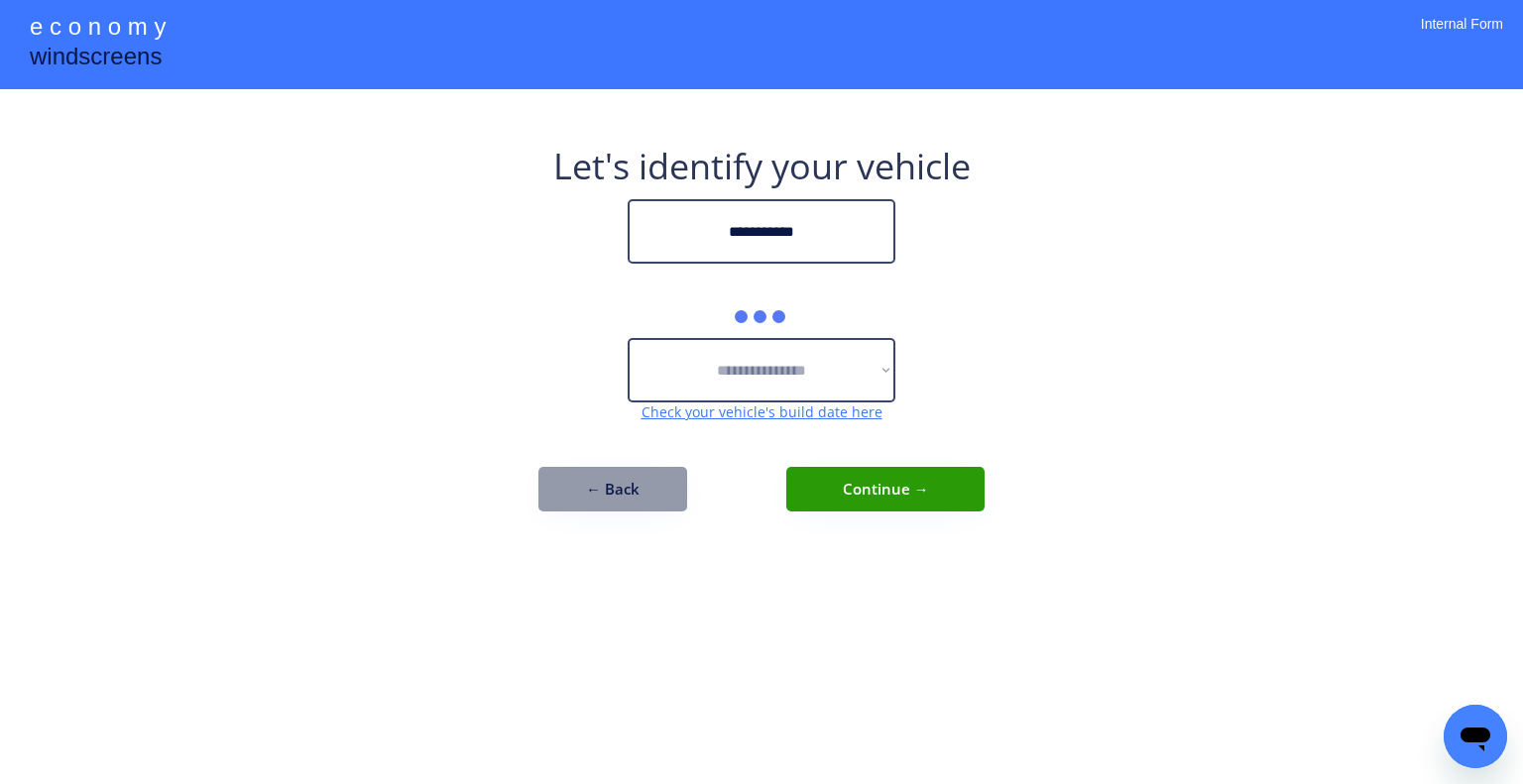 click on "Let's identify your vehicle" at bounding box center [762, 167] 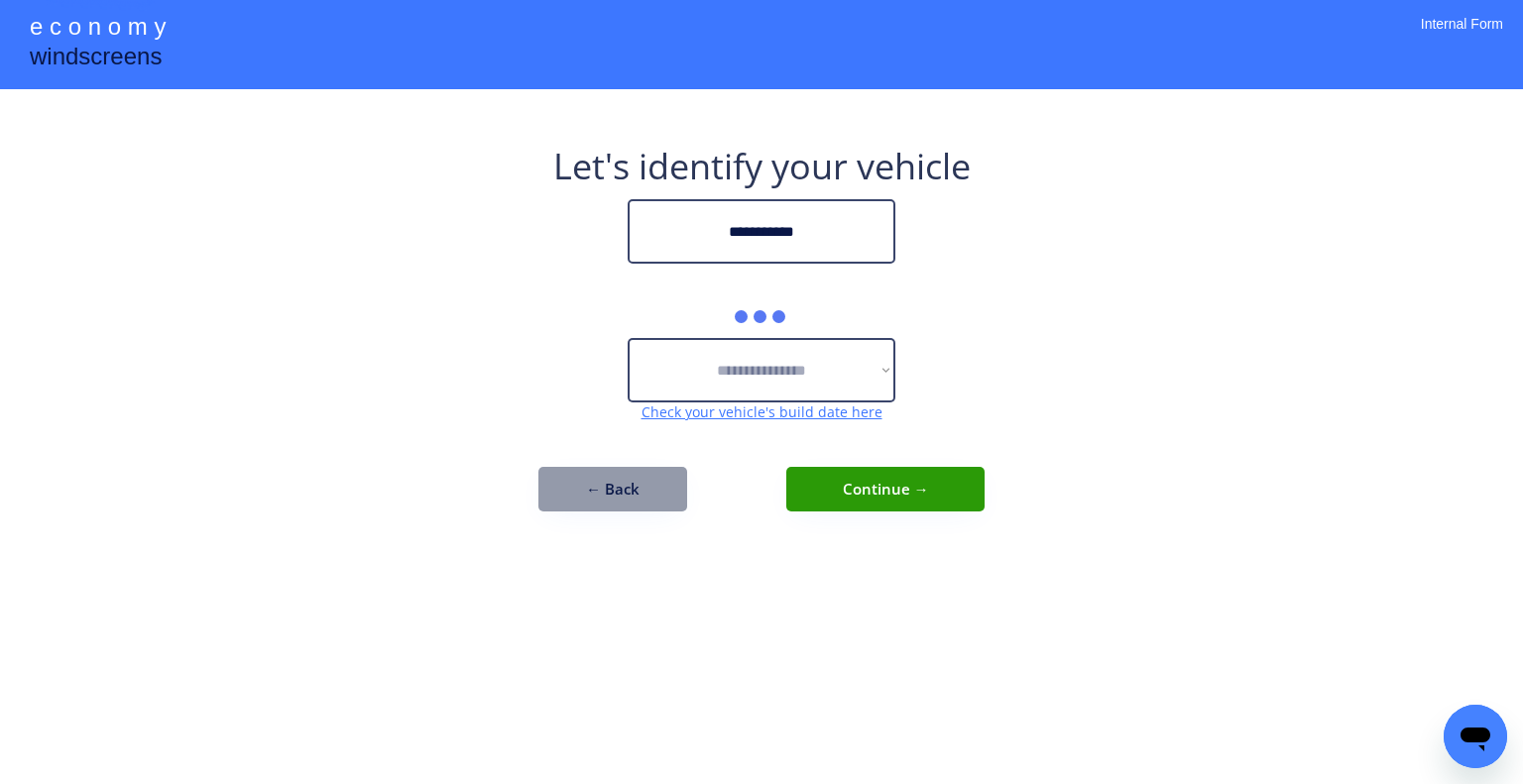 click on "**********" at bounding box center [762, 392] 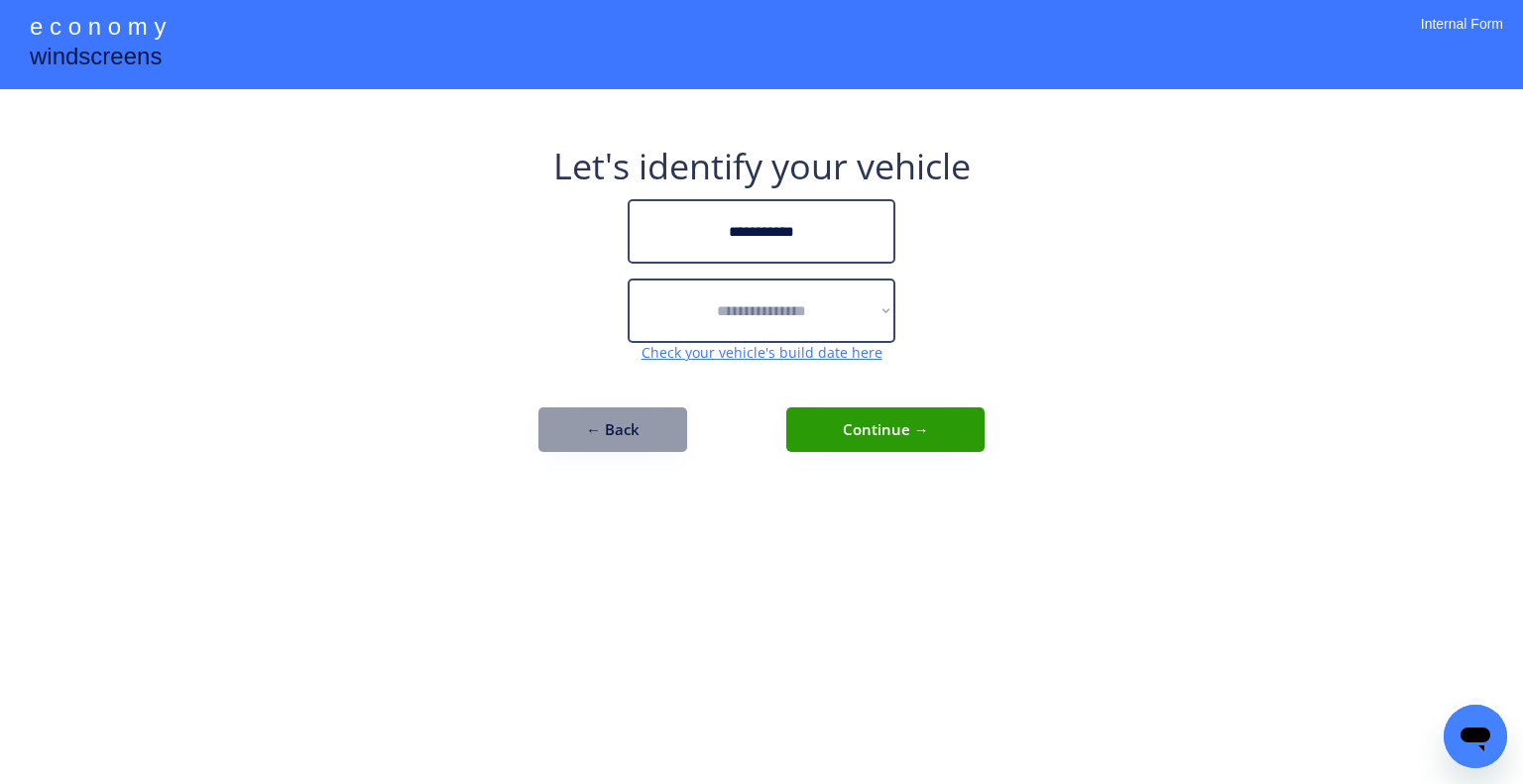 click on "**********" at bounding box center (762, 310) 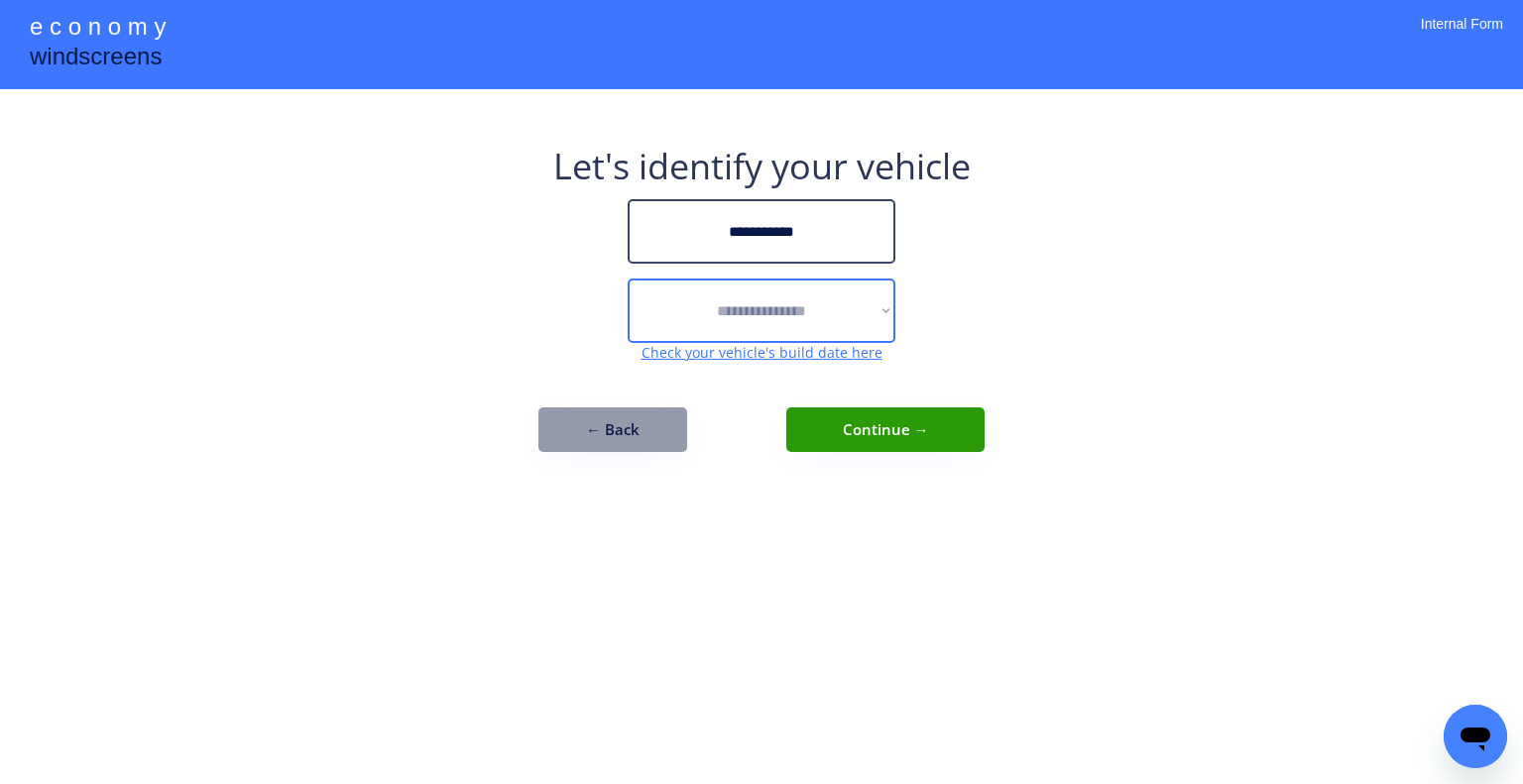 select on "******" 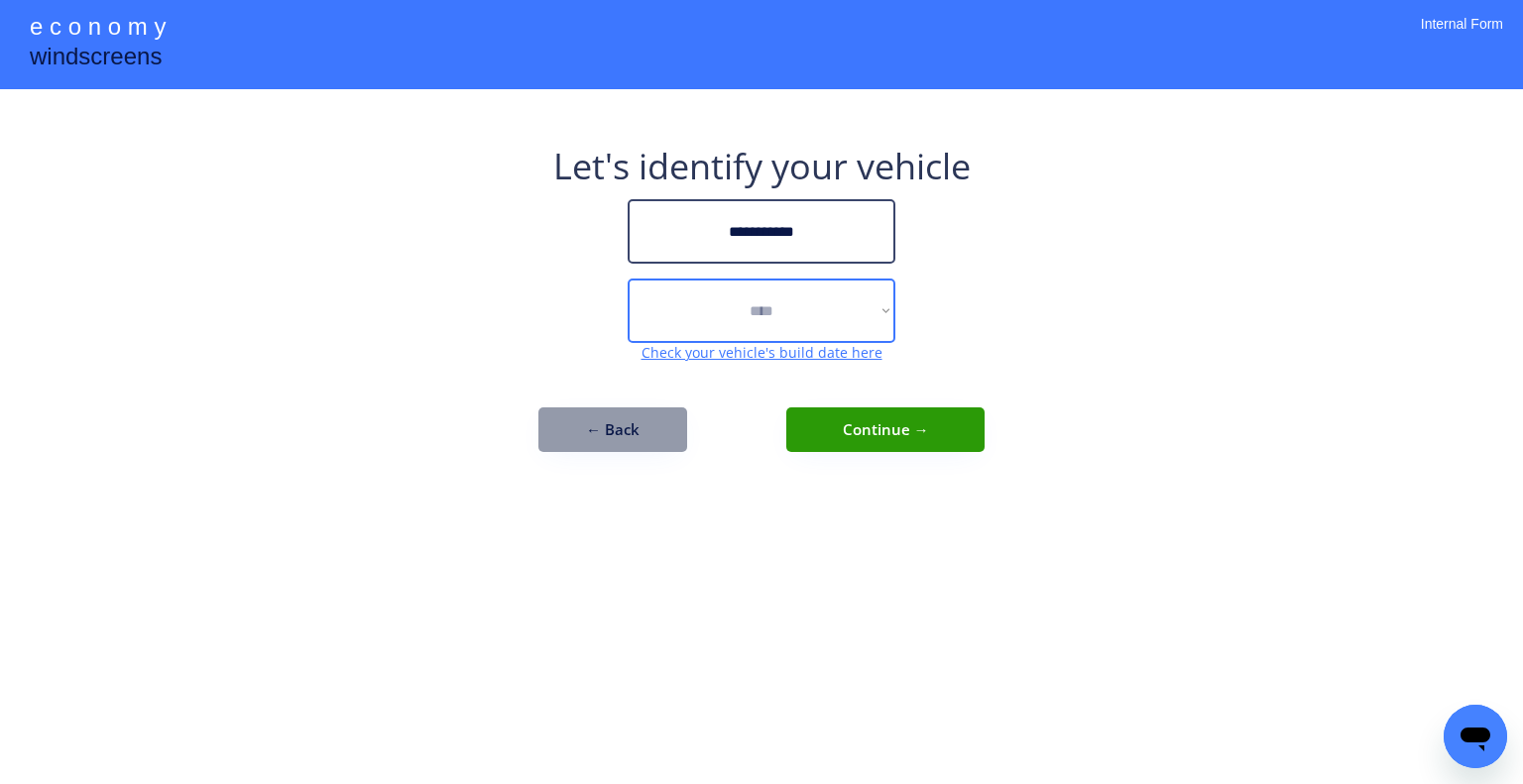 click on "**********" at bounding box center [762, 310] 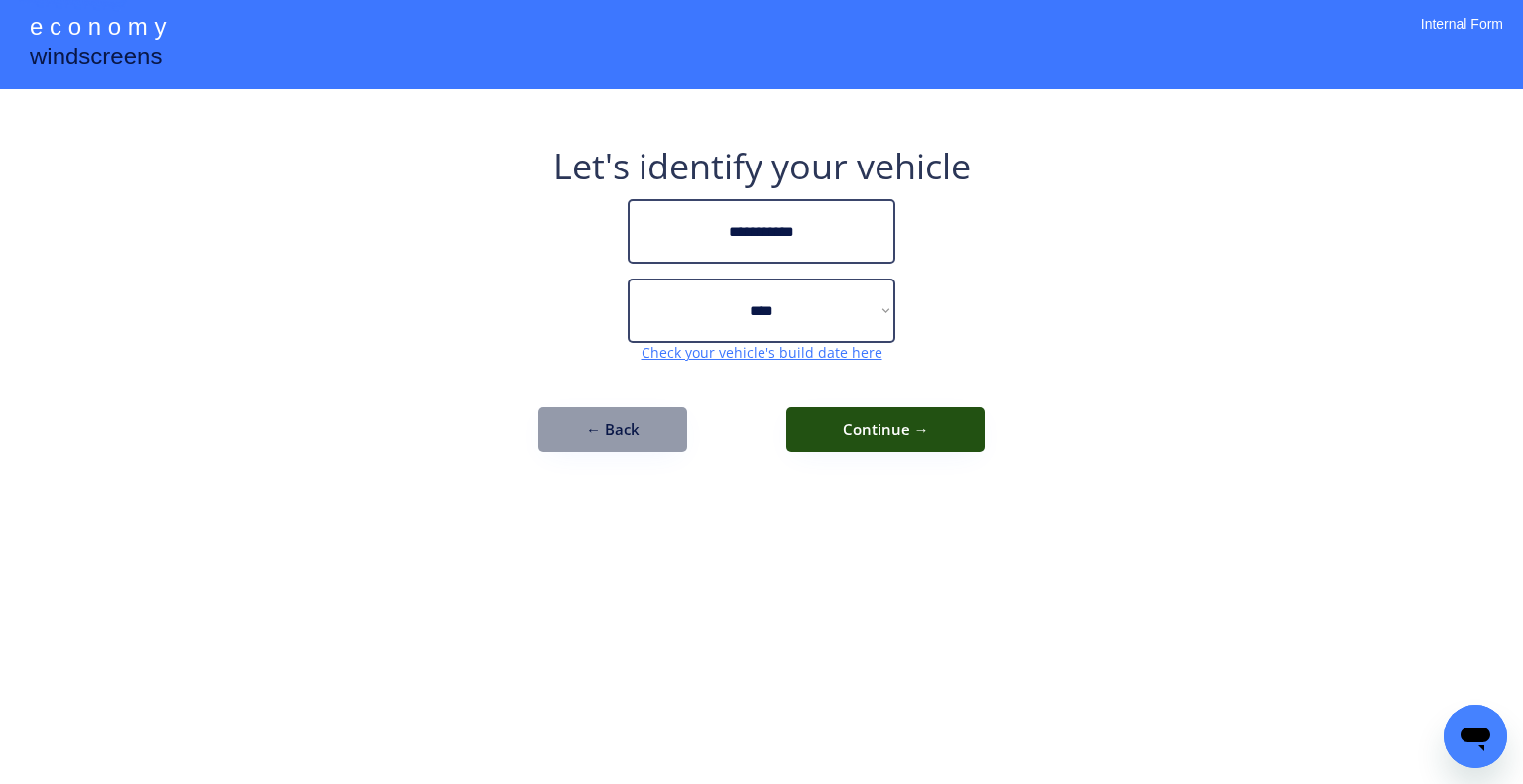 click on "Continue    →" at bounding box center (885, 429) 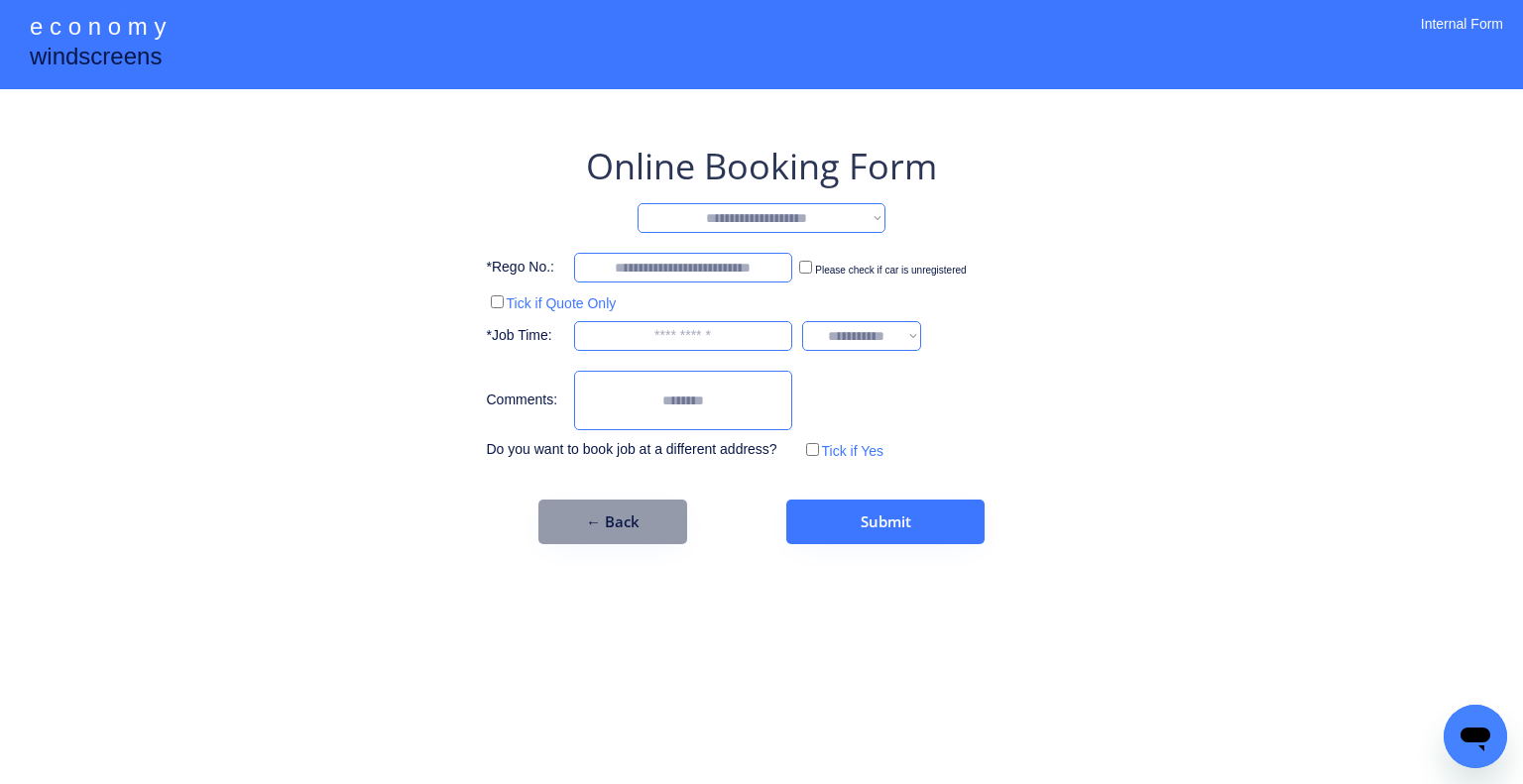 click on "**********" at bounding box center [762, 218] 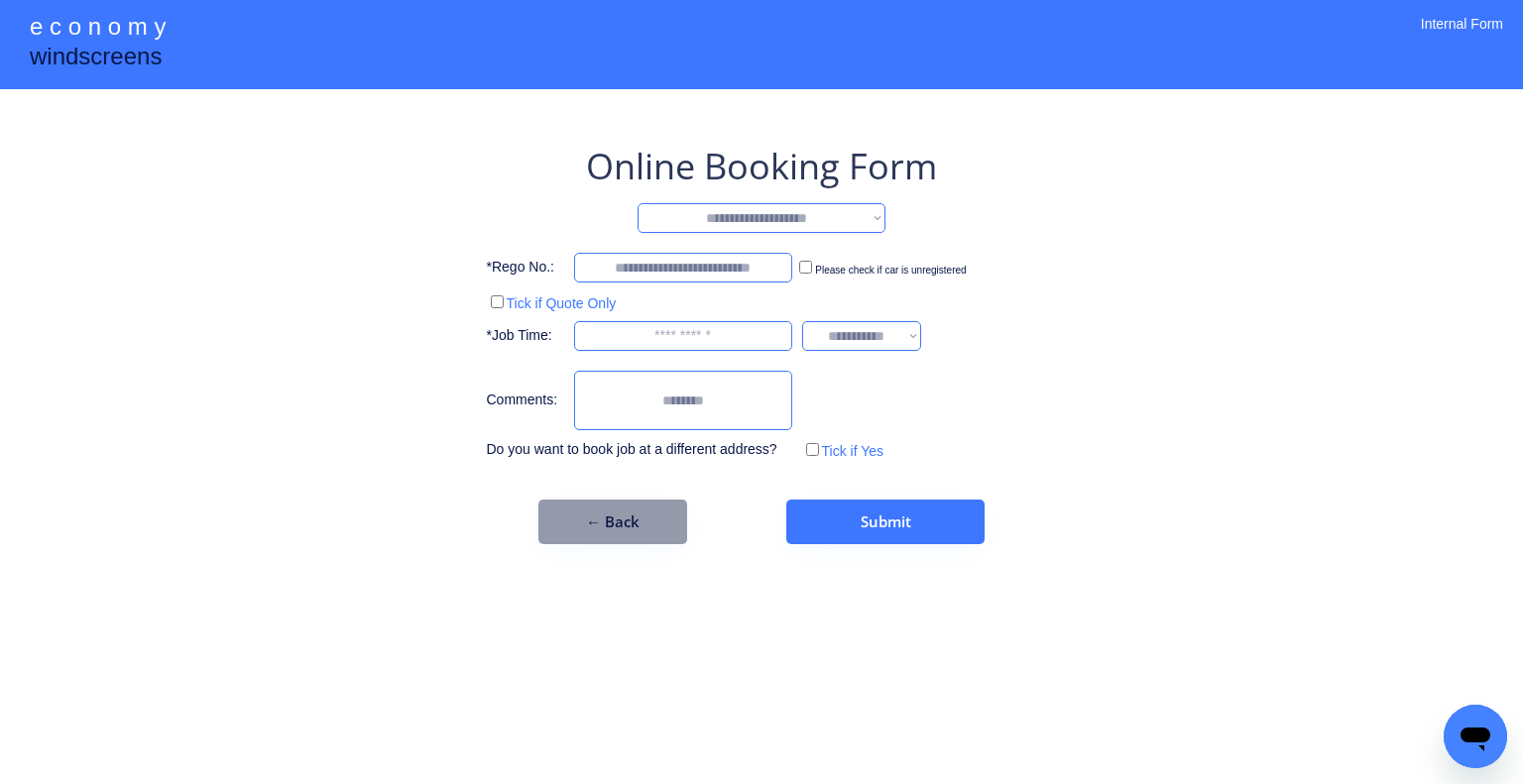 select on "********" 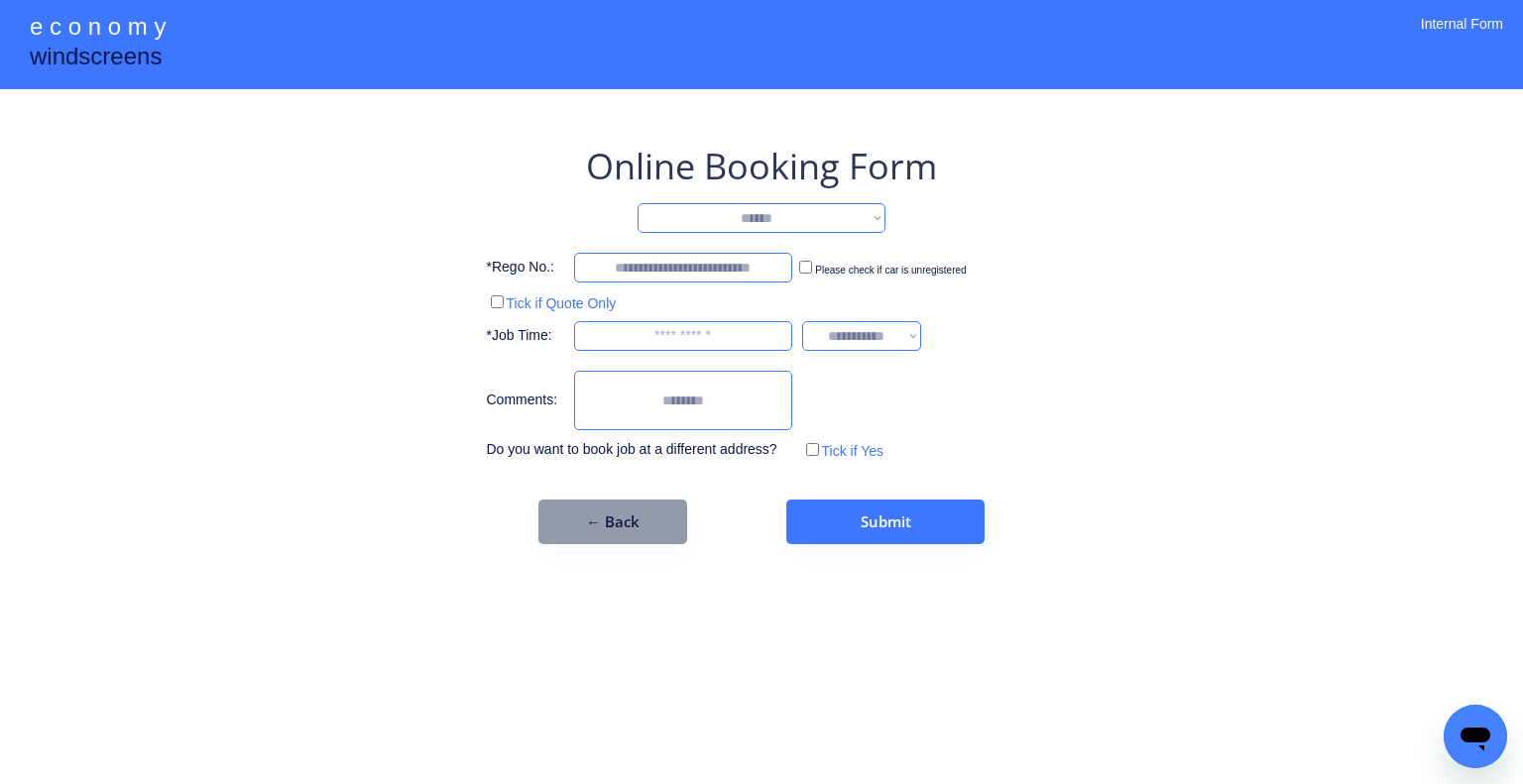 click on "**********" at bounding box center [762, 218] 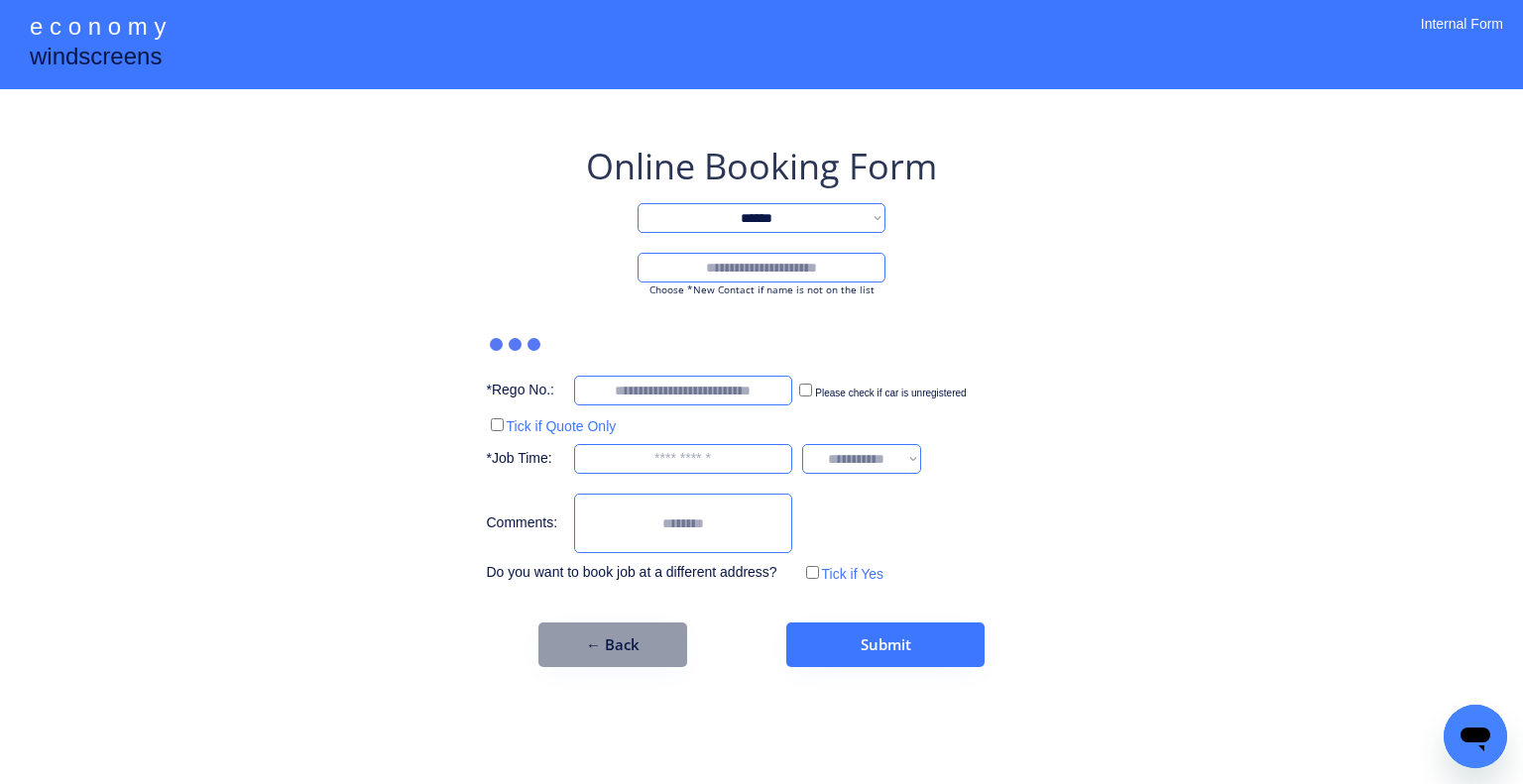 click at bounding box center (762, 268) 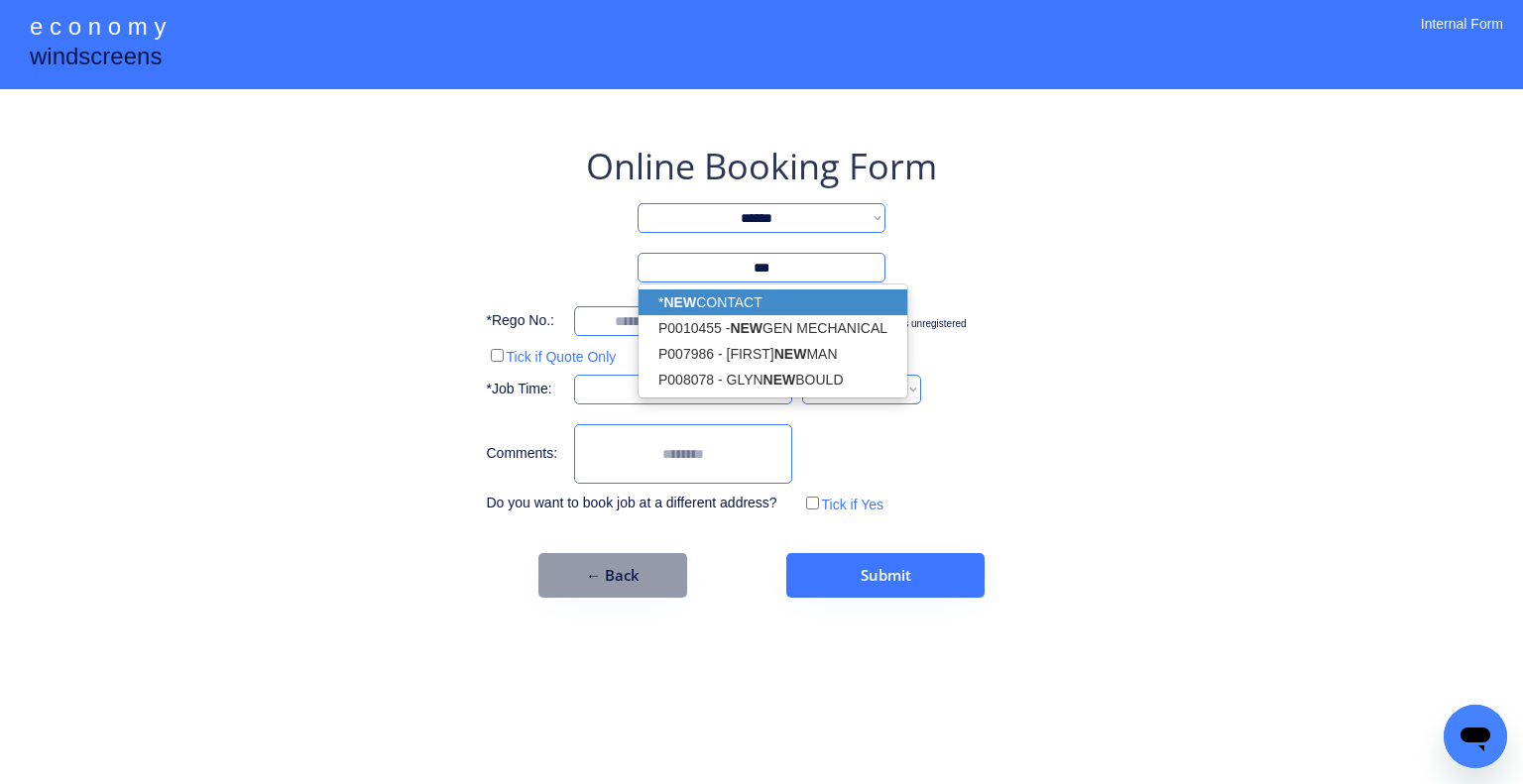 click on "* NEW  CONTACT" at bounding box center (772, 302) 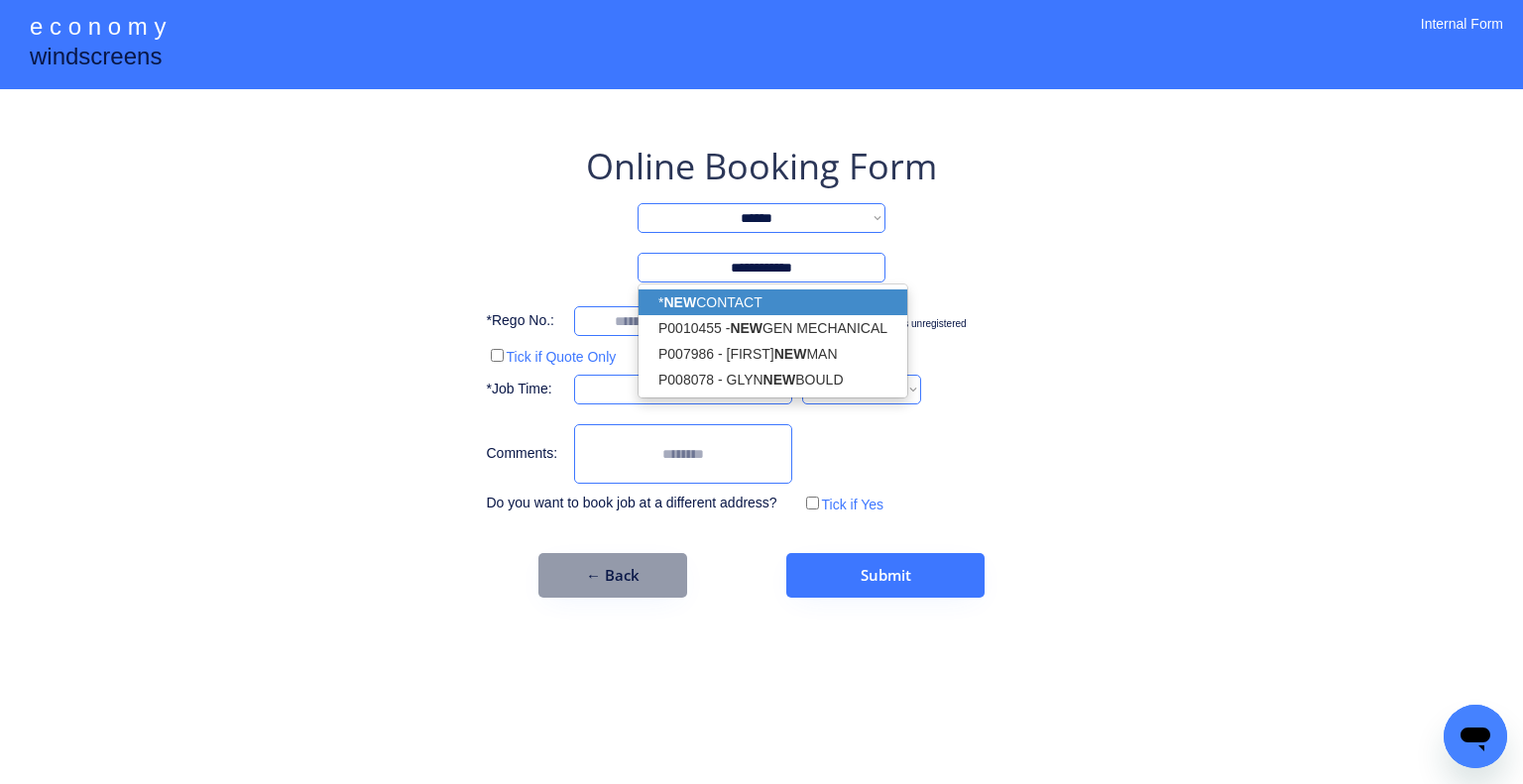 type on "**********" 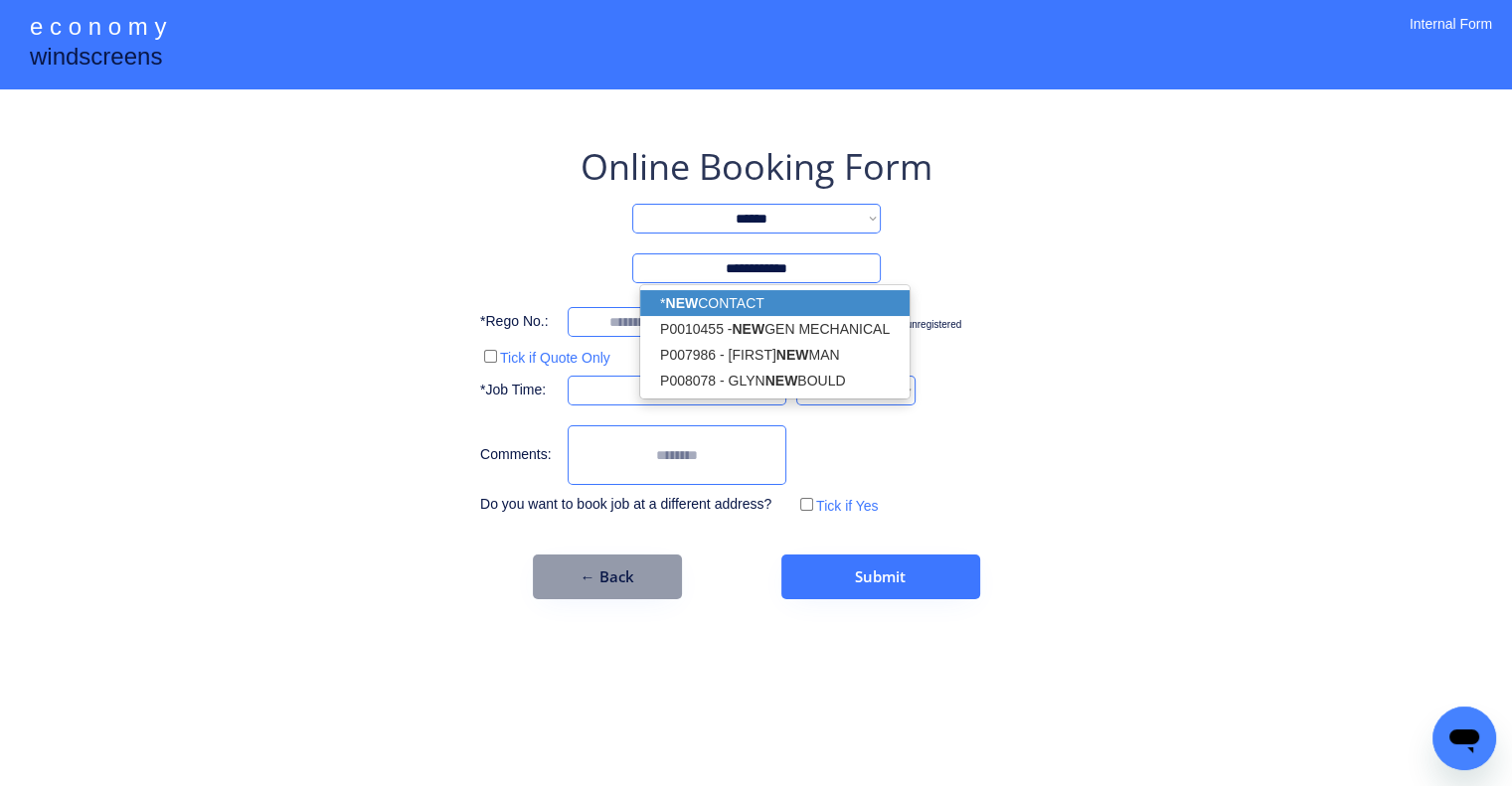 click on "**********" at bounding box center [756, 393] 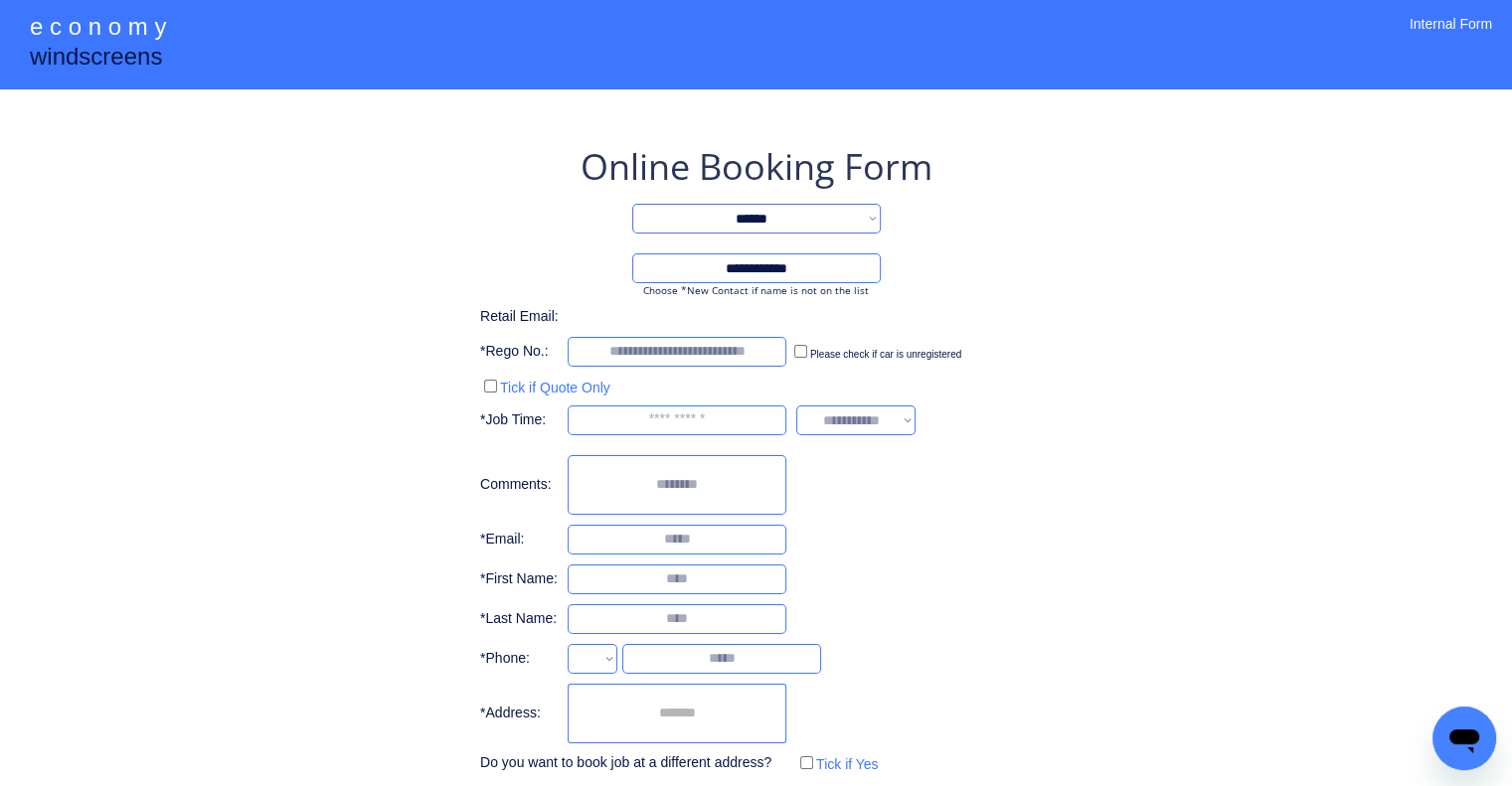 select on "**********" 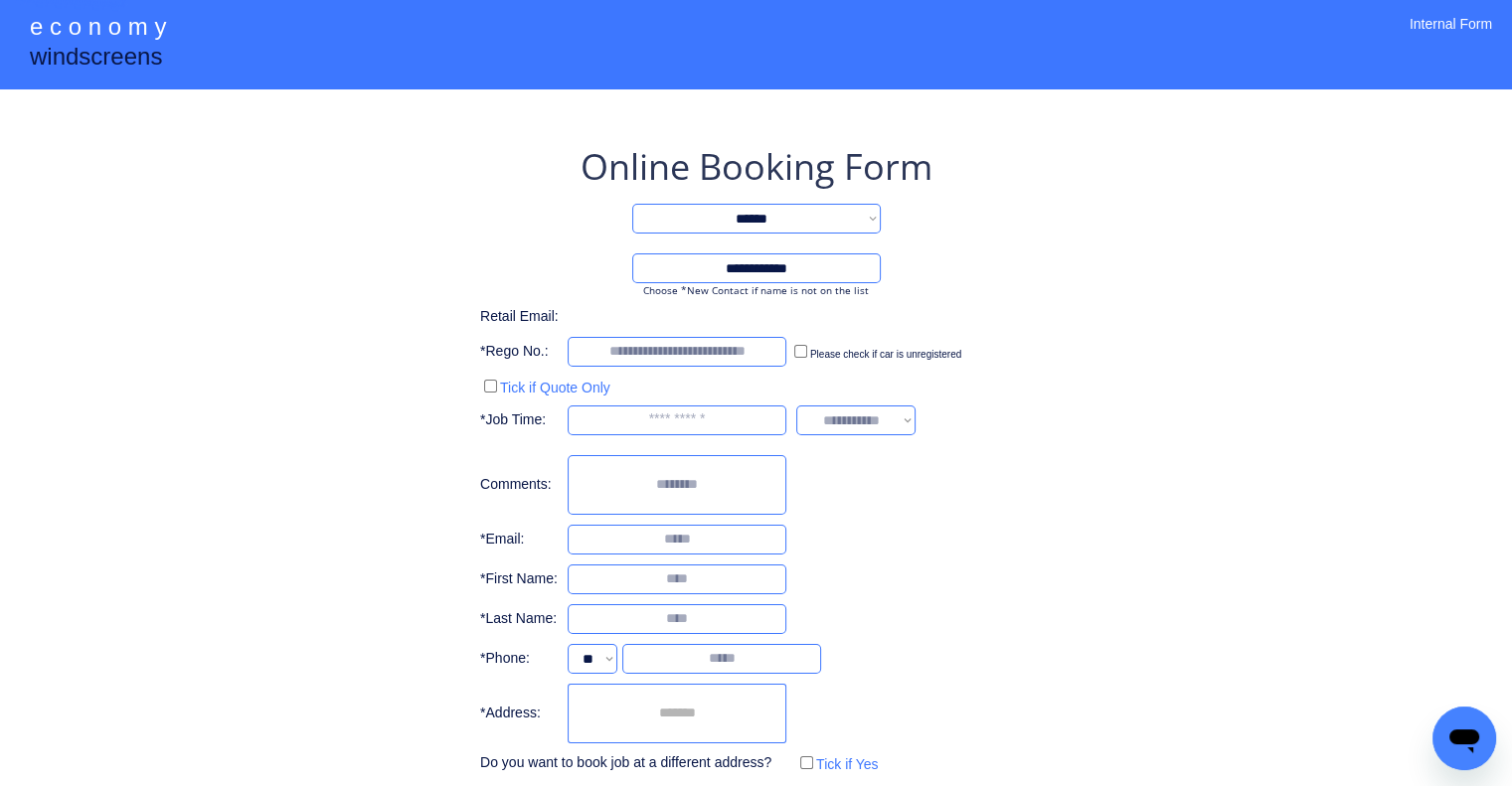 click at bounding box center [722, 659] 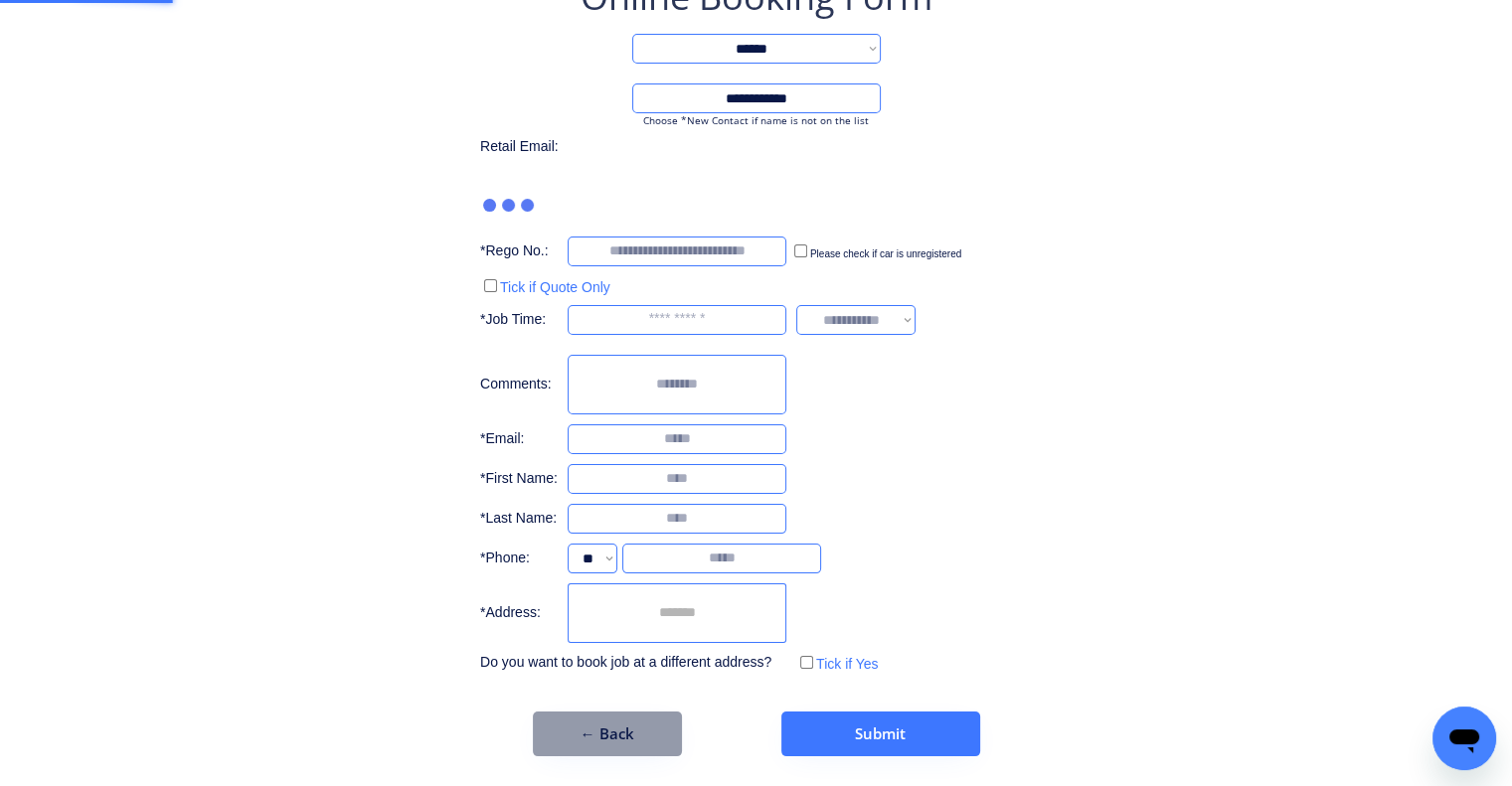 scroll, scrollTop: 99, scrollLeft: 0, axis: vertical 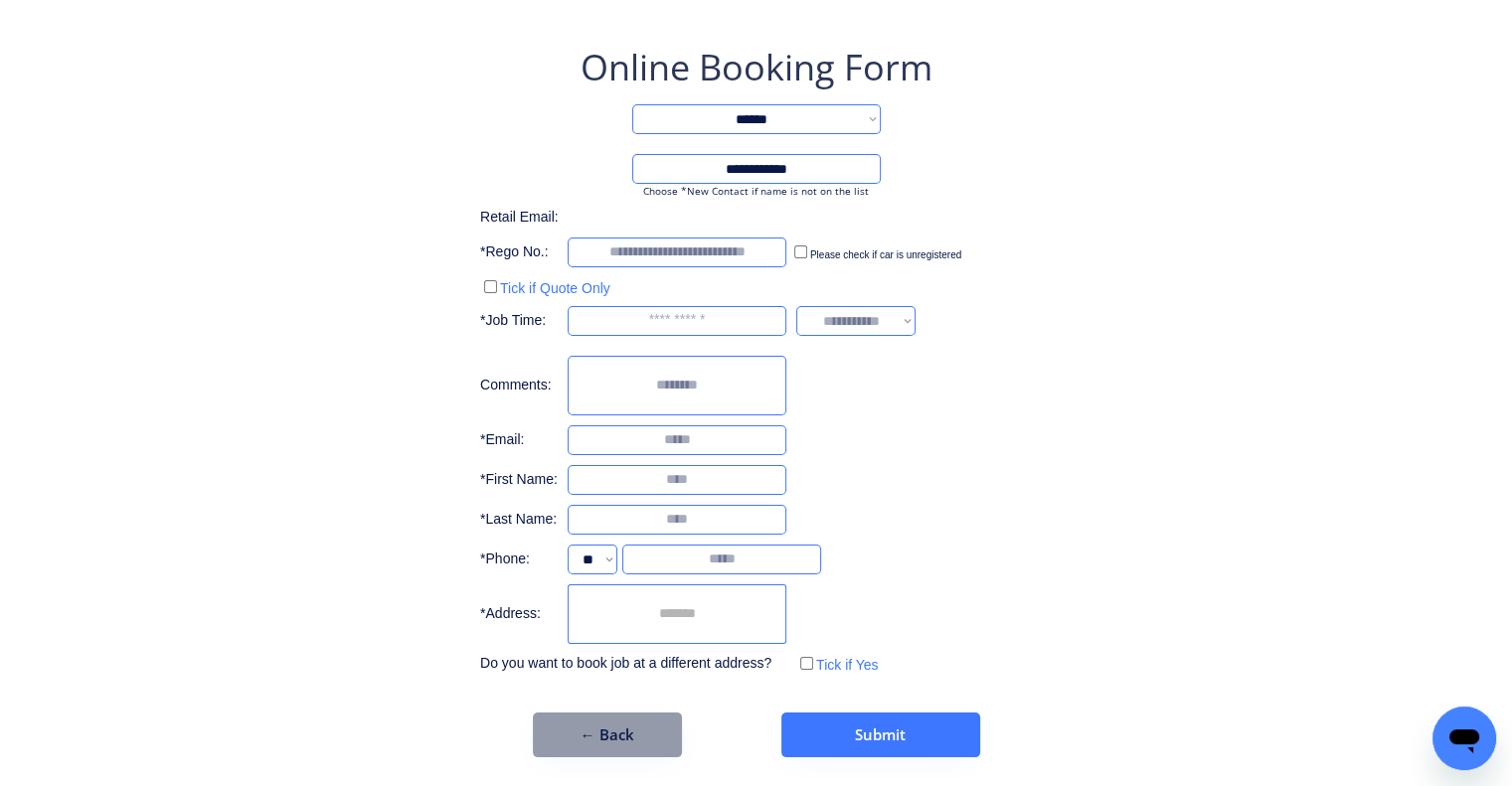 click at bounding box center [677, 614] 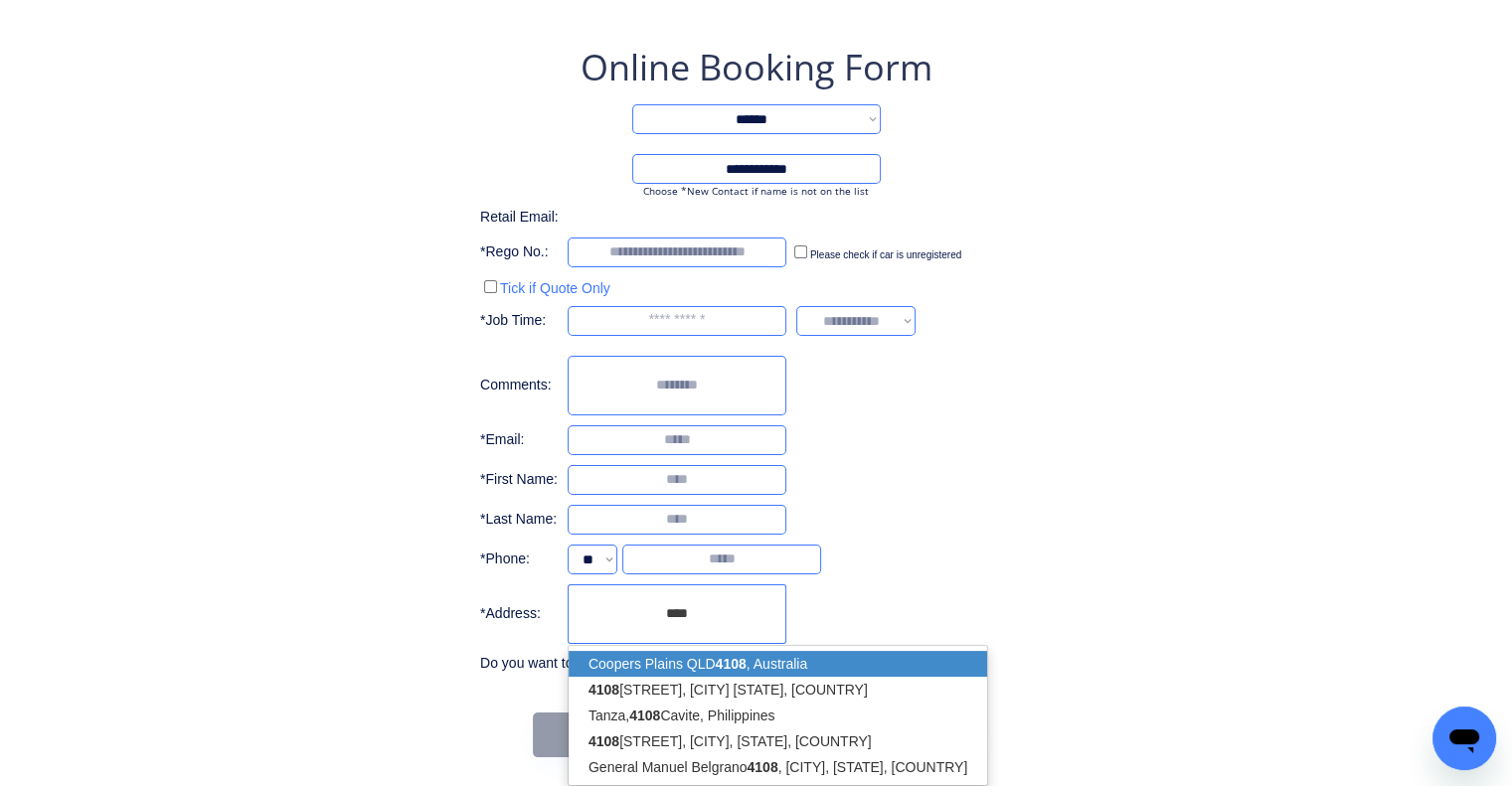 drag, startPoint x: 759, startPoint y: 659, endPoint x: 851, endPoint y: 599, distance: 109.83624 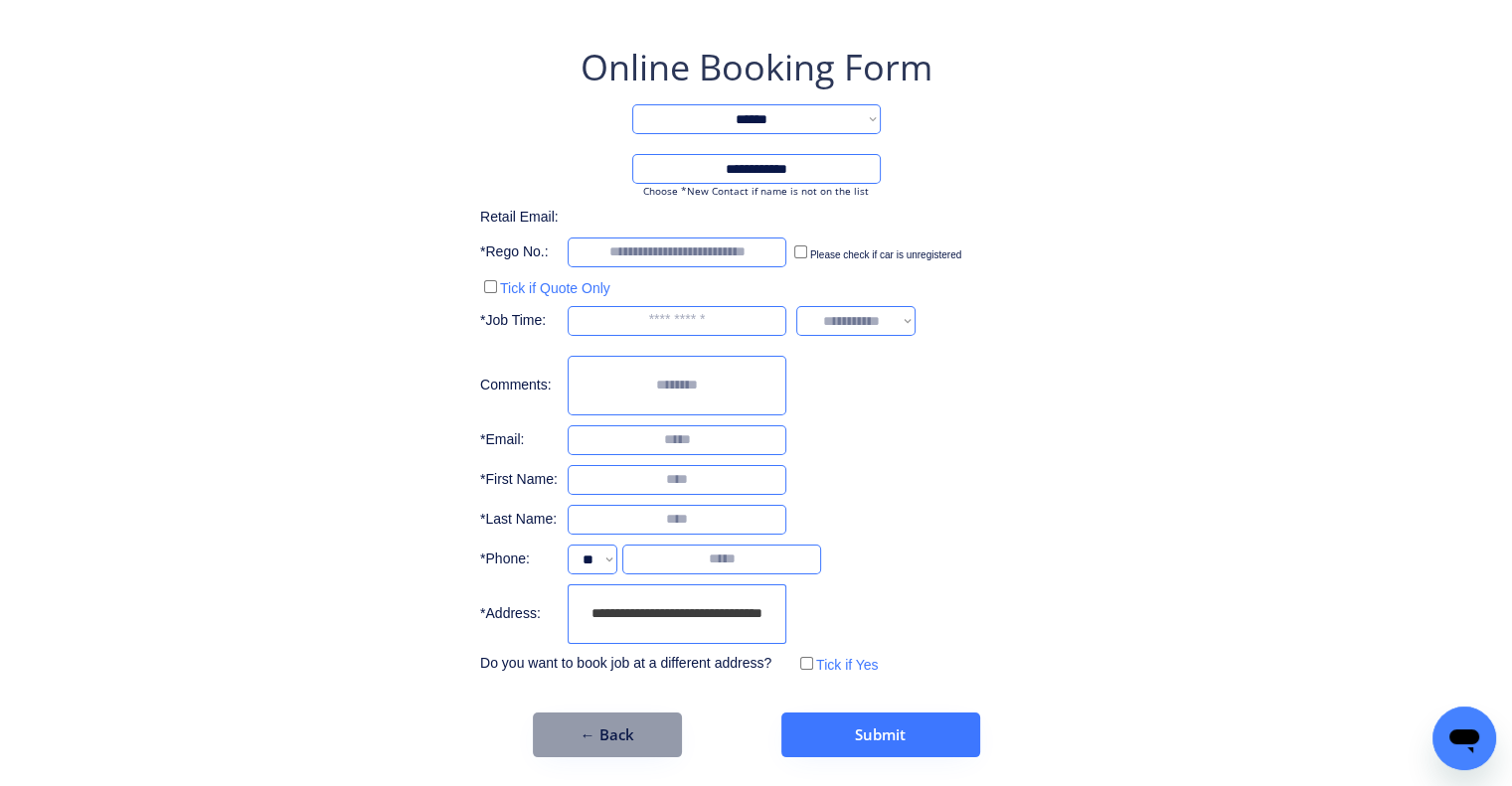 type on "**********" 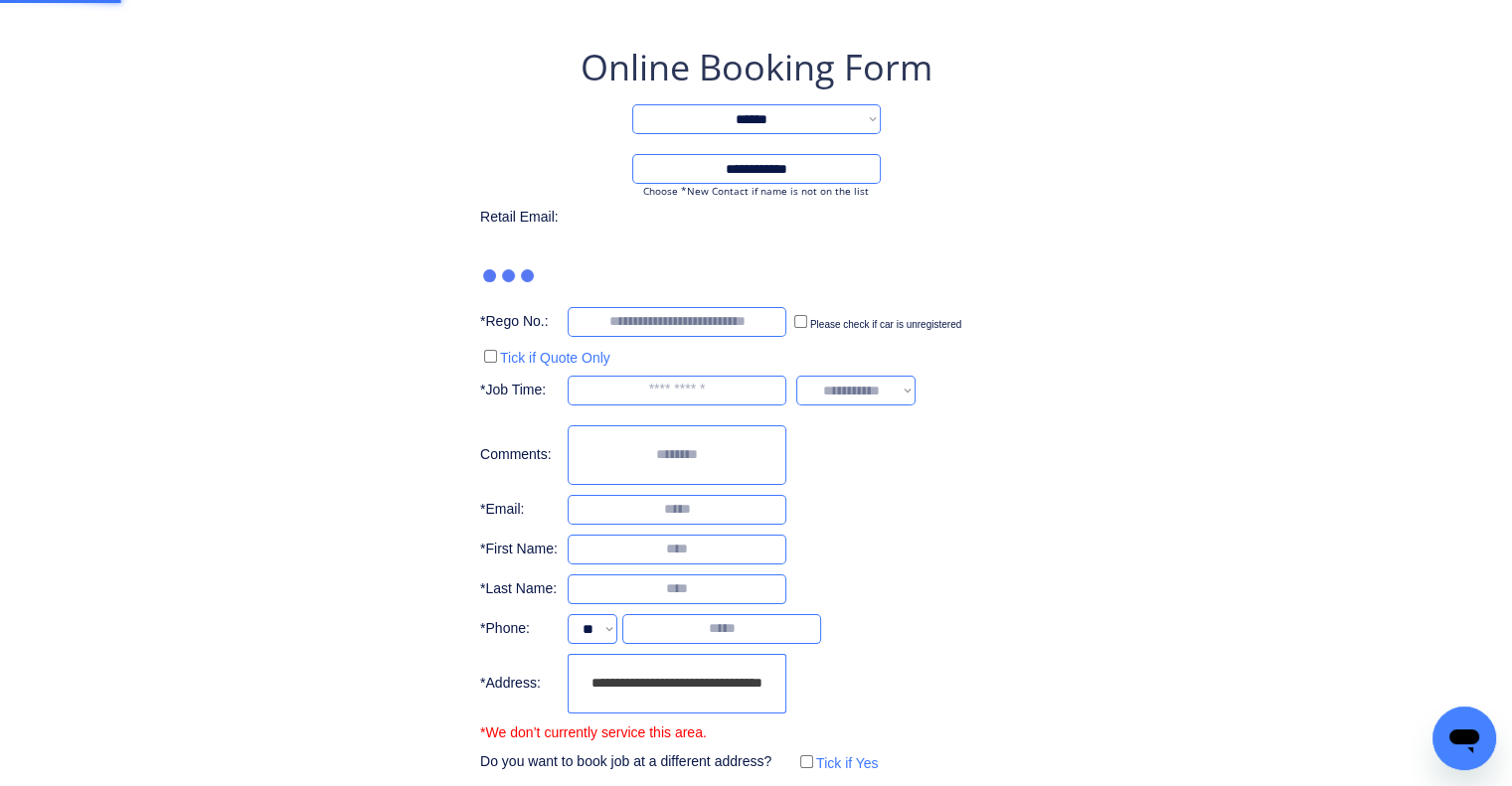 click on "**********" at bounding box center (756, 393) 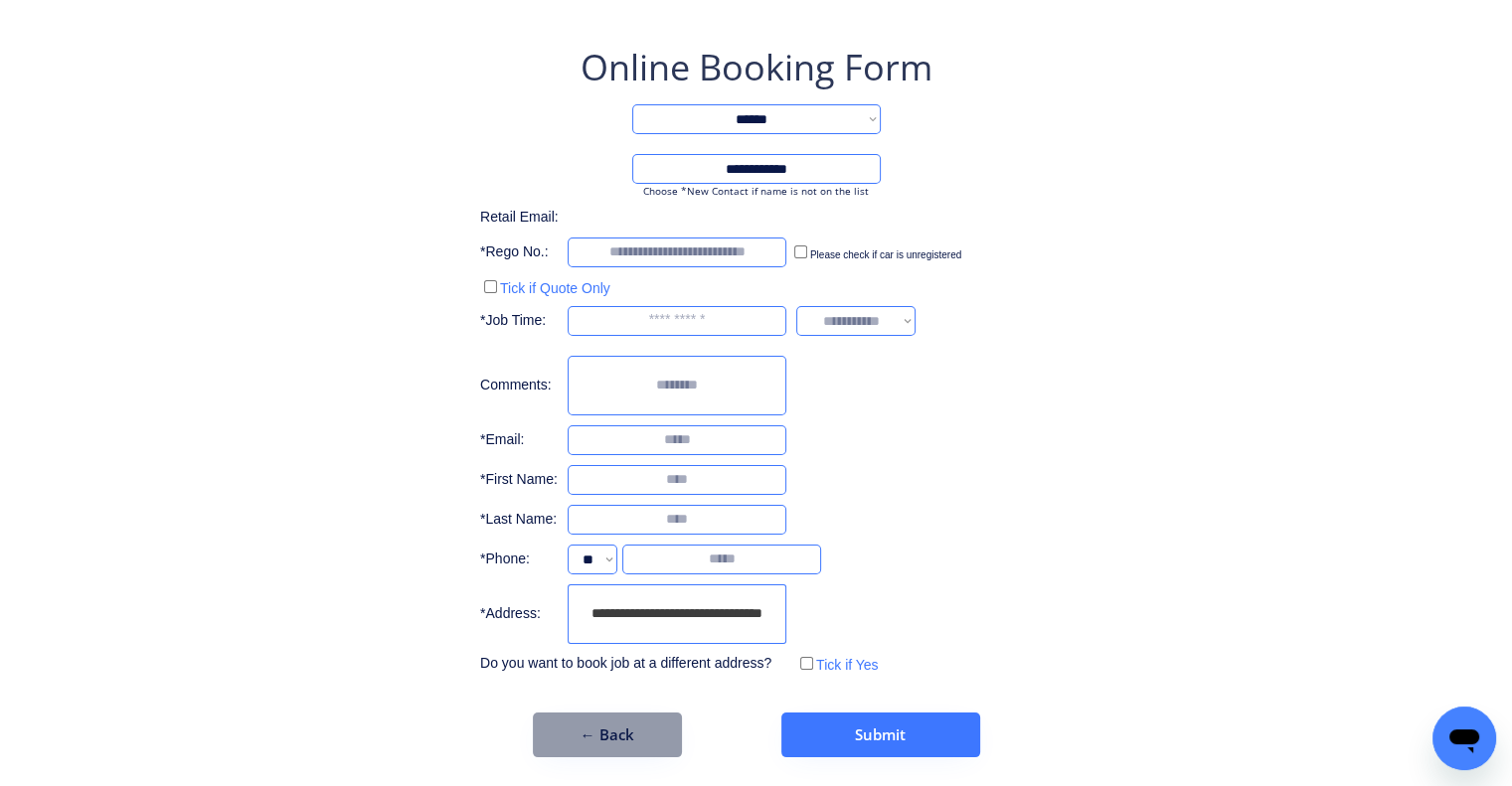 click at bounding box center (677, 321) 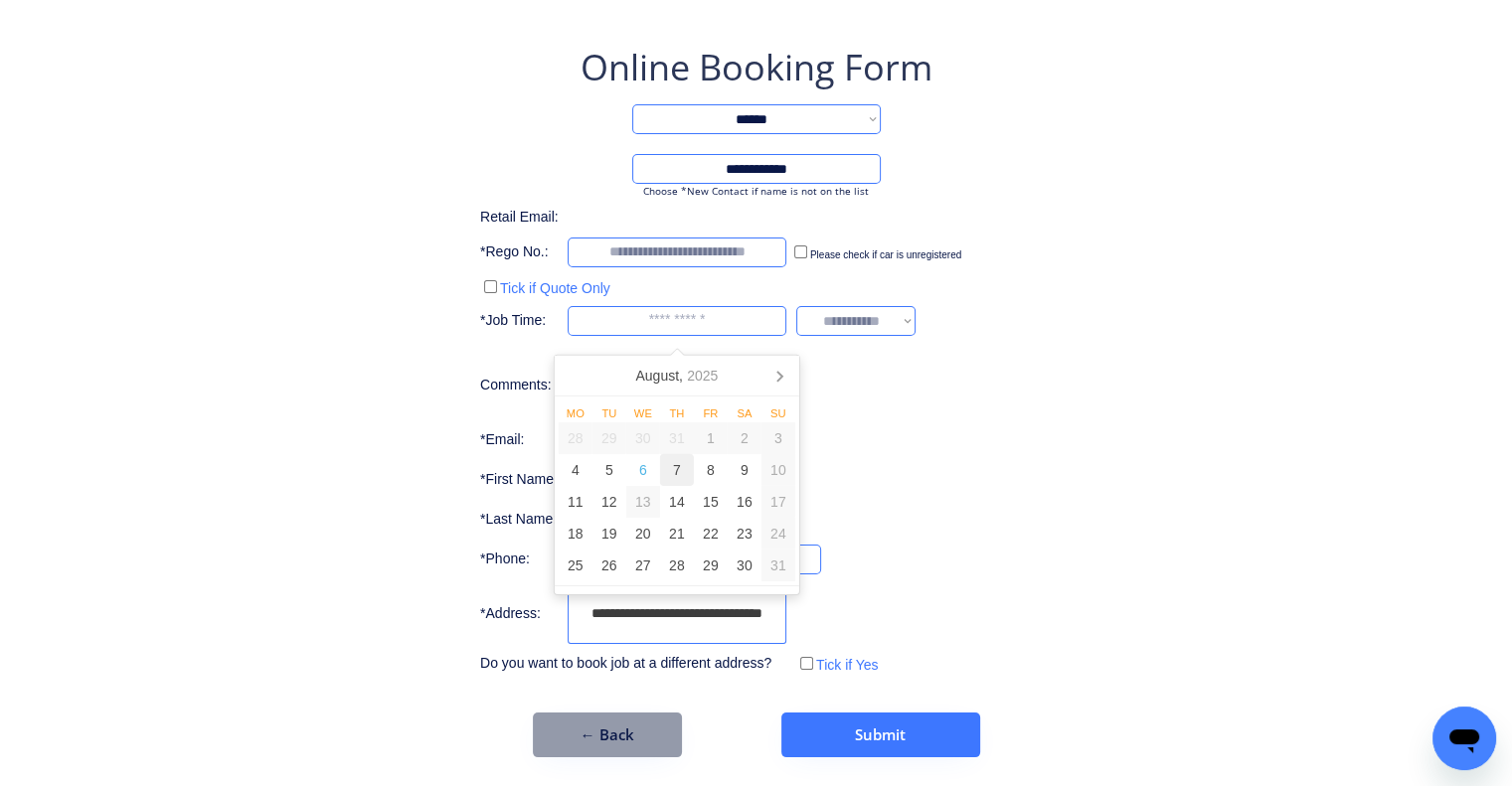 drag, startPoint x: 679, startPoint y: 465, endPoint x: 836, endPoint y: 448, distance: 157.9177 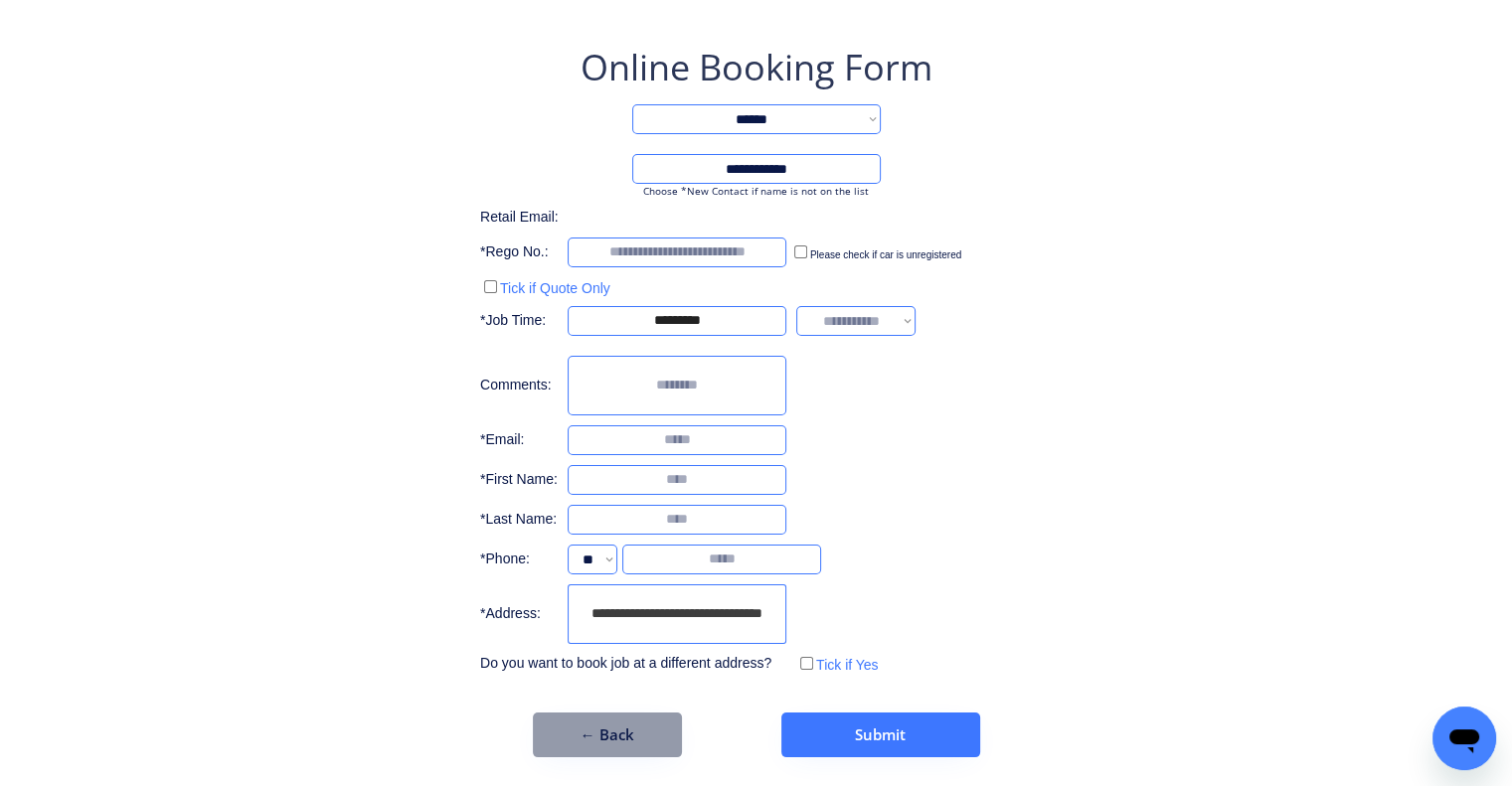 drag, startPoint x: 1085, startPoint y: 412, endPoint x: 1038, endPoint y: 414, distance: 47.042534 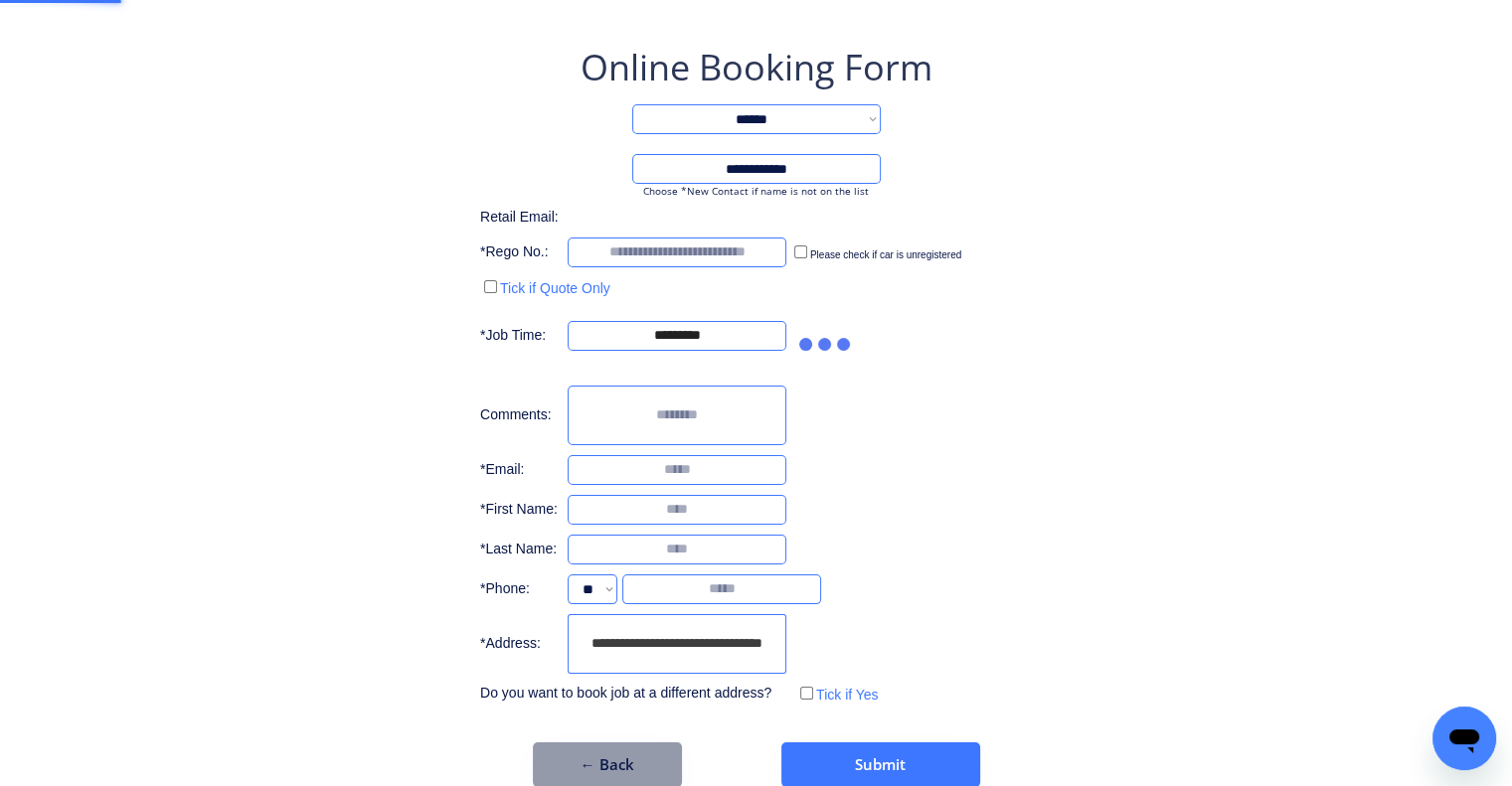 click on "**********" at bounding box center [756, 418] 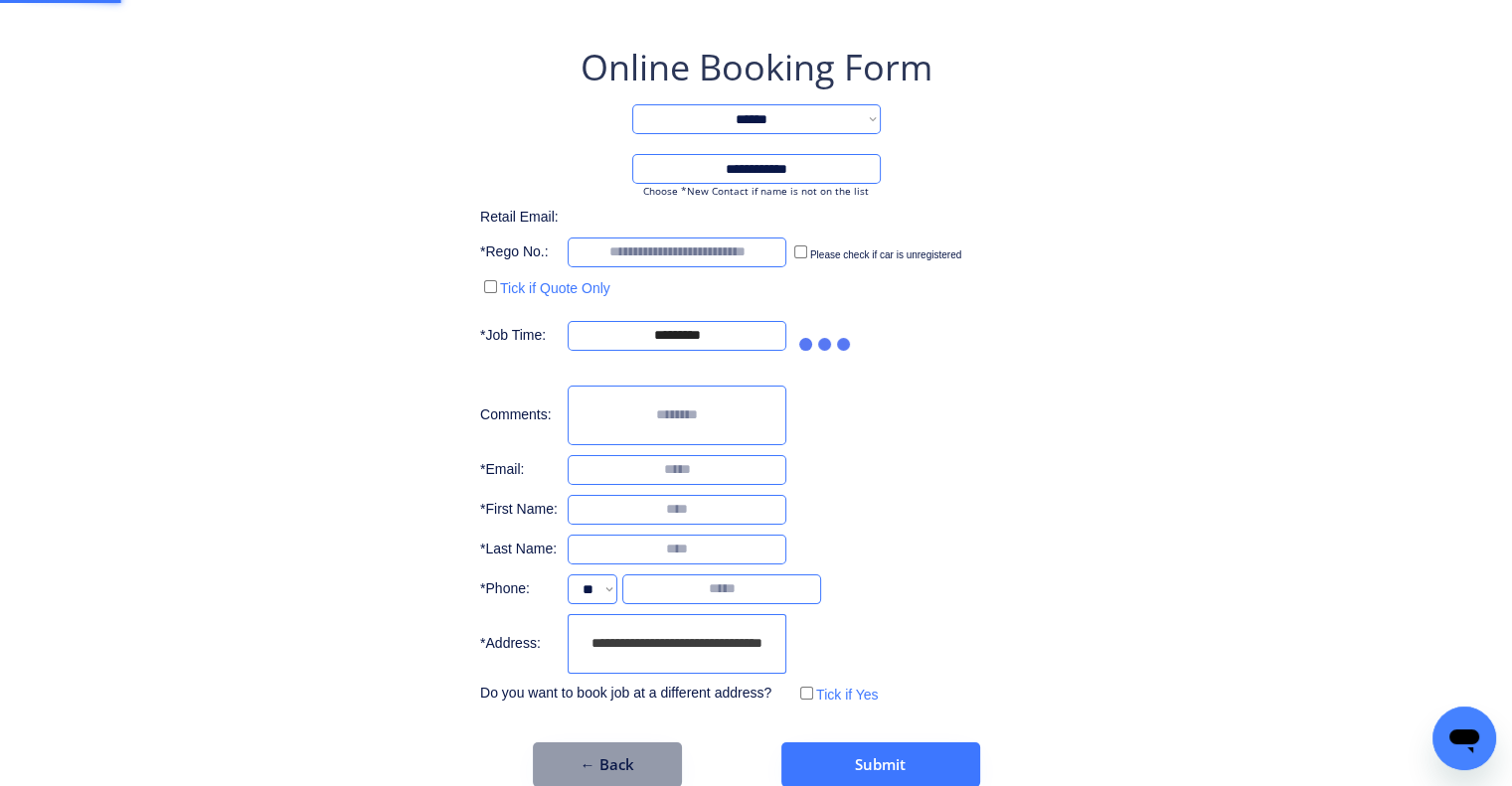 click on "**********" at bounding box center (756, 418) 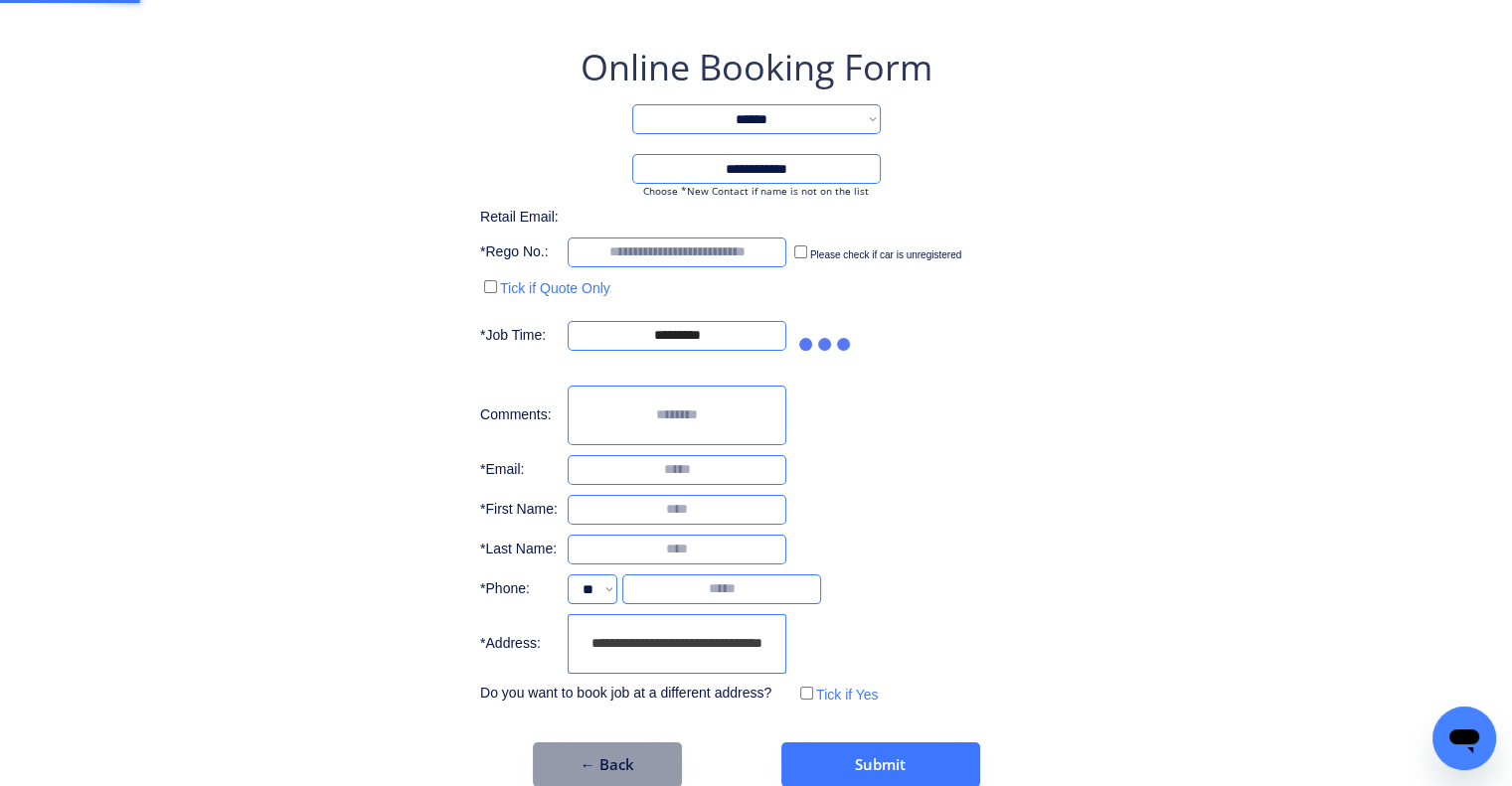 click on "**********" at bounding box center (756, 418) 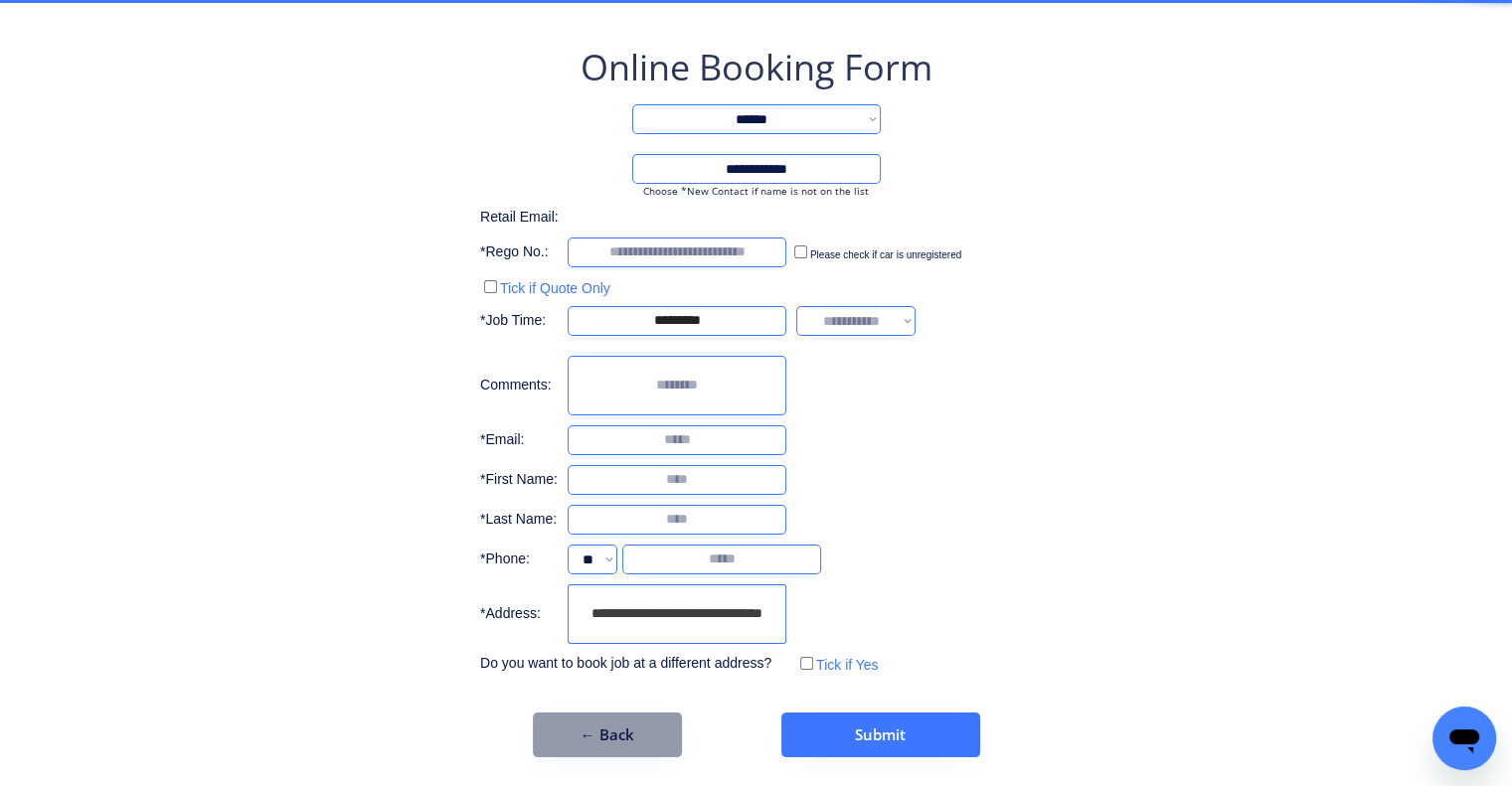 click on "**********" at bounding box center [856, 321] 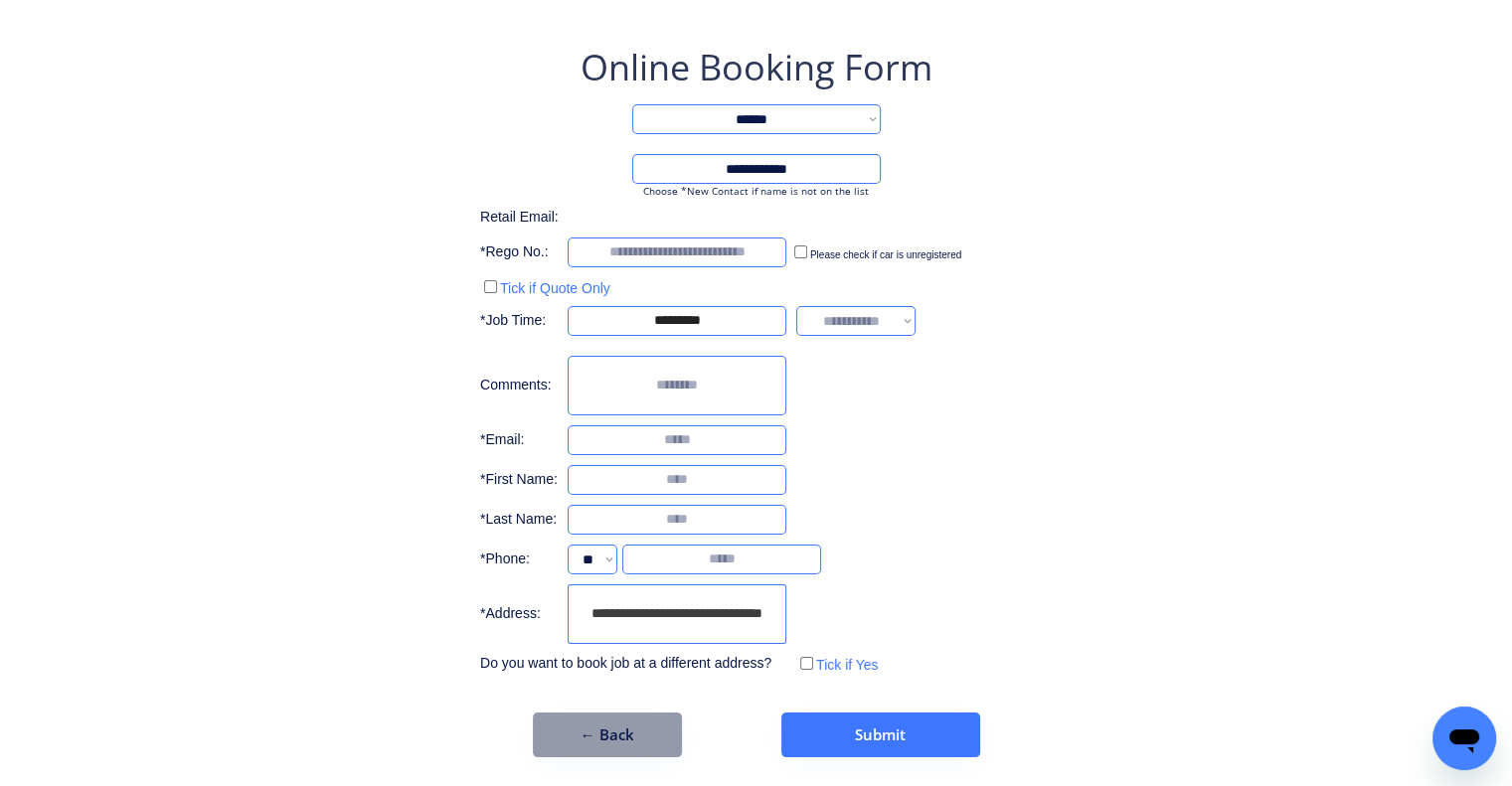 select on "*******" 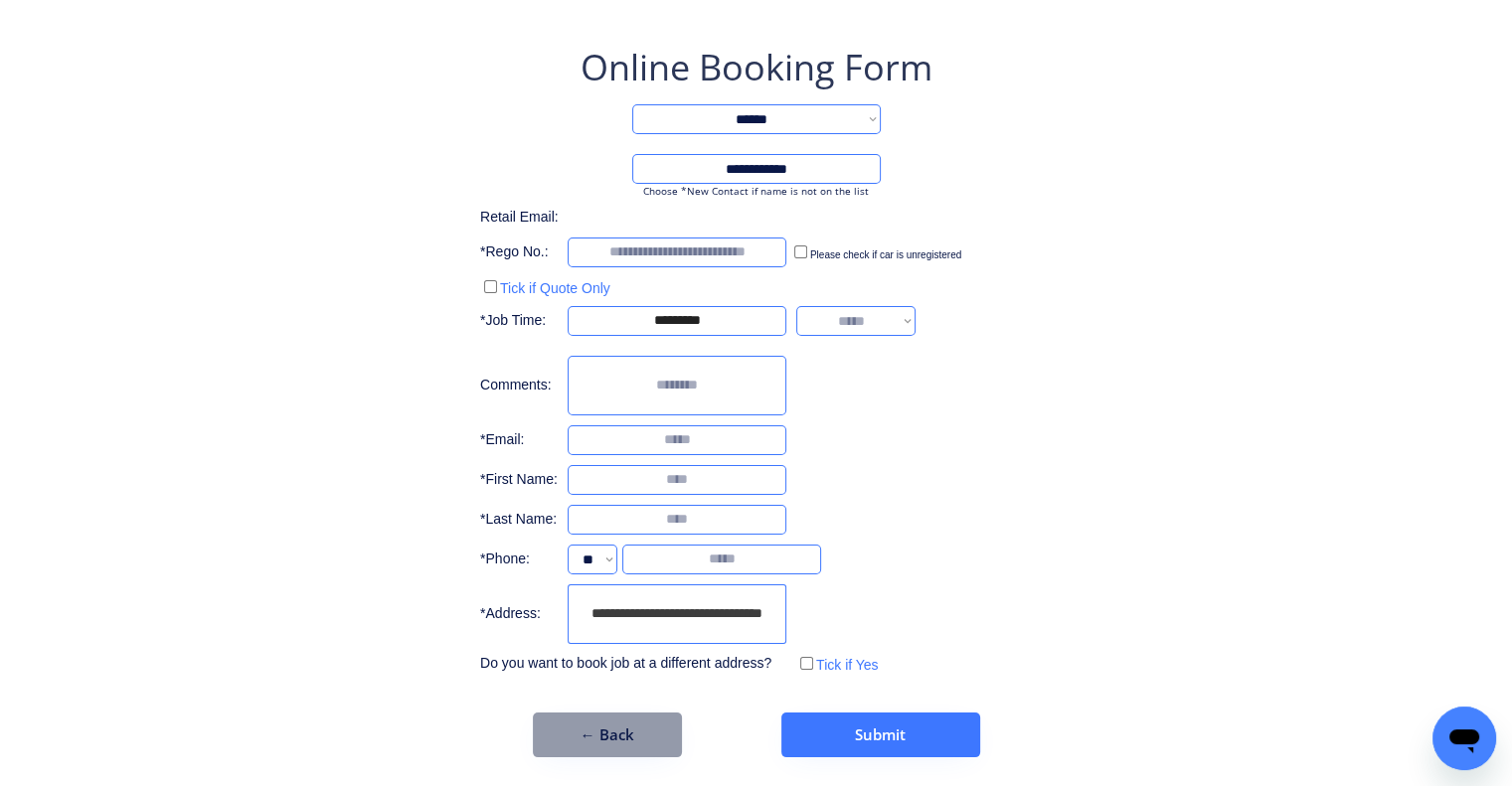 click on "**********" at bounding box center [856, 321] 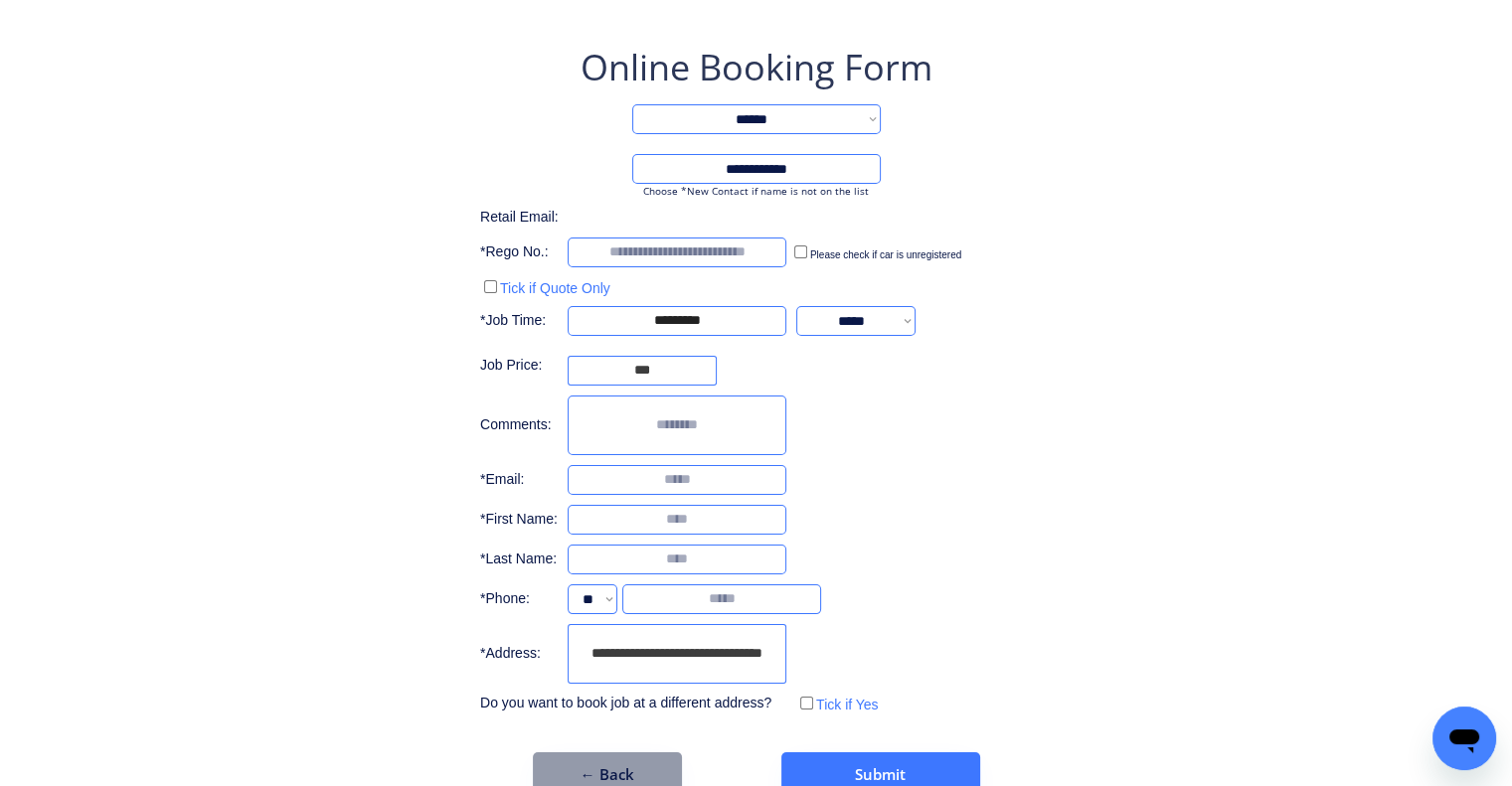 click on "**********" at bounding box center [756, 423] 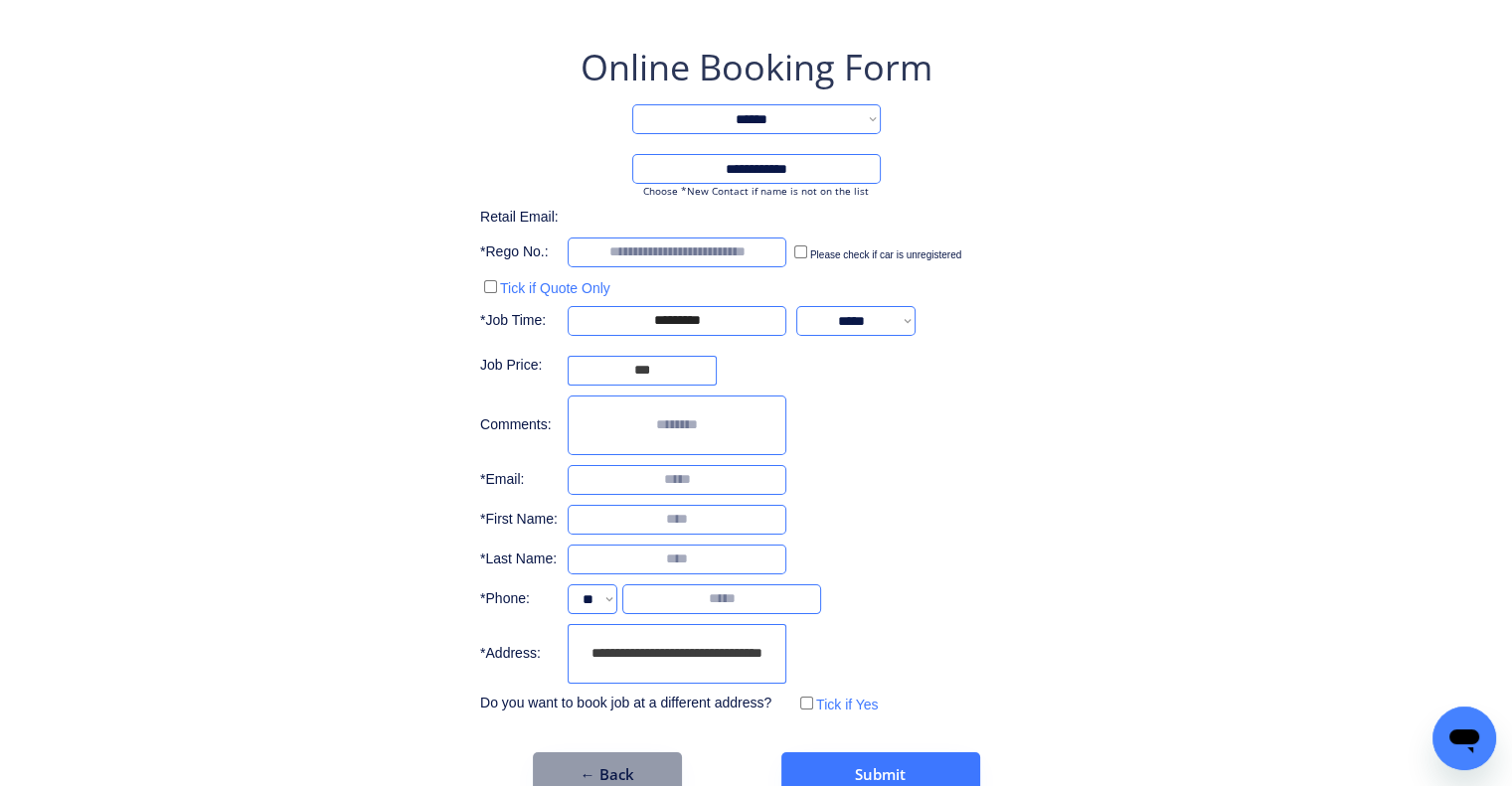 drag, startPoint x: 1024, startPoint y: 420, endPoint x: 1023, endPoint y: 402, distance: 18.027756 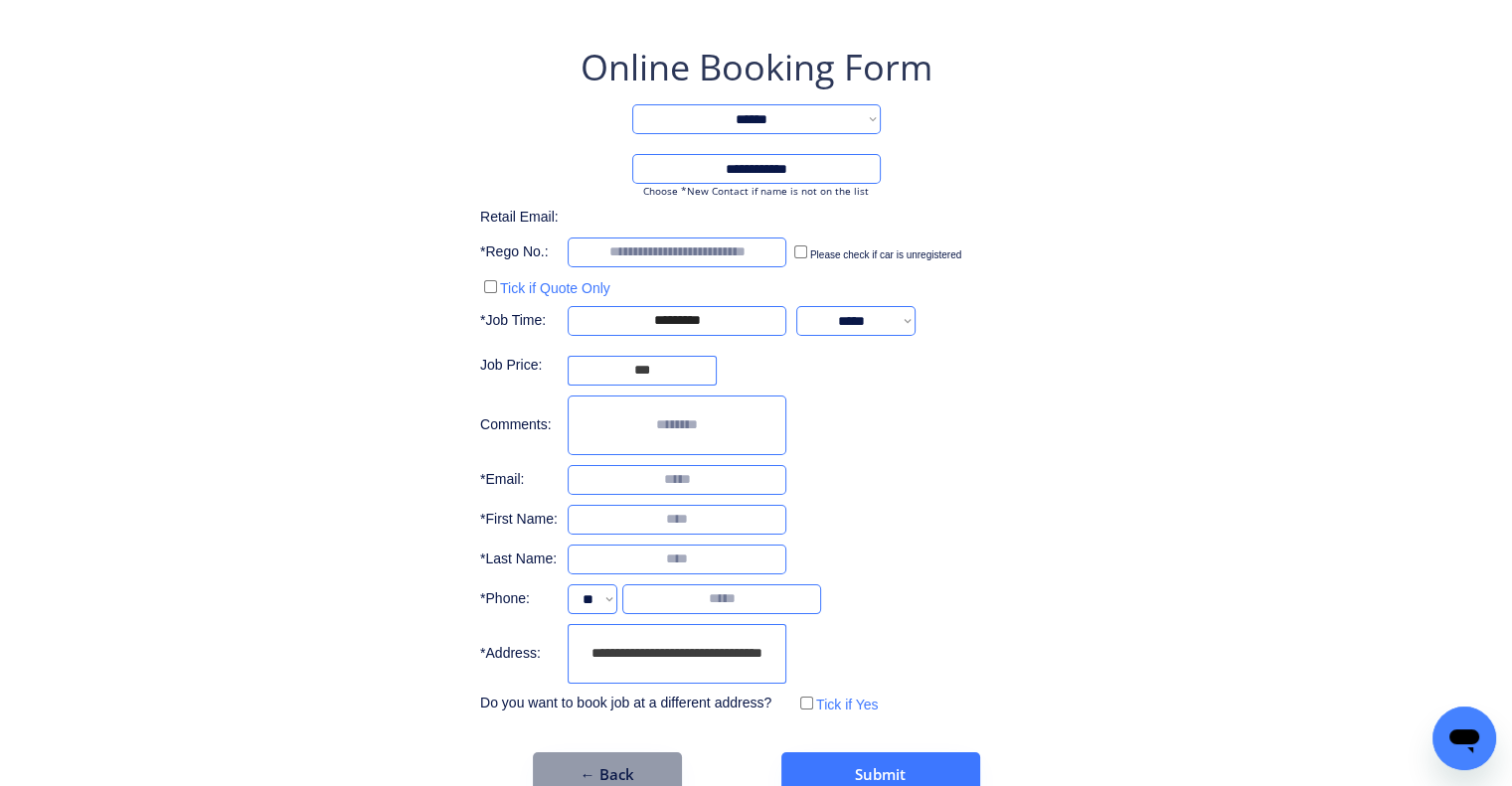 click on "**********" at bounding box center [756, 423] 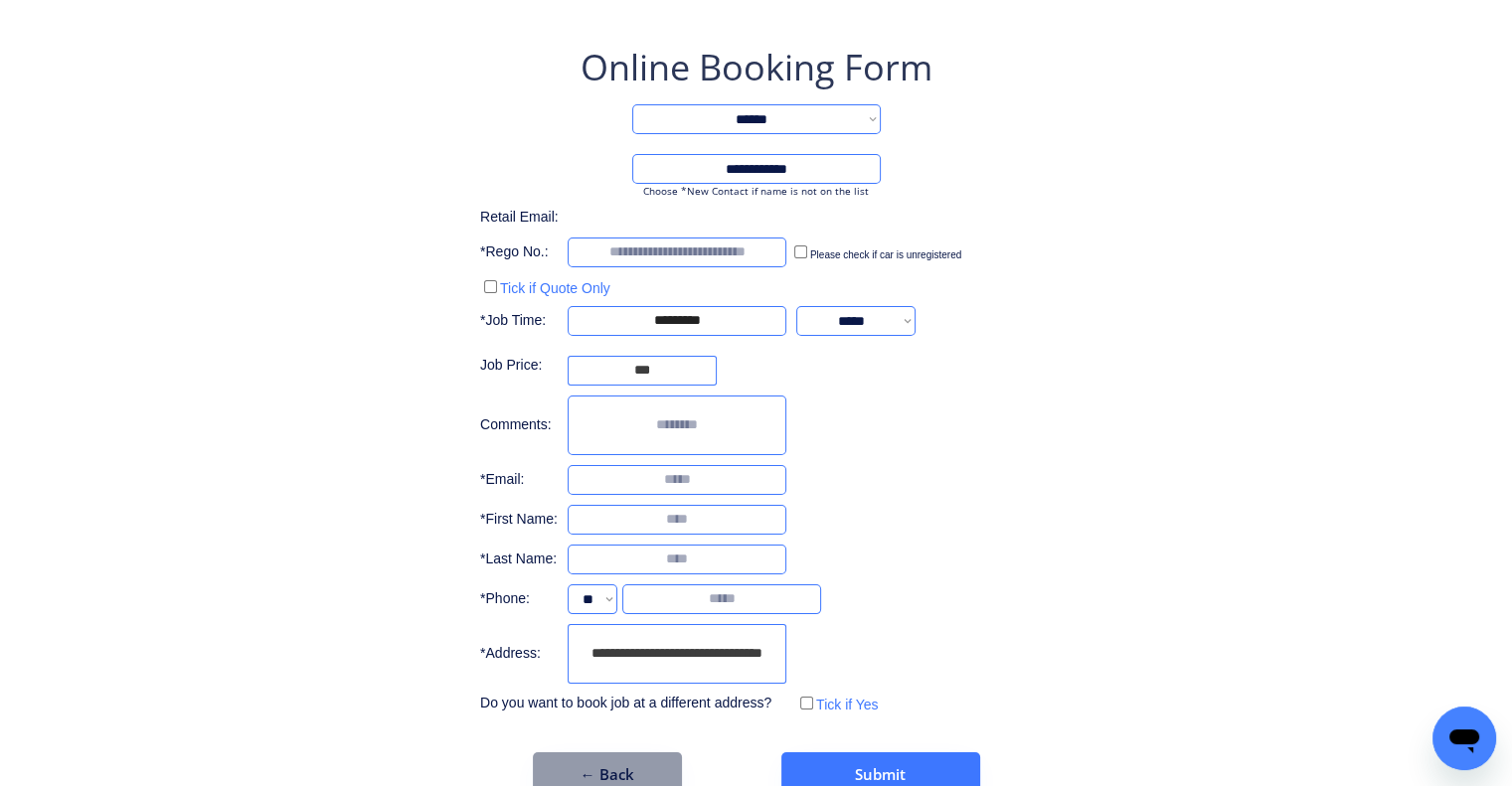 click on "**********" at bounding box center (756, 423) 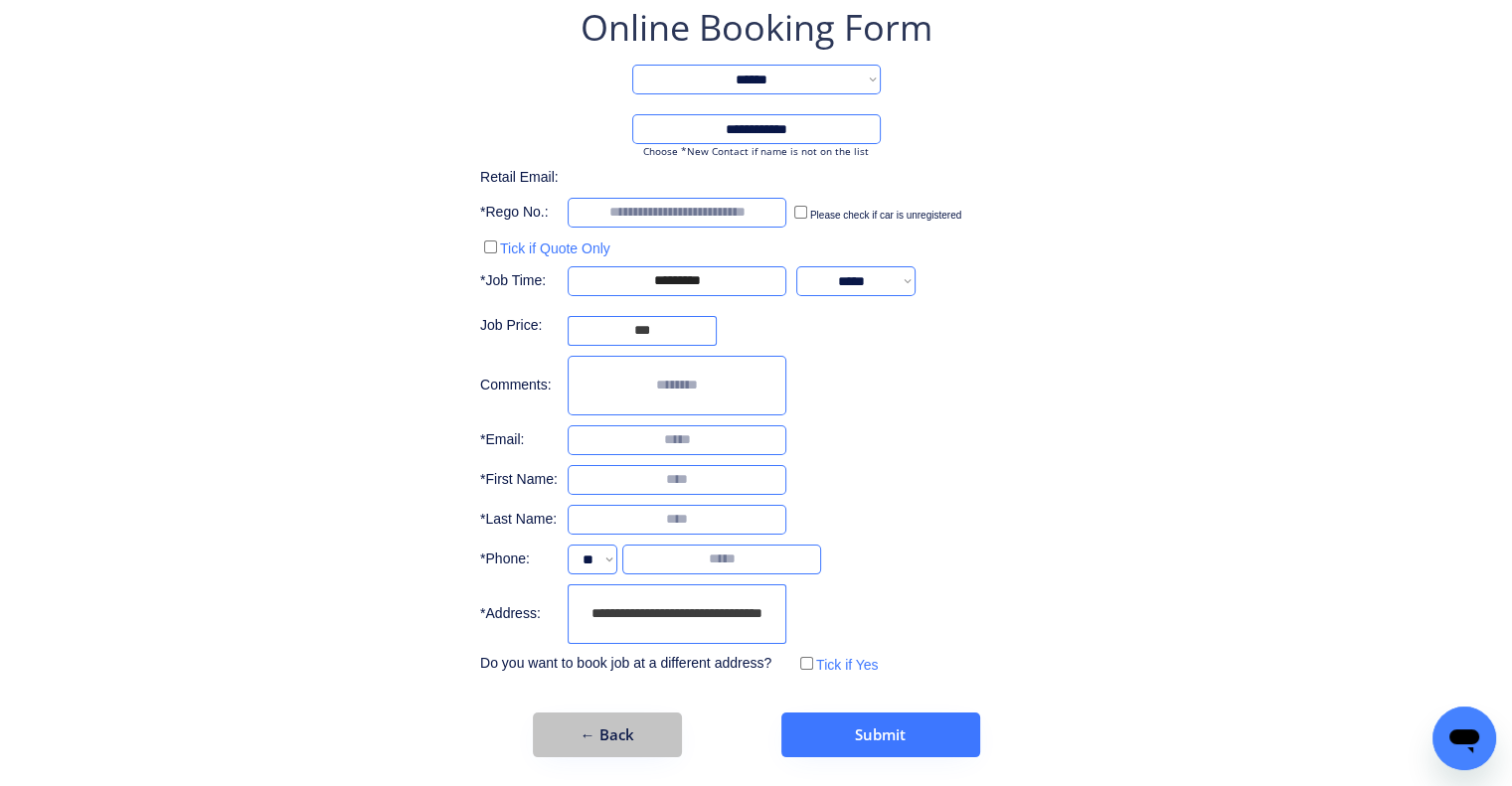 click on "←   Back" at bounding box center (607, 734) 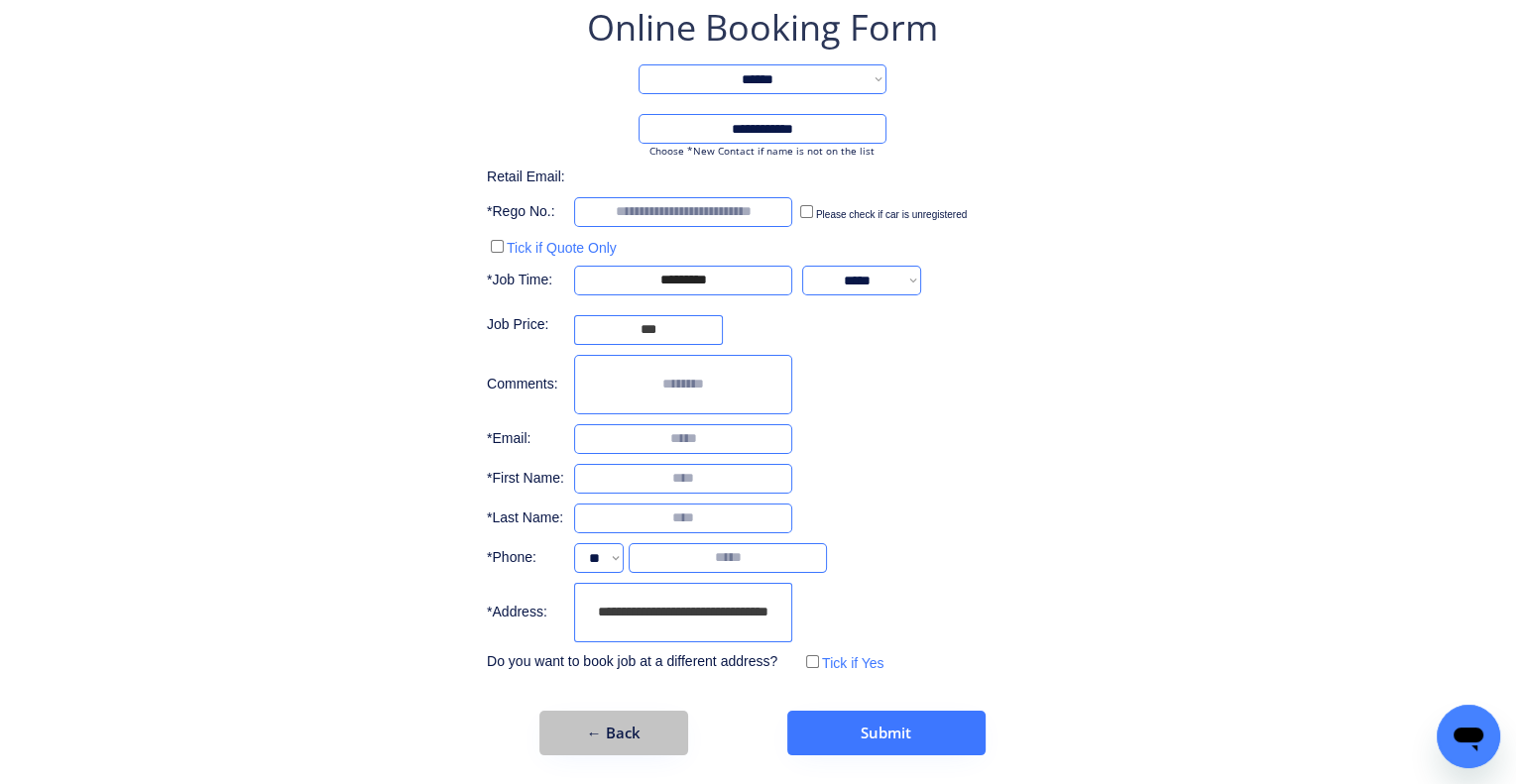 scroll, scrollTop: 0, scrollLeft: 0, axis: both 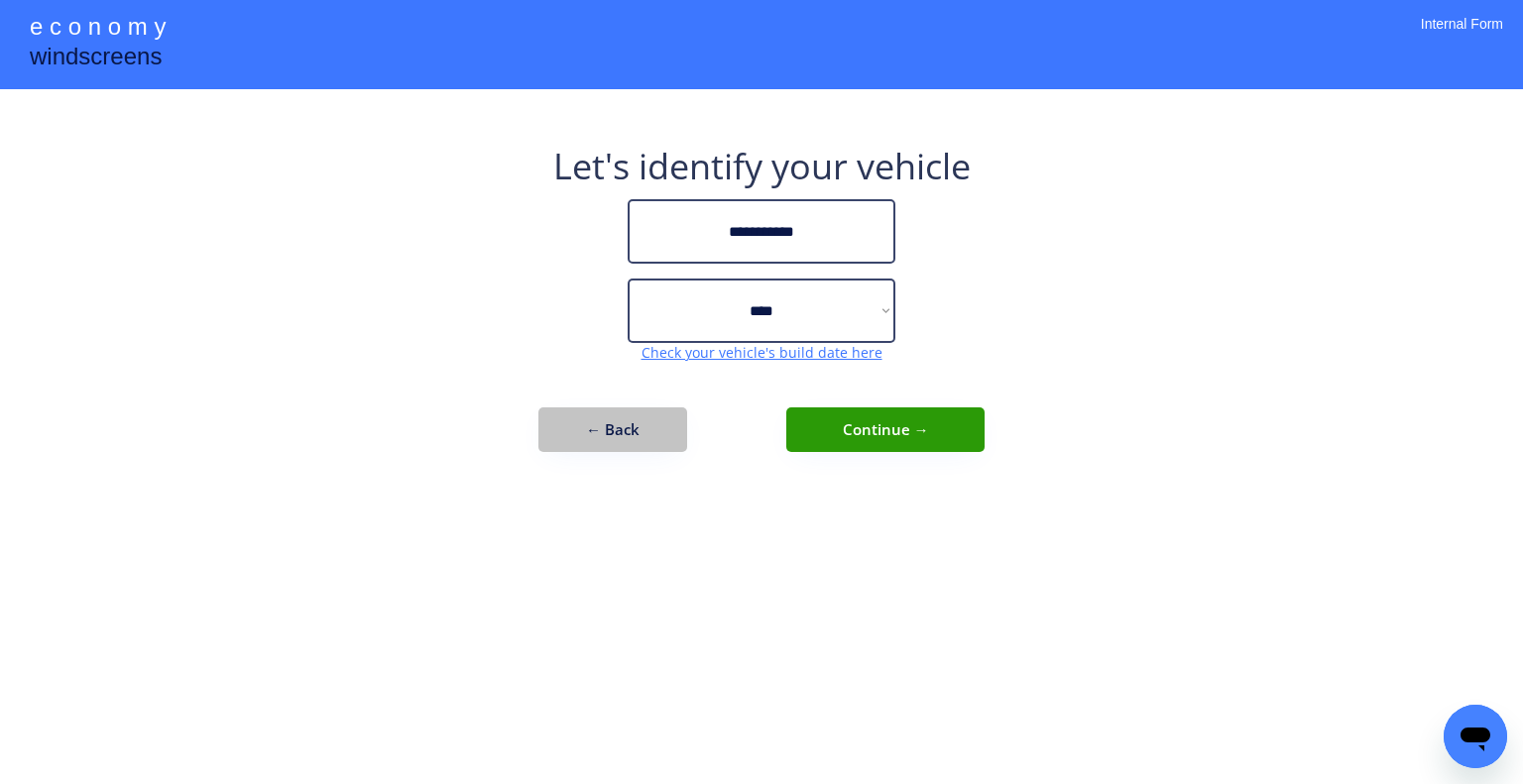 click on "←   Back" at bounding box center (613, 429) 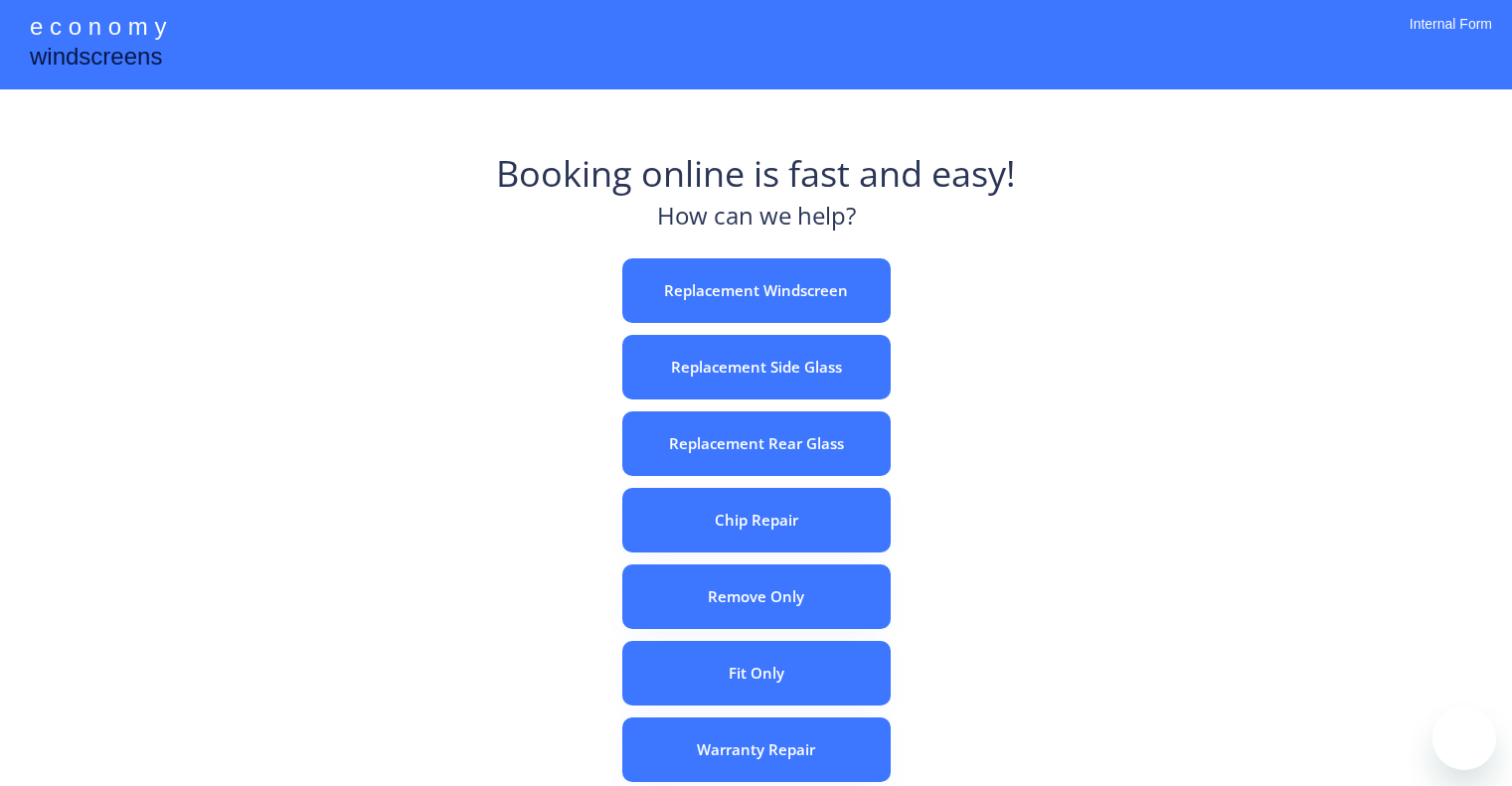 scroll, scrollTop: 0, scrollLeft: 0, axis: both 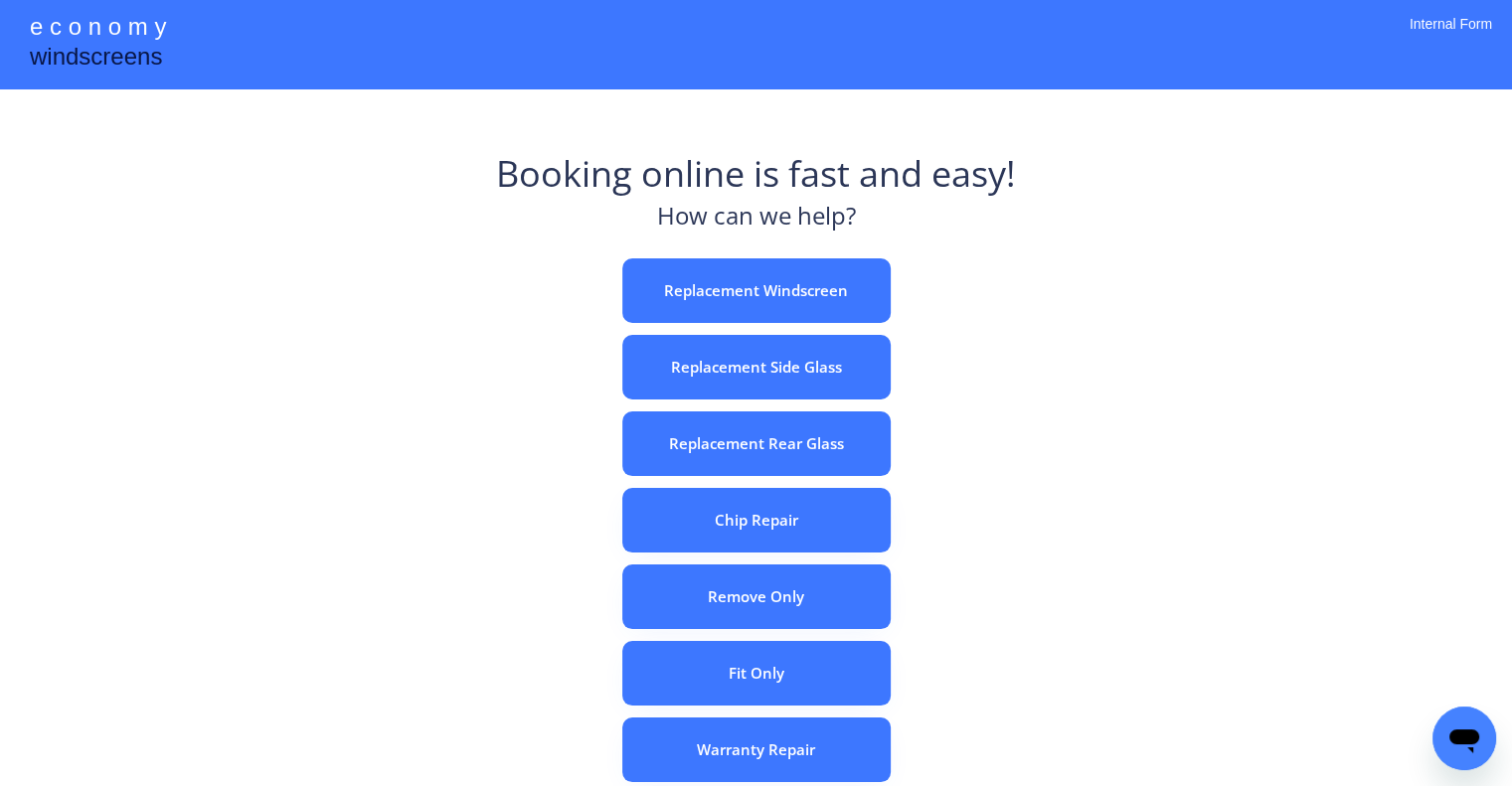 click on "e c o n o m y windscreens Booking online is fast and easy! How can we help? Replacement Windscreen Replacement Side Glass Replacement Rear Glass Chip Repair Remove Only Fit Only Warranty Repair ADAS Recalibration Only Rebook a Job Confirm Quotes Manual Booking Internal Form" at bounding box center (756, 553) 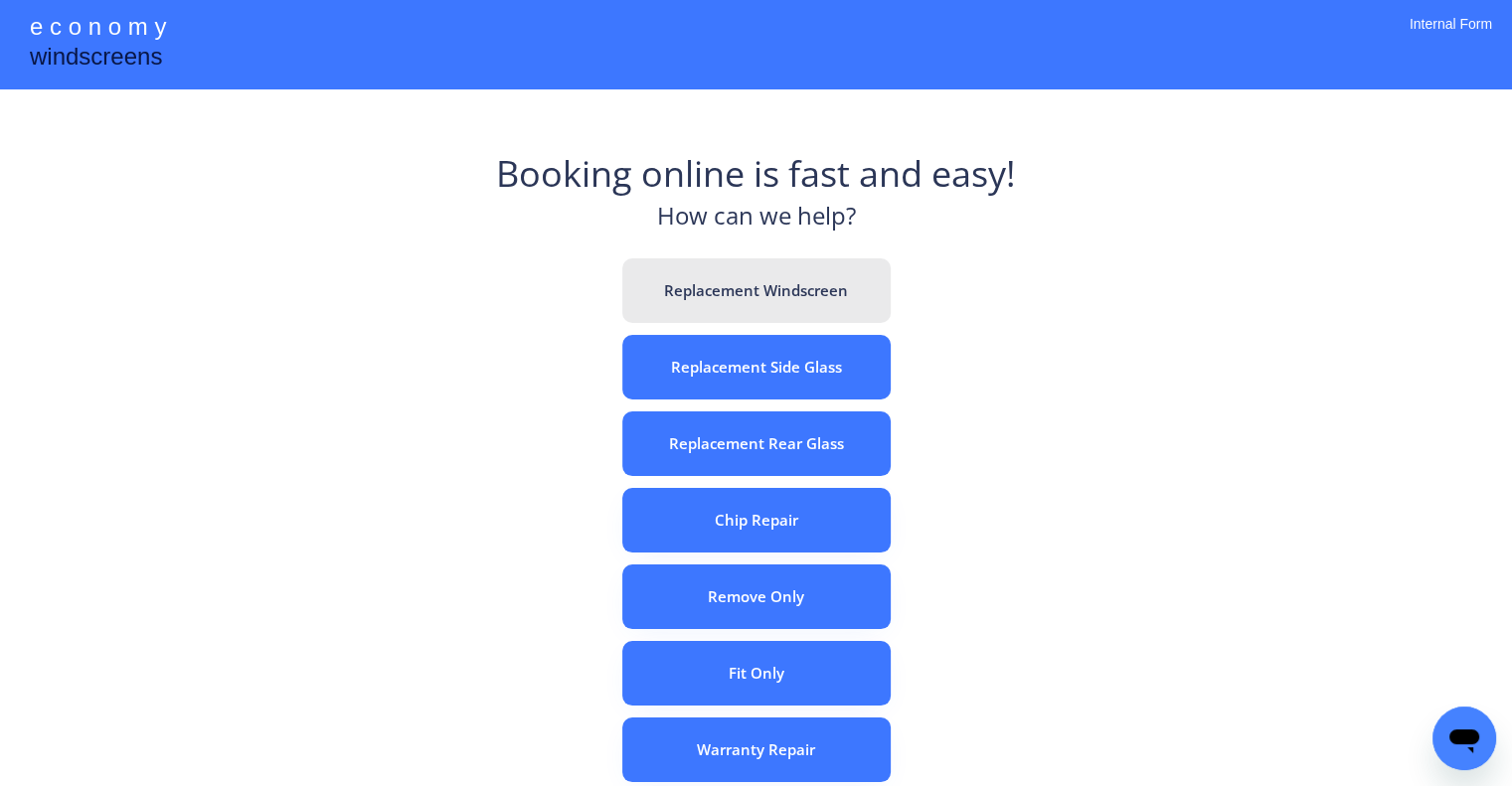 click on "Replacement Windscreen" at bounding box center [756, 290] 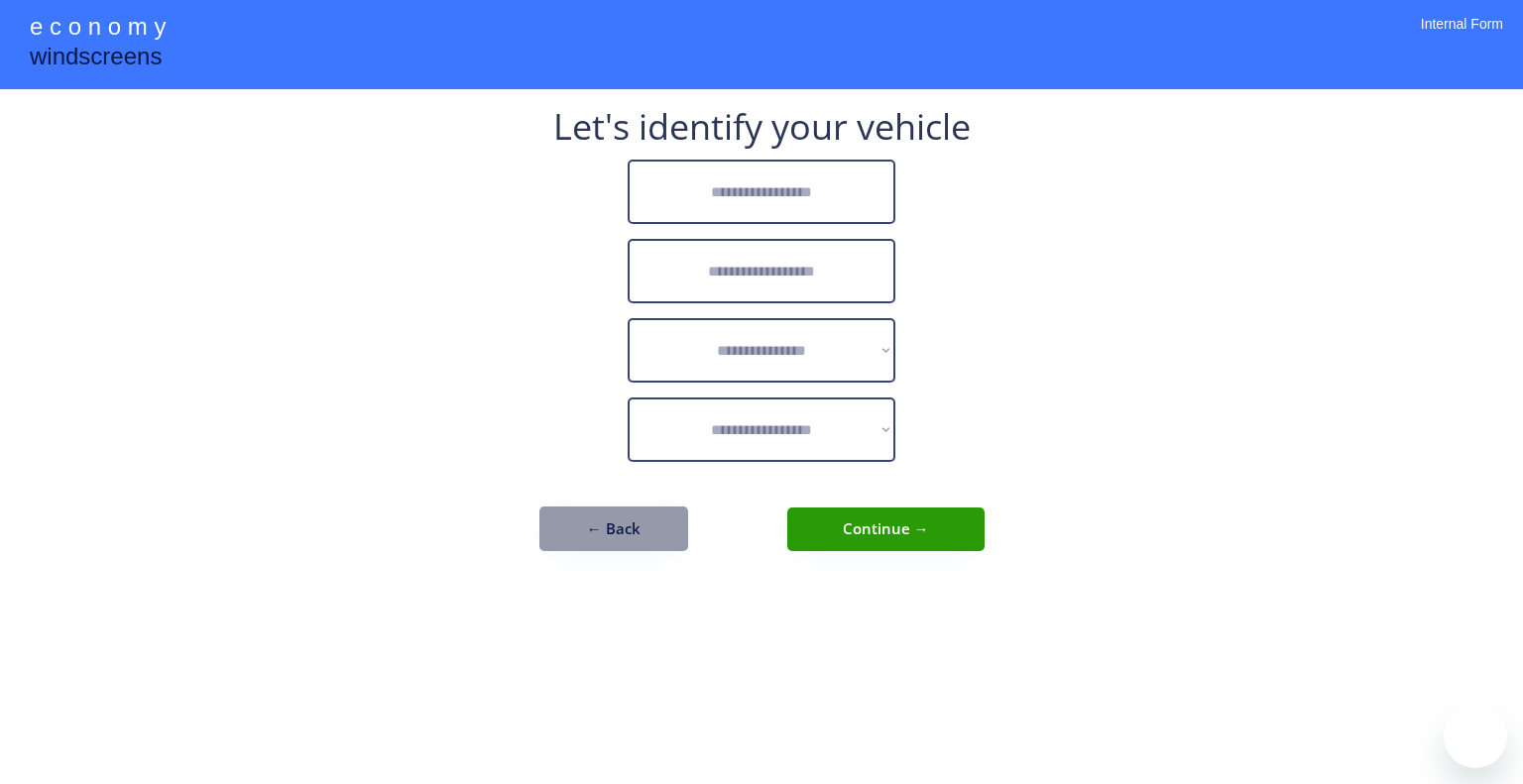 scroll, scrollTop: 0, scrollLeft: 0, axis: both 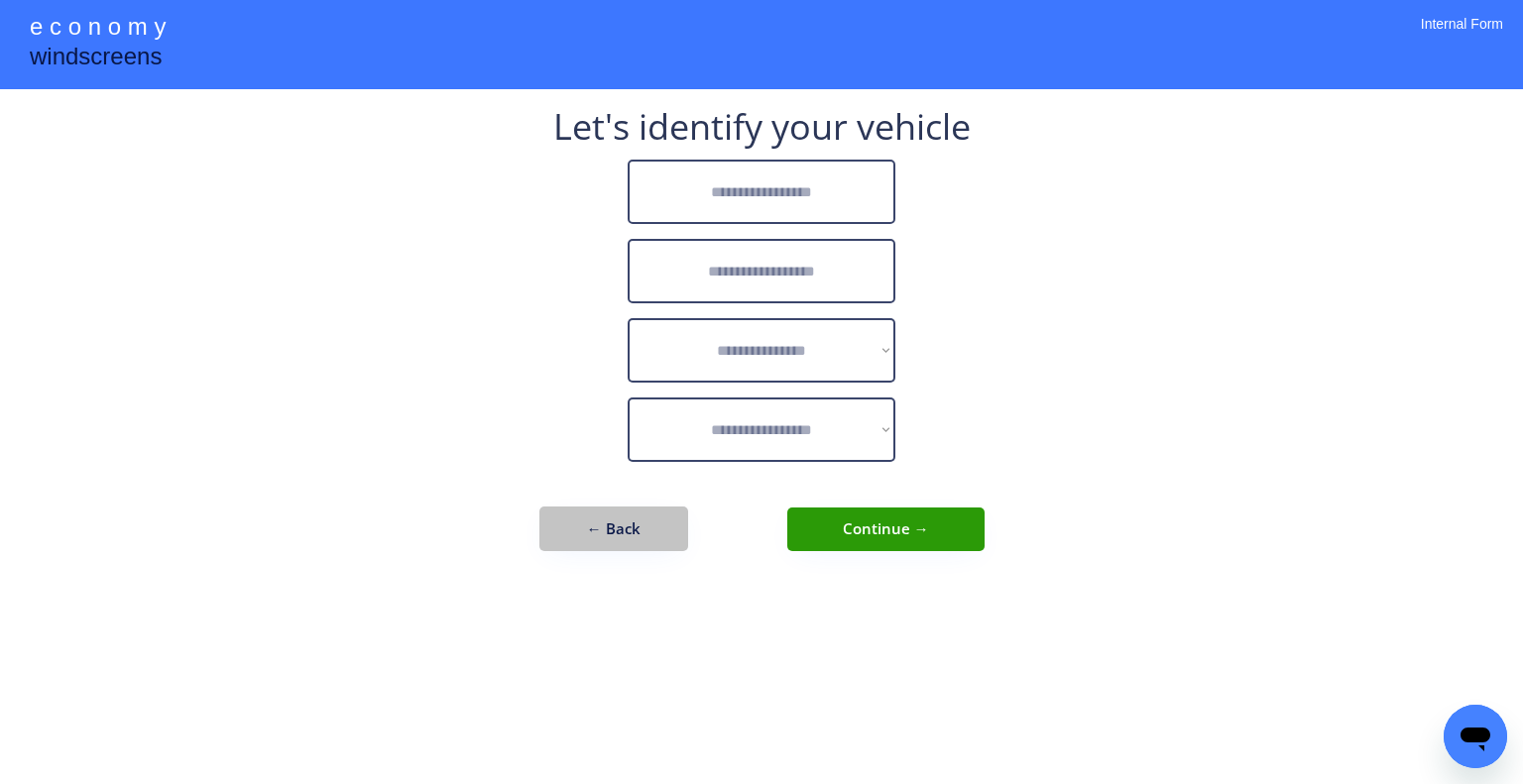 click on "←   Back" at bounding box center [614, 528] 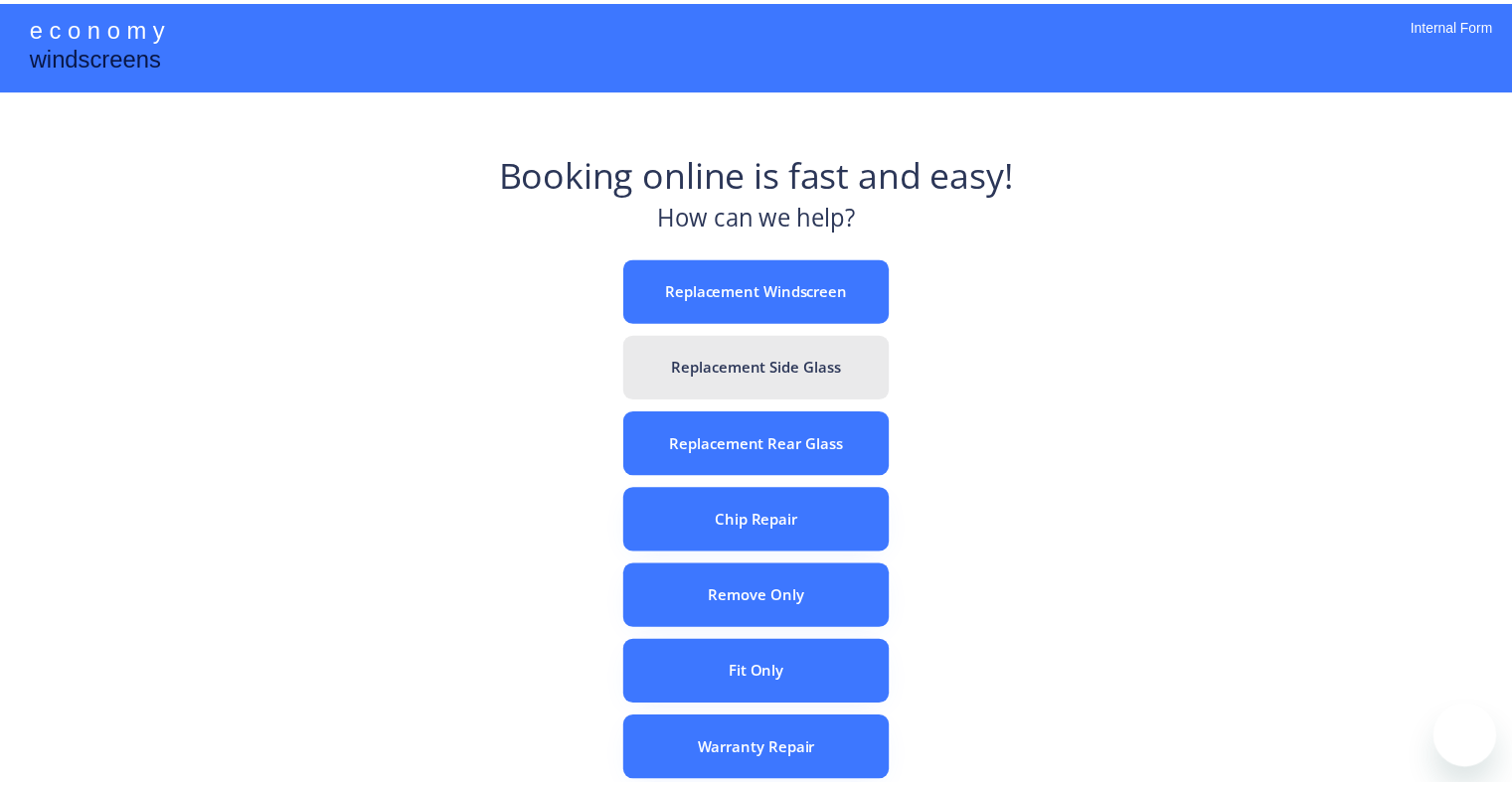 scroll, scrollTop: 0, scrollLeft: 0, axis: both 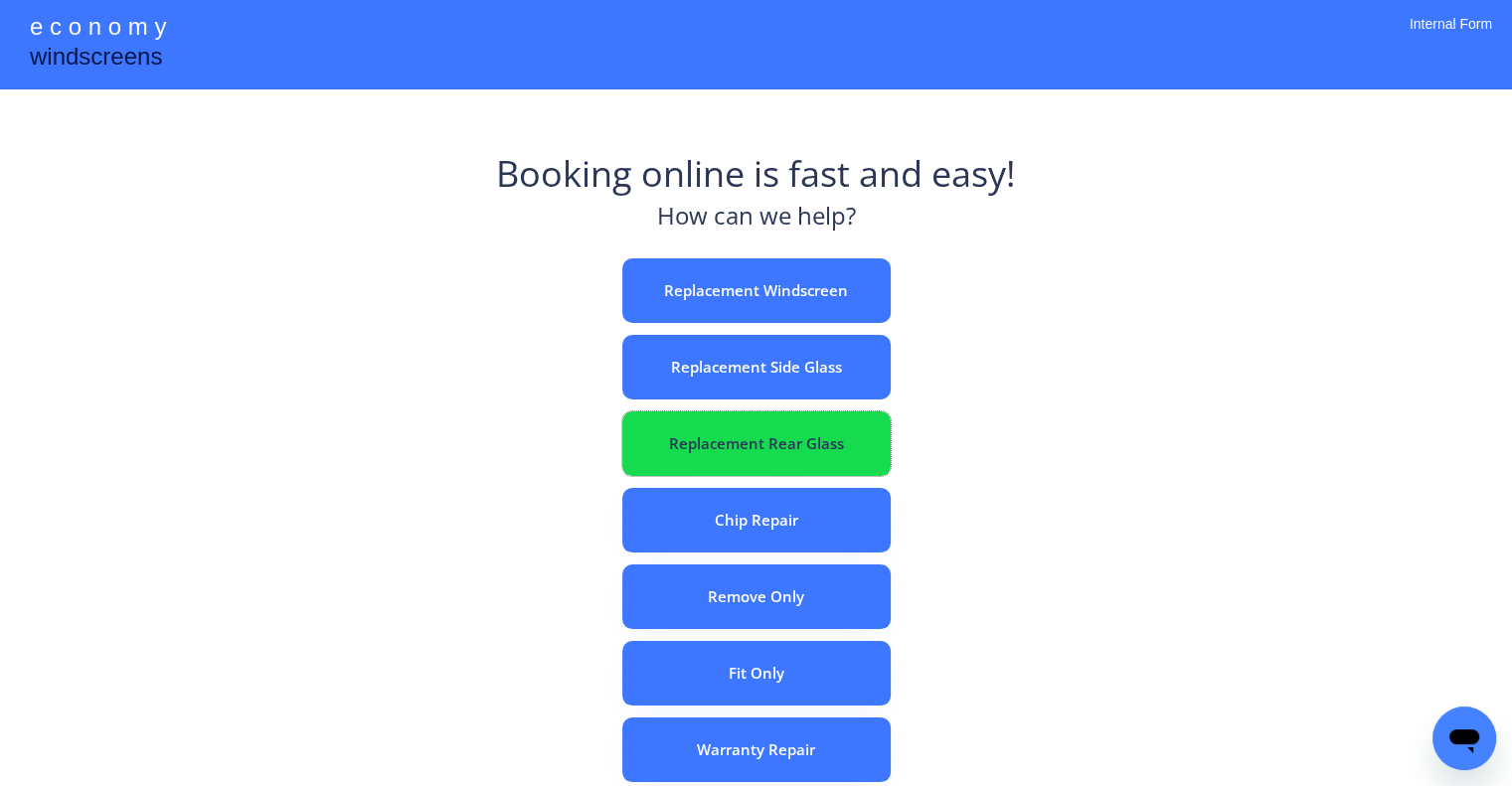 click on "Replacement Rear Glass" at bounding box center (756, 443) 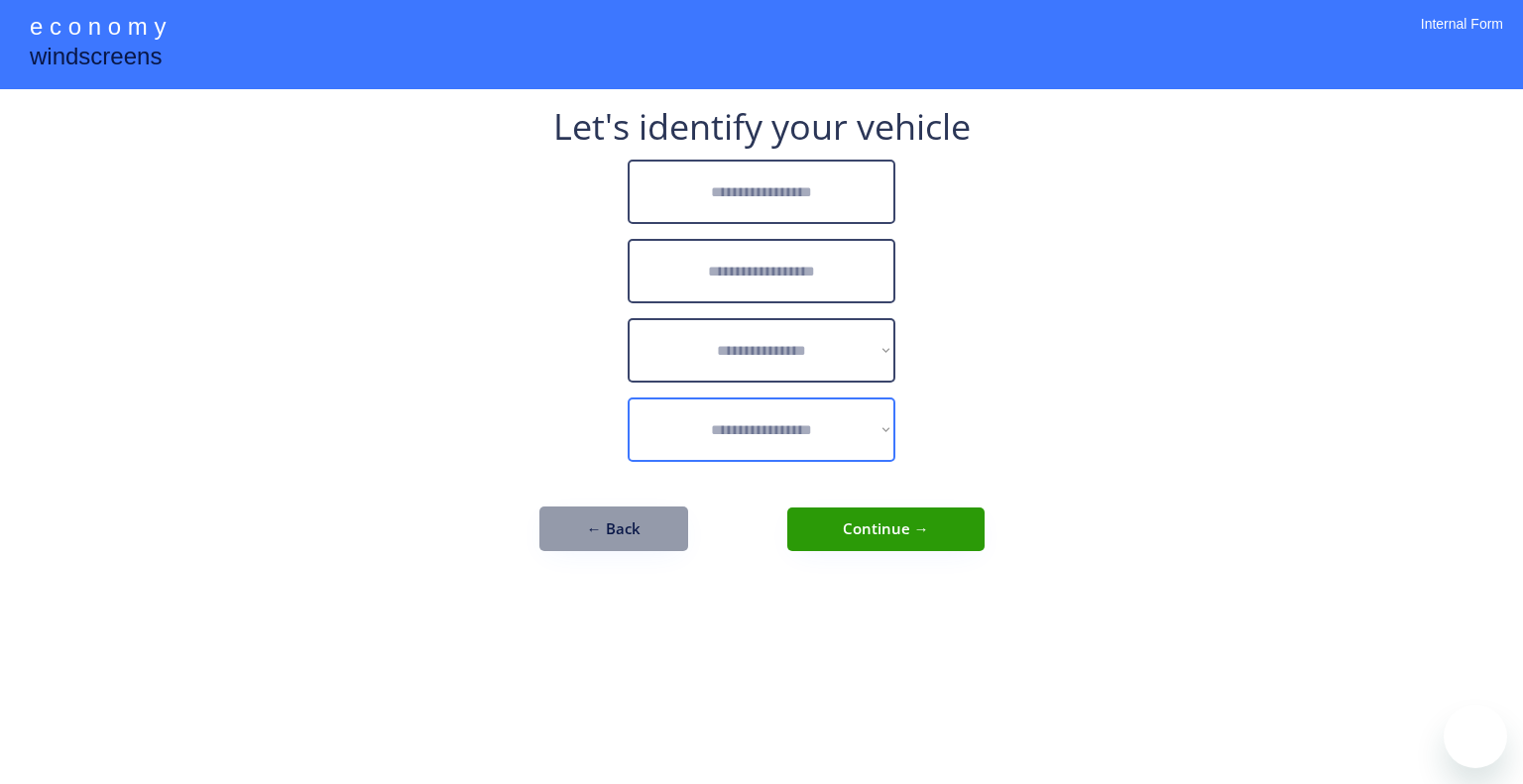 scroll, scrollTop: 0, scrollLeft: 0, axis: both 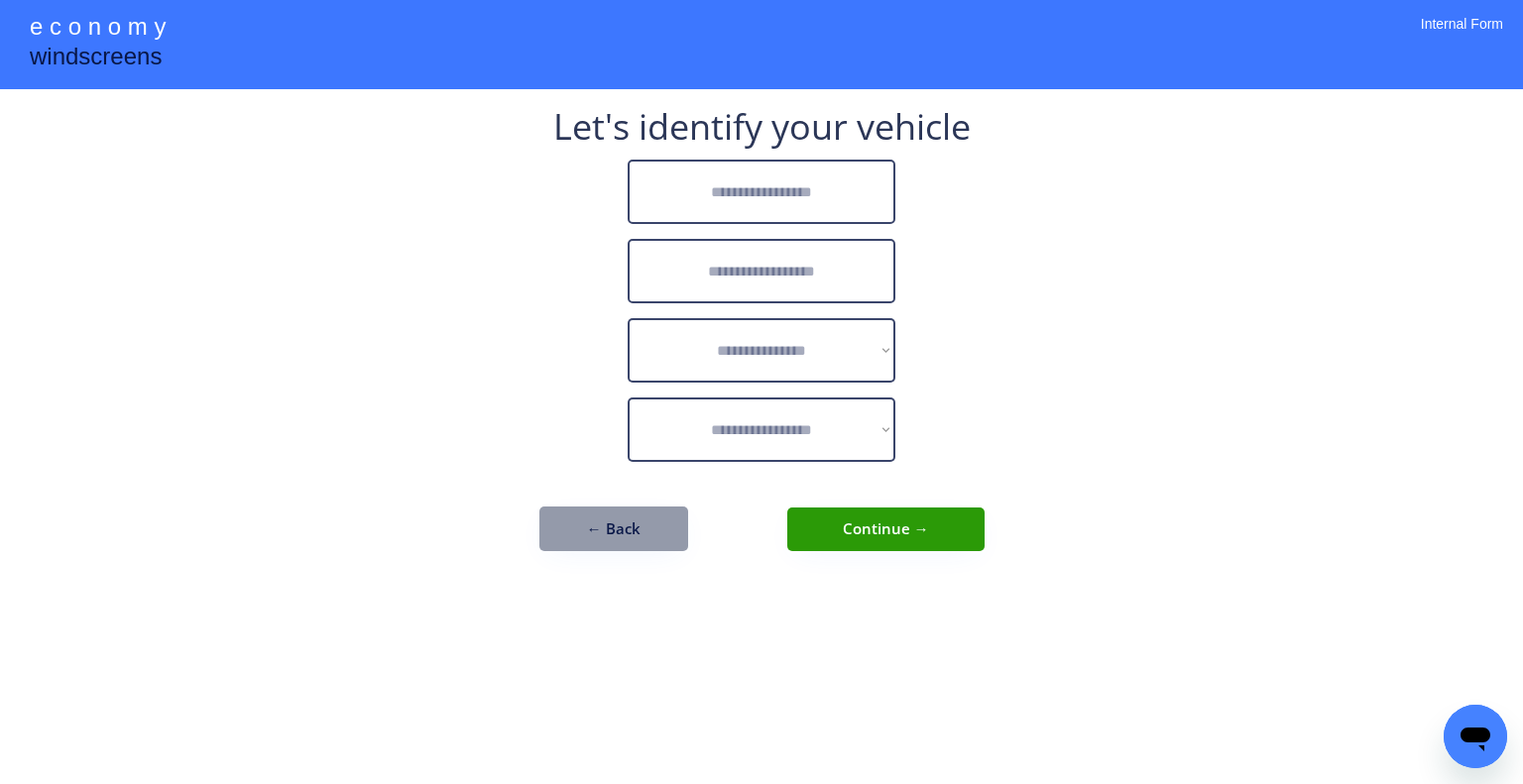 click at bounding box center (762, 191) 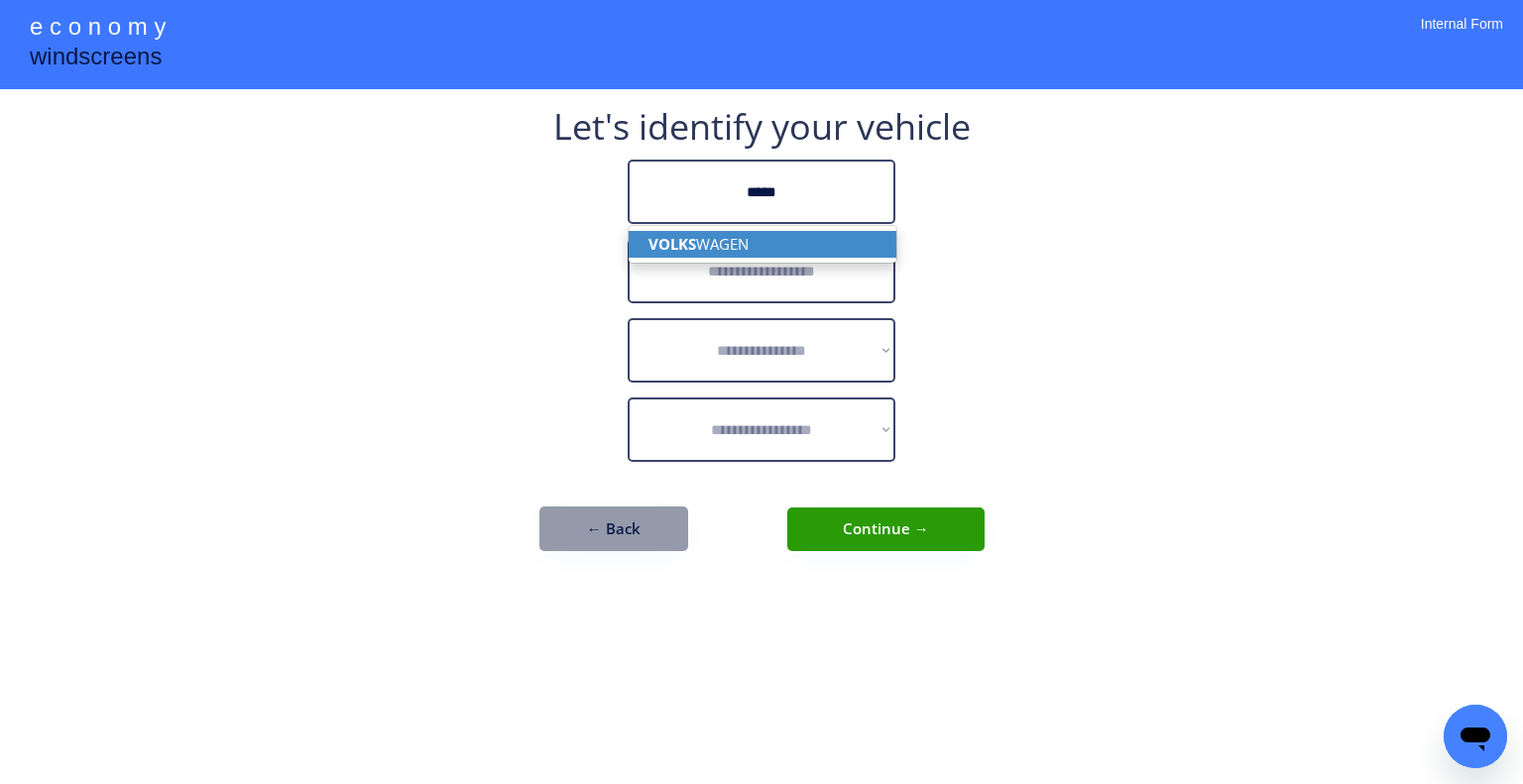 click on "VOLKS WAGEN" at bounding box center [762, 244] 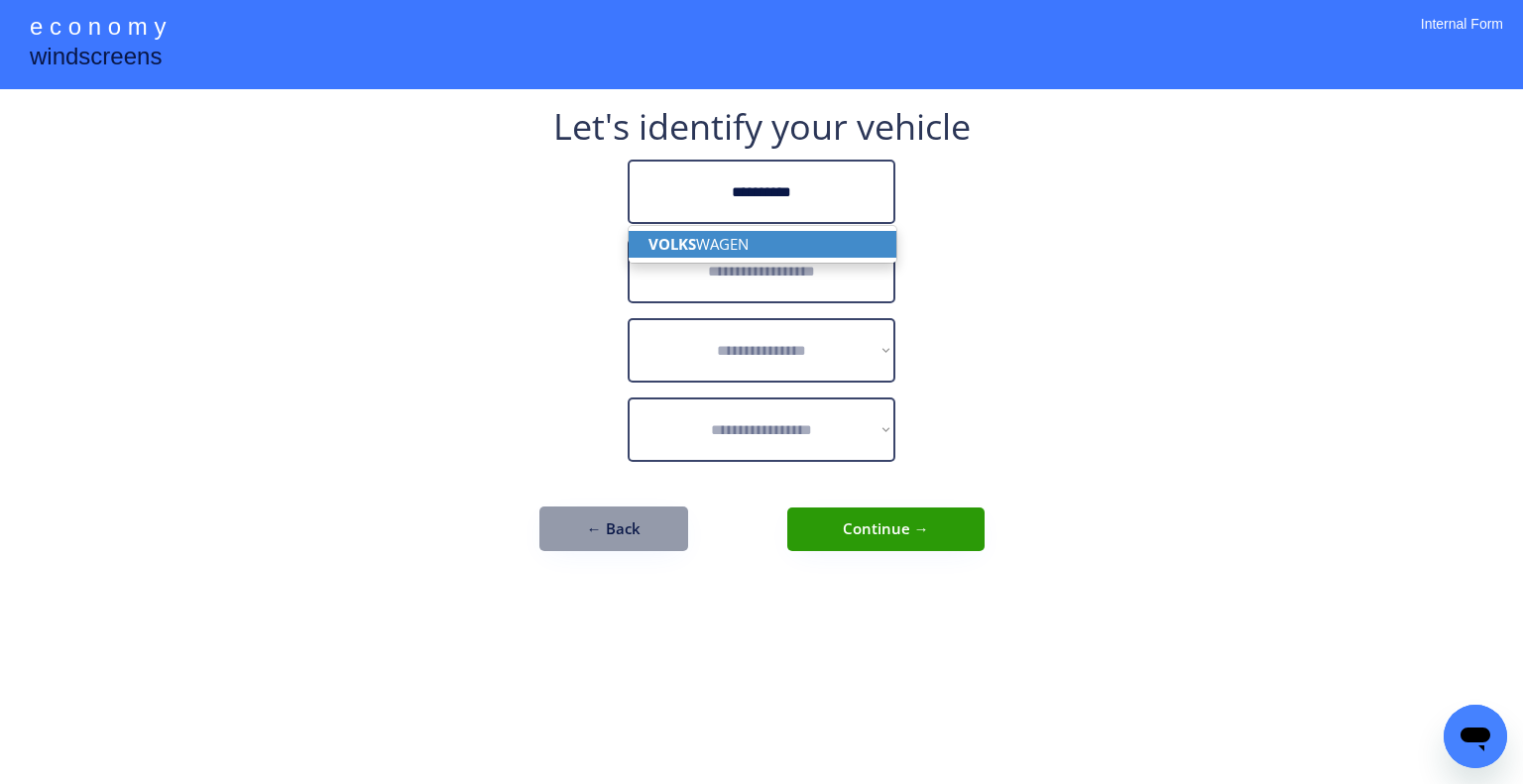 type on "**********" 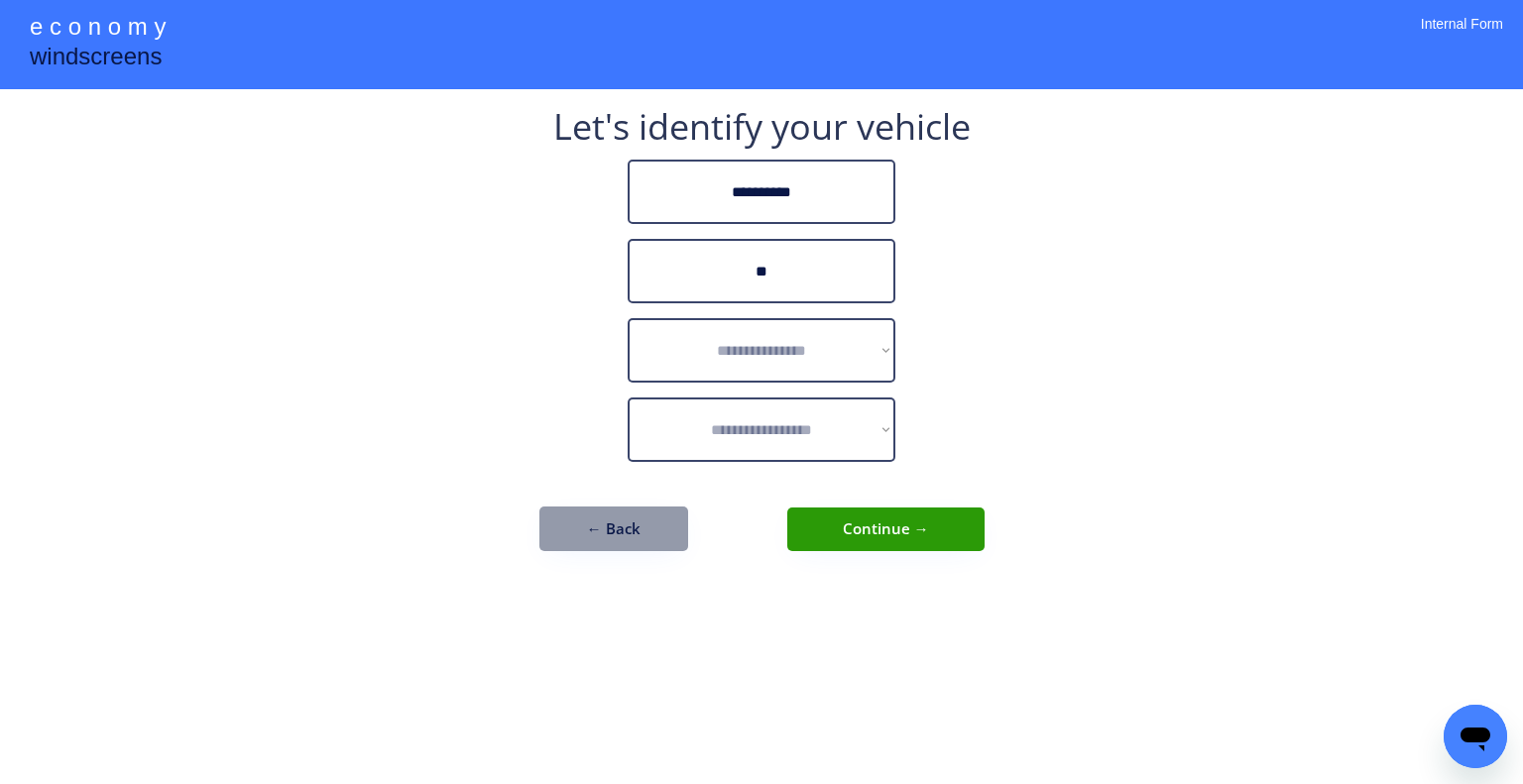 type on "*" 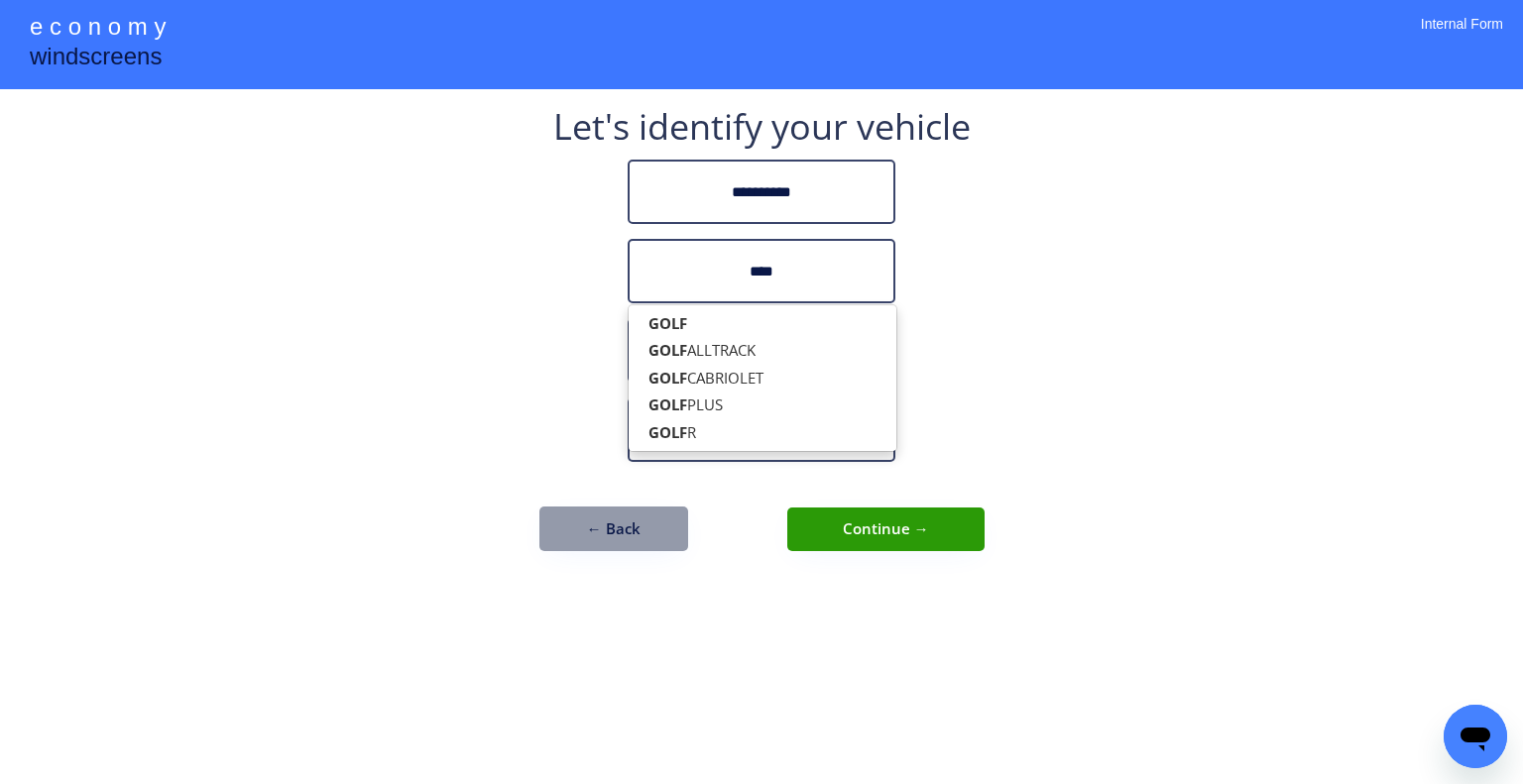 click on "GOLF GOLF  ALLTRACK GOLF  CABRIOLET GOLF  PLUS GOLF  R" at bounding box center (762, 378) 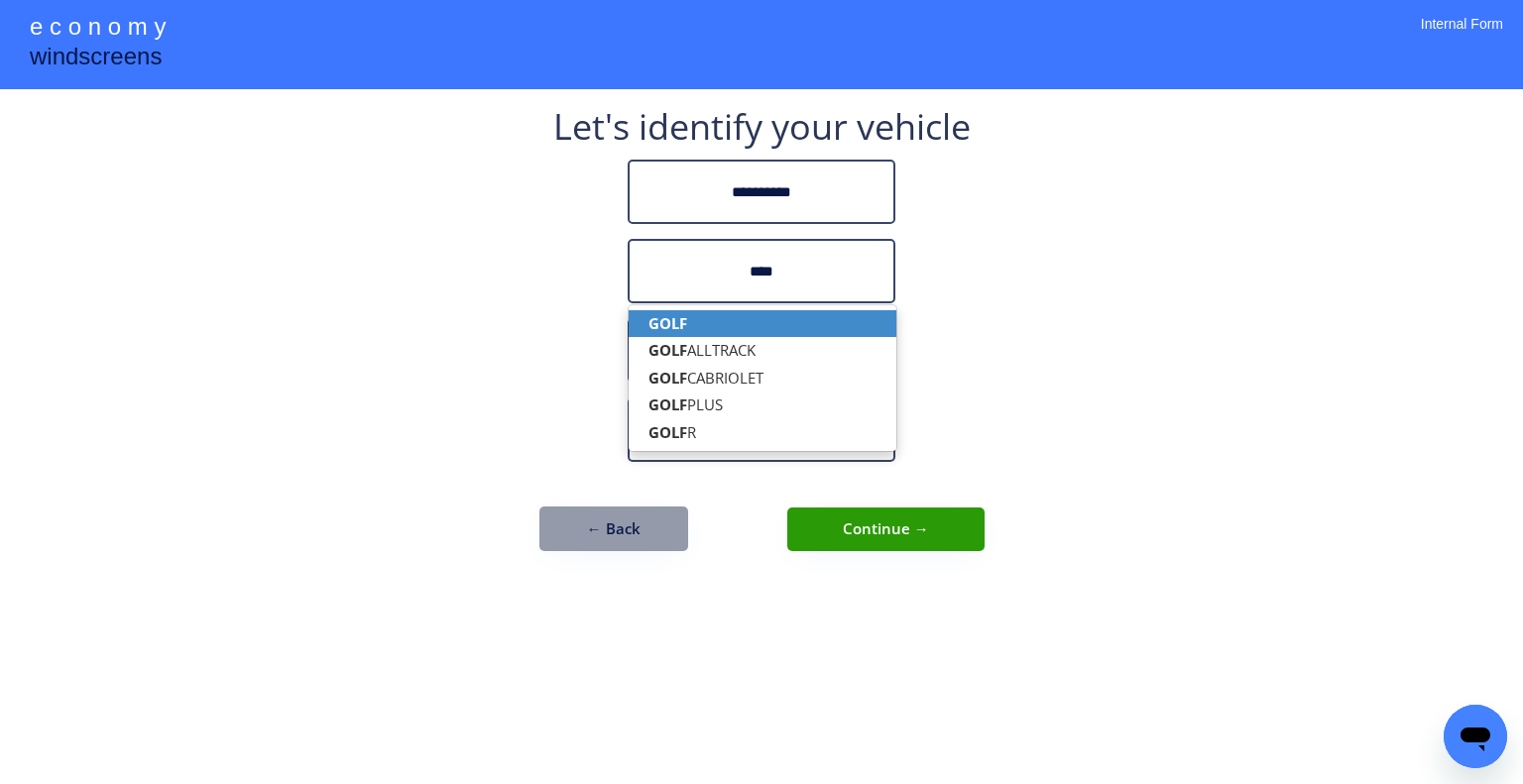 click on "GOLF" at bounding box center (762, 323) 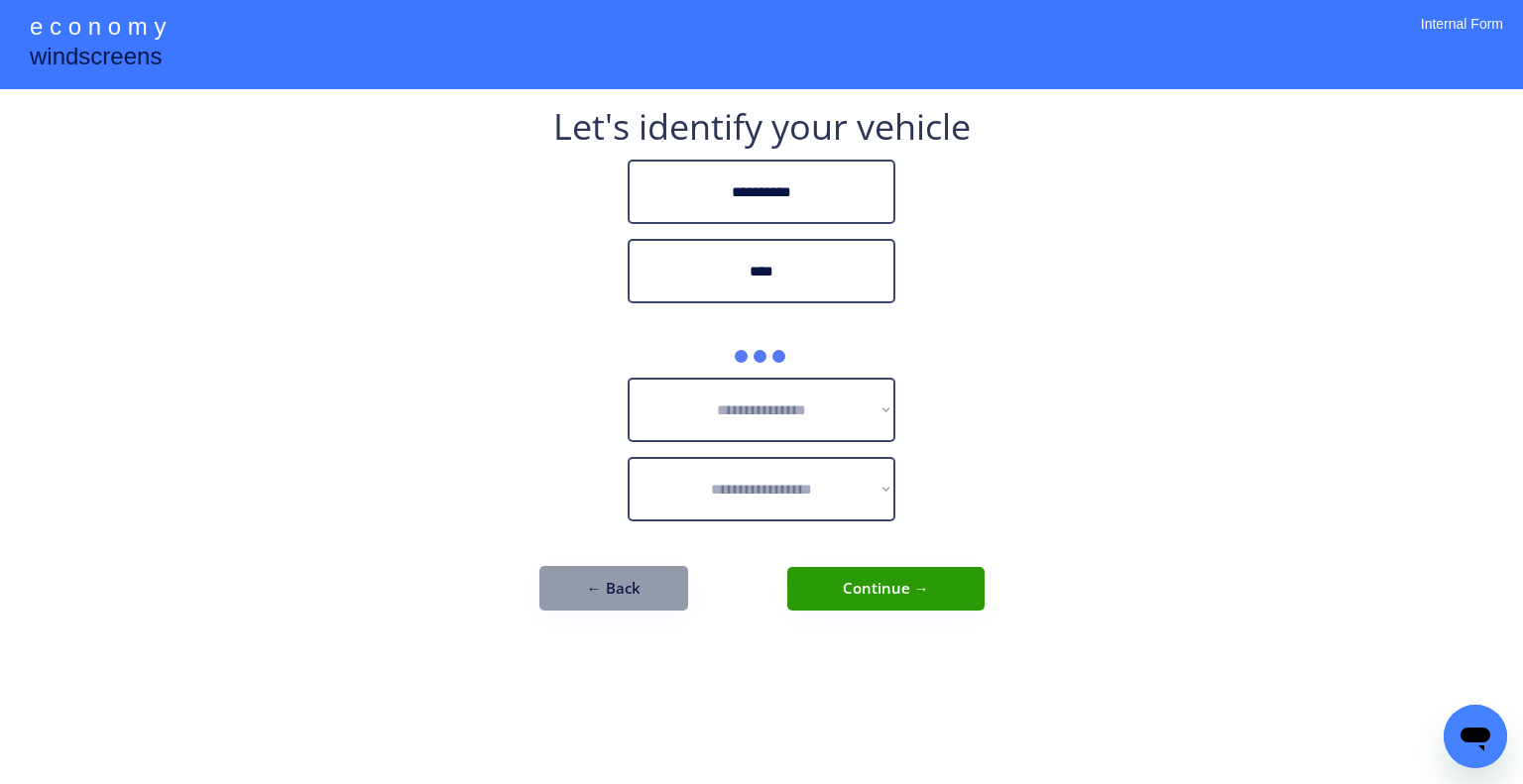 type on "****" 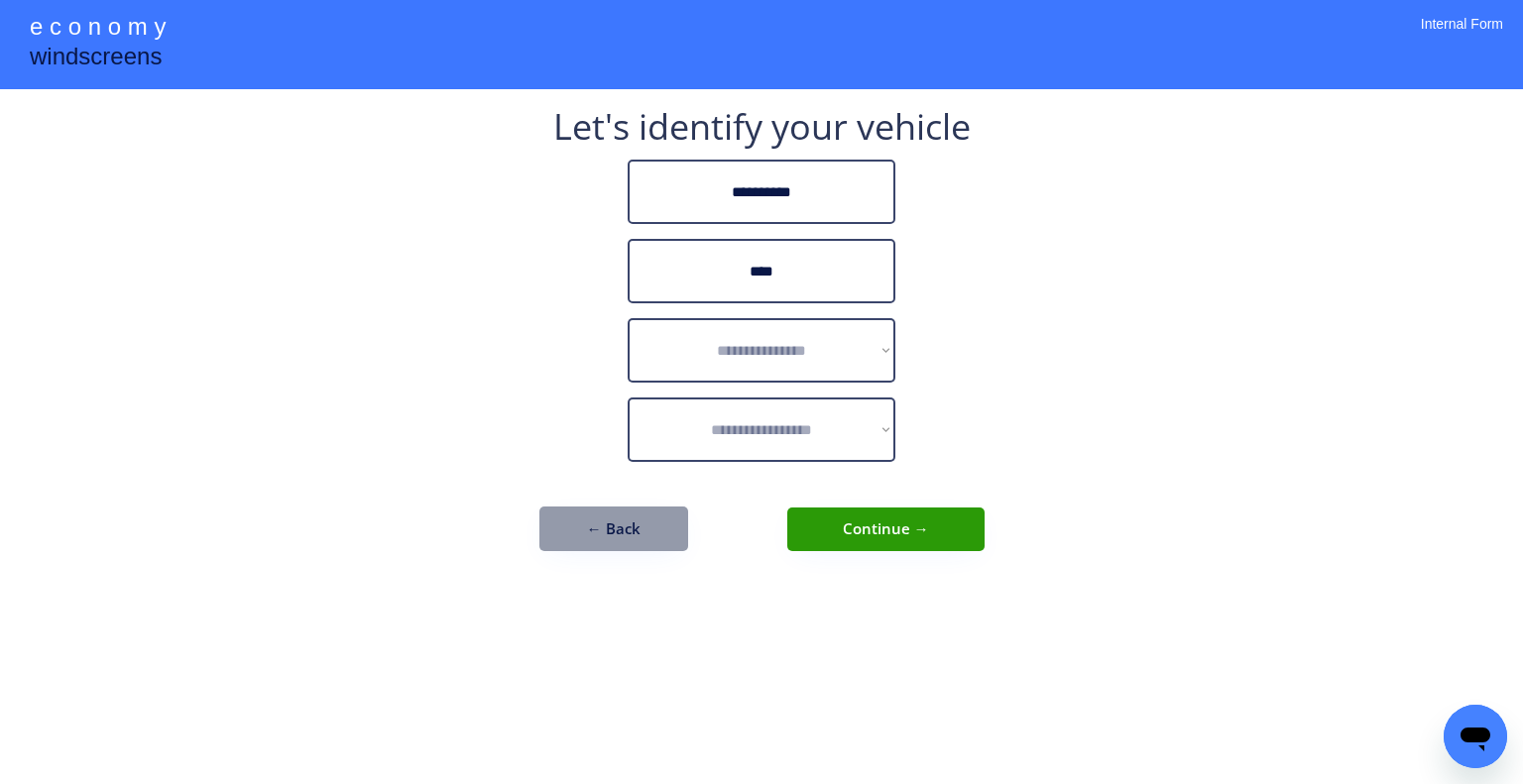 click on "**********" at bounding box center (762, 392) 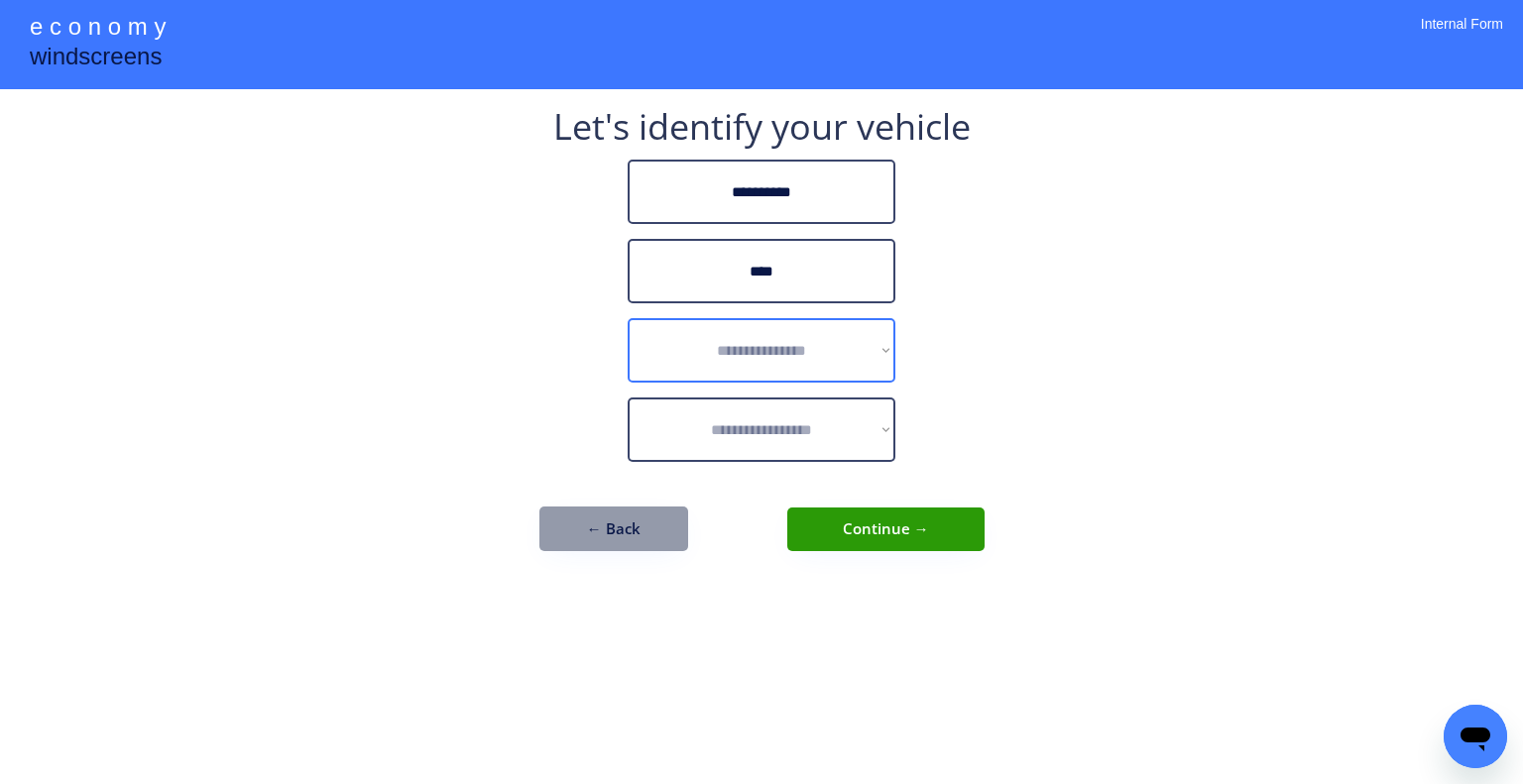 click on "**********" at bounding box center (762, 350) 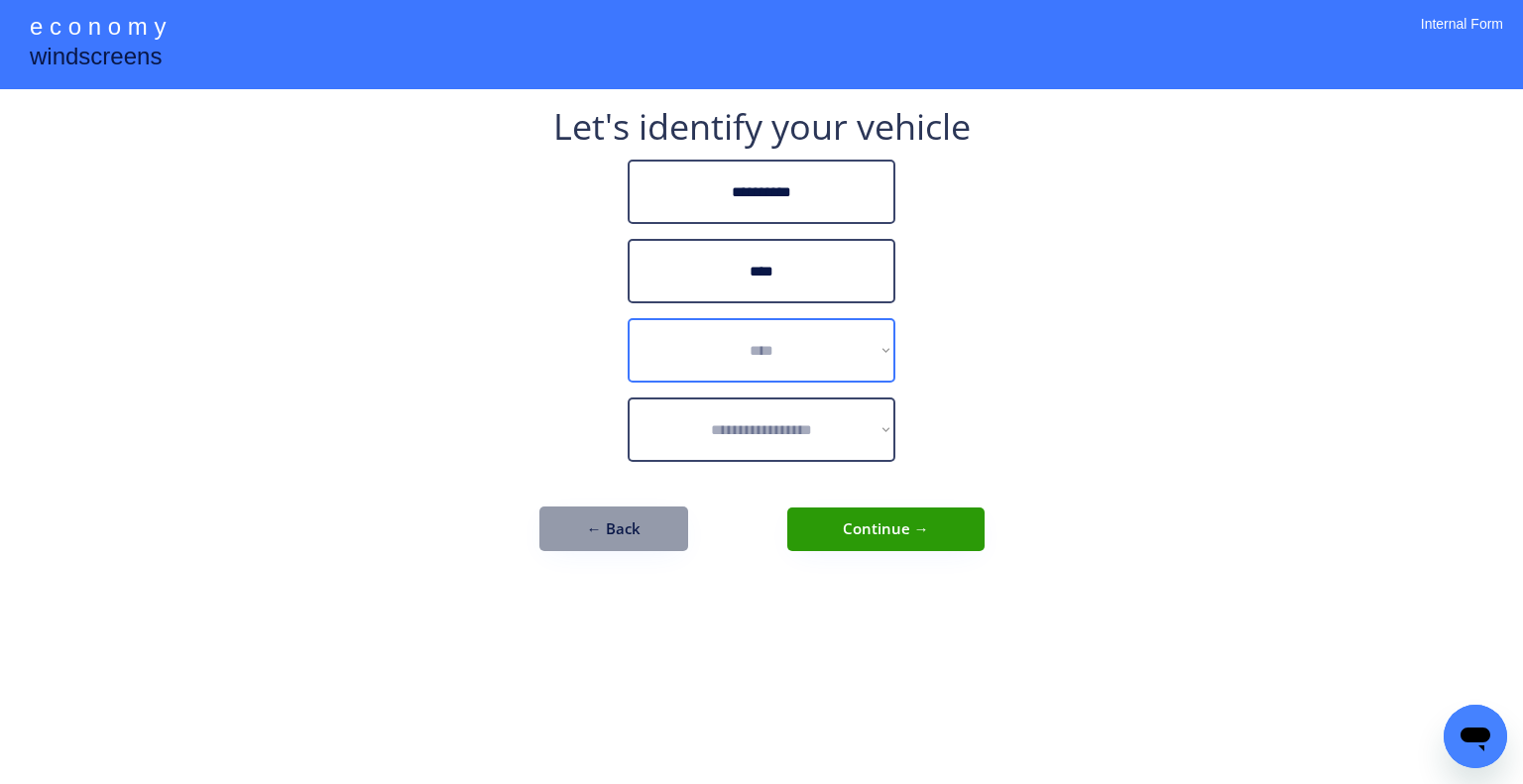 click on "**********" at bounding box center [762, 350] 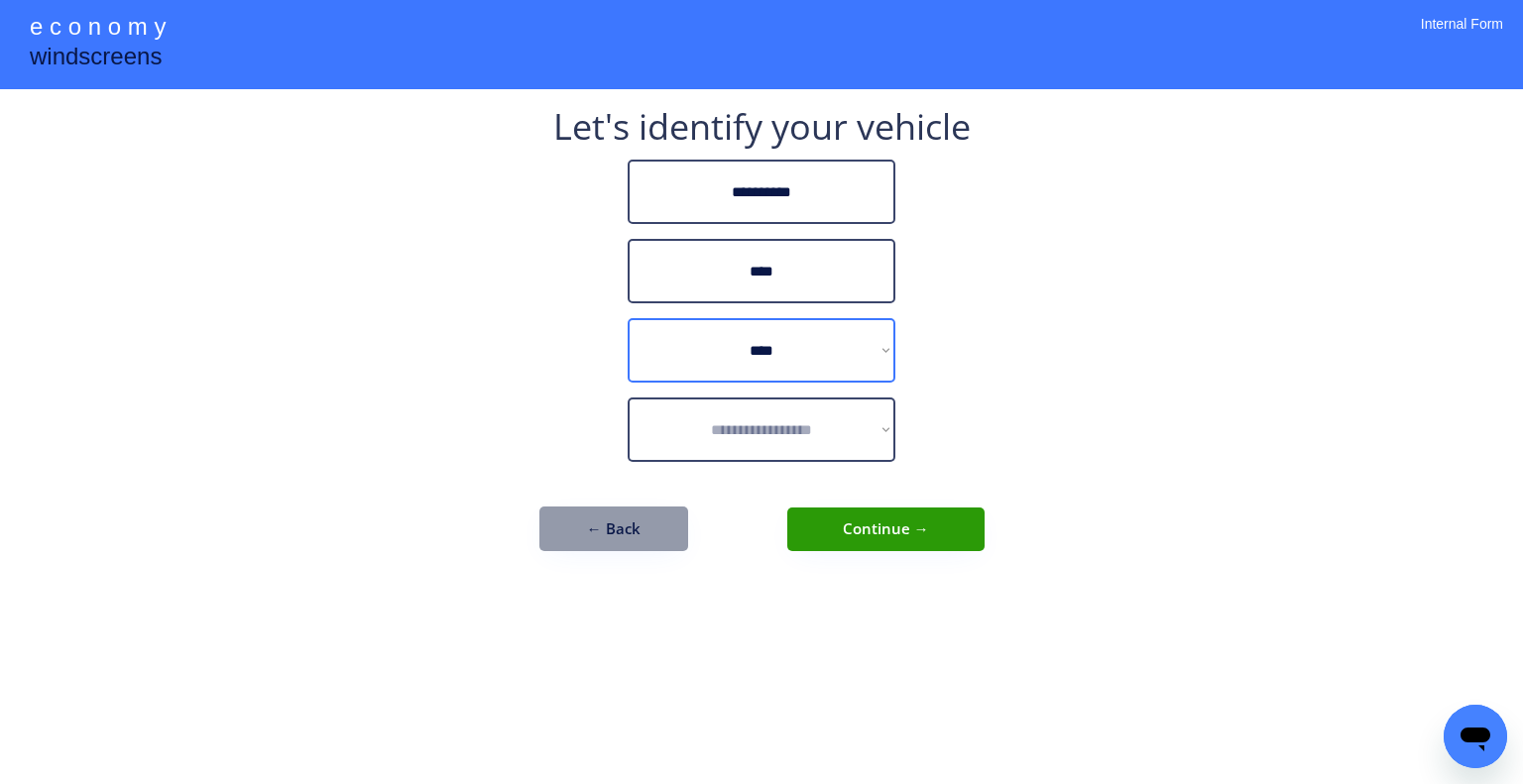 click on "**********" at bounding box center [762, 340] 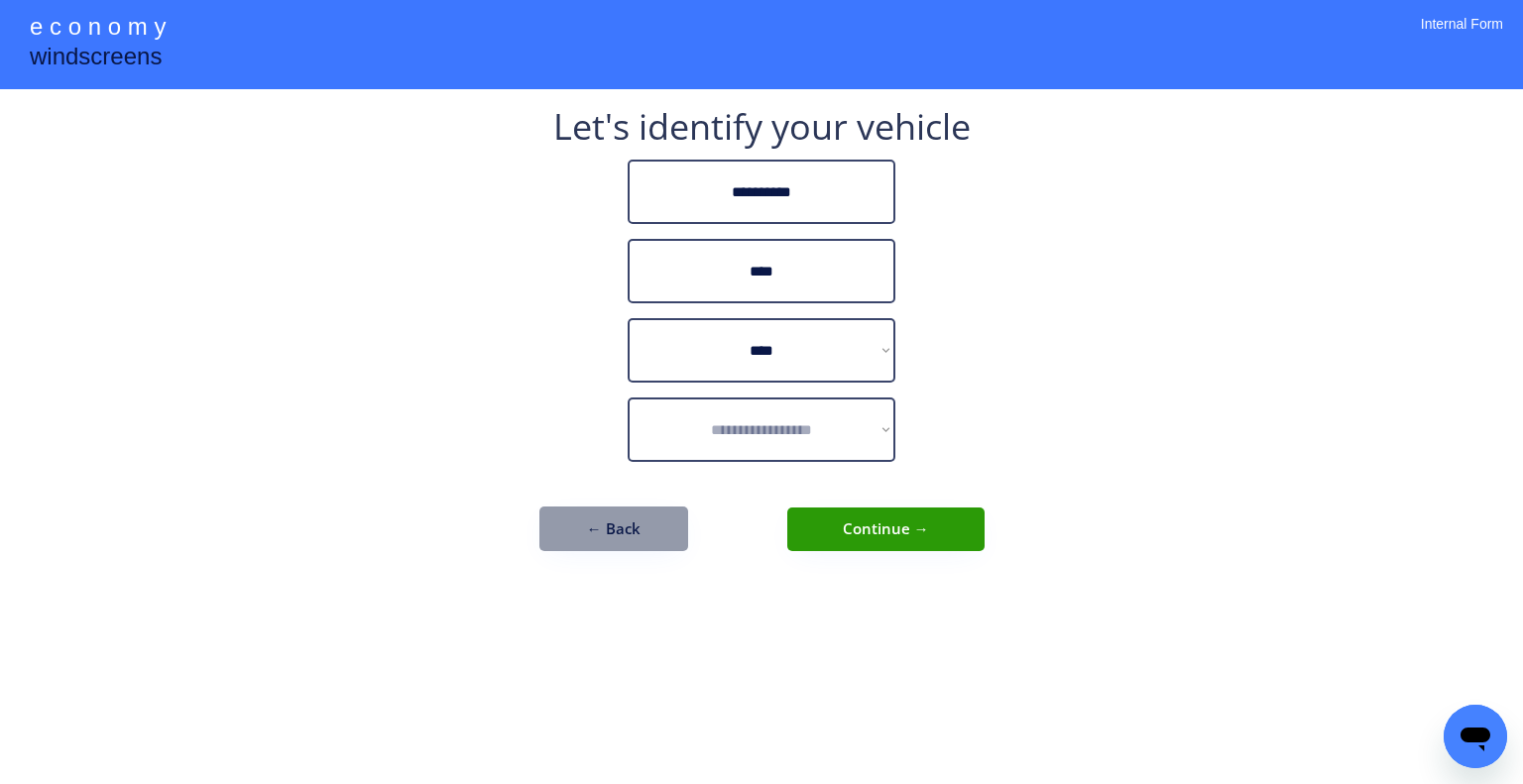 click on "**********" at bounding box center [762, 429] 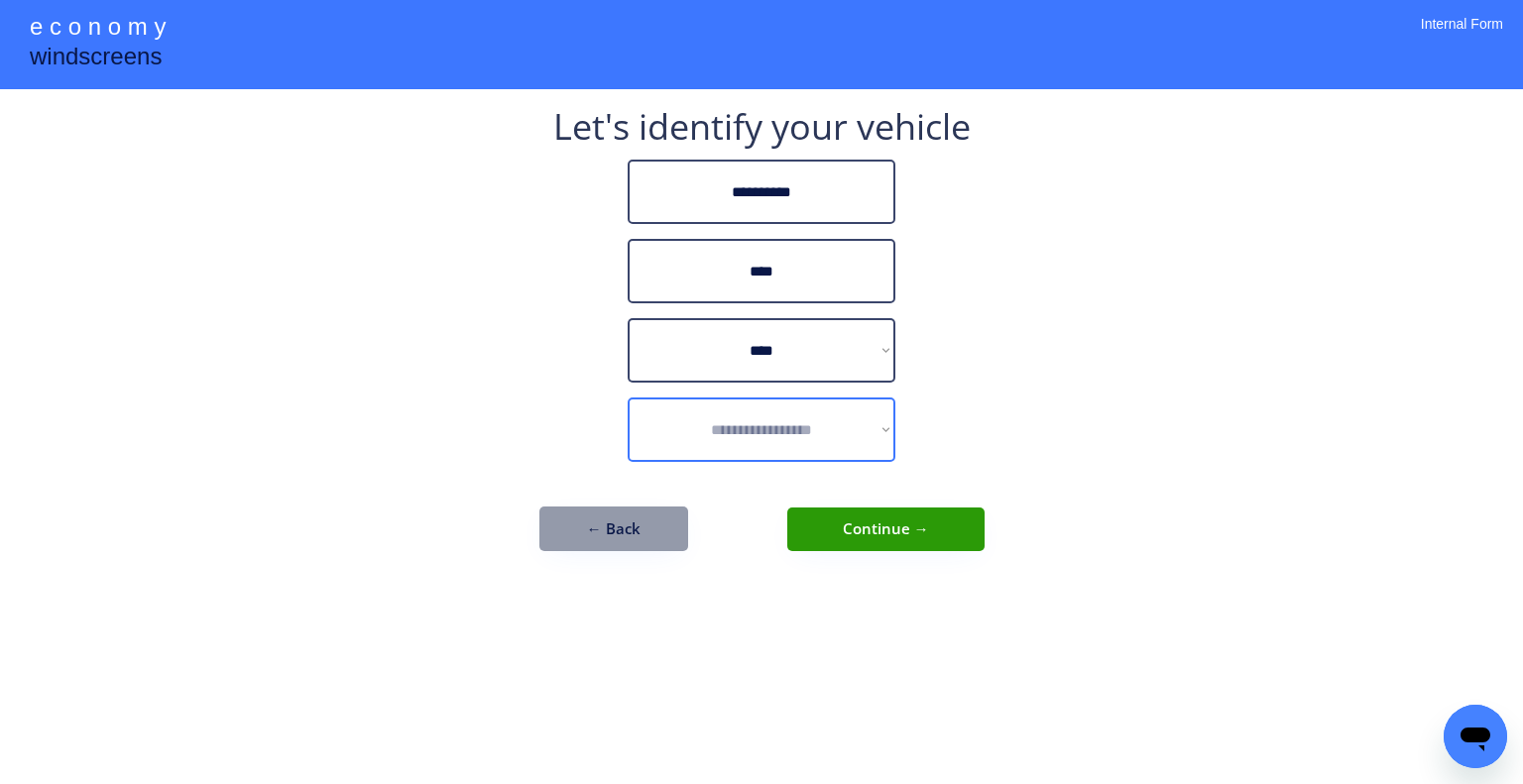click on "**********" at bounding box center [762, 392] 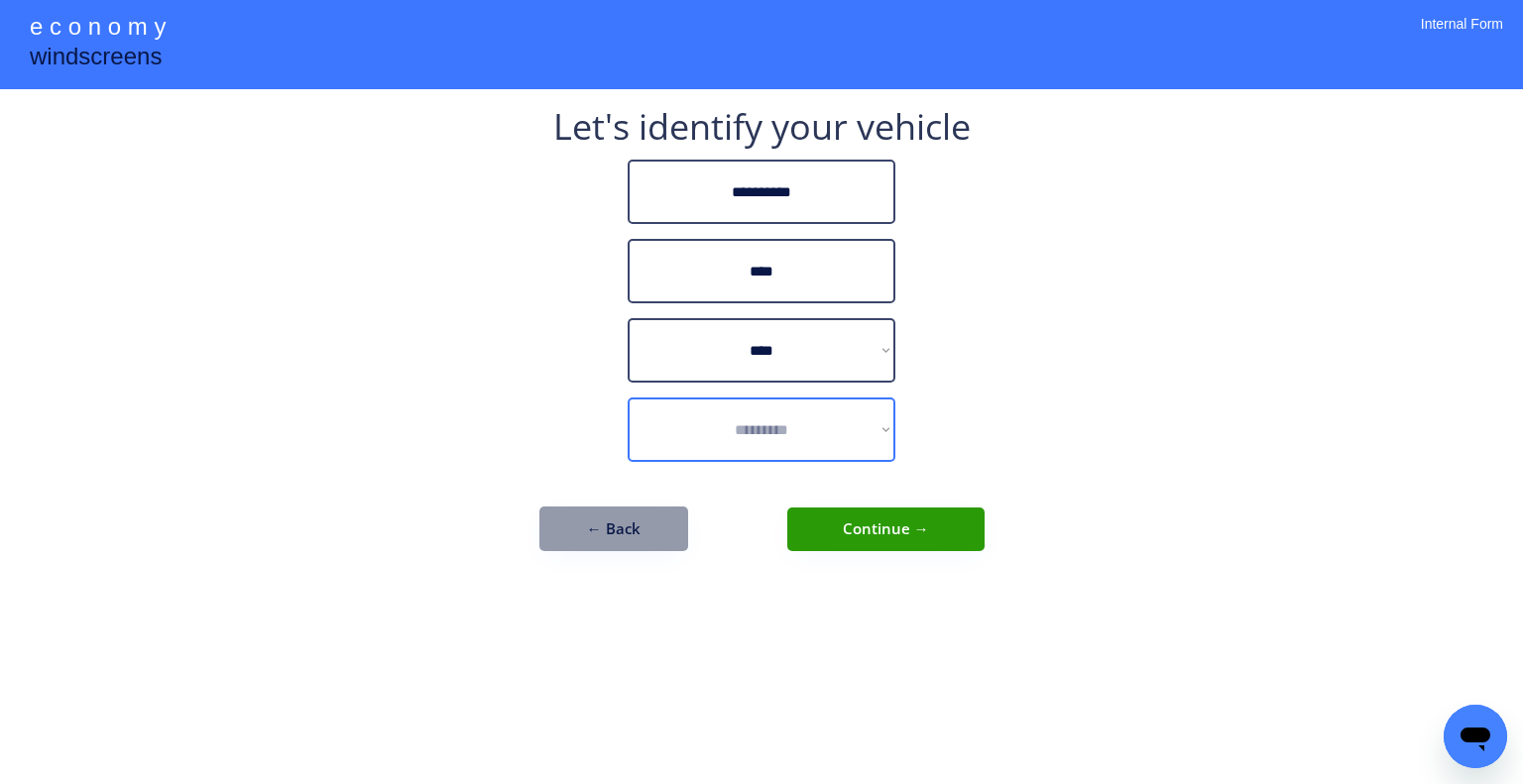 click on "**********" at bounding box center [762, 429] 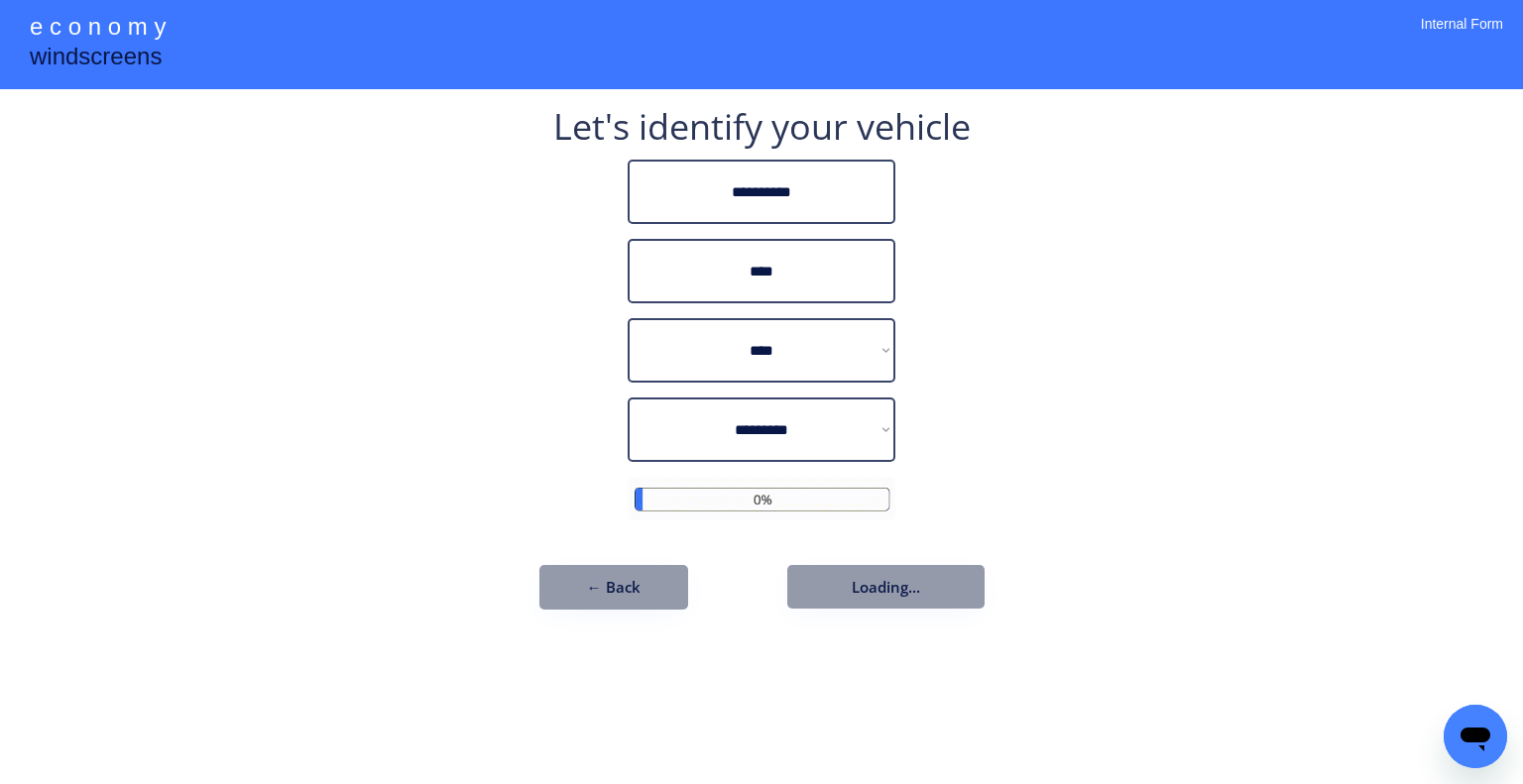click on "**********" at bounding box center [762, 392] 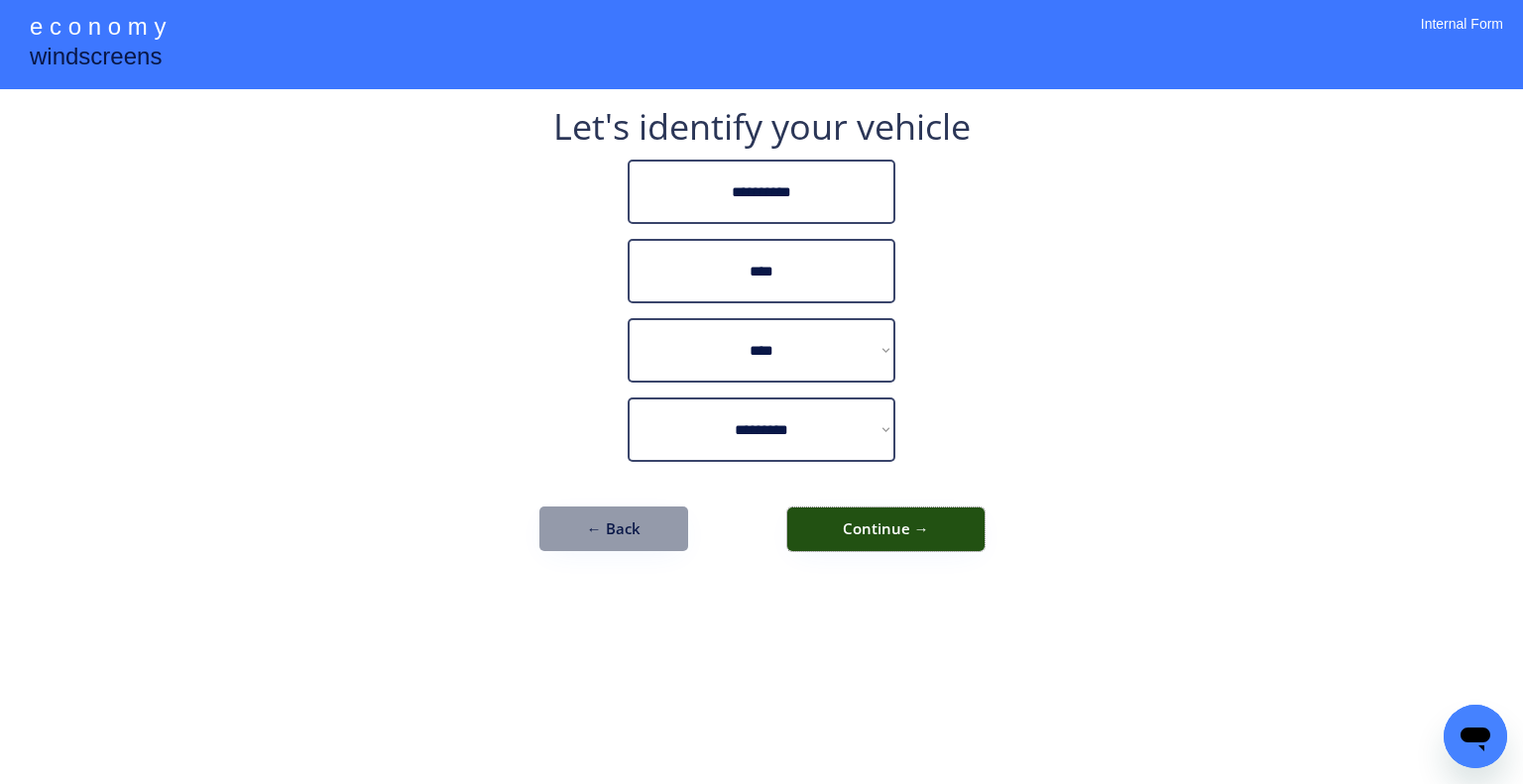 click on "Continue    →" at bounding box center [885, 529] 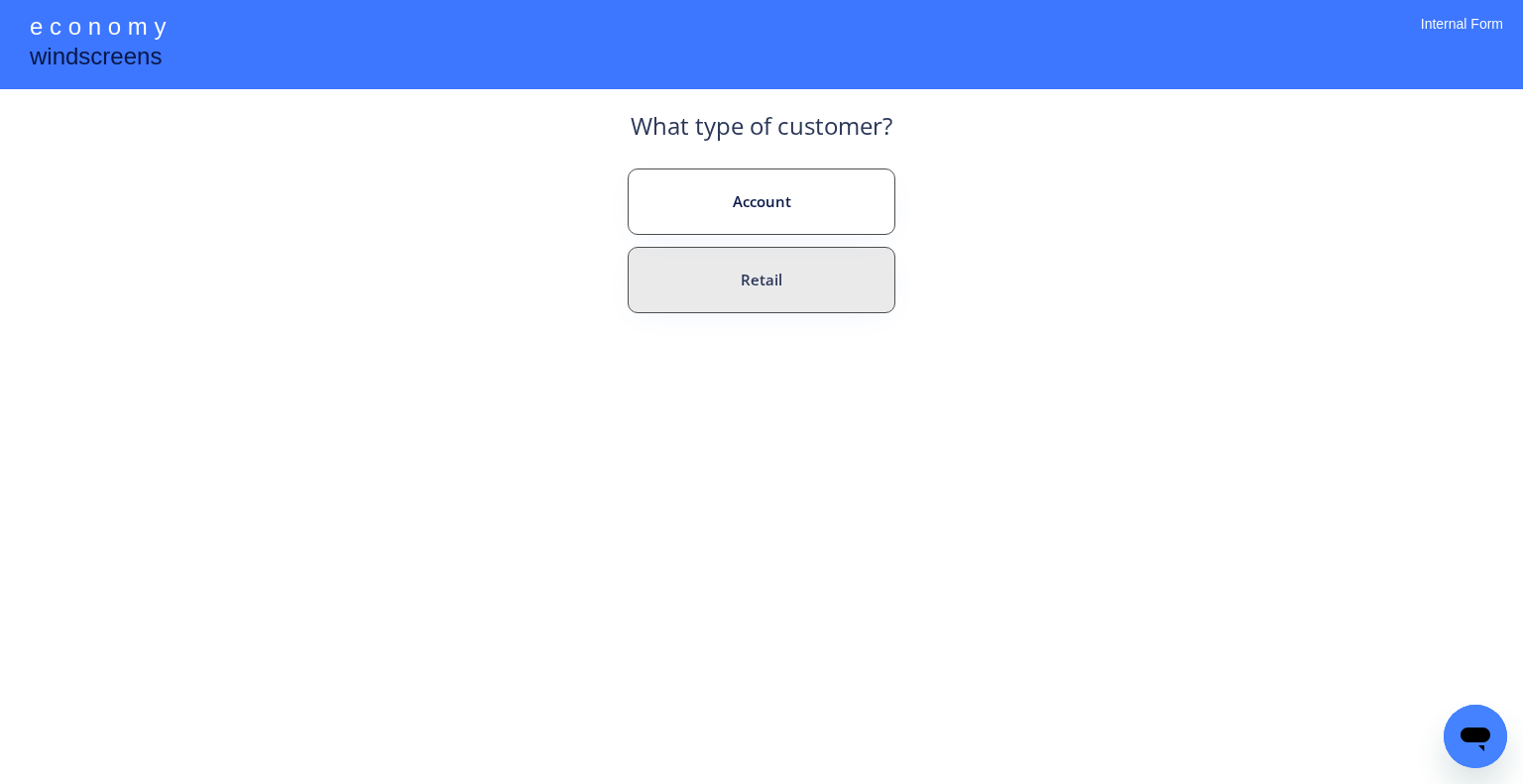 click on "Retail" at bounding box center (762, 280) 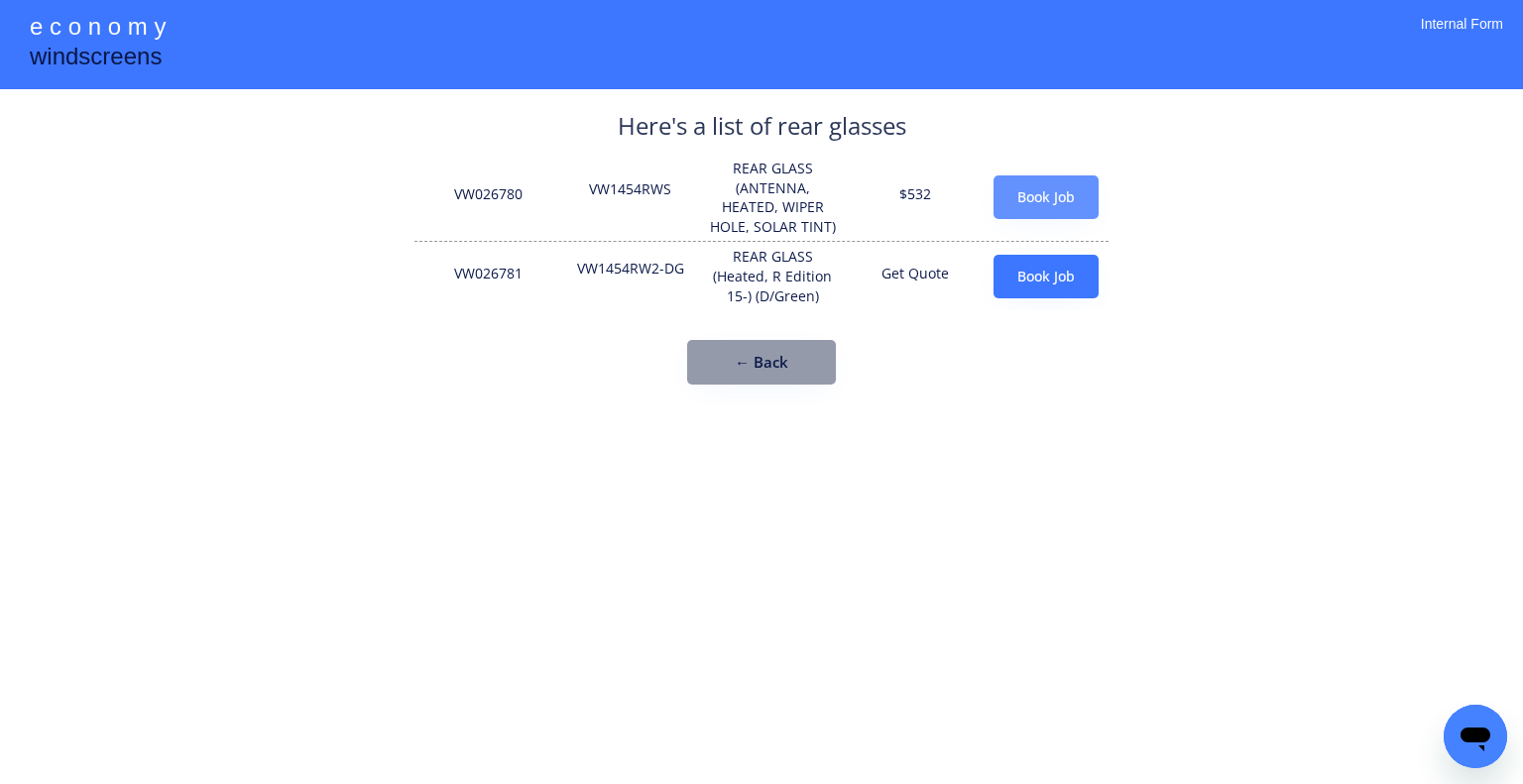 click on "Book Job" at bounding box center (1046, 197) 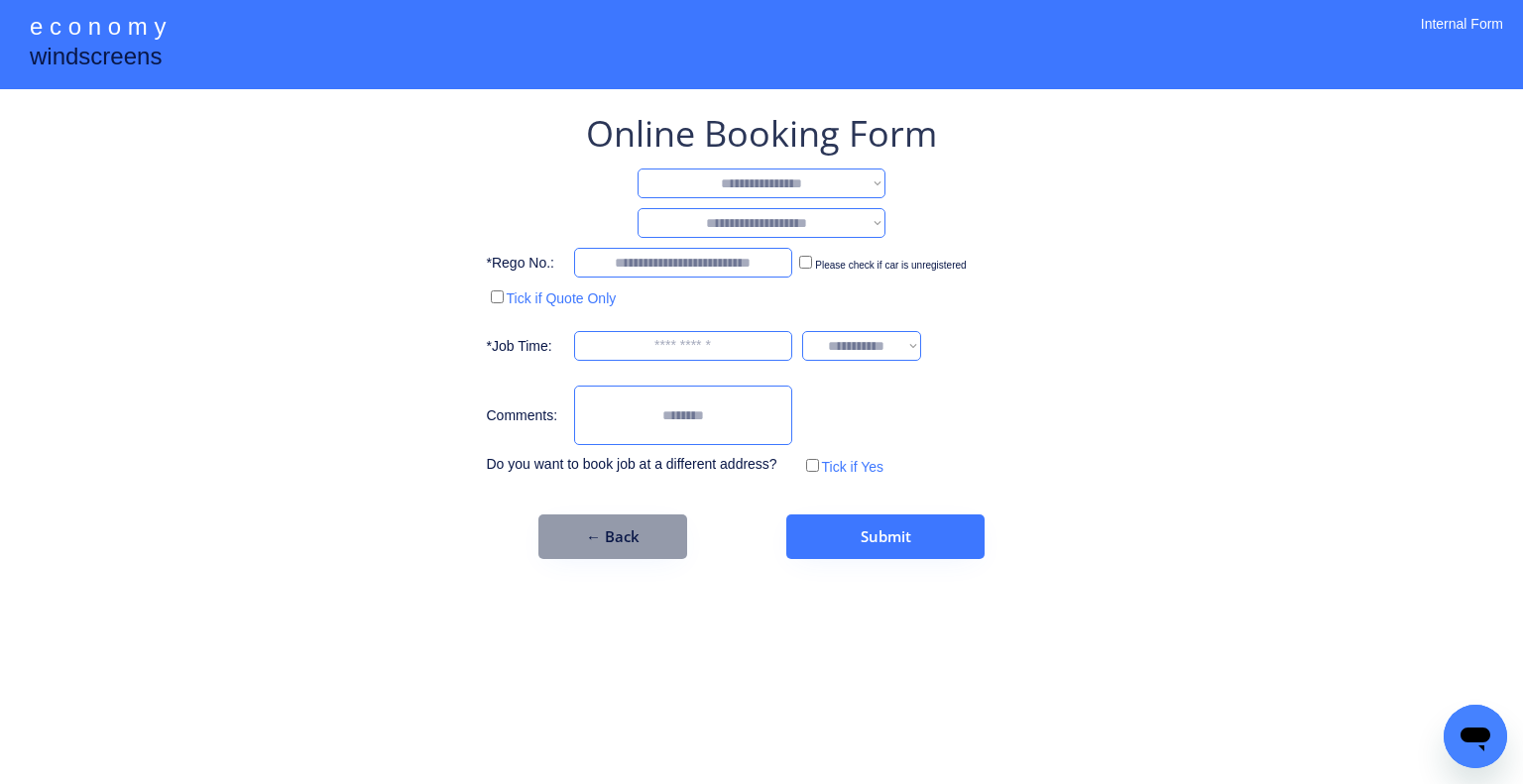 click on "**********" at bounding box center (762, 183) 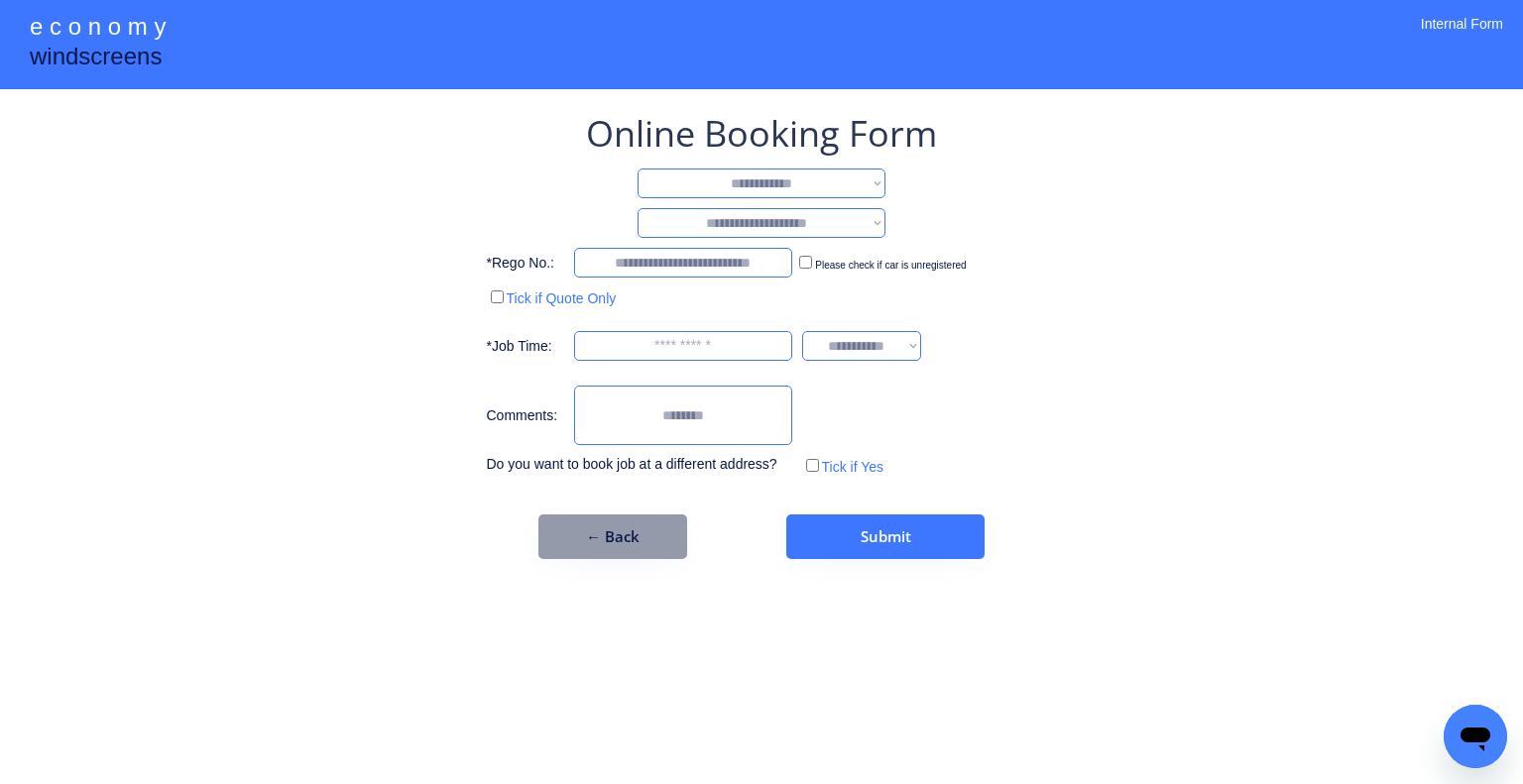 click on "**********" at bounding box center [762, 183] 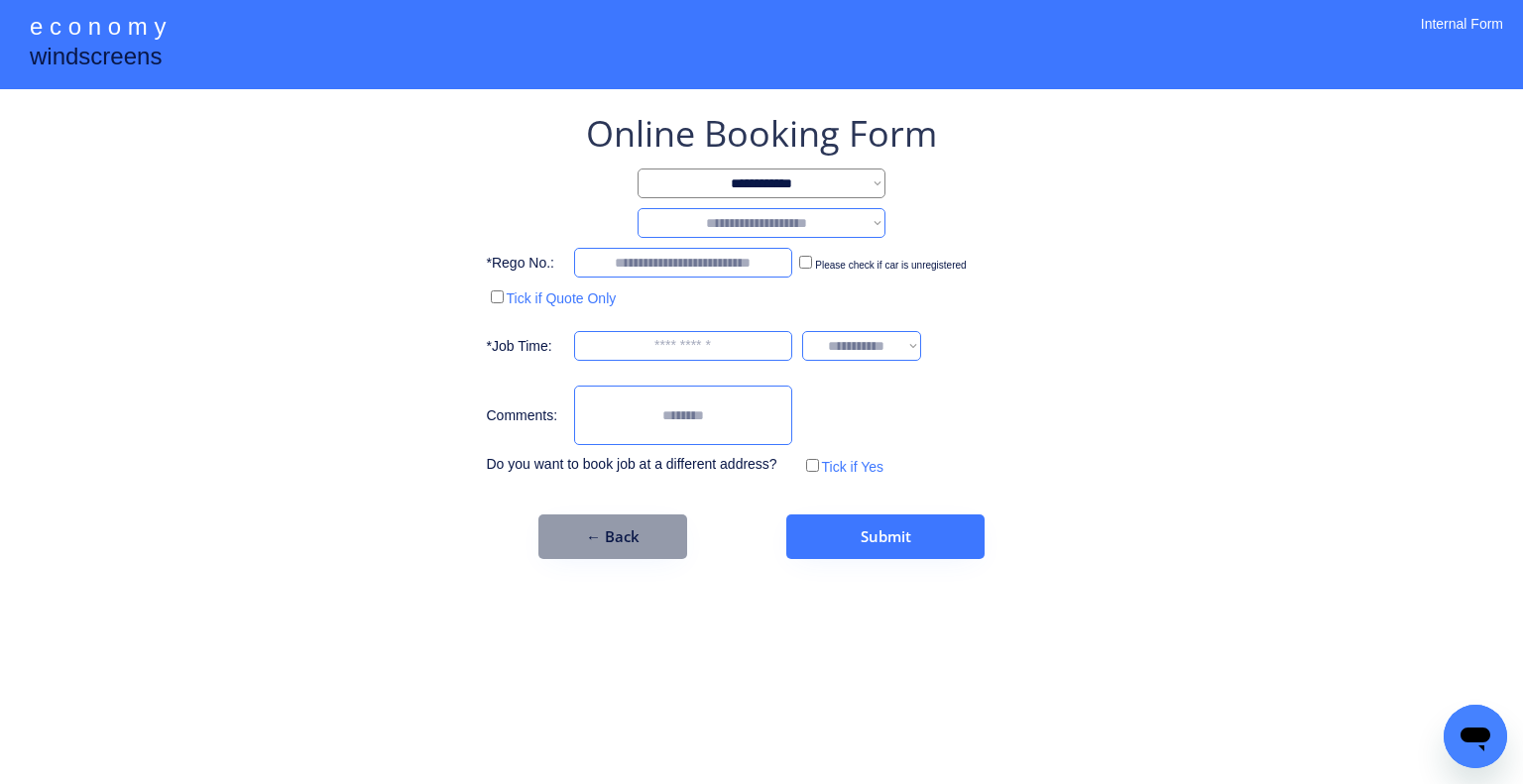 click on "**********" at bounding box center [762, 223] 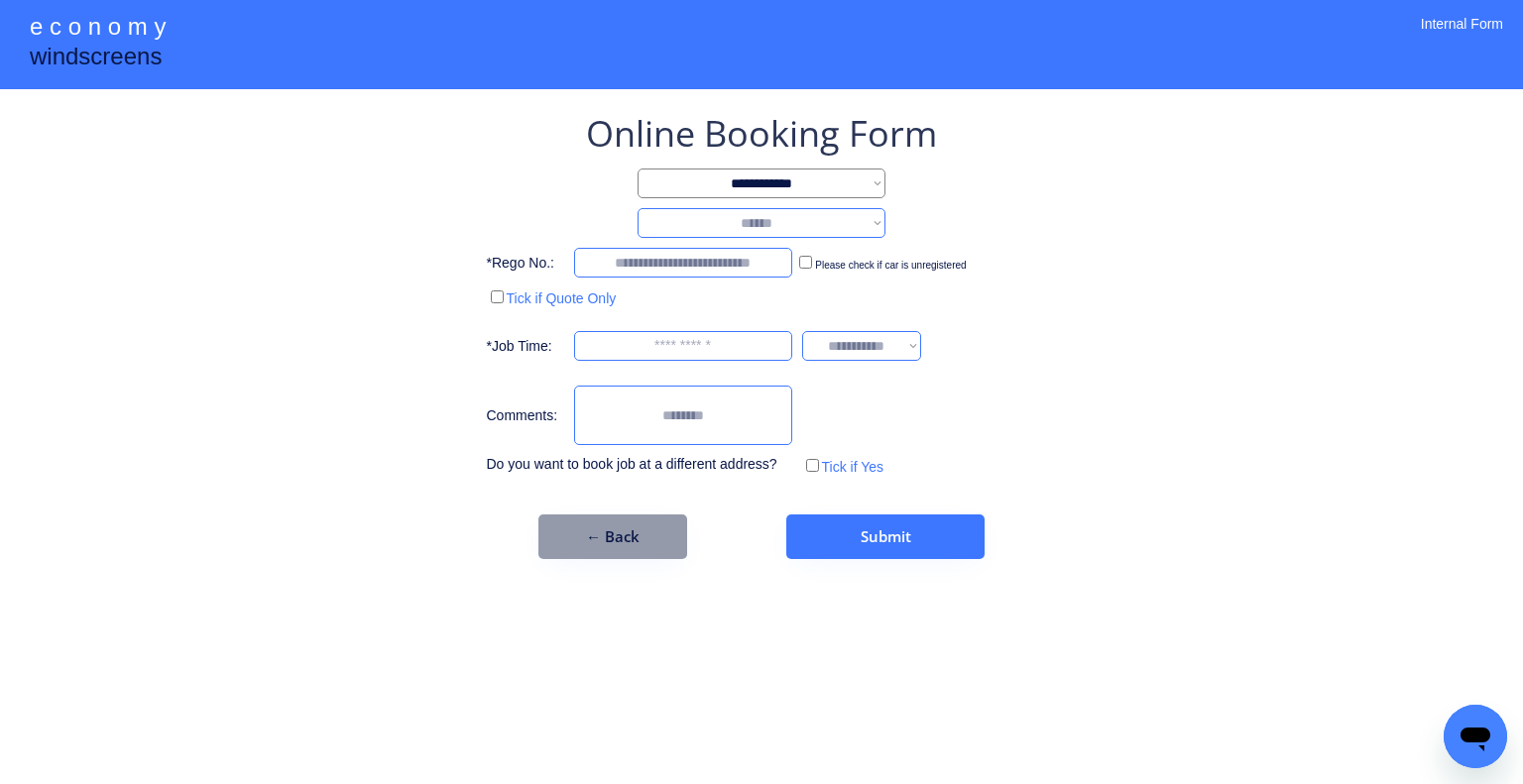 click on "**********" at bounding box center [762, 223] 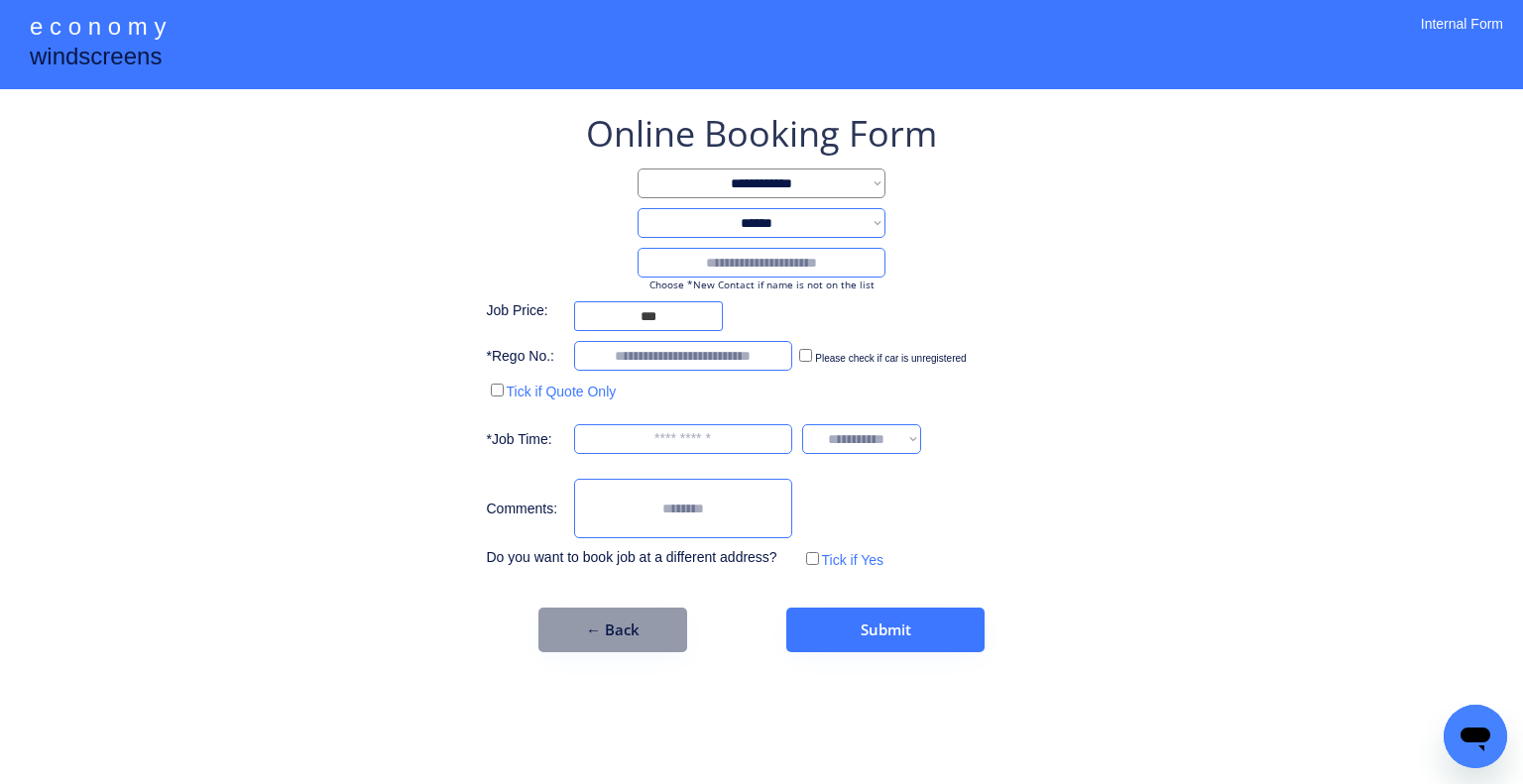 click at bounding box center [762, 263] 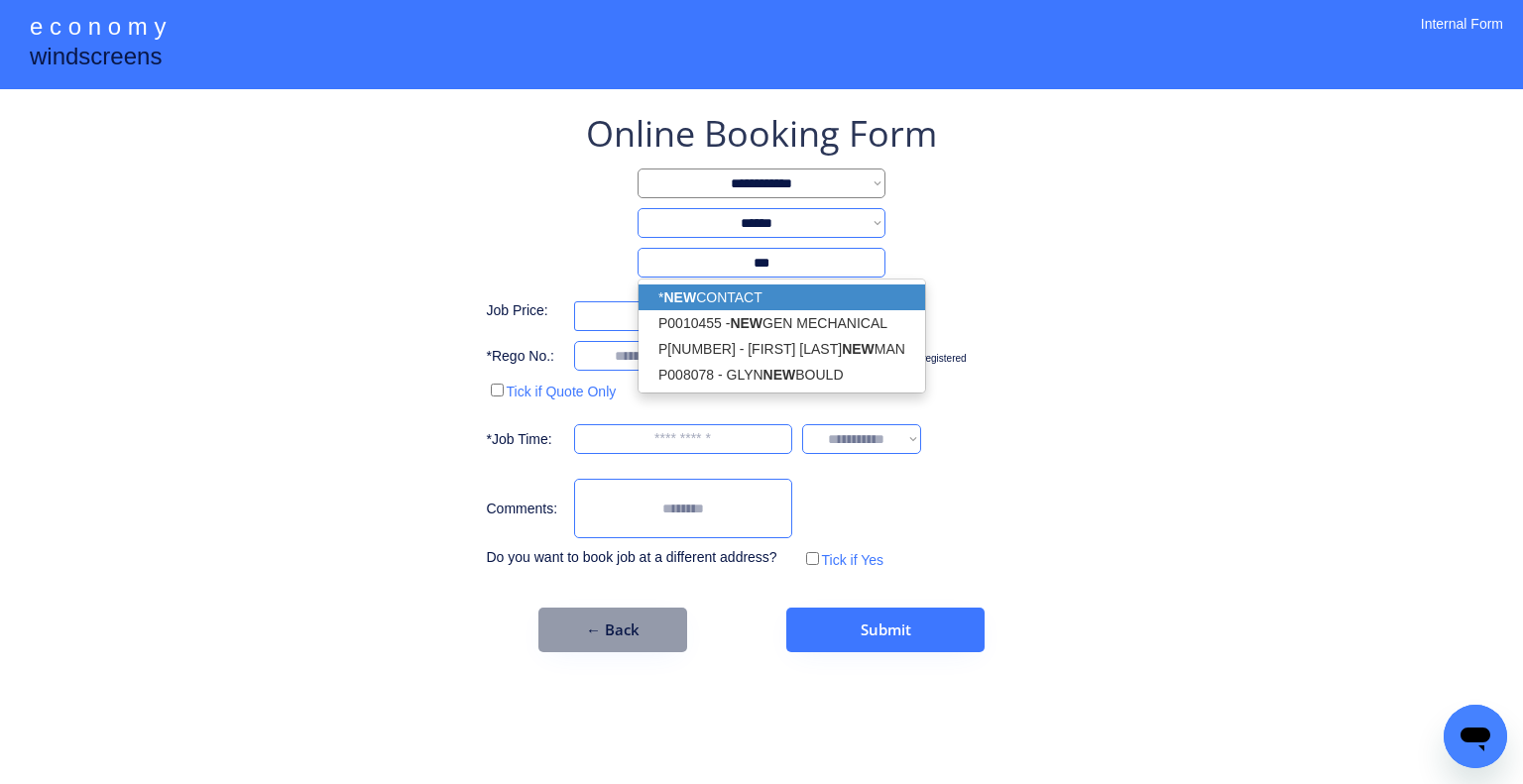 click on "* NEW  CONTACT" at bounding box center [781, 297] 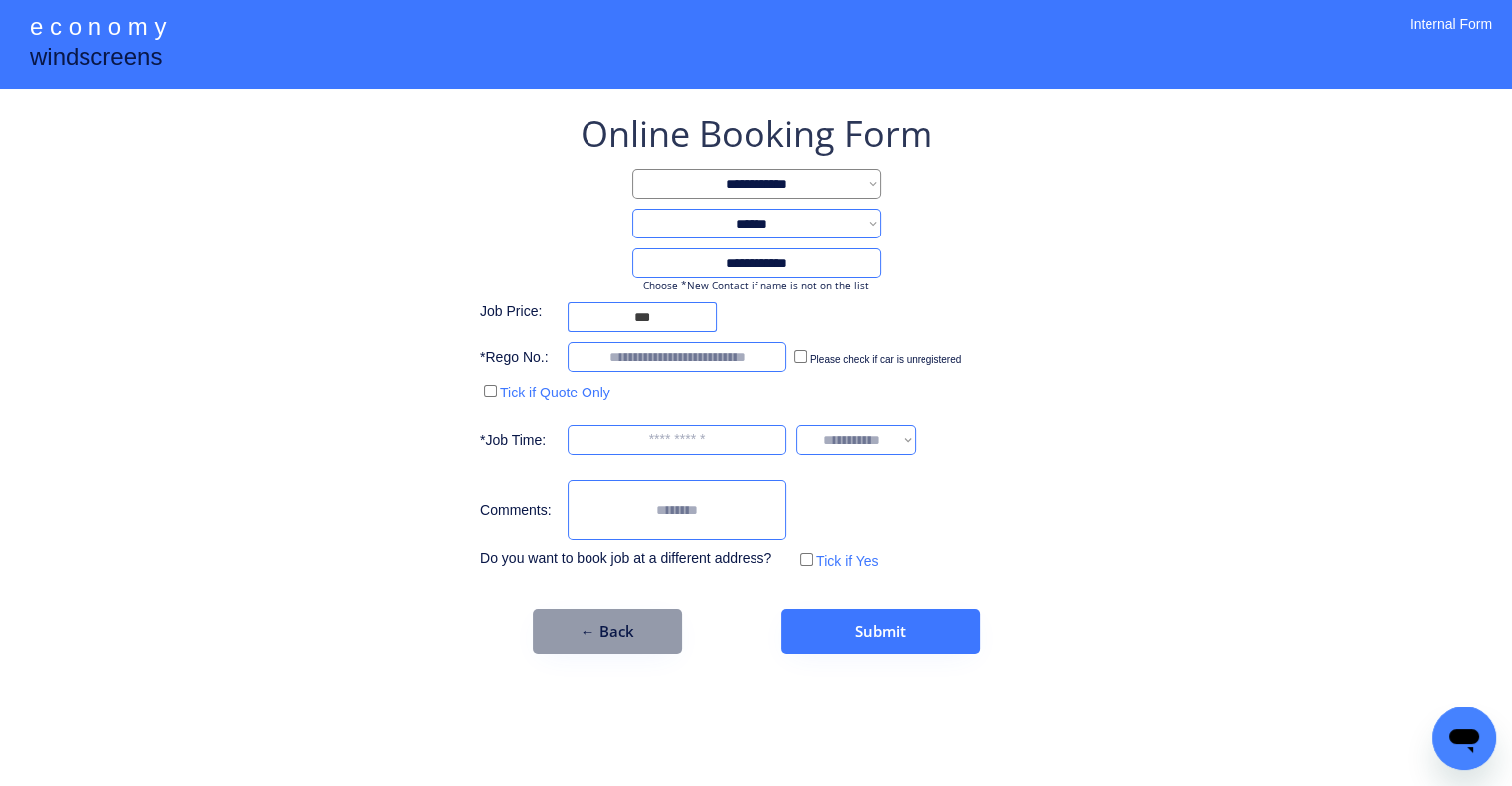 type on "**********" 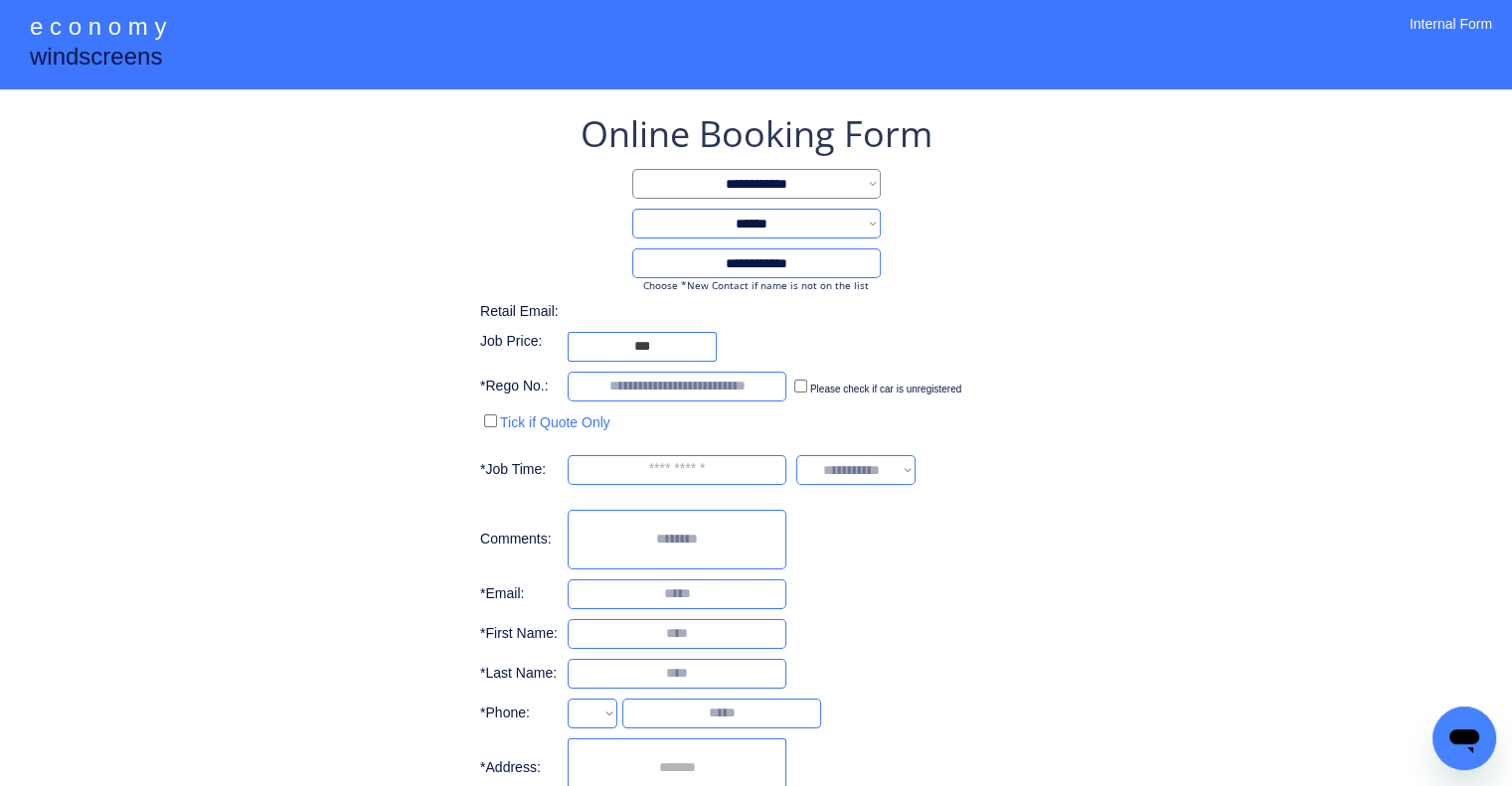 click on "**********" at bounding box center (756, 471) 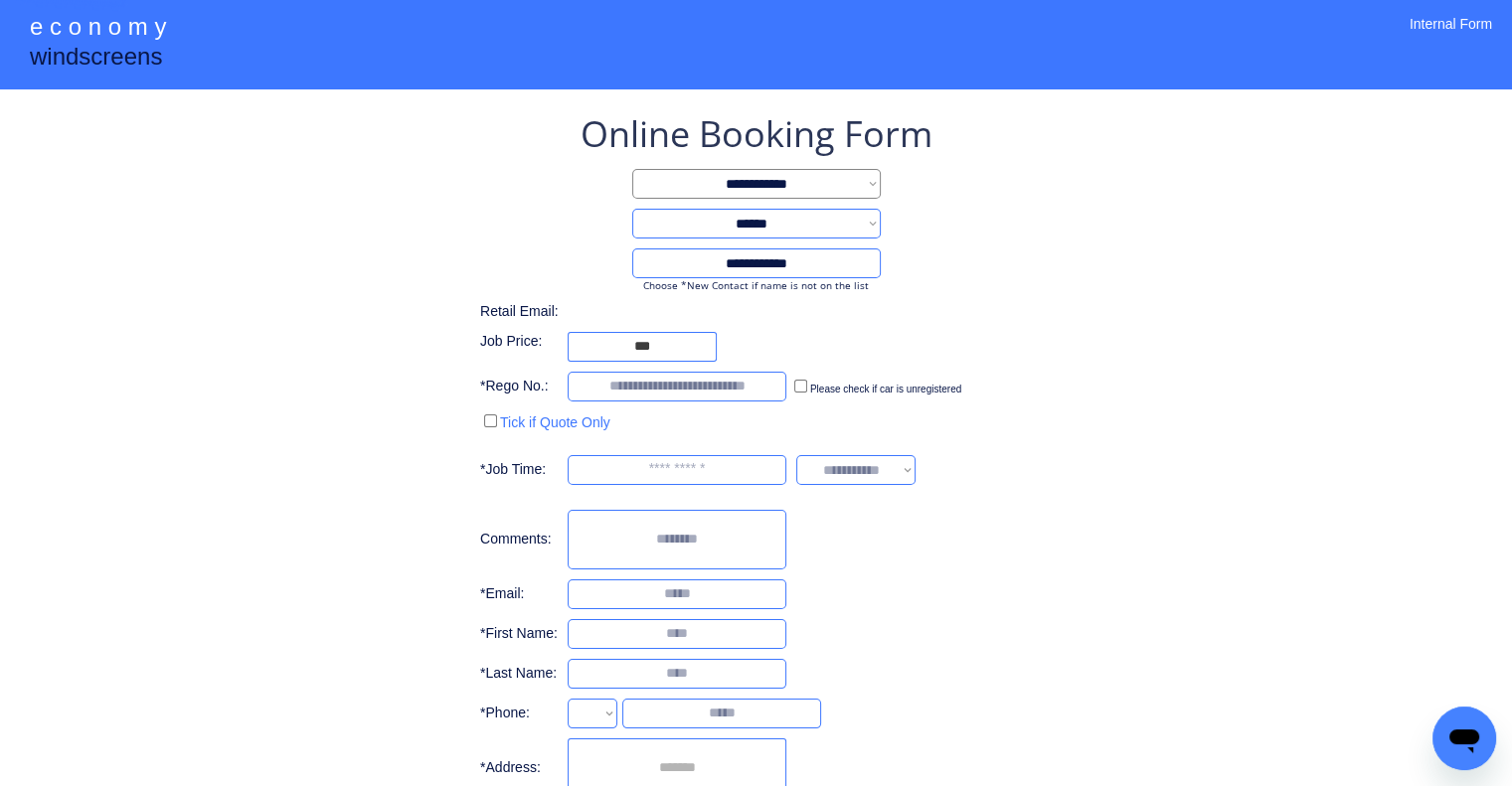select on "**********" 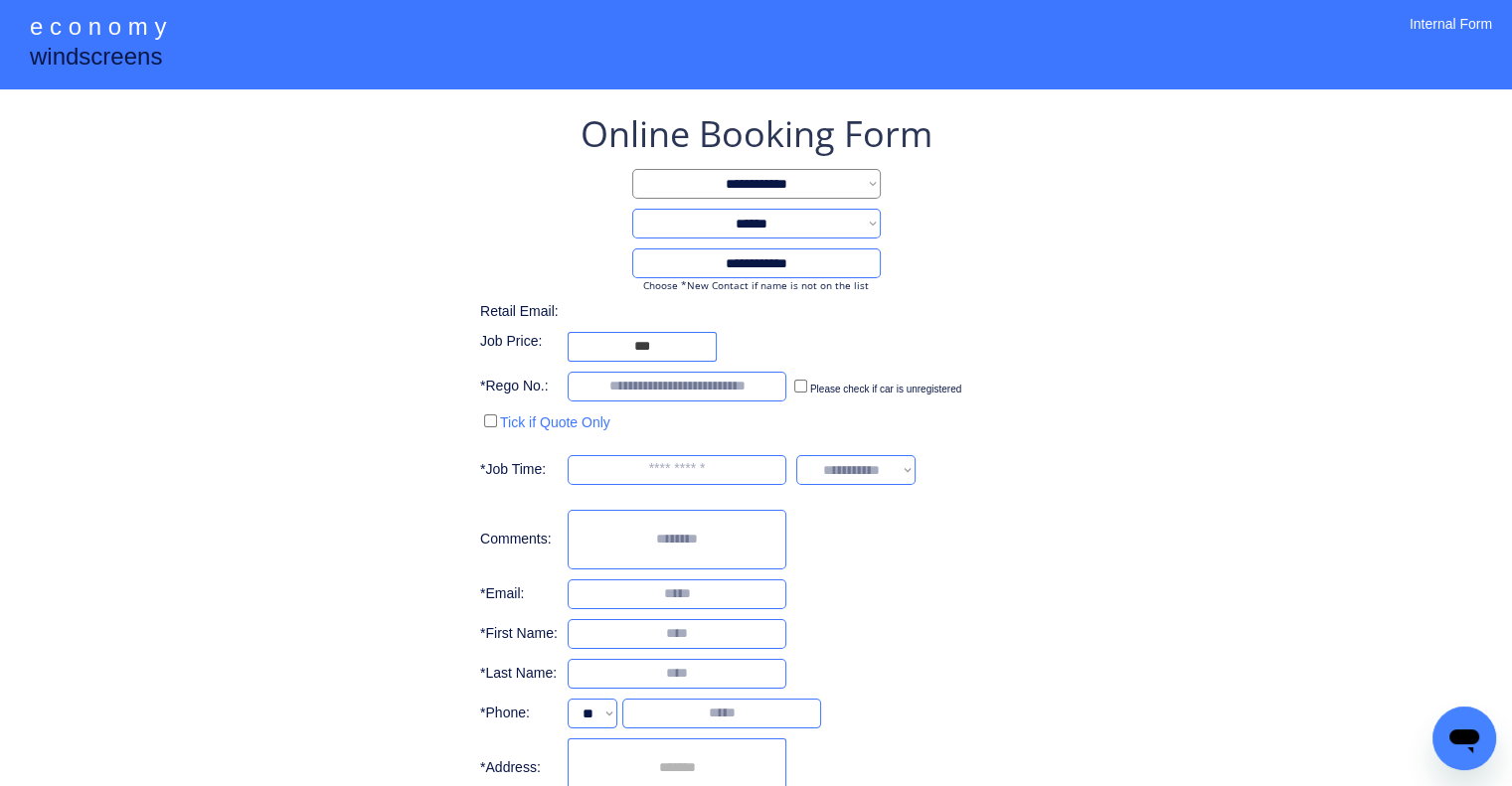 click at bounding box center [677, 387] 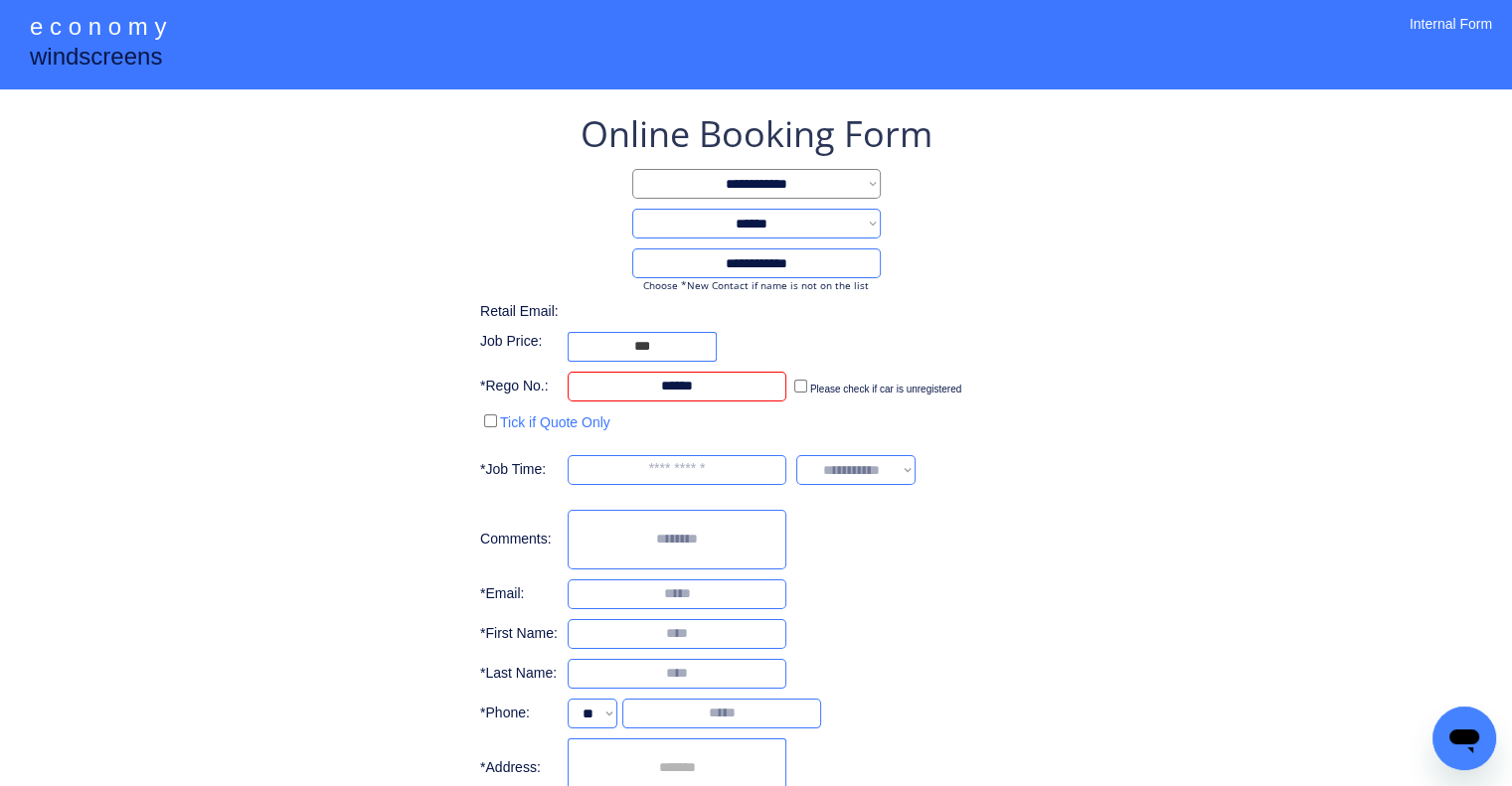 type on "******" 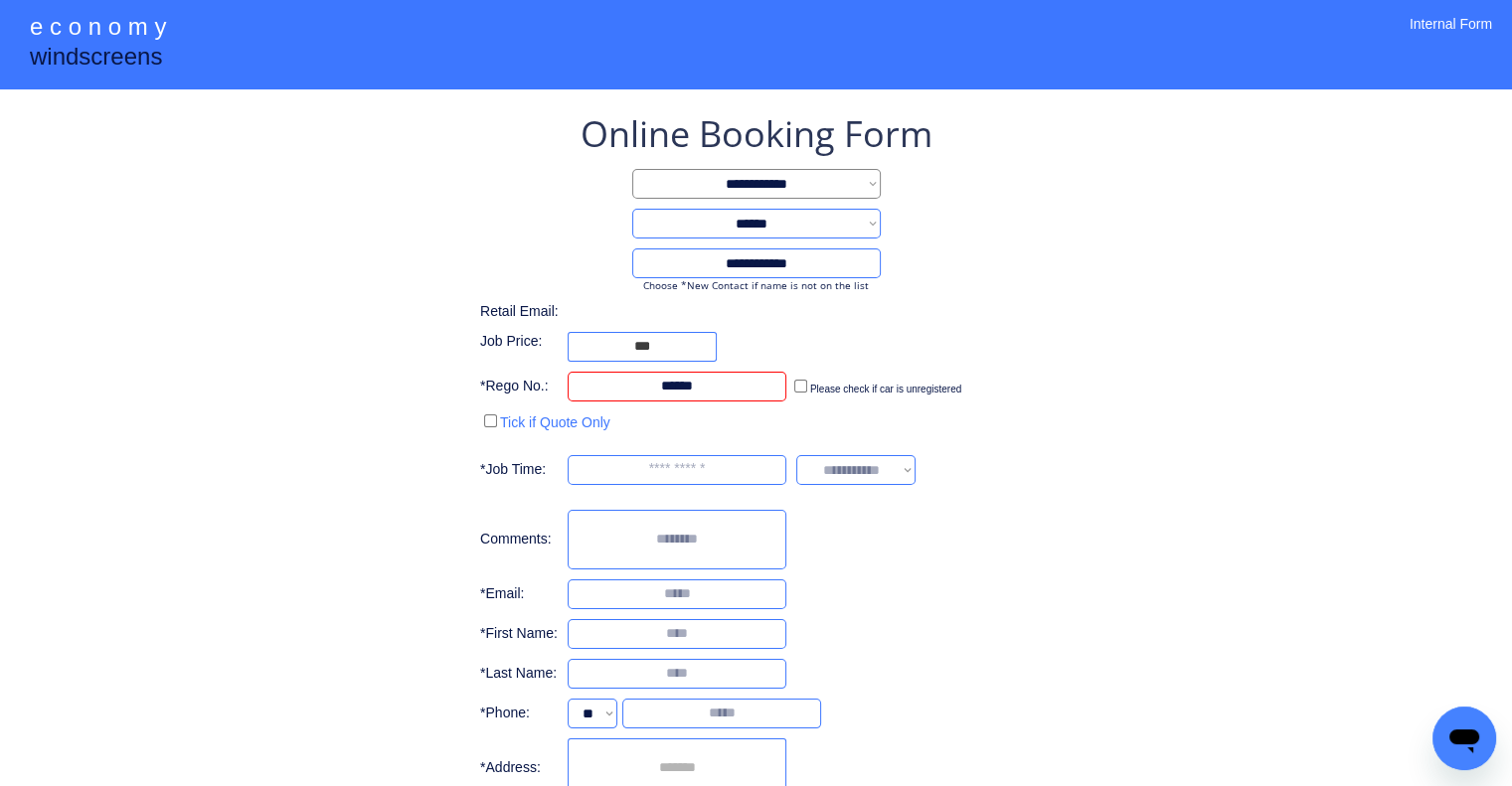 click on "**********" at bounding box center (756, 511) 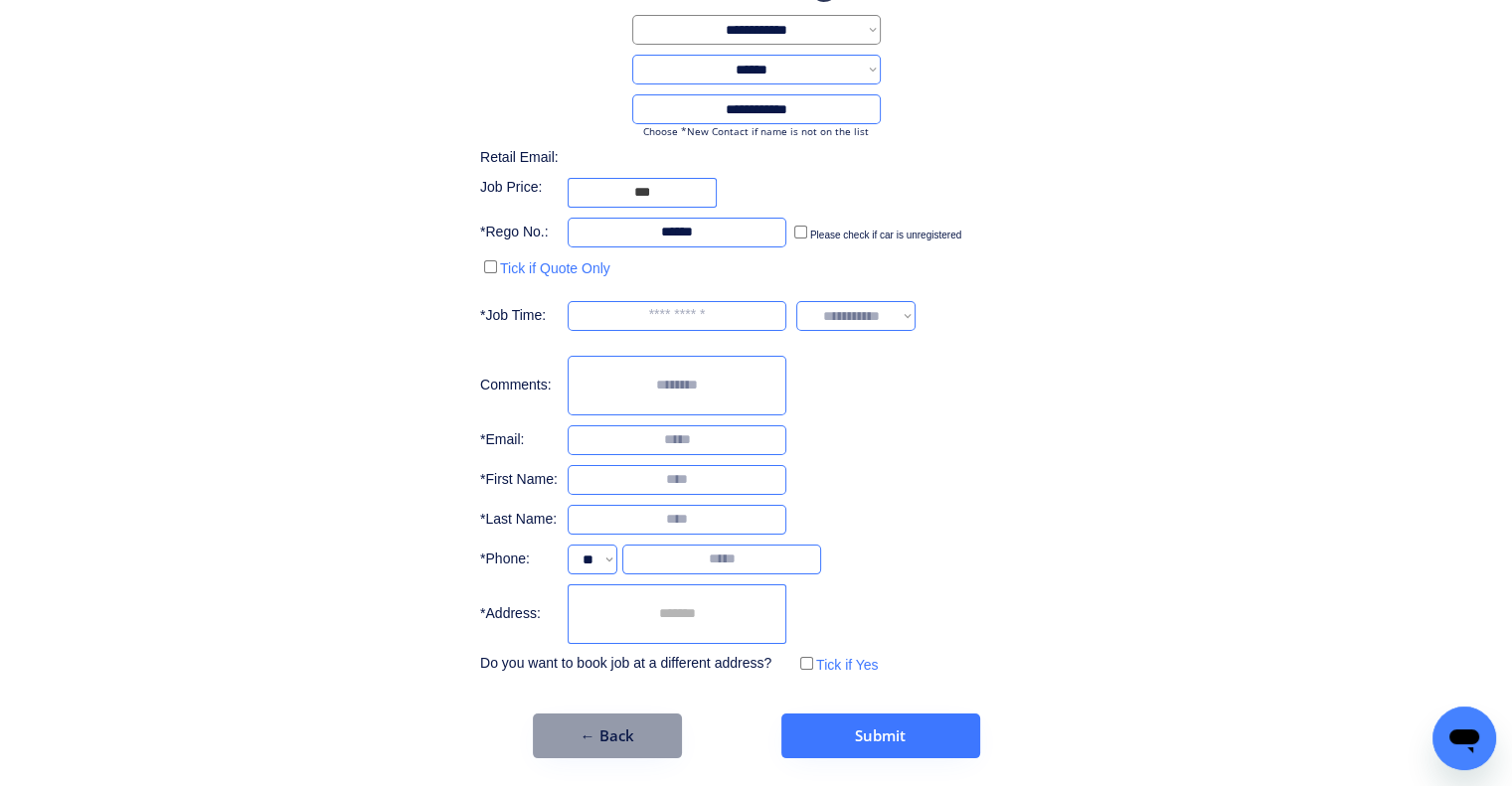 scroll, scrollTop: 155, scrollLeft: 0, axis: vertical 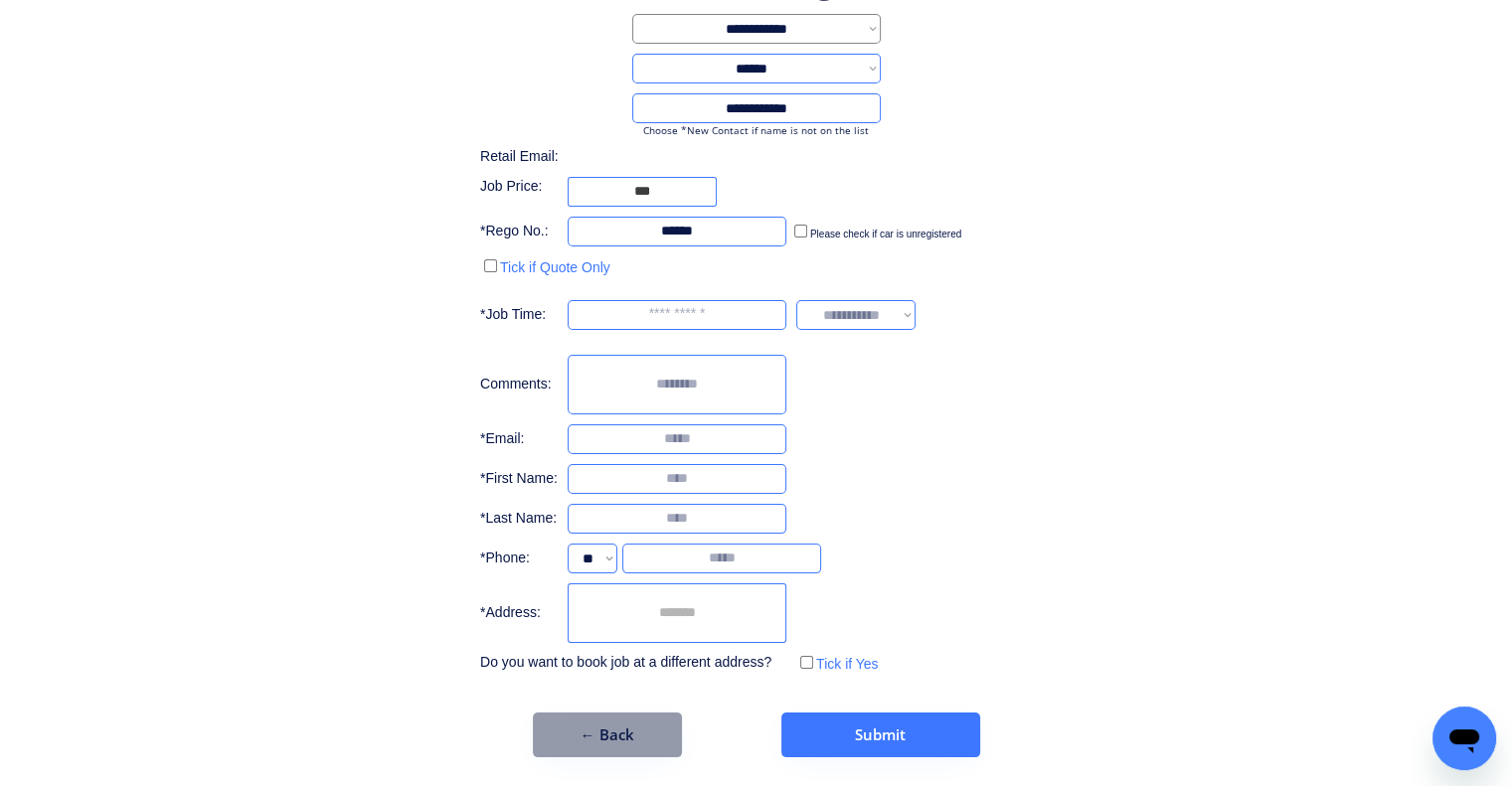 click on "**********" at bounding box center (756, 316) 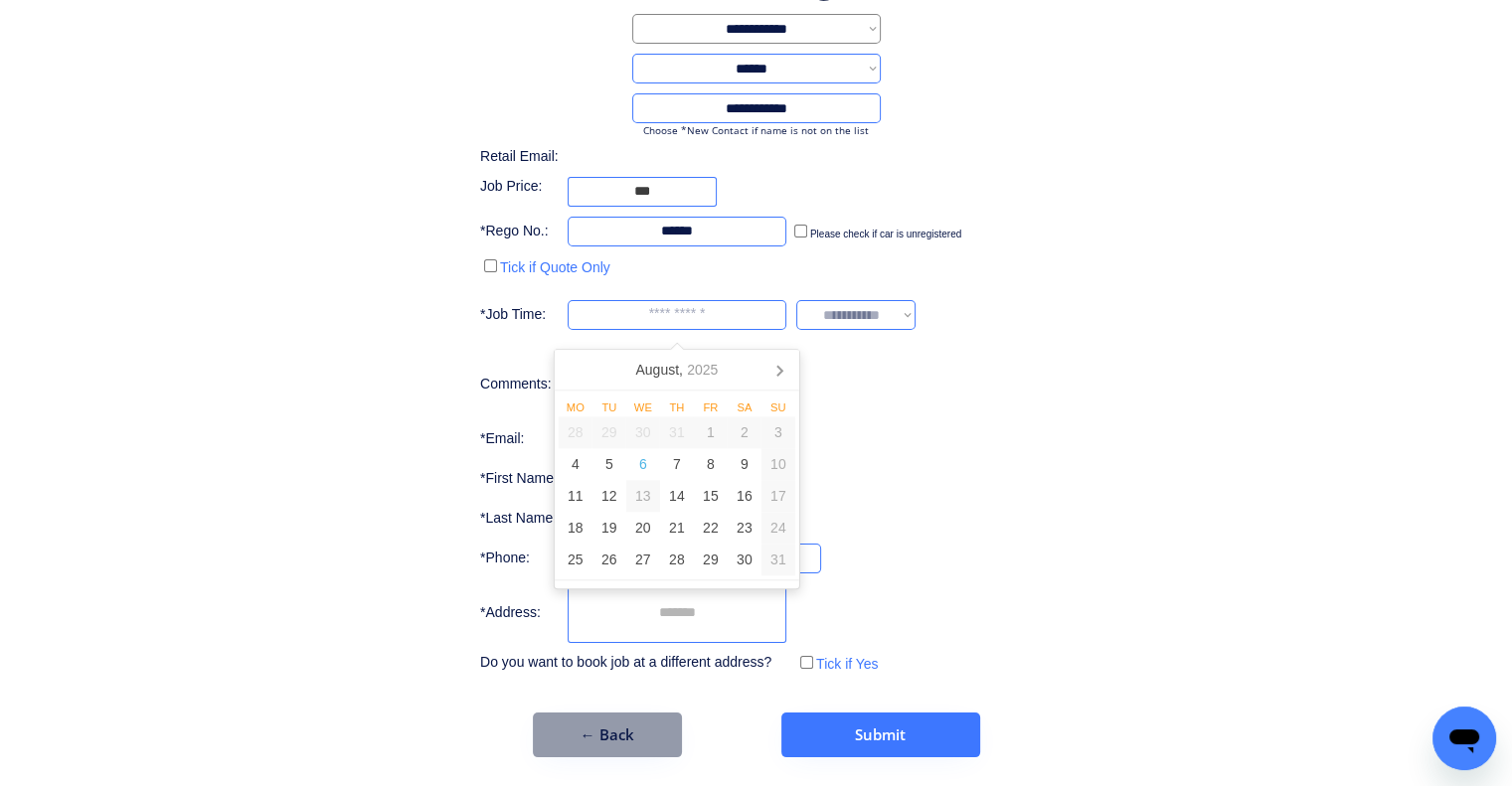click at bounding box center (677, 315) 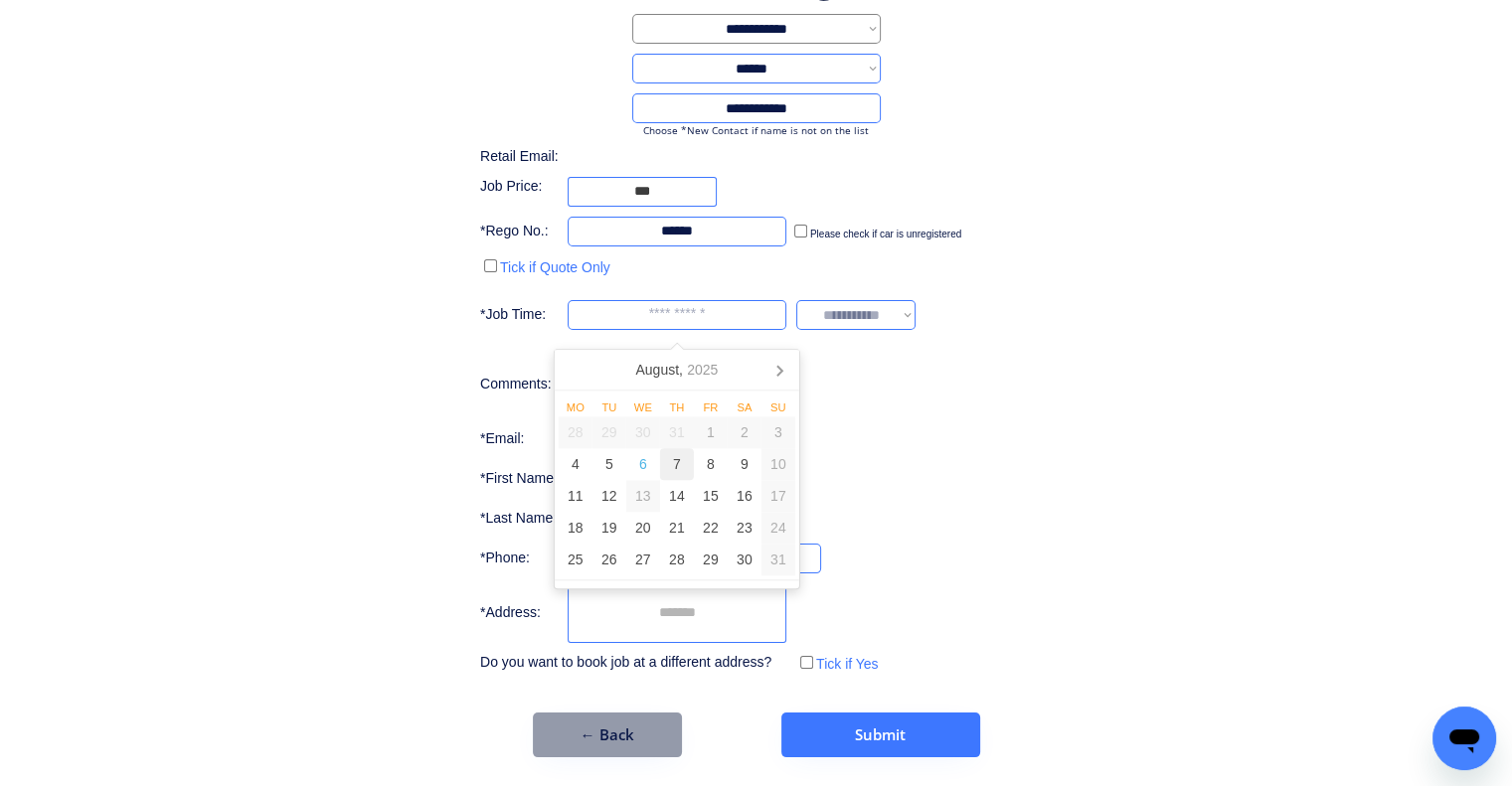 click on "7" at bounding box center [677, 464] 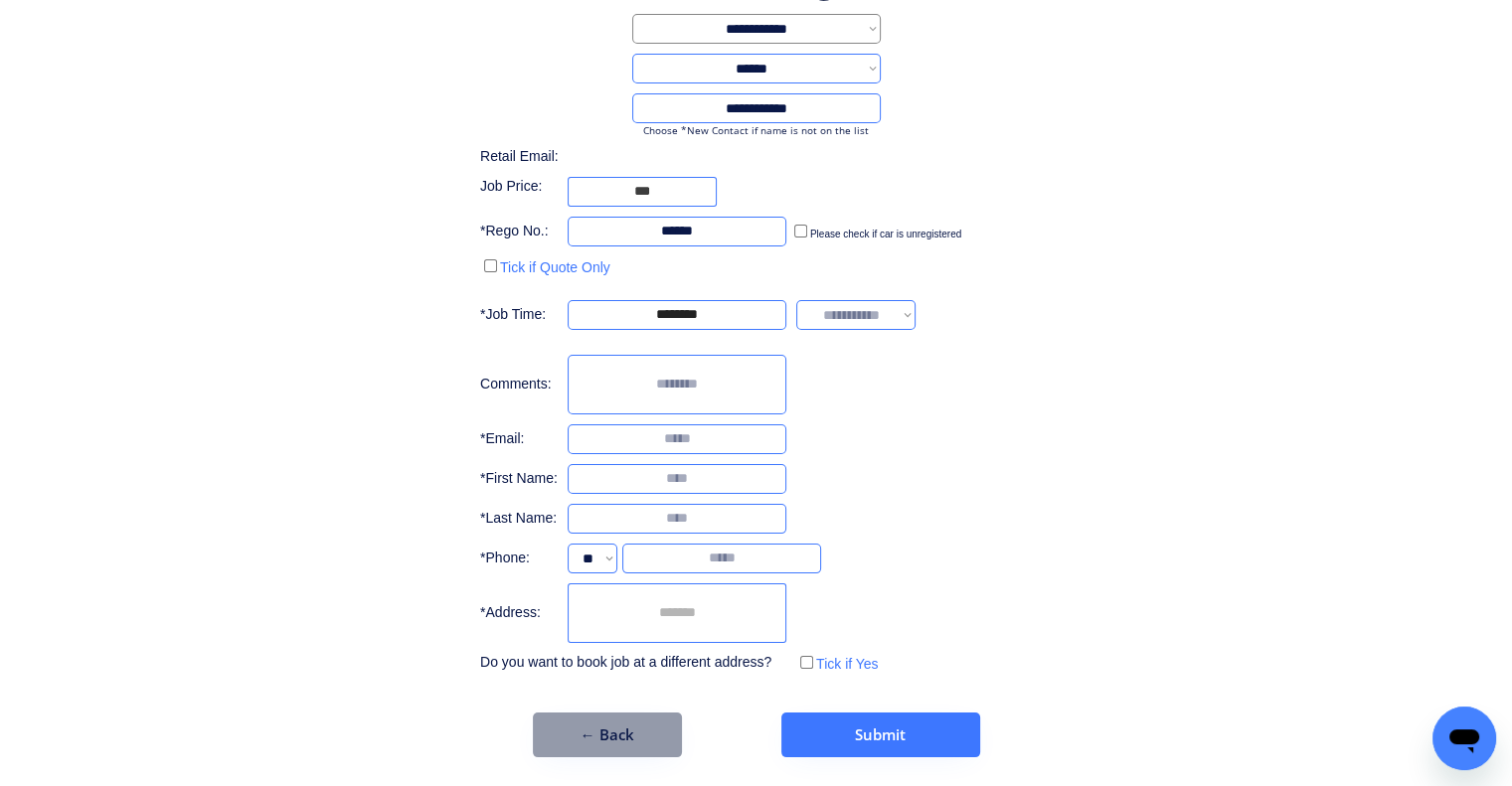 click on "**********" at bounding box center [756, 316] 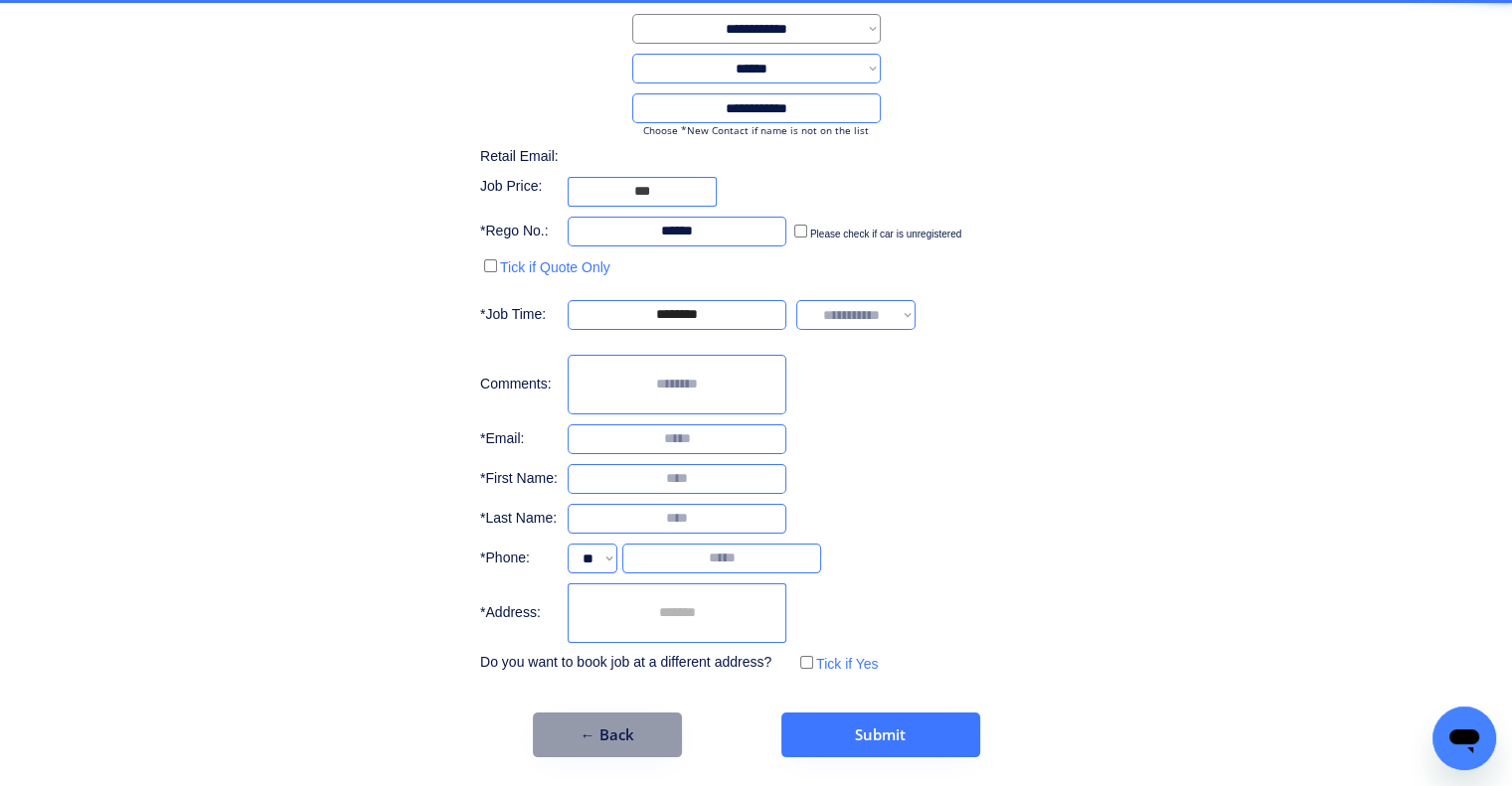 click on "**********" at bounding box center [756, 356] 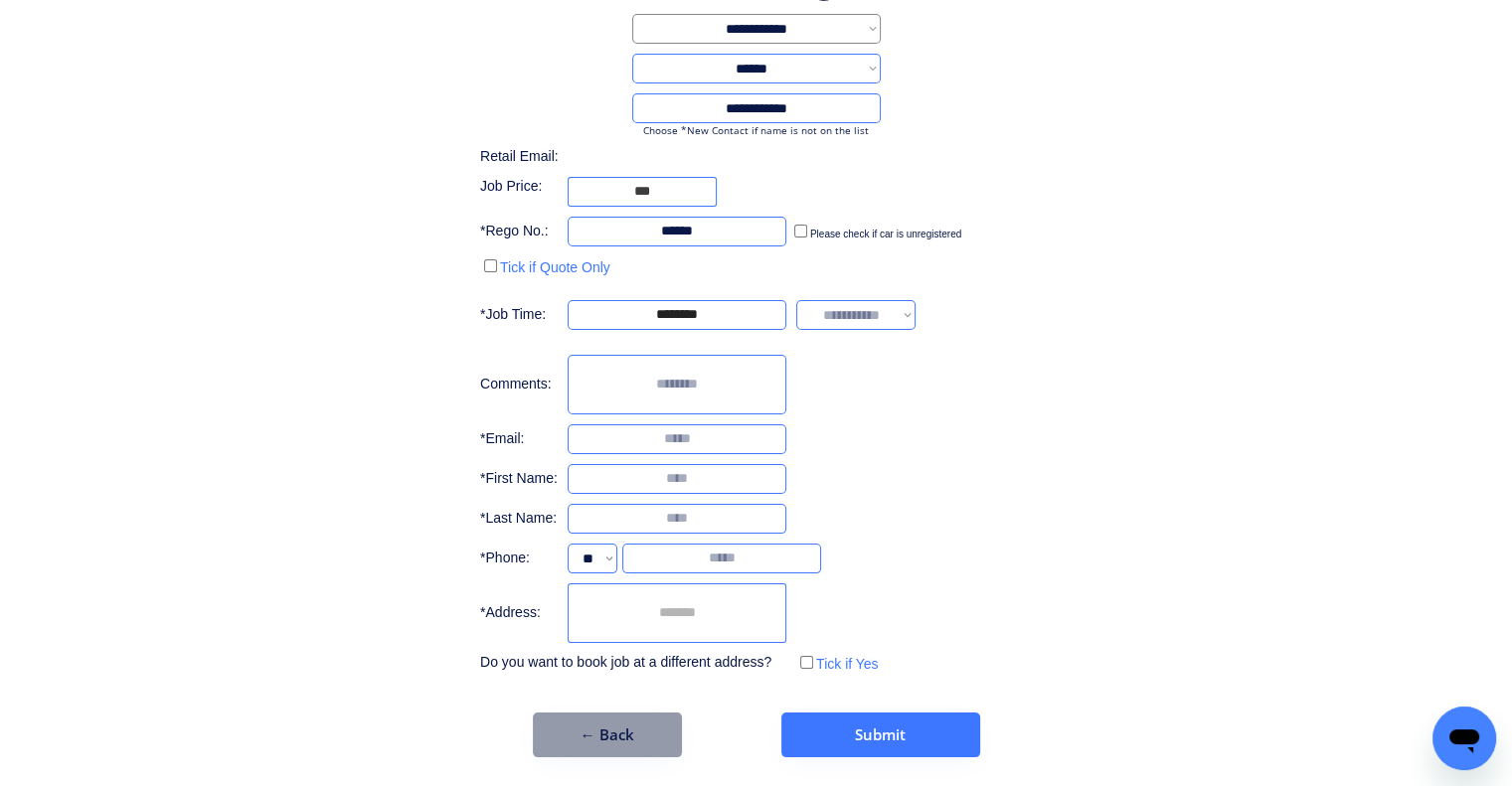 click on "**********" at bounding box center [698, 315] 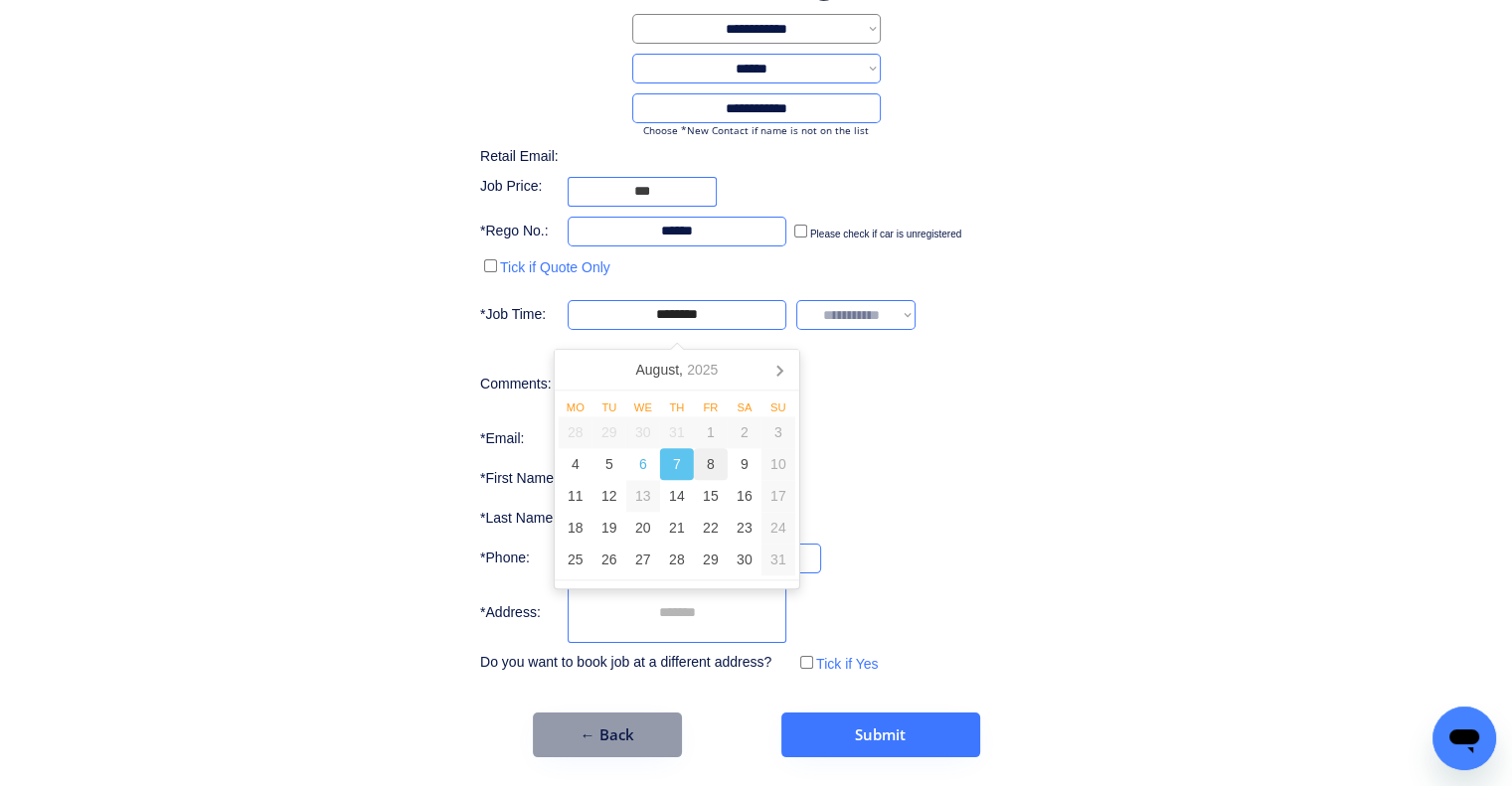 drag, startPoint x: 713, startPoint y: 459, endPoint x: 1121, endPoint y: 468, distance: 408.09925 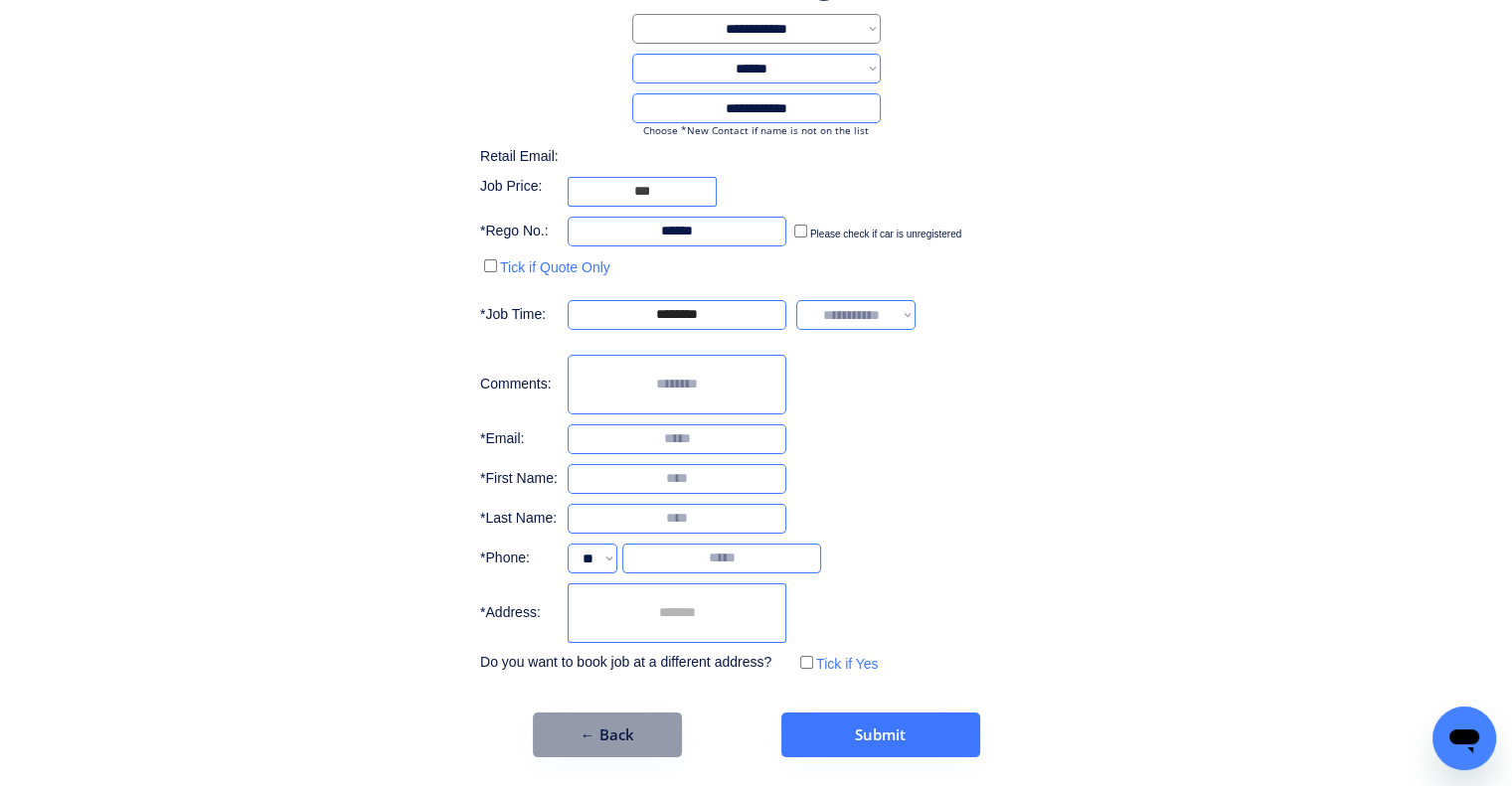click on "**********" at bounding box center [756, 356] 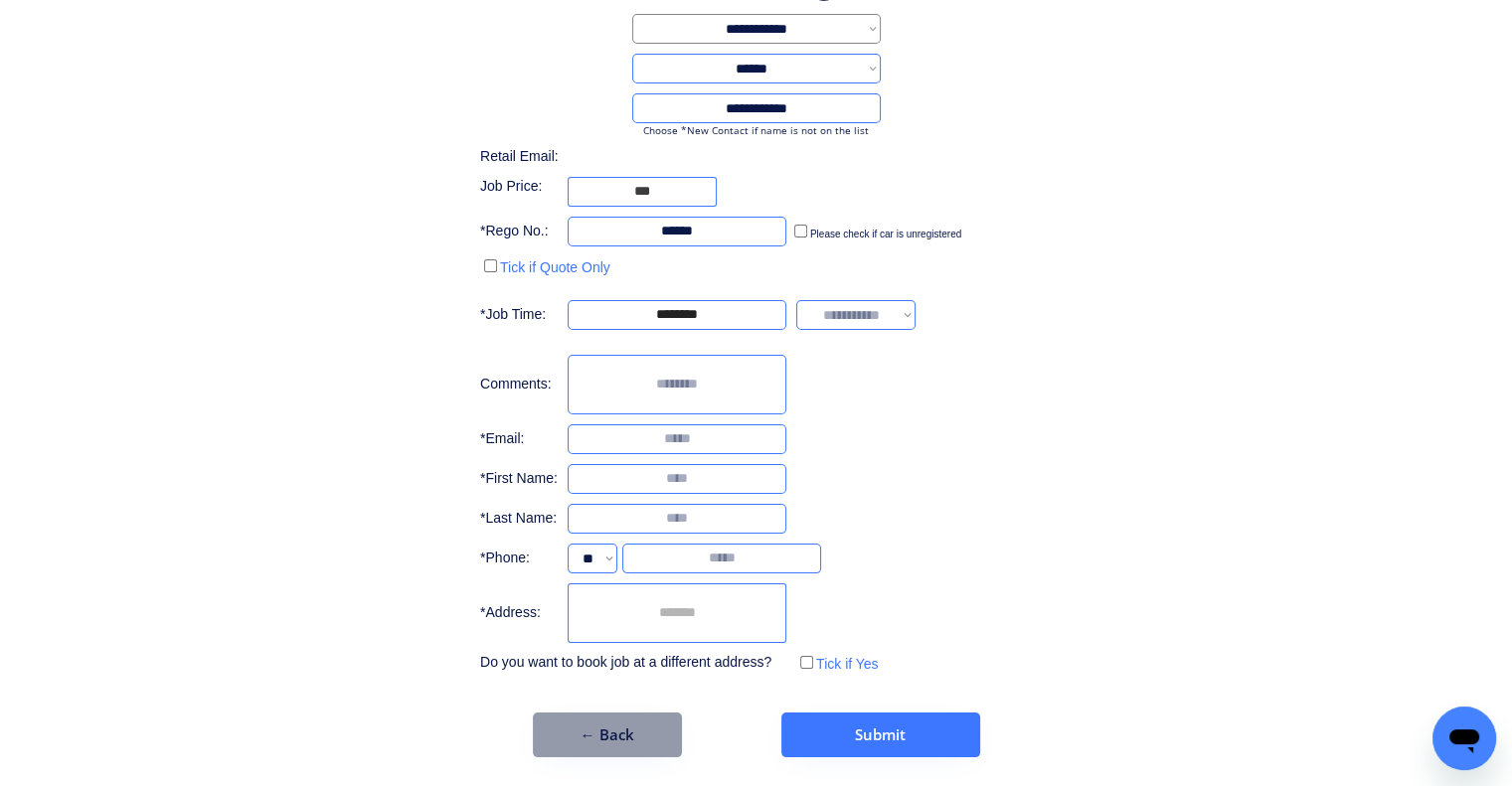 click on "**********" at bounding box center (856, 315) 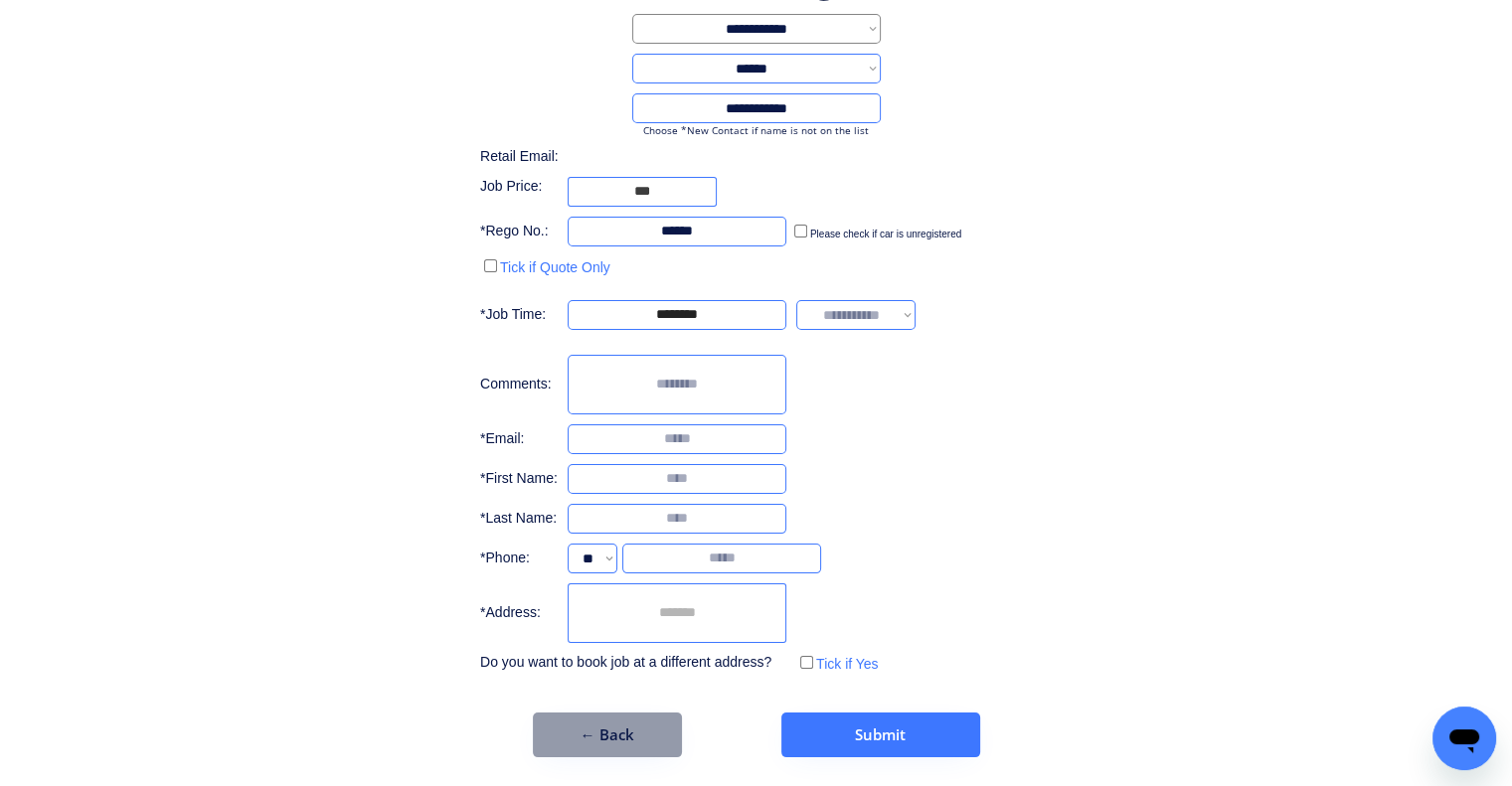 select on "*******" 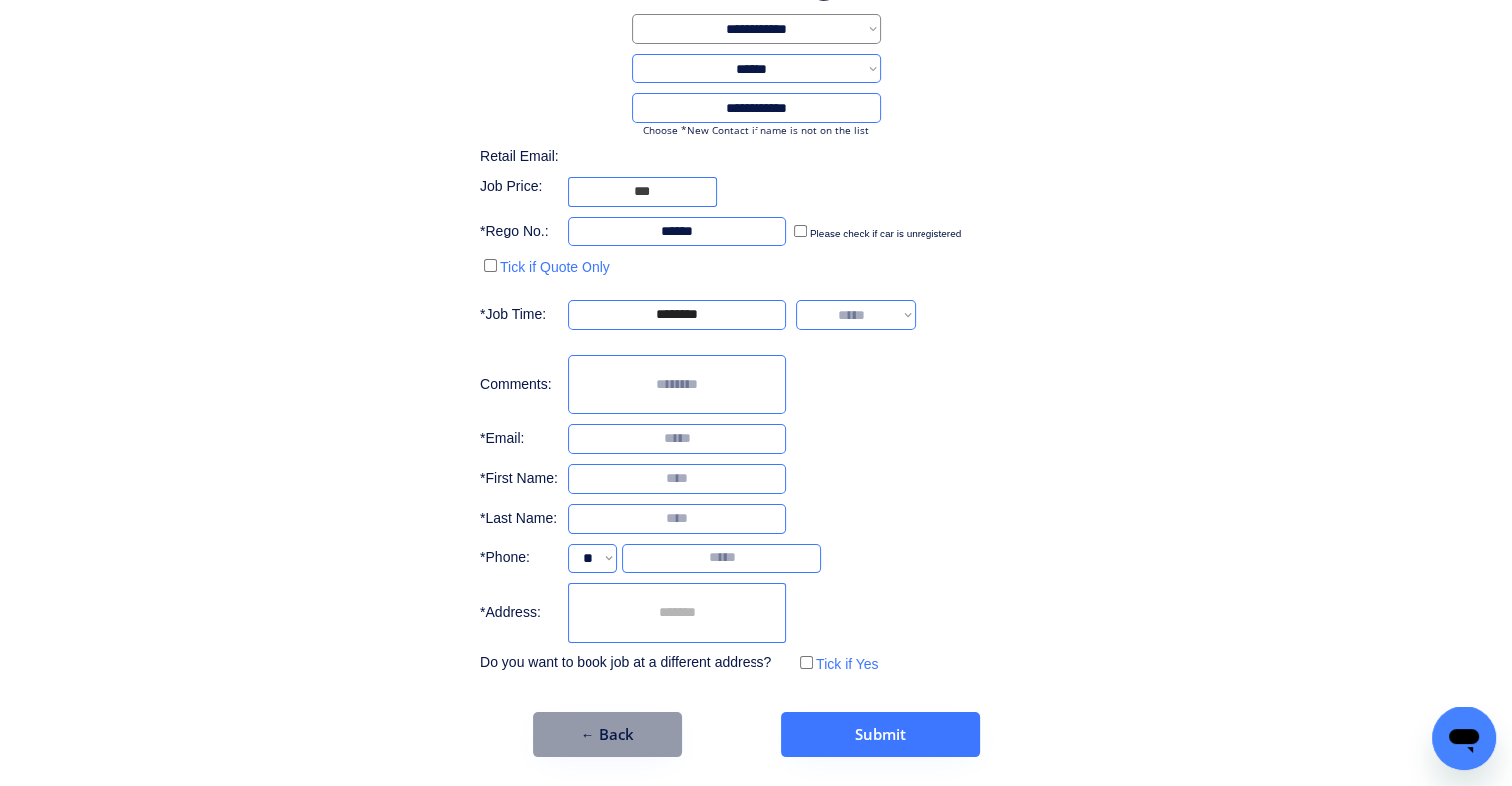 click on "**********" at bounding box center (856, 315) 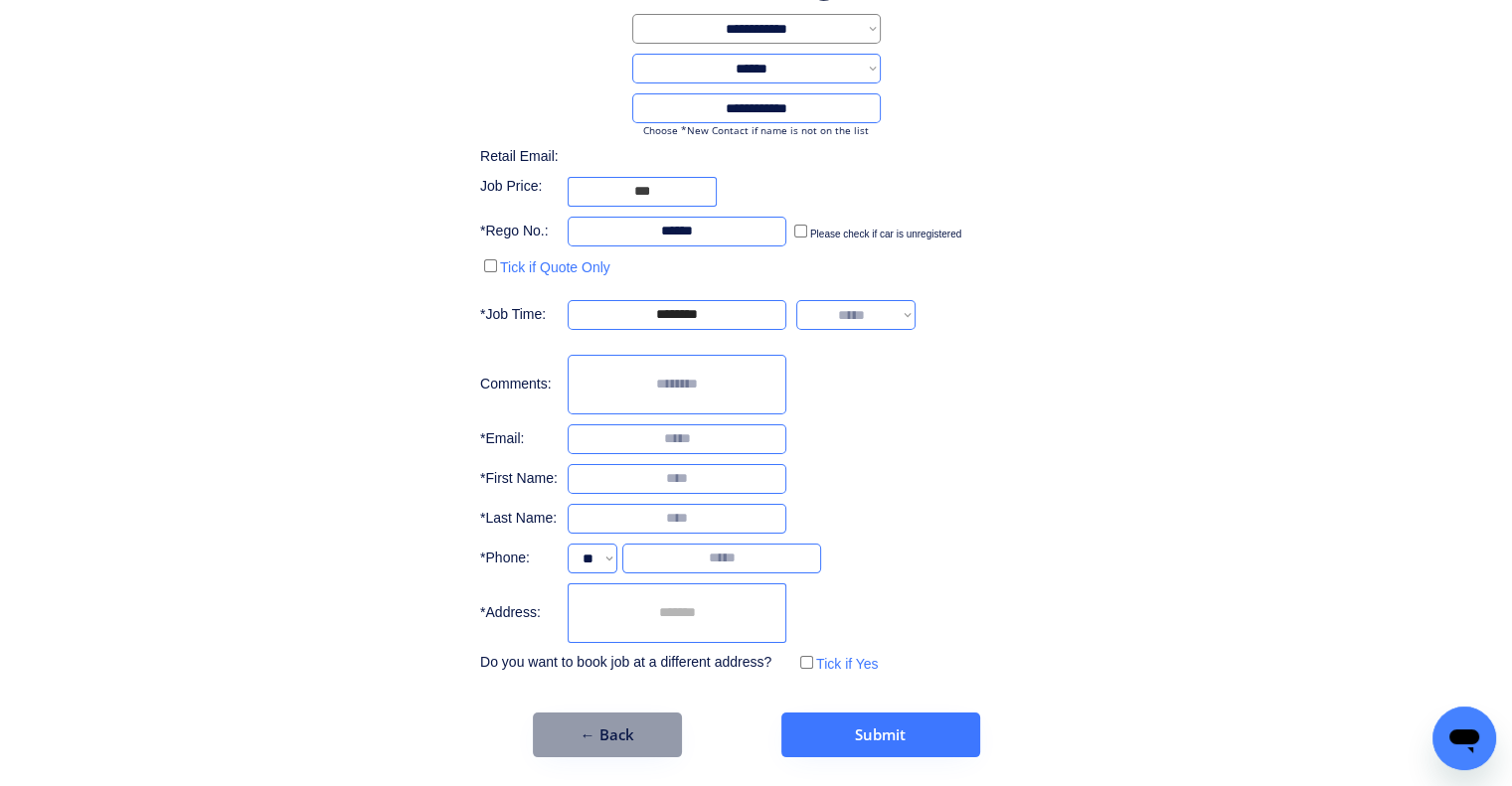 drag, startPoint x: 904, startPoint y: 393, endPoint x: 894, endPoint y: 397, distance: 10.77033 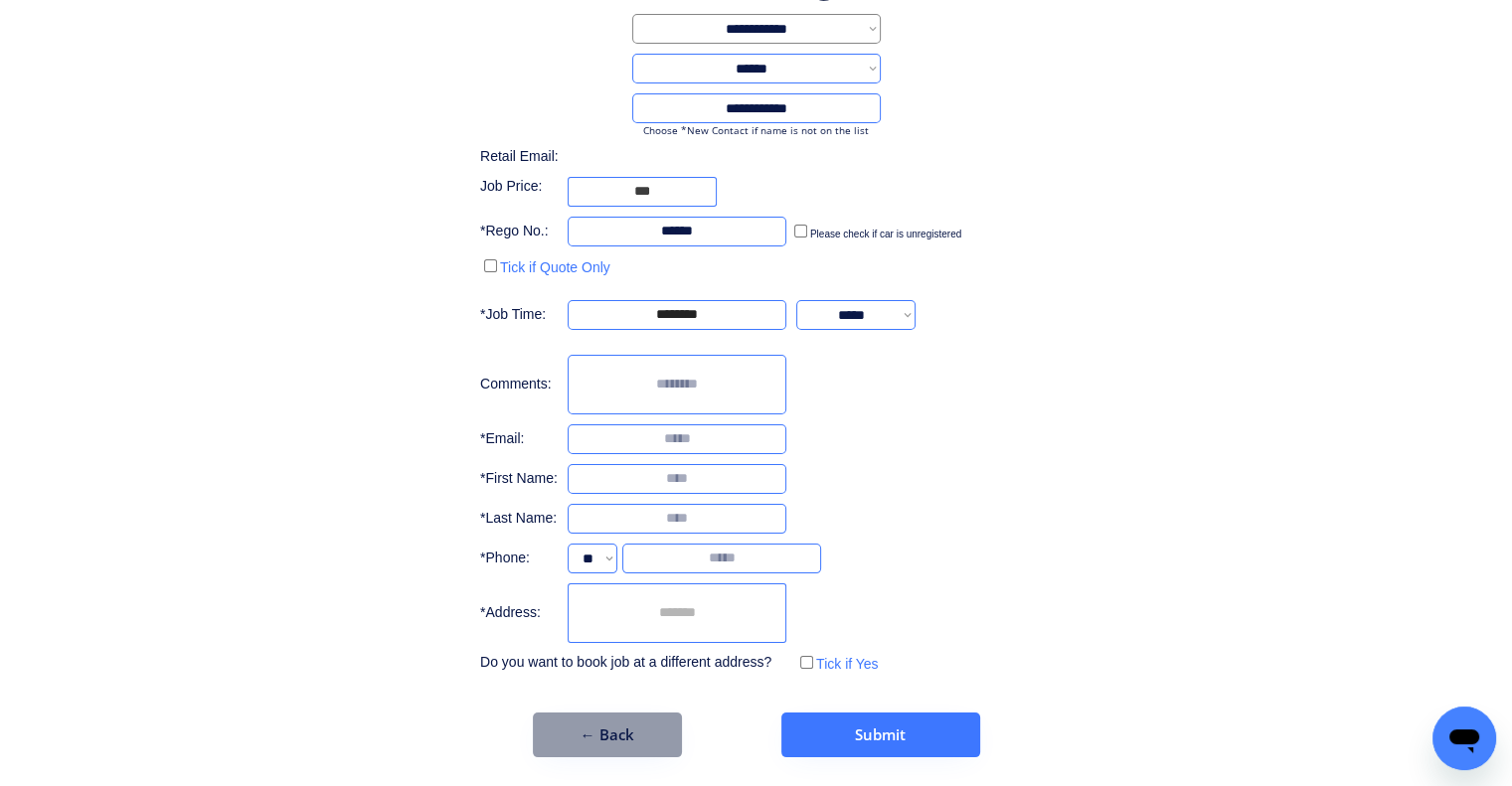 click at bounding box center [677, 613] 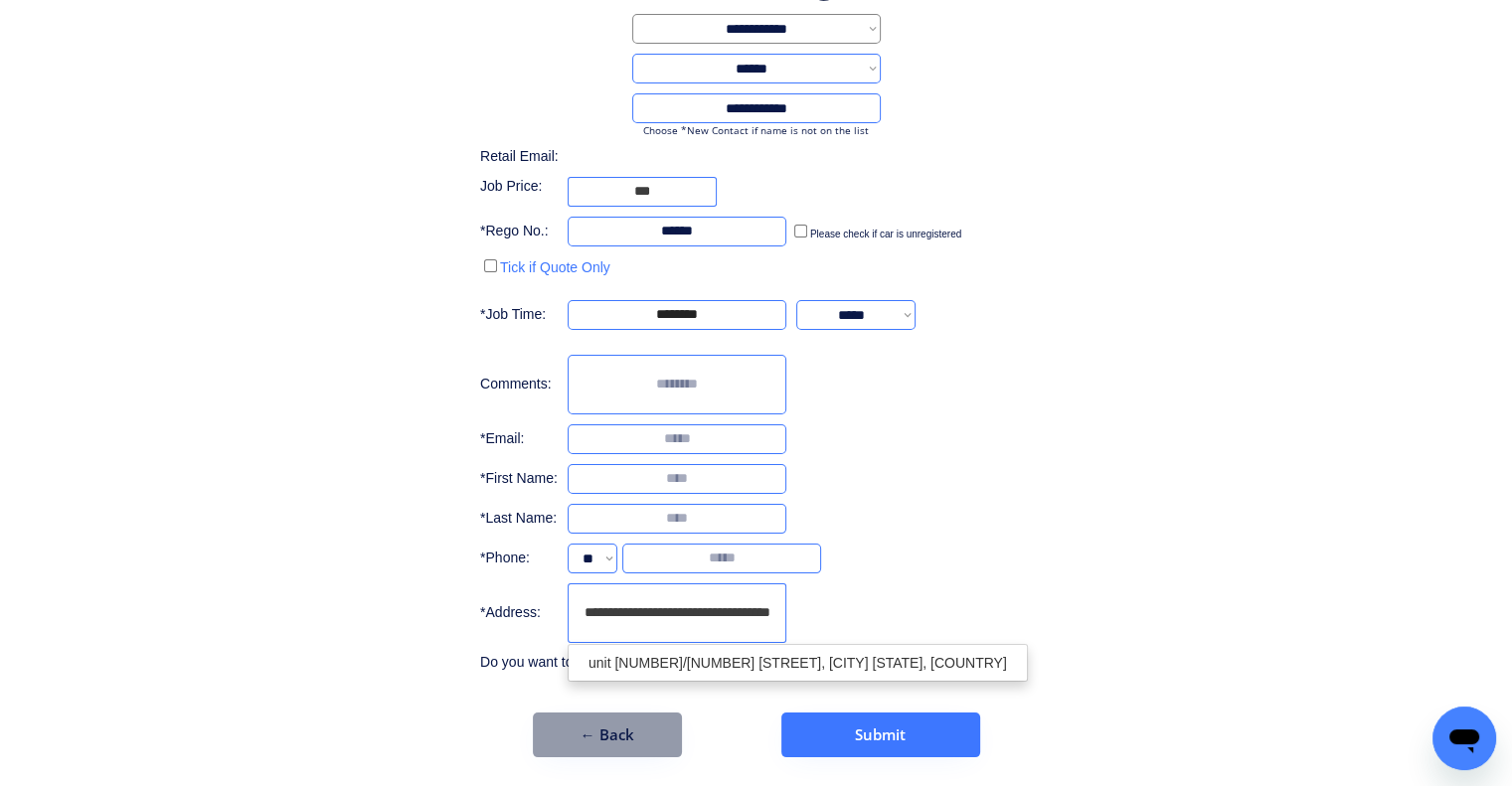 scroll, scrollTop: 0, scrollLeft: 13, axis: horizontal 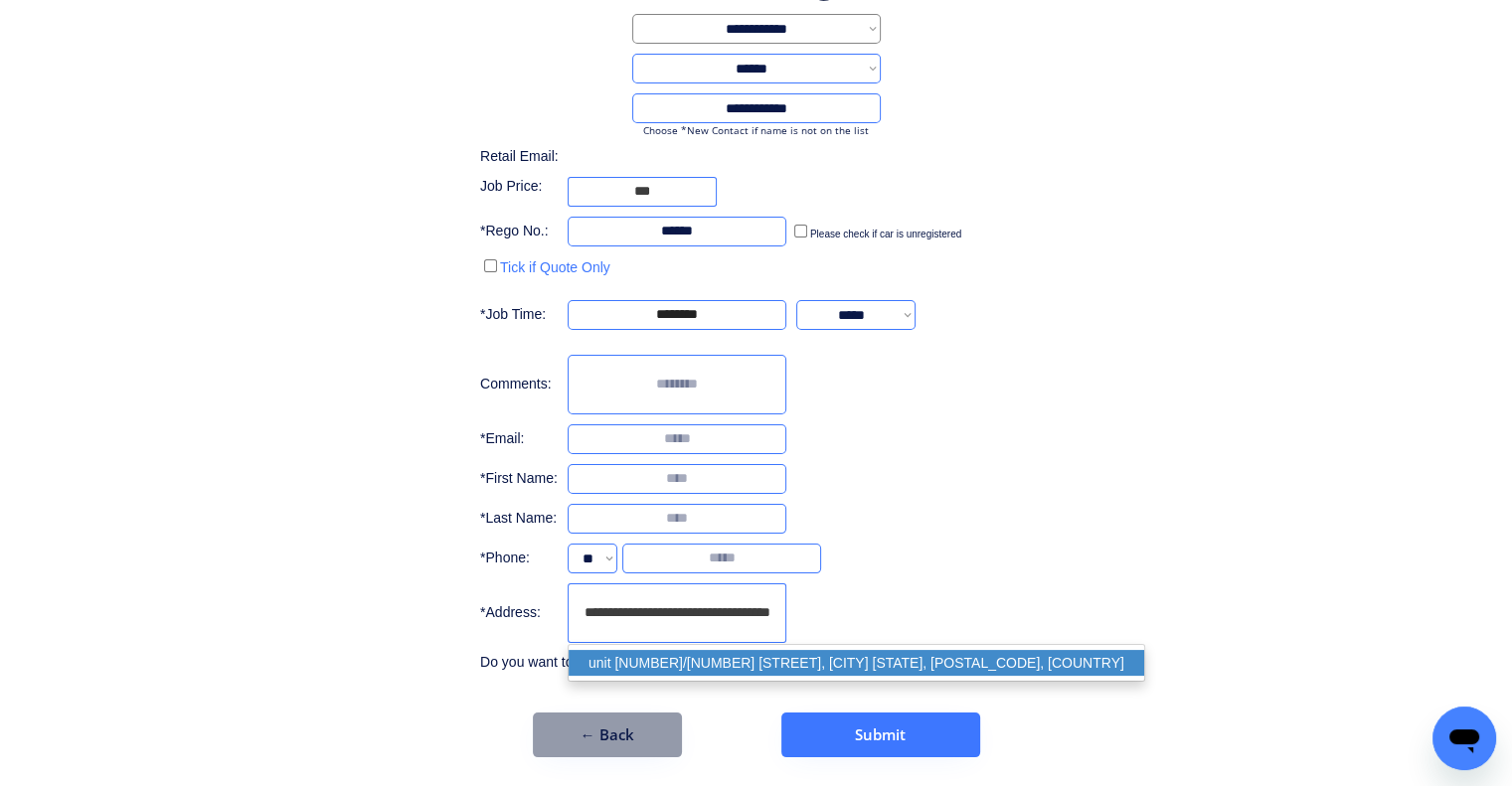 click on "unit 2/37 Ada Street, Coopers Plains QLD 4108, Australia" at bounding box center (856, 663) 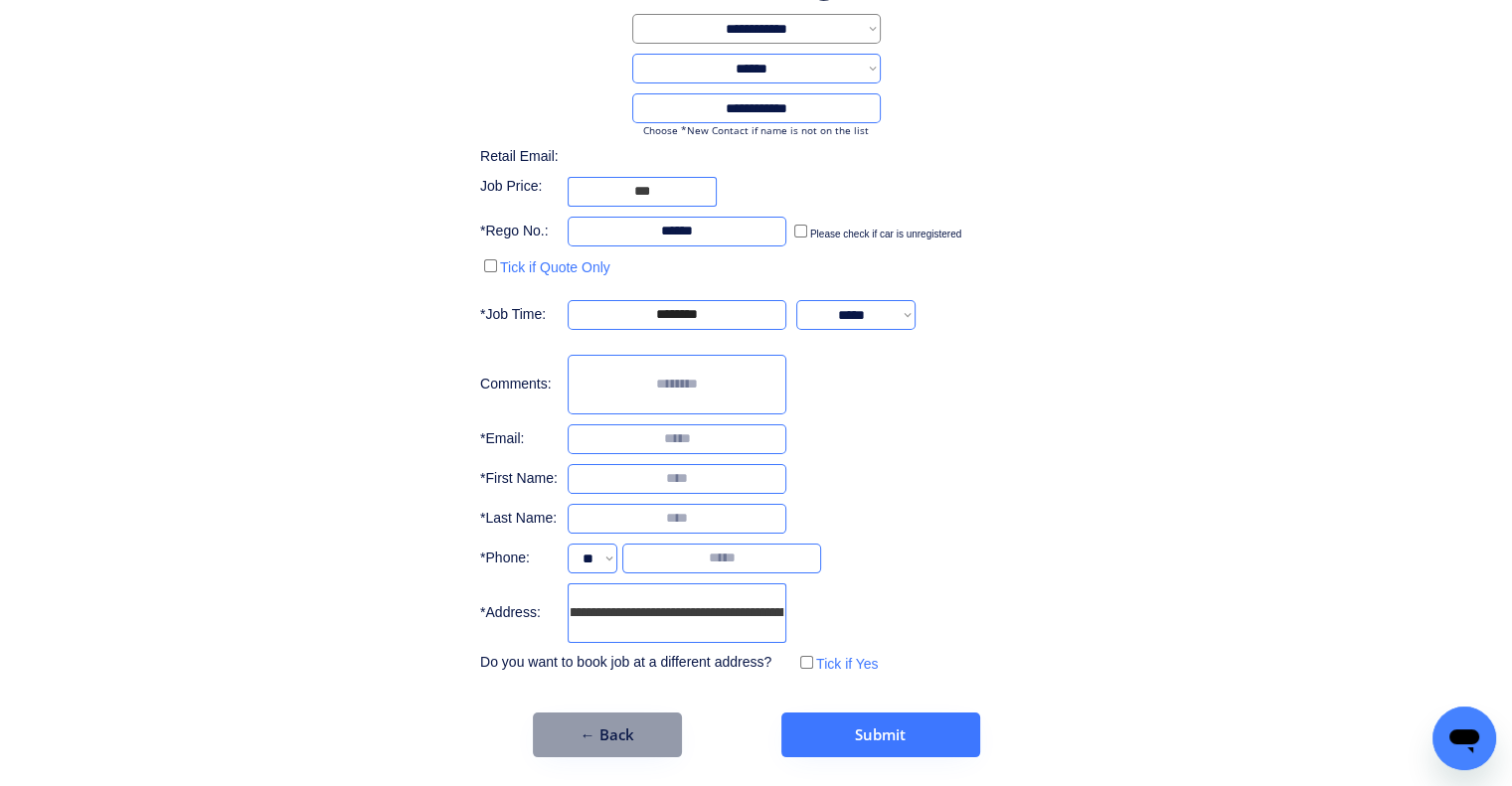 type on "**********" 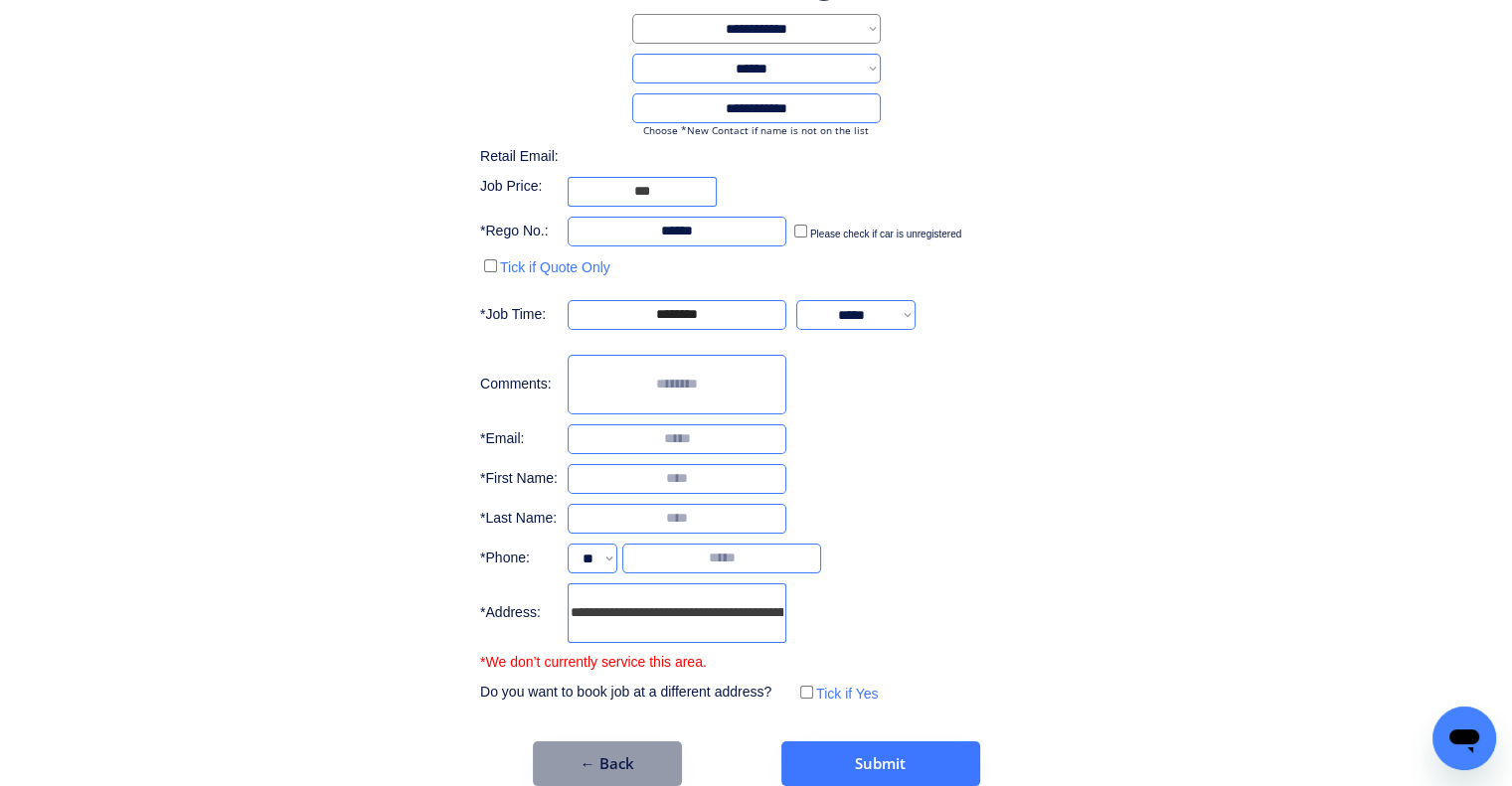 click on "**********" at bounding box center [756, 370] 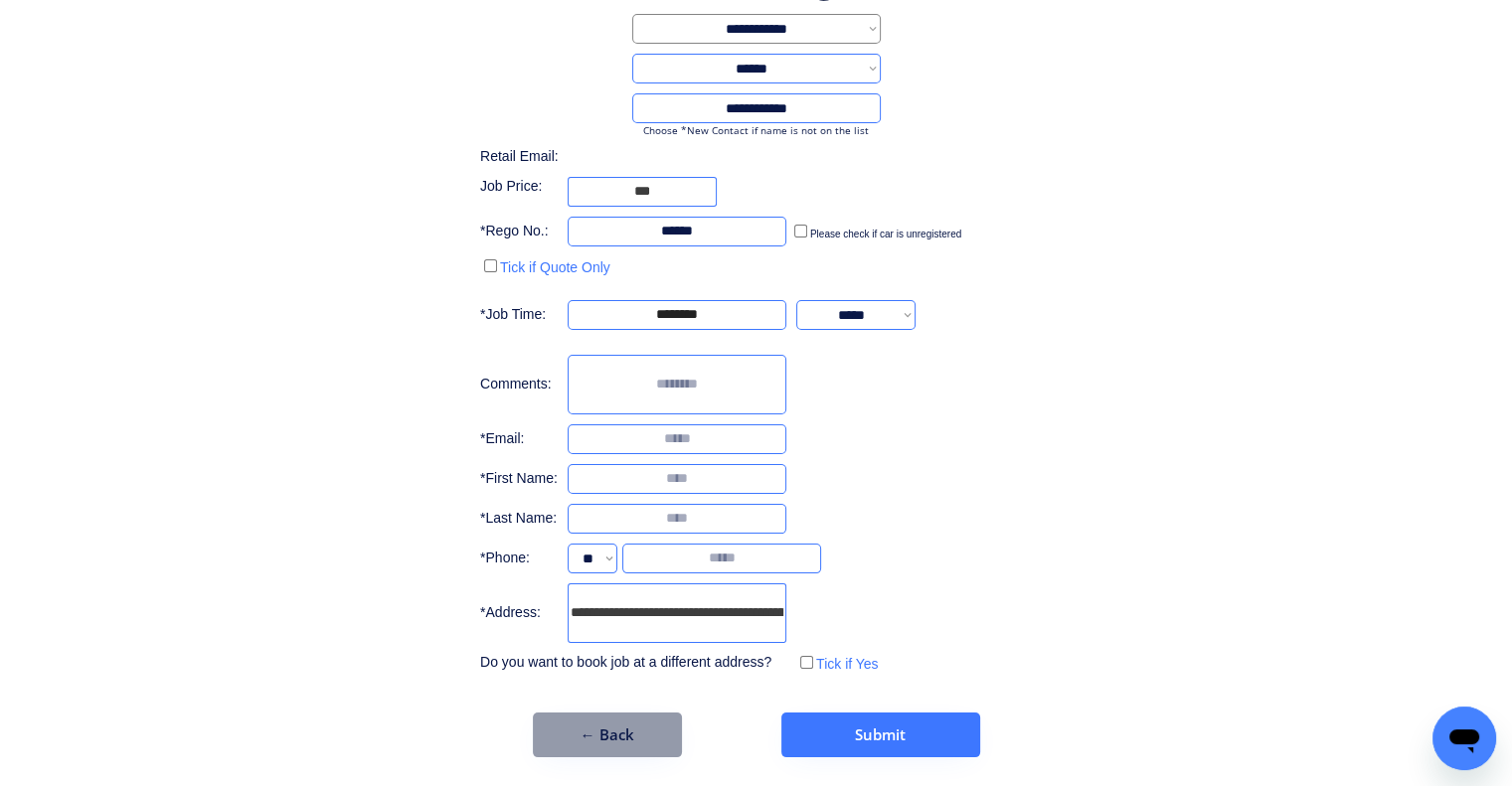 drag, startPoint x: 1050, startPoint y: 483, endPoint x: 855, endPoint y: 271, distance: 288.0434 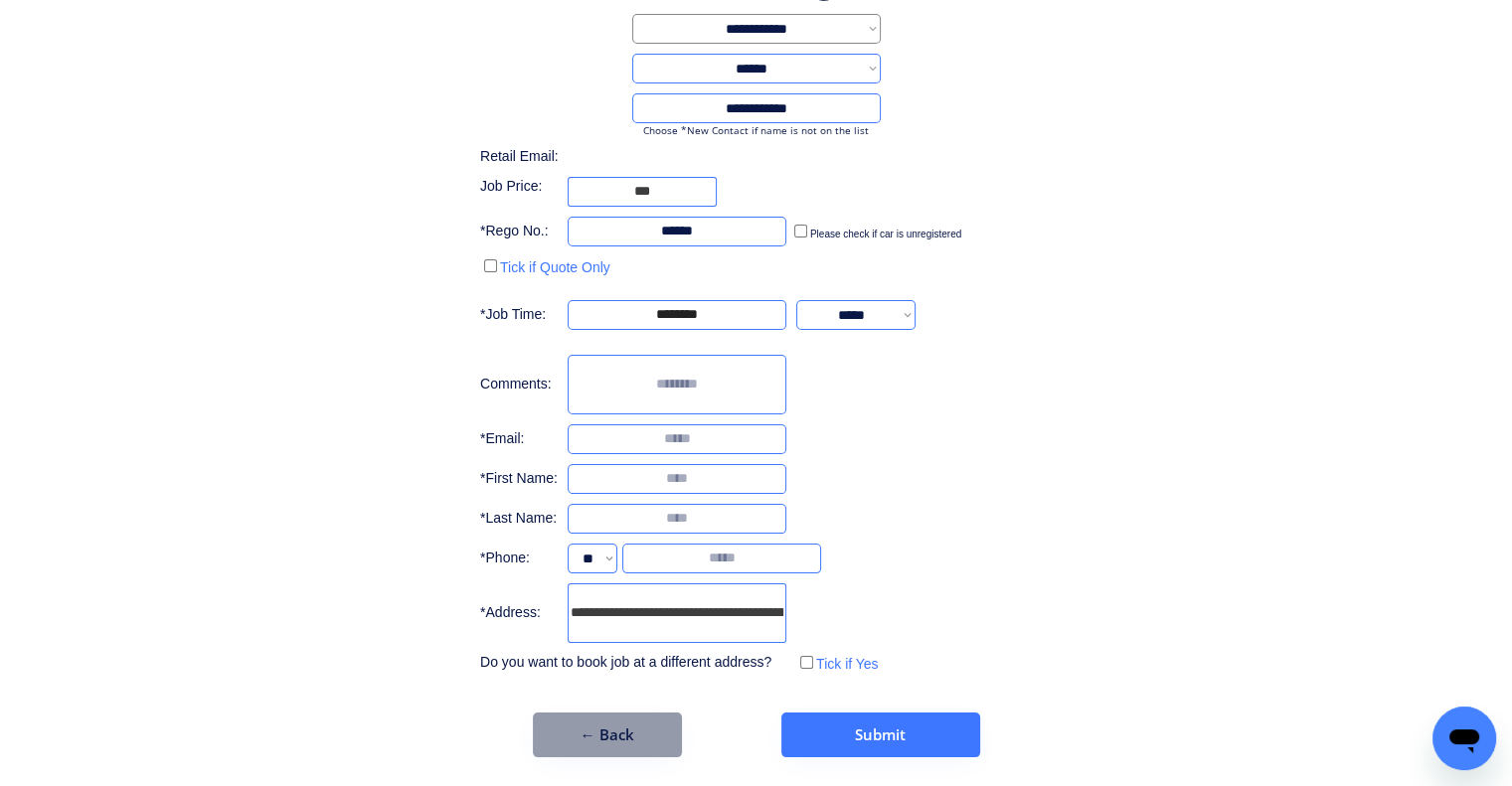 click on "**********" at bounding box center (756, 316) 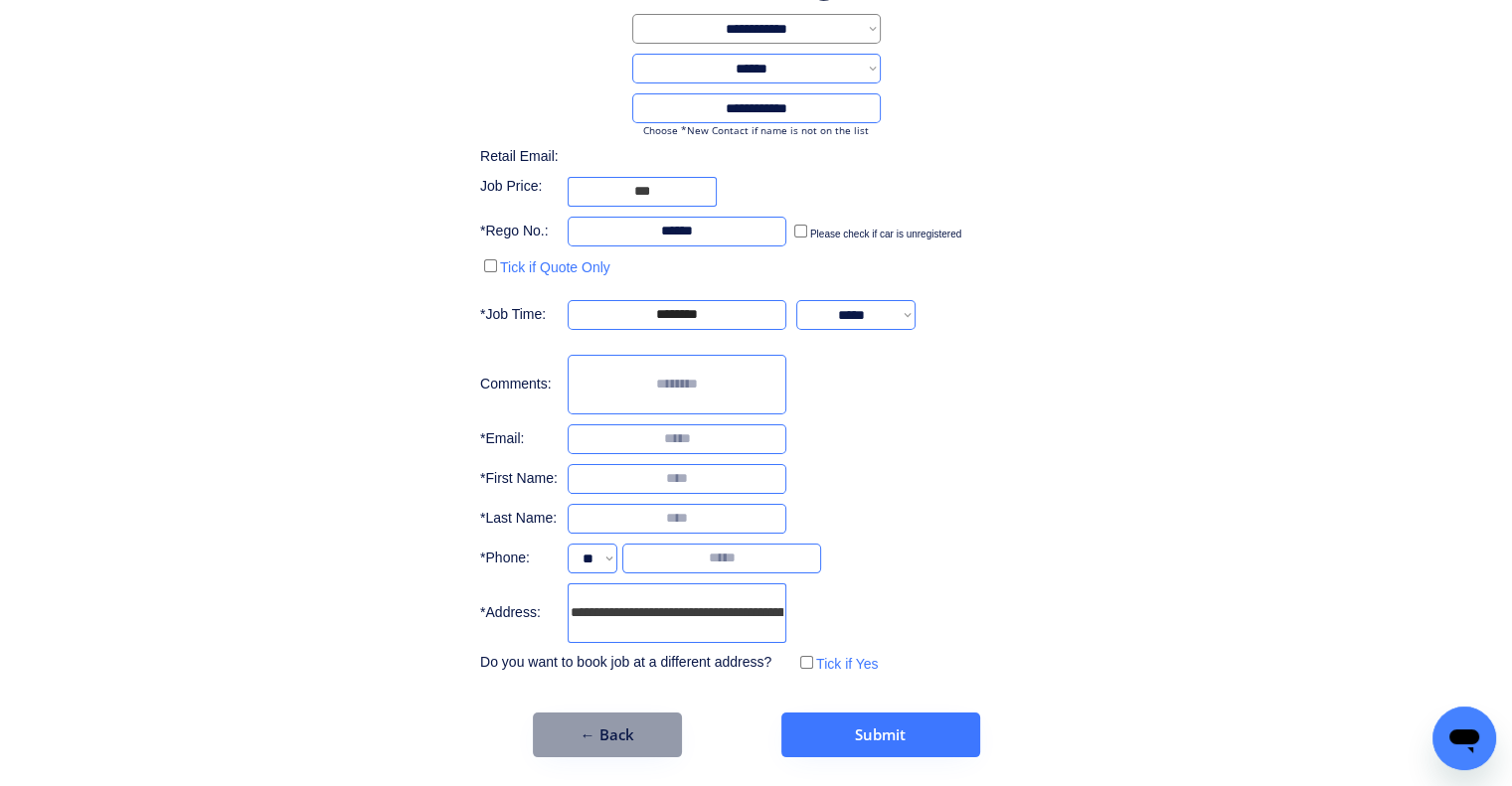 click at bounding box center (677, 439) 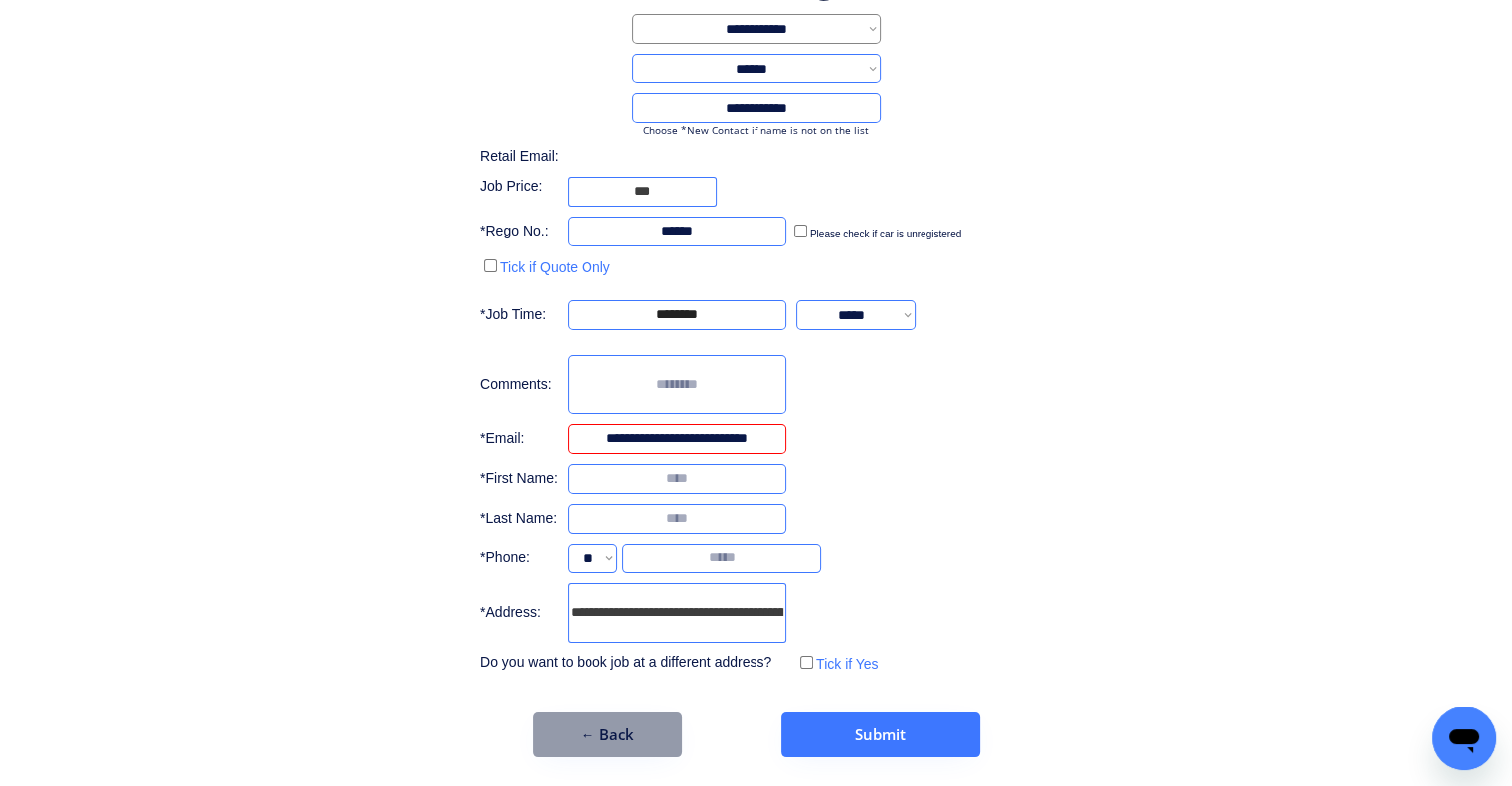 type on "**********" 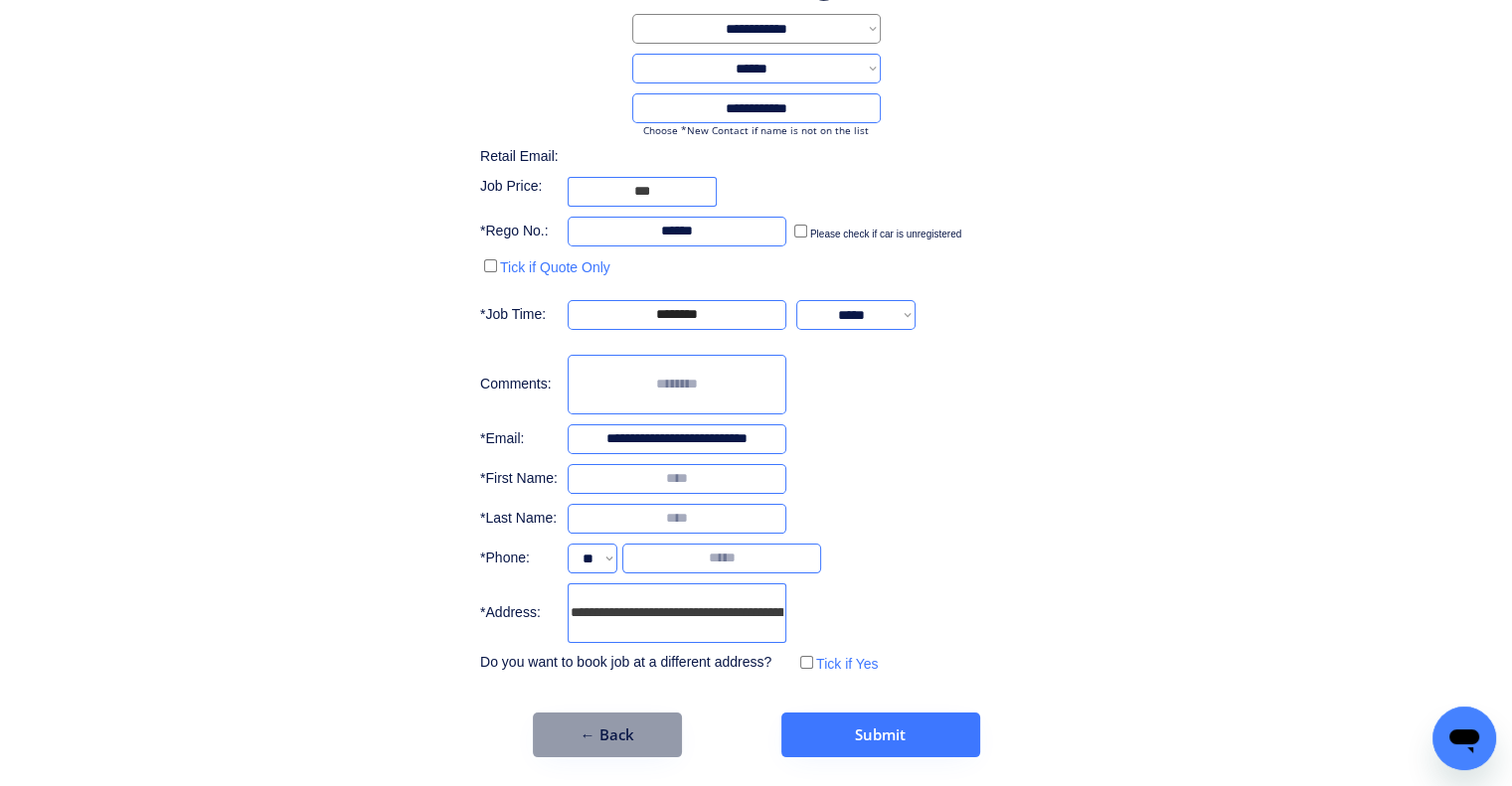 click on "**********" at bounding box center (756, 356) 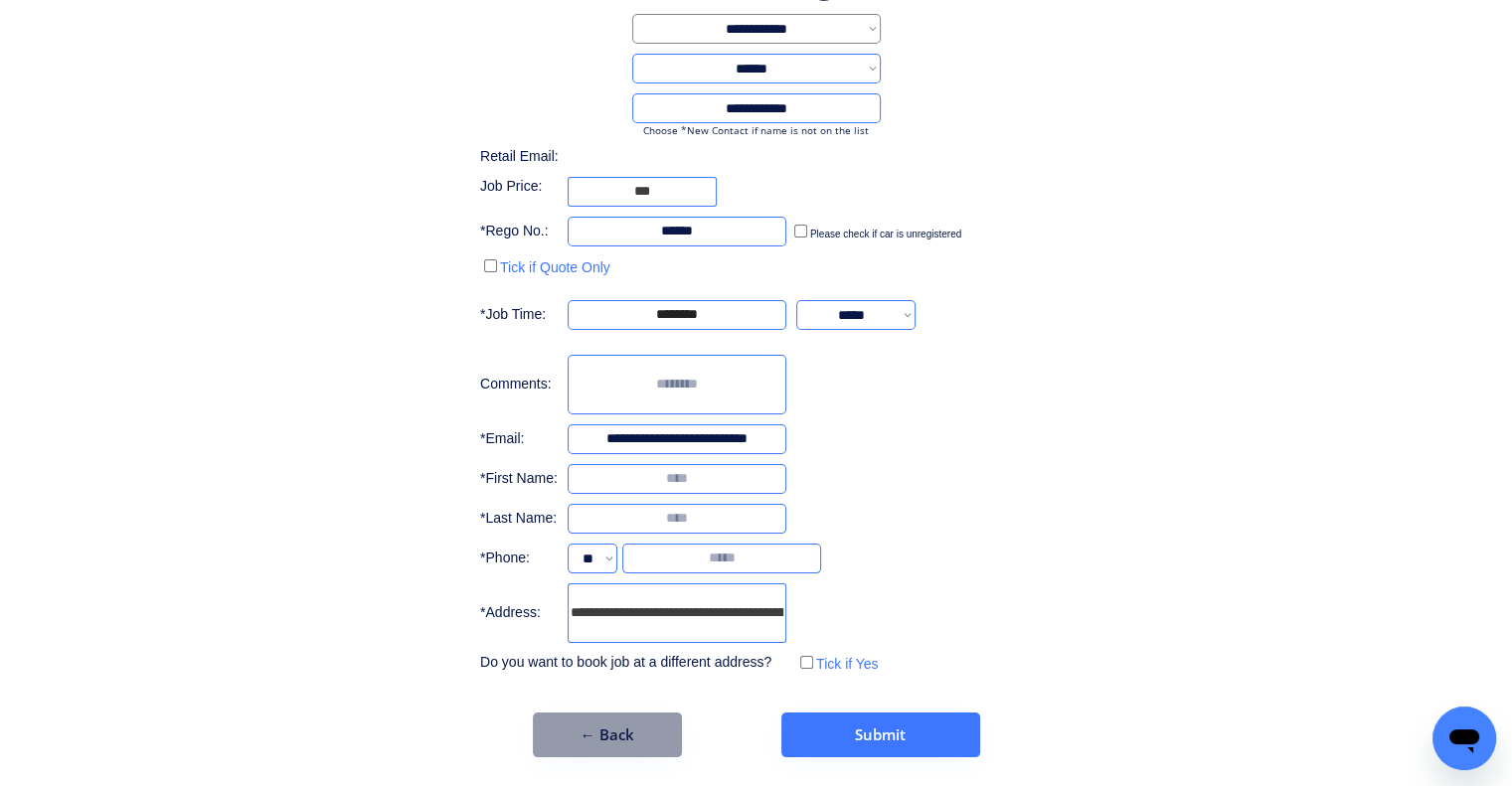 click on "**********" at bounding box center [756, 356] 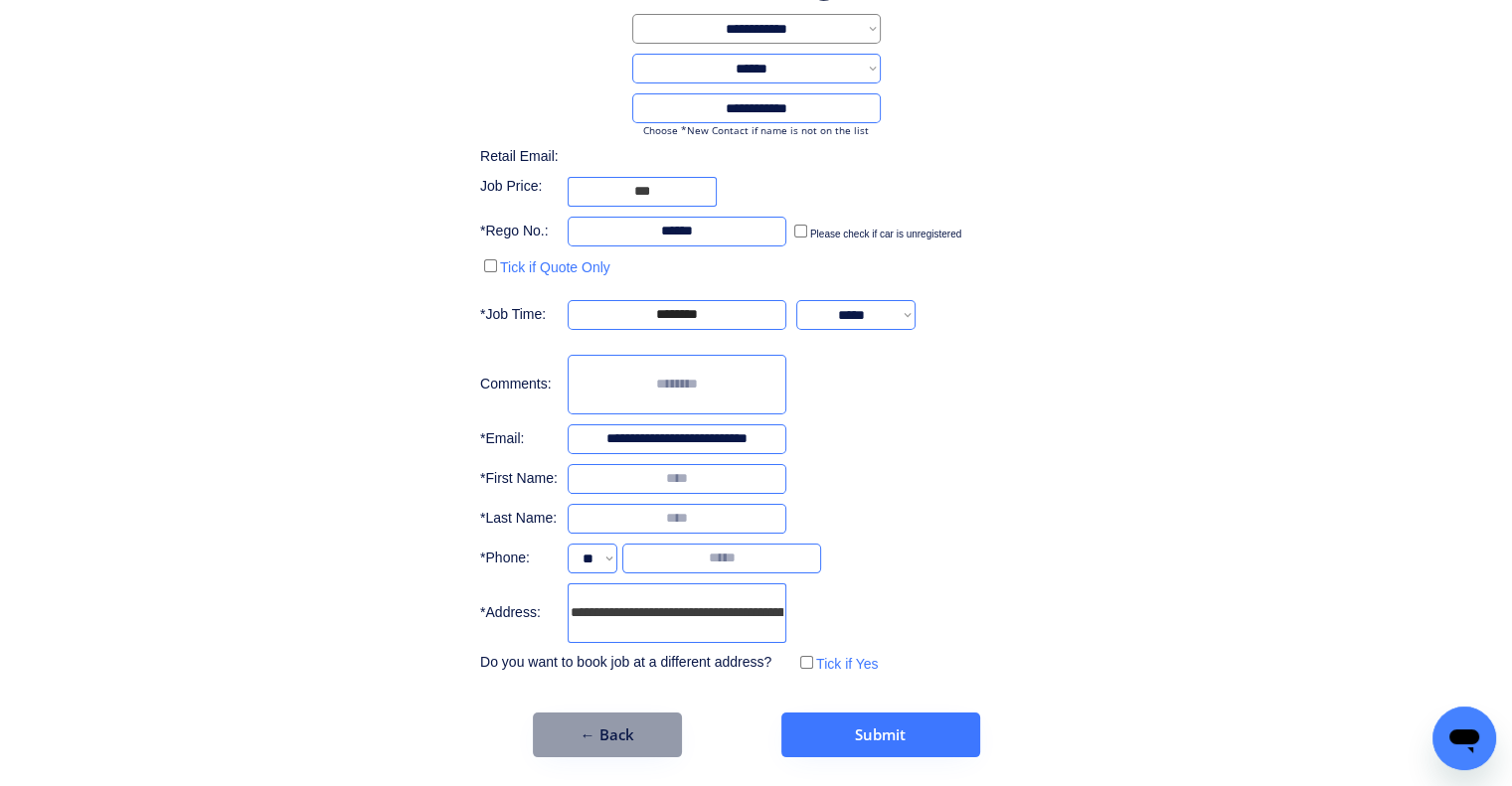 paste on "****" 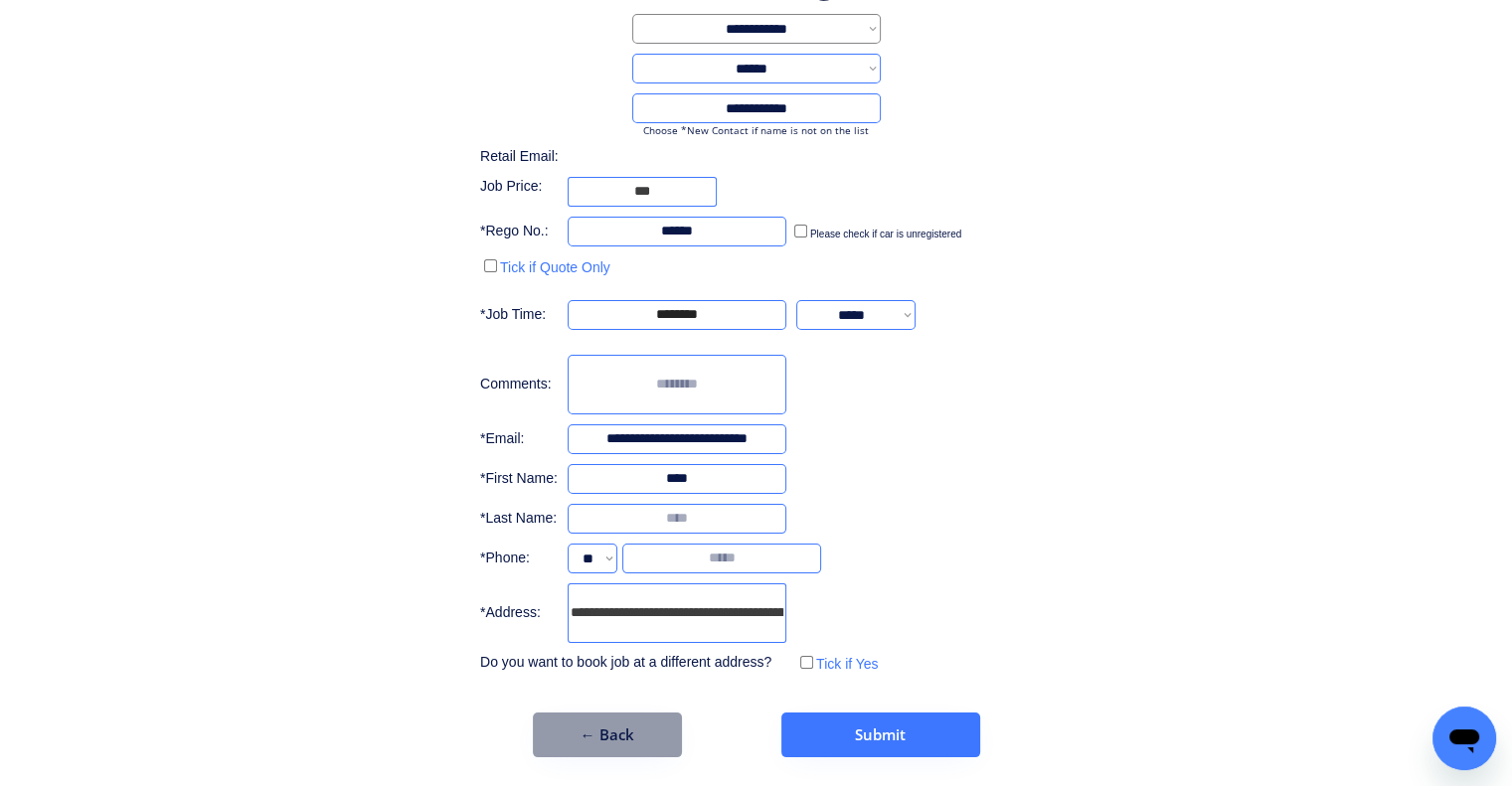 type on "****" 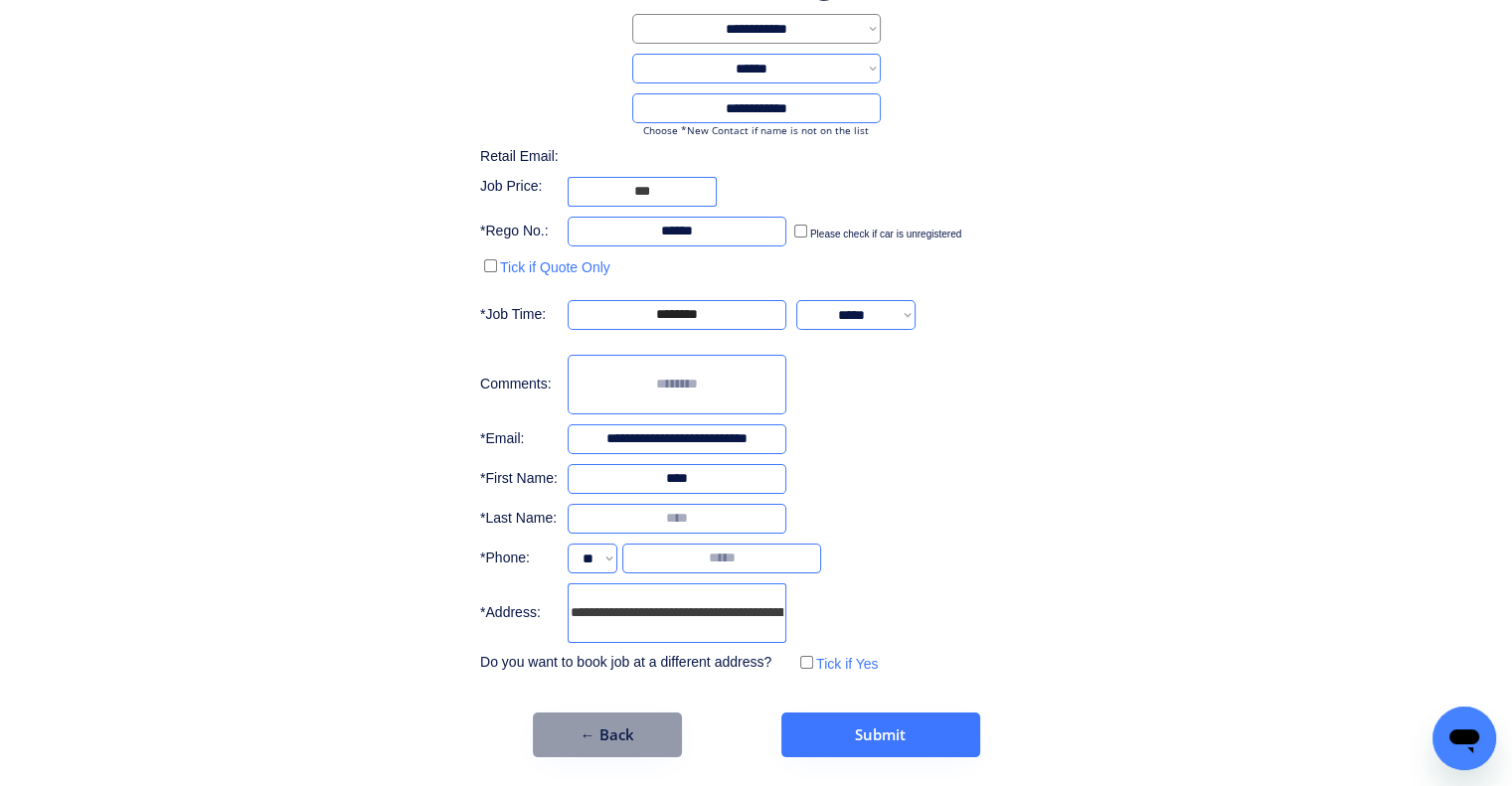 click at bounding box center (677, 519) 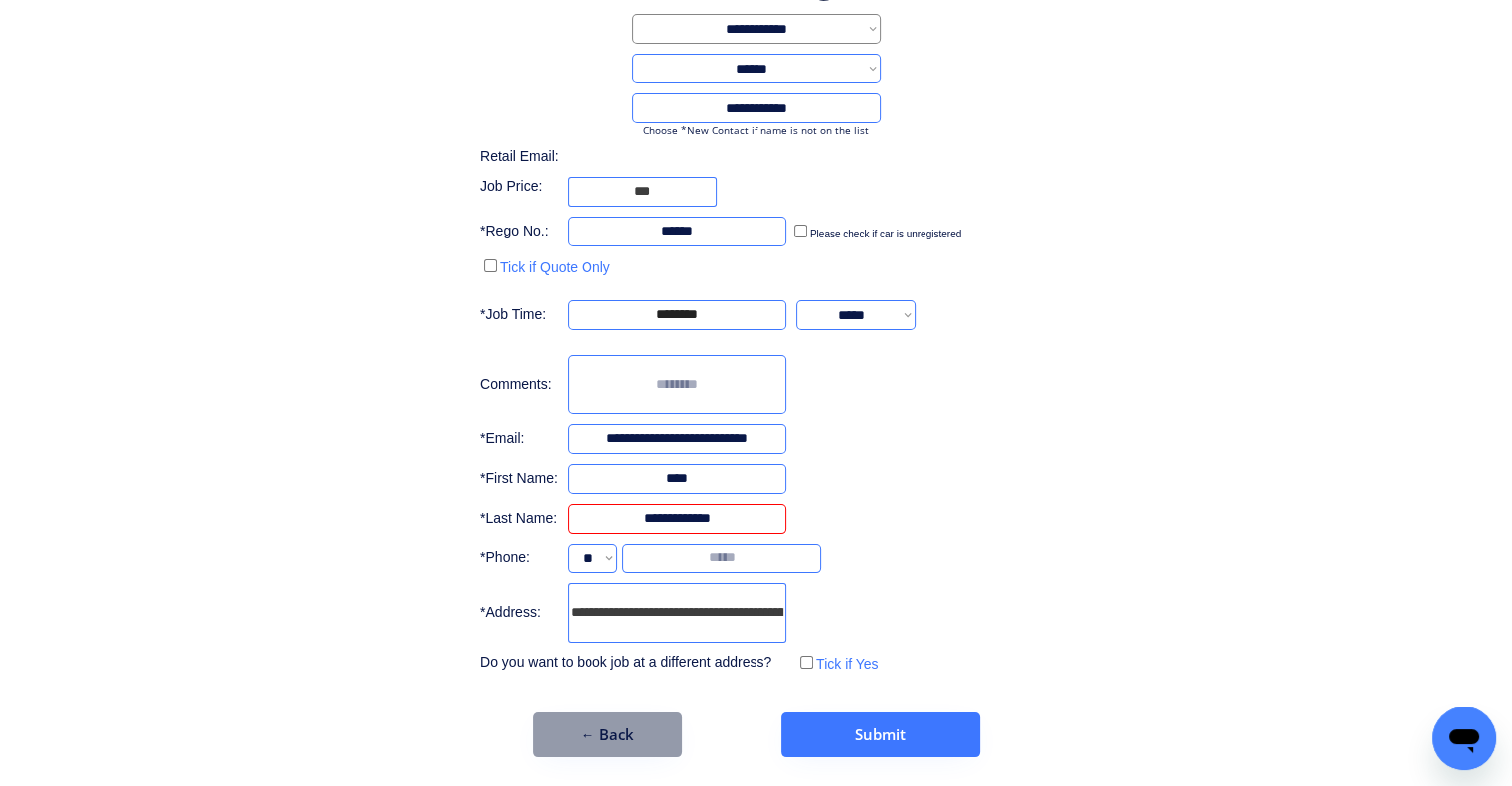 type on "**********" 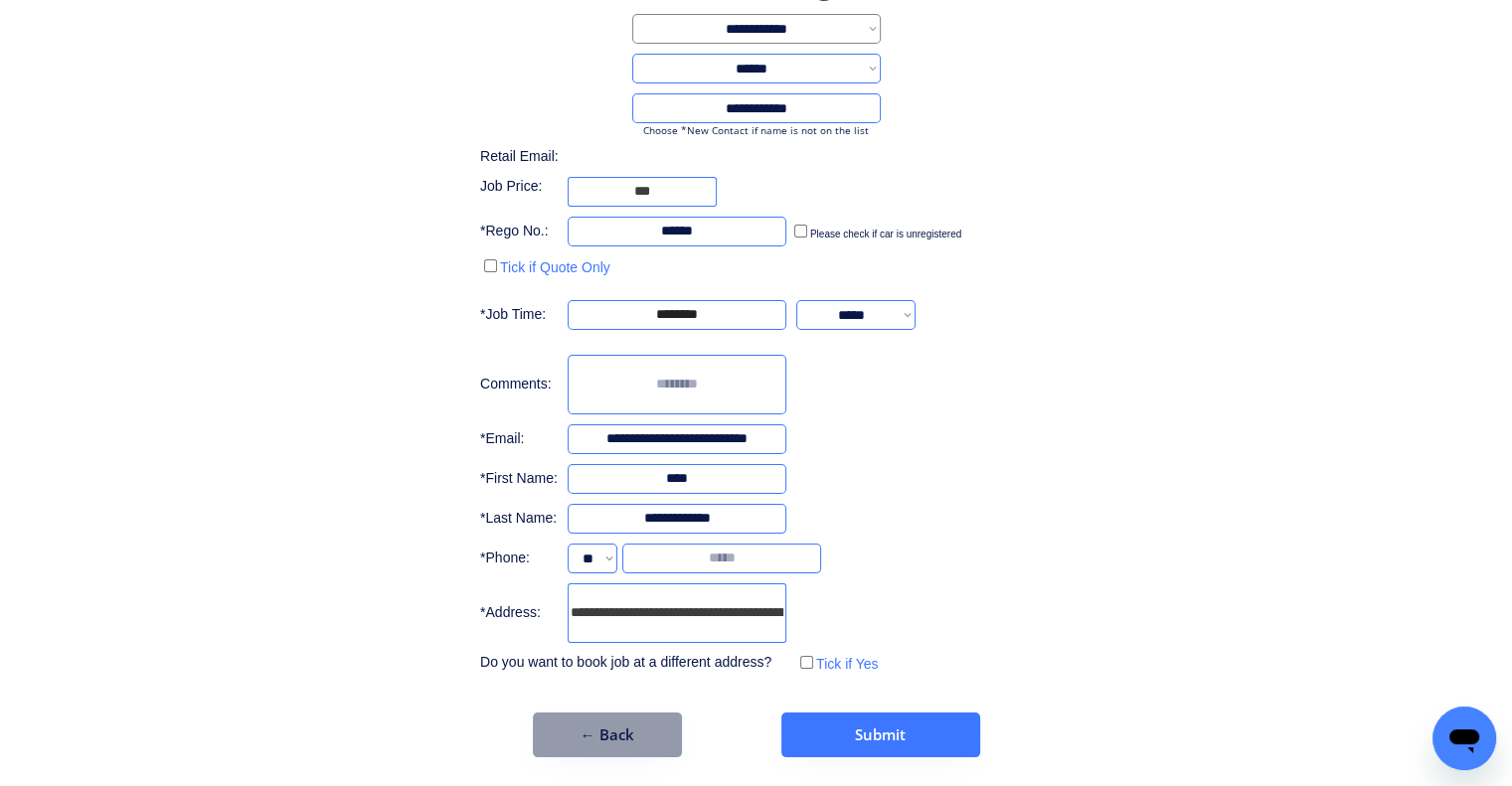 click on "**********" at bounding box center (756, 316) 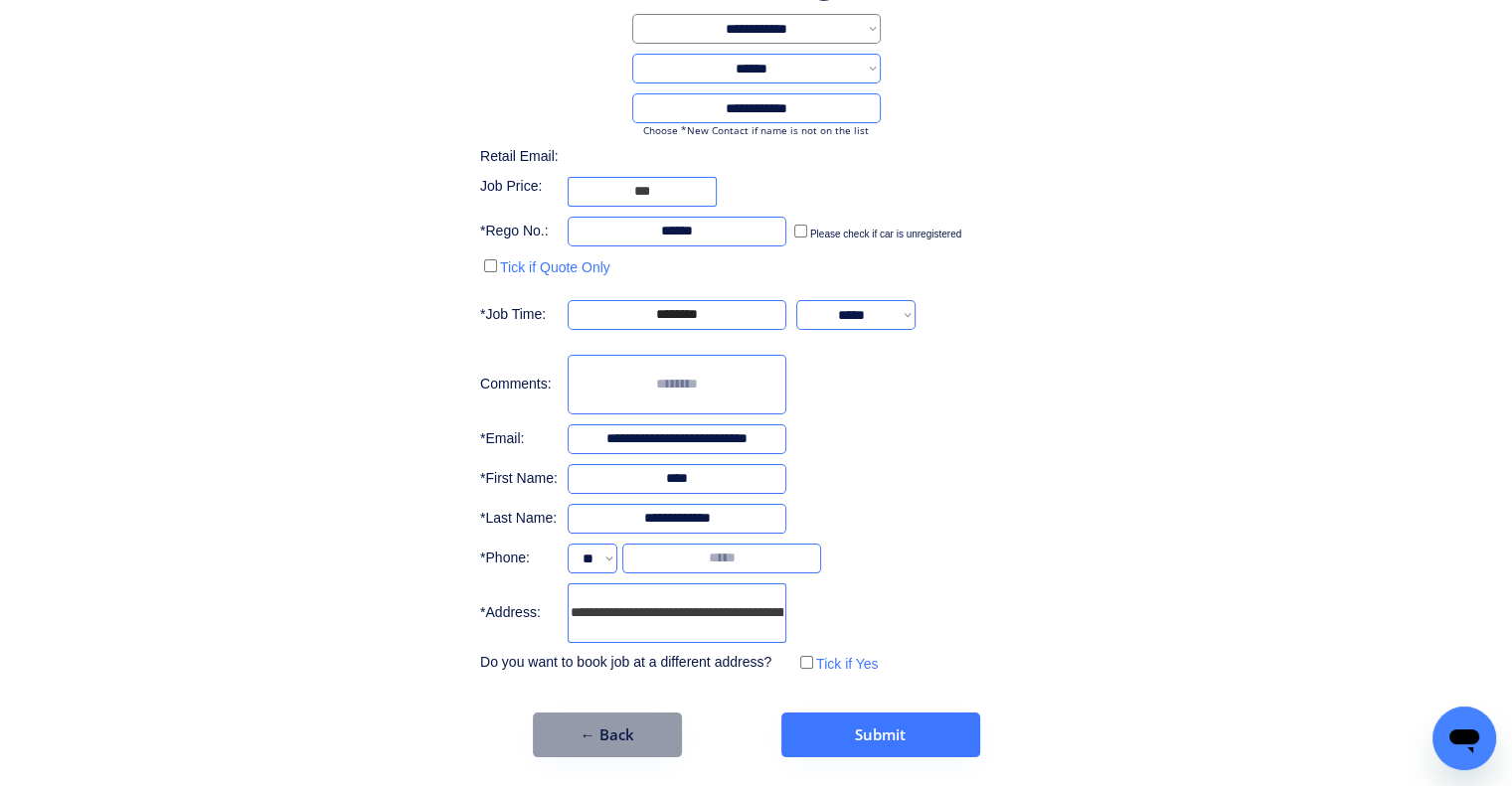 click at bounding box center (722, 558) 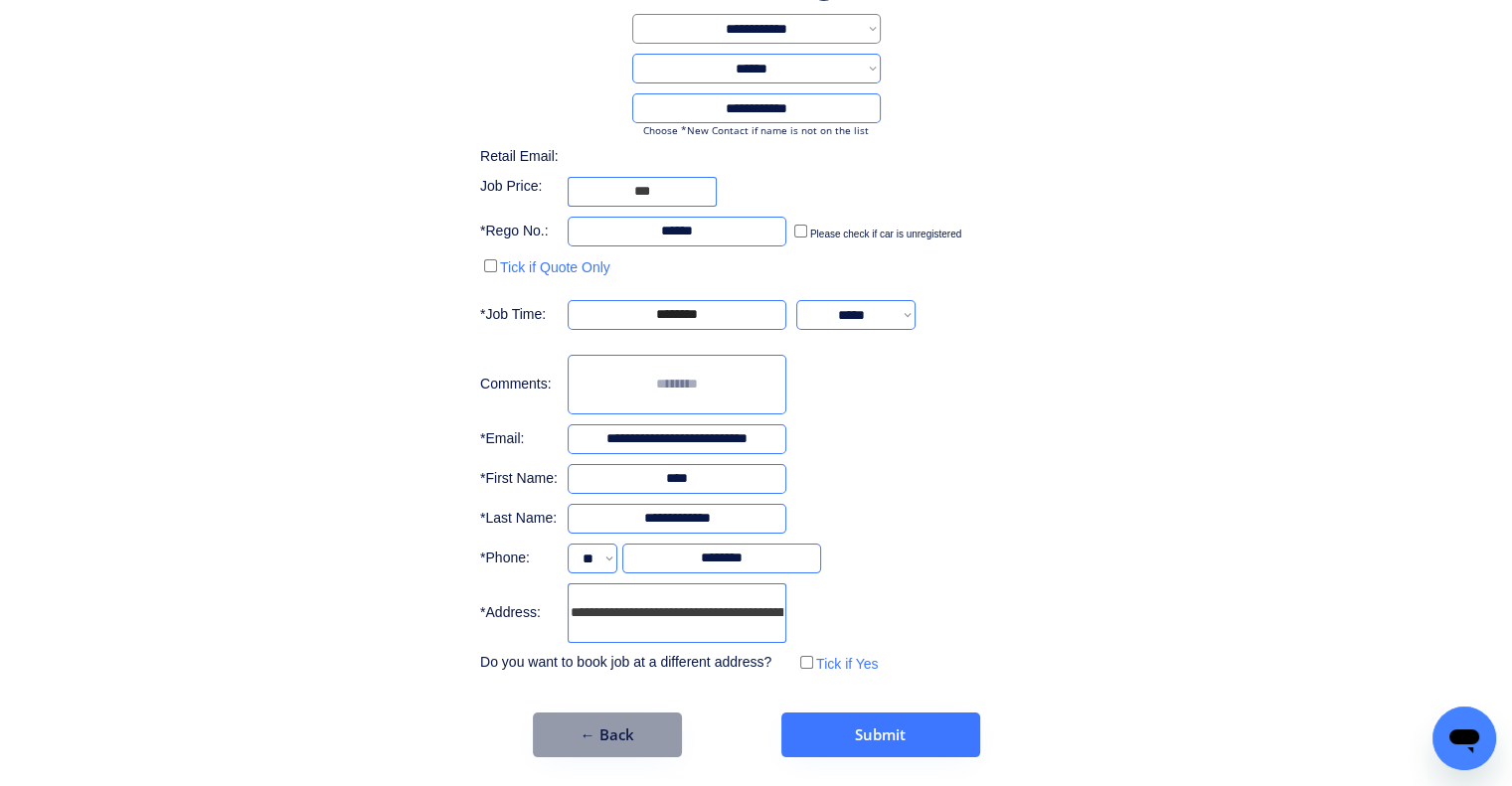 click on "**********" at bounding box center (756, 316) 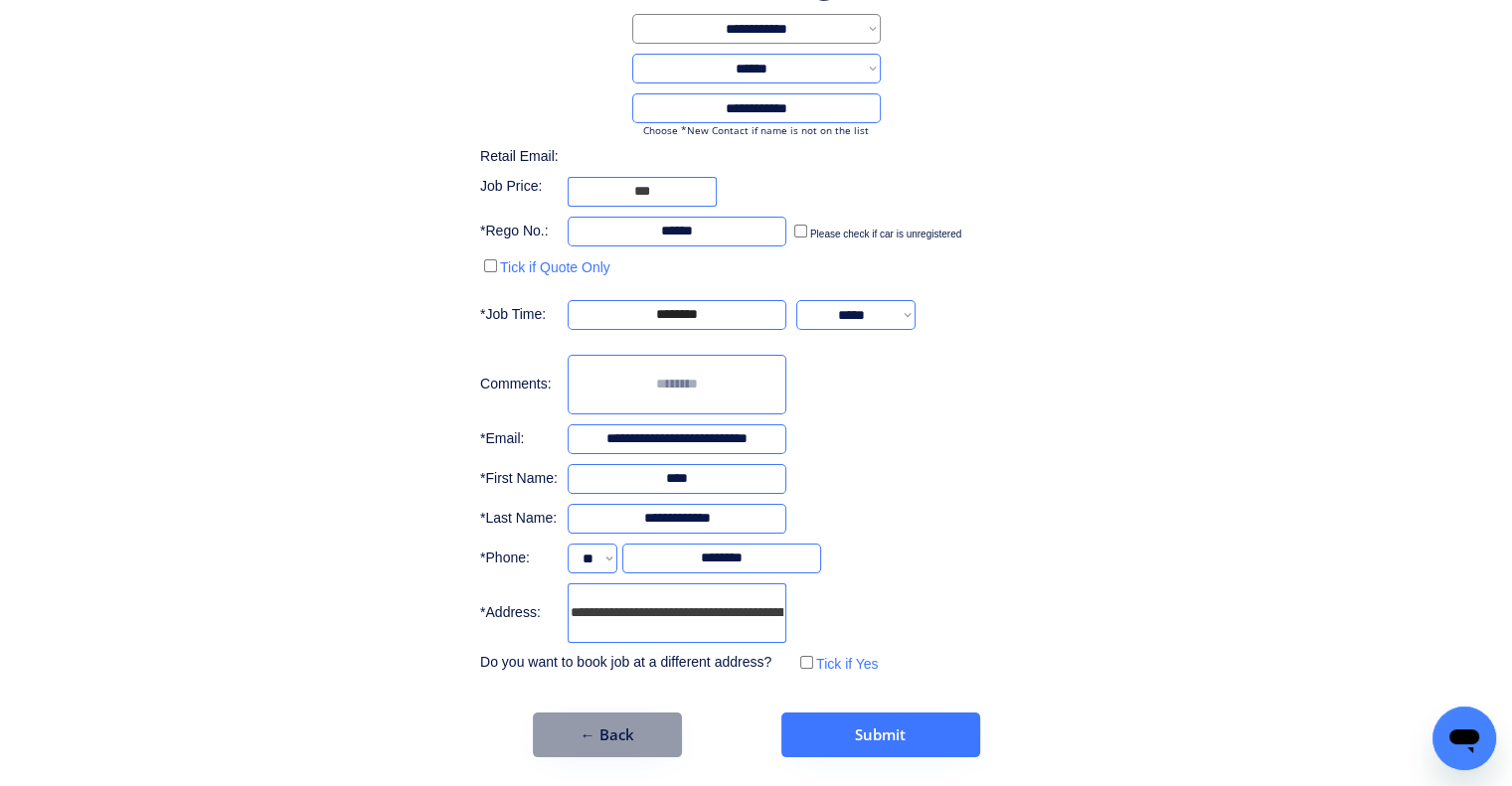 click at bounding box center (677, 385) 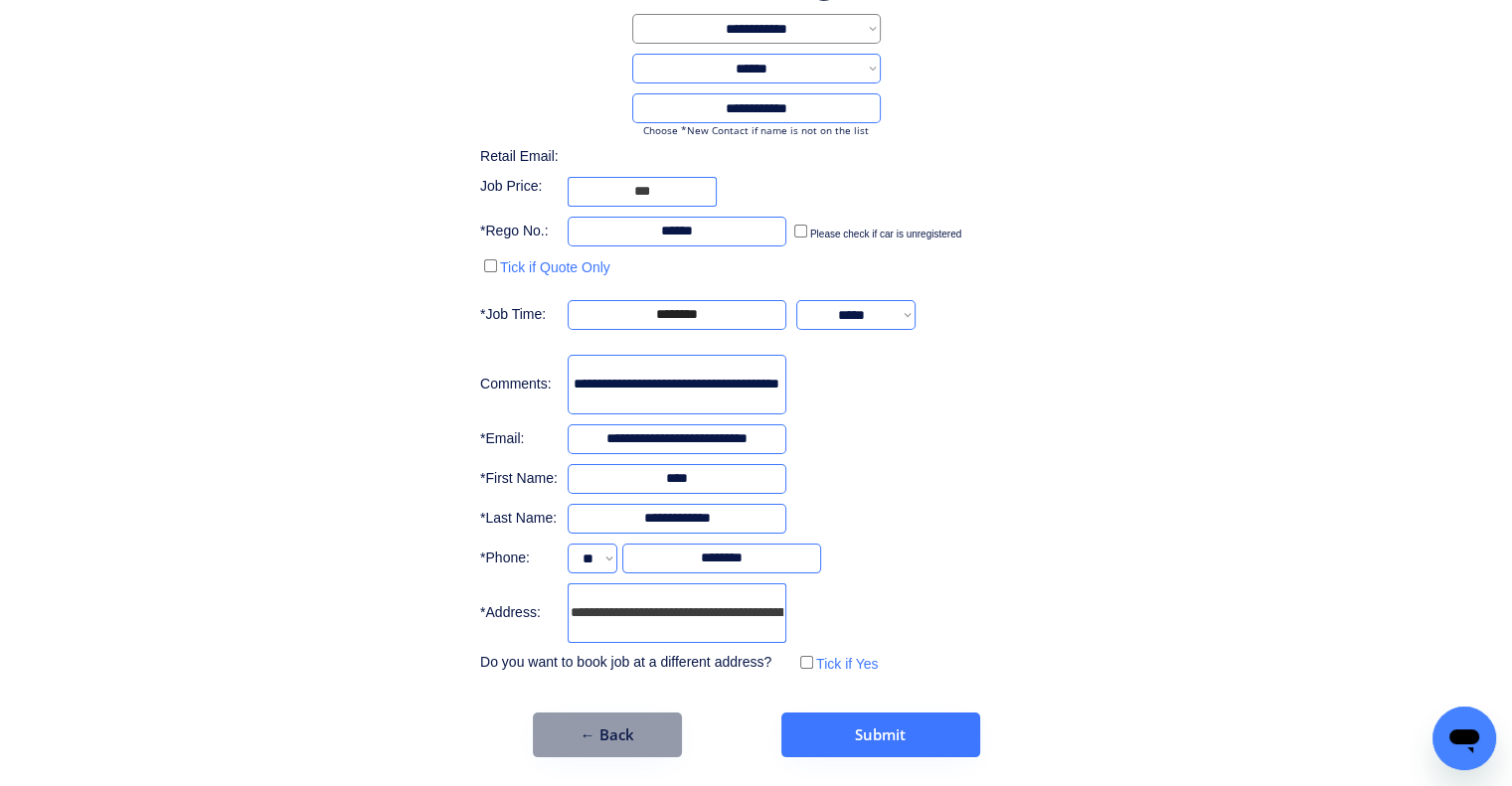 scroll, scrollTop: 0, scrollLeft: 51, axis: horizontal 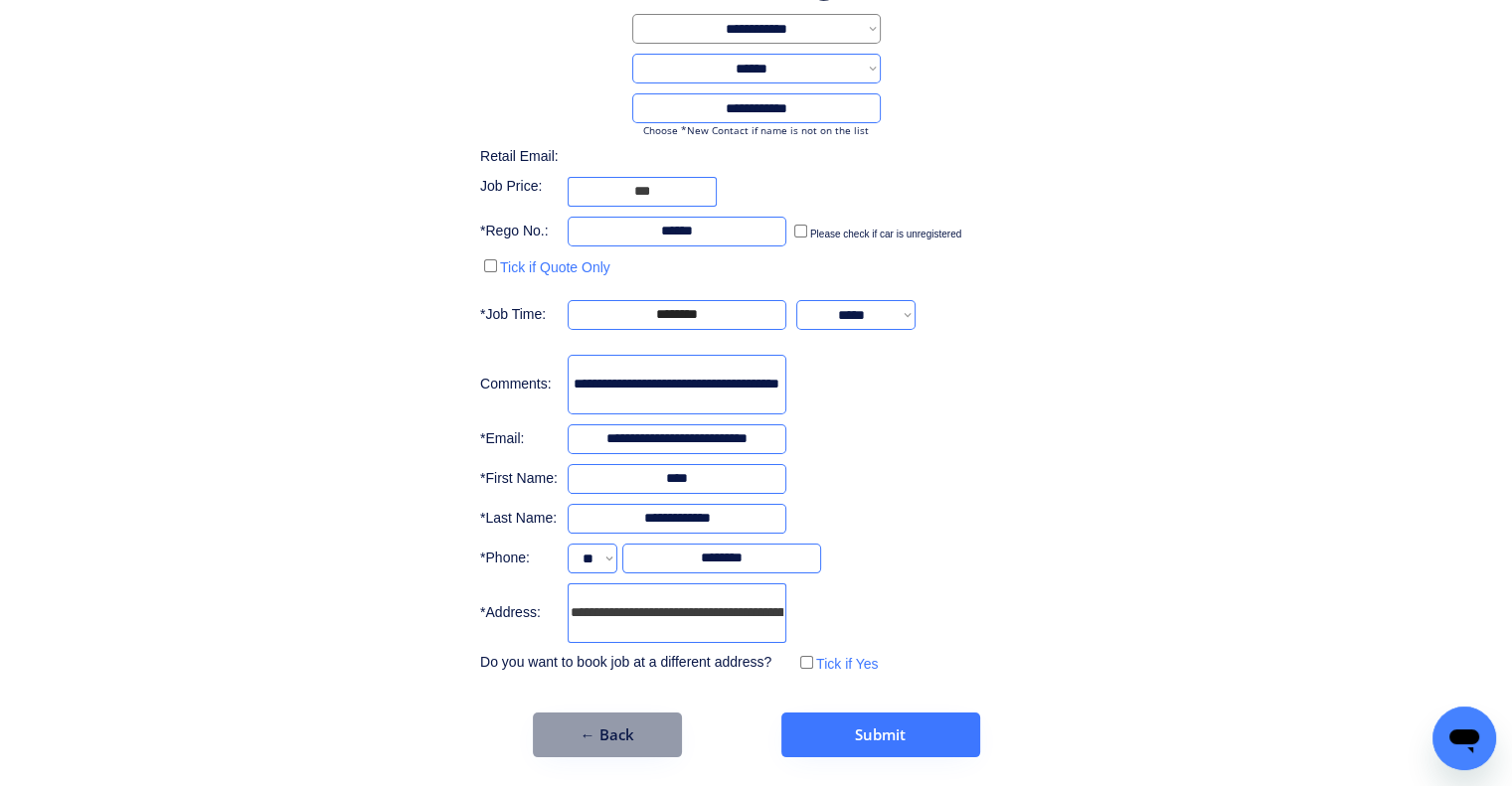 type on "**********" 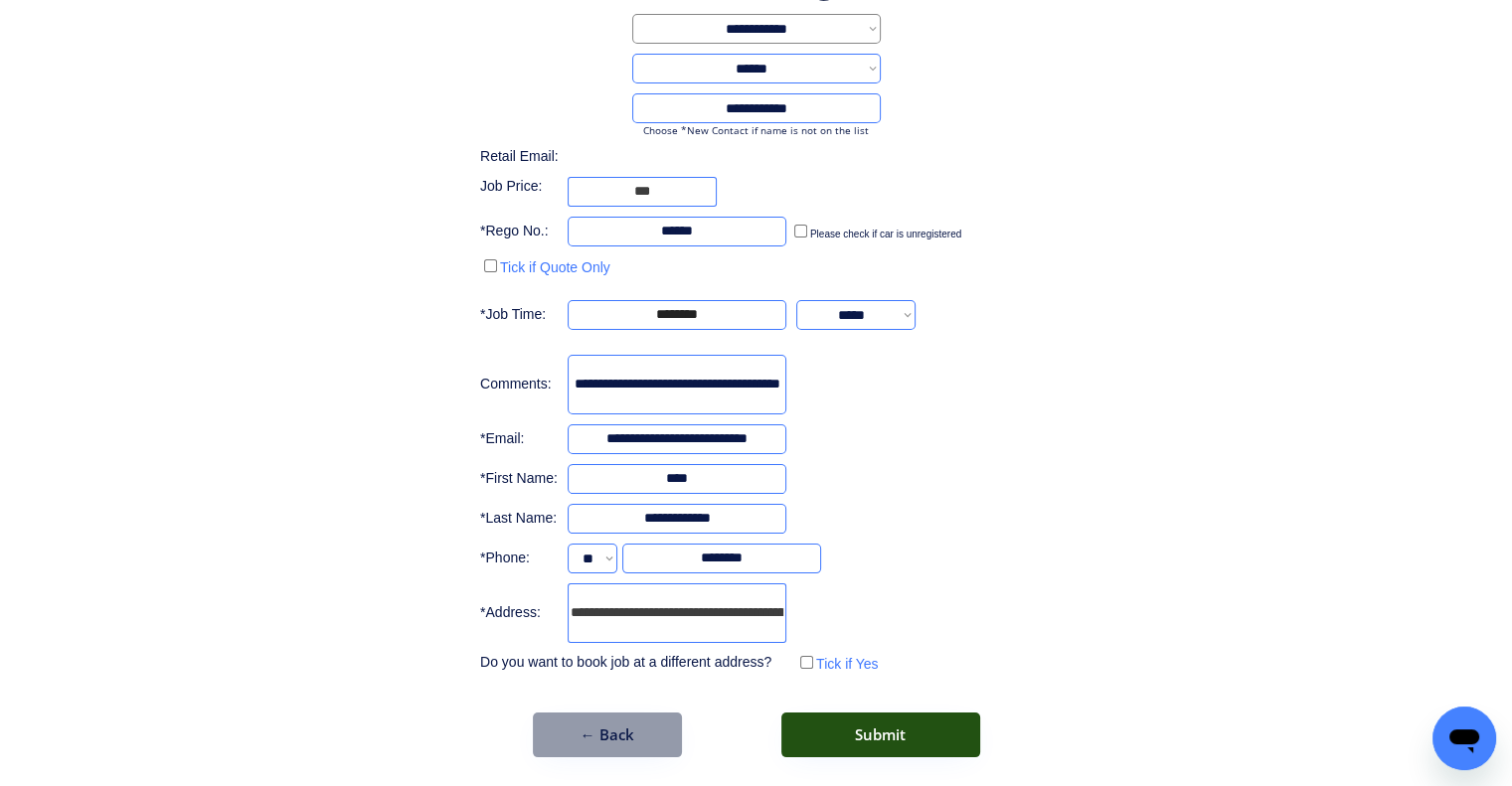 click on "Submit" at bounding box center [881, 734] 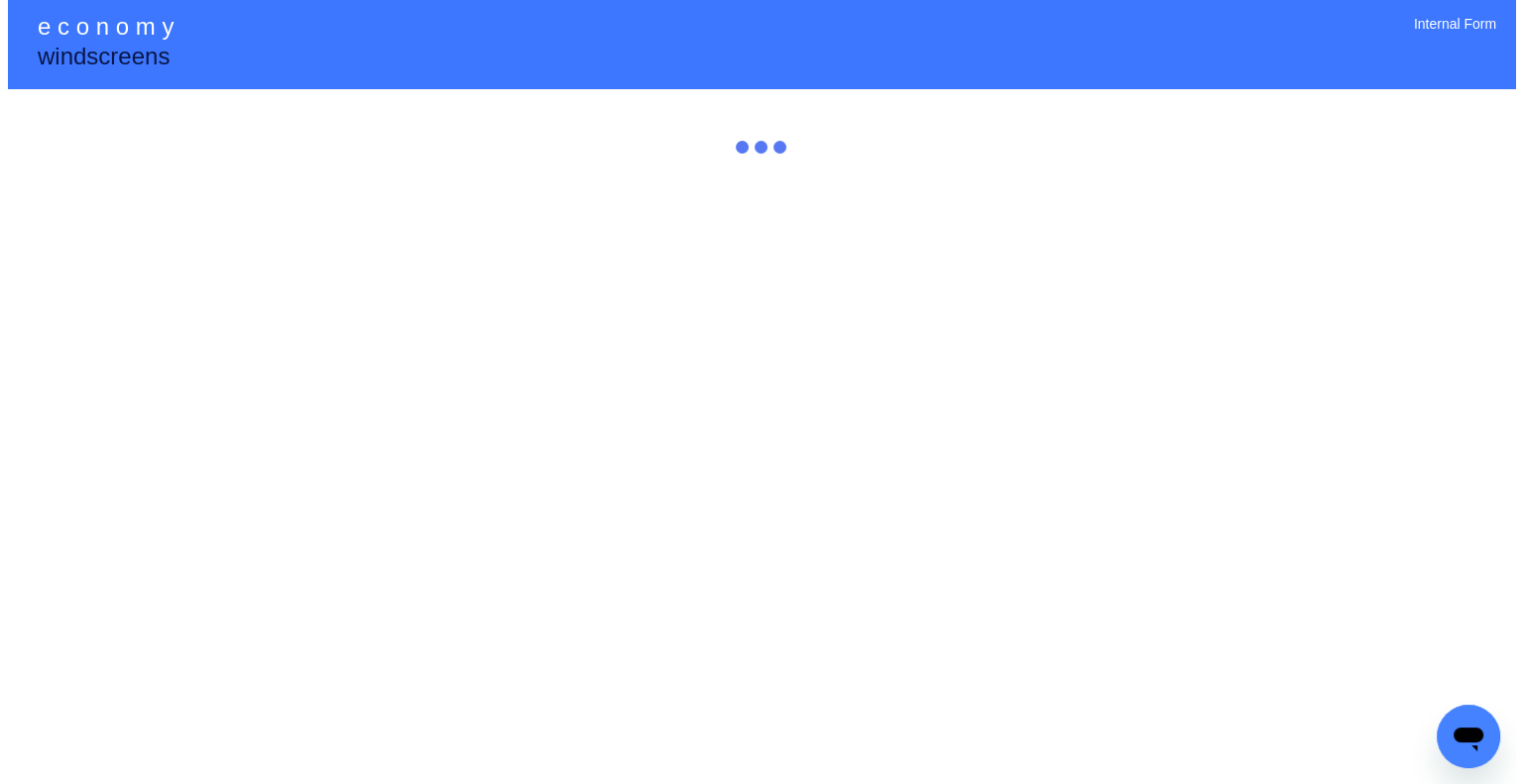 scroll, scrollTop: 0, scrollLeft: 0, axis: both 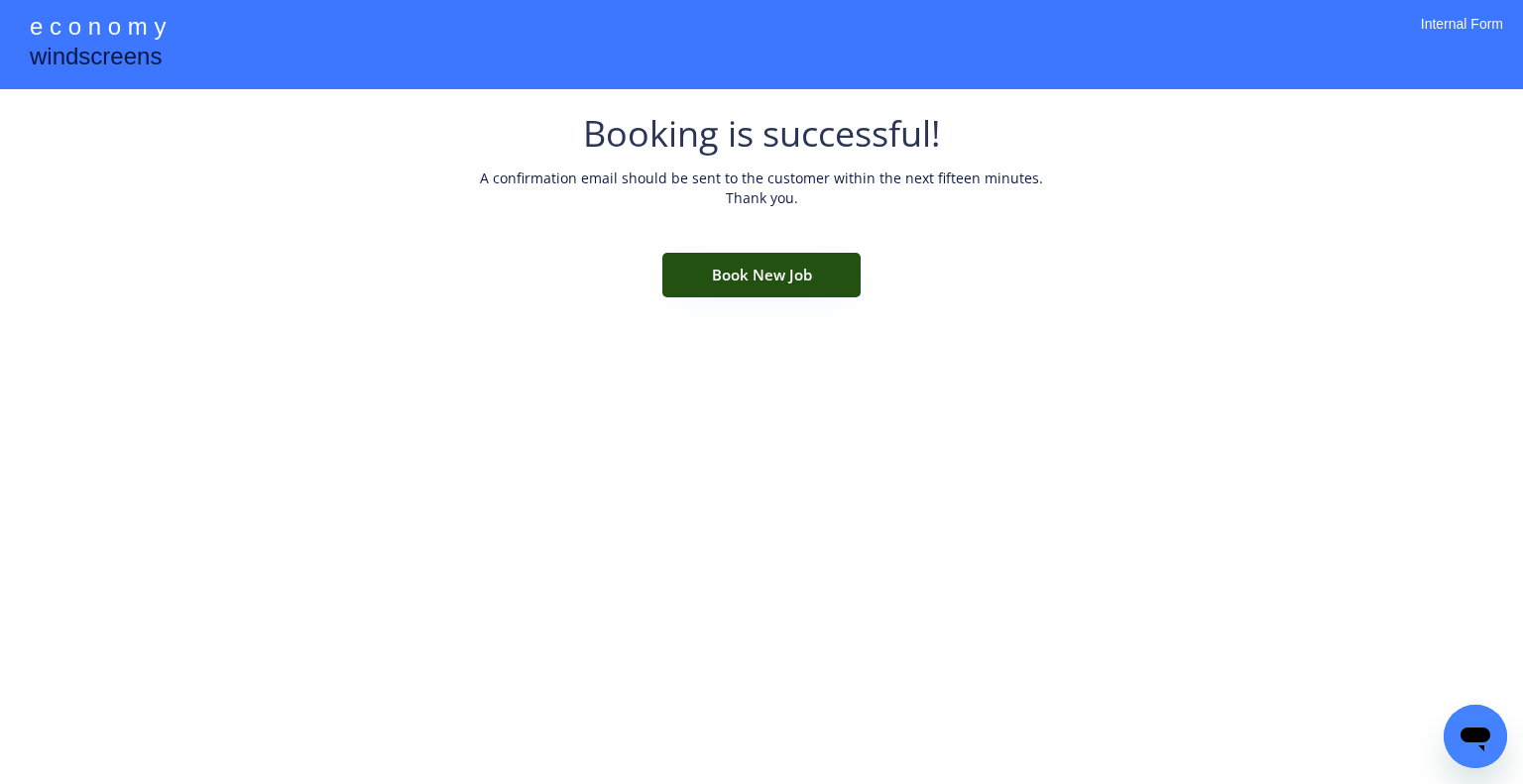 click on "Book New Job" at bounding box center (762, 275) 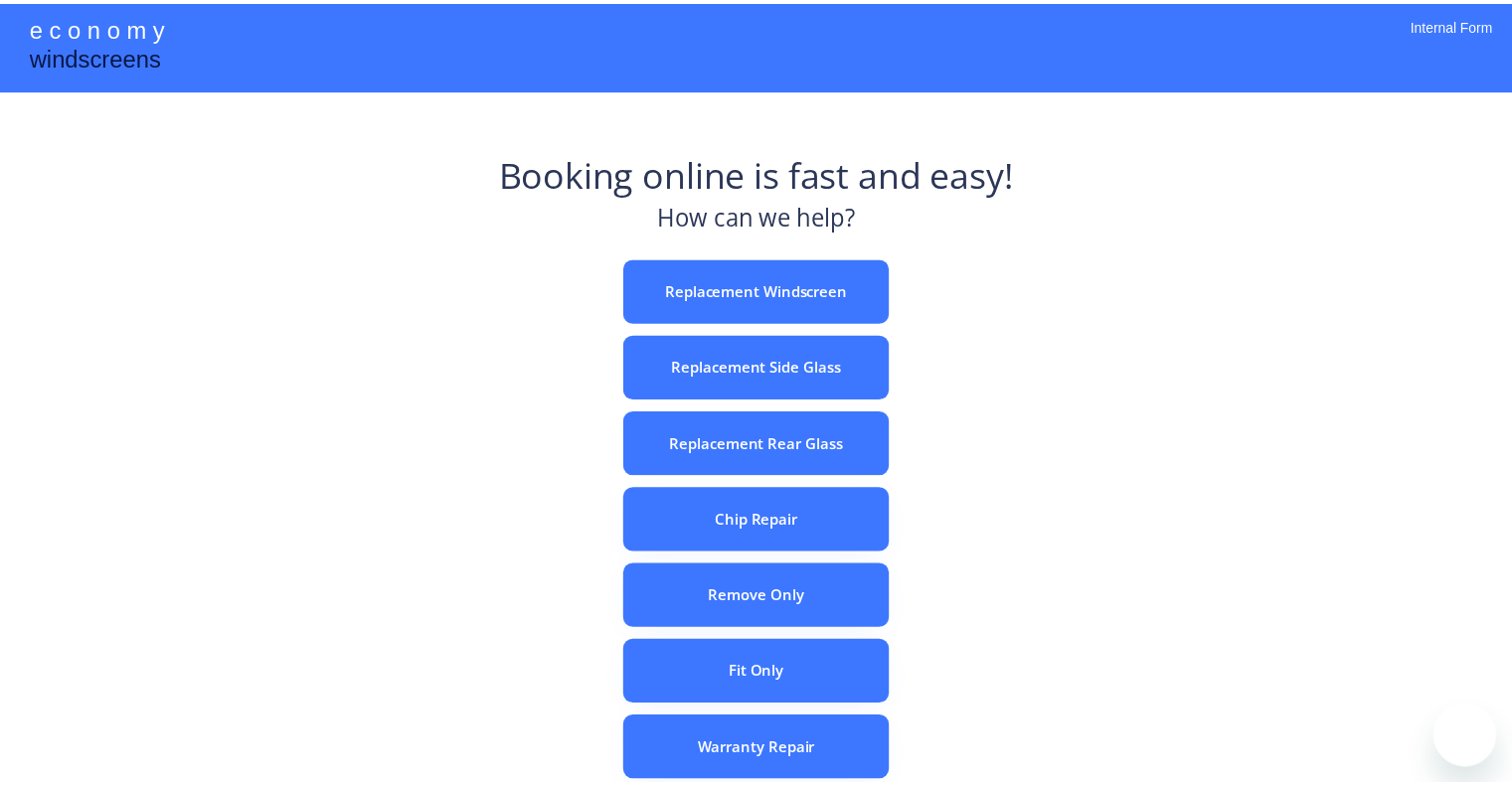 scroll, scrollTop: 0, scrollLeft: 0, axis: both 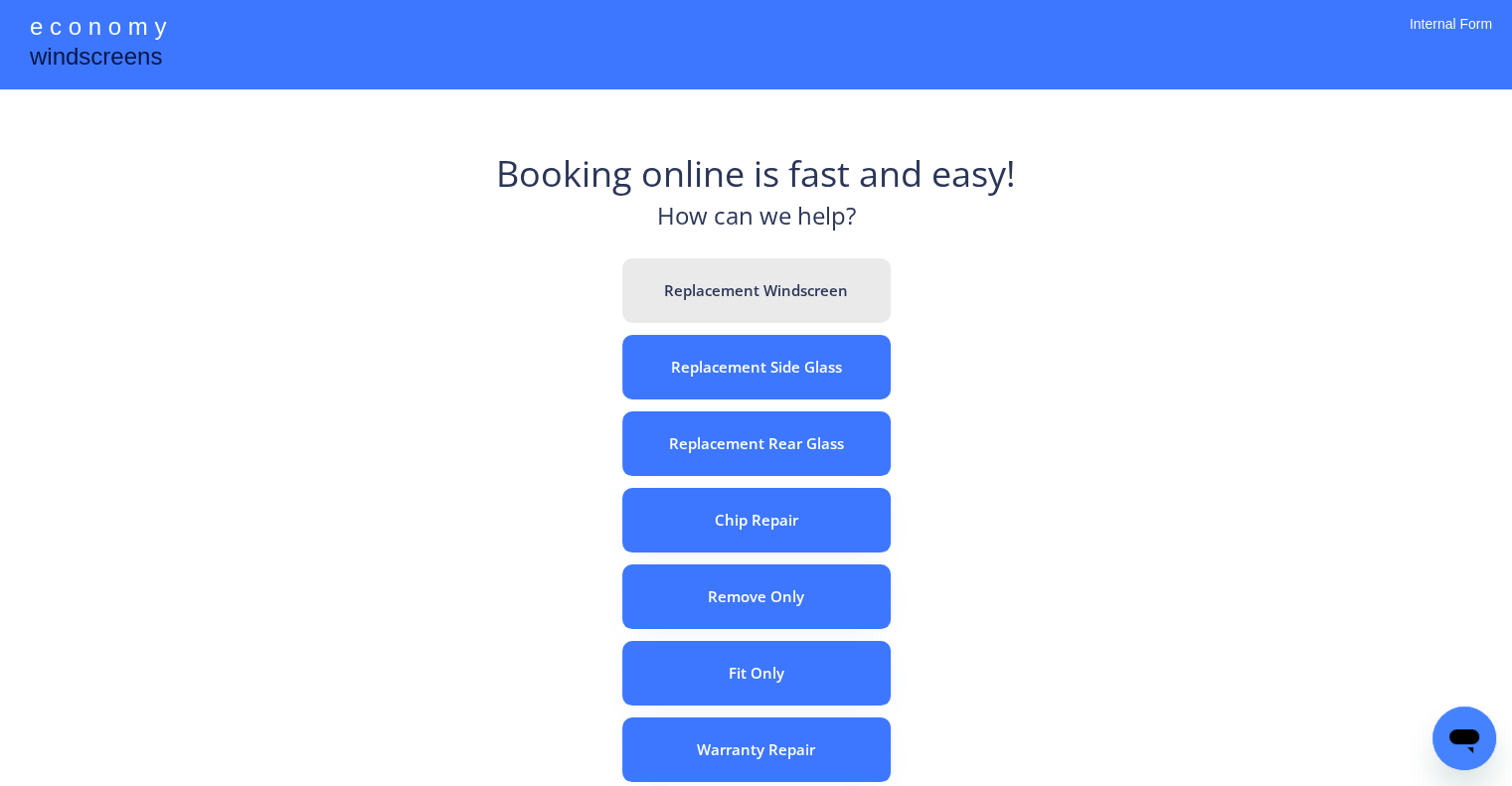 click on "Replacement Windscreen" at bounding box center [756, 290] 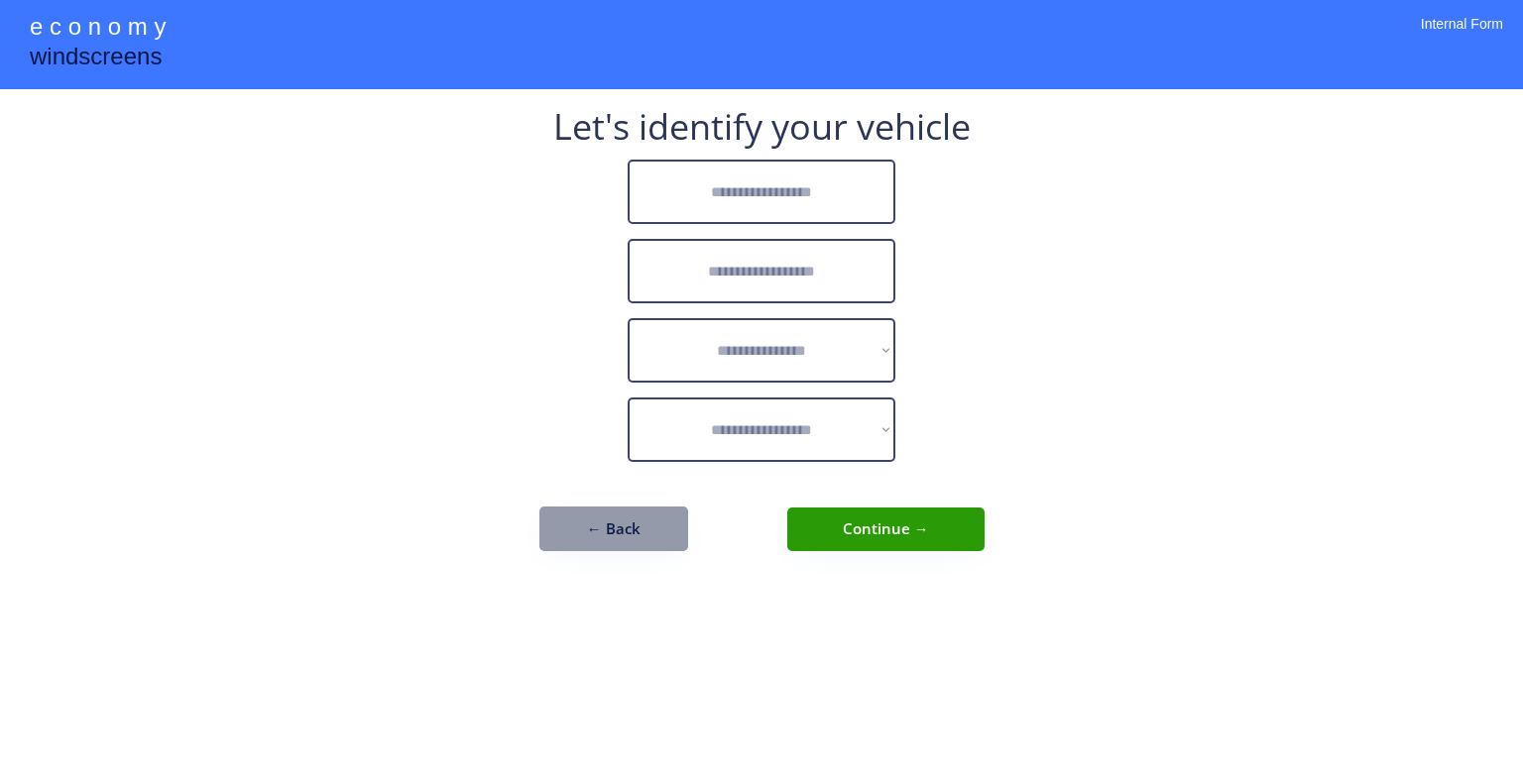scroll, scrollTop: 0, scrollLeft: 0, axis: both 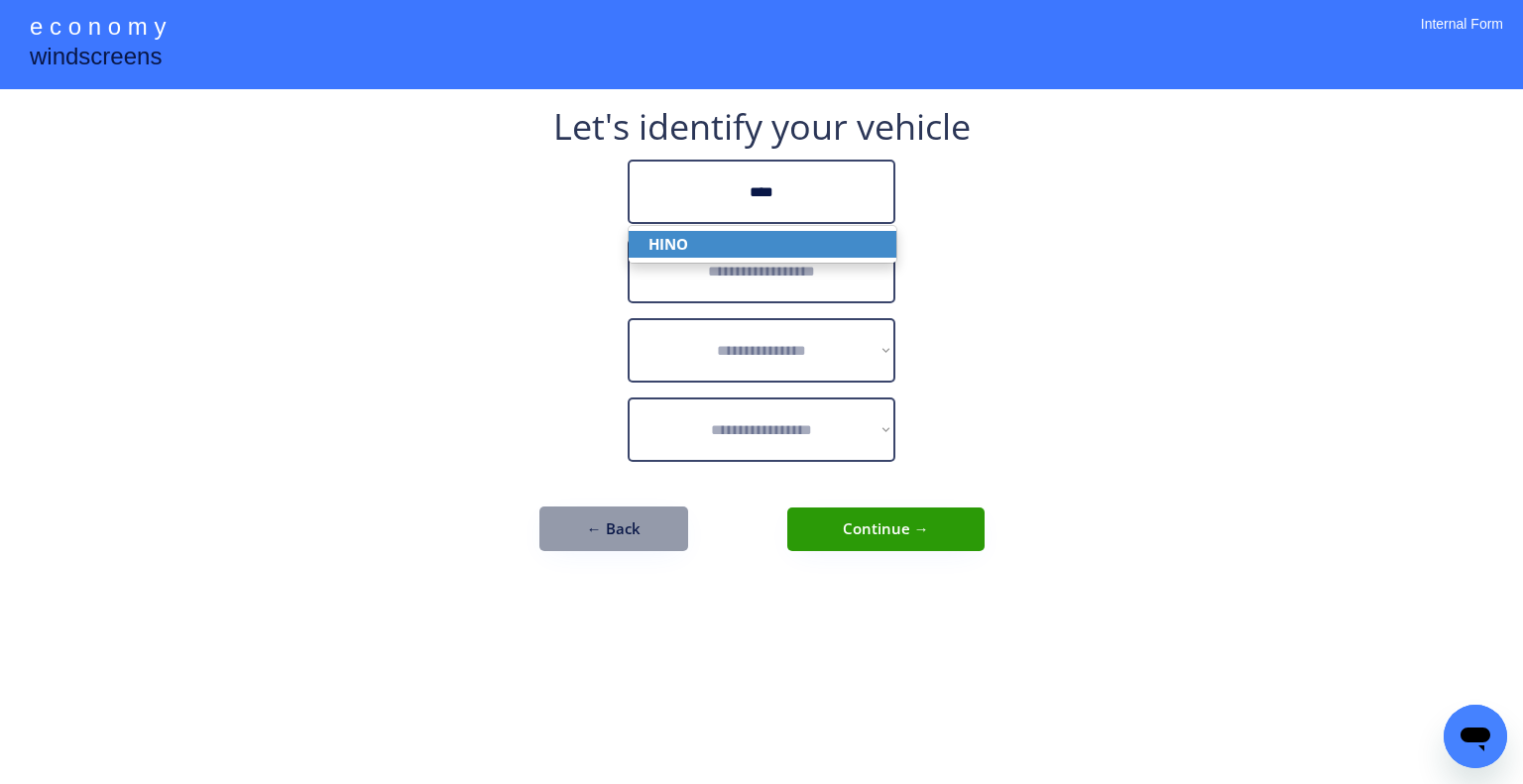 click on "HINO" at bounding box center (762, 244) 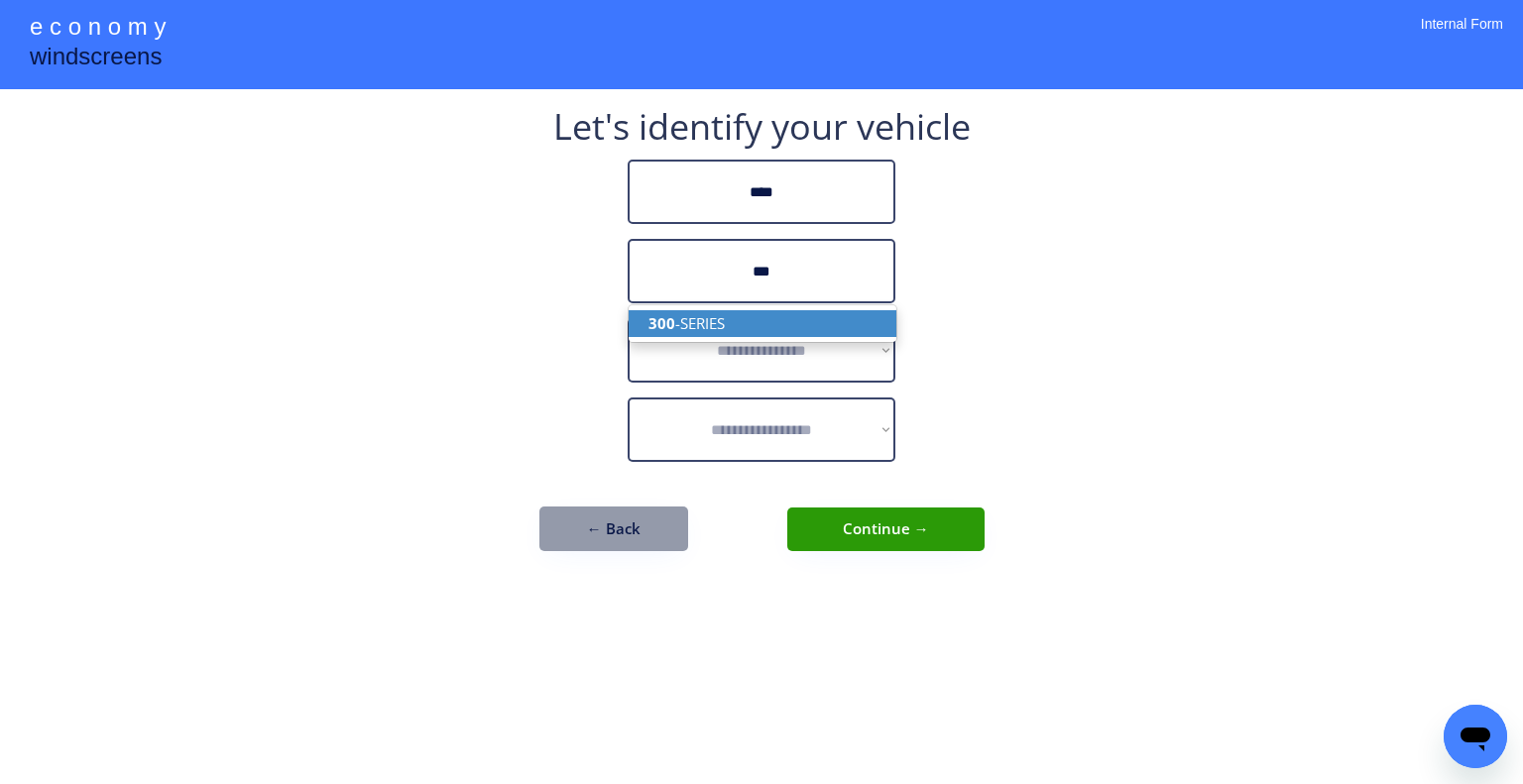 click on "300 -SERIES" at bounding box center (762, 323) 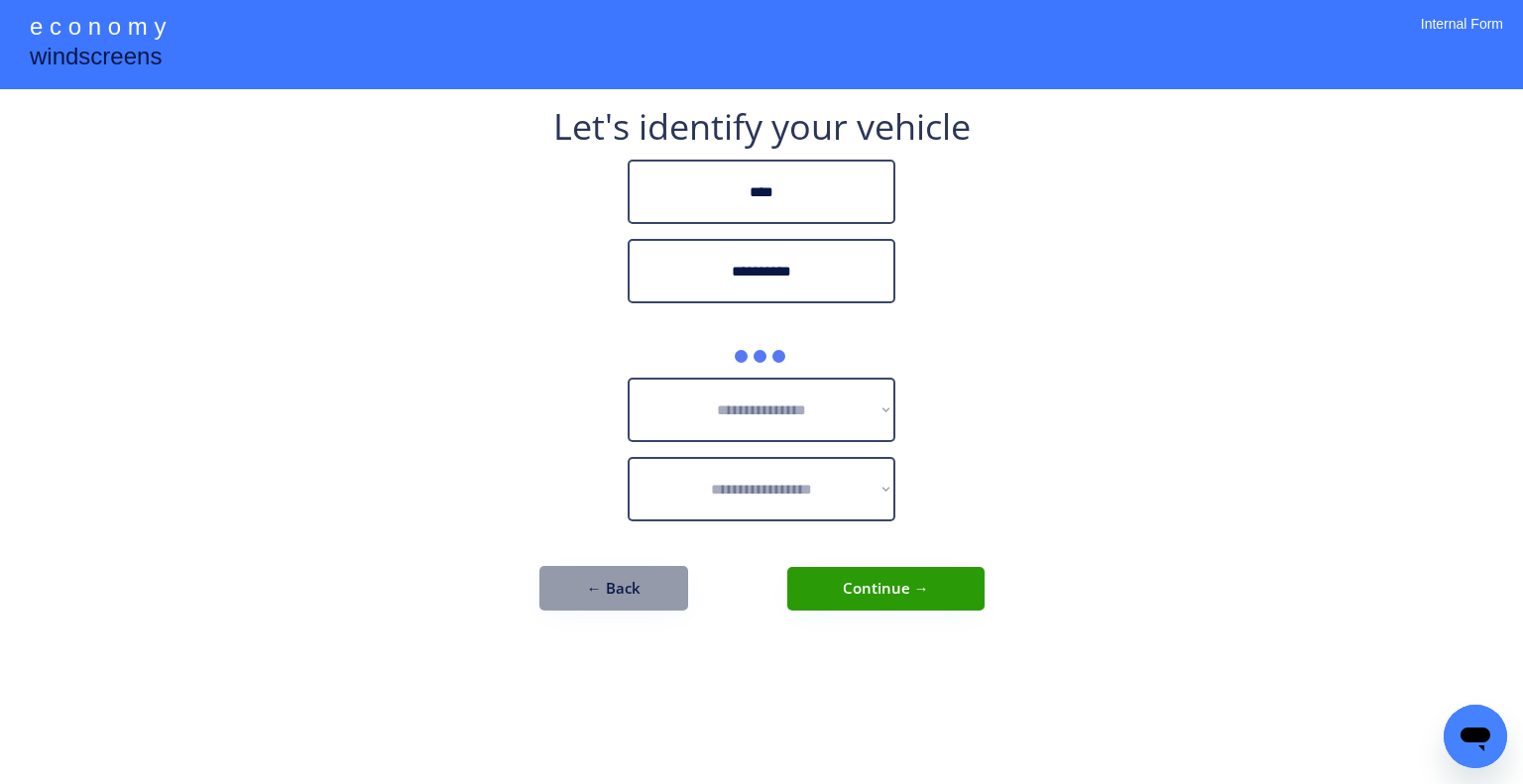 type on "**********" 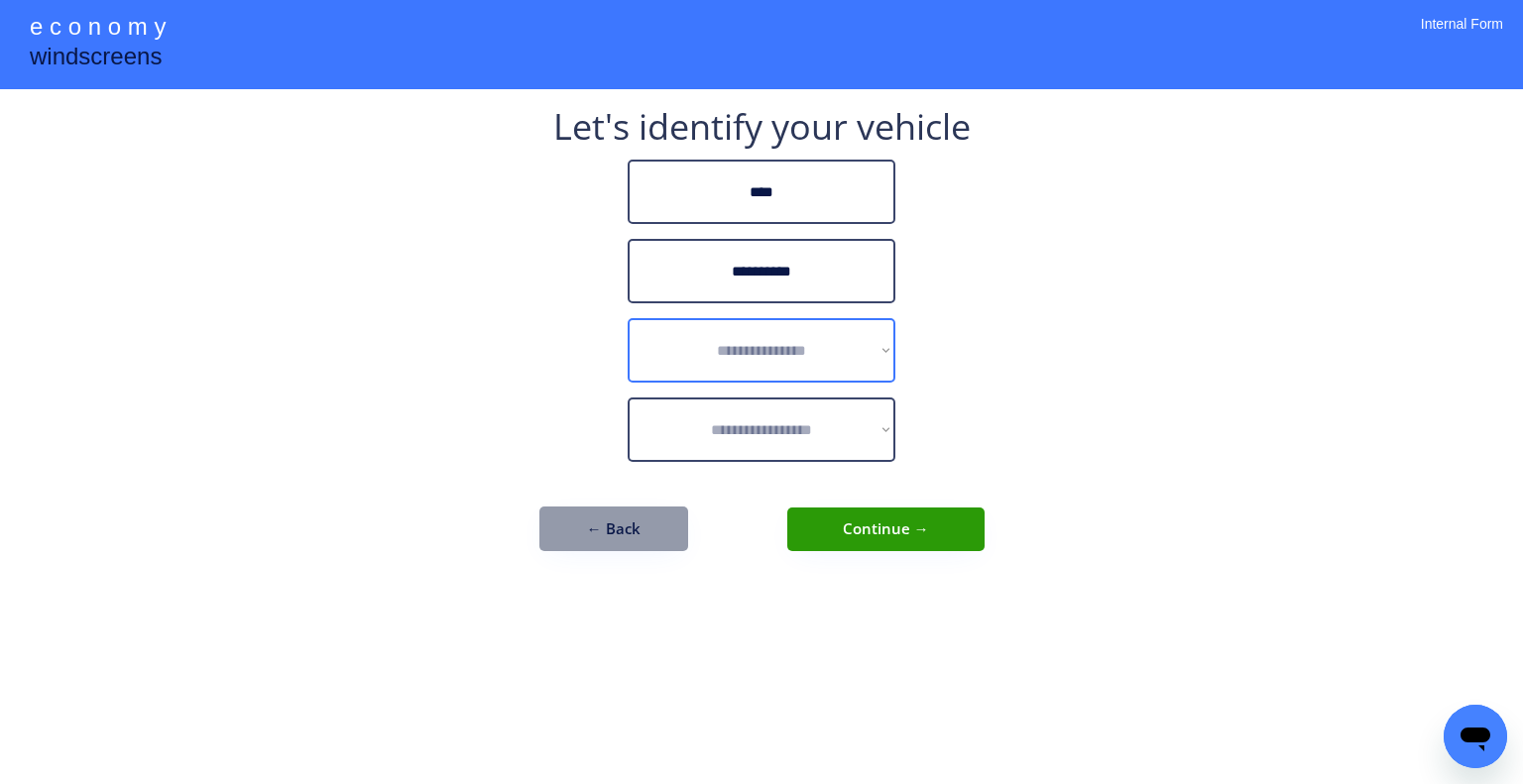 drag, startPoint x: 781, startPoint y: 349, endPoint x: 810, endPoint y: 348, distance: 29.017236 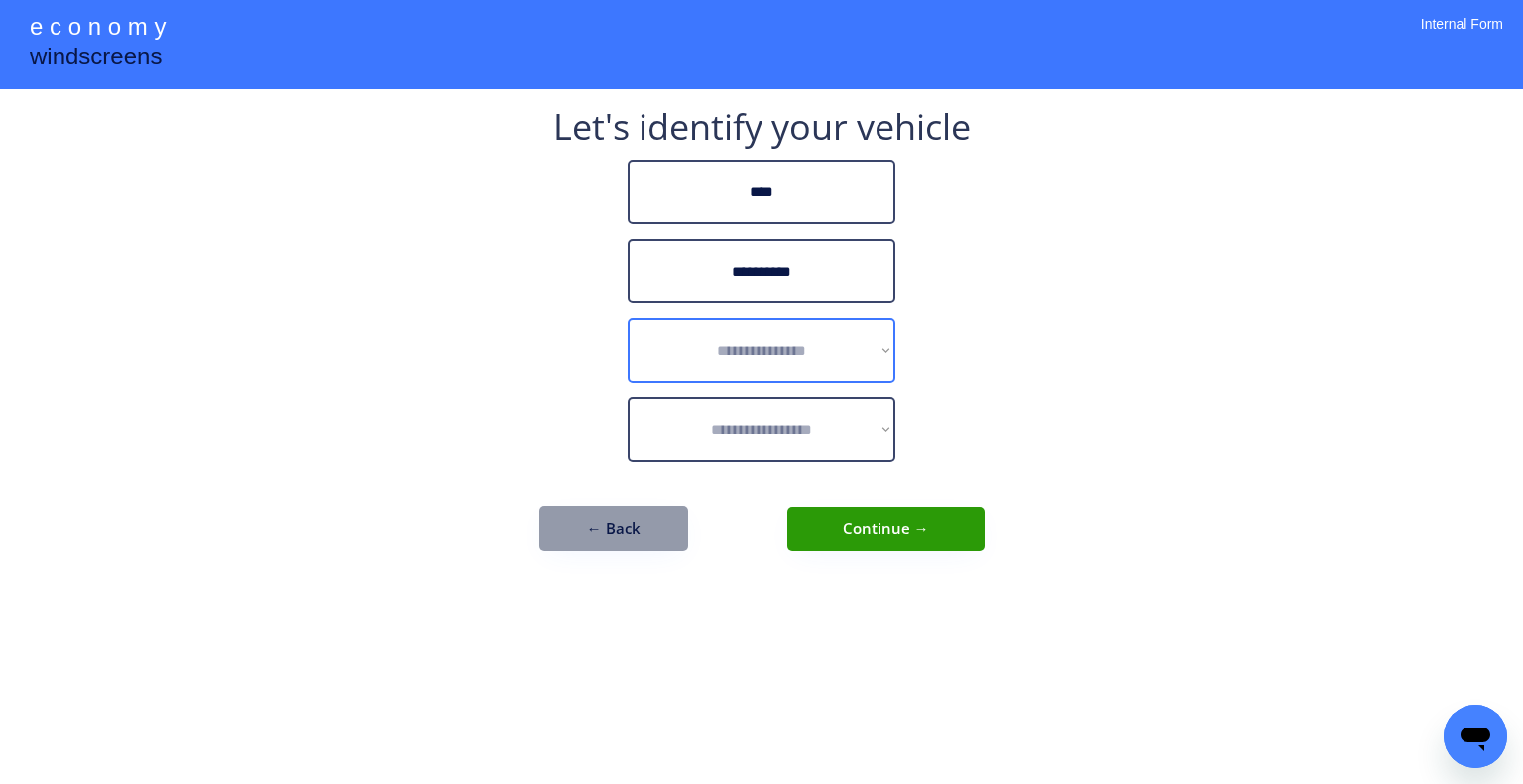 select on "******" 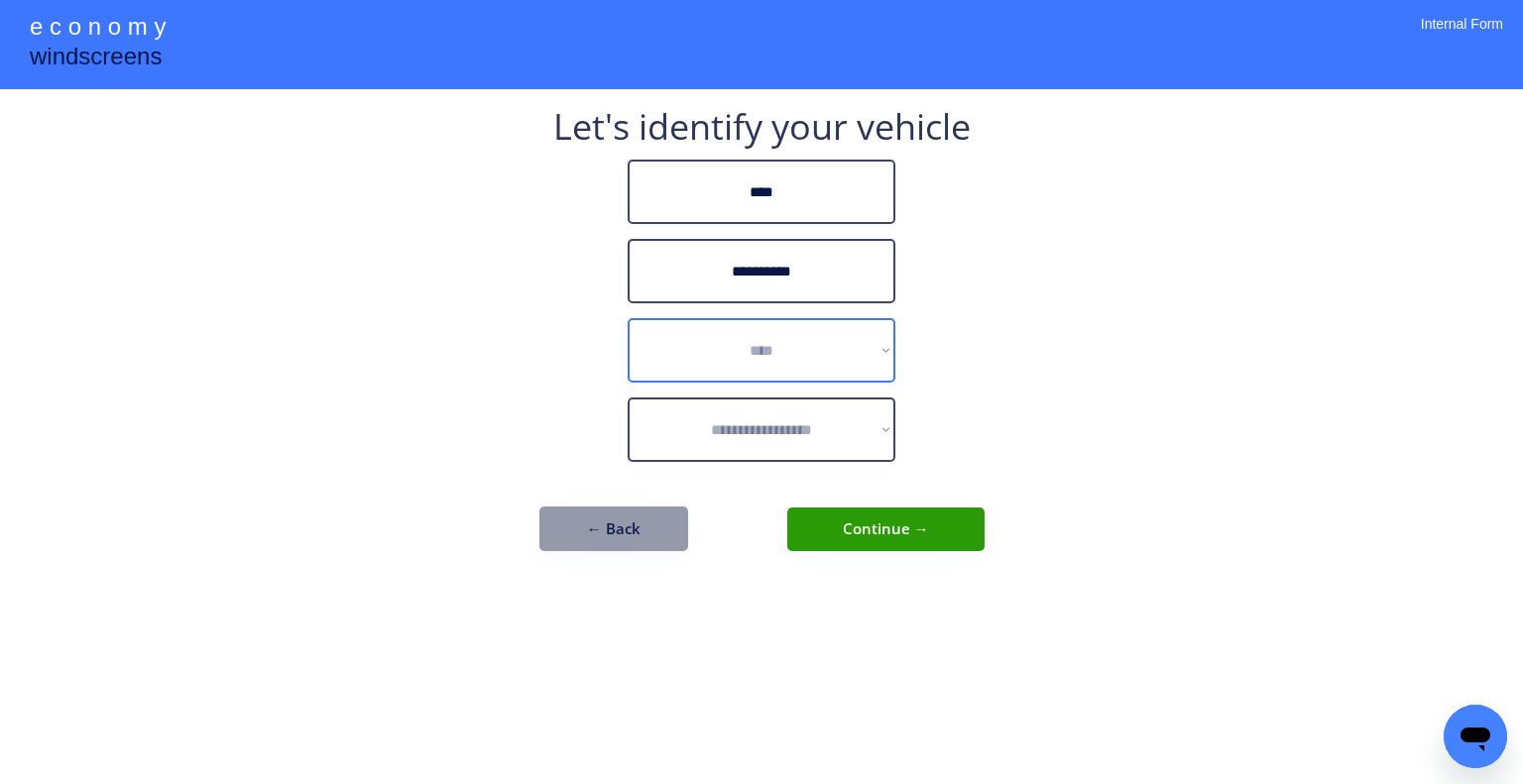 click on "**********" at bounding box center (762, 350) 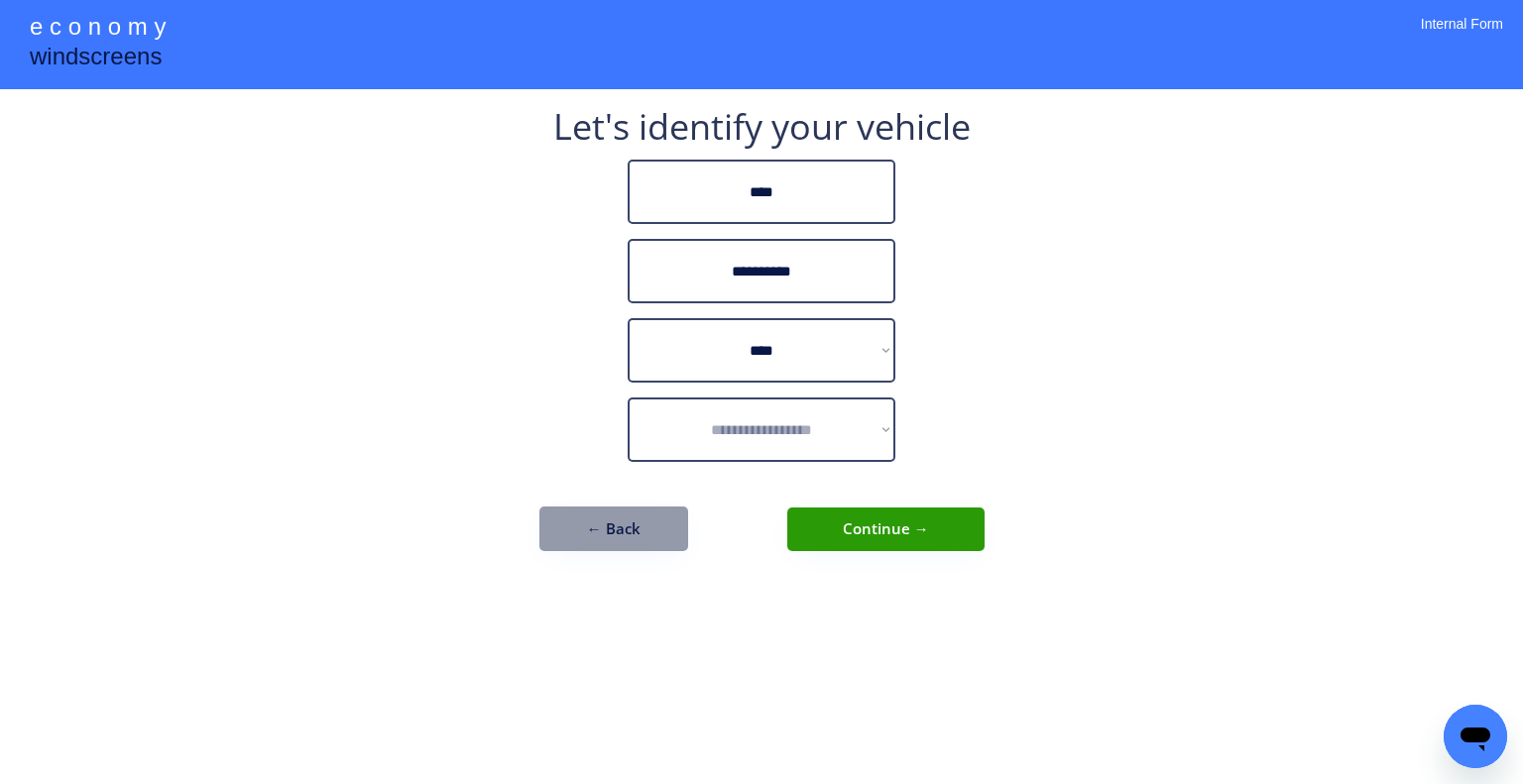 click on "**********" at bounding box center (762, 392) 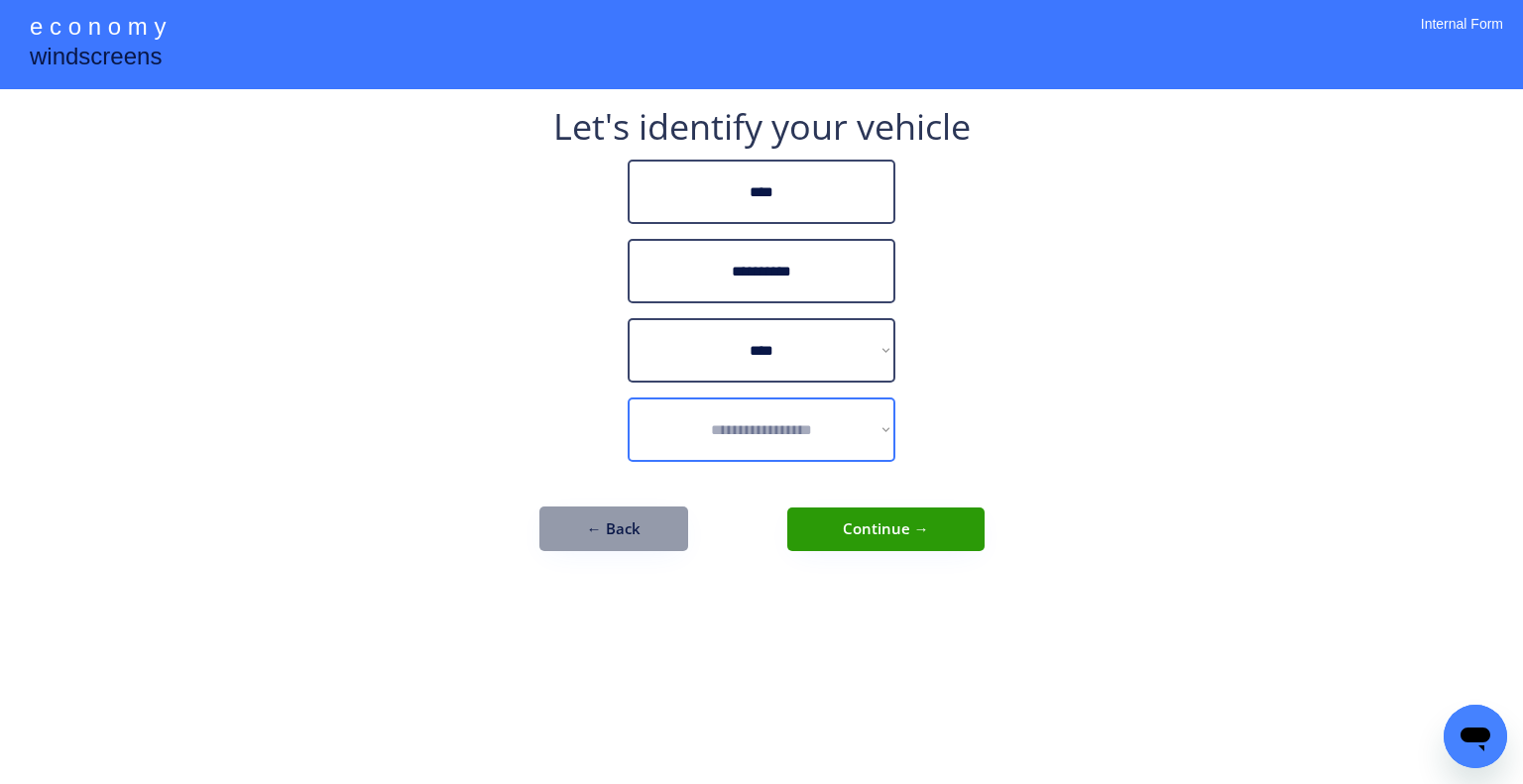 drag, startPoint x: 776, startPoint y: 418, endPoint x: 864, endPoint y: 444, distance: 91.76056 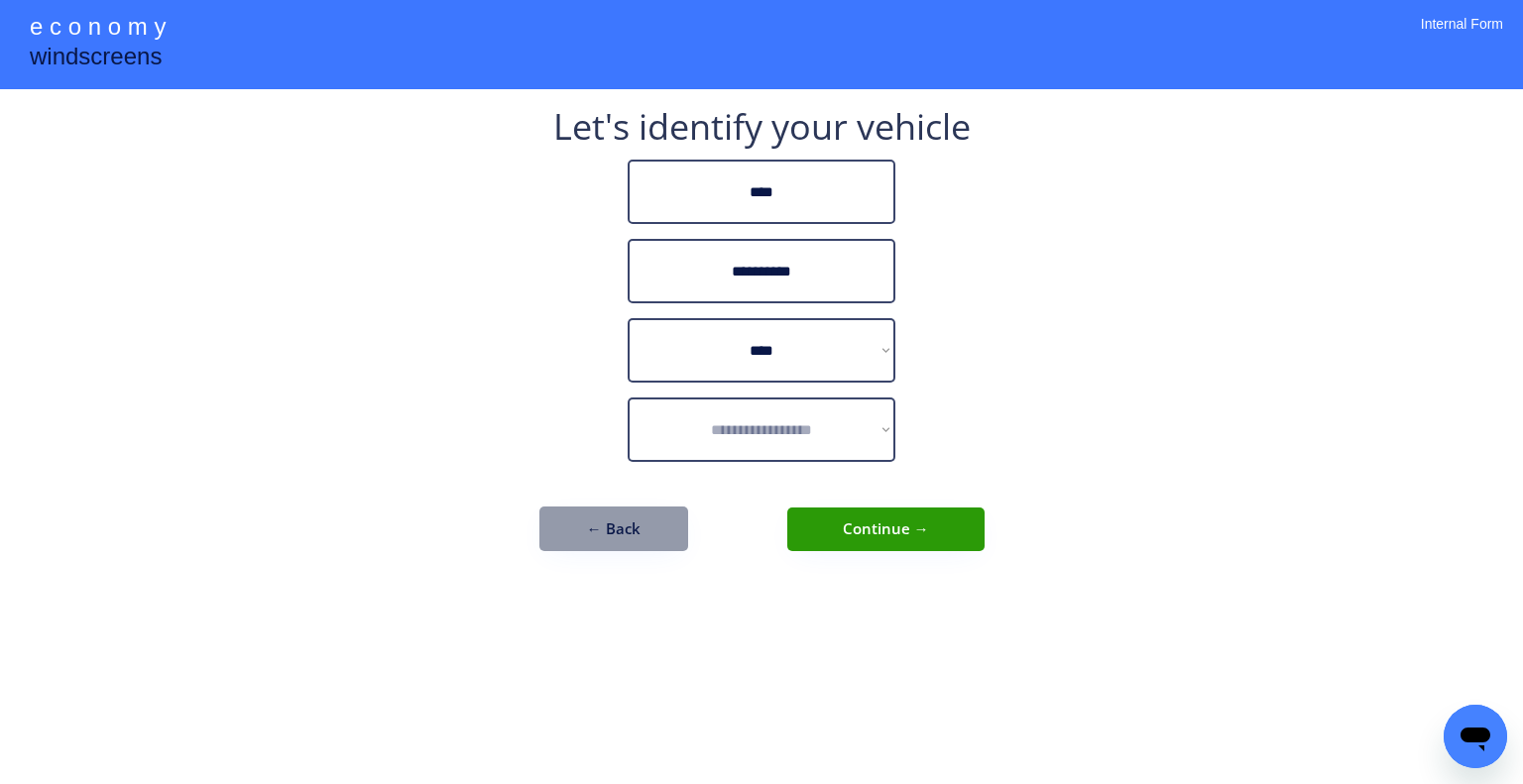 click on "**********" at bounding box center (762, 429) 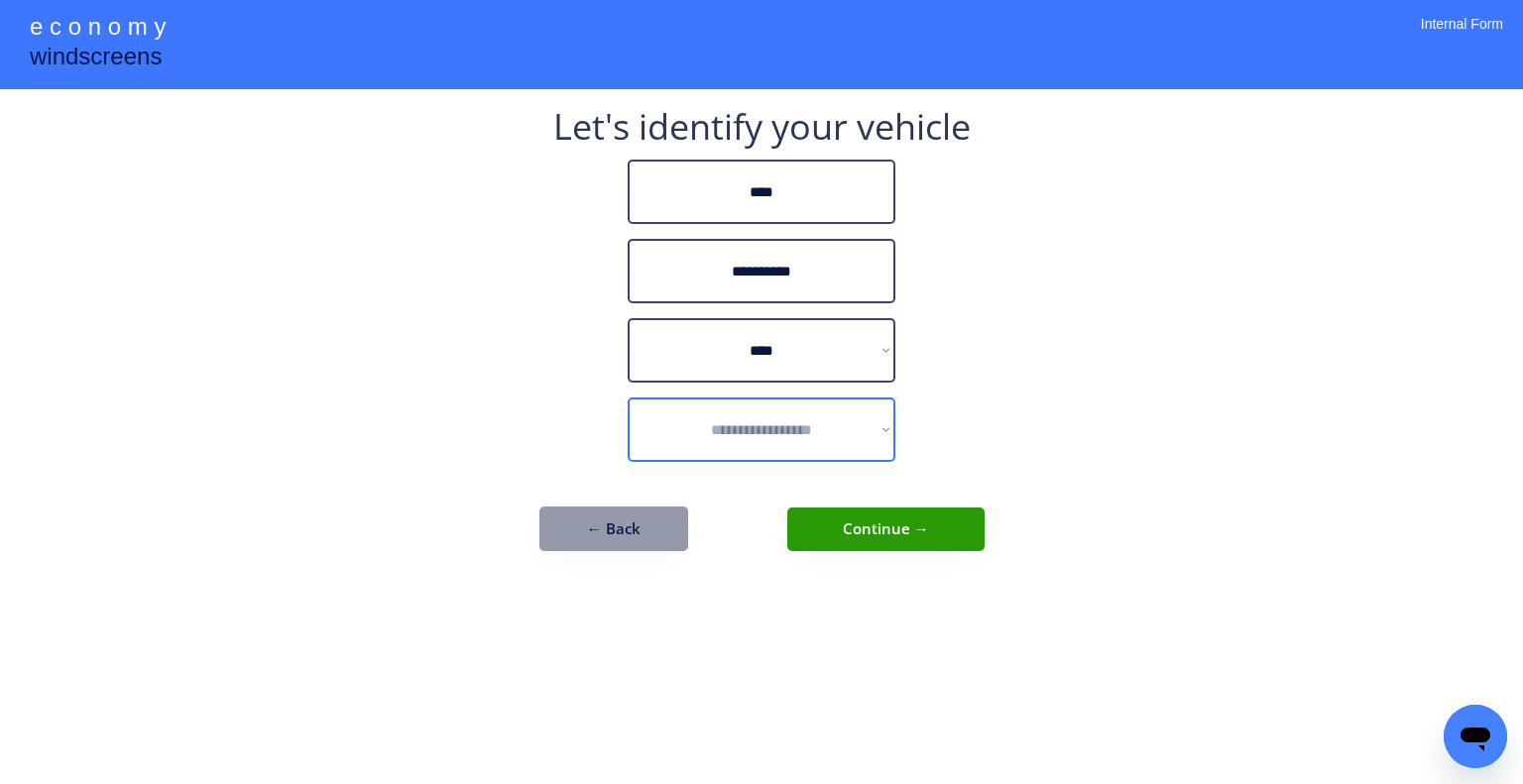 click on "**********" at bounding box center [762, 392] 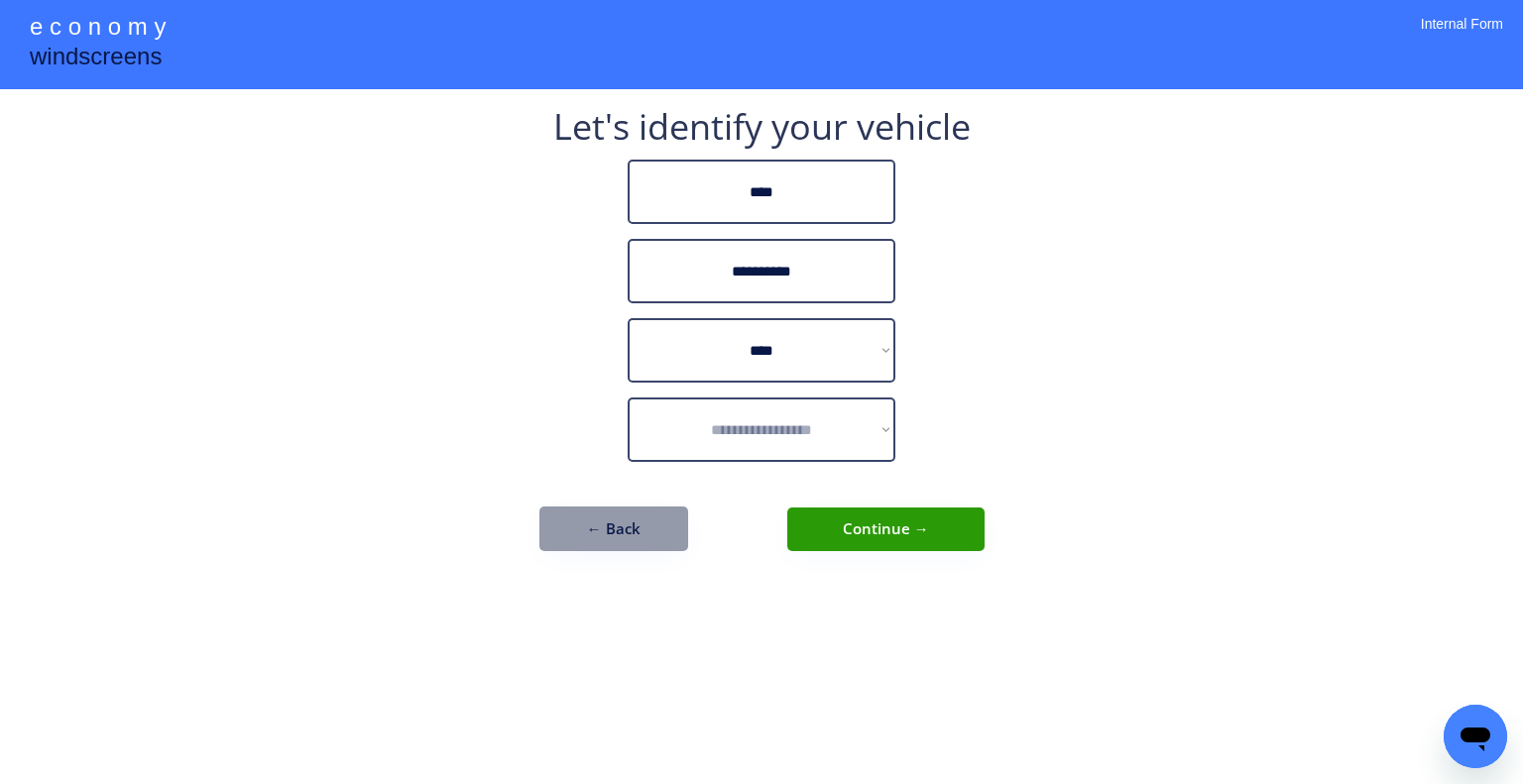 click on "**********" at bounding box center (762, 392) 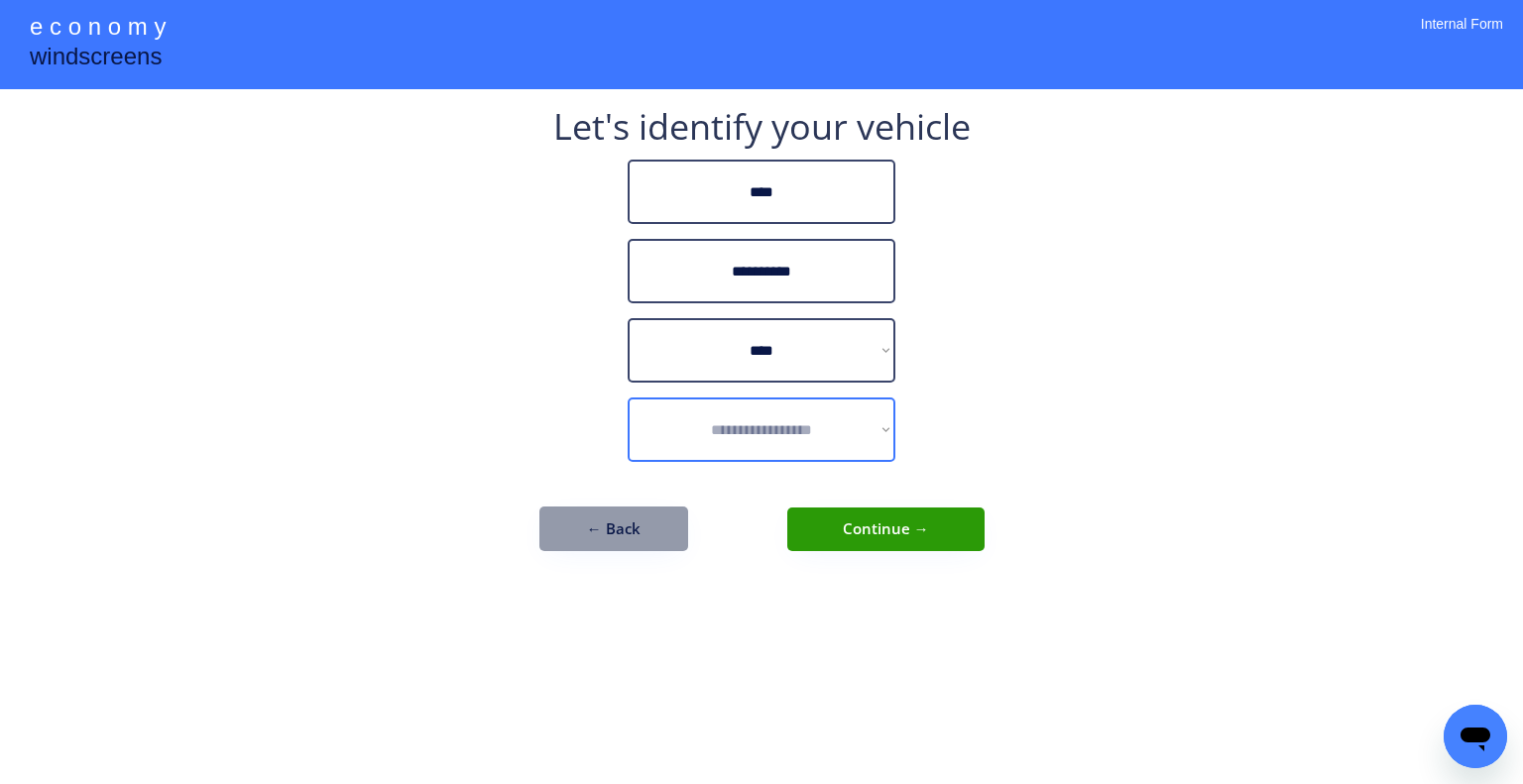 select on "**********" 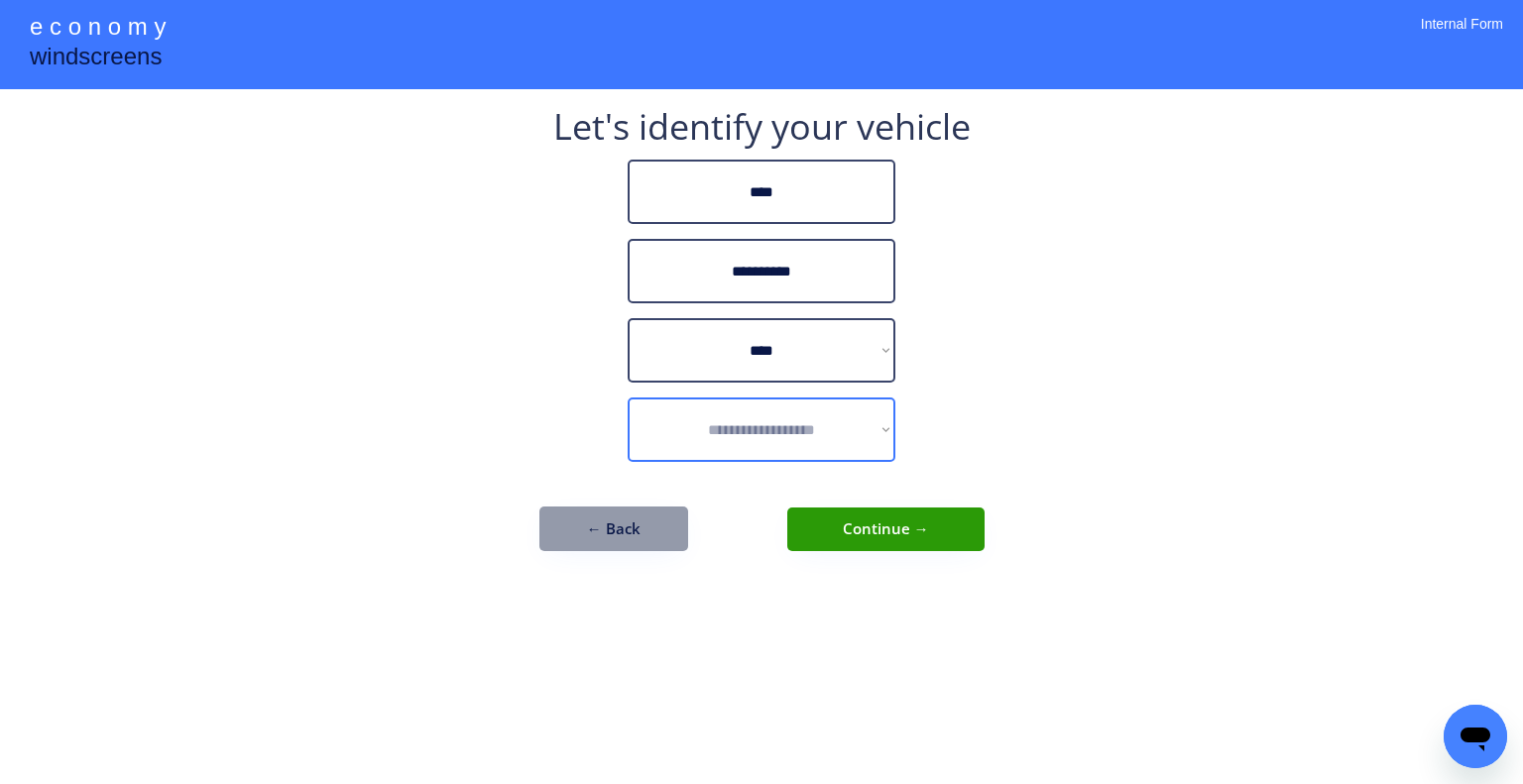 click on "**********" at bounding box center [762, 429] 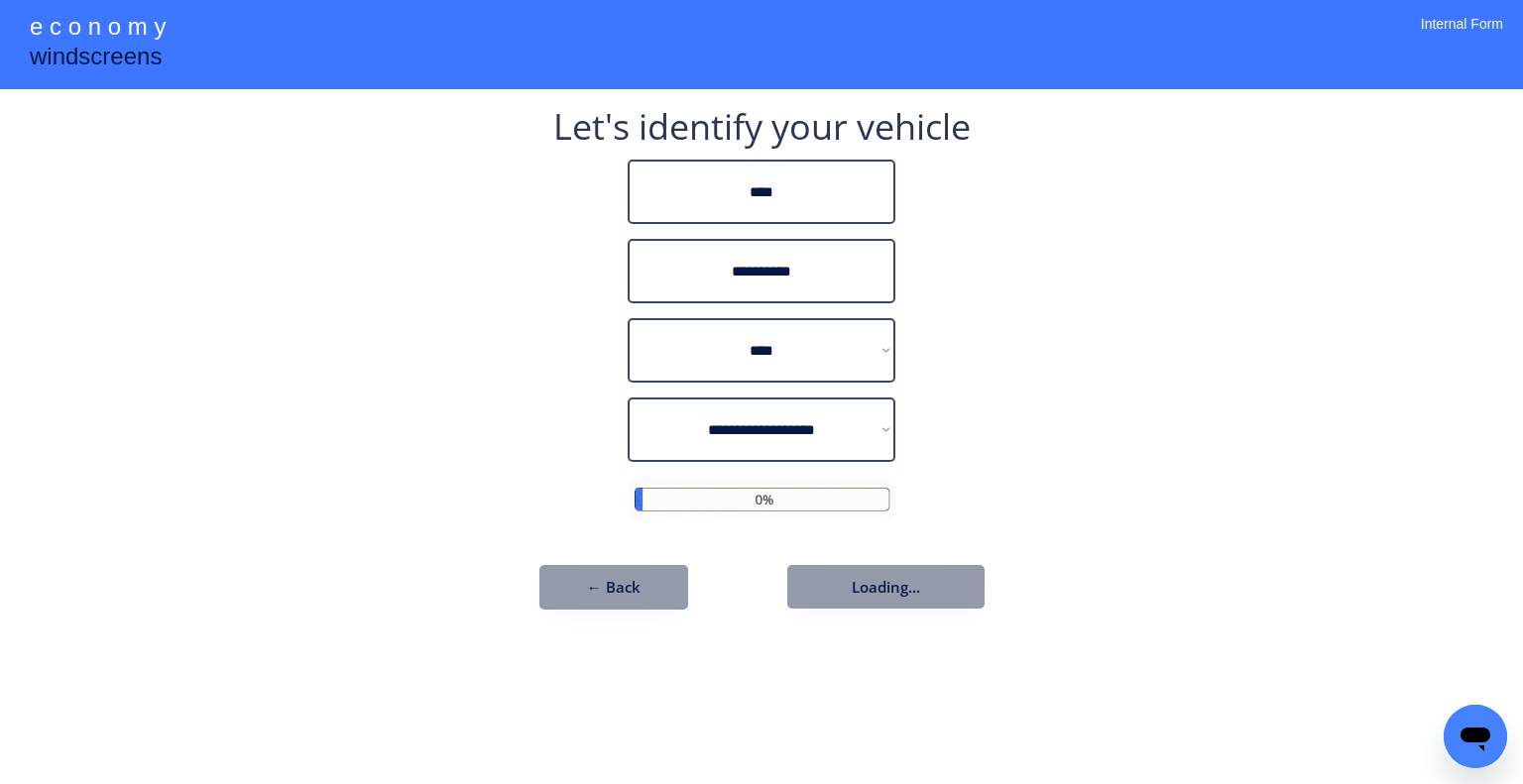 click on "**********" at bounding box center [762, 392] 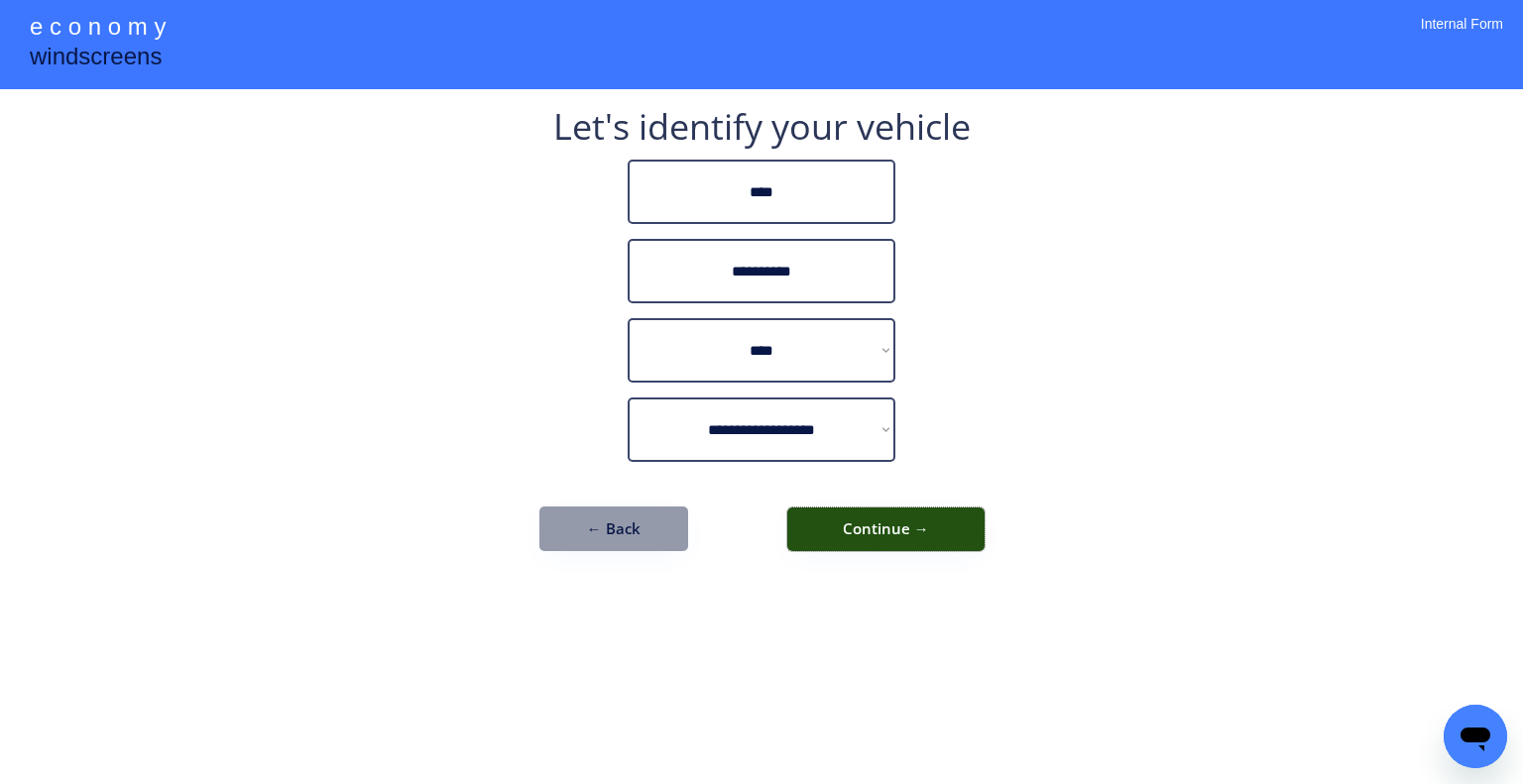 drag, startPoint x: 927, startPoint y: 513, endPoint x: 1093, endPoint y: 485, distance: 168.34488 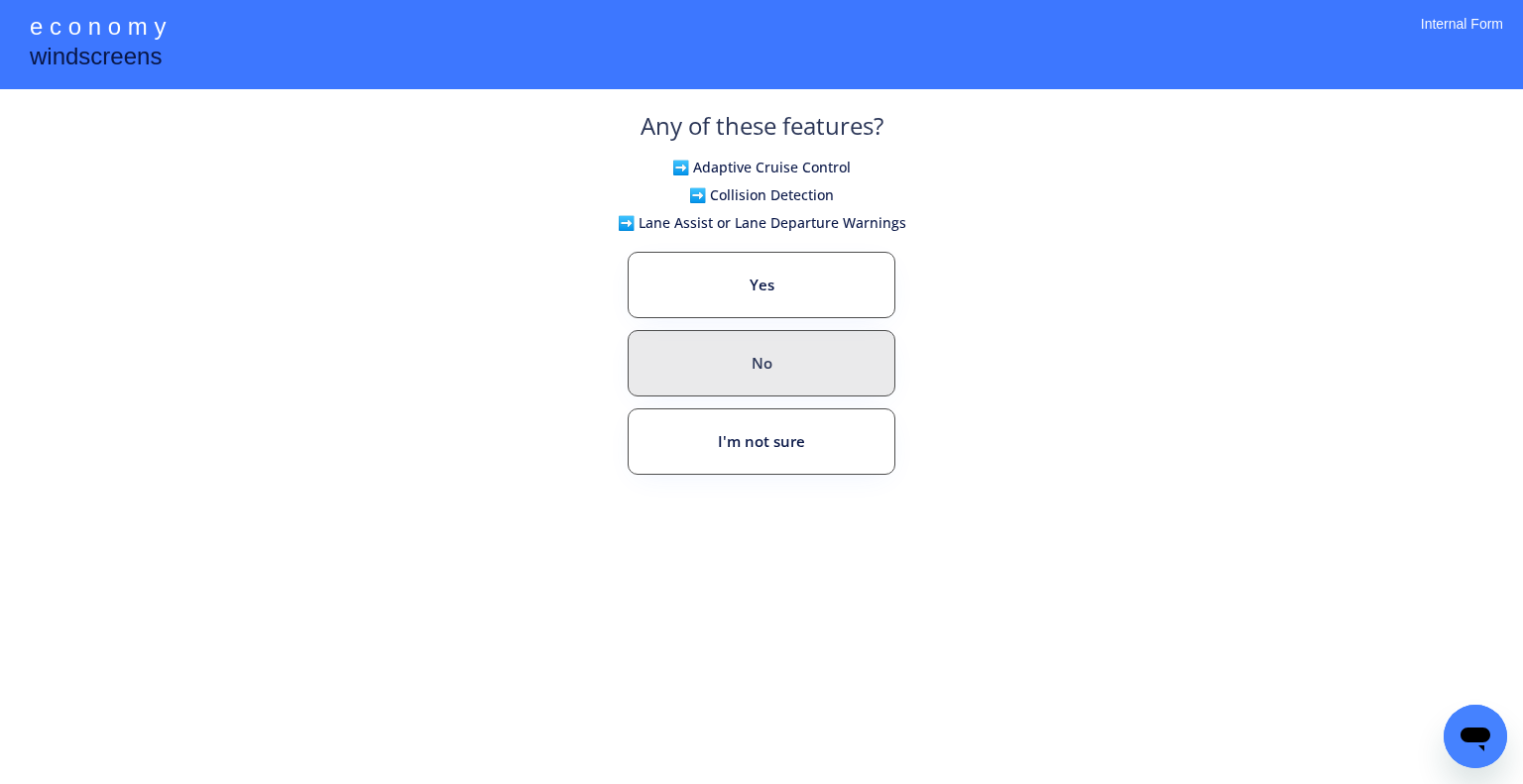 click on "No" at bounding box center (762, 363) 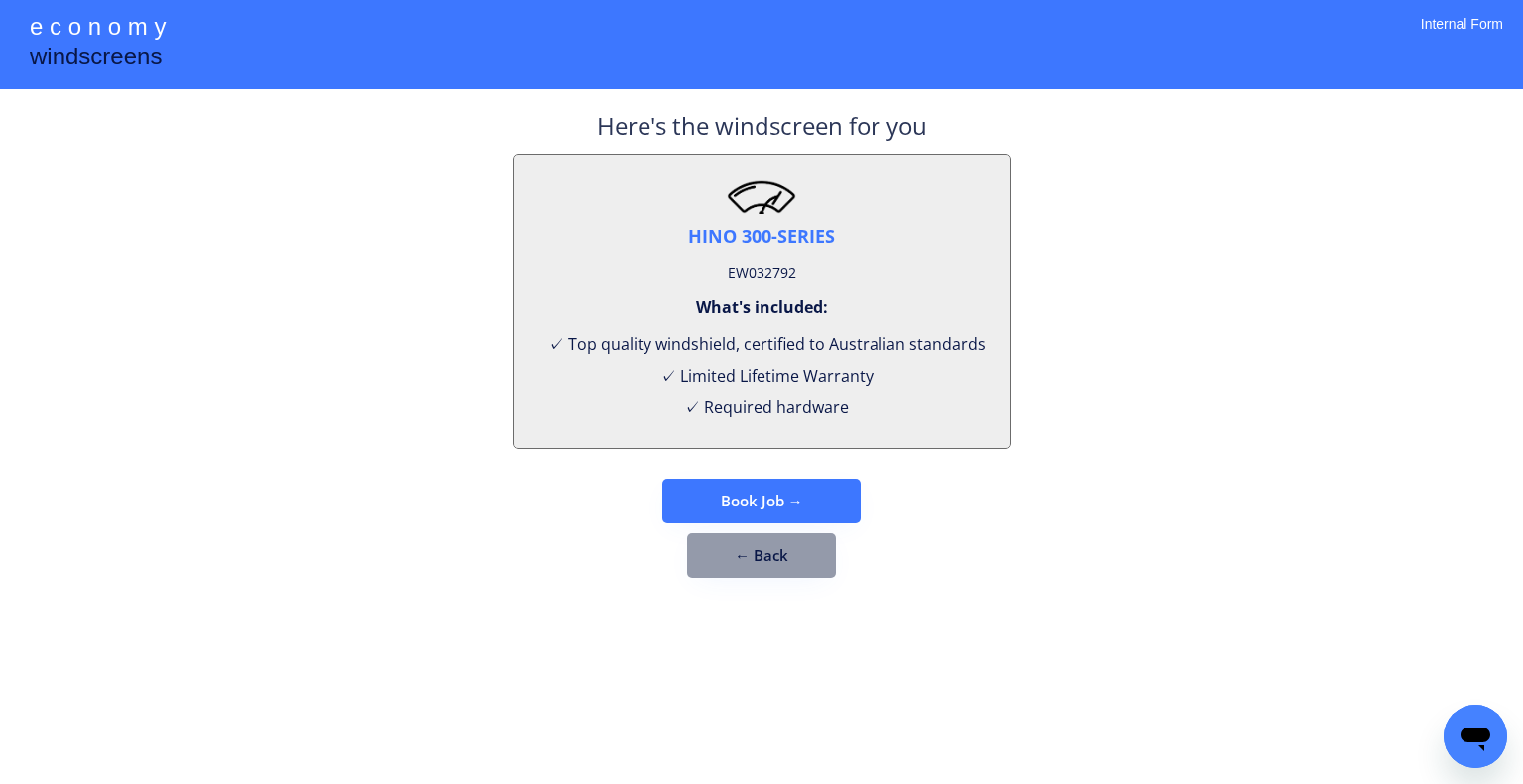 click on "EW032792" at bounding box center [762, 273] 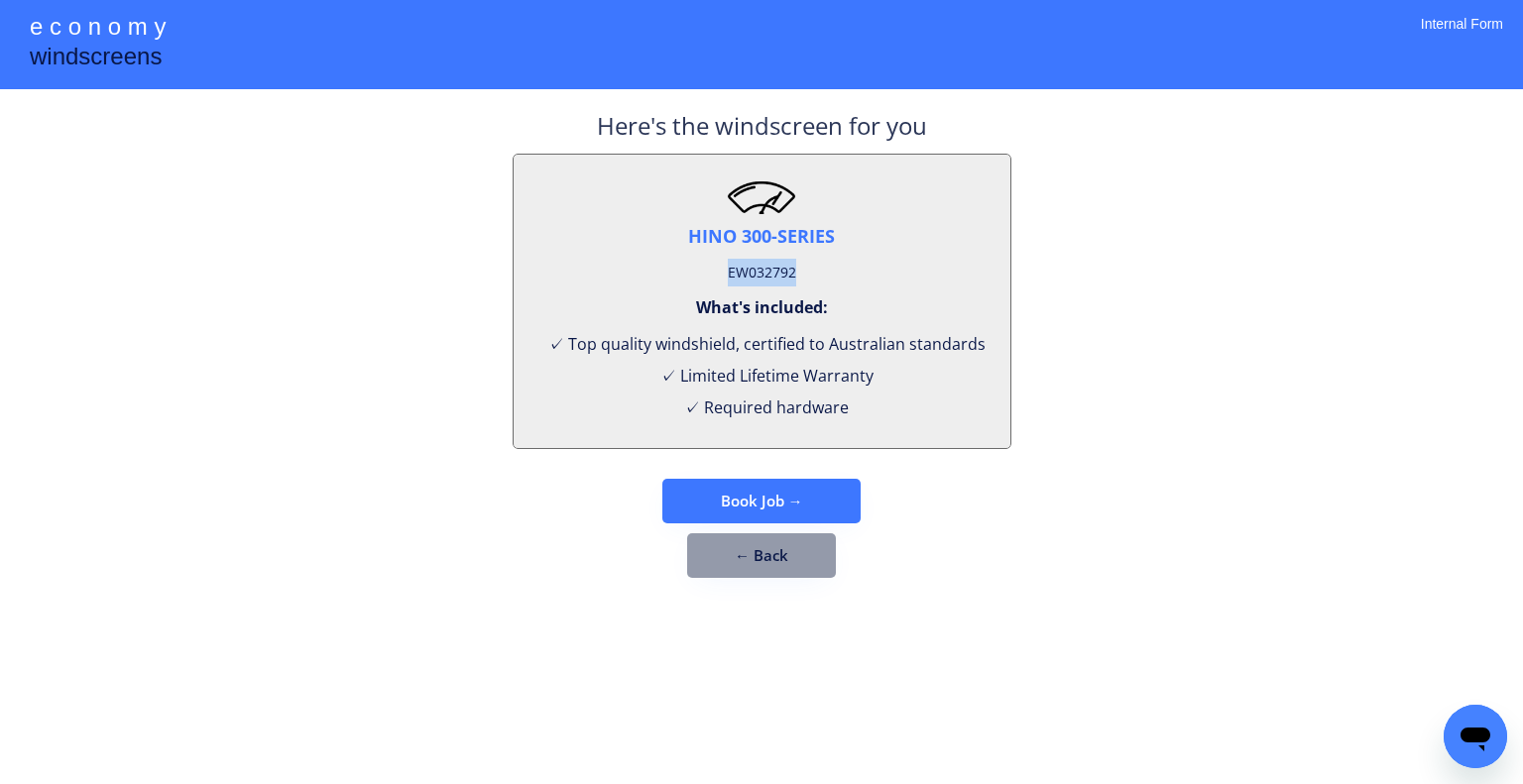 click on "EW032792" at bounding box center [762, 273] 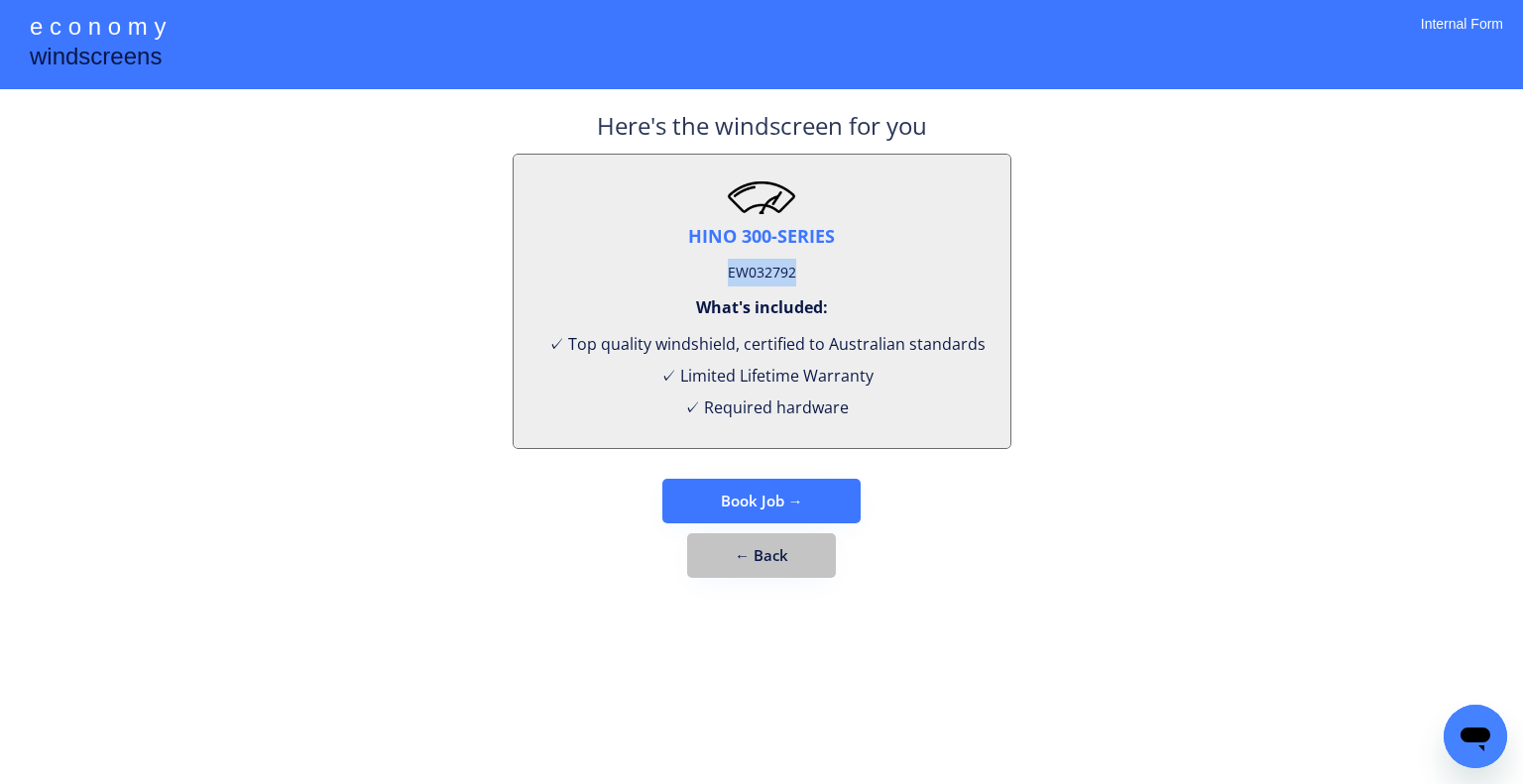 click on "←   Back" at bounding box center (762, 555) 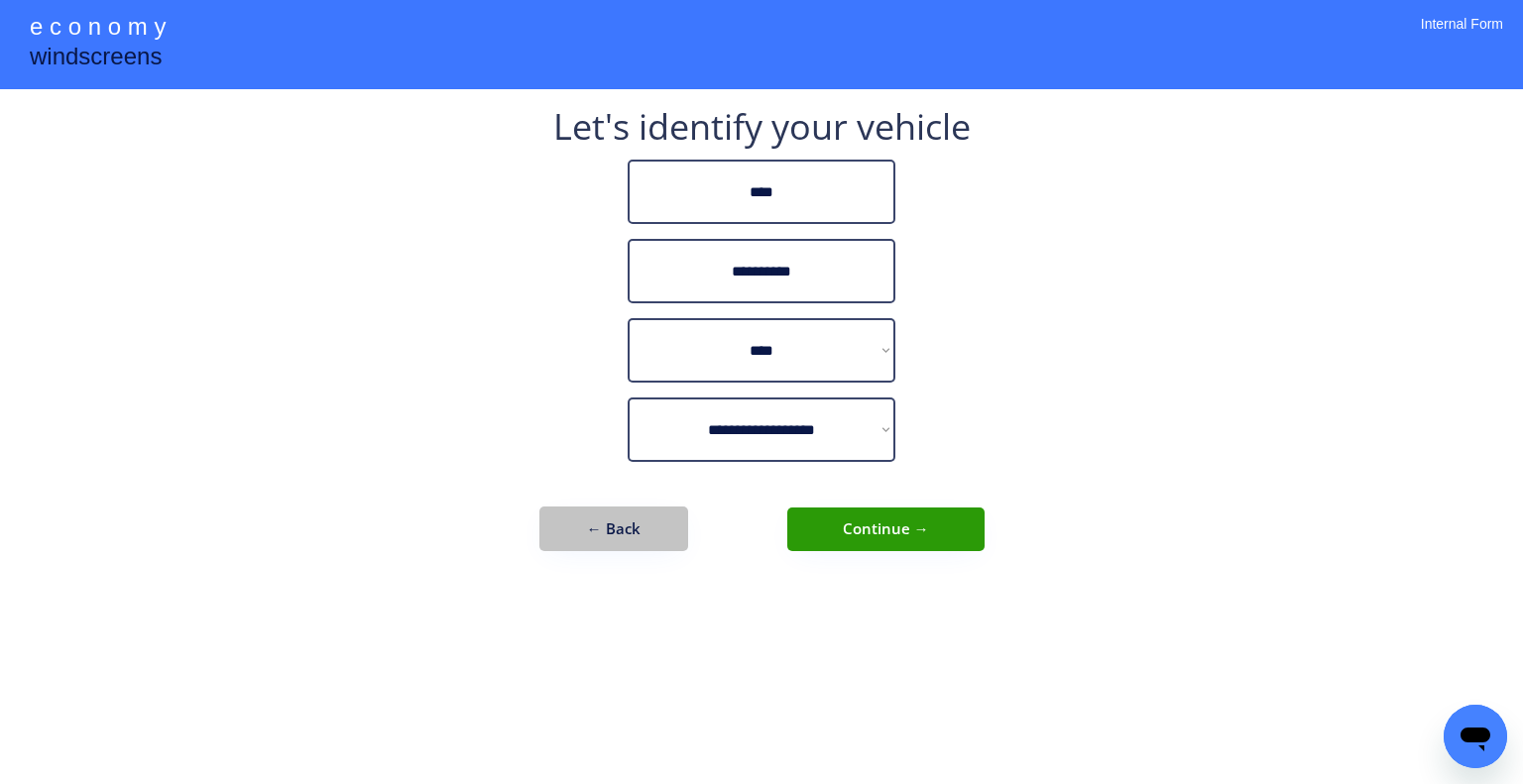 click on "←   Back" at bounding box center [614, 528] 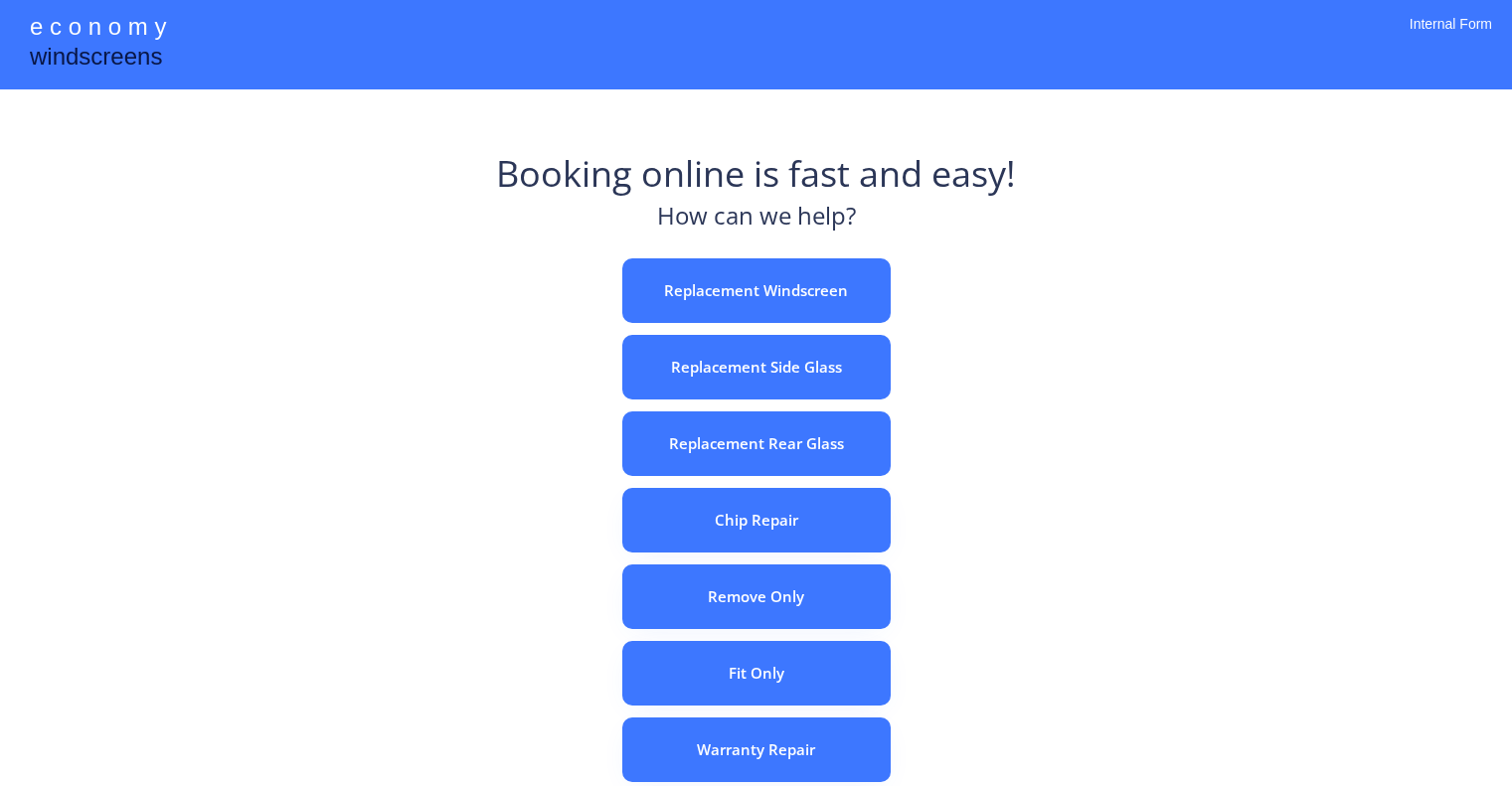 scroll, scrollTop: 0, scrollLeft: 0, axis: both 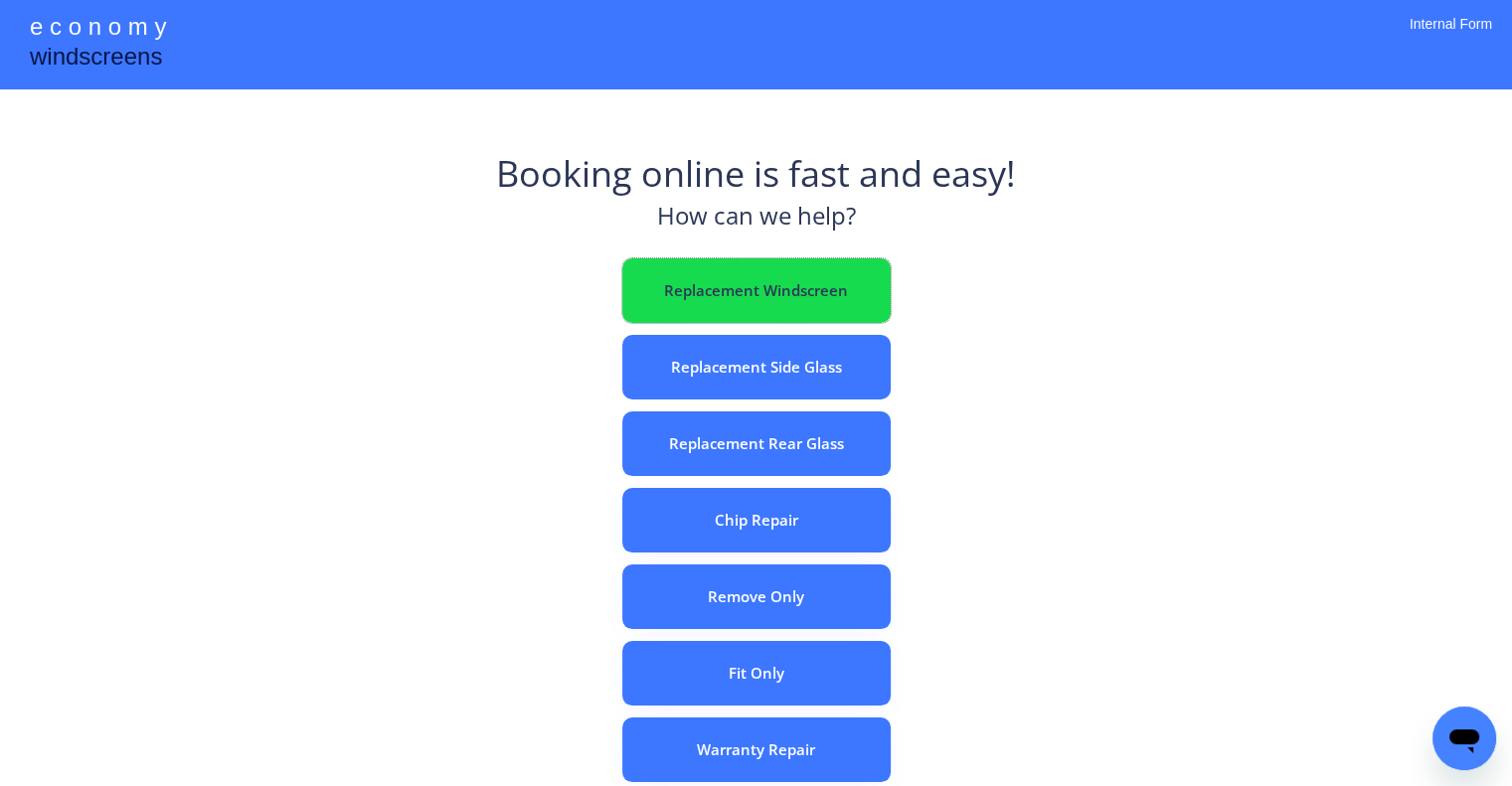 click on "Replacement Windscreen" at bounding box center [756, 290] 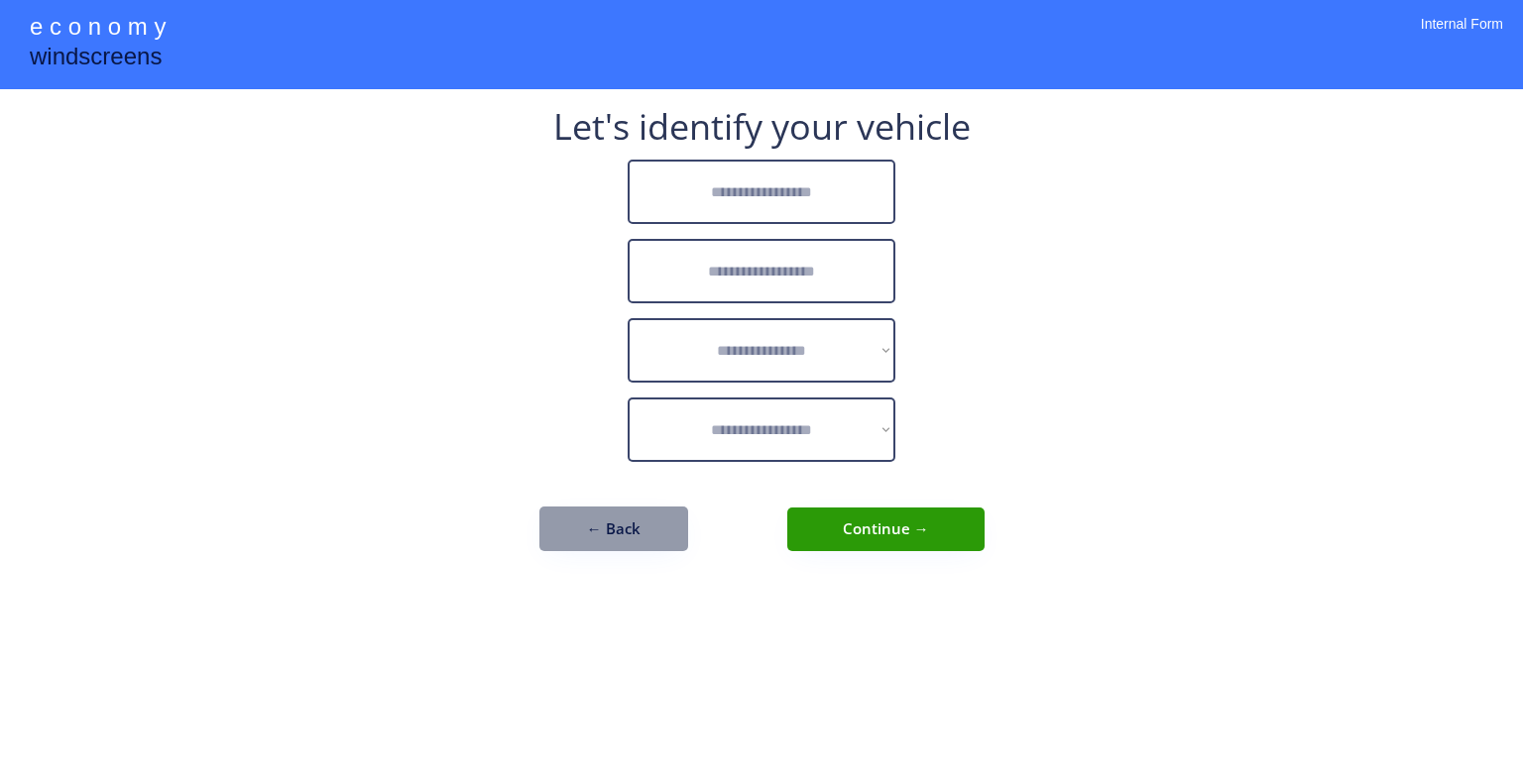 click at bounding box center [762, 191] 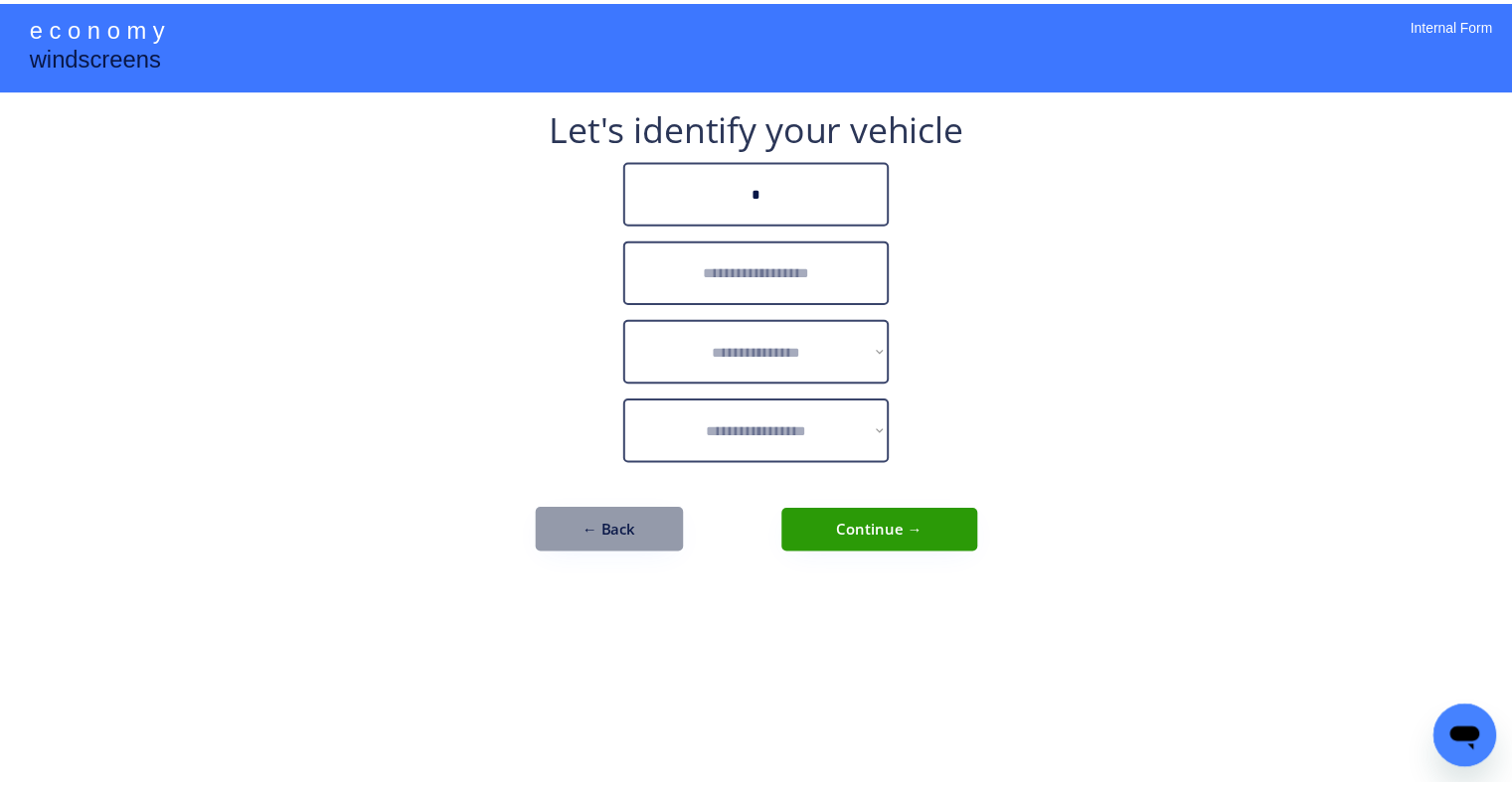 scroll, scrollTop: 0, scrollLeft: 0, axis: both 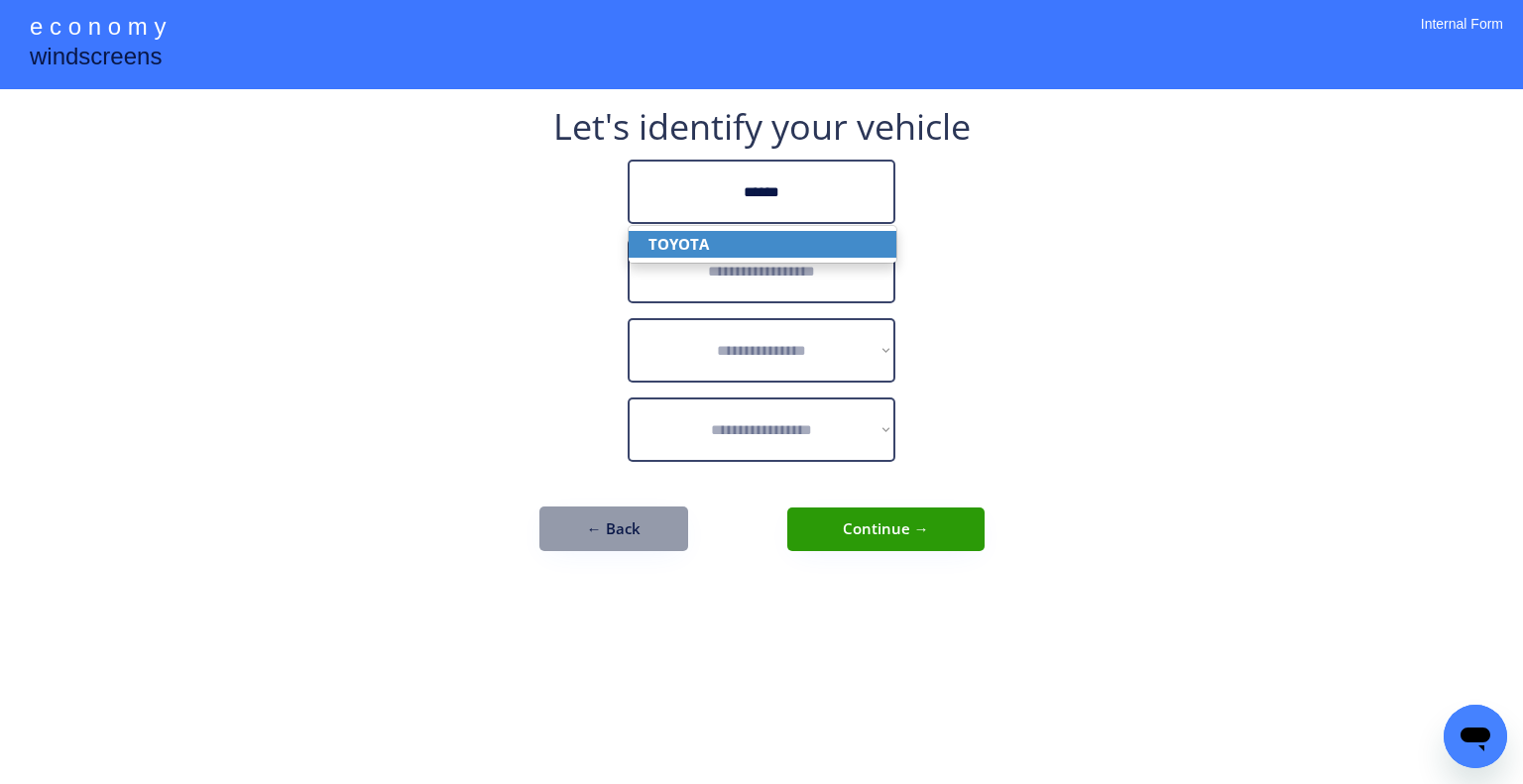 click on "TOYOTA" at bounding box center [762, 244] 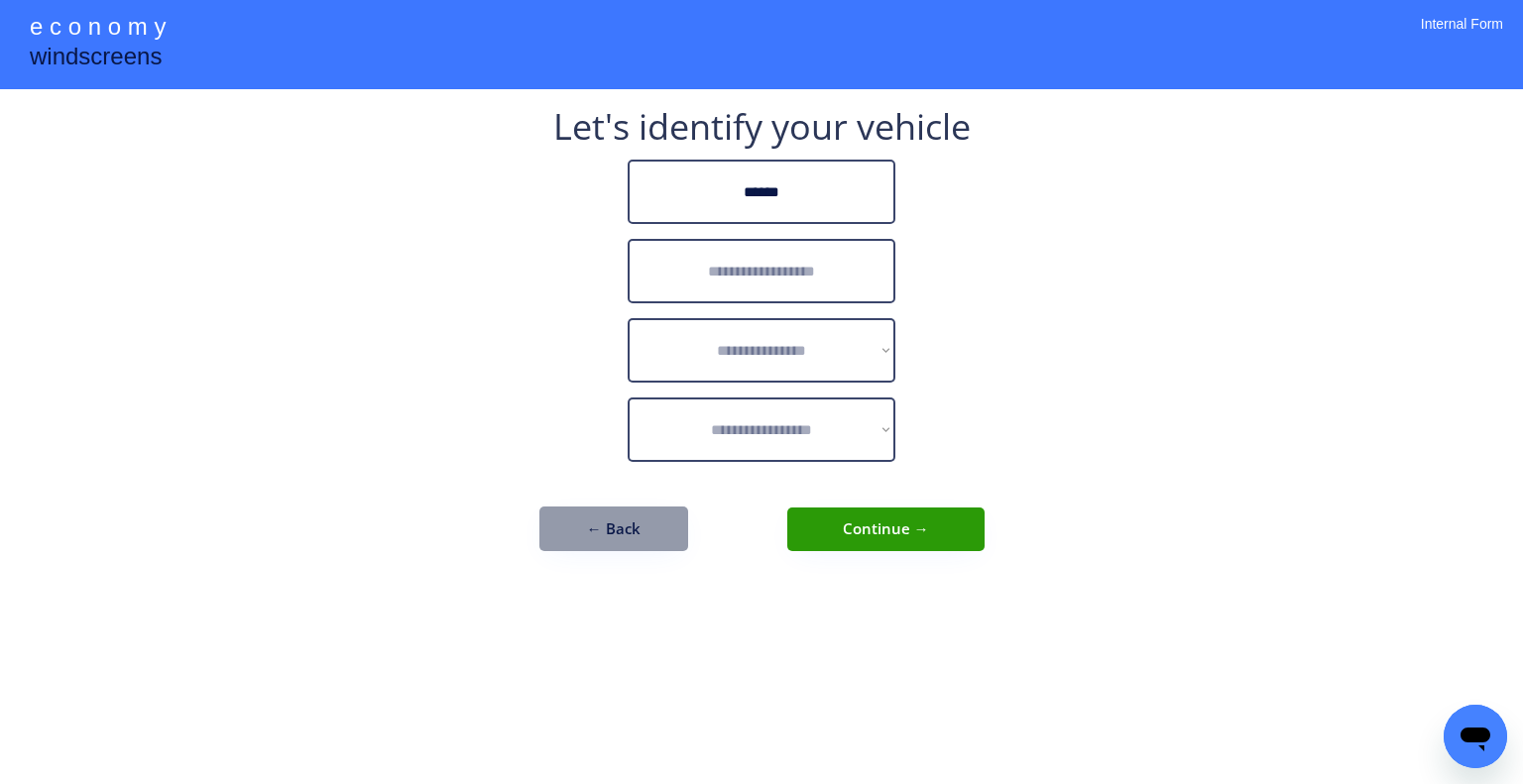 click at bounding box center [762, 271] 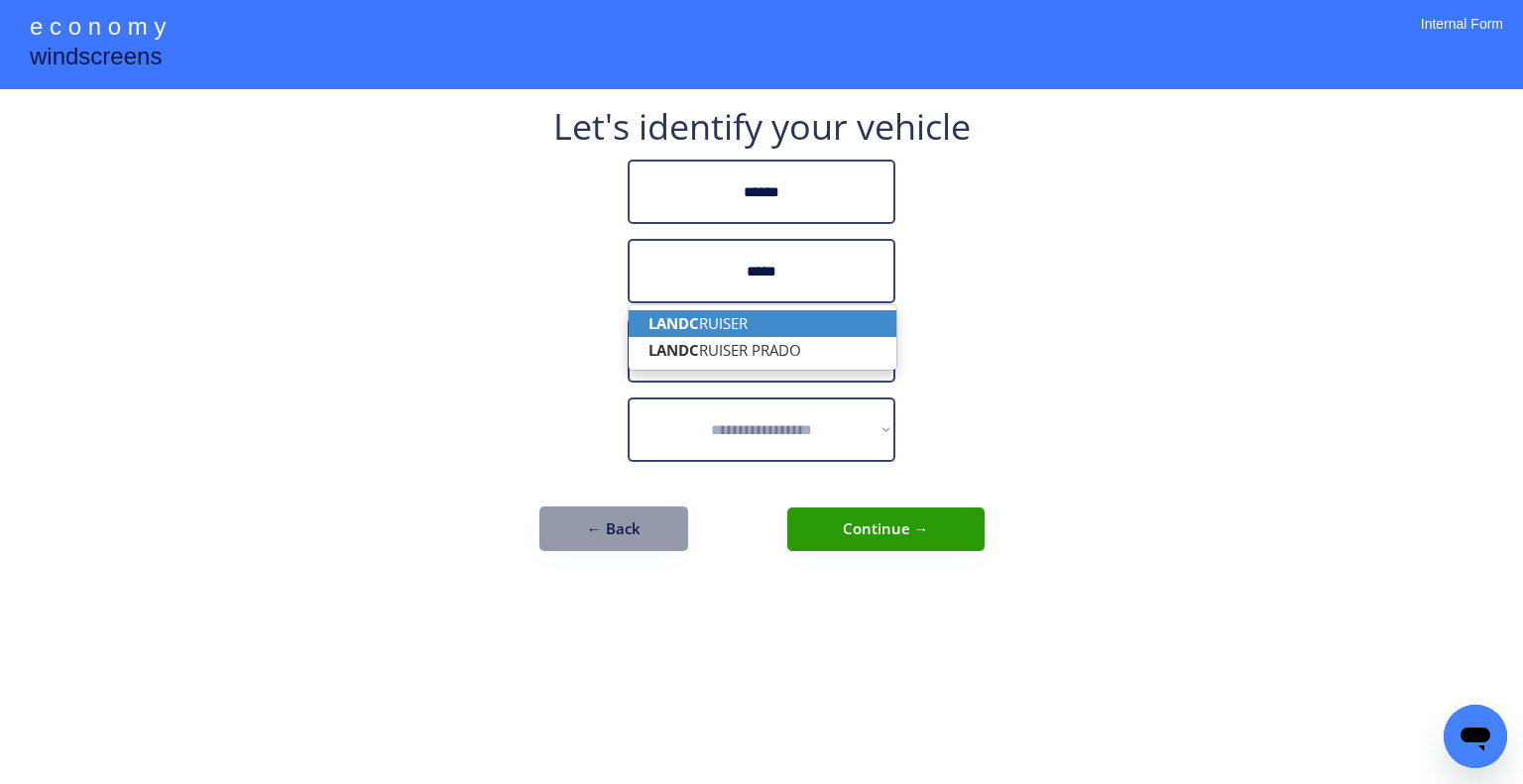 click on "LANDC RUISER" at bounding box center [762, 323] 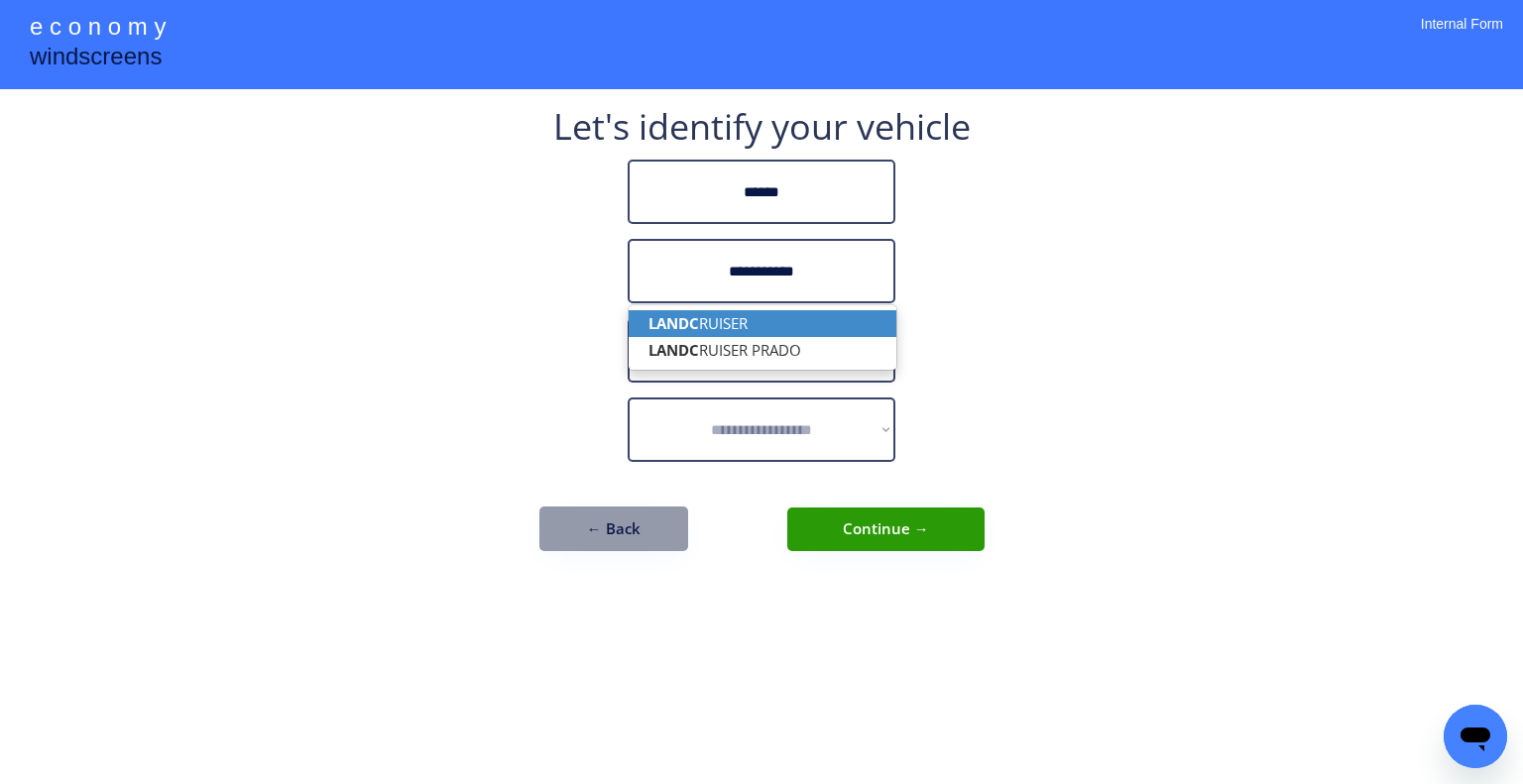 type on "**********" 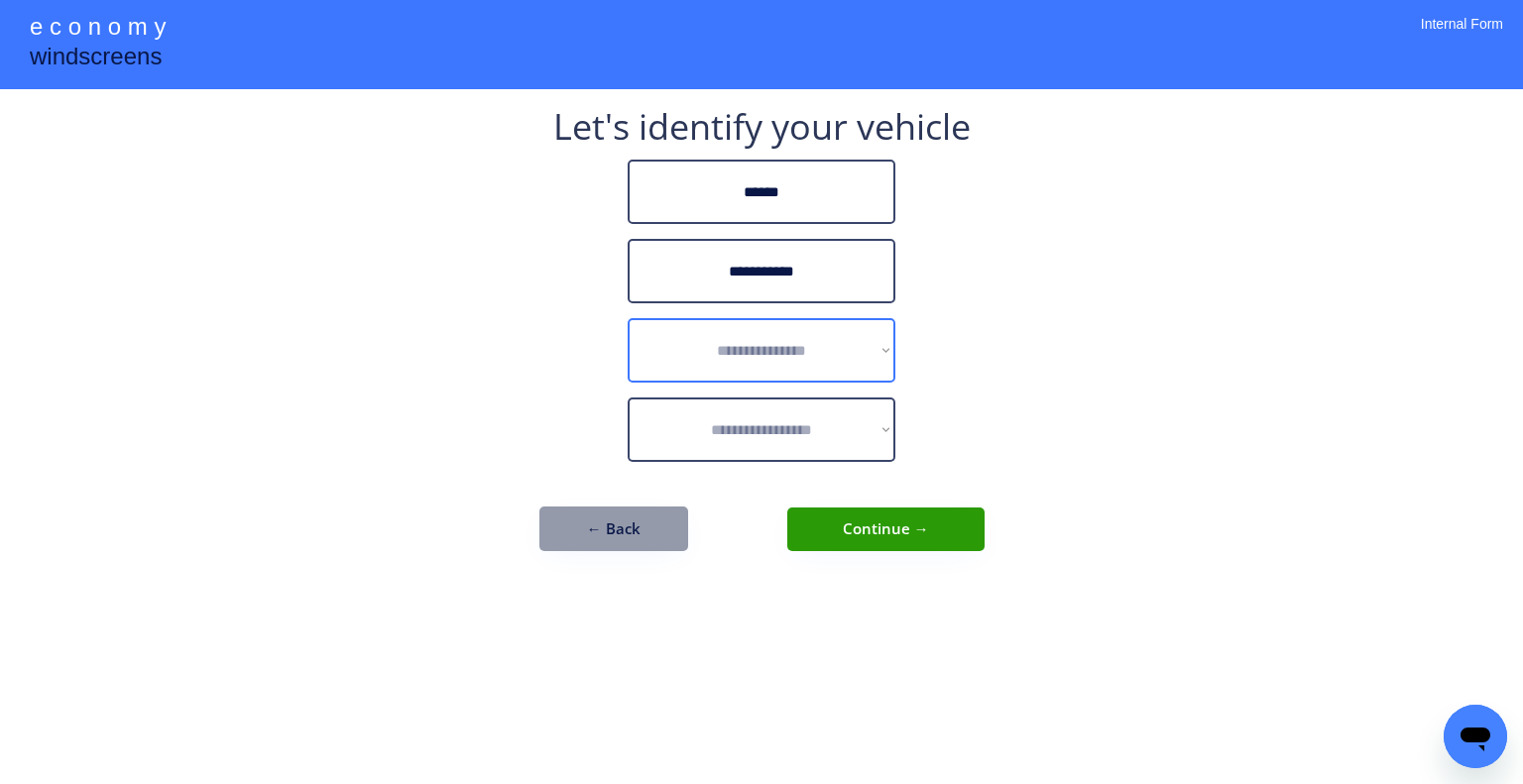click on "**********" at bounding box center (762, 350) 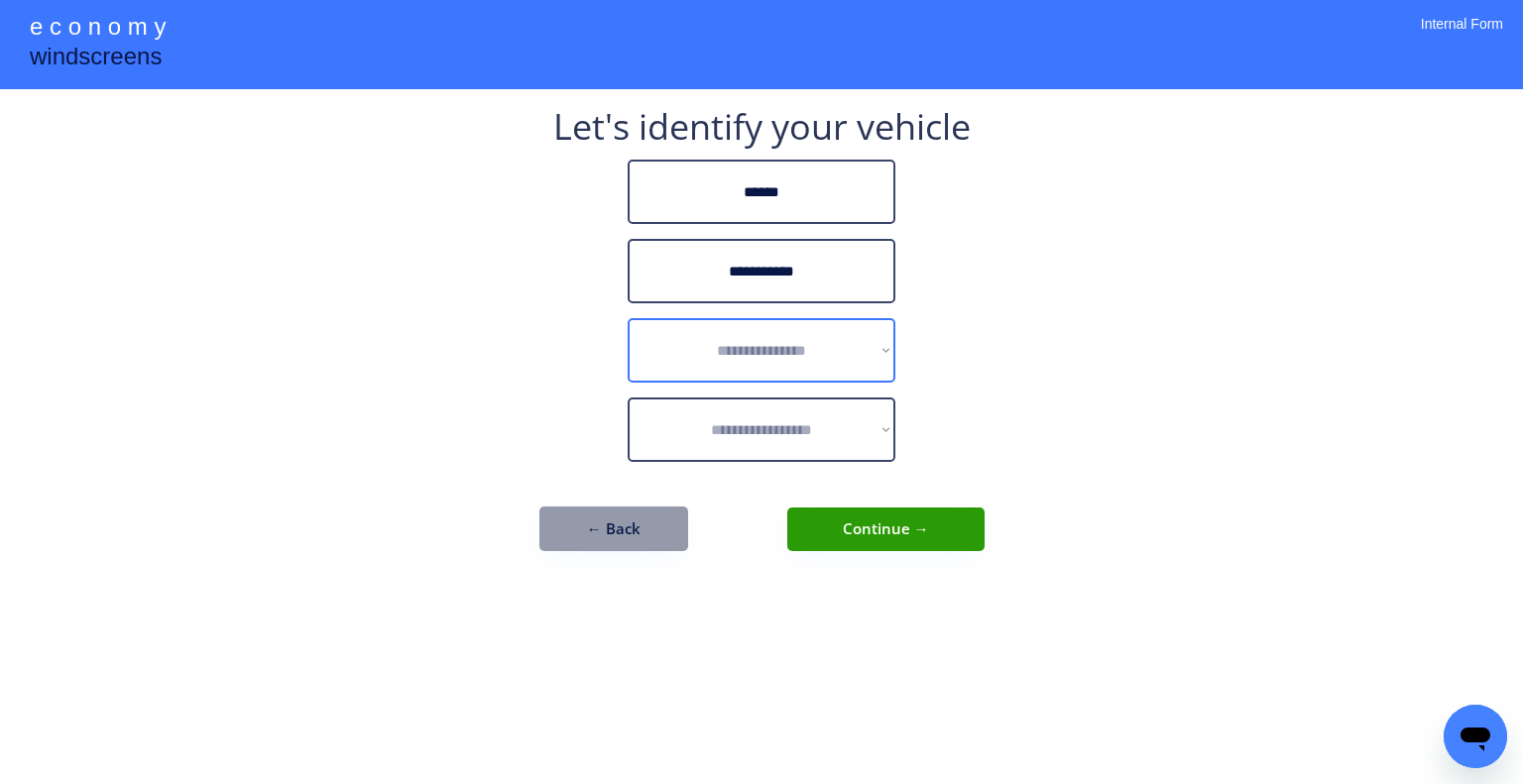 select on "******" 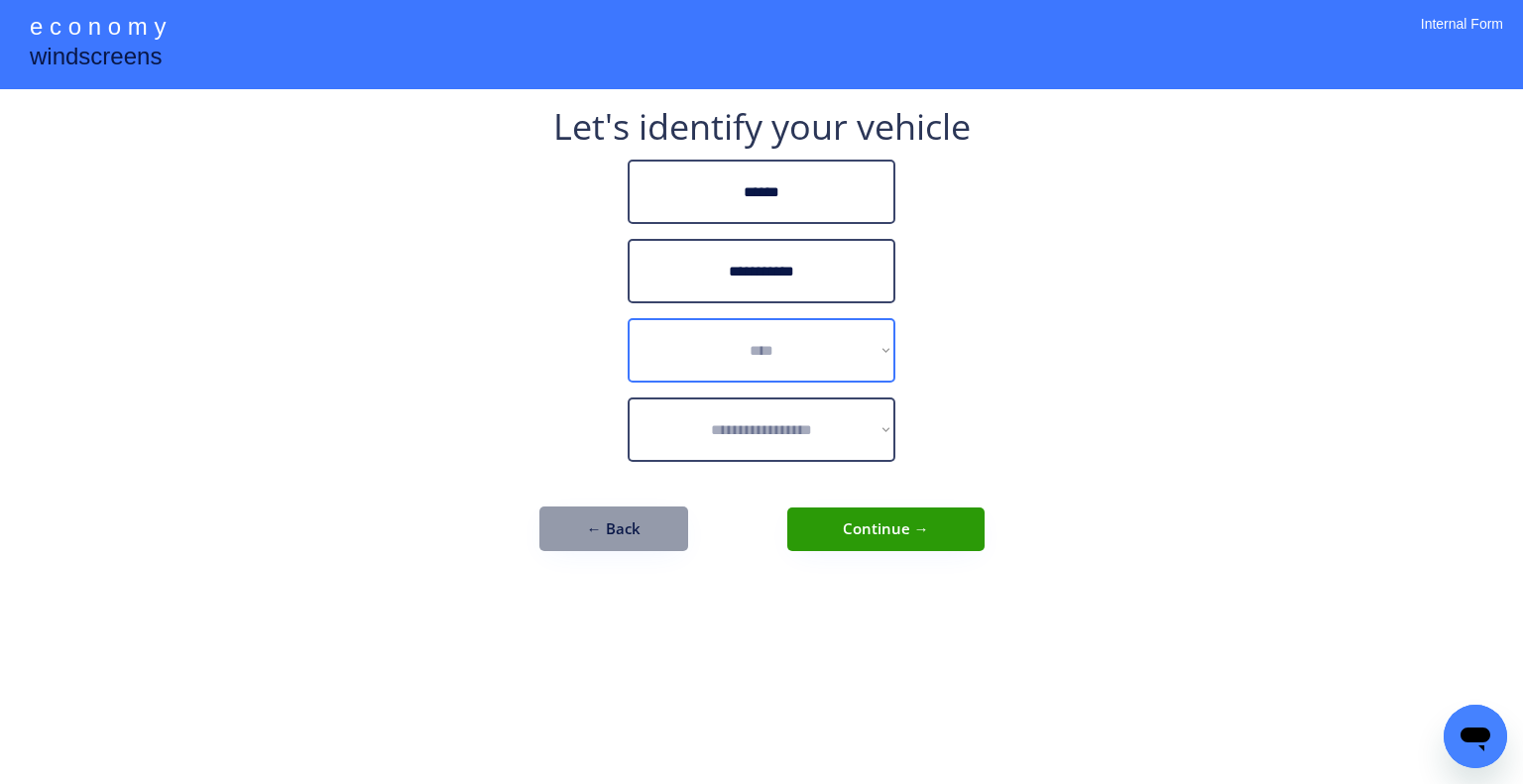 click on "**********" at bounding box center (762, 350) 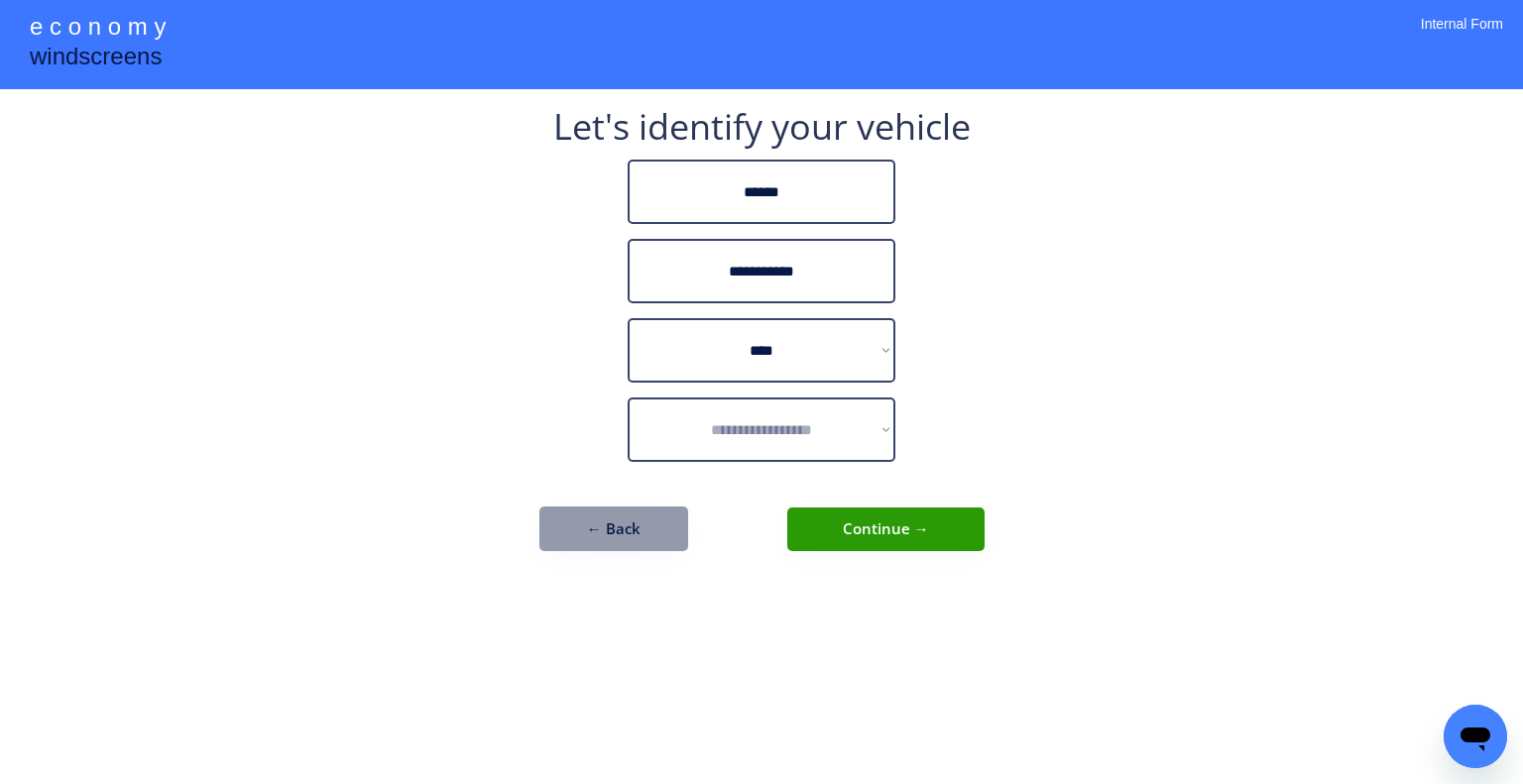 click on "**********" at bounding box center [762, 392] 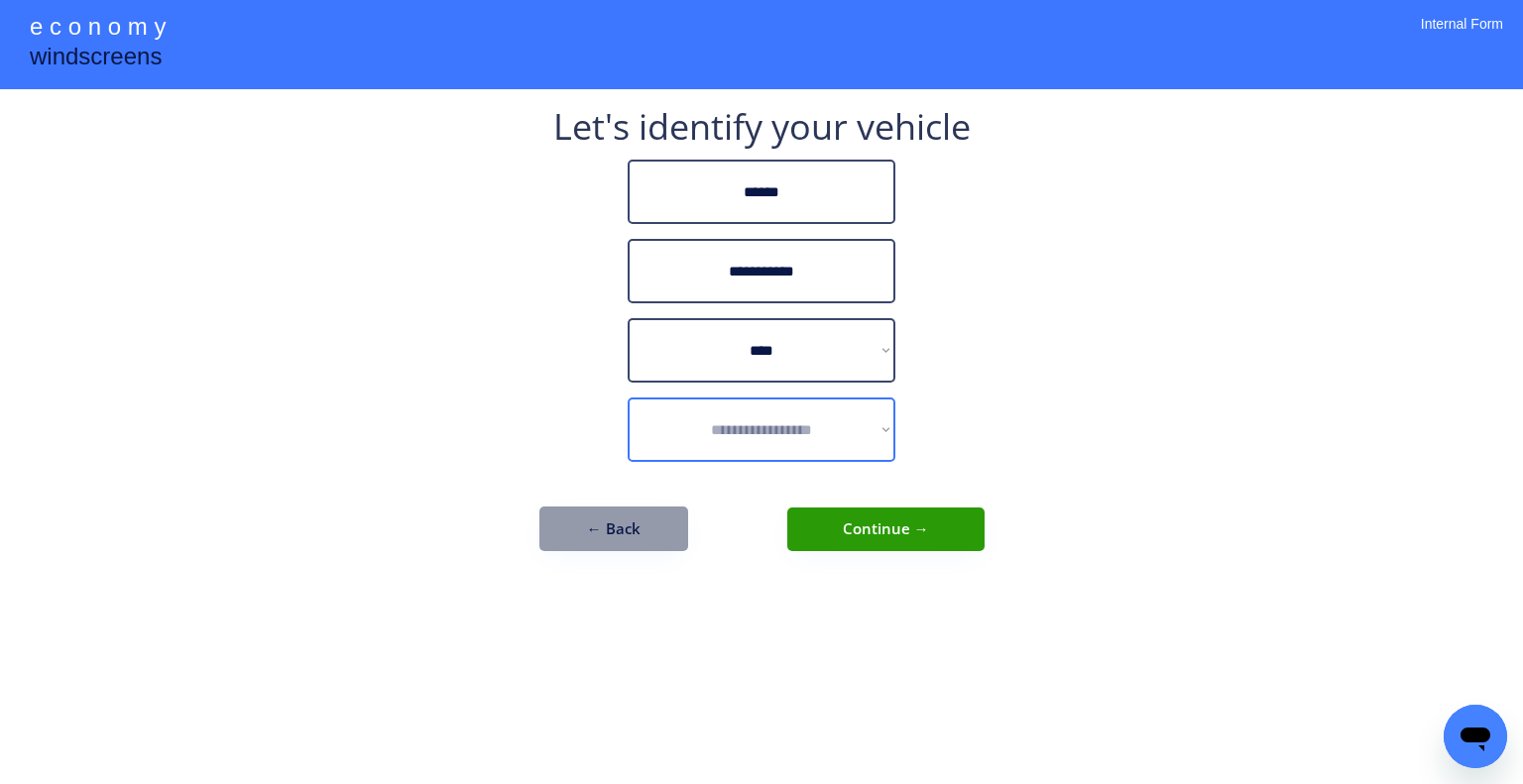 click on "**********" at bounding box center (762, 429) 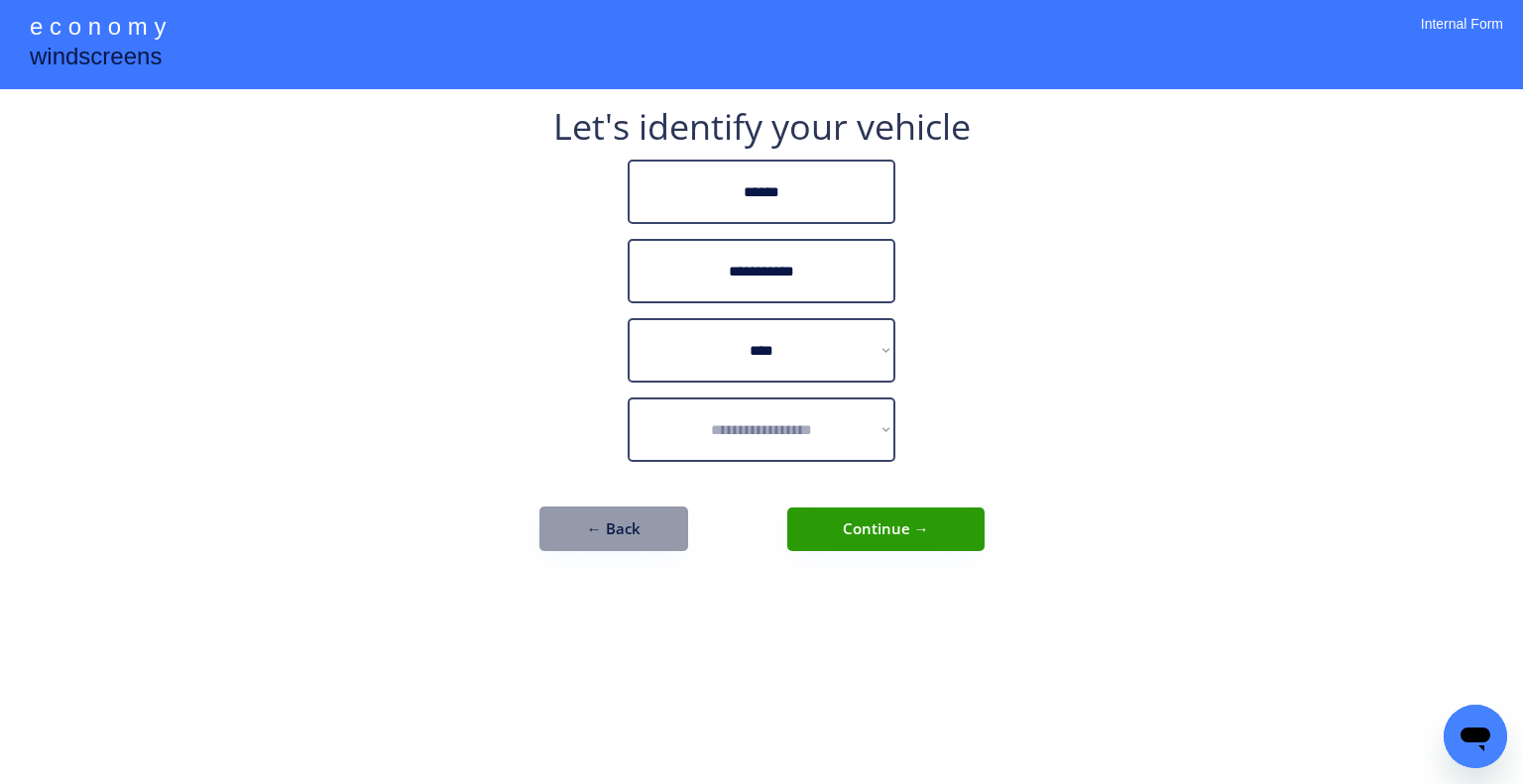 click on "**********" at bounding box center [762, 392] 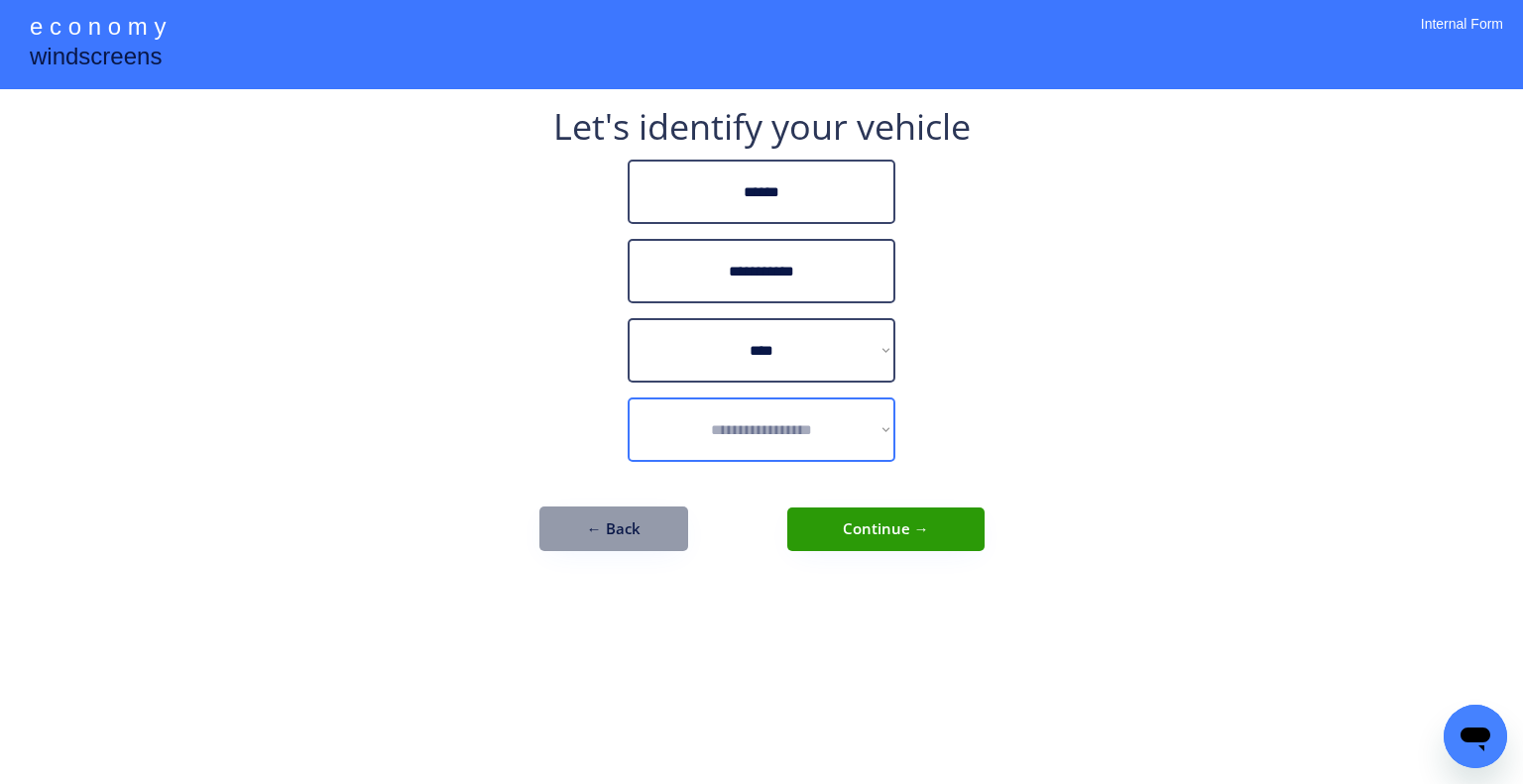 click on "**********" at bounding box center [762, 392] 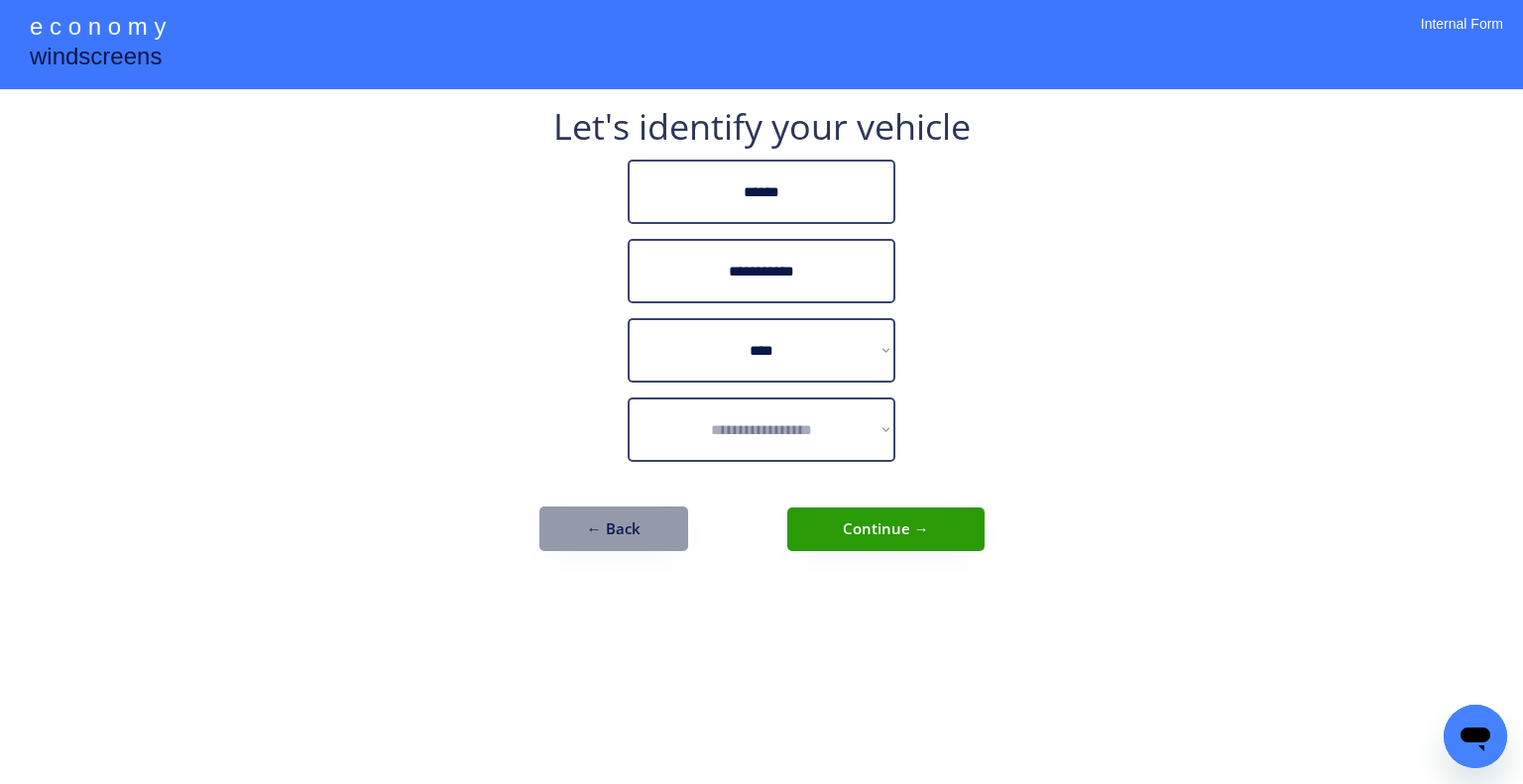 click on "**********" at bounding box center [762, 392] 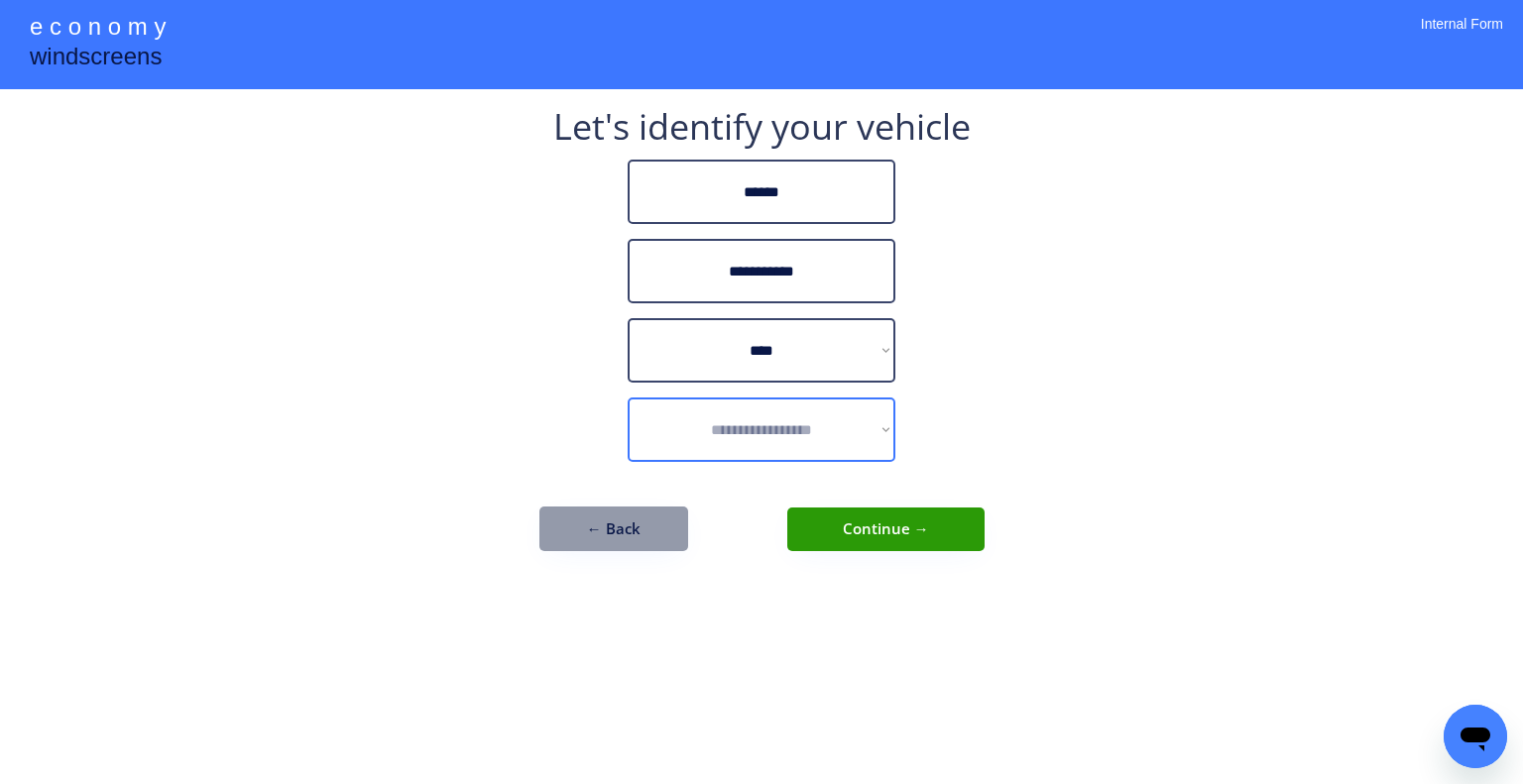 drag, startPoint x: 795, startPoint y: 443, endPoint x: 816, endPoint y: 435, distance: 22.472205 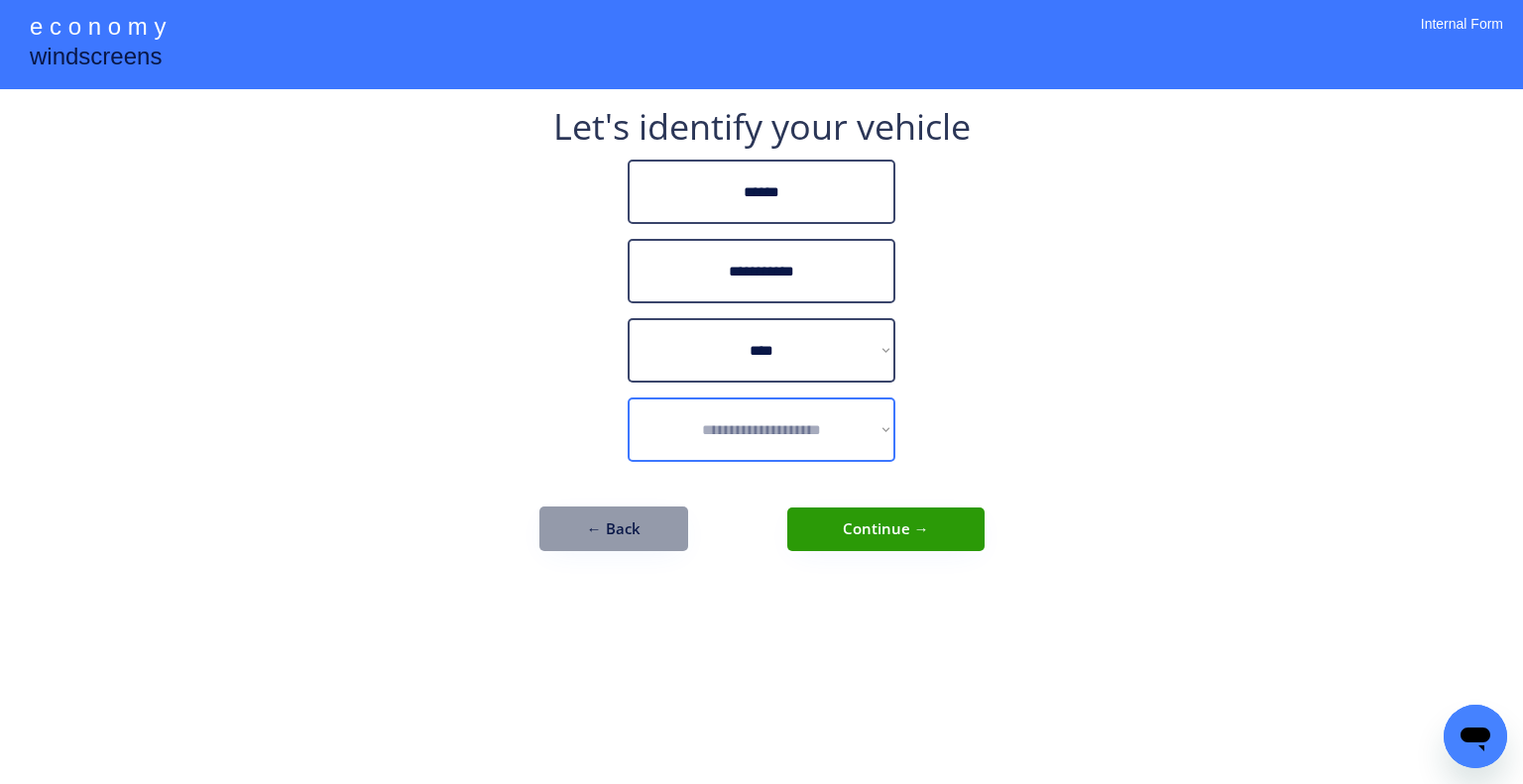 click on "**********" at bounding box center (762, 429) 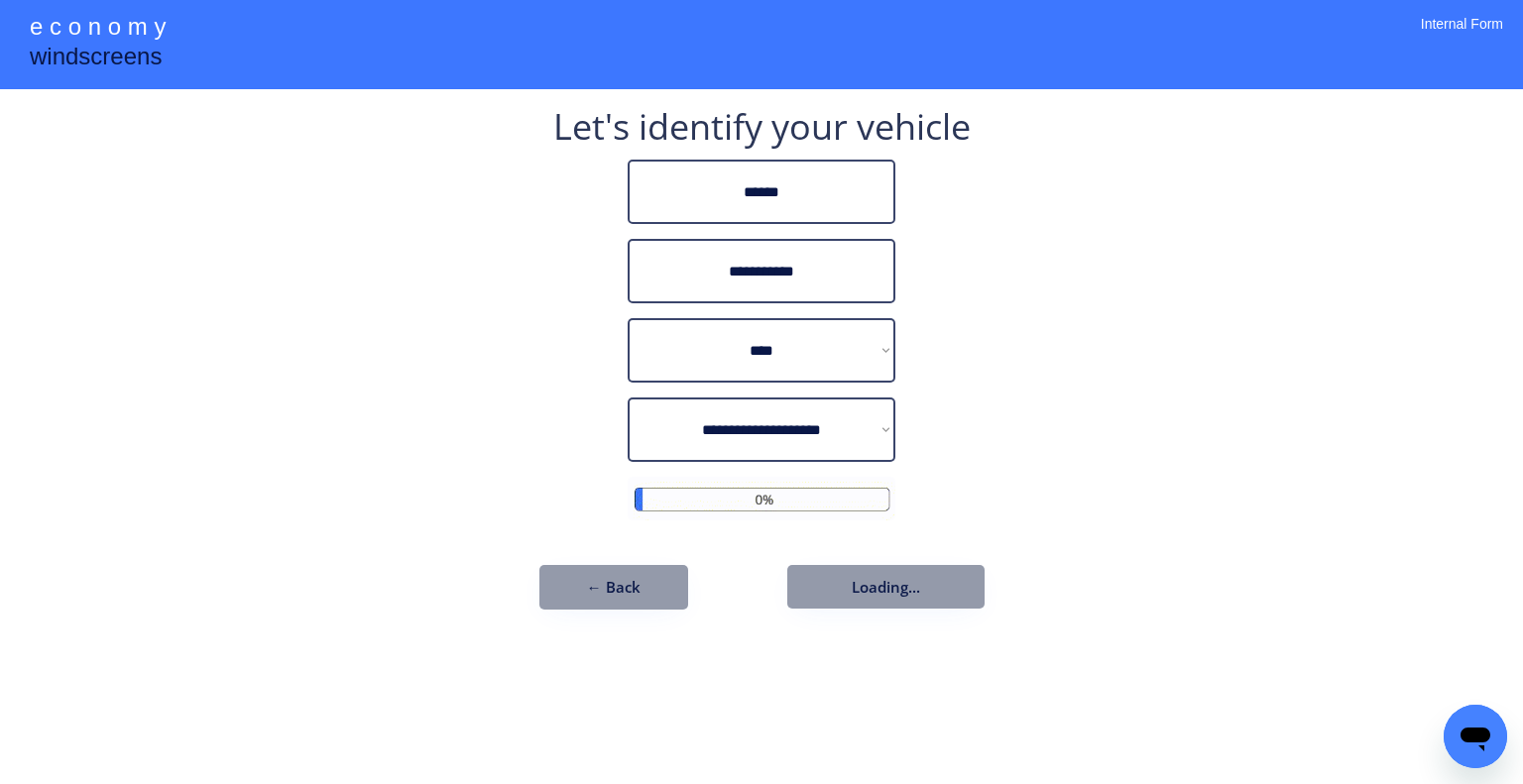 click on "**********" at bounding box center [762, 392] 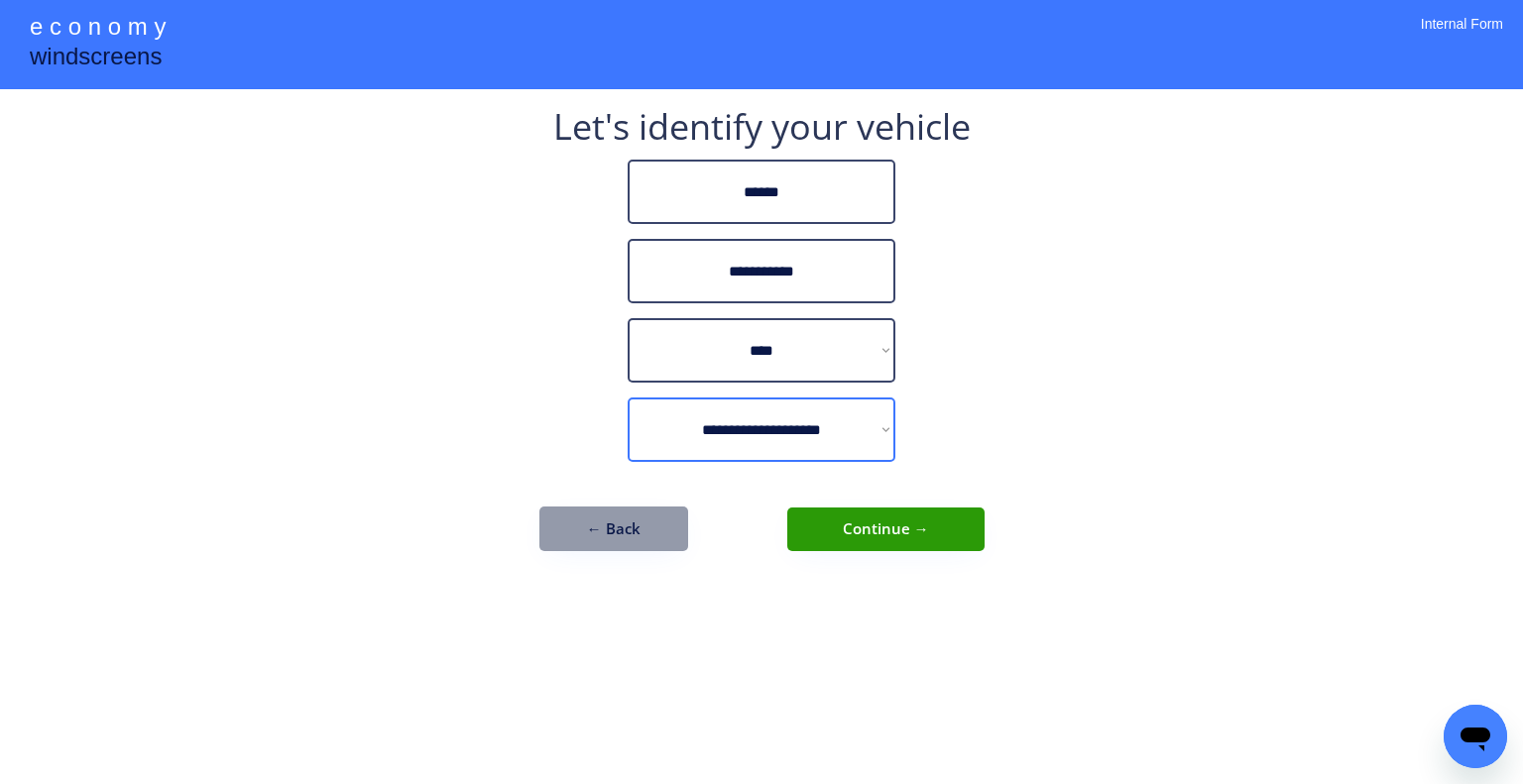 click on "**********" at bounding box center [762, 429] 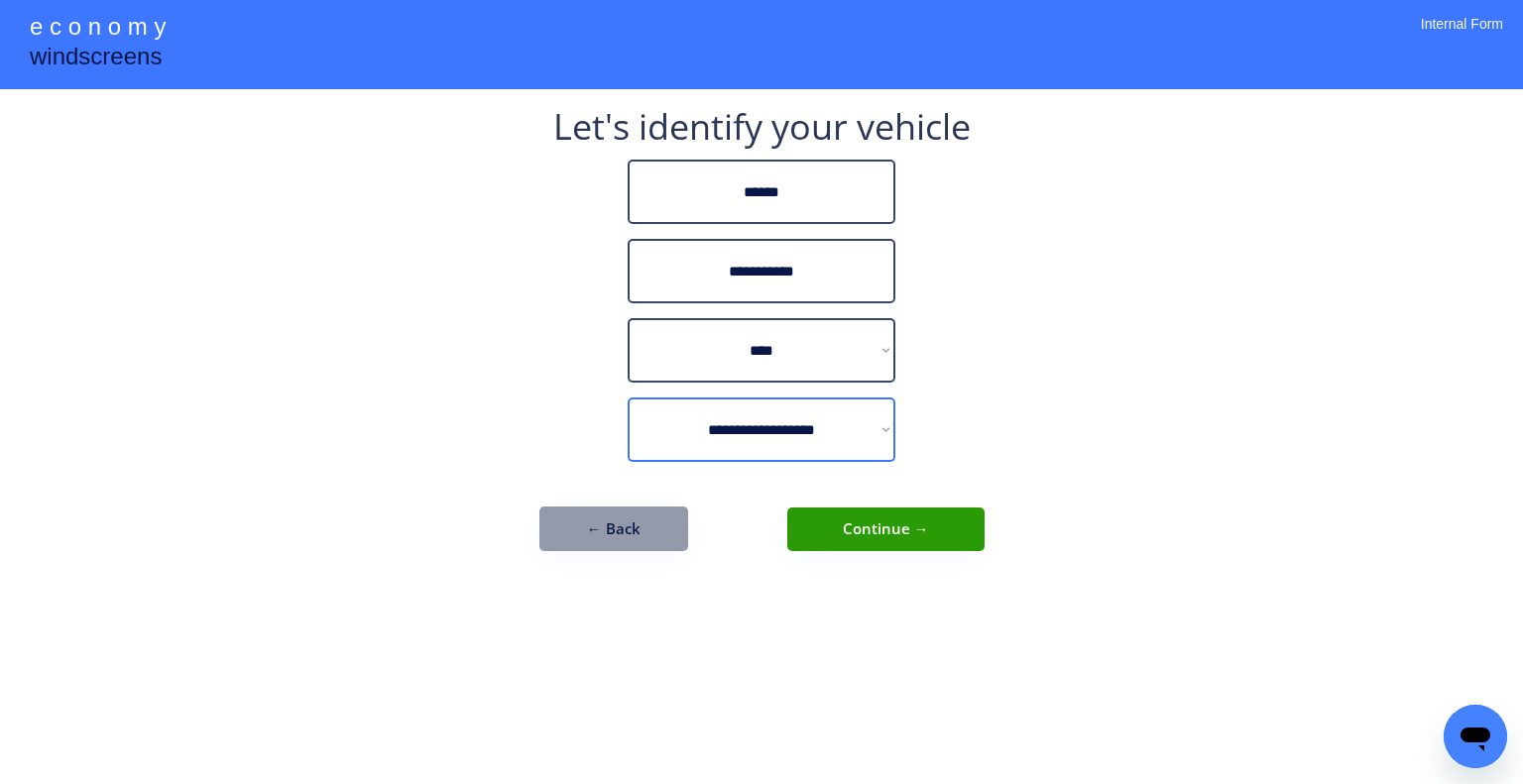 click on "**********" at bounding box center [762, 429] 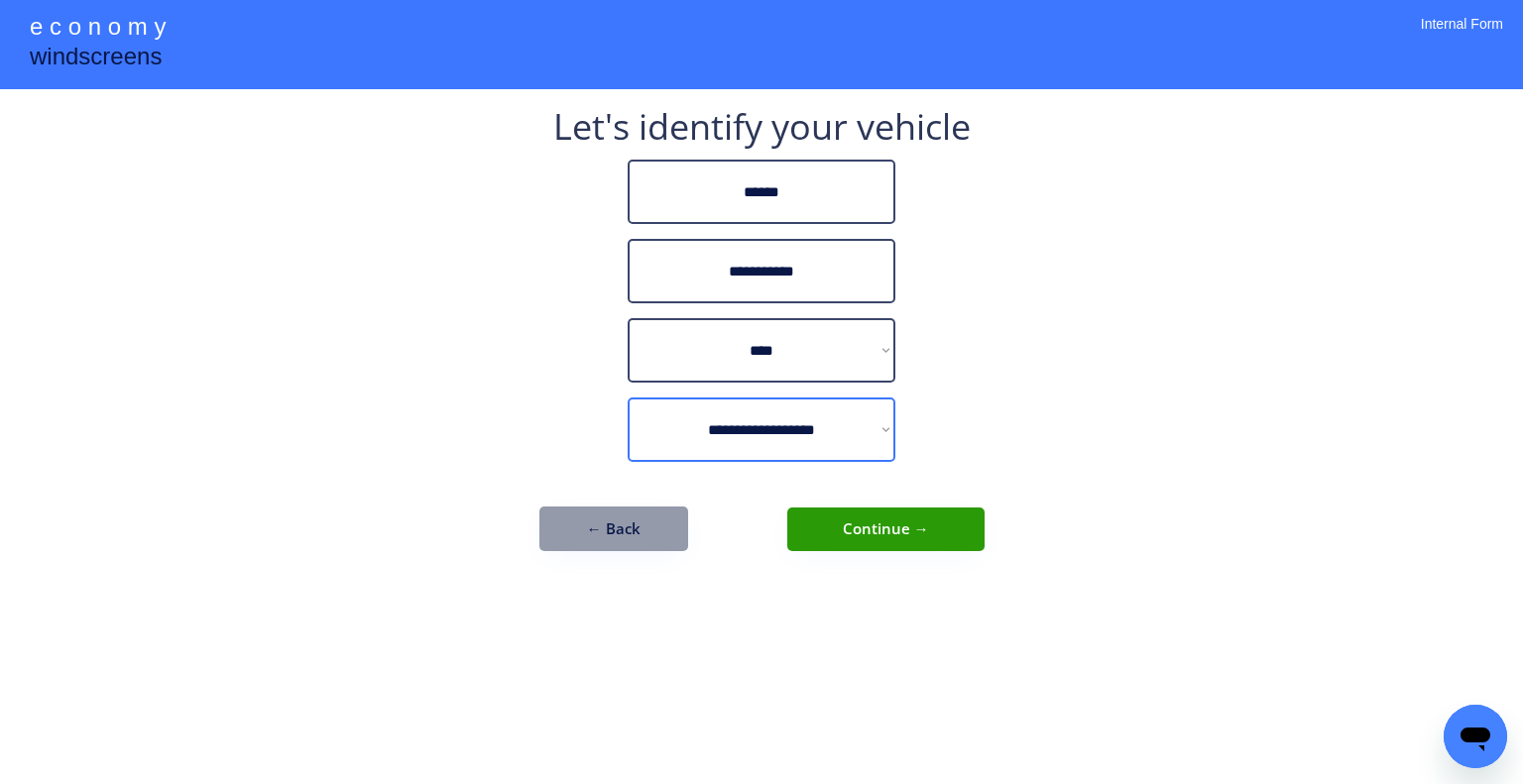 click on "**********" at bounding box center [762, 429] 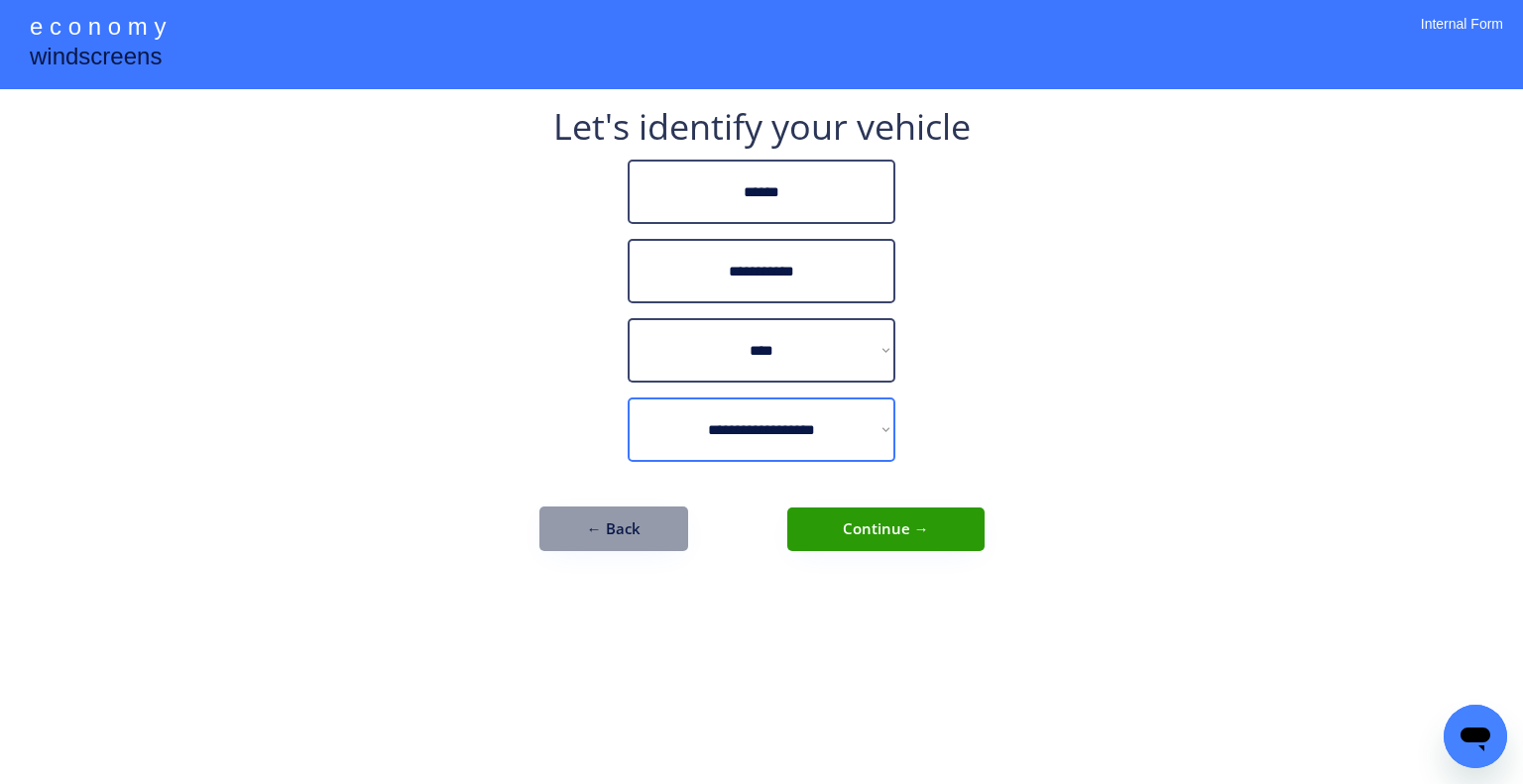 select on "**********" 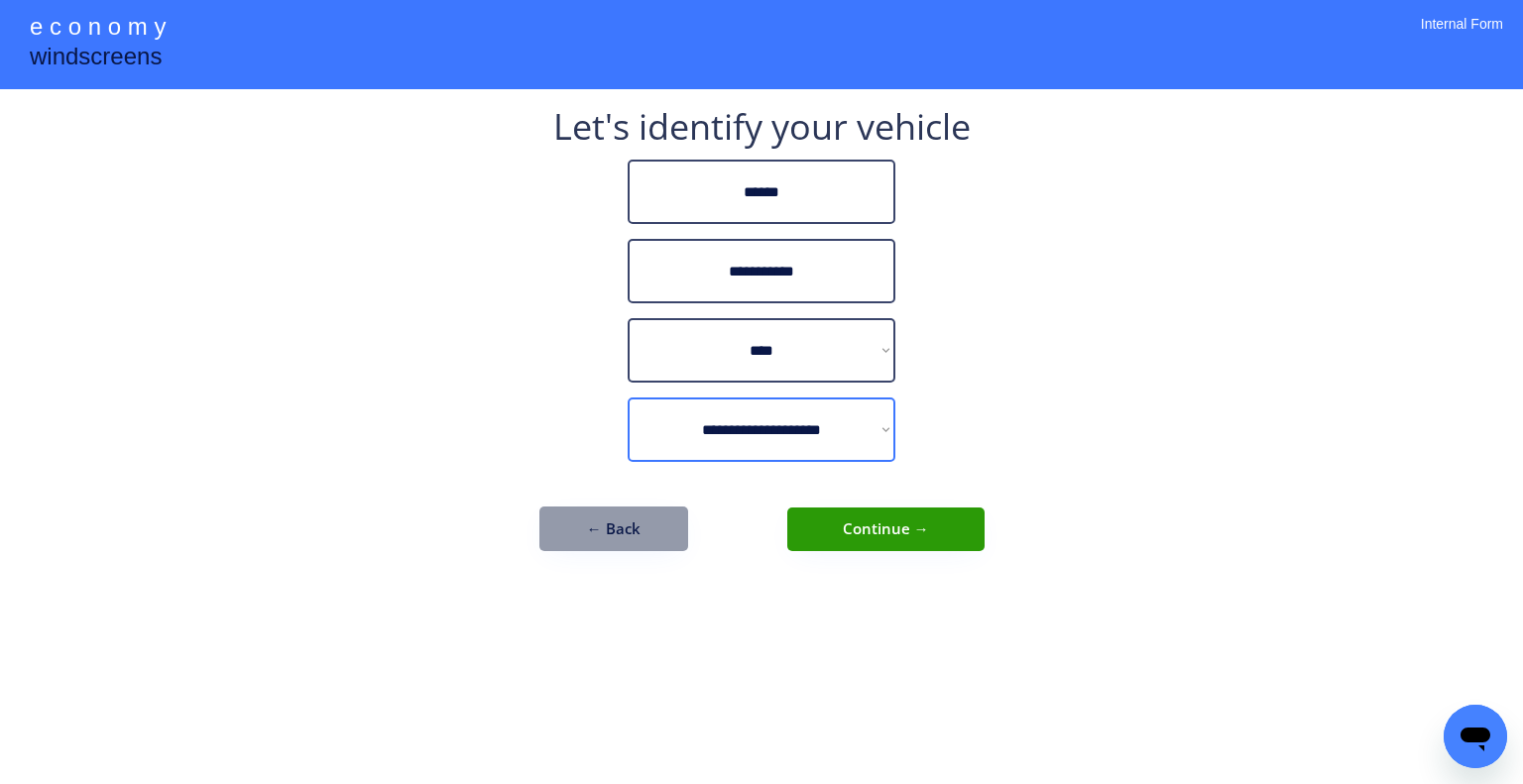 click on "**********" at bounding box center (762, 429) 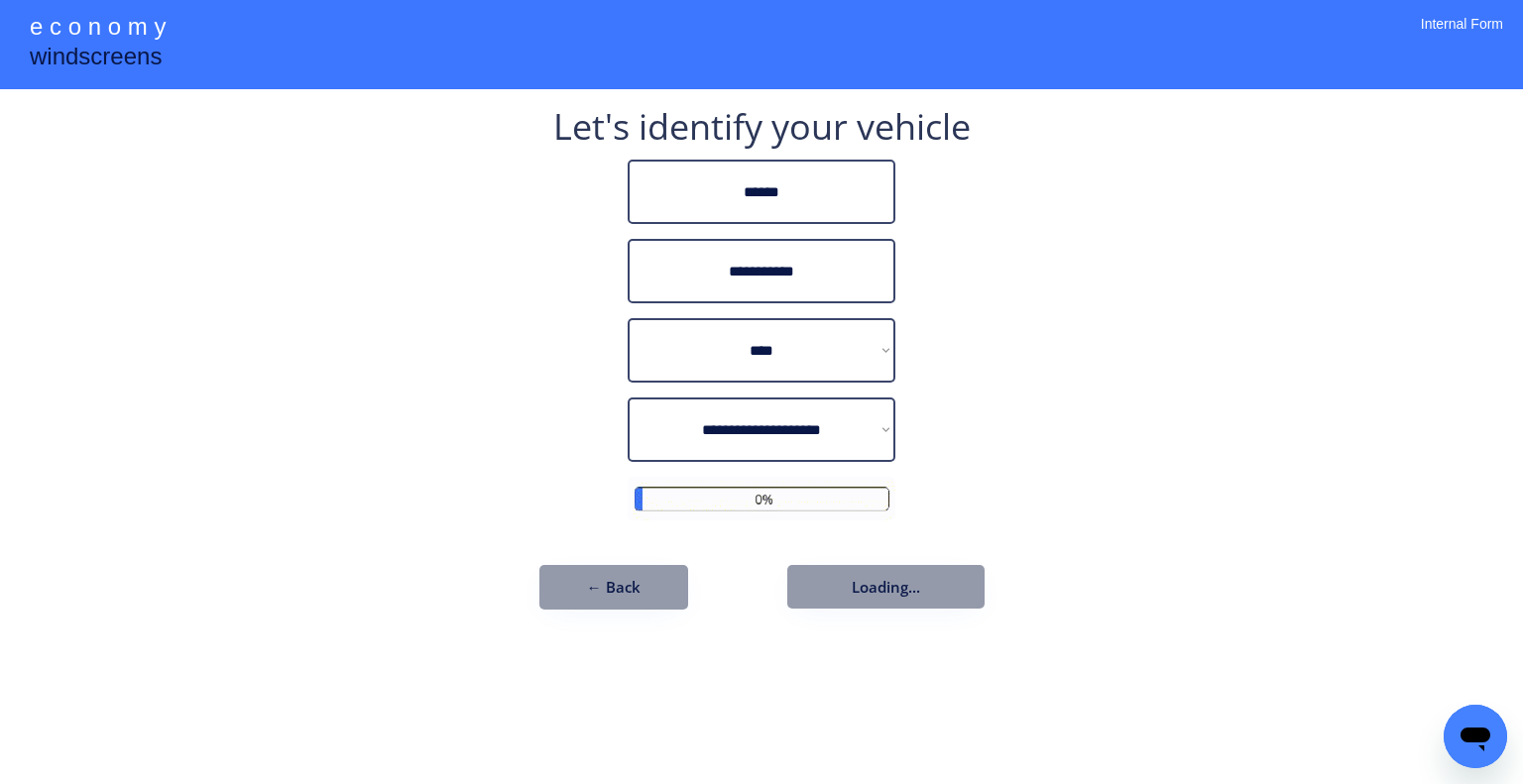 click on "**********" at bounding box center [762, 392] 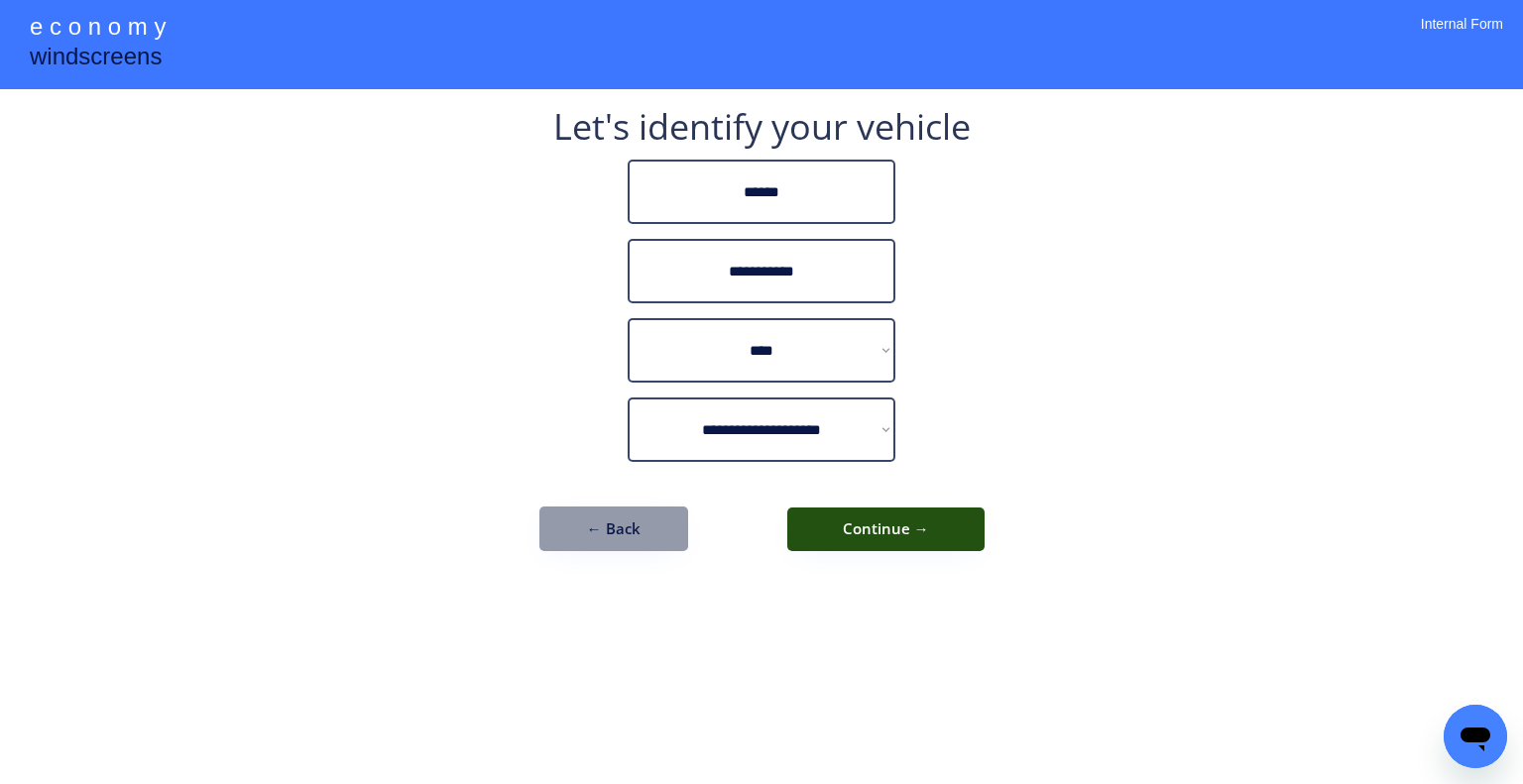 click on "Continue    →" at bounding box center [885, 529] 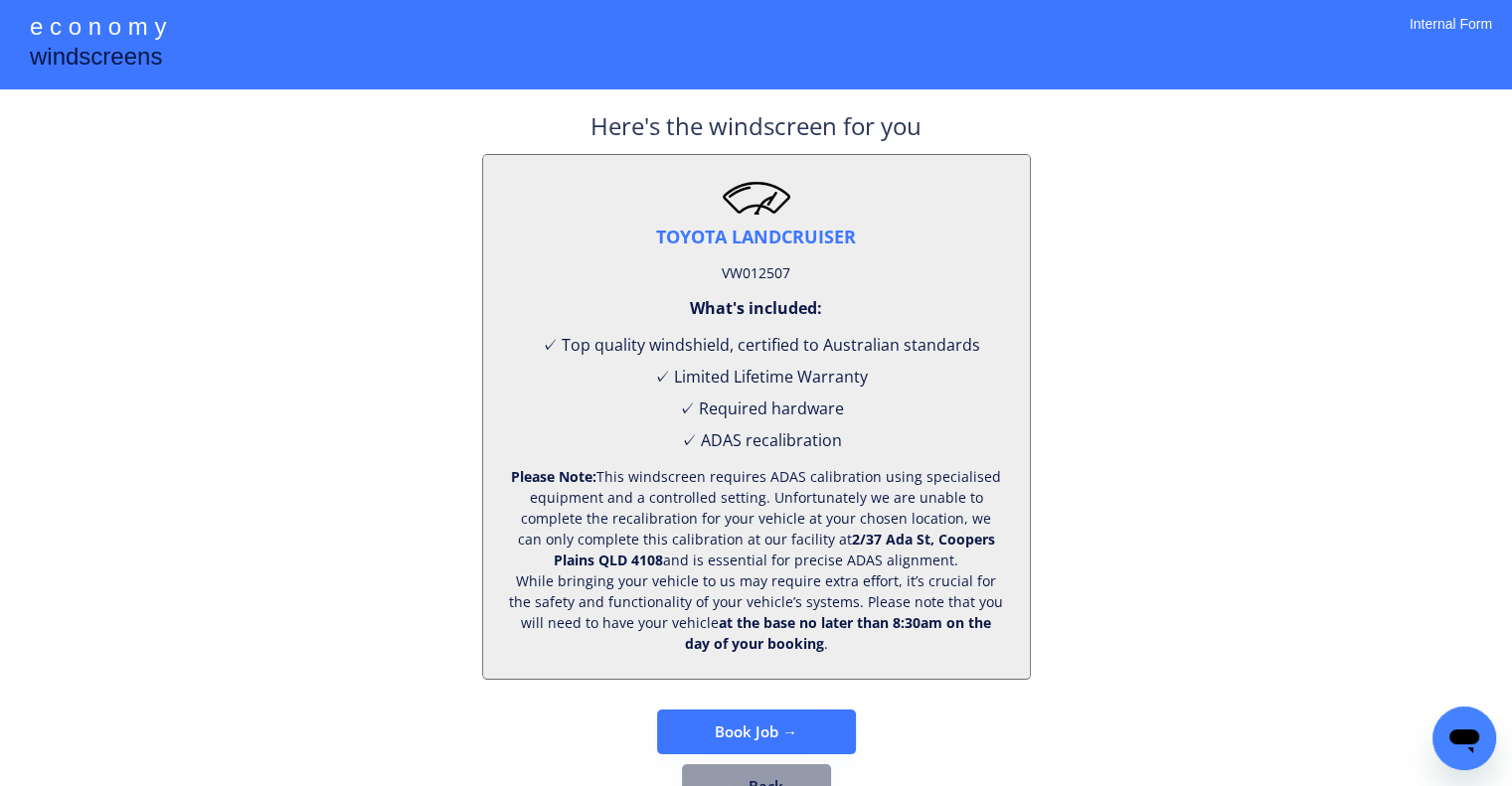 click on "VW012507" at bounding box center (756, 273) 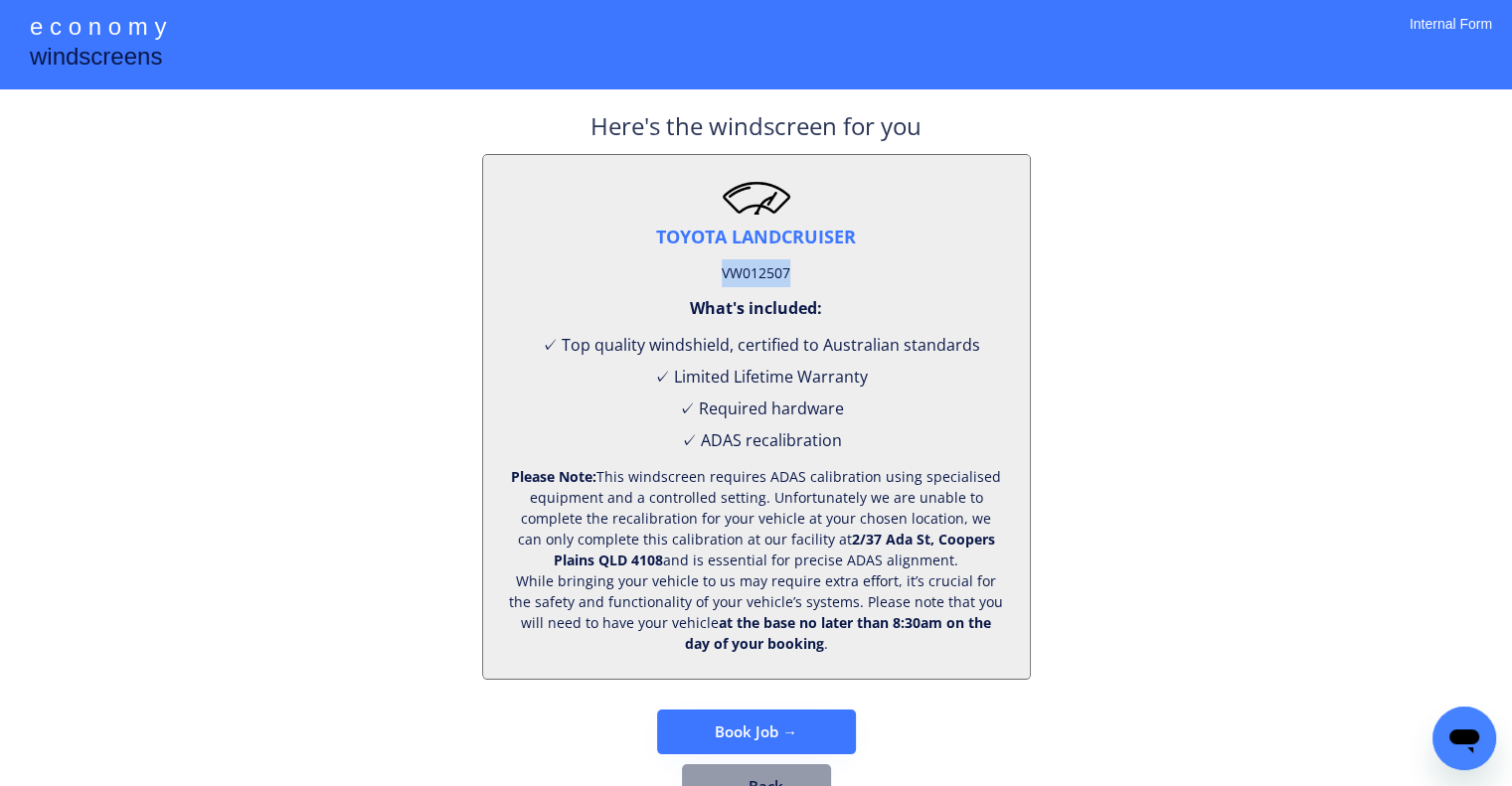 click on "VW012507" at bounding box center (756, 273) 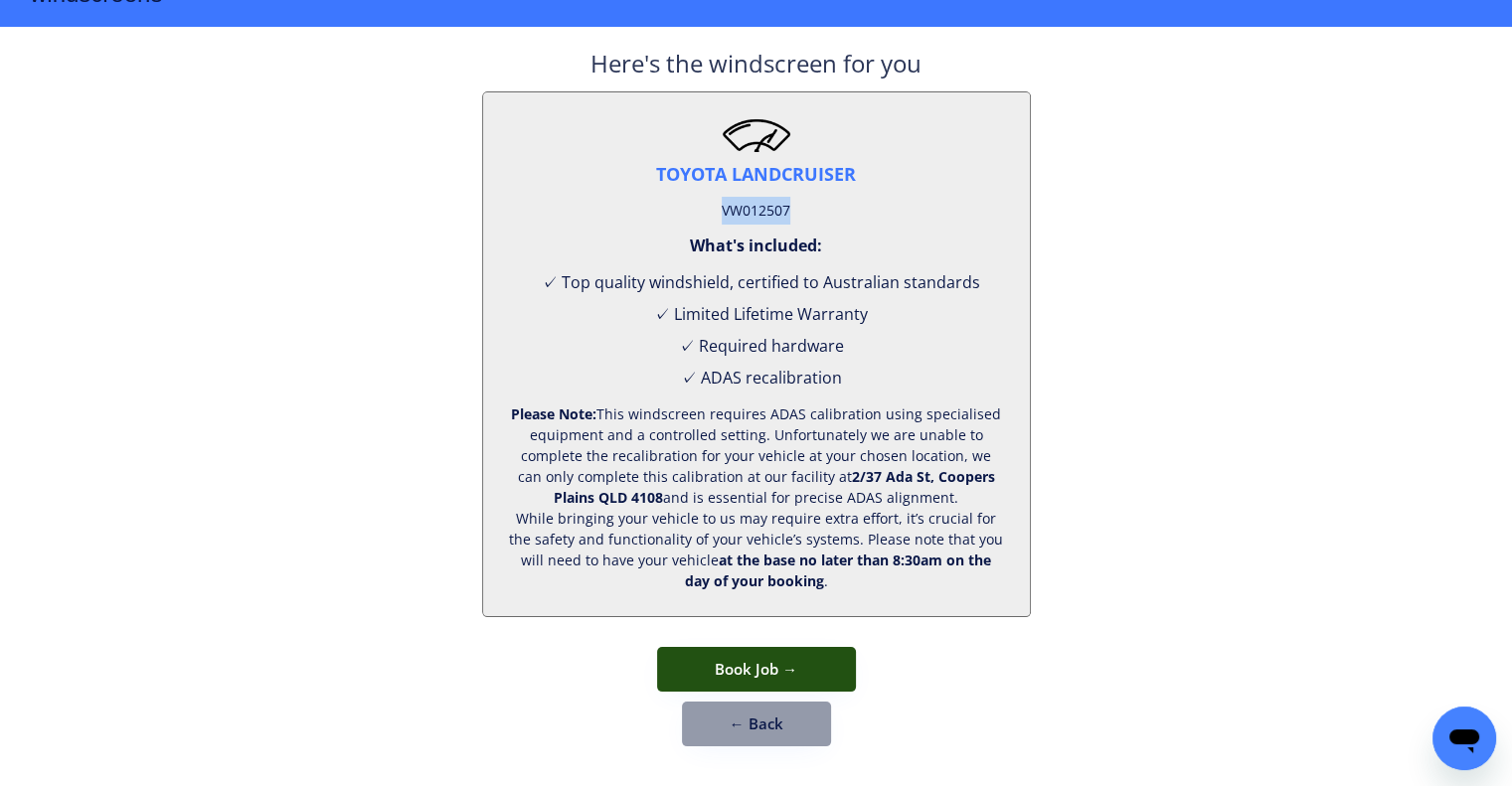 click on "Book Job    →" at bounding box center [756, 669] 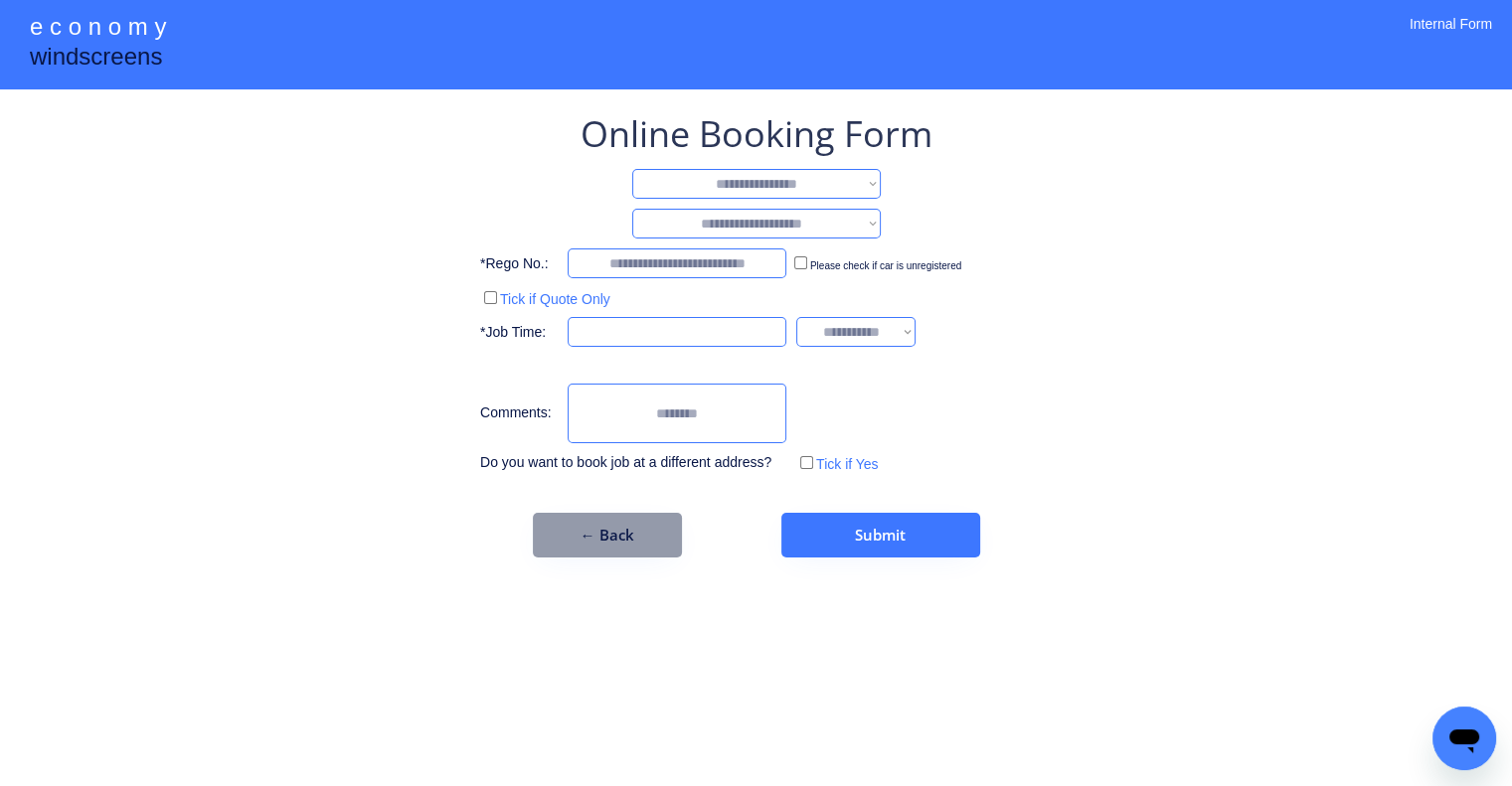 scroll, scrollTop: 0, scrollLeft: 0, axis: both 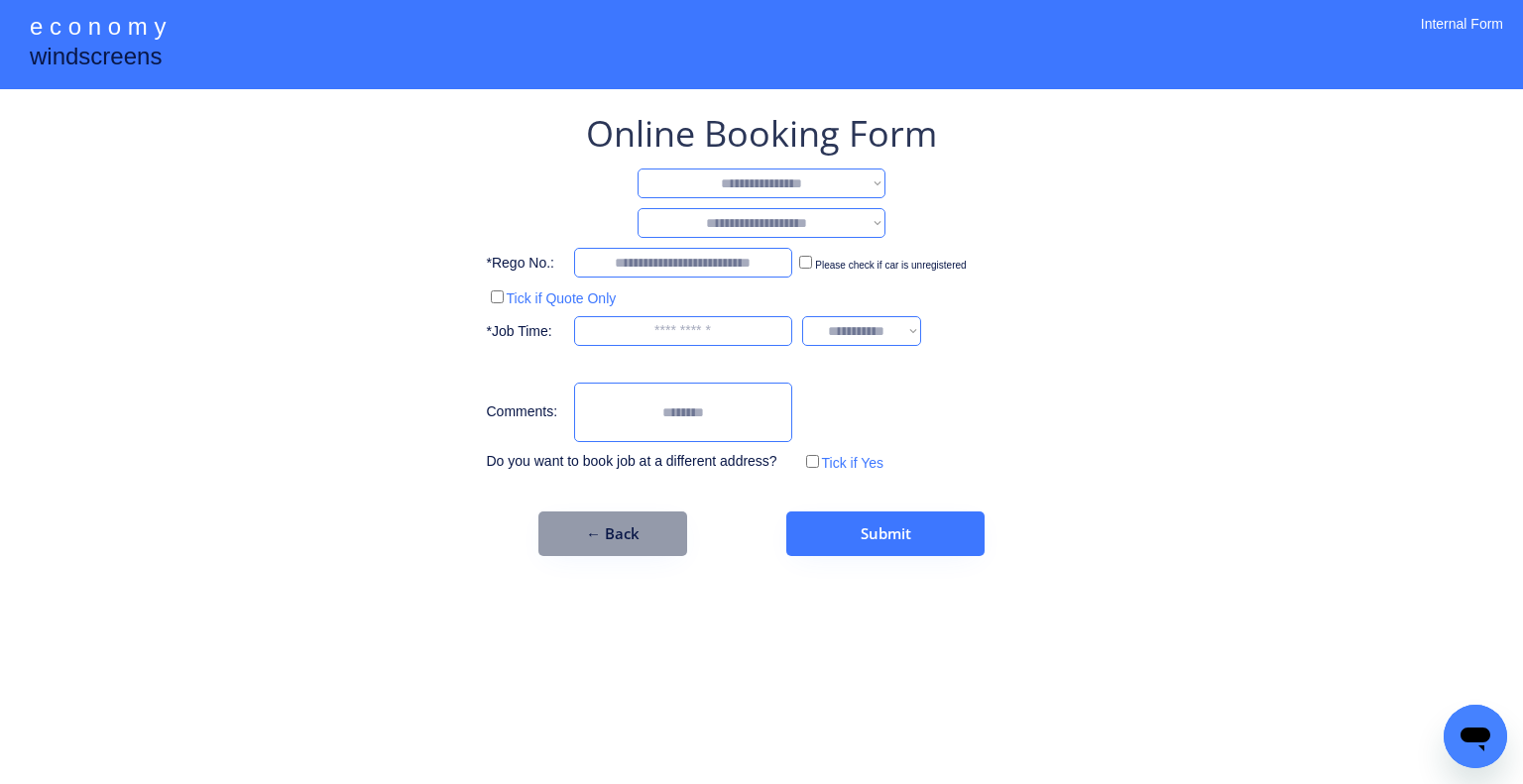 click on "**********" at bounding box center (762, 183) 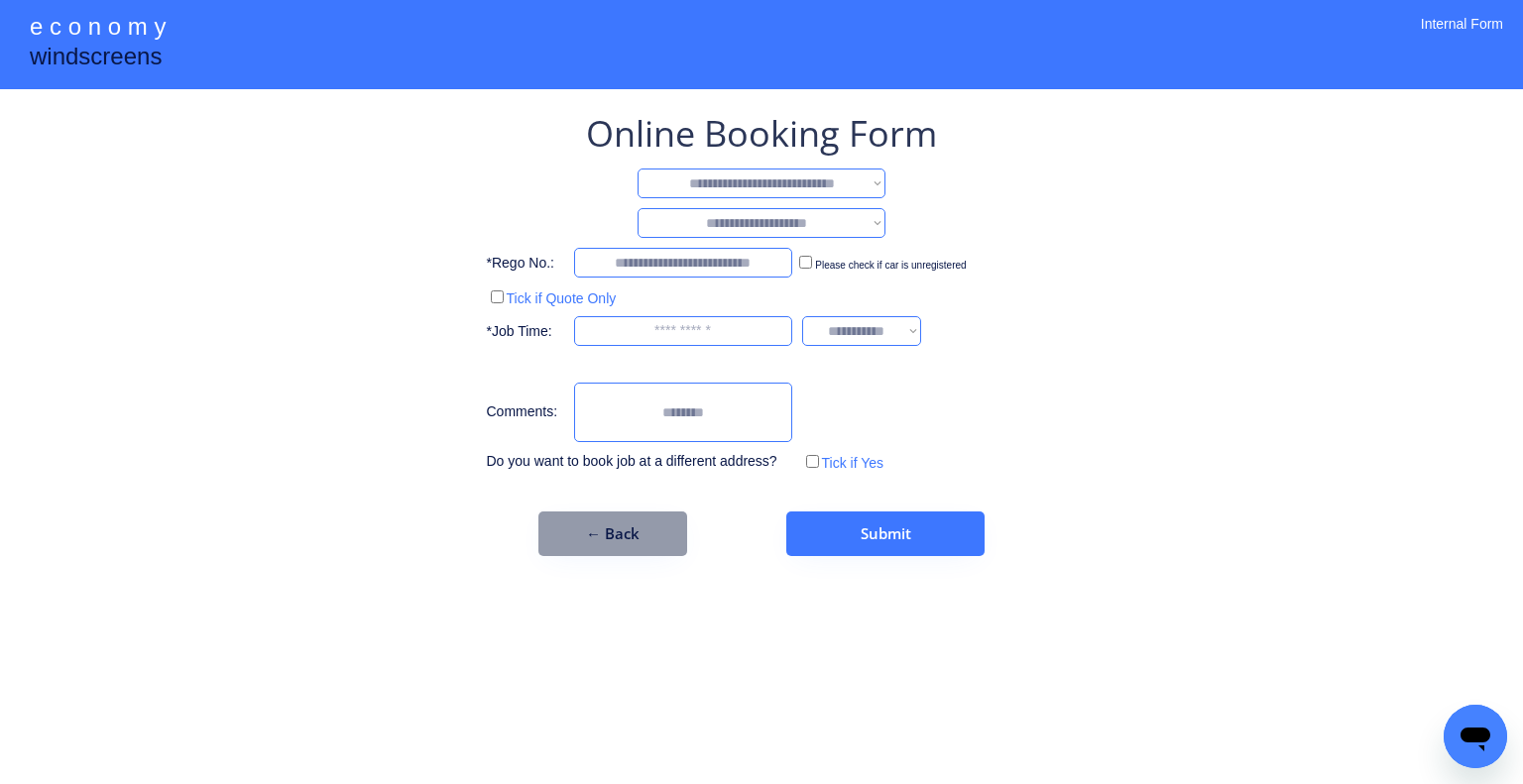 click on "**********" at bounding box center (762, 183) 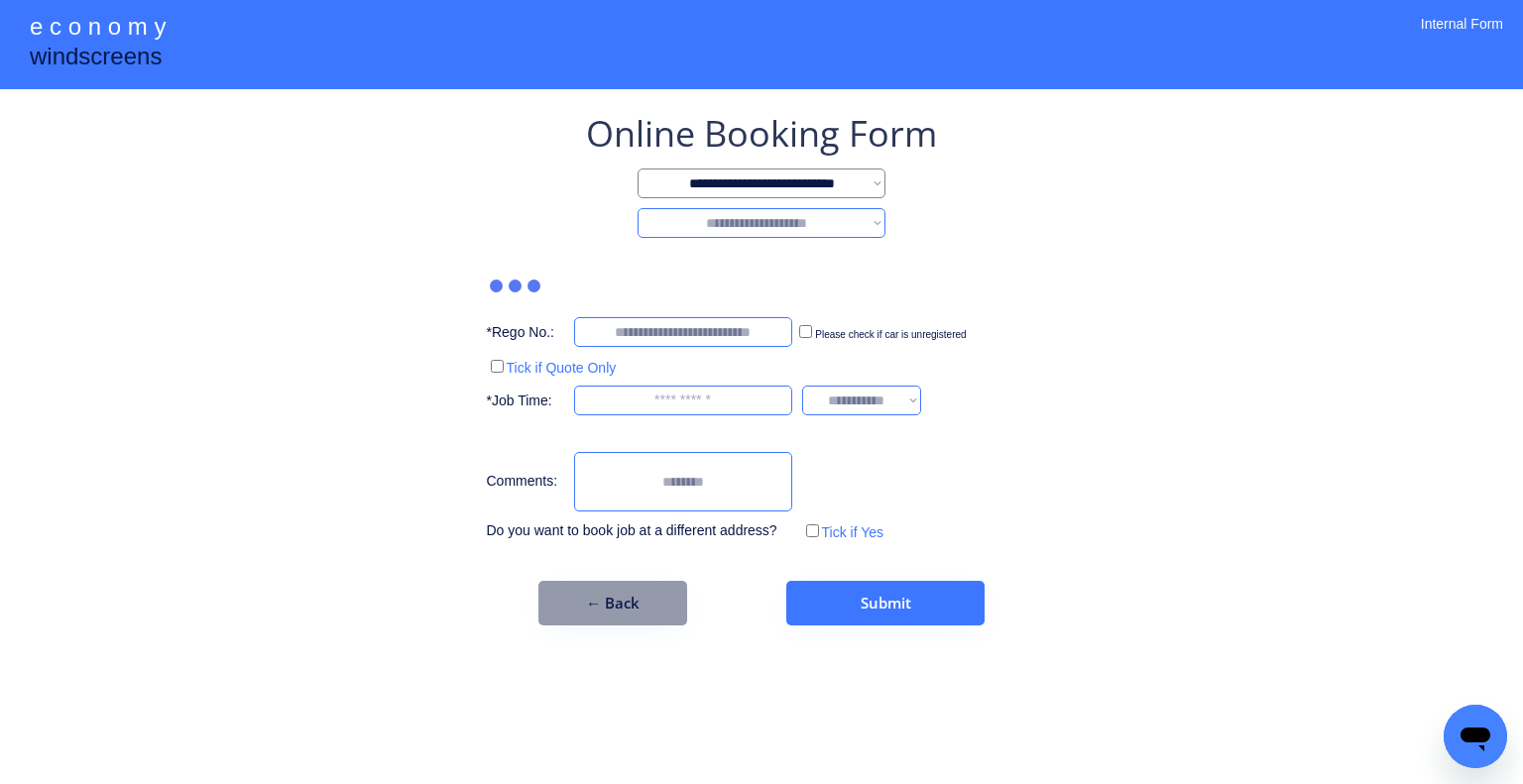 click on "**********" at bounding box center [762, 223] 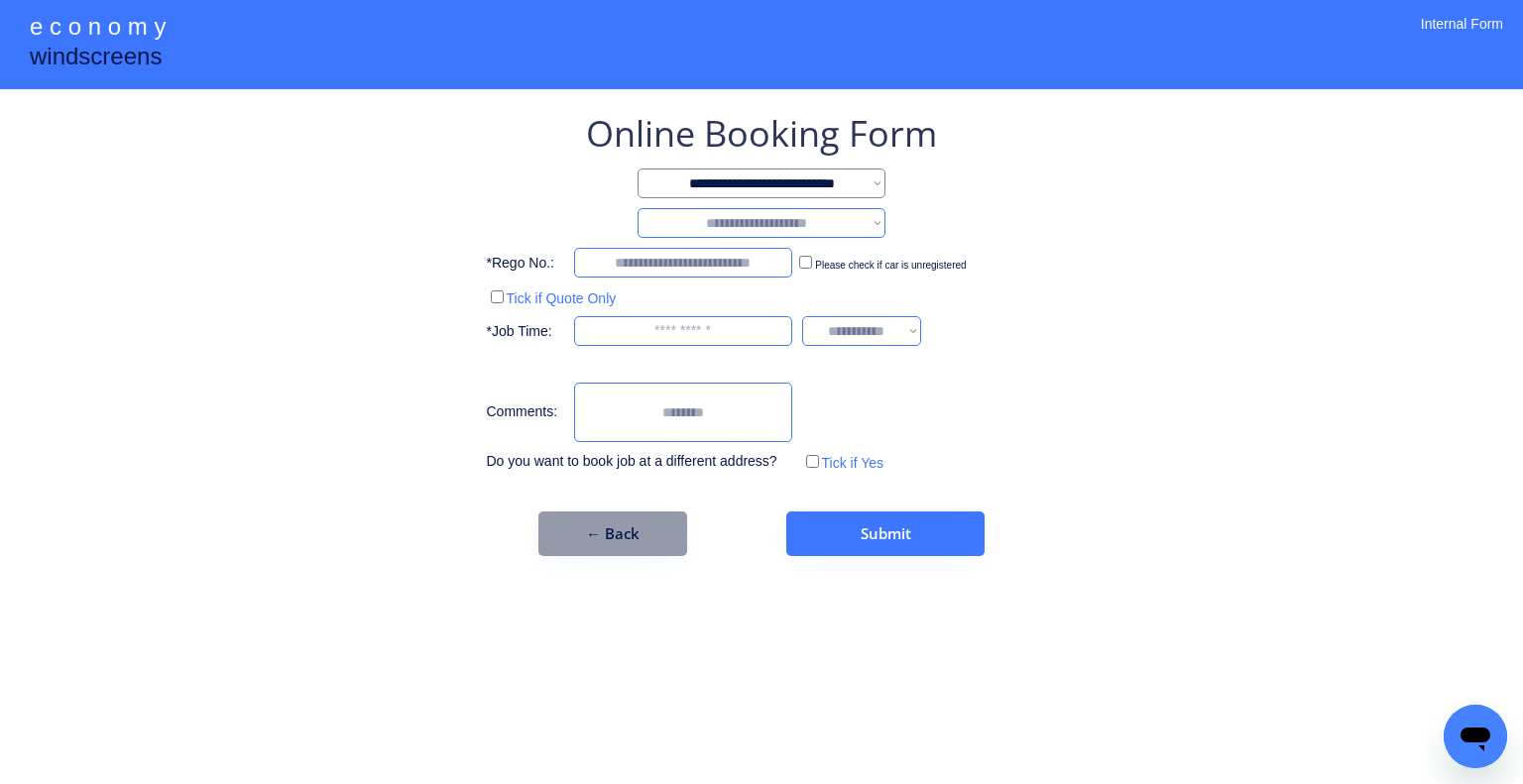 select on "********" 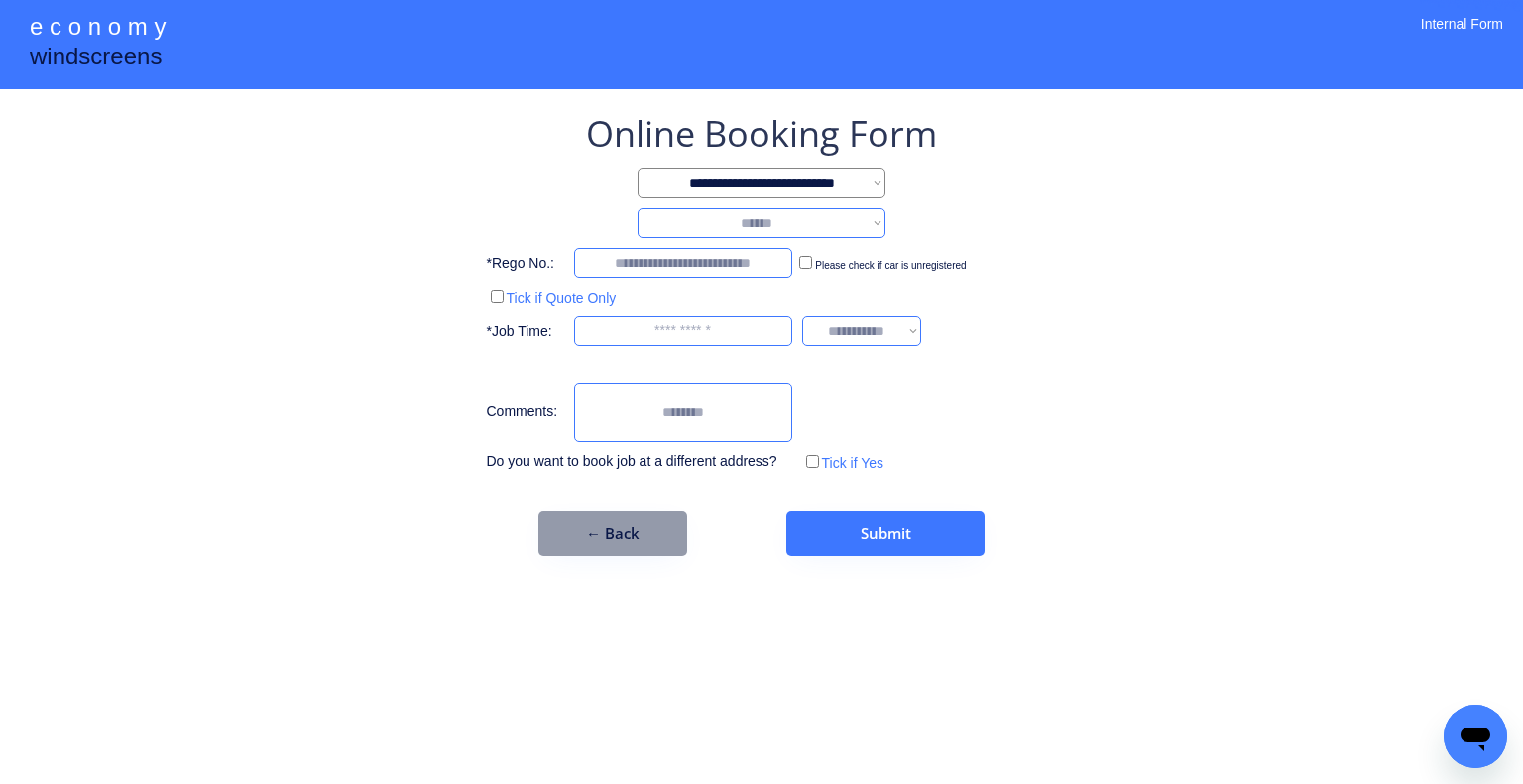 click on "**********" at bounding box center (762, 223) 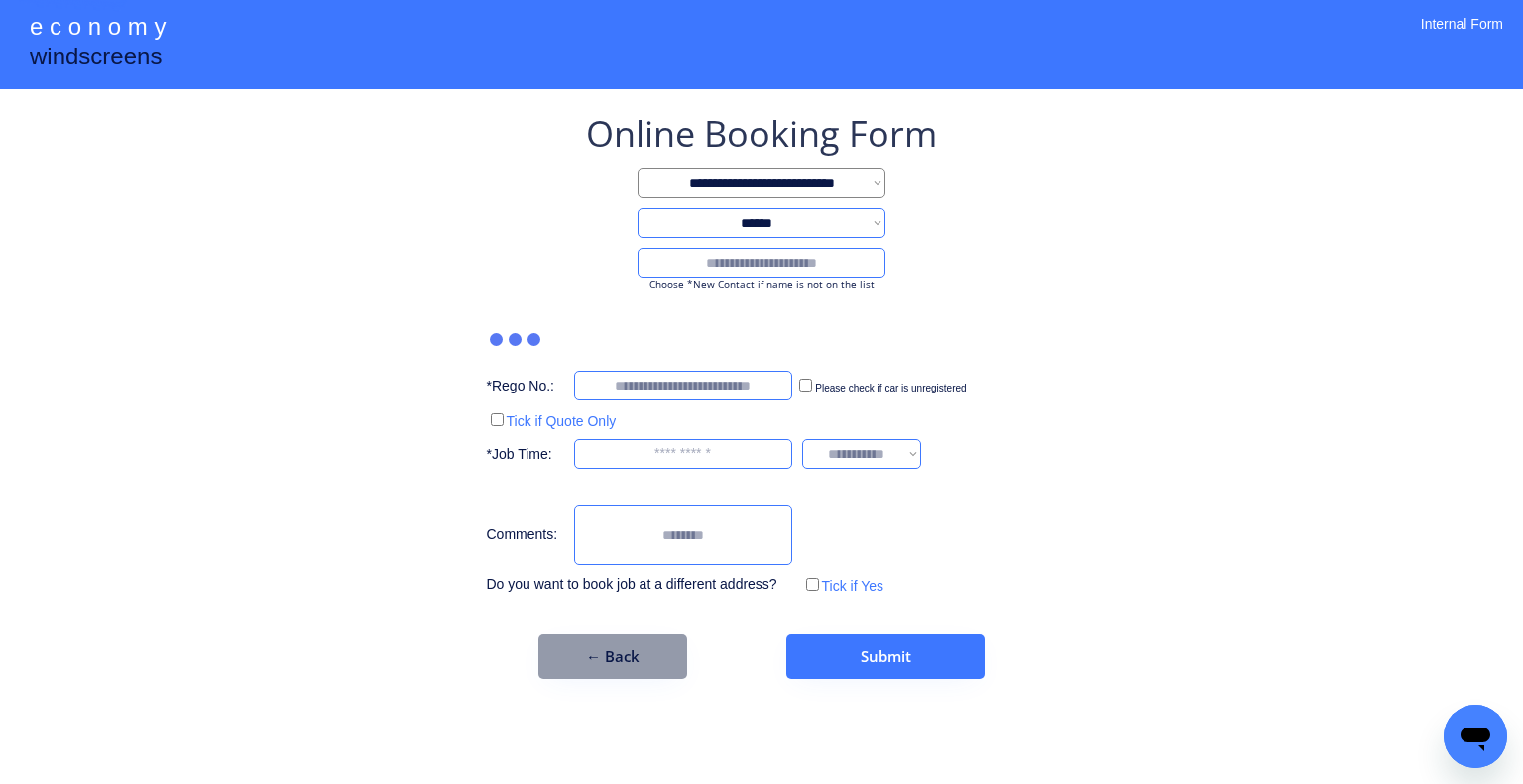 click at bounding box center (762, 263) 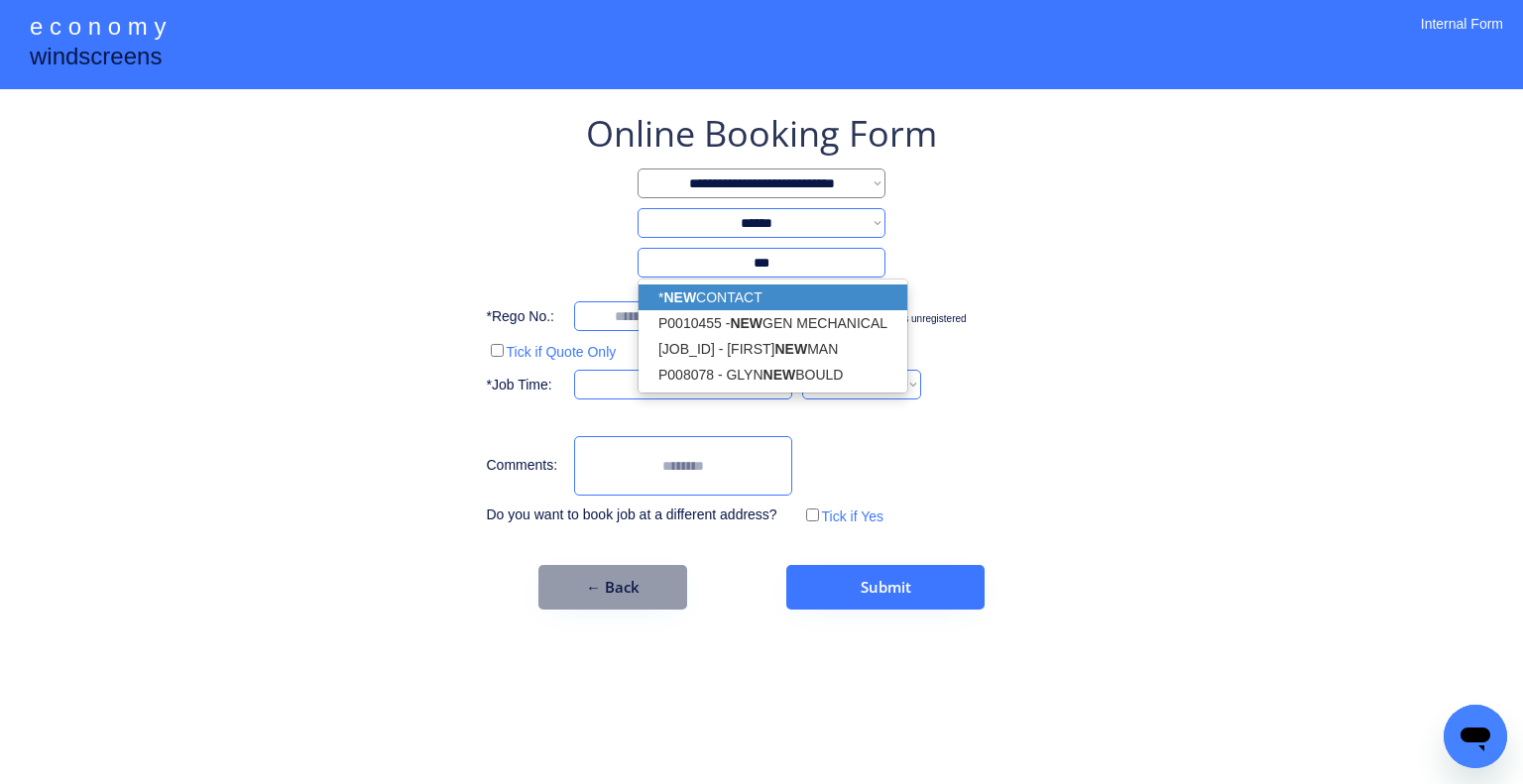 click on "* NEW  CONTACT" at bounding box center (772, 297) 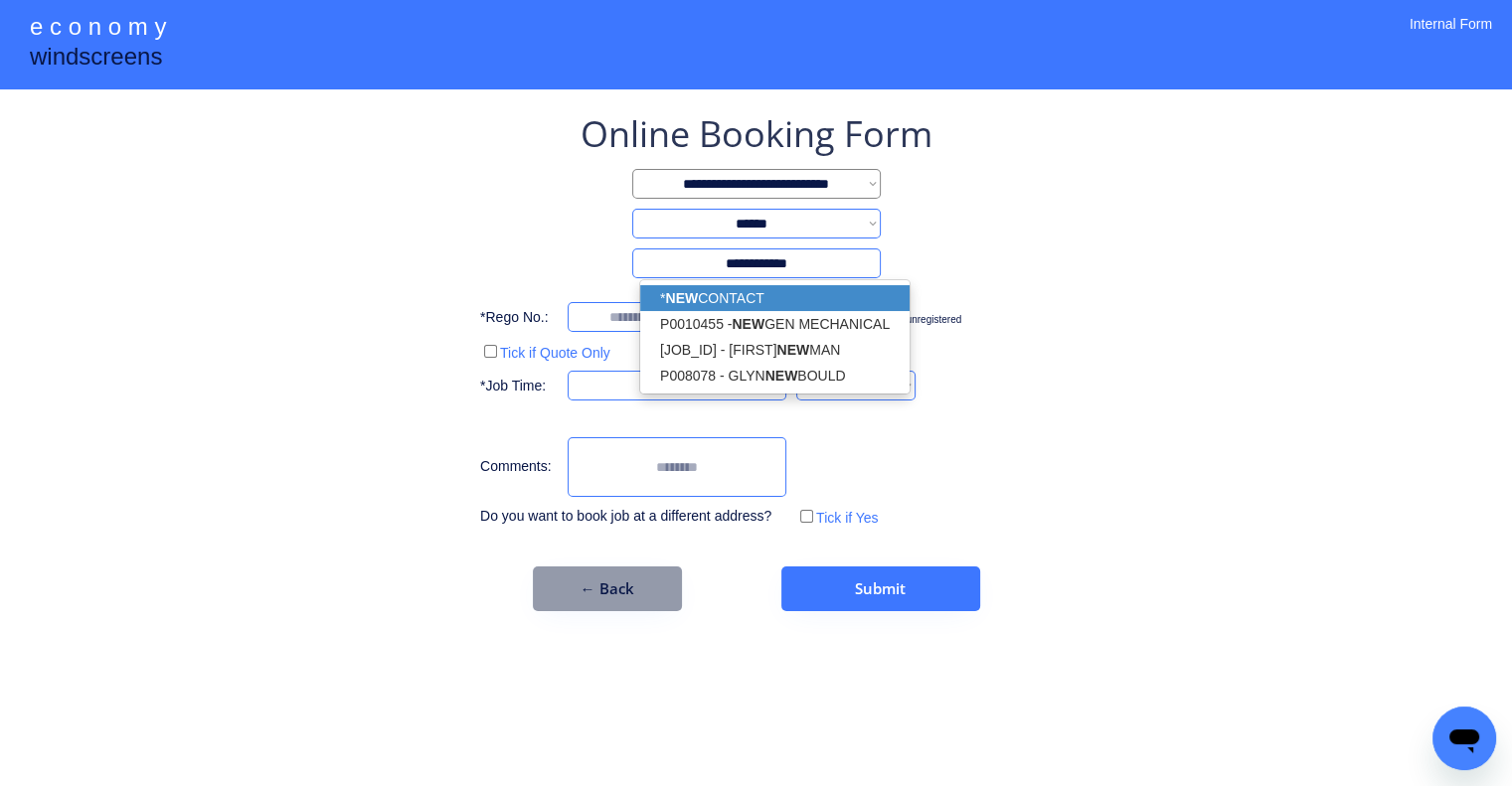 type on "**********" 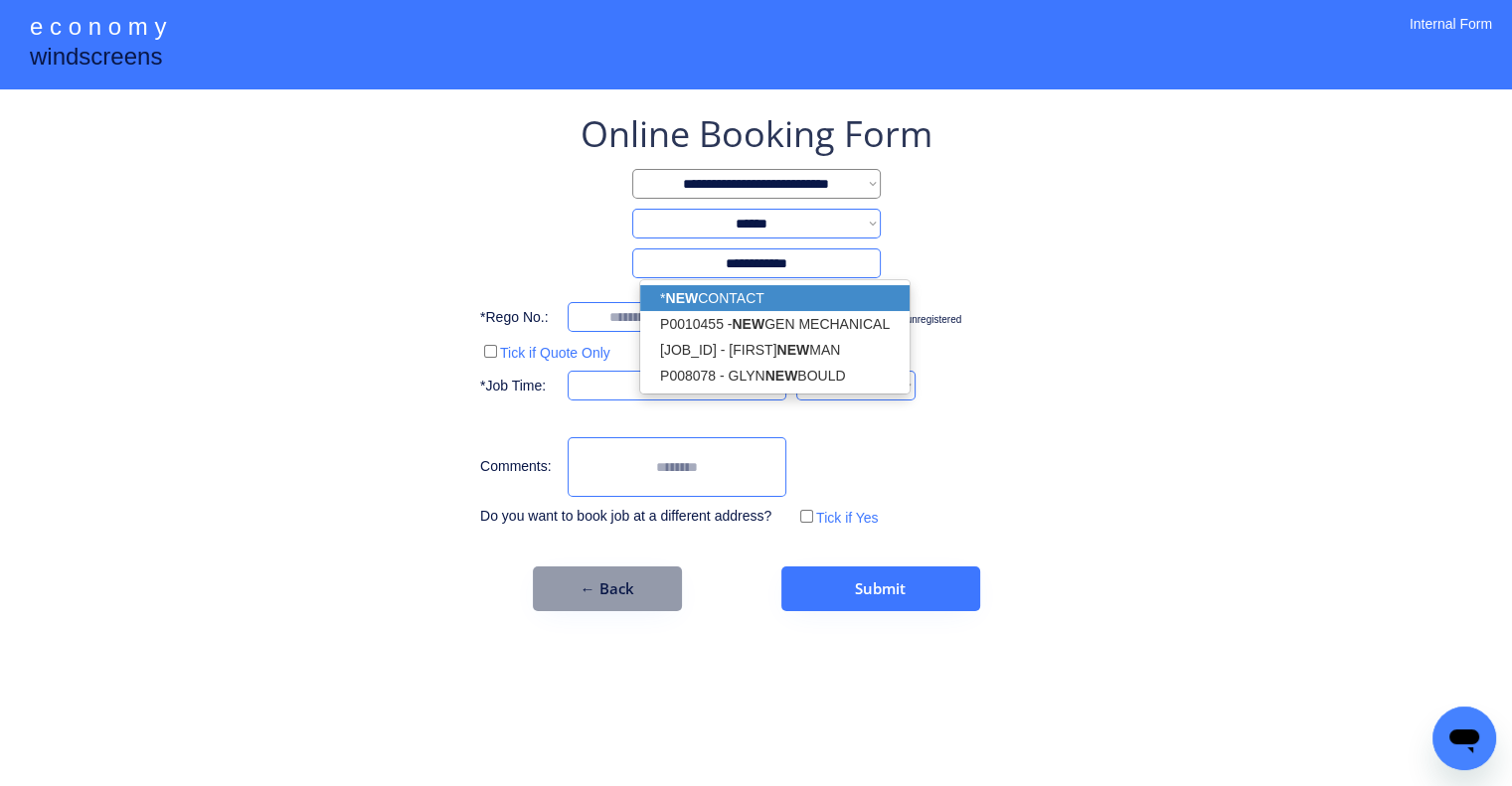 click on "**********" at bounding box center [756, 393] 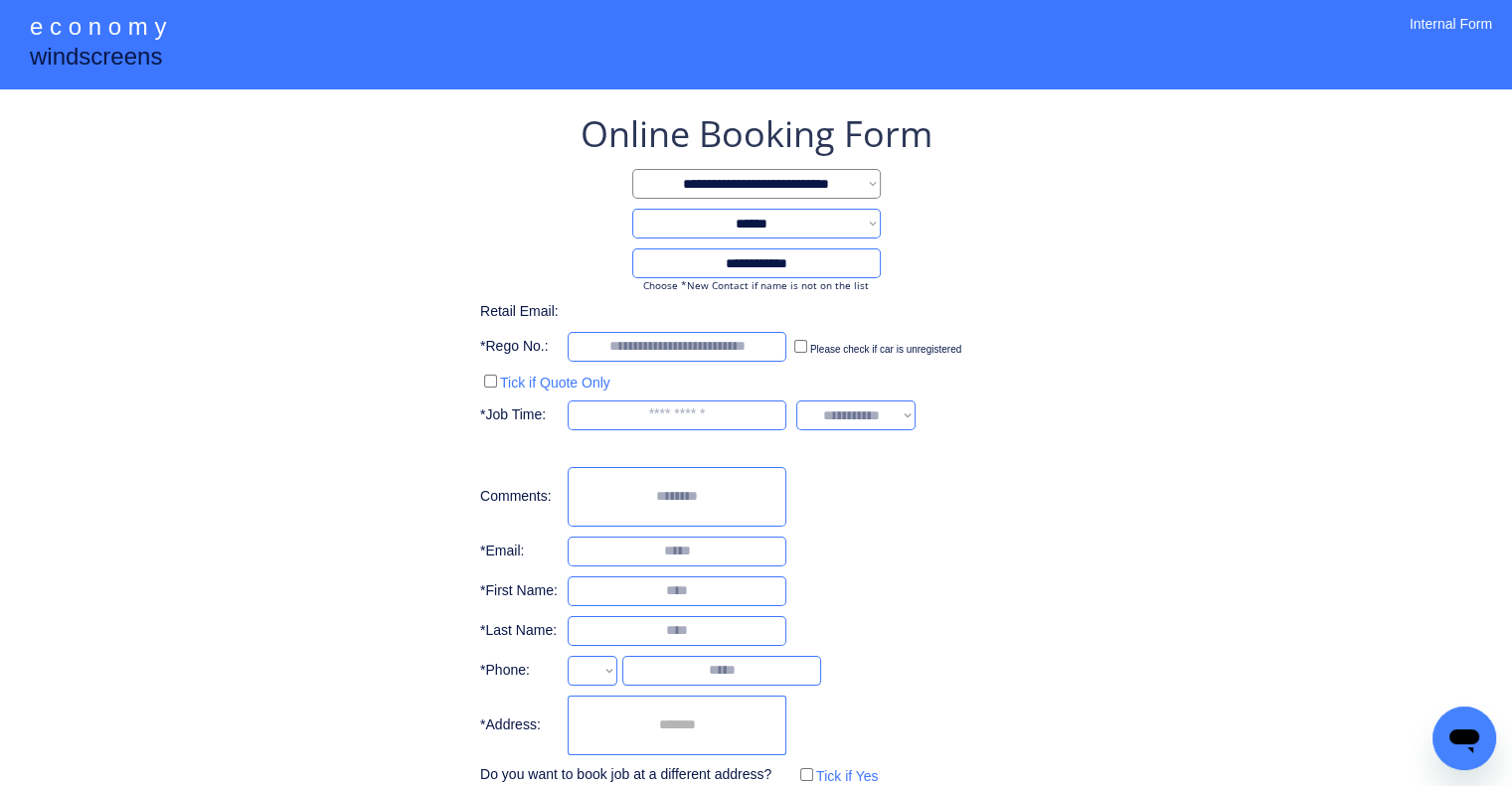 select on "**********" 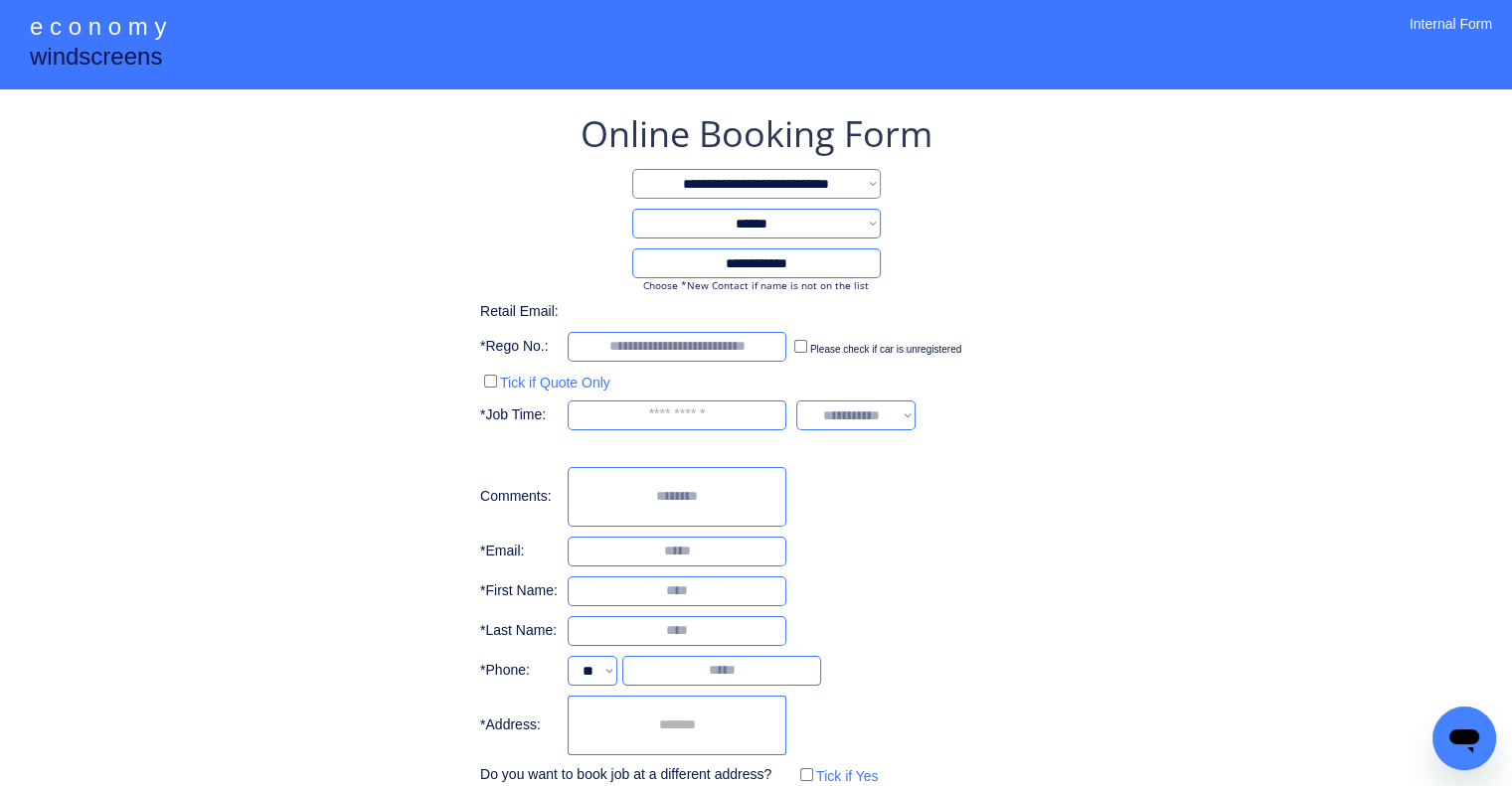 click at bounding box center [677, 725] 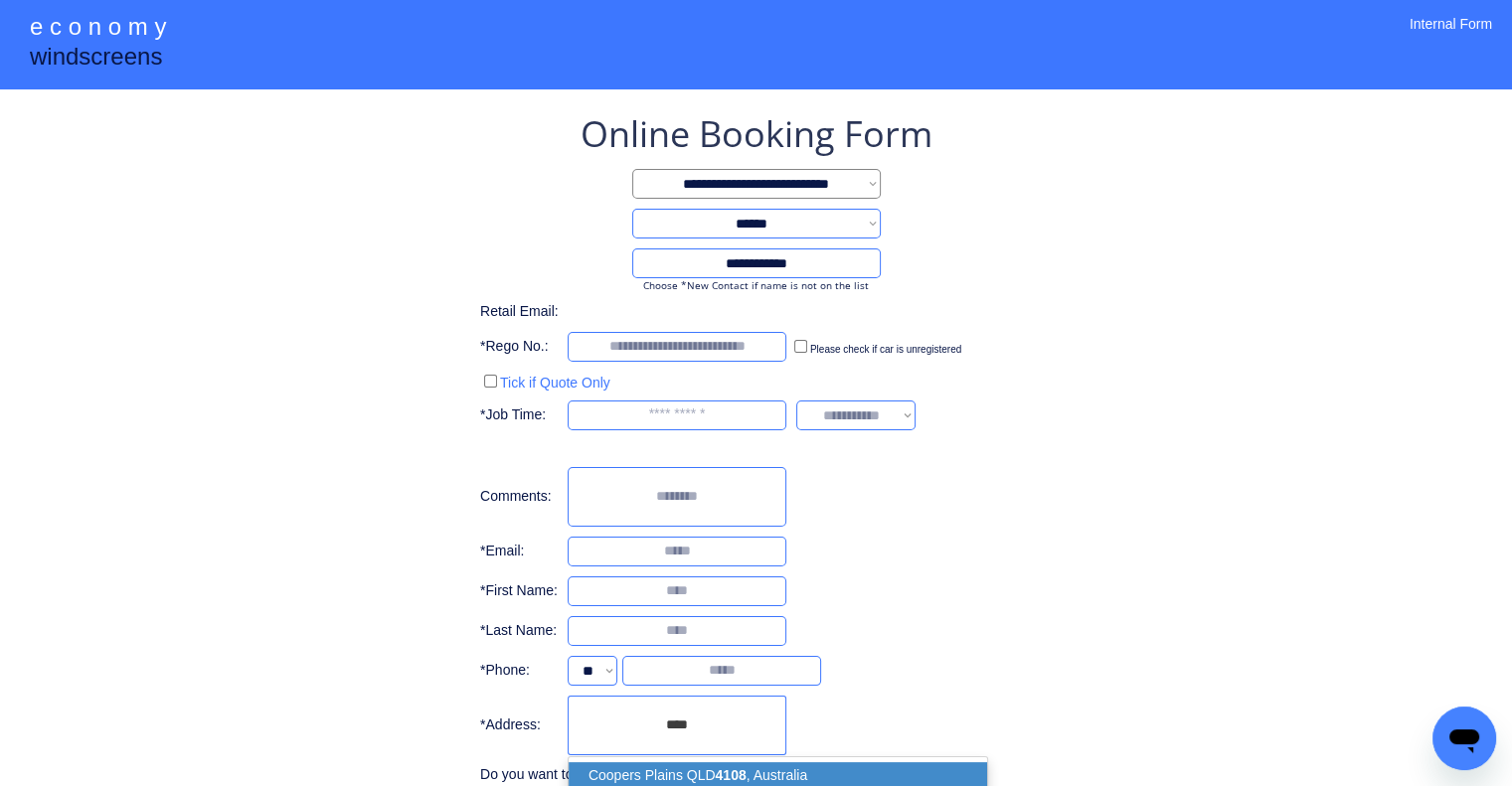 scroll, scrollTop: 99, scrollLeft: 0, axis: vertical 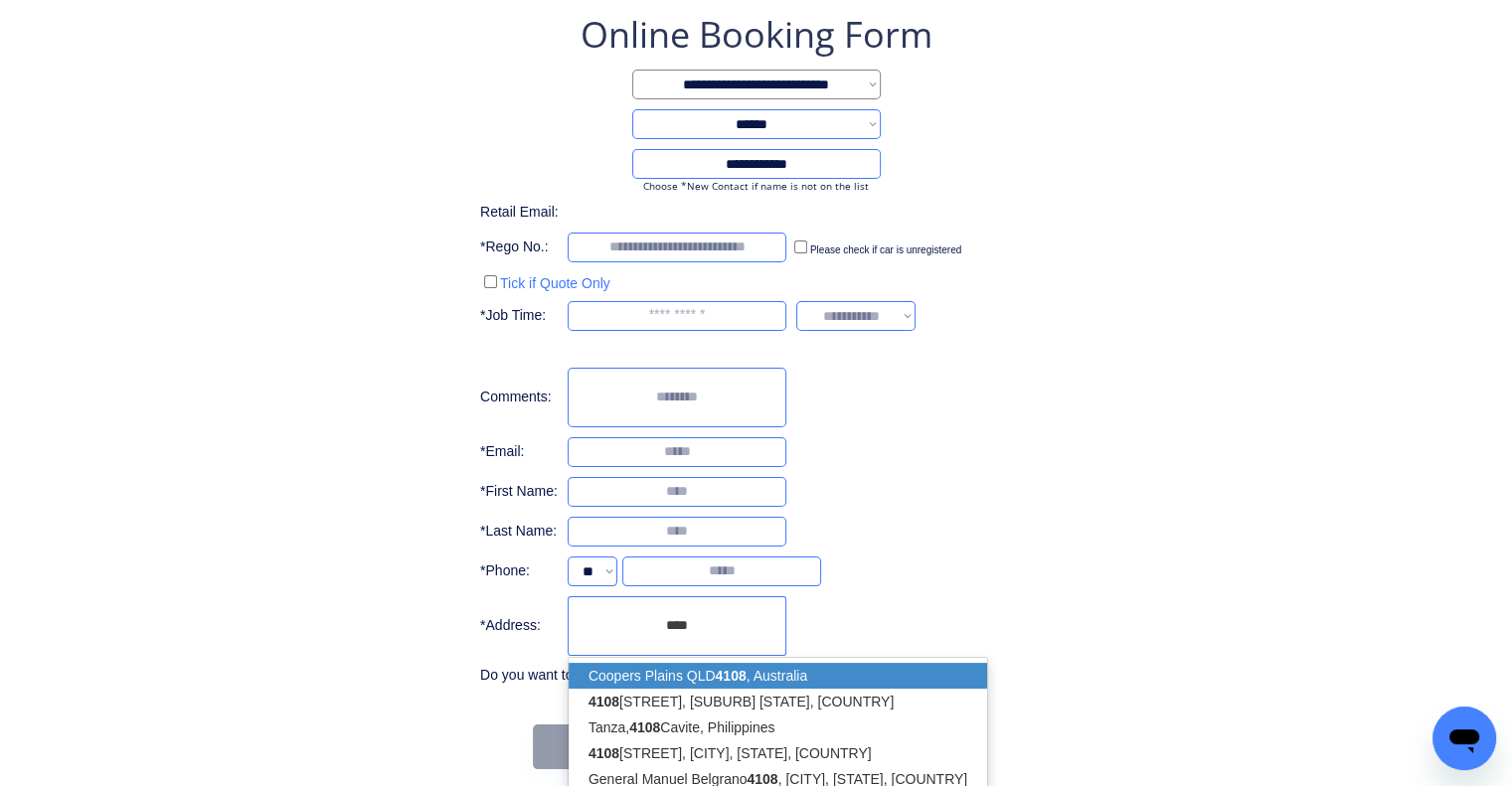 click on "Coopers Plains QLD  4108 , Australia" at bounding box center [777, 676] 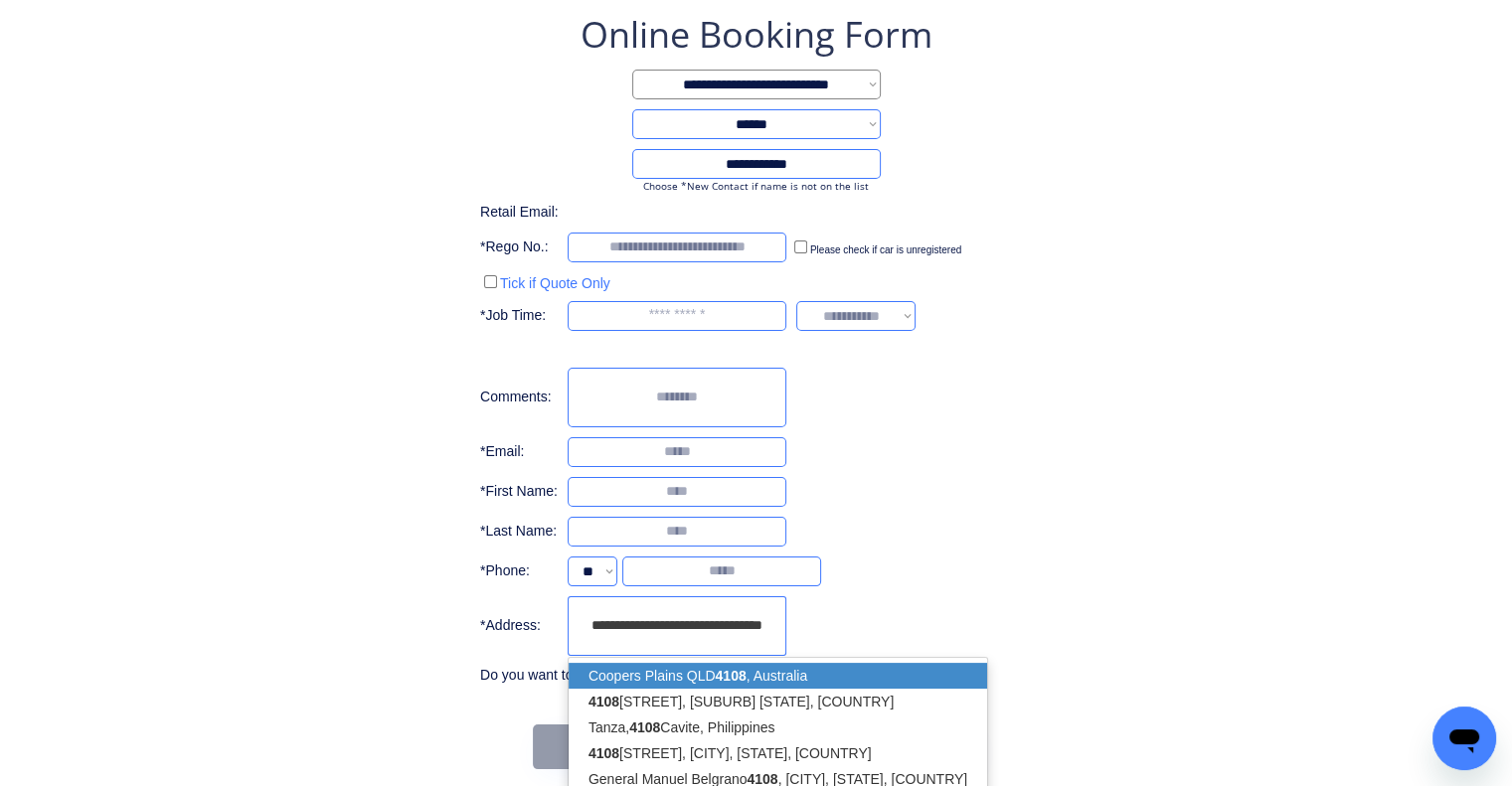type on "**********" 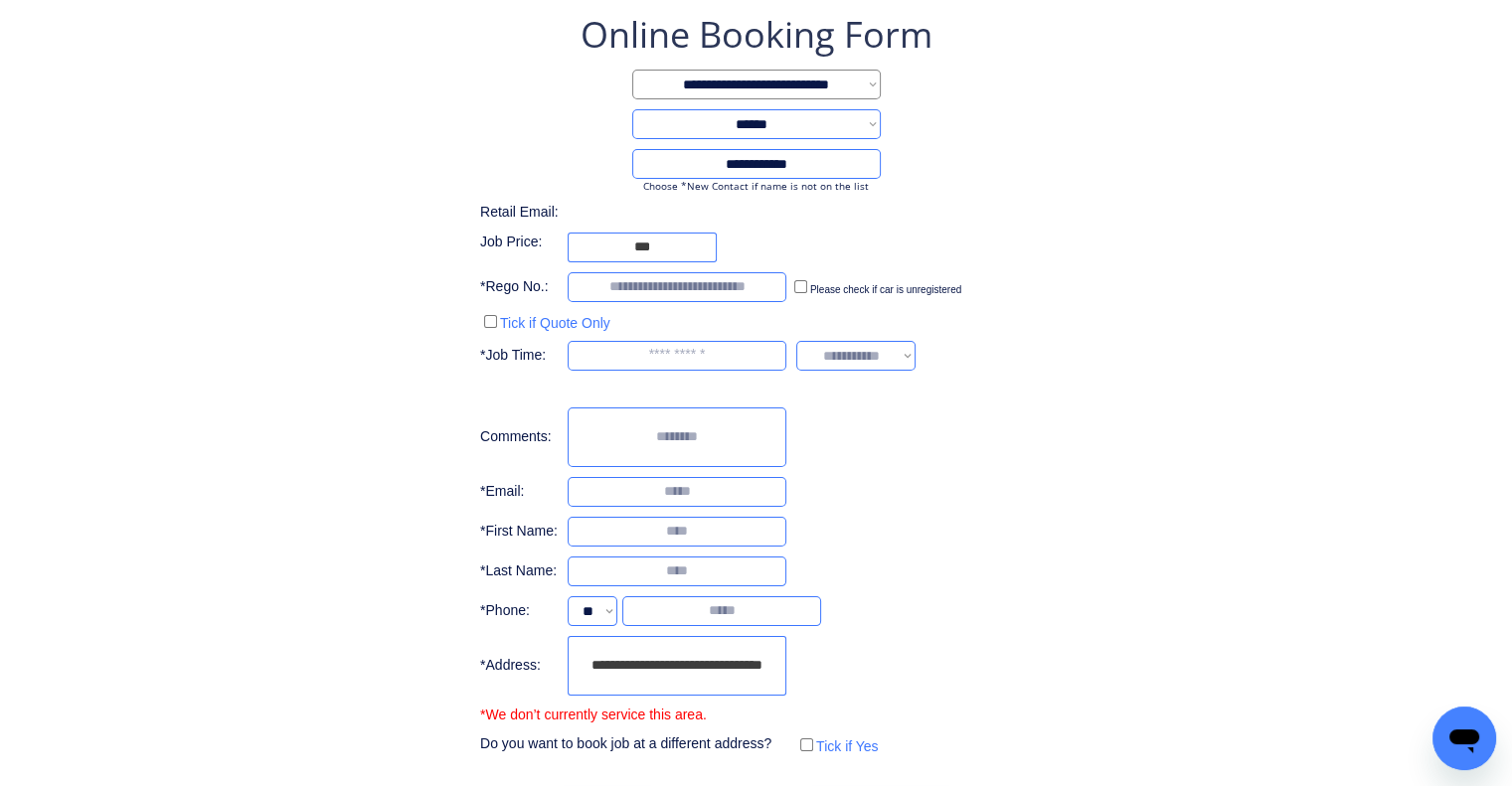 click on "**********" at bounding box center (756, 385) 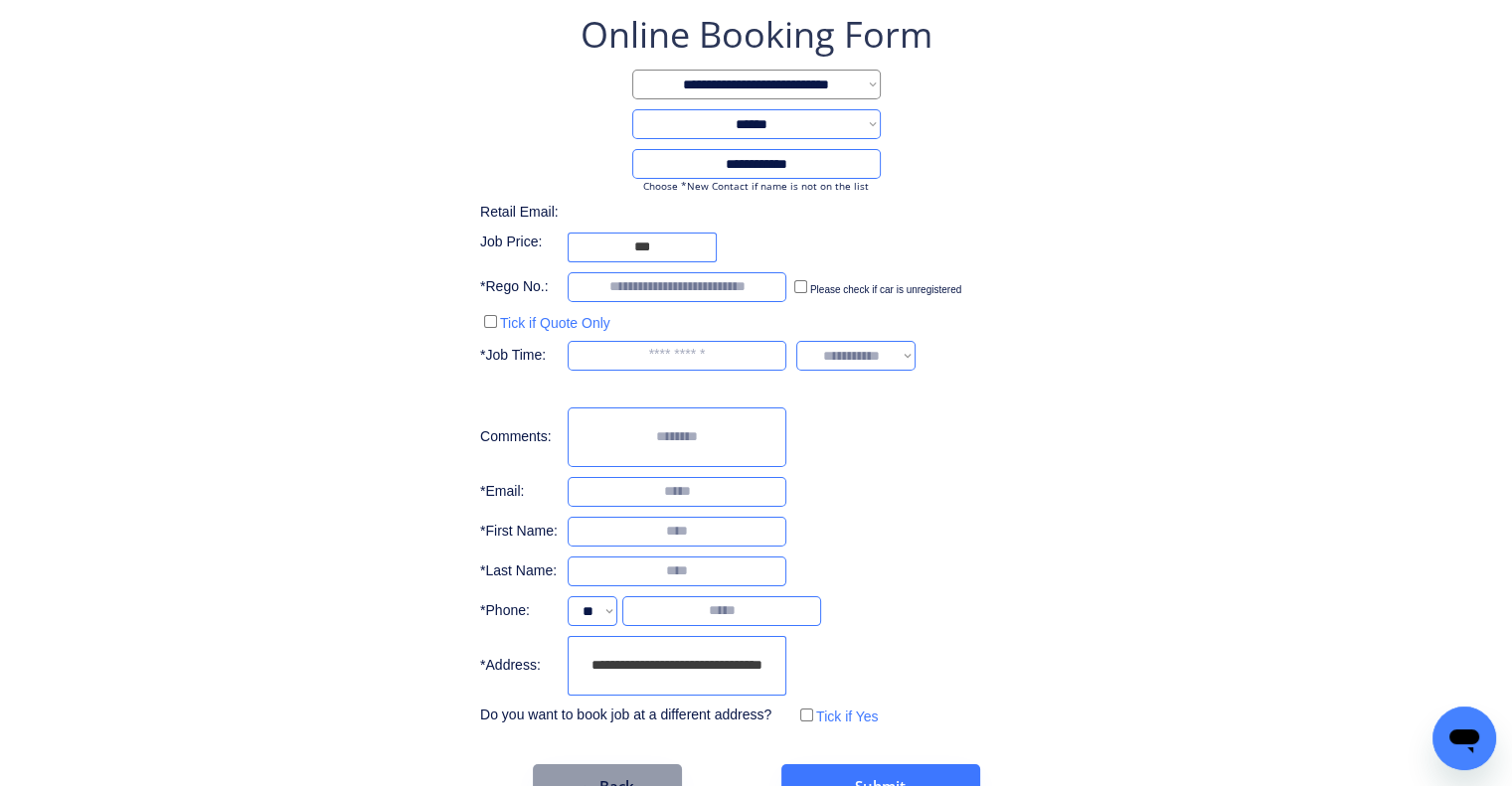 click on "**********" at bounding box center [756, 409] 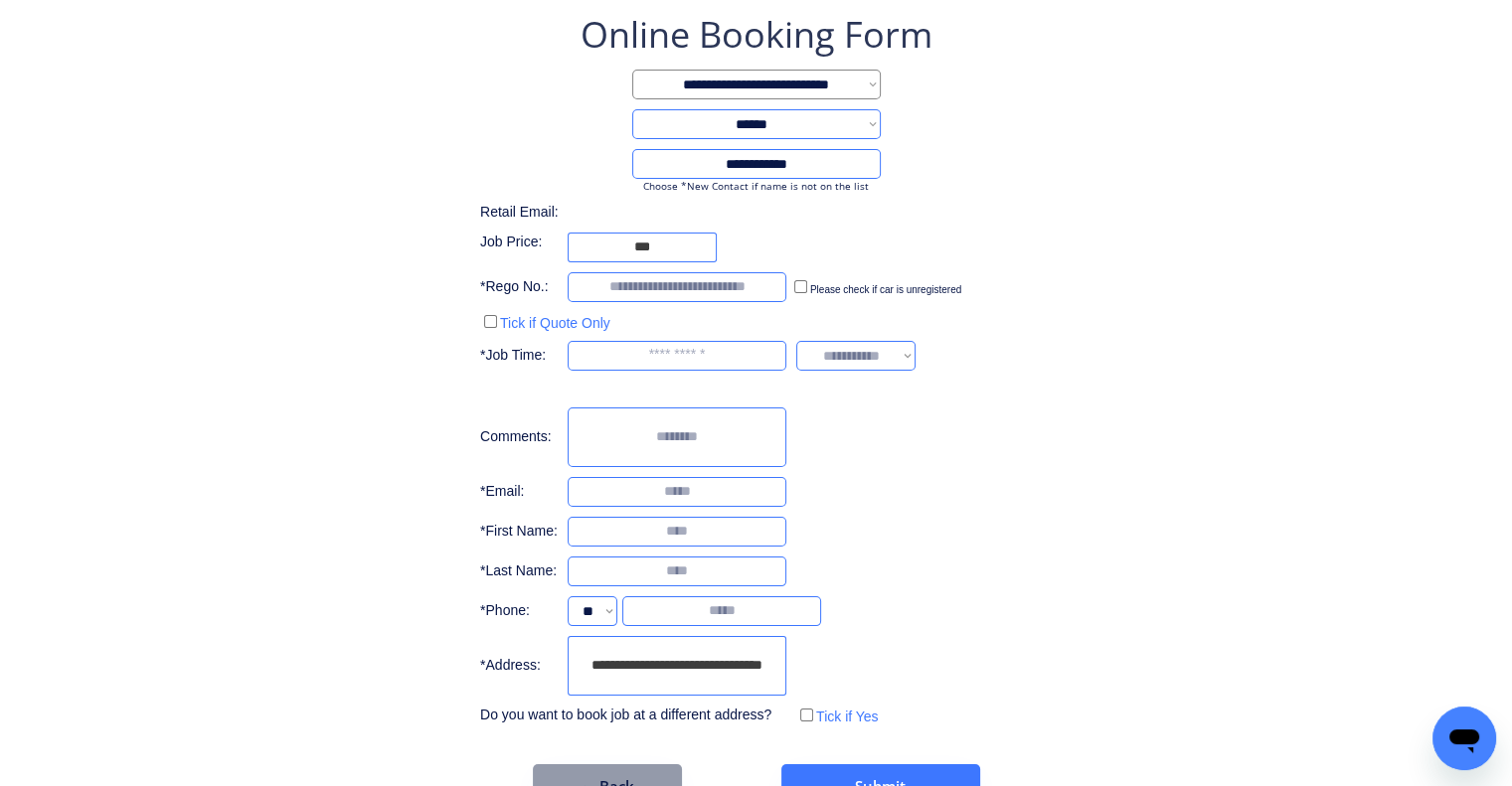click on "Please check if car is unregistered" at bounding box center [886, 289] 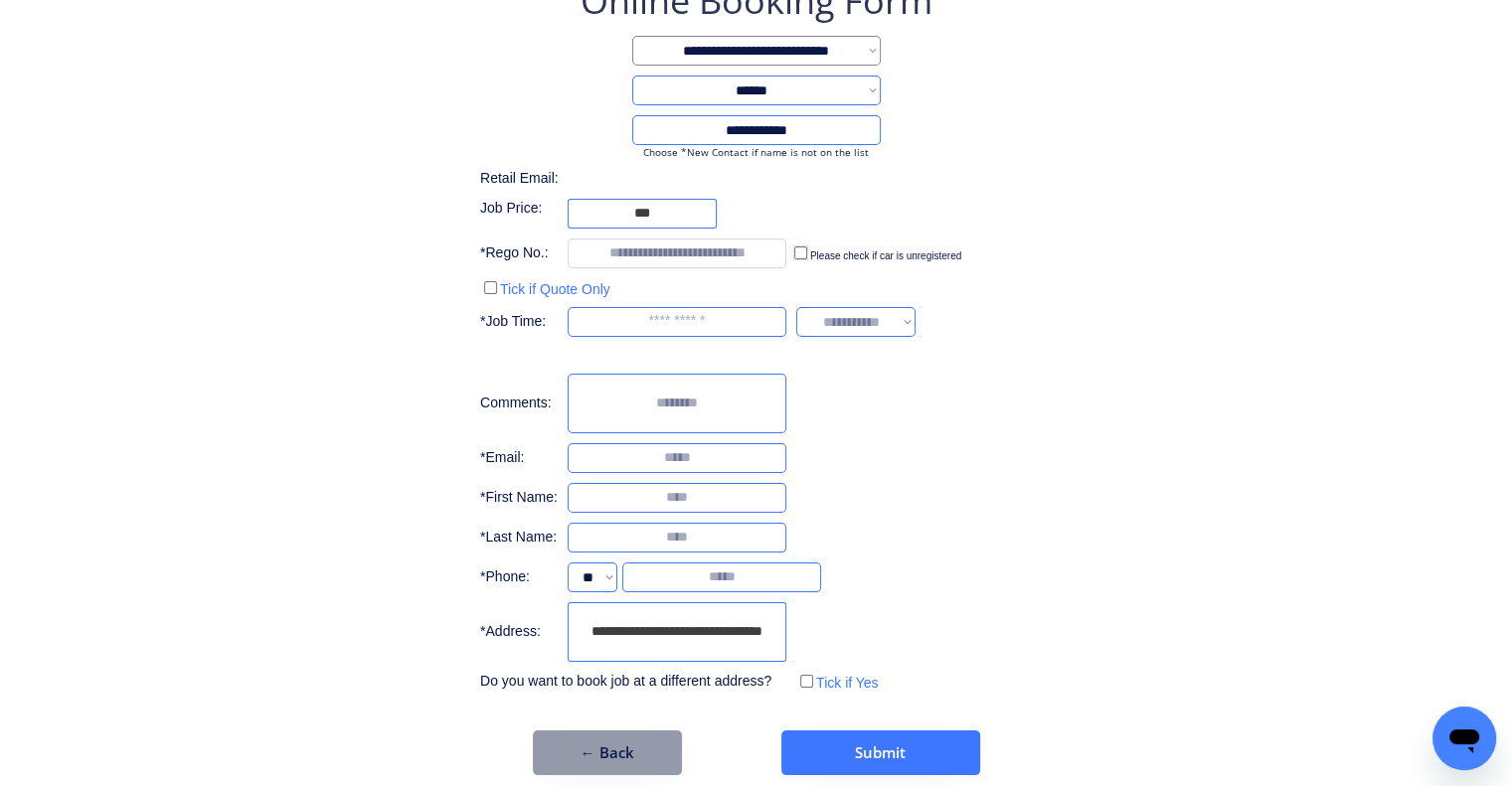 scroll, scrollTop: 152, scrollLeft: 0, axis: vertical 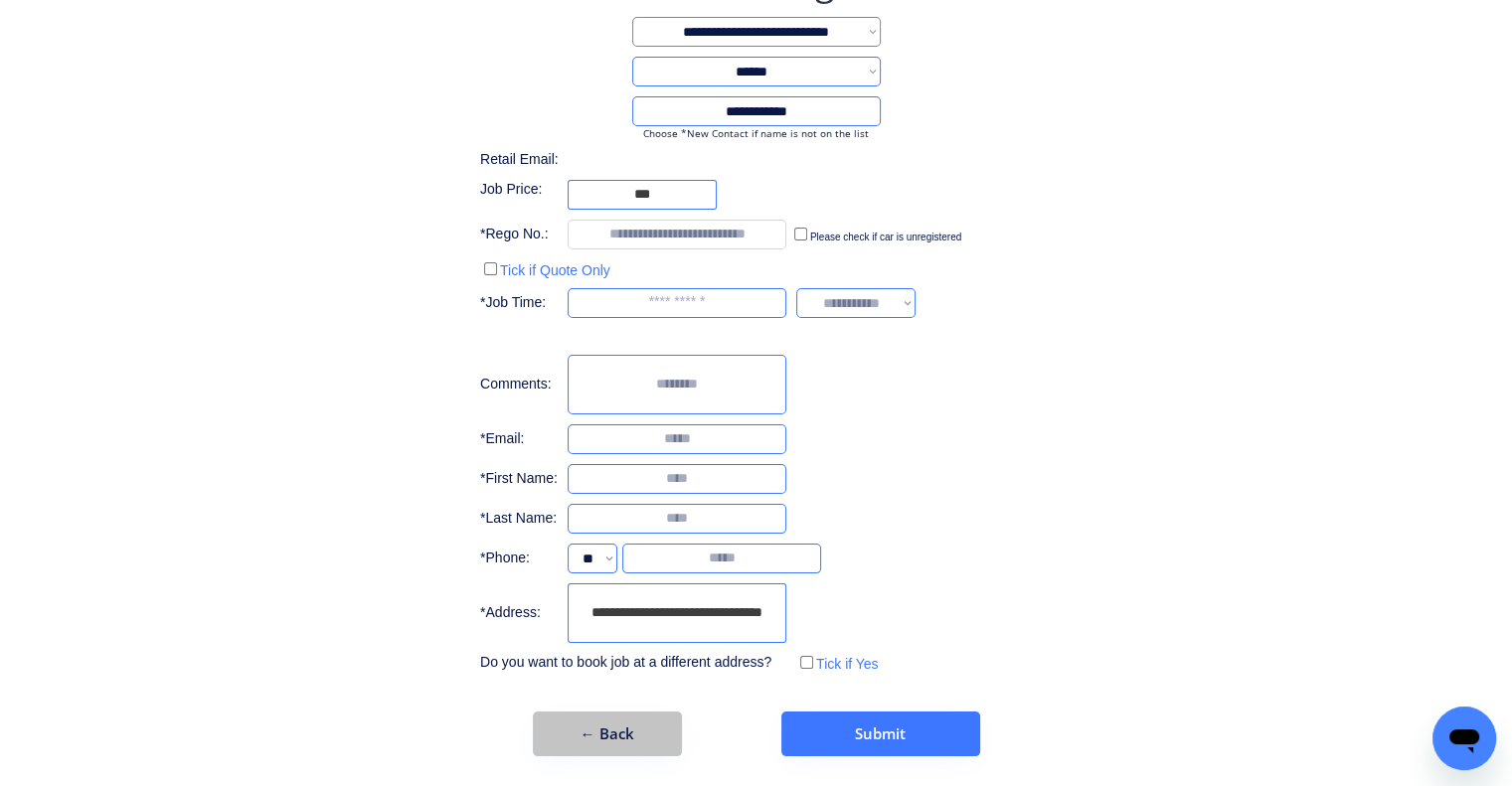 click on "←   Back" at bounding box center (607, 733) 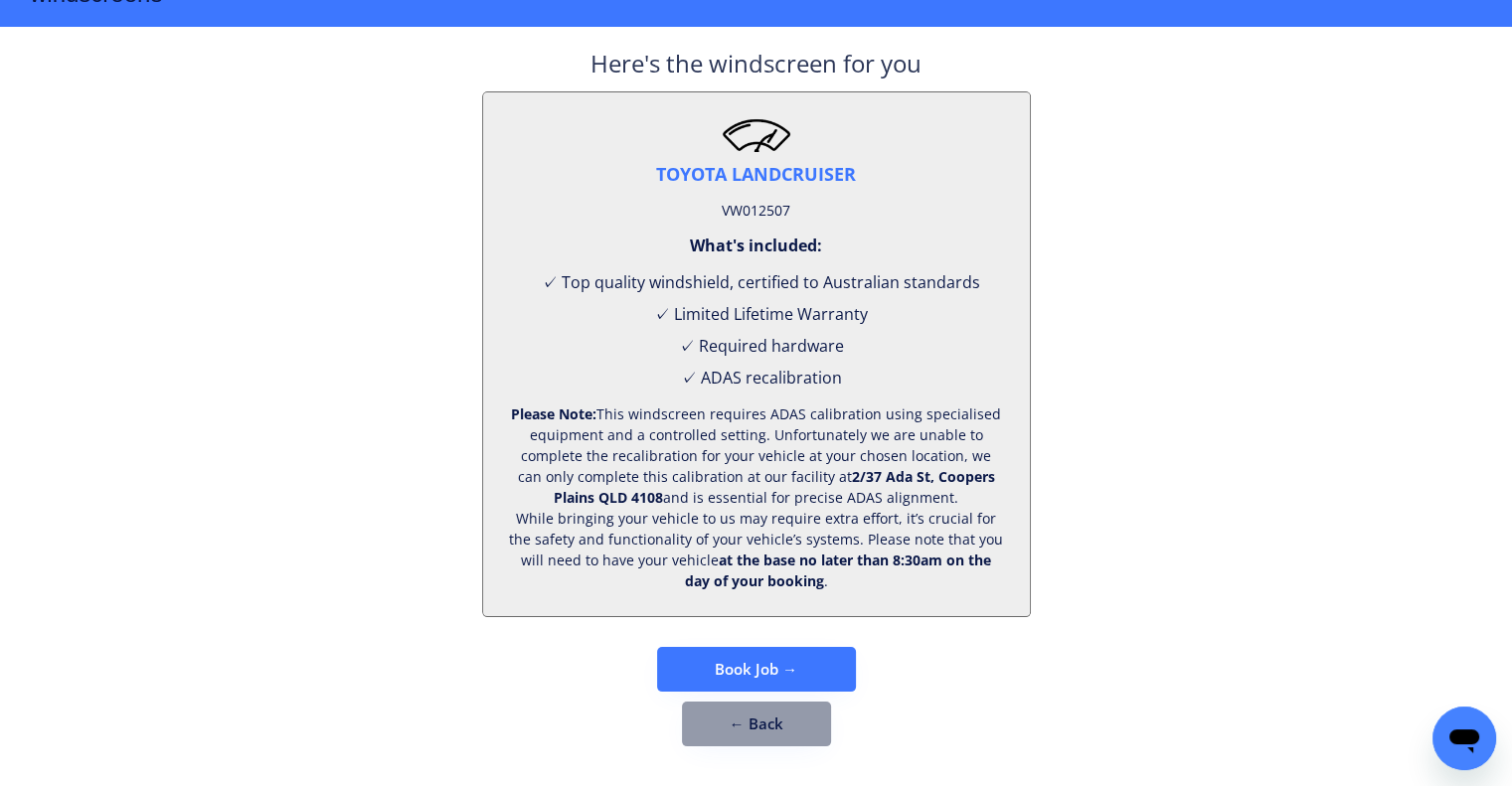 scroll, scrollTop: 82, scrollLeft: 0, axis: vertical 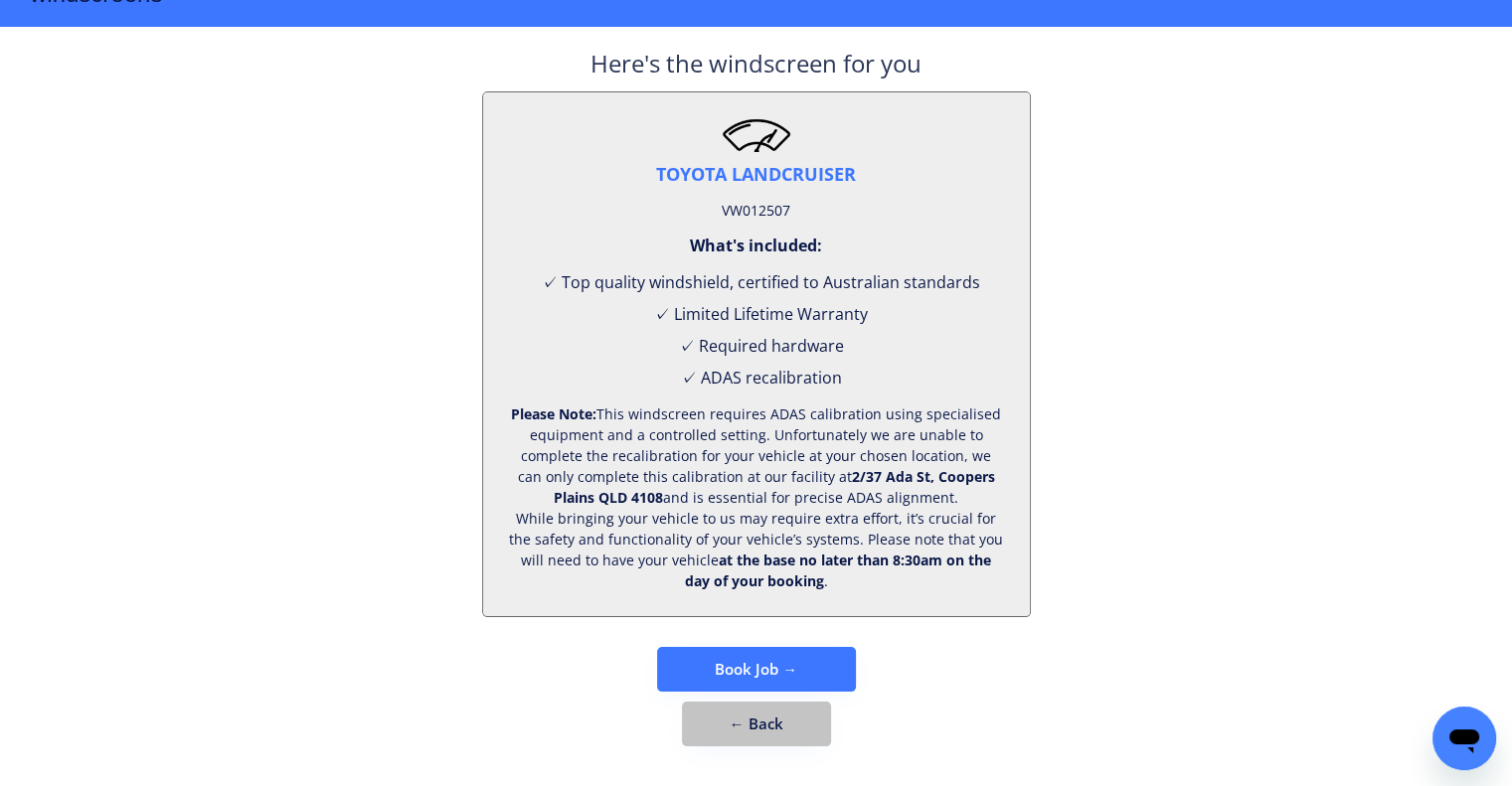 click on "←   Back" at bounding box center [756, 723] 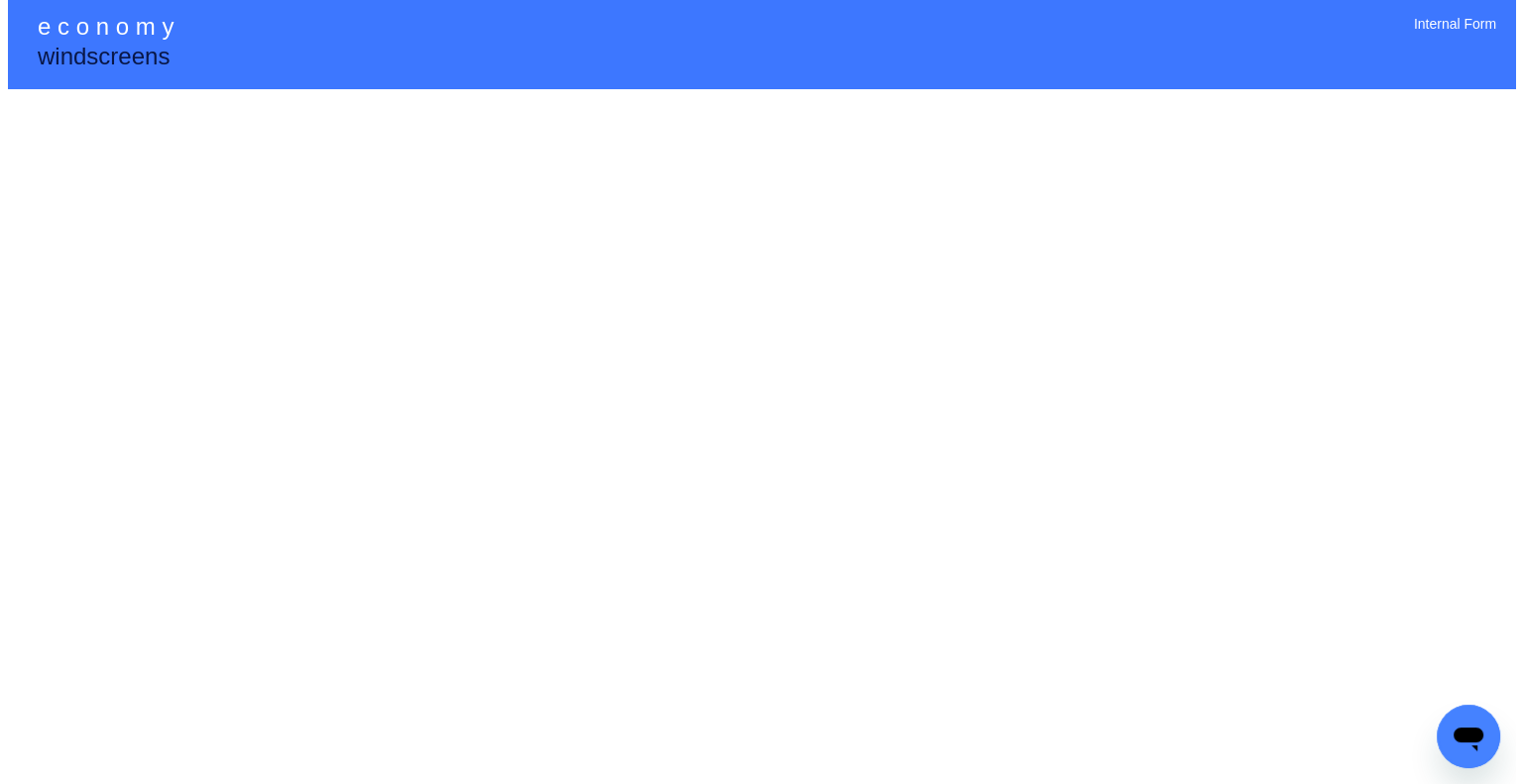 scroll, scrollTop: 0, scrollLeft: 0, axis: both 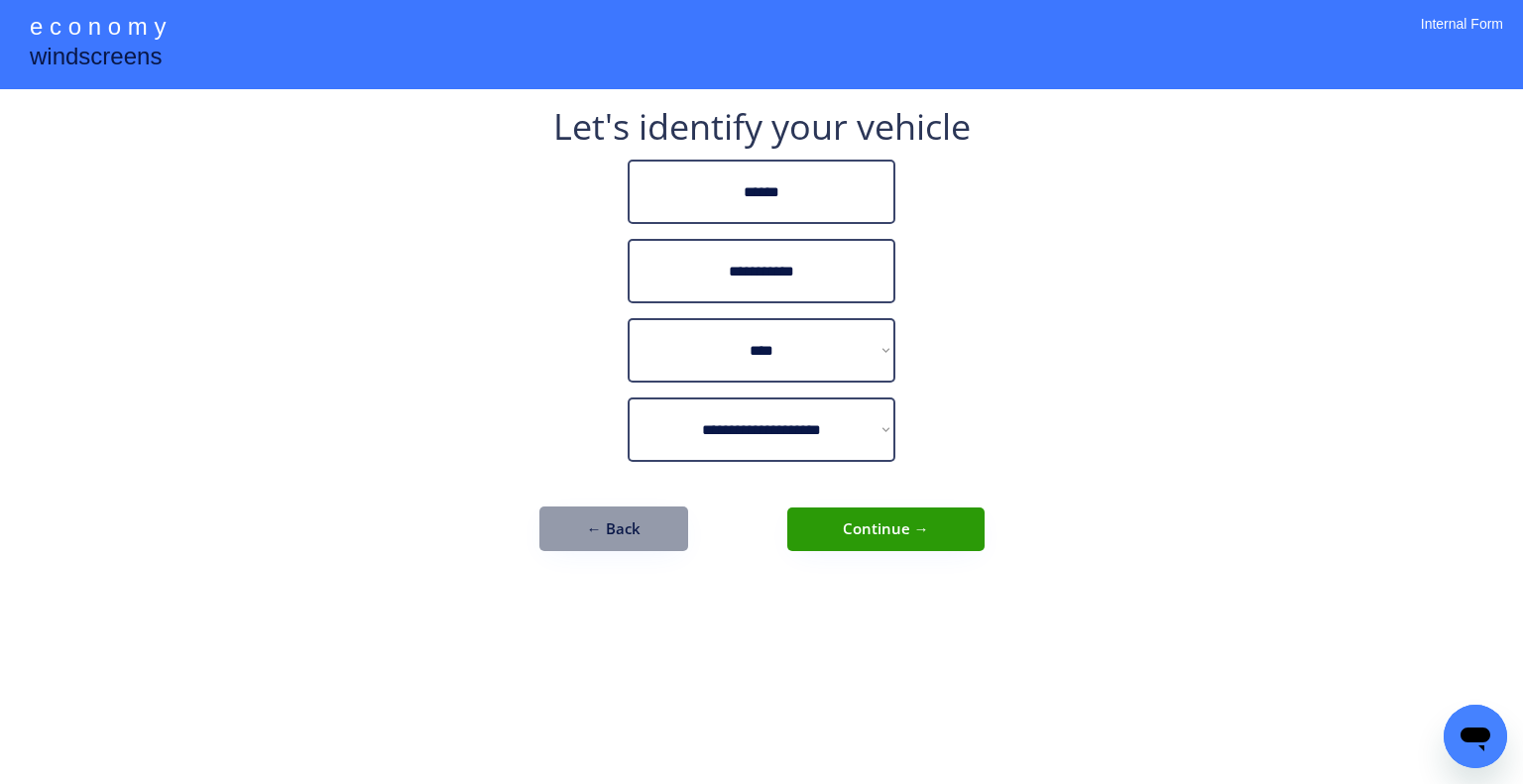 click on "←   Back" at bounding box center (614, 528) 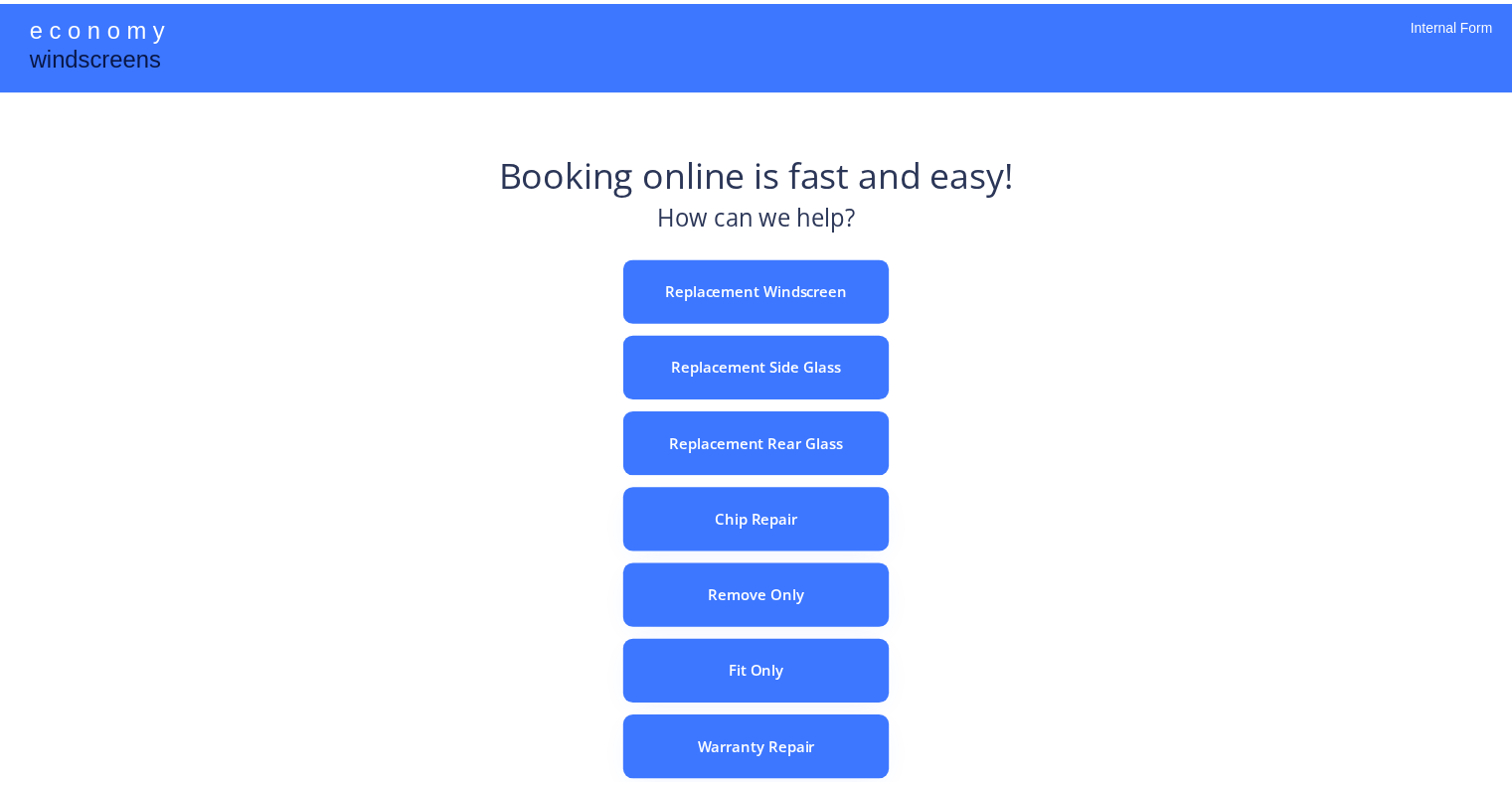 scroll, scrollTop: 0, scrollLeft: 0, axis: both 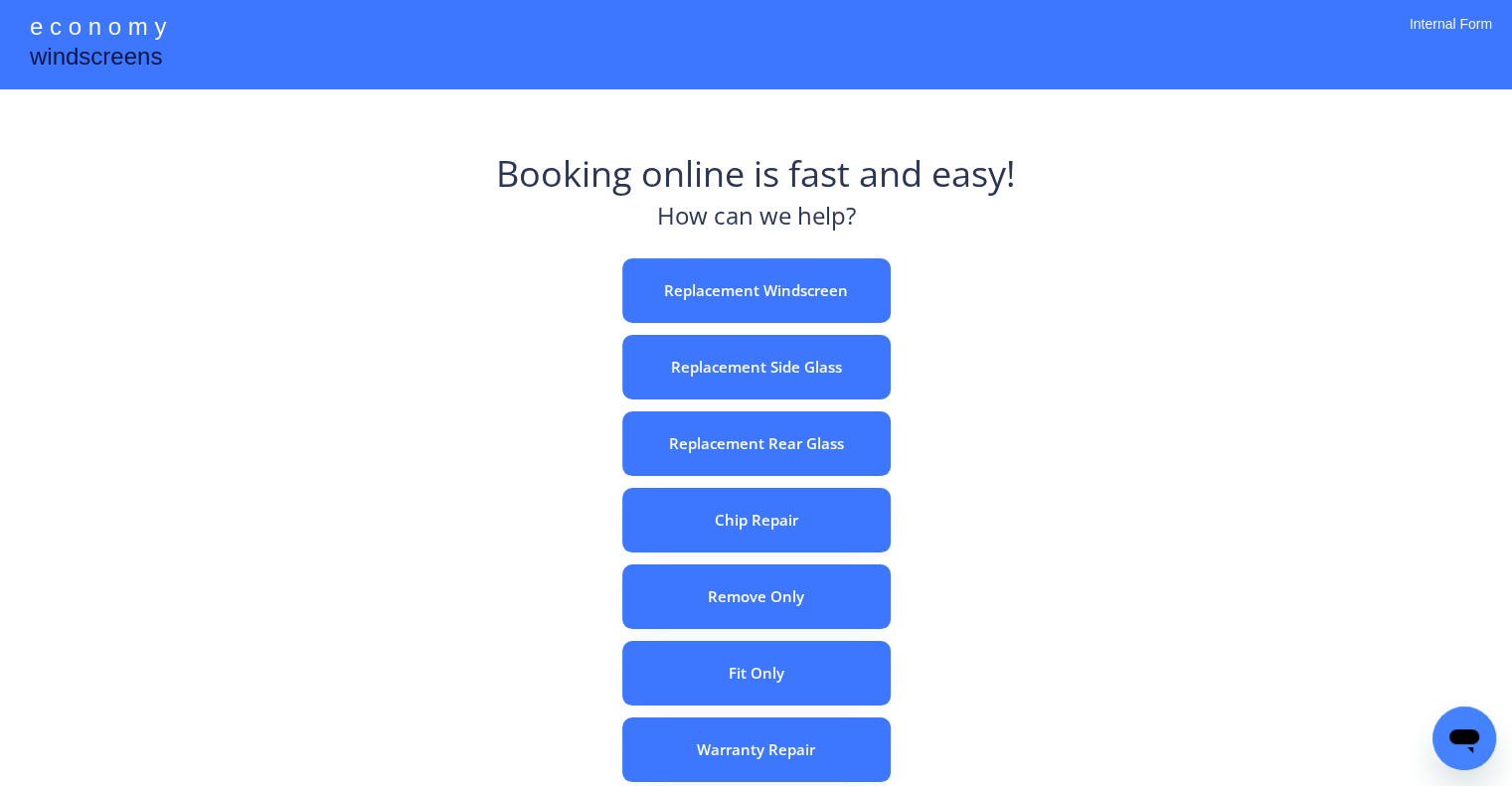 click on "Booking online is fast and easy! How can we help? Replacement Windscreen Replacement Side Glass Replacement Rear Glass Chip Repair Remove Only Fit Only Warranty Repair ADAS Recalibration Only Rebook a Job Confirm Quotes Manual Booking" at bounding box center [756, 618] 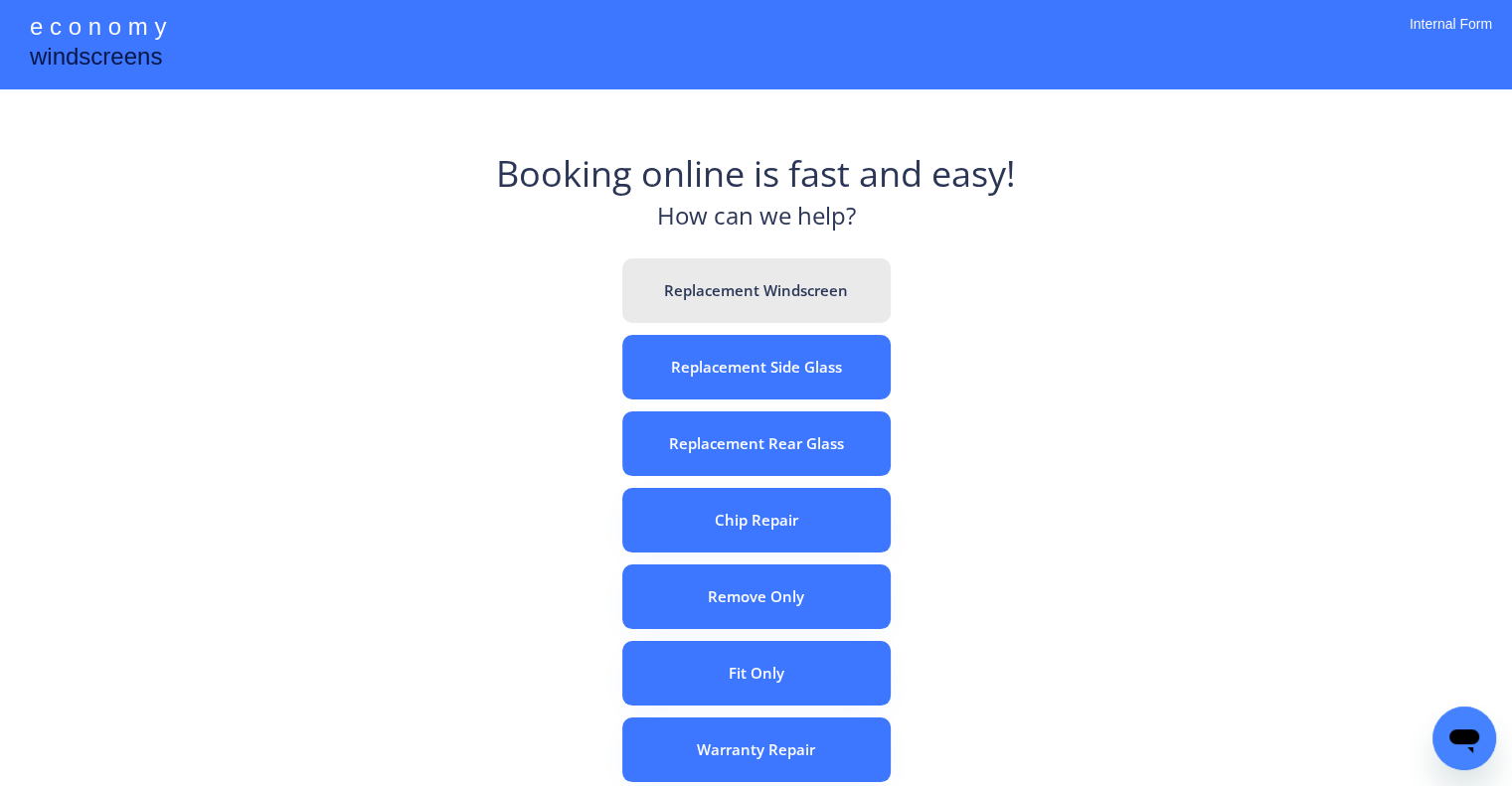 click on "Replacement Windscreen" at bounding box center (756, 290) 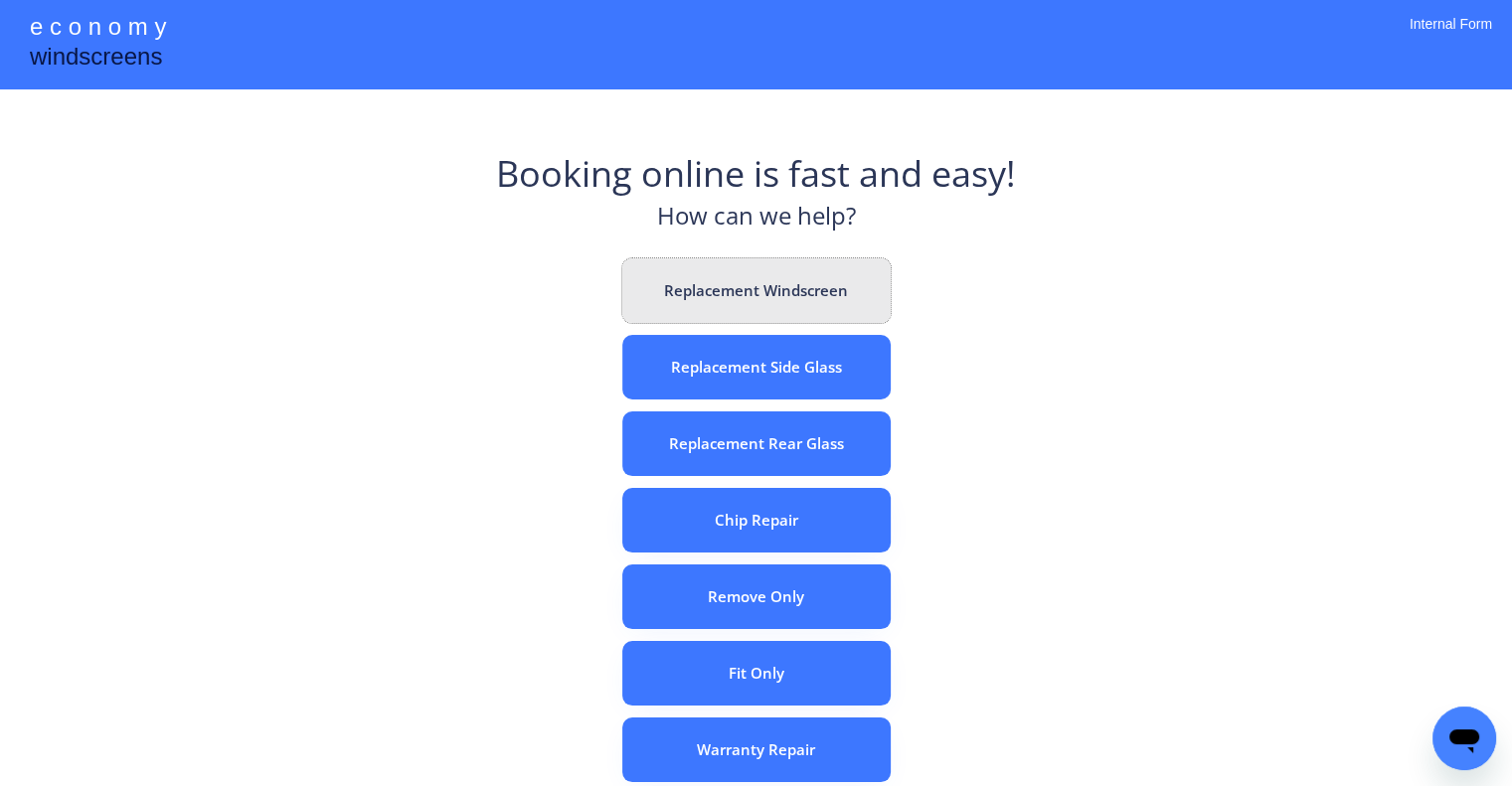 click on "Replacement Windscreen" at bounding box center (756, 290) 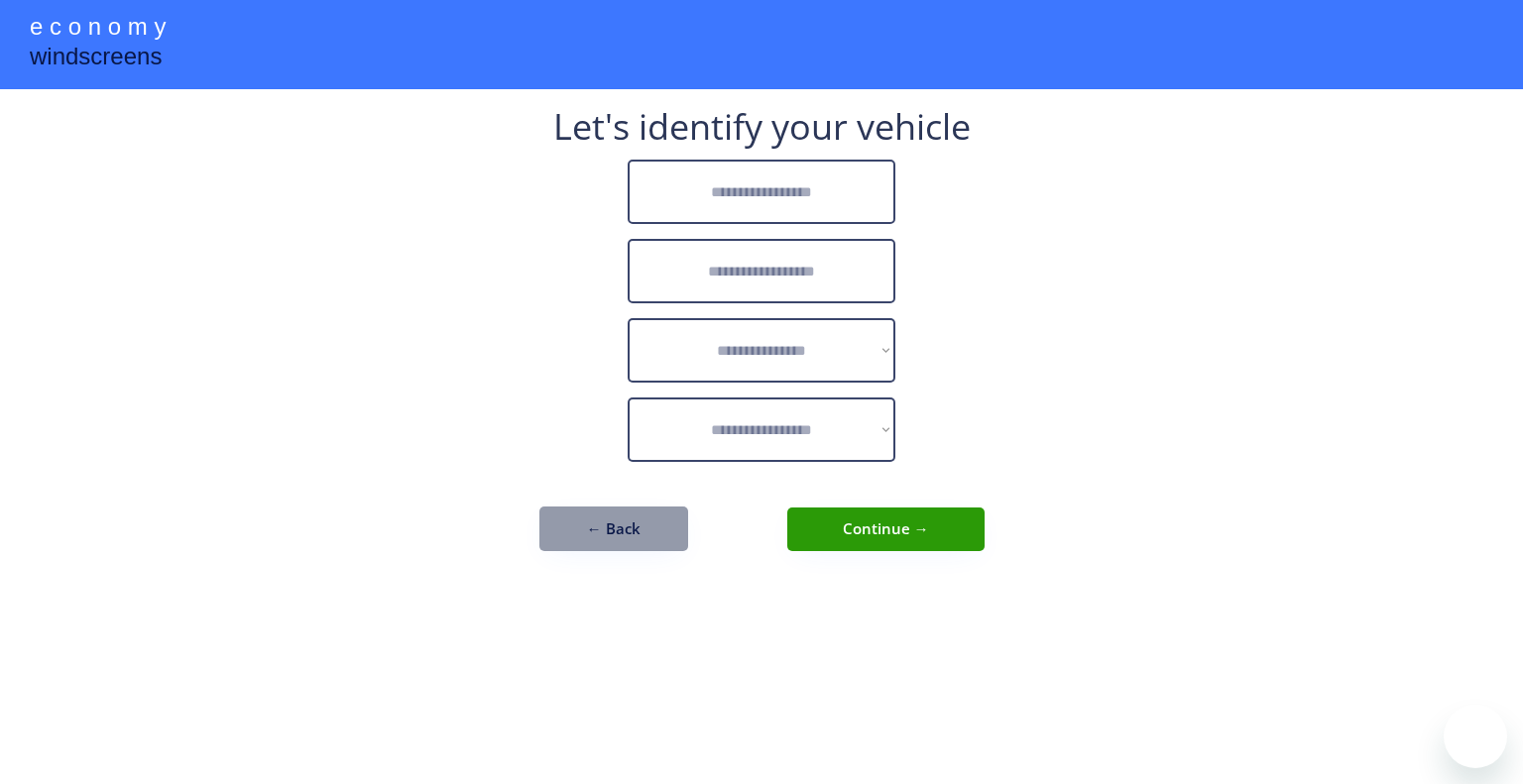 scroll, scrollTop: 0, scrollLeft: 0, axis: both 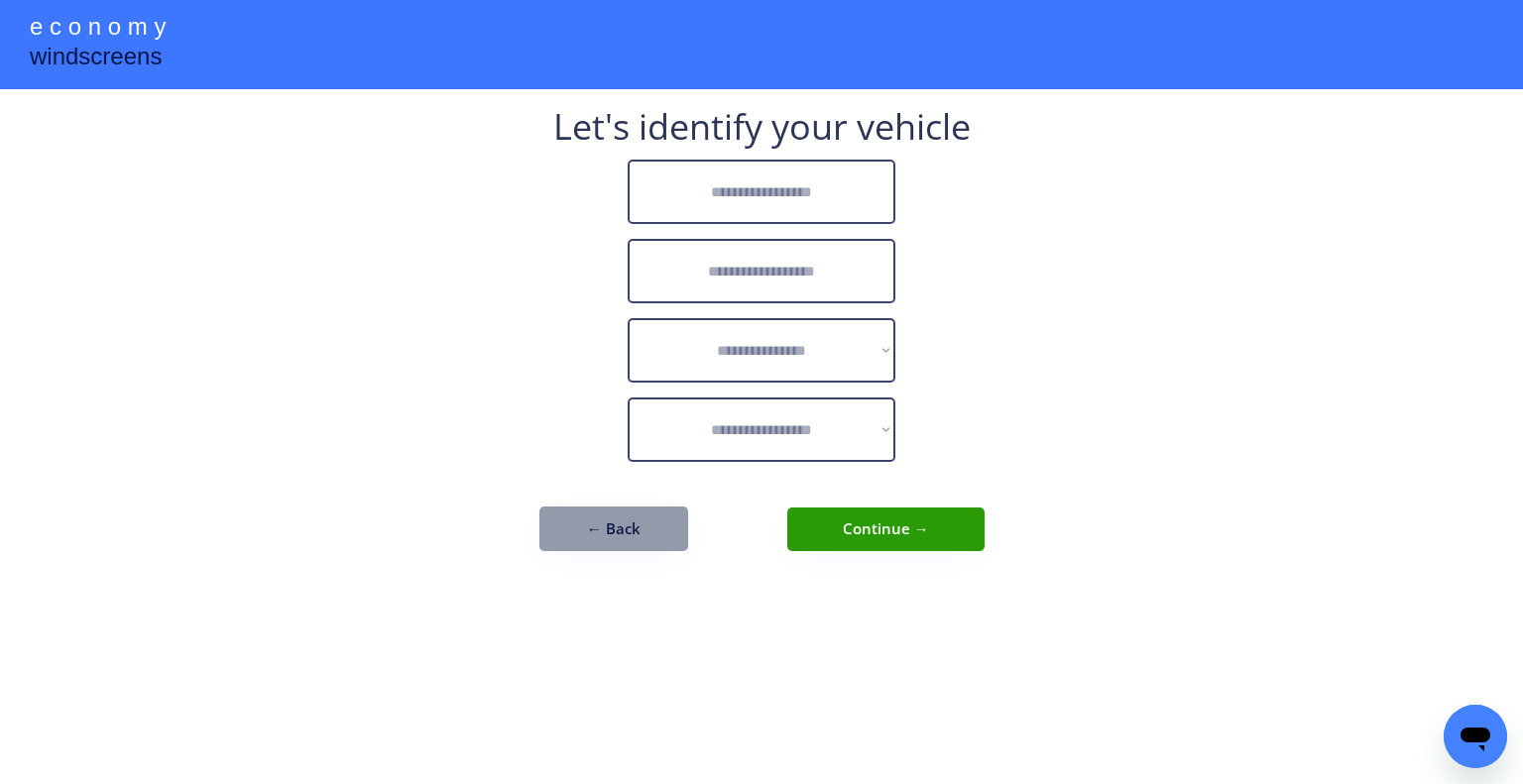 click on "**********" at bounding box center (762, 392) 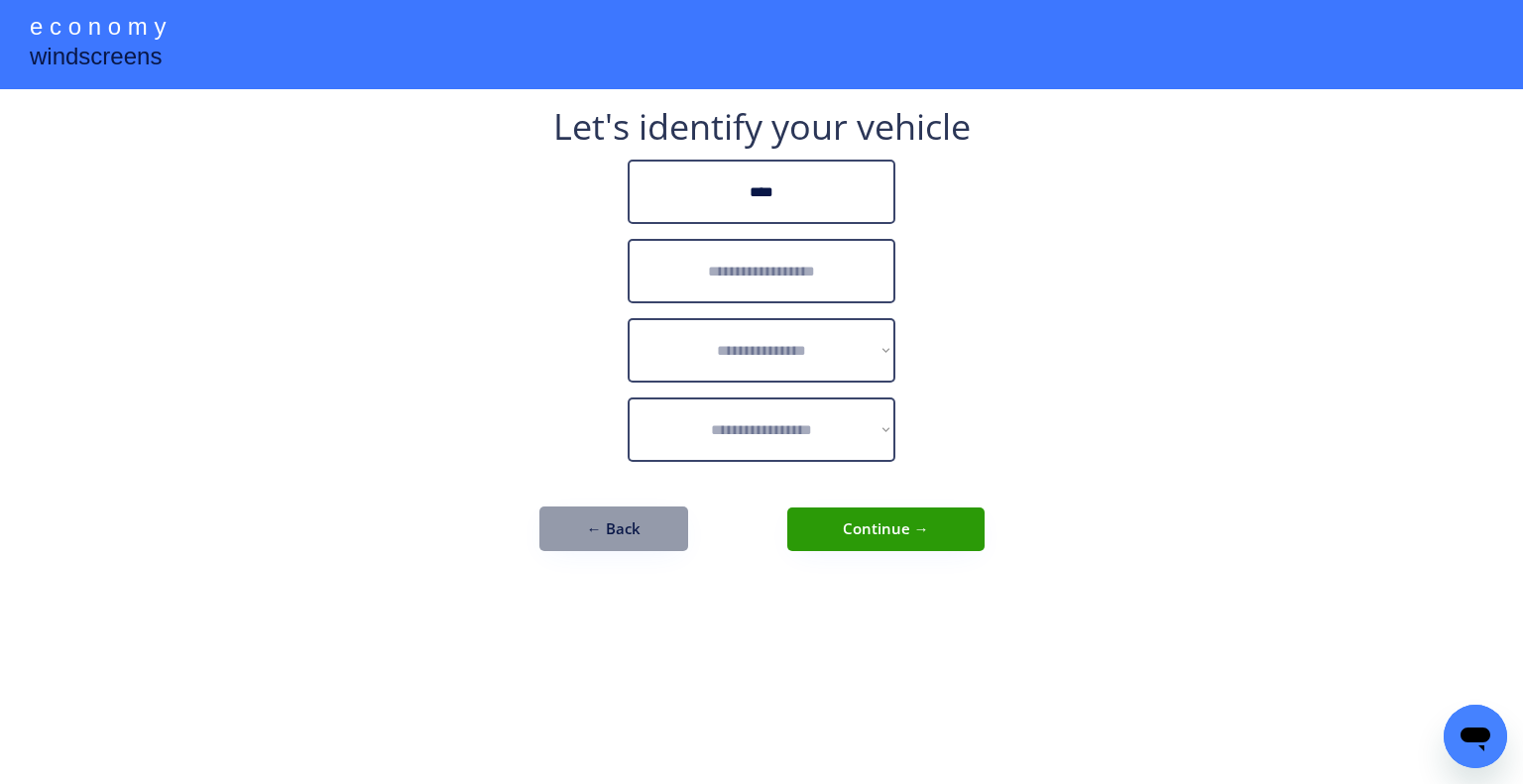 type on "*****" 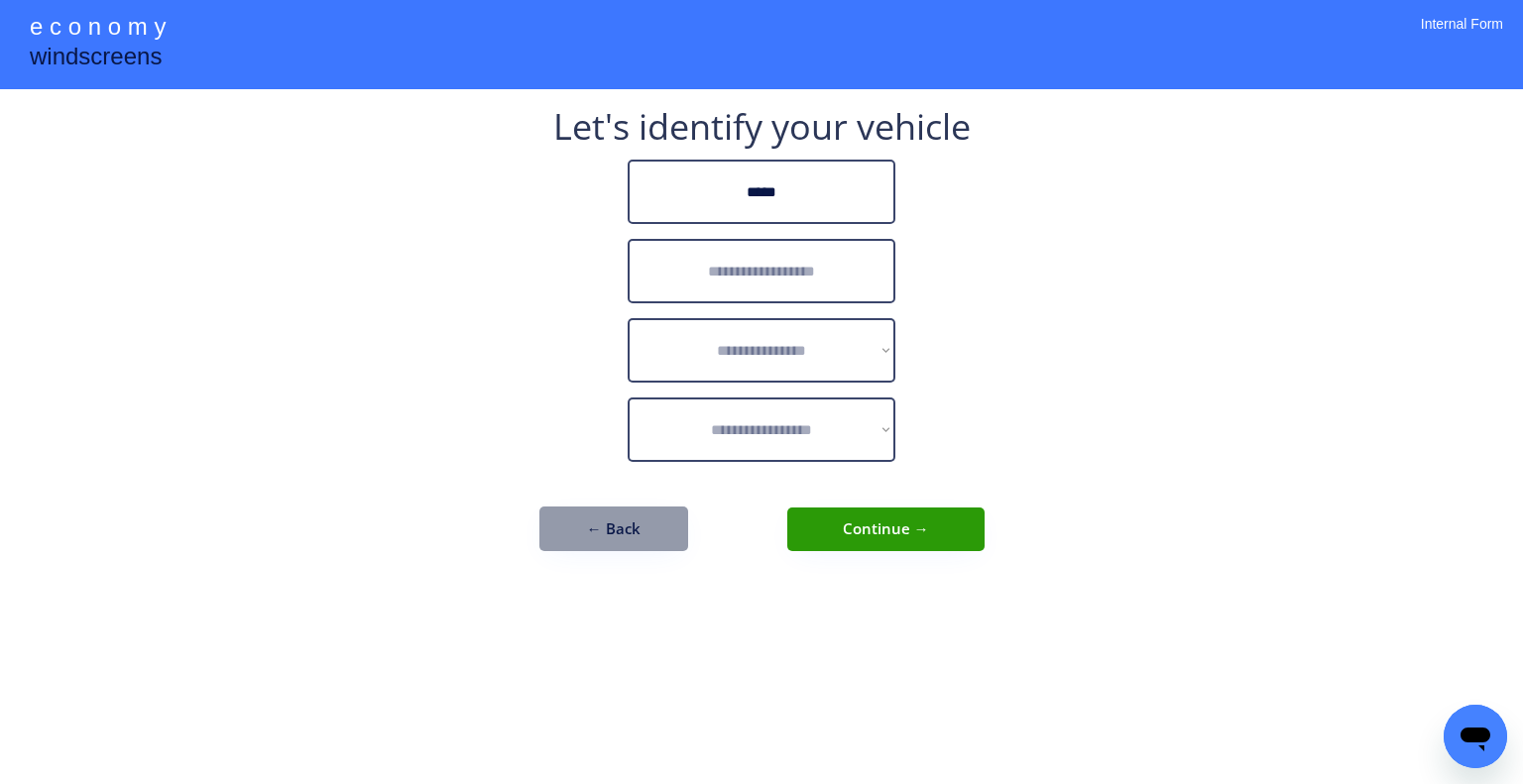 drag, startPoint x: 825, startPoint y: 192, endPoint x: 665, endPoint y: 182, distance: 160.3122 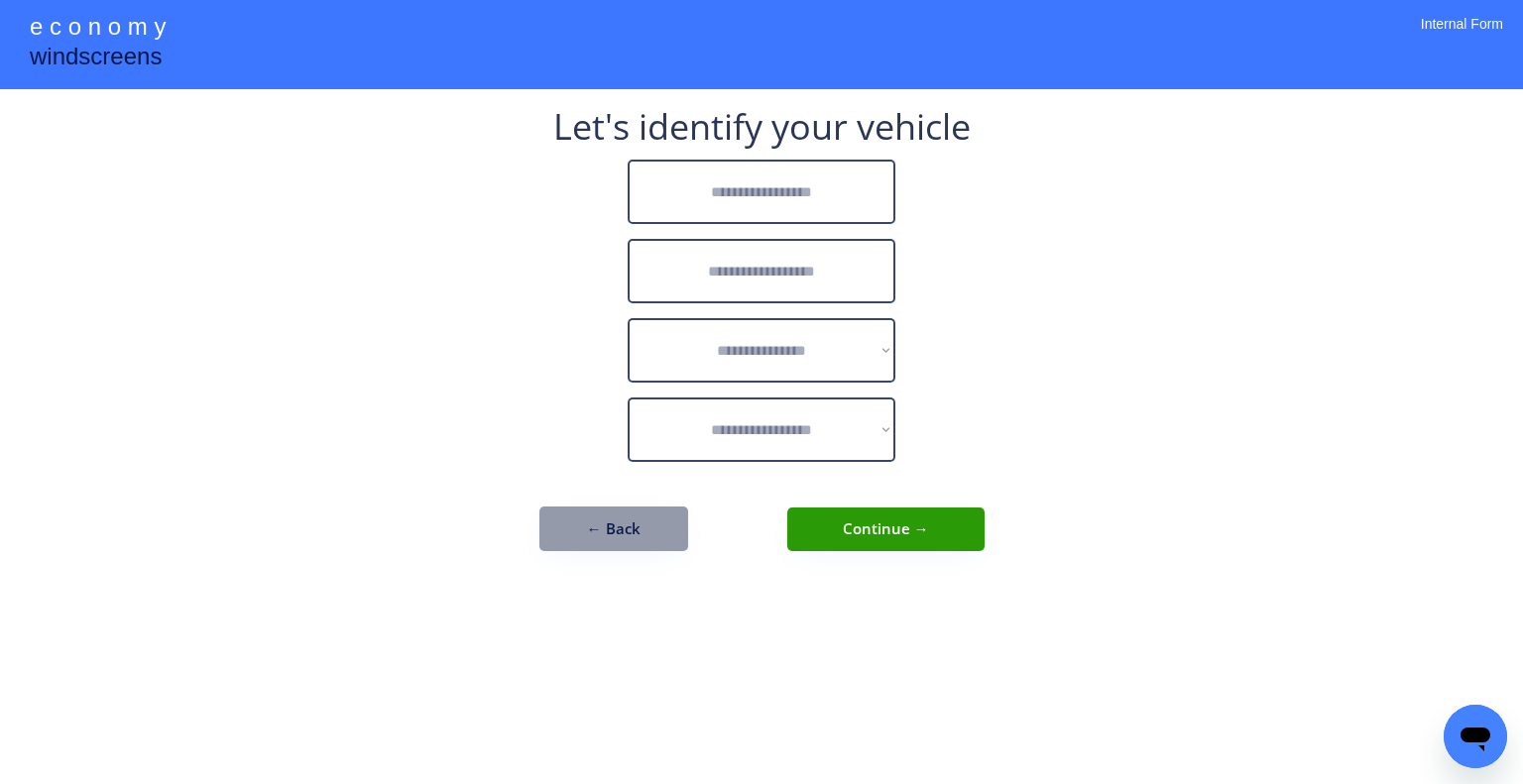 click on "**********" at bounding box center (762, 392) 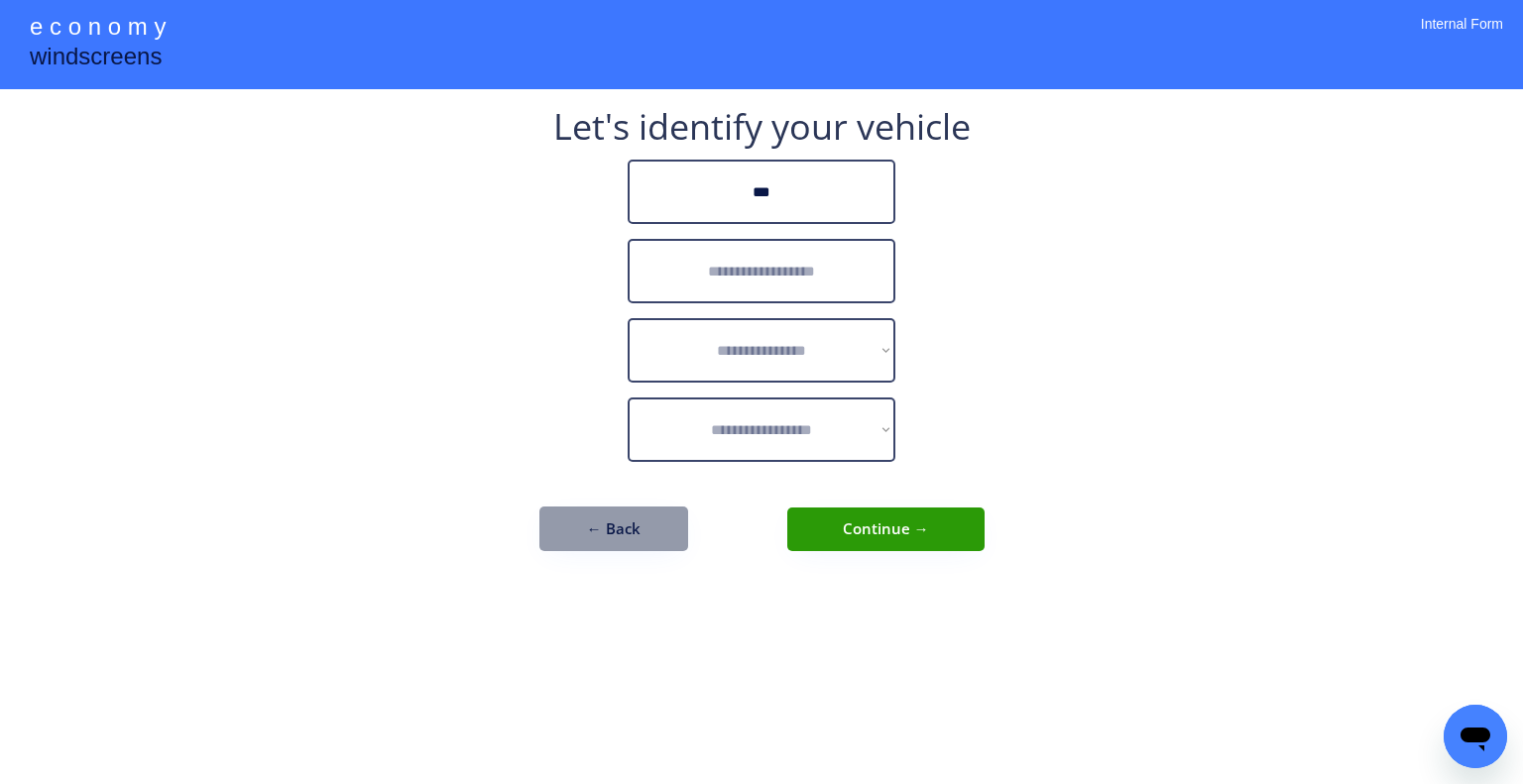 type on "***" 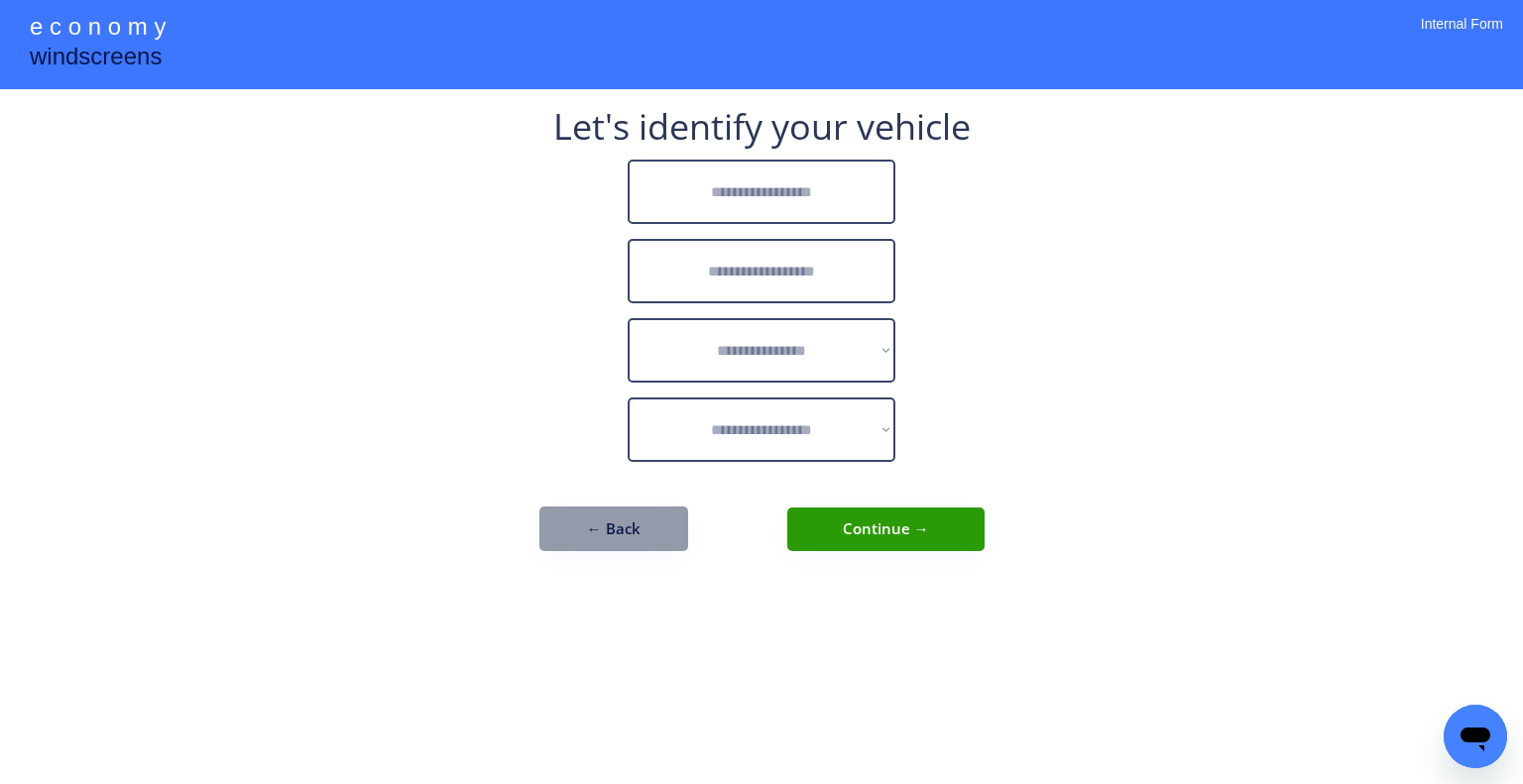 click on "**********" at bounding box center [762, 392] 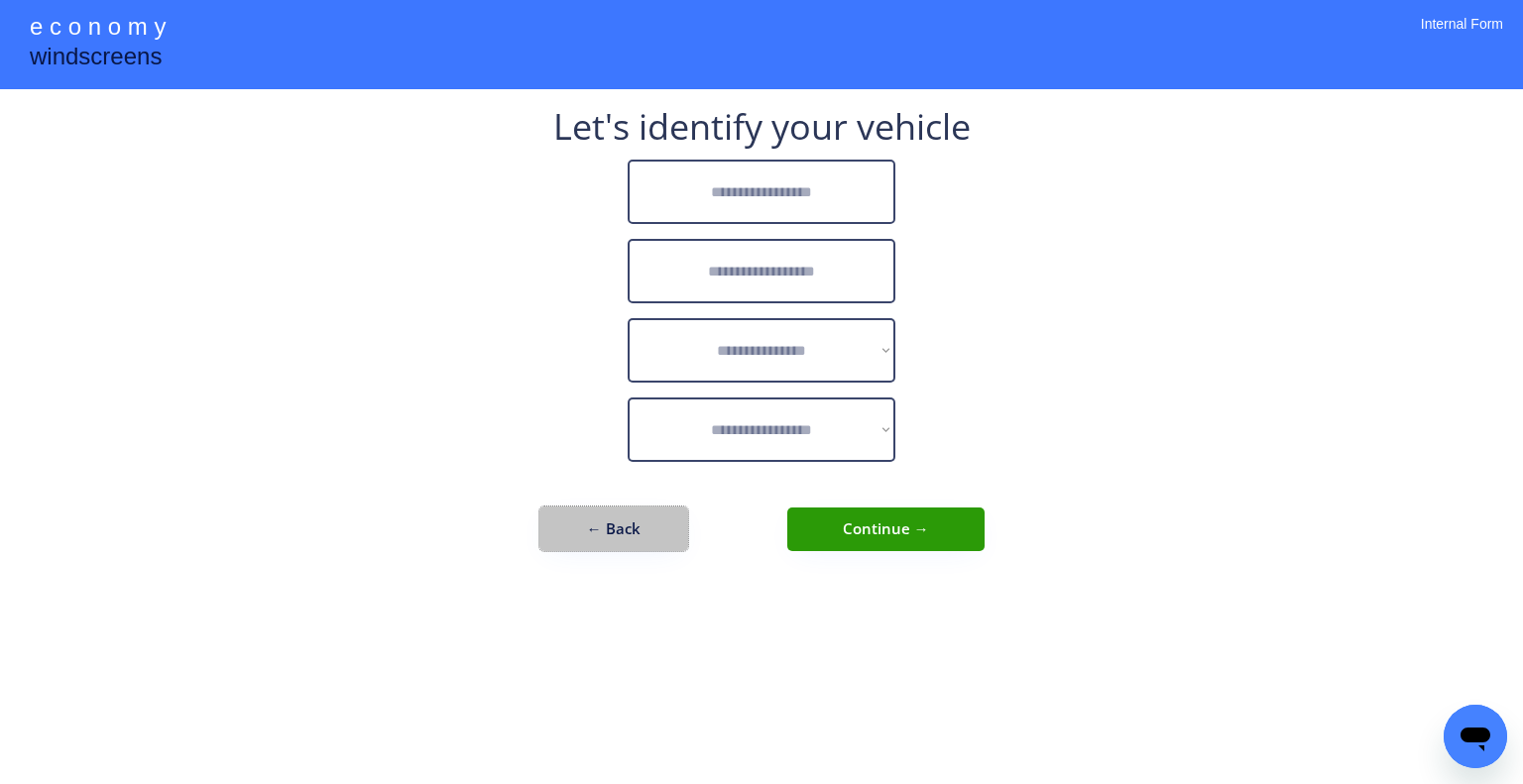 click on "←   Back" at bounding box center [614, 528] 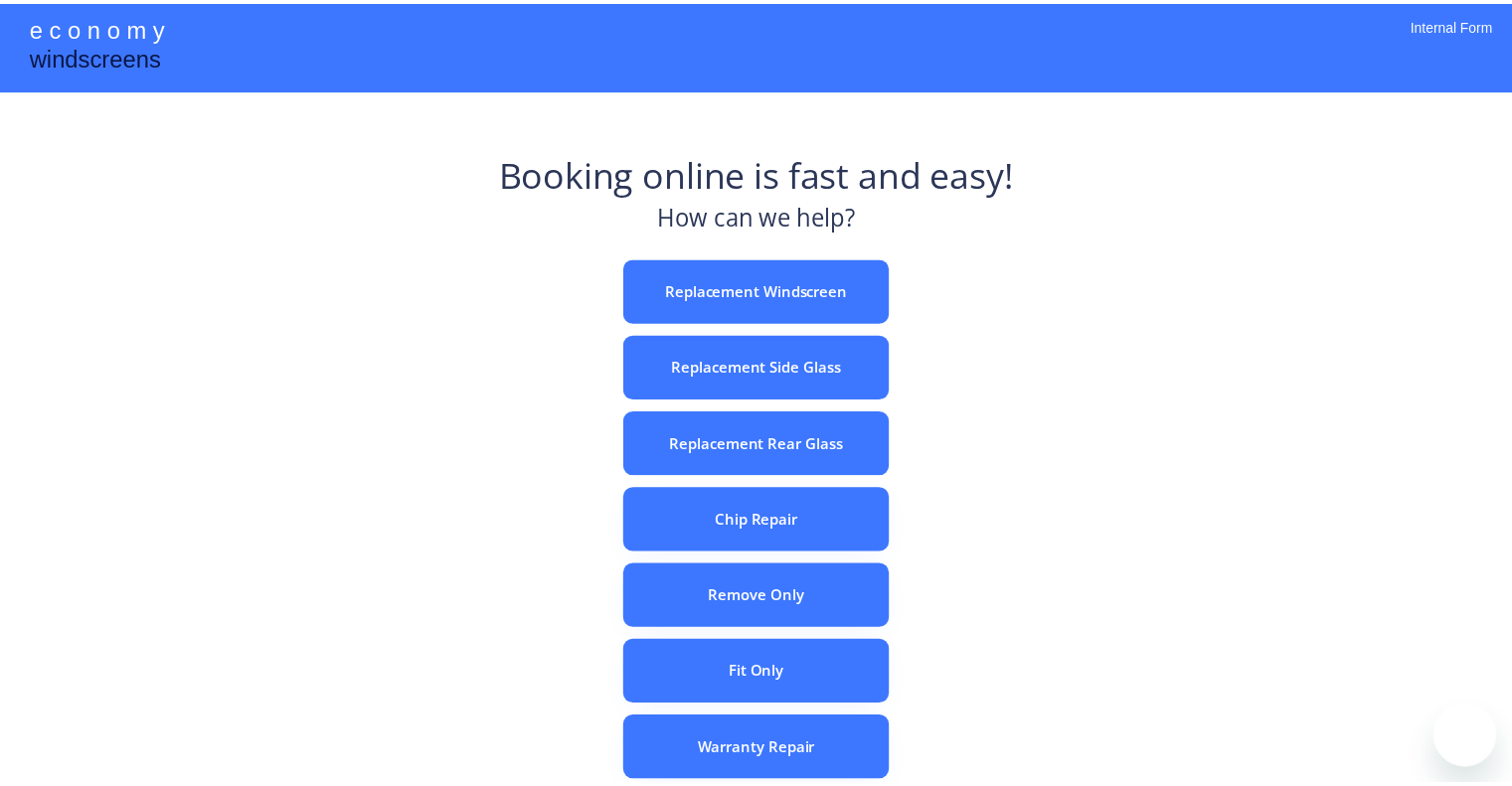 scroll, scrollTop: 0, scrollLeft: 0, axis: both 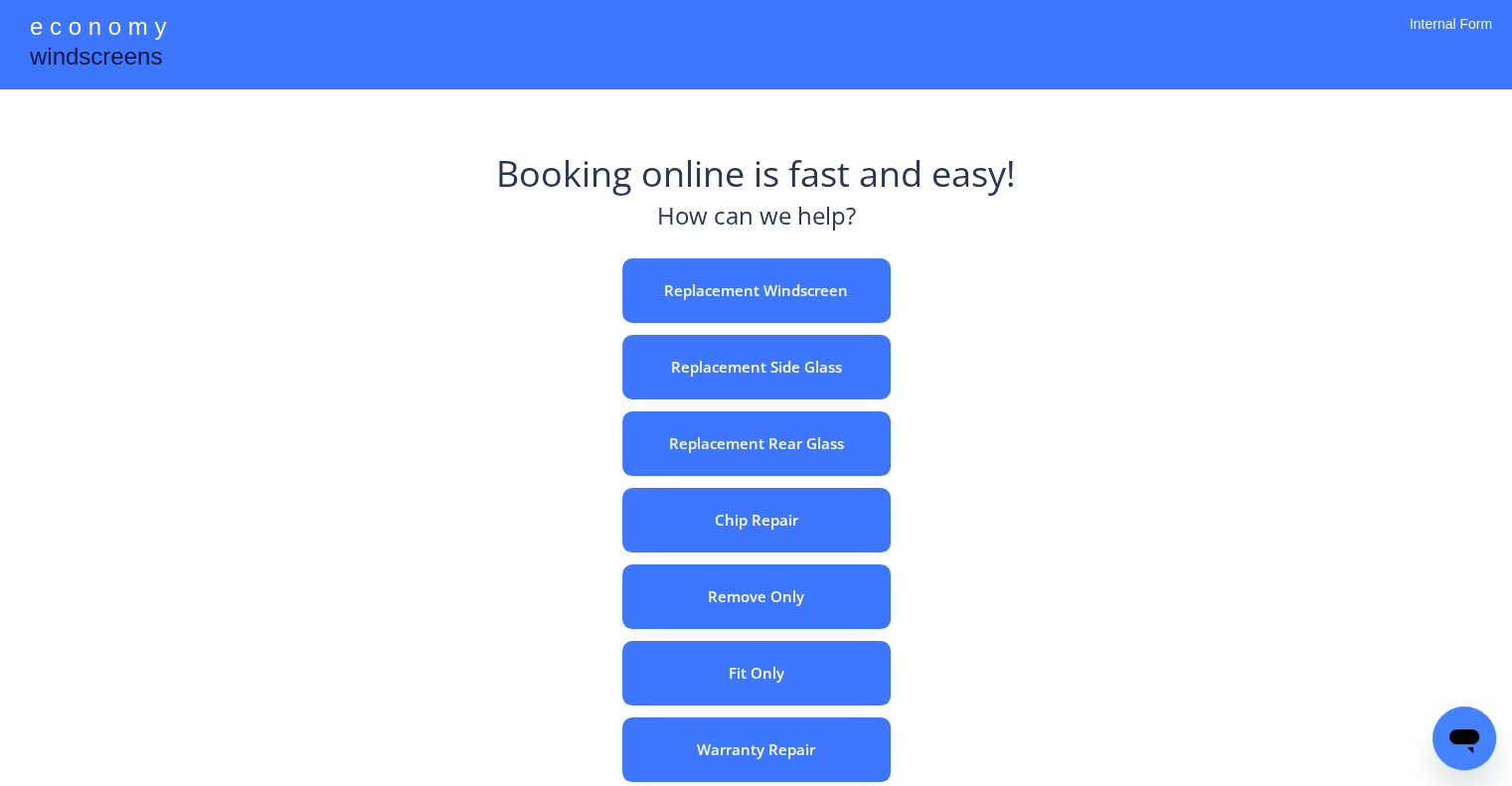 click on "e c o n o m y windscreens Booking online is fast and easy! How can we help? Replacement Windscreen Replacement Side Glass Replacement Rear Glass Chip Repair Remove Only Fit Only Warranty Repair ADAS Recalibration Only Rebook a Job Confirm Quotes Manual Booking Internal Form" at bounding box center [756, 553] 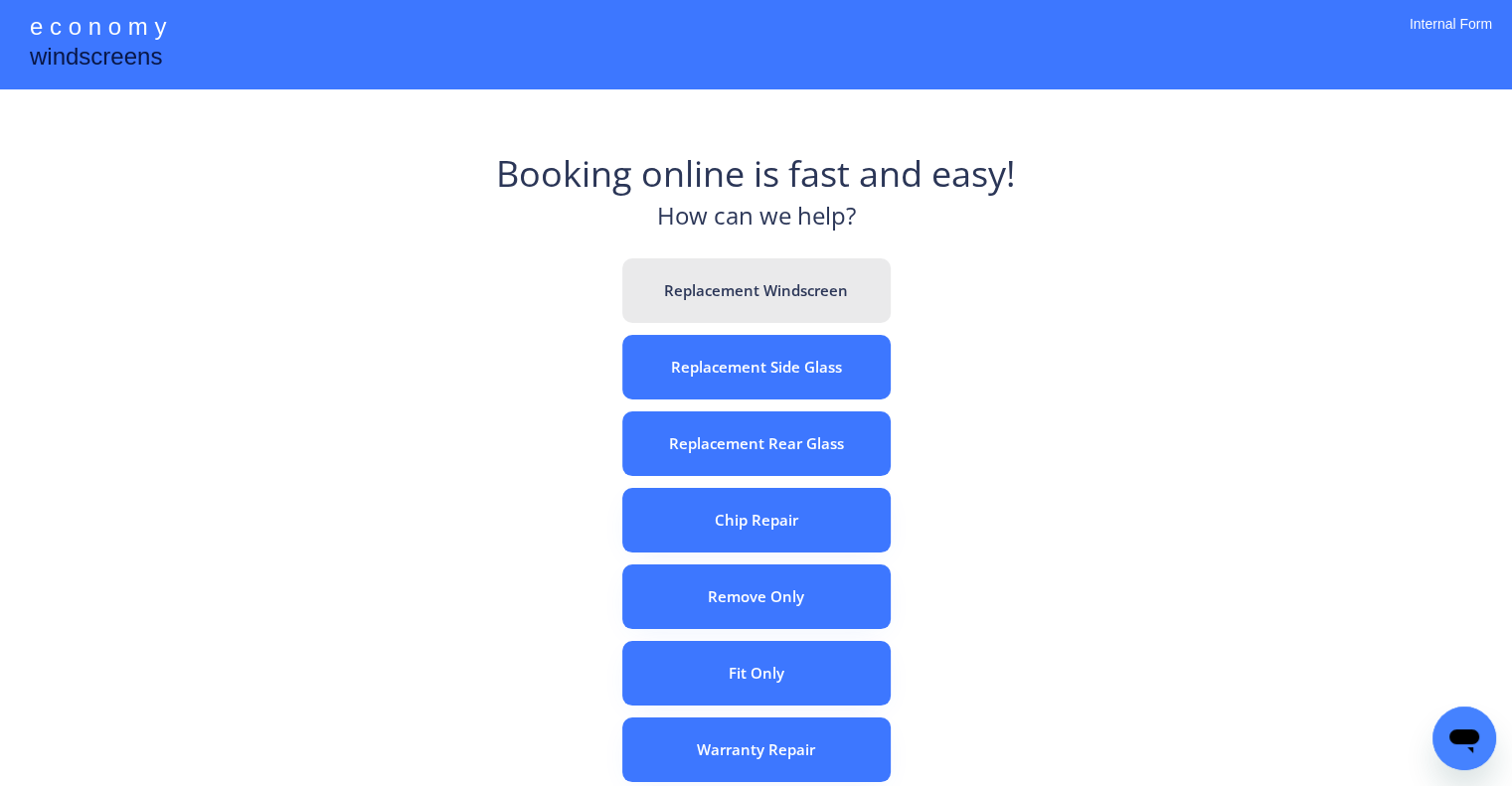 click on "Replacement Windscreen" at bounding box center (756, 290) 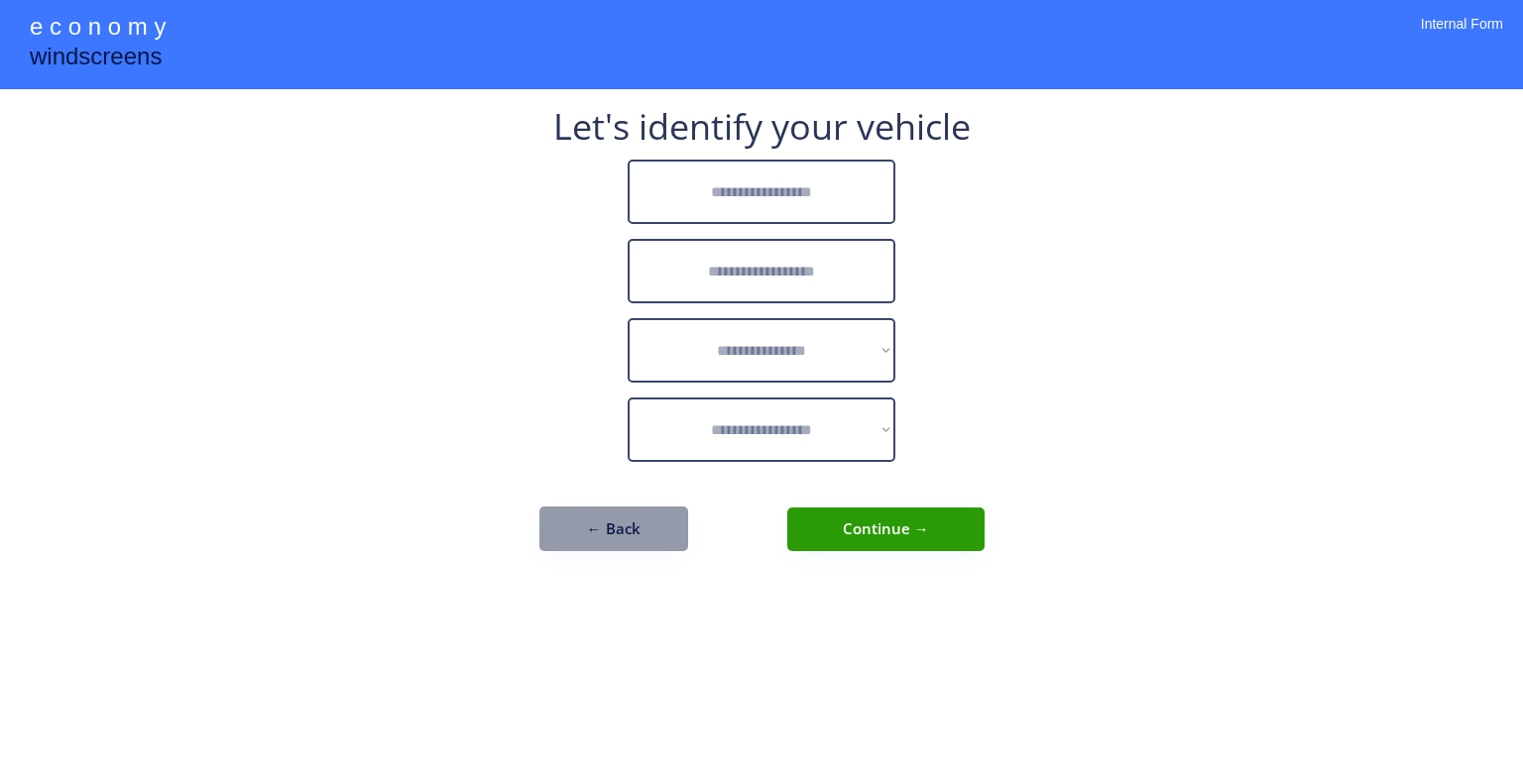 click at bounding box center [762, 191] 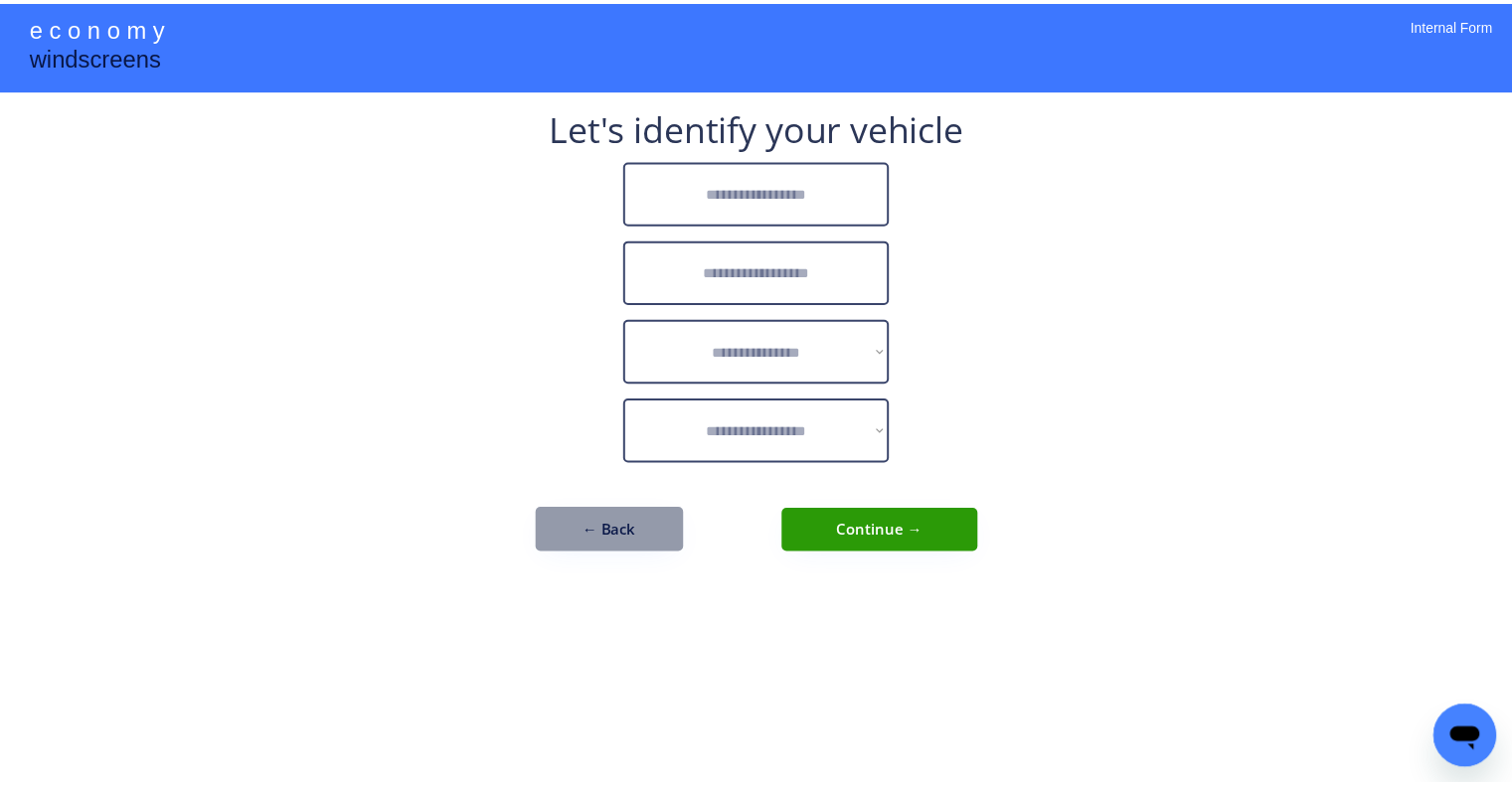 scroll, scrollTop: 0, scrollLeft: 0, axis: both 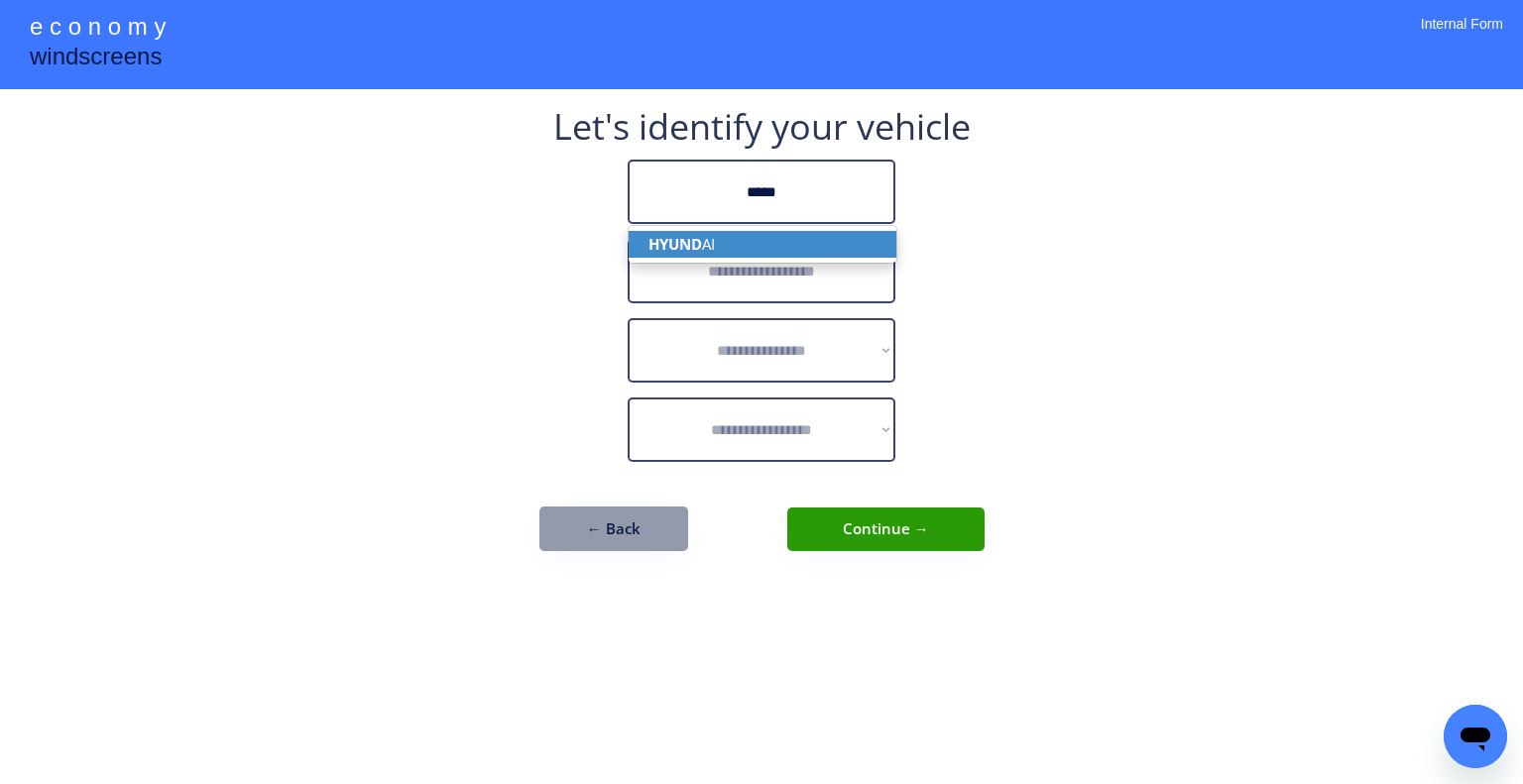 click on "HYUND AI" at bounding box center (762, 244) 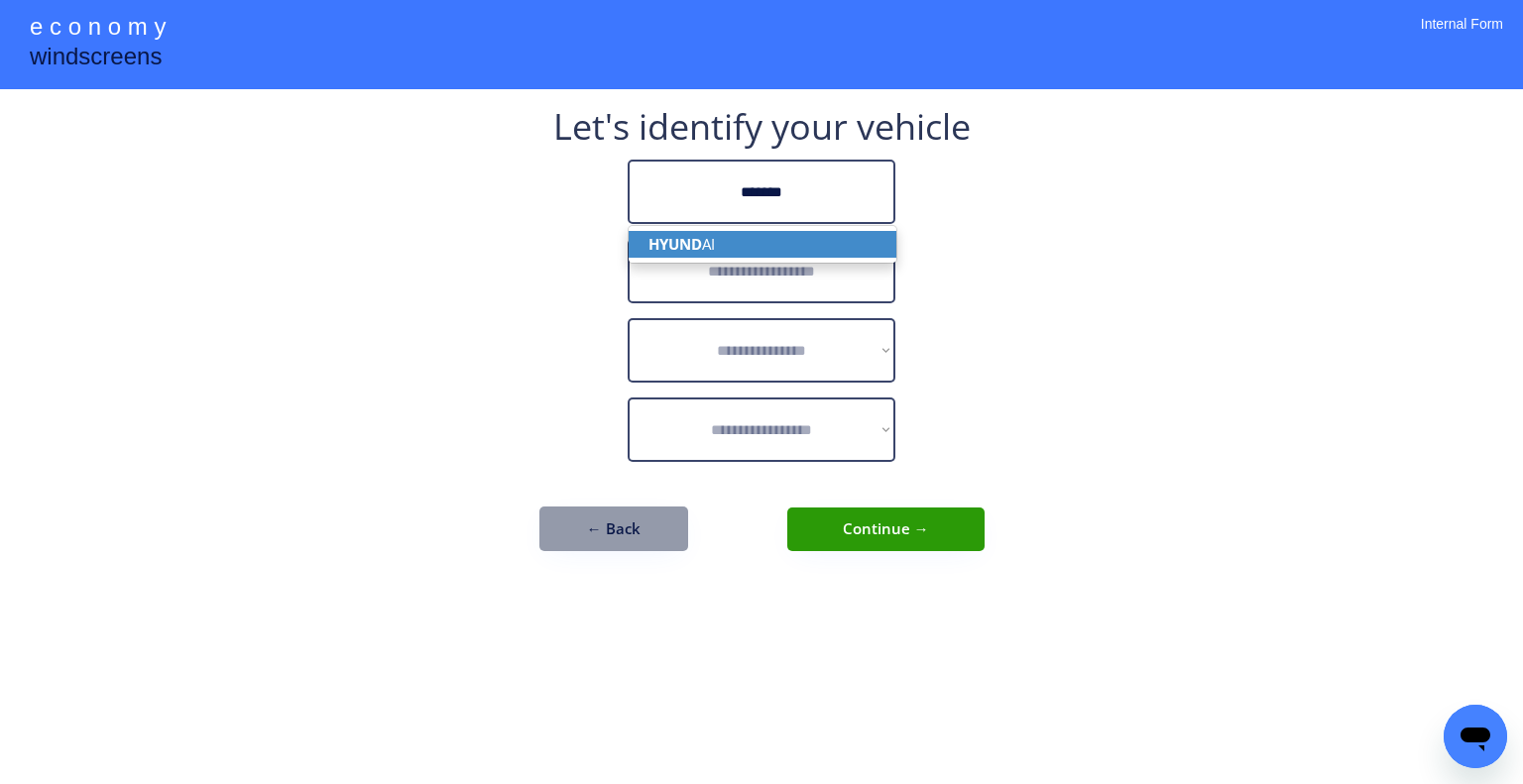 type on "*******" 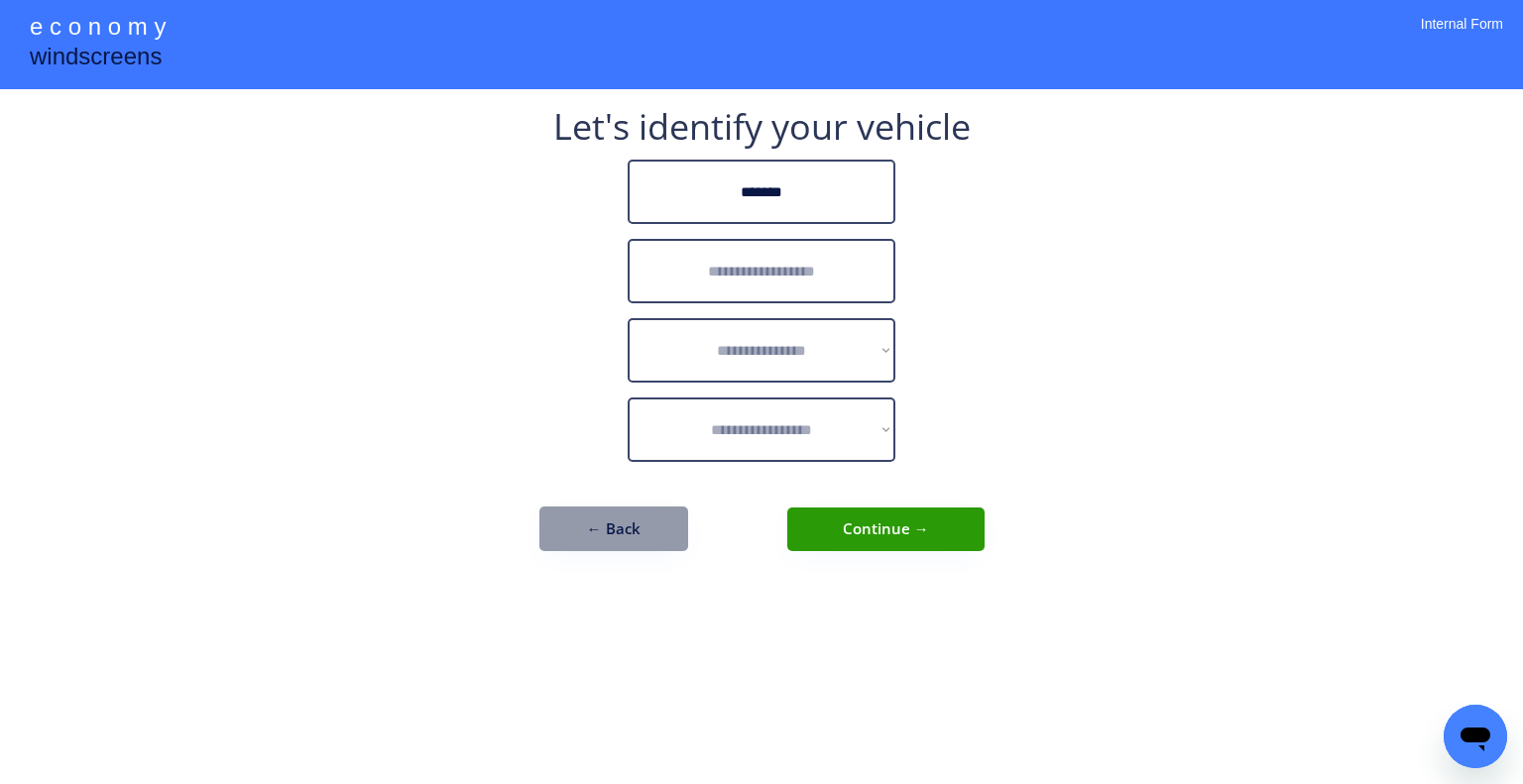click at bounding box center (762, 271) 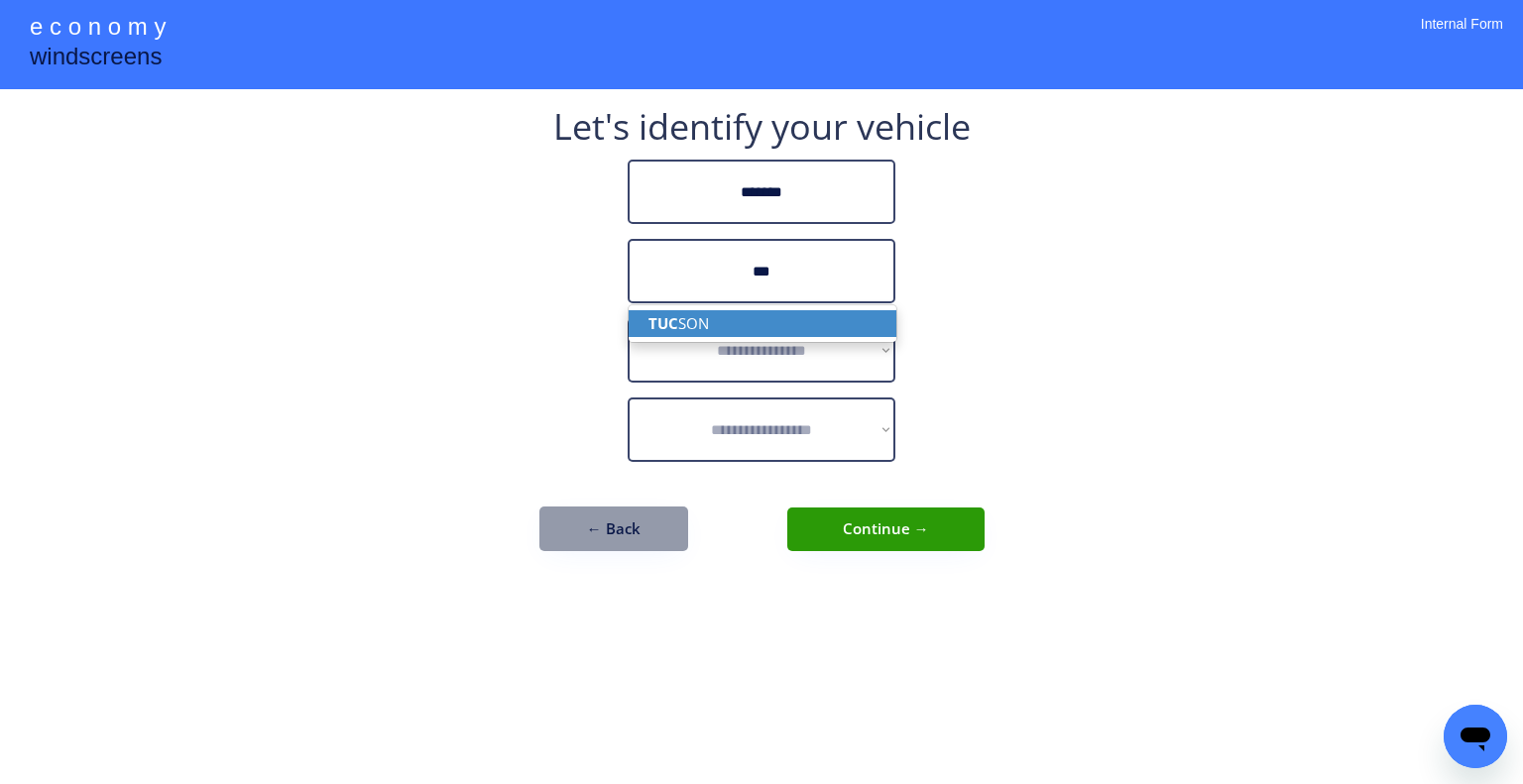 click on "TUC SON" at bounding box center (762, 323) 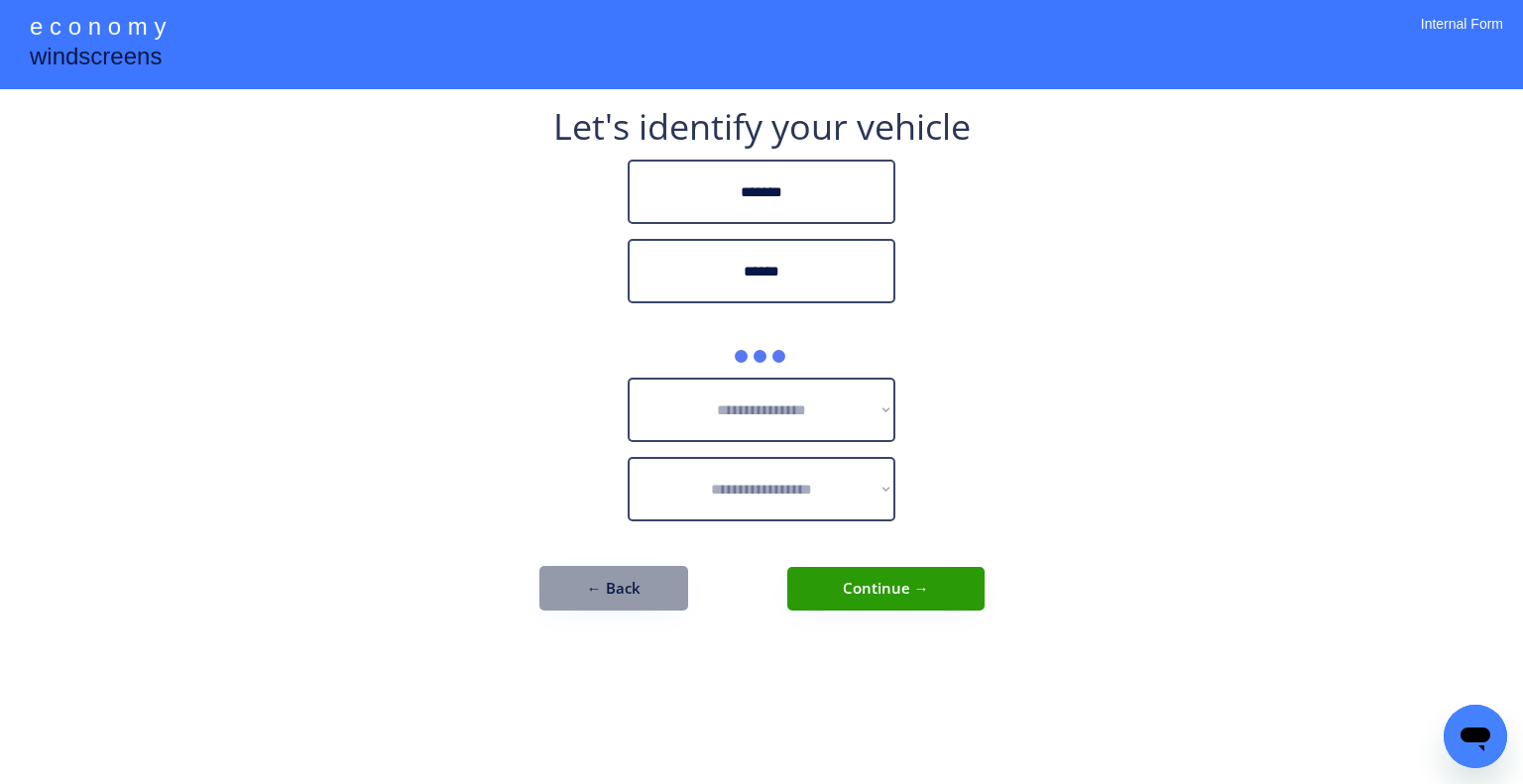 type on "******" 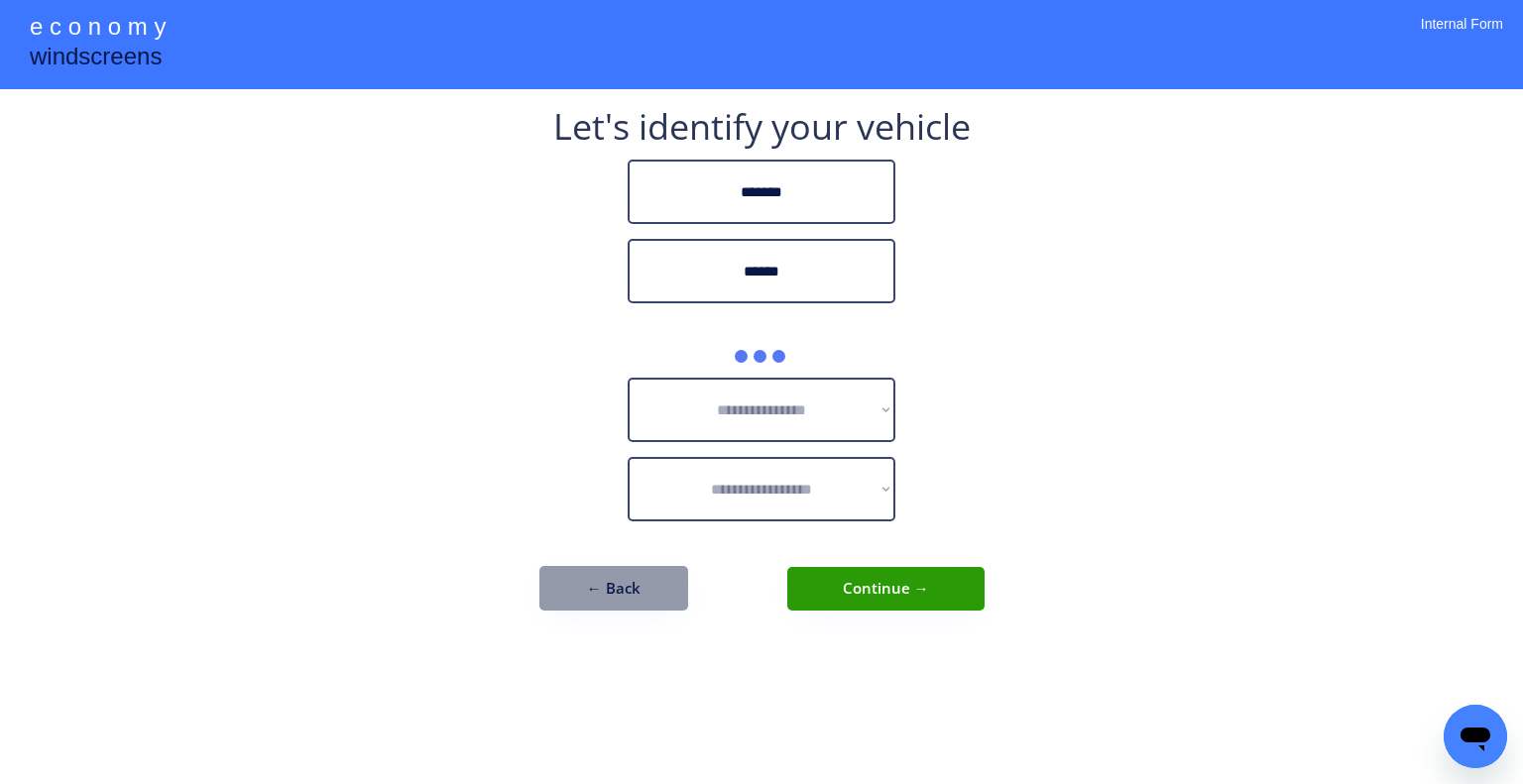 click on "**********" at bounding box center [762, 392] 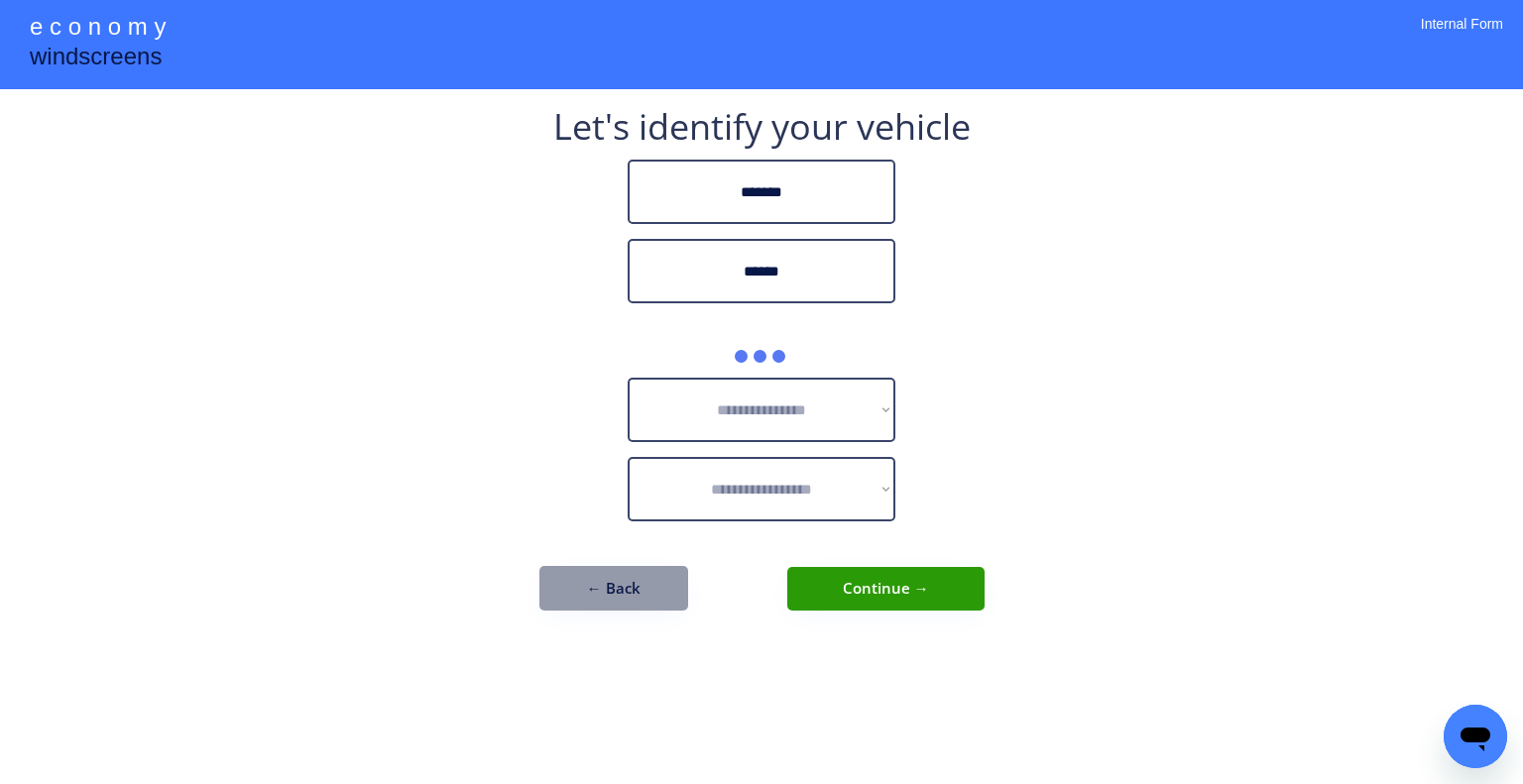 click on "**********" at bounding box center [762, 392] 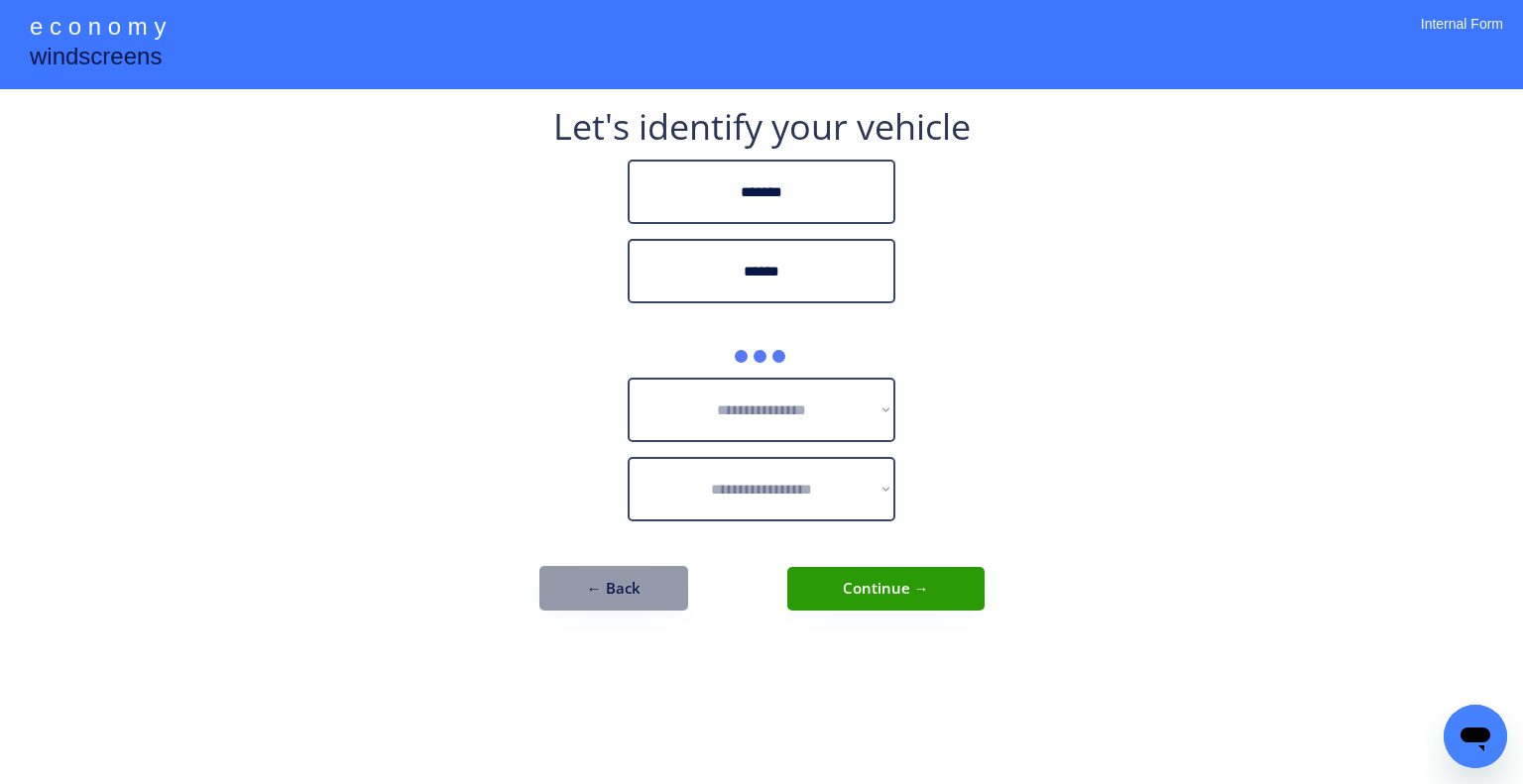 click on "**********" at bounding box center [762, 392] 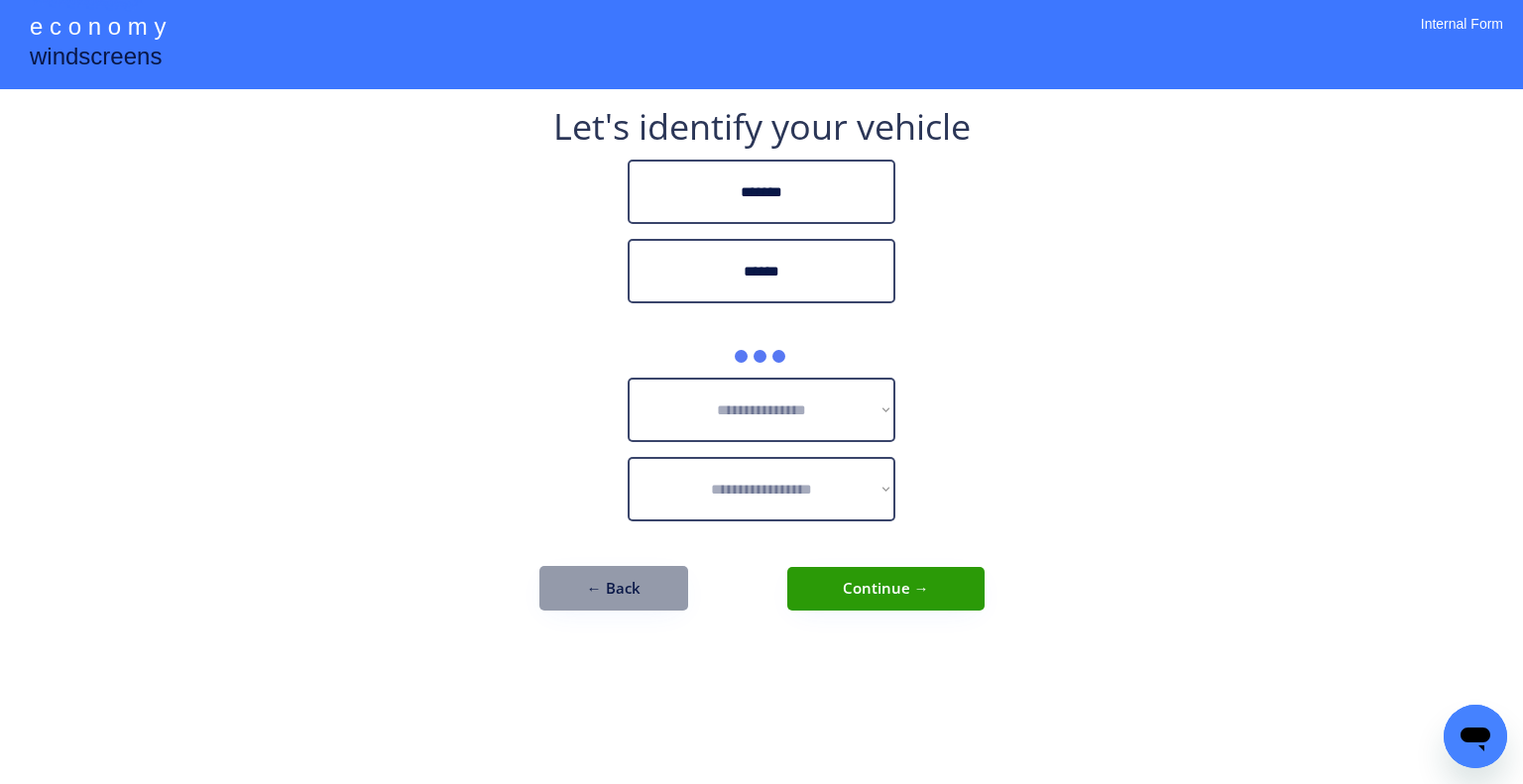 click on "**********" at bounding box center (762, 392) 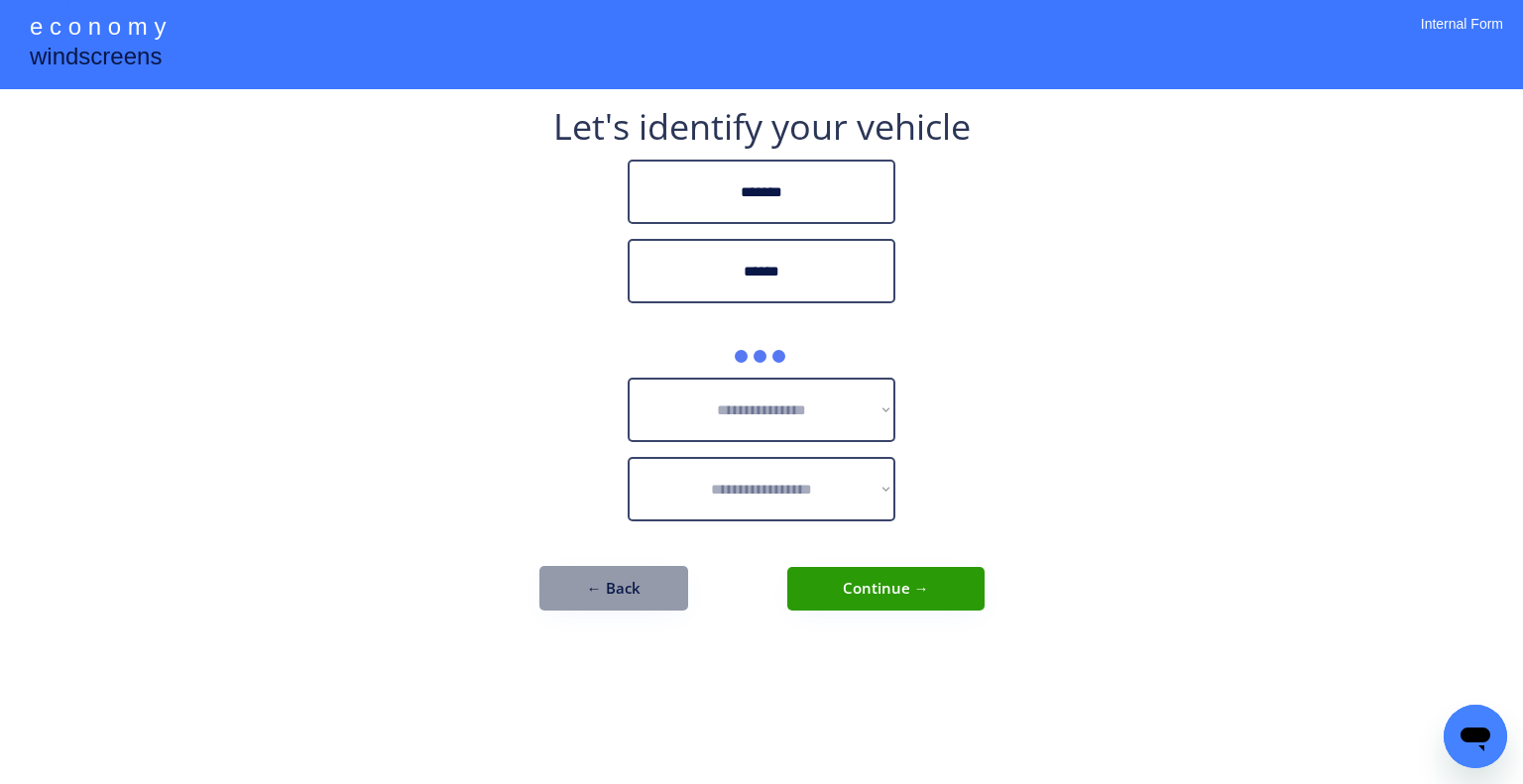 click on "**********" at bounding box center (762, 392) 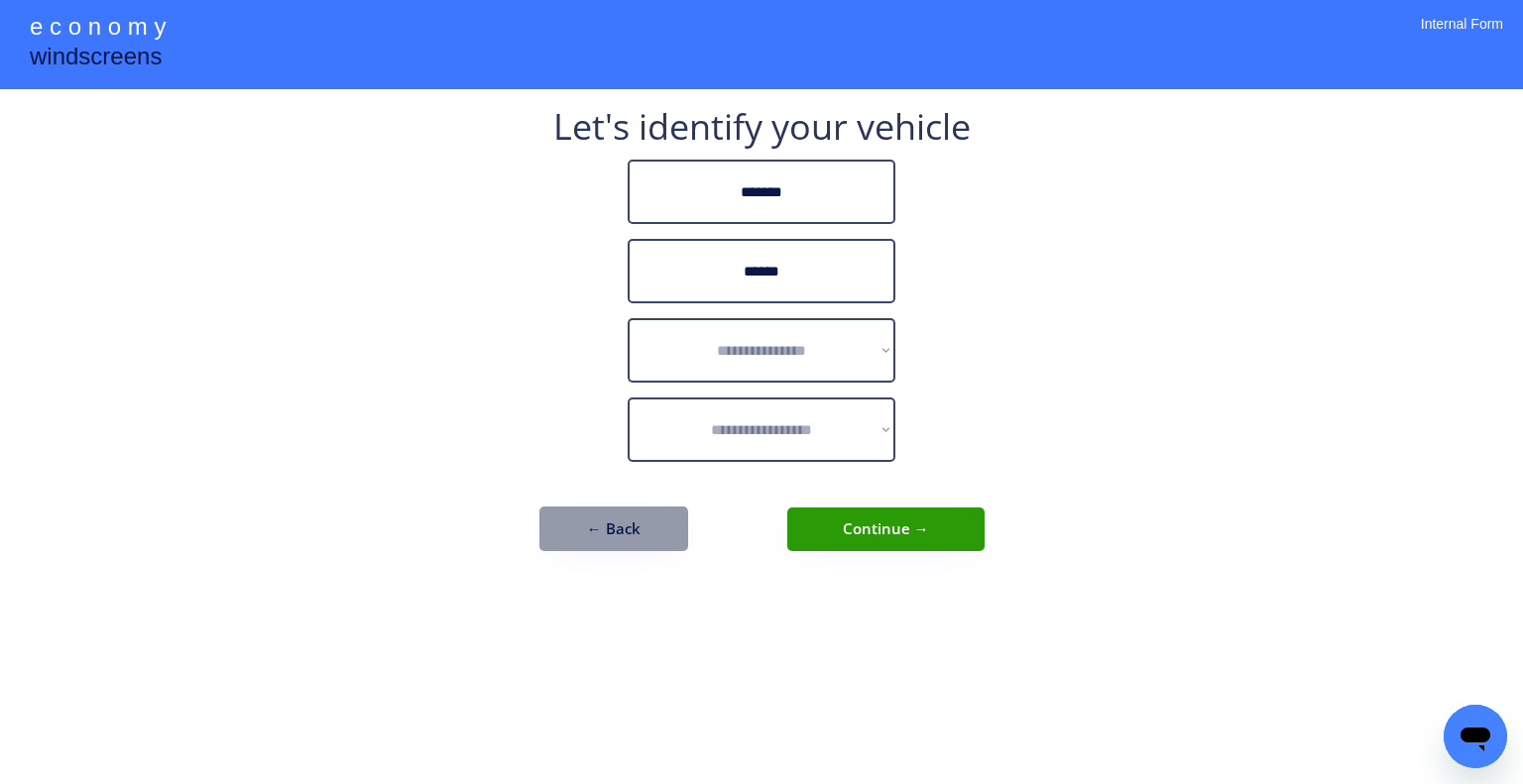 drag, startPoint x: 1112, startPoint y: 327, endPoint x: 1040, endPoint y: 340, distance: 73.1642 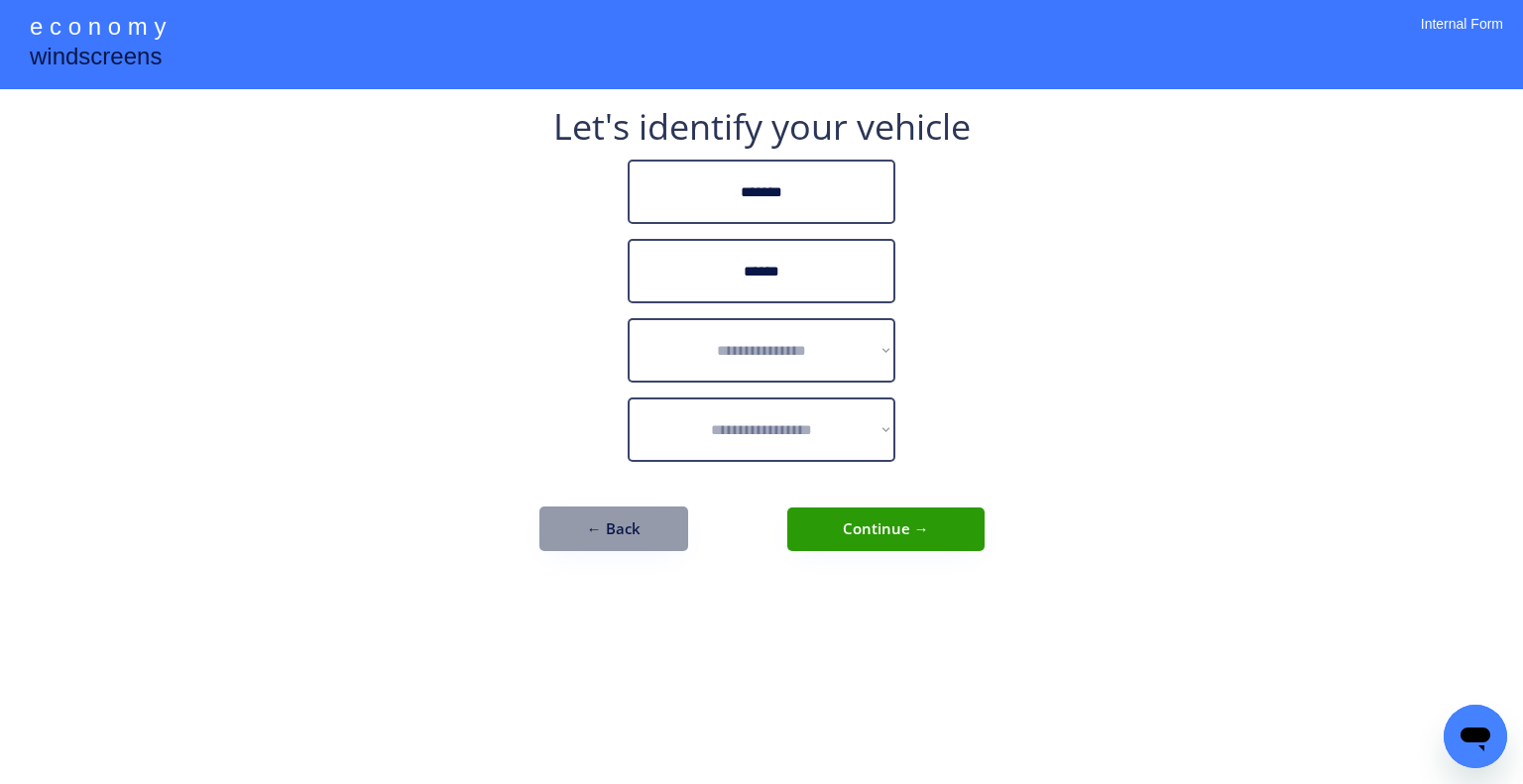 drag, startPoint x: 849, startPoint y: 330, endPoint x: 882, endPoint y: 328, distance: 33.060551 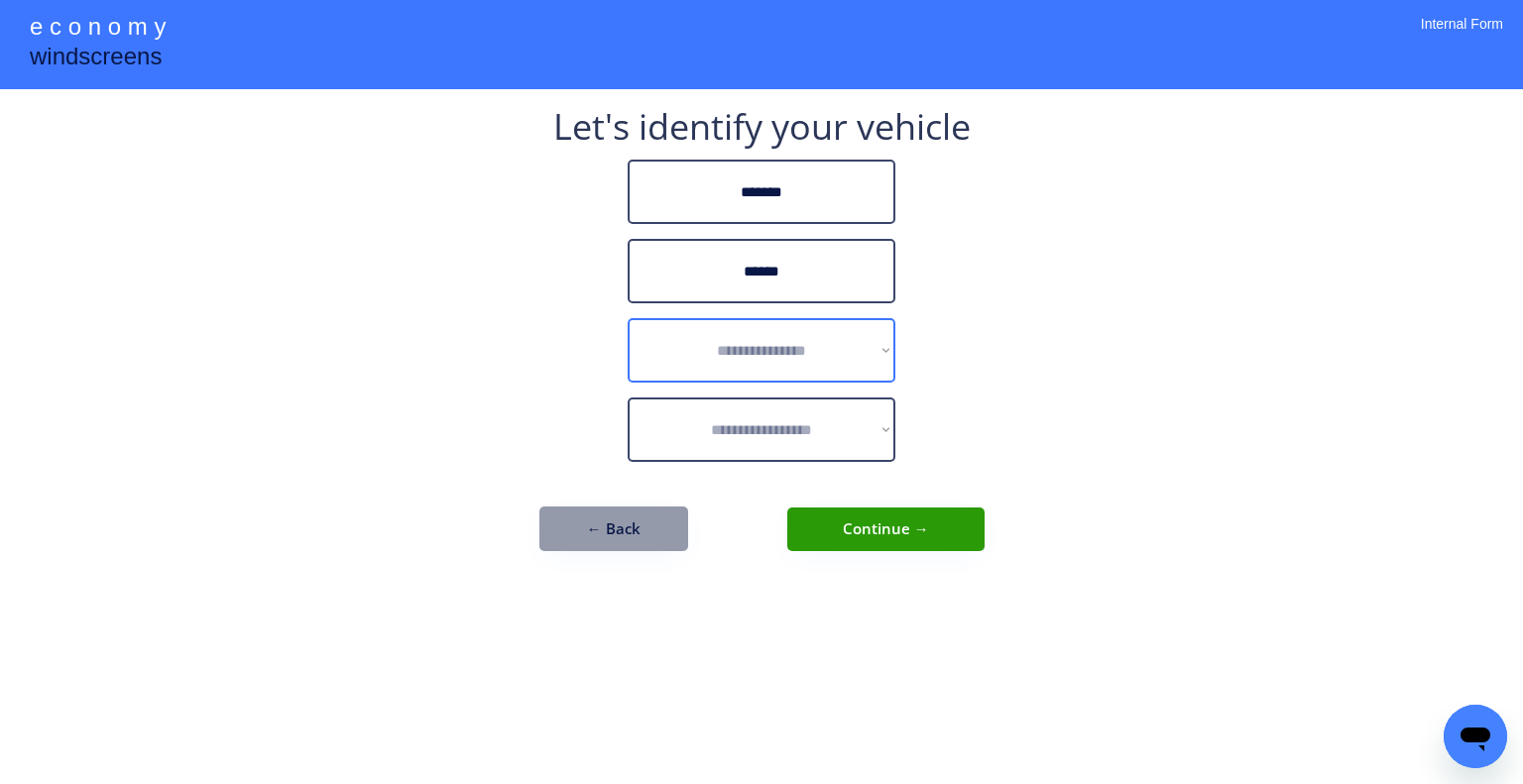 select on "******" 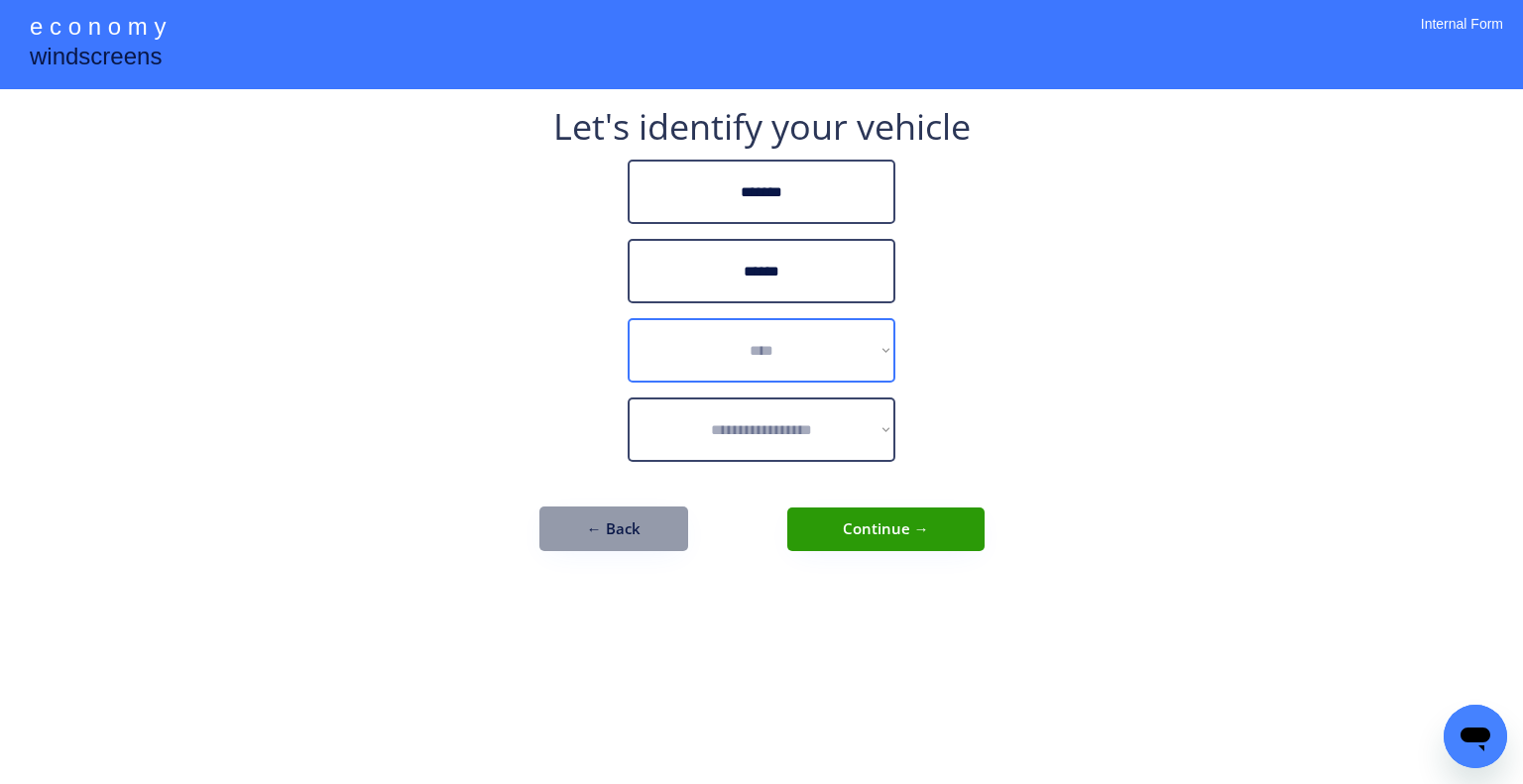 click on "**********" at bounding box center [762, 350] 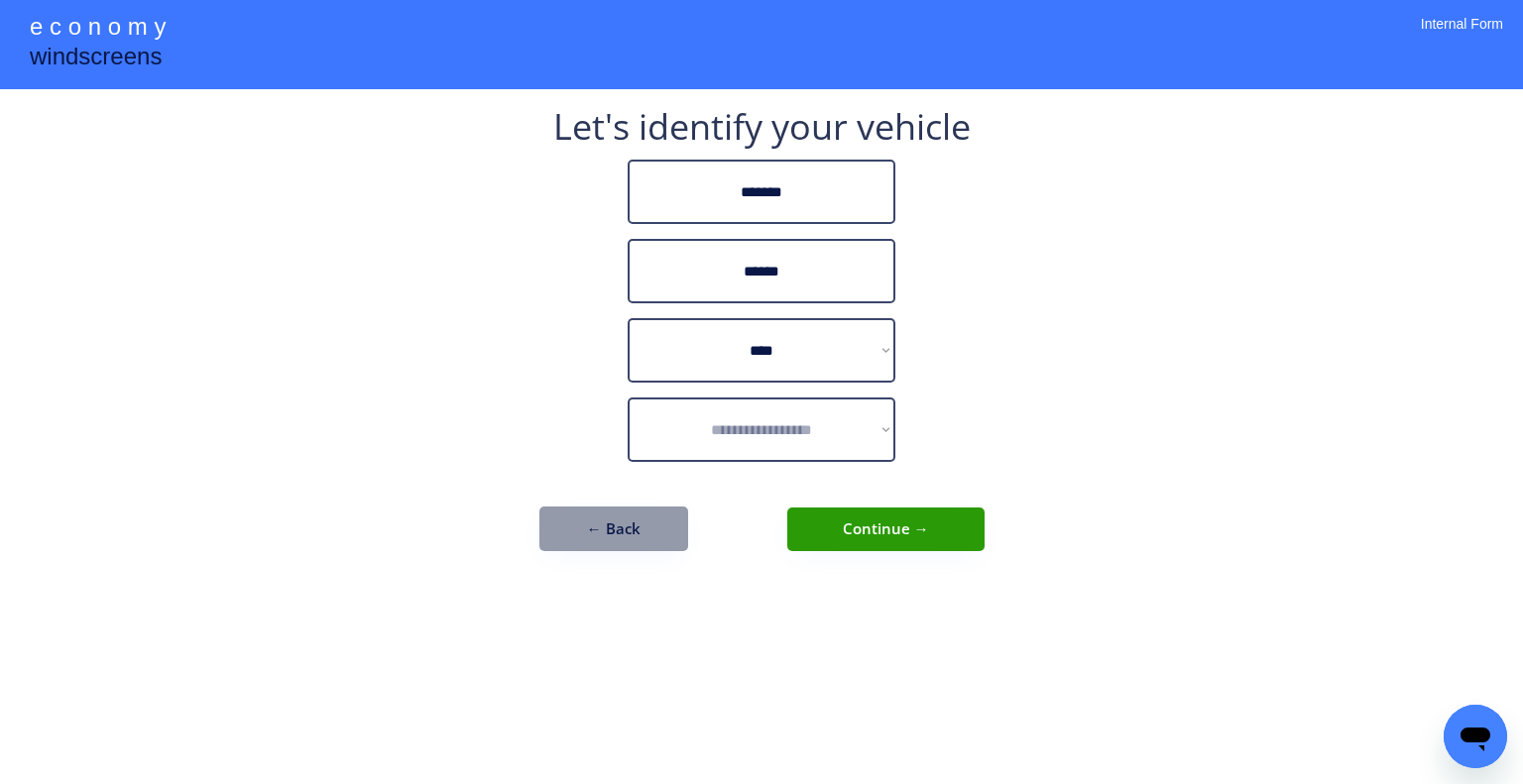 select on "*********" 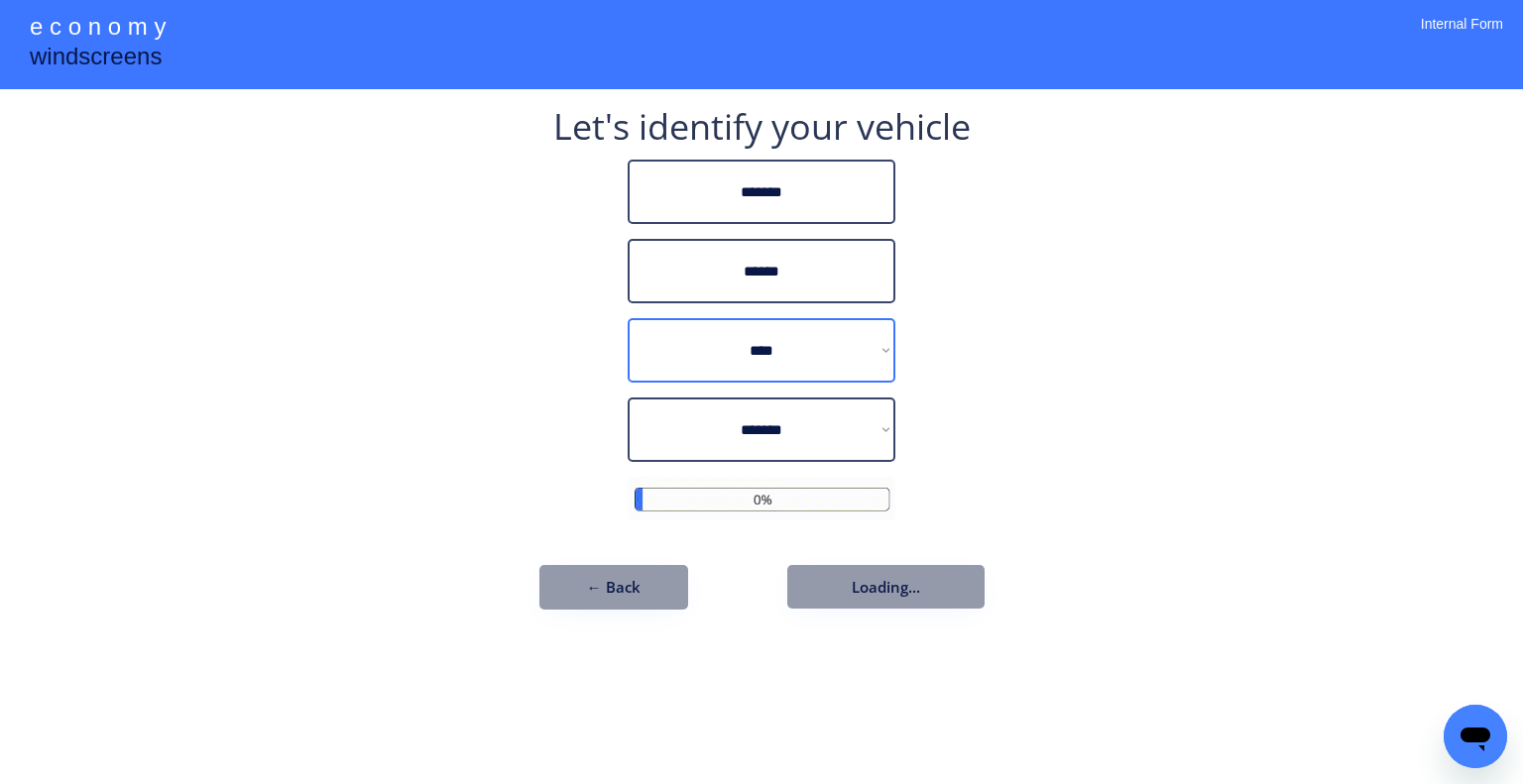 drag, startPoint x: 798, startPoint y: 350, endPoint x: 802, endPoint y: 327, distance: 23.345235 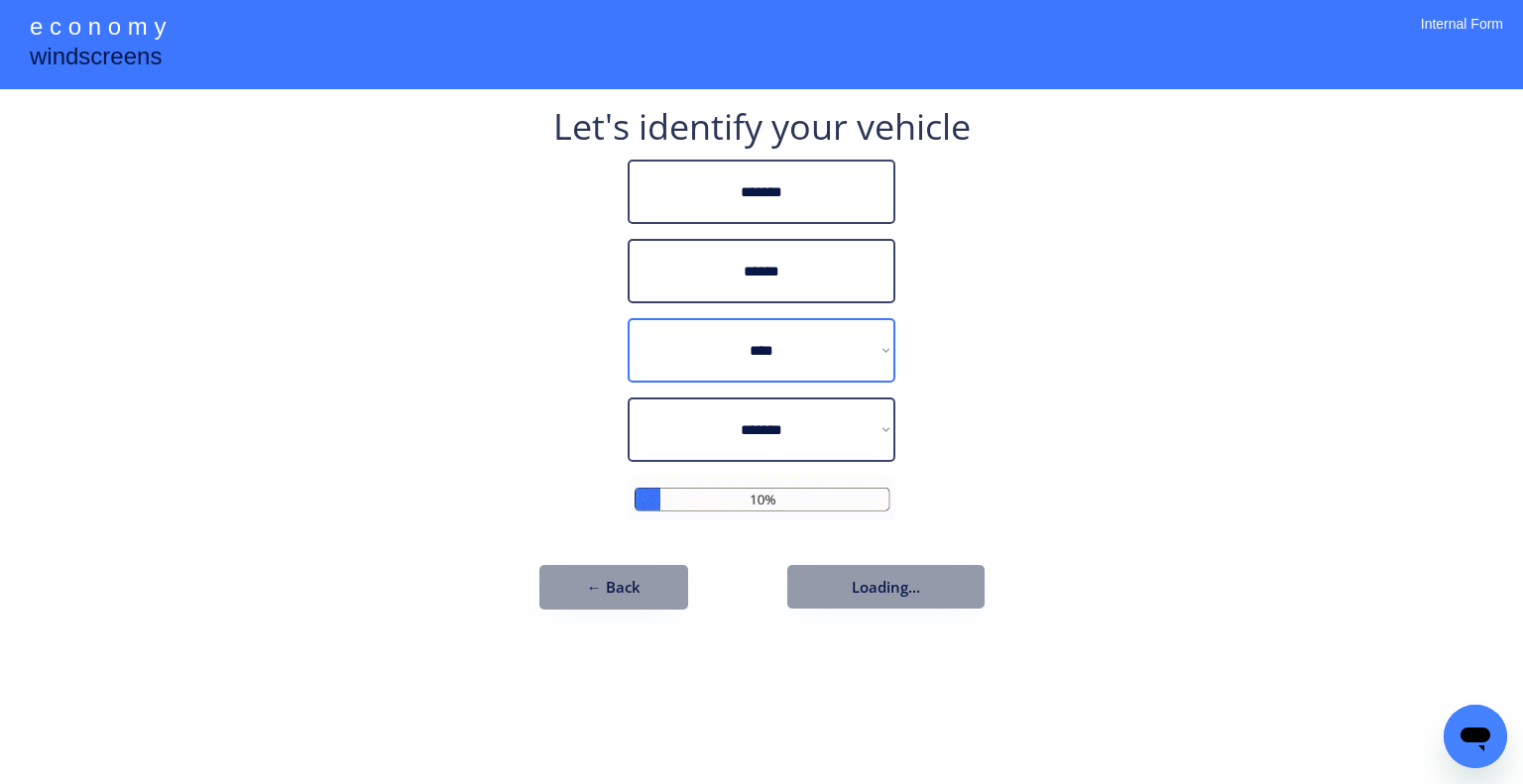 click on "**********" at bounding box center [762, 350] 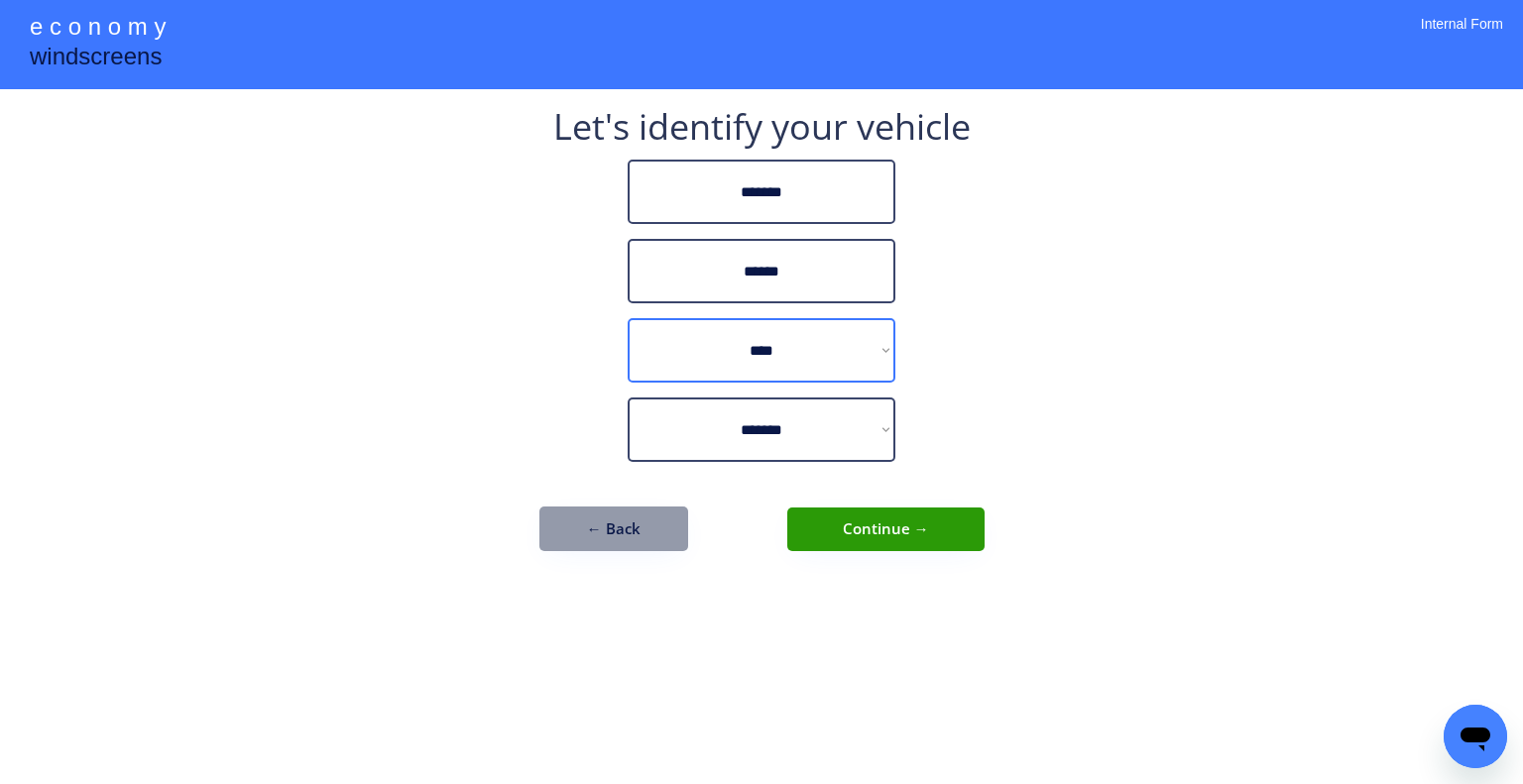 select on "******" 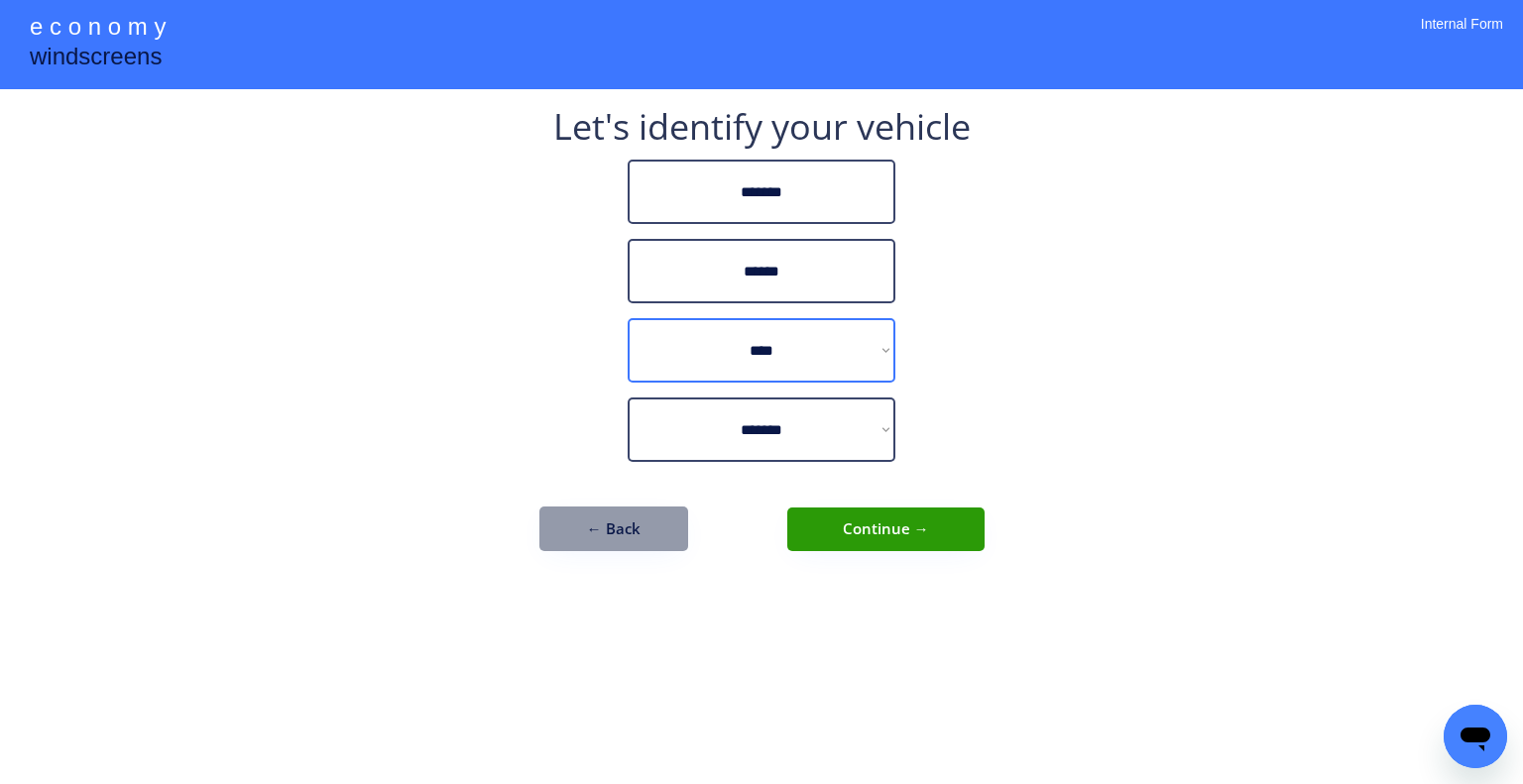 click on "**********" at bounding box center (762, 350) 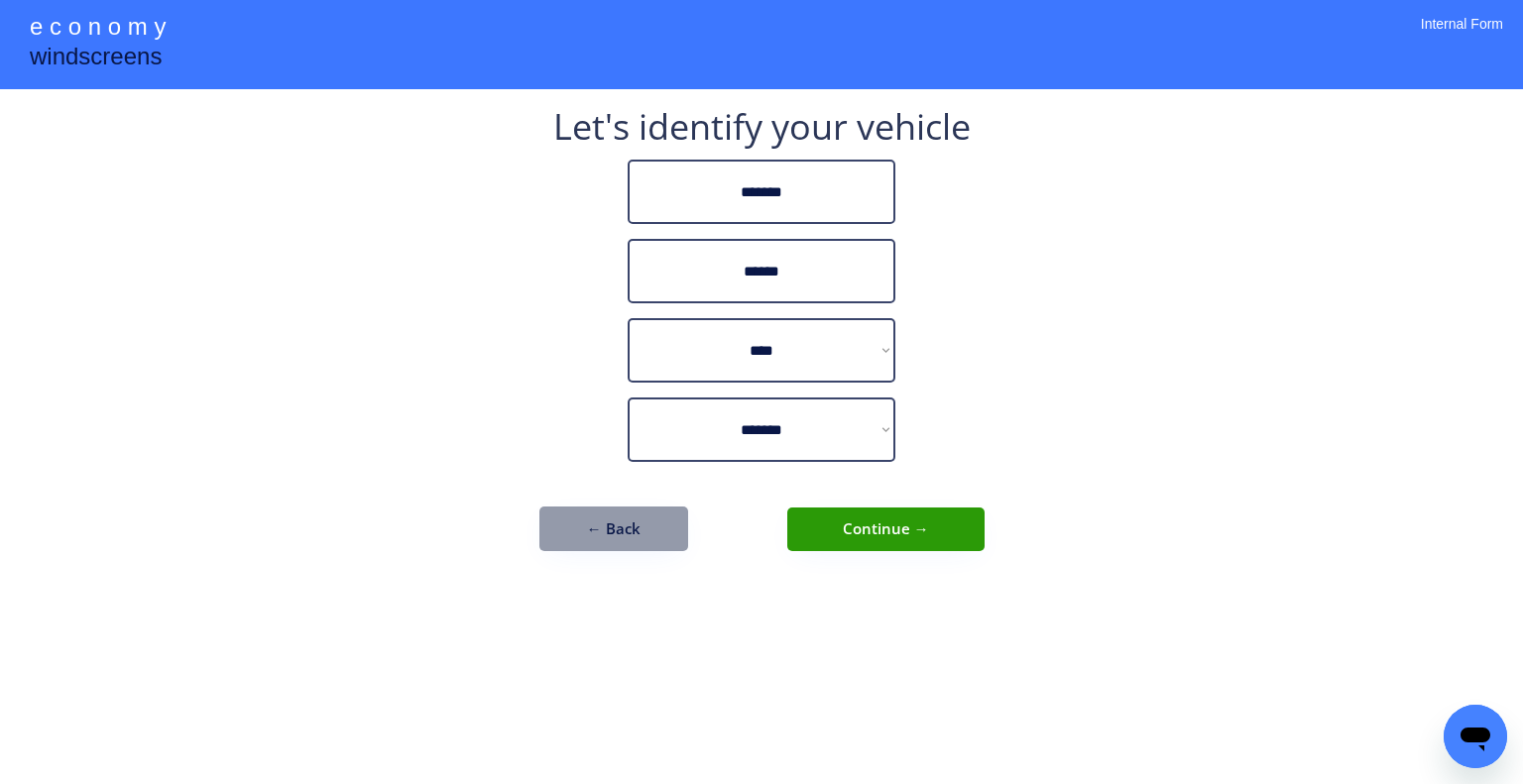click on "**********" at bounding box center [762, 392] 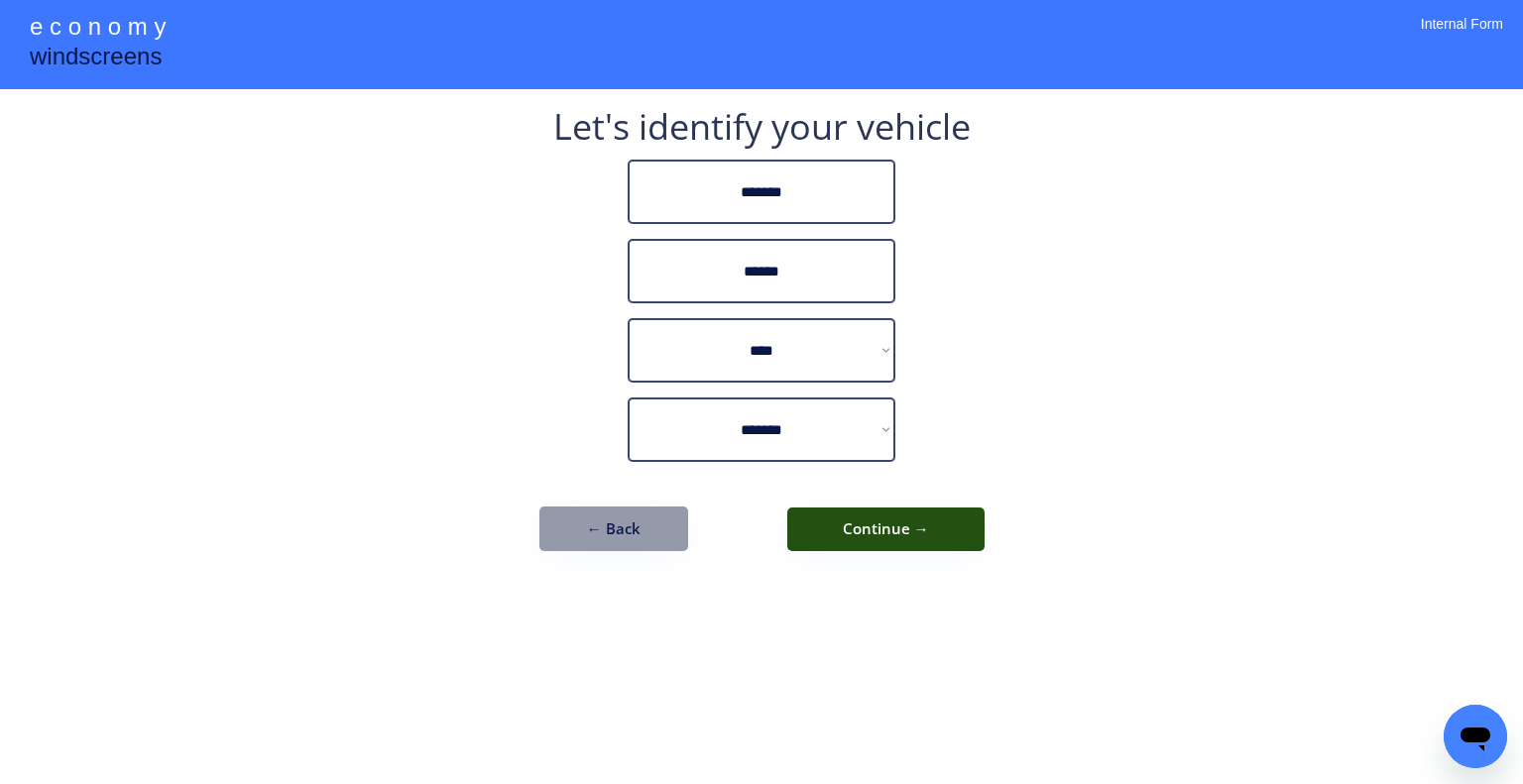 click on "Continue    →" at bounding box center [885, 529] 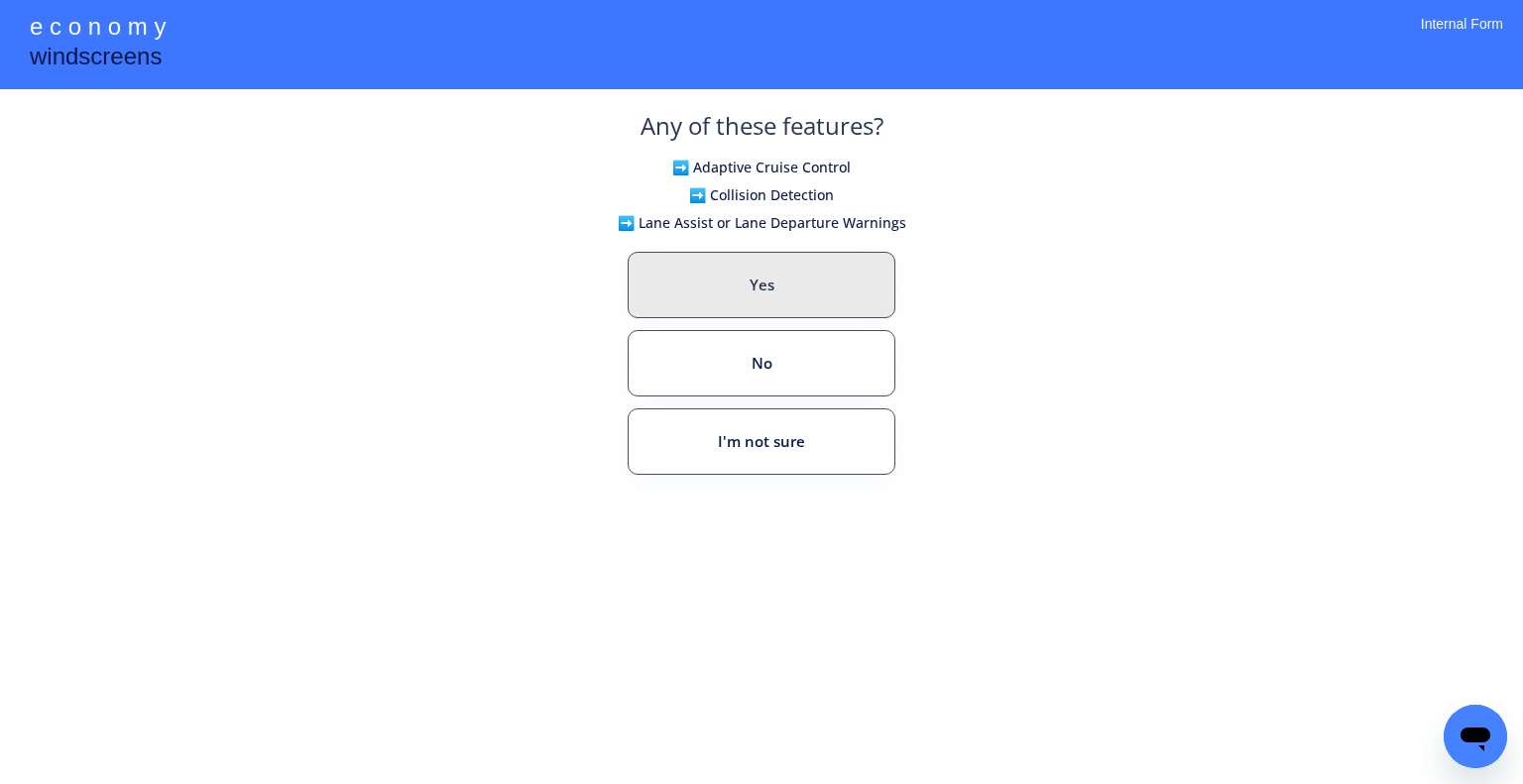 click on "Yes" at bounding box center [762, 284] 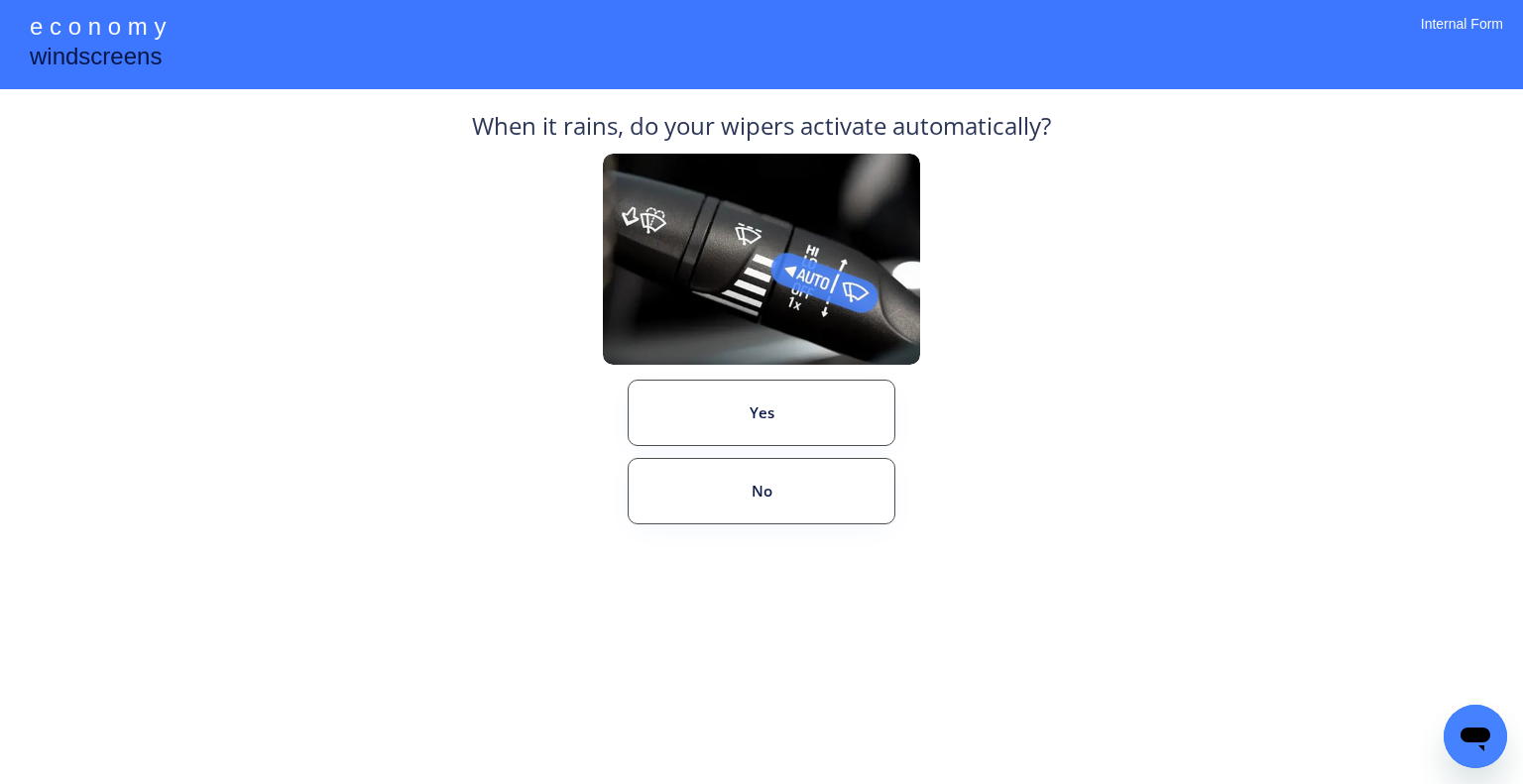 drag, startPoint x: 1087, startPoint y: 334, endPoint x: 716, endPoint y: 37, distance: 475.23678 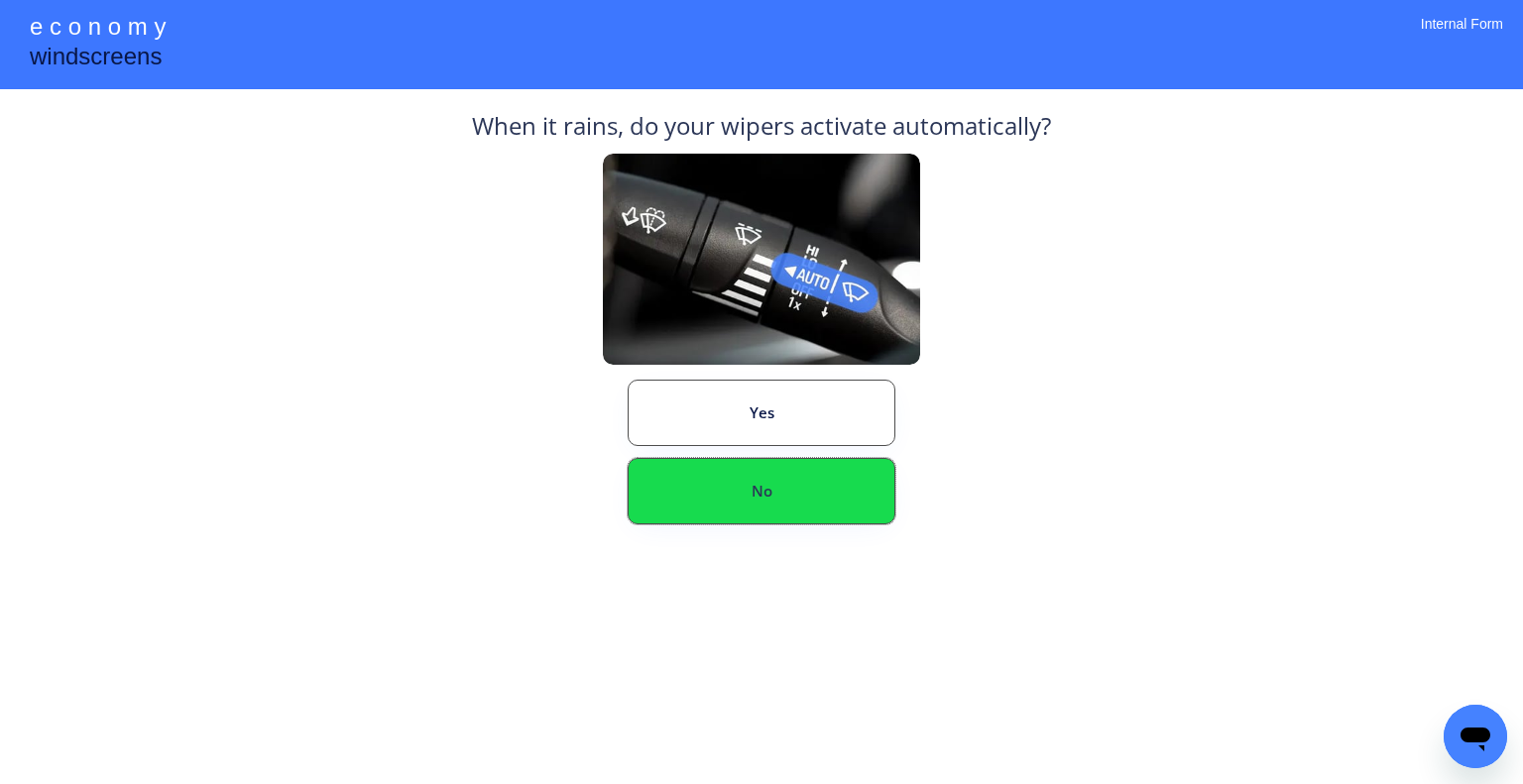 click on "No" at bounding box center [762, 491] 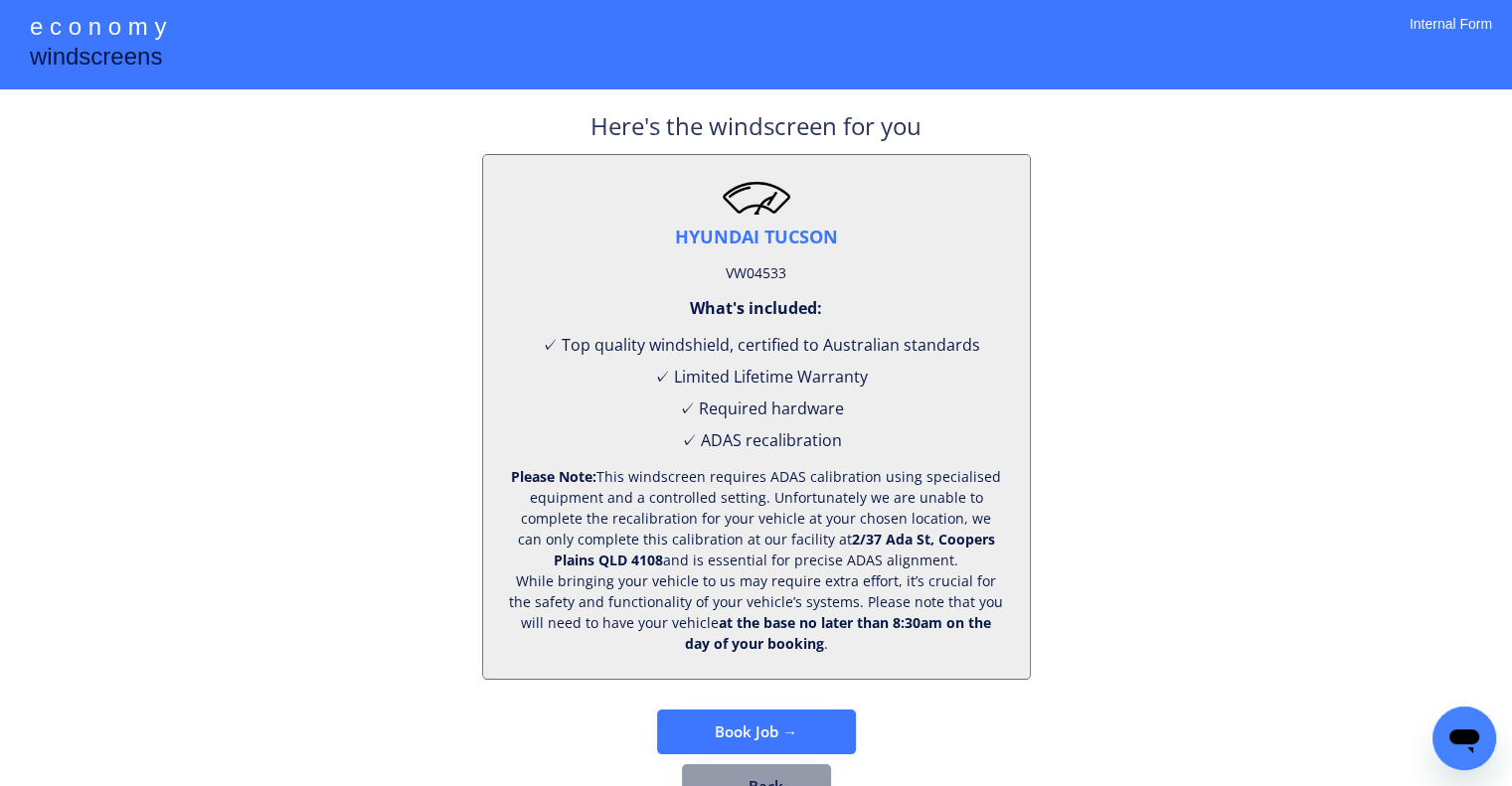 click on "VW04533" at bounding box center [756, 273] 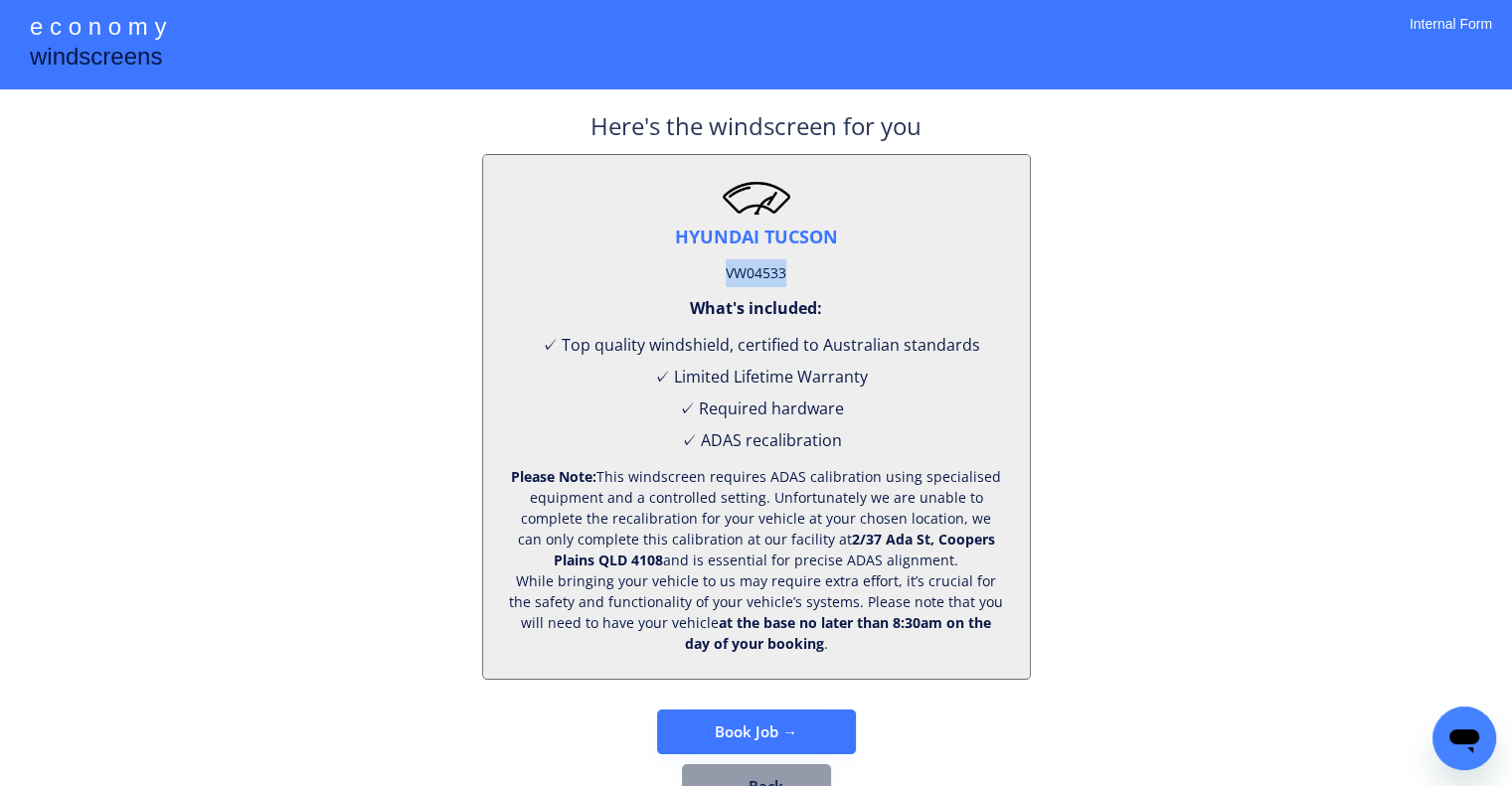 click on "VW04533" at bounding box center (756, 273) 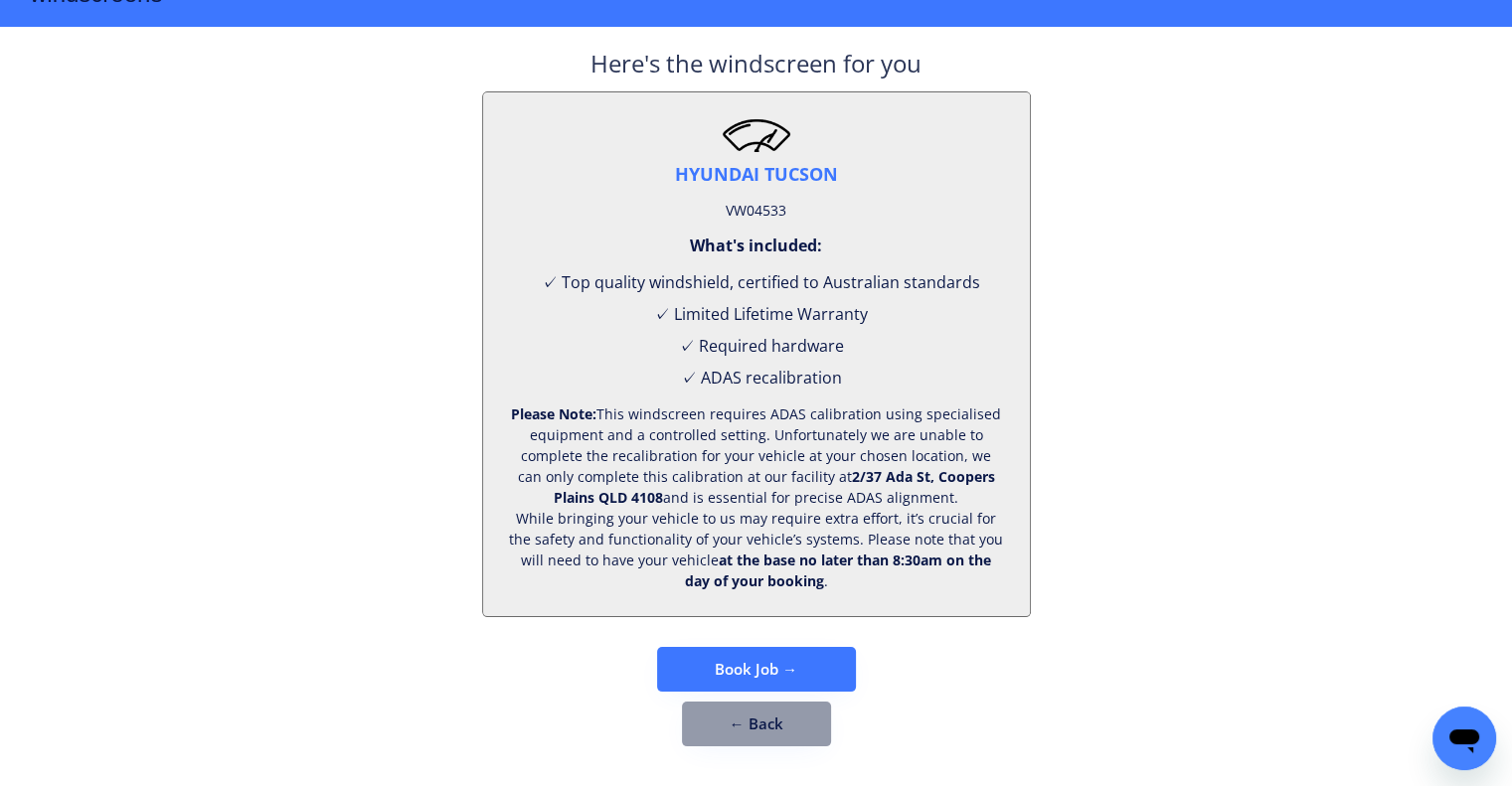 click on "Here's the windscreen for you HYUNDAI TUCSON VW04533 What's included: ✓ Top quality windshield, certified to Australian standards
✓ Limited Lifetime Warranty ✓ Required hardware ✓ ADAS recalibration Please Note:  This windscreen requires ADAS calibration using specialised equipment and a controlled setting. Unfortunately we are unable to complete the recalibration for your vehicle at your chosen location, we can only complete this calibration at our facility at  2/37 Ada St, Coopers Plains QLD 4108  and is essential for precise ADAS alignment.
While bringing your vehicle to us may require extra effort, it’s crucial for the safety and functionality of your vehicle’s systems. Please note that you will need to have your vehicle  at the base no later than 8:30am on the day of your booking . Book Job    →   ←   Back" at bounding box center [756, 396] 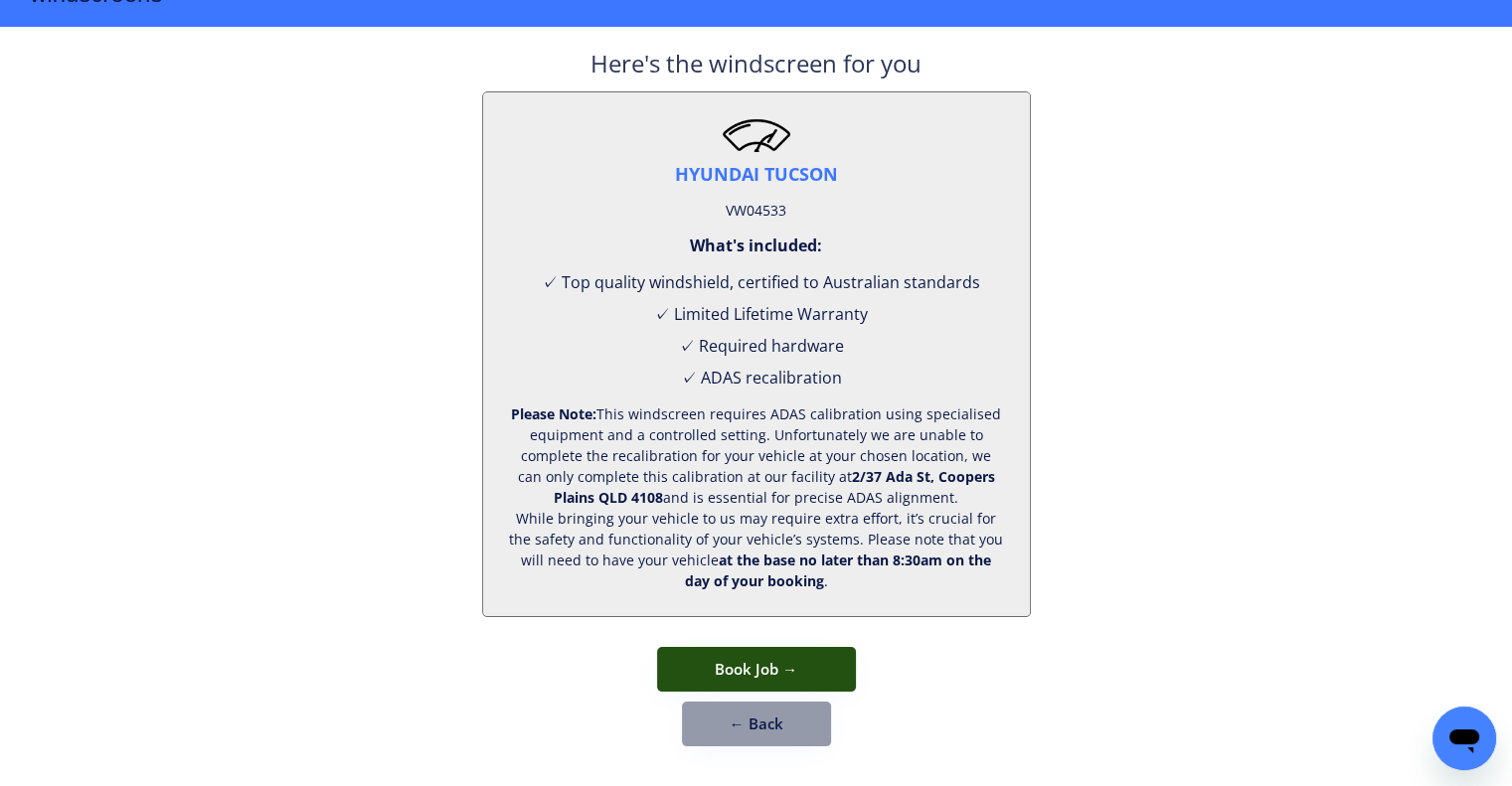 click on "Book Job    →" at bounding box center [756, 669] 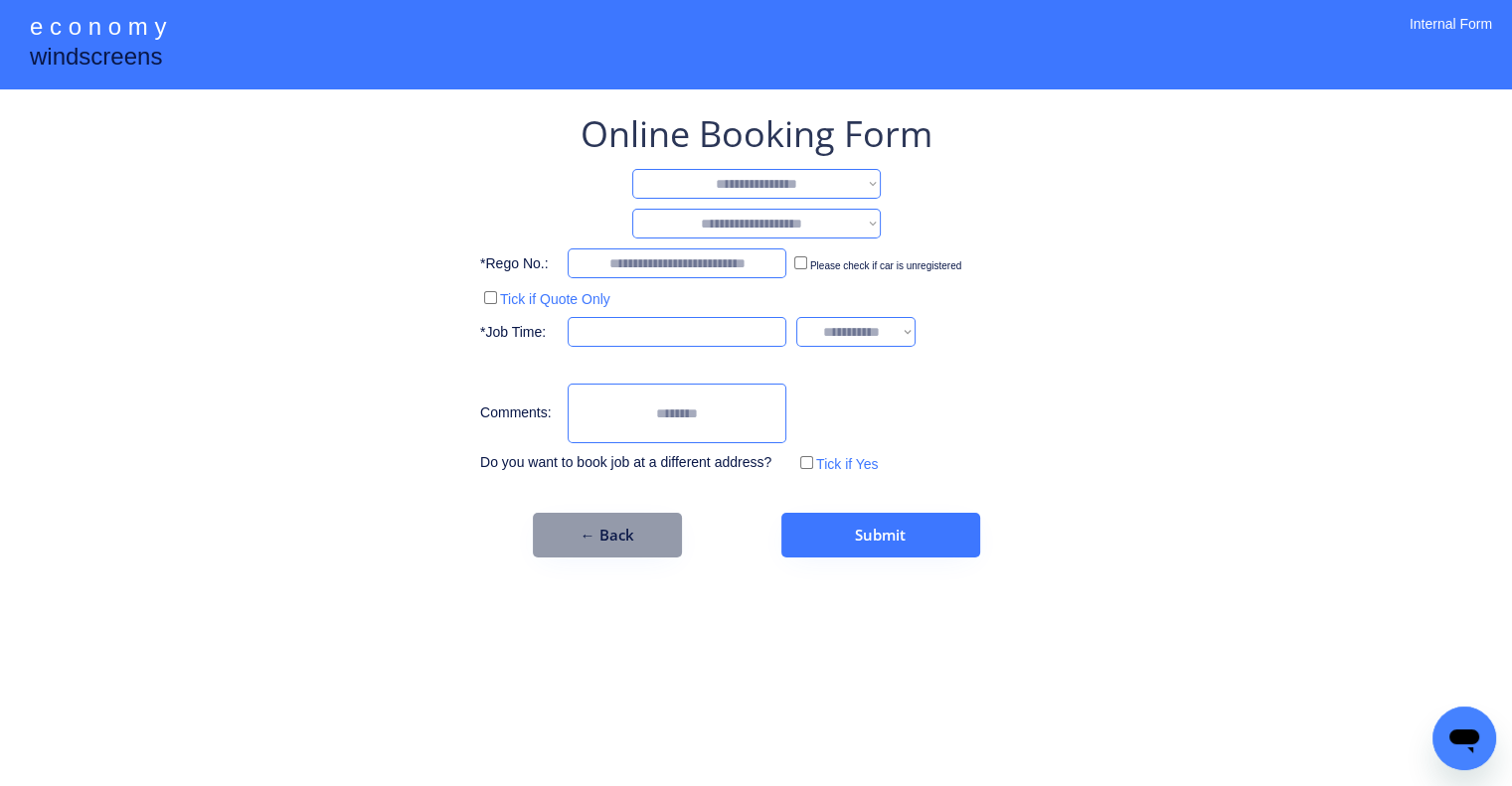 scroll, scrollTop: 0, scrollLeft: 0, axis: both 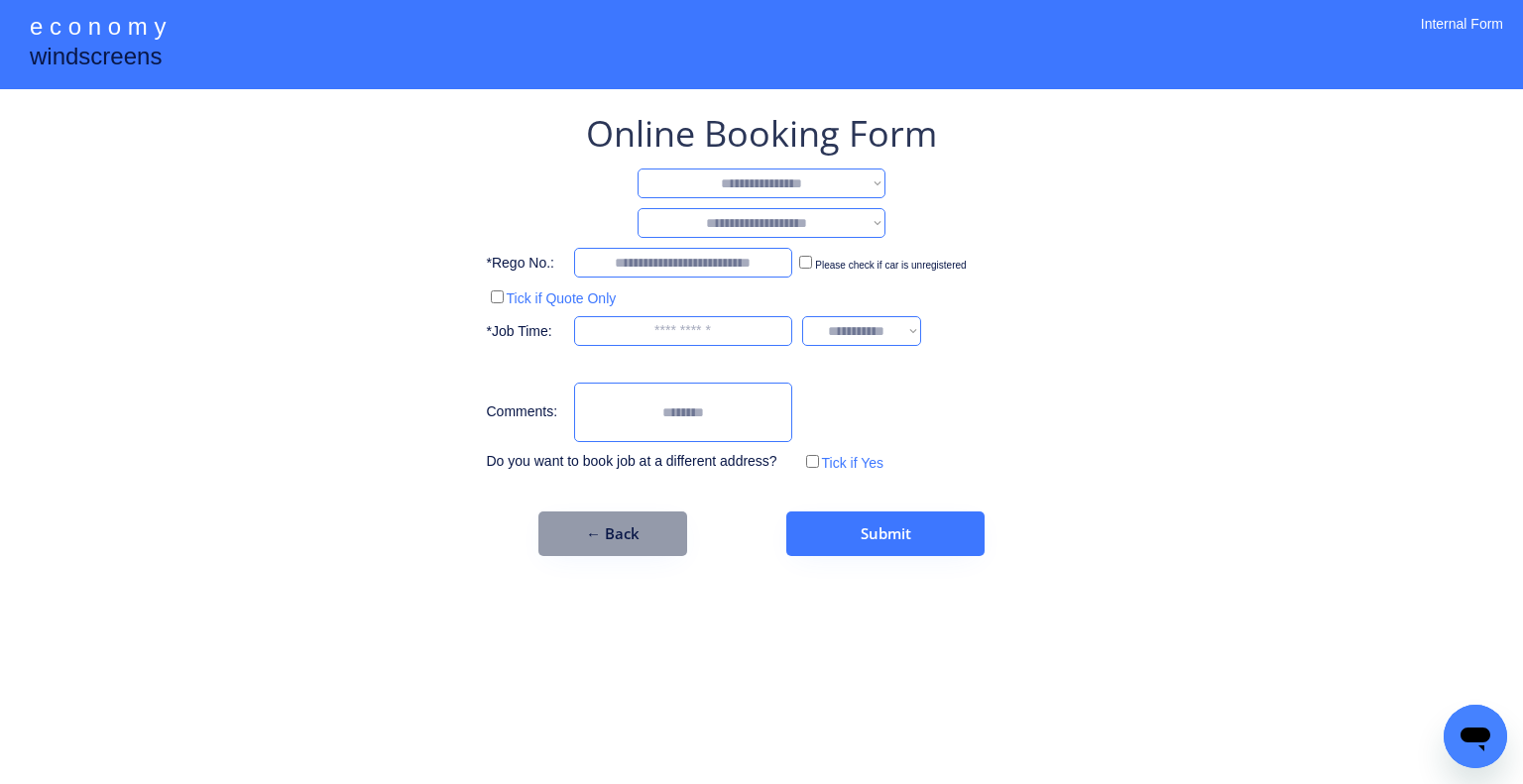 click on "**********" at bounding box center [762, 183] 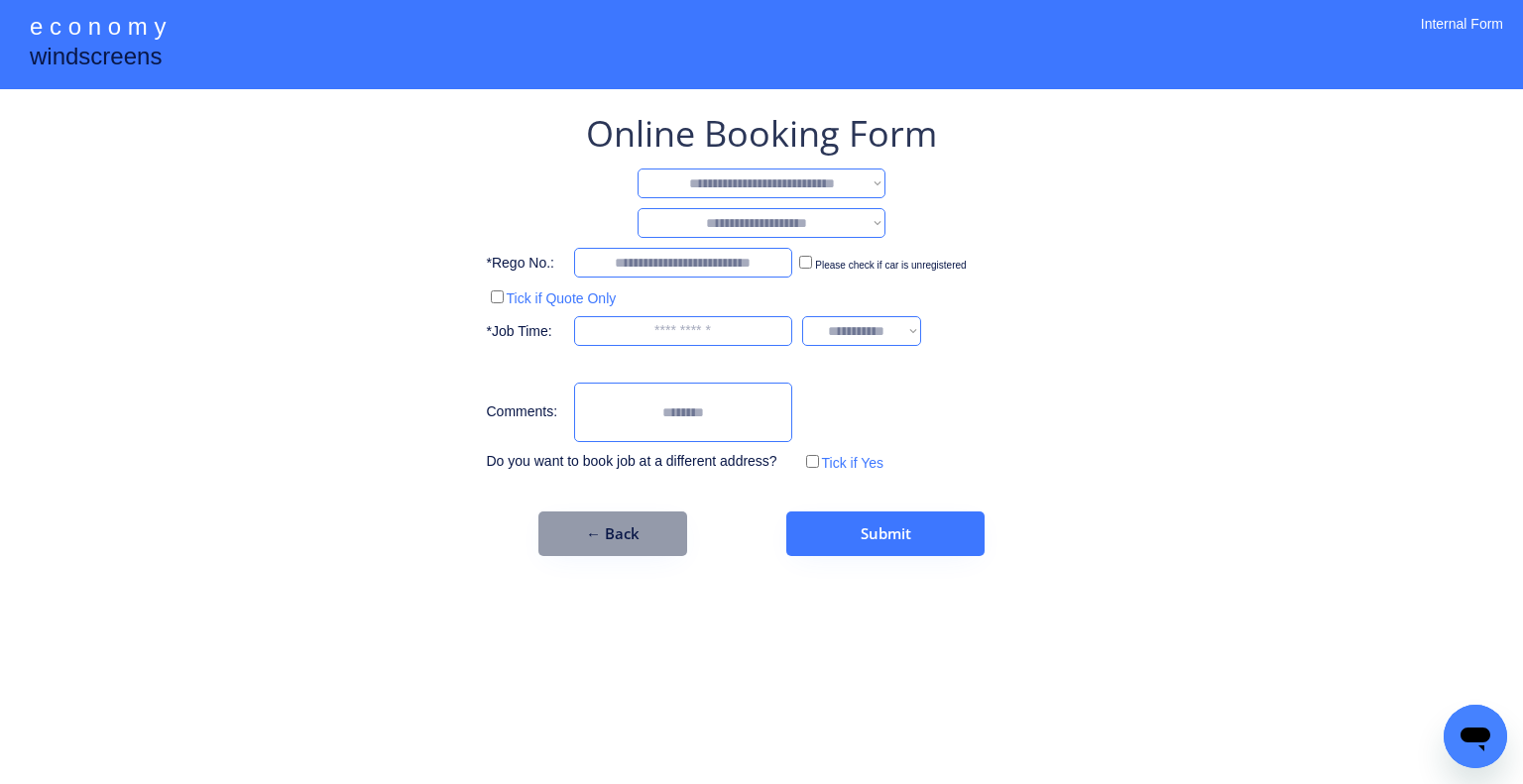 click on "**********" at bounding box center (762, 183) 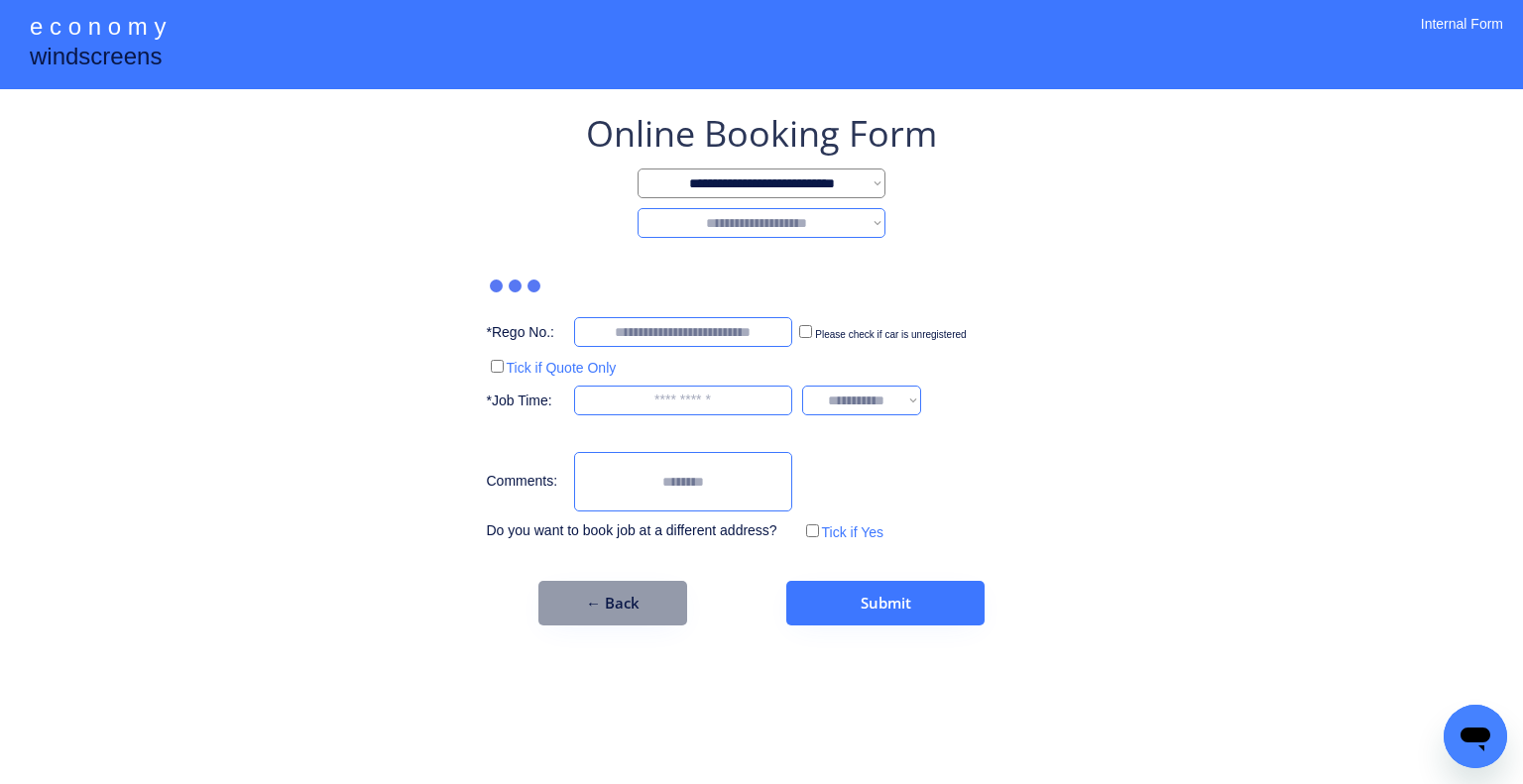click on "**********" at bounding box center (762, 223) 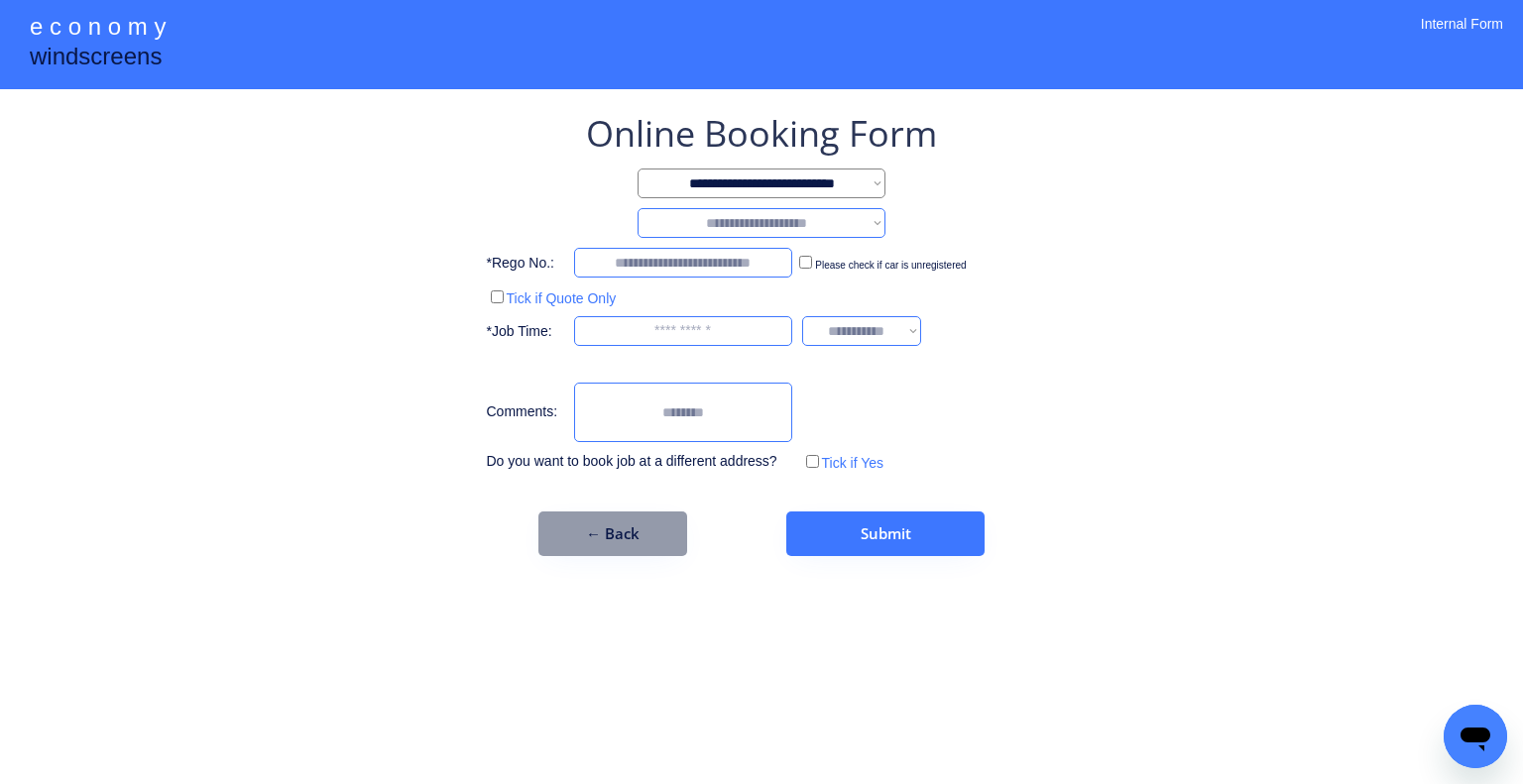 select on "*******" 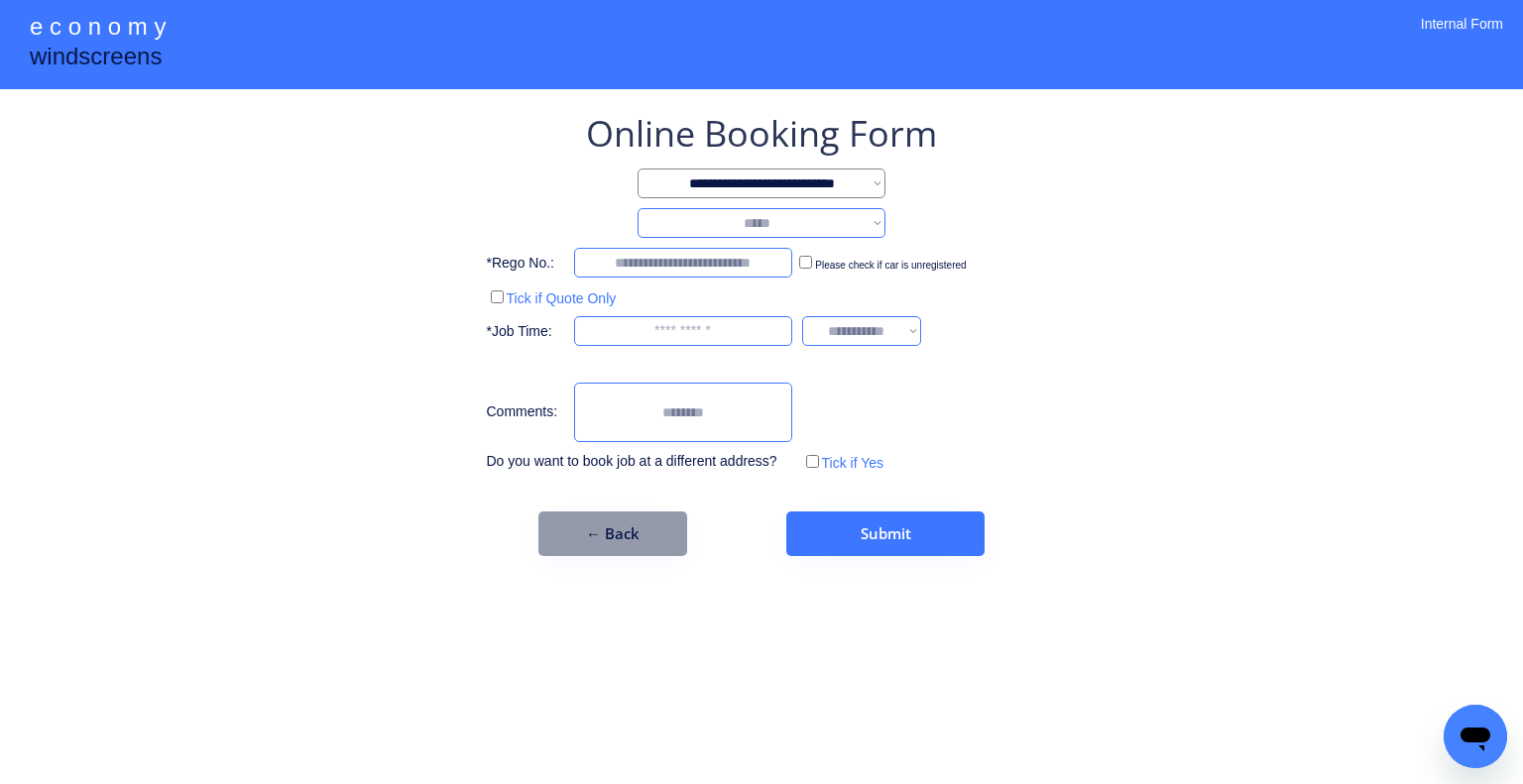 click on "**********" at bounding box center [762, 223] 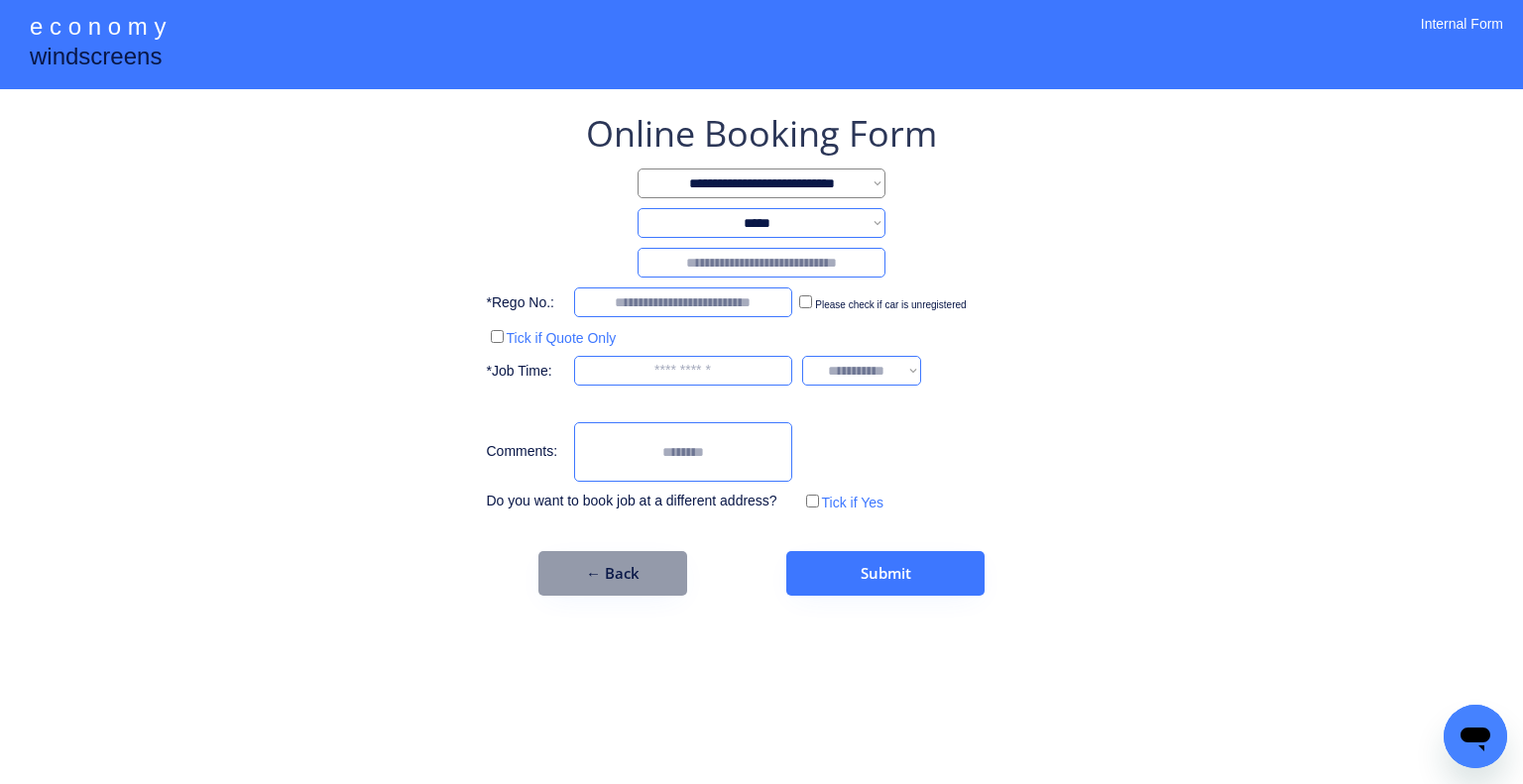 click on "**********" at bounding box center [762, 392] 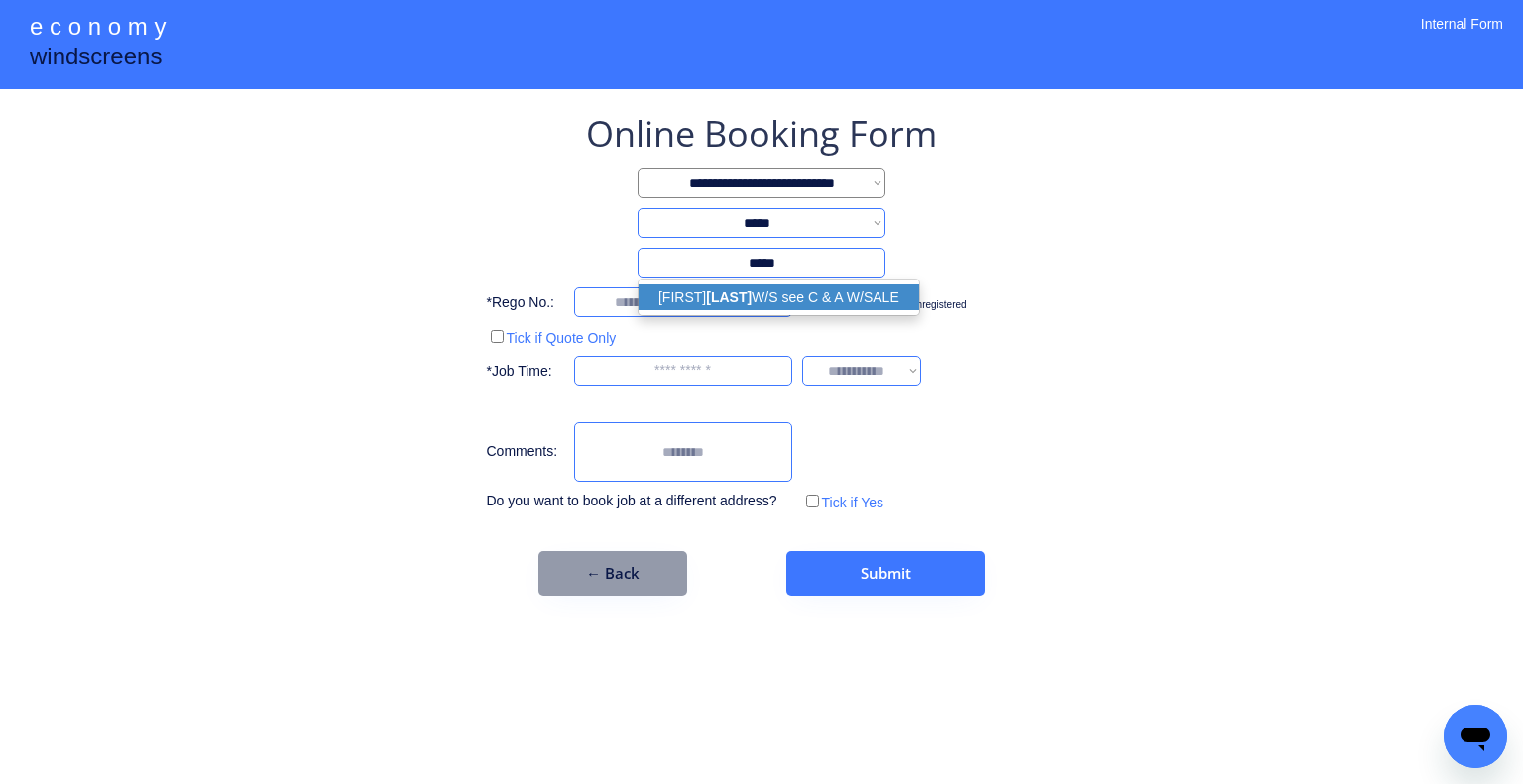 drag, startPoint x: 808, startPoint y: 296, endPoint x: 872, endPoint y: 288, distance: 64.49806 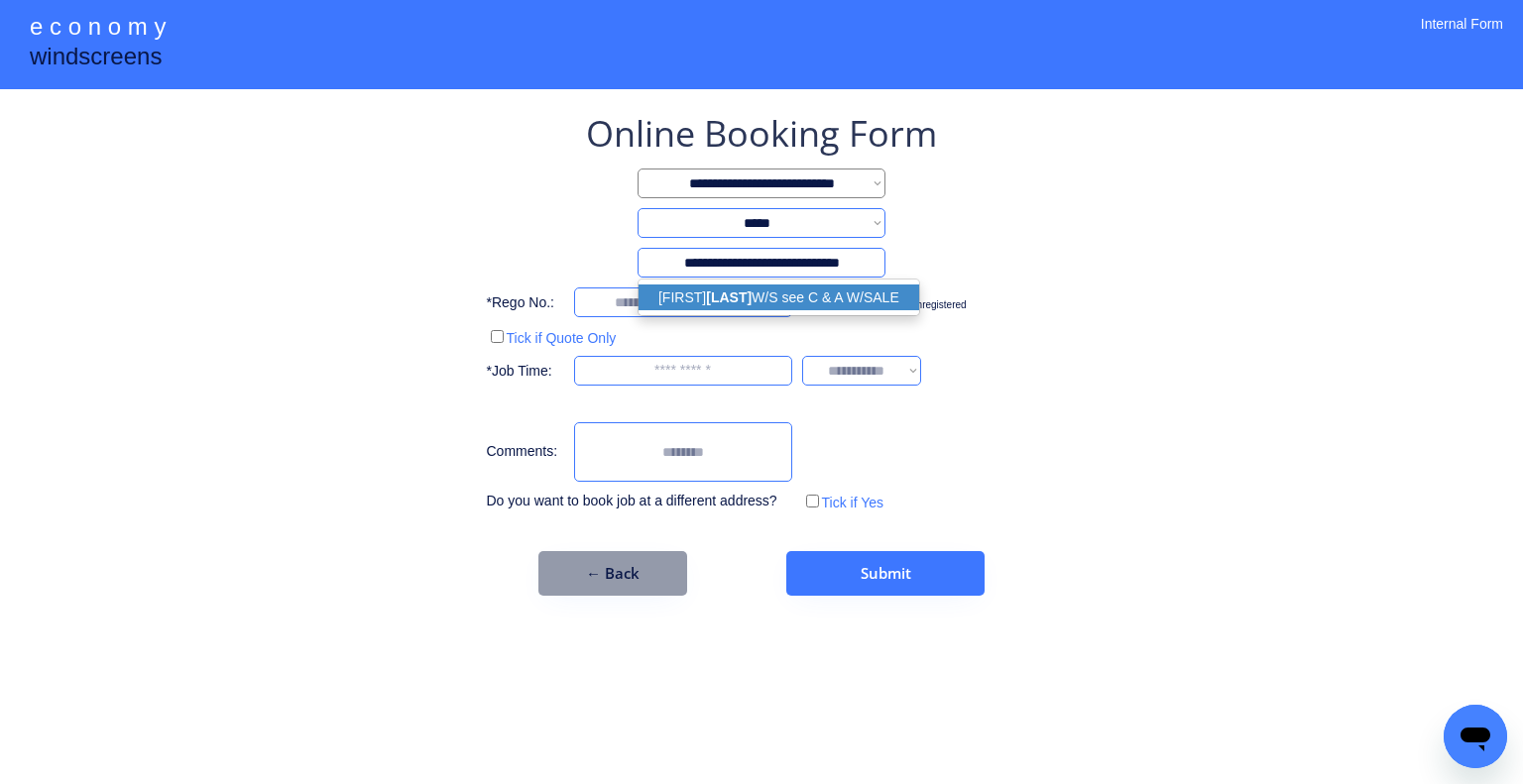 select on "*********" 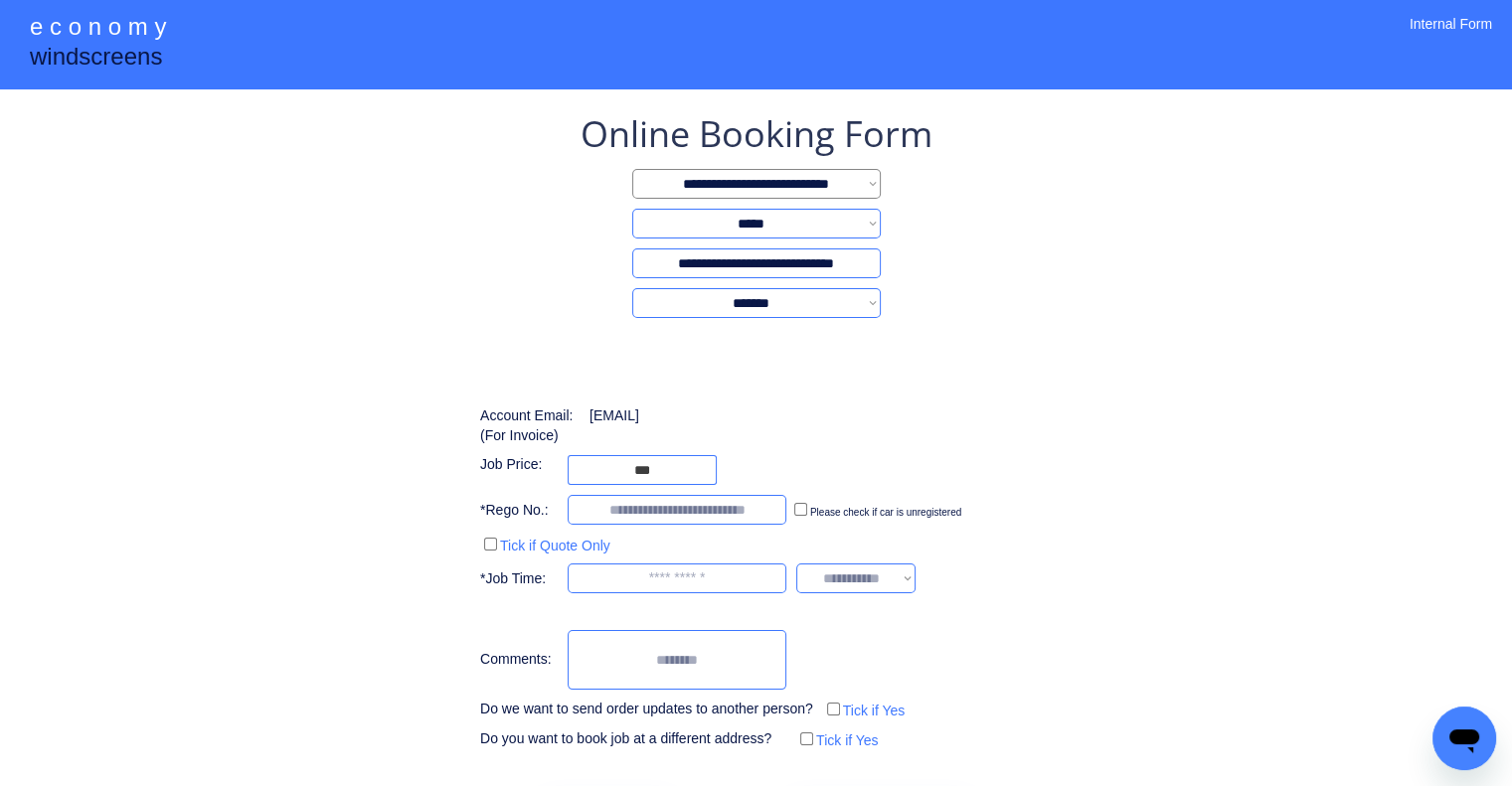 type on "**********" 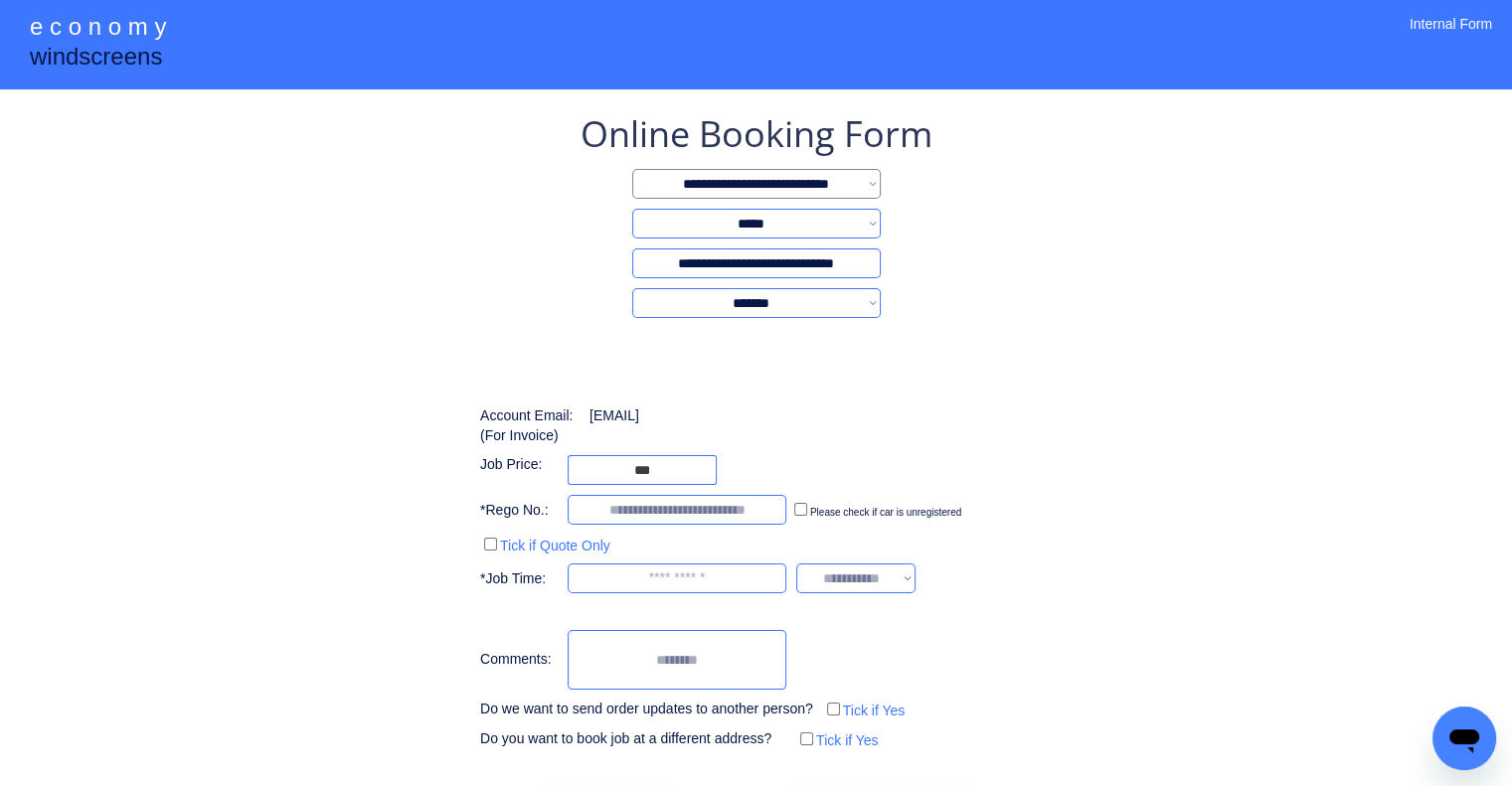 click on "**********" at bounding box center [756, 431] 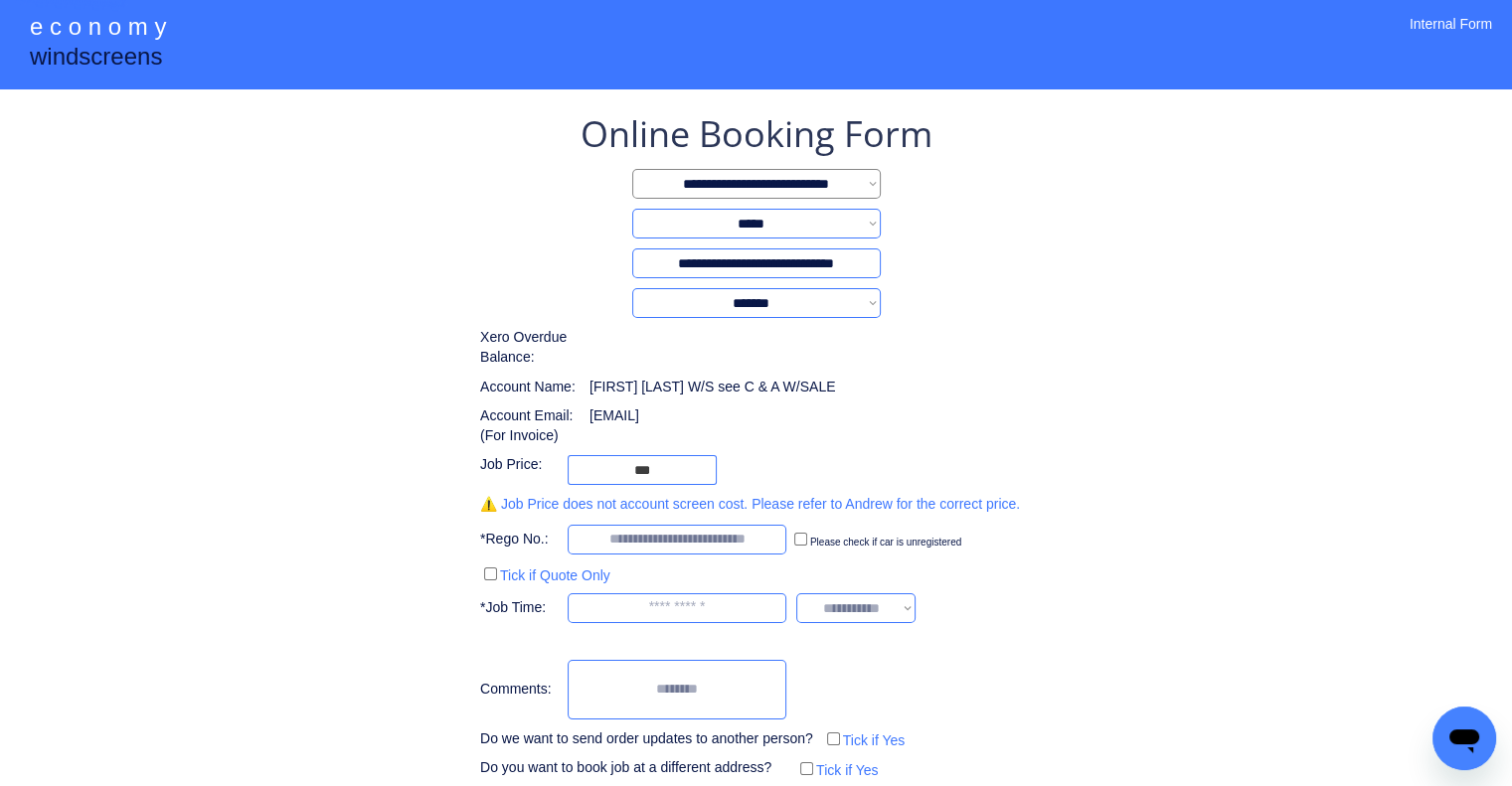 click on "**********" at bounding box center (756, 446) 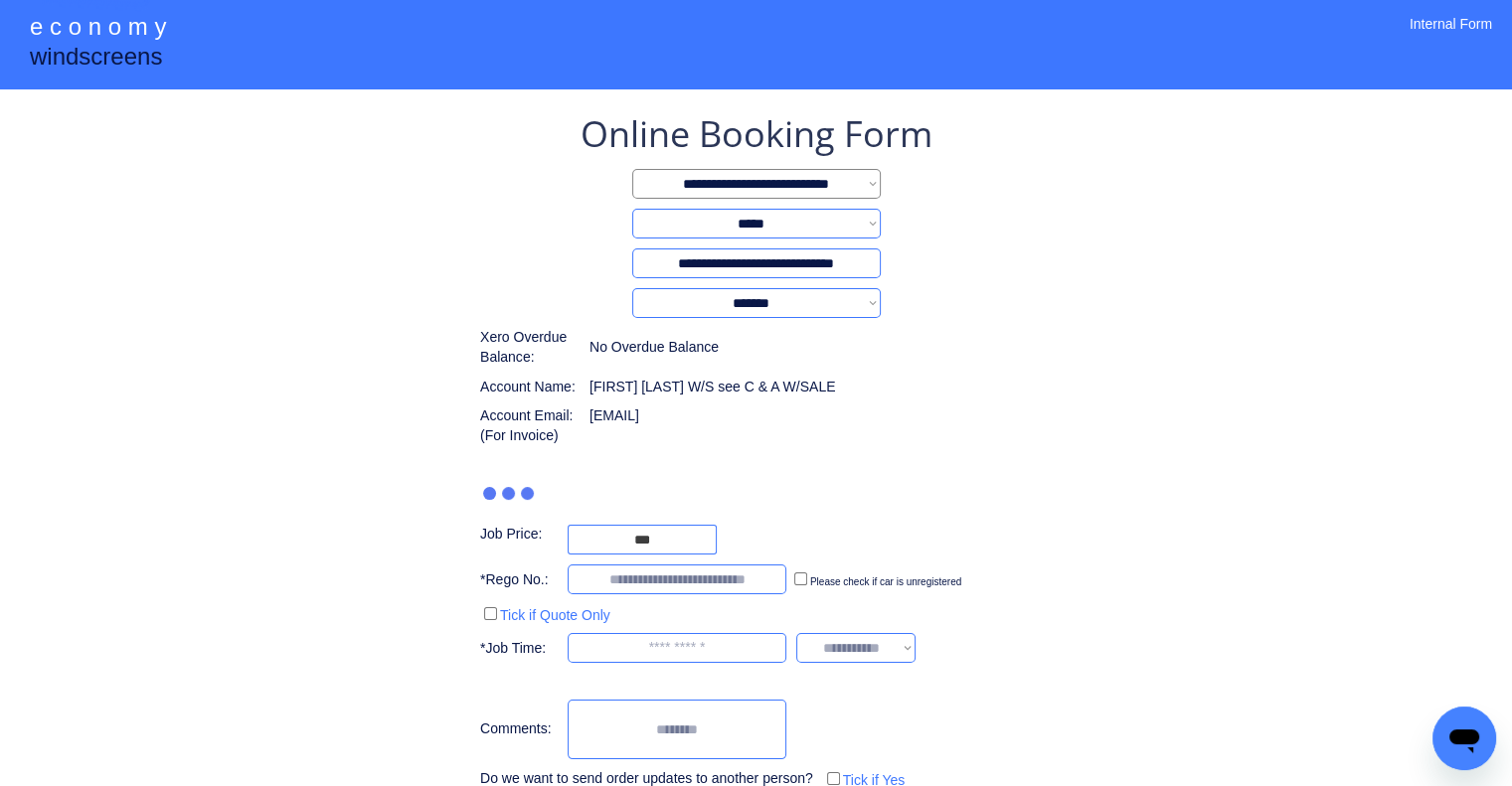 type on "***" 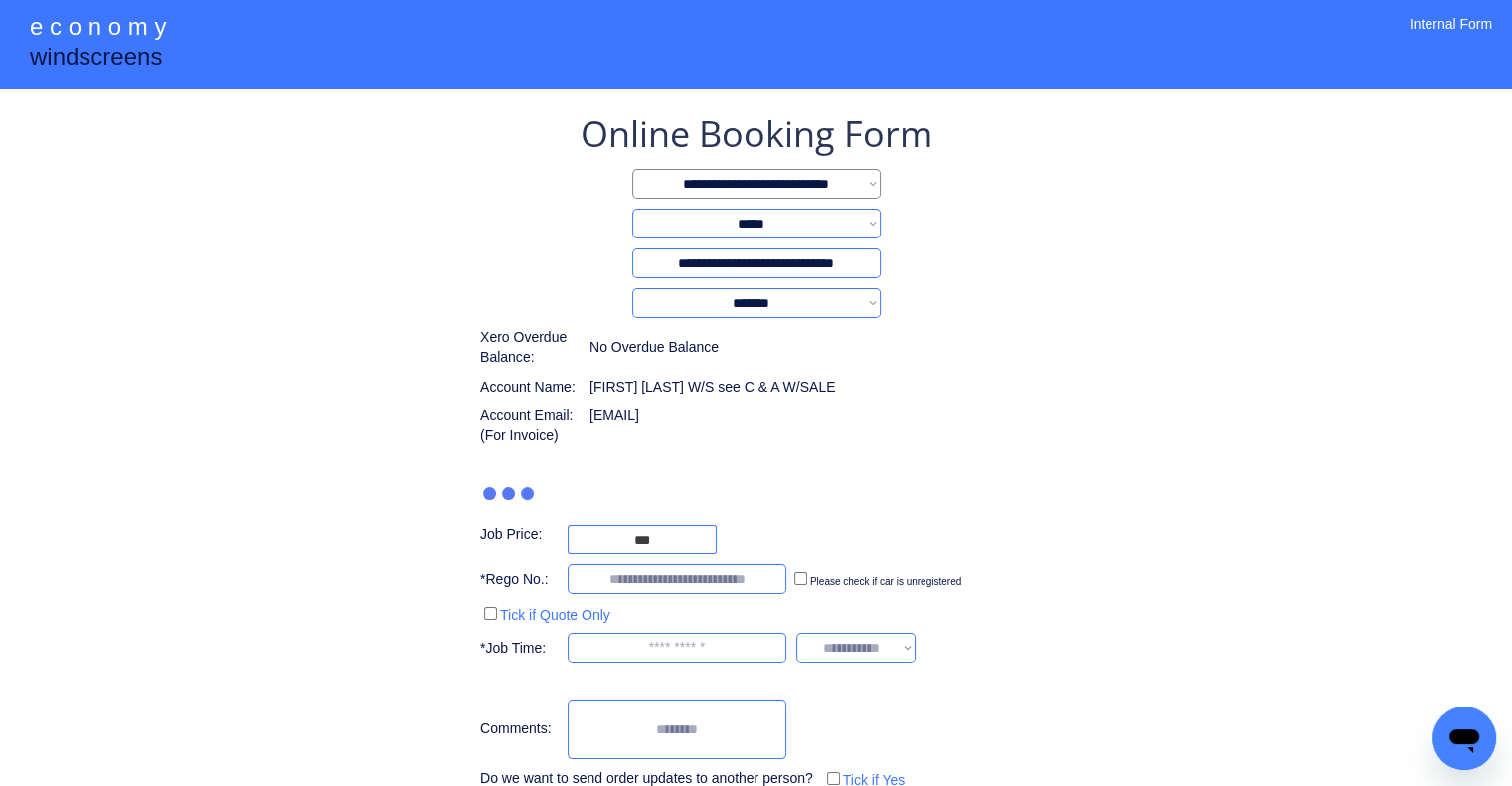 scroll, scrollTop: 77, scrollLeft: 0, axis: vertical 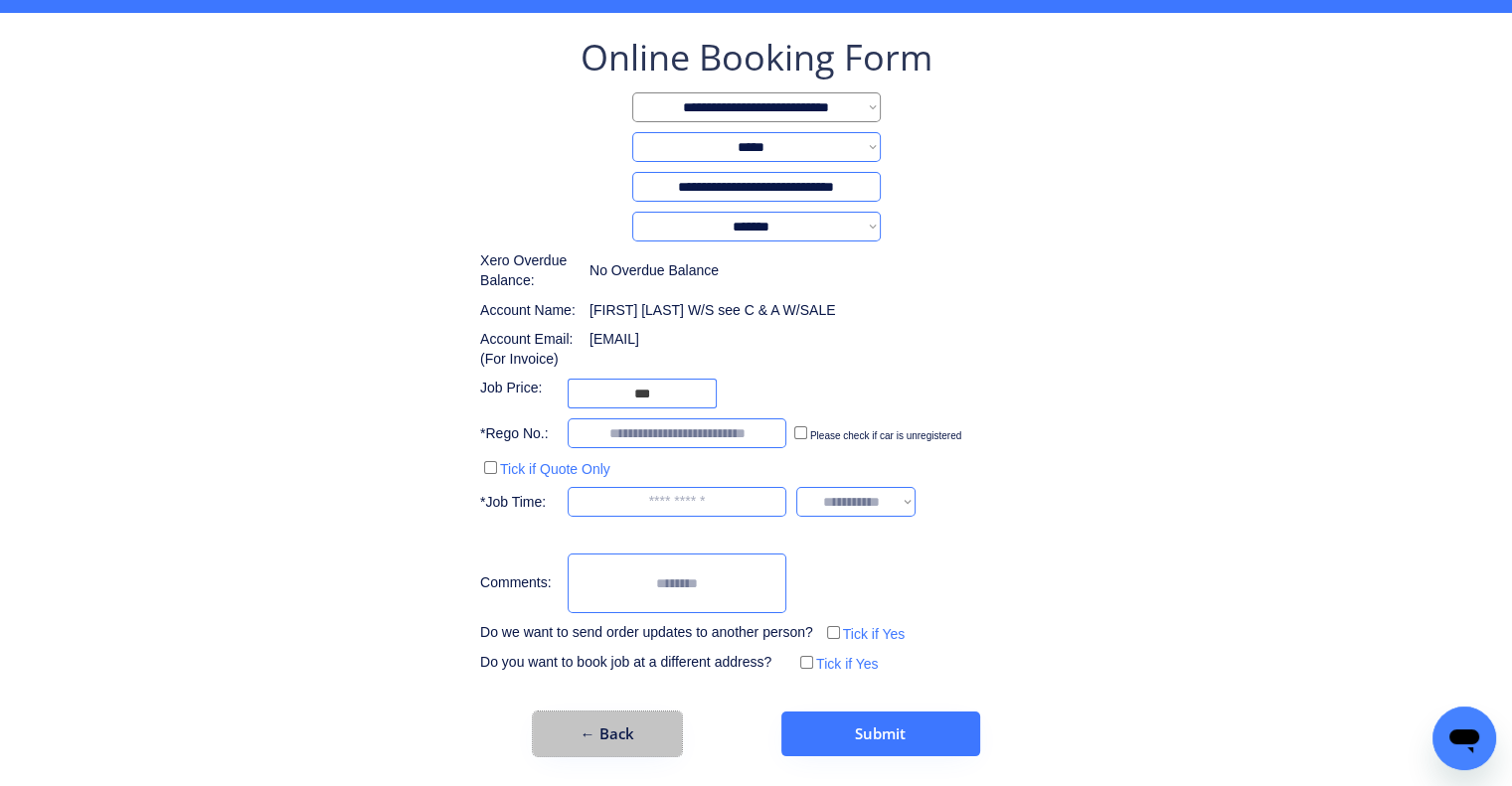 drag, startPoint x: 662, startPoint y: 713, endPoint x: 622, endPoint y: 31, distance: 683.172 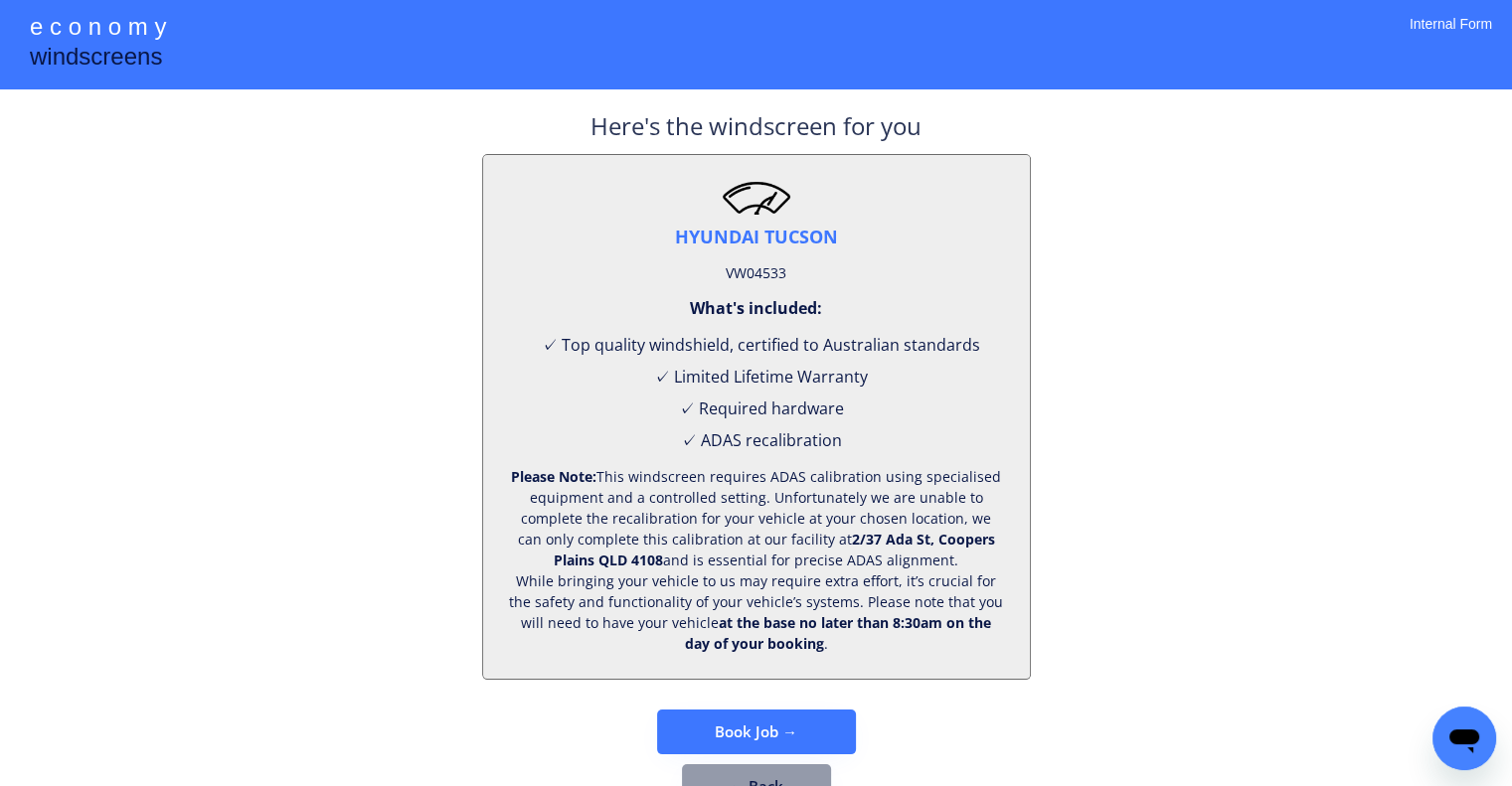 scroll, scrollTop: 82, scrollLeft: 0, axis: vertical 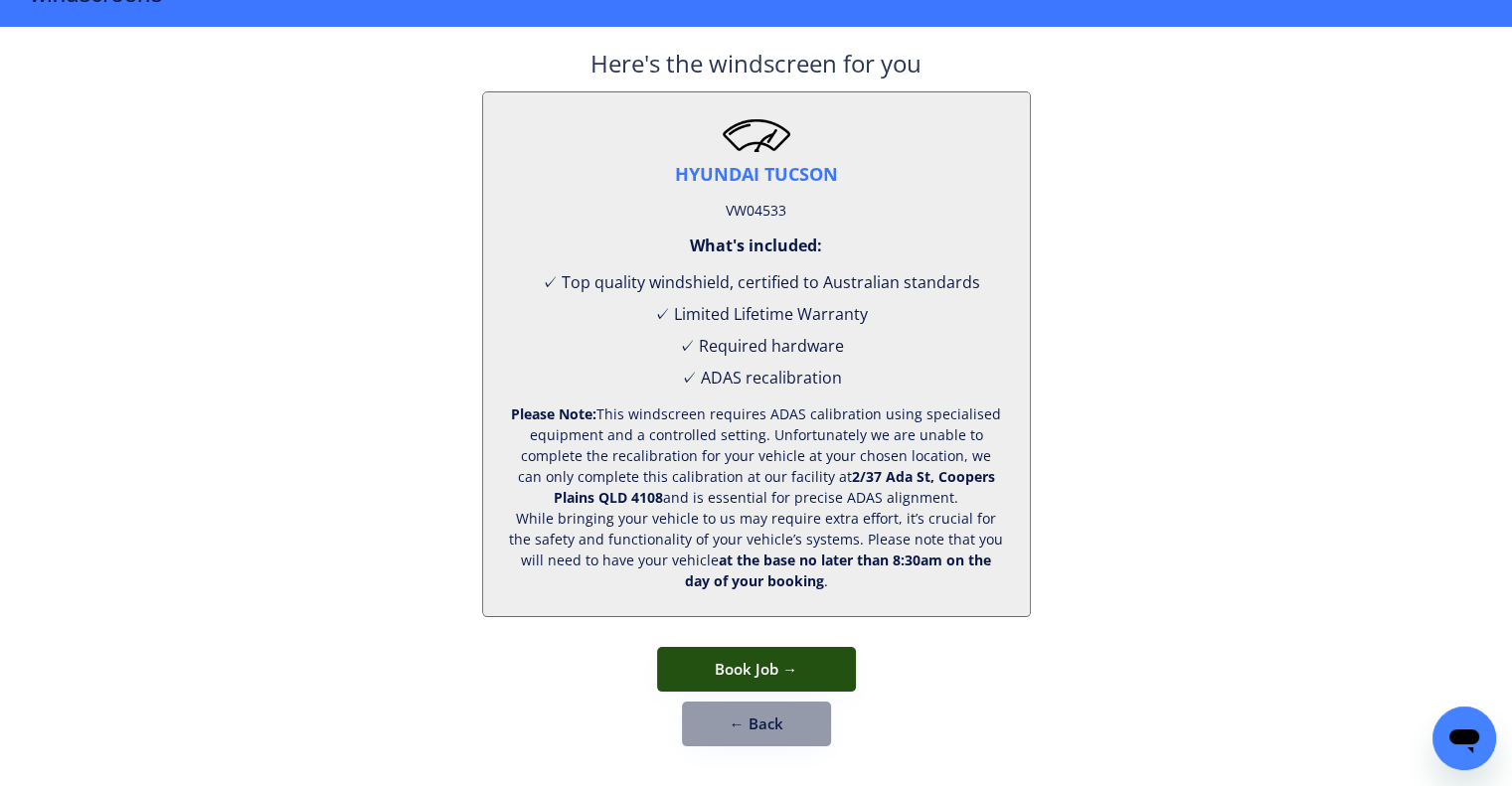 click on "←   Back" at bounding box center (756, 723) 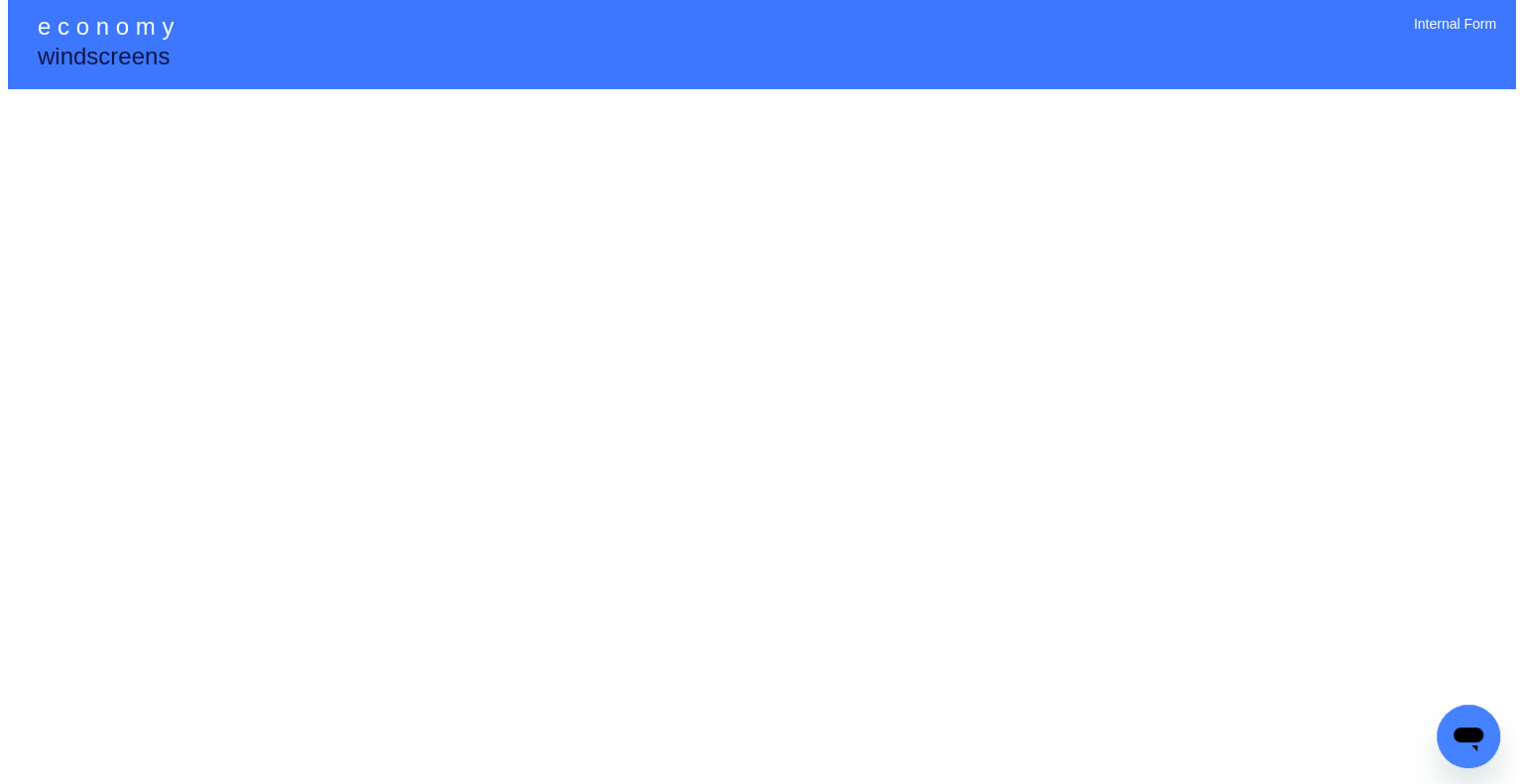 scroll, scrollTop: 0, scrollLeft: 0, axis: both 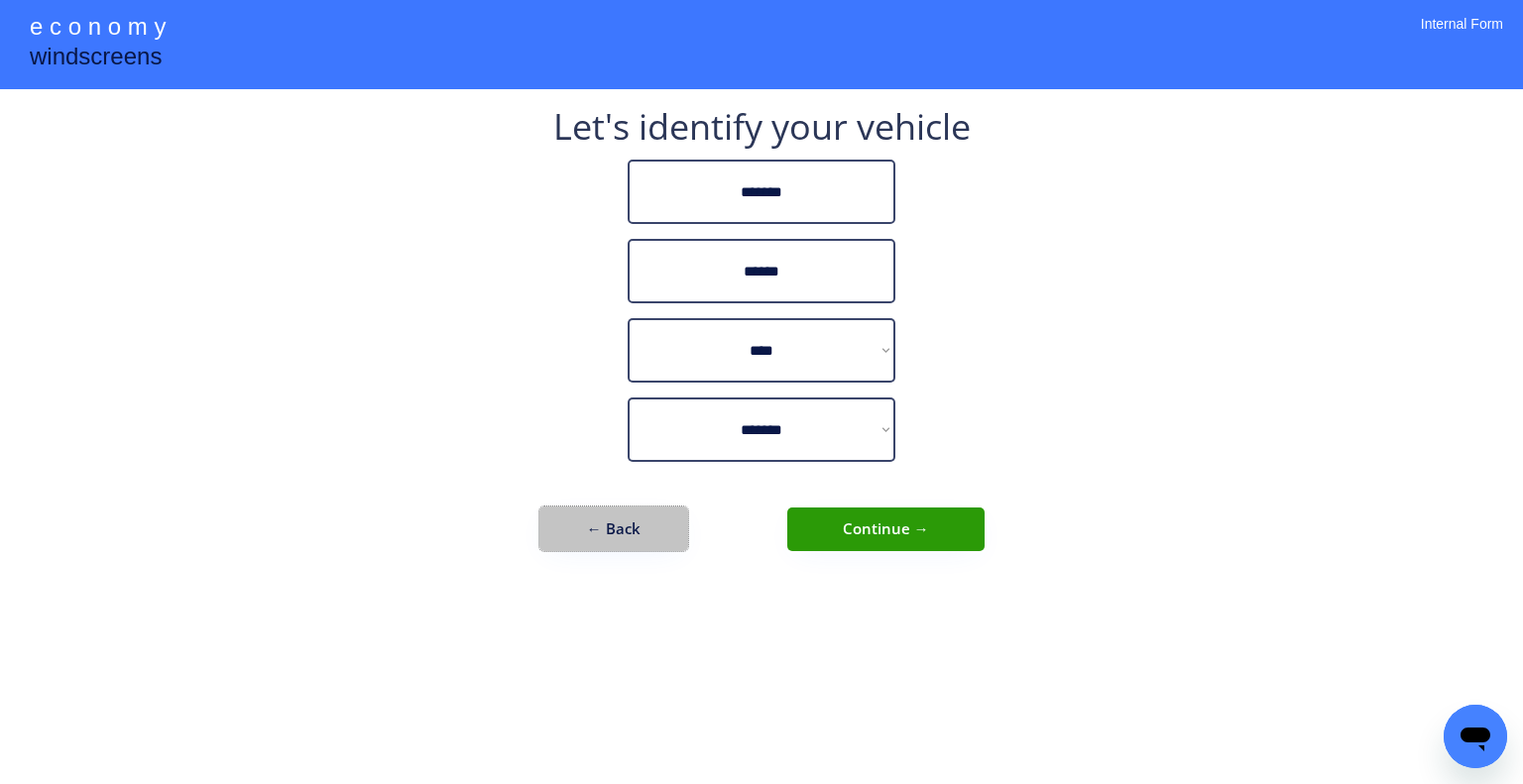 click on "←   Back" at bounding box center (614, 528) 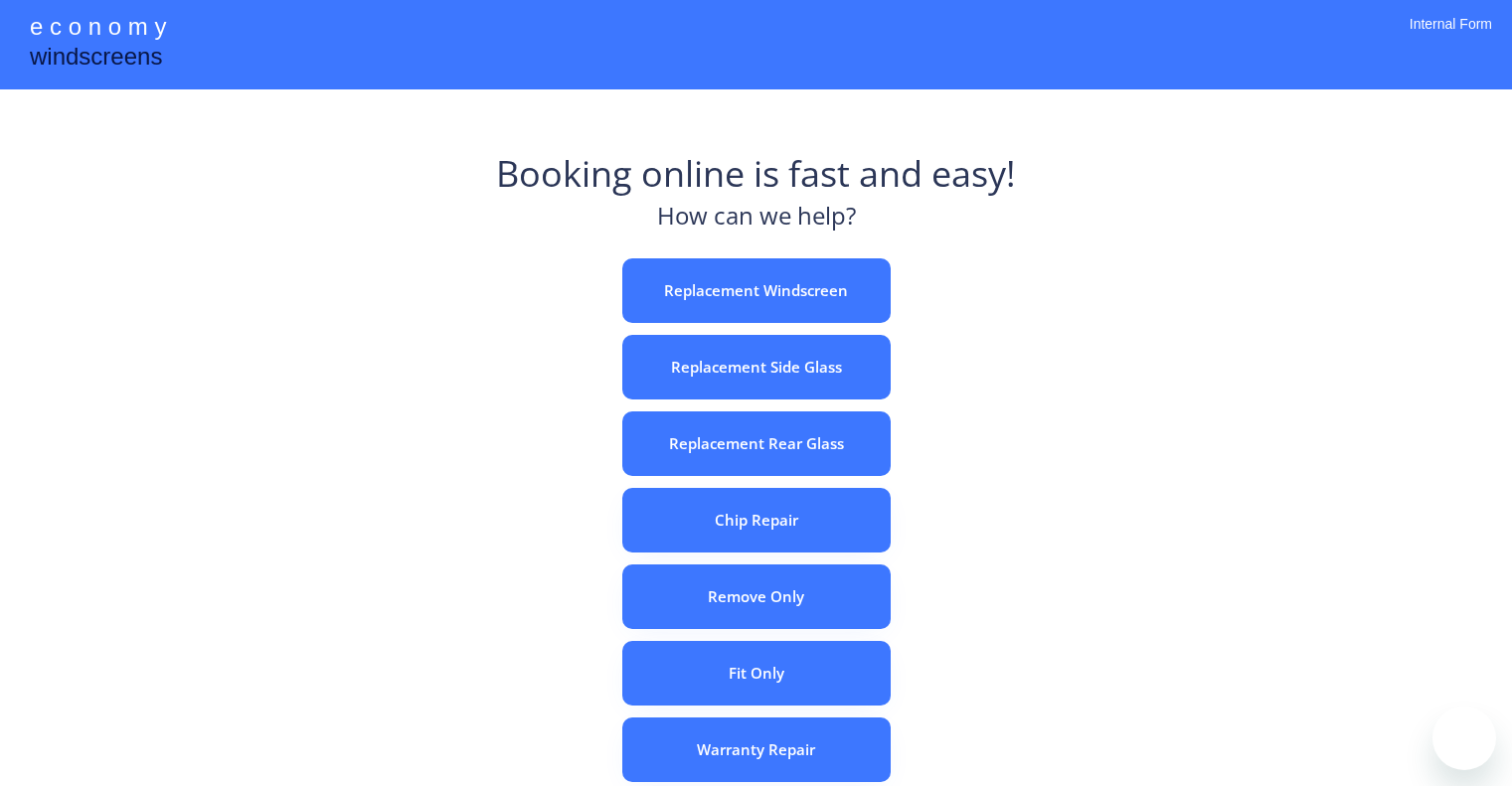 scroll, scrollTop: 0, scrollLeft: 0, axis: both 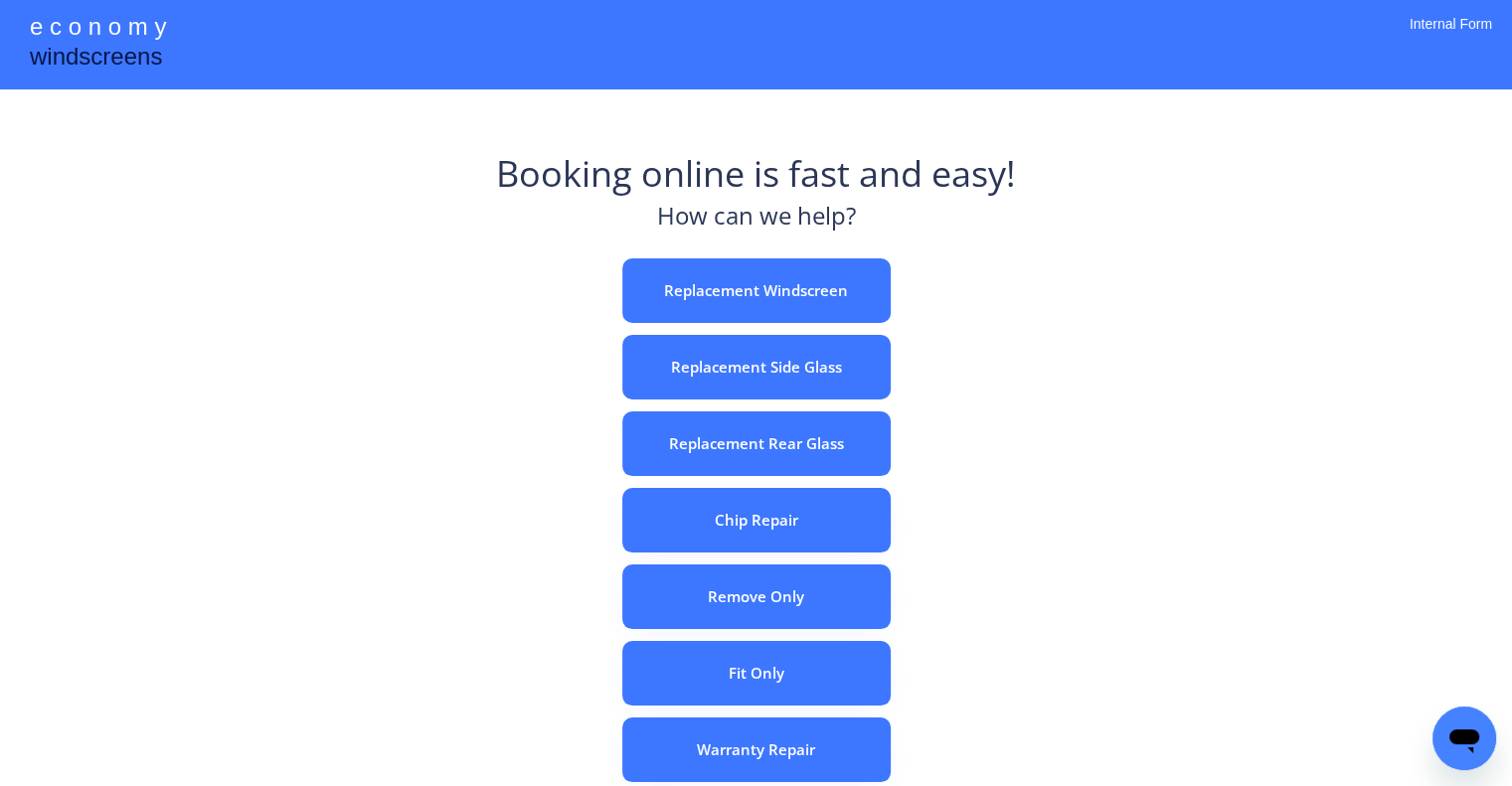 click on "e c o n o m y windscreens Booking online is fast and easy! How can we help? Replacement Windscreen Replacement Side Glass Replacement Rear Glass Chip Repair Remove Only Fit Only Warranty Repair ADAS Recalibration Only Rebook a Job Confirm Quotes Manual Booking Internal Form" at bounding box center [756, 553] 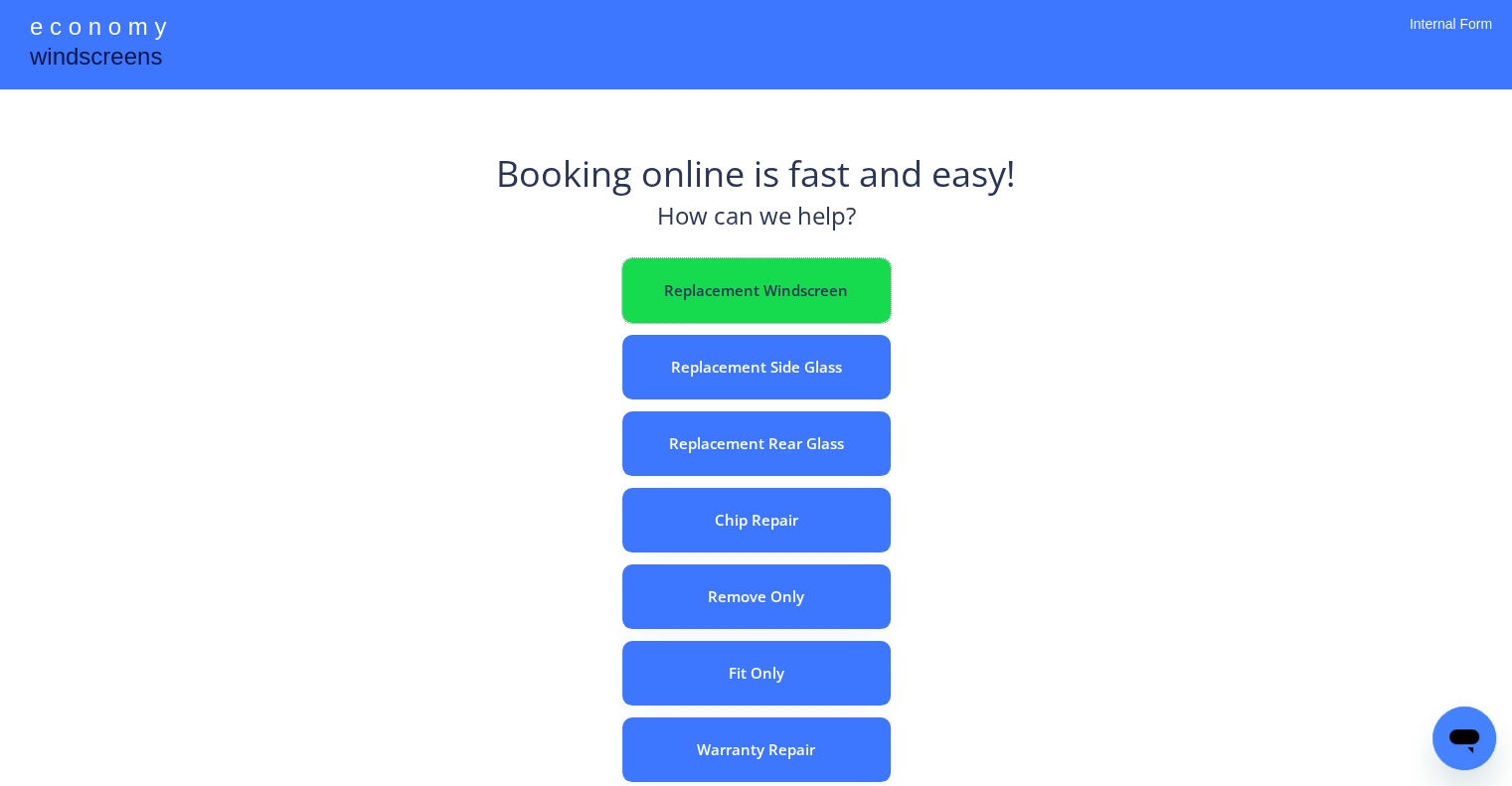click on "Replacement Windscreen" at bounding box center (756, 290) 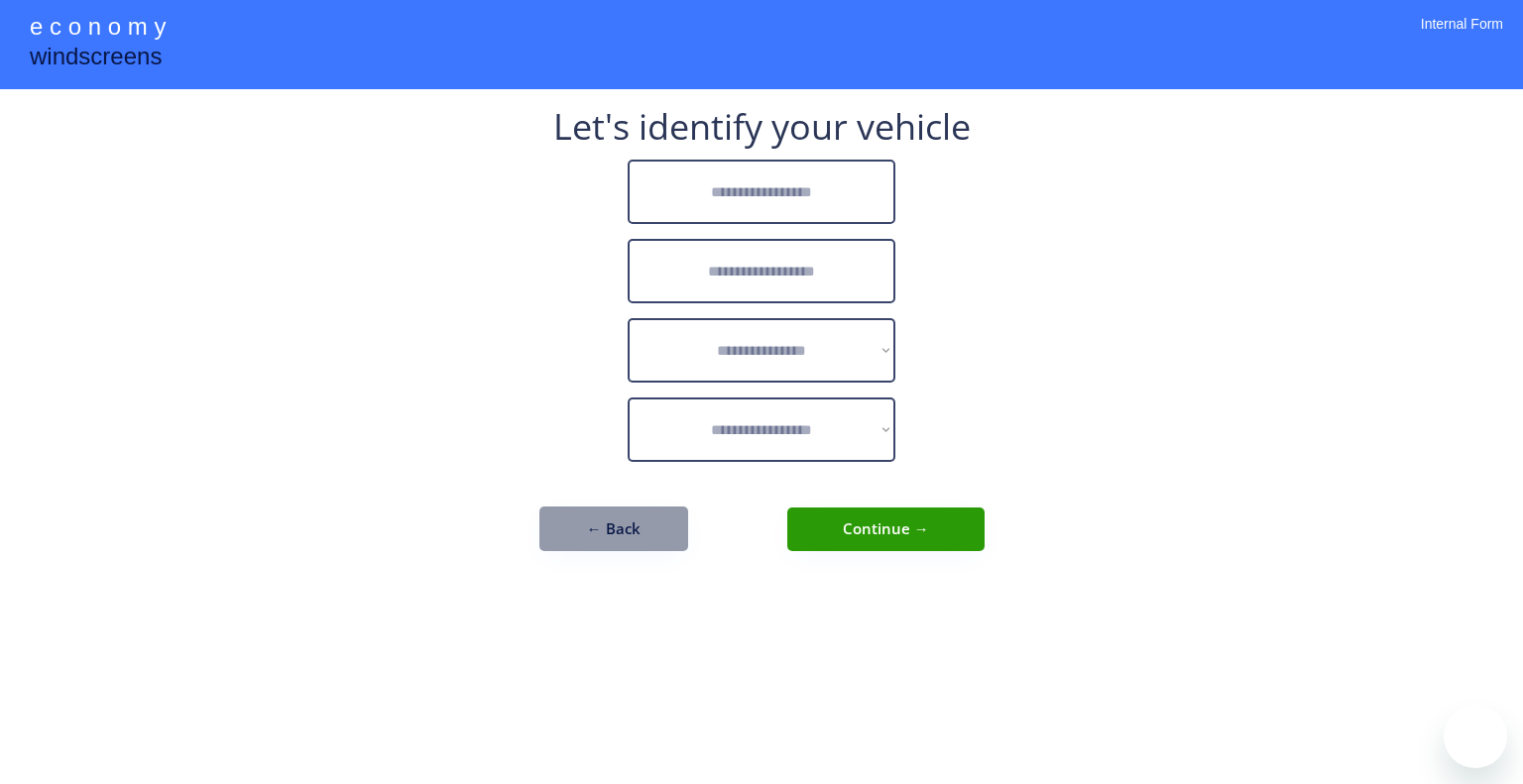 scroll, scrollTop: 0, scrollLeft: 0, axis: both 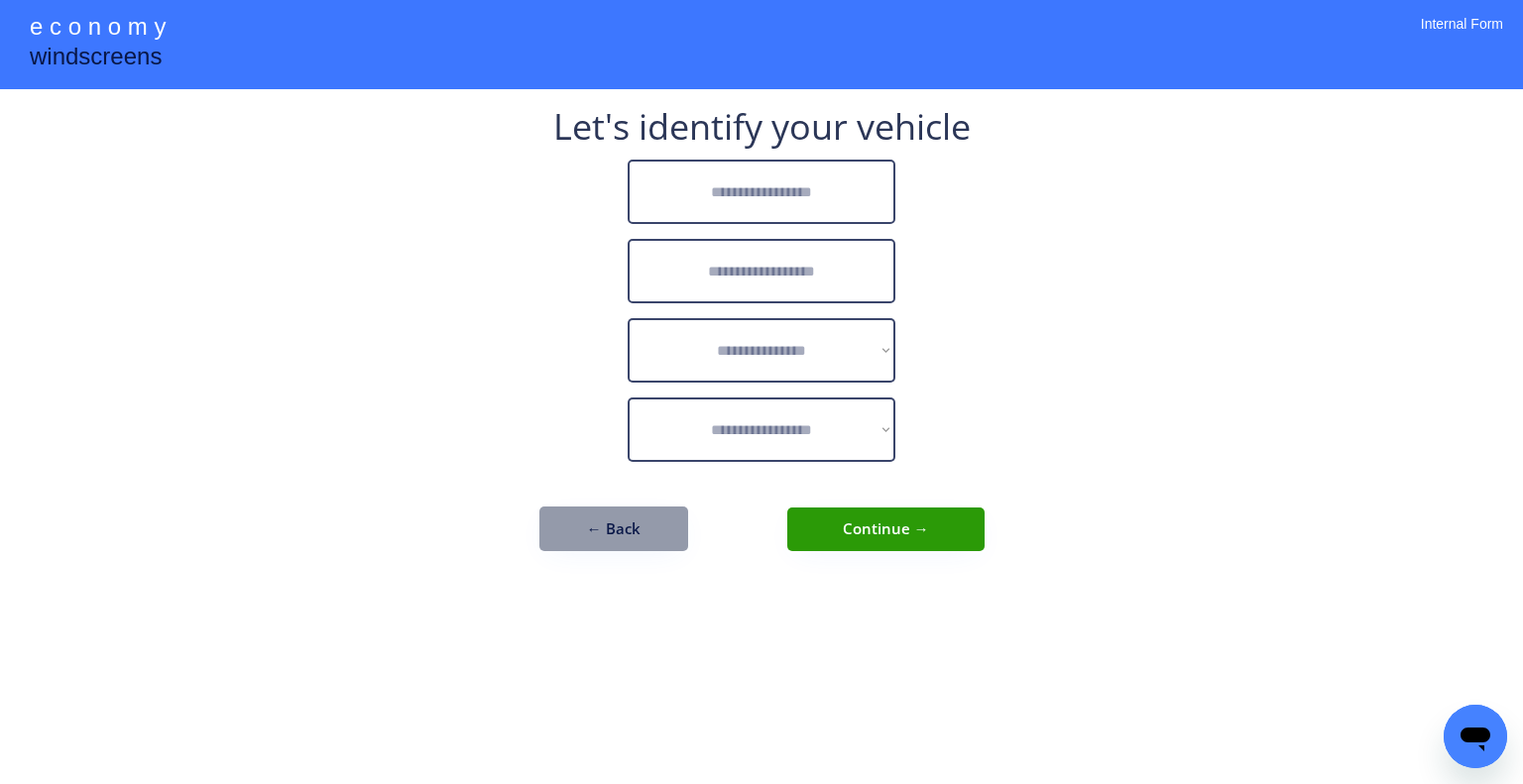 click at bounding box center (762, 191) 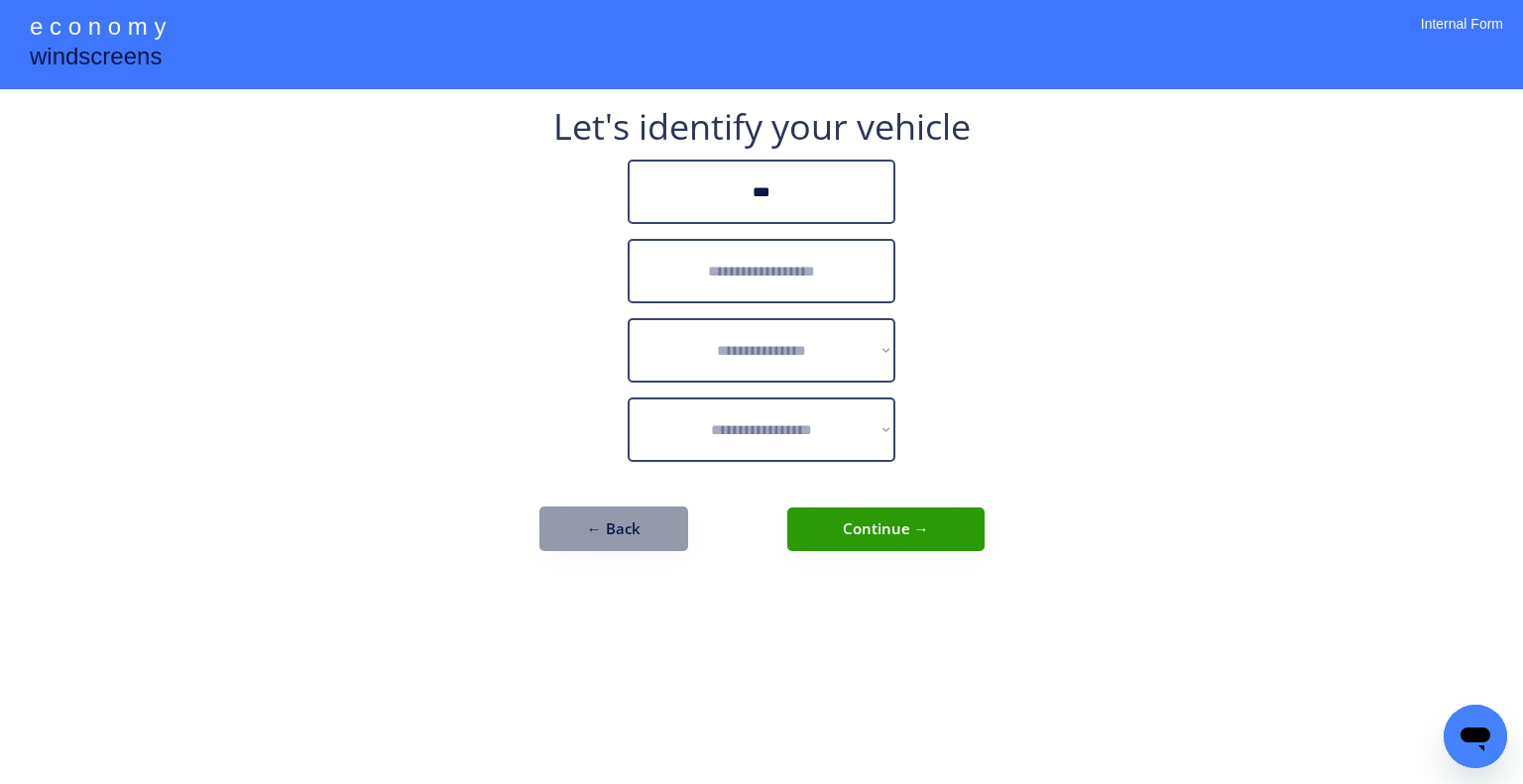 type on "****" 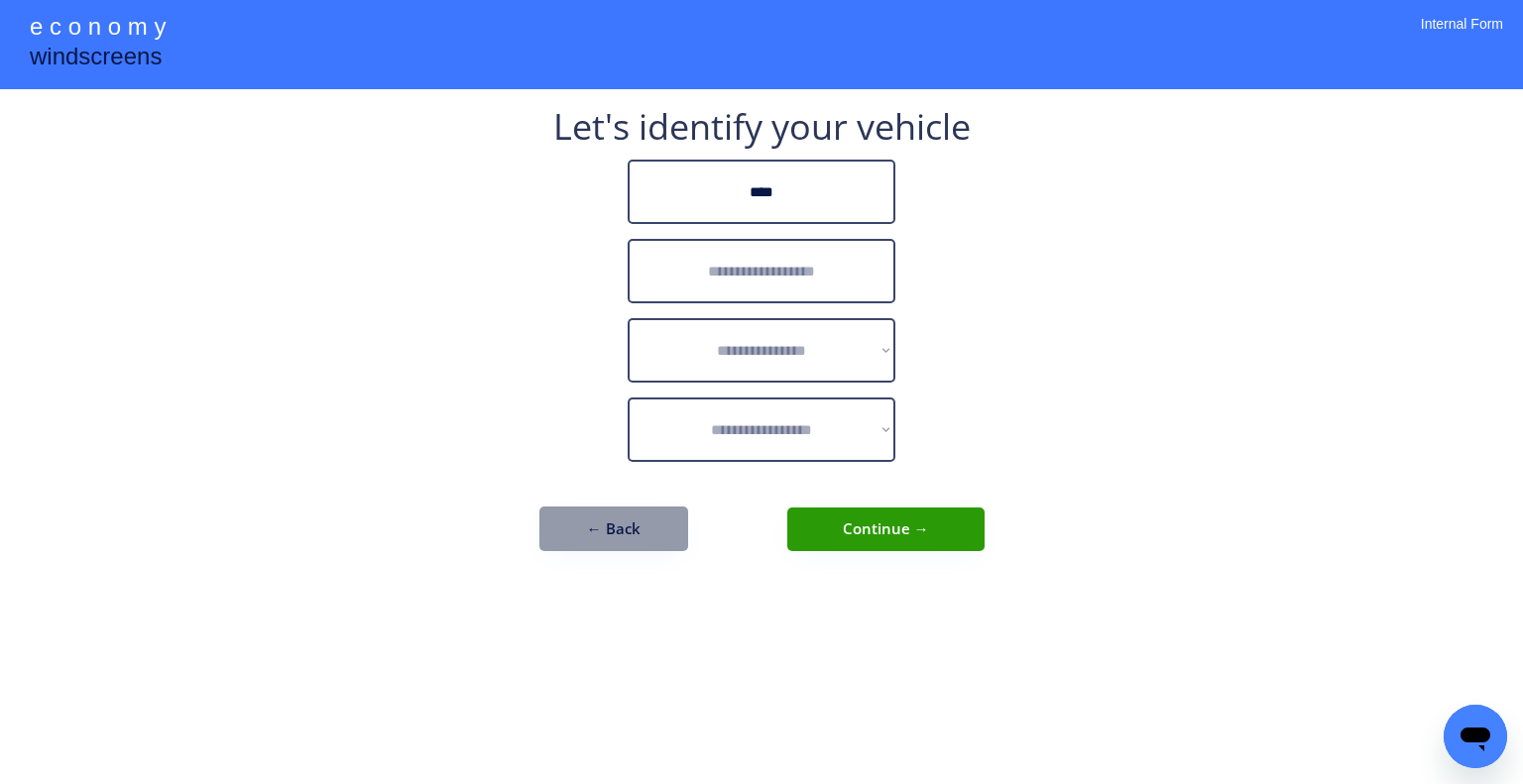 drag, startPoint x: 791, startPoint y: 192, endPoint x: 623, endPoint y: 175, distance: 168.85793 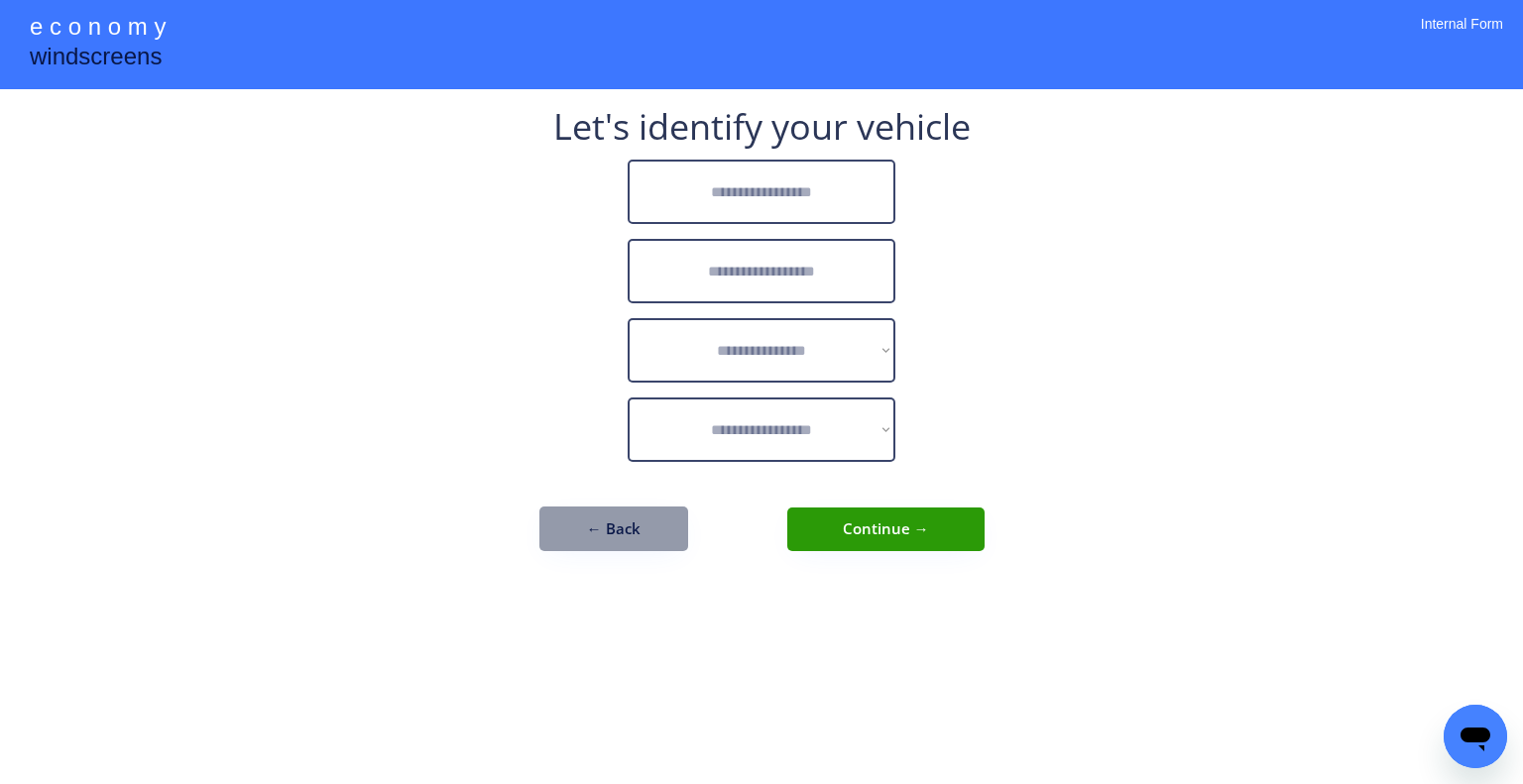 click on "←   Back" at bounding box center [614, 528] 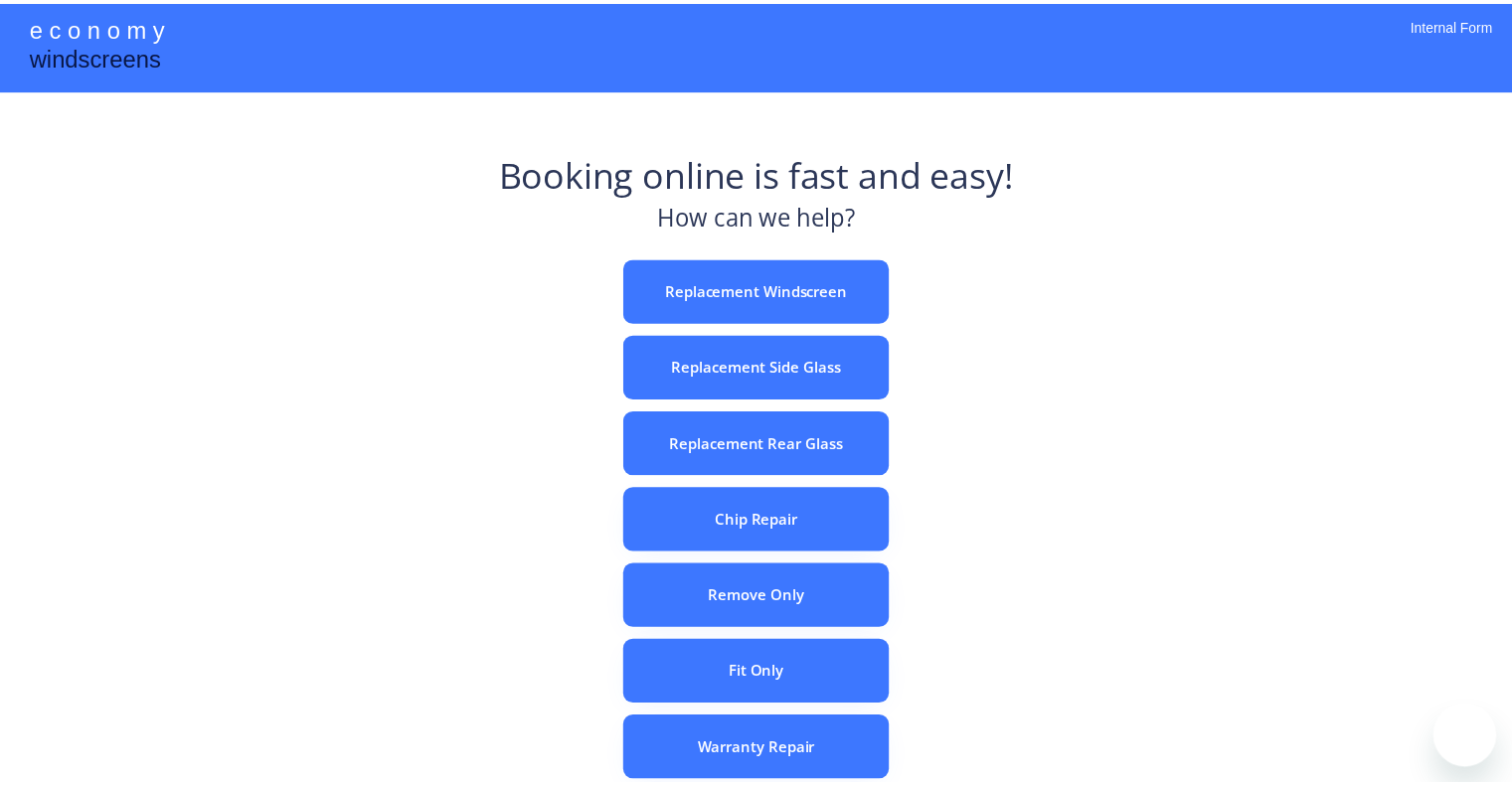 scroll, scrollTop: 0, scrollLeft: 0, axis: both 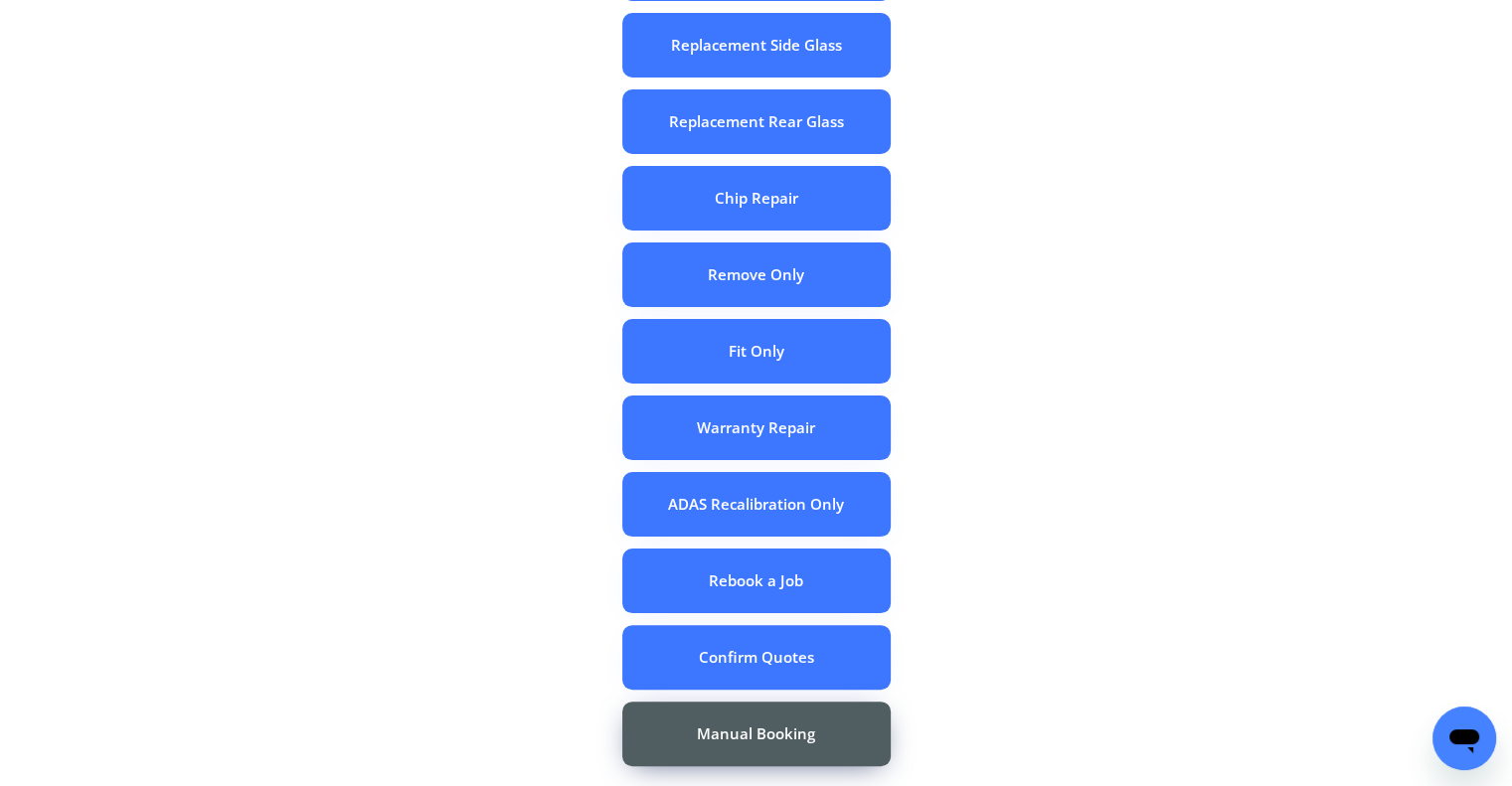 click on "e c o n o m y windscreens Booking online is fast and easy! How can we help? Replacement Windscreen Replacement Side Glass Replacement Rear Glass Chip Repair Remove Only Fit Only Warranty Repair ADAS Recalibration Only Rebook a Job Confirm Quotes Manual Booking Internal Form" at bounding box center [756, 232] 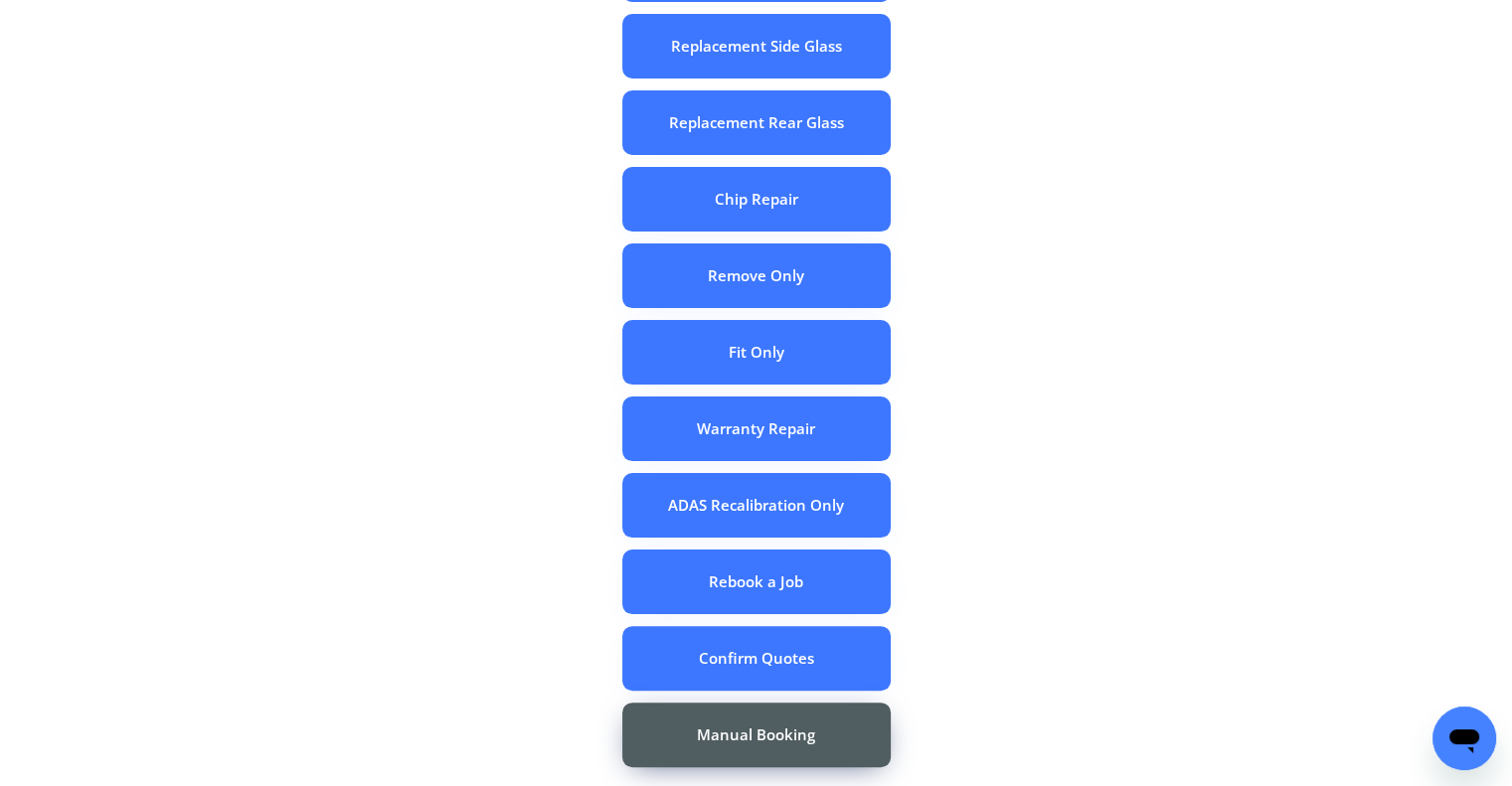 scroll, scrollTop: 322, scrollLeft: 0, axis: vertical 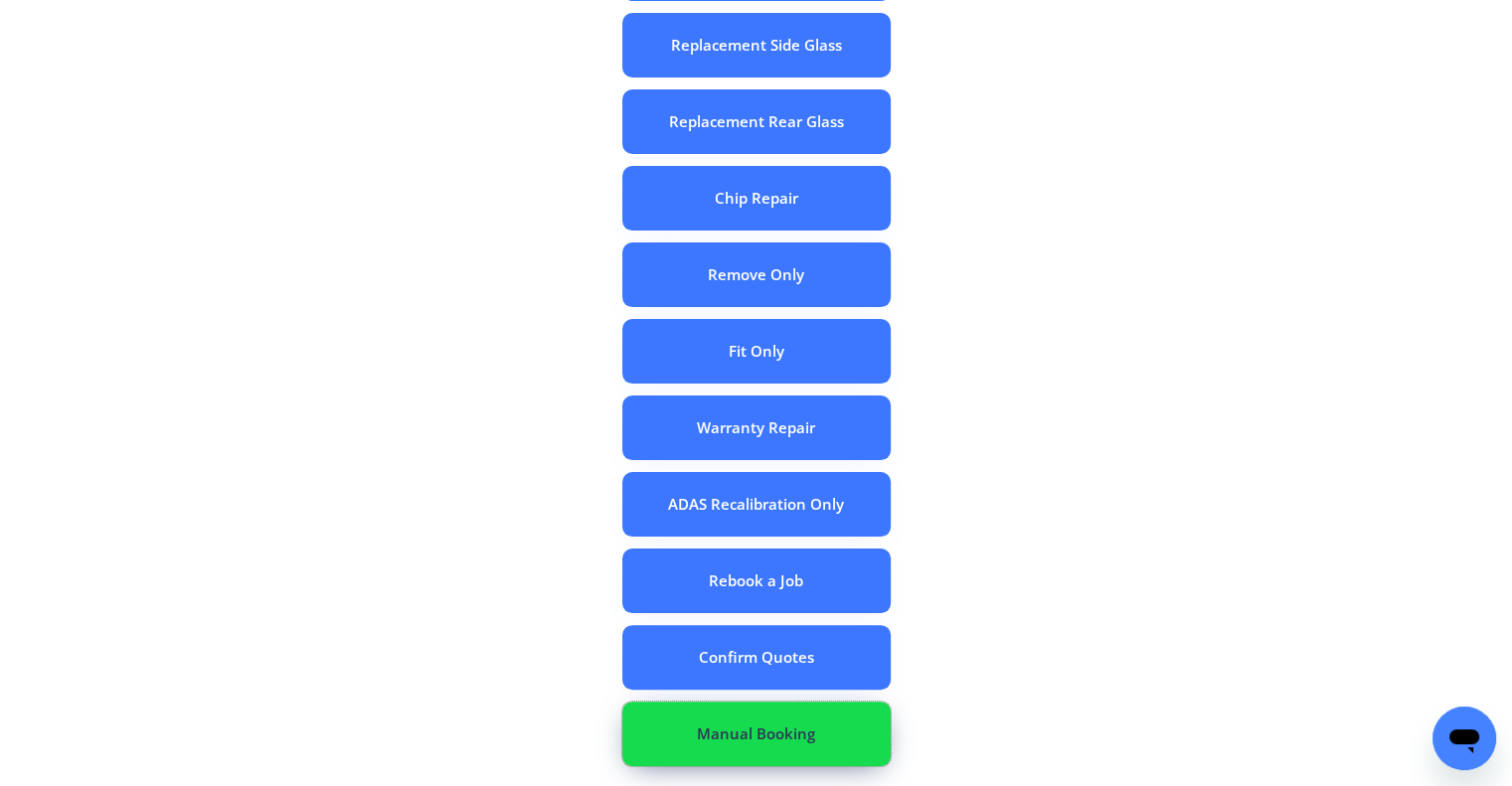 drag, startPoint x: 799, startPoint y: 710, endPoint x: 848, endPoint y: 708, distance: 49.0408 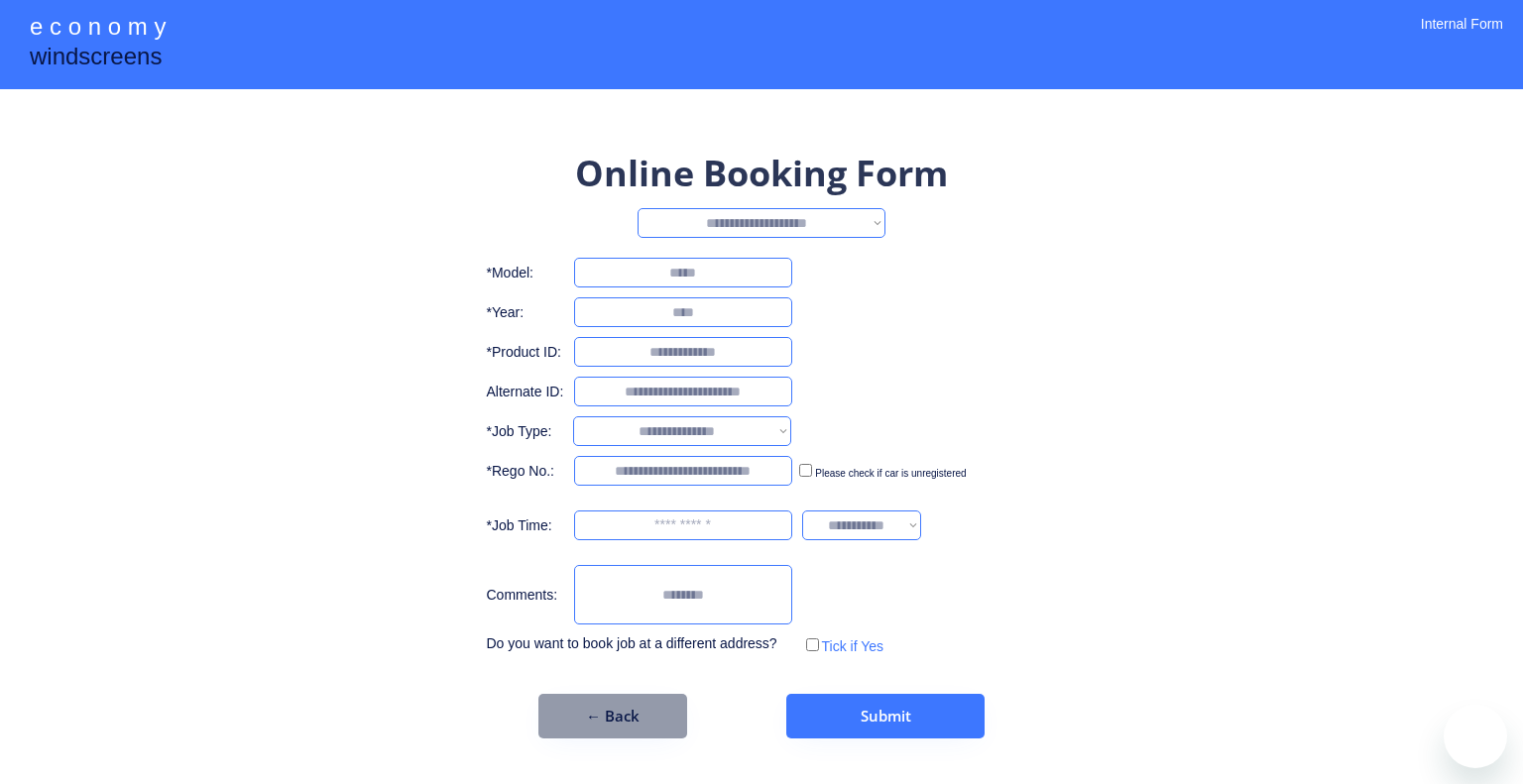 scroll, scrollTop: 0, scrollLeft: 0, axis: both 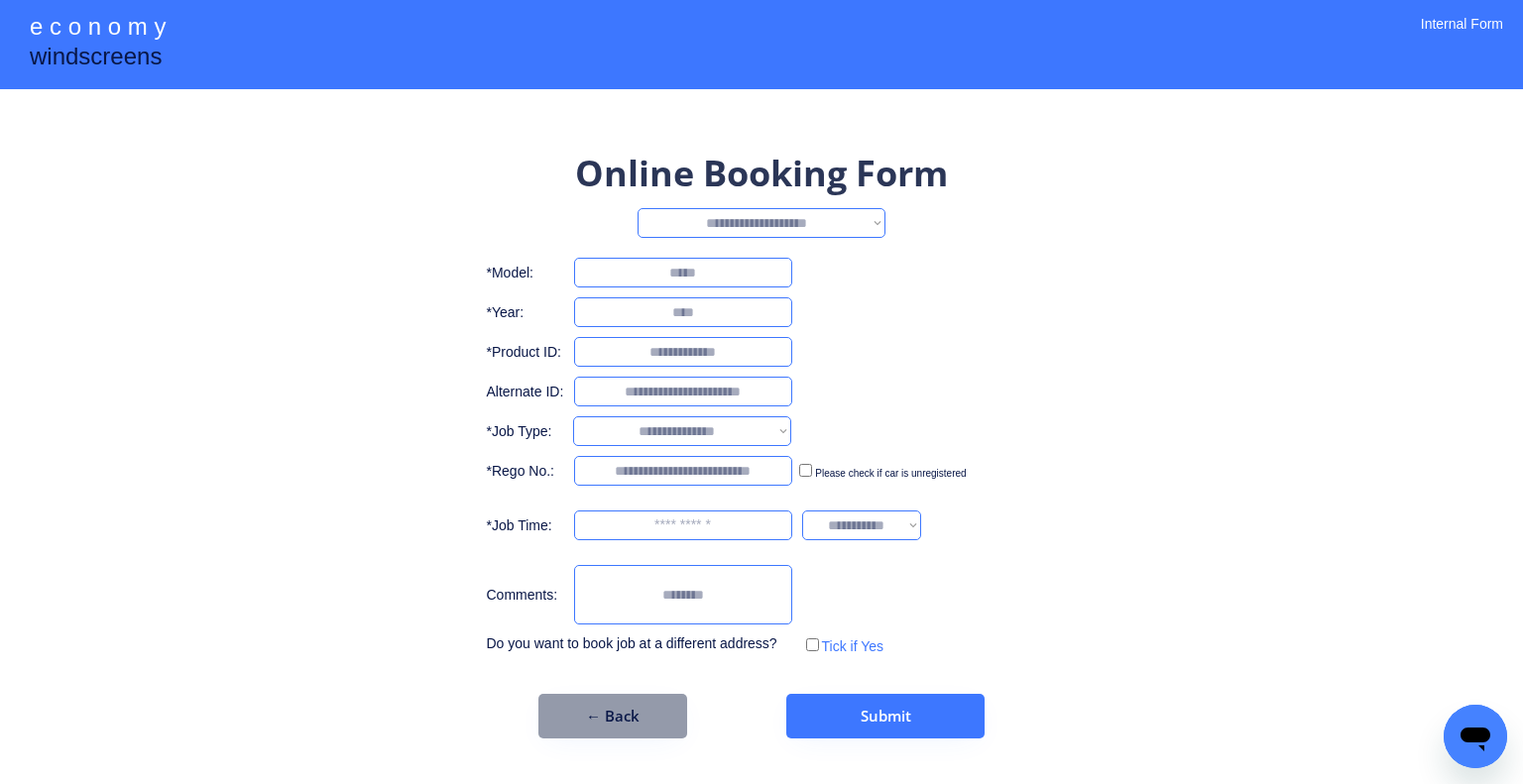 click on "**********" at bounding box center (762, 223) 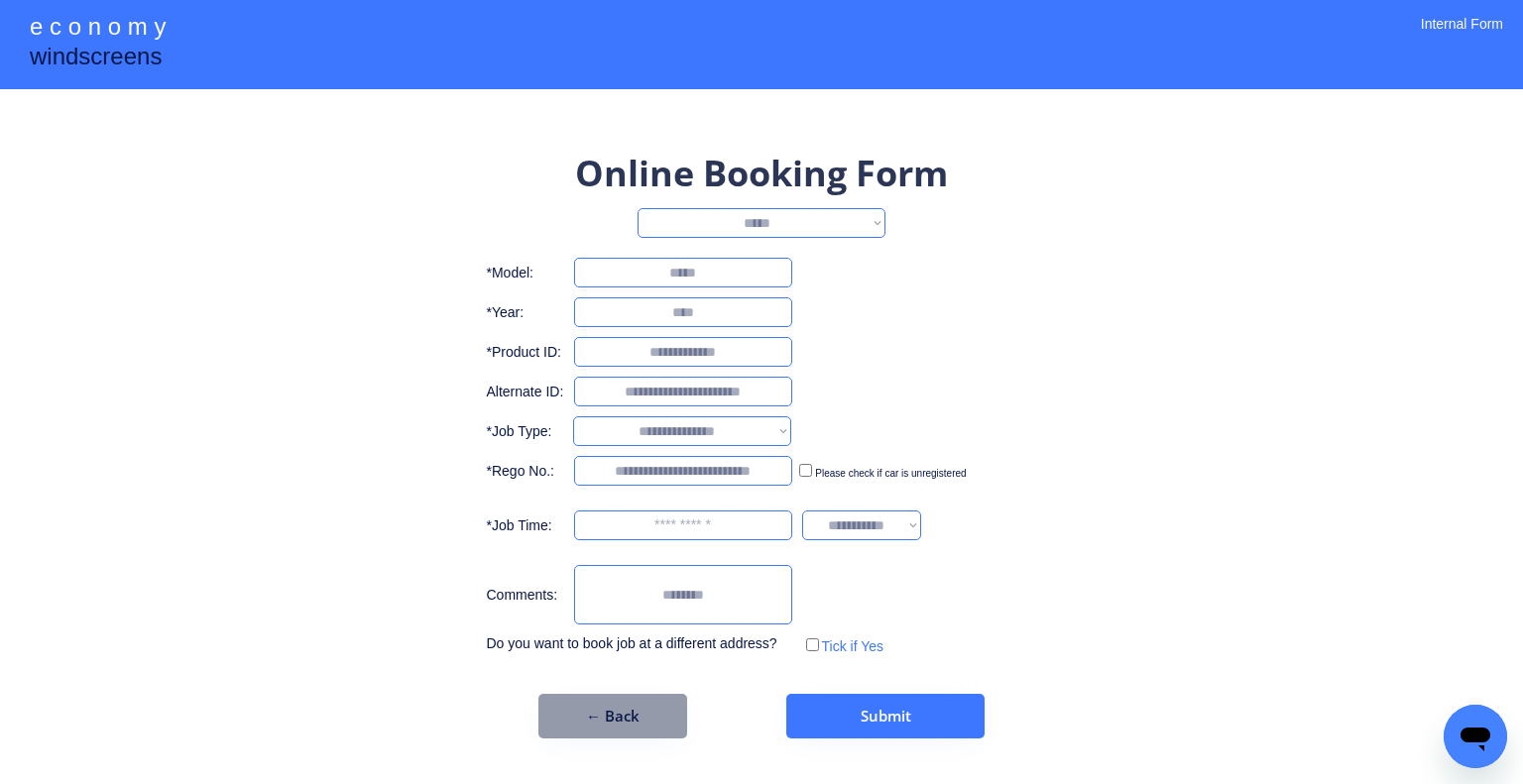 click on "**********" at bounding box center [762, 223] 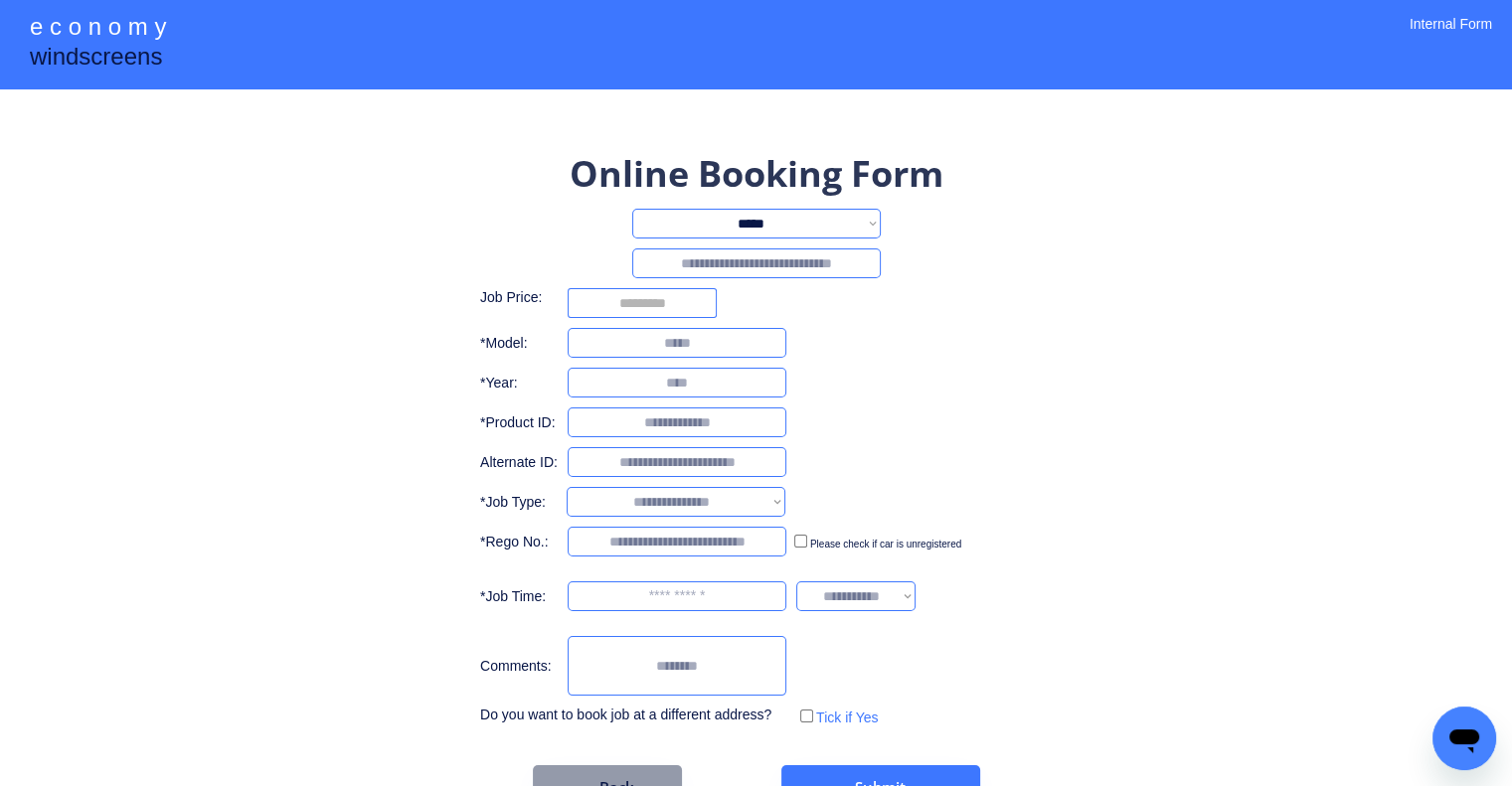 click at bounding box center (756, 263) 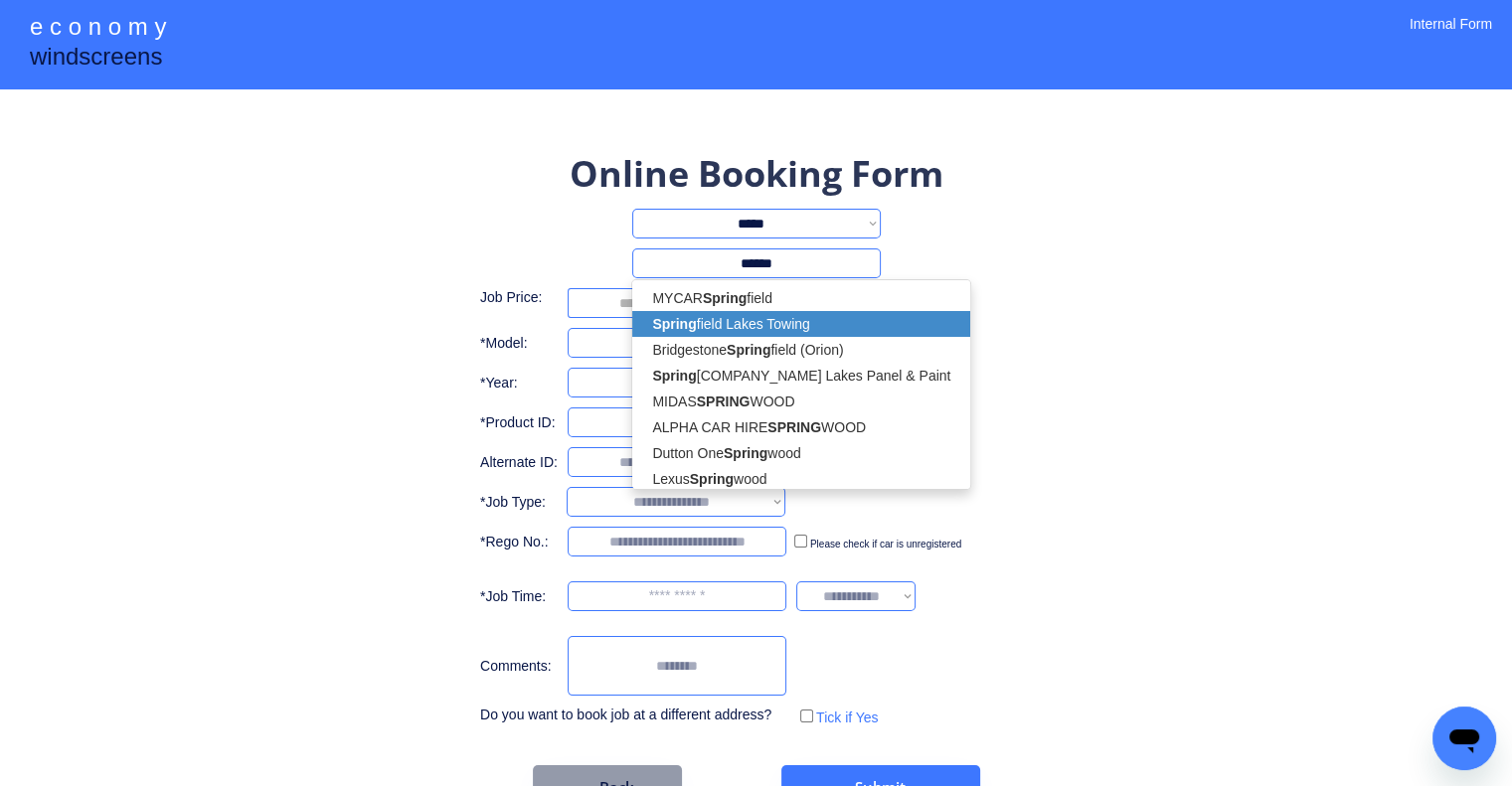 click on "[COMPANY_NAME] Lakes Towing" at bounding box center [801, 324] 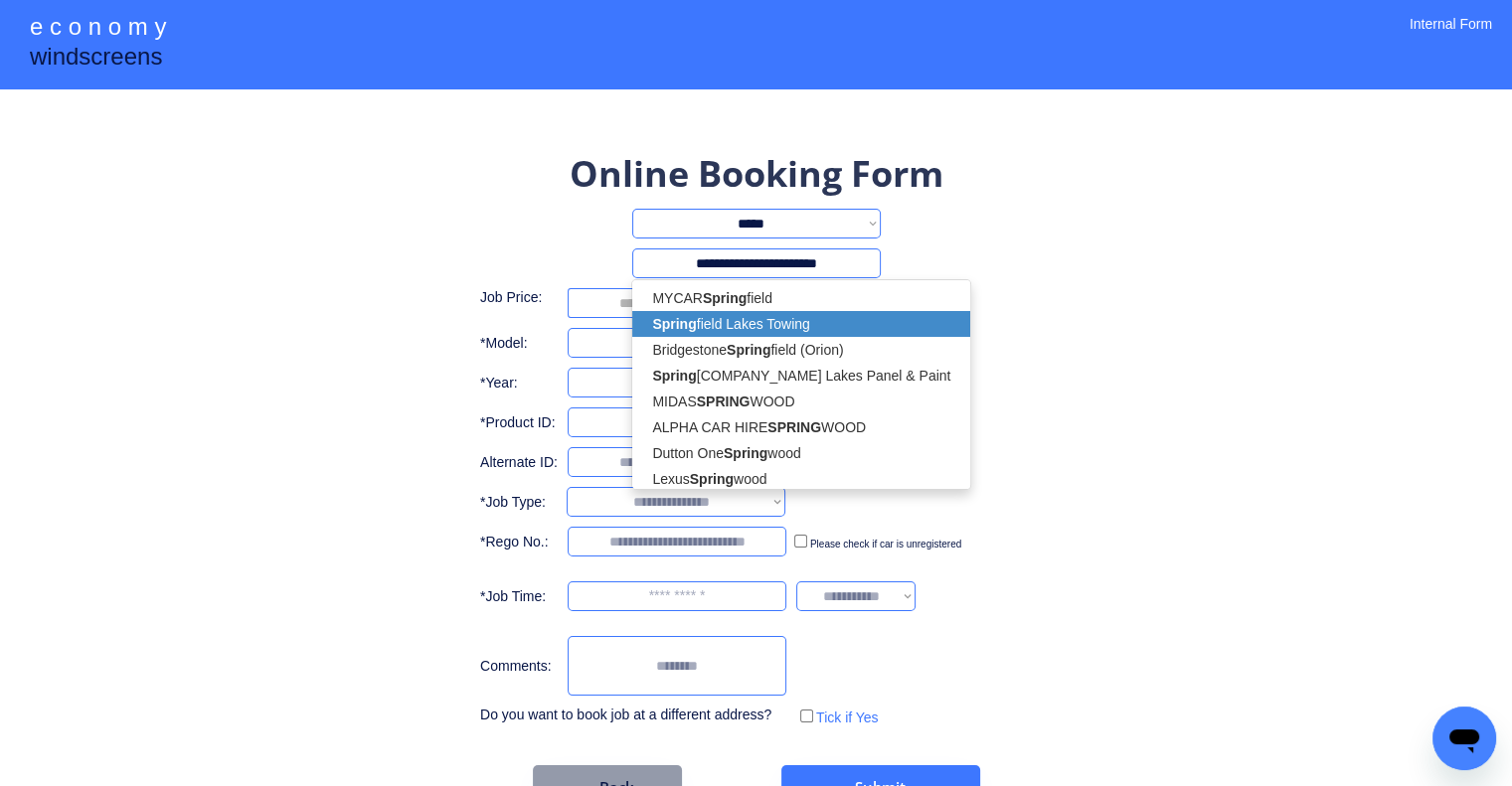 select on "*********" 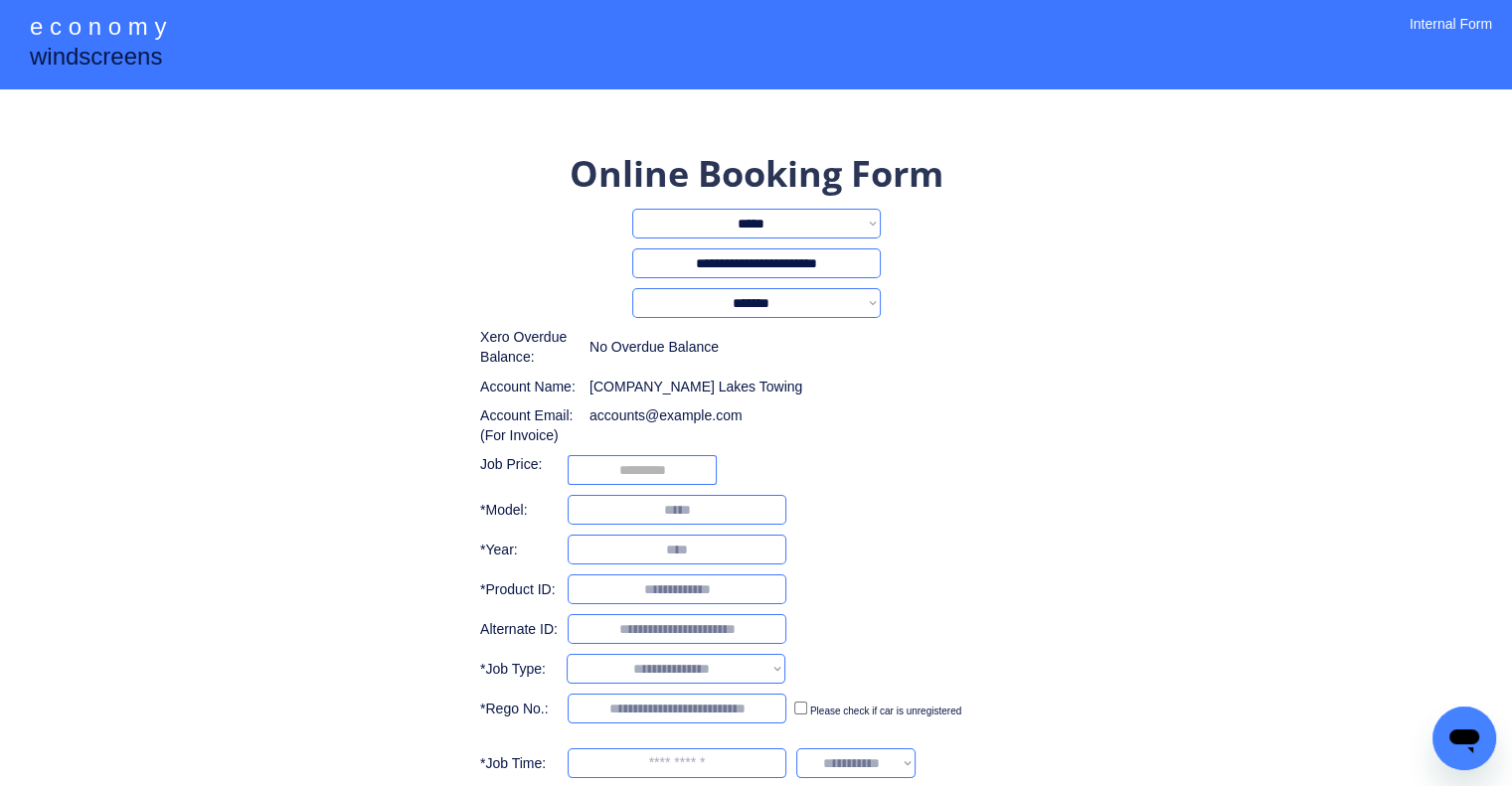 drag, startPoint x: 838, startPoint y: 260, endPoint x: 731, endPoint y: 265, distance: 107.11676 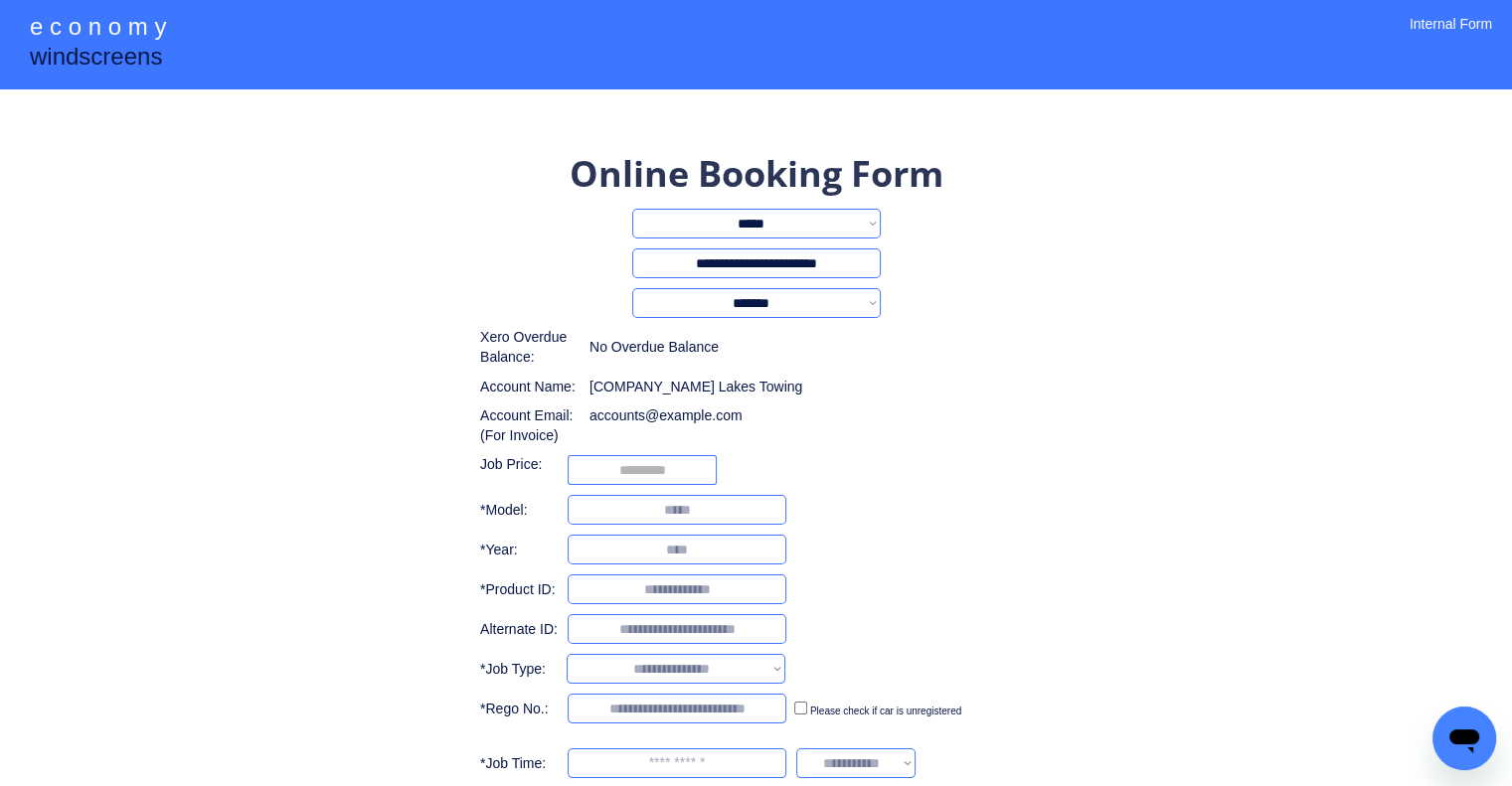 click on "**********" at bounding box center [756, 263] 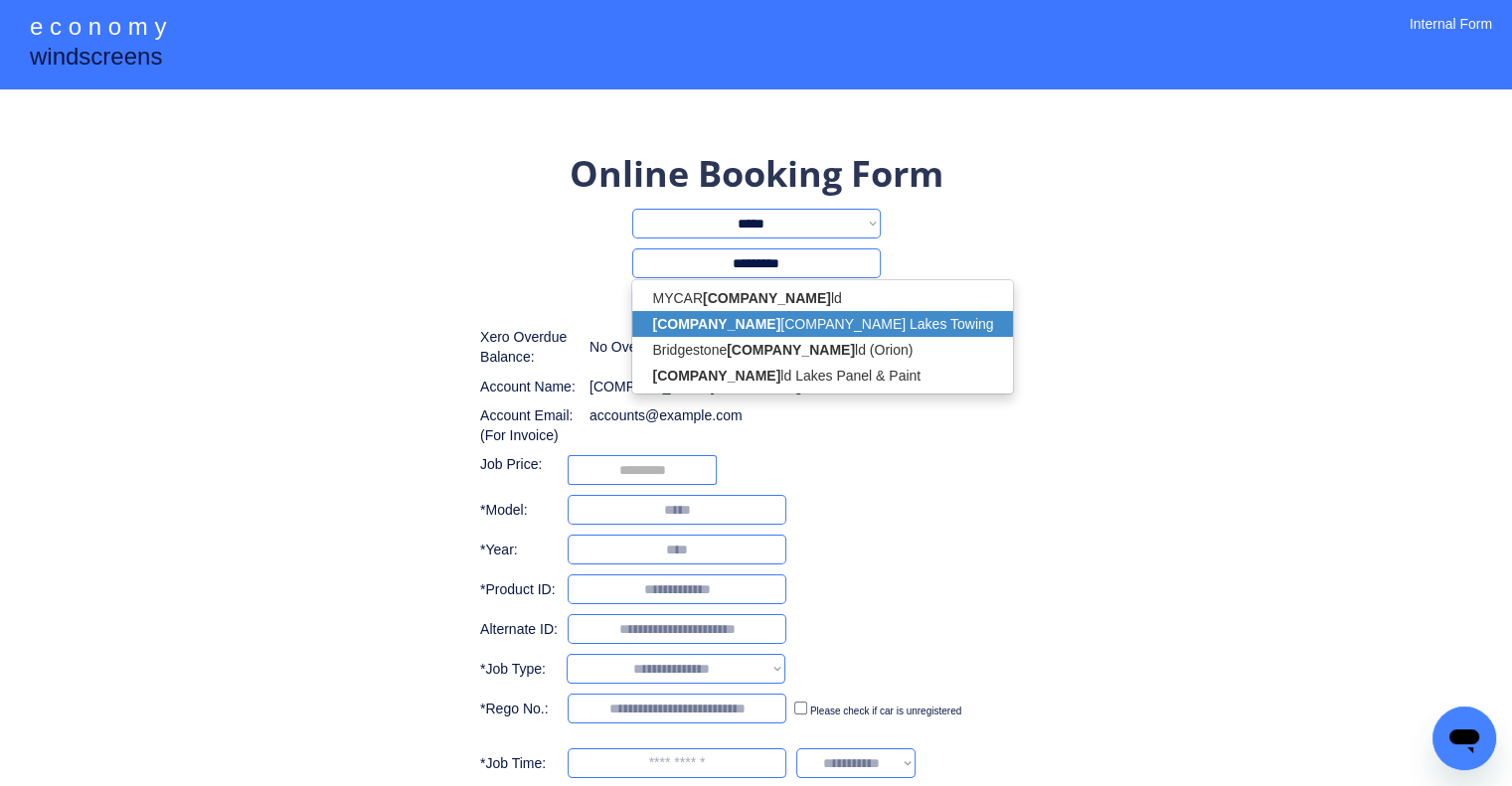 click on "Springfie ld Lakes Towing" at bounding box center [822, 324] 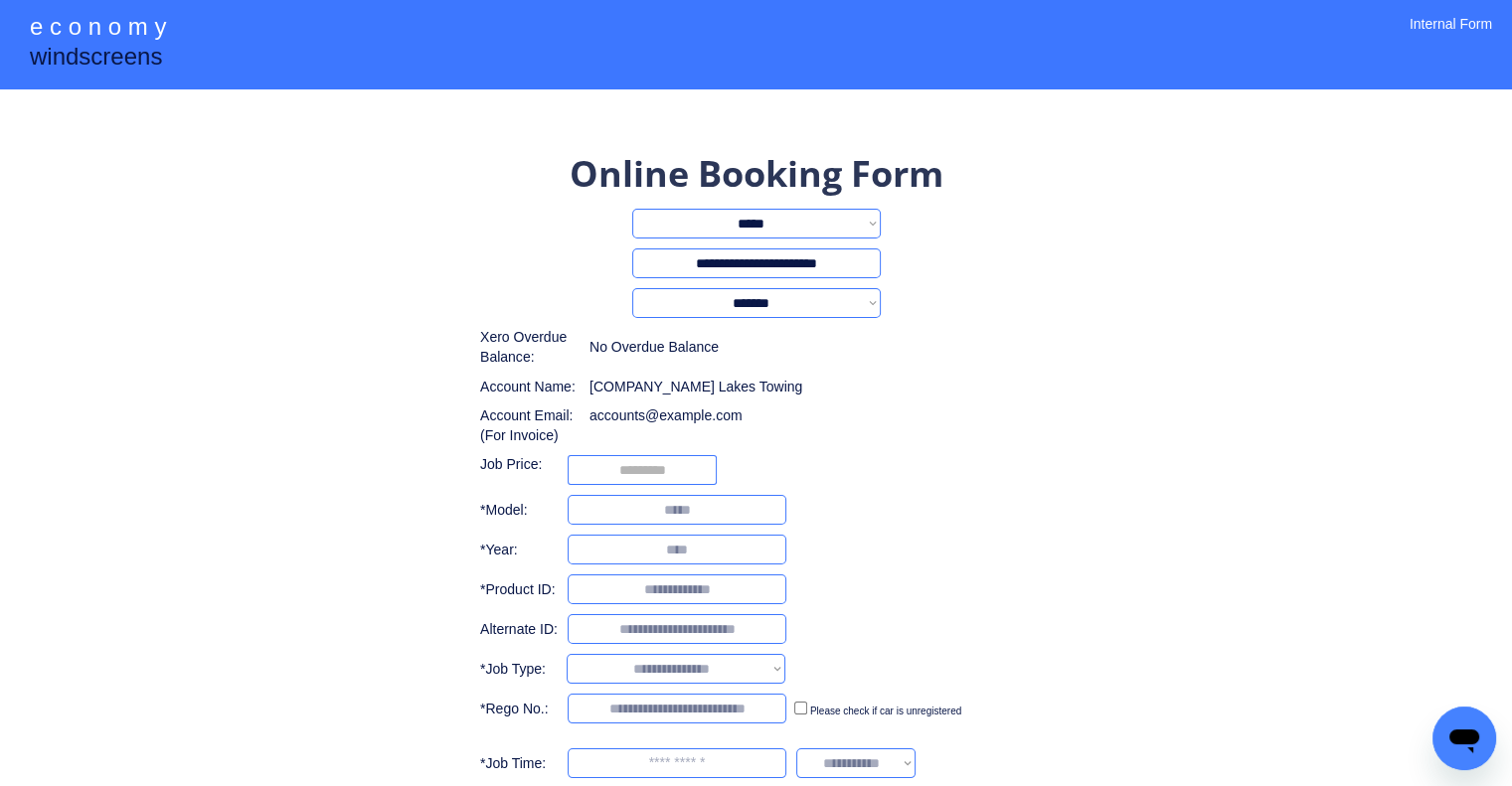 type on "**********" 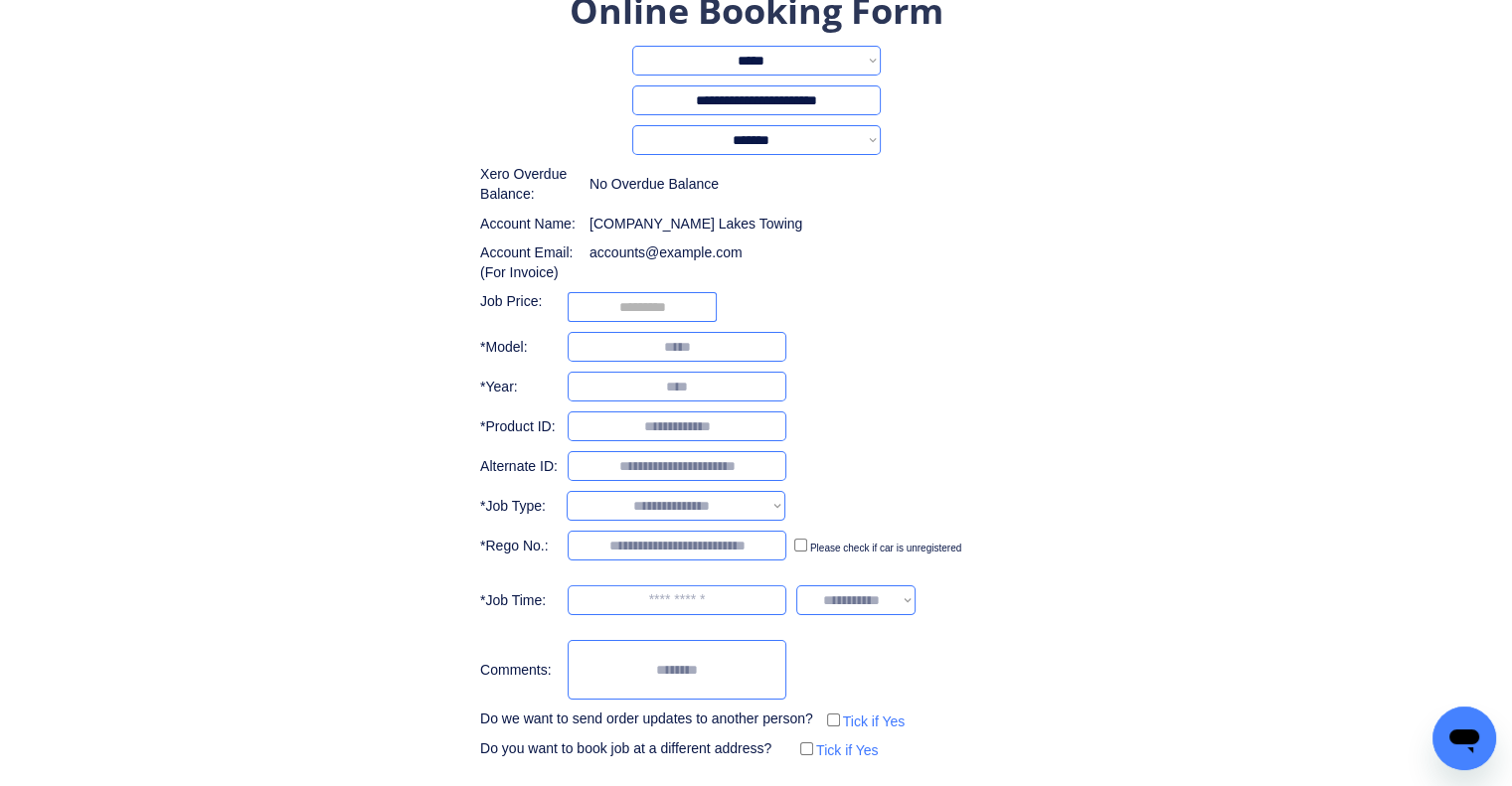 scroll, scrollTop: 199, scrollLeft: 0, axis: vertical 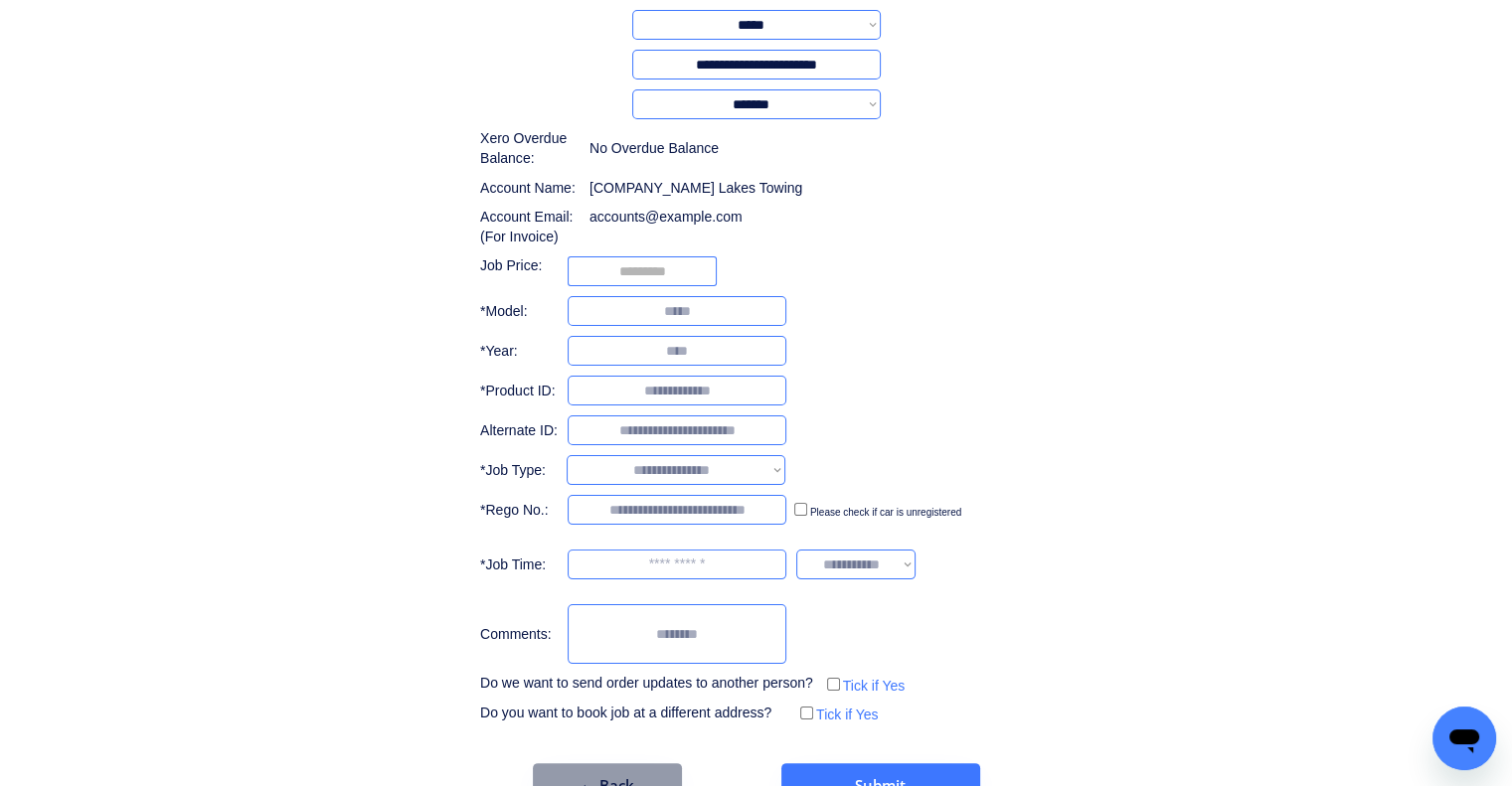 click on "**********" at bounding box center (756, 379) 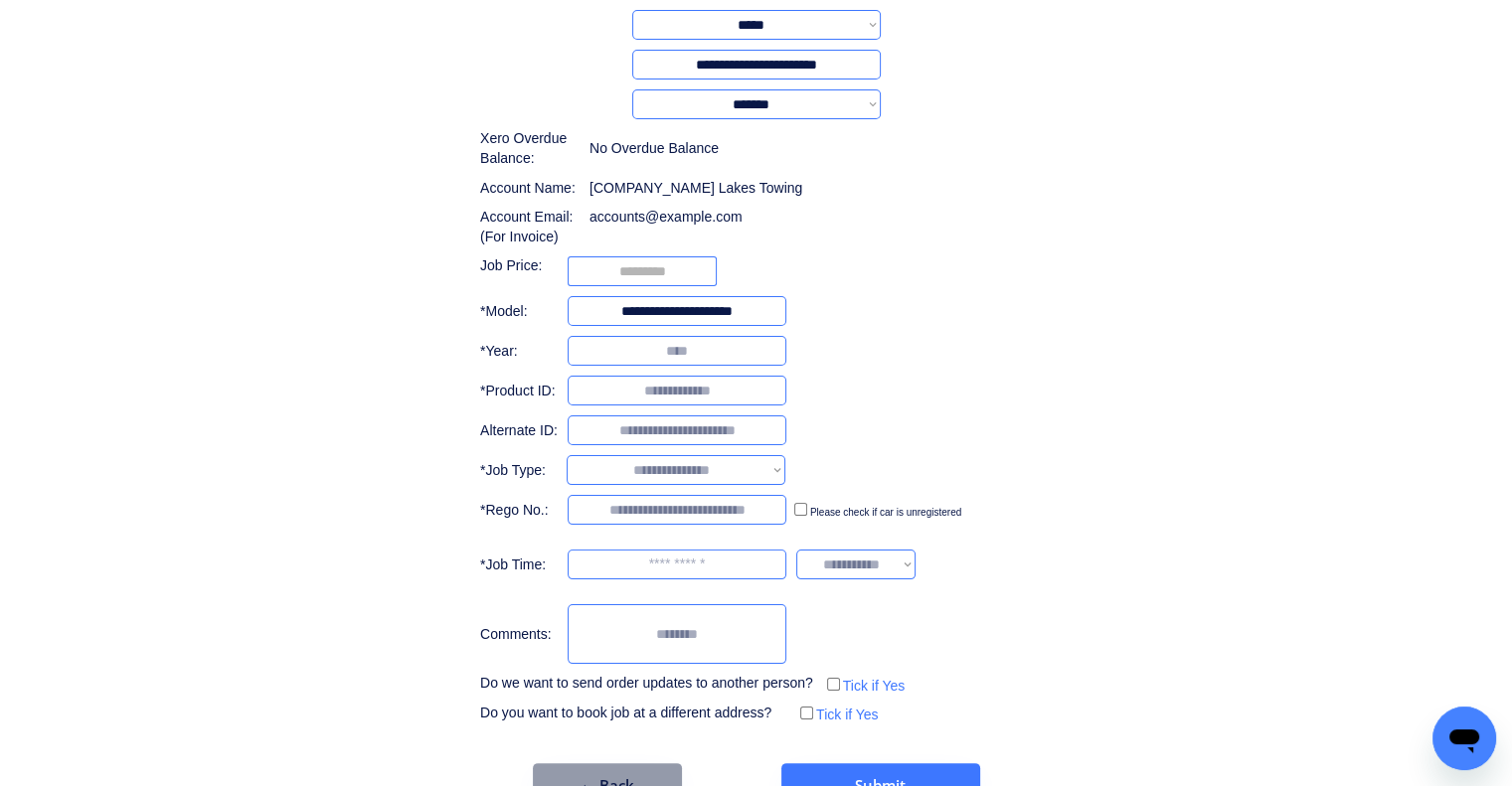 type on "**********" 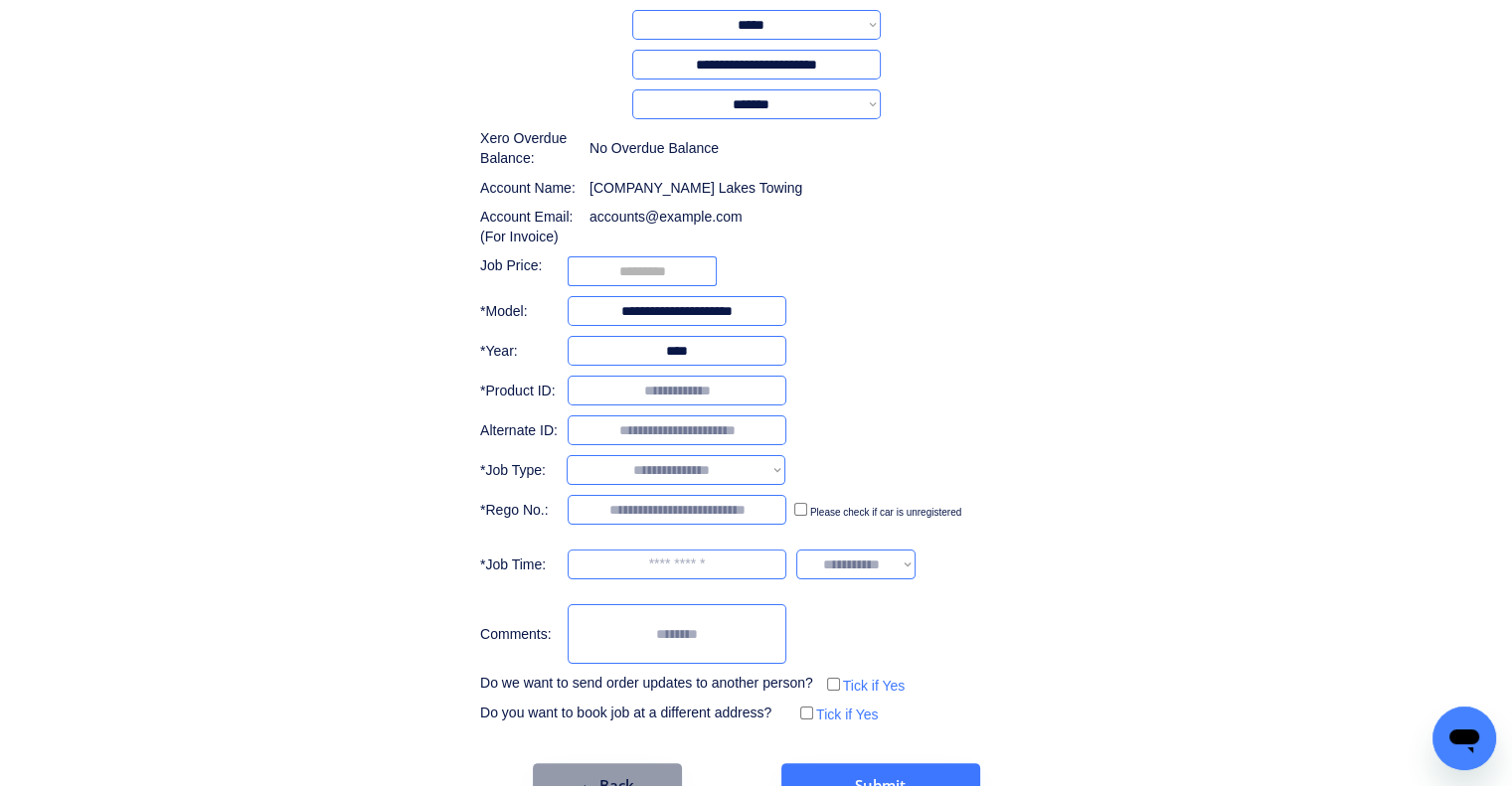 type on "****" 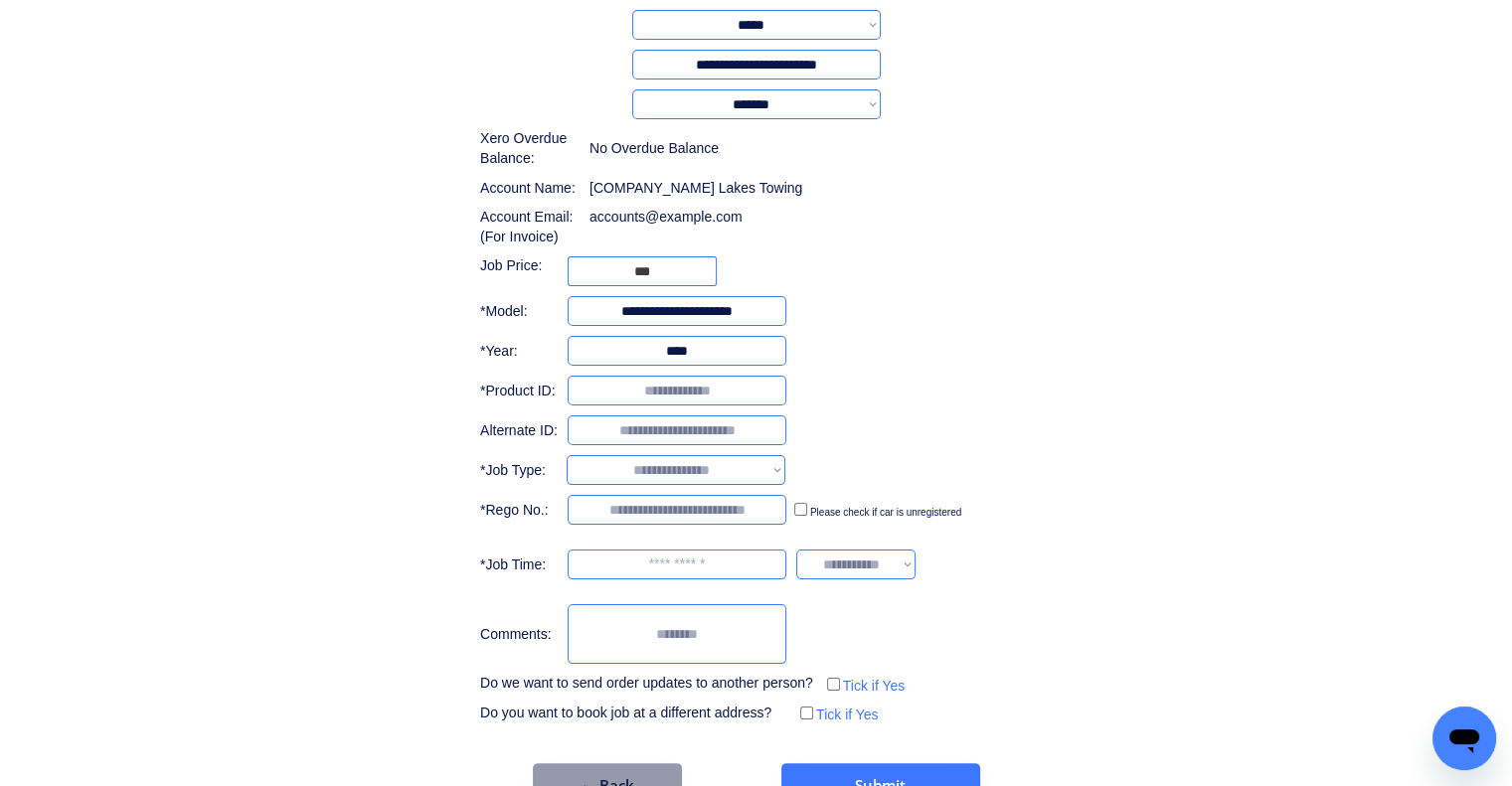 type on "***" 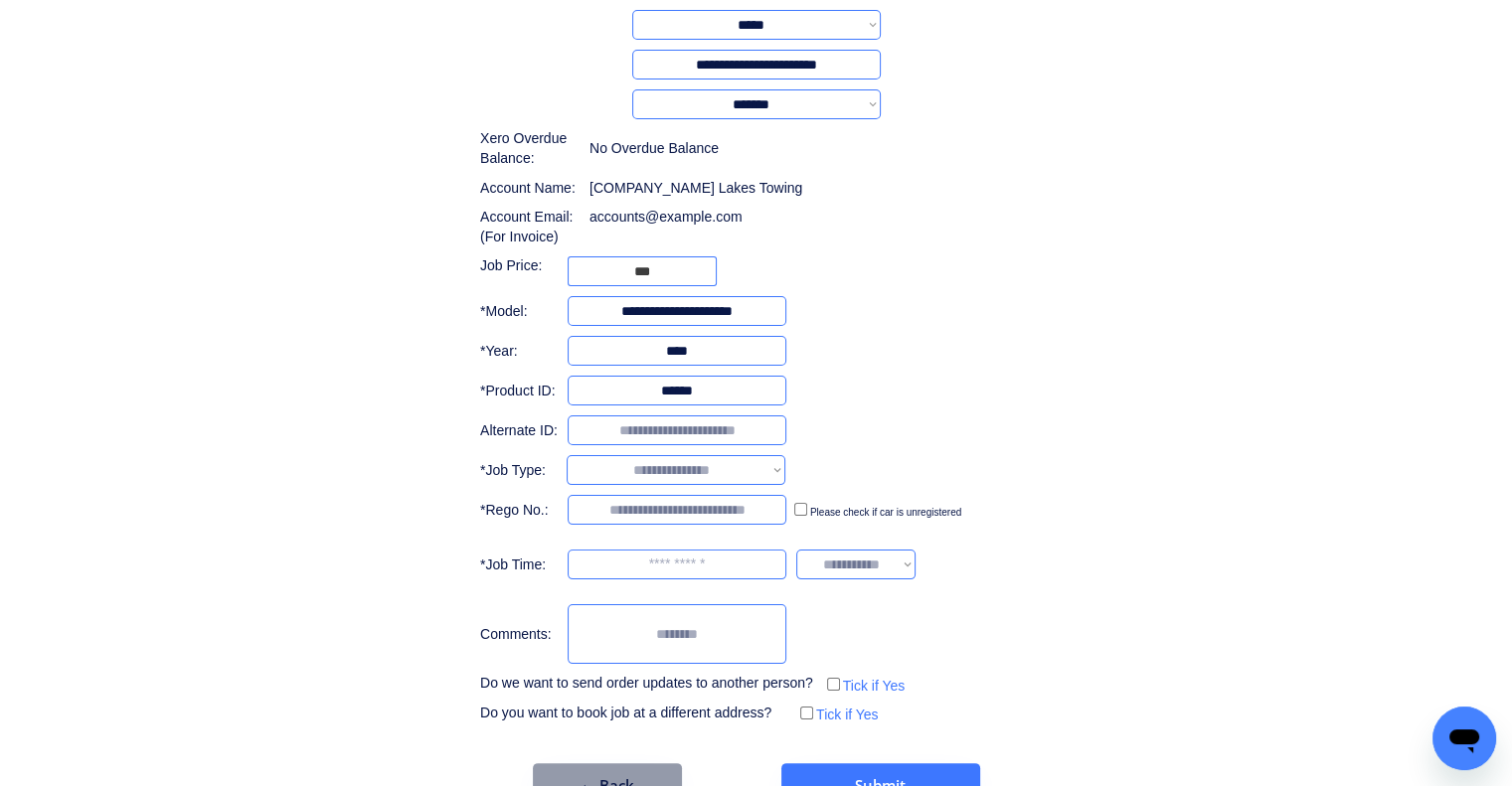 type on "******" 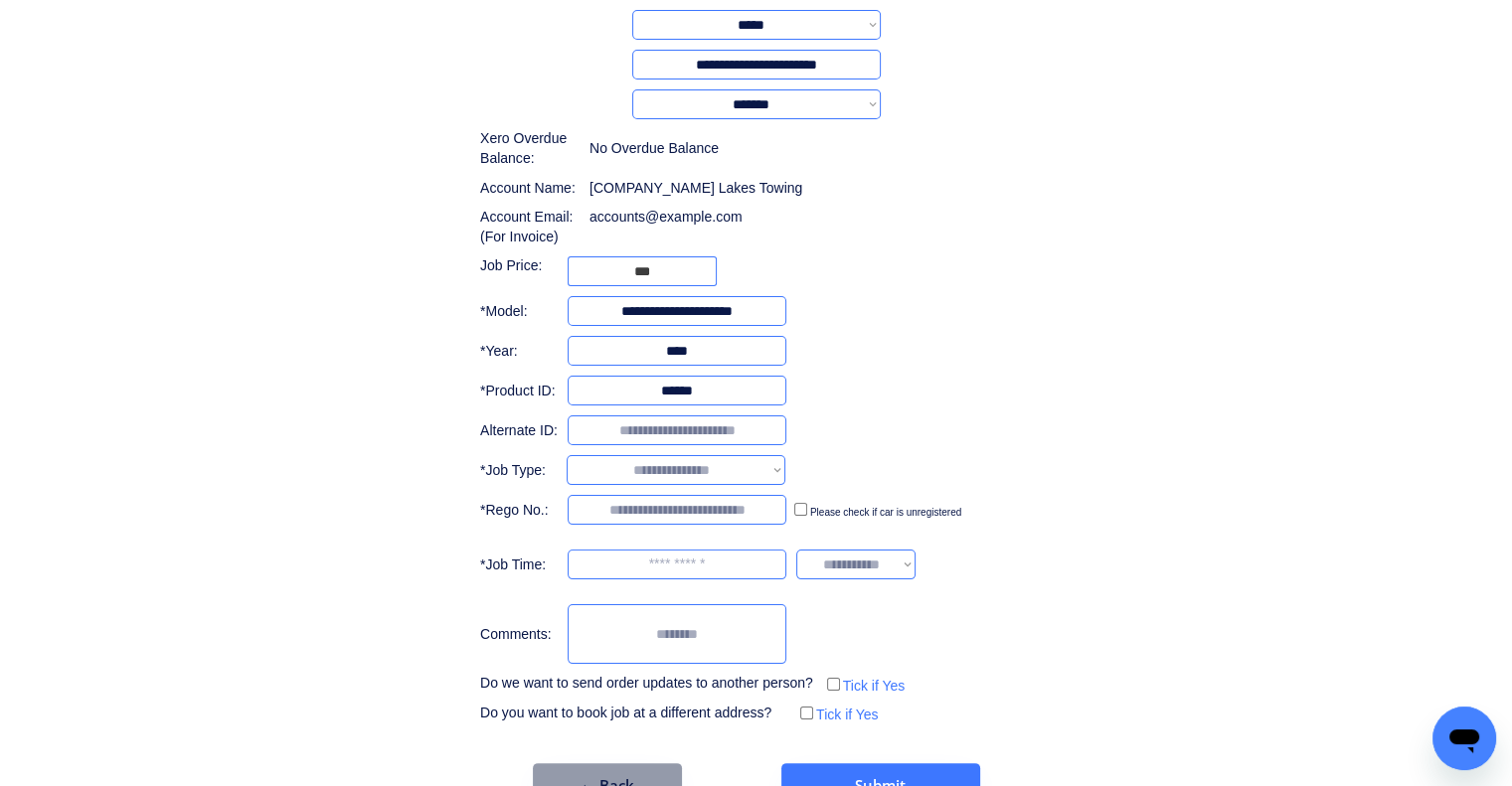 click on "**********" at bounding box center [676, 470] 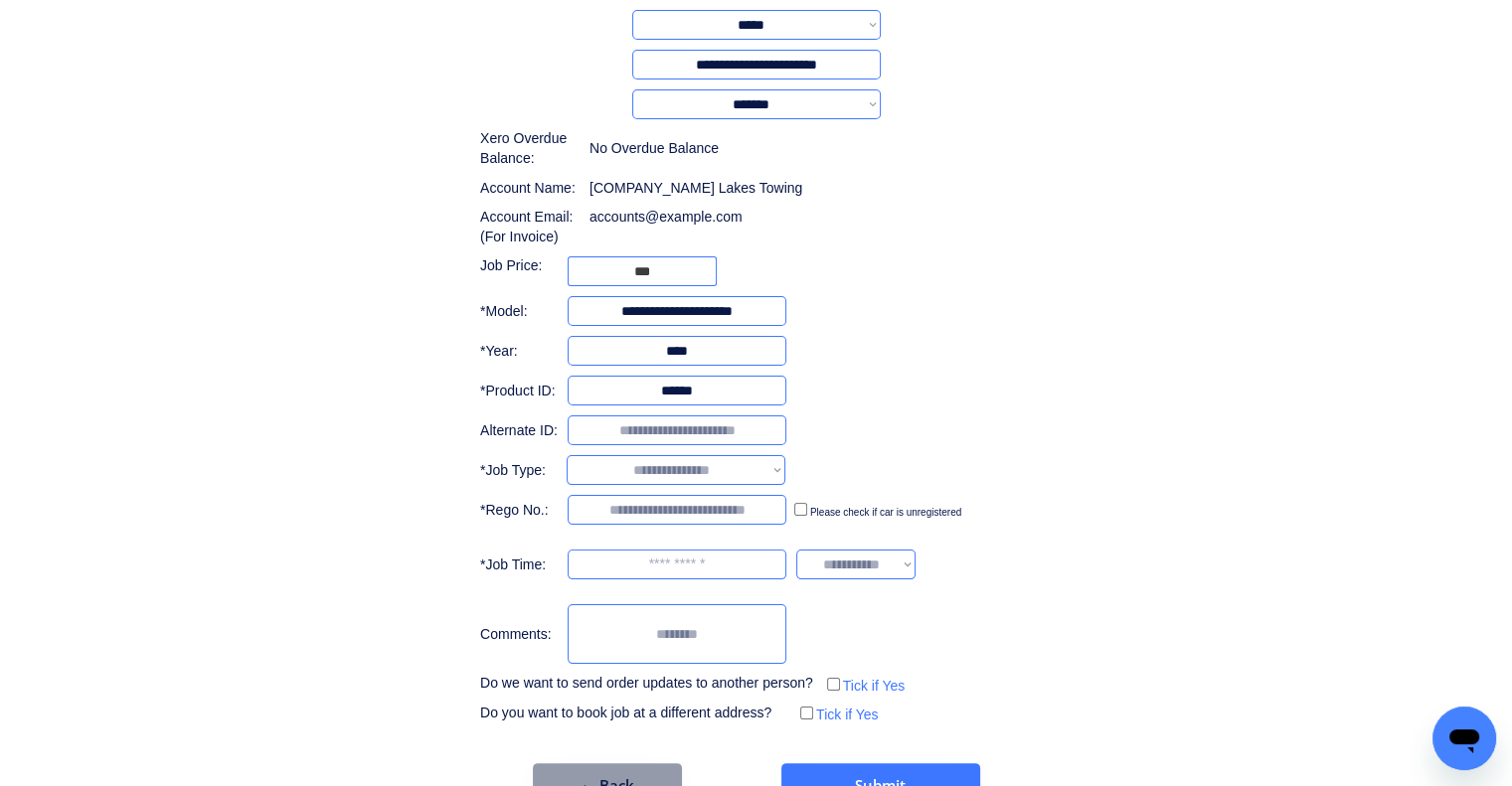 select on "**********" 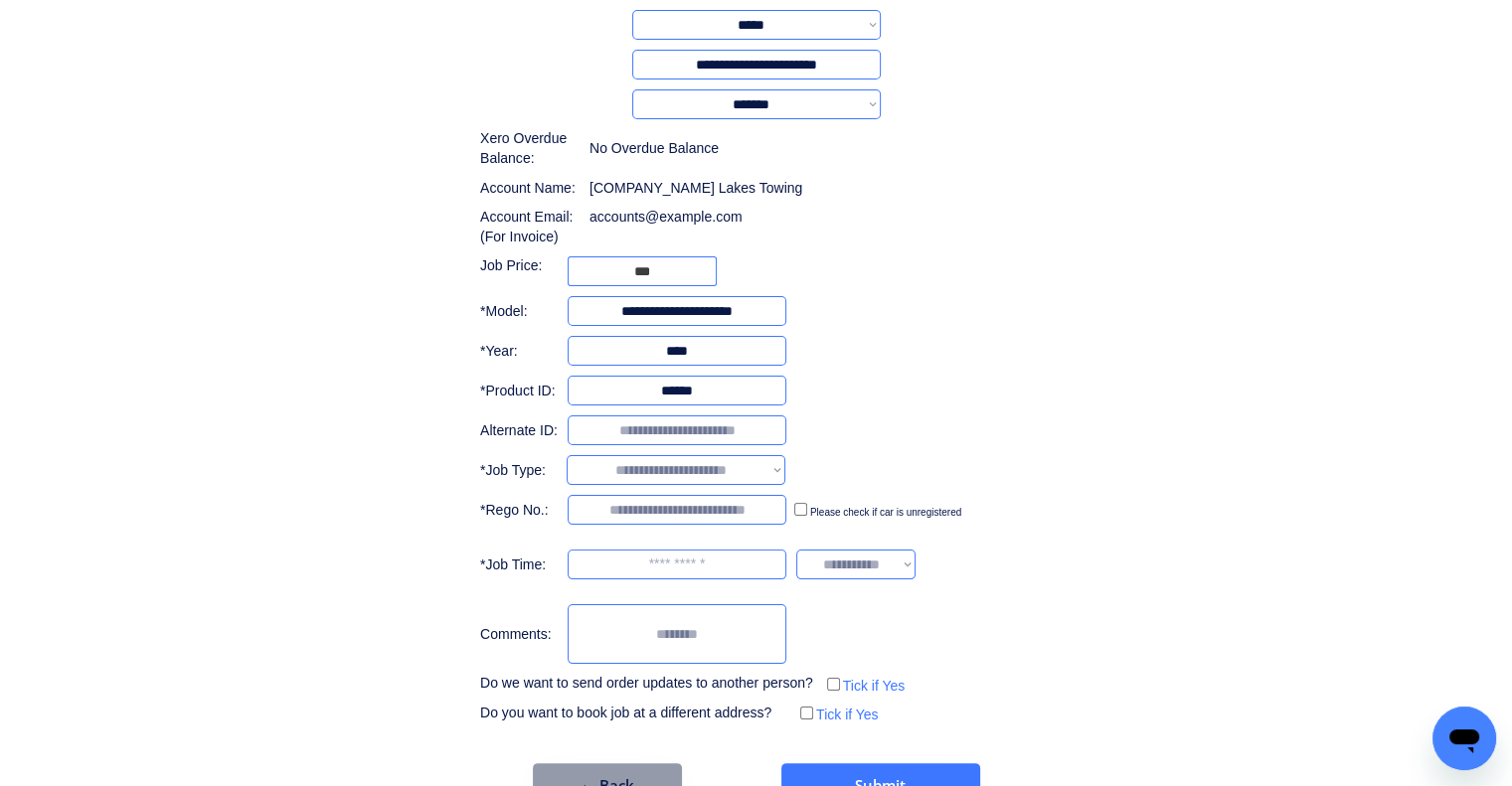 click on "**********" at bounding box center (676, 470) 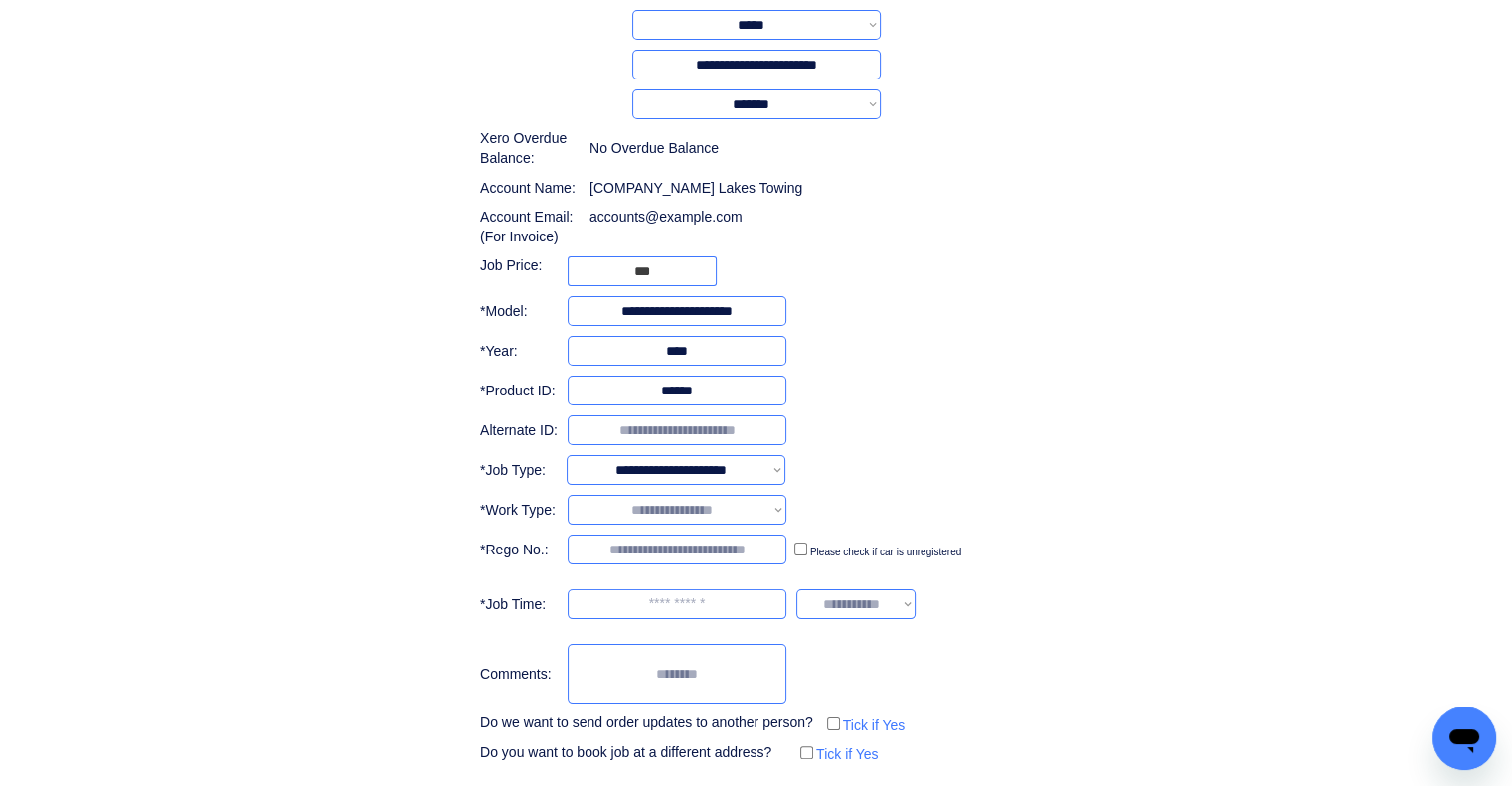 click on "**********" at bounding box center (756, 398) 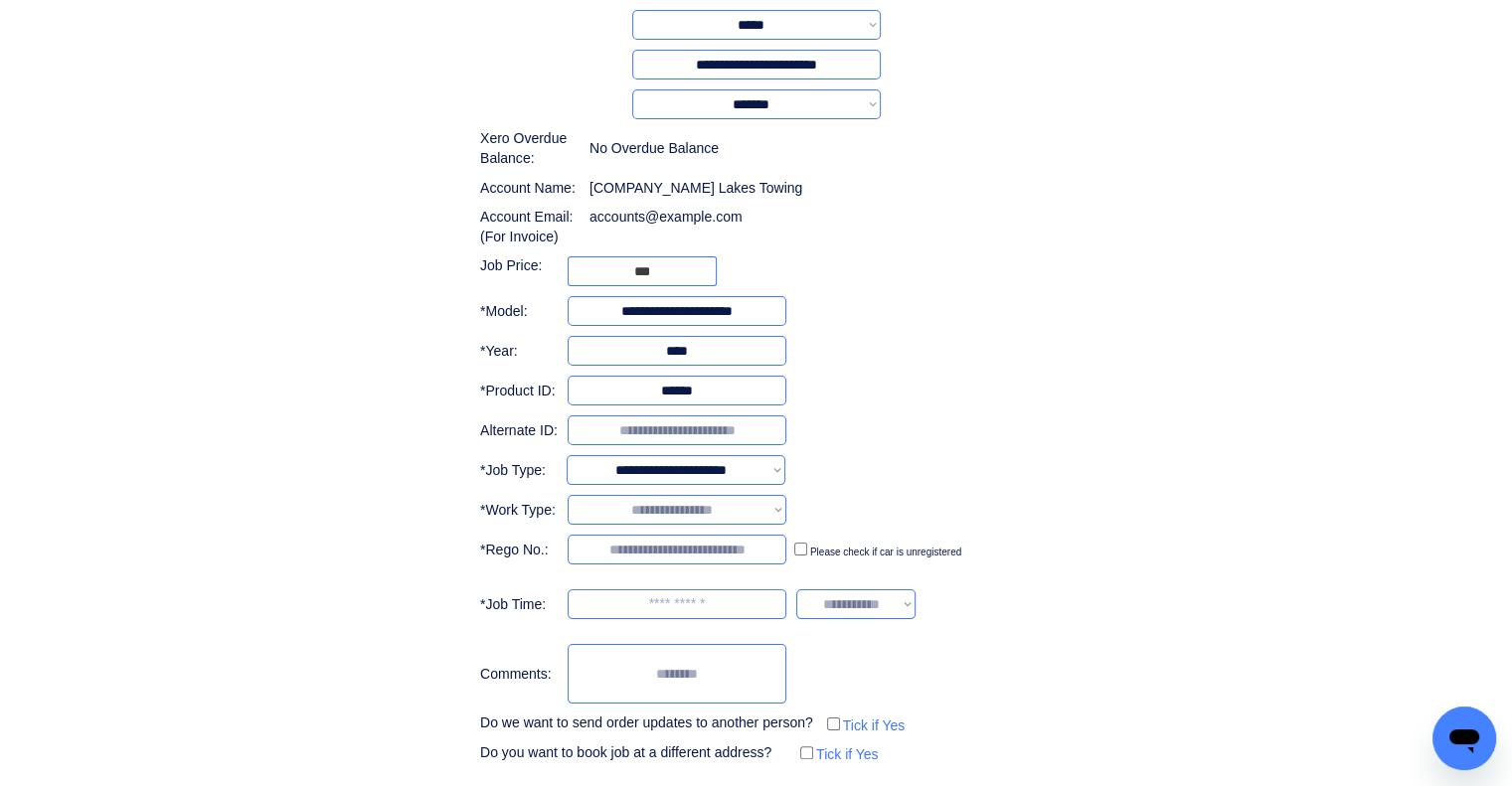 click on "**********" at bounding box center [677, 510] 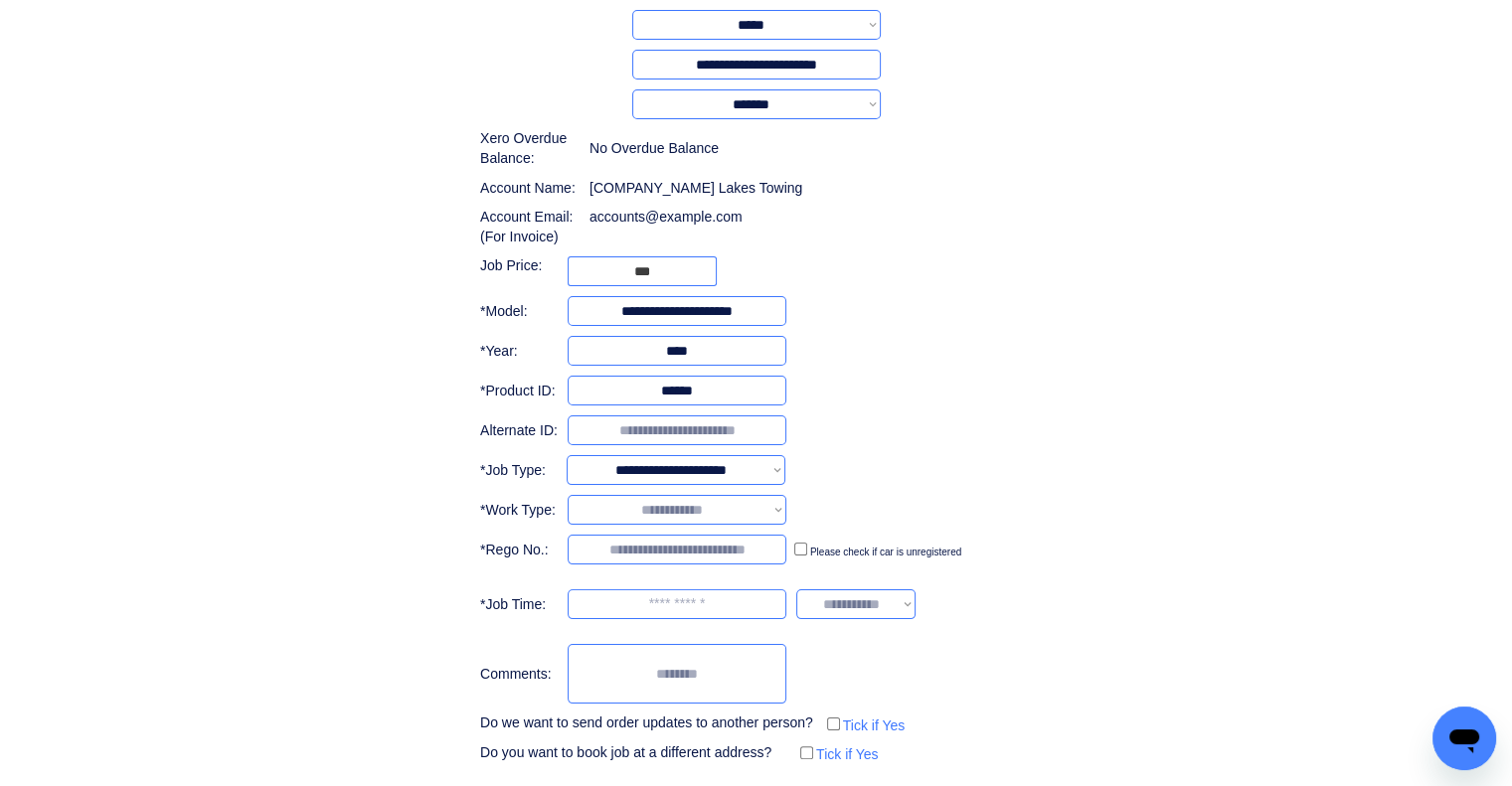 click on "**********" at bounding box center [677, 510] 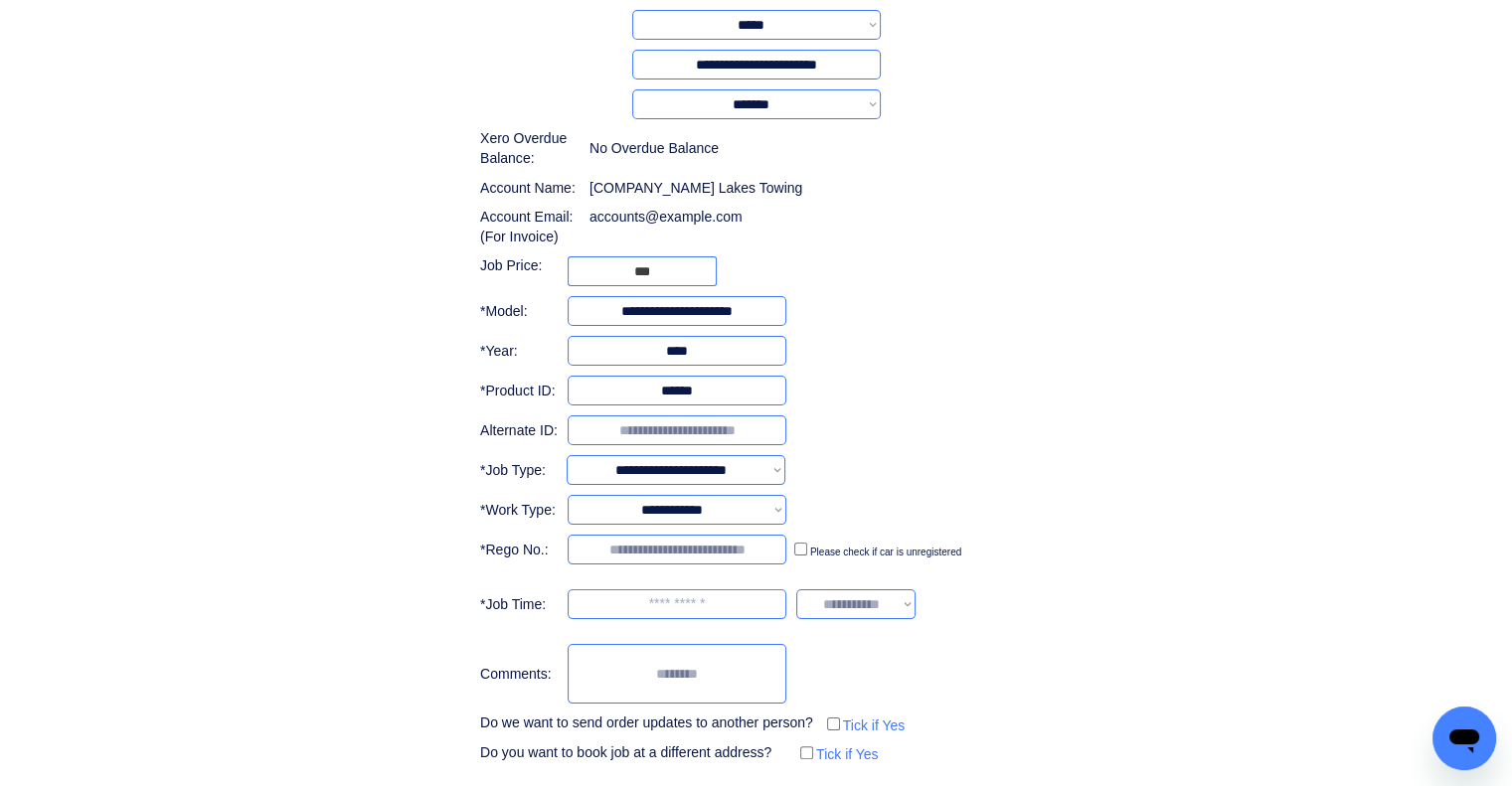 drag, startPoint x: 1035, startPoint y: 432, endPoint x: 985, endPoint y: 445, distance: 51.662365 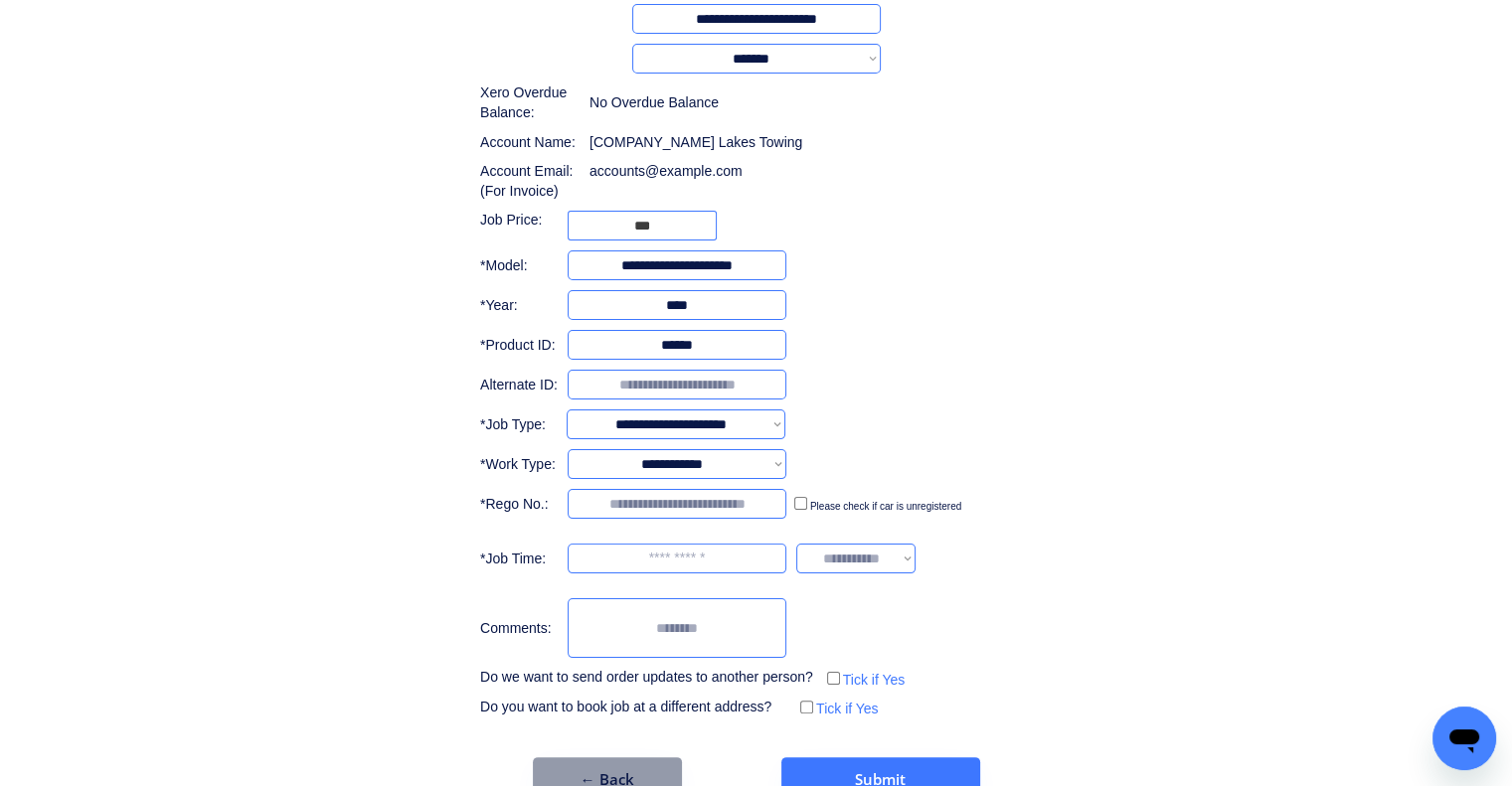 scroll, scrollTop: 289, scrollLeft: 0, axis: vertical 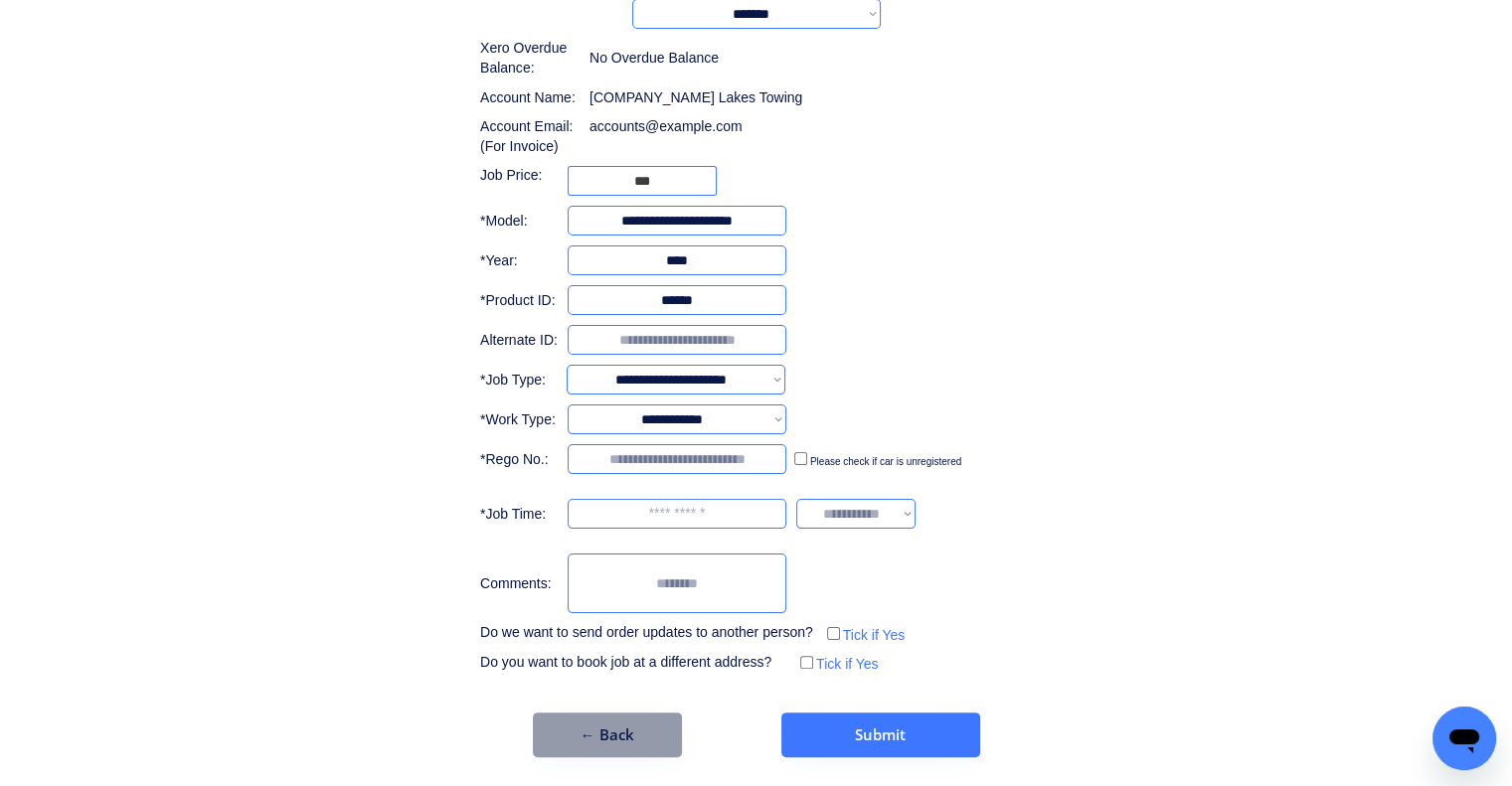 click at bounding box center [677, 459] 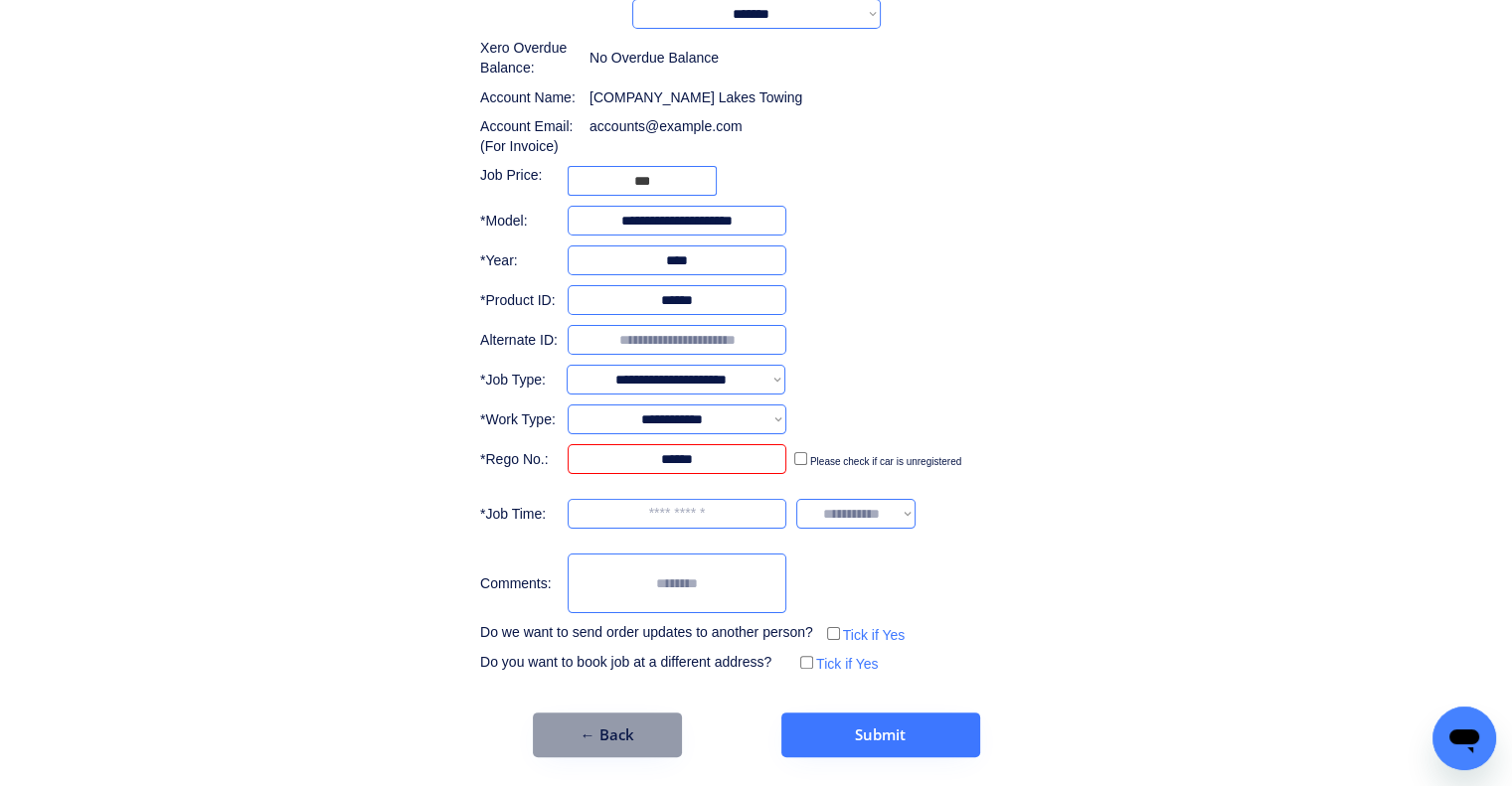 type on "******" 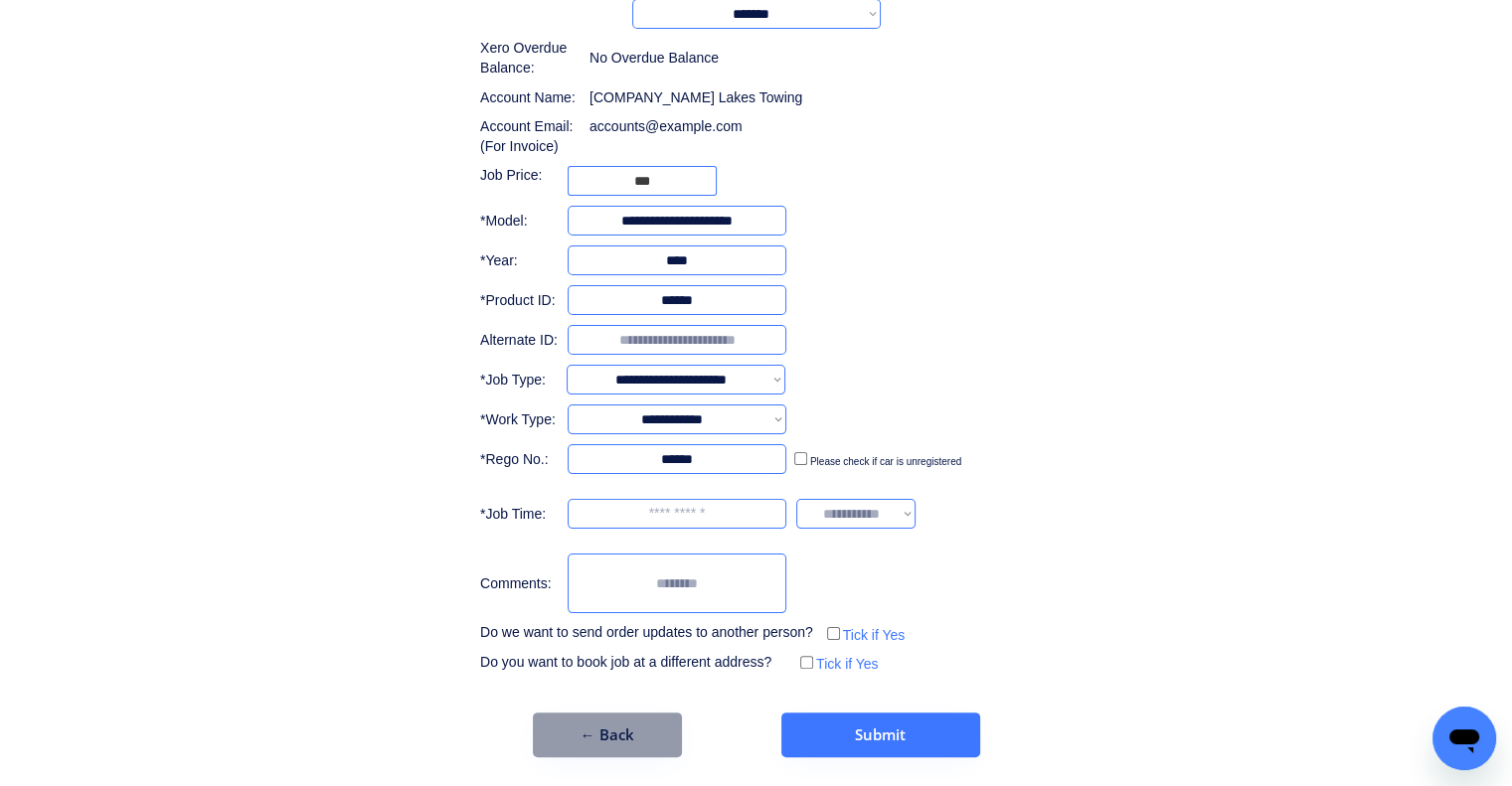 click on "**********" at bounding box center (756, 308) 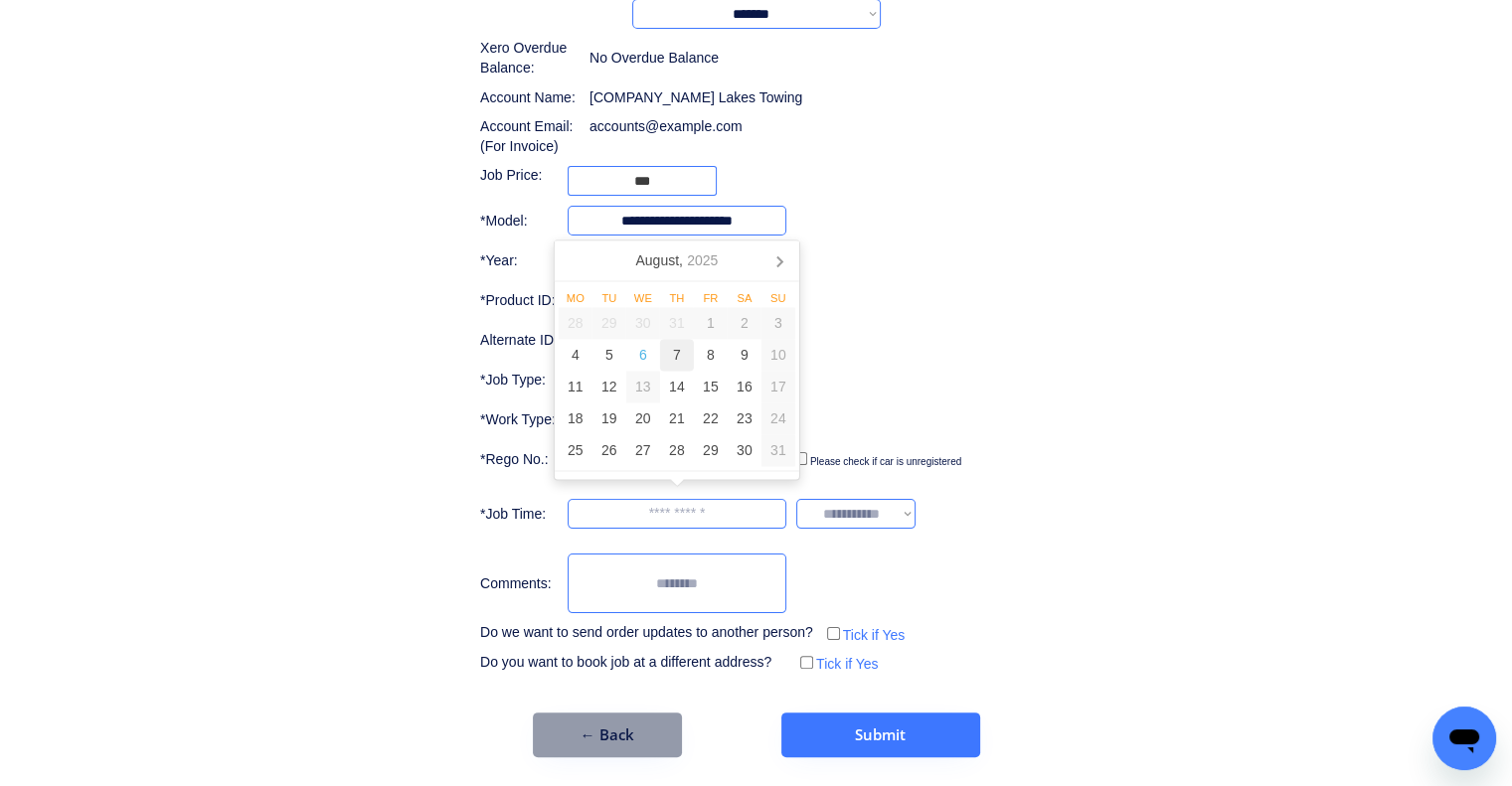 click on "7" at bounding box center [677, 355] 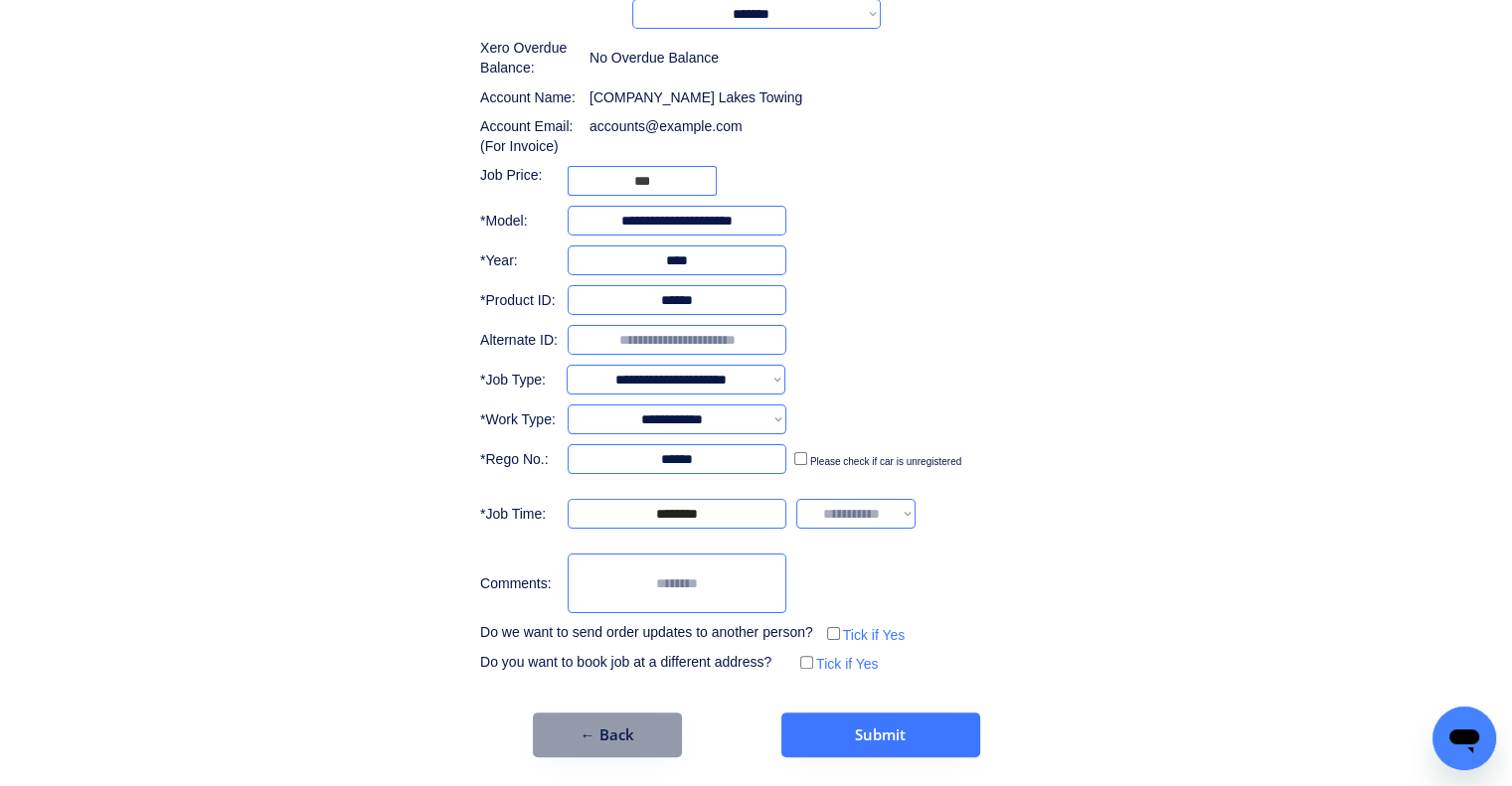 click on "**********" at bounding box center (756, 248) 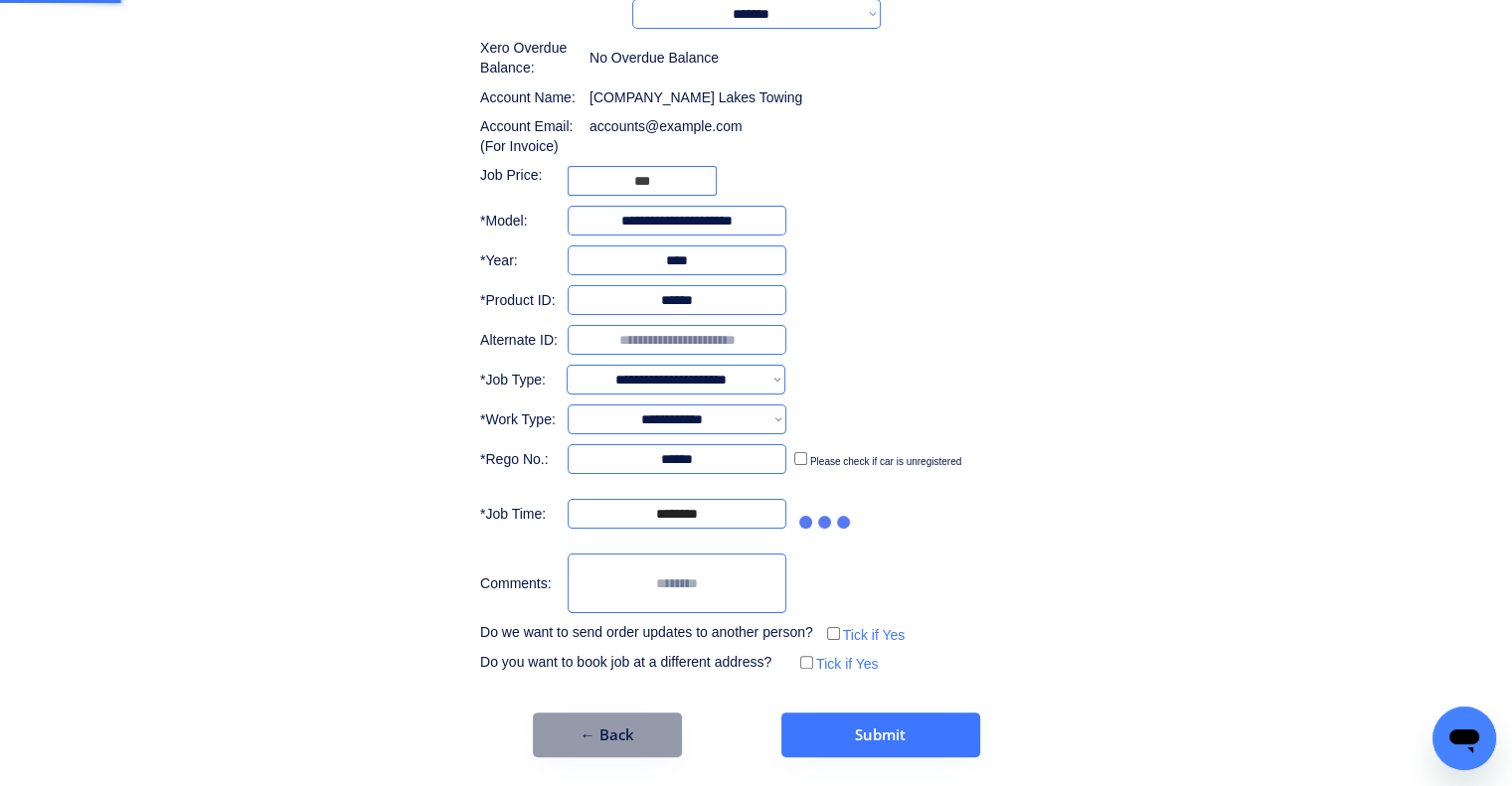 click on "**********" at bounding box center [756, 248] 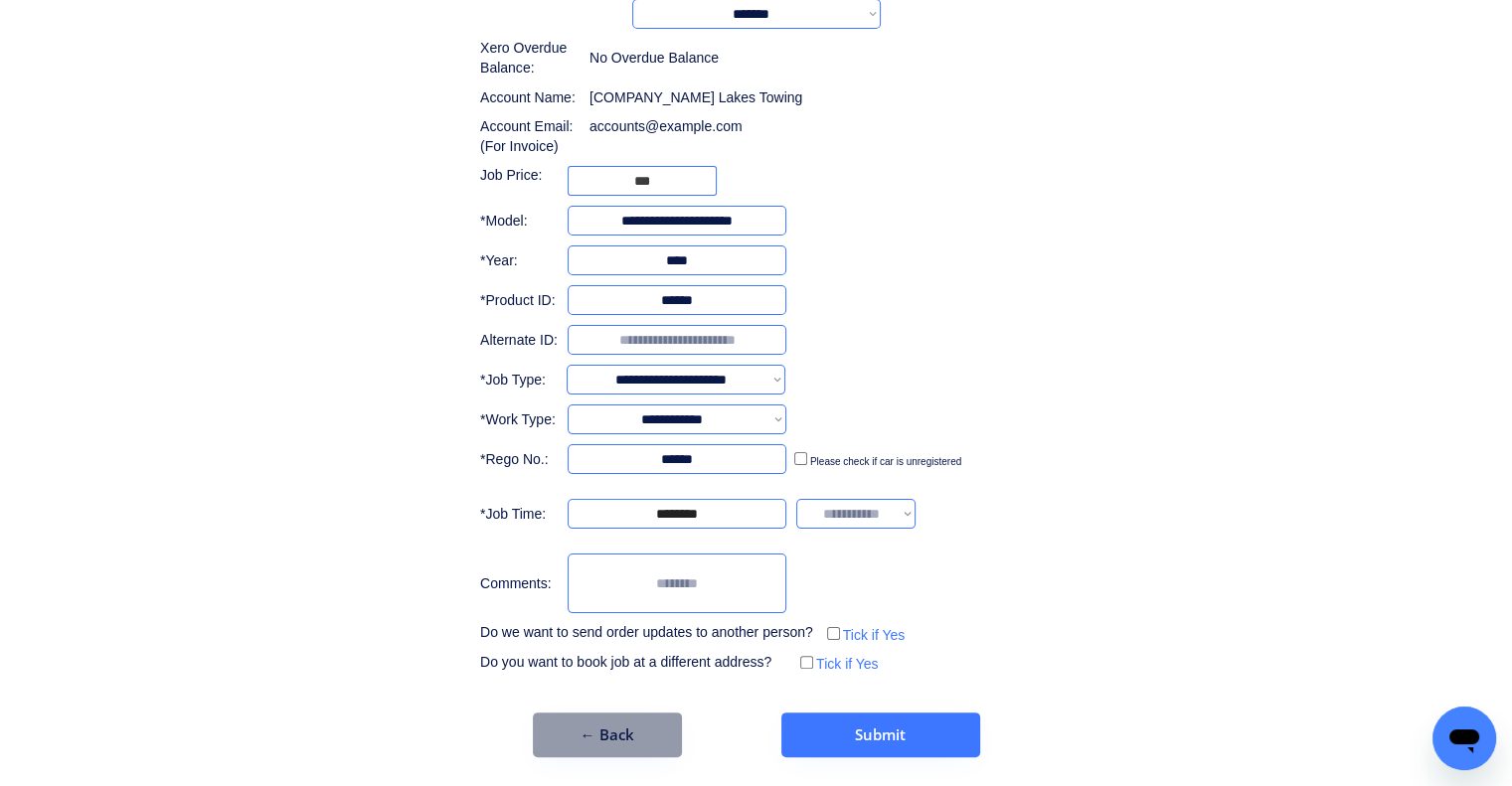click on "**********" at bounding box center (856, 514) 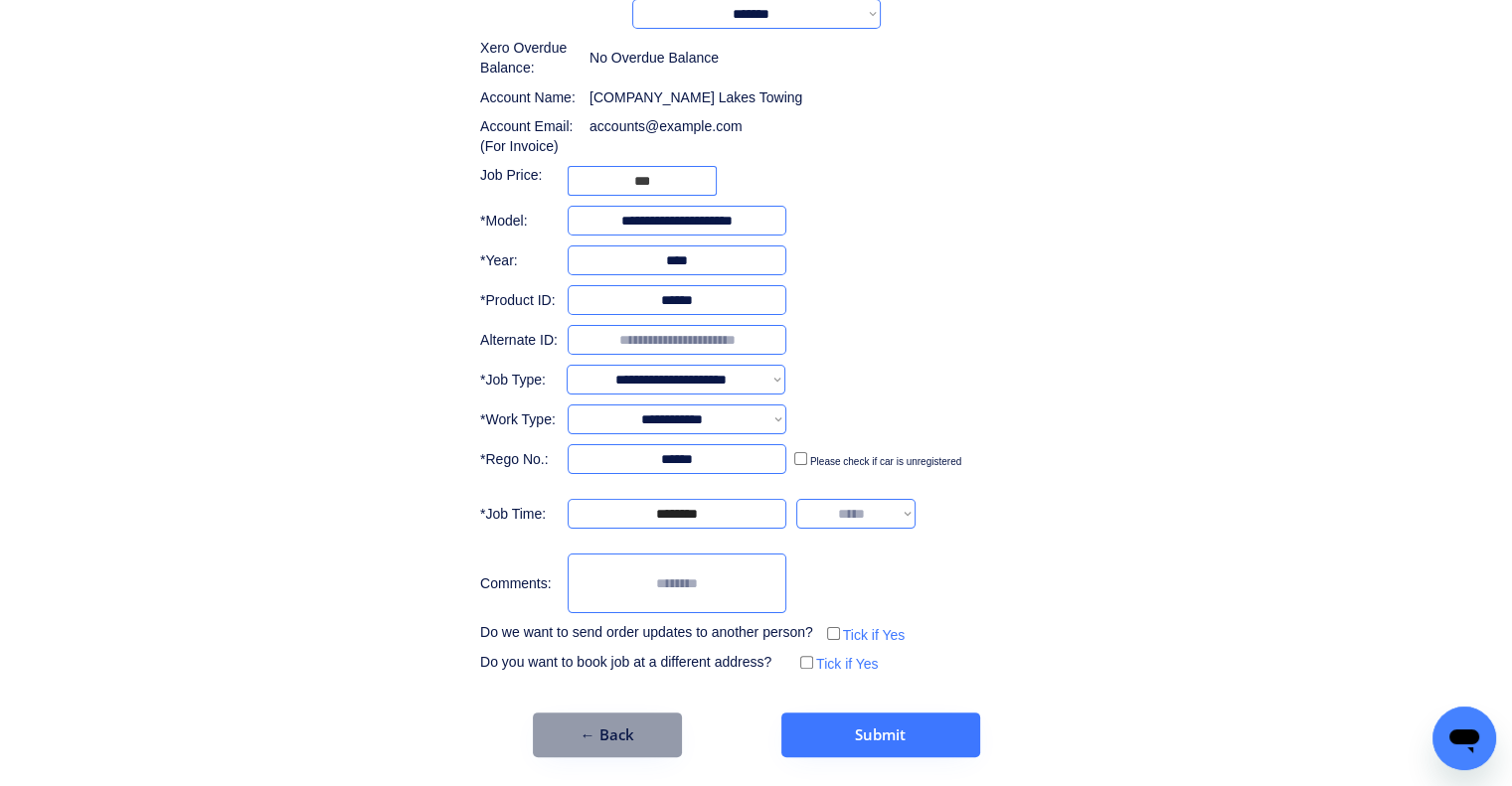 click on "**********" at bounding box center [856, 514] 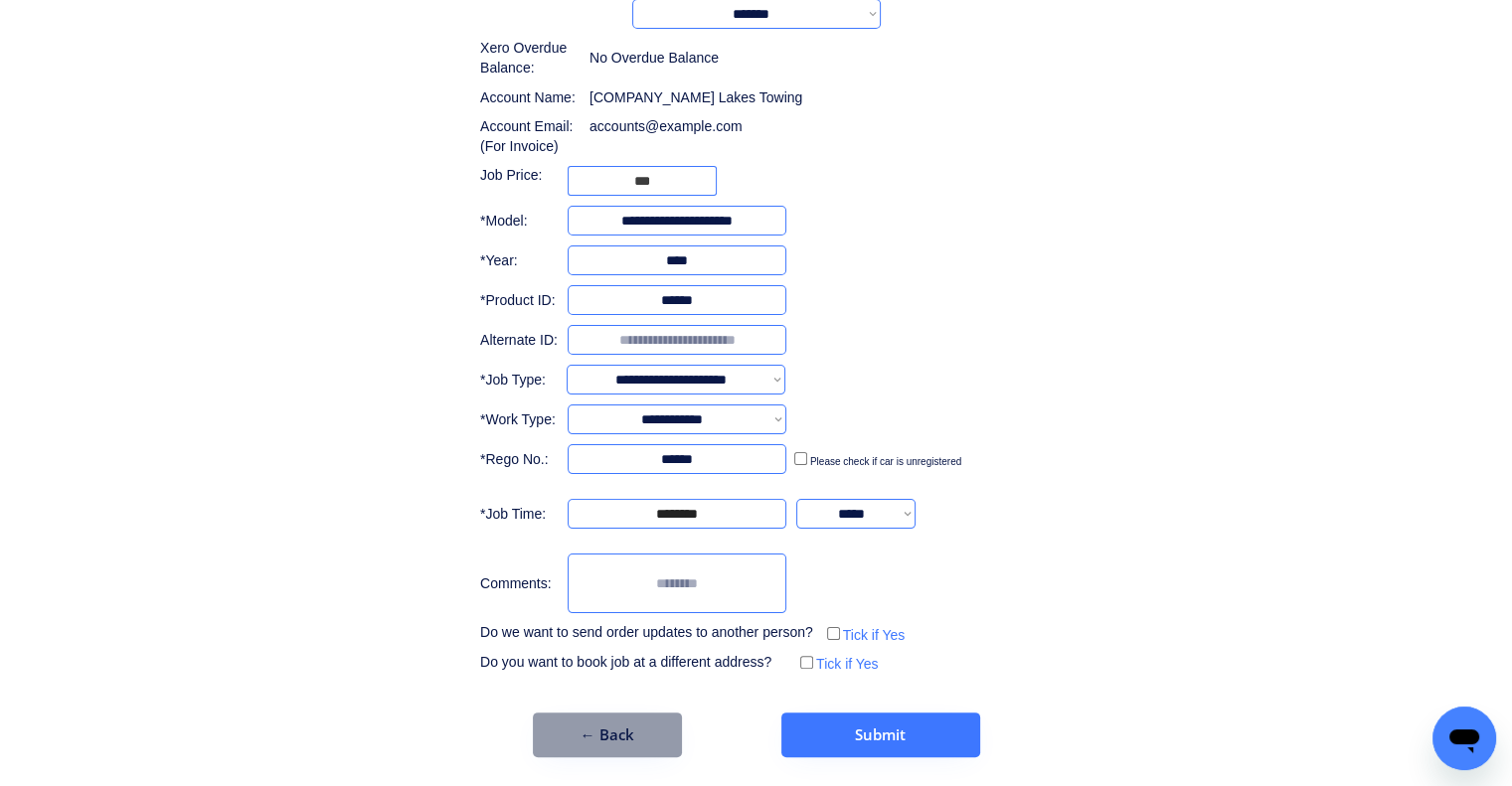 drag, startPoint x: 1021, startPoint y: 448, endPoint x: 978, endPoint y: 486, distance: 57.384667 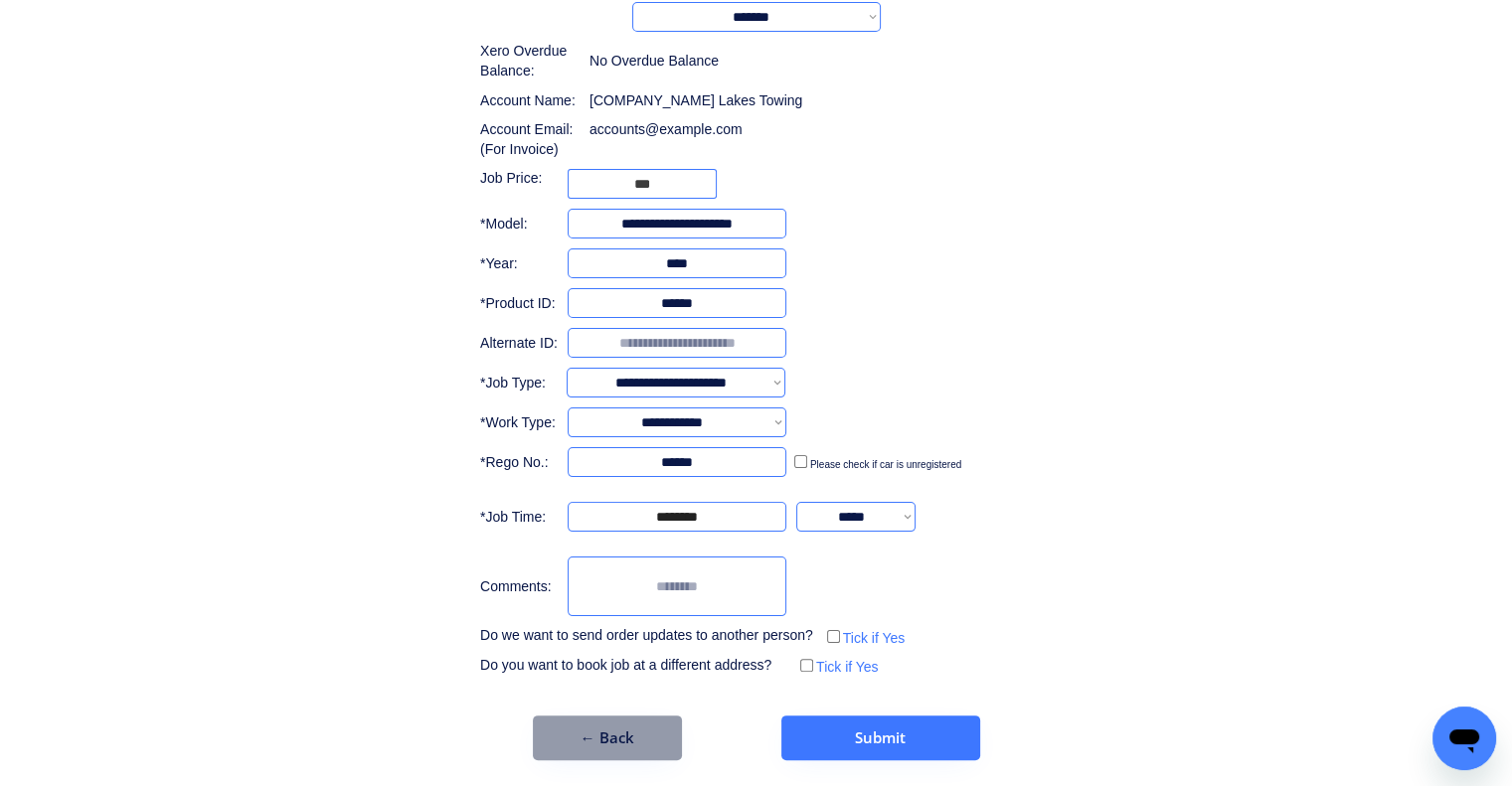 scroll, scrollTop: 289, scrollLeft: 0, axis: vertical 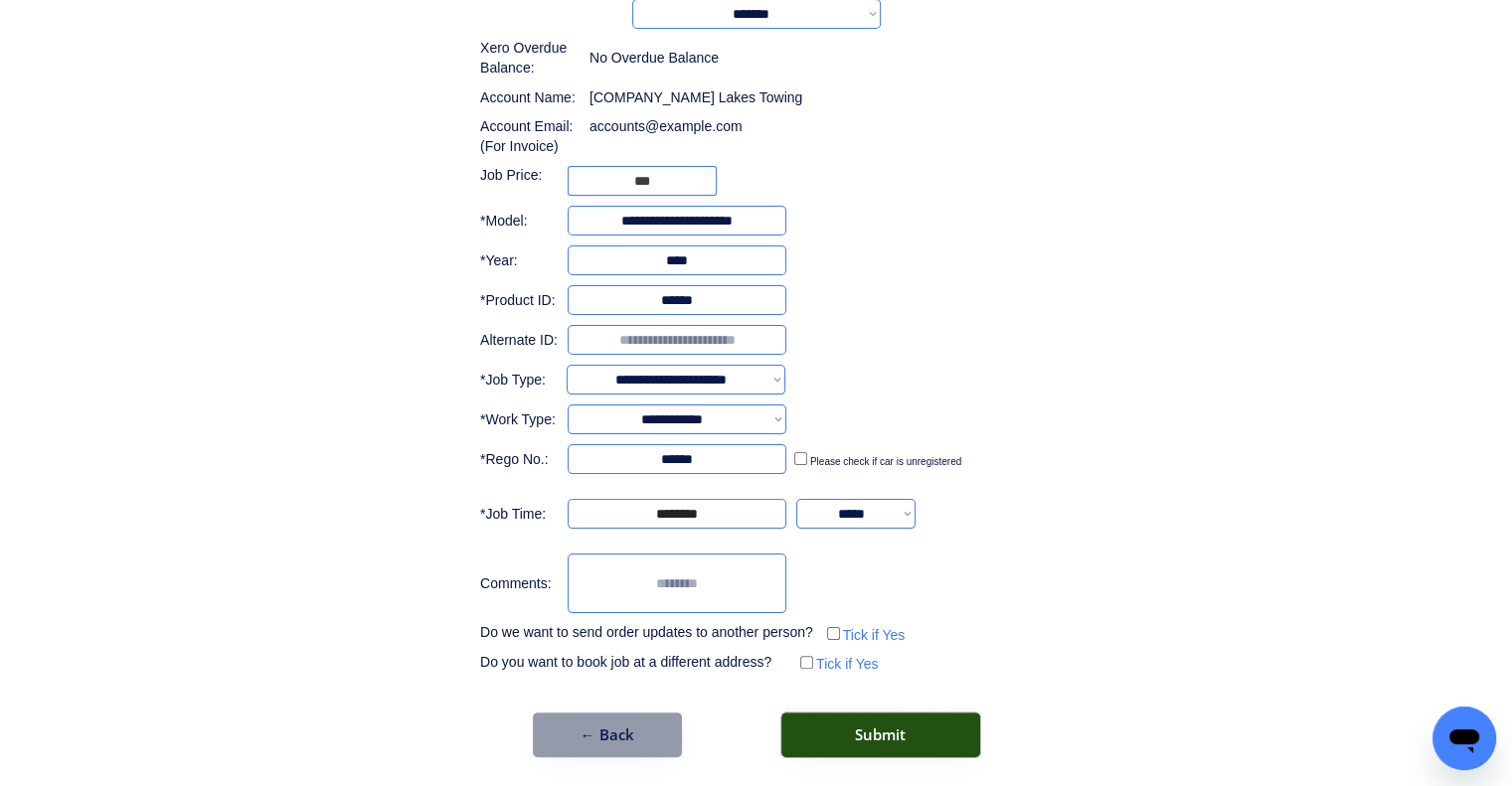 click on "Submit" at bounding box center (881, 734) 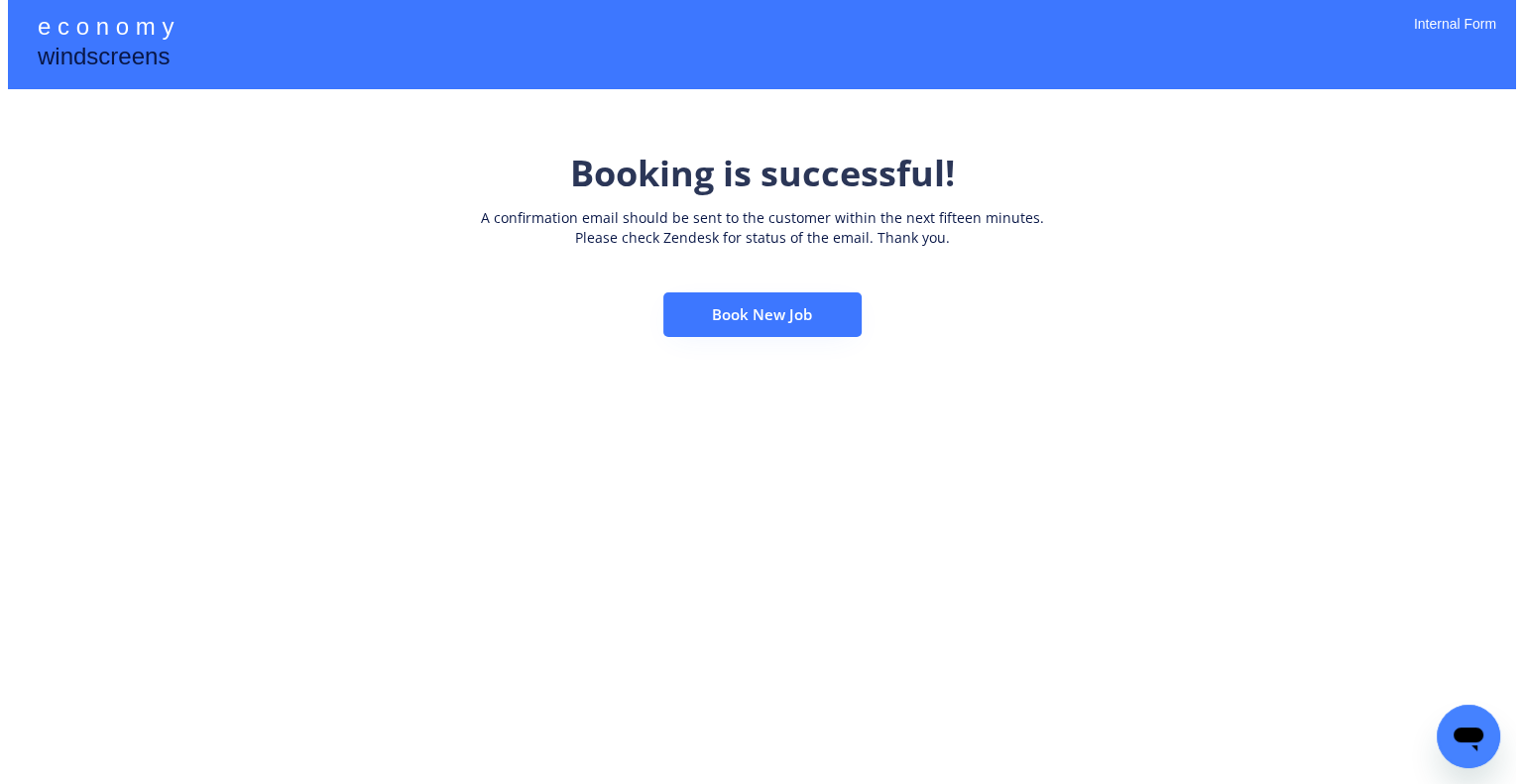 scroll, scrollTop: 0, scrollLeft: 0, axis: both 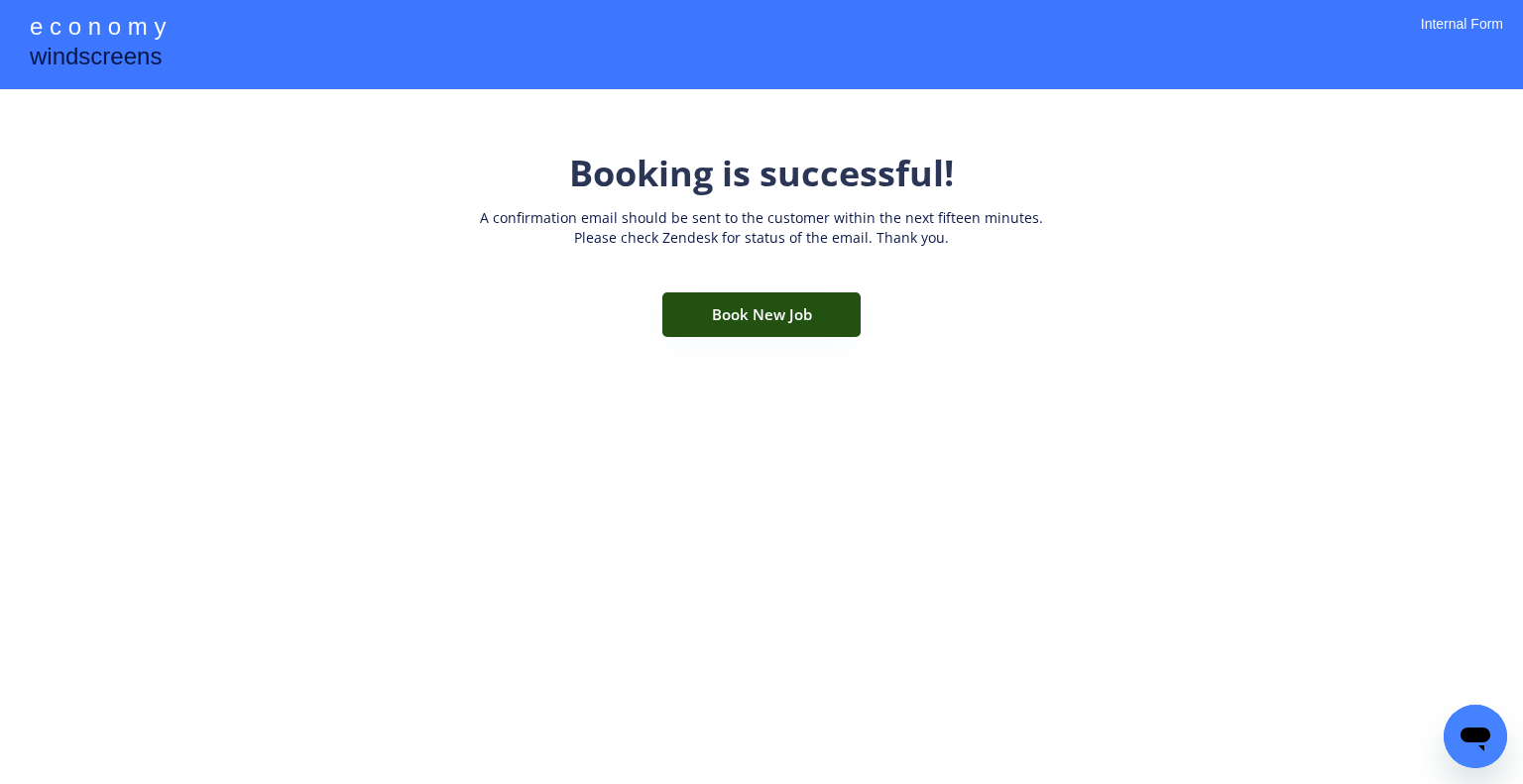 click on "Book New Job" at bounding box center (762, 314) 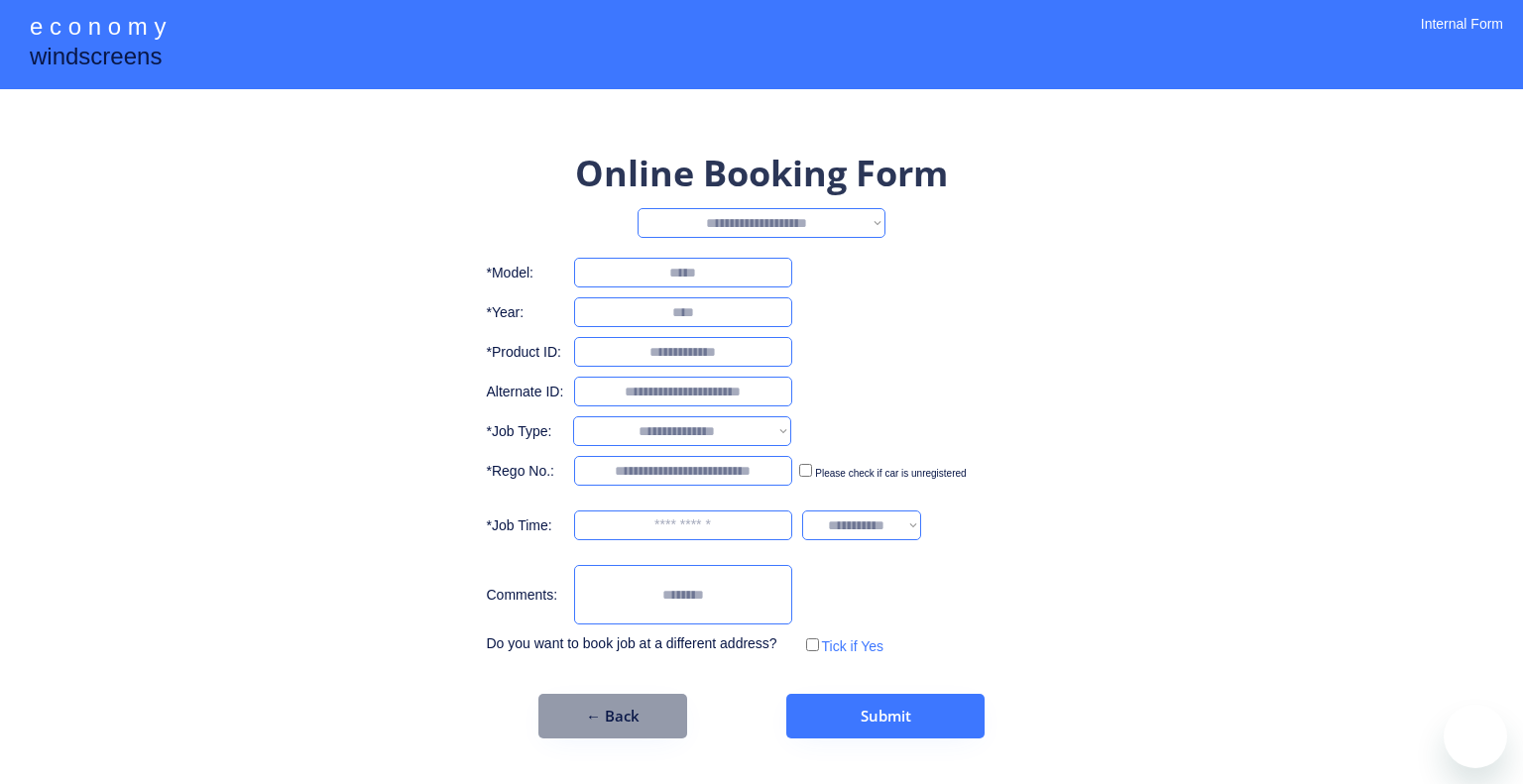 scroll, scrollTop: 0, scrollLeft: 0, axis: both 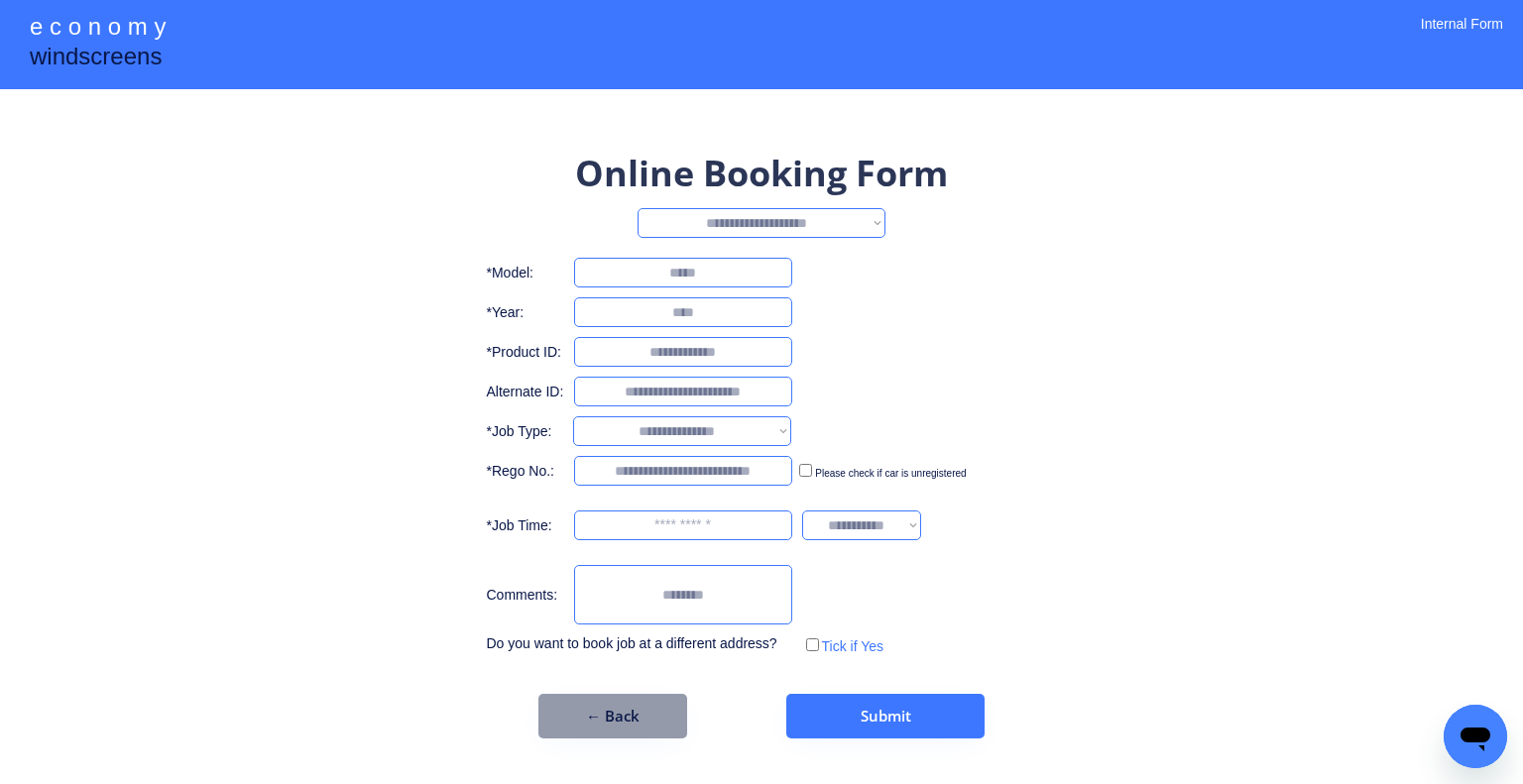click on "**********" at bounding box center (762, 392) 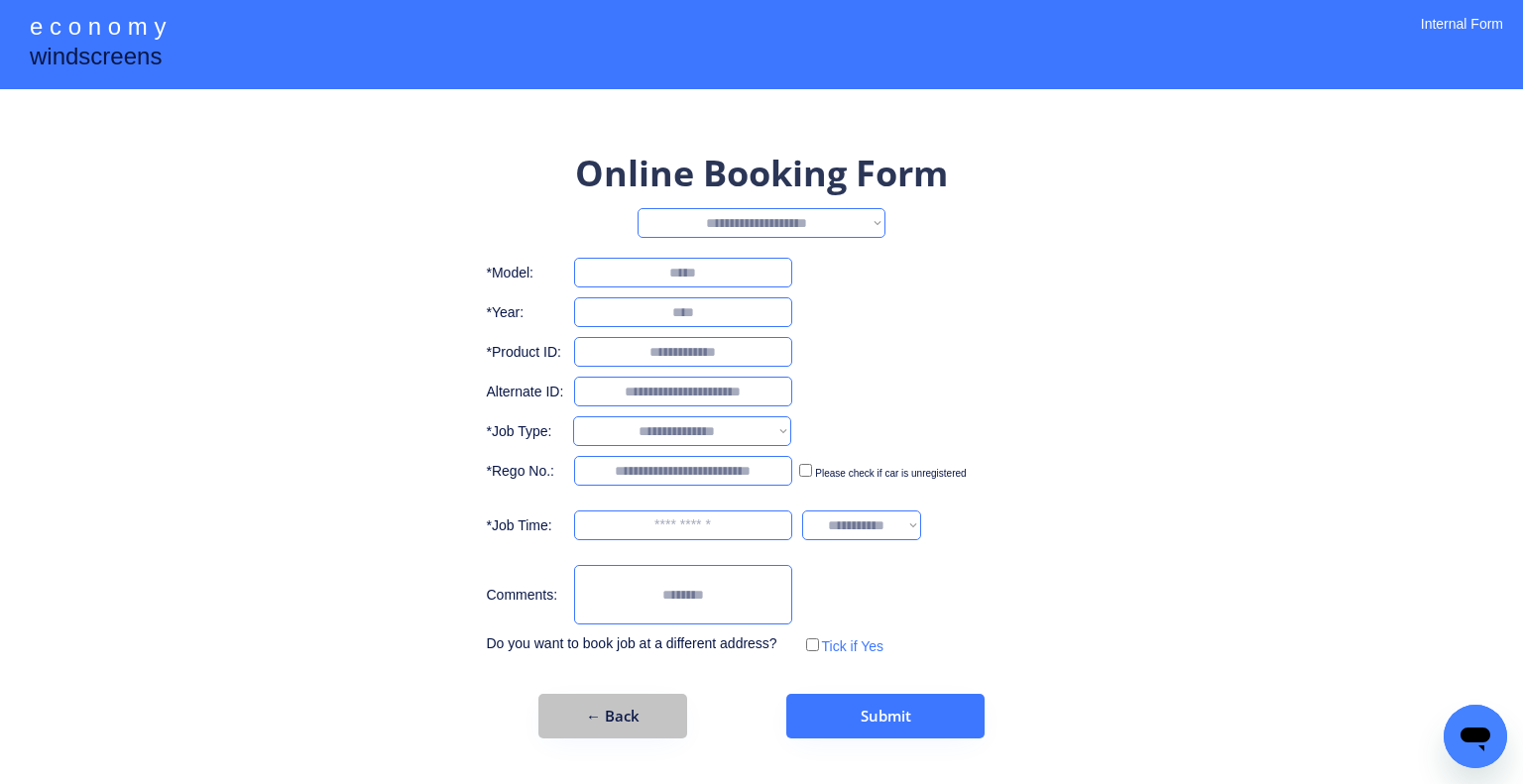 click on "←   Back" at bounding box center [613, 716] 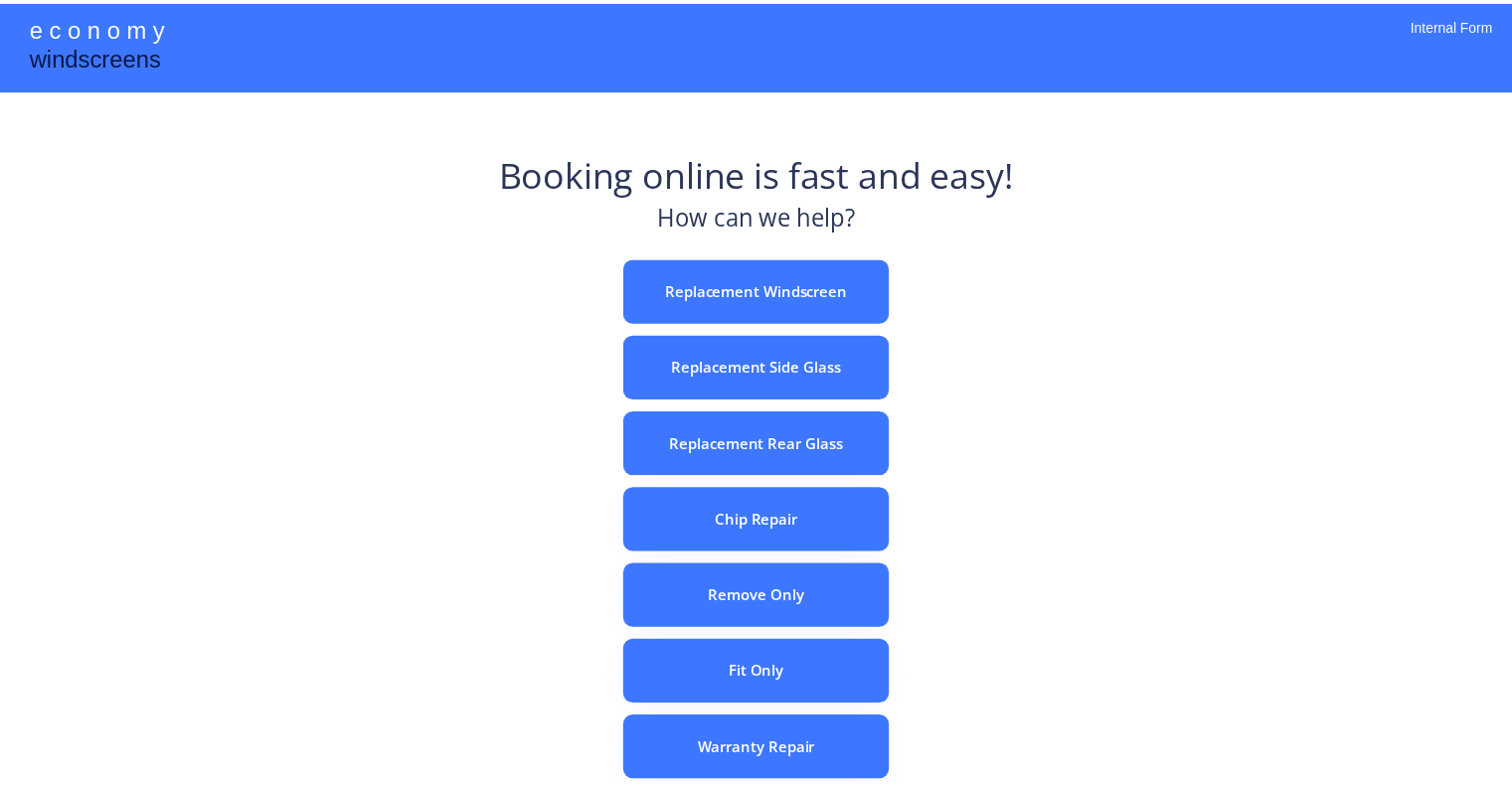 scroll, scrollTop: 0, scrollLeft: 0, axis: both 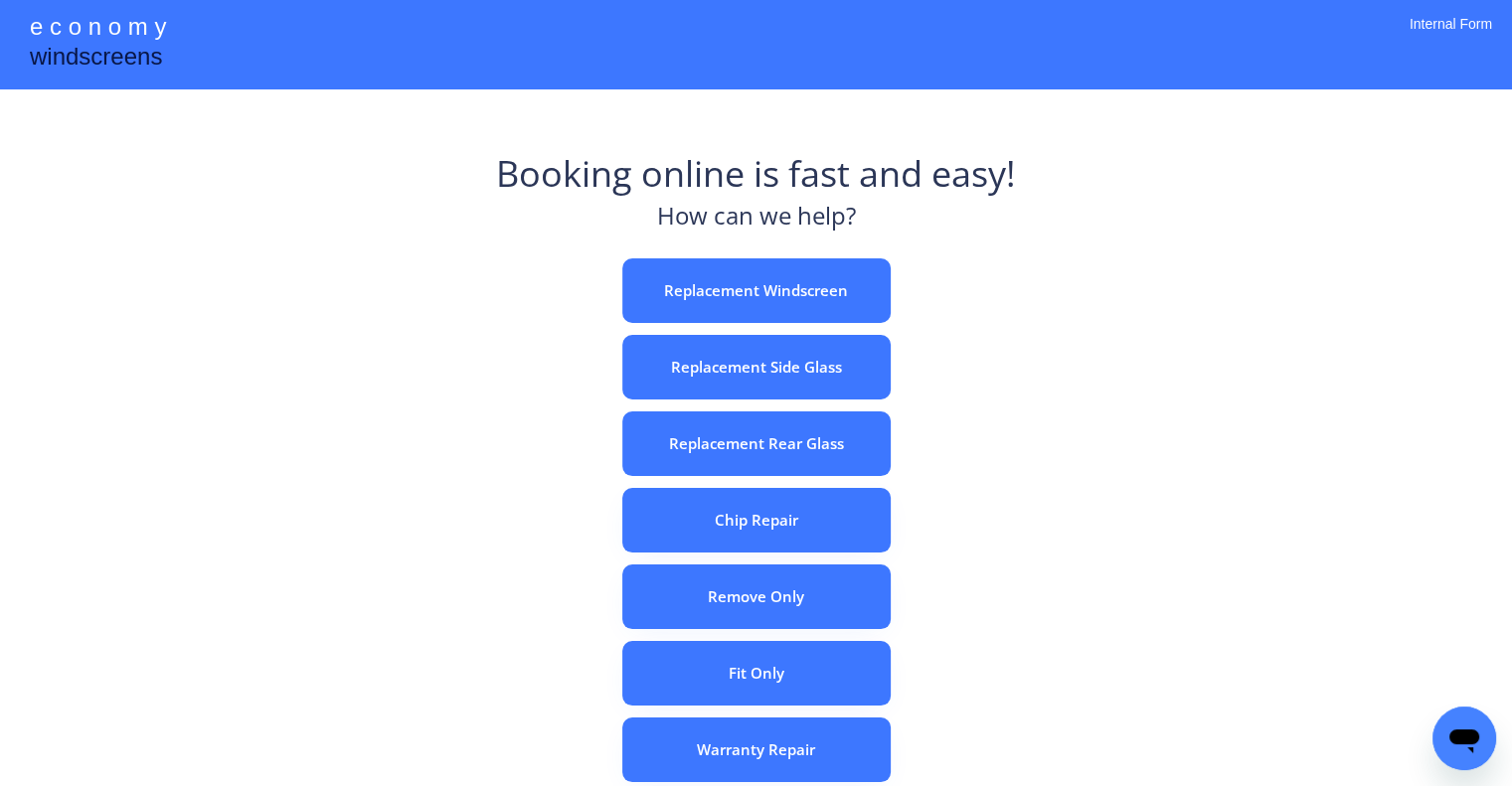 click on "e c o n o m y windscreens Booking online is fast and easy! How can we help? Replacement Windscreen Replacement Side Glass Replacement Rear Glass Chip Repair Remove Only Fit Only Warranty Repair ADAS Recalibration Only Rebook a Job Confirm Quotes Manual Booking Internal Form" at bounding box center [756, 553] 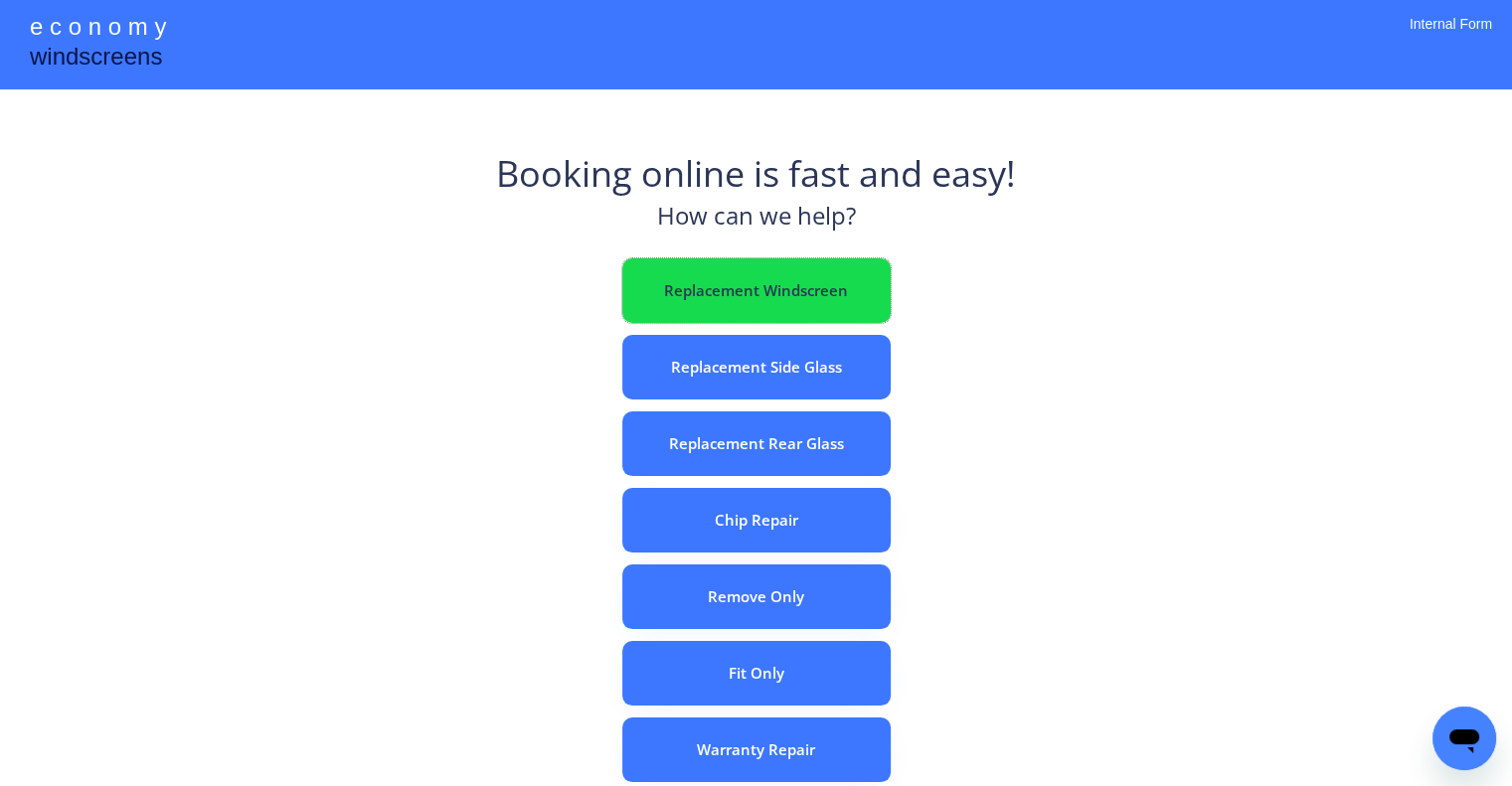 click on "Replacement Windscreen" at bounding box center (756, 290) 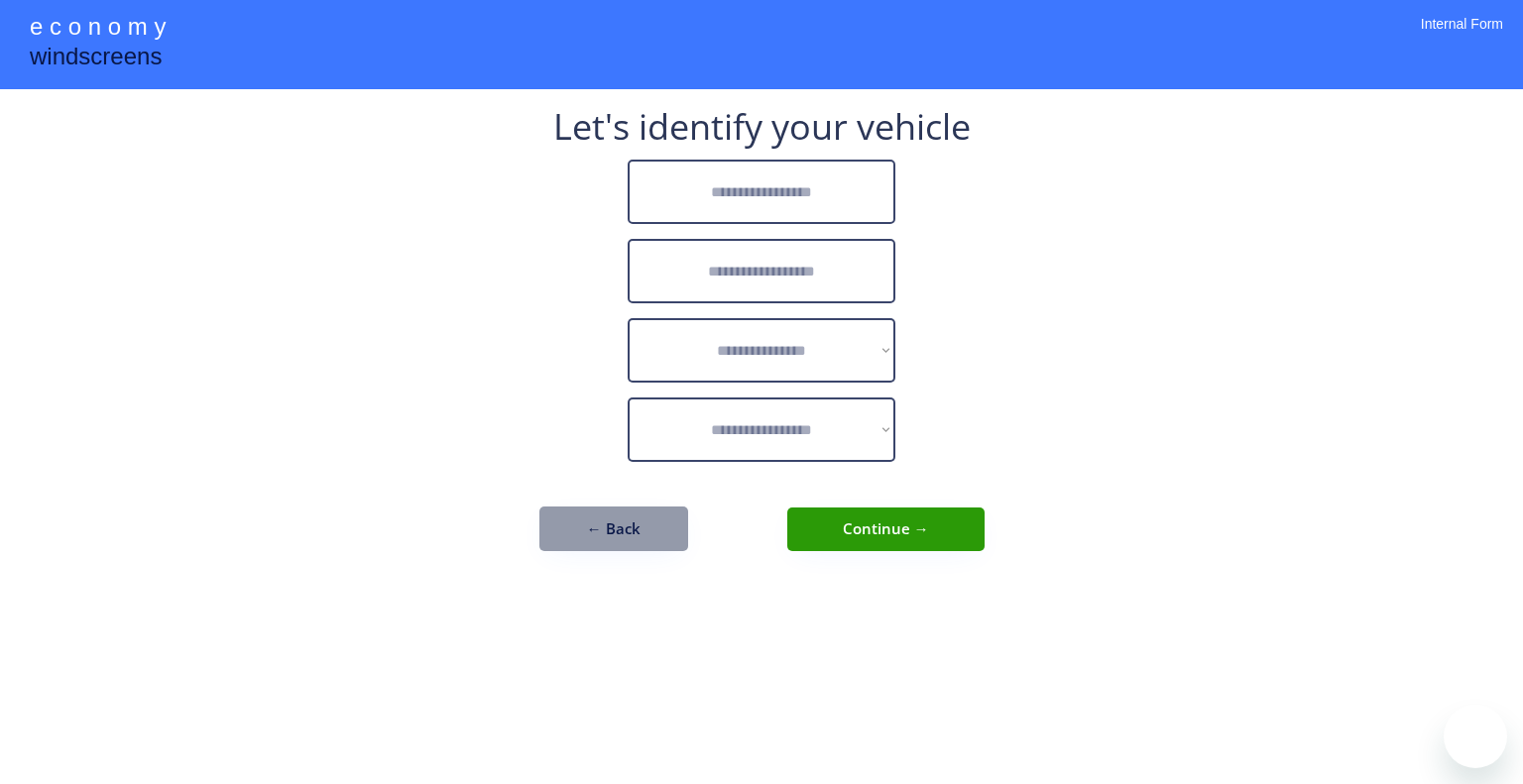 scroll, scrollTop: 0, scrollLeft: 0, axis: both 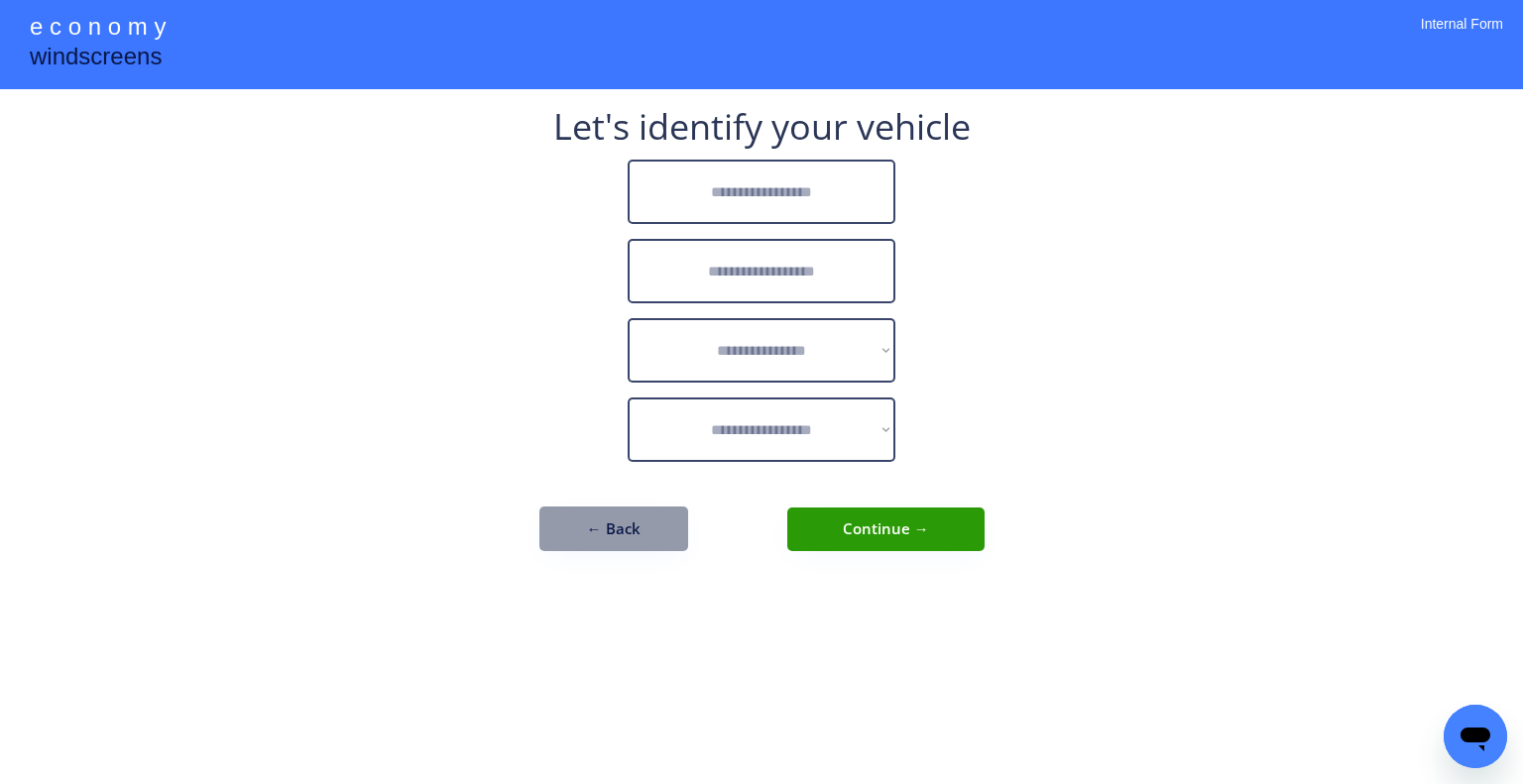 click at bounding box center (762, 191) 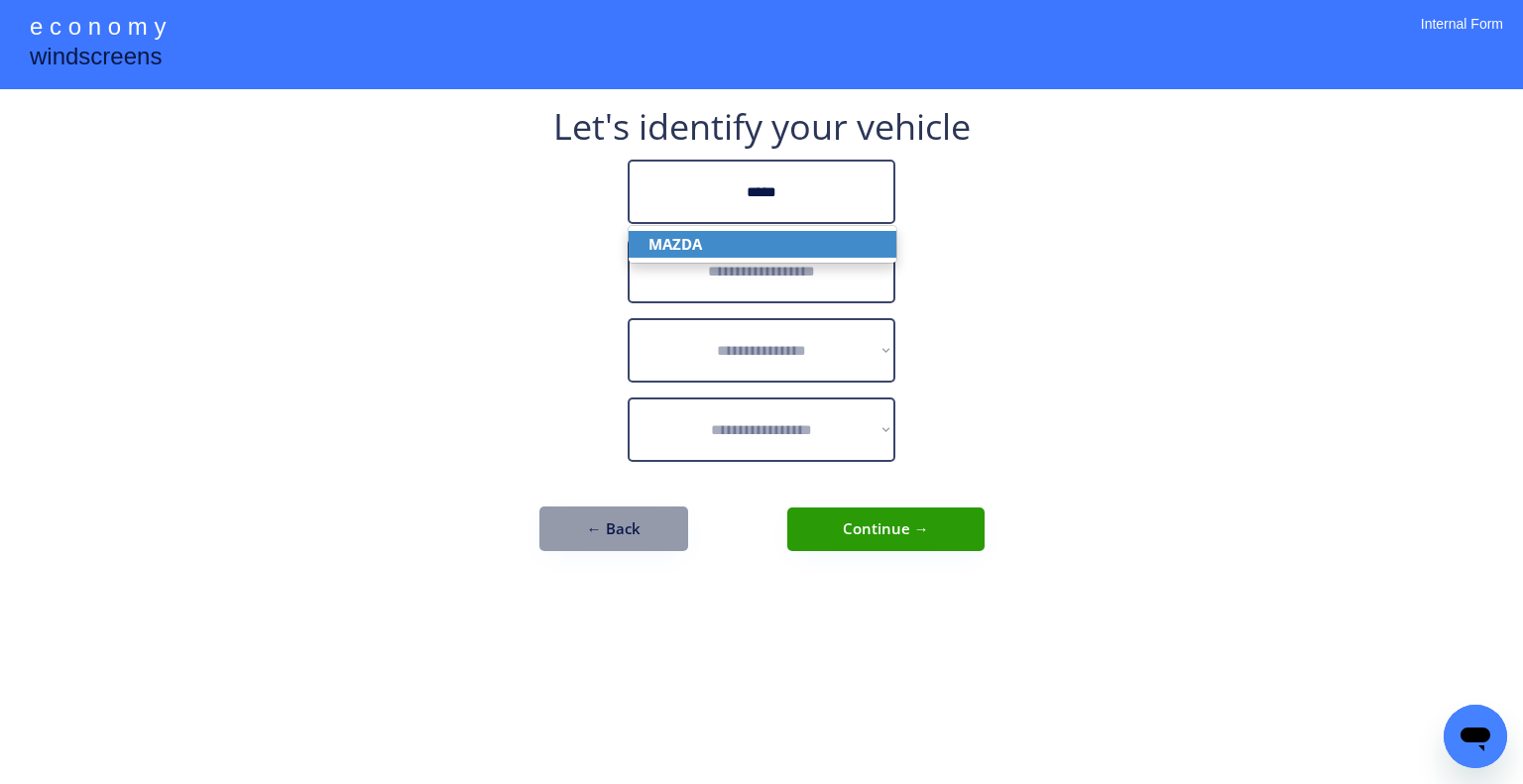 click on "MAZDA" at bounding box center [762, 244] 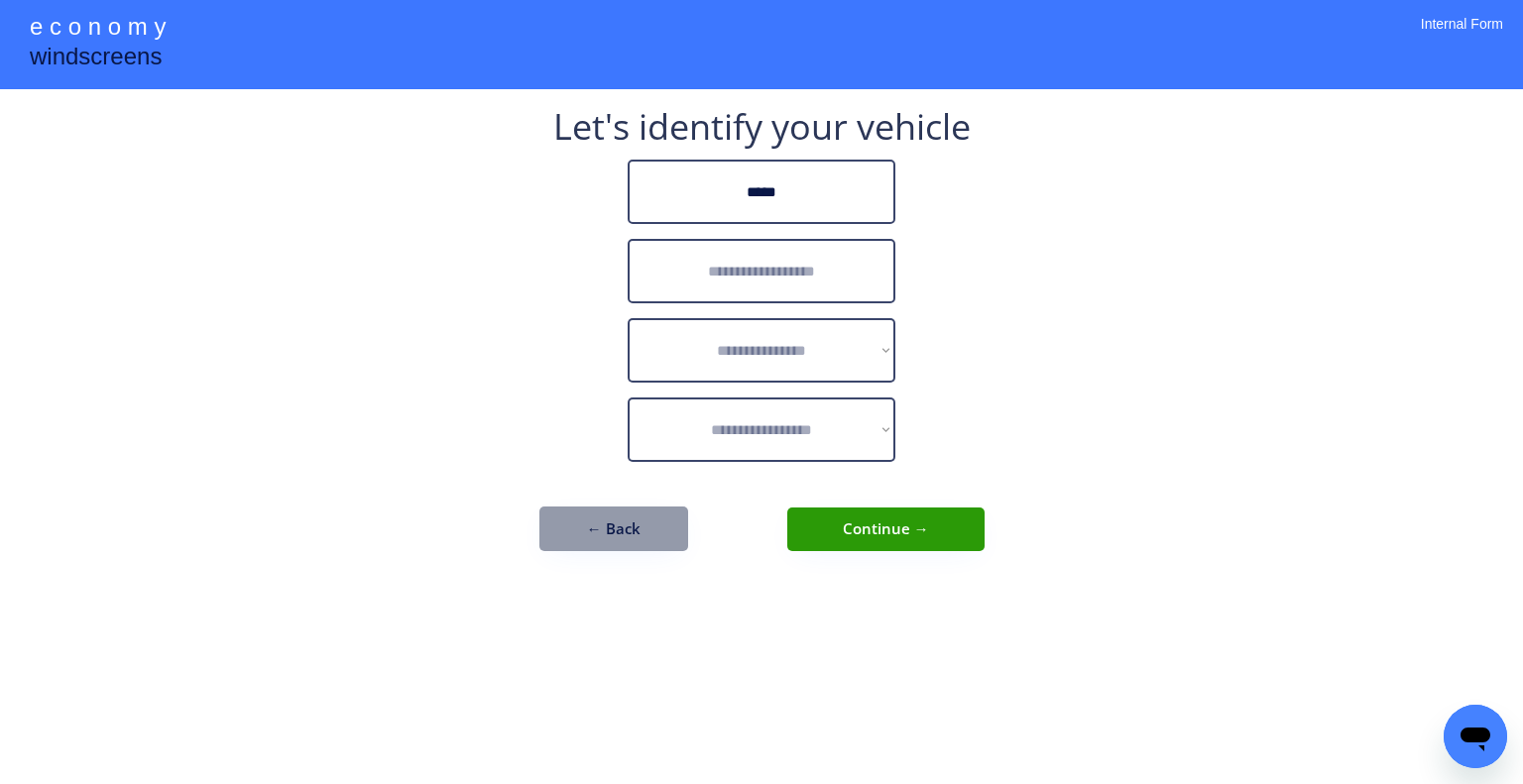 click at bounding box center (762, 271) 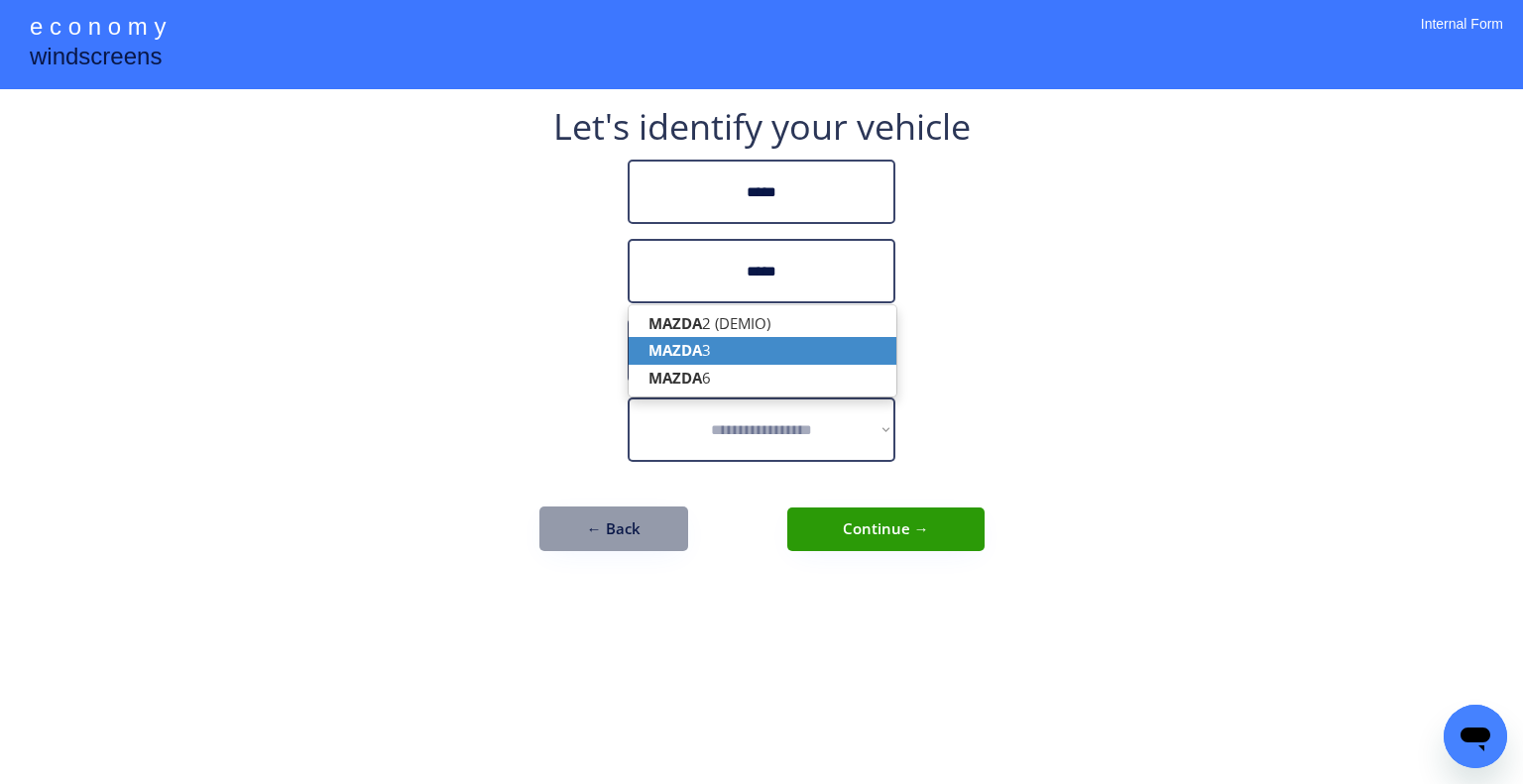 click on "MAZDA 3" at bounding box center [762, 350] 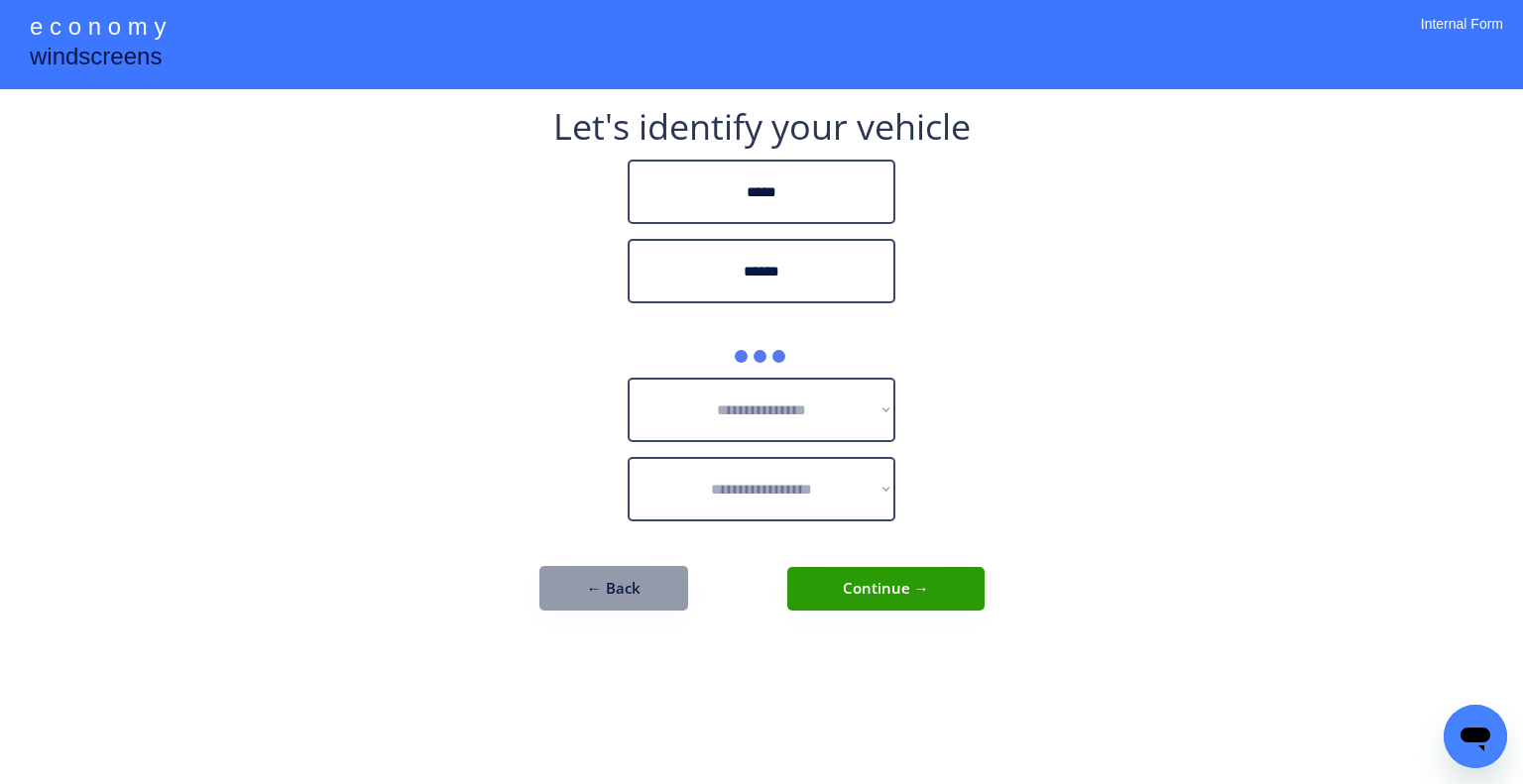 type on "******" 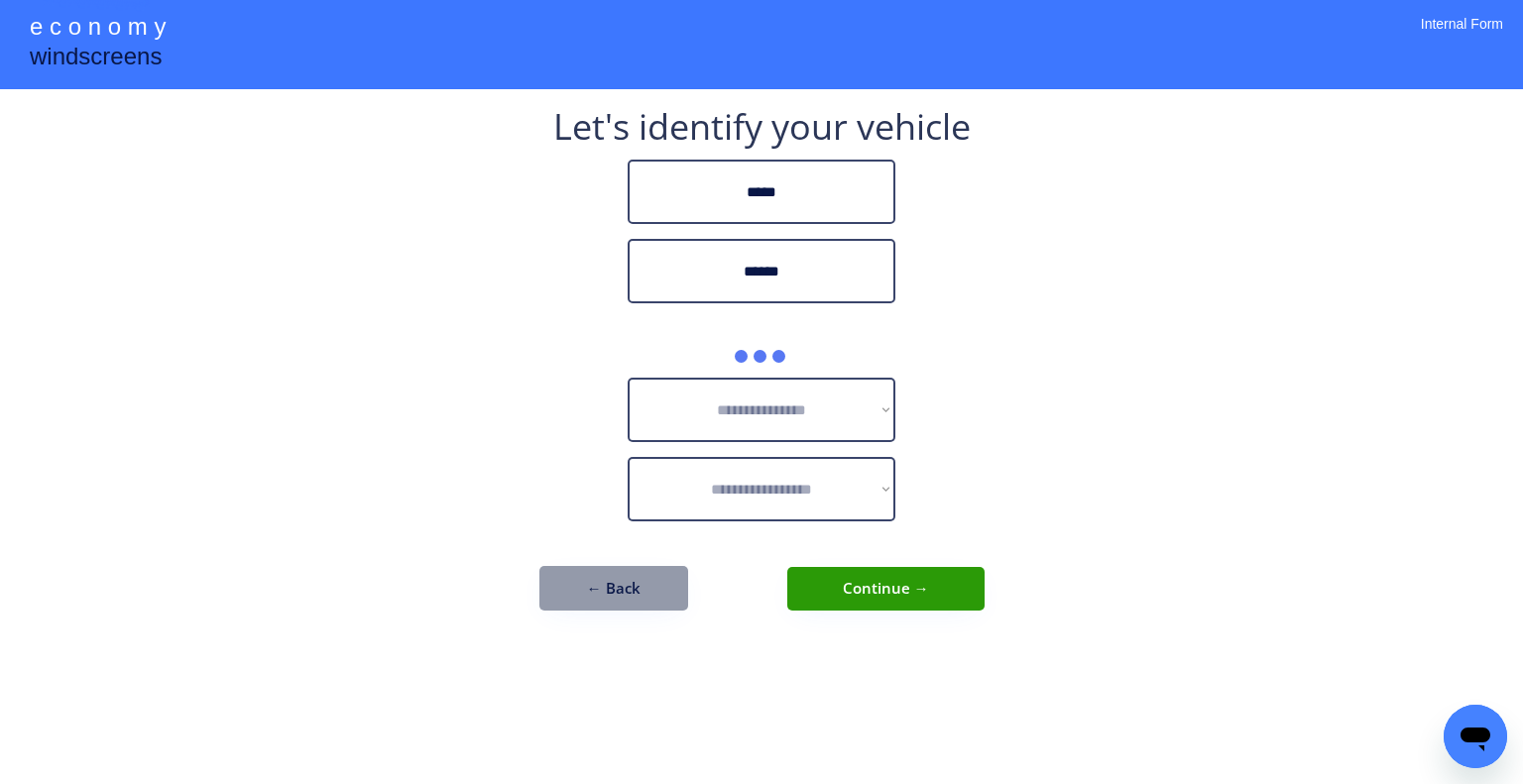 click on "**********" at bounding box center [762, 370] 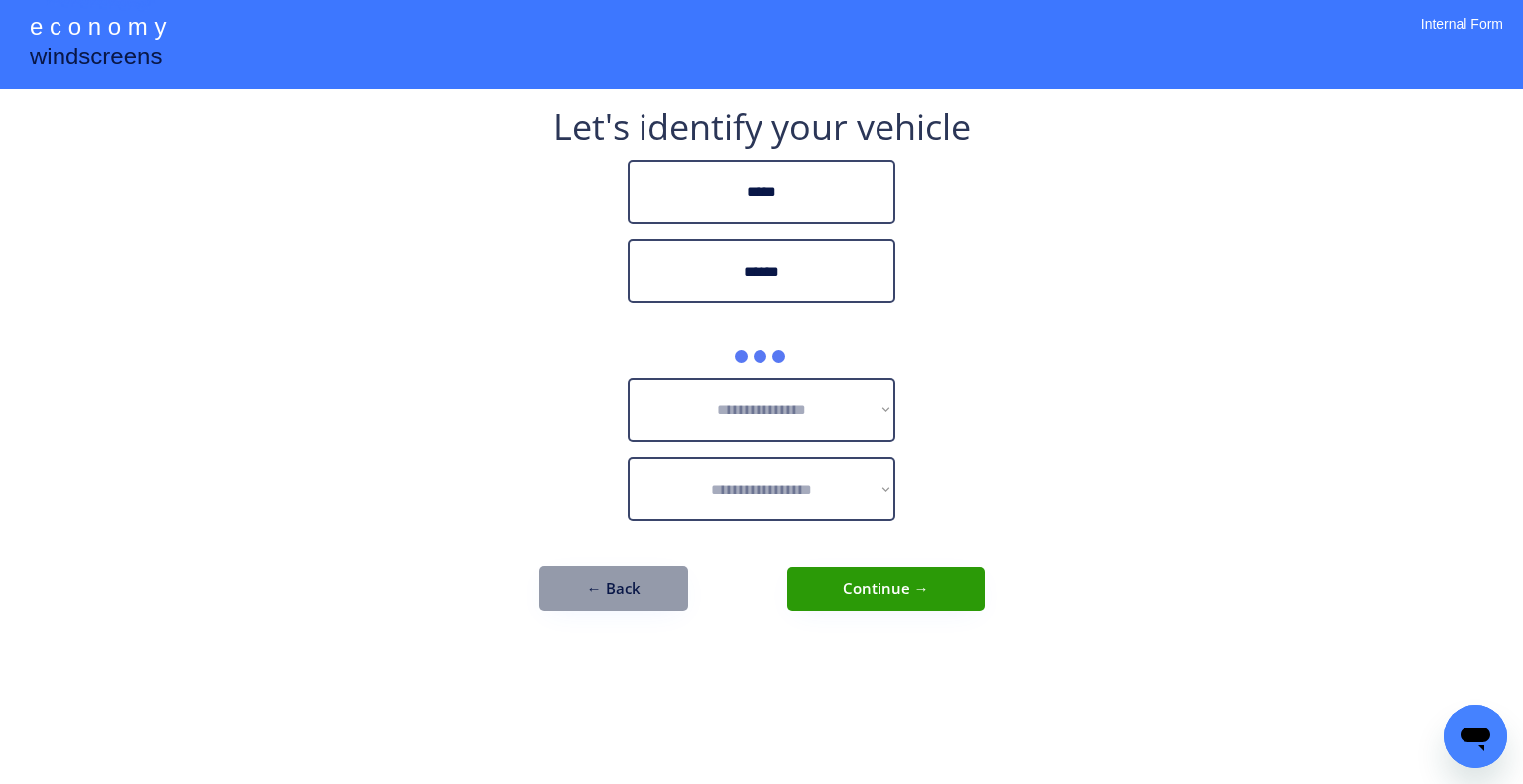 click on "**********" at bounding box center (762, 380) 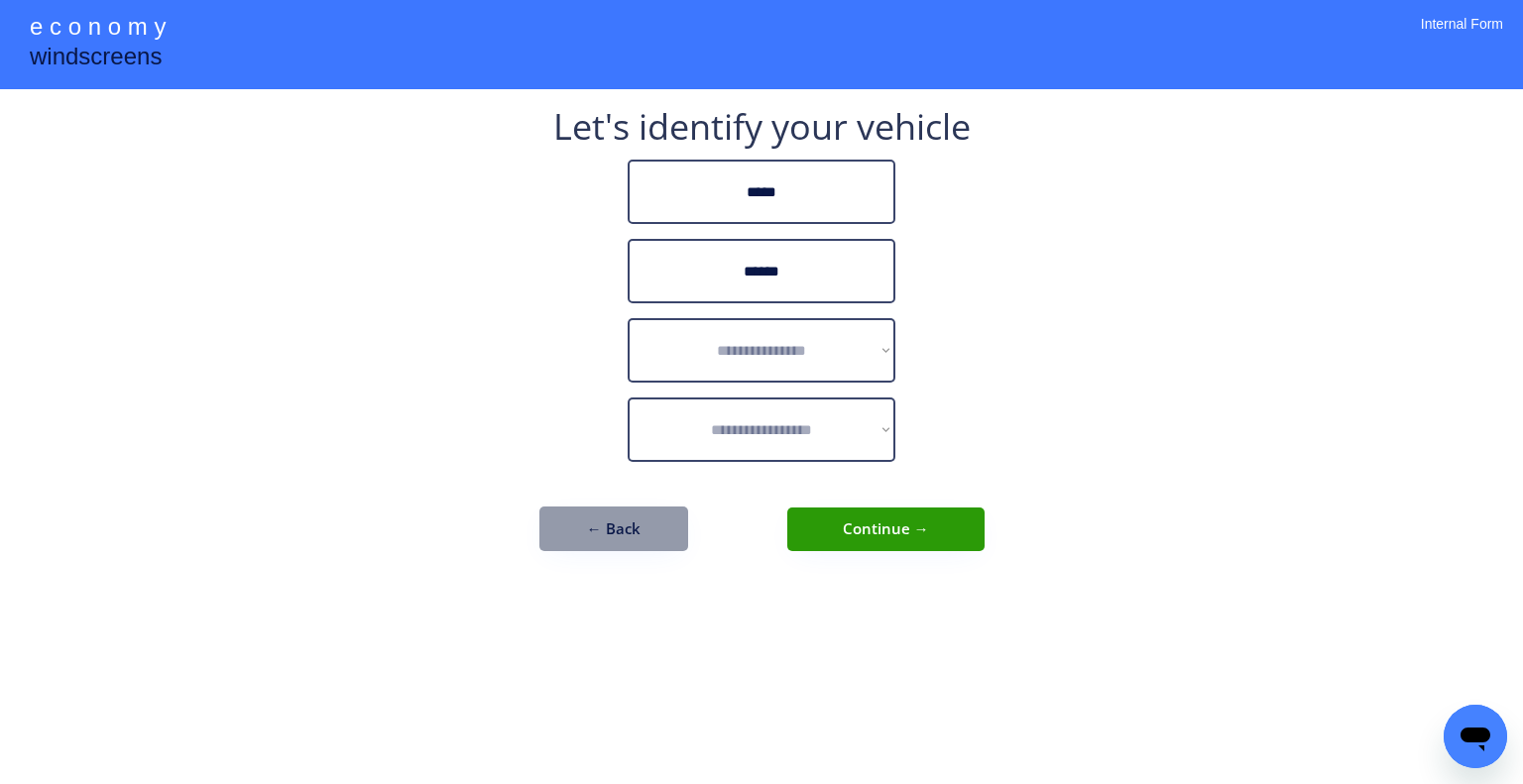 click on "**********" at bounding box center (762, 340) 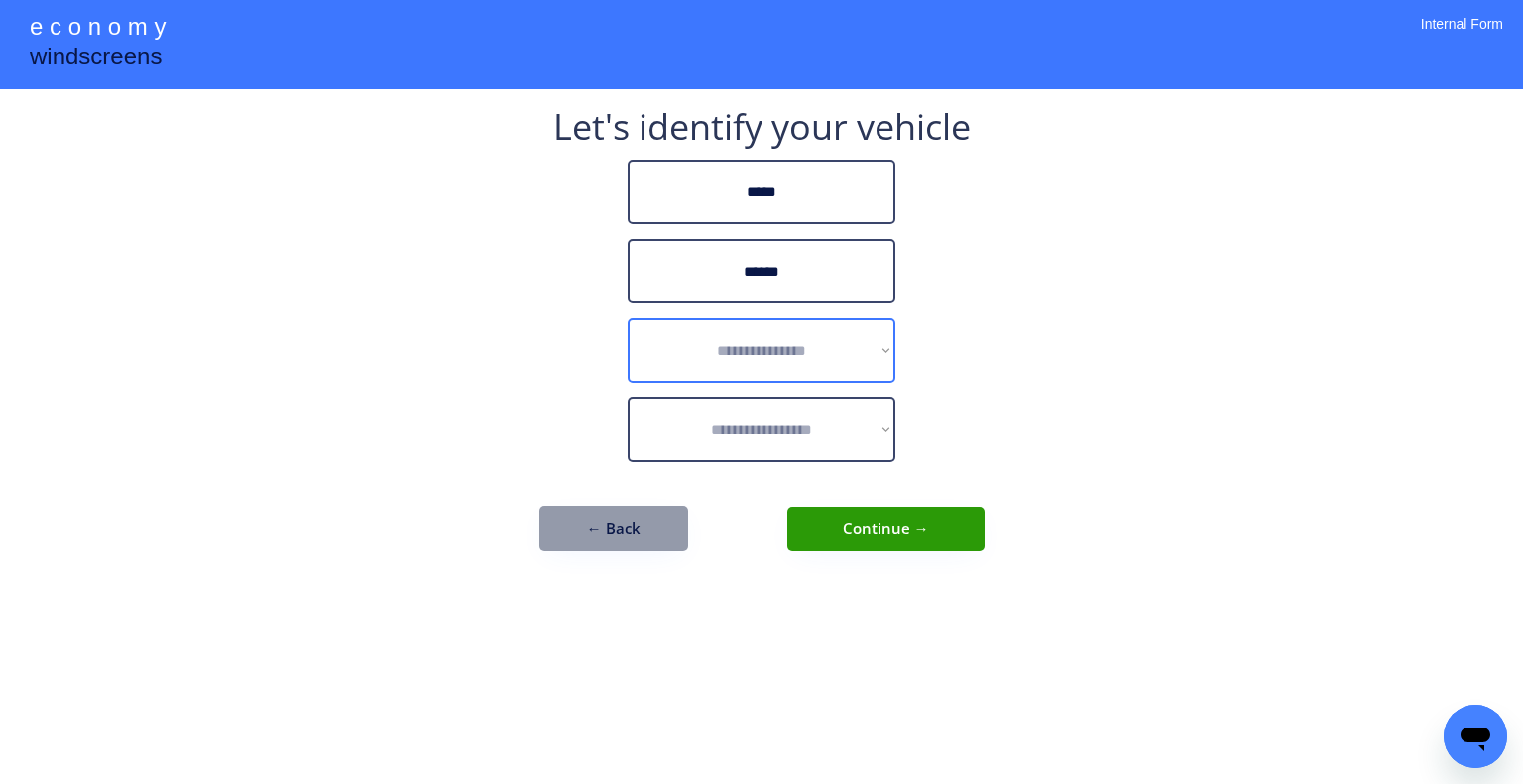 click on "**********" at bounding box center [762, 350] 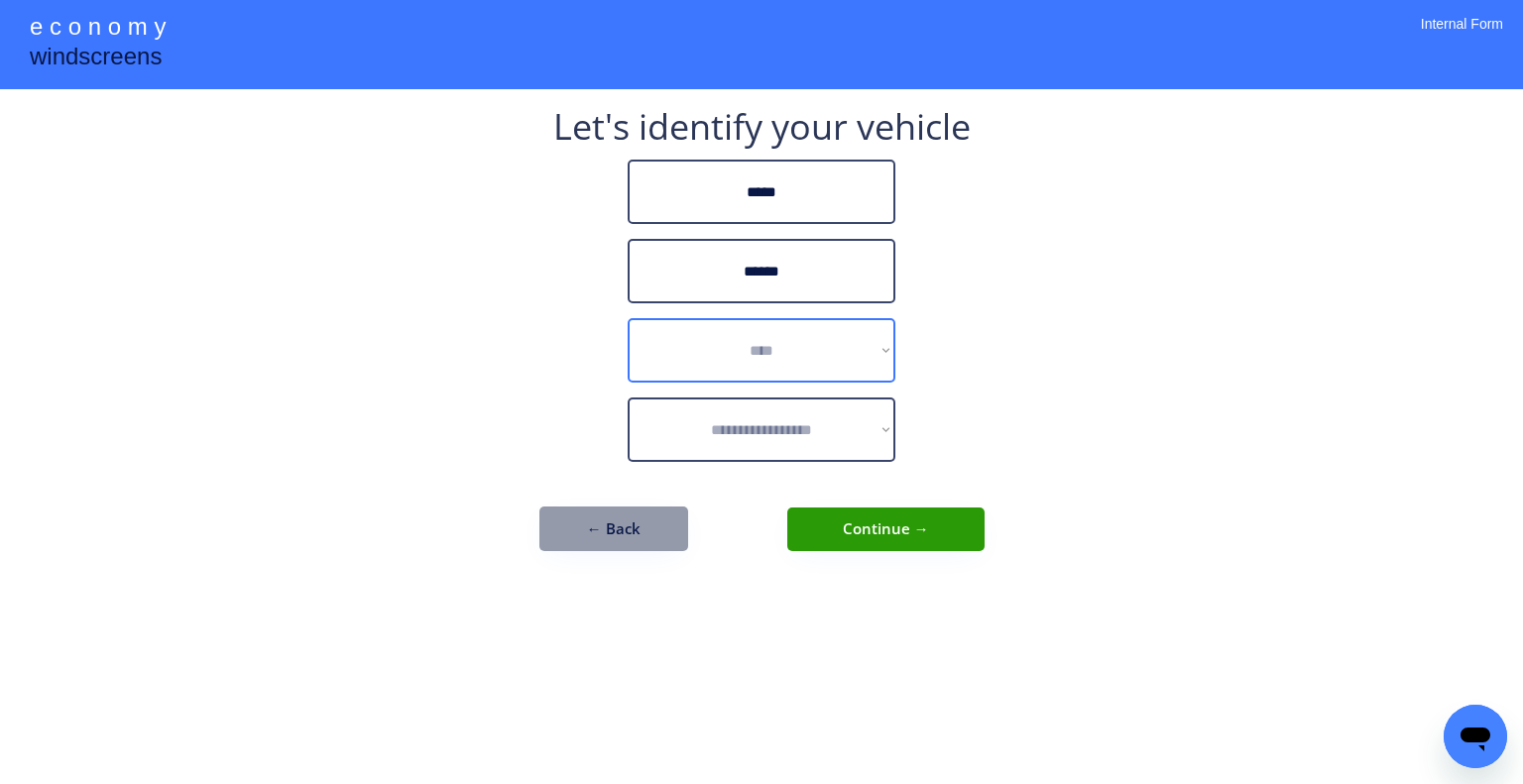 click on "**********" at bounding box center (762, 350) 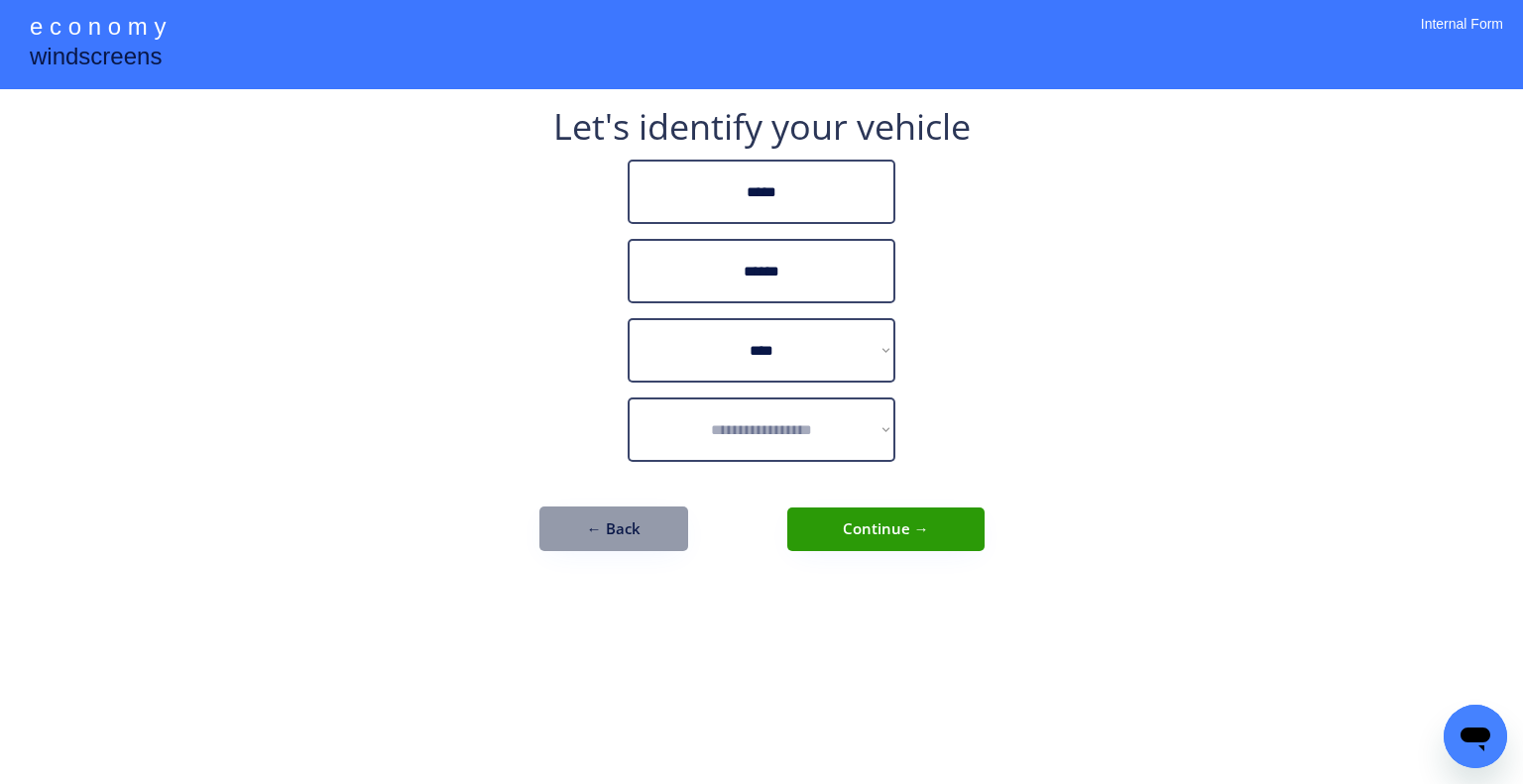 click on "**********" at bounding box center (762, 392) 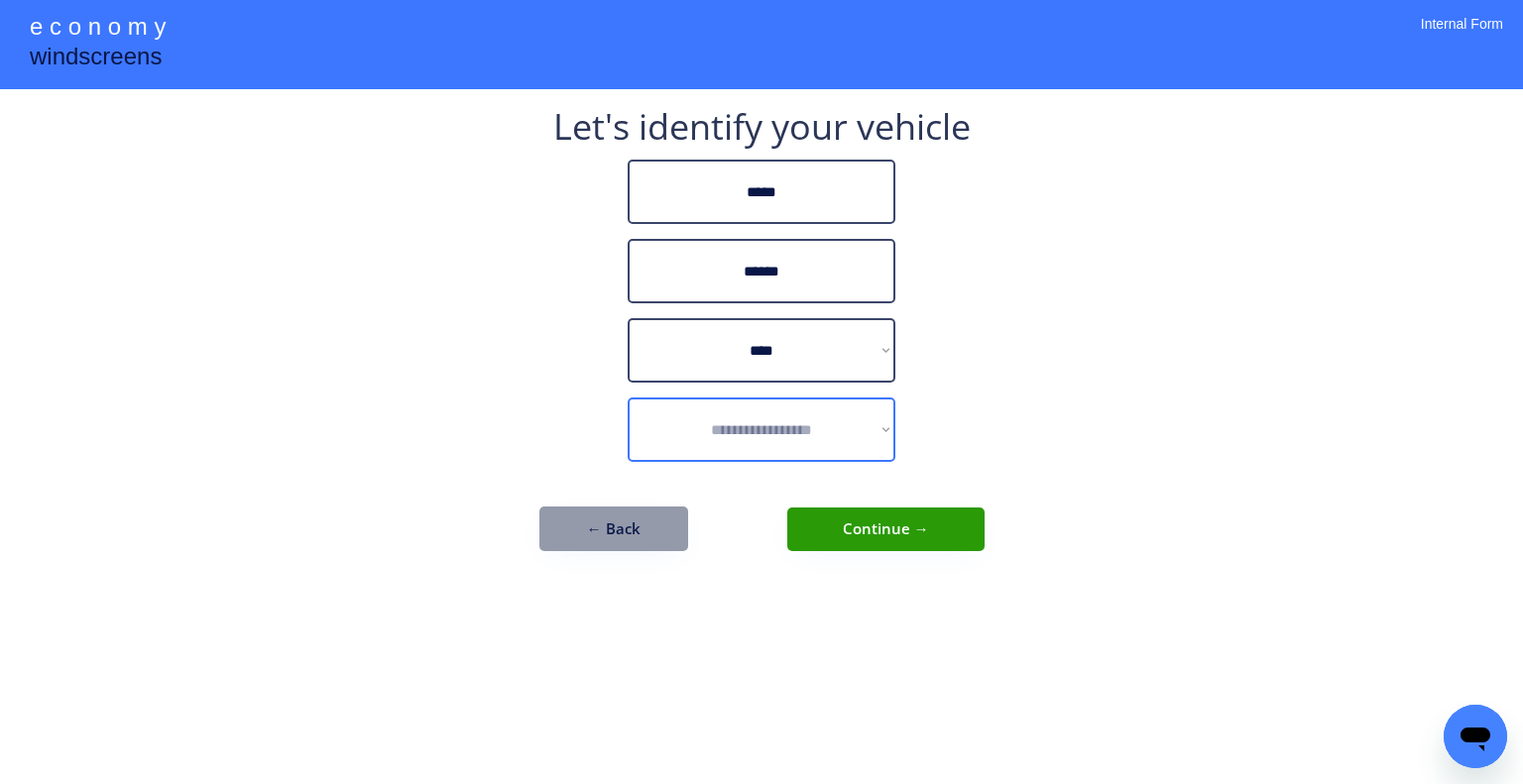 click on "**********" at bounding box center (762, 429) 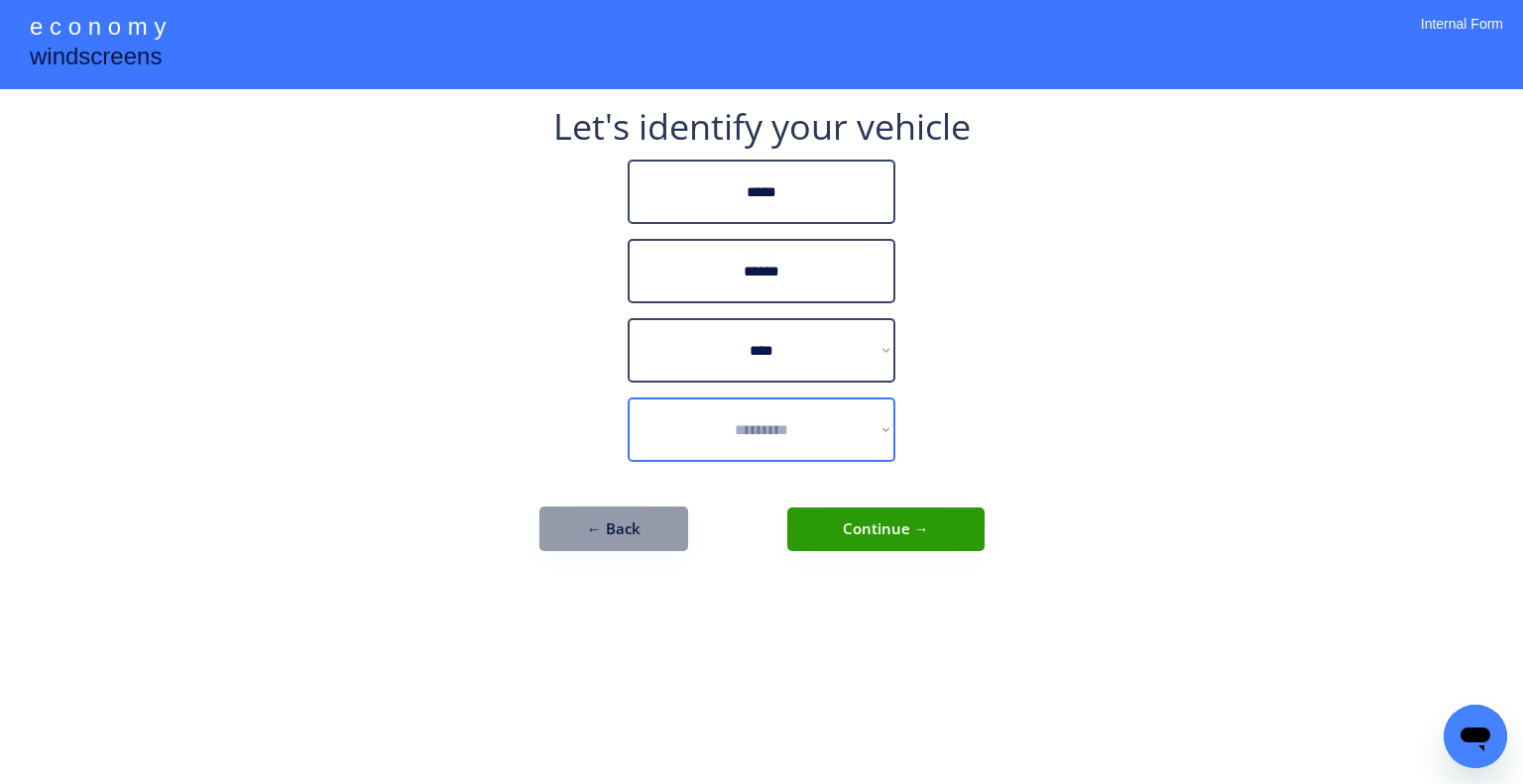 click on "**********" at bounding box center [762, 429] 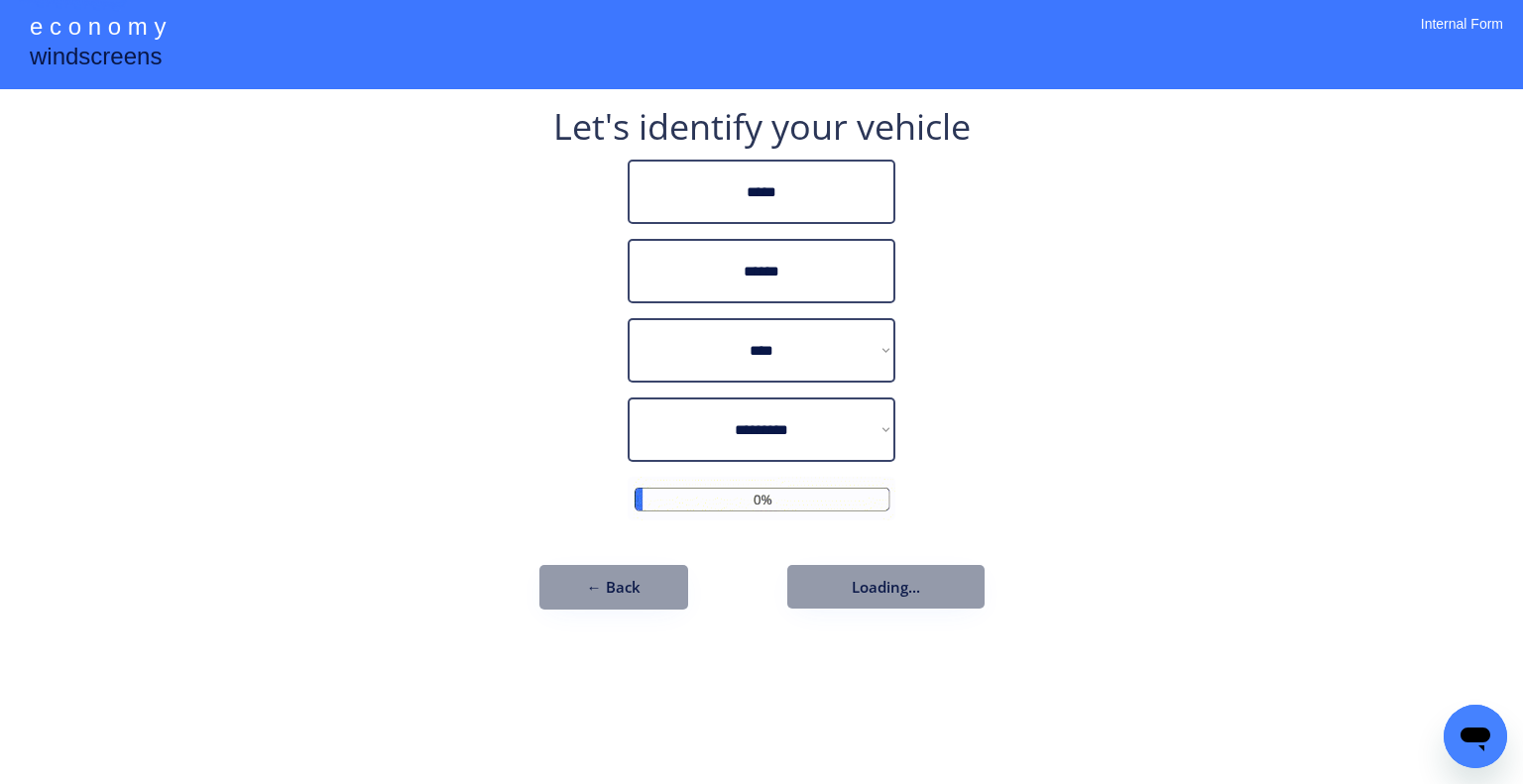 click on "**********" at bounding box center (762, 369) 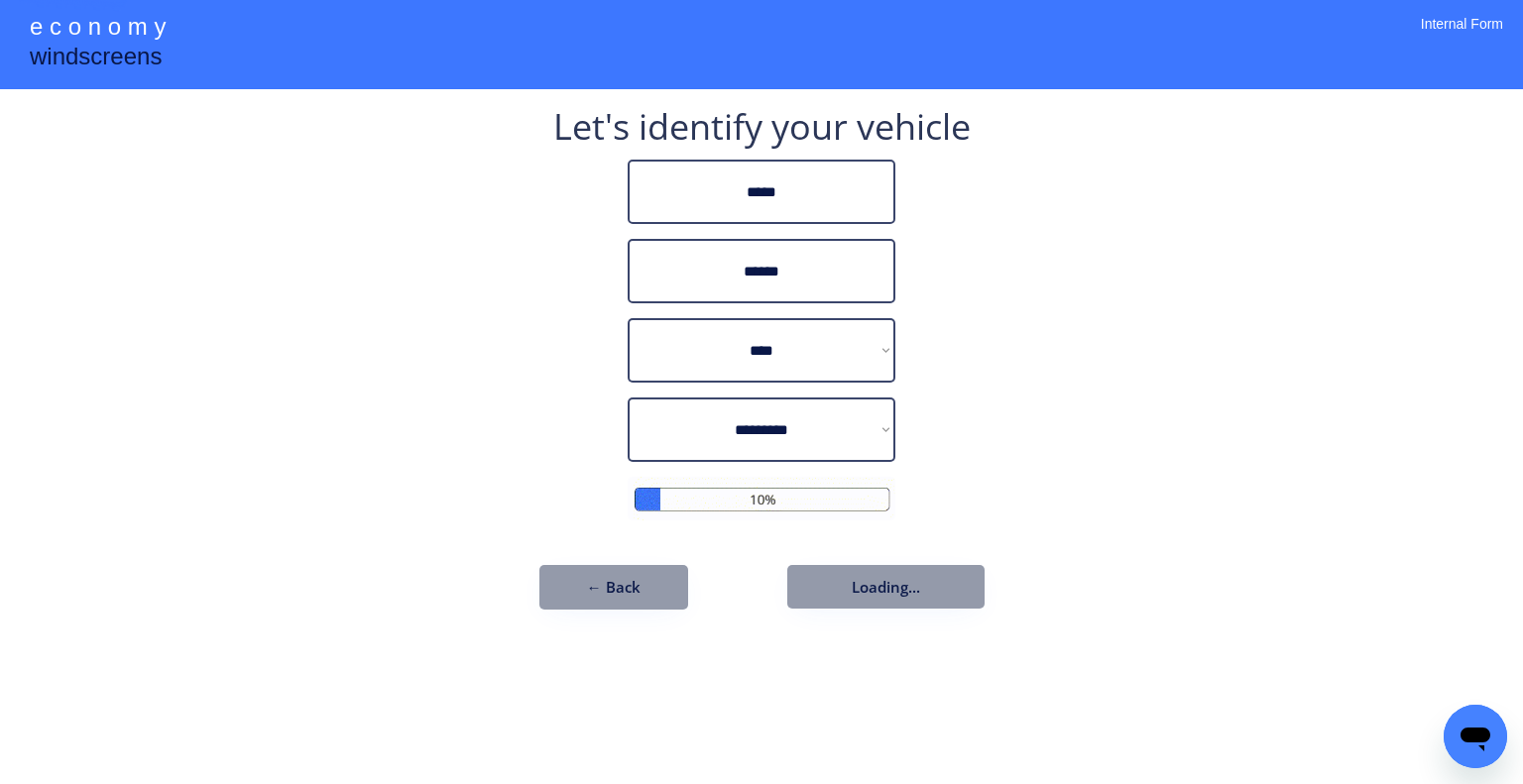 drag, startPoint x: 819, startPoint y: 417, endPoint x: 820, endPoint y: 437, distance: 20.024984 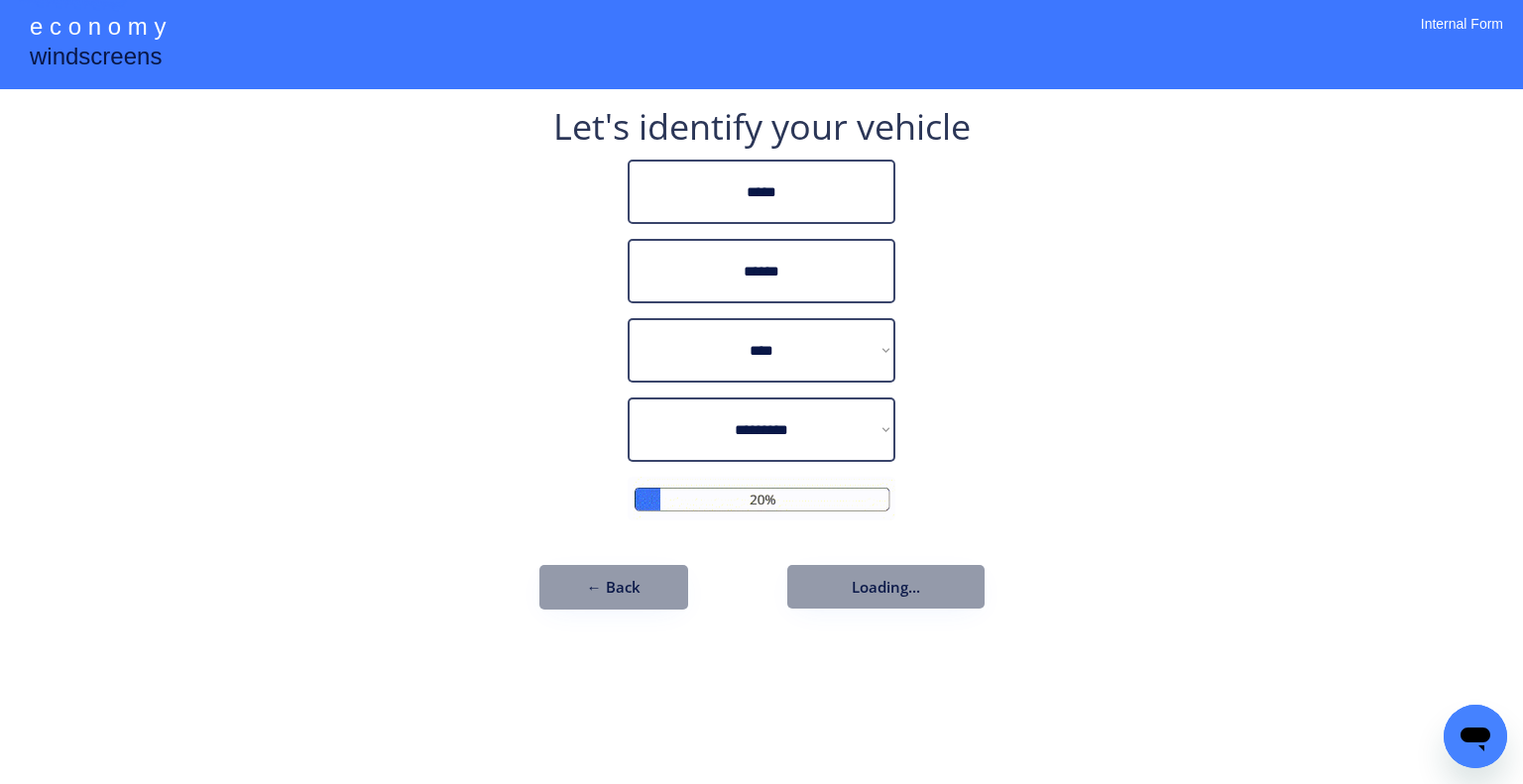 click on "**********" at bounding box center (762, 429) 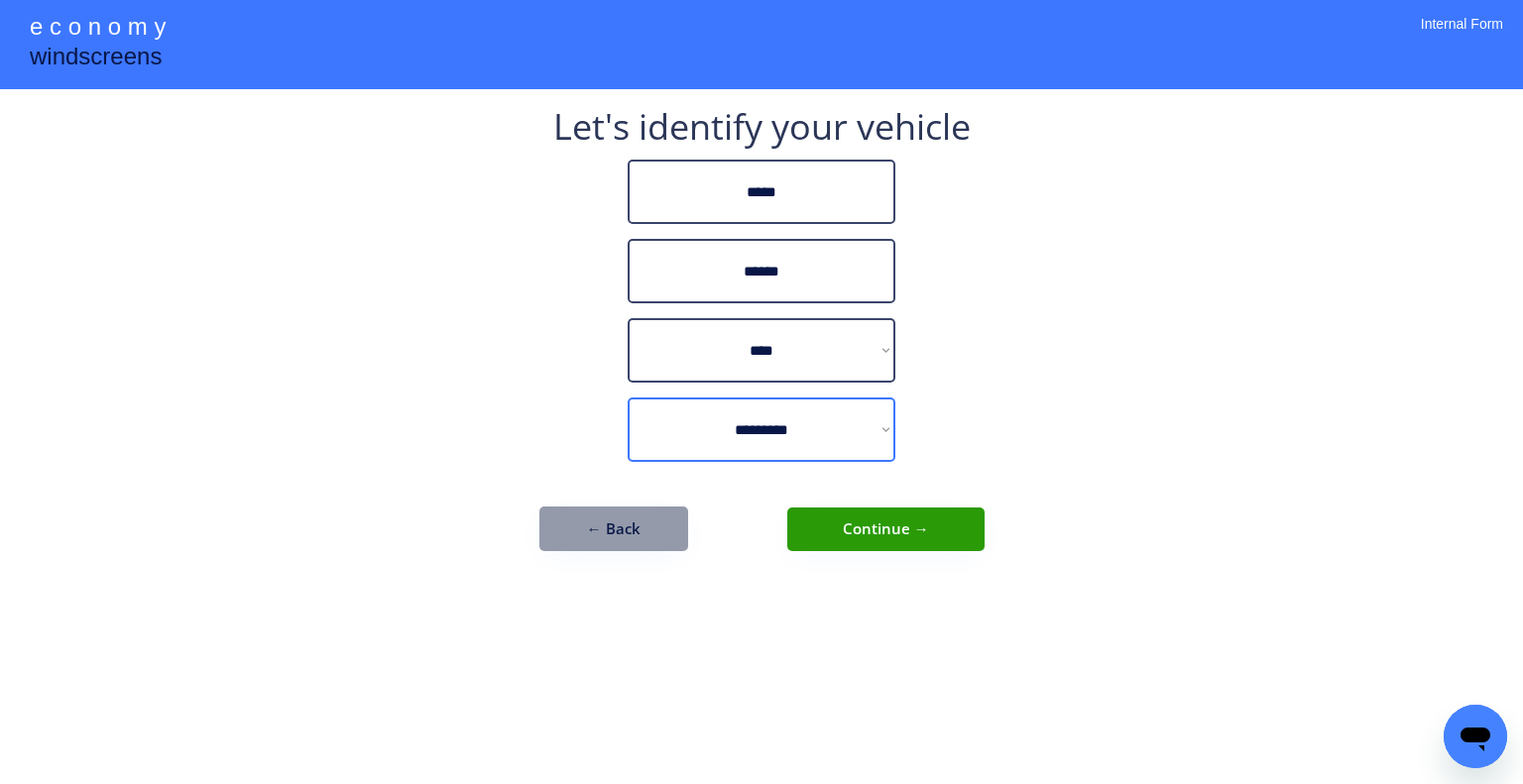 select on "**********" 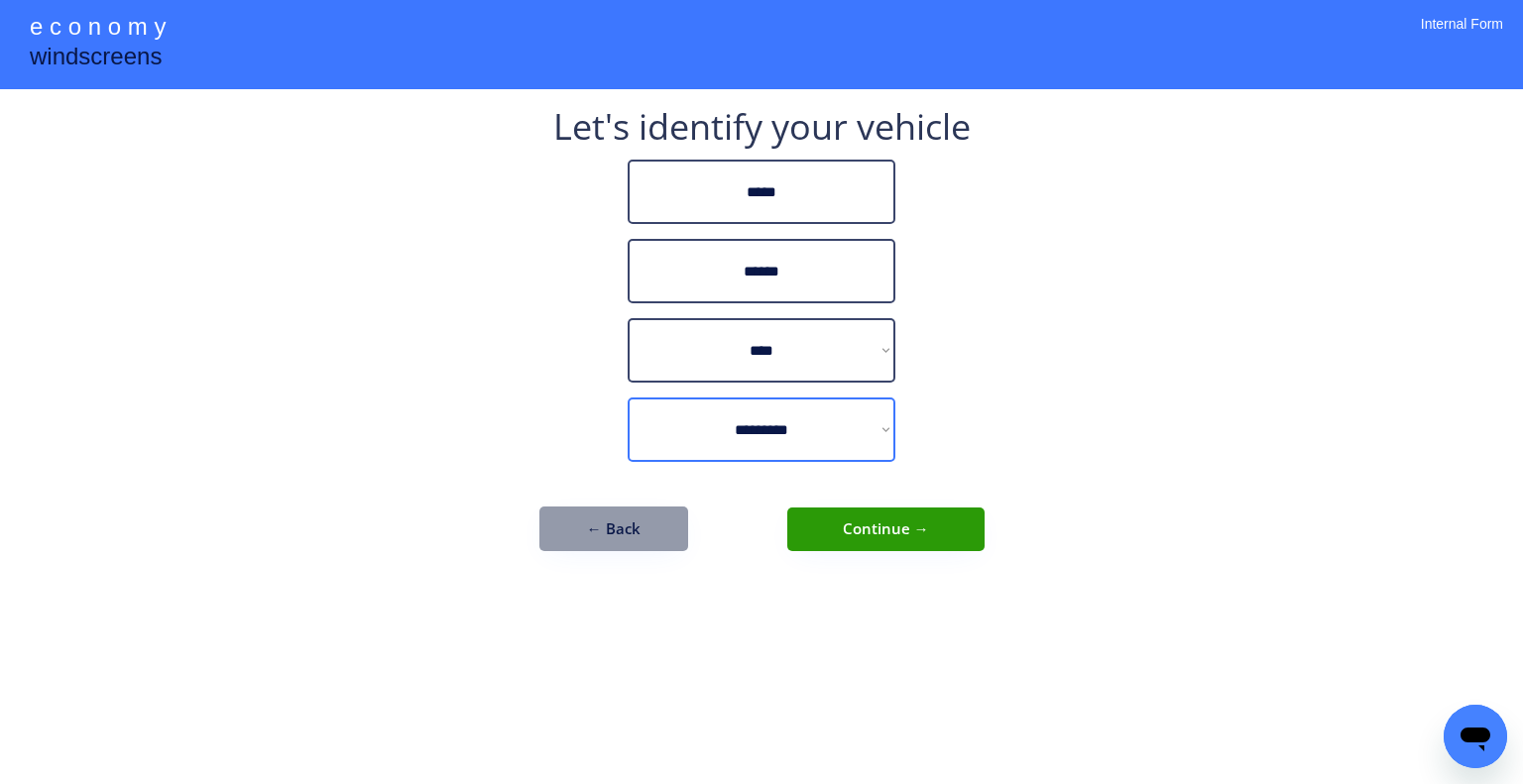 click on "**********" at bounding box center [762, 429] 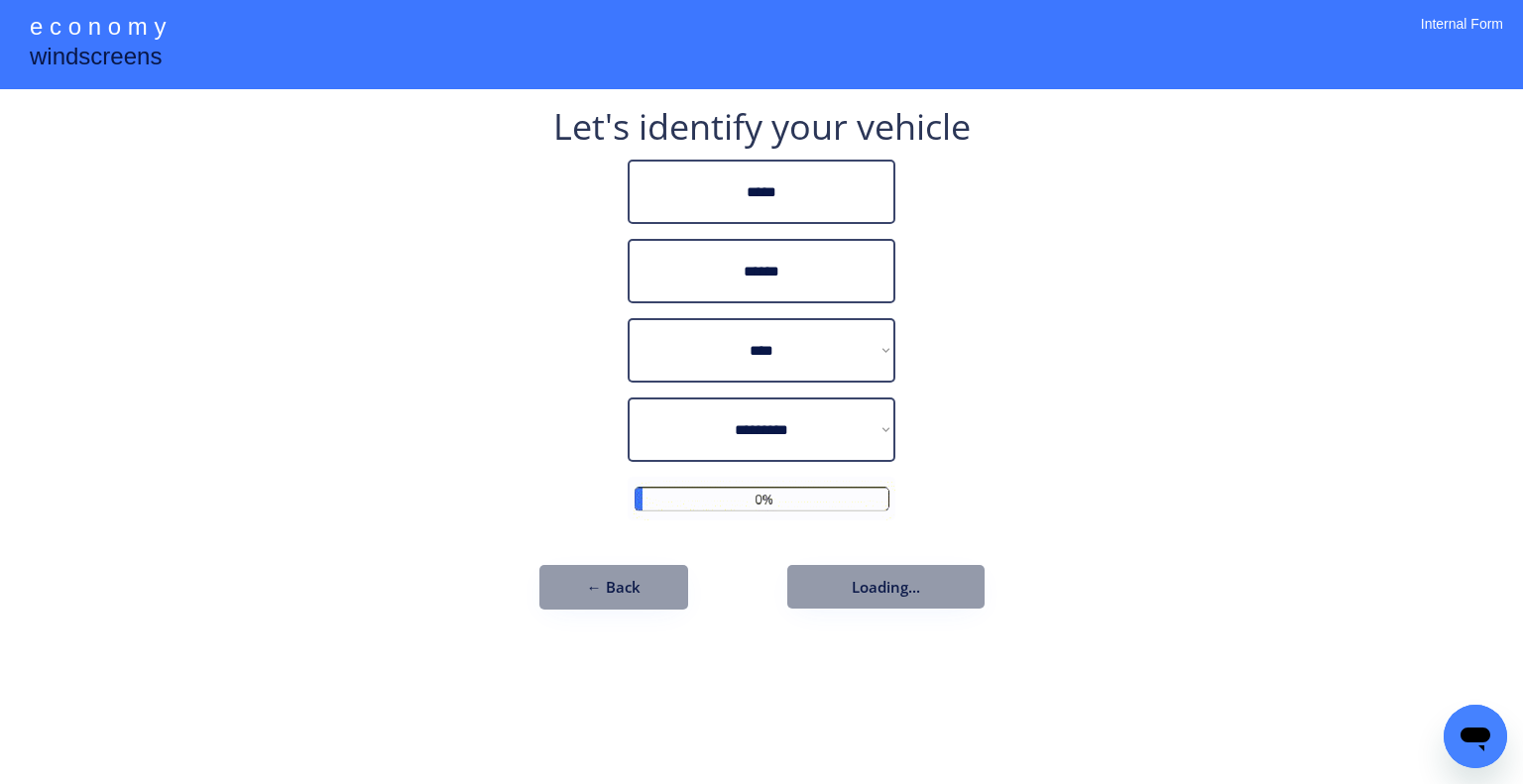 click on "**********" at bounding box center [762, 392] 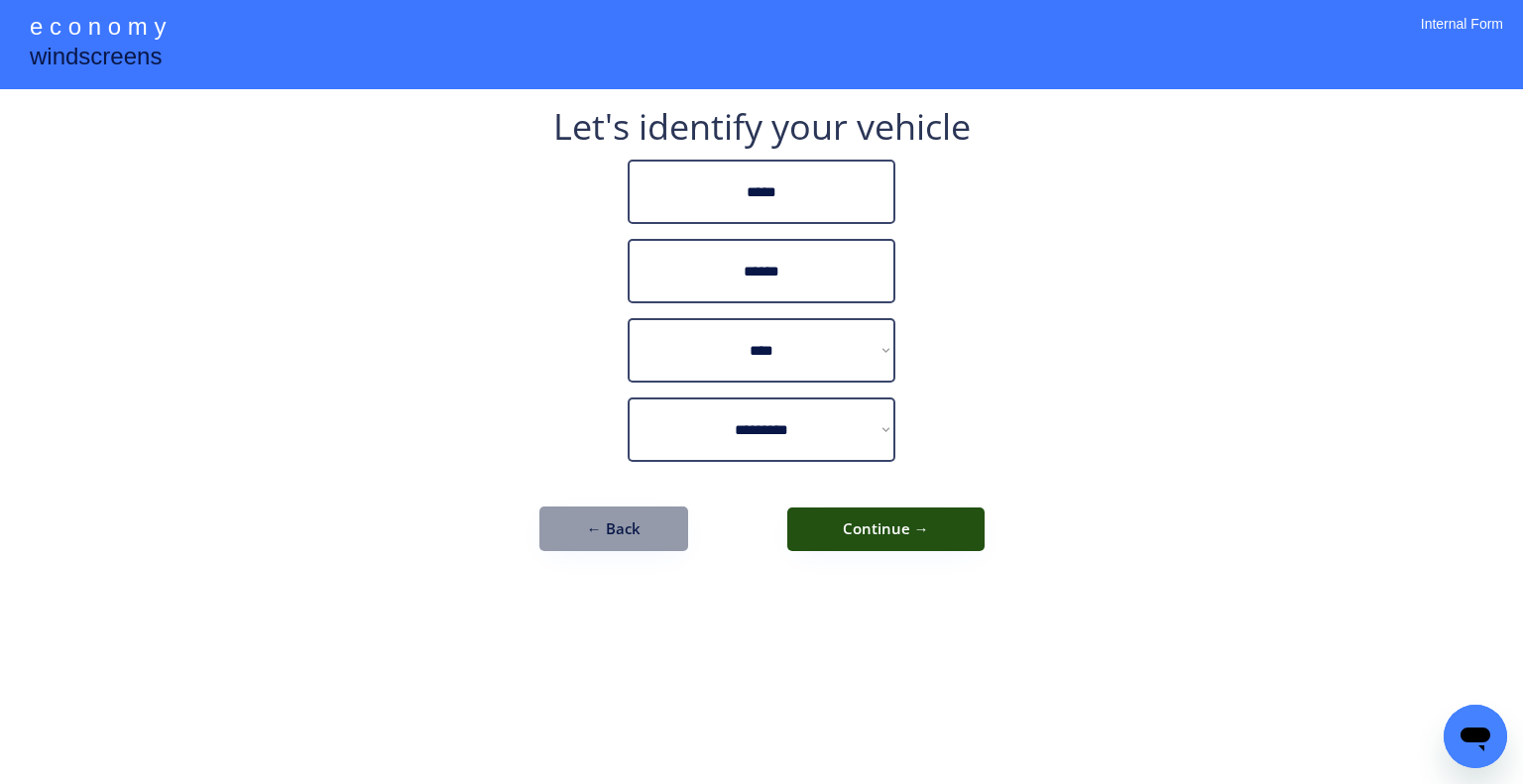 click on "Continue    →" at bounding box center [885, 529] 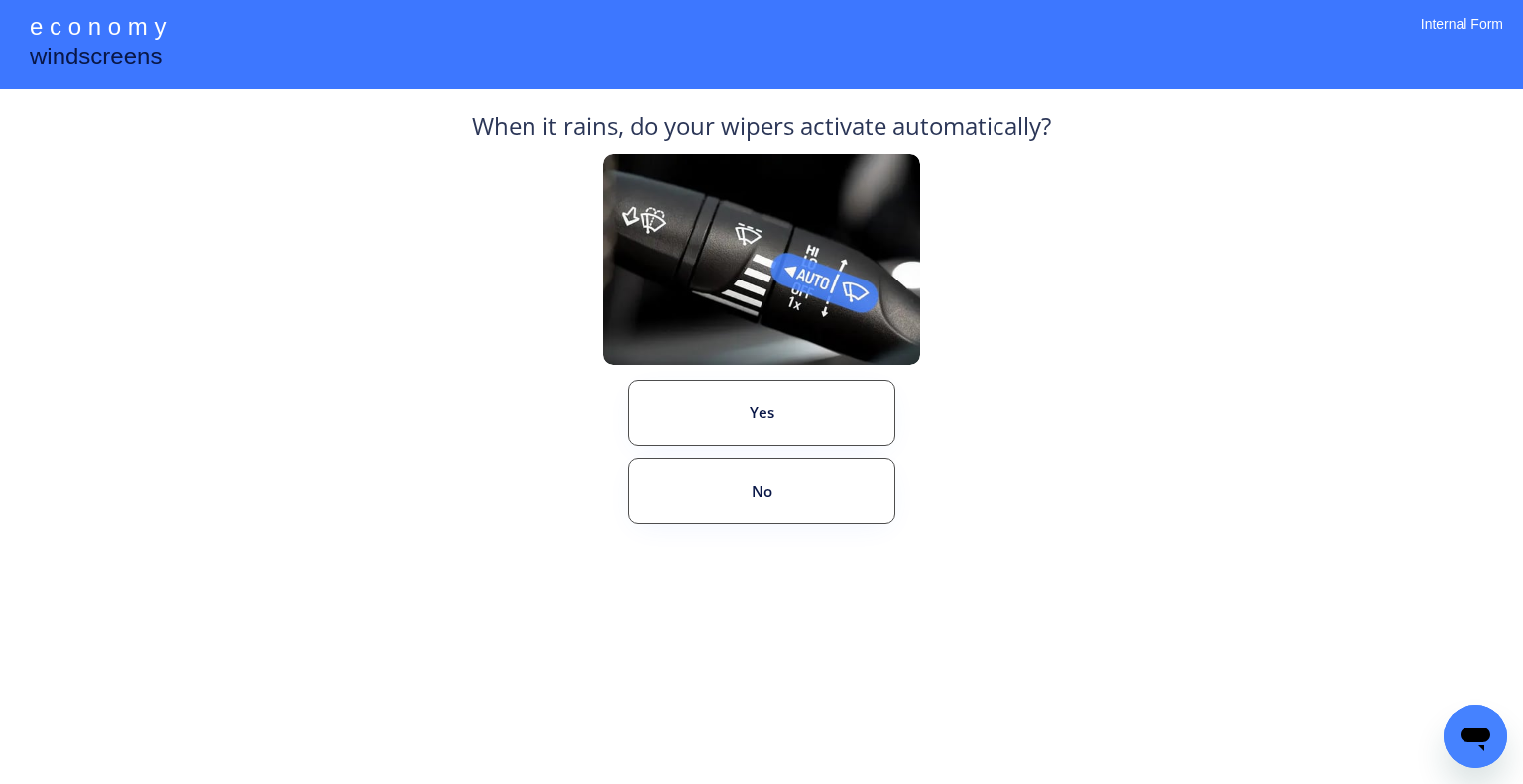 click on "**********" at bounding box center [762, 392] 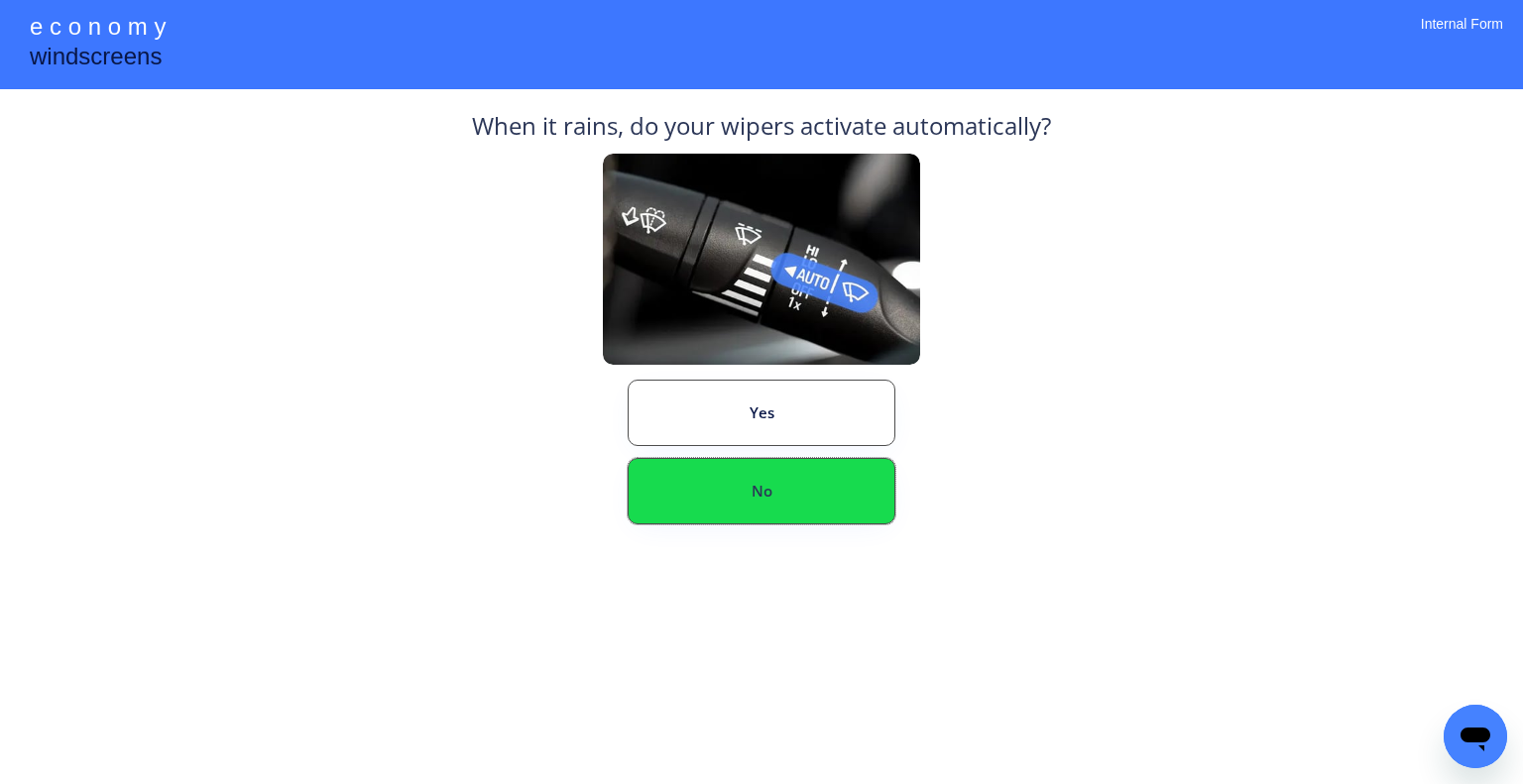 click on "No" at bounding box center [762, 491] 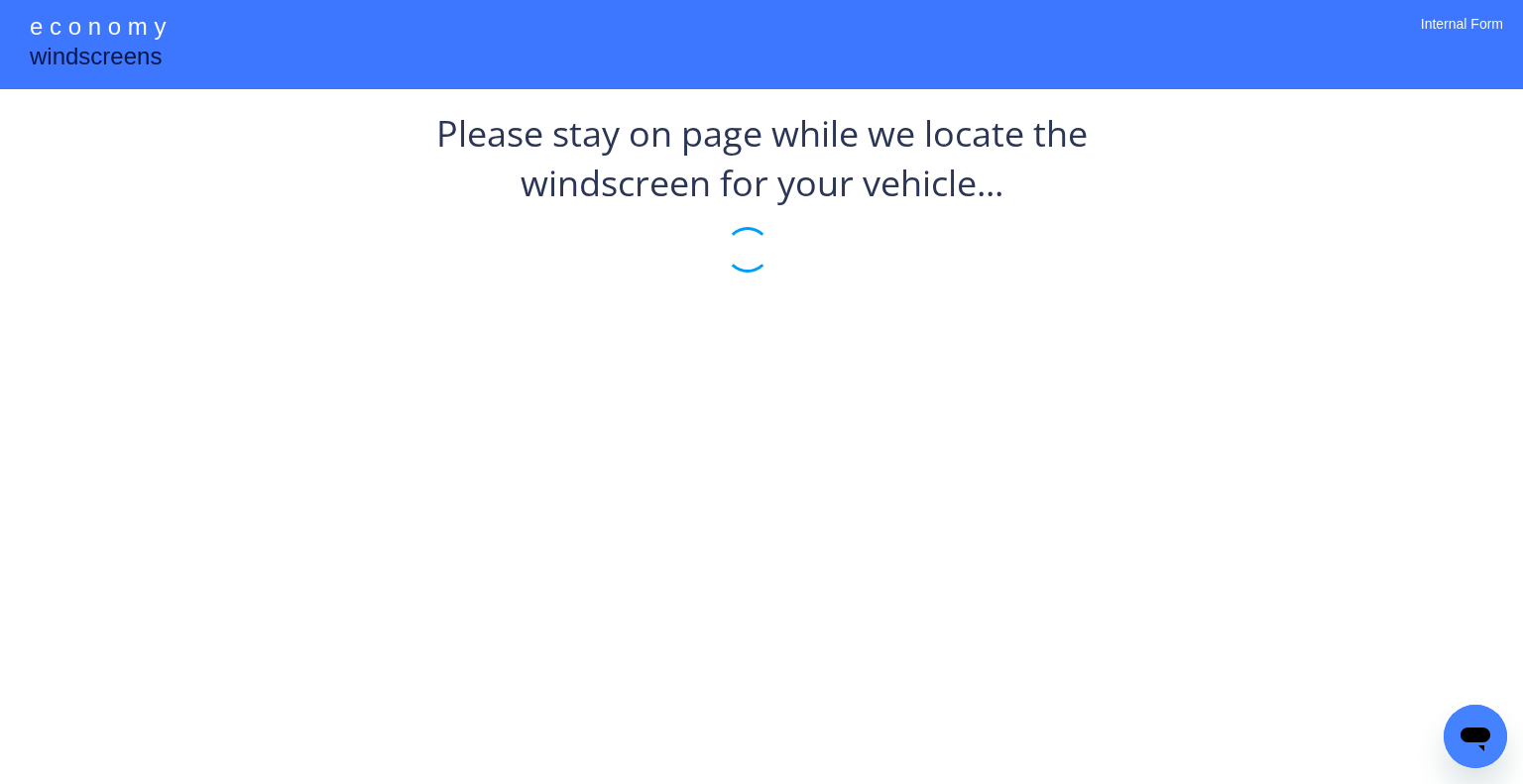 click on "**********" at bounding box center (762, 392) 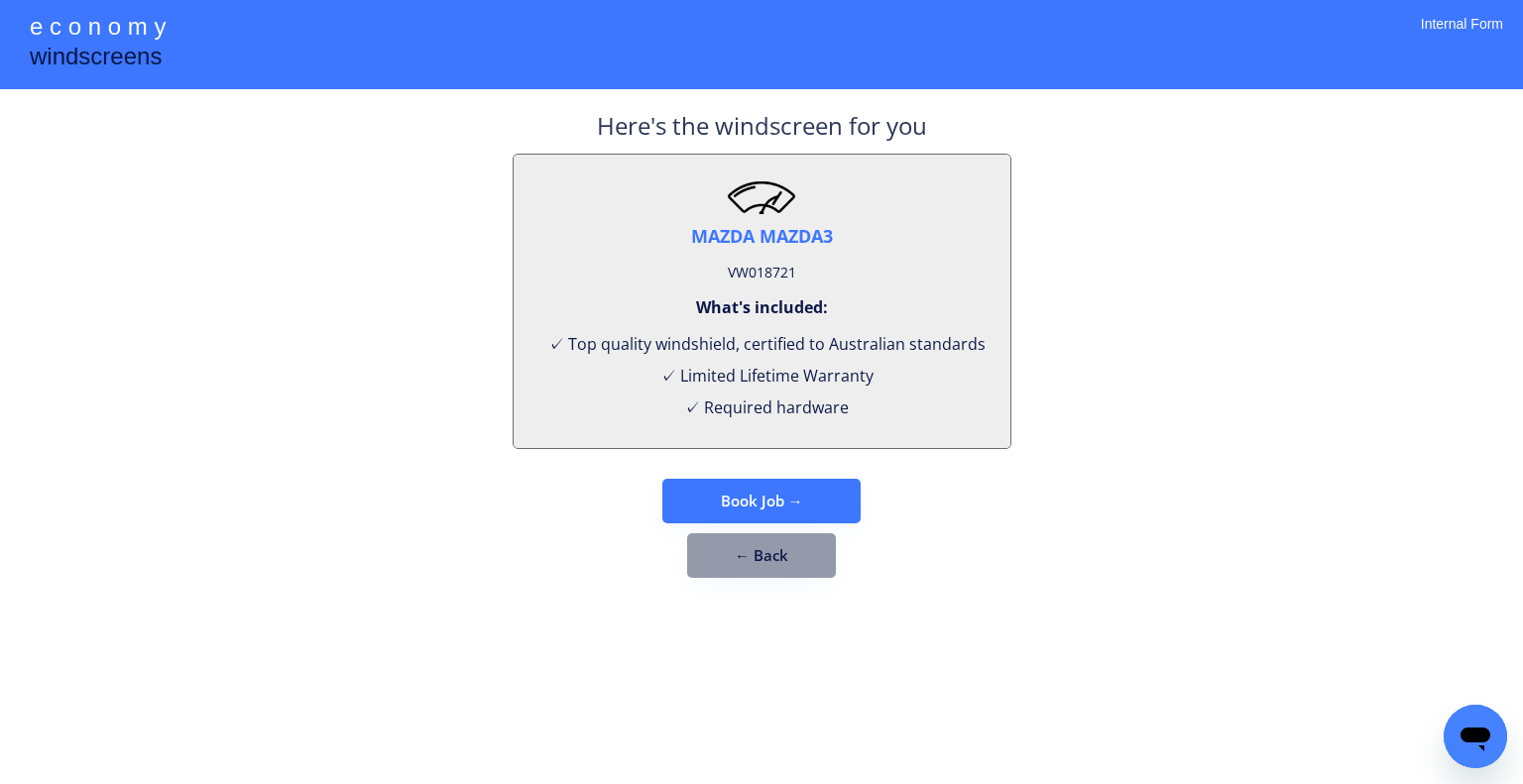 click on "VW018721" at bounding box center [762, 273] 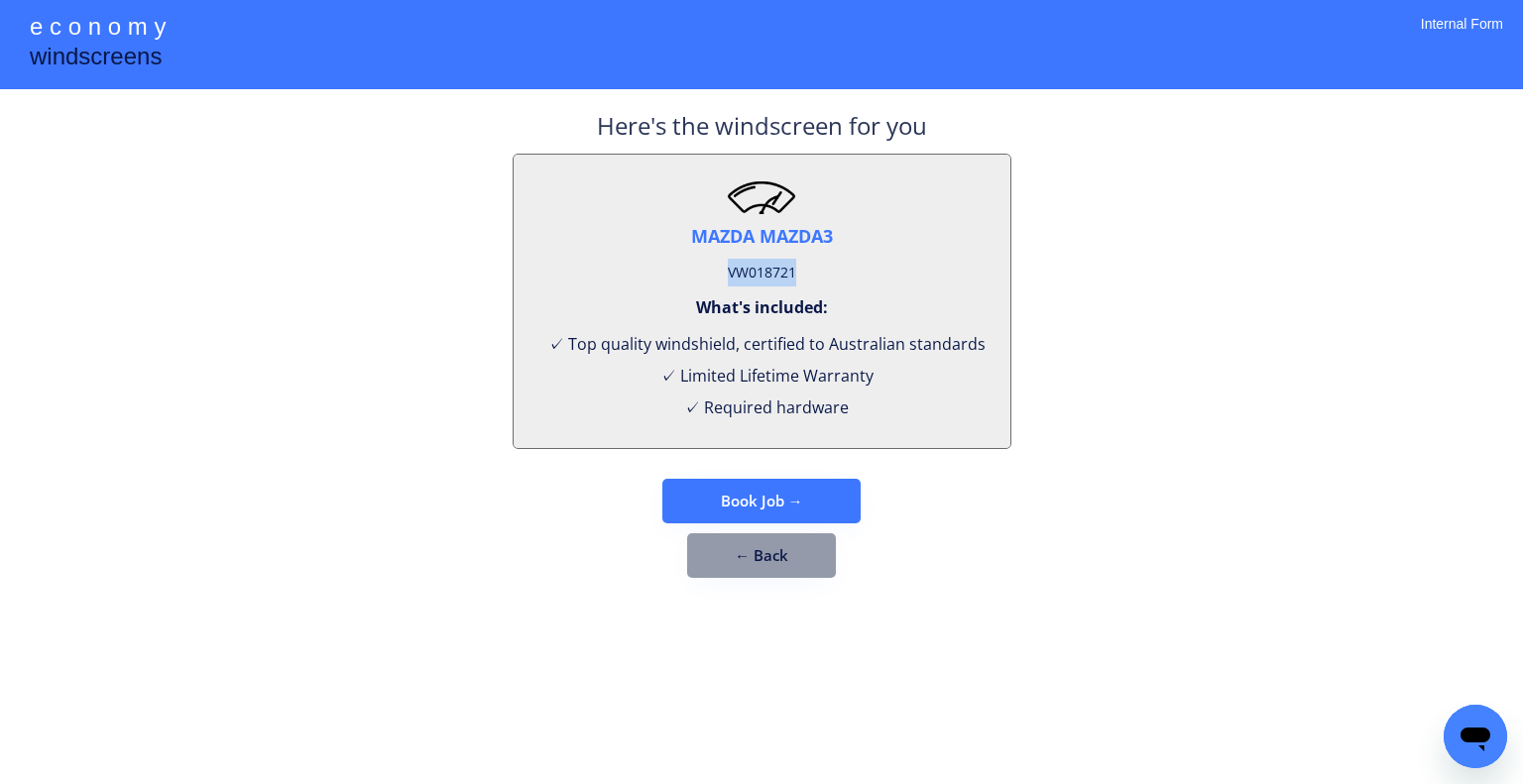 click on "VW018721" at bounding box center [762, 273] 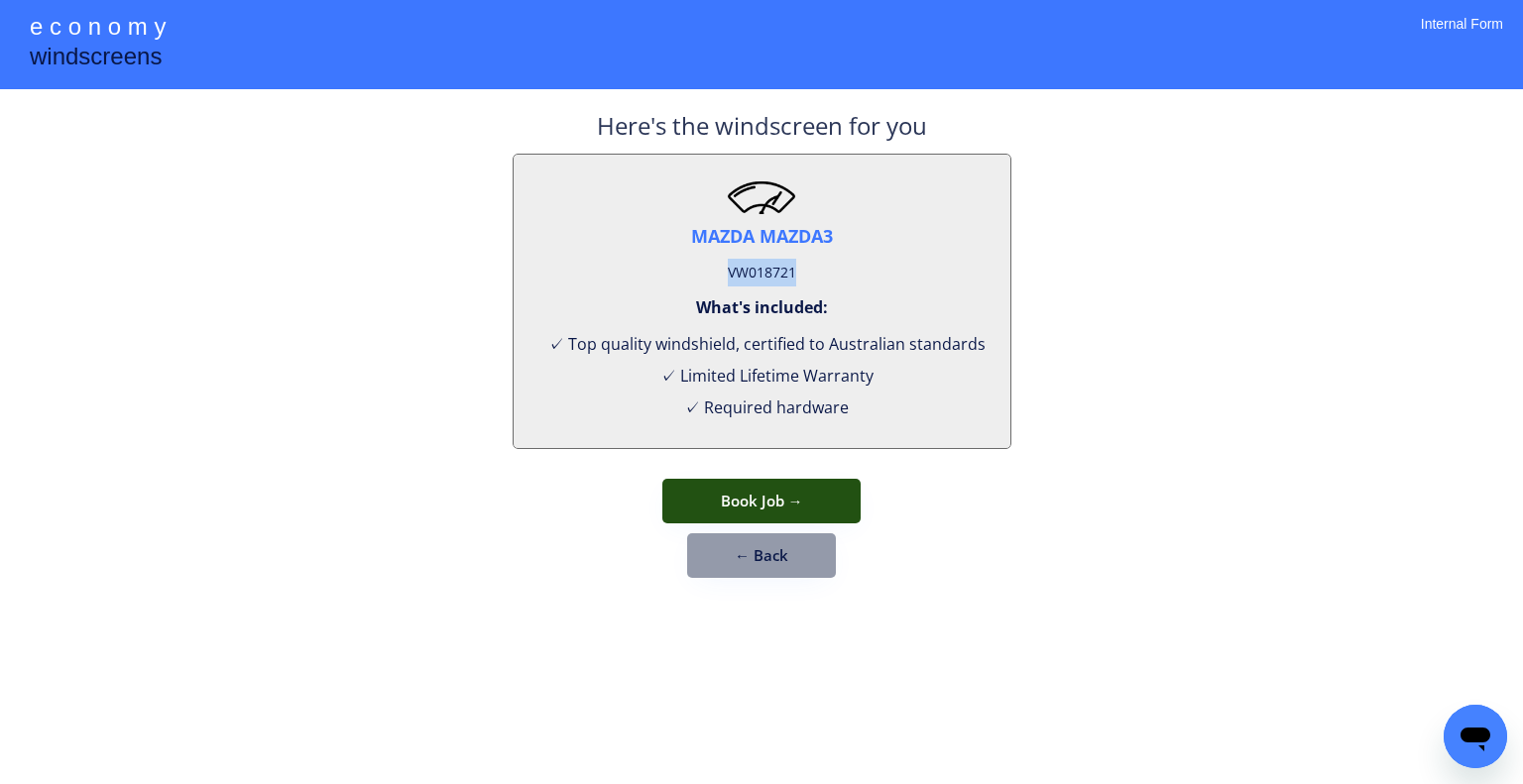 click on "Book Job    →" at bounding box center [762, 501] 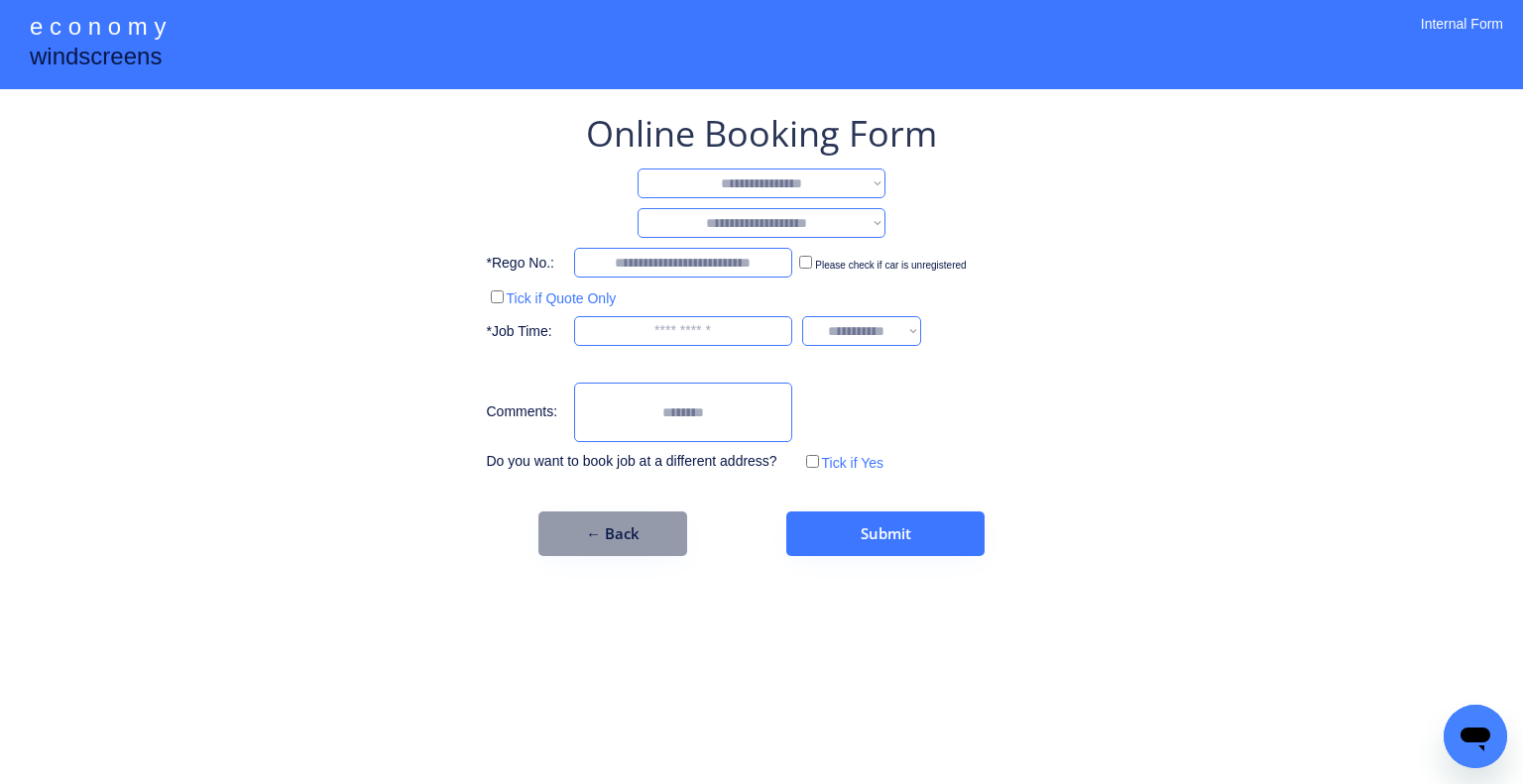 click on "**********" at bounding box center [762, 183] 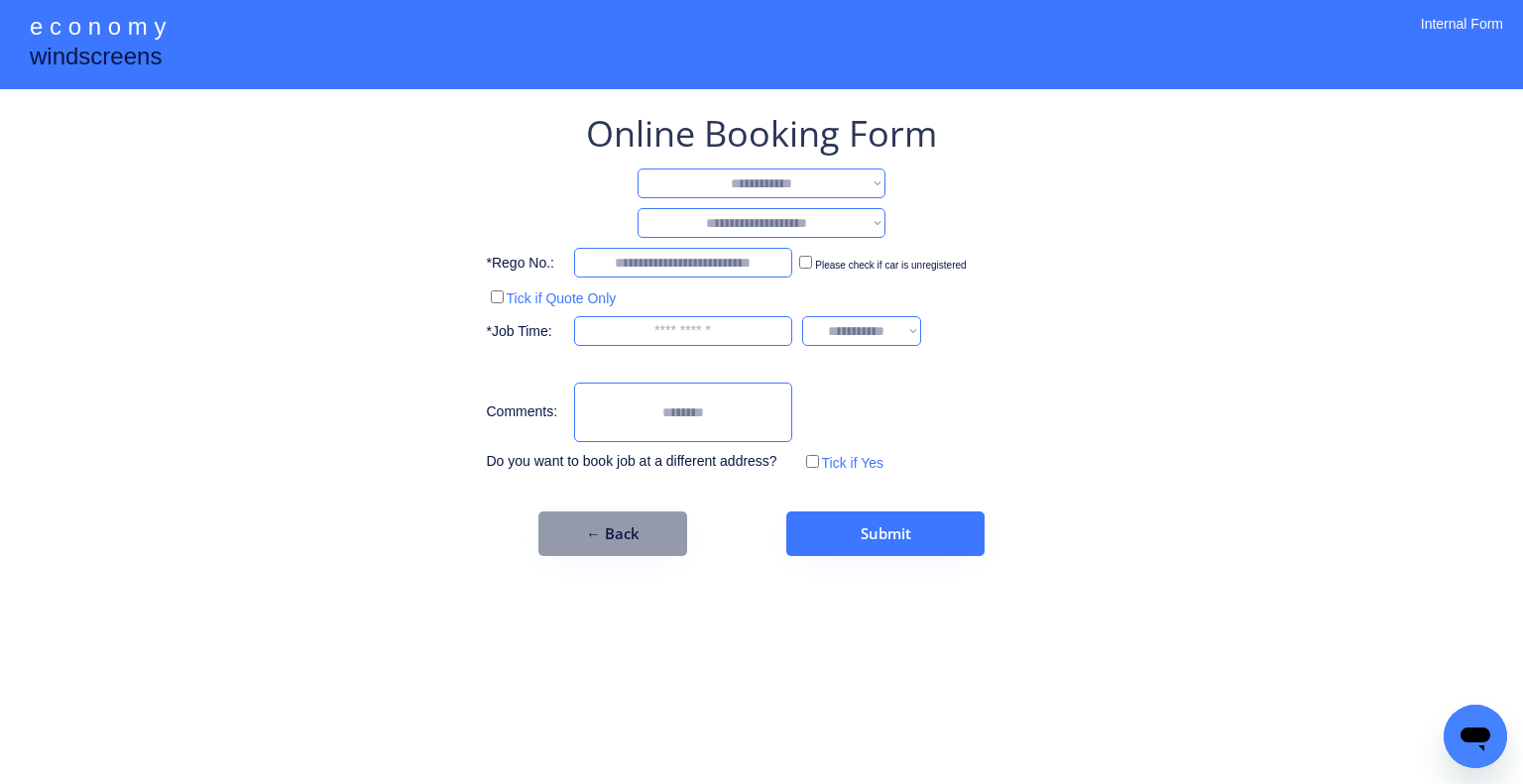click on "**********" at bounding box center [762, 183] 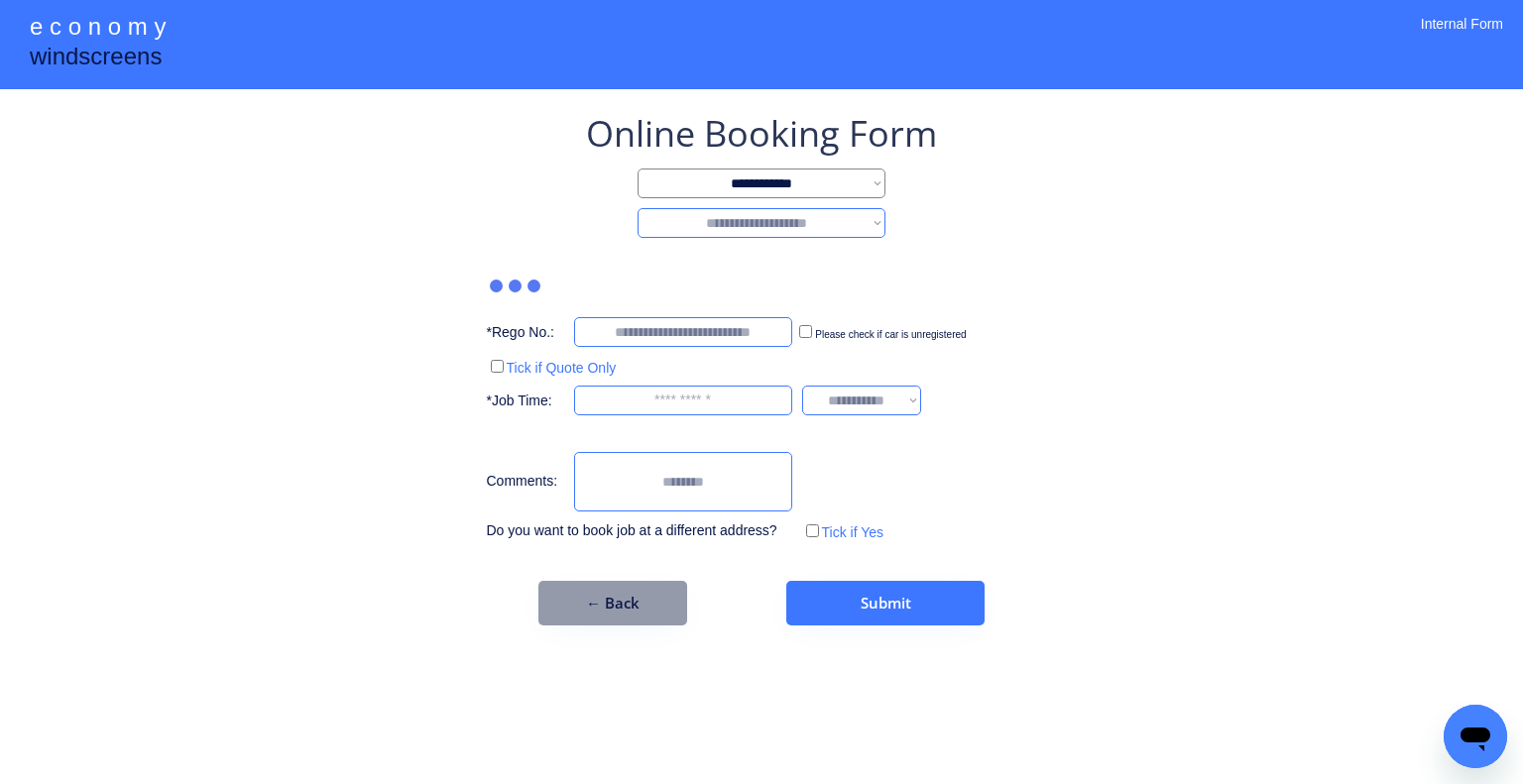 drag, startPoint x: 830, startPoint y: 222, endPoint x: 830, endPoint y: 235, distance: 13 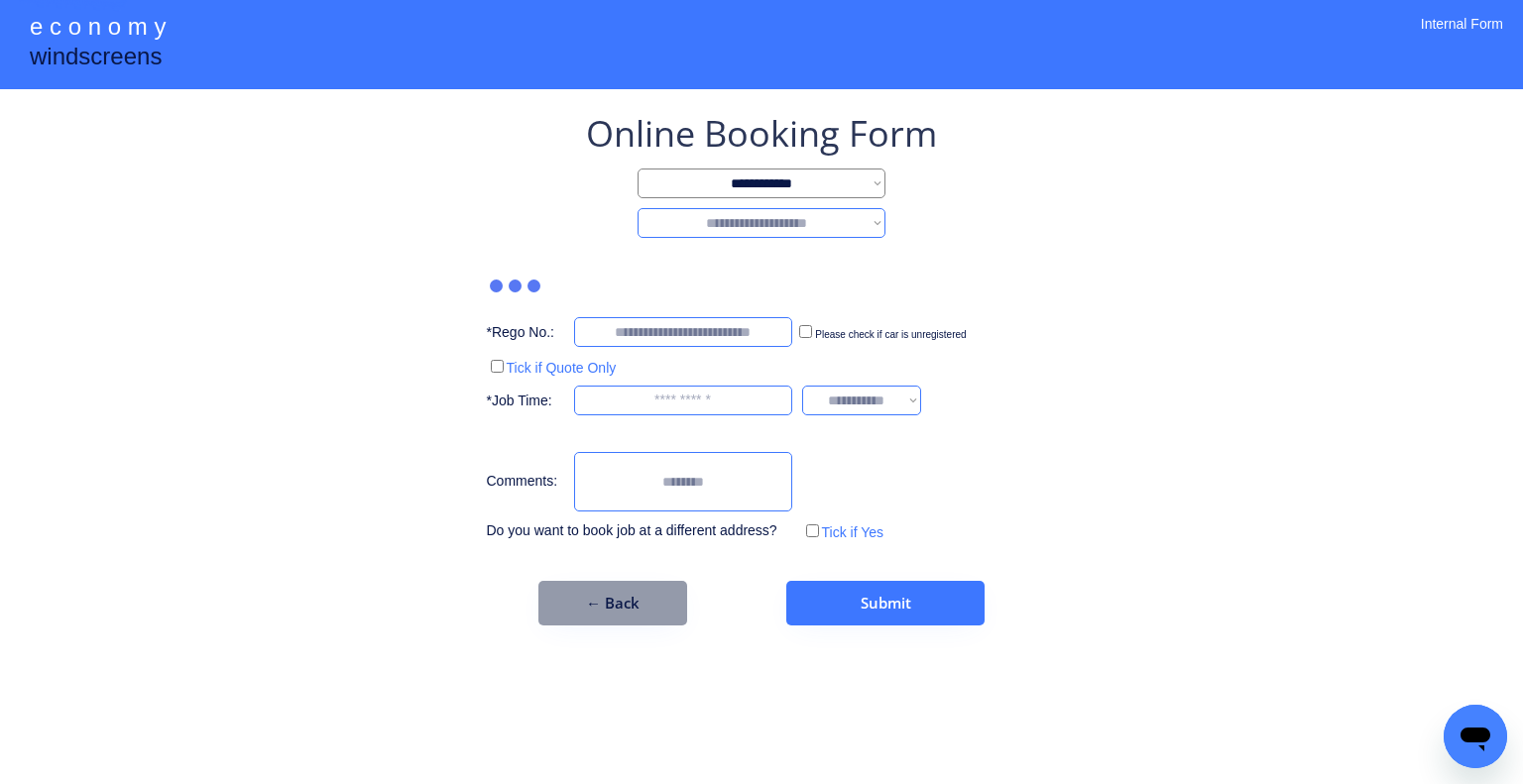 select on "********" 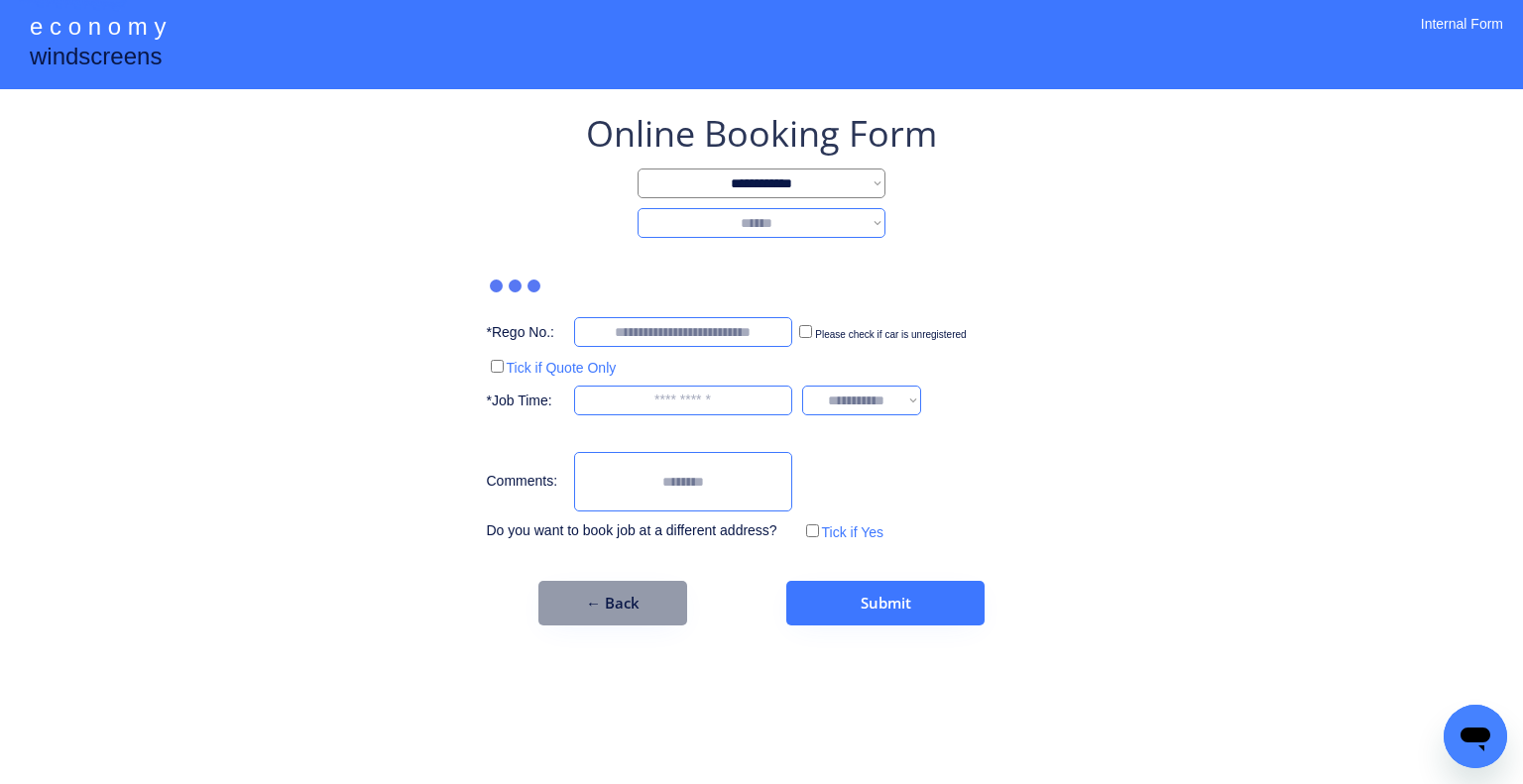click on "**********" at bounding box center (762, 223) 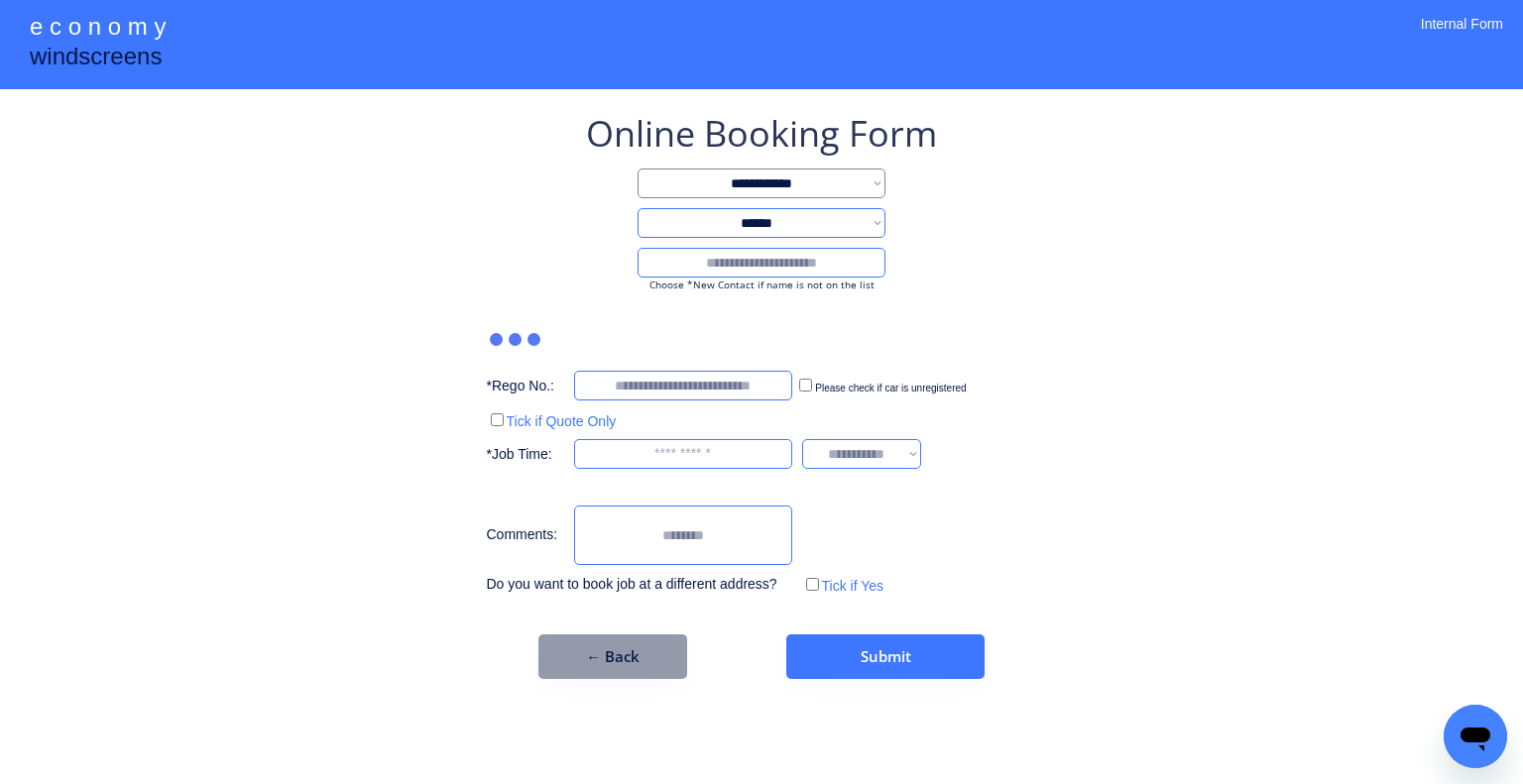click at bounding box center [762, 263] 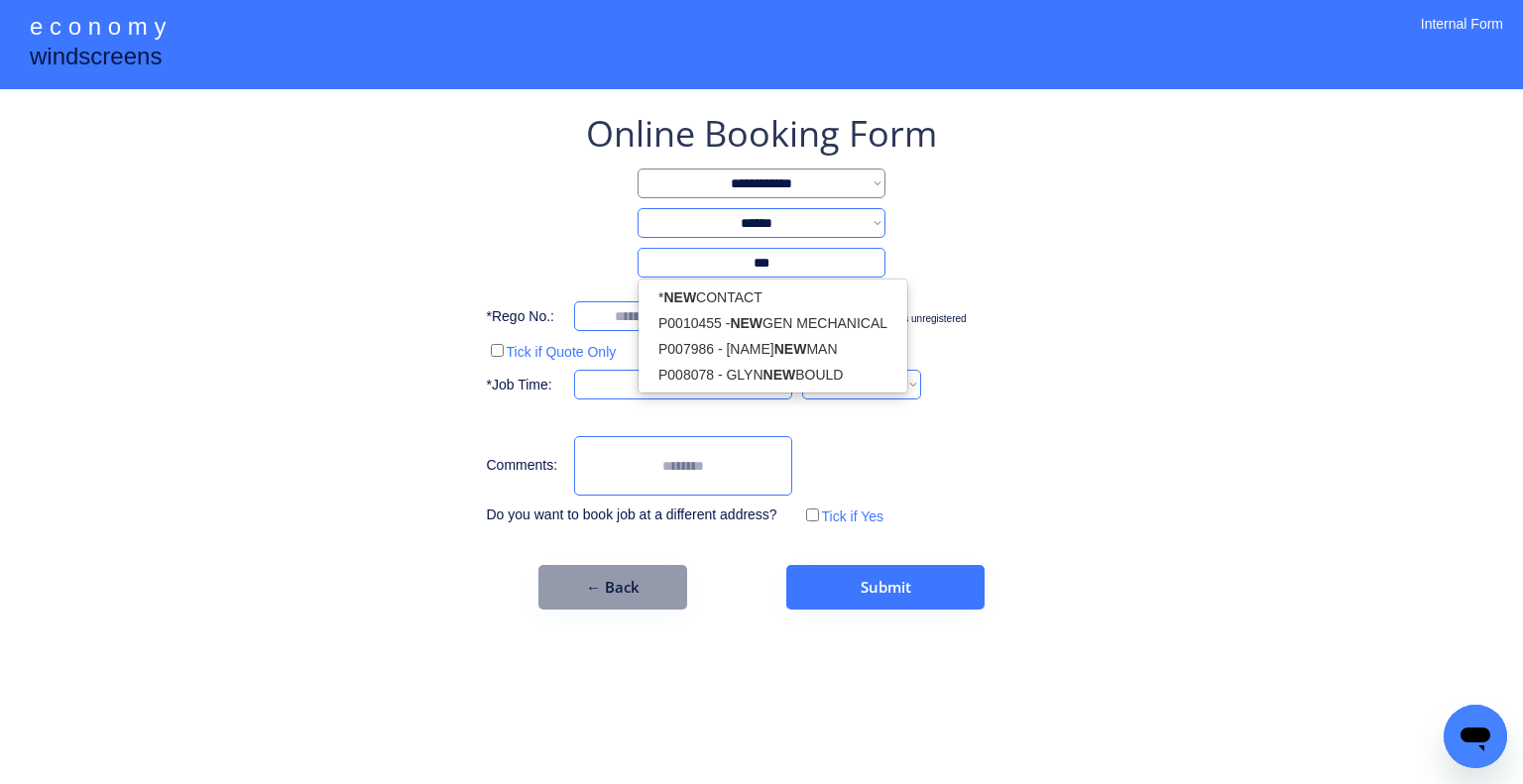 click on "* NEW  CONTACT" at bounding box center [772, 297] 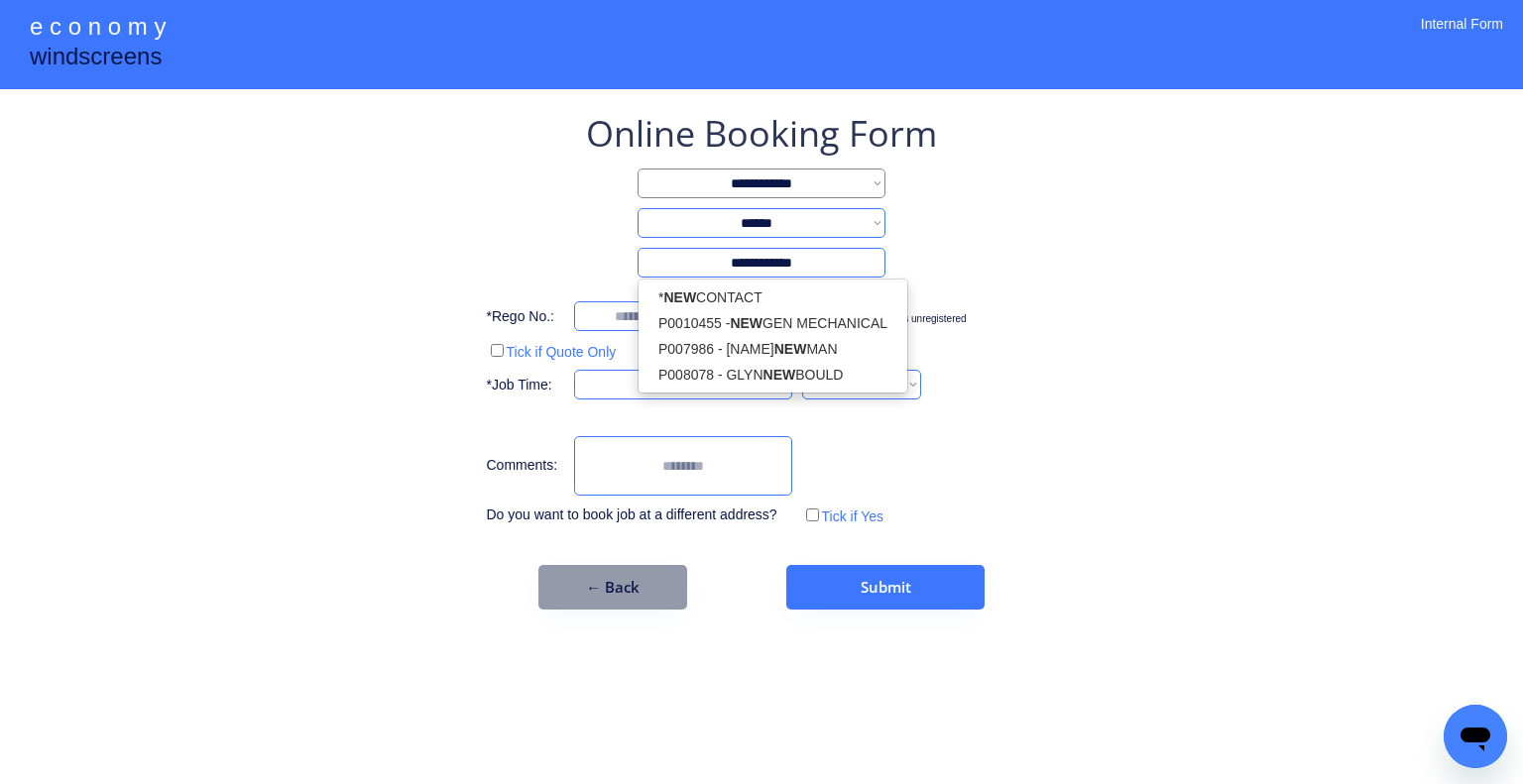 type on "**********" 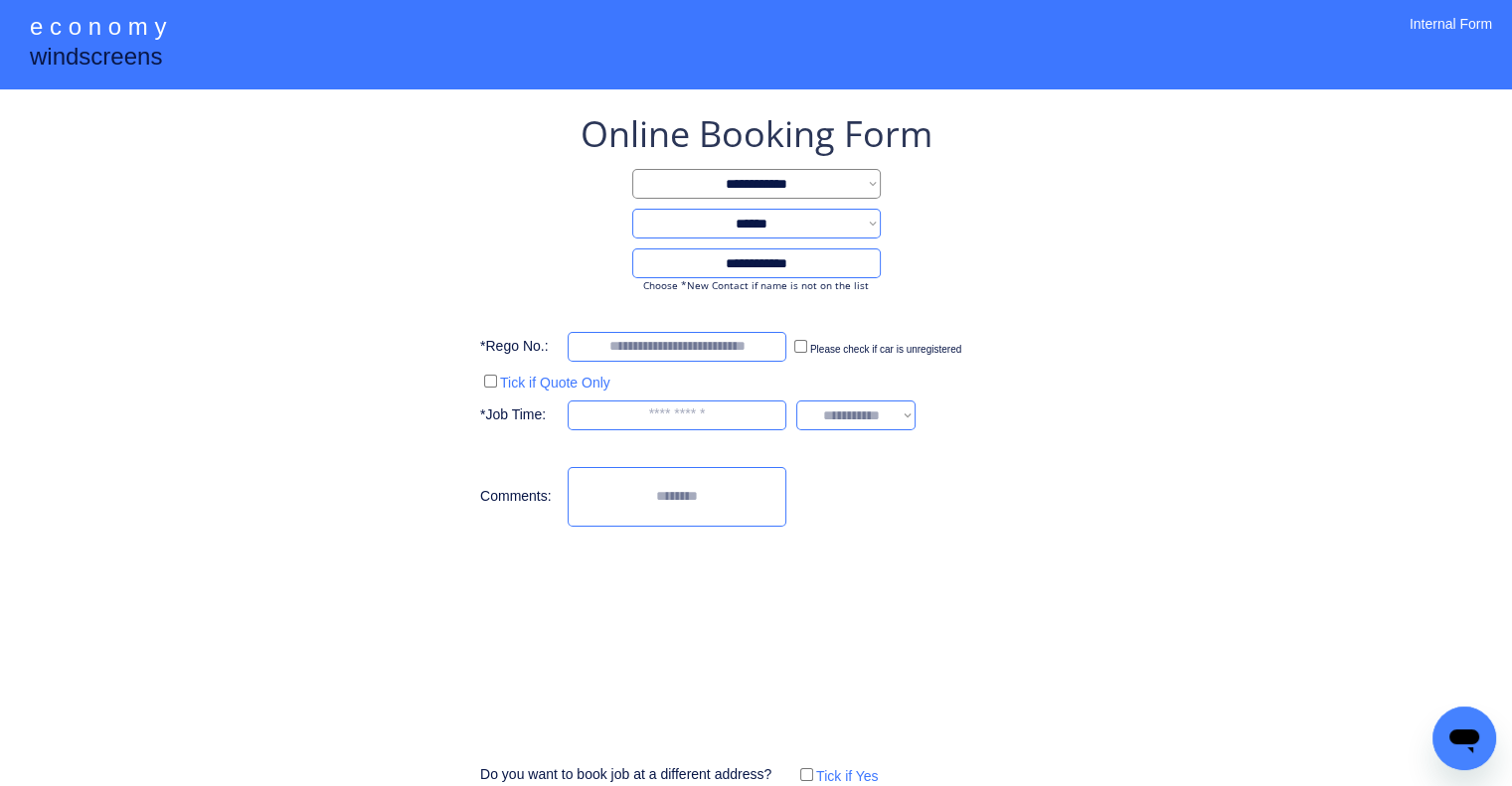 click on "**********" at bounding box center [756, 449] 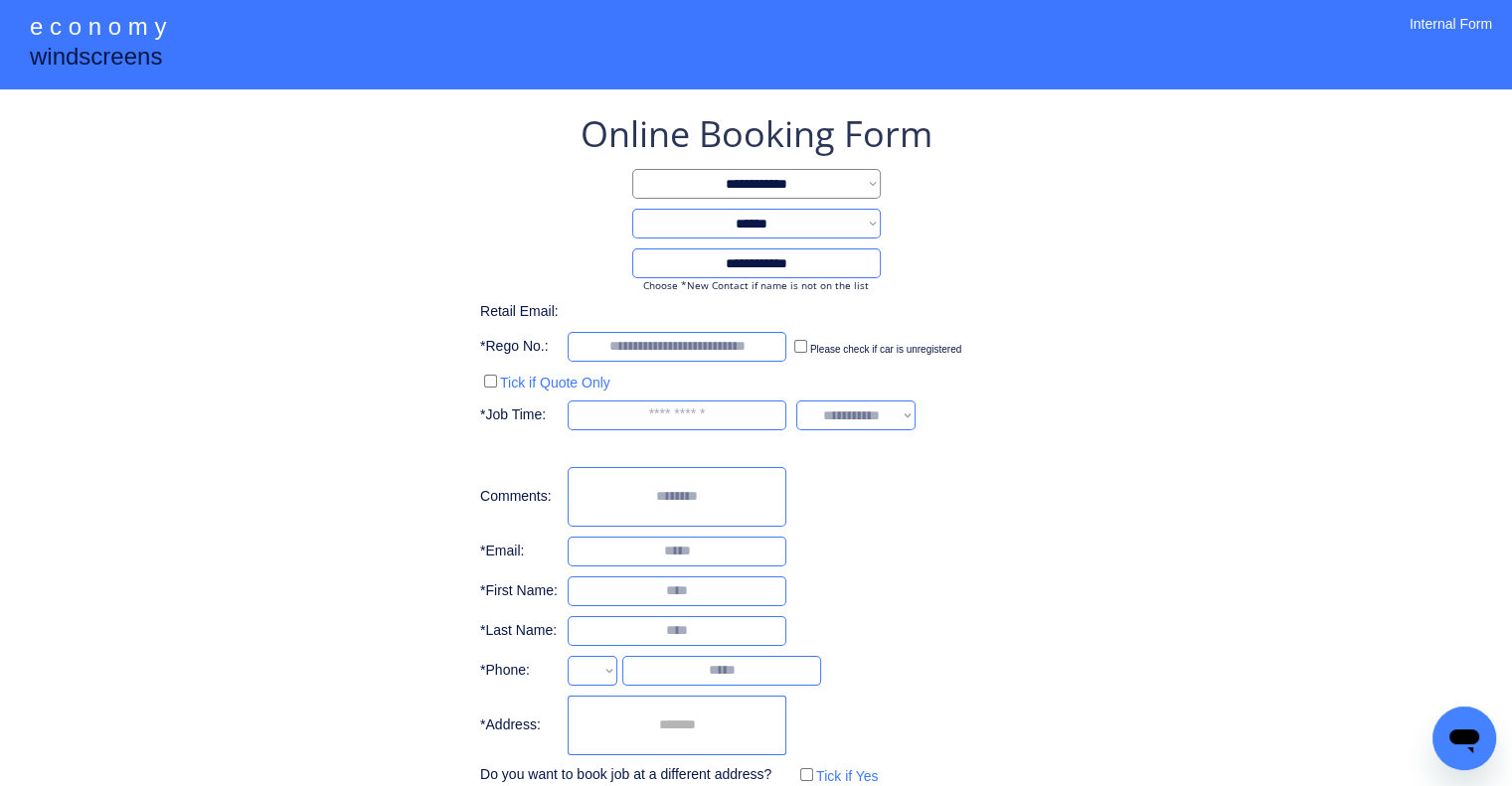 select on "**********" 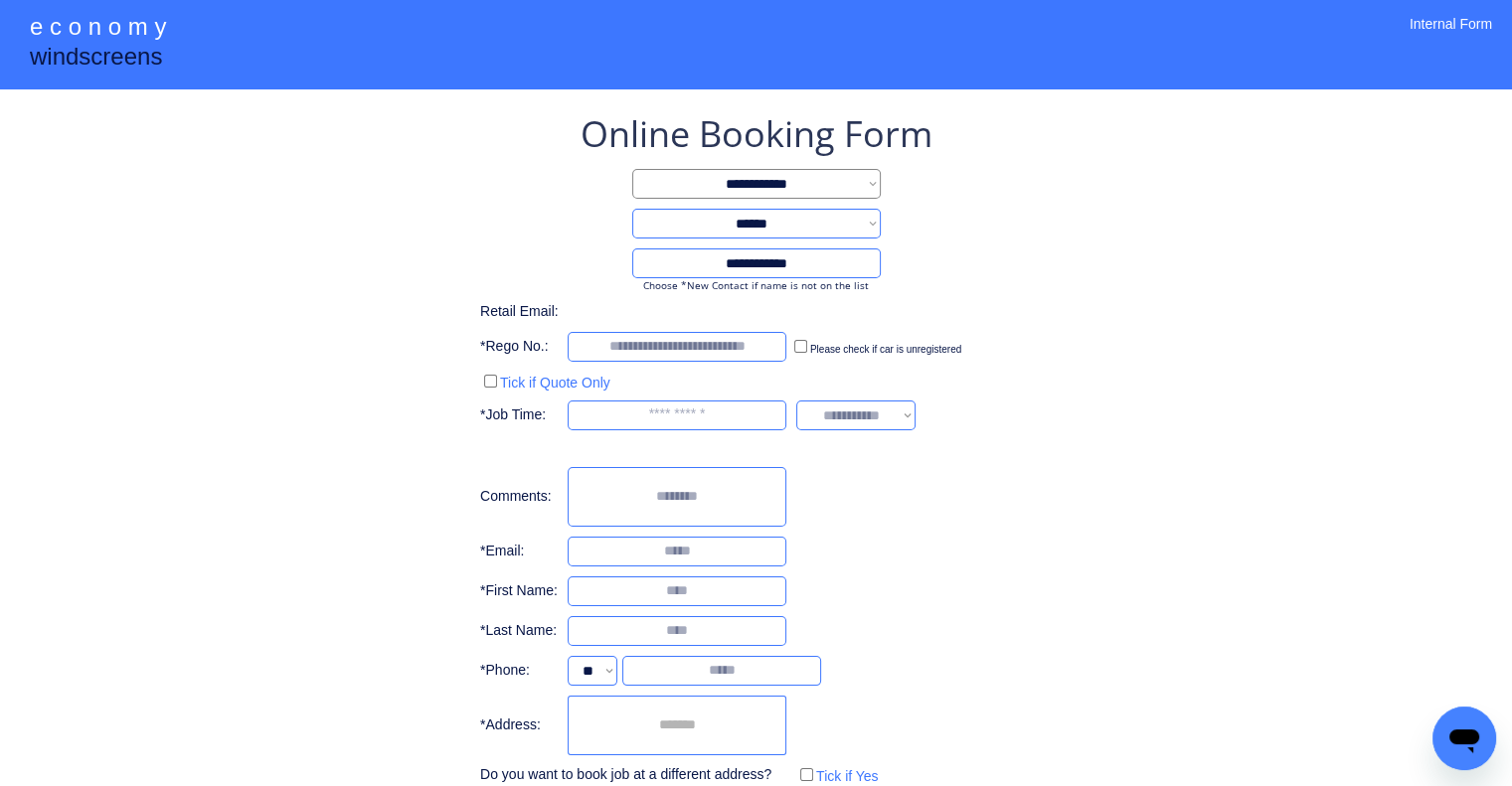 click at bounding box center (677, 725) 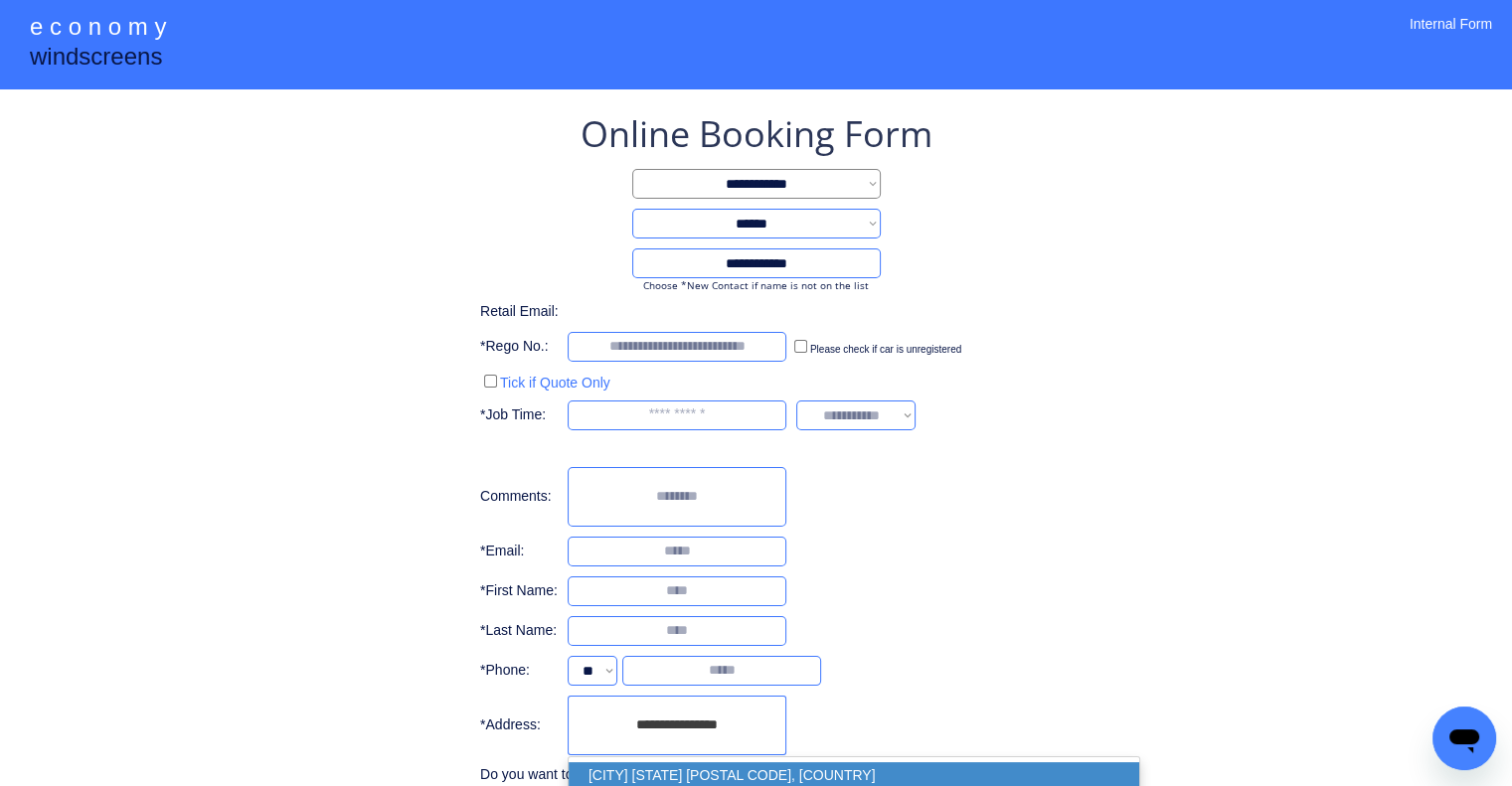 click on "Redbank Plains QLD 4301, Australia" at bounding box center [854, 775] 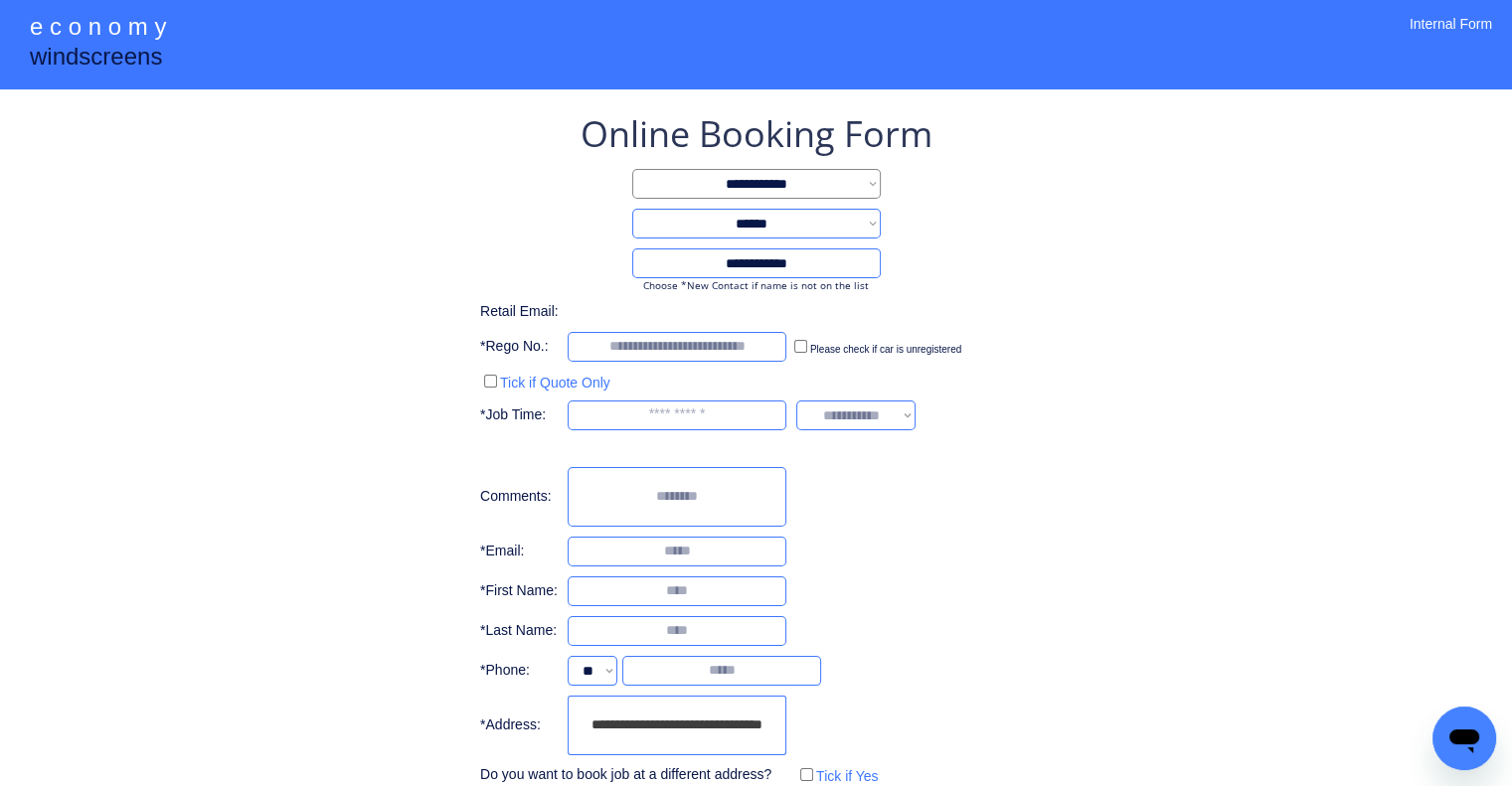 type on "**********" 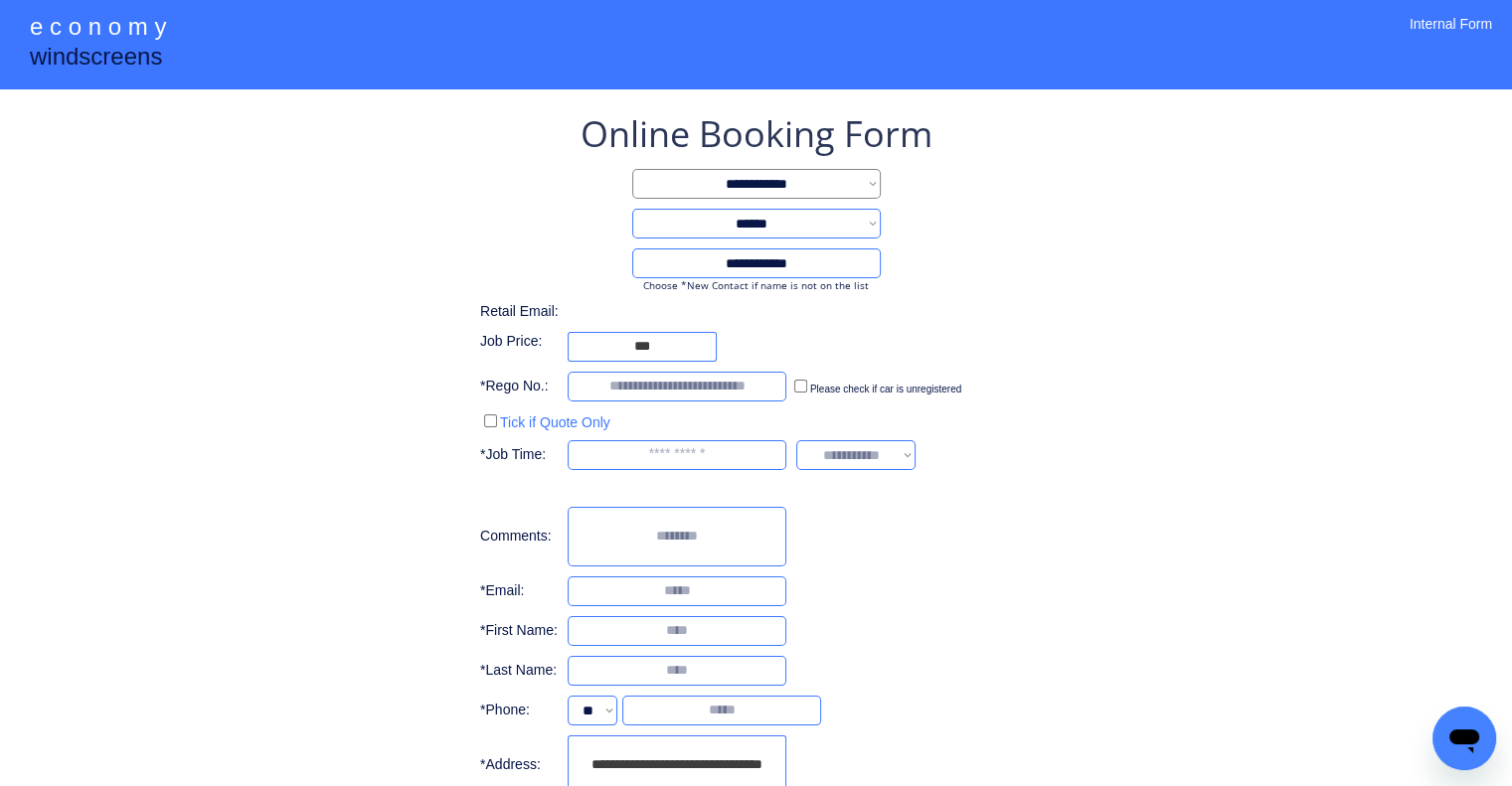 click on "**********" at bounding box center [756, 484] 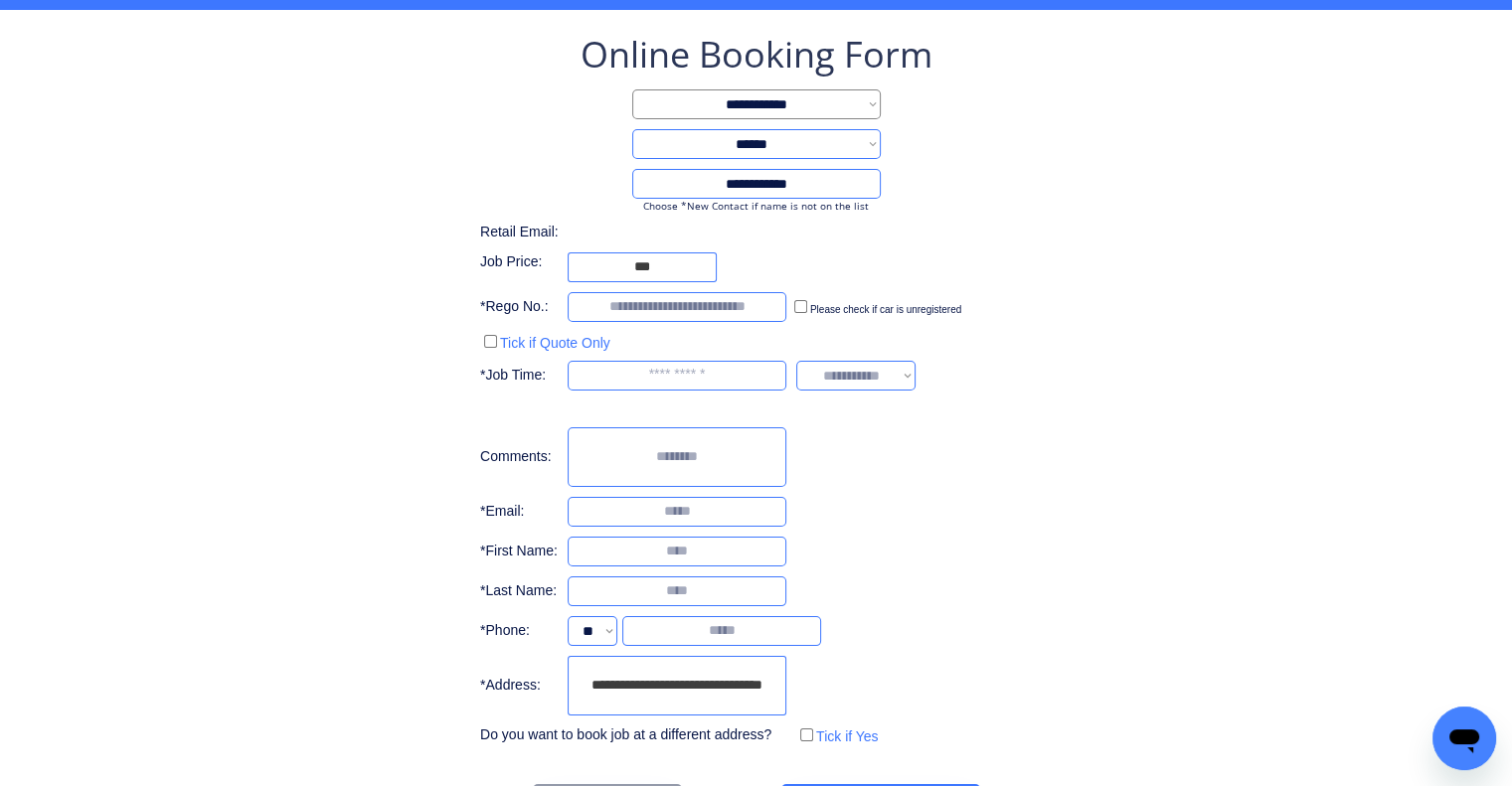 scroll, scrollTop: 152, scrollLeft: 0, axis: vertical 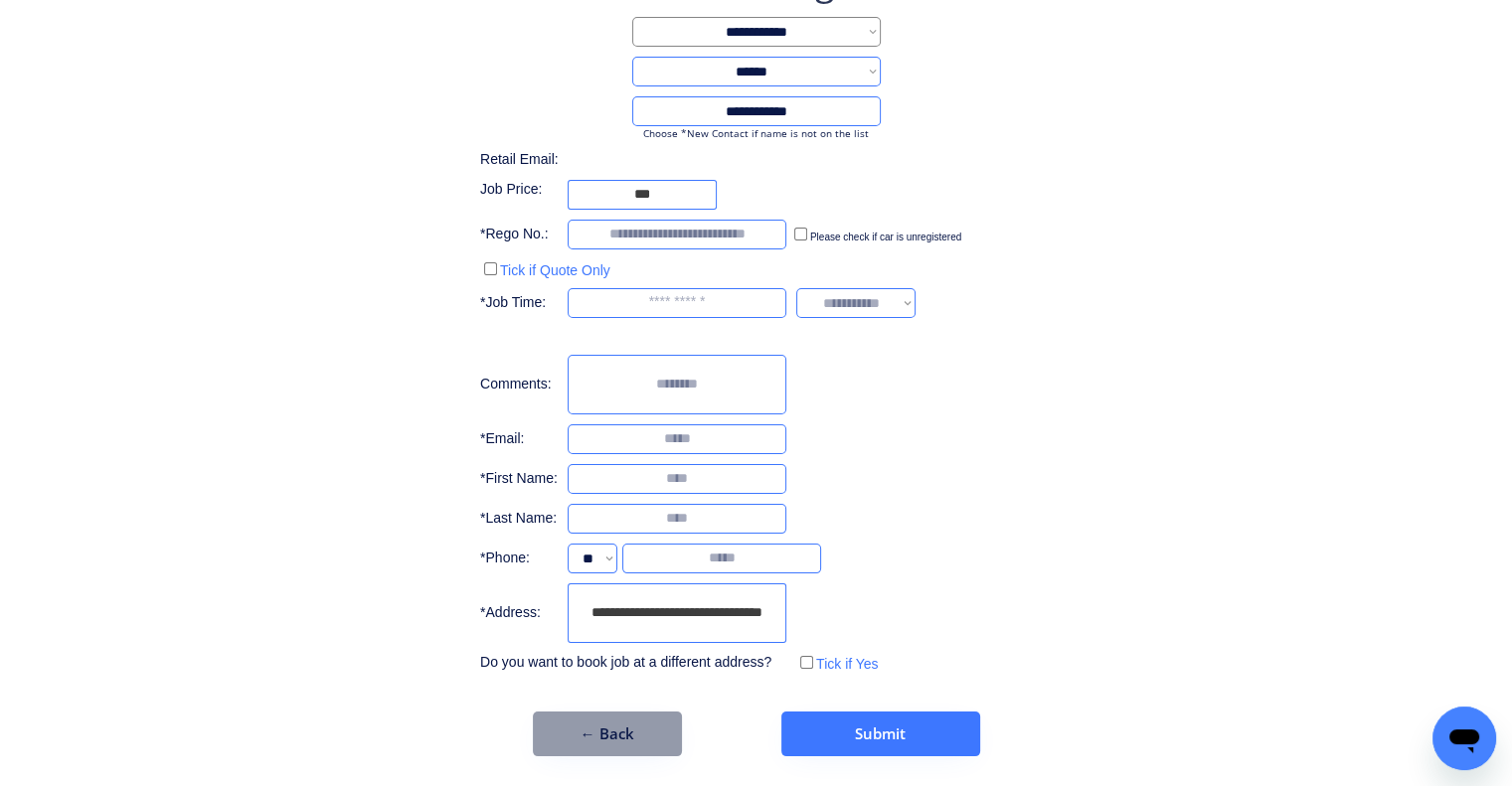 click on "**********" at bounding box center [677, 613] 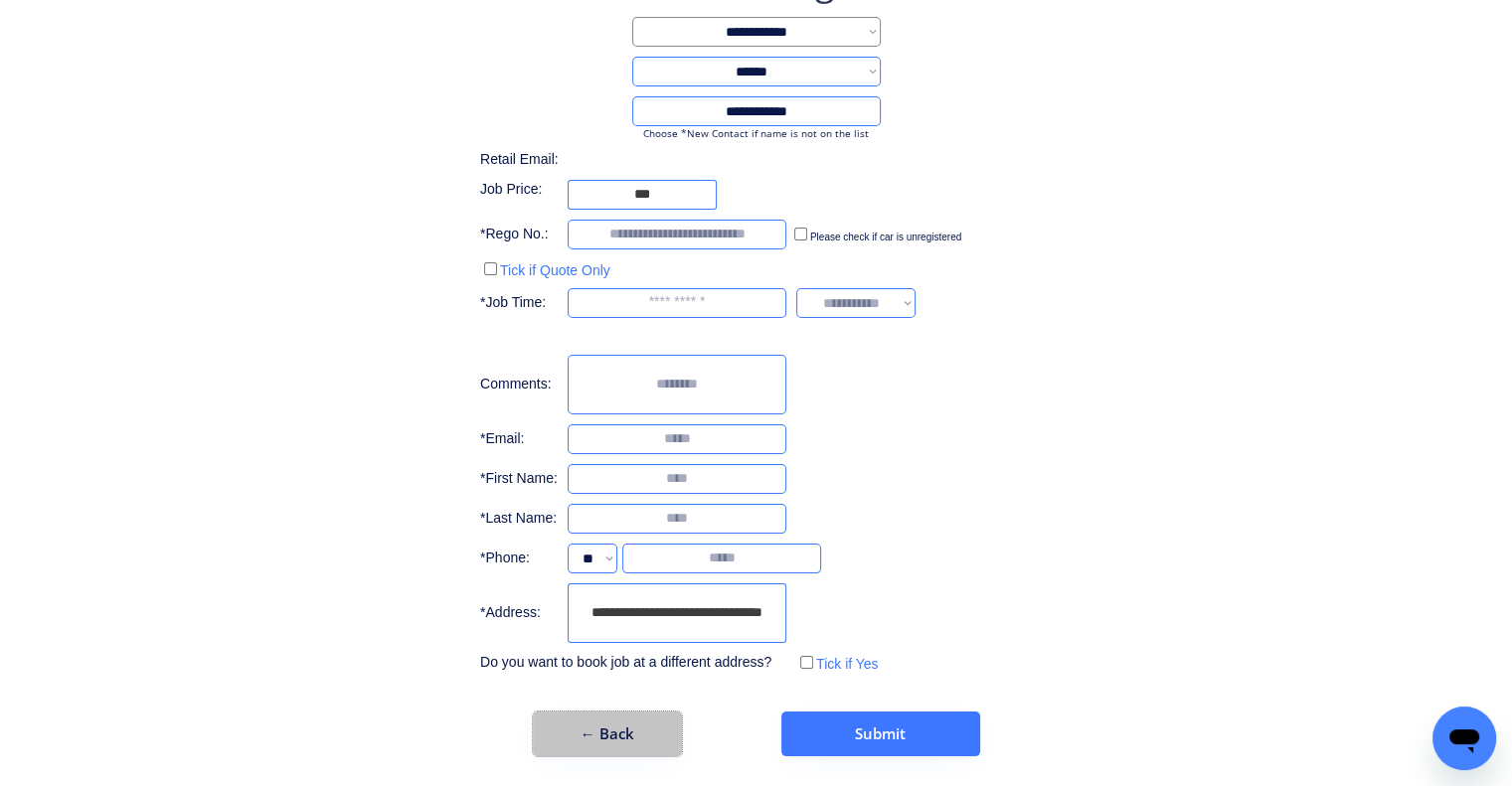 drag, startPoint x: 657, startPoint y: 731, endPoint x: 755, endPoint y: 730, distance: 98.005102 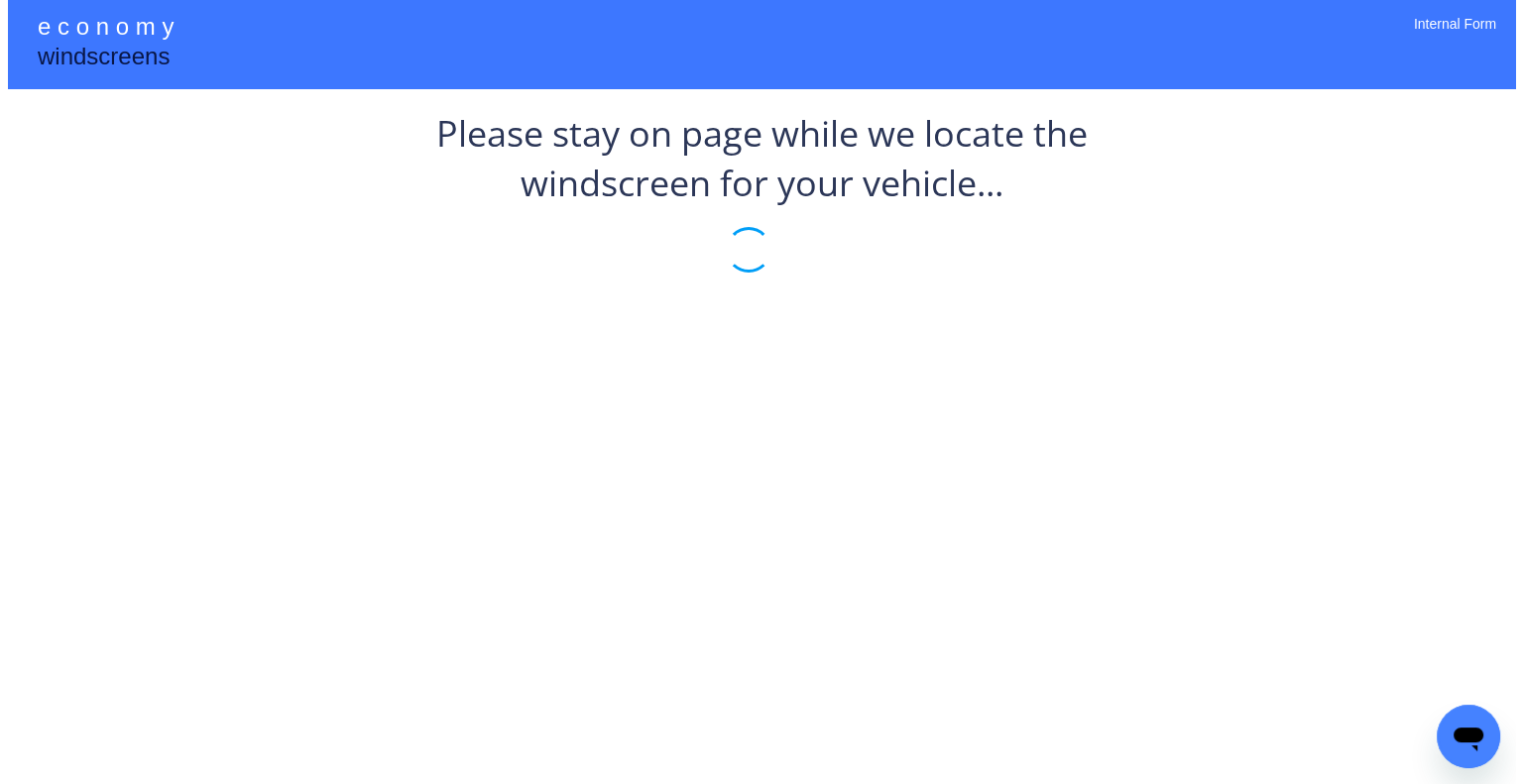 scroll, scrollTop: 0, scrollLeft: 0, axis: both 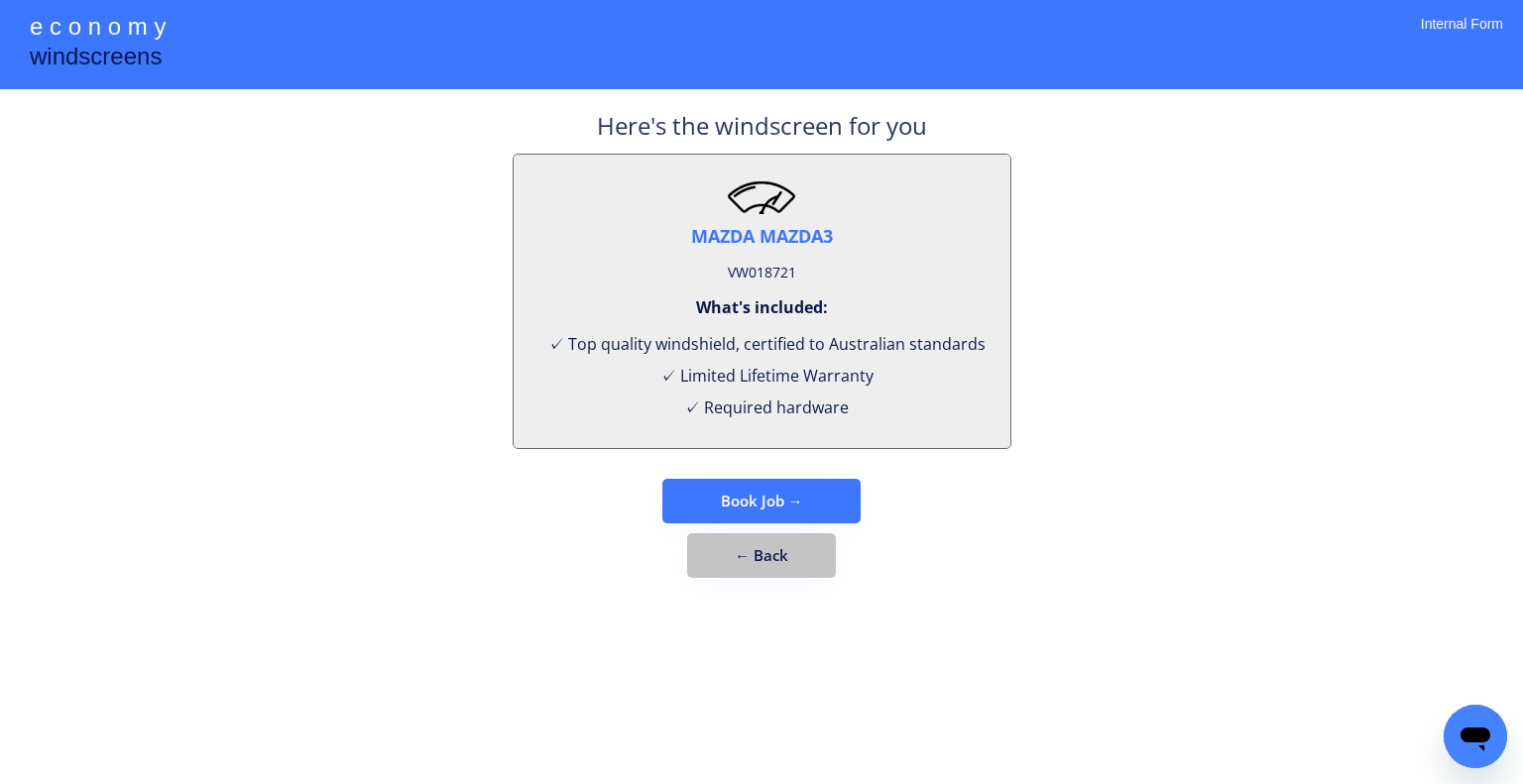 click on "←   Back" at bounding box center [762, 555] 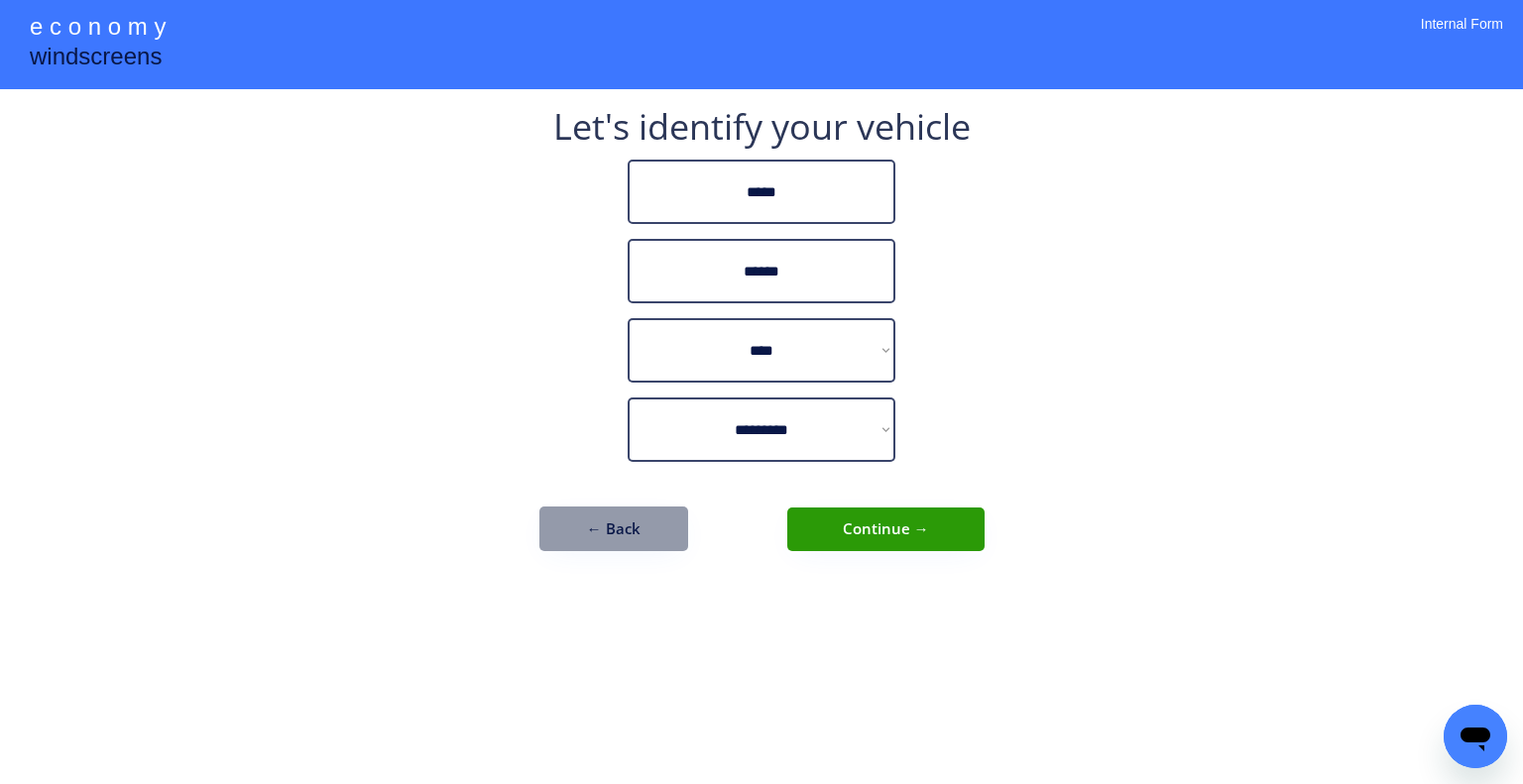 click on "←   Back" at bounding box center (614, 528) 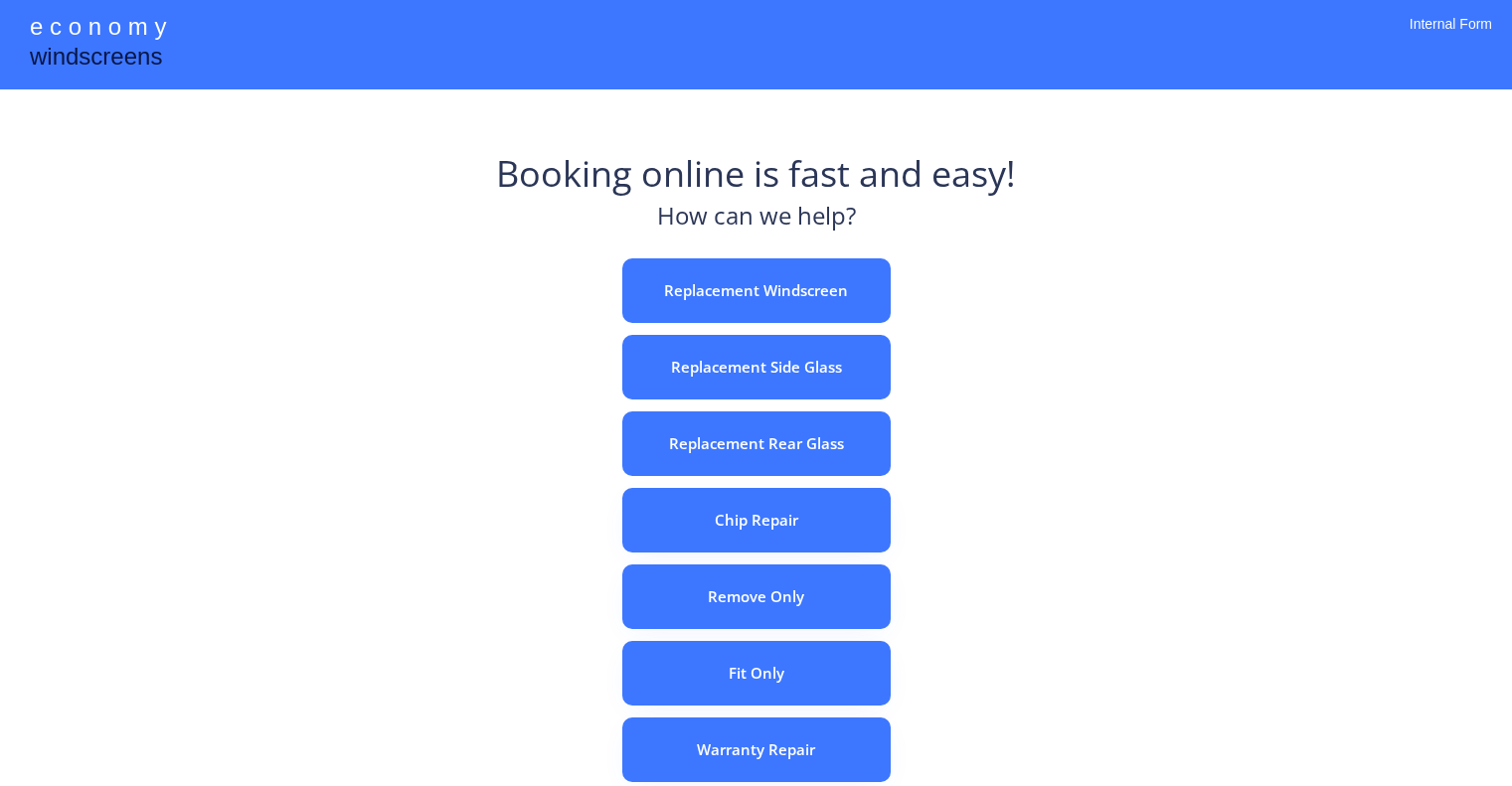 scroll, scrollTop: 0, scrollLeft: 0, axis: both 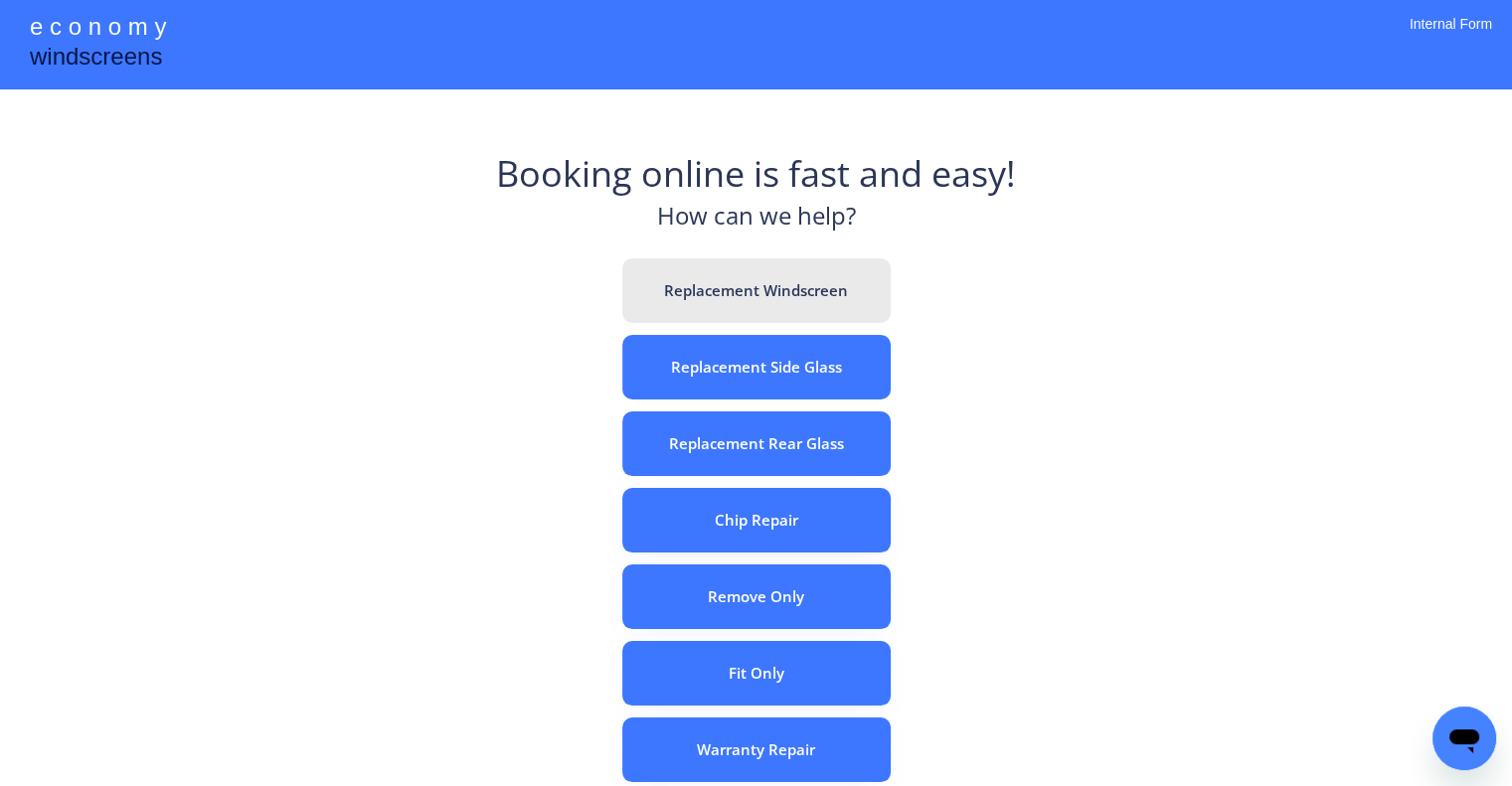 click on "Replacement Windscreen" at bounding box center (756, 290) 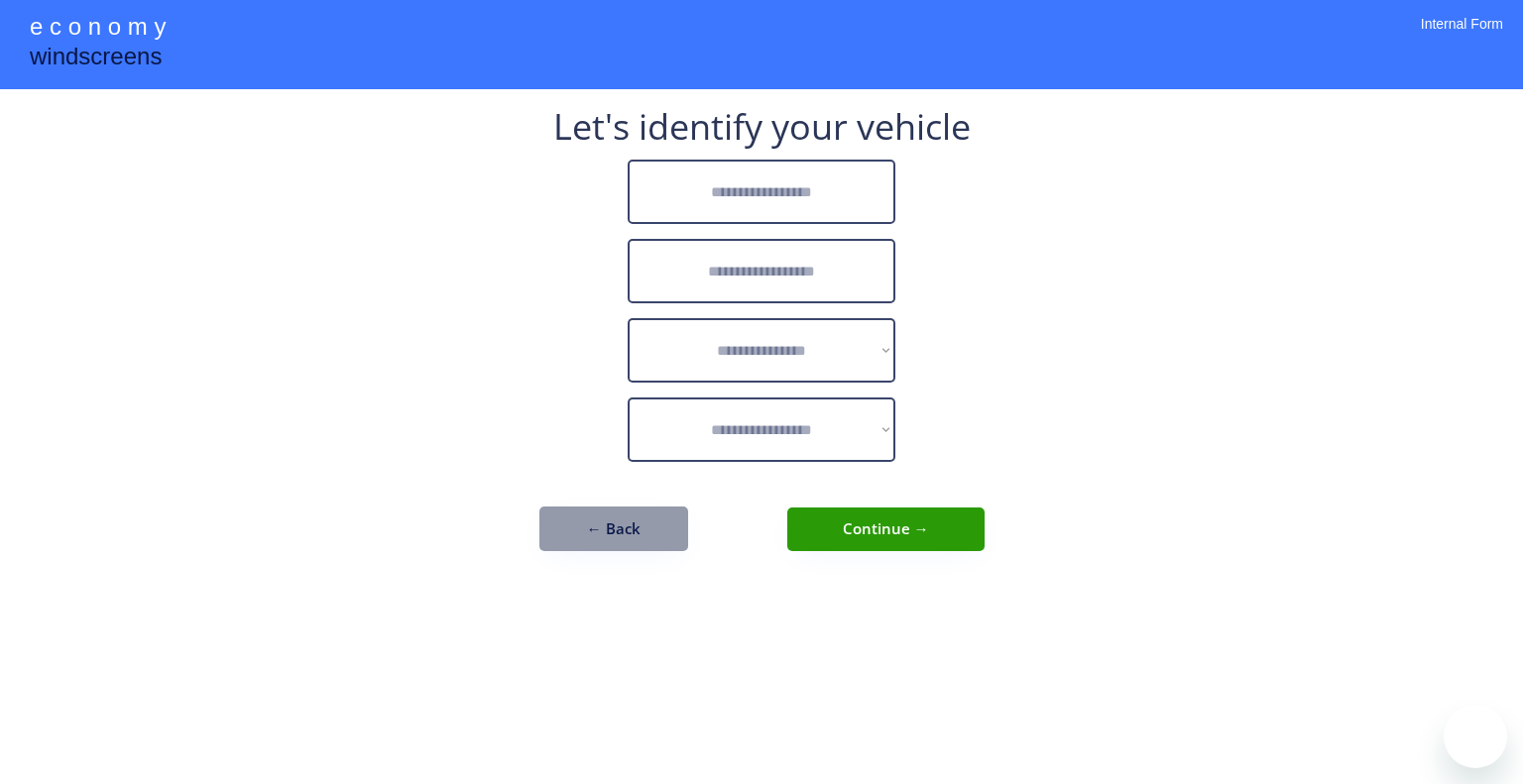 scroll, scrollTop: 0, scrollLeft: 0, axis: both 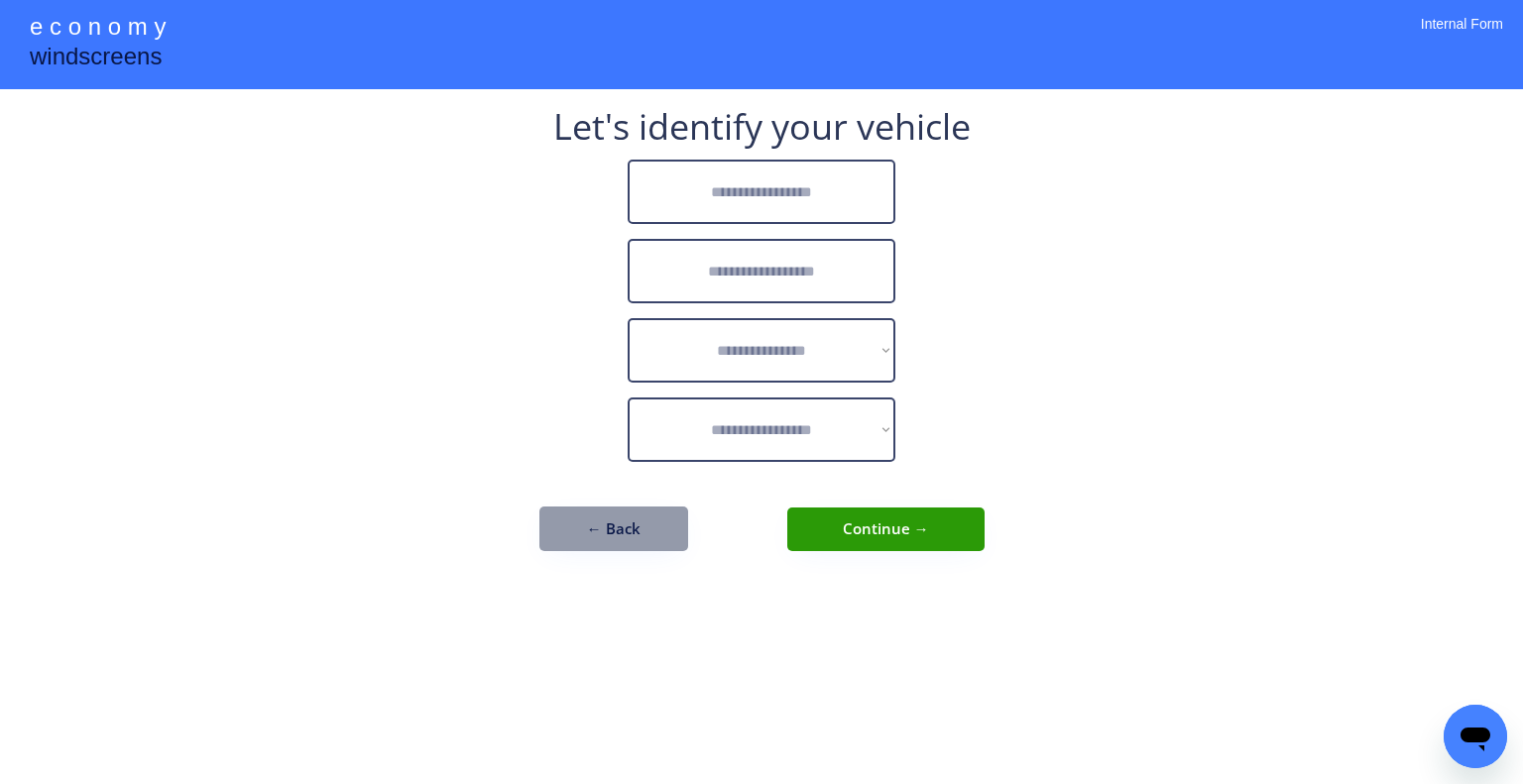 click at bounding box center [762, 191] 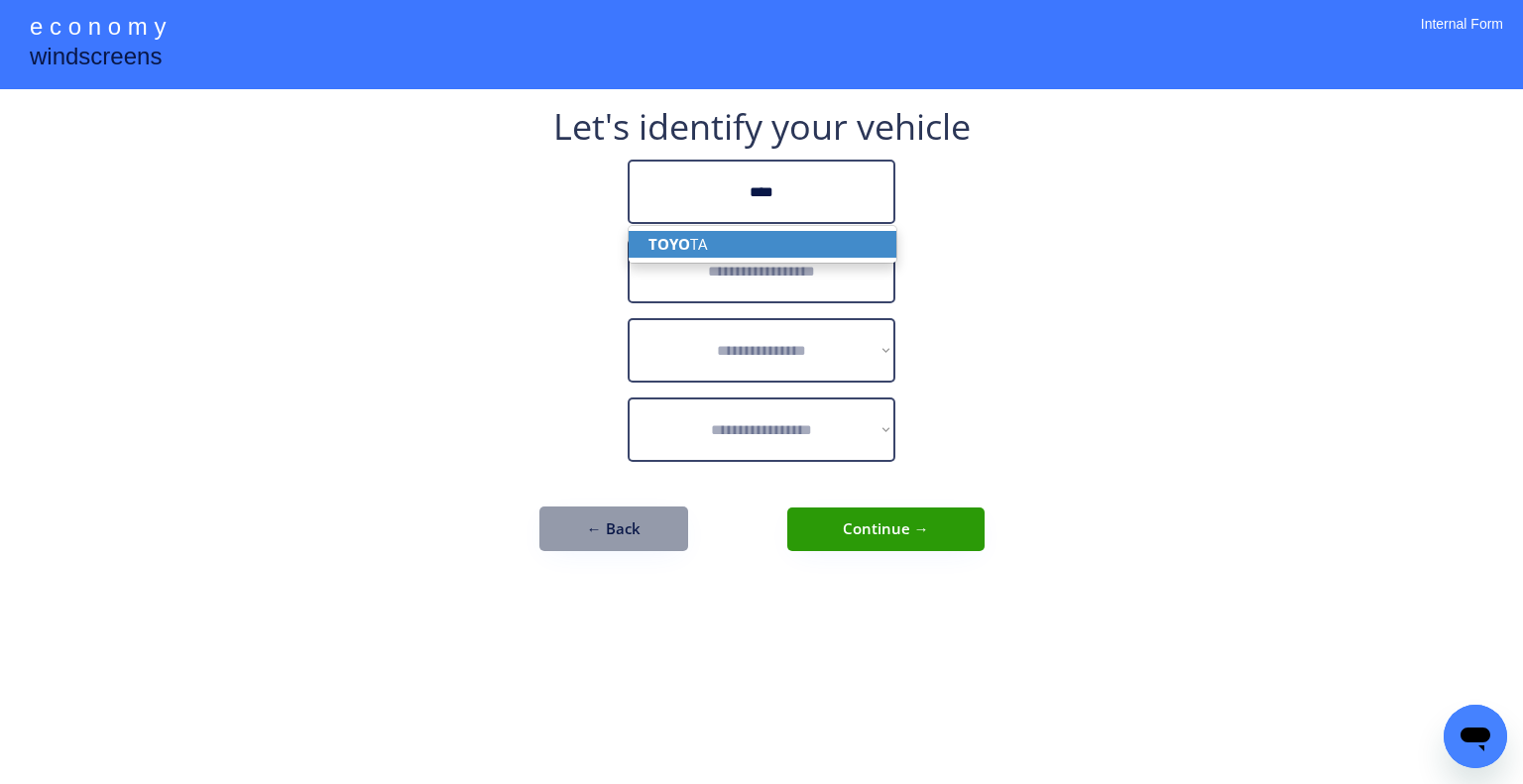 click on "TOYO TA" at bounding box center (762, 244) 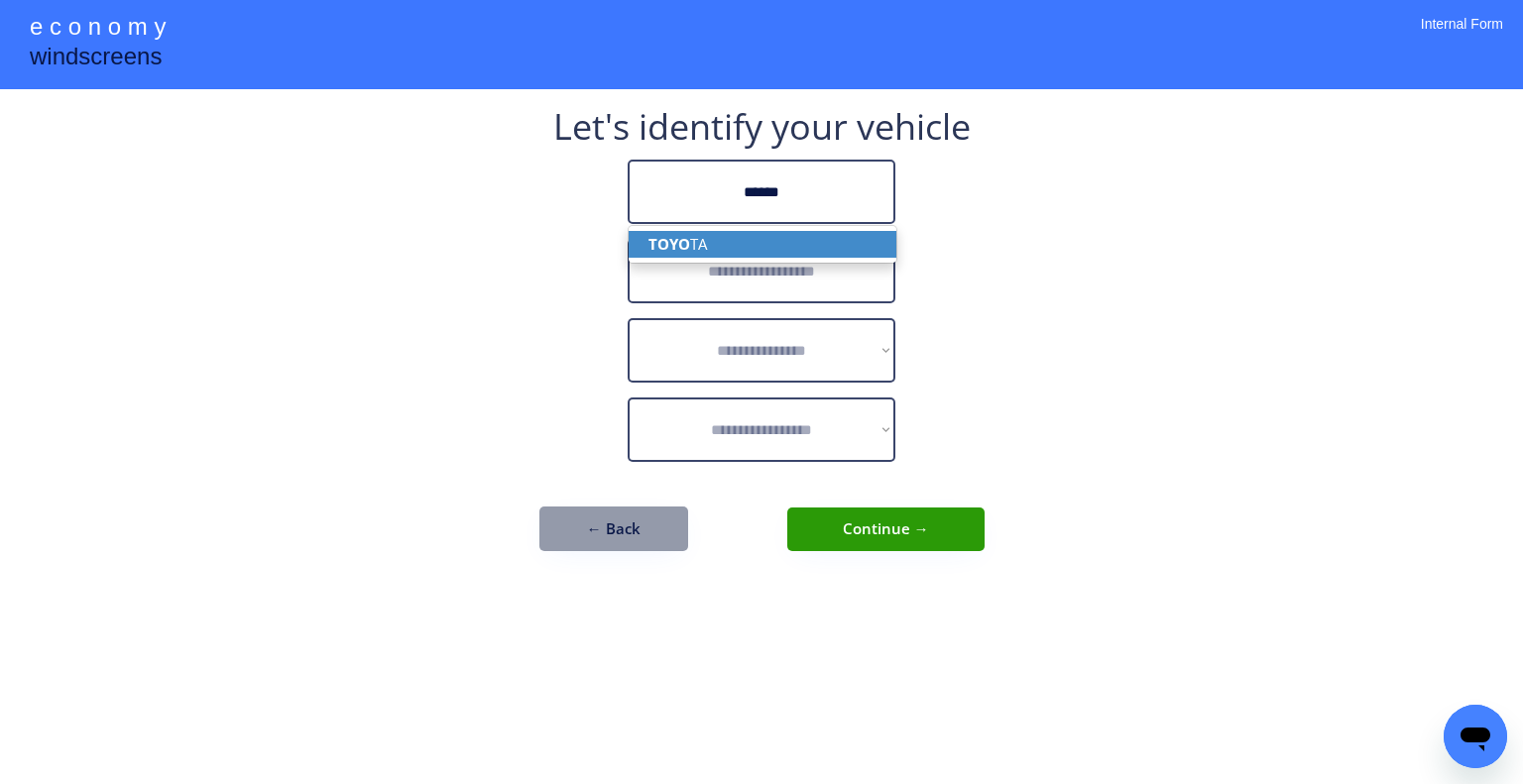 type on "******" 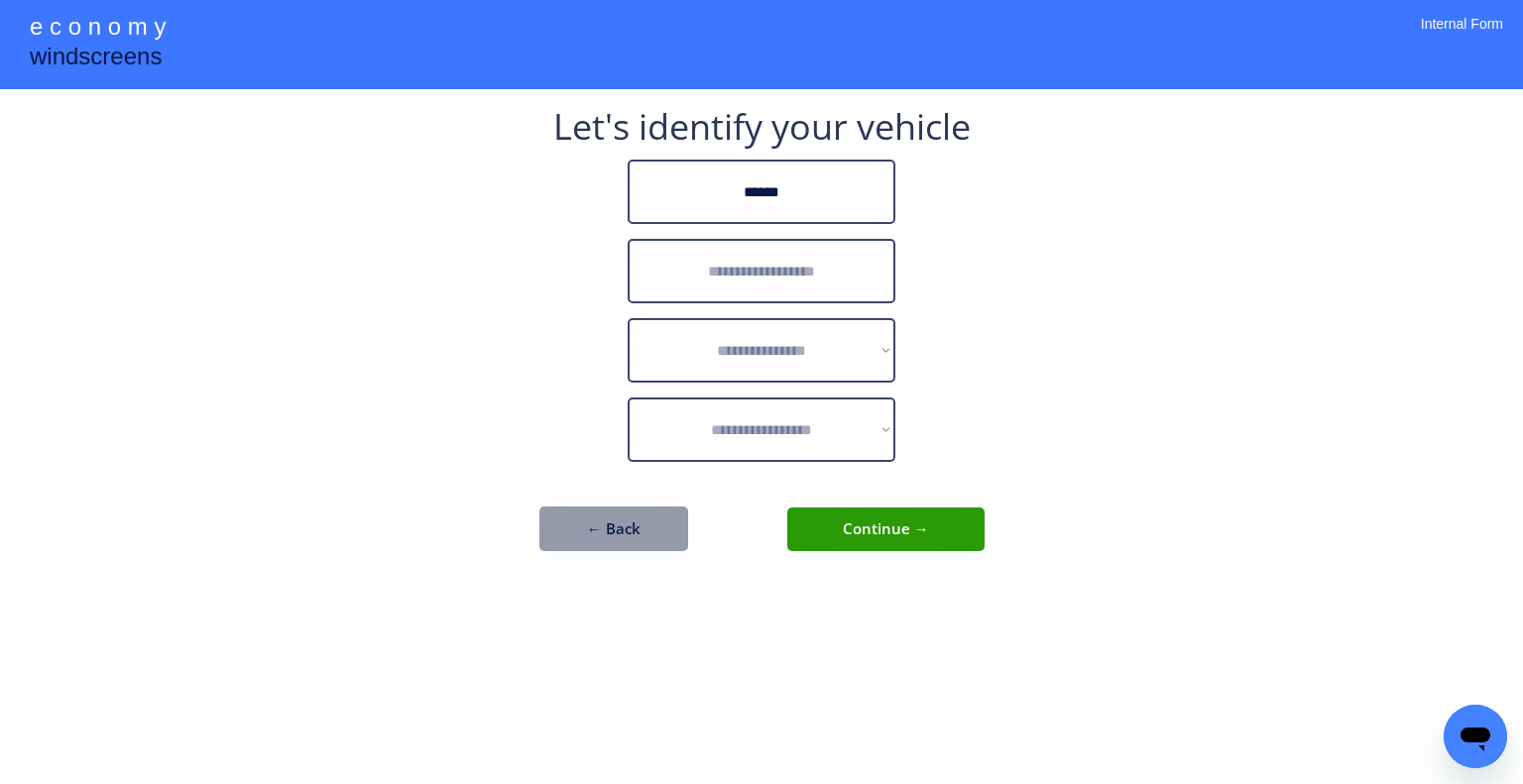click at bounding box center (762, 271) 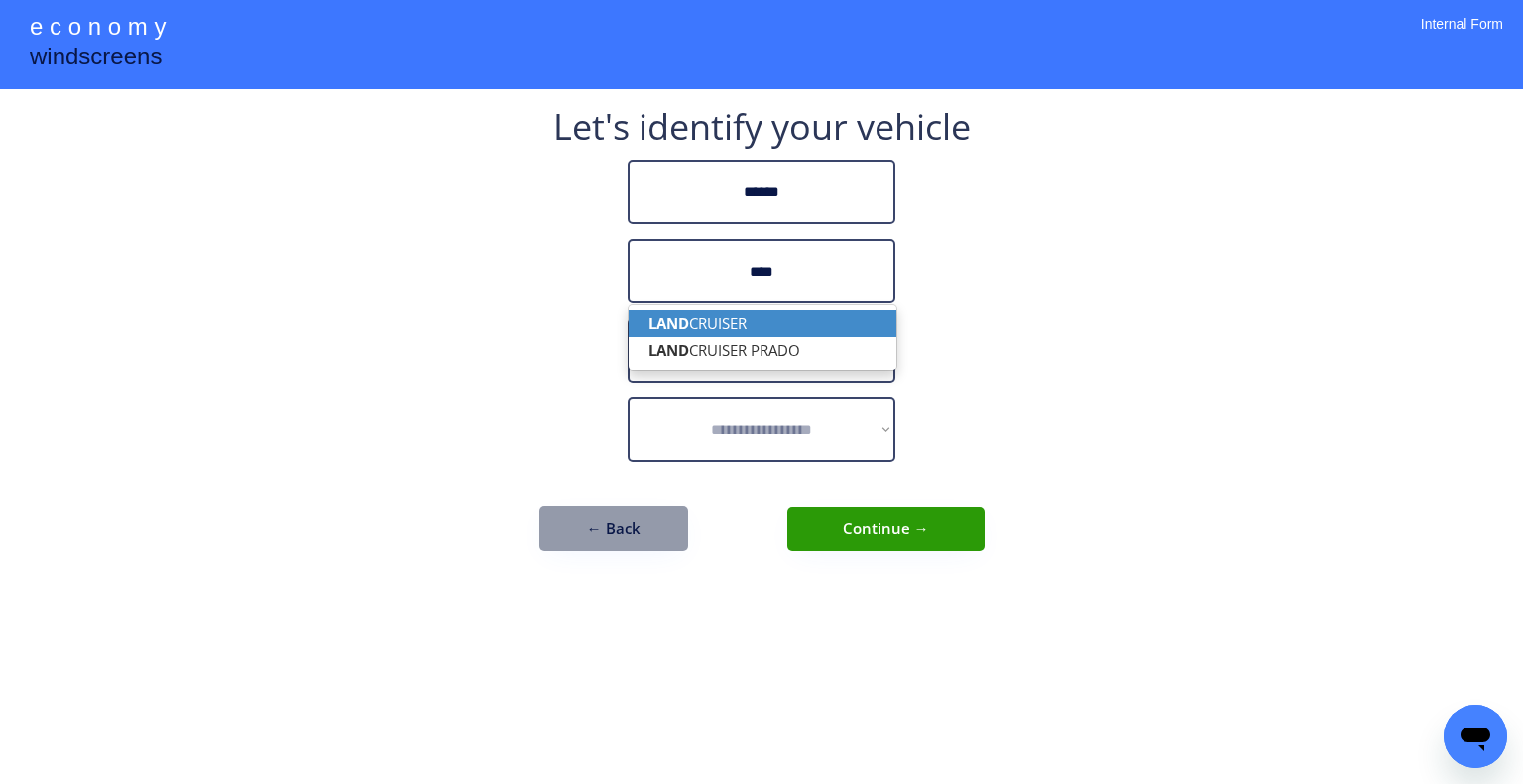 click on "LAND CRUISER" at bounding box center [762, 323] 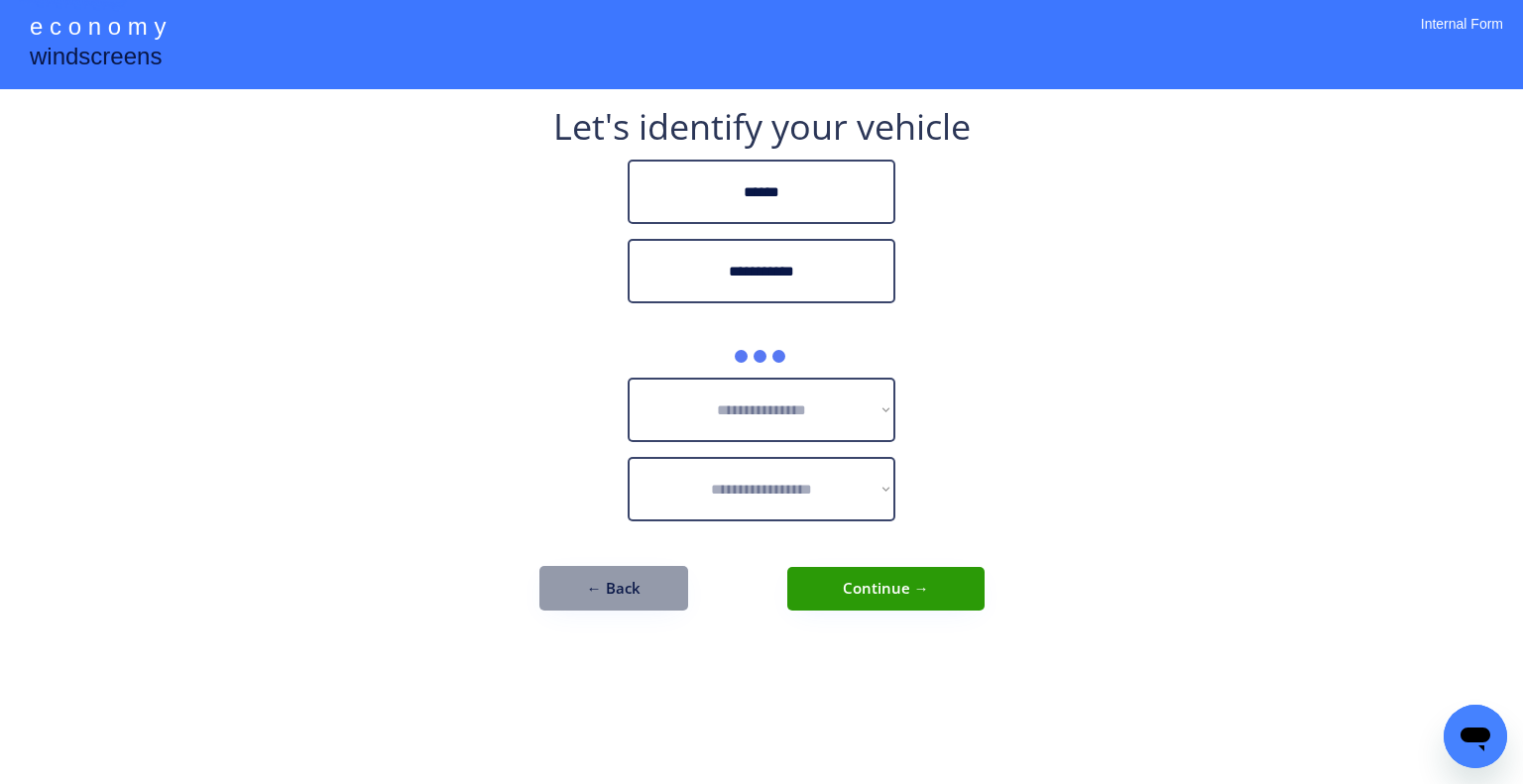 type on "**********" 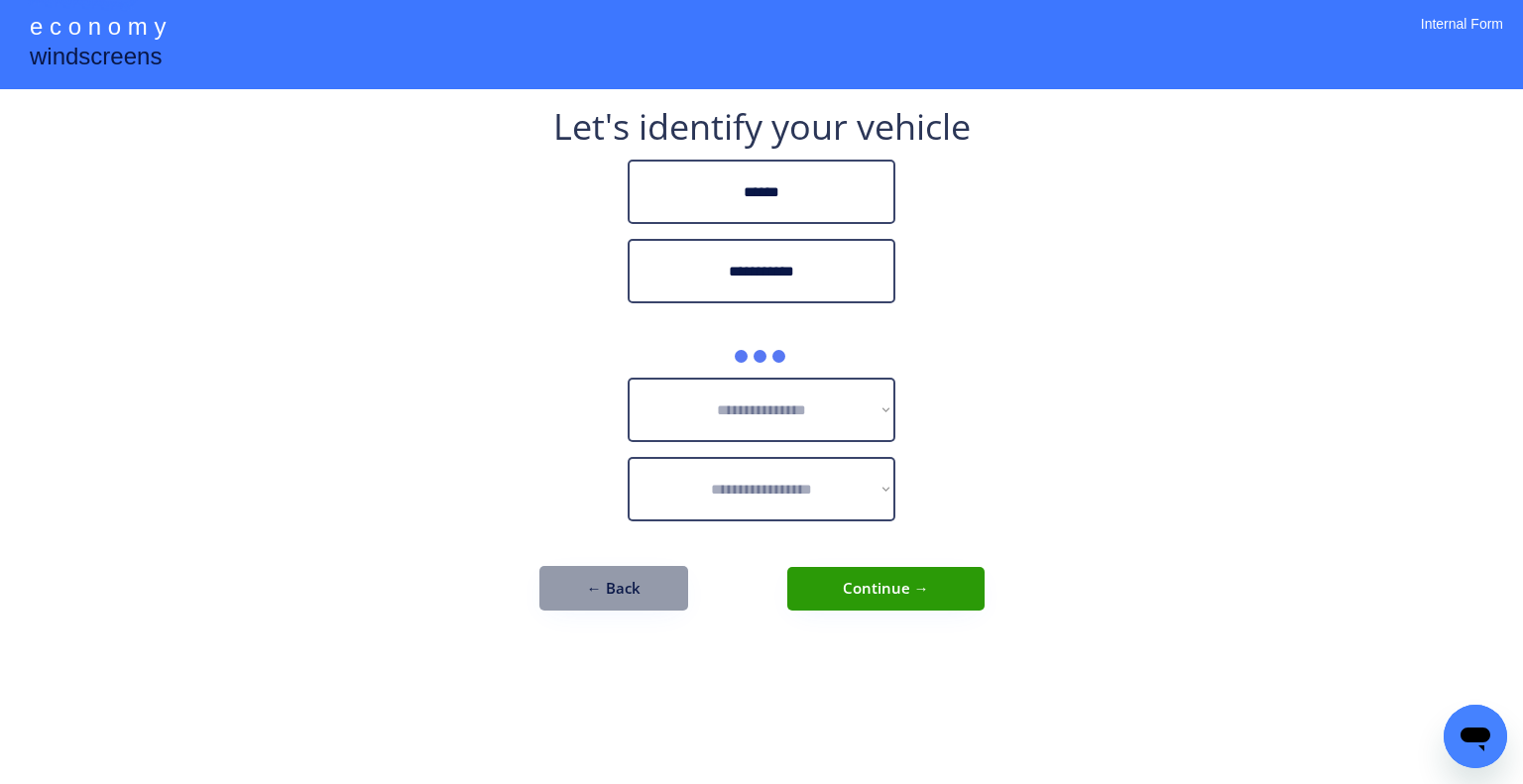 click on "**********" at bounding box center [762, 392] 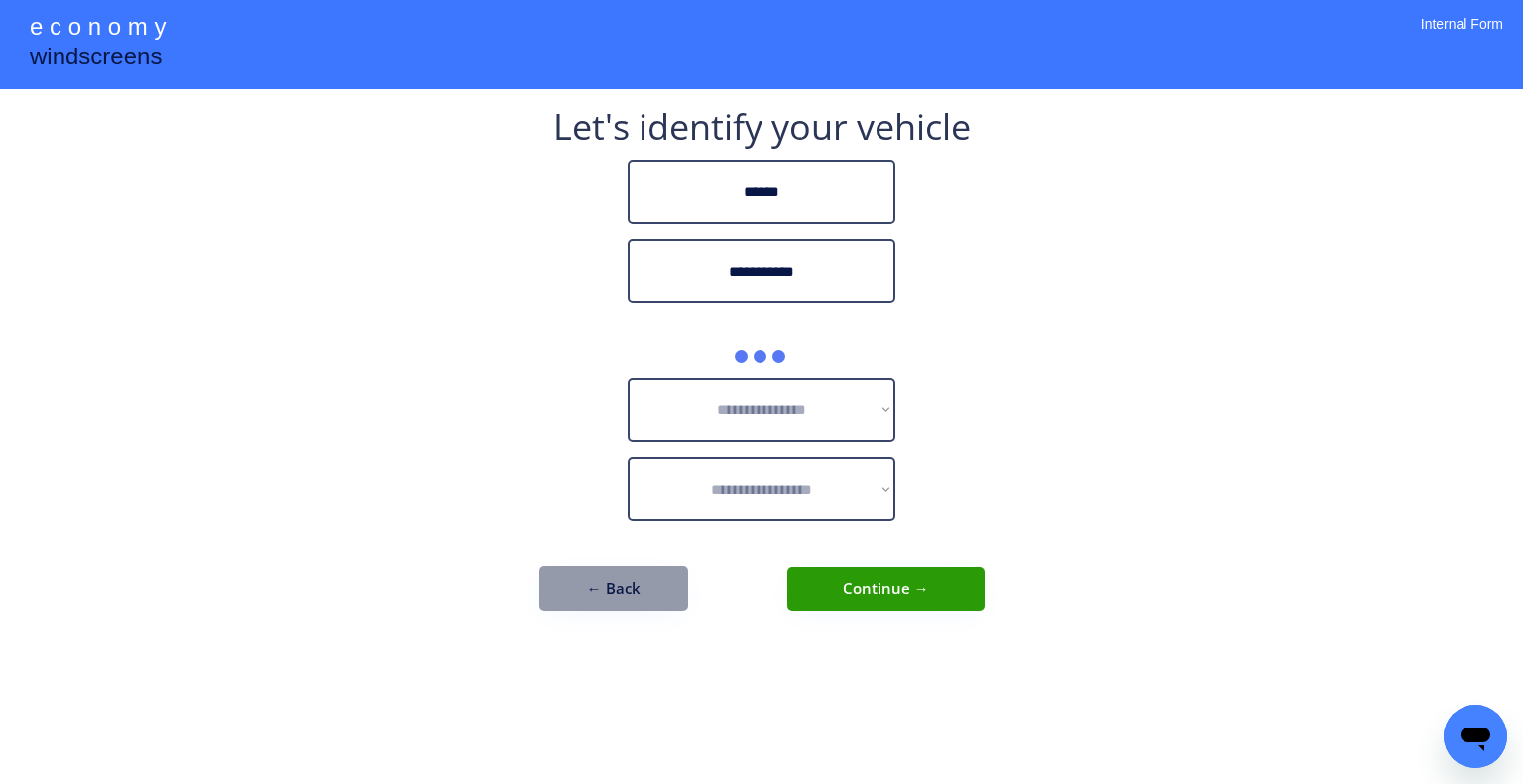 click on "**********" at bounding box center (762, 392) 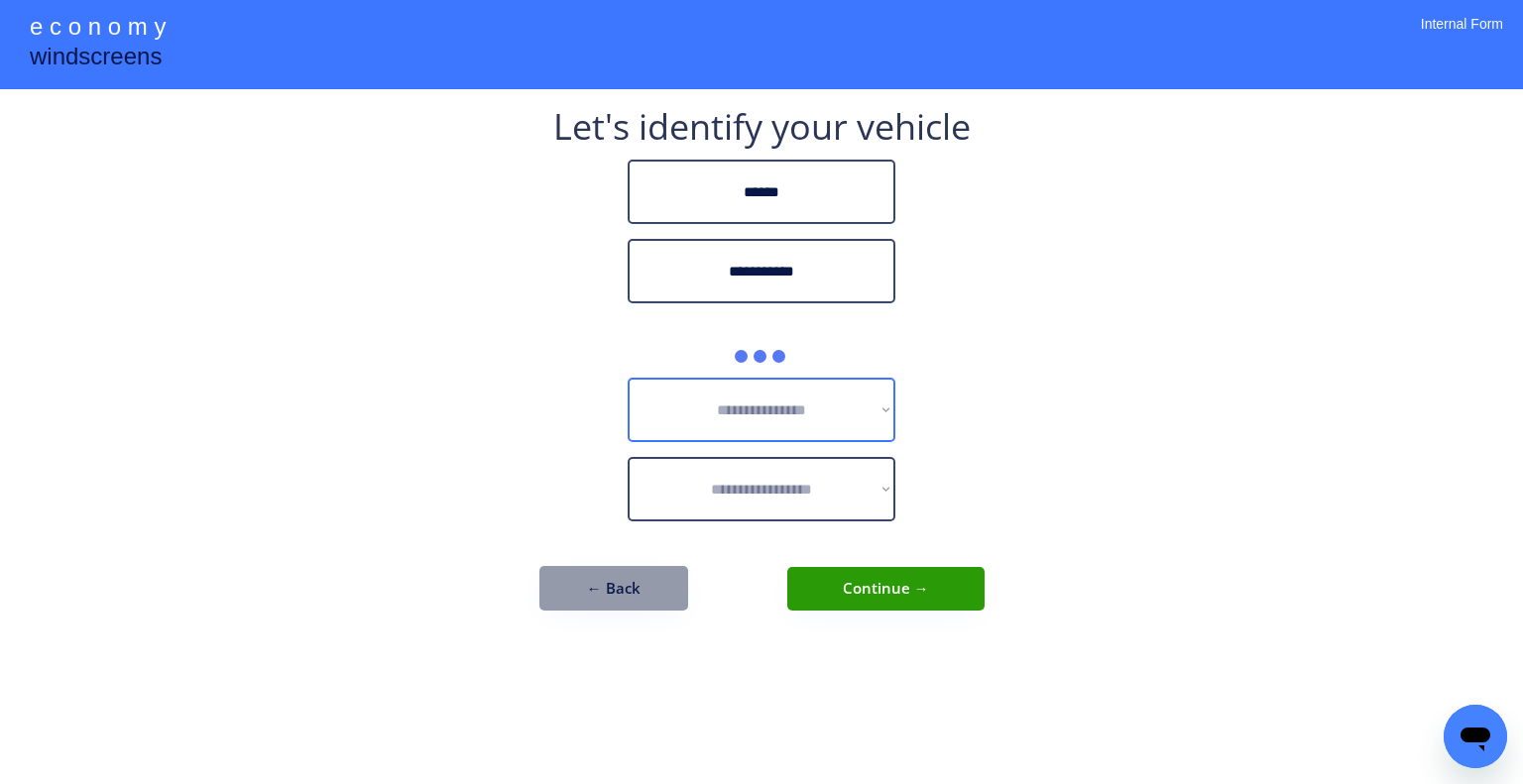 click on "**********" at bounding box center (762, 409) 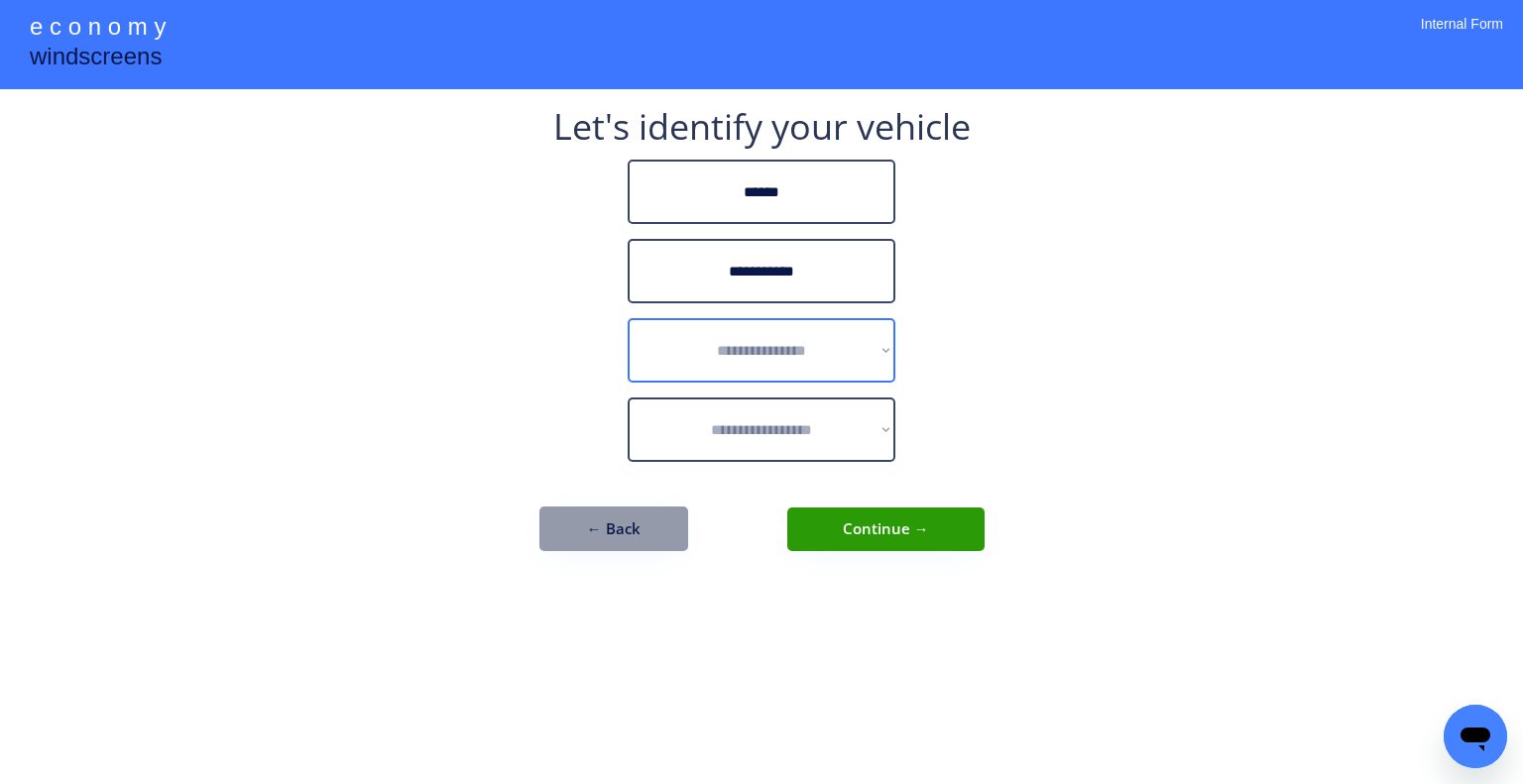 click on "**********" at bounding box center (762, 392) 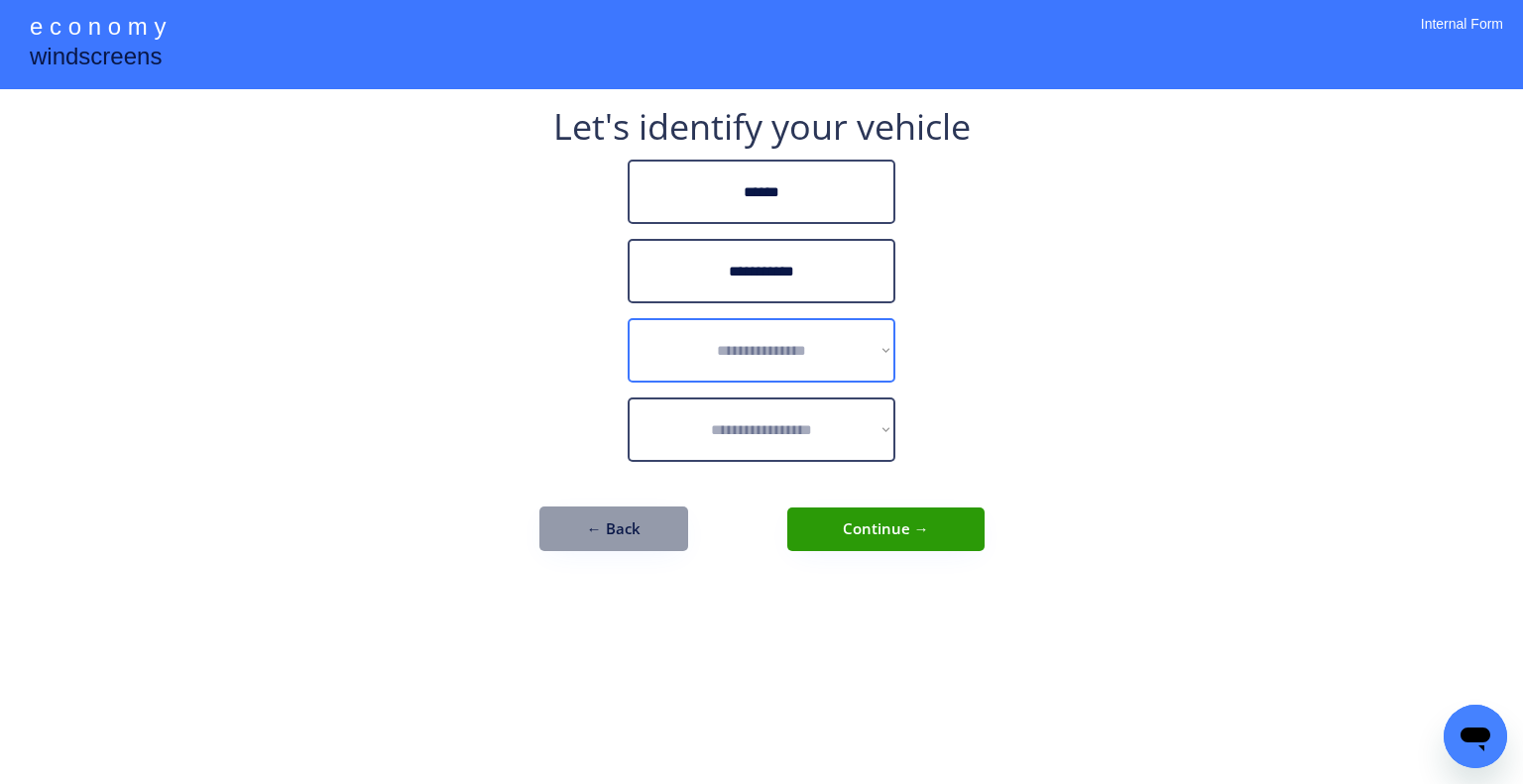 click on "**********" at bounding box center [762, 350] 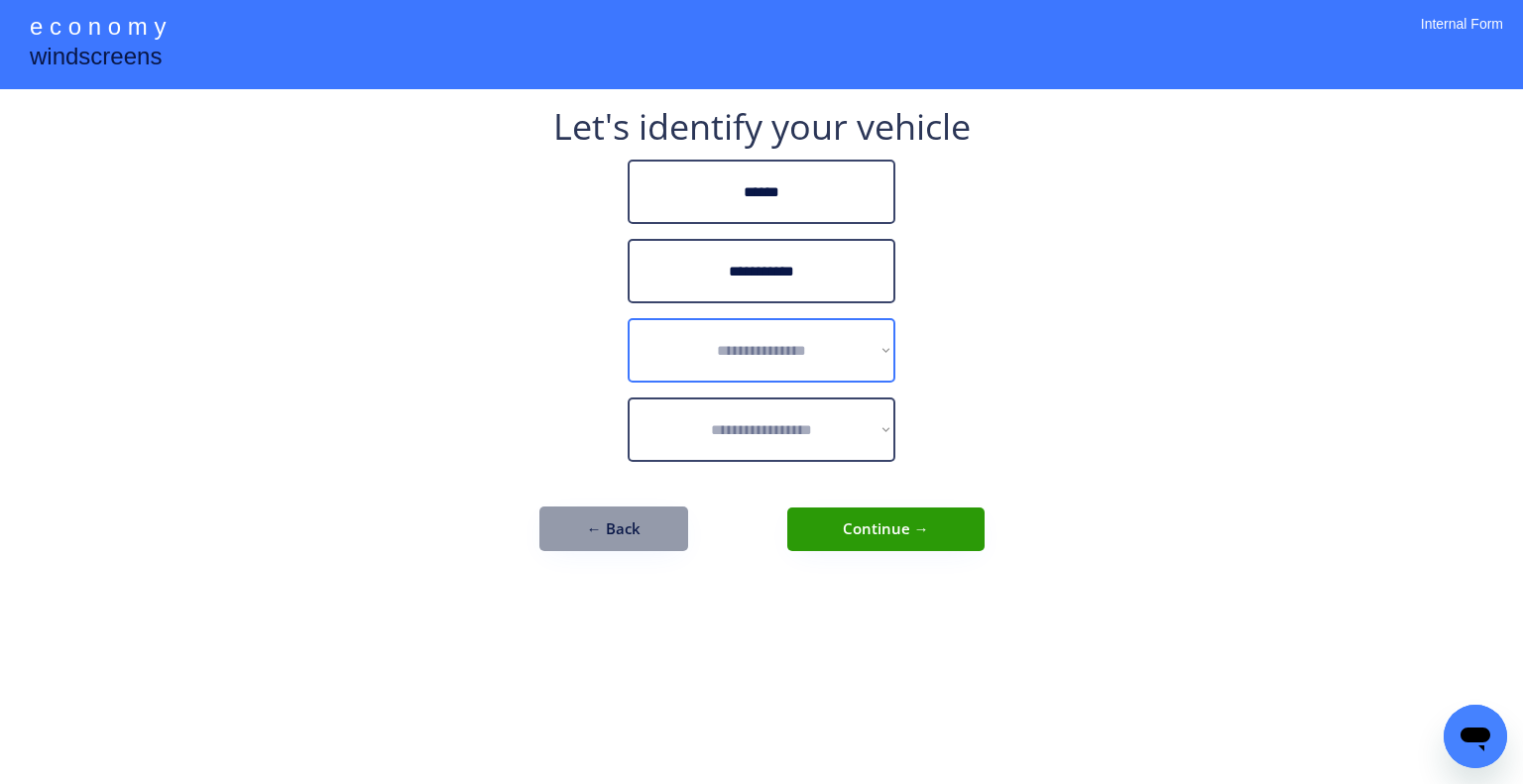 select on "******" 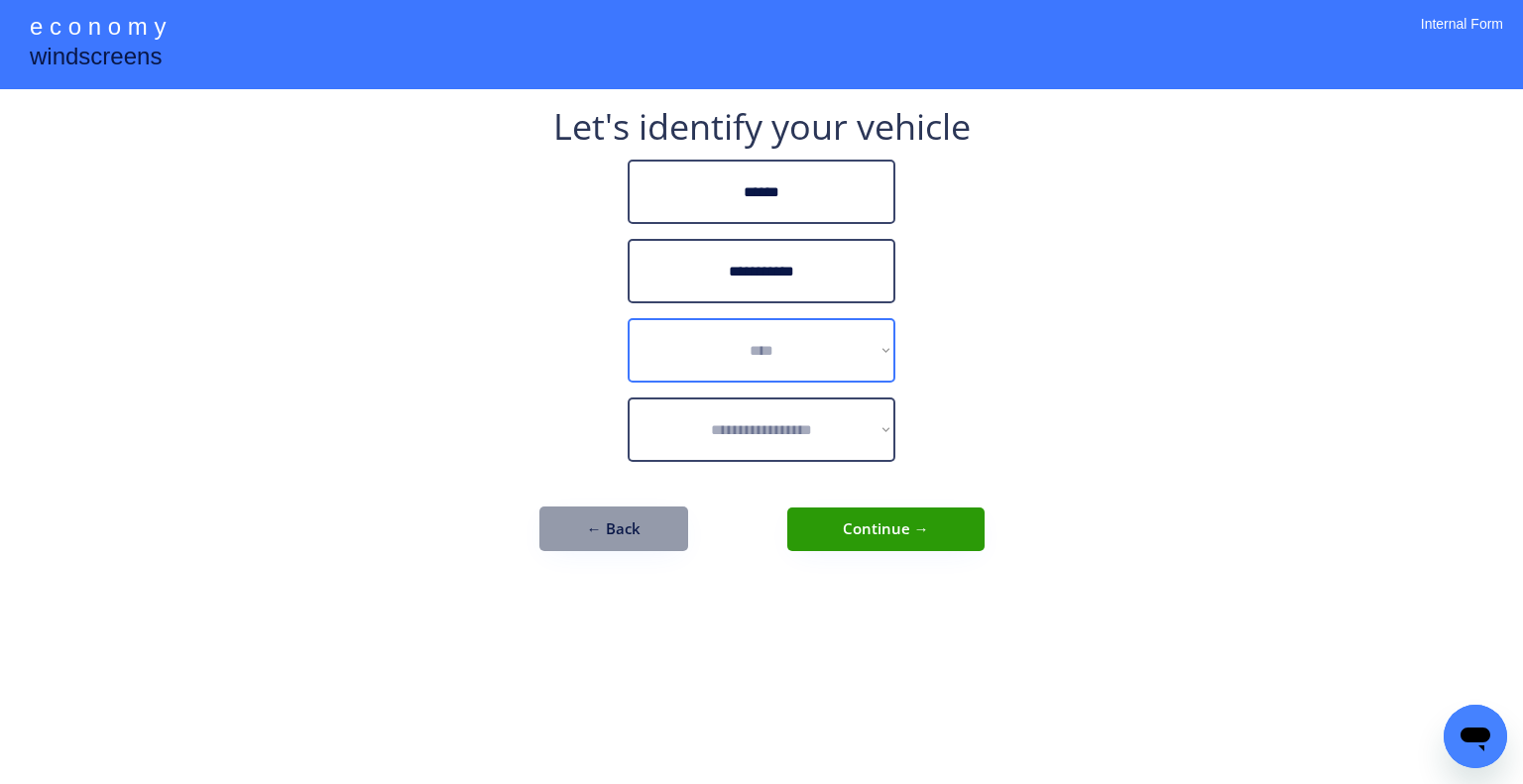 click on "**********" at bounding box center [762, 350] 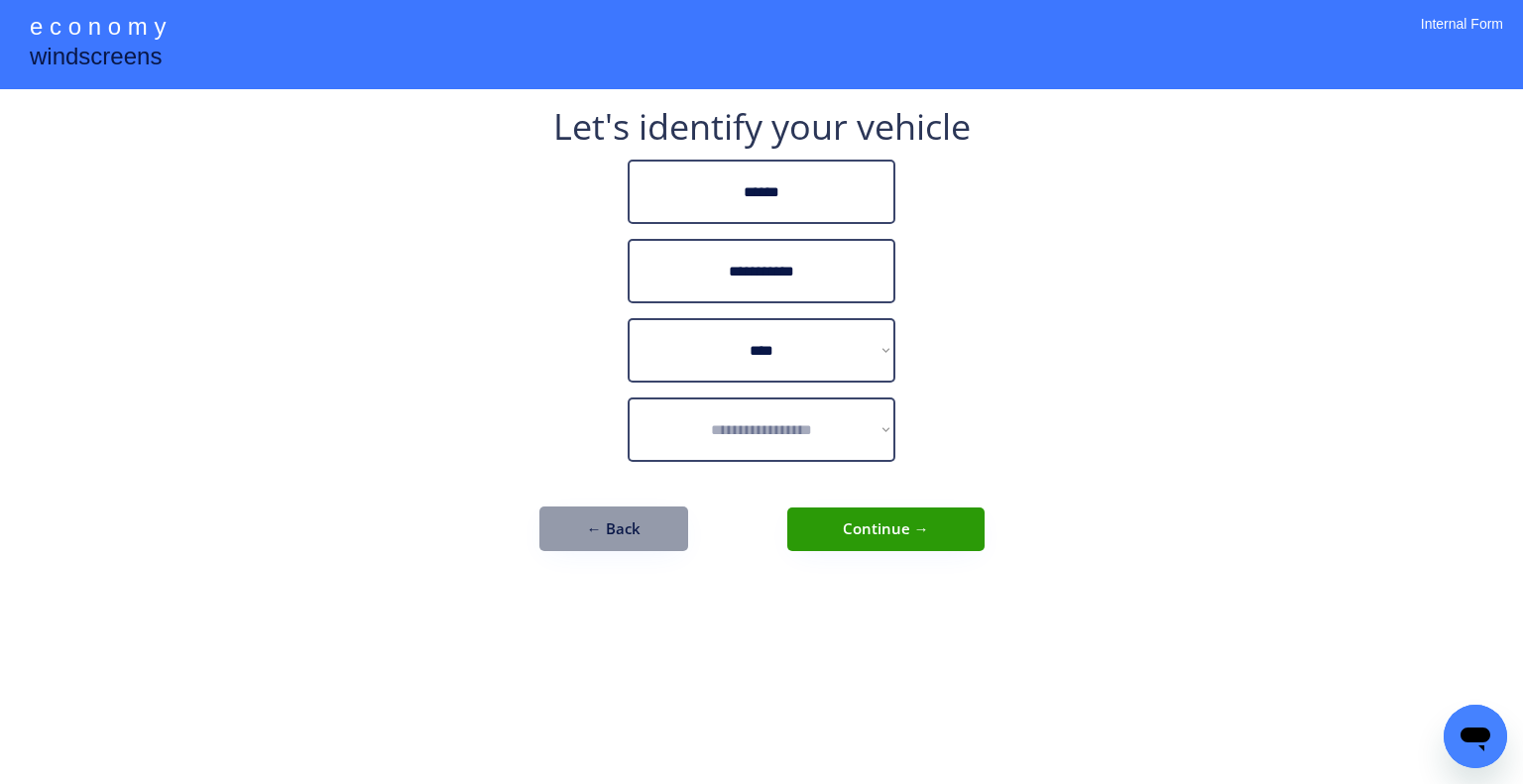 click on "**********" at bounding box center [762, 392] 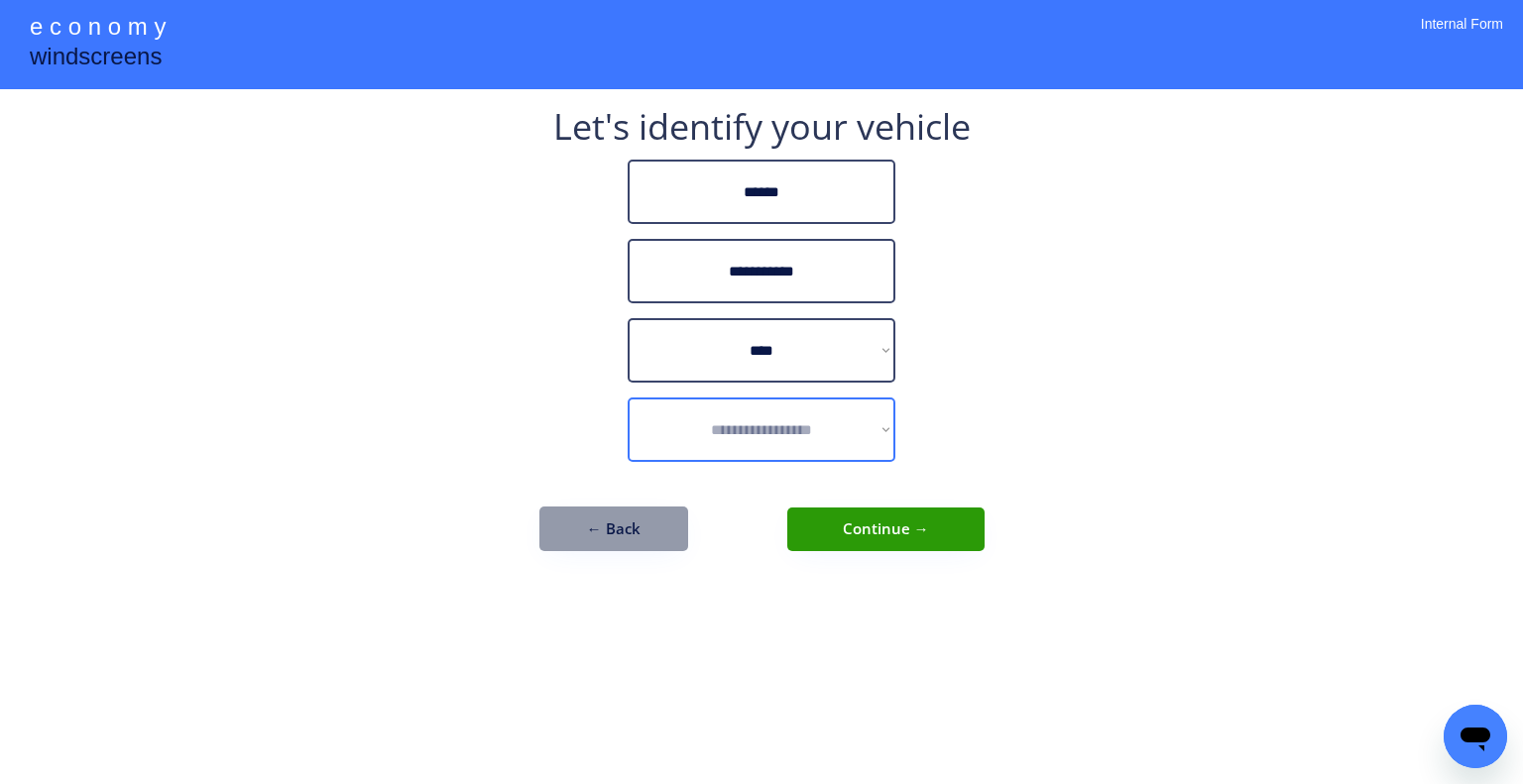 click on "**********" at bounding box center (762, 429) 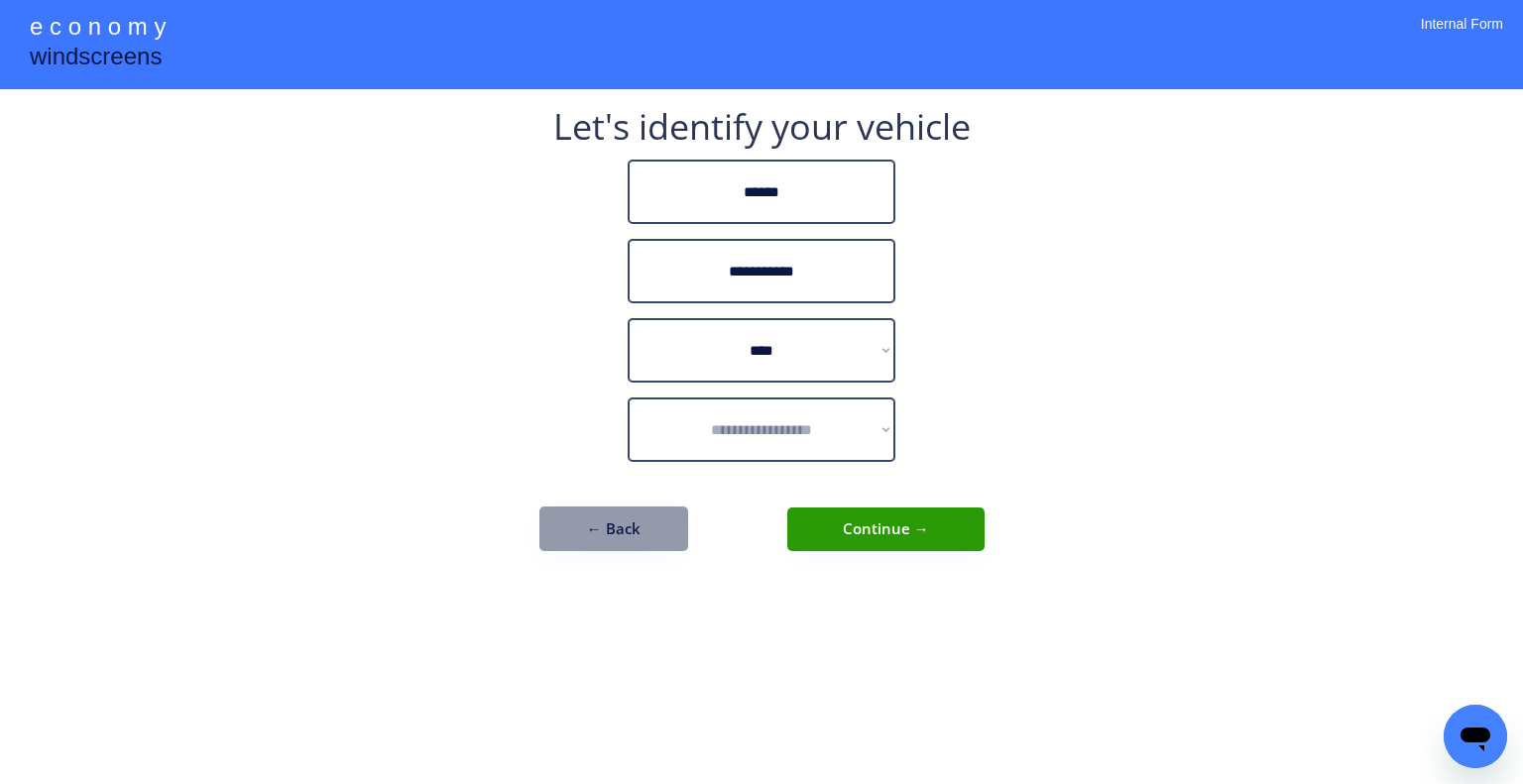 drag, startPoint x: 1160, startPoint y: 456, endPoint x: 1040, endPoint y: 459, distance: 120.037494 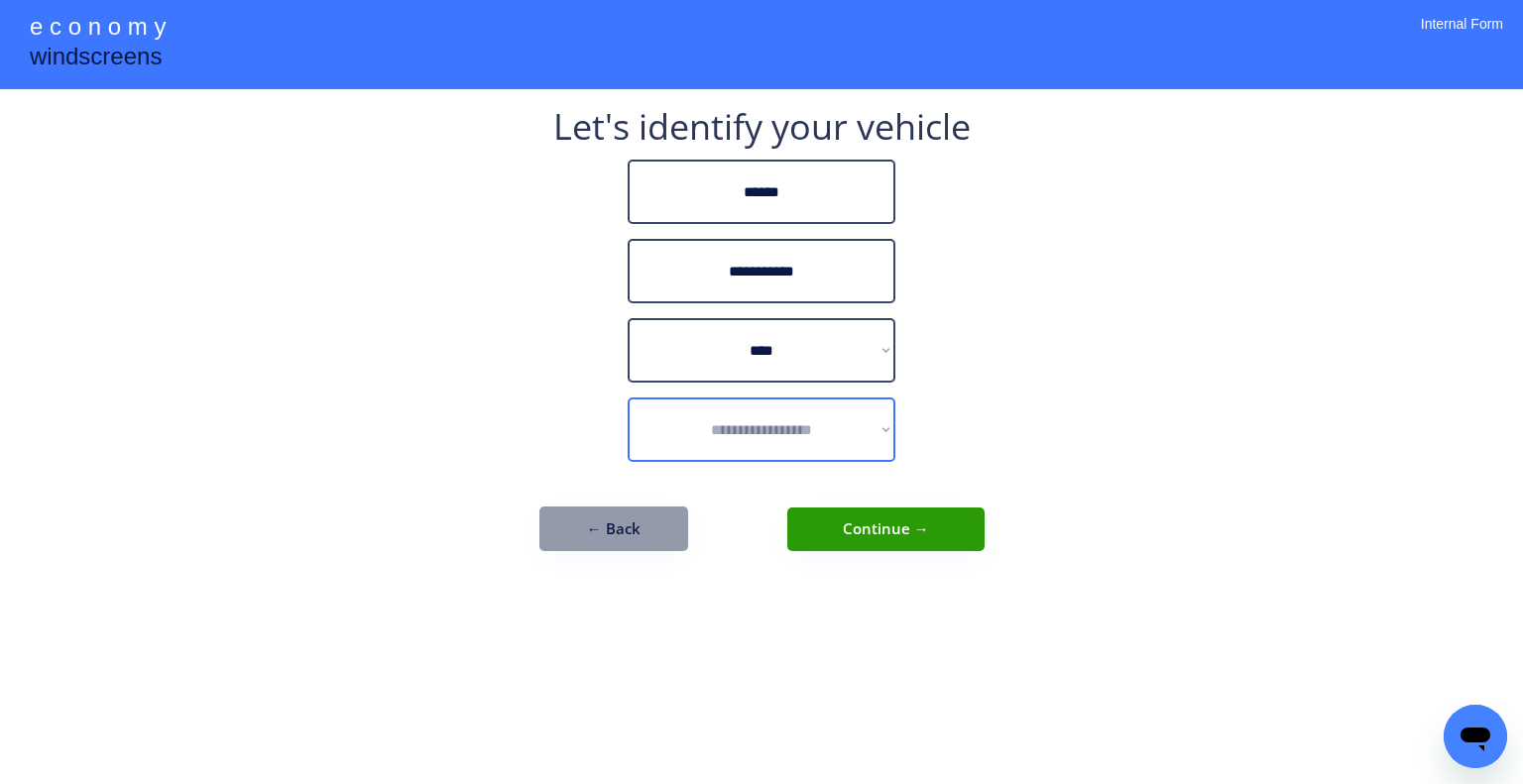 drag, startPoint x: 789, startPoint y: 426, endPoint x: 804, endPoint y: 444, distance: 23.43075 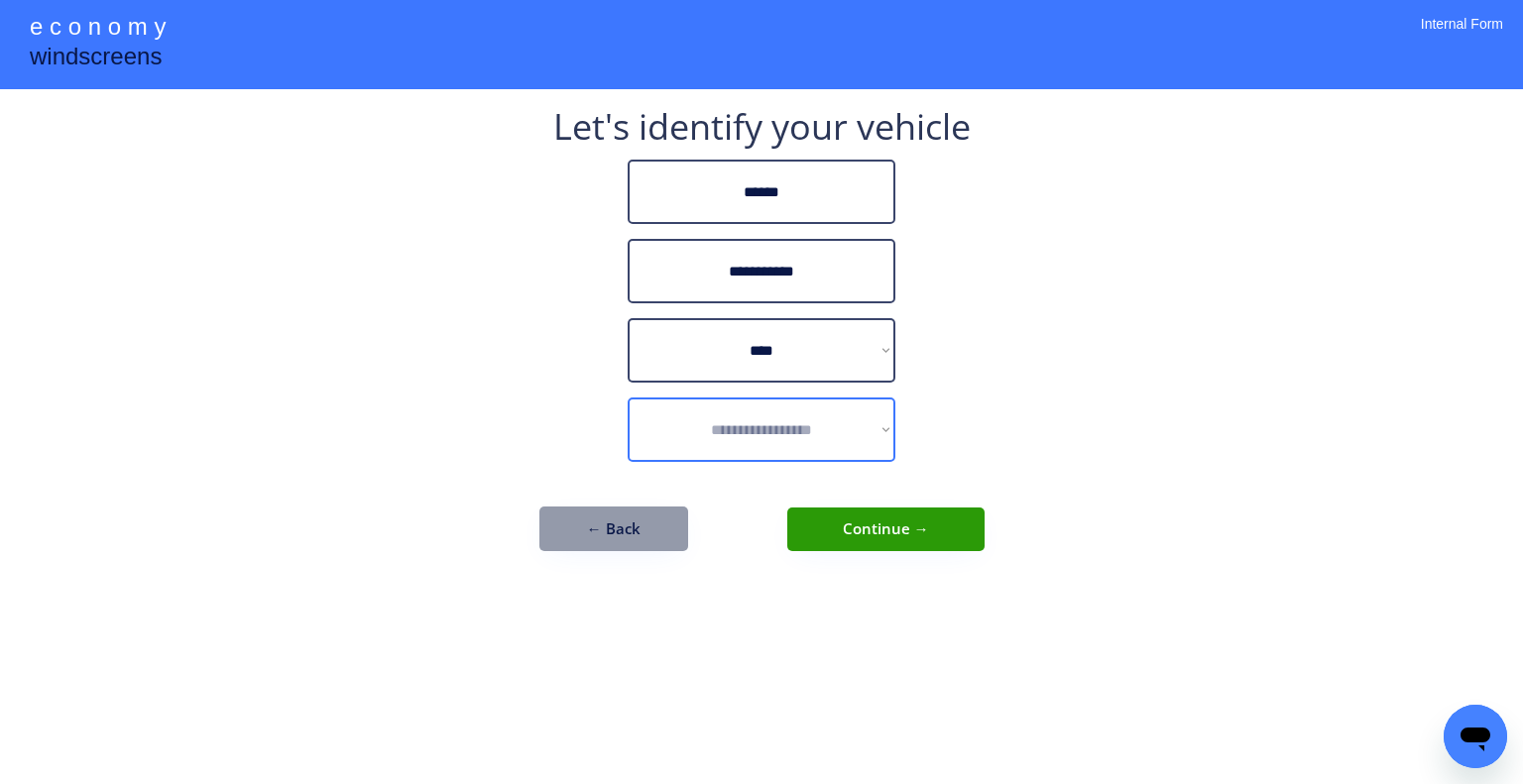 select on "**********" 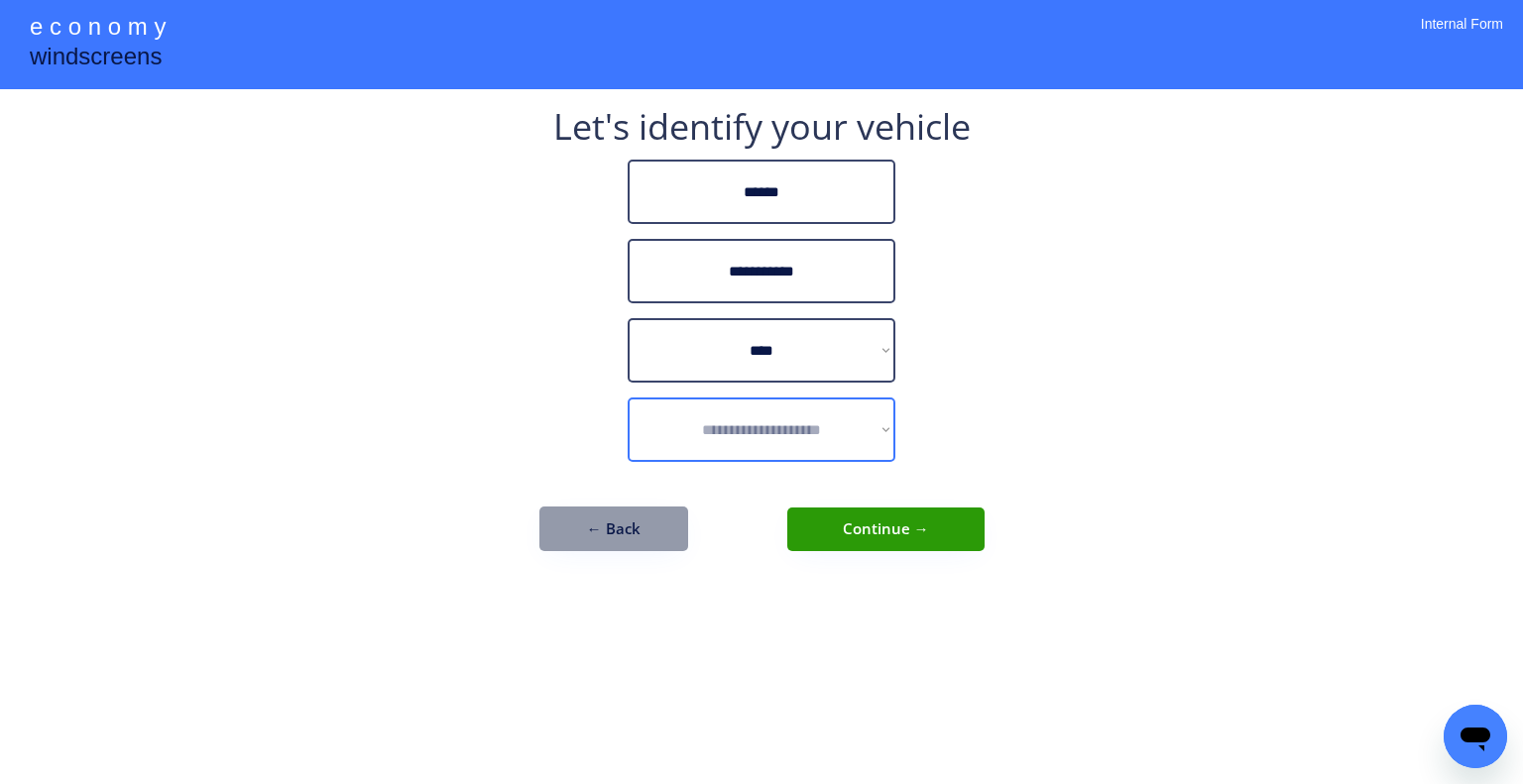 click on "**********" at bounding box center [762, 429] 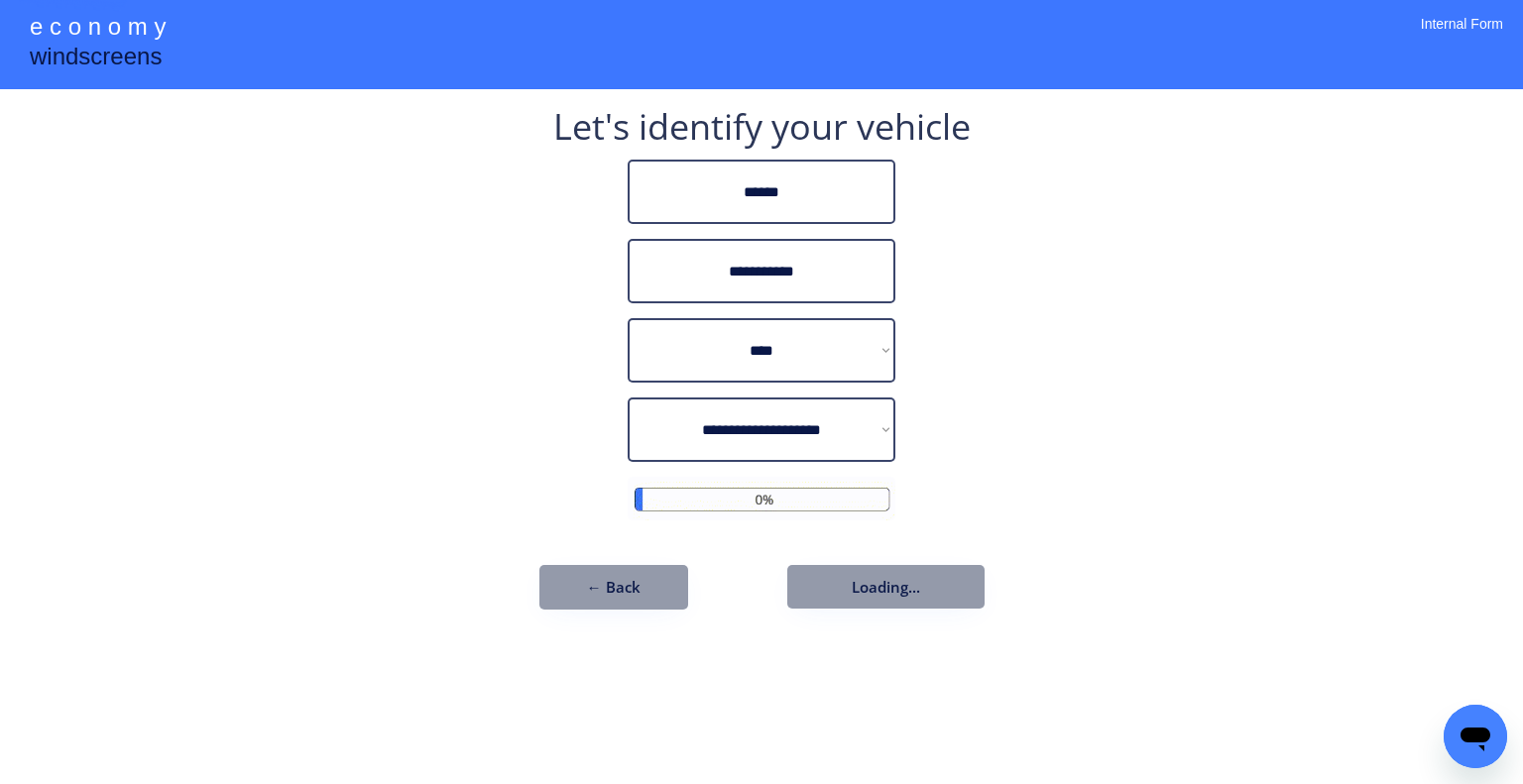 click on "**********" at bounding box center (762, 392) 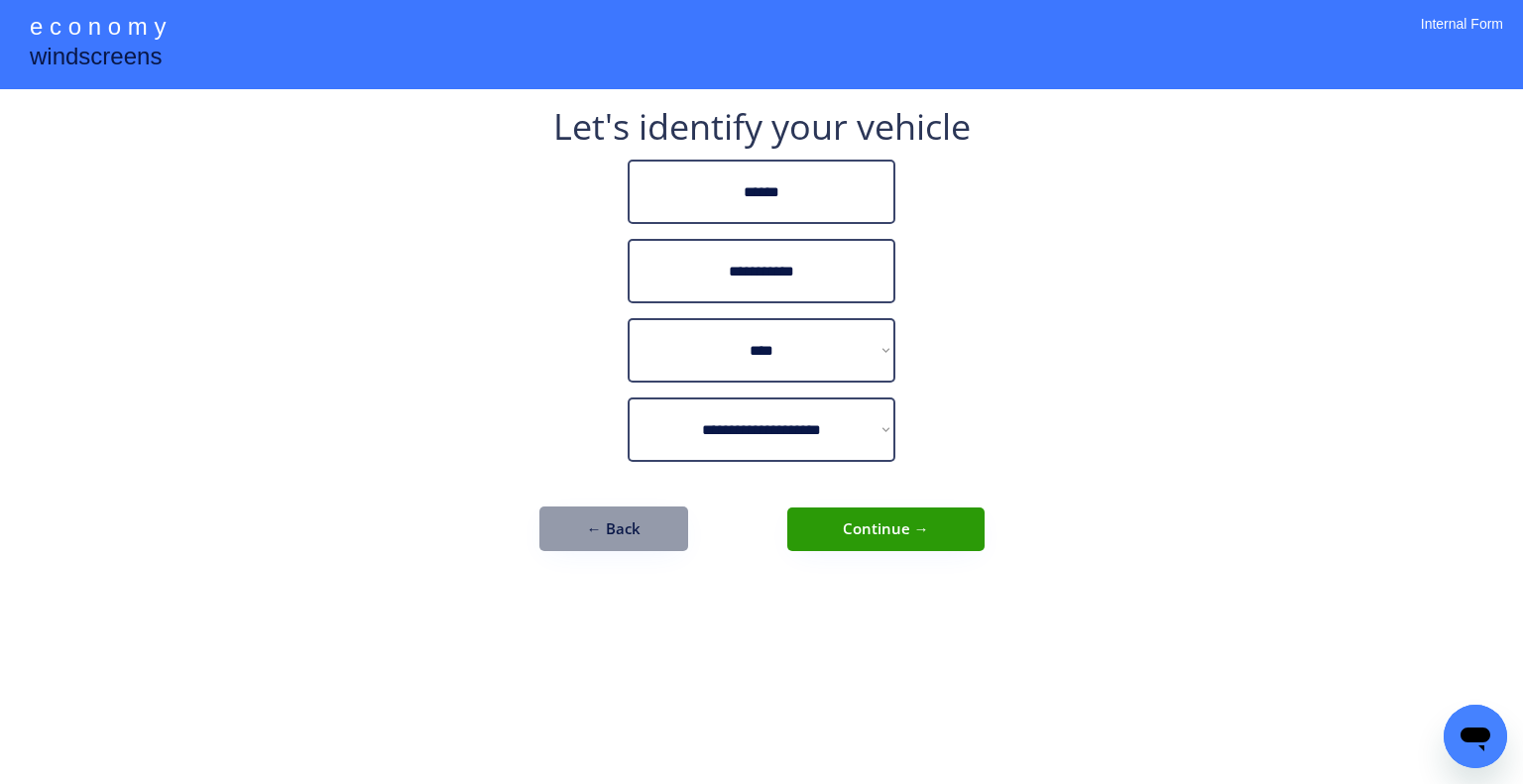 click on "Continue    →" at bounding box center (885, 529) 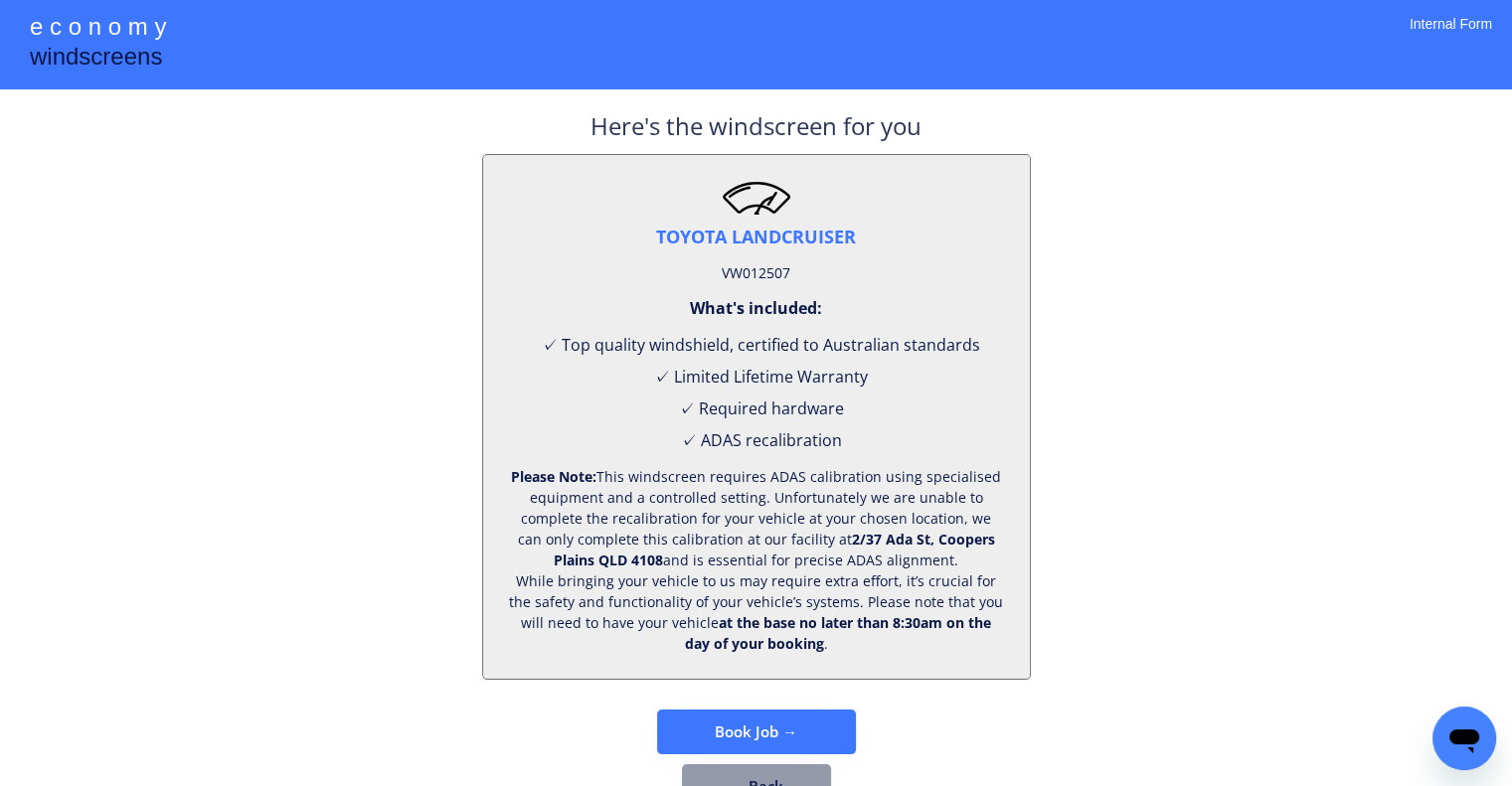 click on "VW012507" at bounding box center (756, 273) 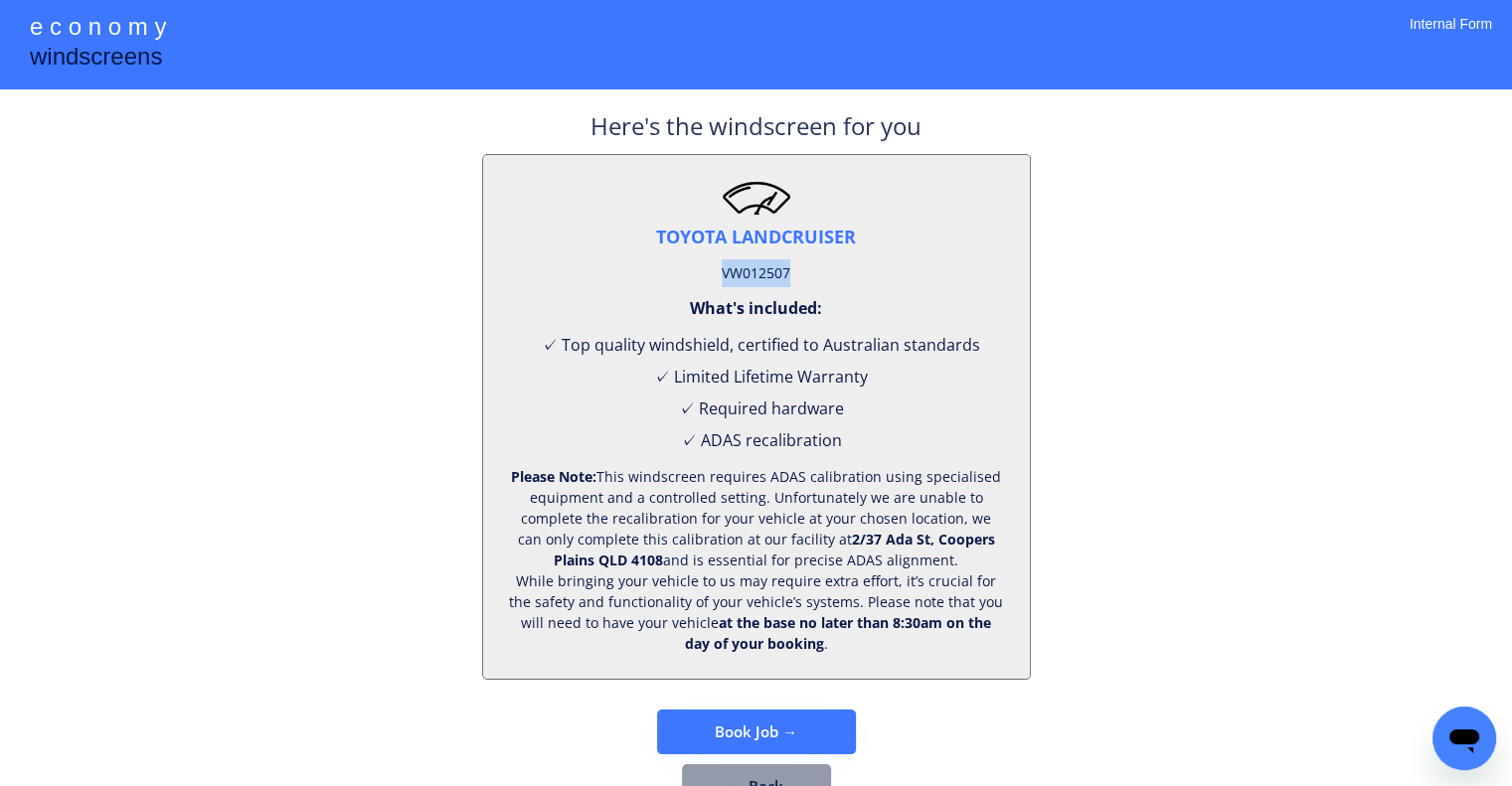 click on "VW012507" at bounding box center [756, 273] 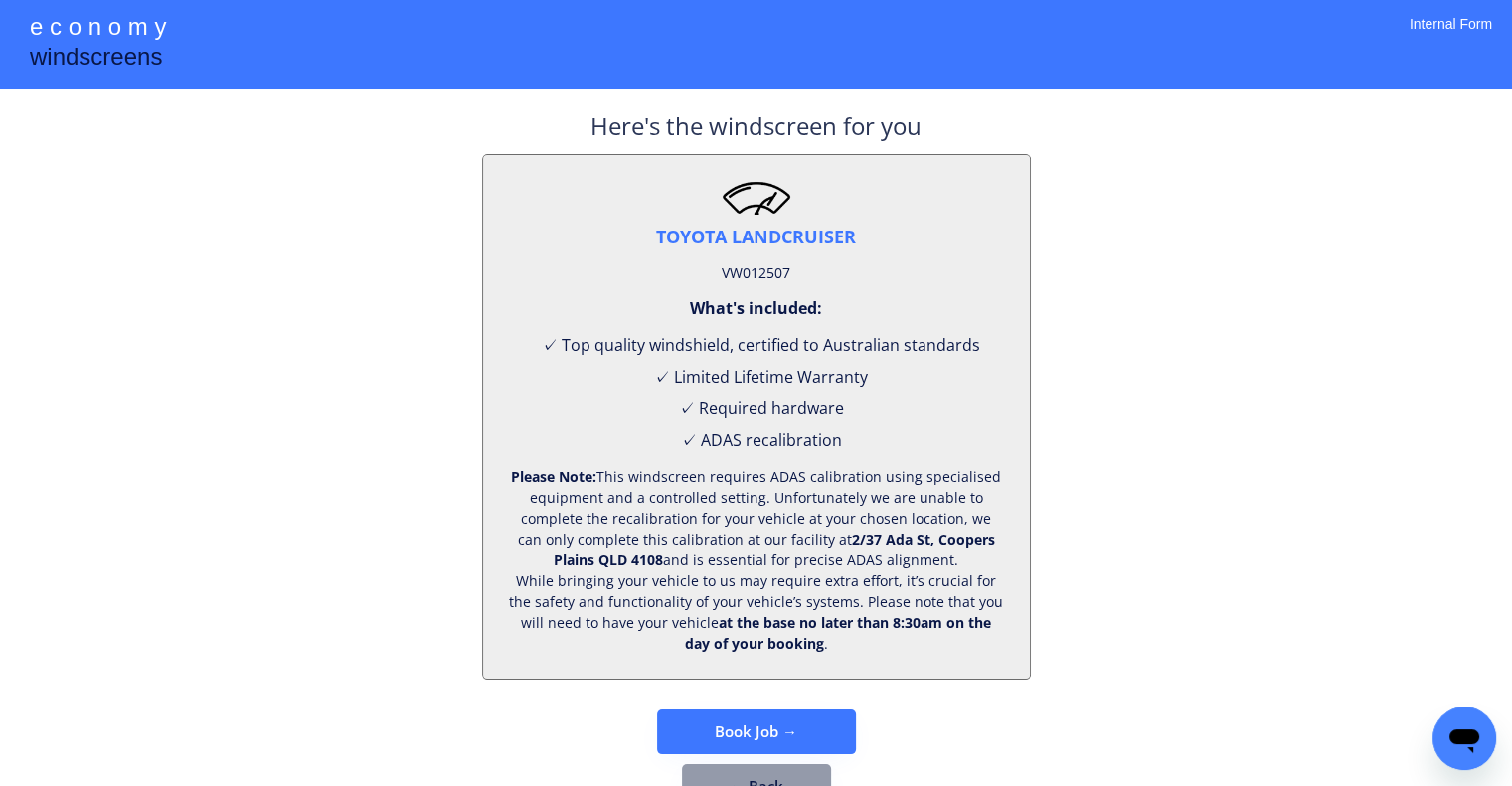click on "**********" at bounding box center [756, 424] 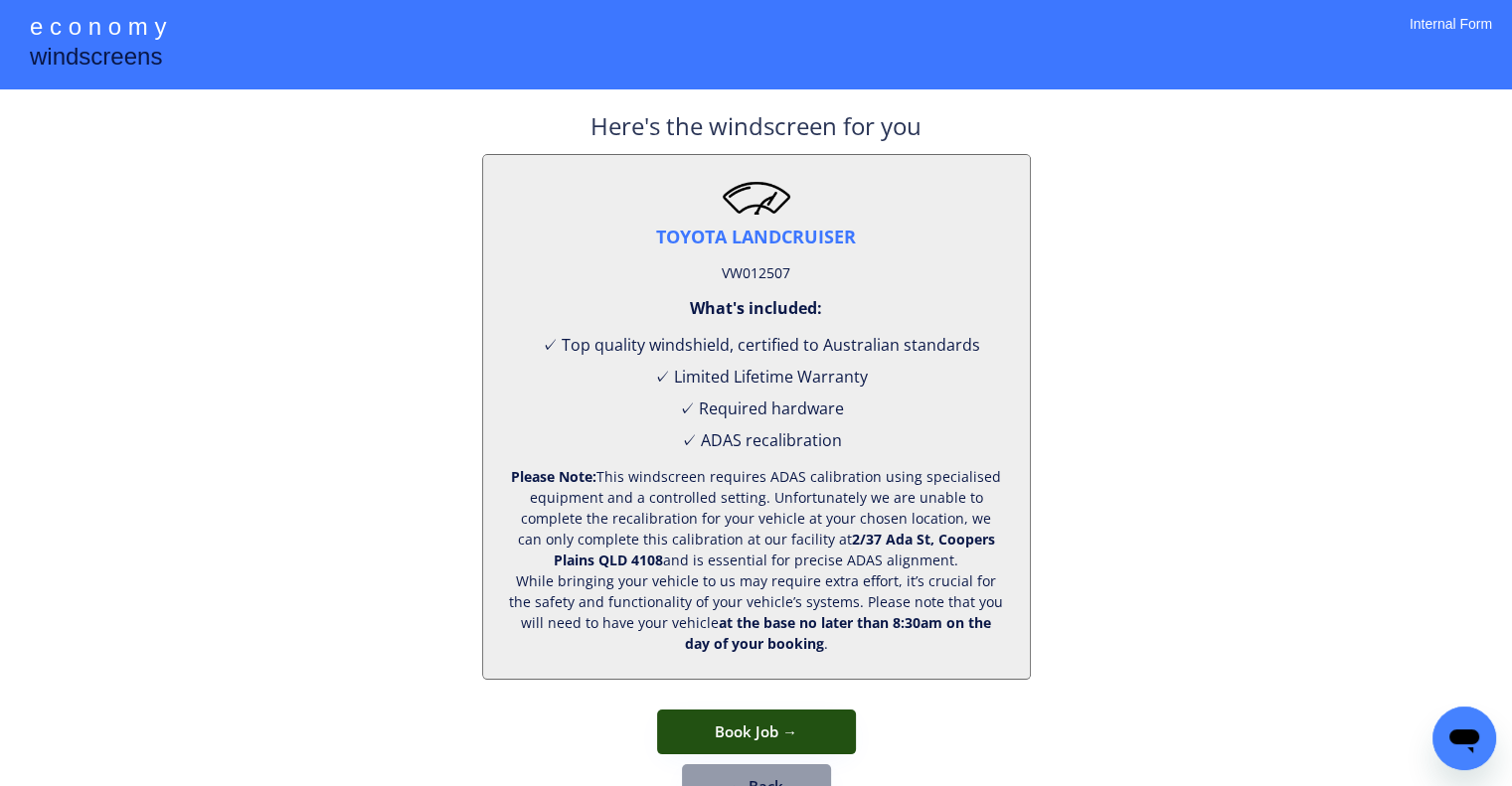 click on "Book Job    →" at bounding box center (756, 731) 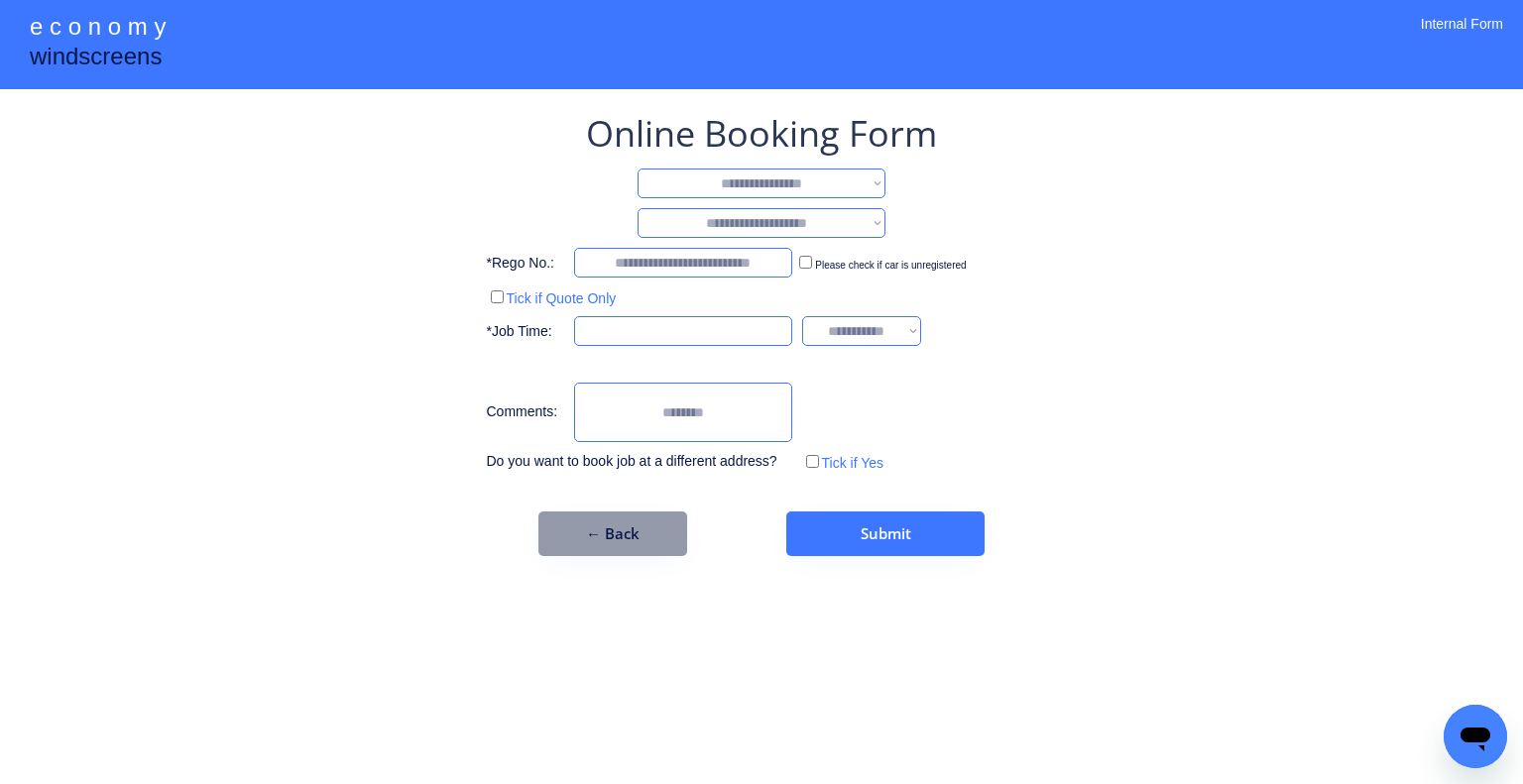 click on "**********" at bounding box center (762, 183) 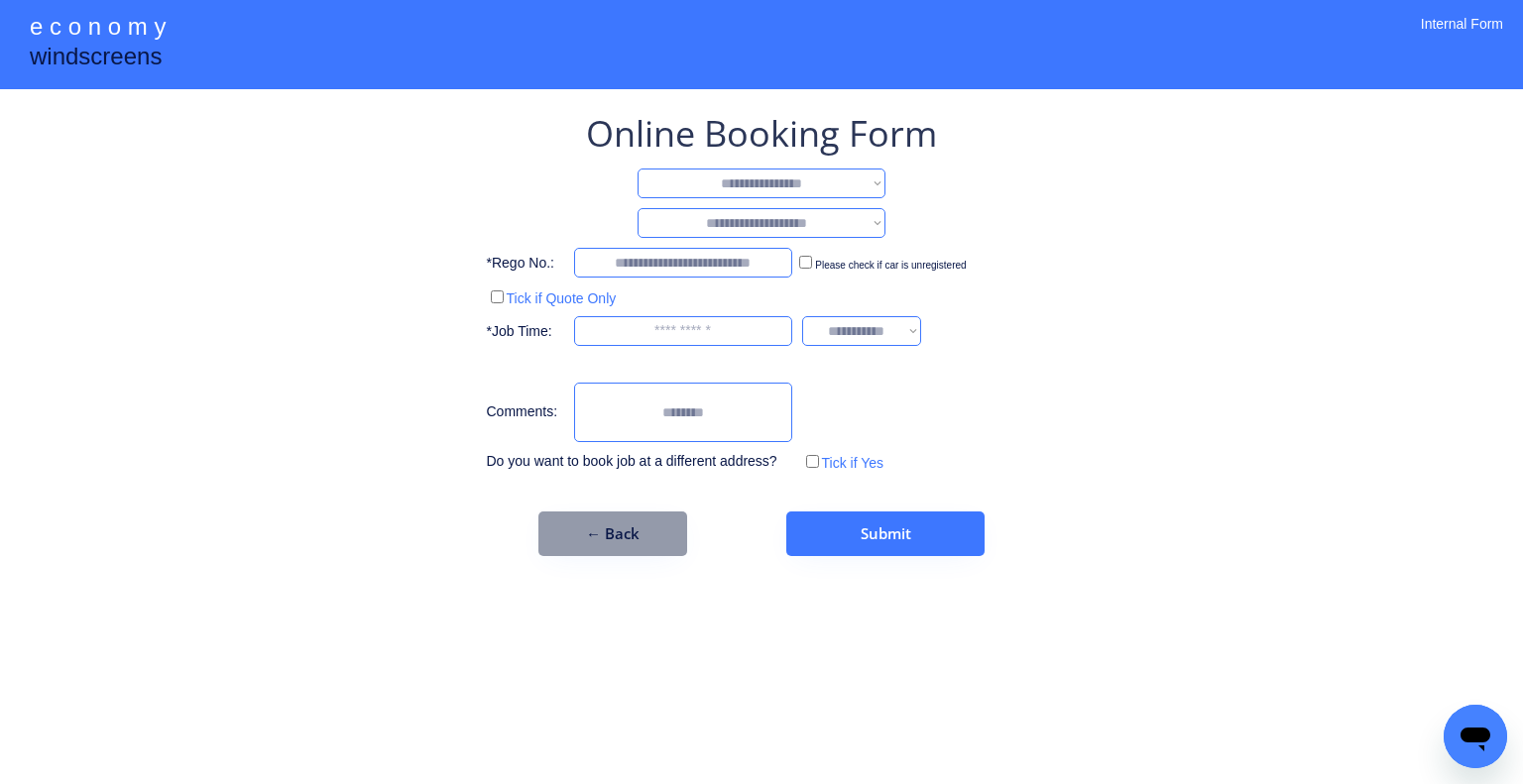 select on "**********" 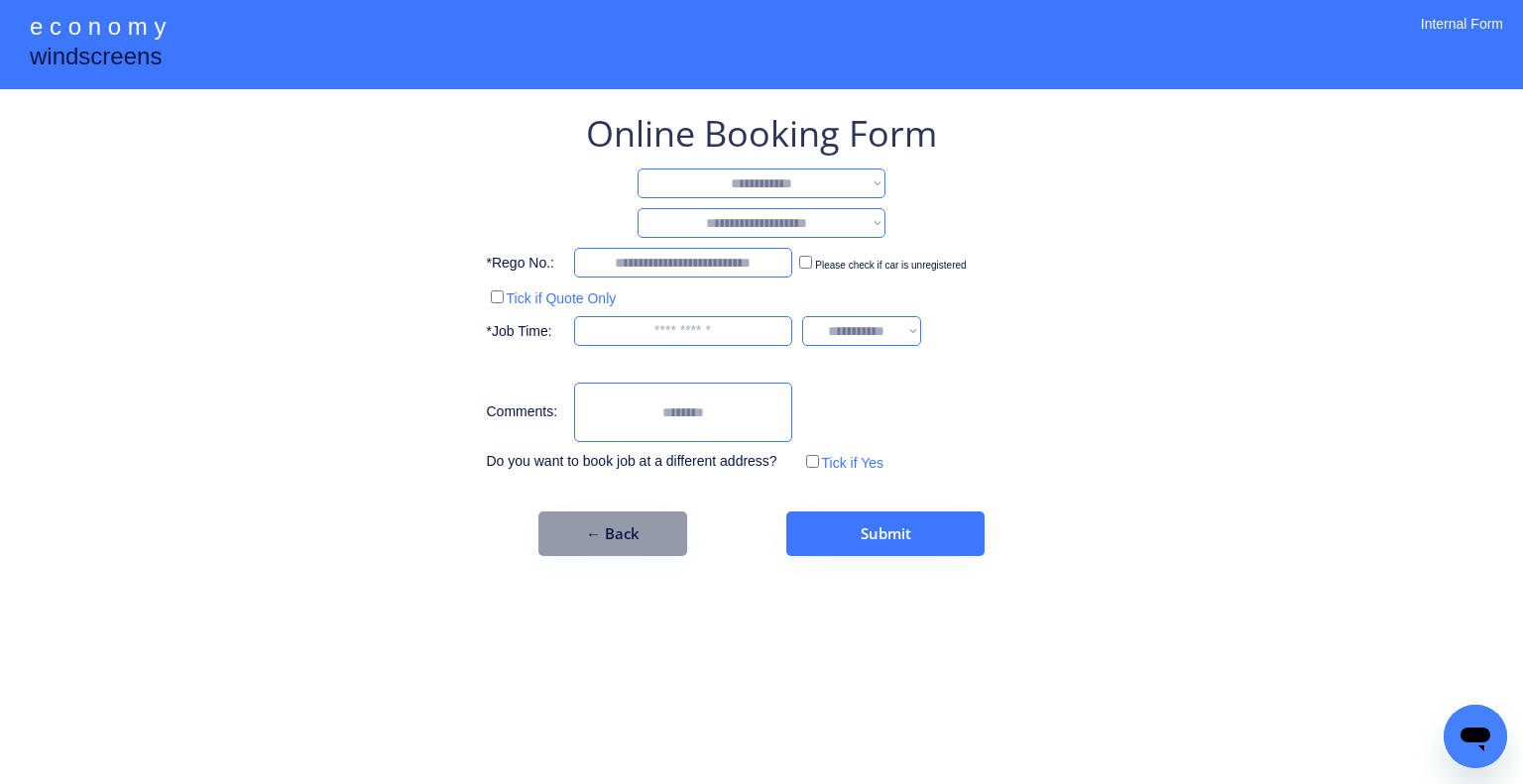 click on "**********" at bounding box center (762, 183) 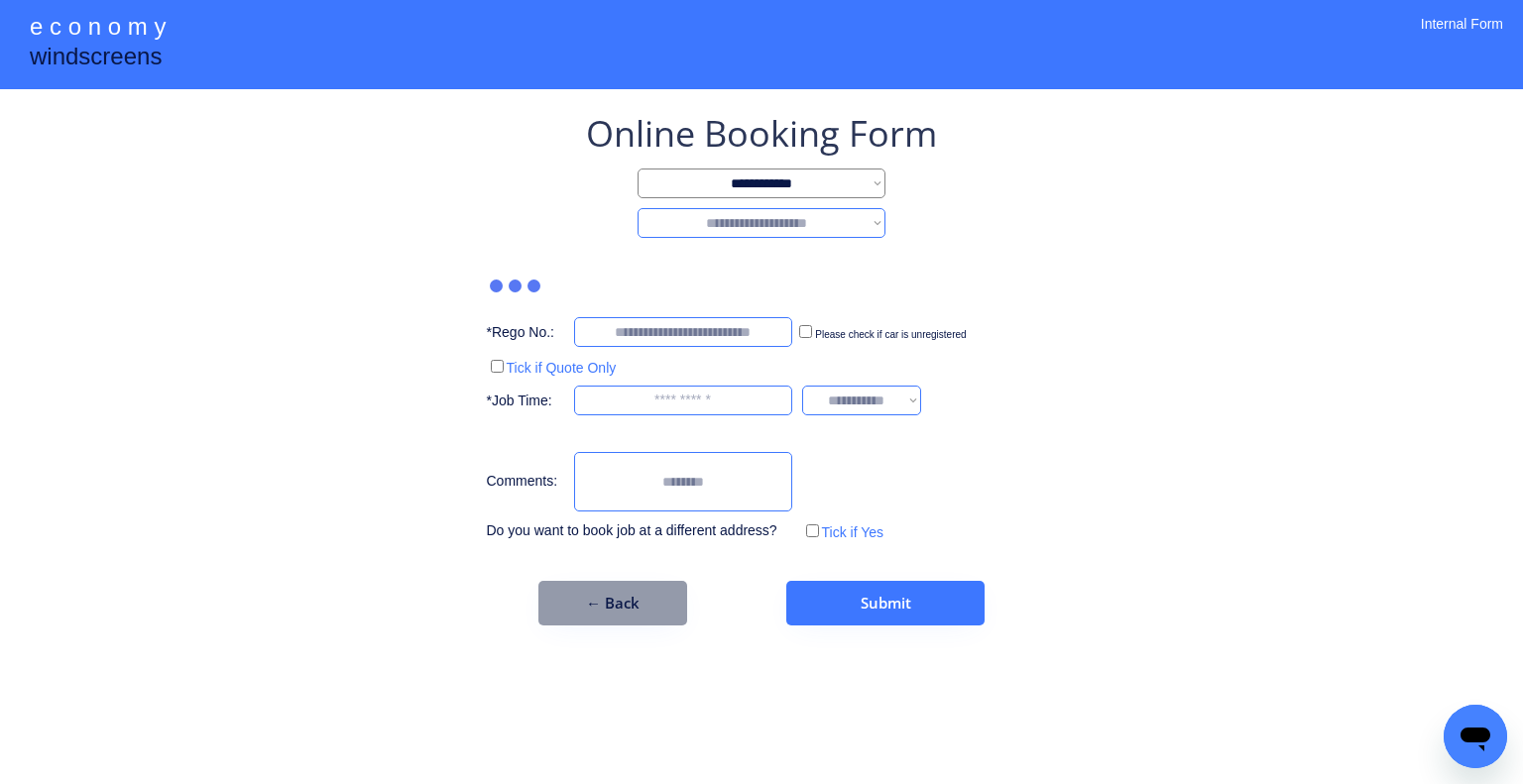 click on "**********" at bounding box center [762, 223] 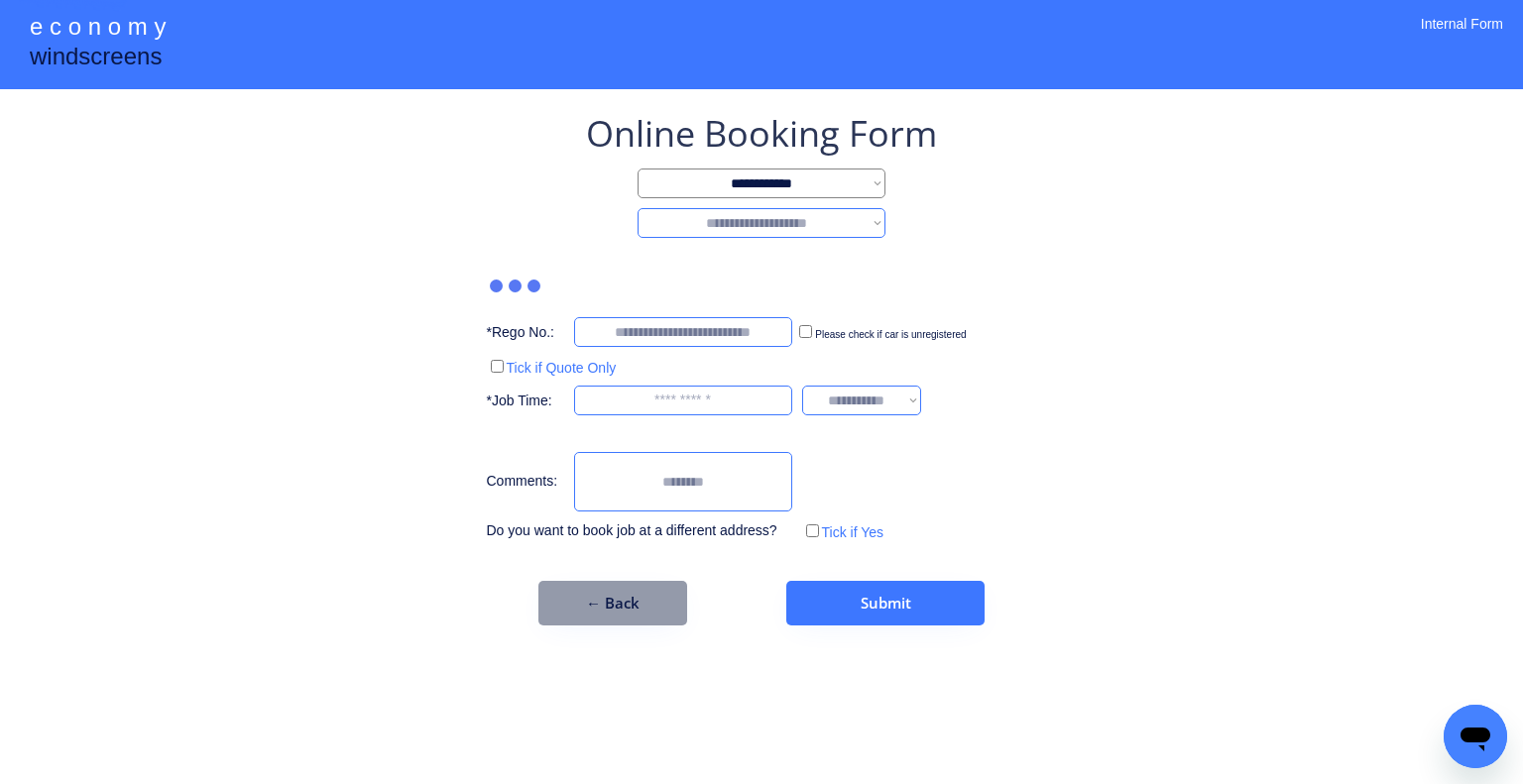 select on "********" 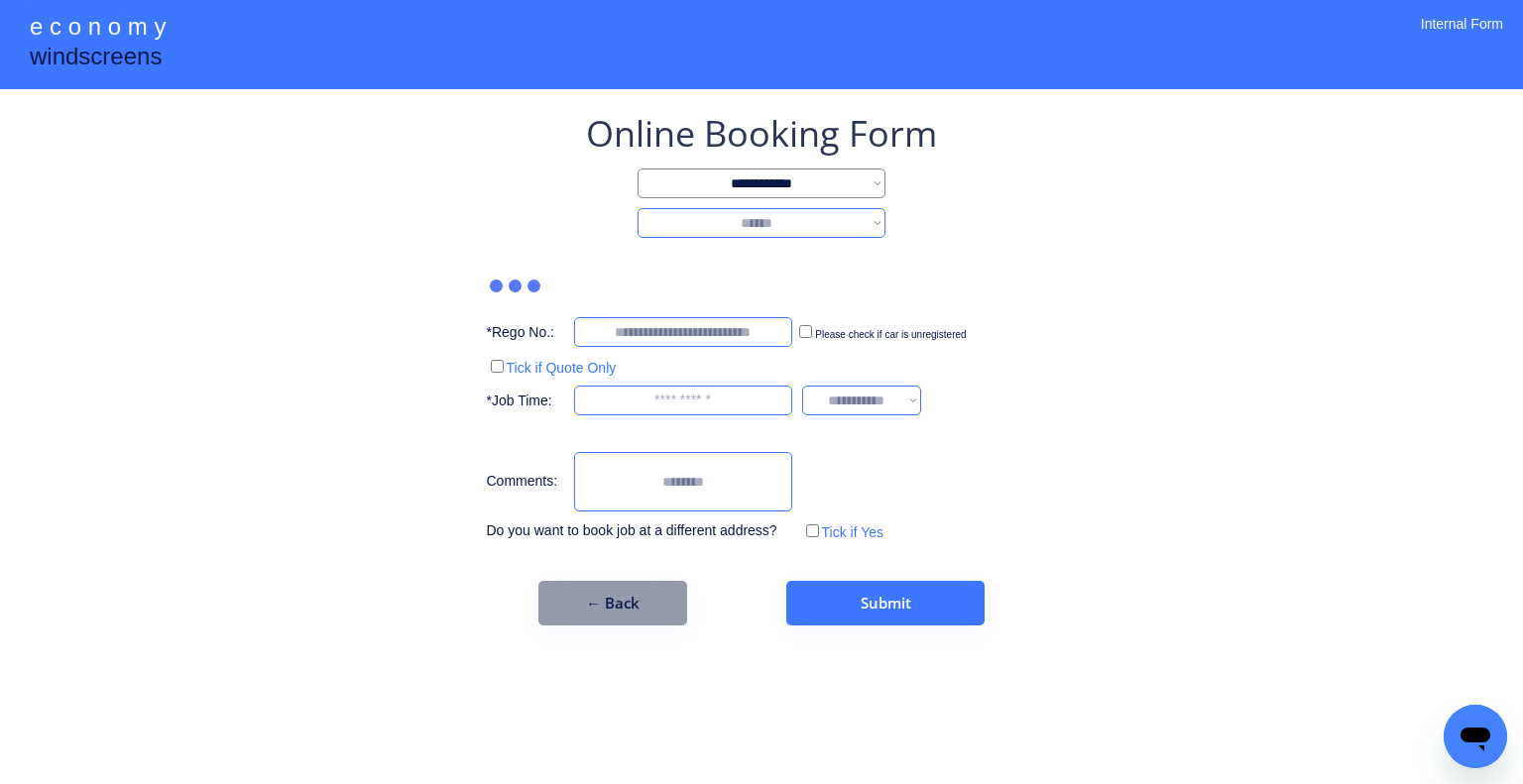 click on "**********" at bounding box center (762, 223) 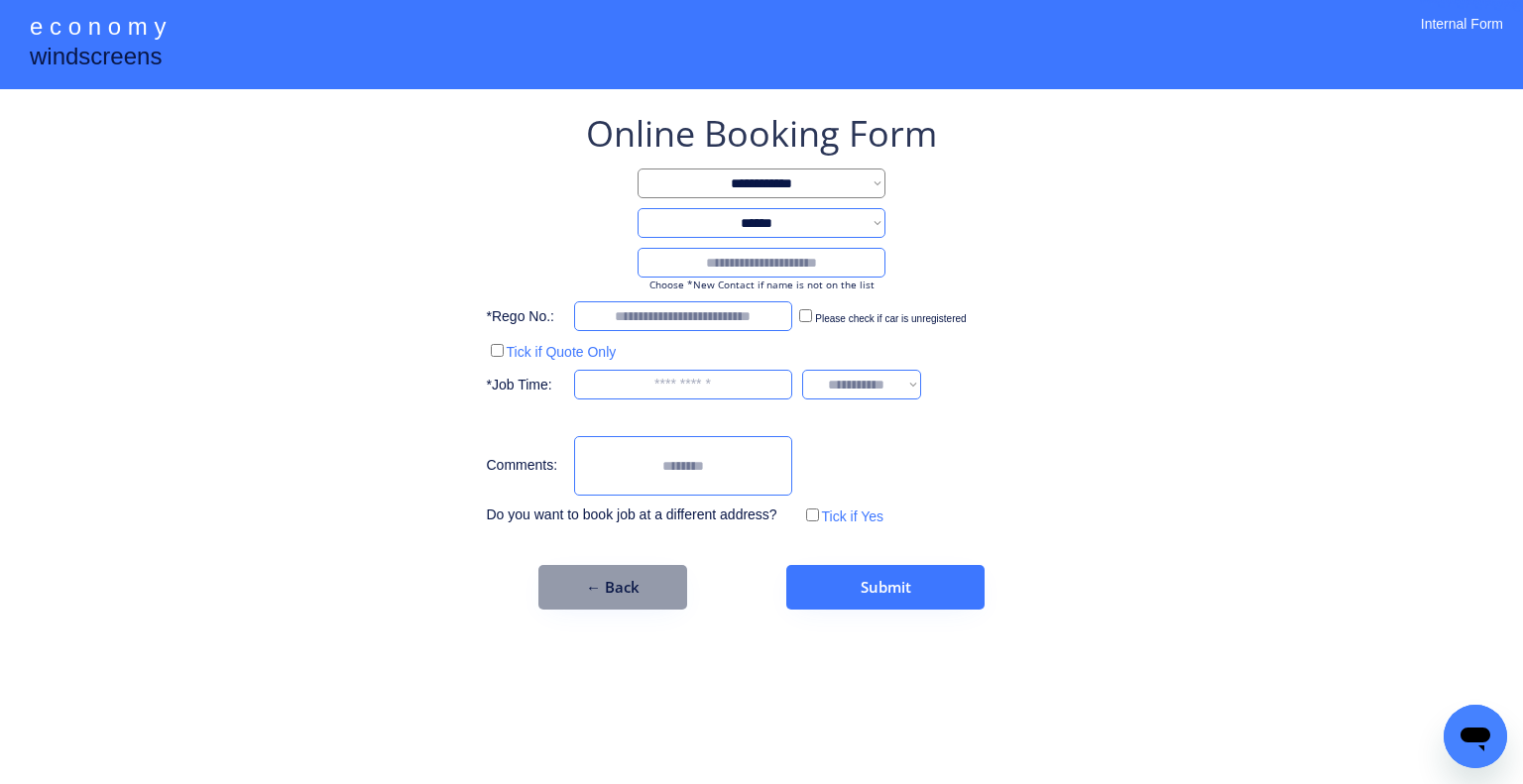click on "**********" at bounding box center (762, 359) 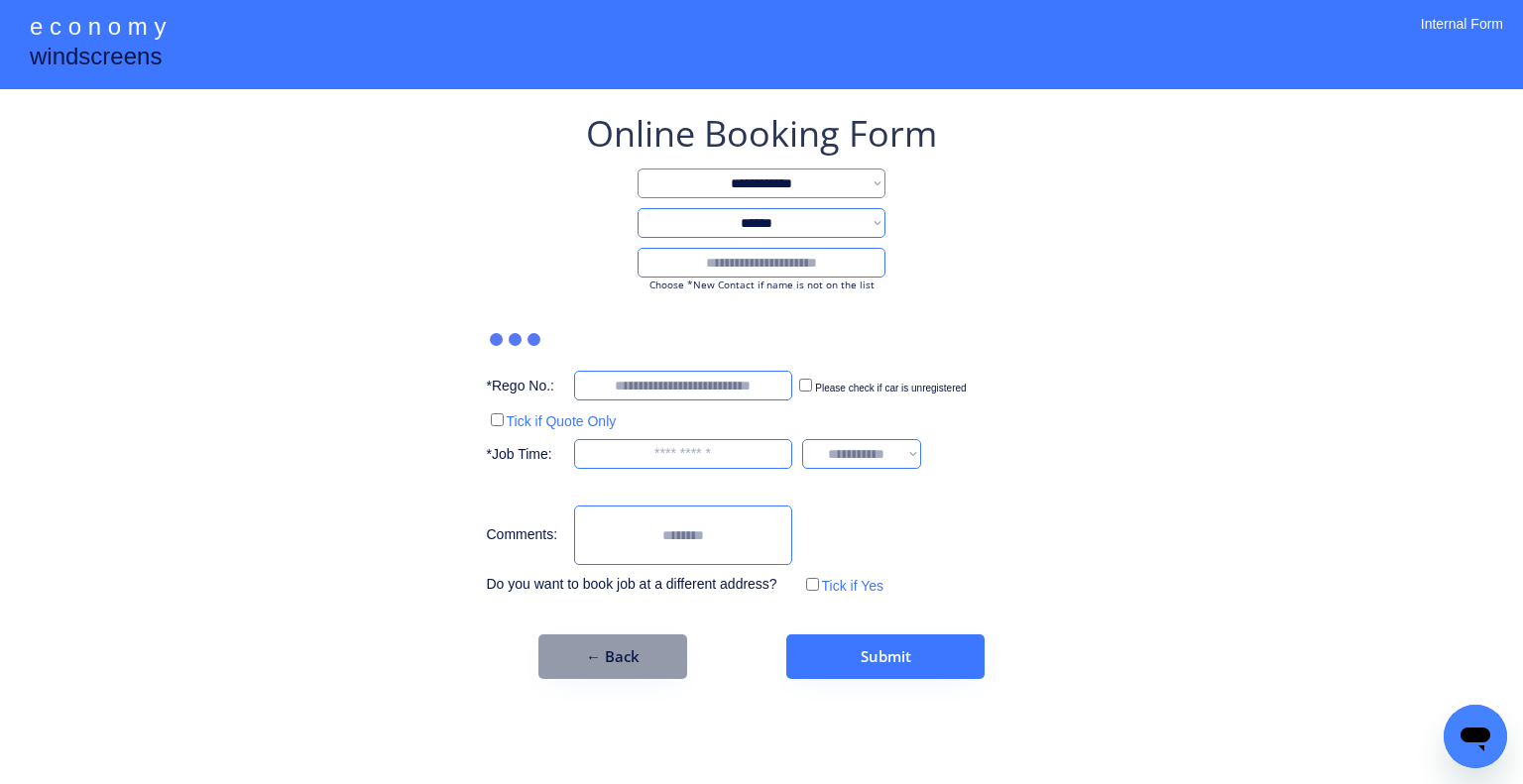 click at bounding box center (762, 263) 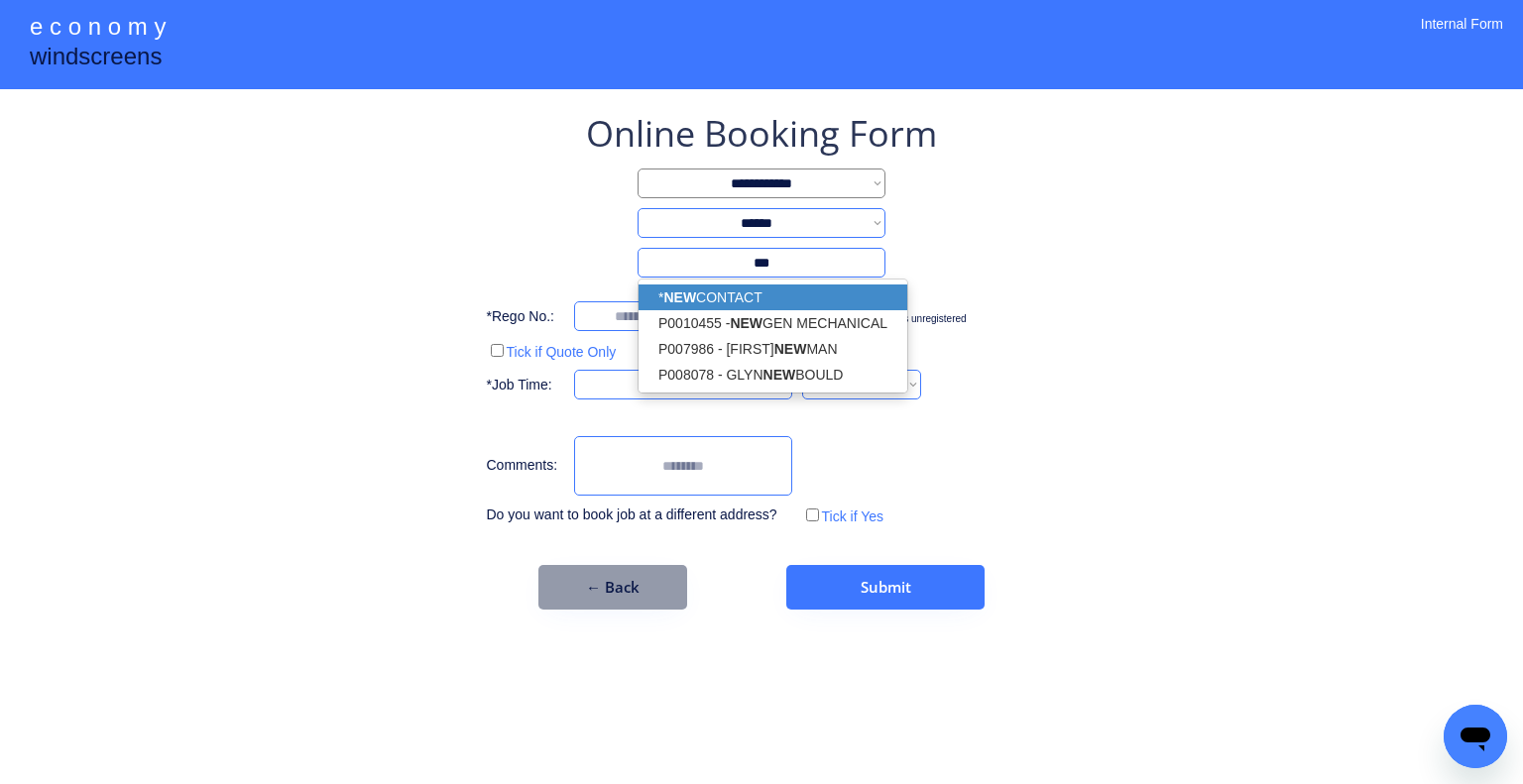 click on "* NEW  CONTACT" at bounding box center (772, 297) 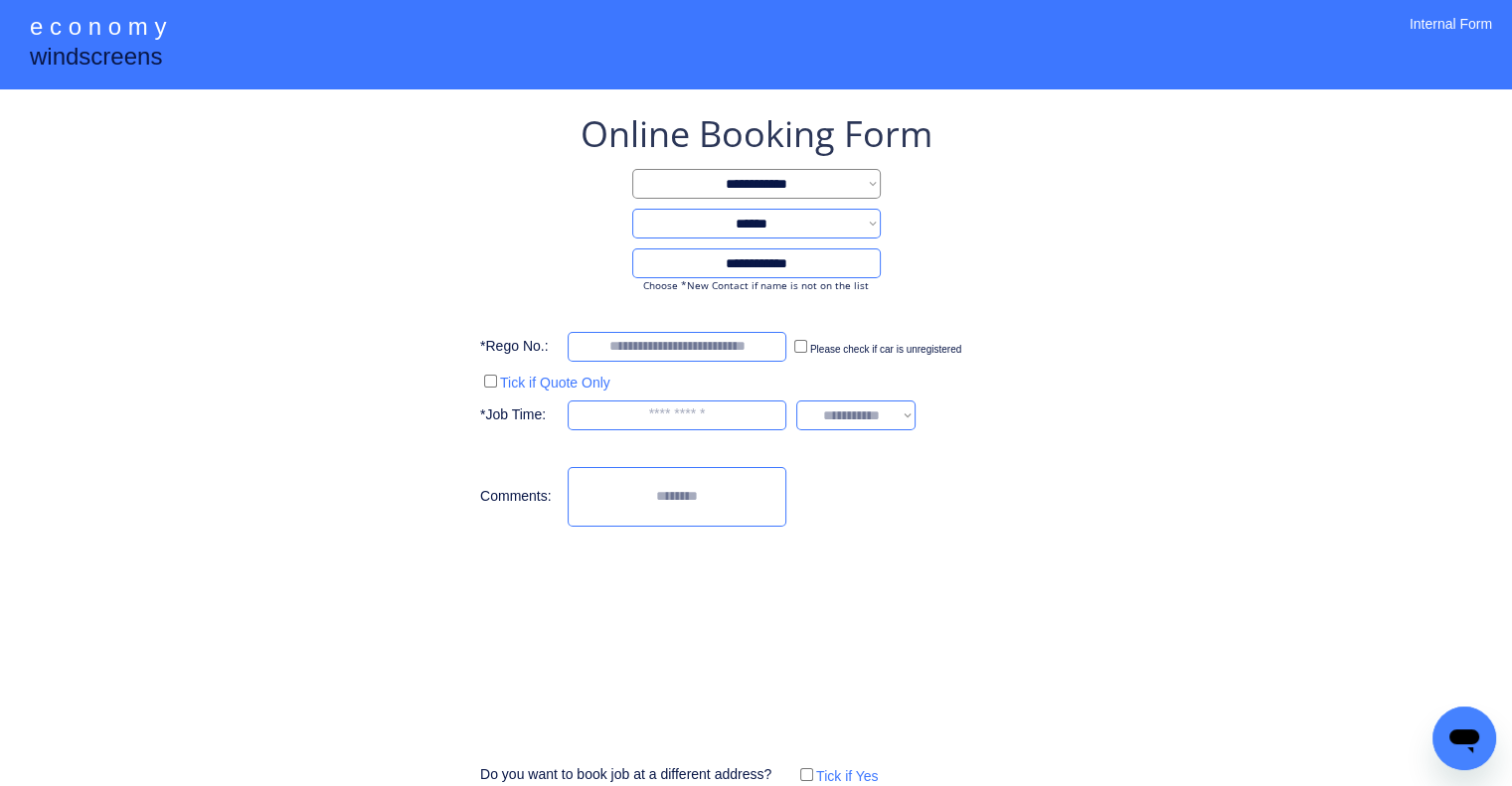 type on "**********" 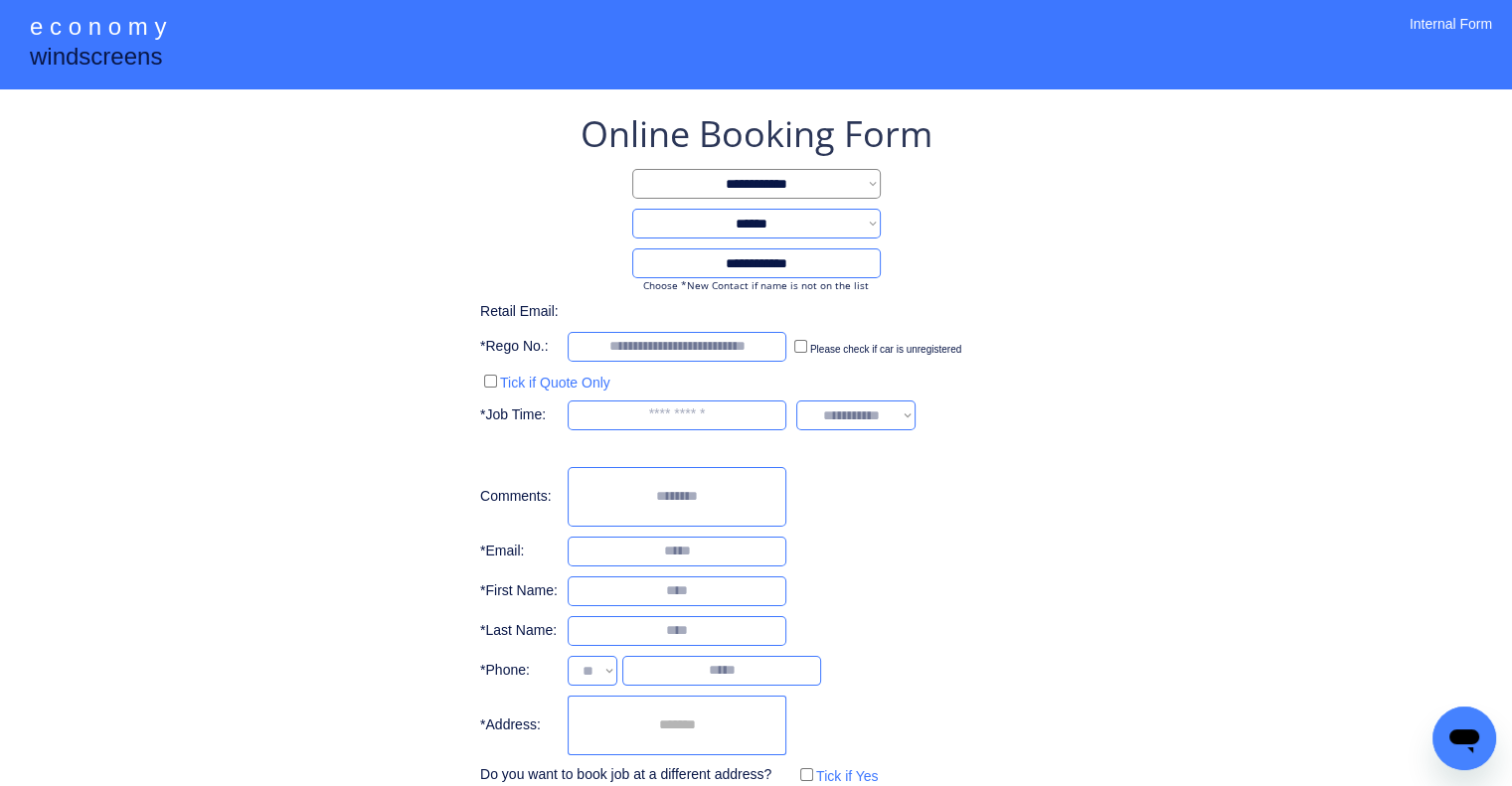 select on "**********" 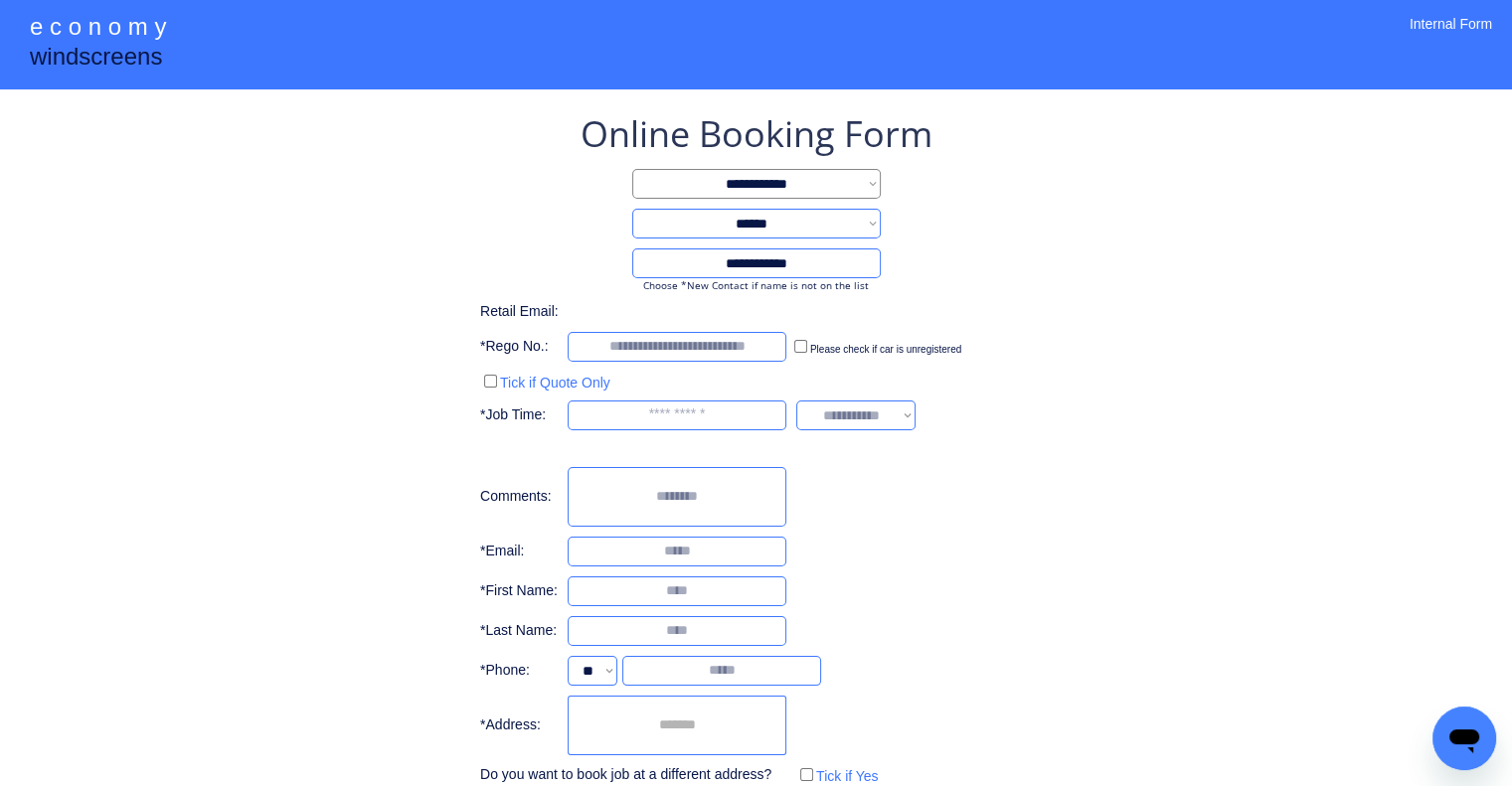 drag, startPoint x: 1135, startPoint y: 404, endPoint x: 911, endPoint y: 289, distance: 251.7956 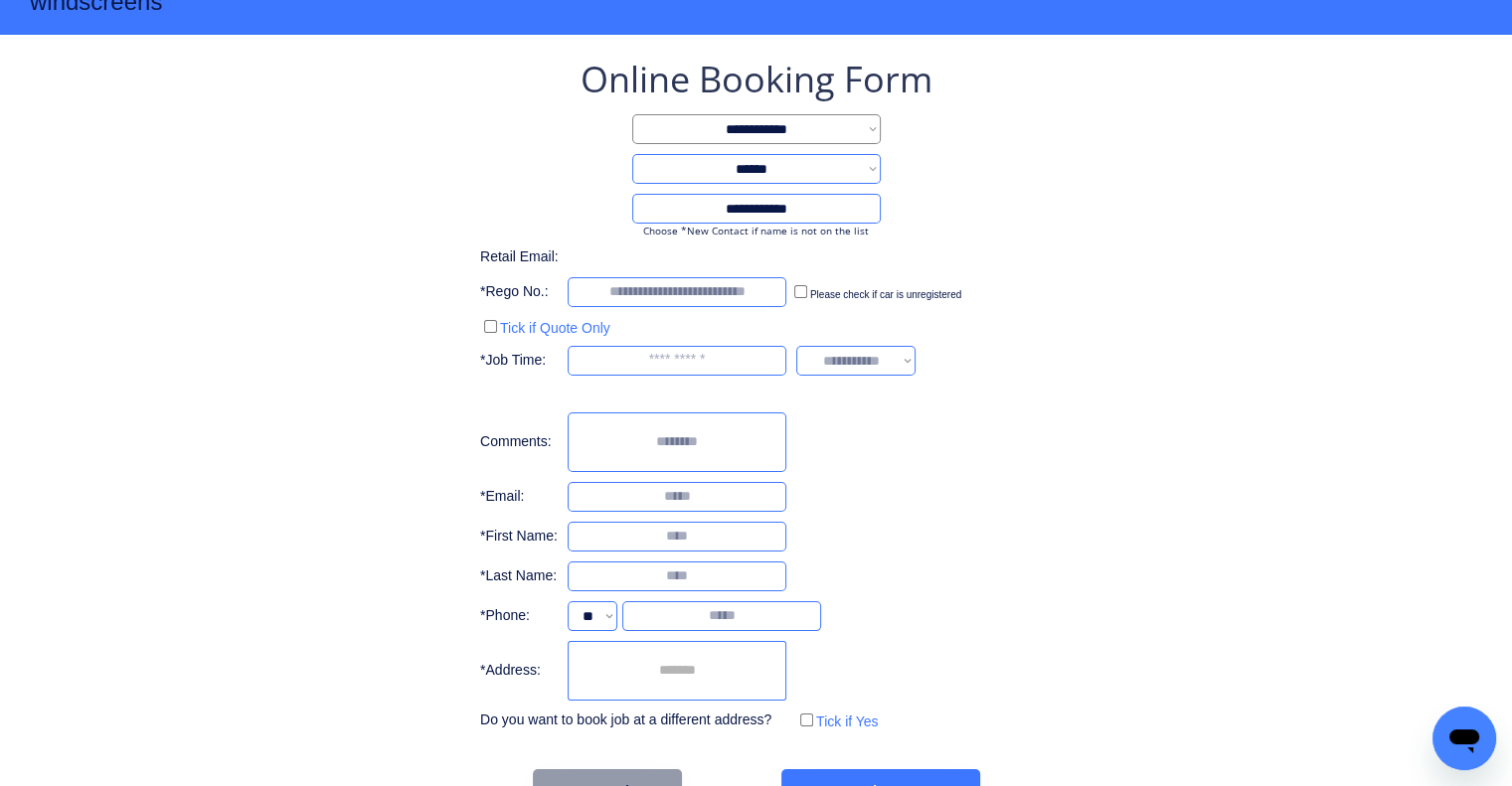 scroll, scrollTop: 99, scrollLeft: 0, axis: vertical 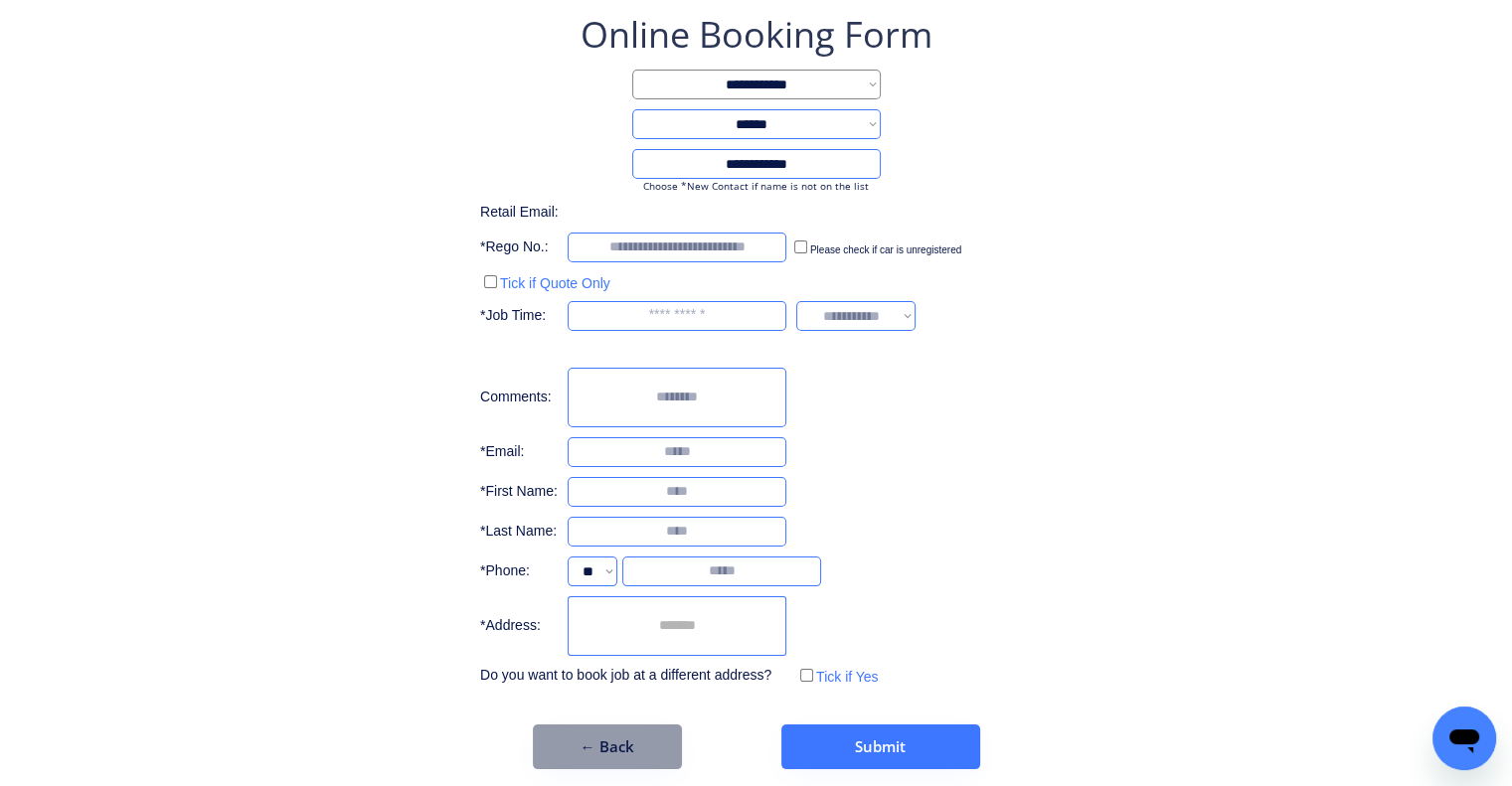 click on "**********" at bounding box center (756, 84) 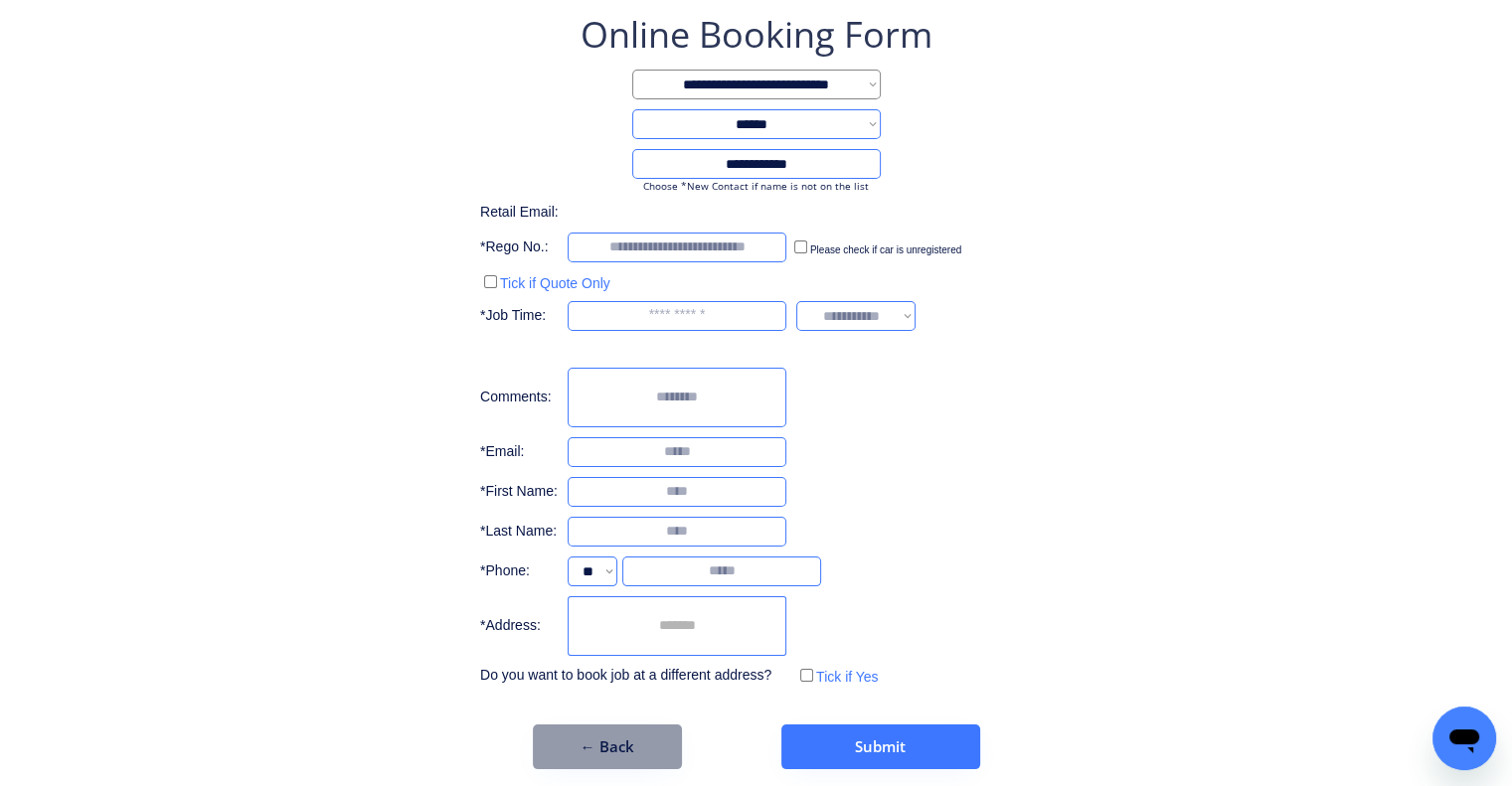 click on "**********" at bounding box center [756, 84] 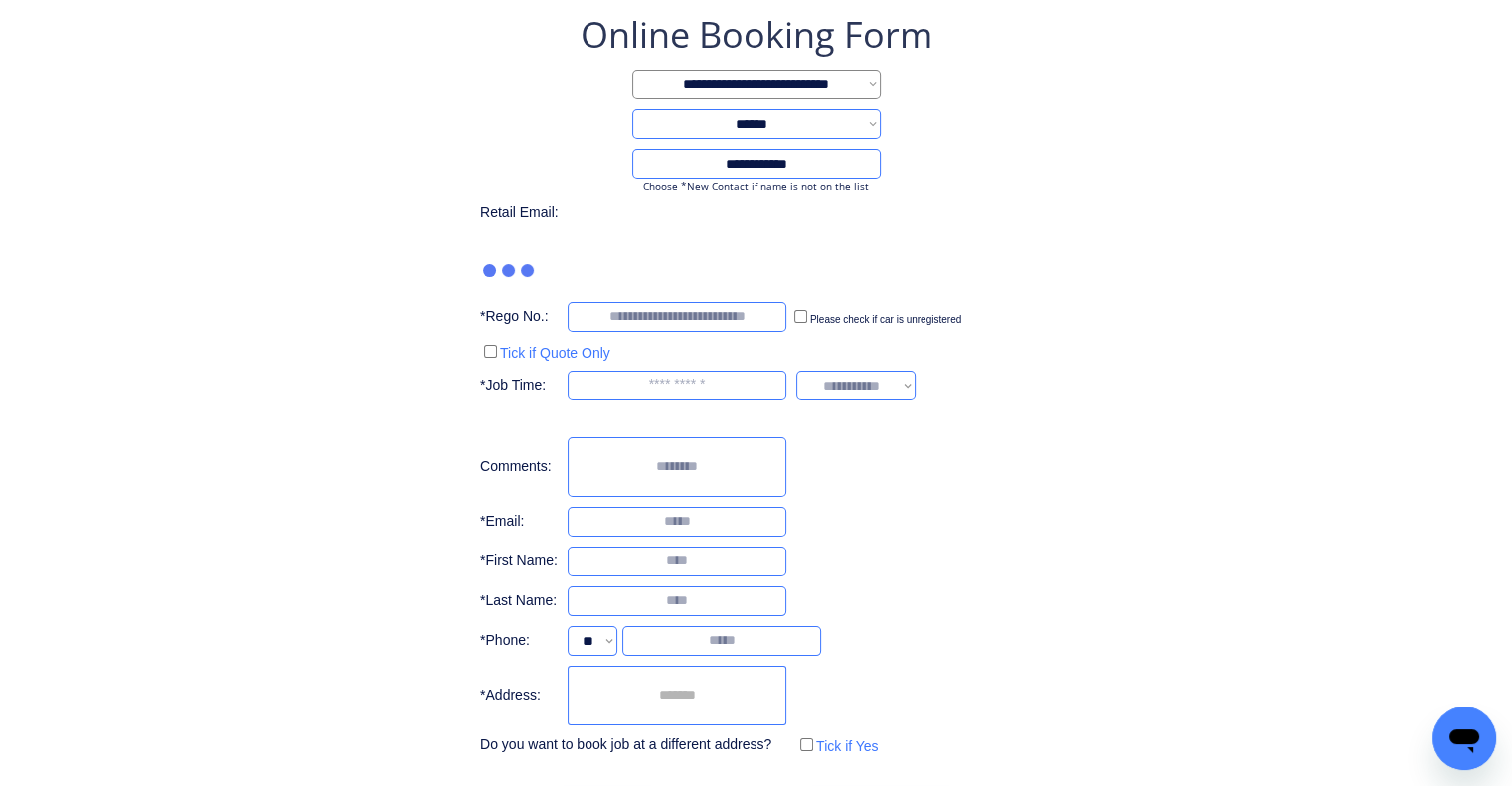 click on "**********" at bounding box center (756, 424) 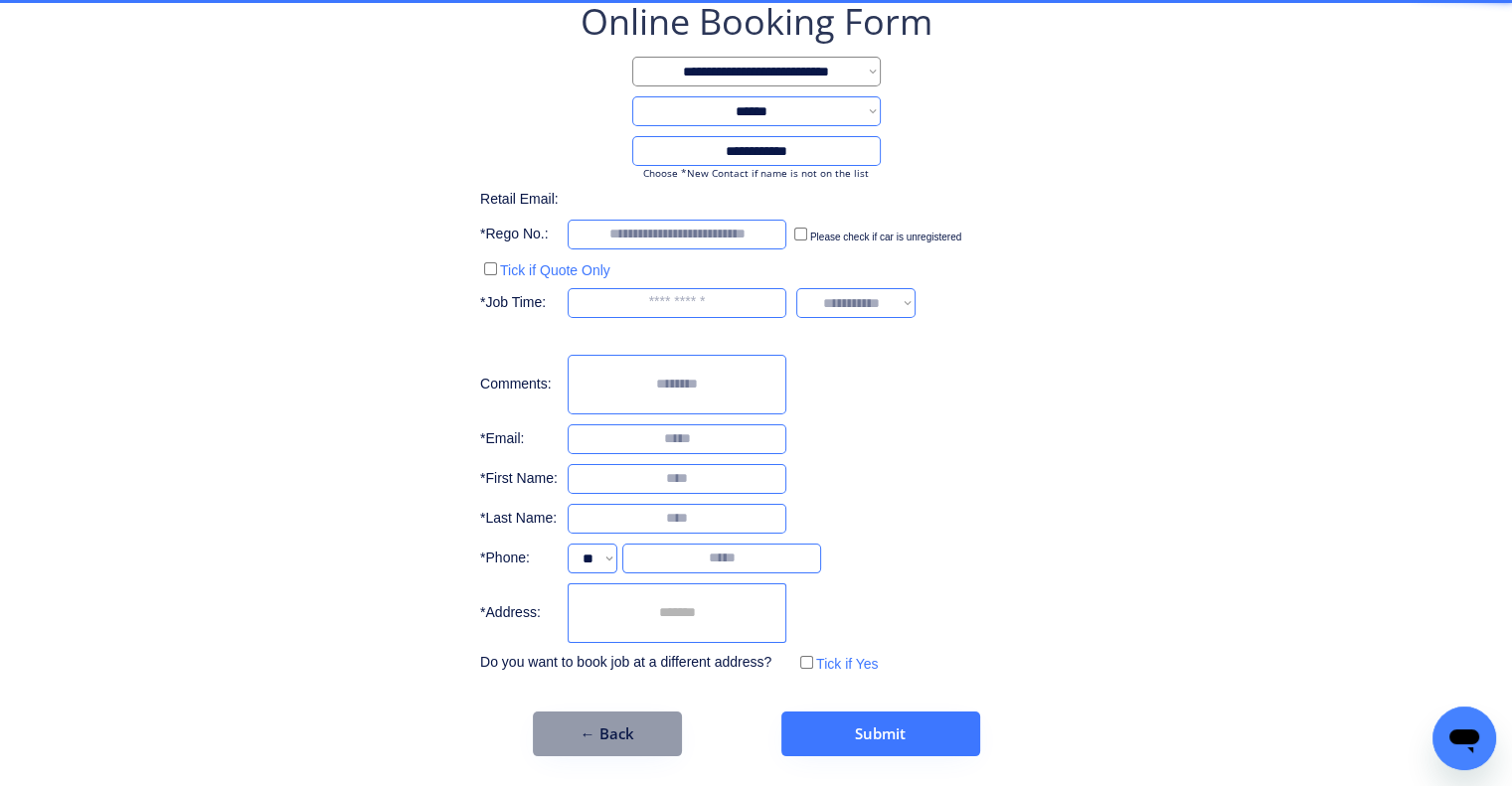 scroll, scrollTop: 112, scrollLeft: 0, axis: vertical 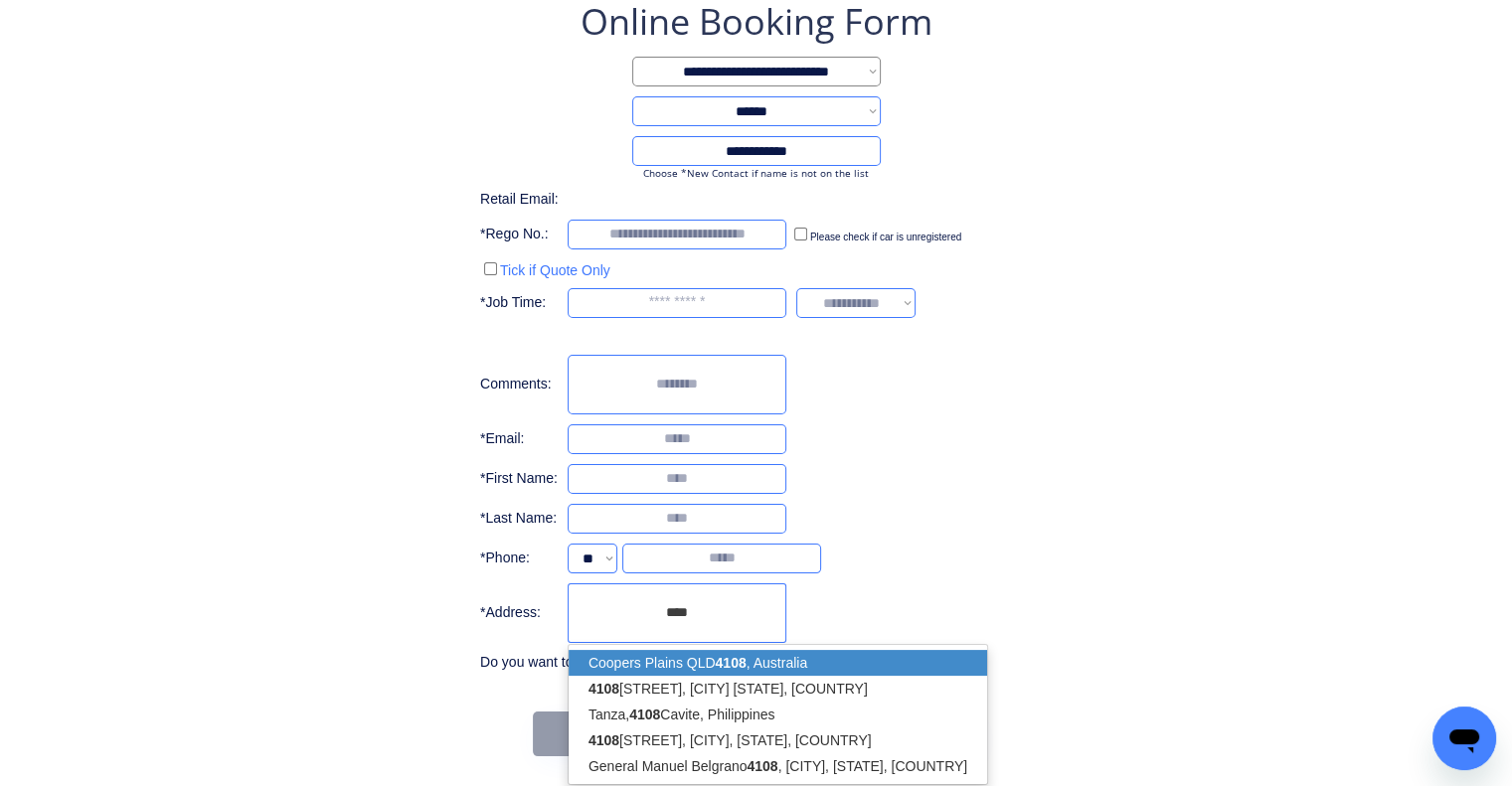 click on "4108" at bounding box center [730, 663] 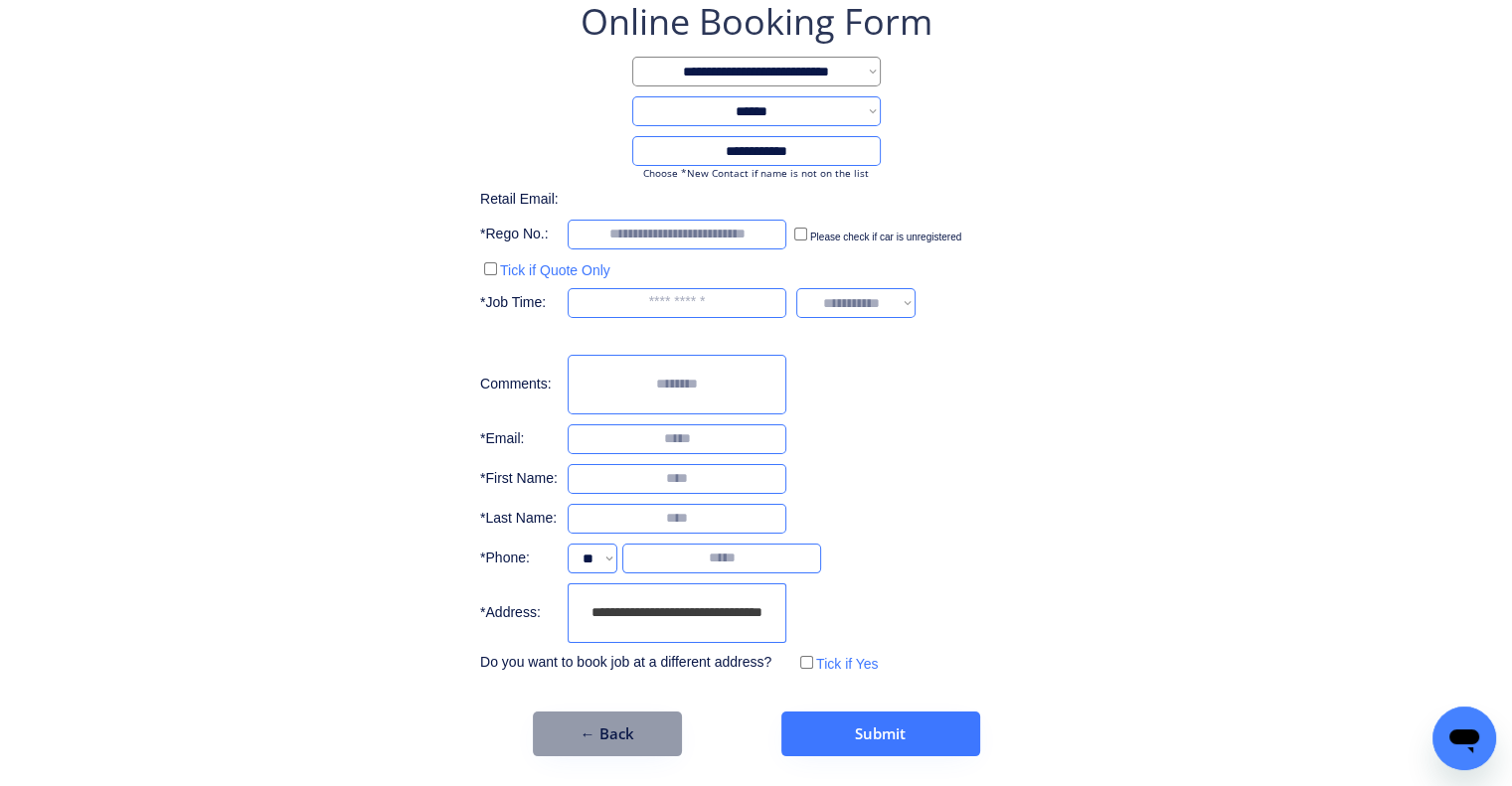 type on "**********" 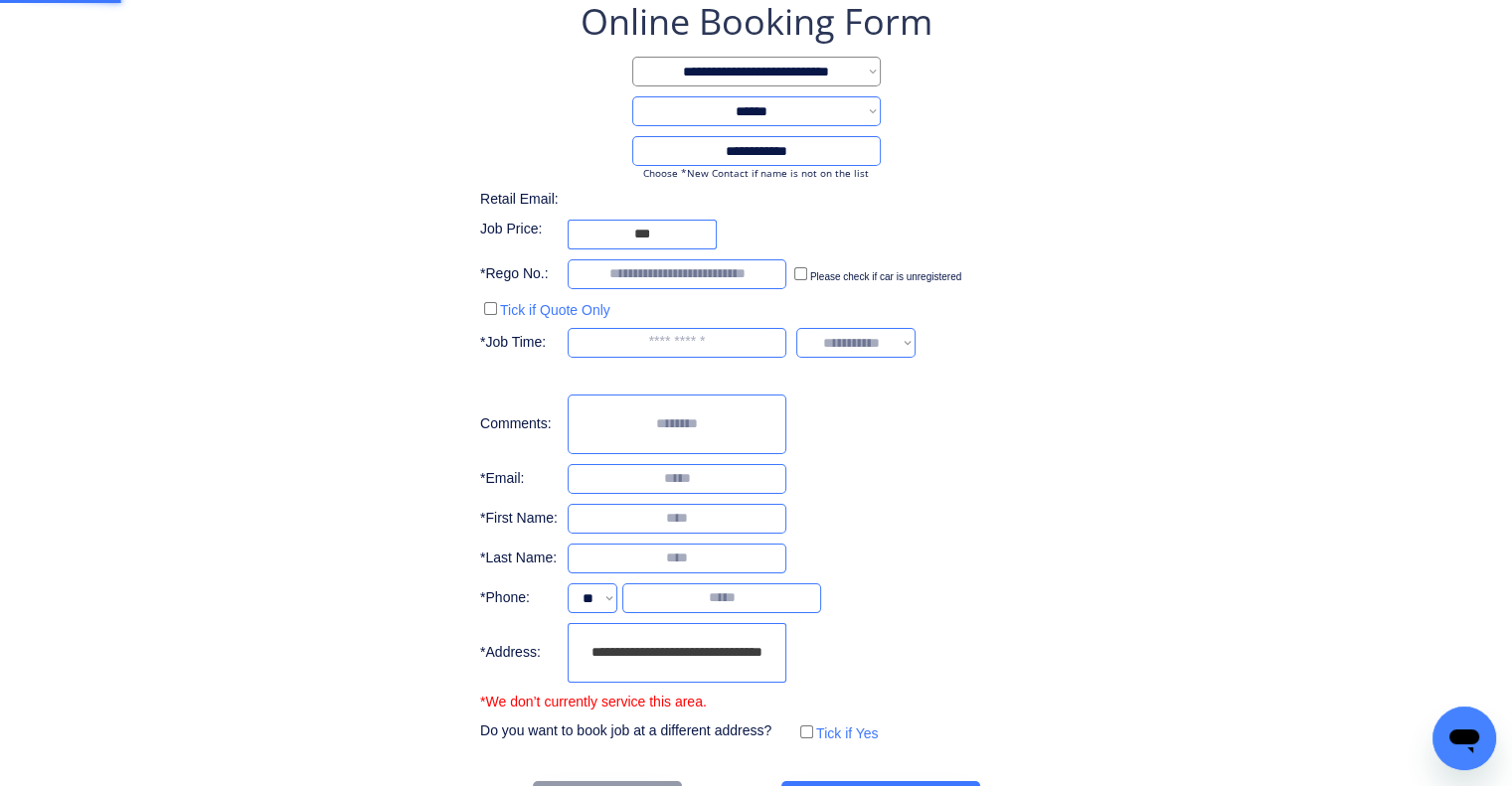 click on "**********" at bounding box center [756, 372] 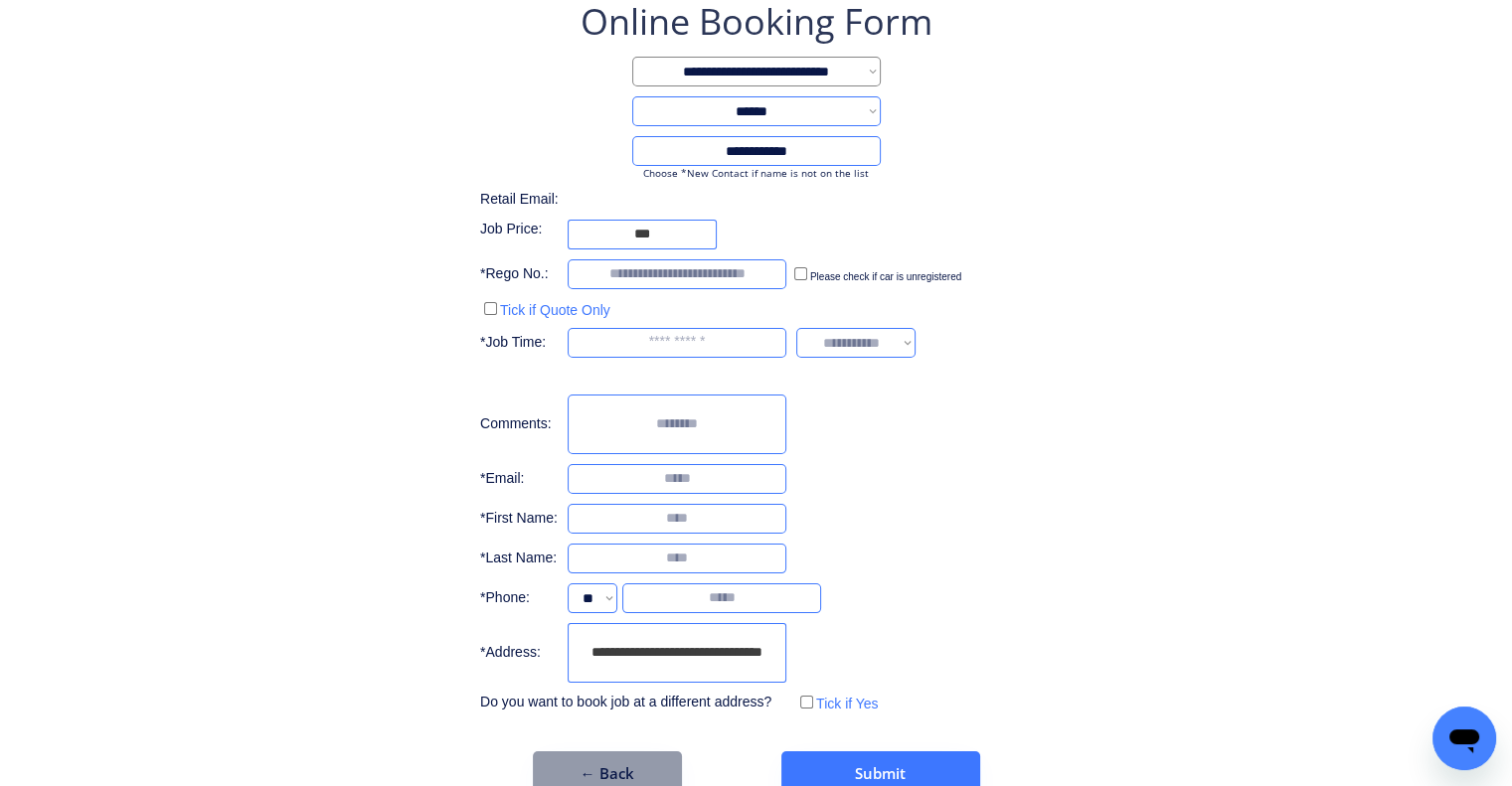 click on "**********" at bounding box center (756, 396) 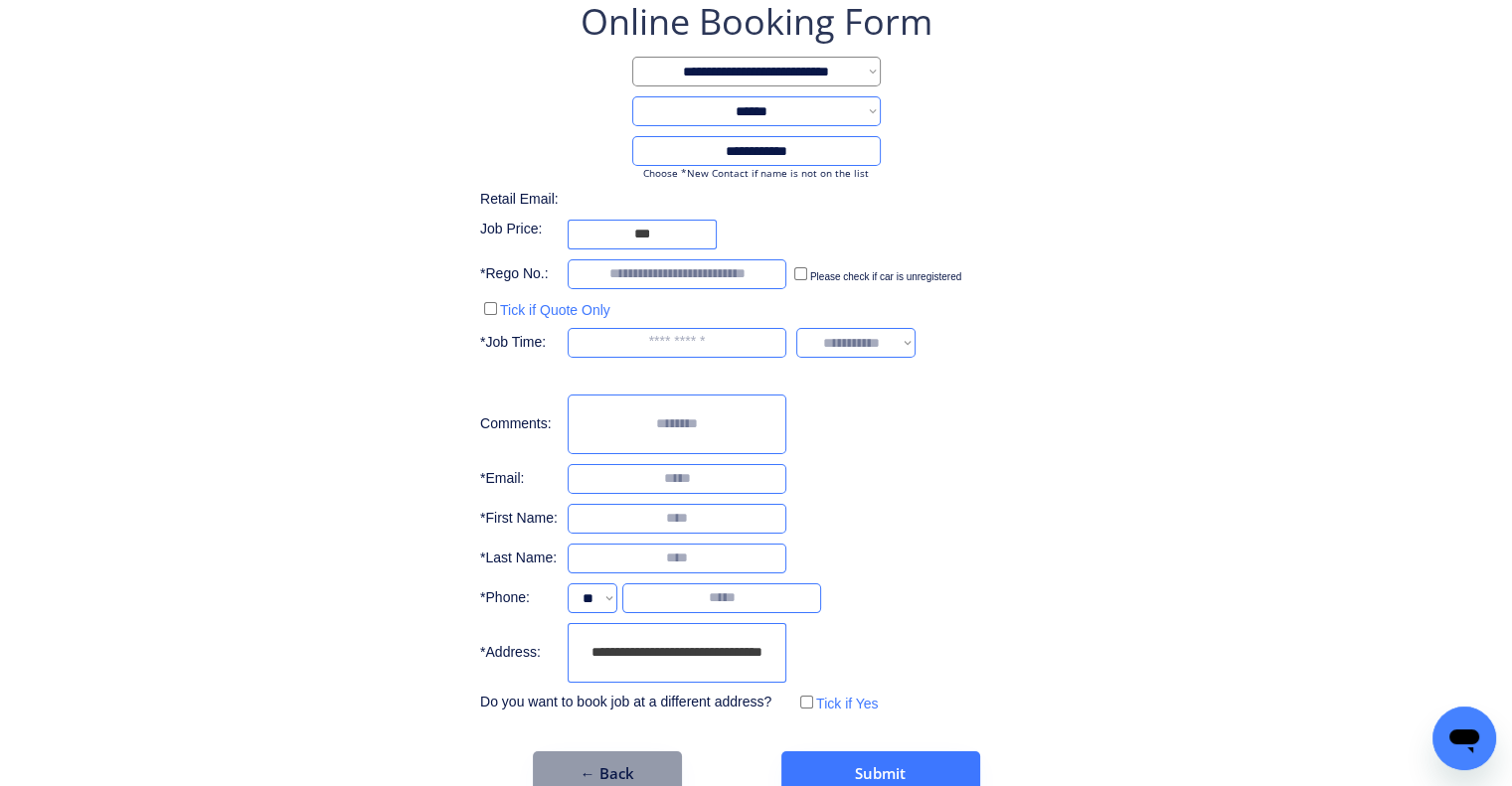 drag, startPoint x: 1010, startPoint y: 519, endPoint x: 919, endPoint y: 503, distance: 92.39589 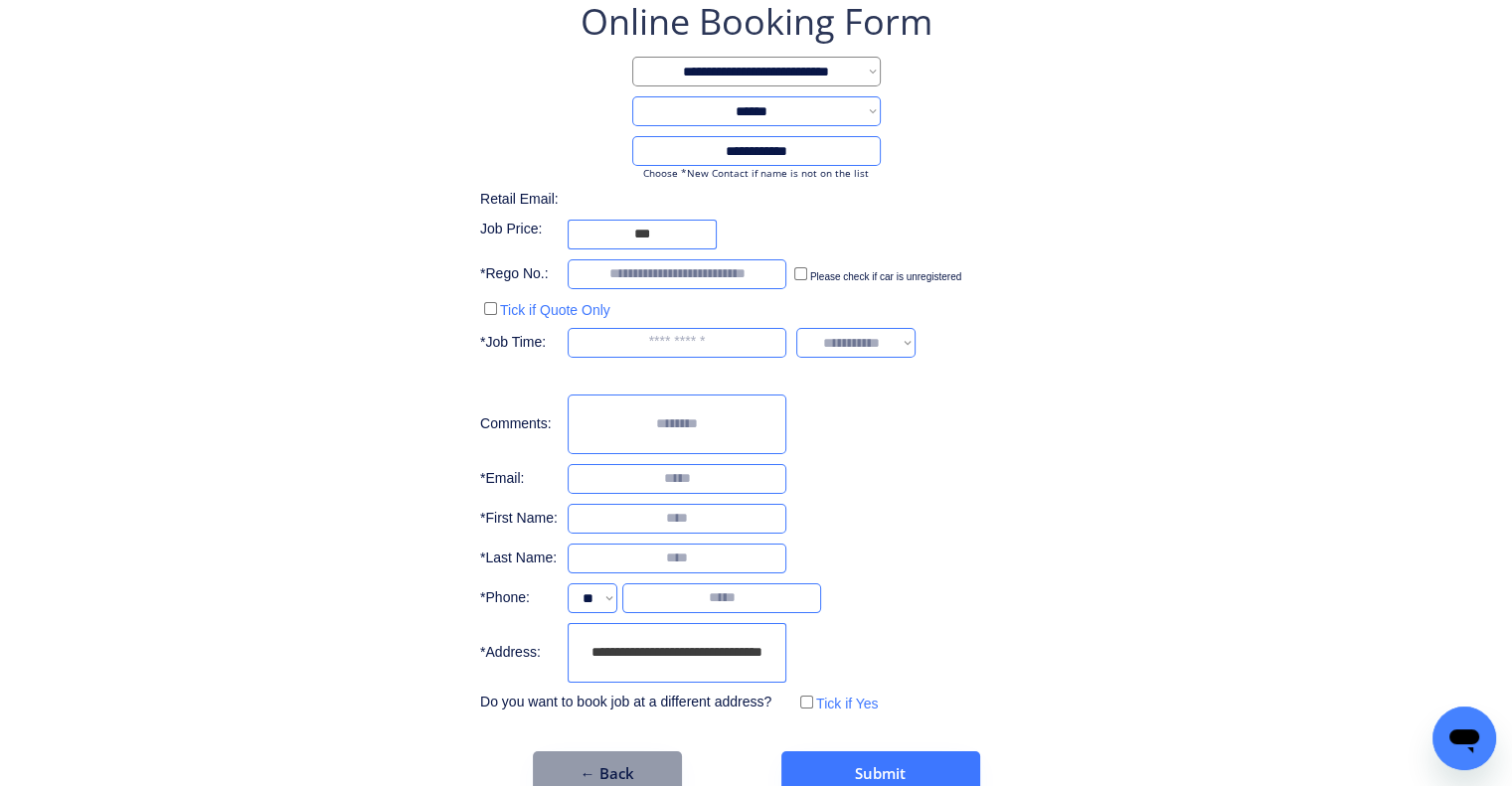 scroll, scrollTop: 152, scrollLeft: 0, axis: vertical 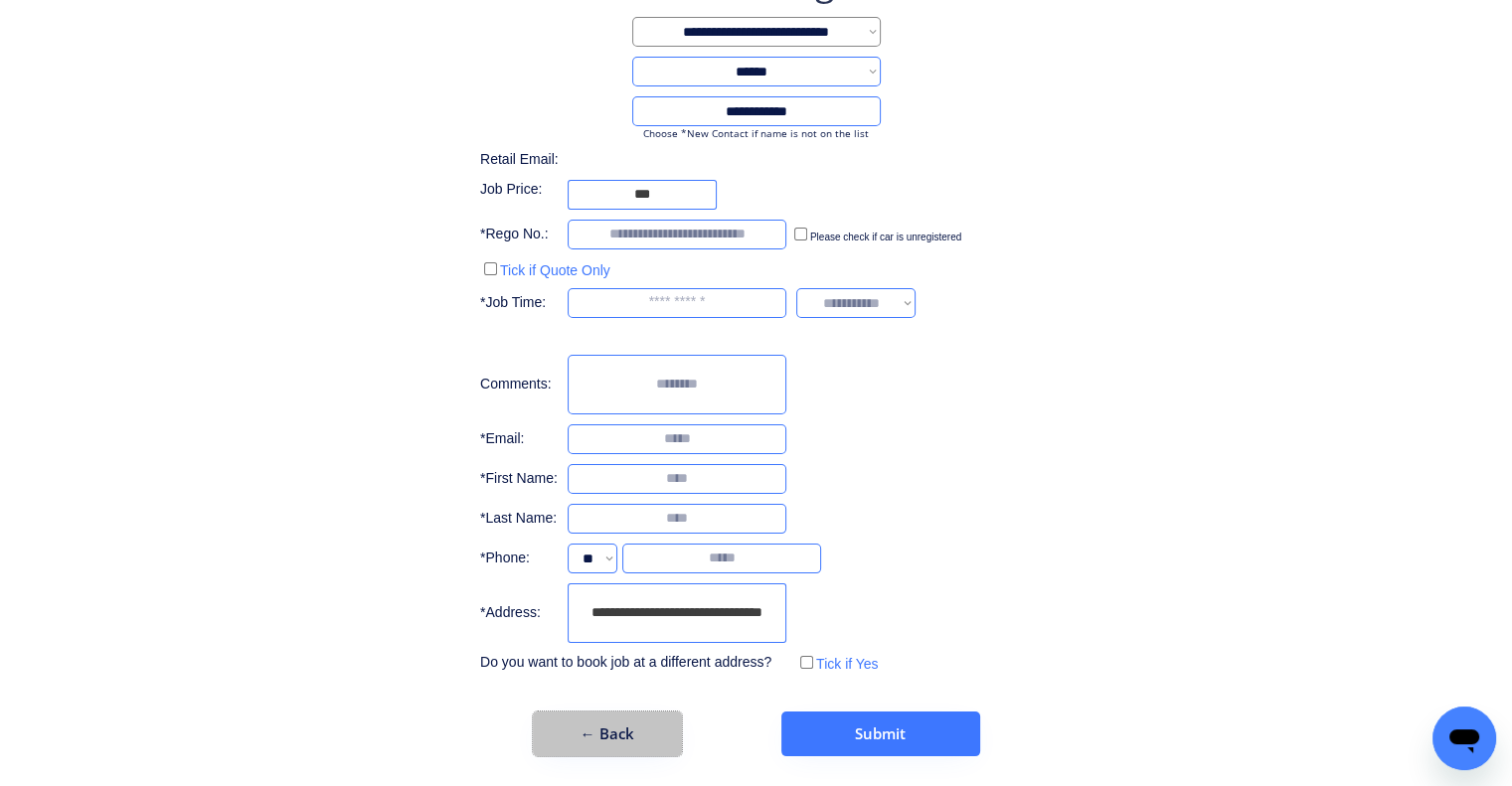click on "←   Back" at bounding box center [607, 733] 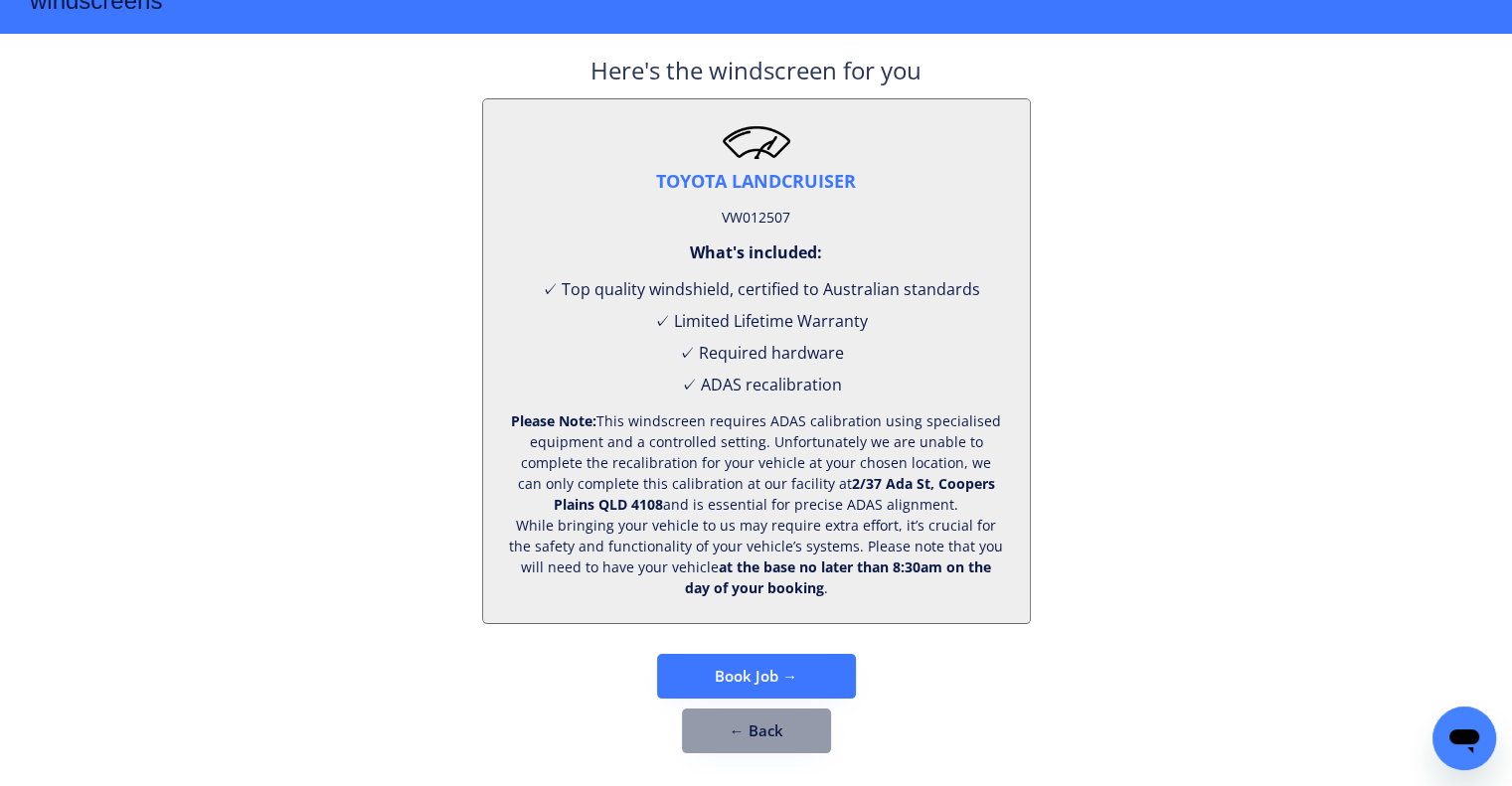 scroll, scrollTop: 82, scrollLeft: 0, axis: vertical 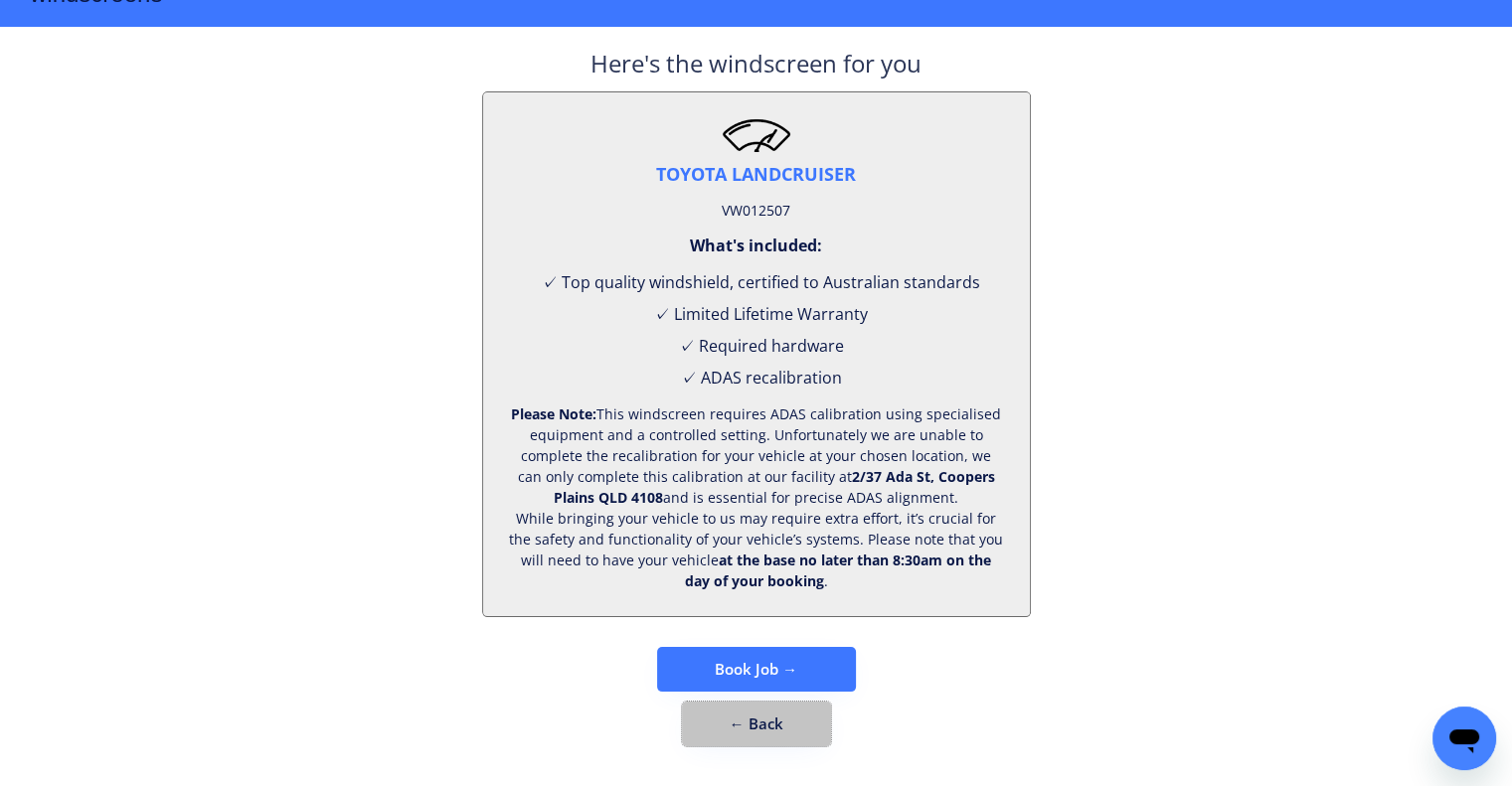 click on "←   Back" at bounding box center (756, 723) 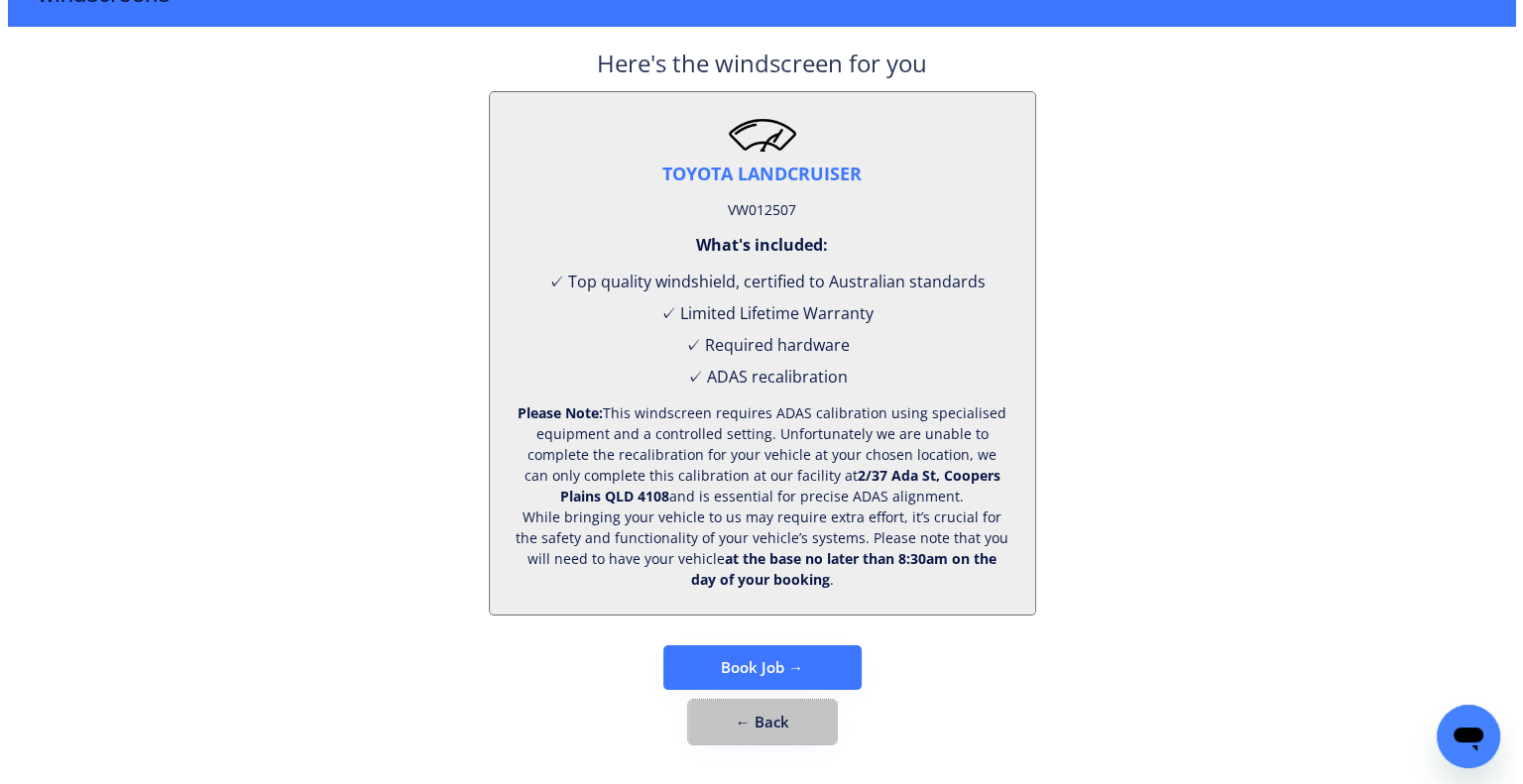 scroll, scrollTop: 0, scrollLeft: 0, axis: both 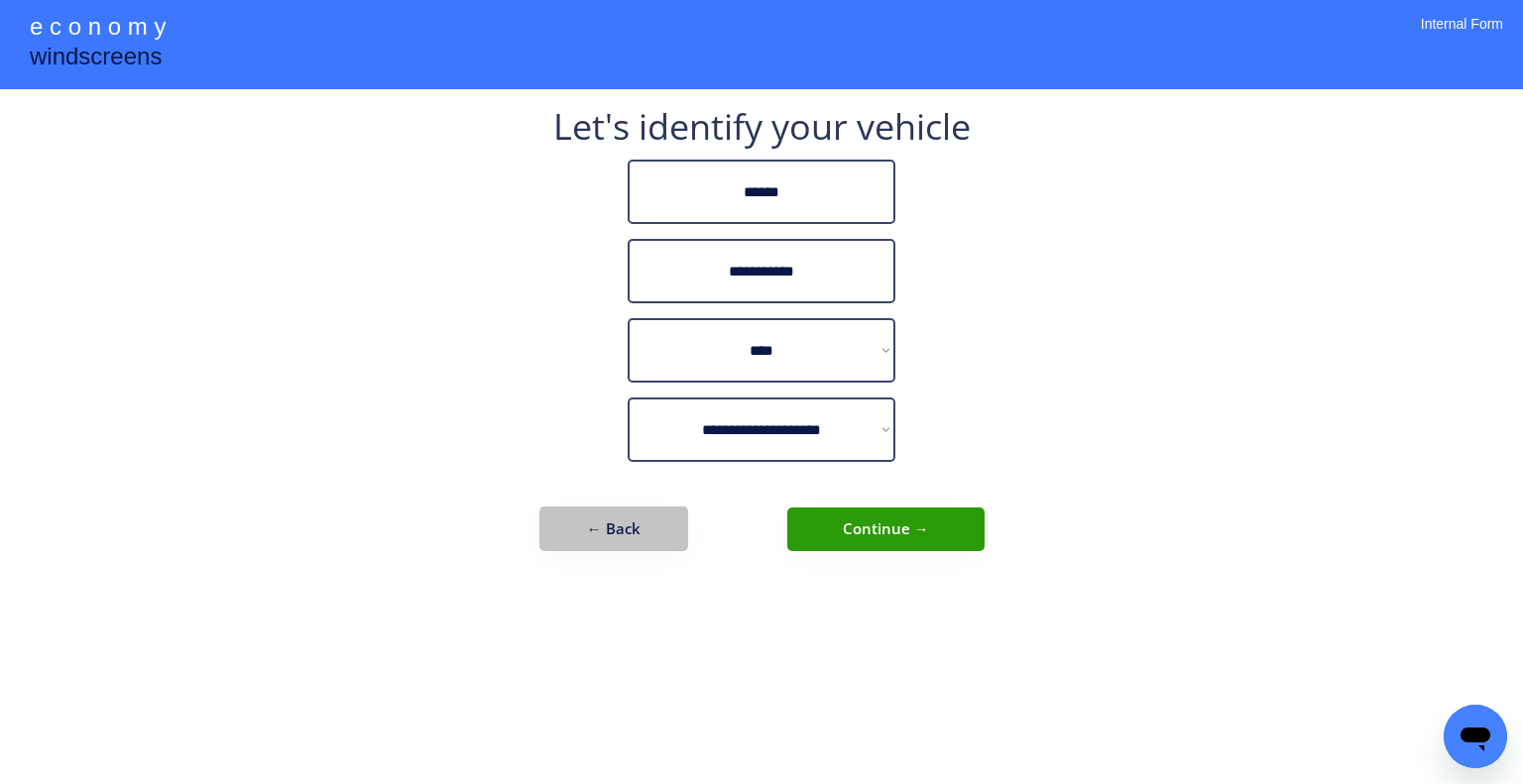 click on "←   Back" at bounding box center [614, 528] 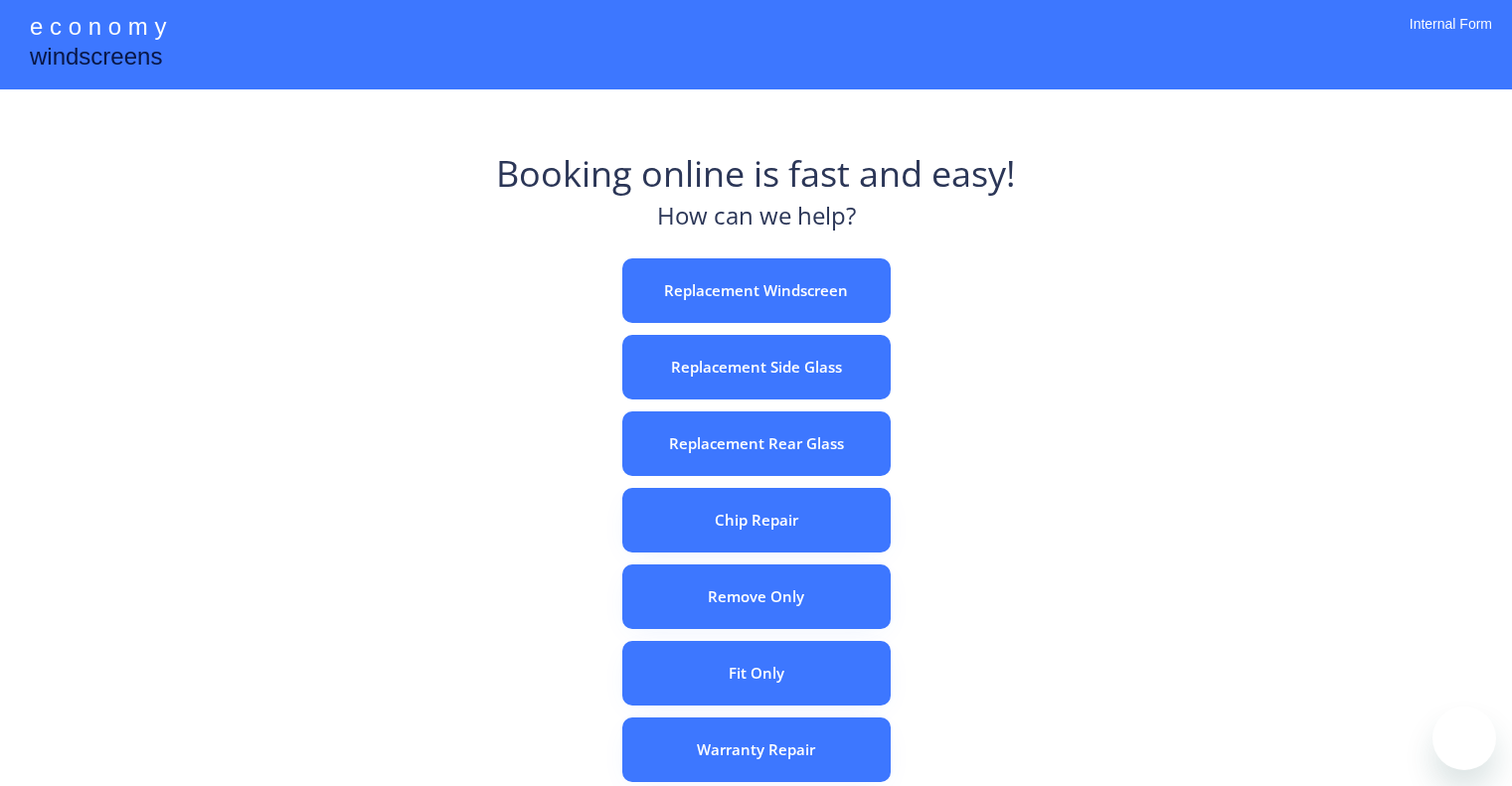 scroll, scrollTop: 0, scrollLeft: 0, axis: both 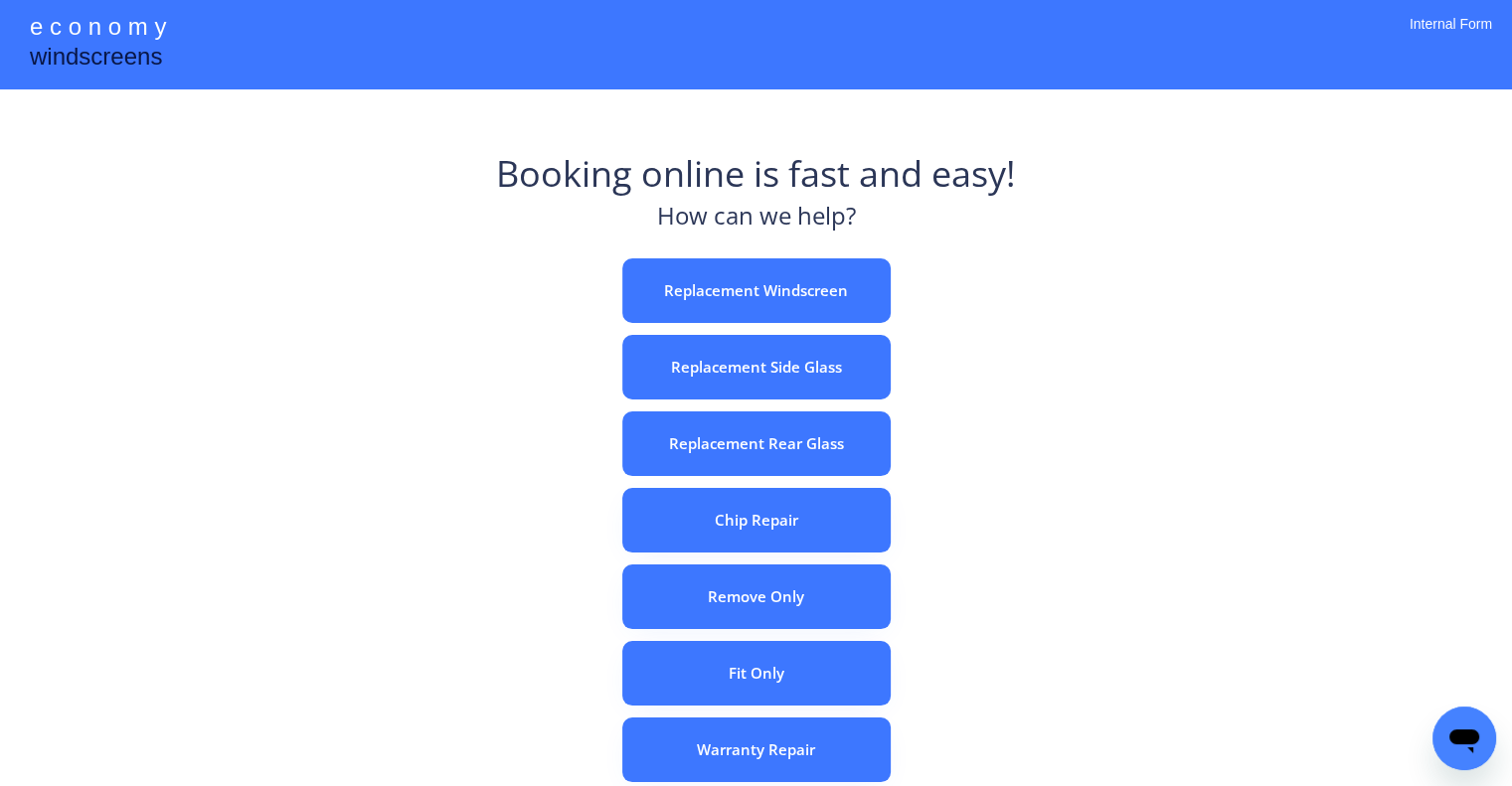 click on "Replacement Windscreen Replacement Side Glass Replacement Rear Glass Chip Repair Remove Only Fit Only Warranty Repair ADAS Recalibration Only Rebook a Job Confirm Quotes Manual Booking" at bounding box center (756, 673) 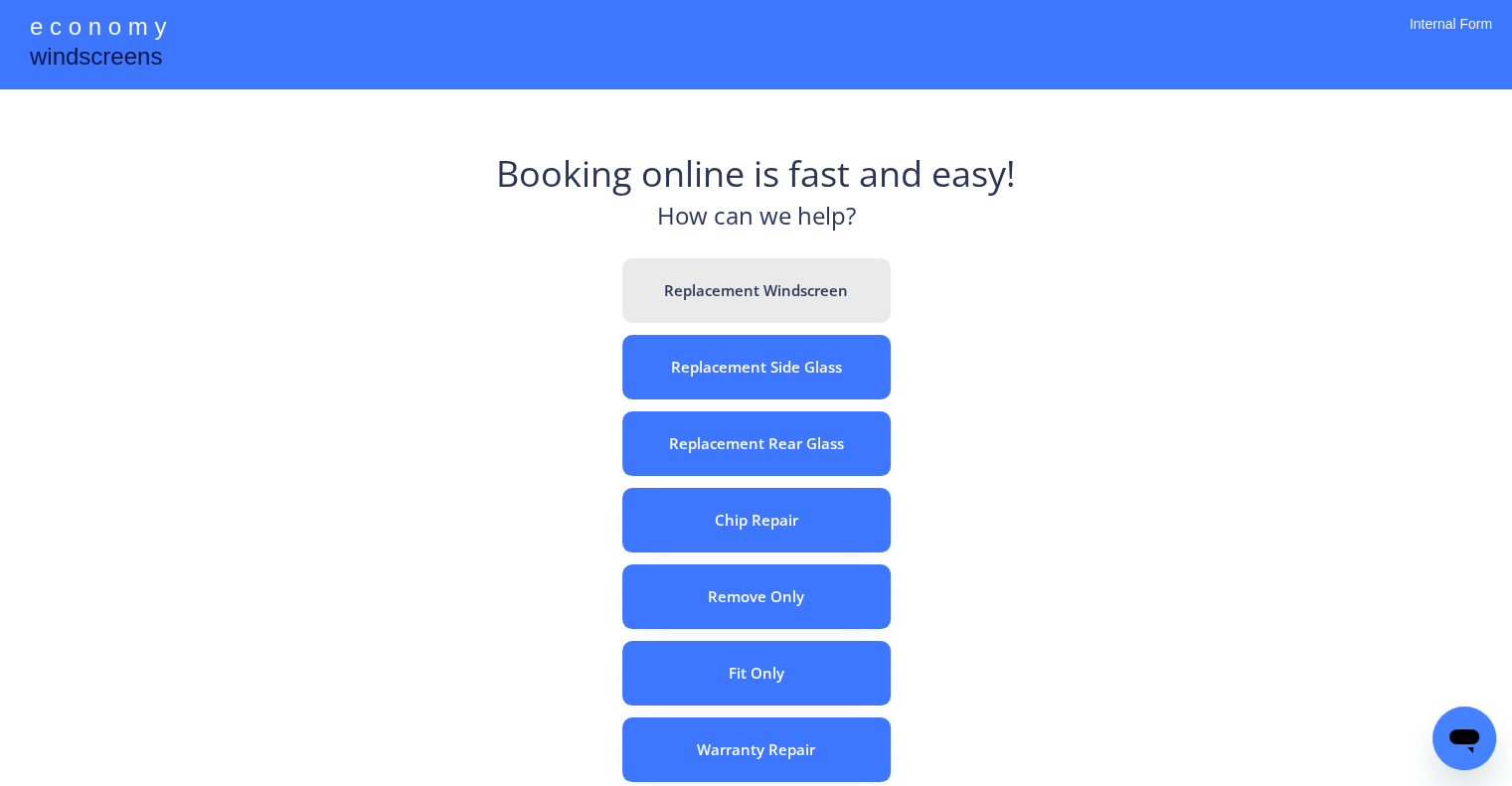 click on "Replacement Windscreen" at bounding box center (756, 290) 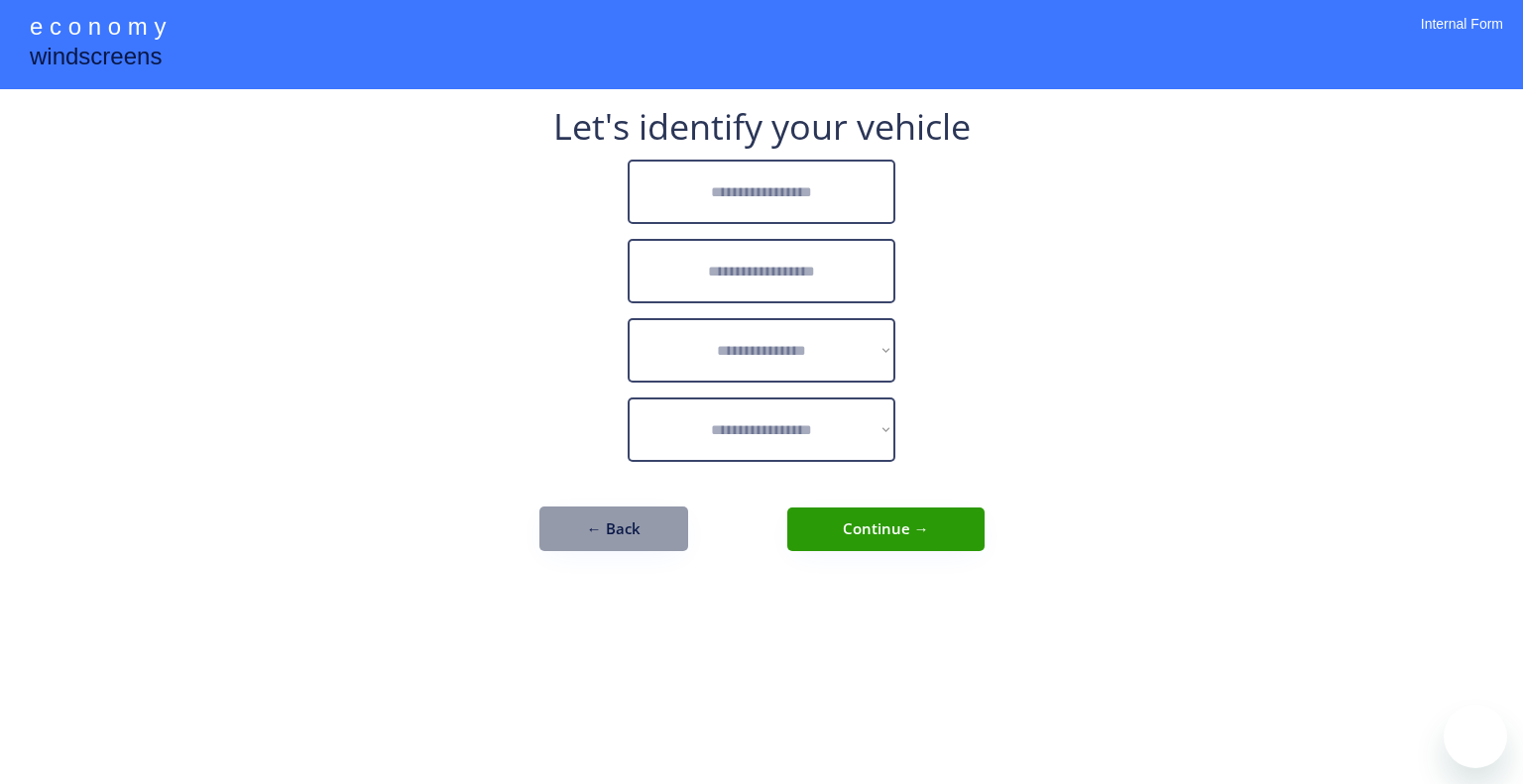 scroll, scrollTop: 0, scrollLeft: 0, axis: both 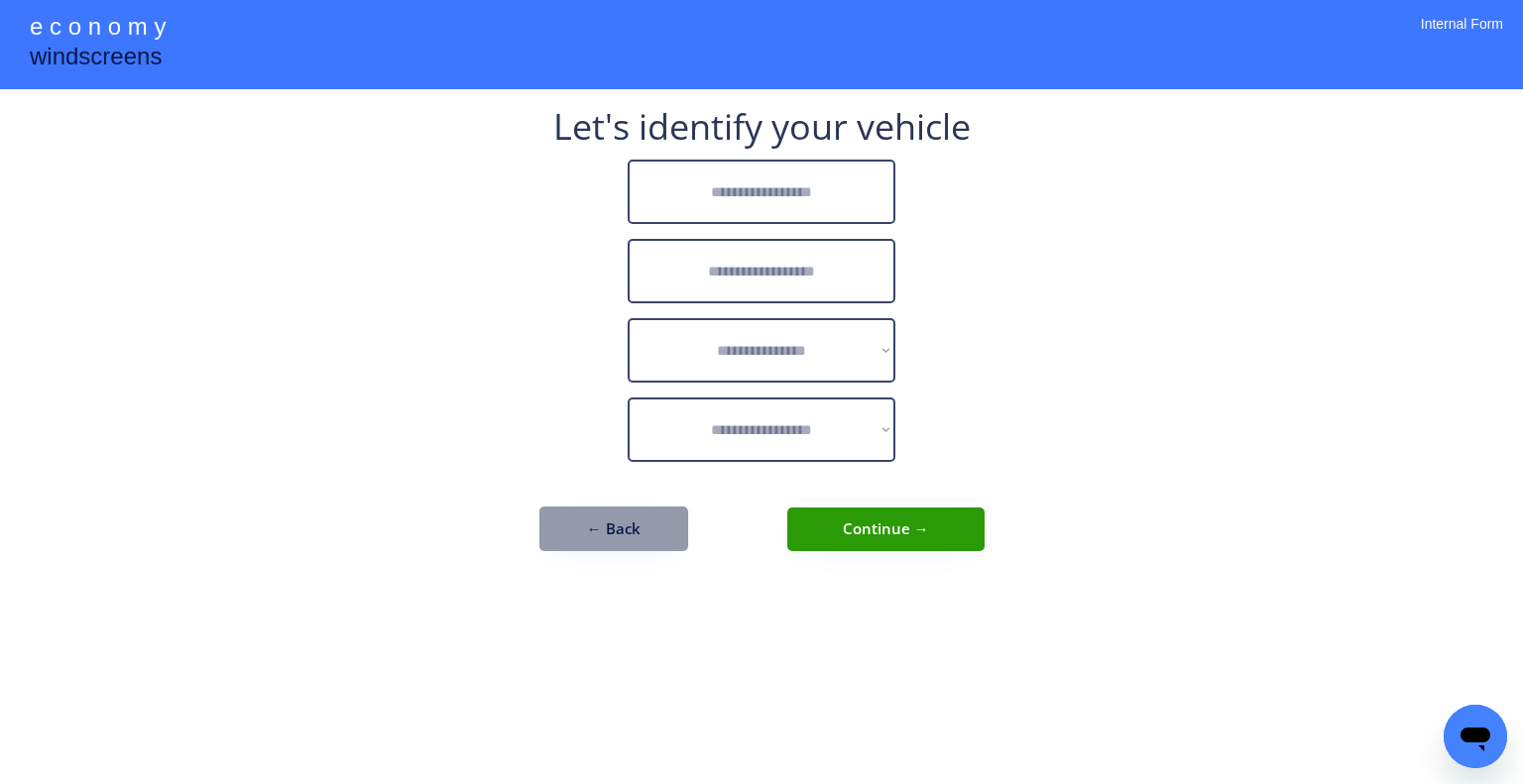 click at bounding box center [762, 191] 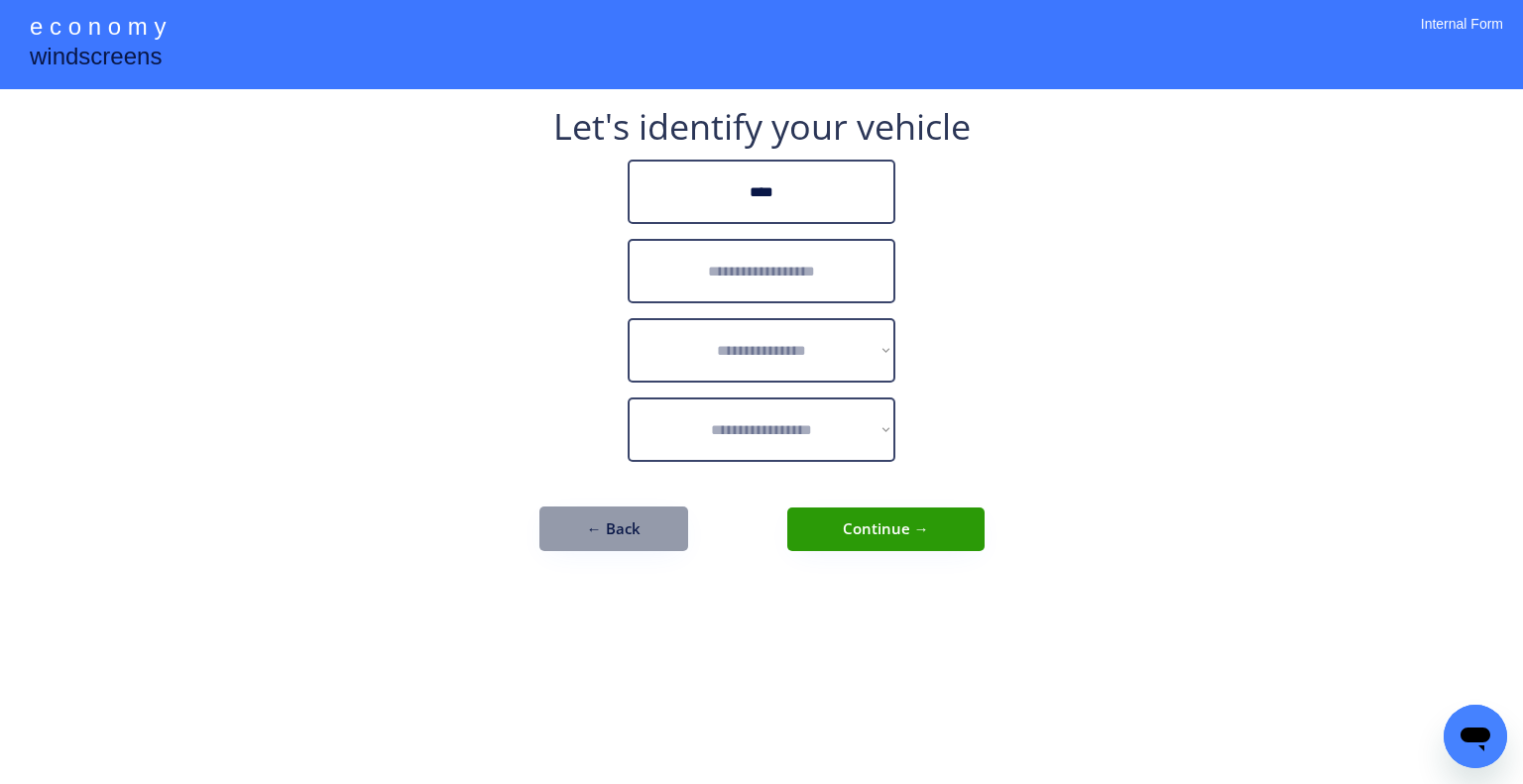 type on "****" 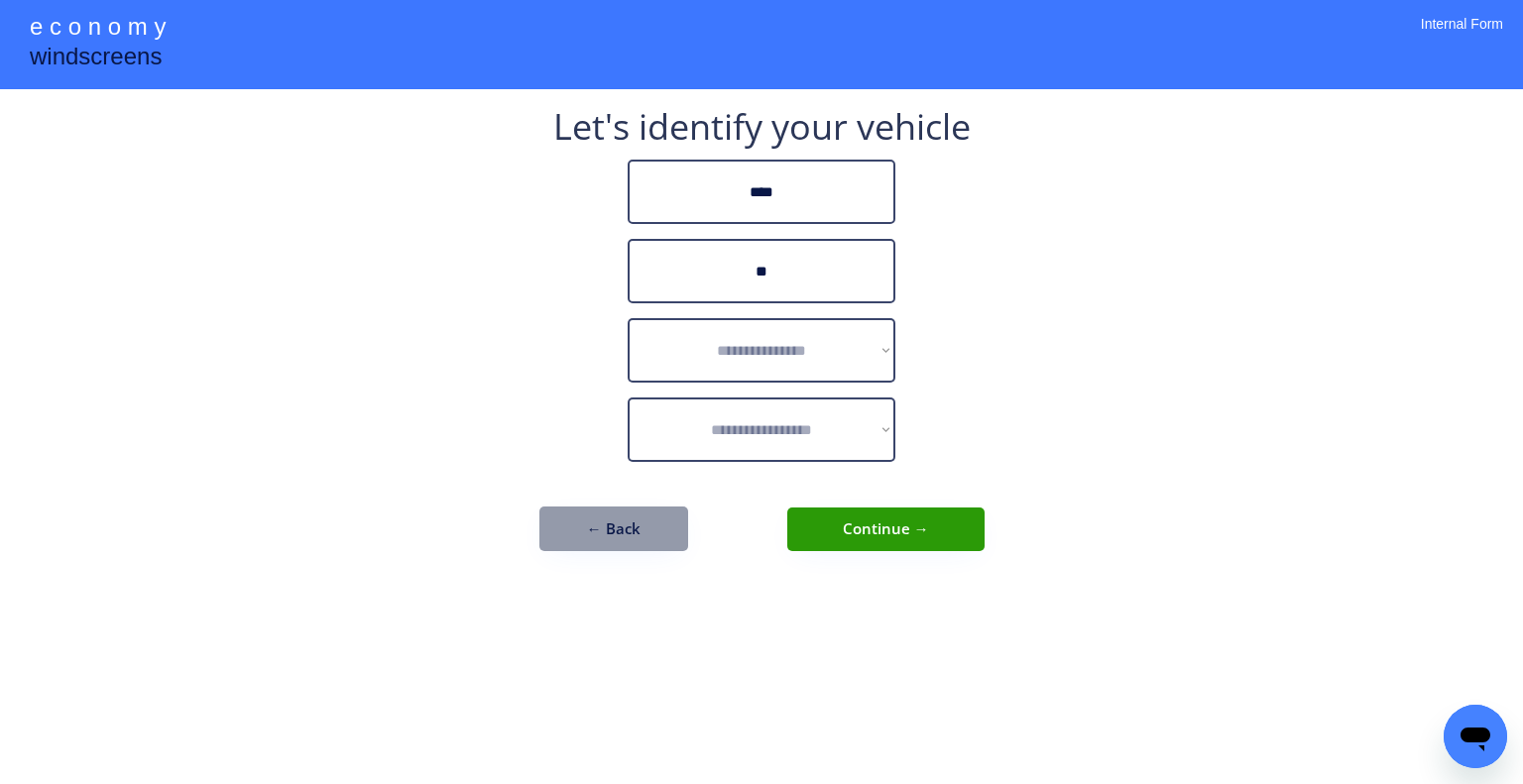 type on "*" 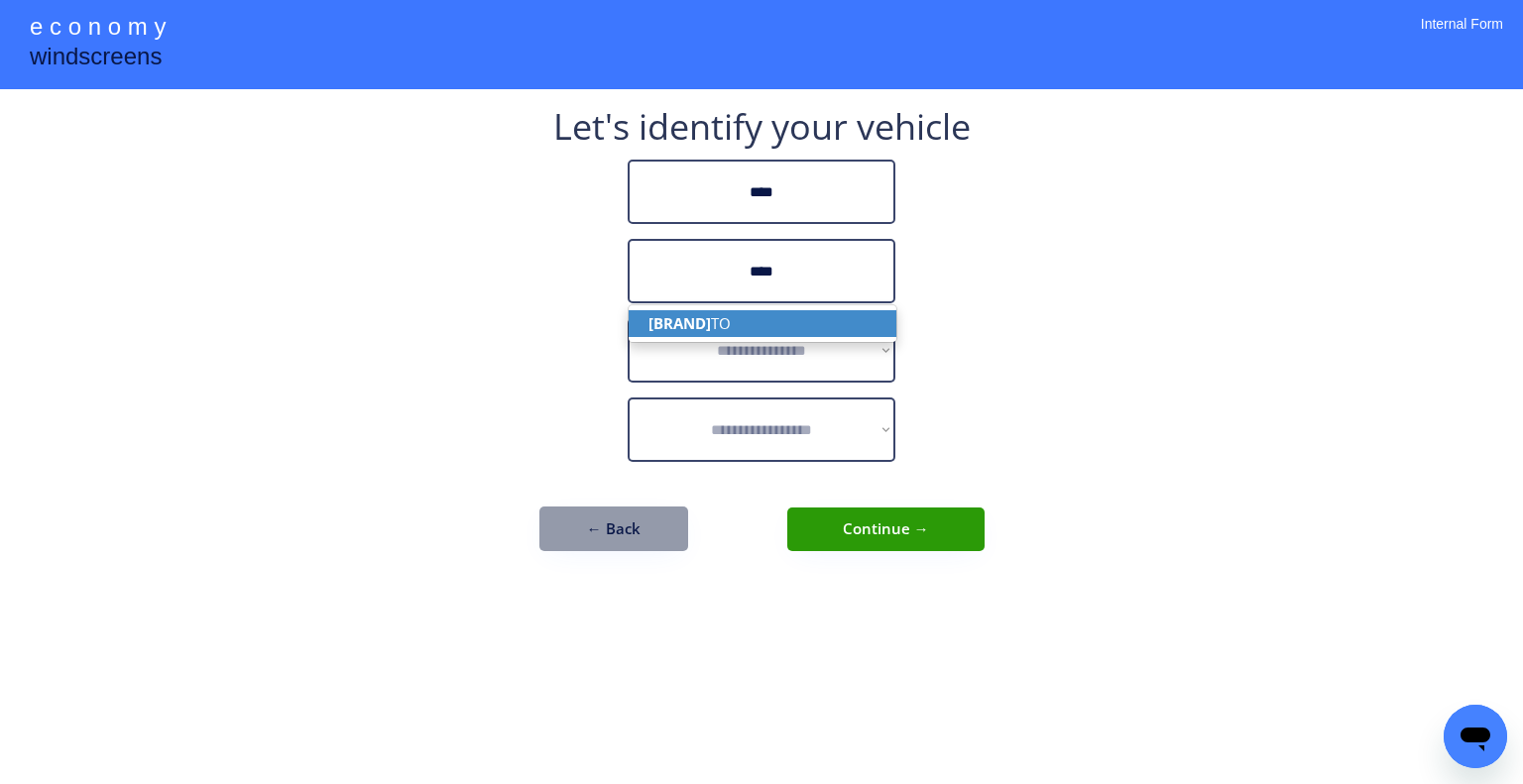 click on "[BRAND] TO" at bounding box center [762, 323] 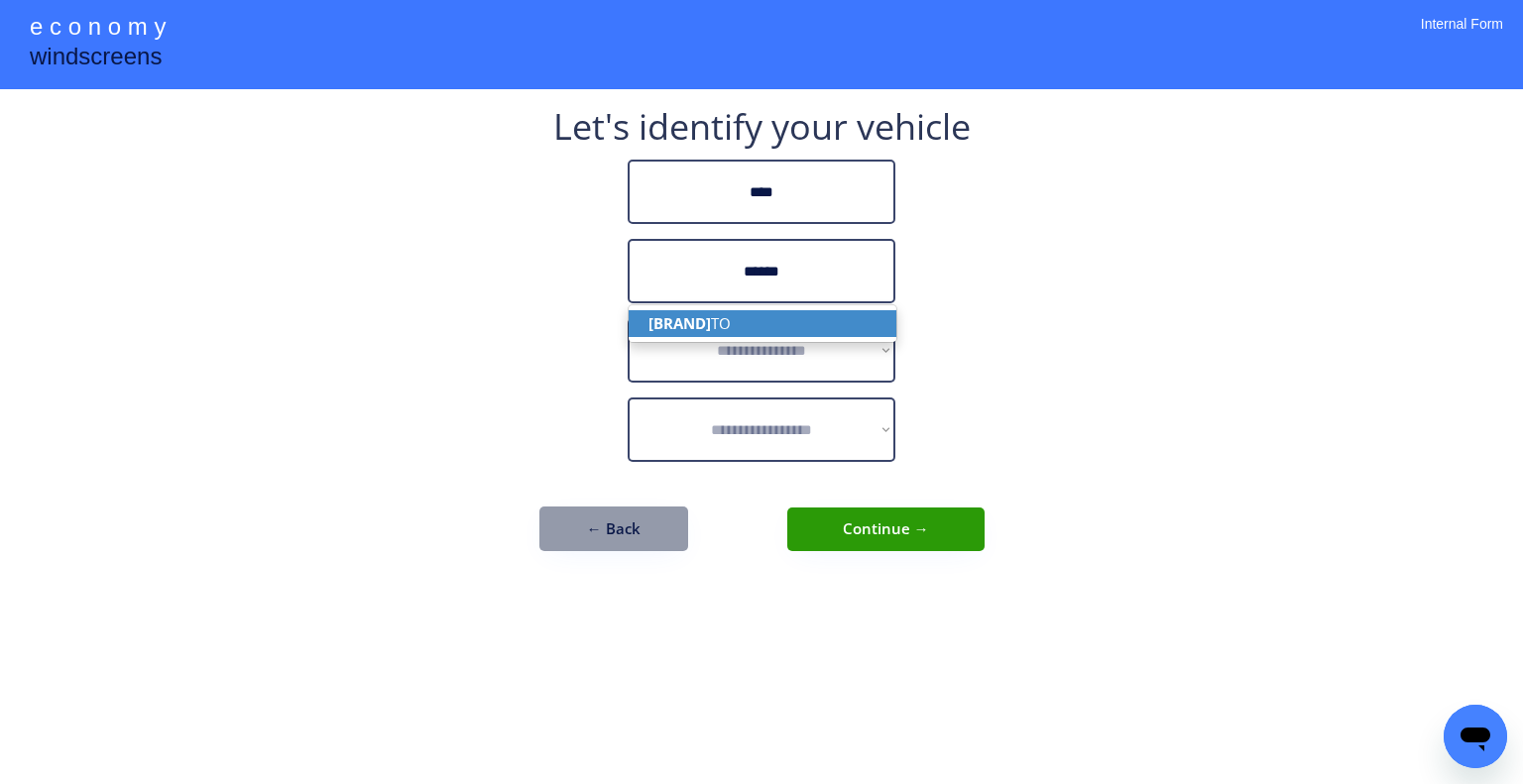 type on "******" 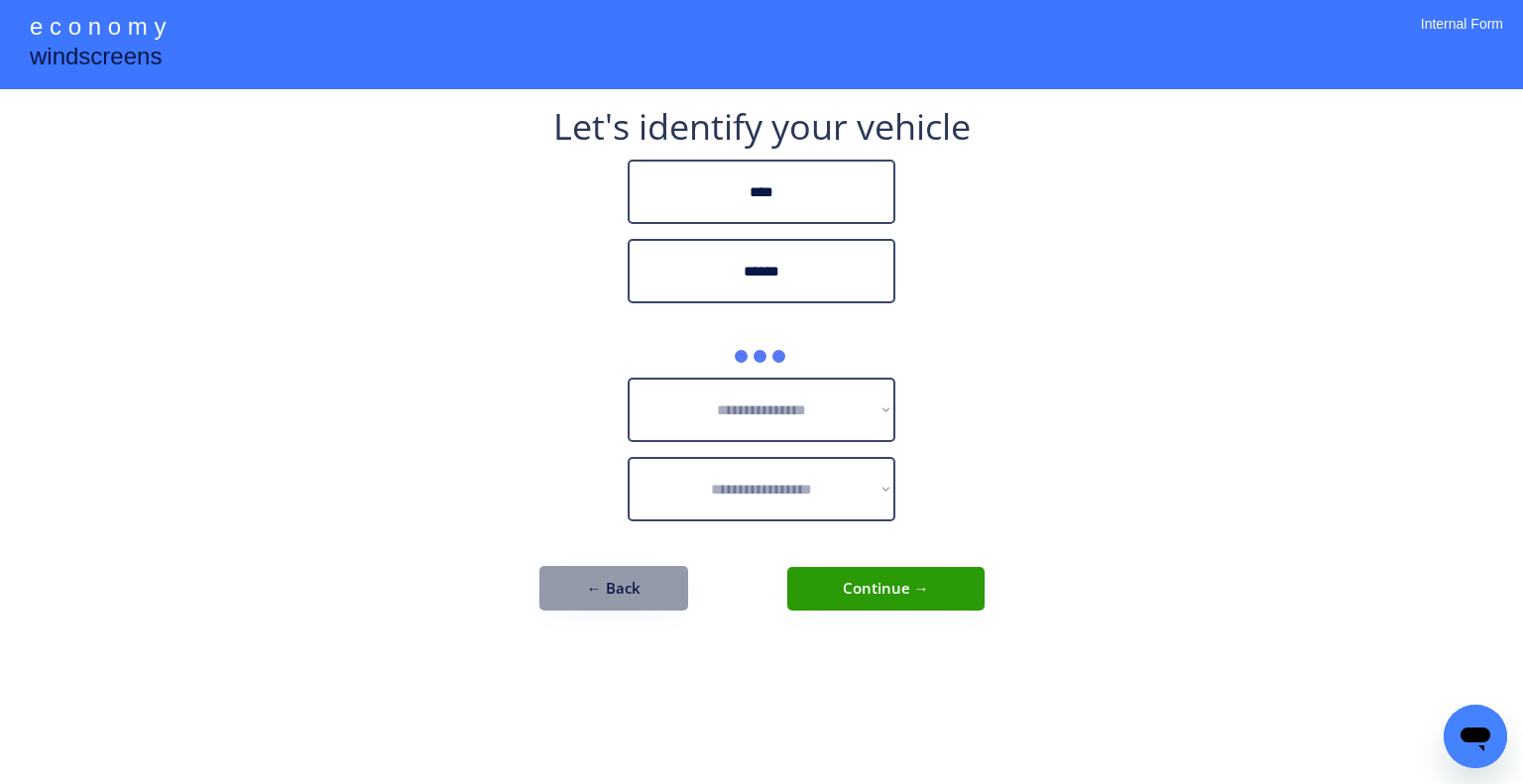 click on "**********" at bounding box center [762, 370] 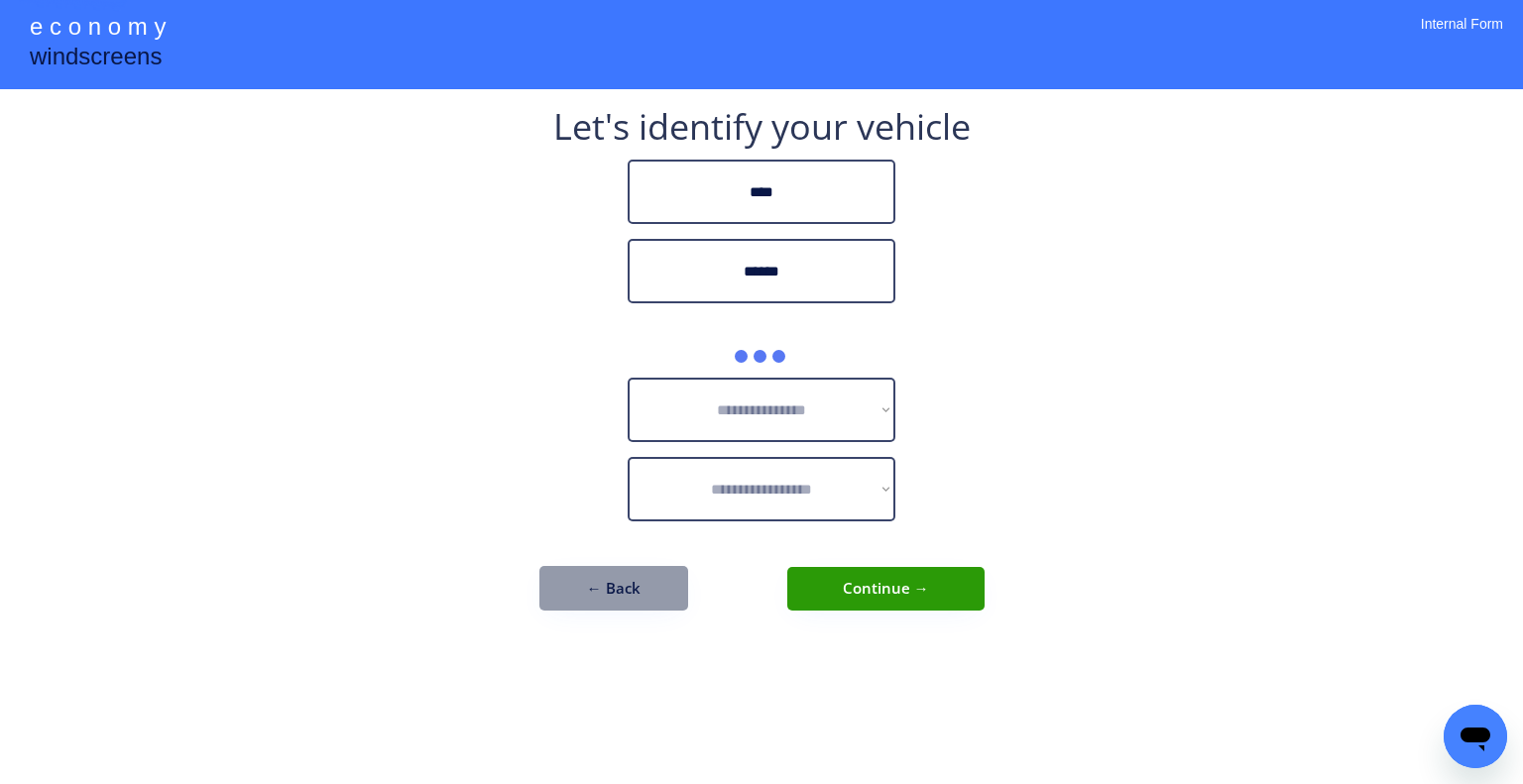 click on "**********" at bounding box center [762, 370] 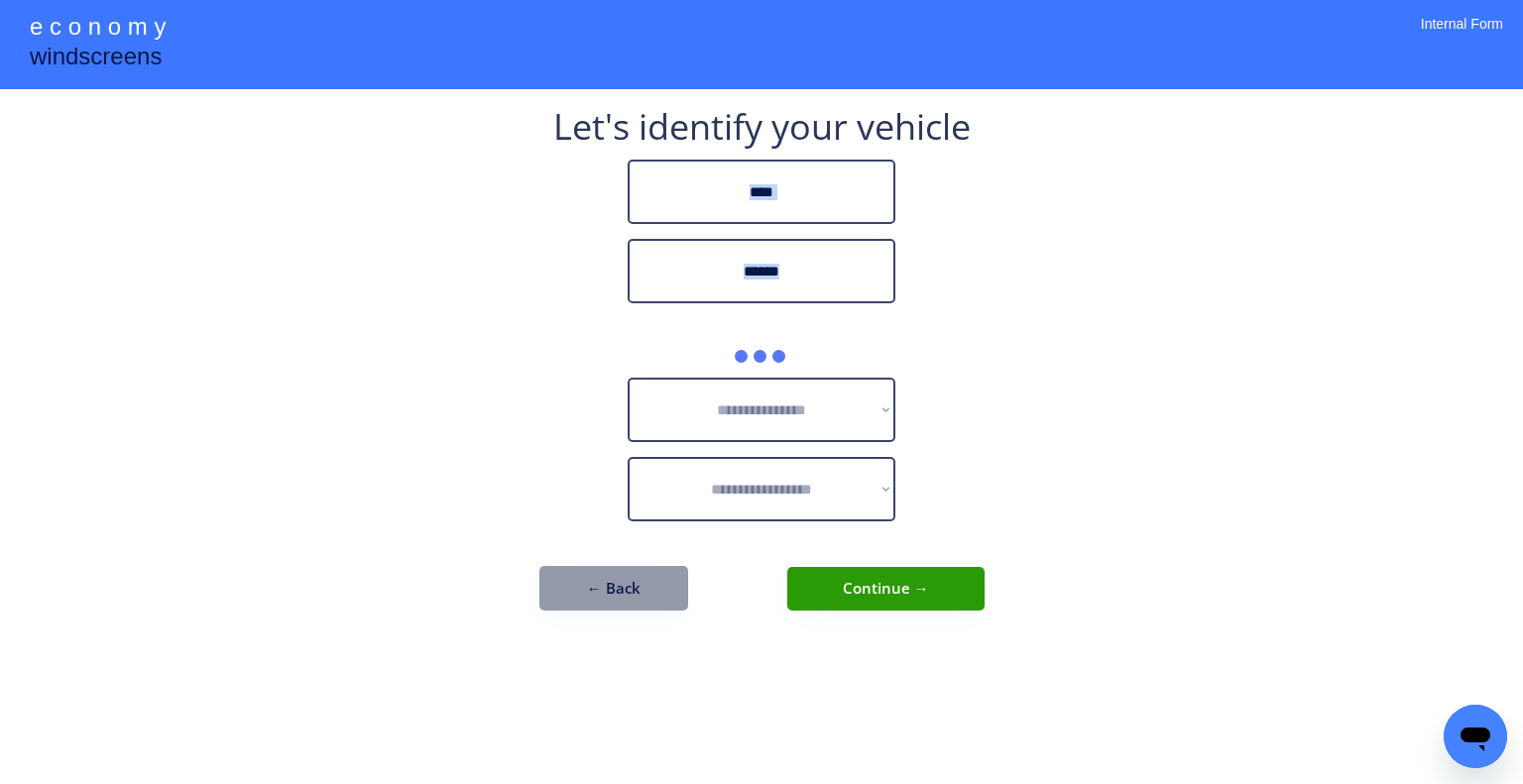 click on "**********" at bounding box center [762, 370] 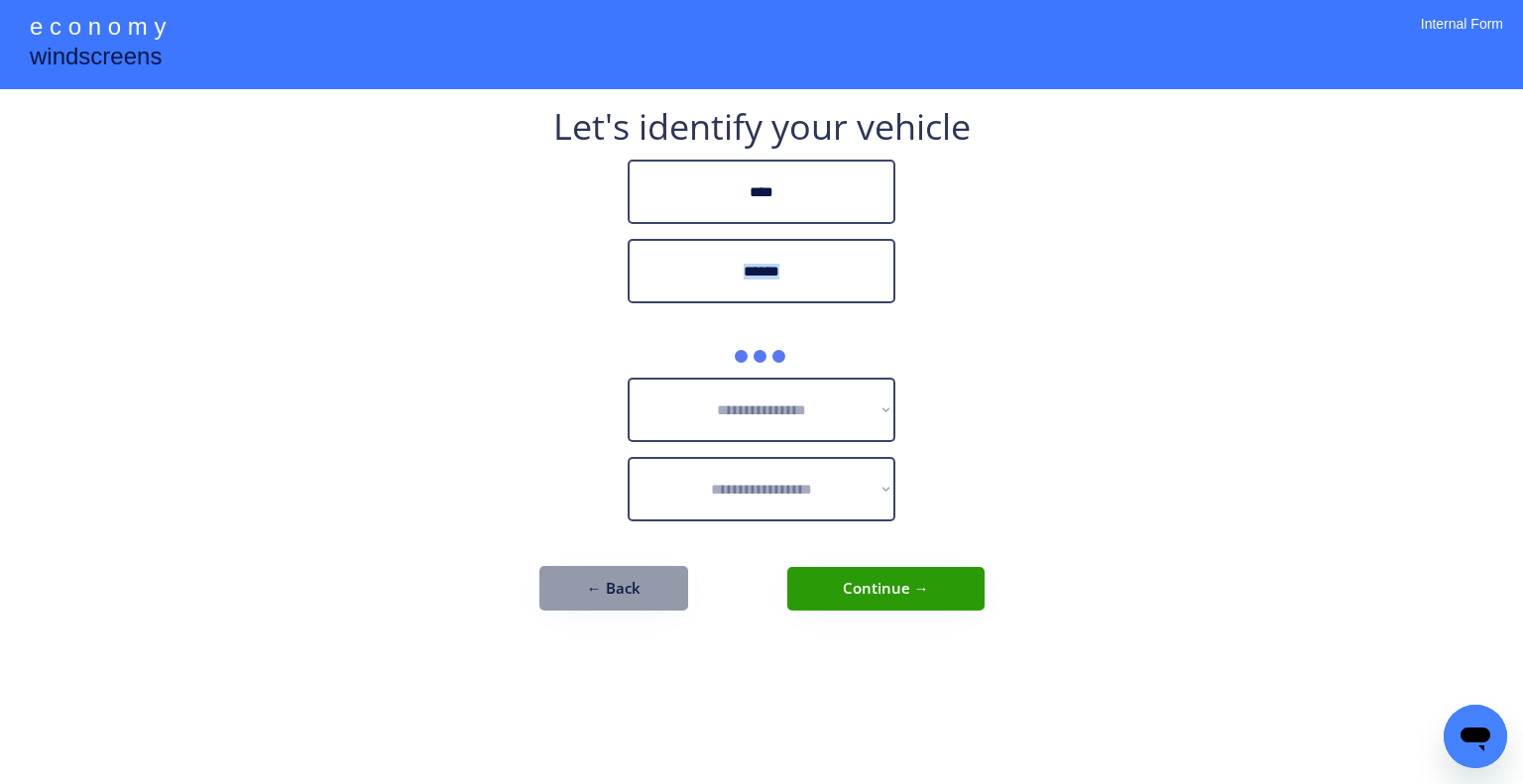 click on "**********" at bounding box center (762, 370) 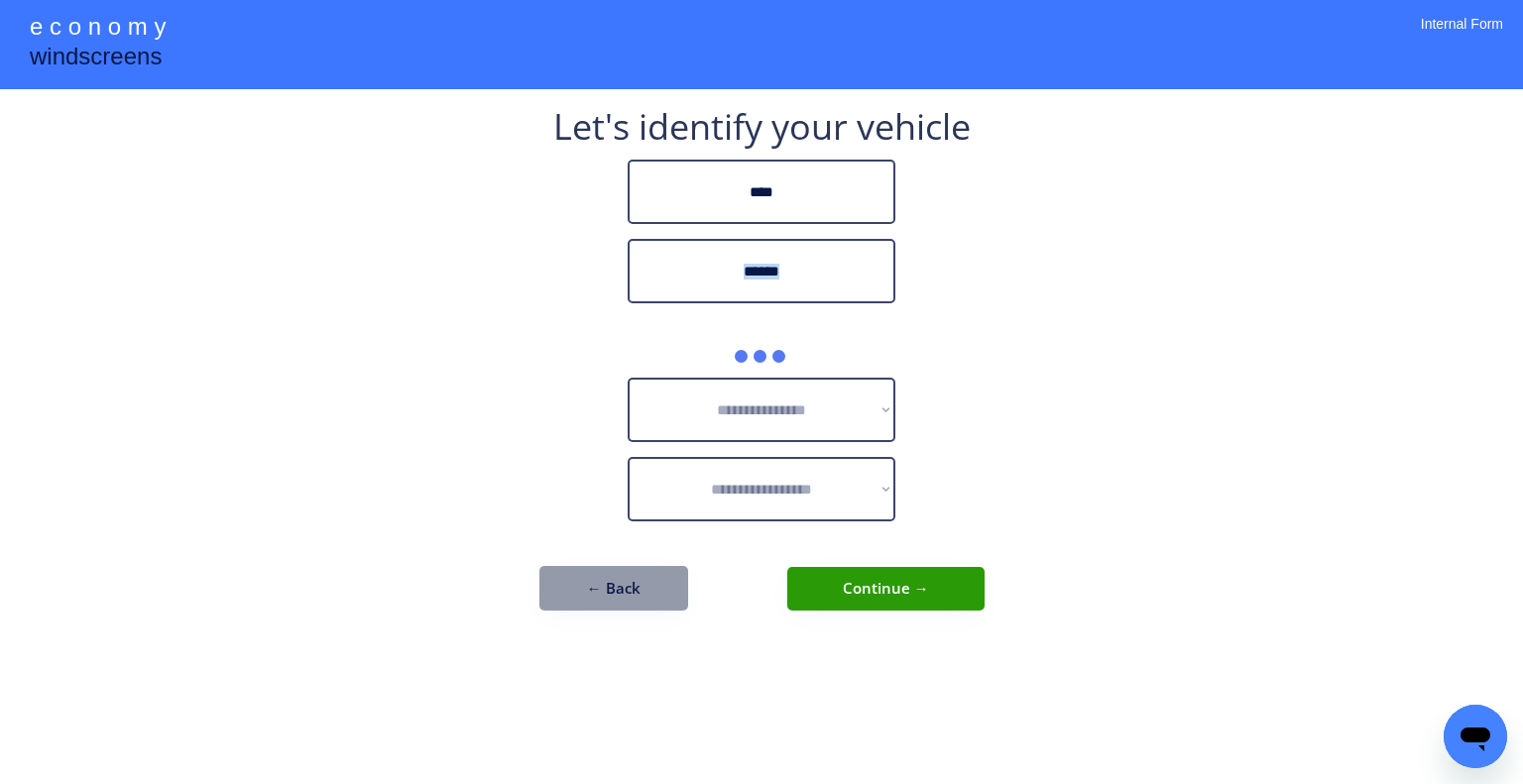 click on "**********" at bounding box center (762, 370) 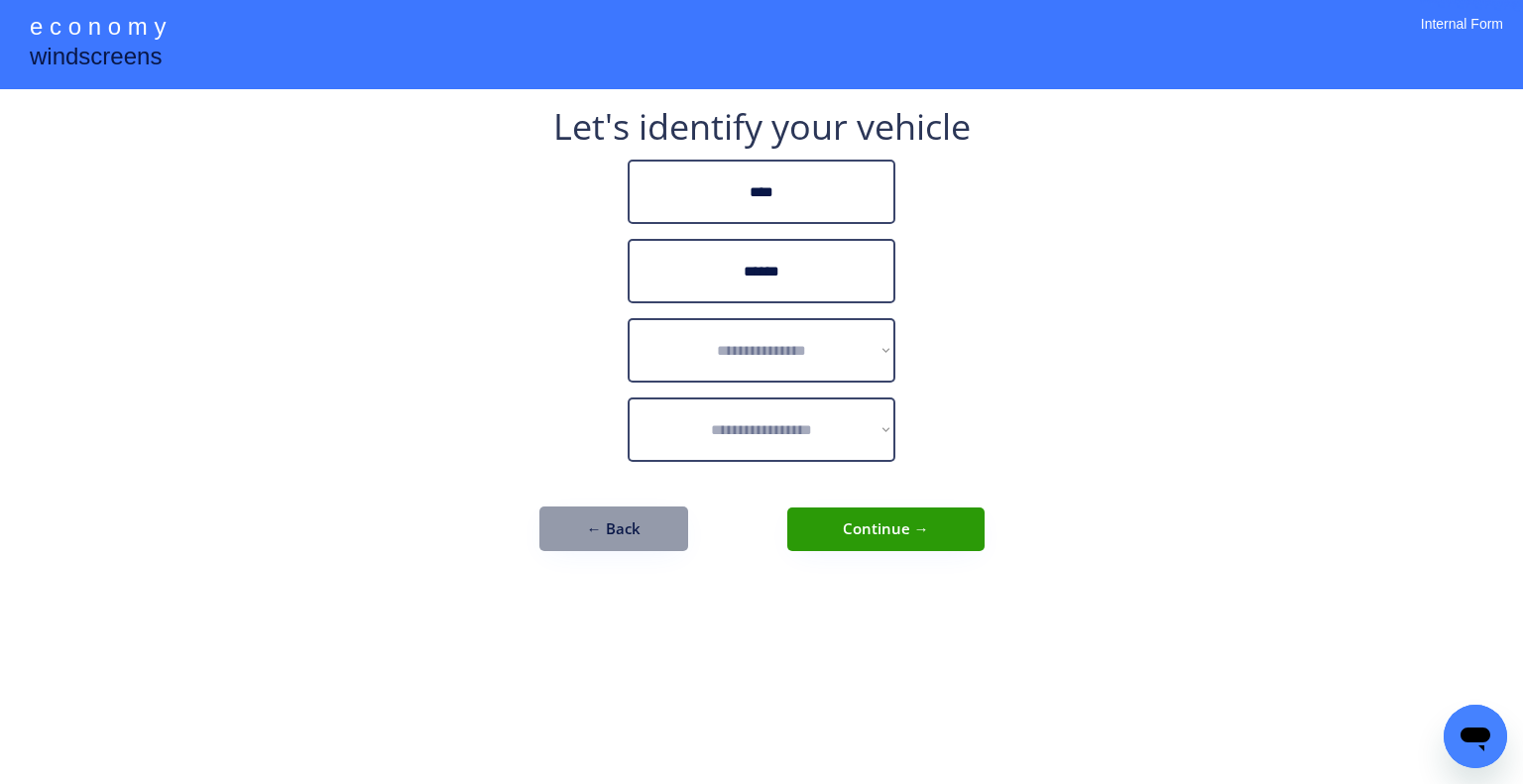 click on "**********" at bounding box center (762, 392) 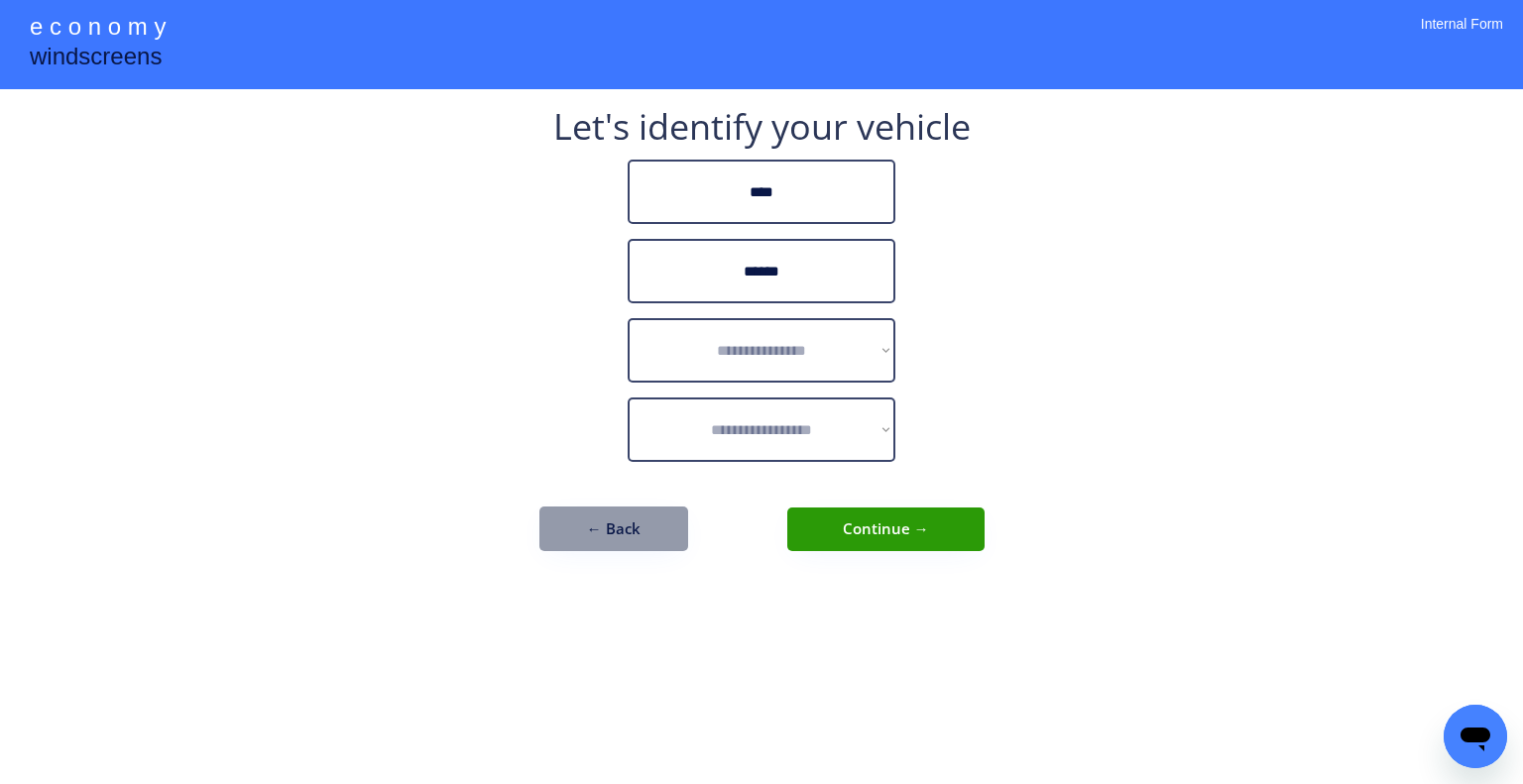 click on "**********" at bounding box center (762, 392) 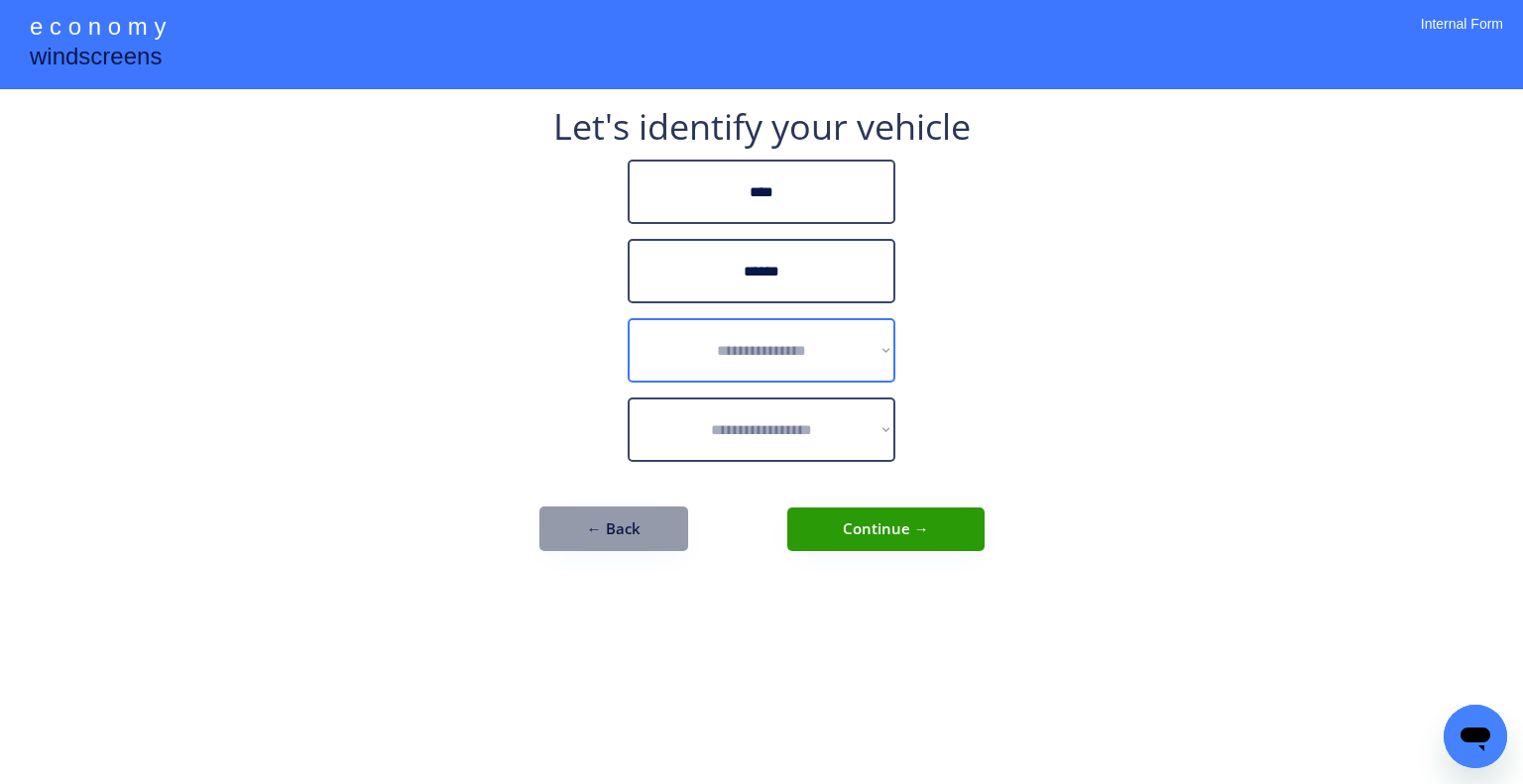 click on "**********" at bounding box center [762, 350] 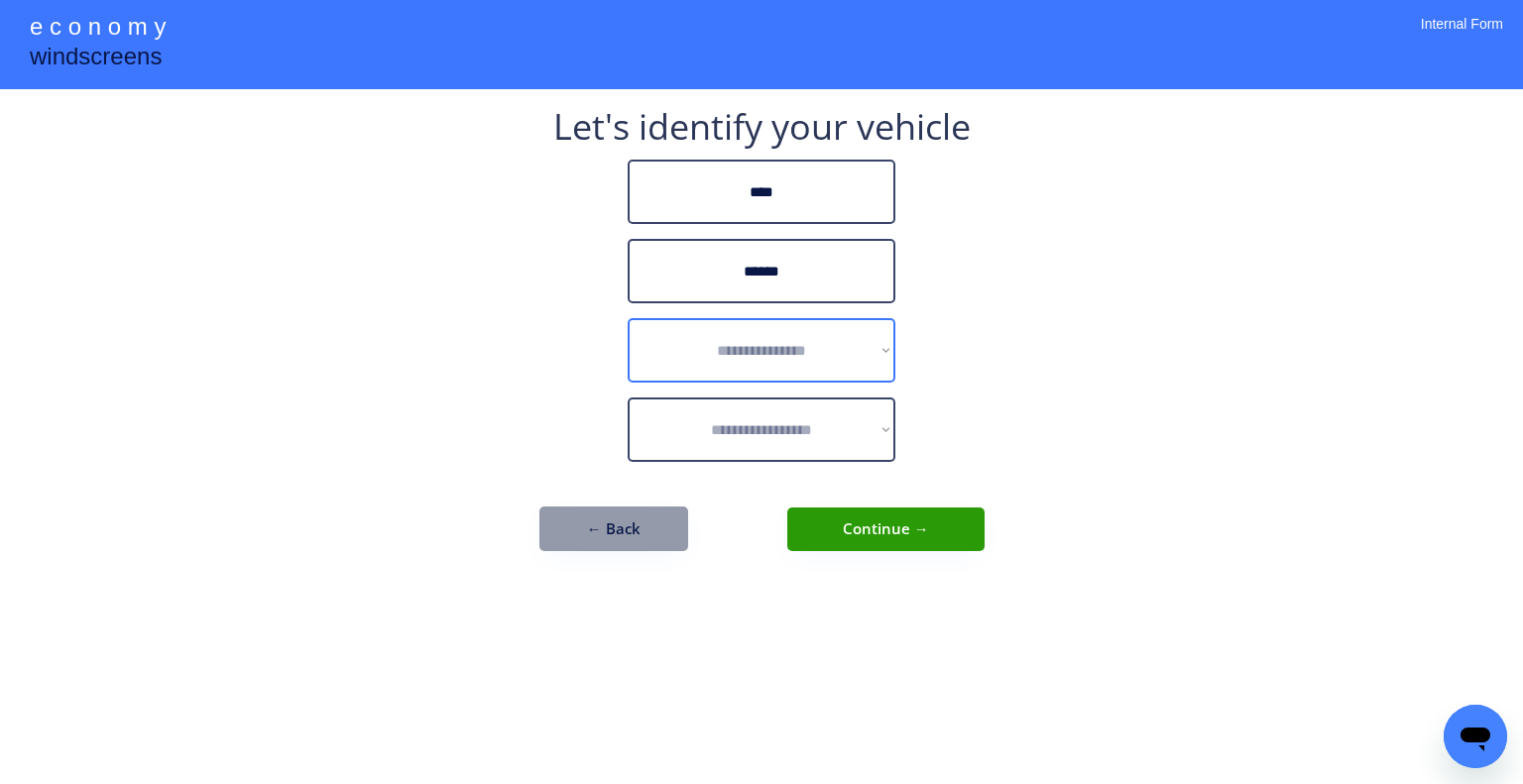 select on "******" 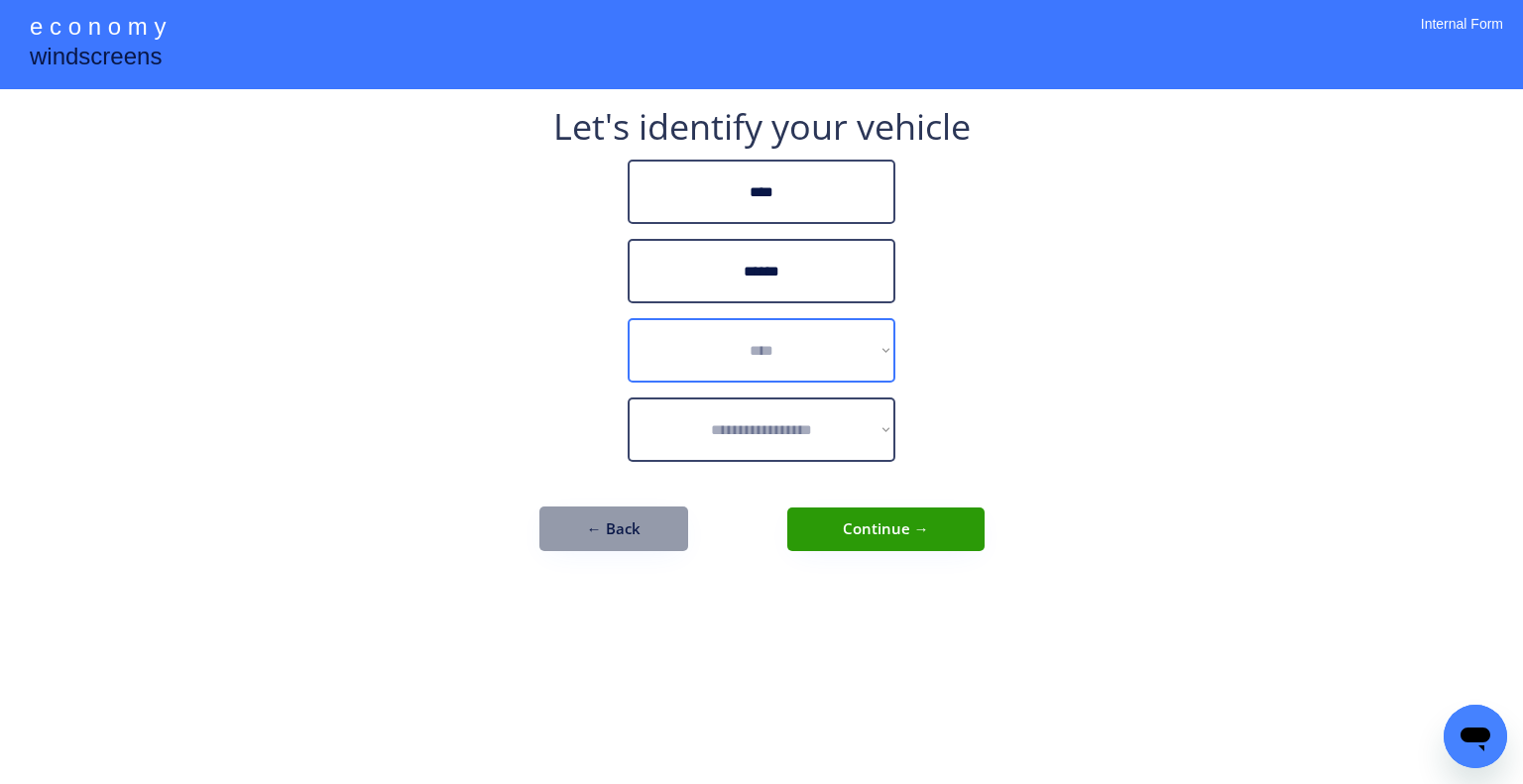 click on "**********" at bounding box center (762, 350) 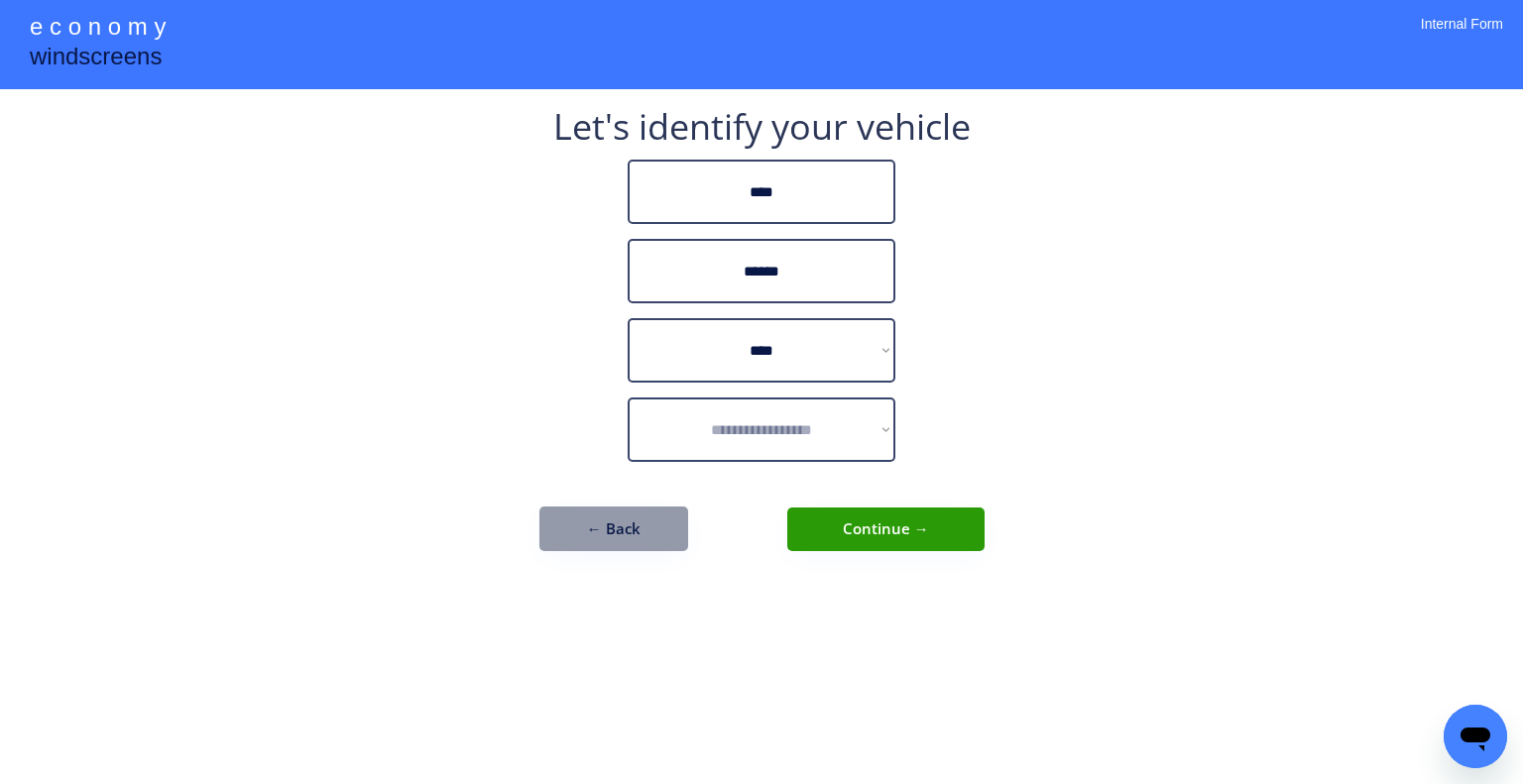 drag, startPoint x: 1221, startPoint y: 431, endPoint x: 902, endPoint y: 471, distance: 321.4981 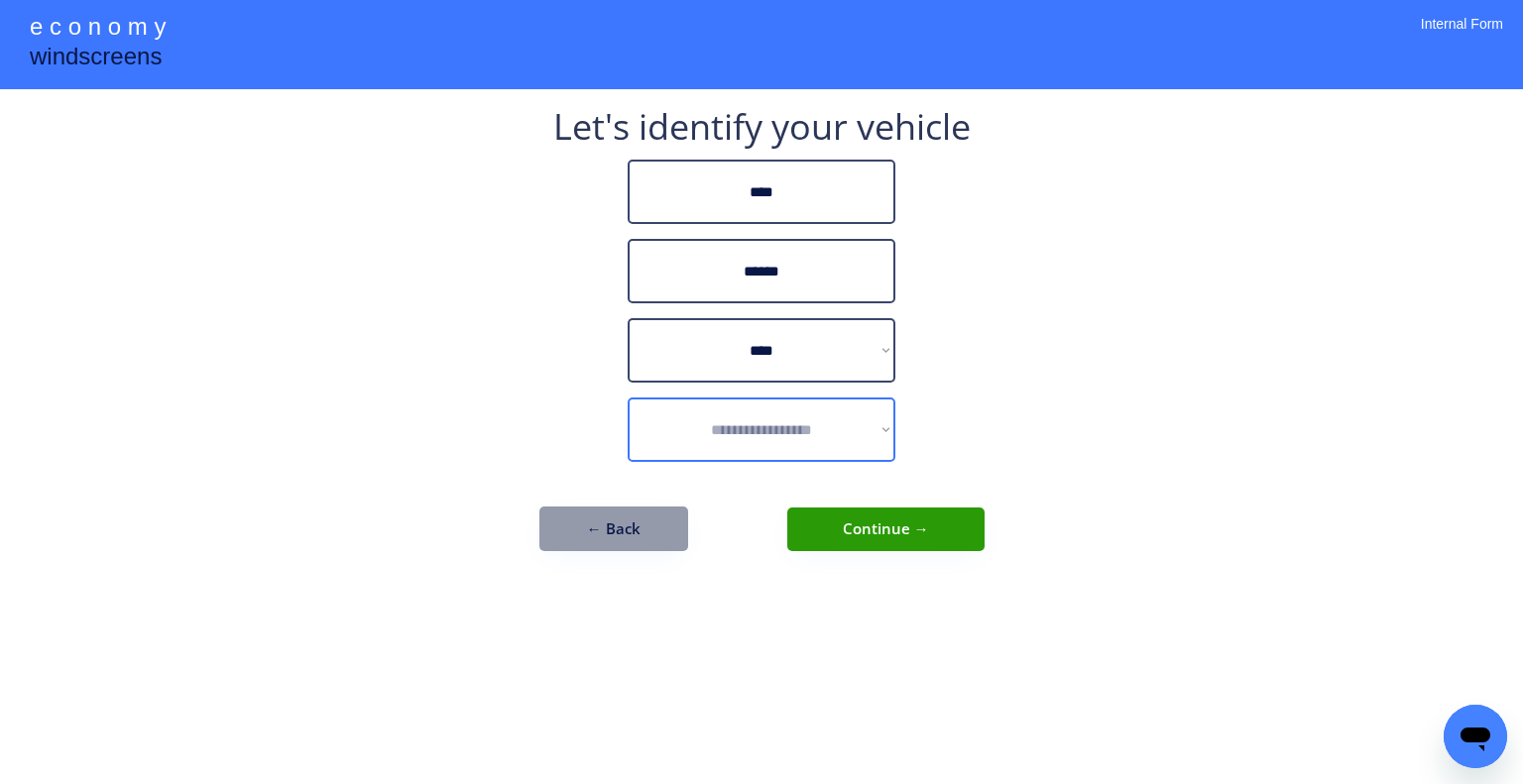 click on "**********" at bounding box center [762, 429] 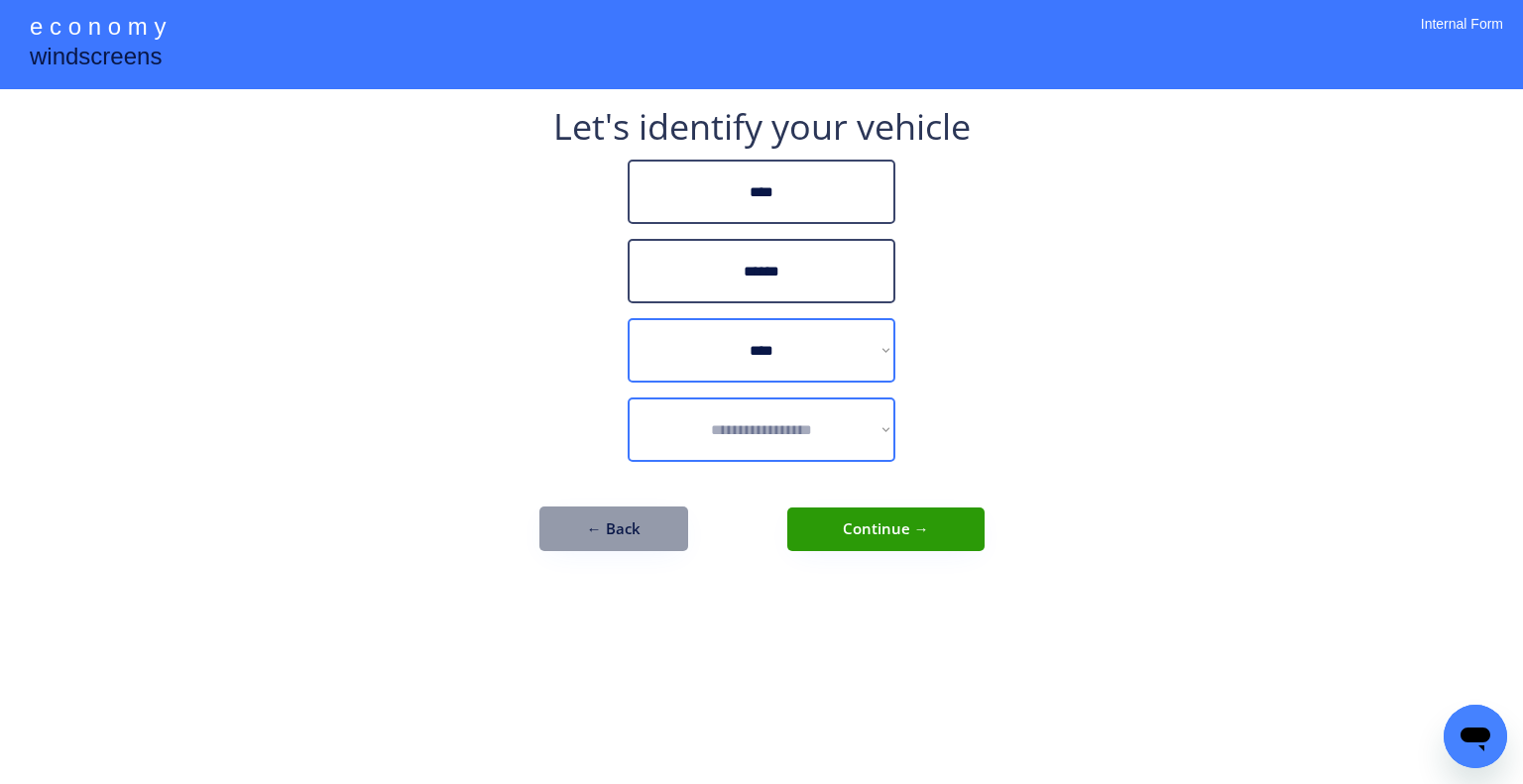 click on "**********" at bounding box center [762, 429] 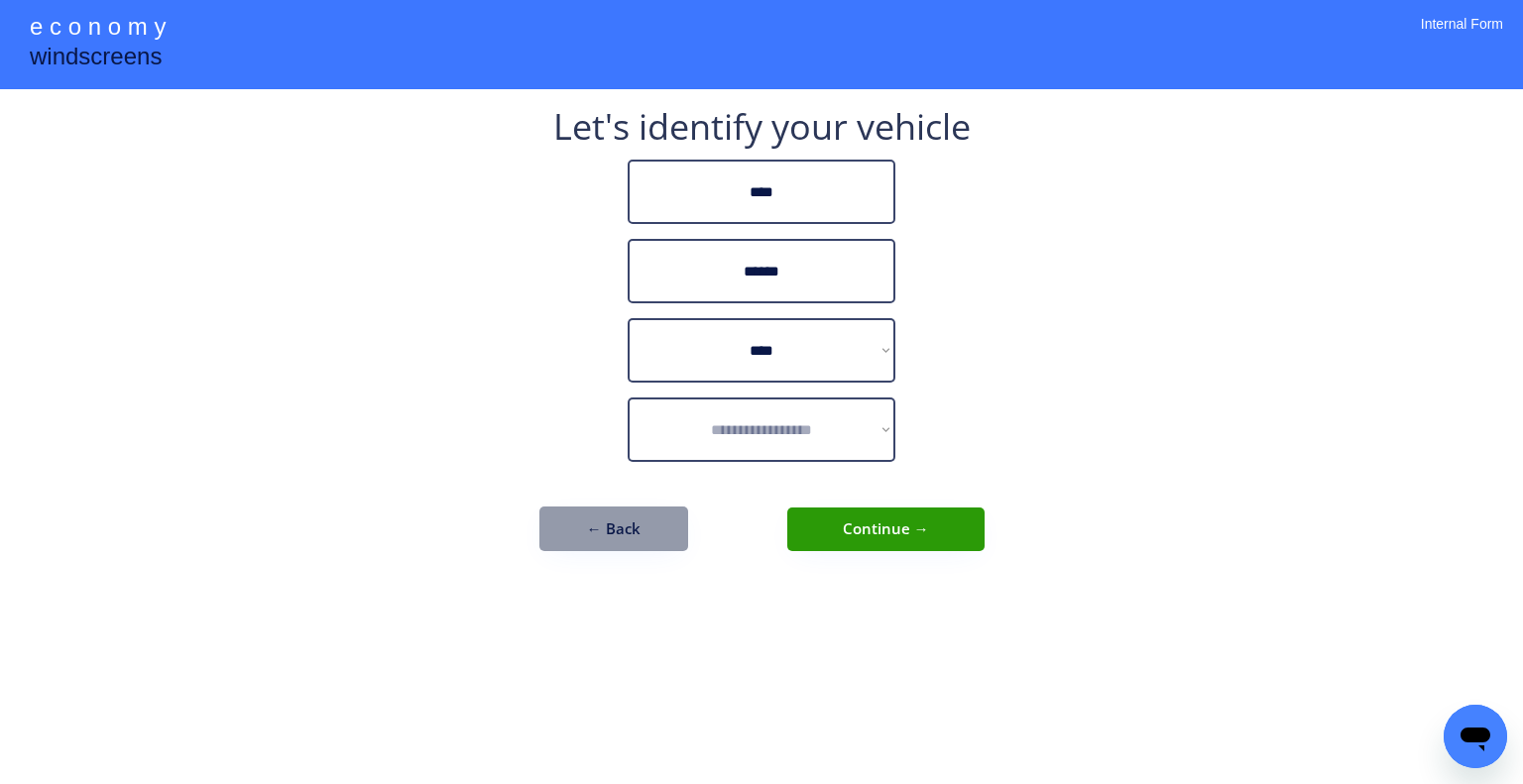 click on "**********" at bounding box center (762, 392) 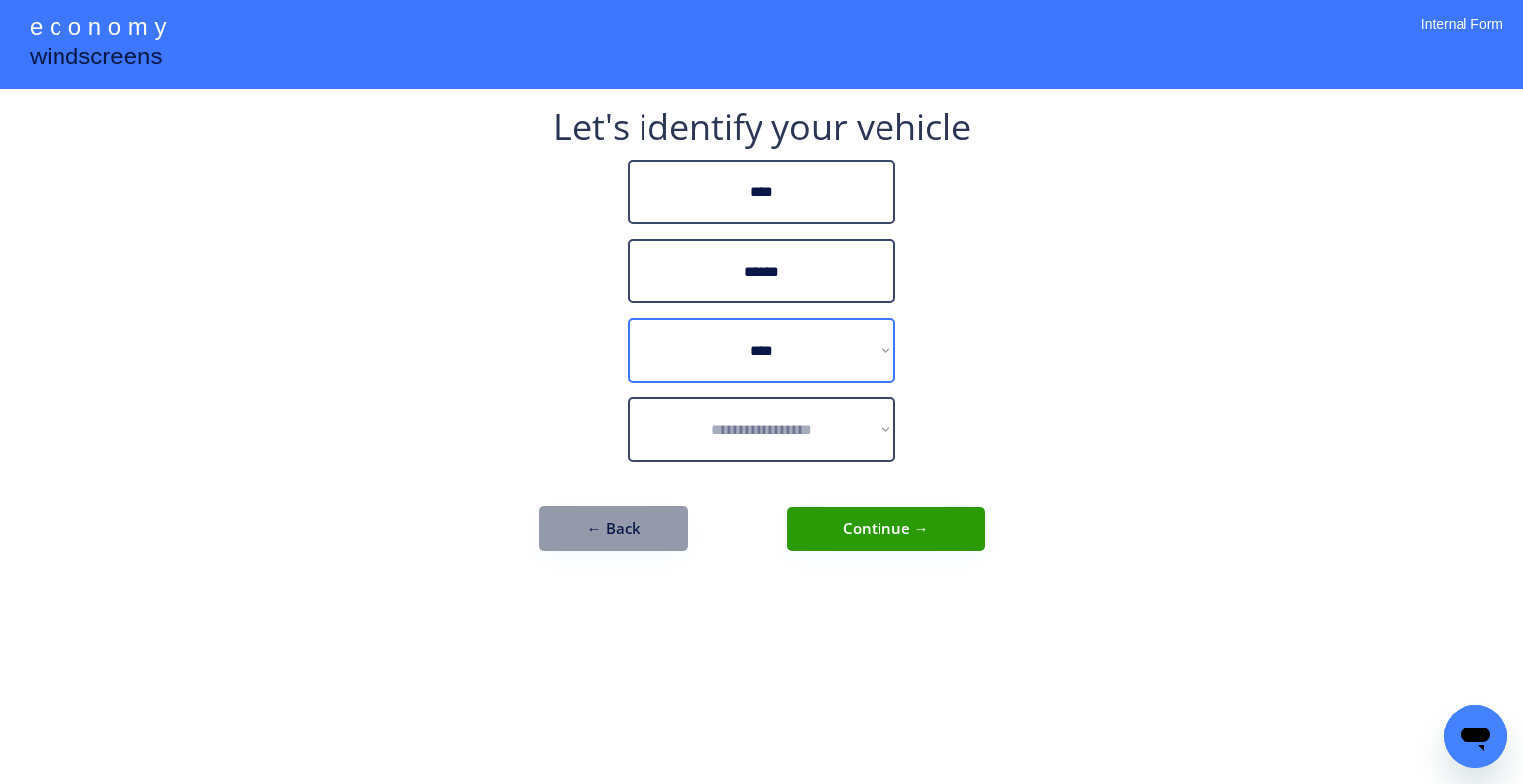 drag, startPoint x: 815, startPoint y: 373, endPoint x: 809, endPoint y: 416, distance: 43.416587 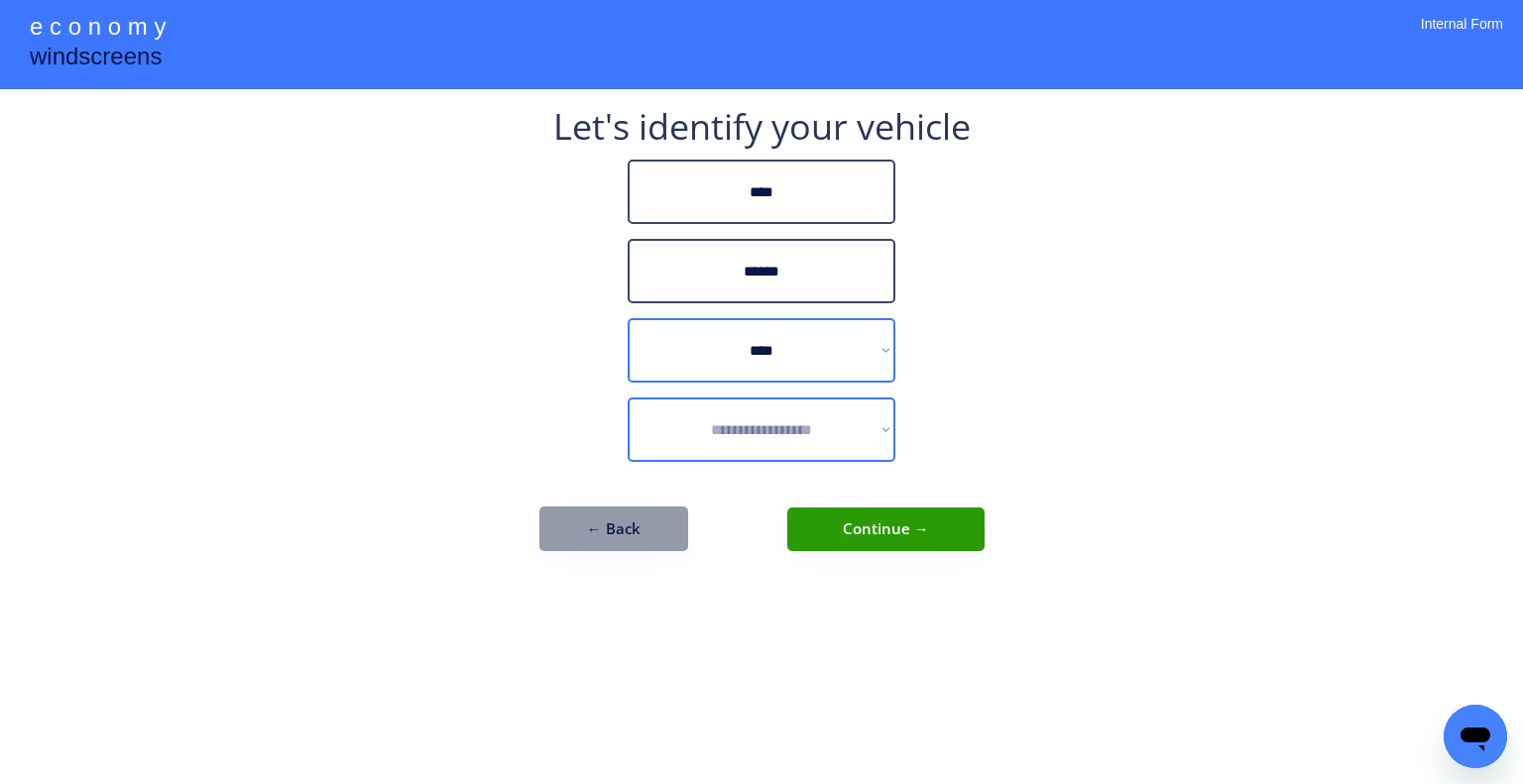 click on "**********" at bounding box center [762, 429] 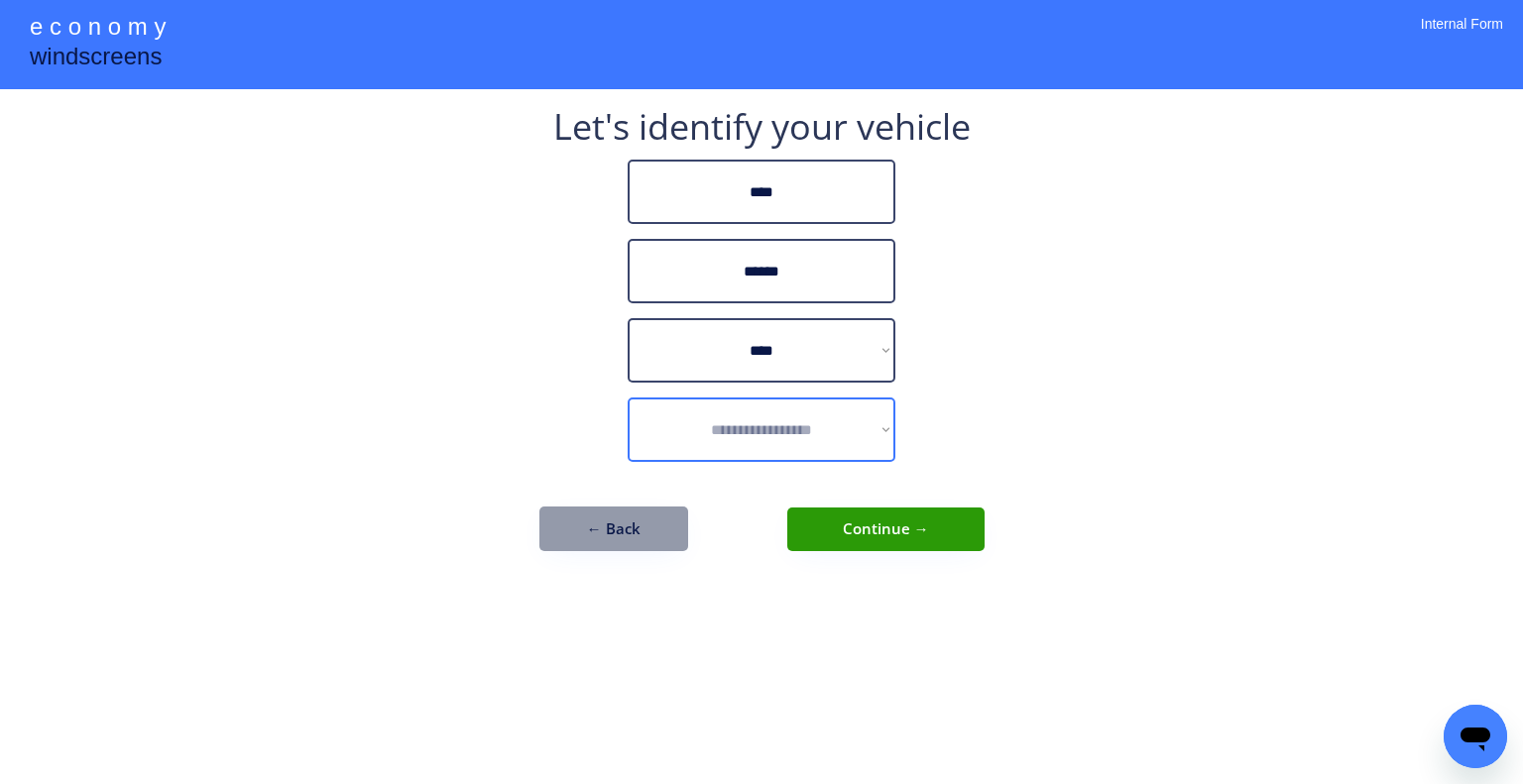 select on "*****" 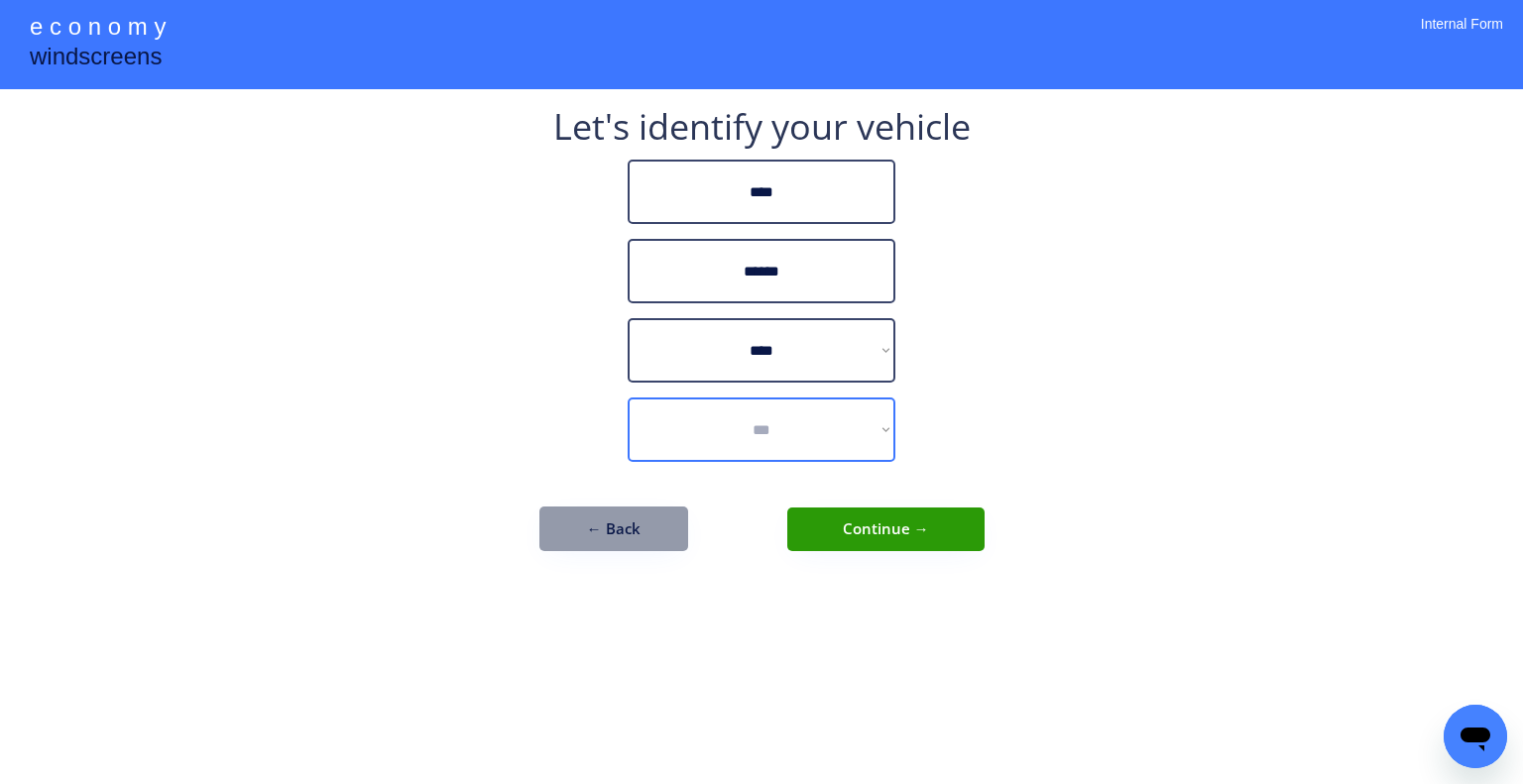 click on "**********" at bounding box center [762, 429] 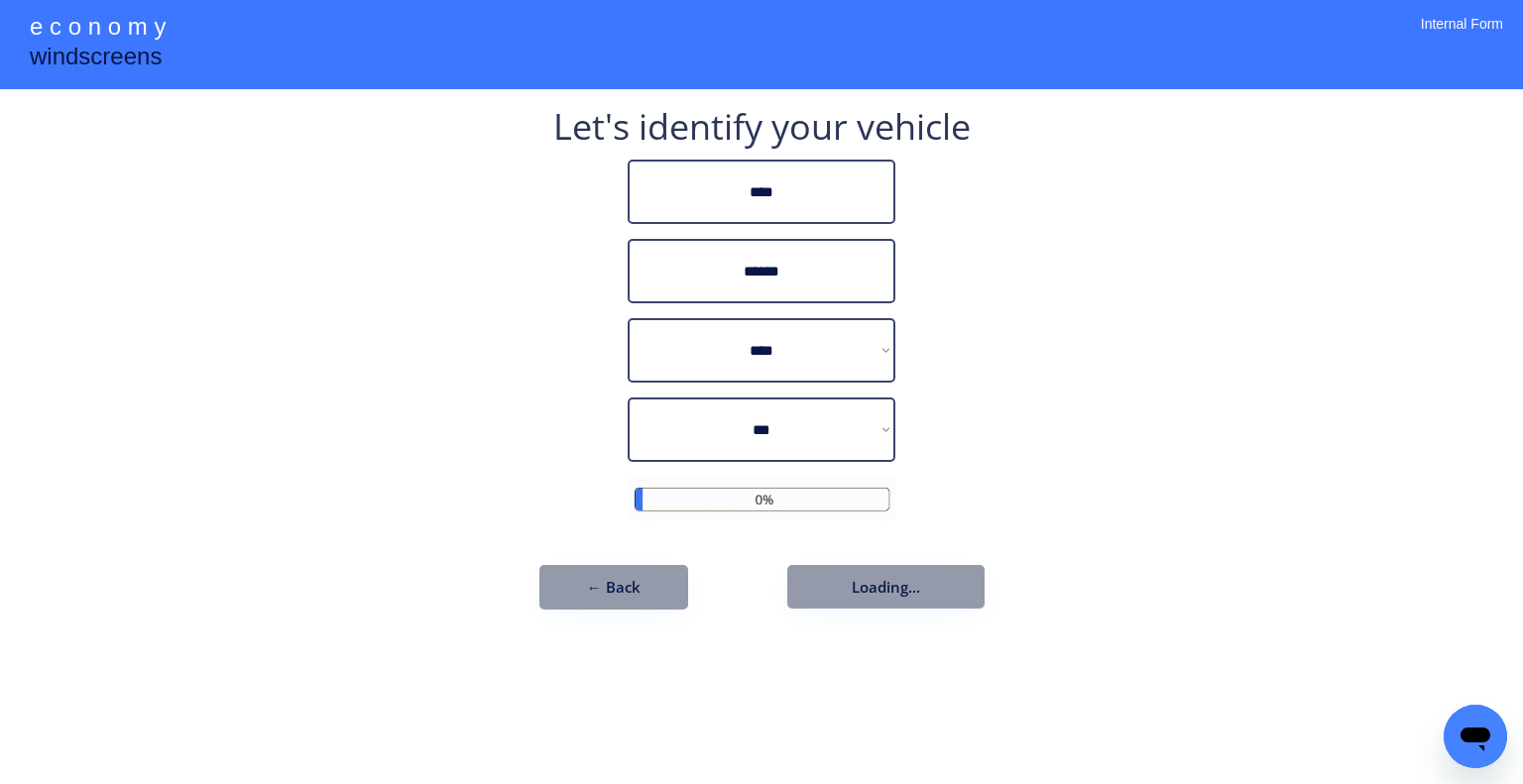 click on "**********" at bounding box center (762, 392) 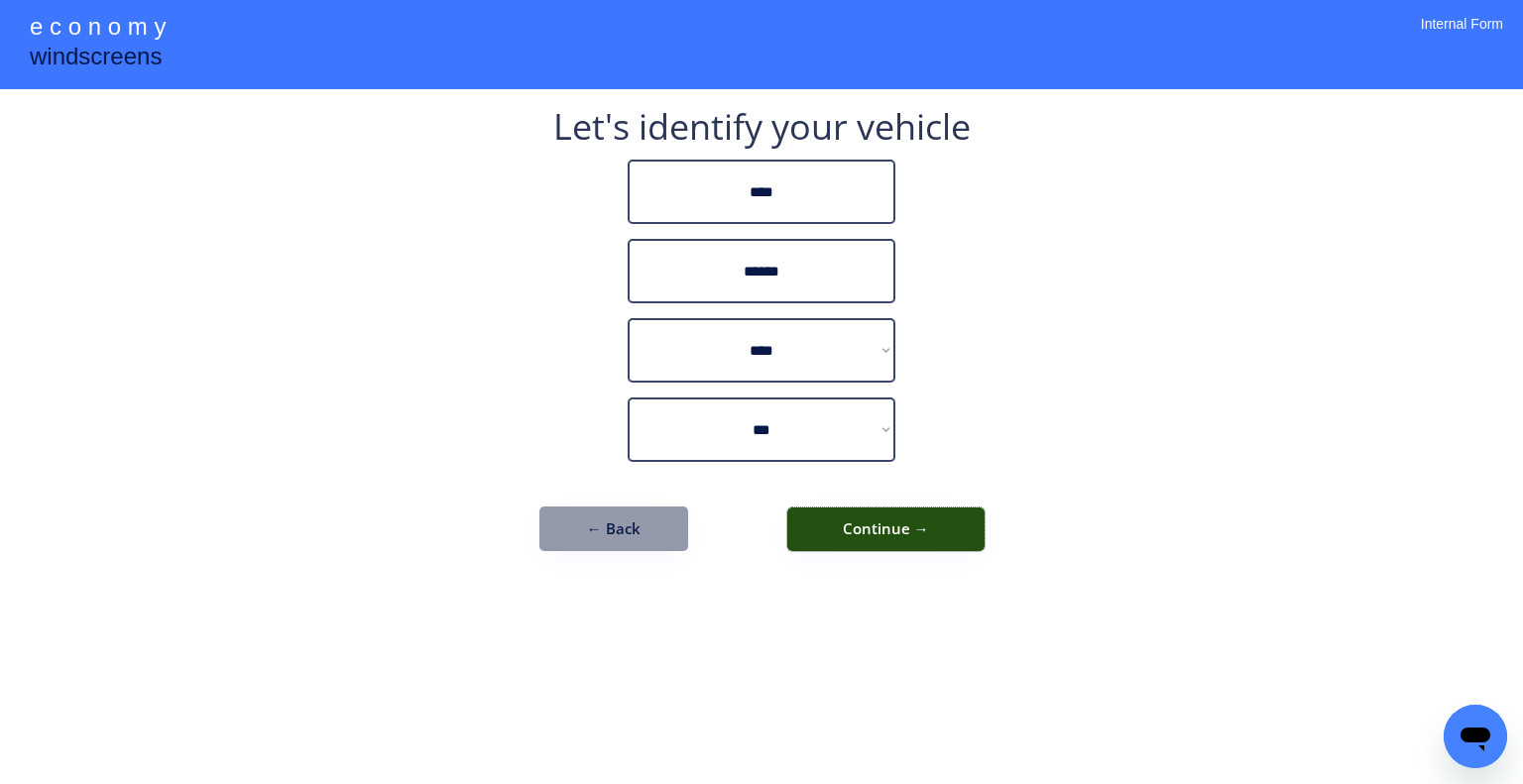 click on "Continue    →" at bounding box center [885, 529] 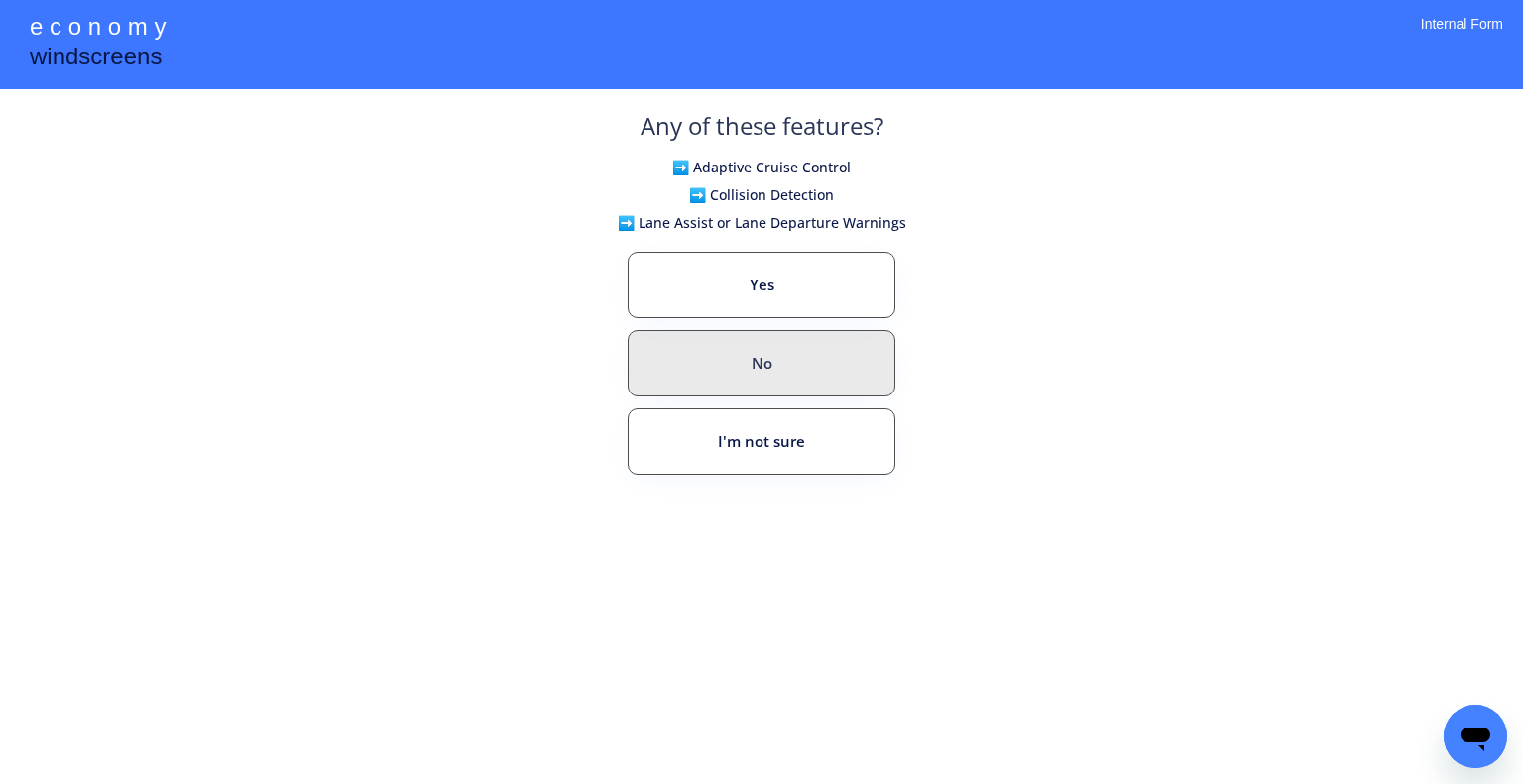 click on "No" at bounding box center [762, 363] 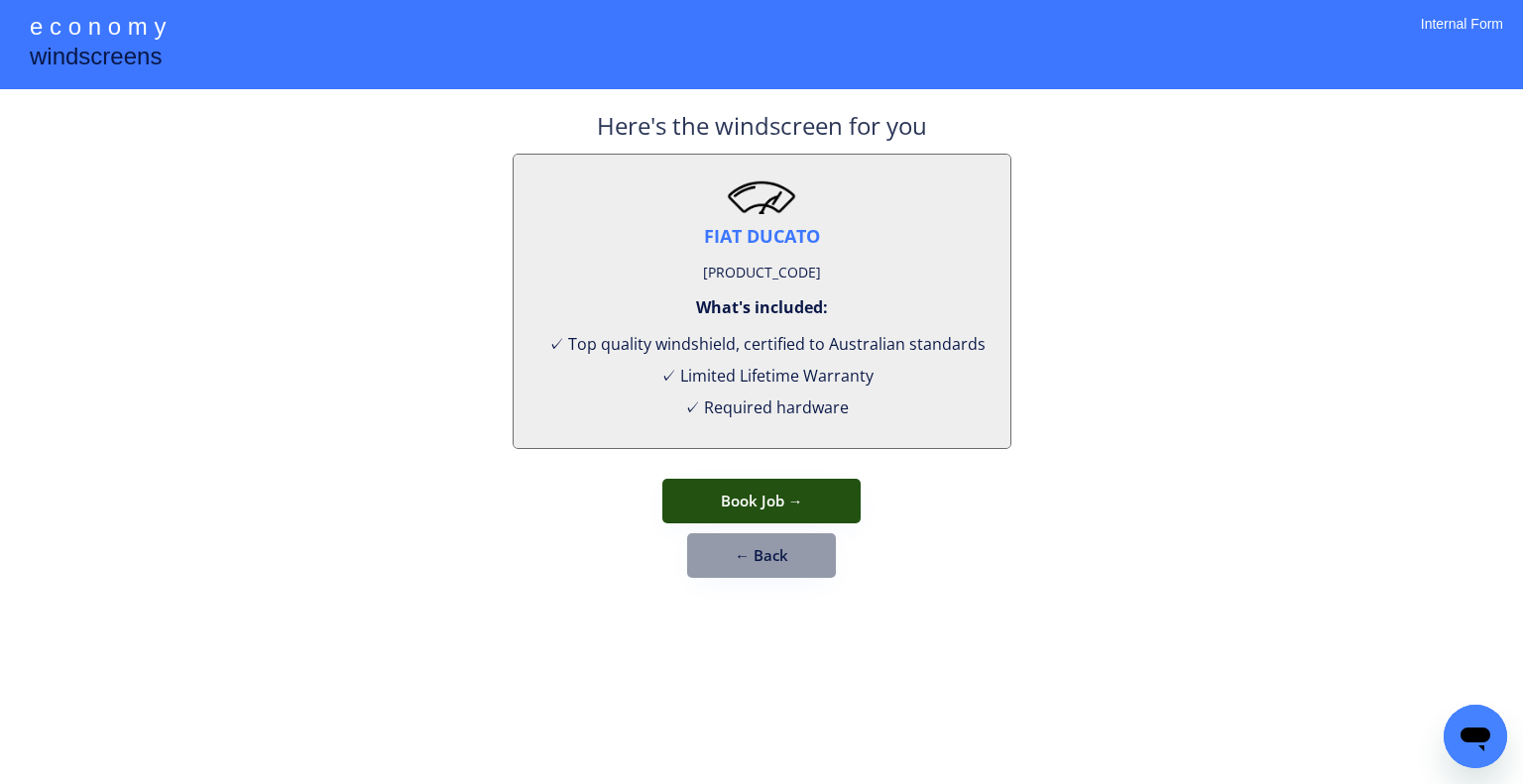 drag, startPoint x: 795, startPoint y: 497, endPoint x: 834, endPoint y: 334, distance: 167.60072 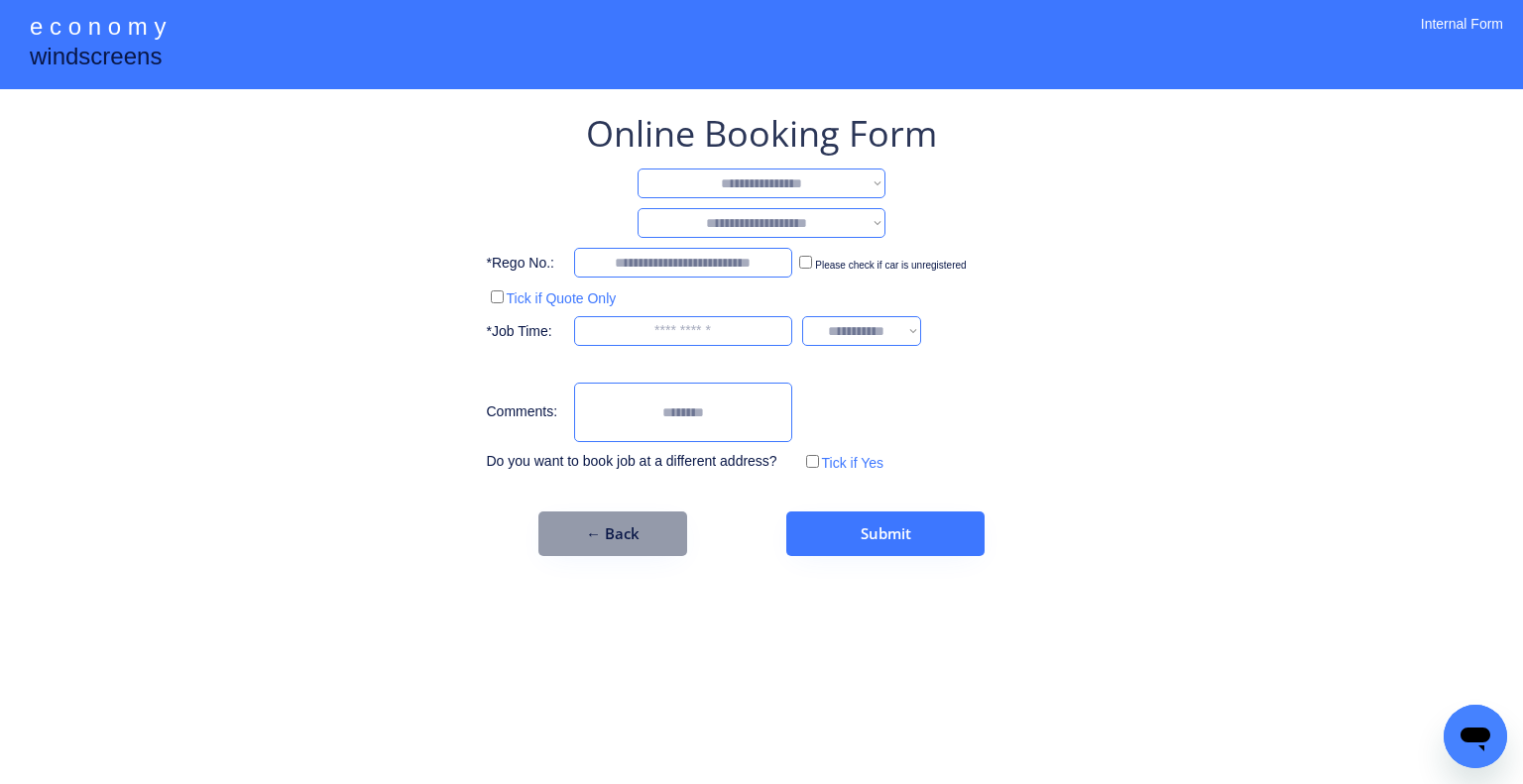click on "**********" at bounding box center [762, 183] 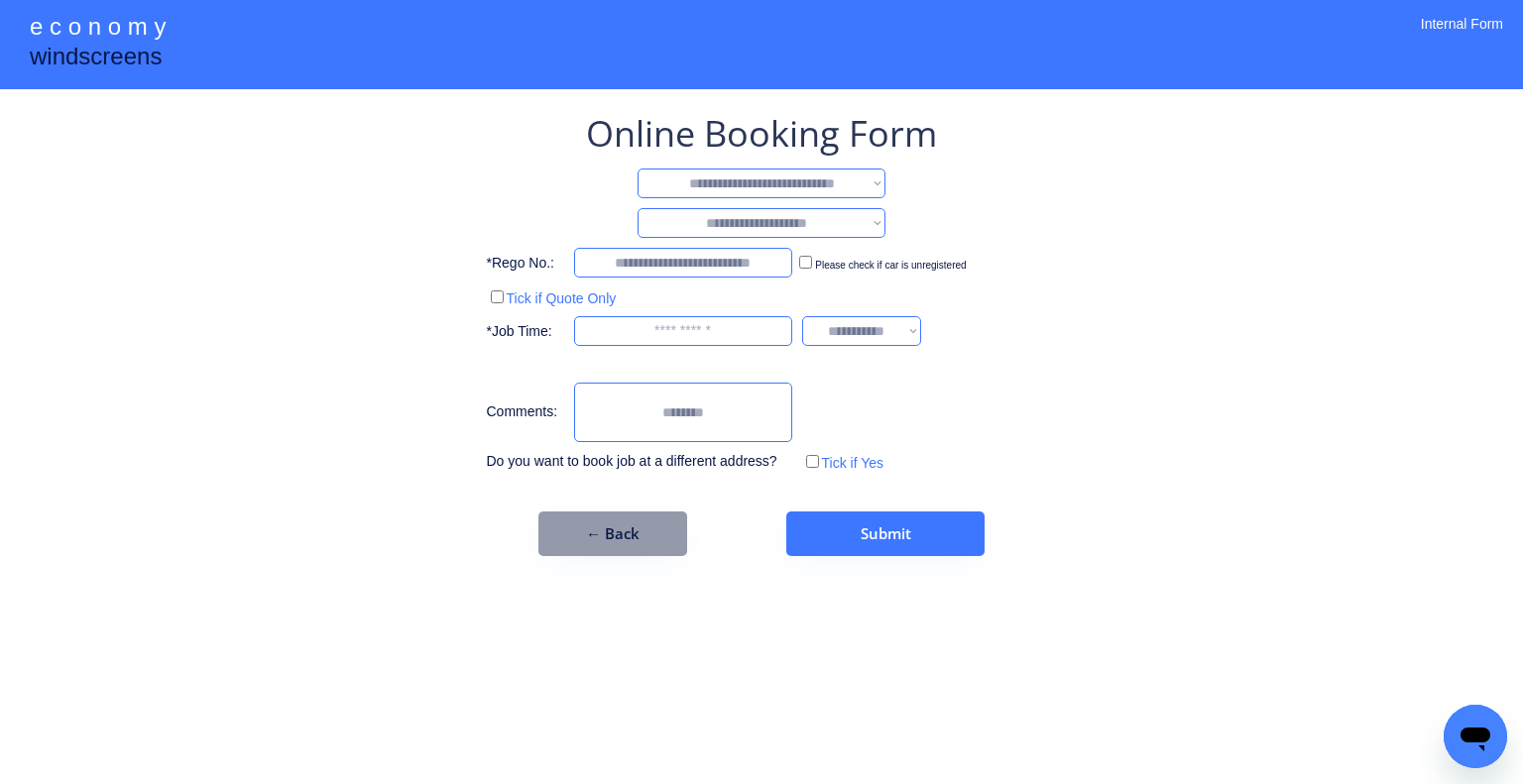 click on "**********" at bounding box center [762, 183] 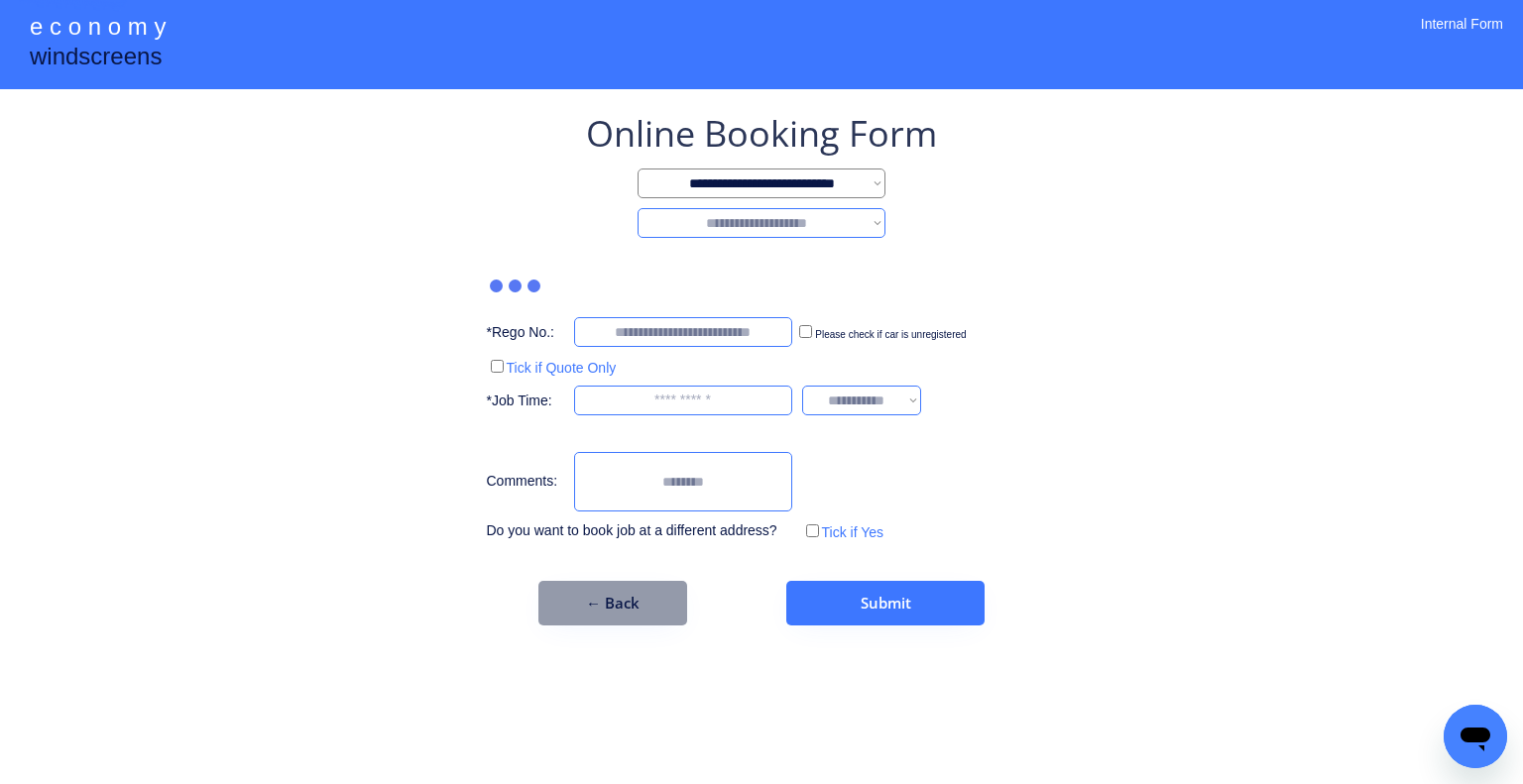 click on "**********" at bounding box center (762, 183) 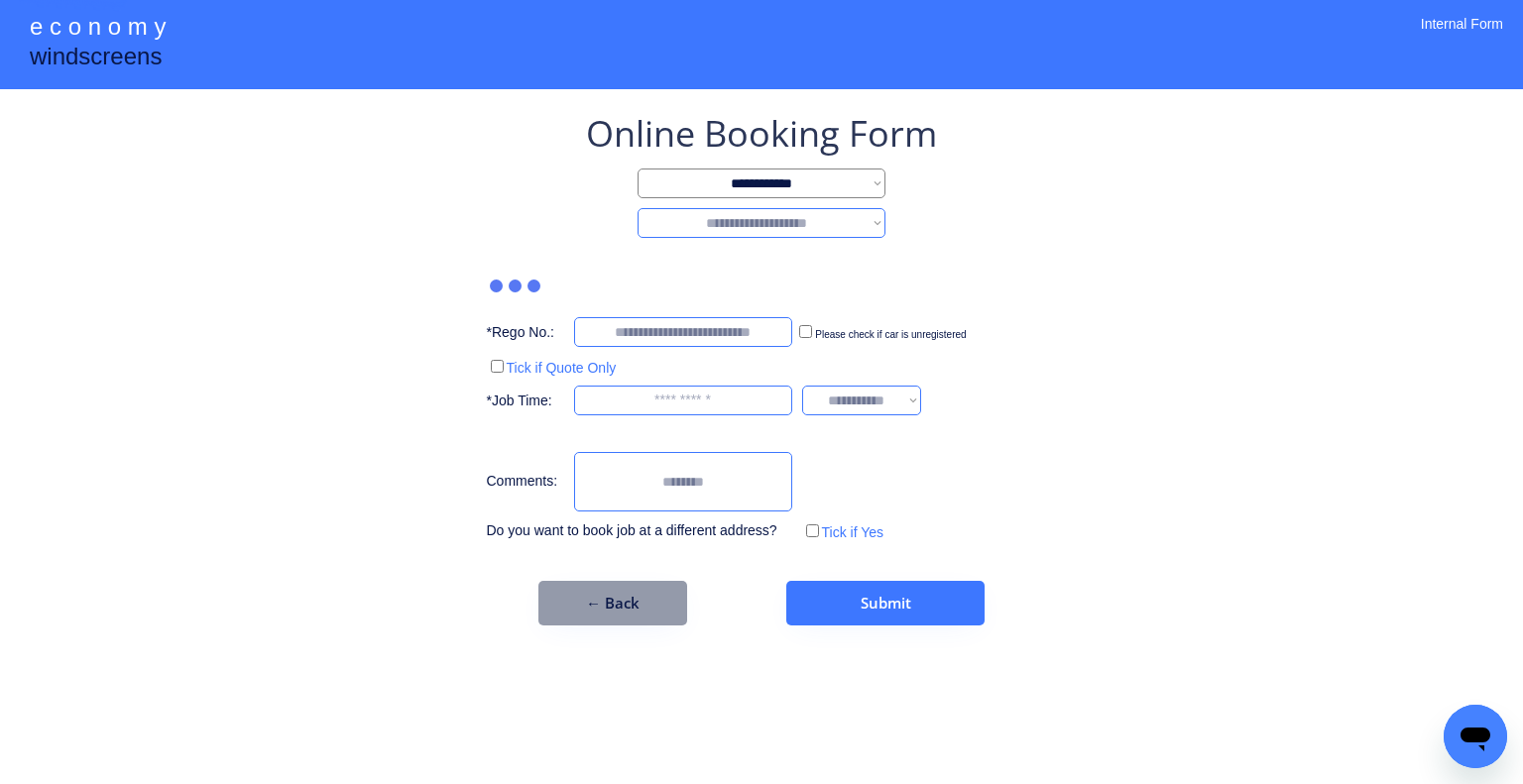click on "**********" at bounding box center [762, 183] 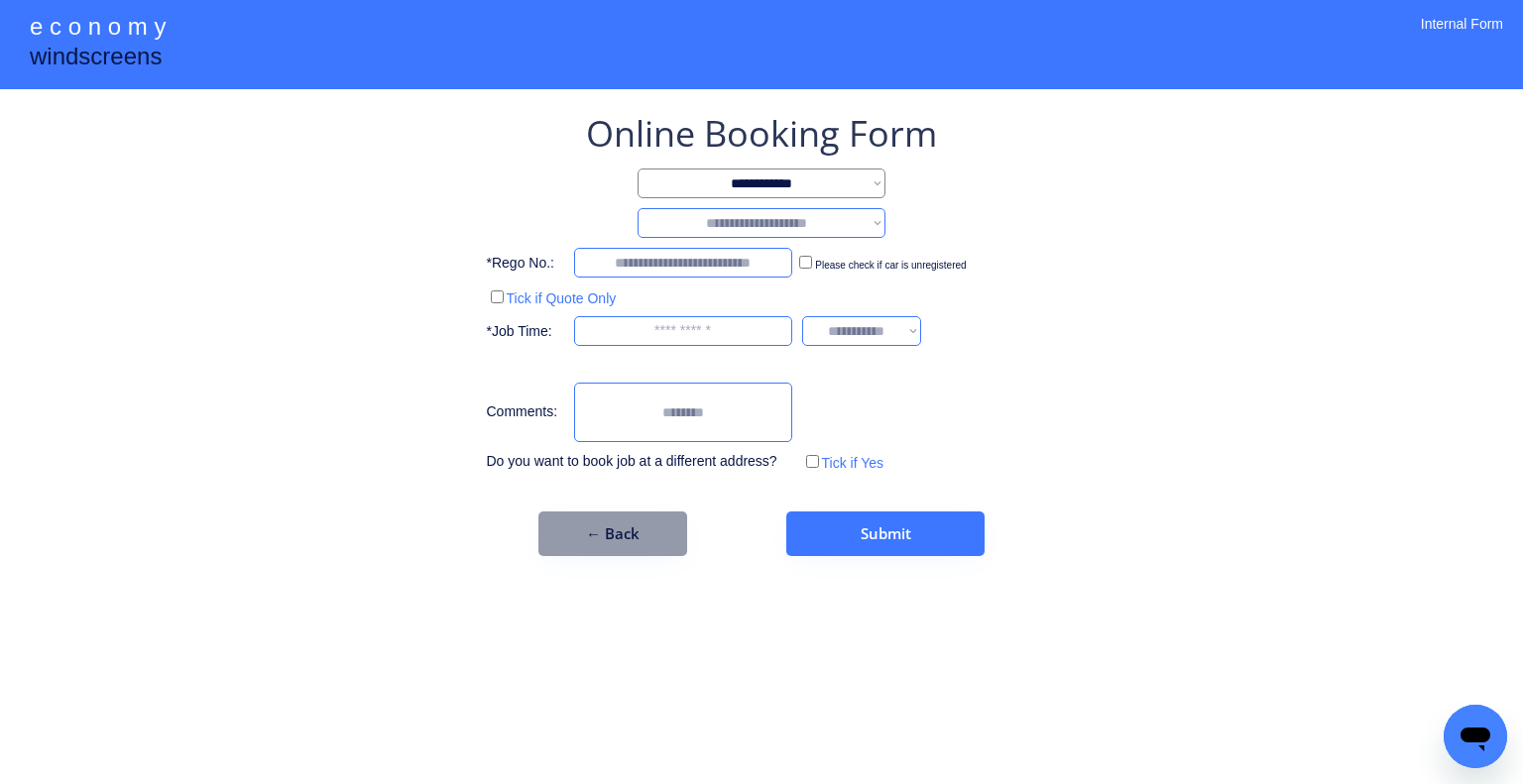 click on "**********" at bounding box center (762, 223) 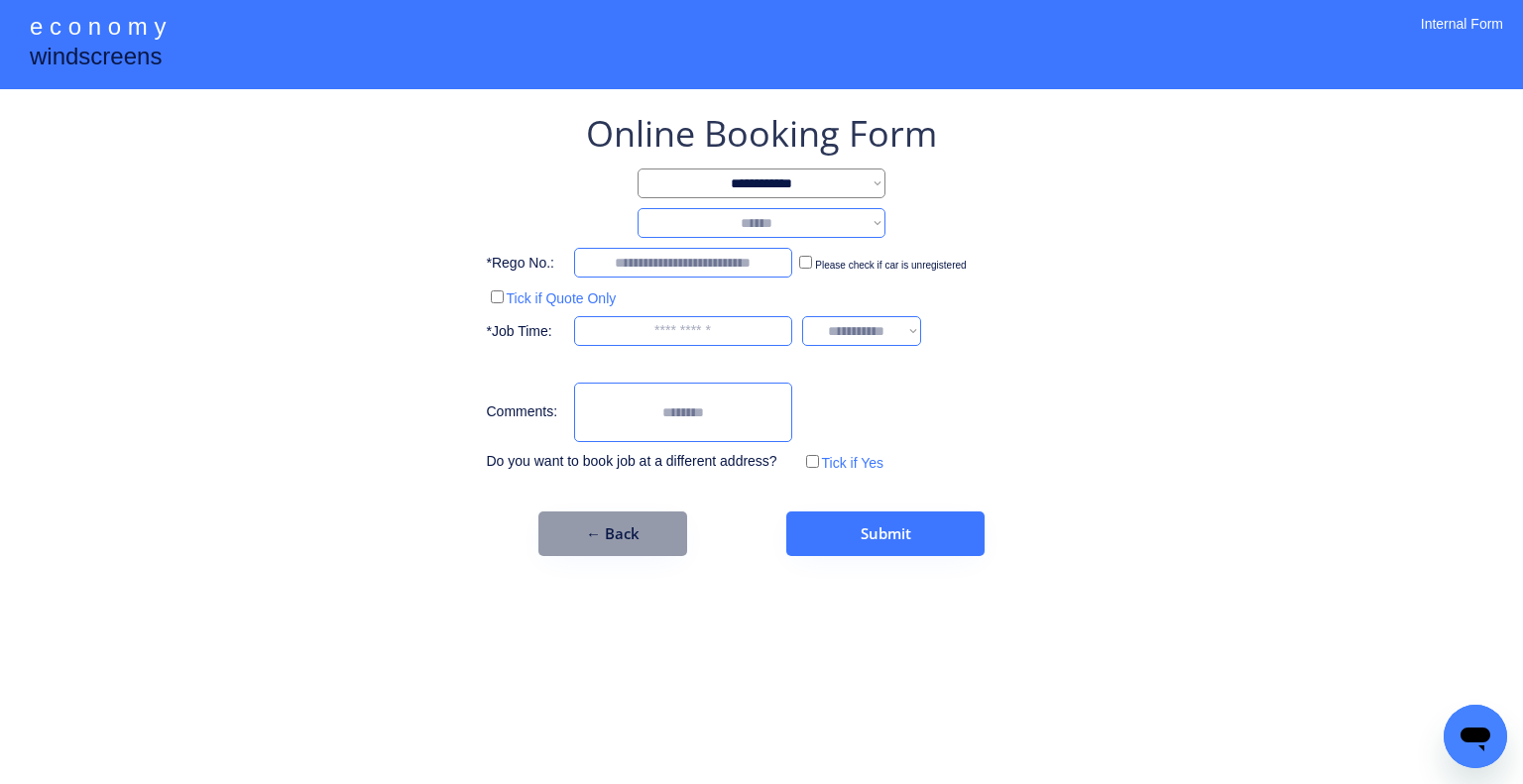 click on "**********" at bounding box center [762, 223] 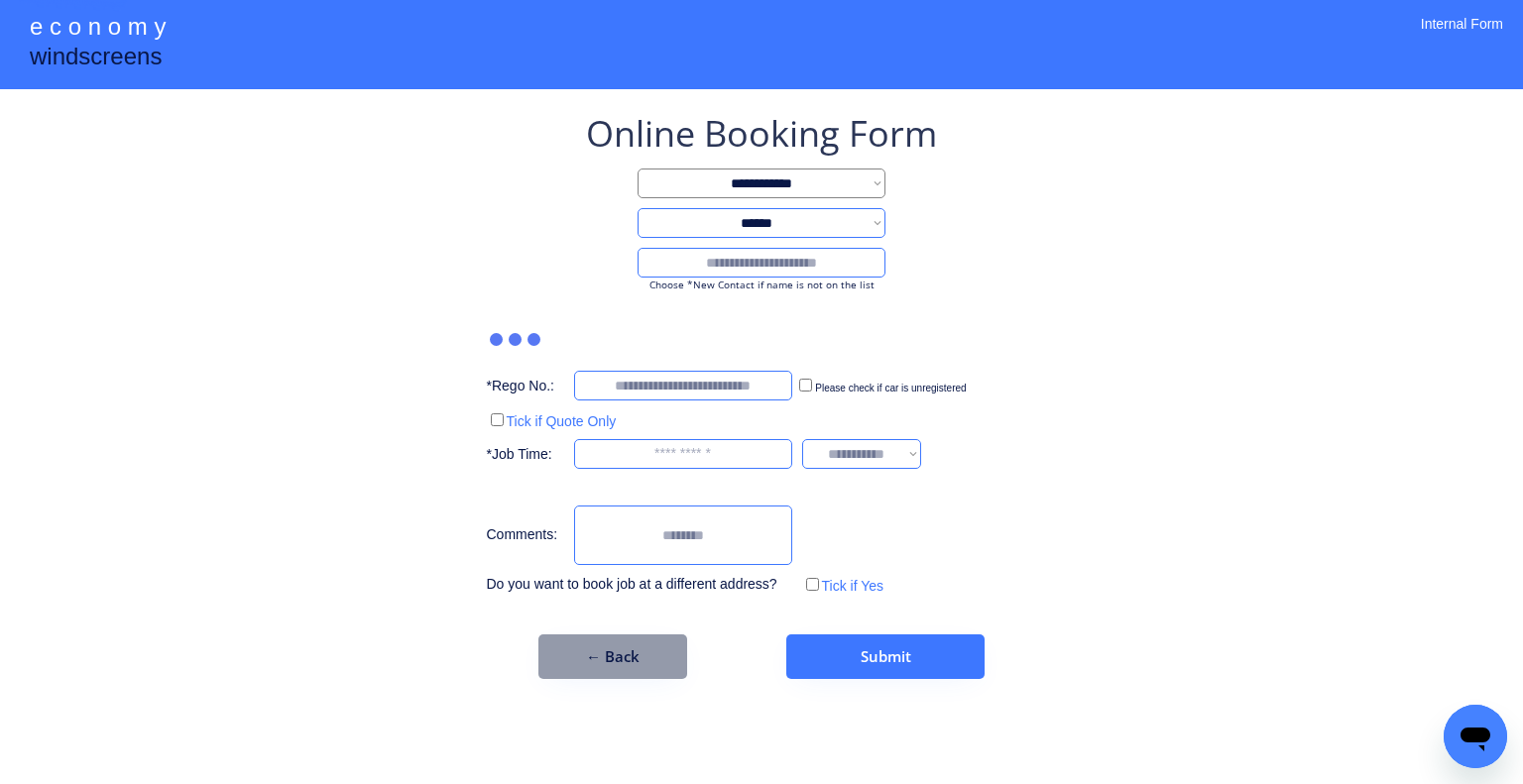 click at bounding box center (762, 263) 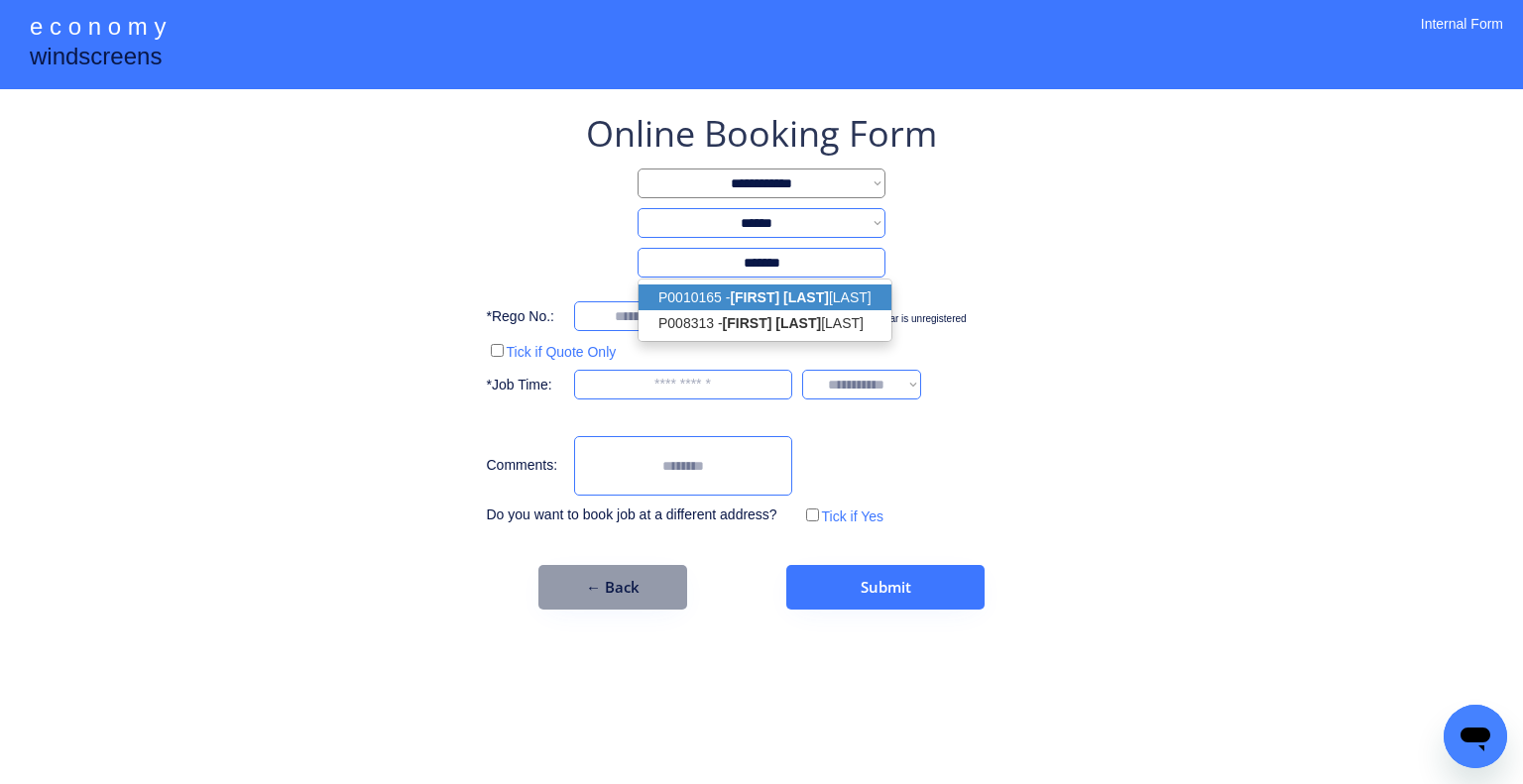 click on "P0010165 -  PAUL HA YNES" at bounding box center (764, 297) 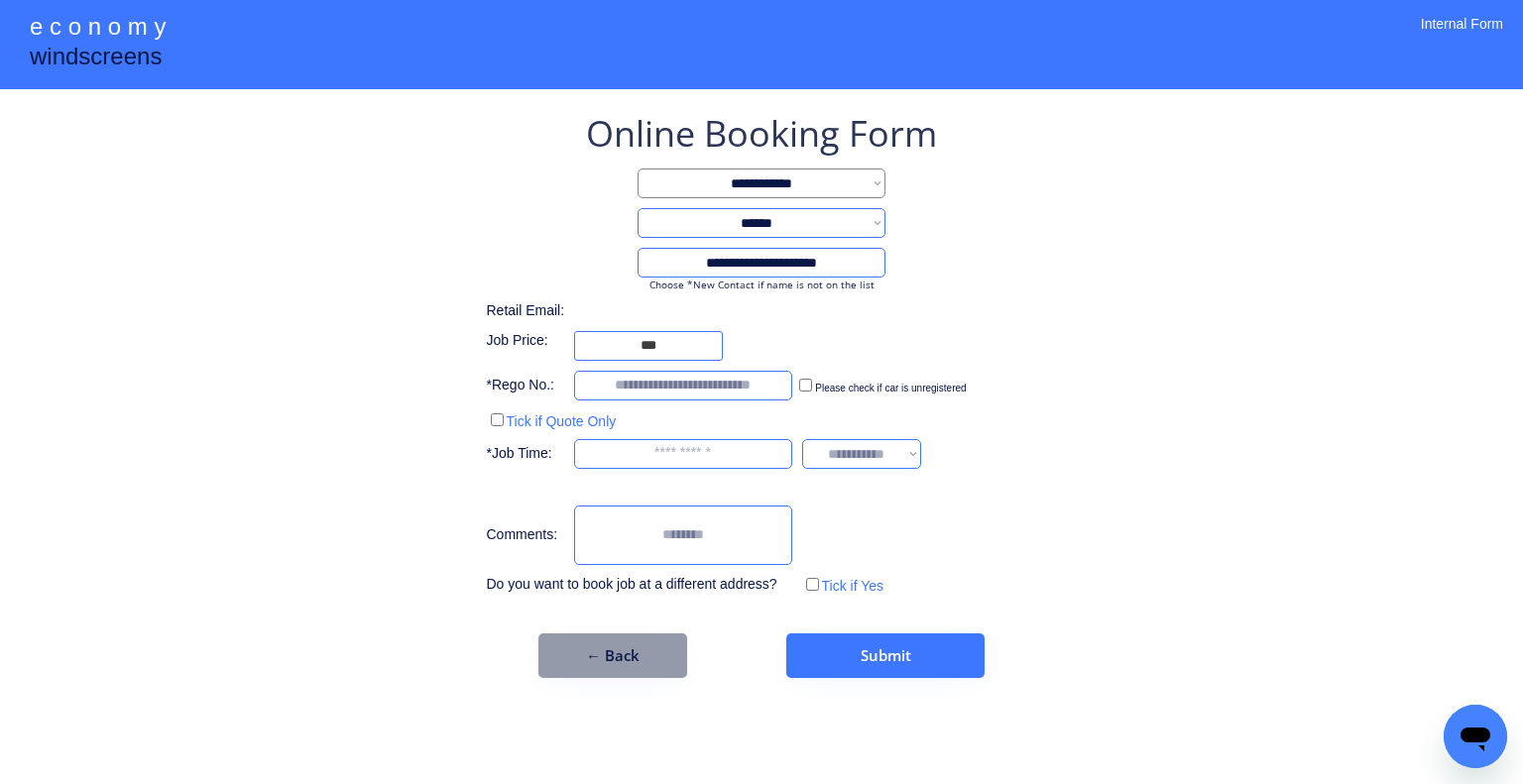 type on "**********" 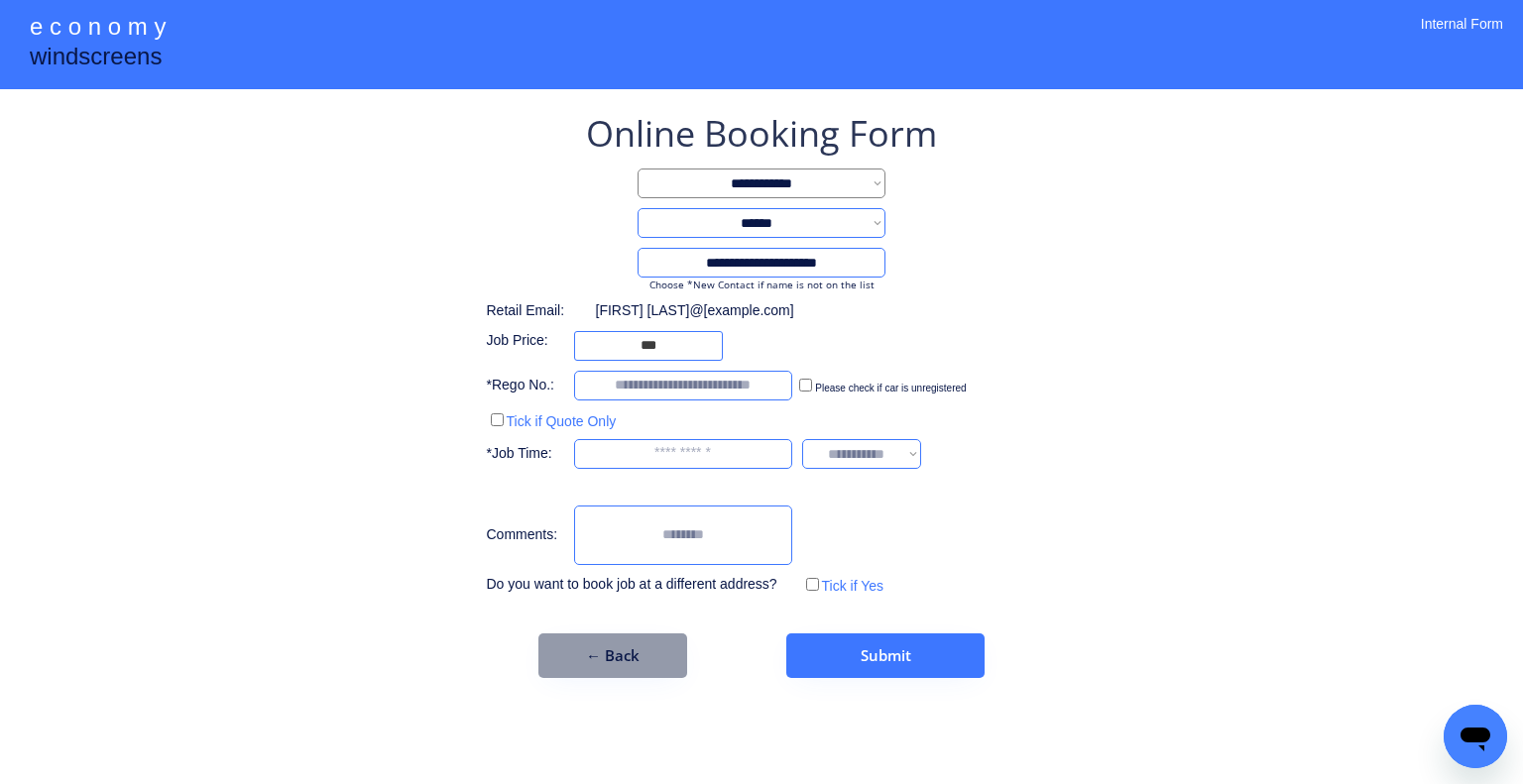 click on "←   Back" at bounding box center (613, 655) 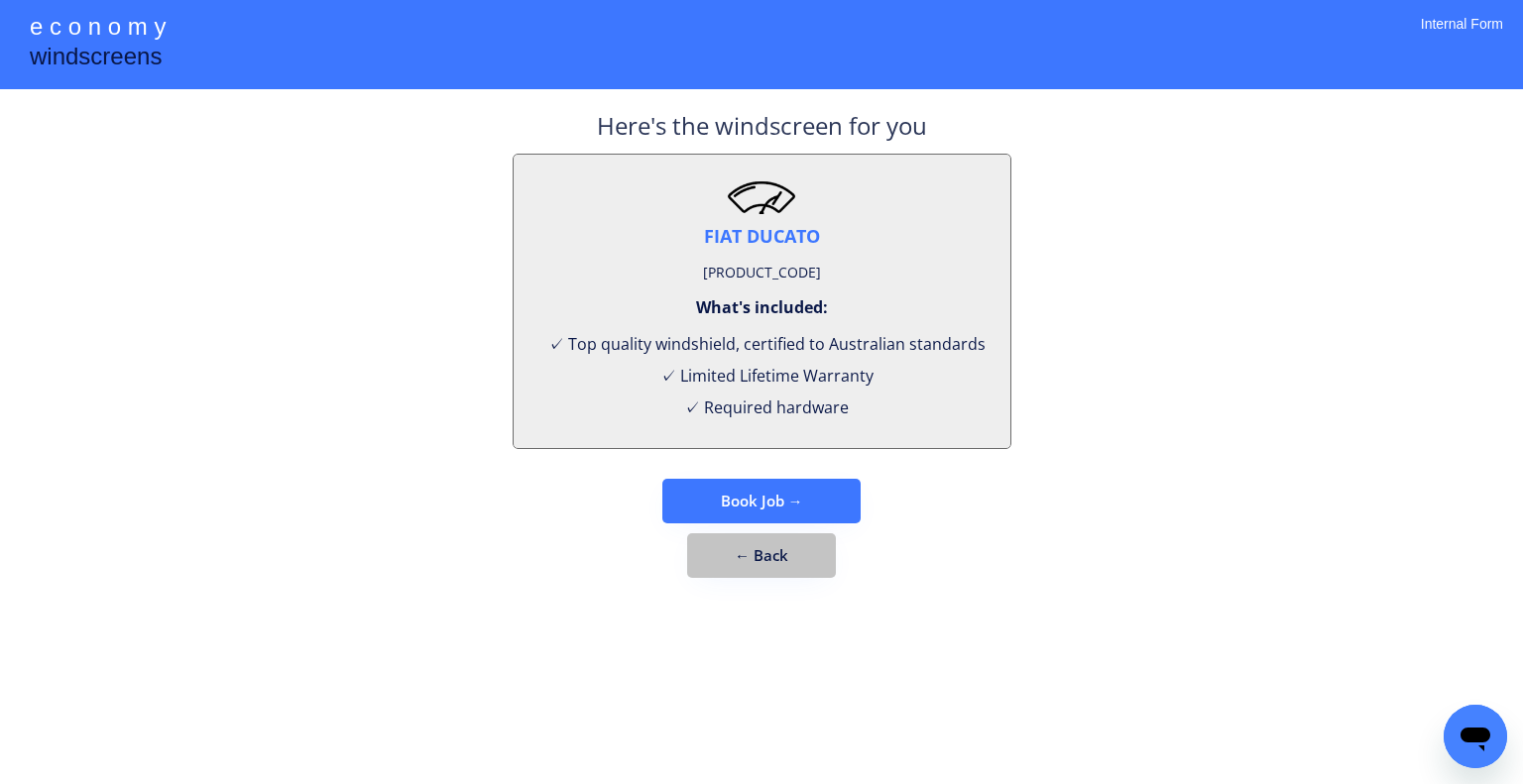 click on "←   Back" at bounding box center [762, 555] 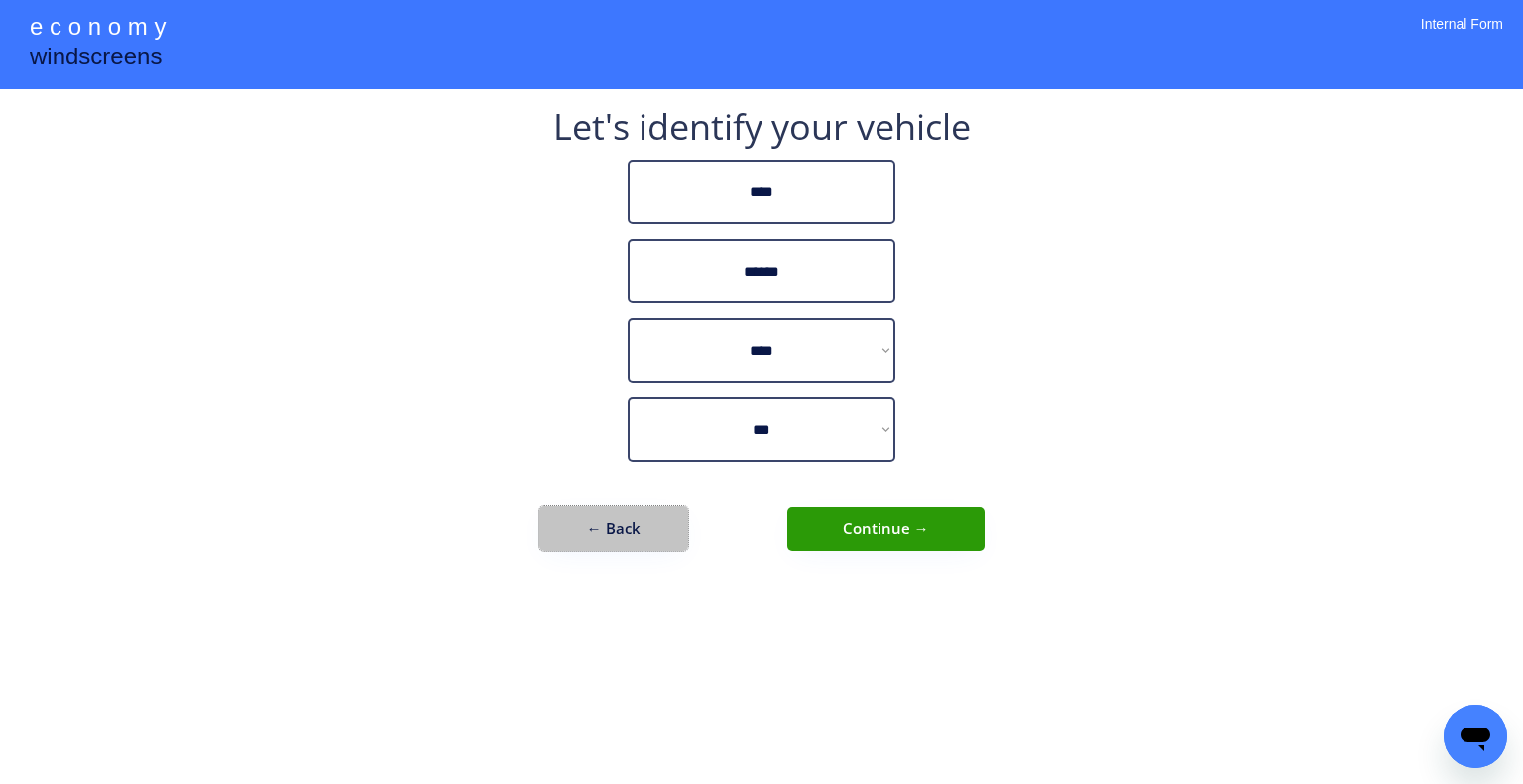 click on "←   Back" at bounding box center (614, 528) 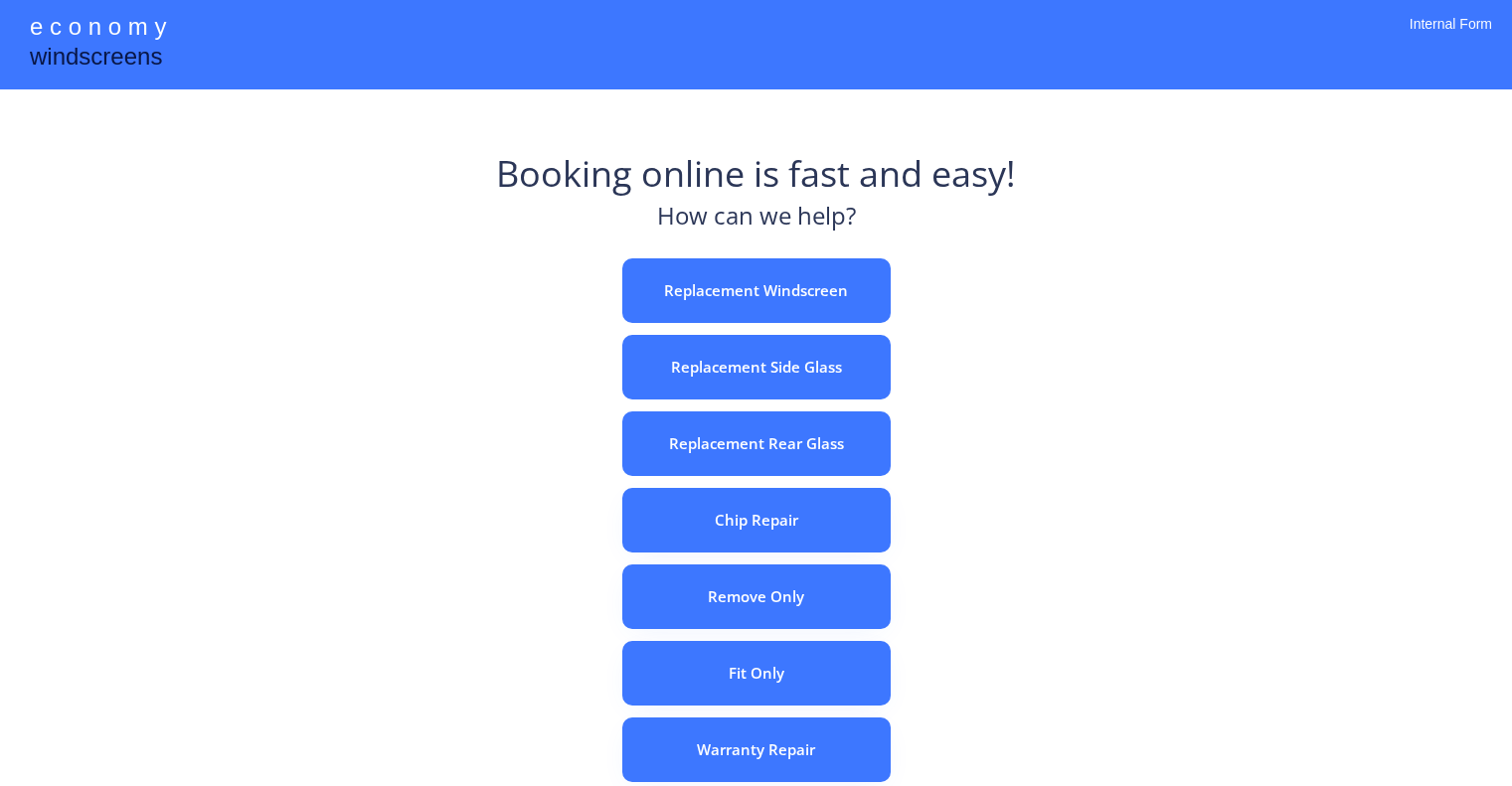 scroll, scrollTop: 0, scrollLeft: 0, axis: both 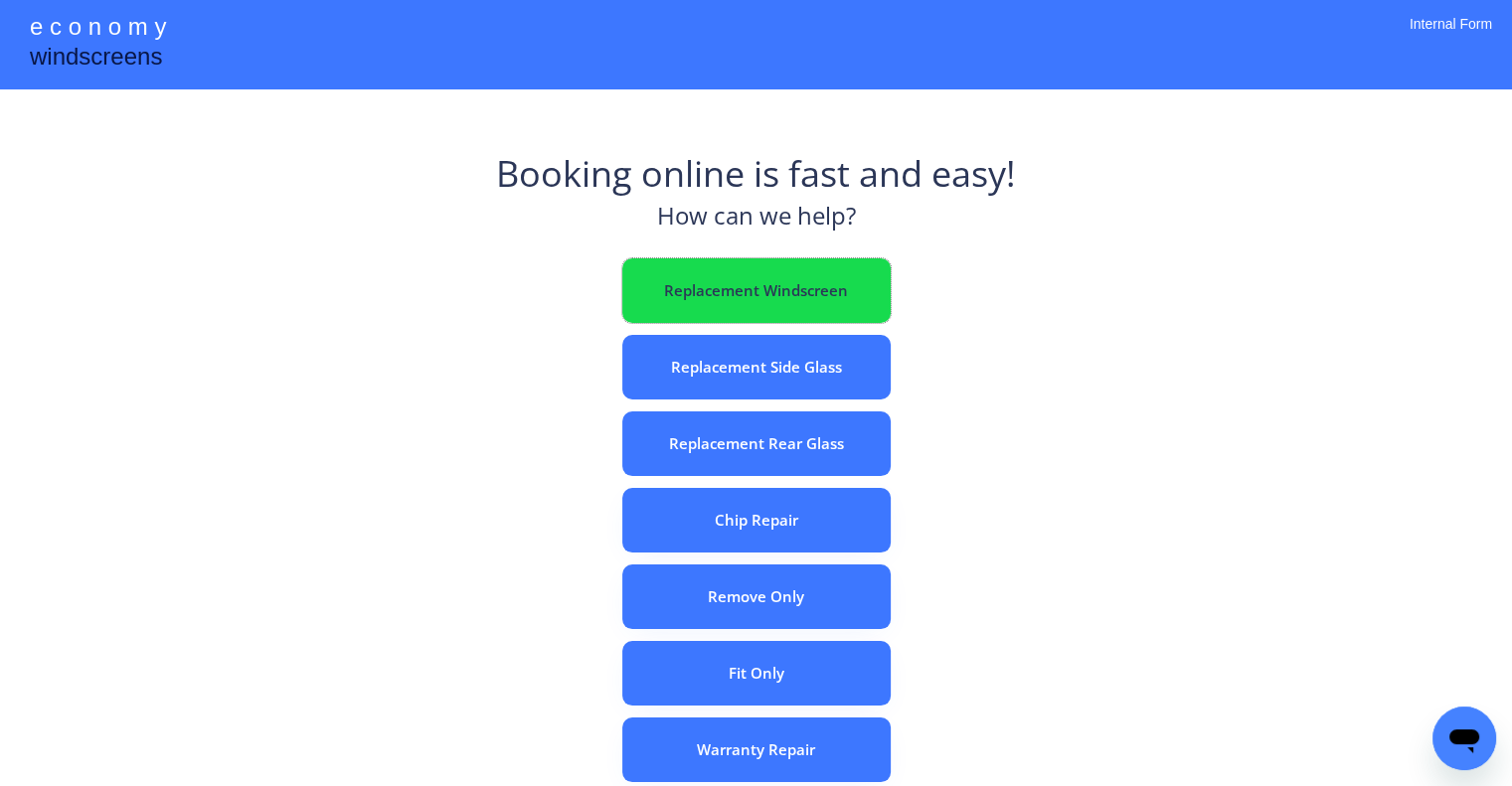 click on "Replacement Windscreen" at bounding box center (756, 290) 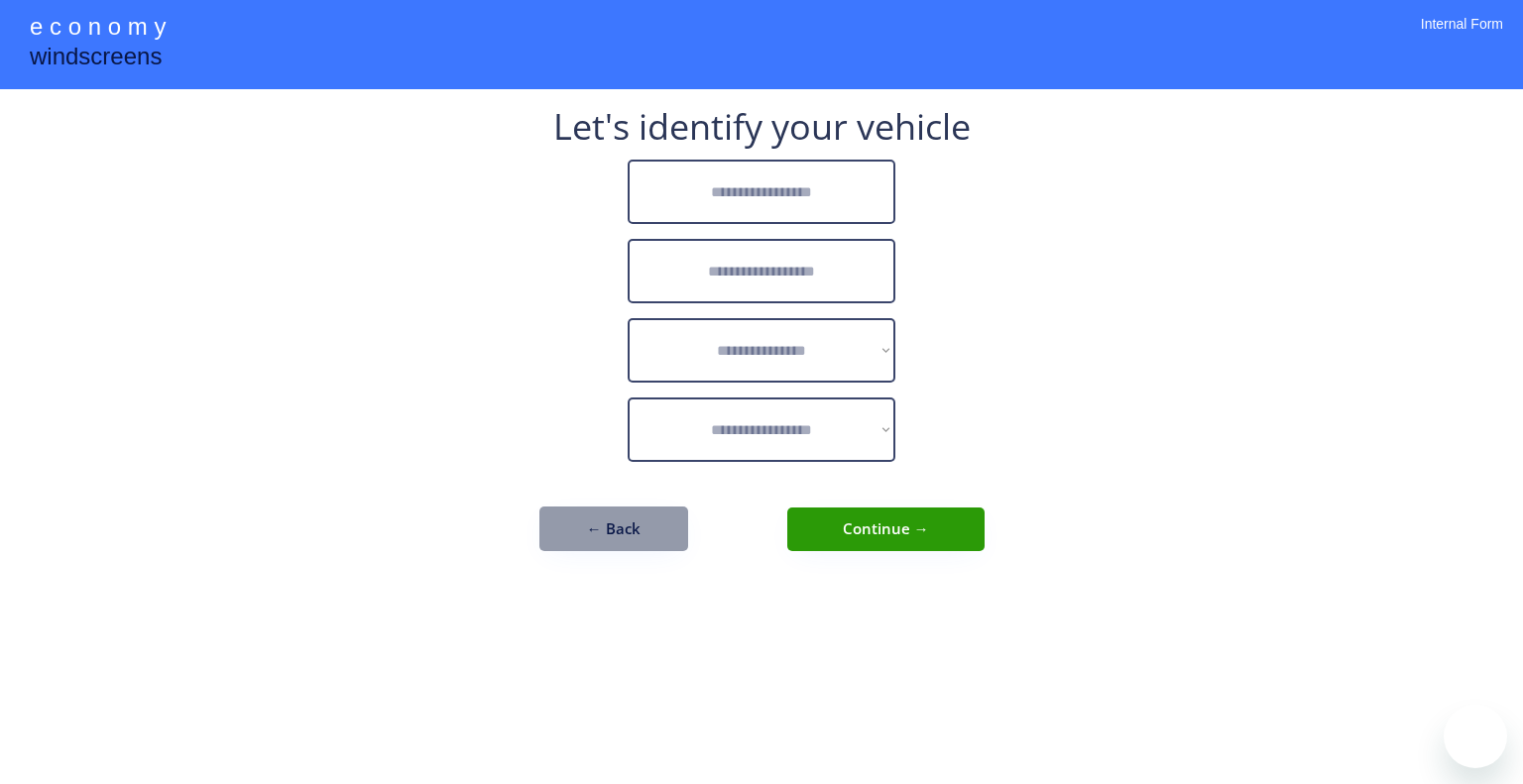 scroll, scrollTop: 0, scrollLeft: 0, axis: both 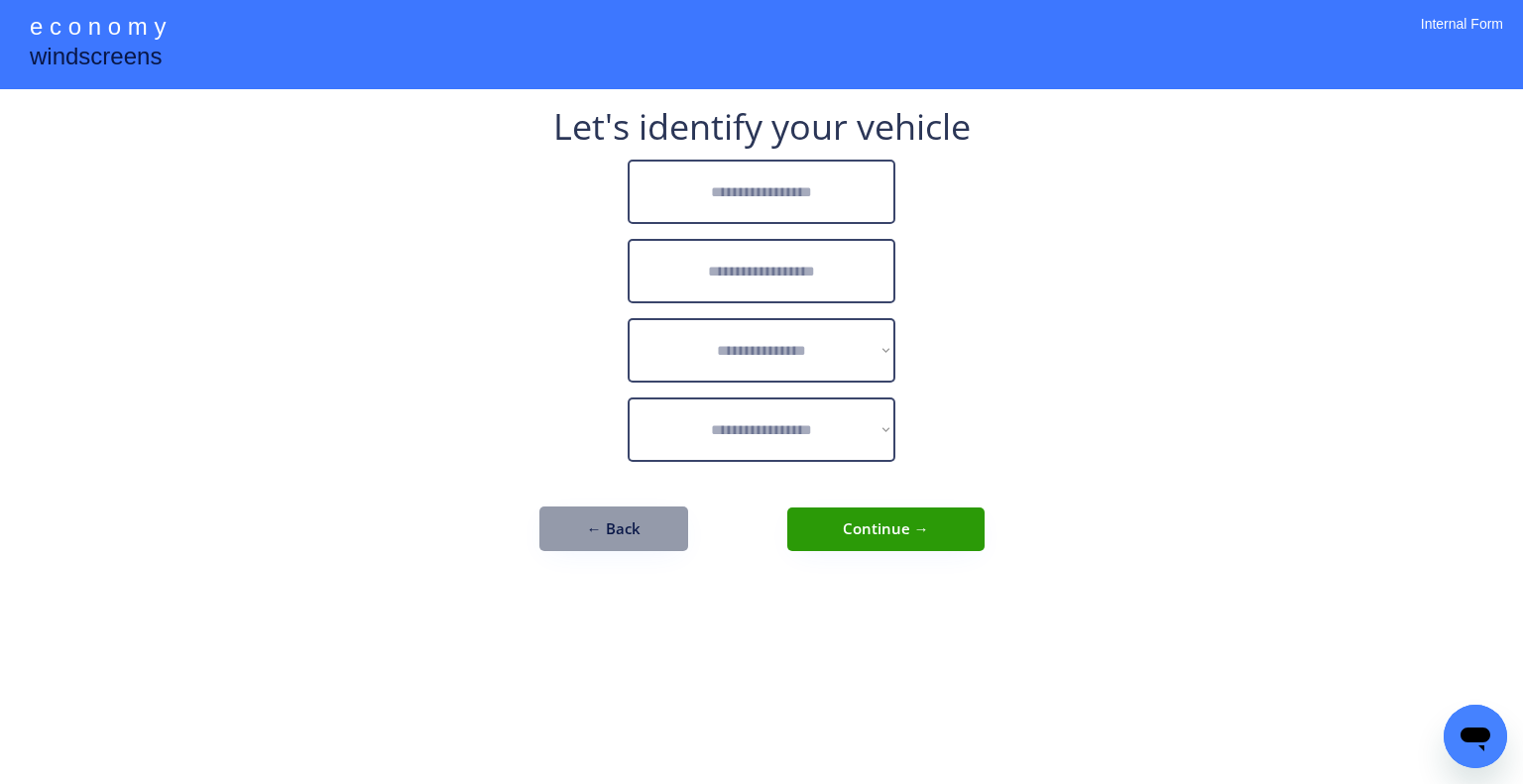 click at bounding box center [762, 191] 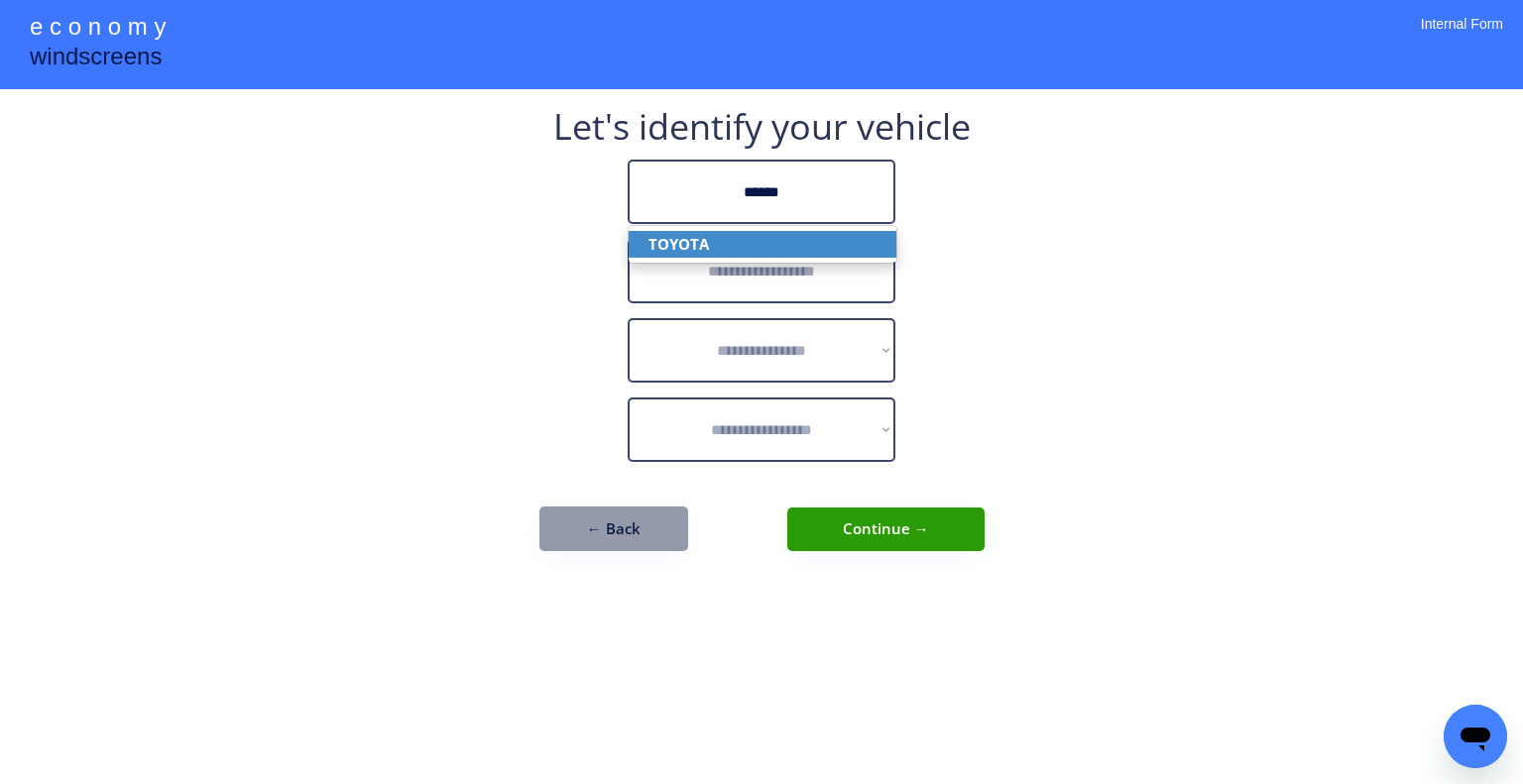 click on "TOYOTA" at bounding box center (762, 244) 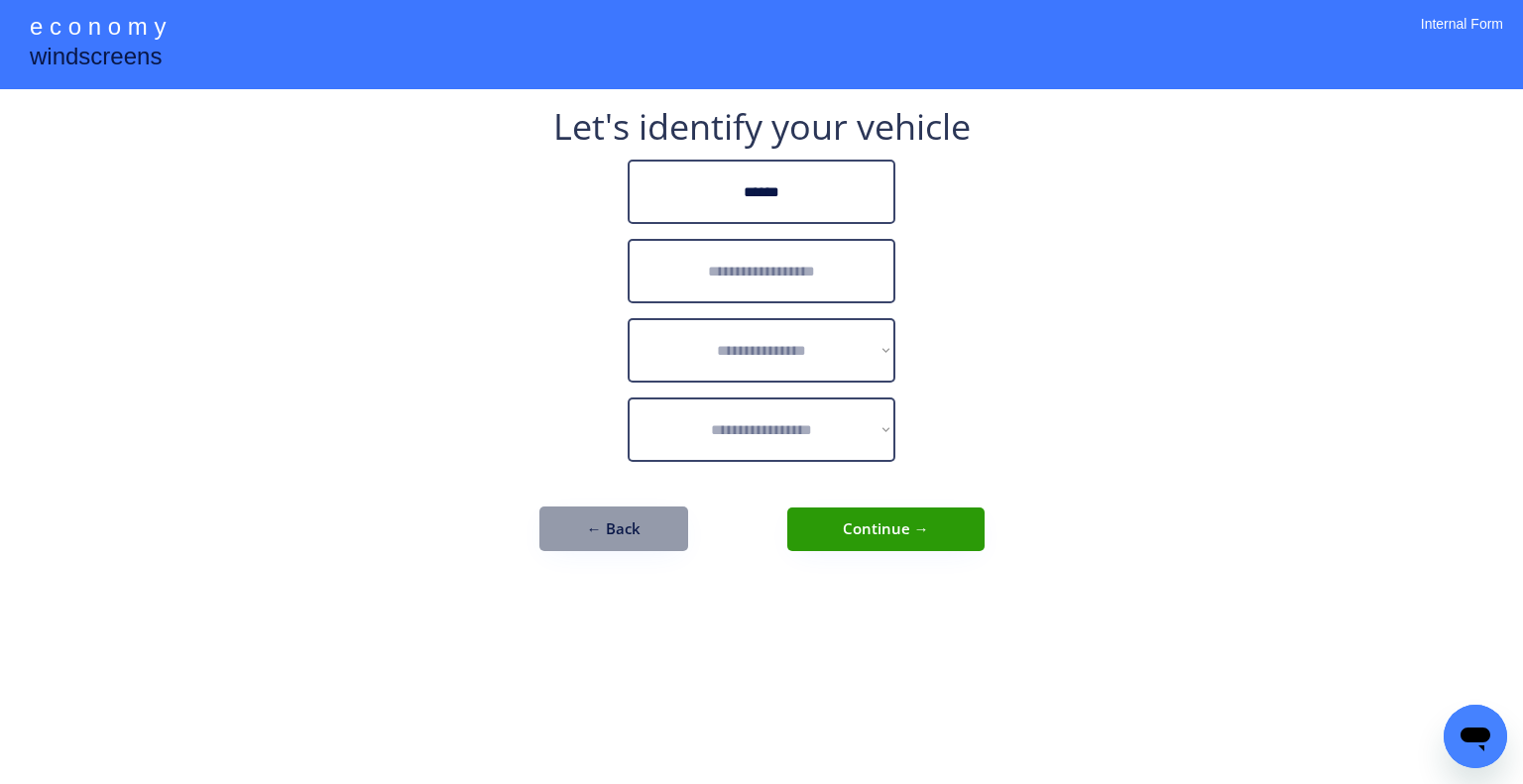 click at bounding box center (762, 271) 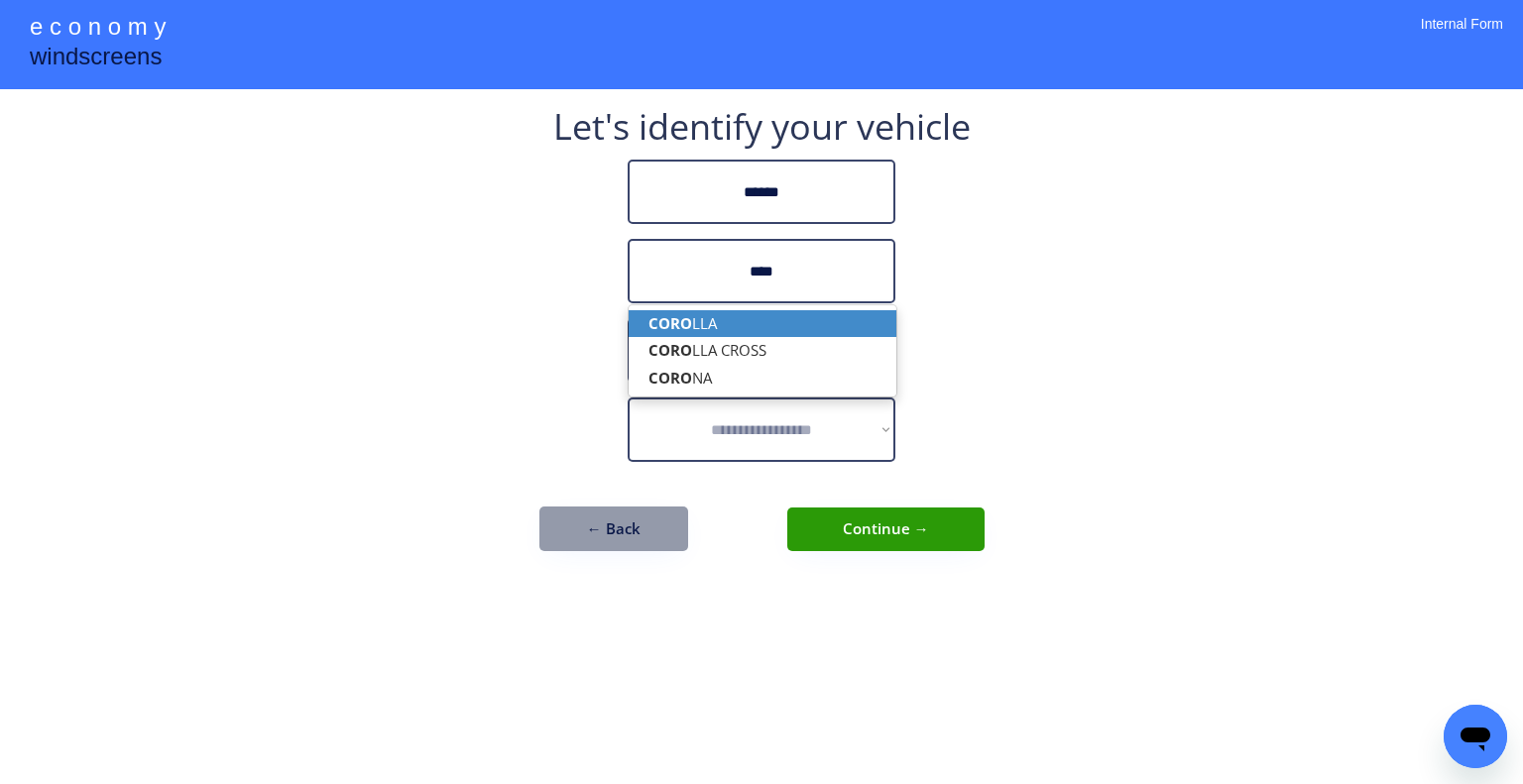 click on "CORO LLA" at bounding box center (762, 323) 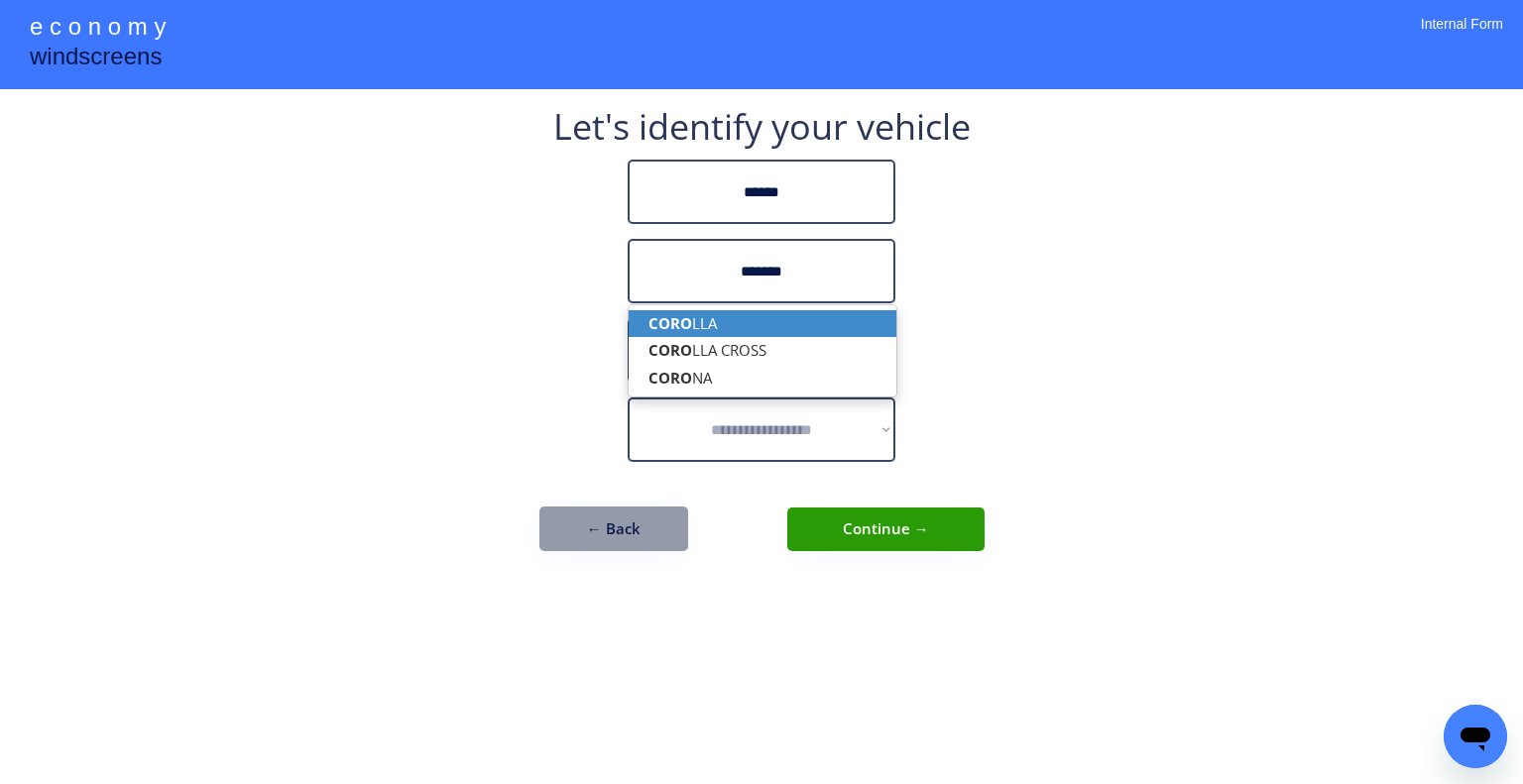 type on "*******" 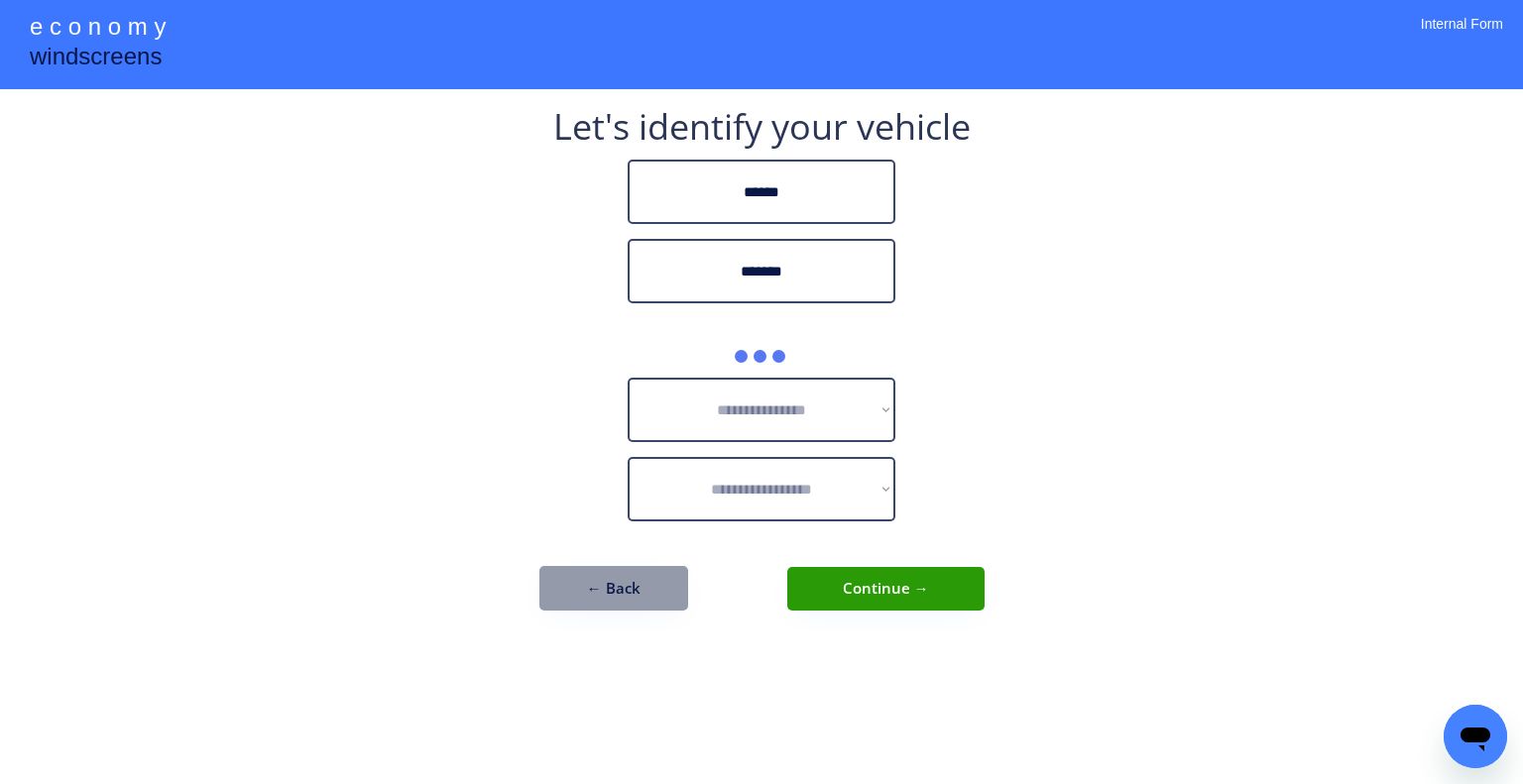 click on "**********" at bounding box center [762, 370] 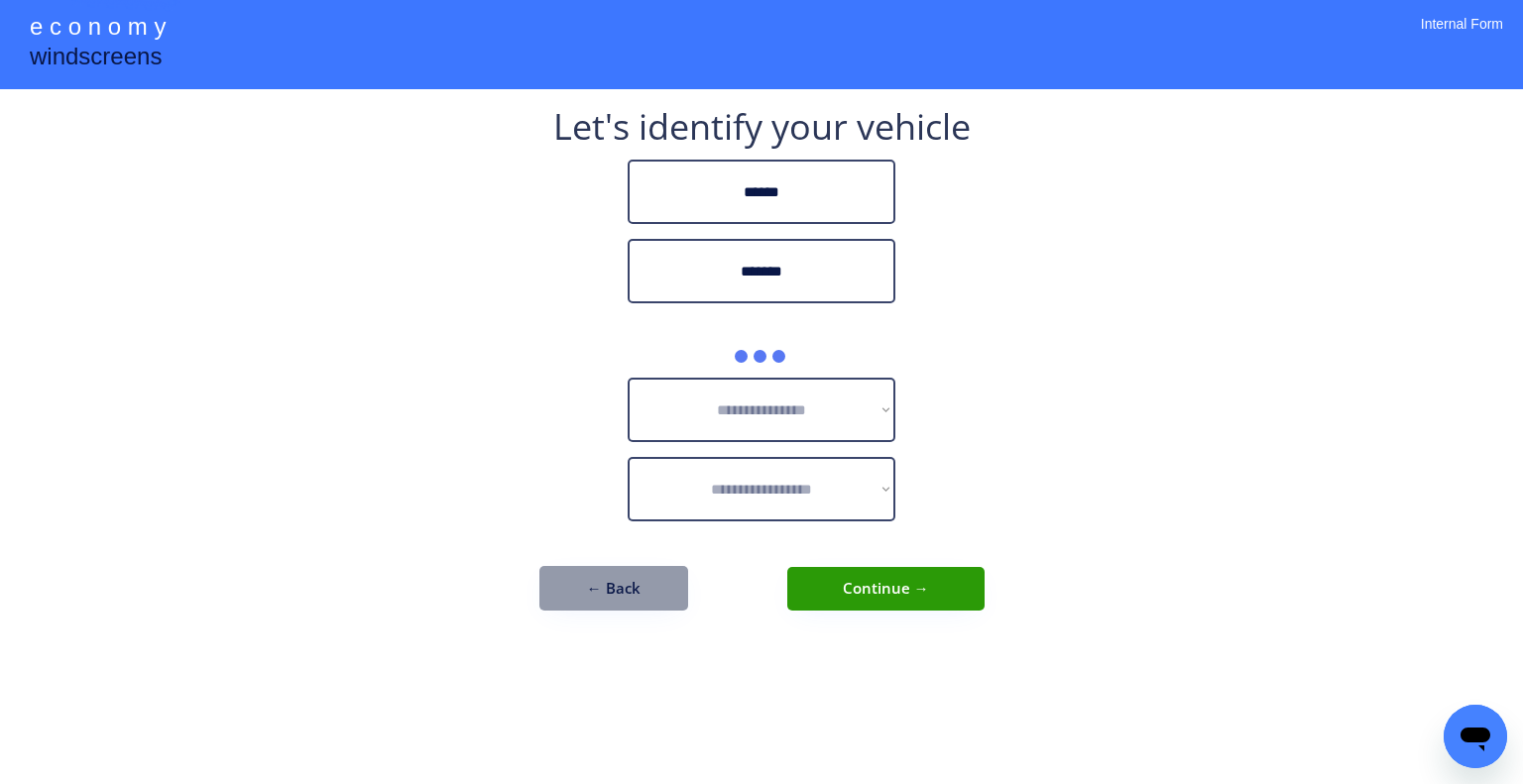 click on "**********" at bounding box center (762, 392) 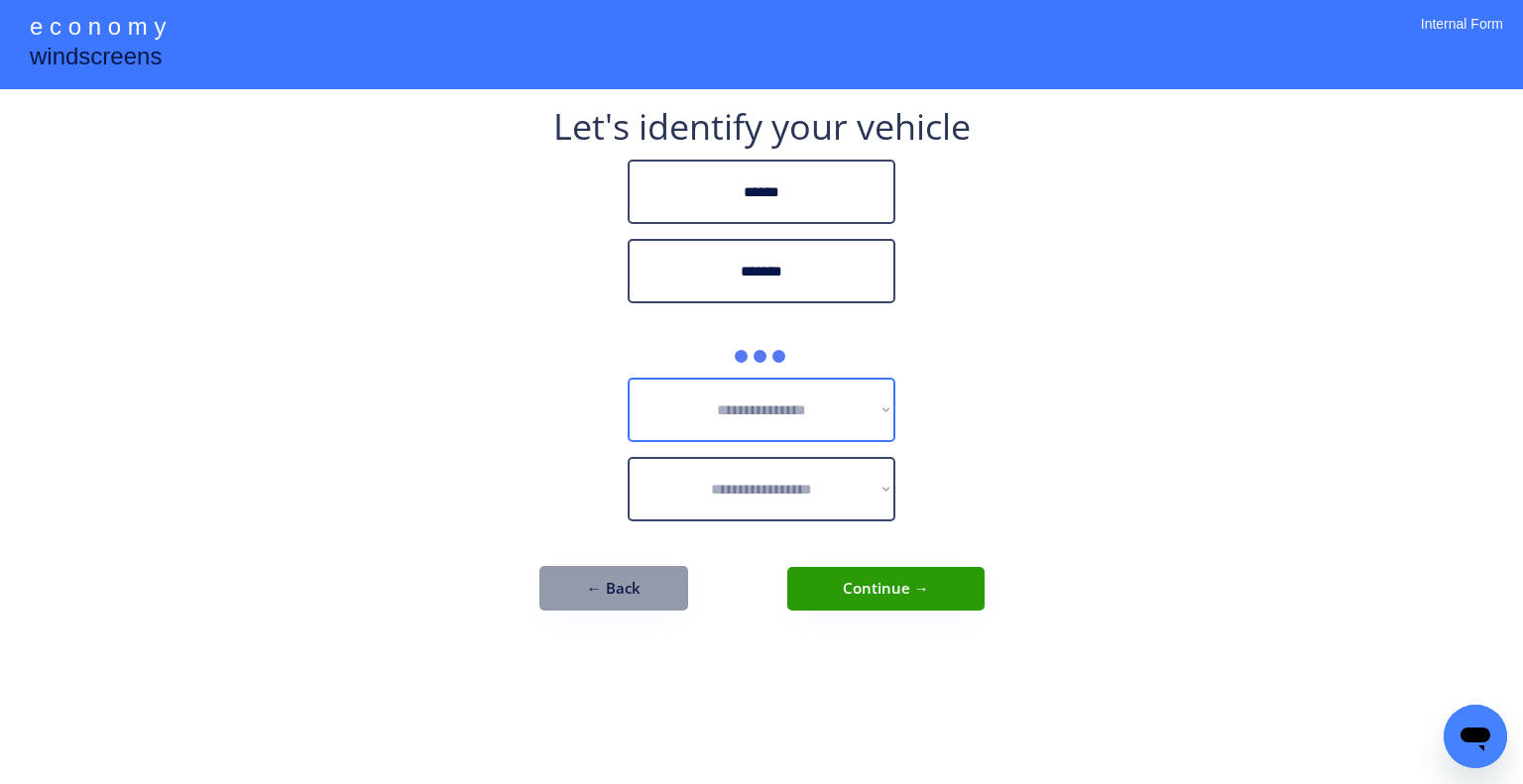 click on "**********" at bounding box center (762, 392) 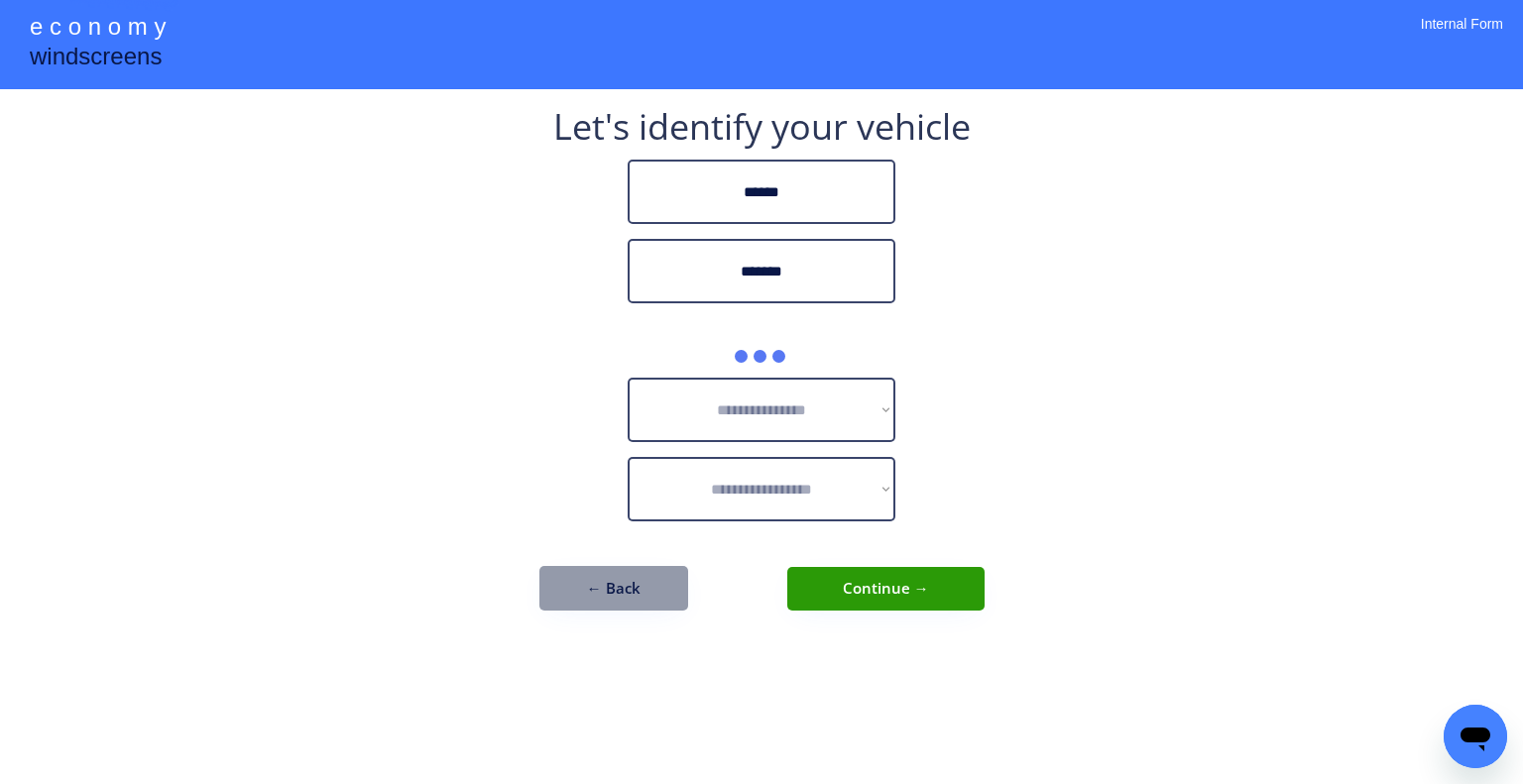 click on "**********" at bounding box center (762, 392) 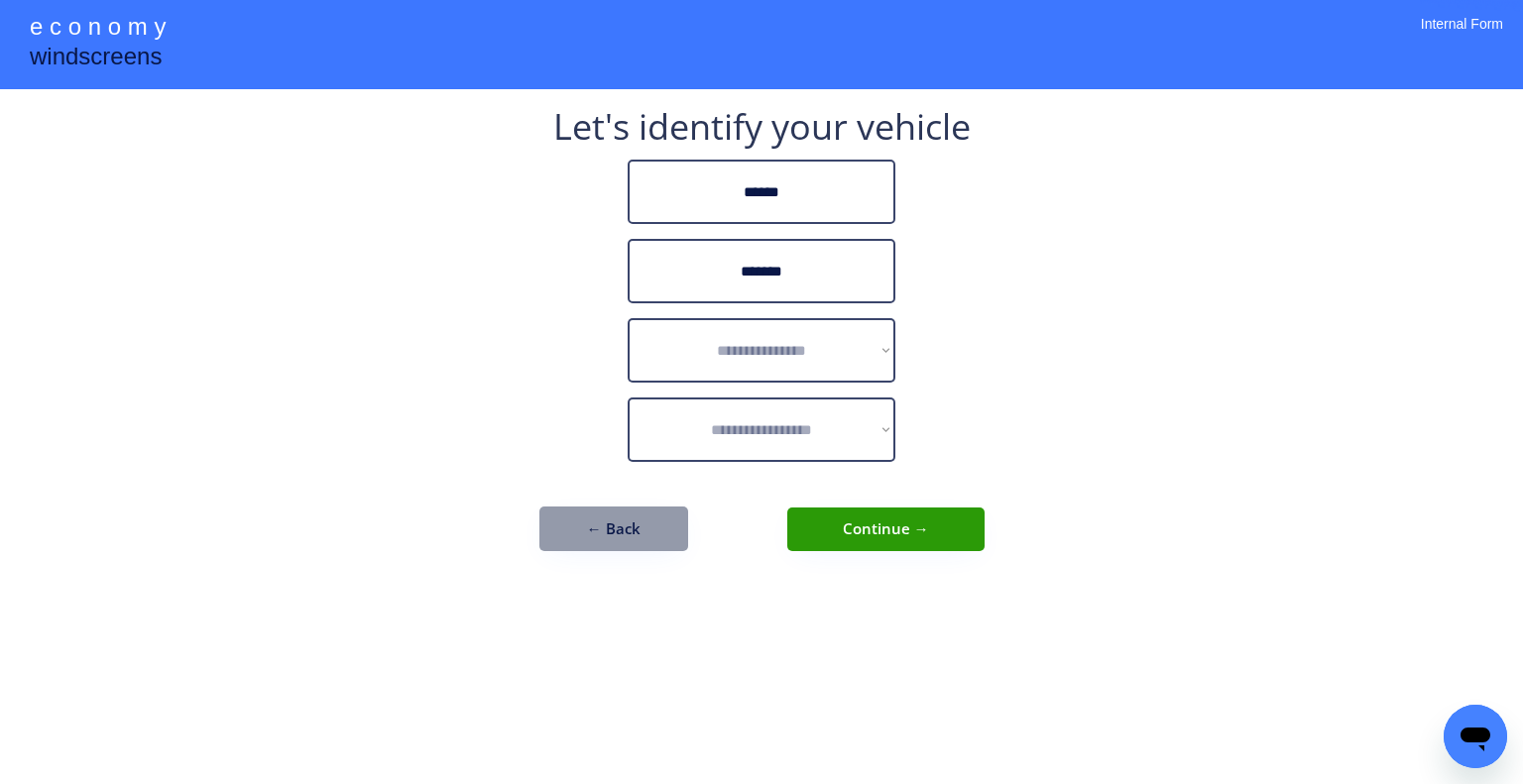 click on "**********" at bounding box center [762, 392] 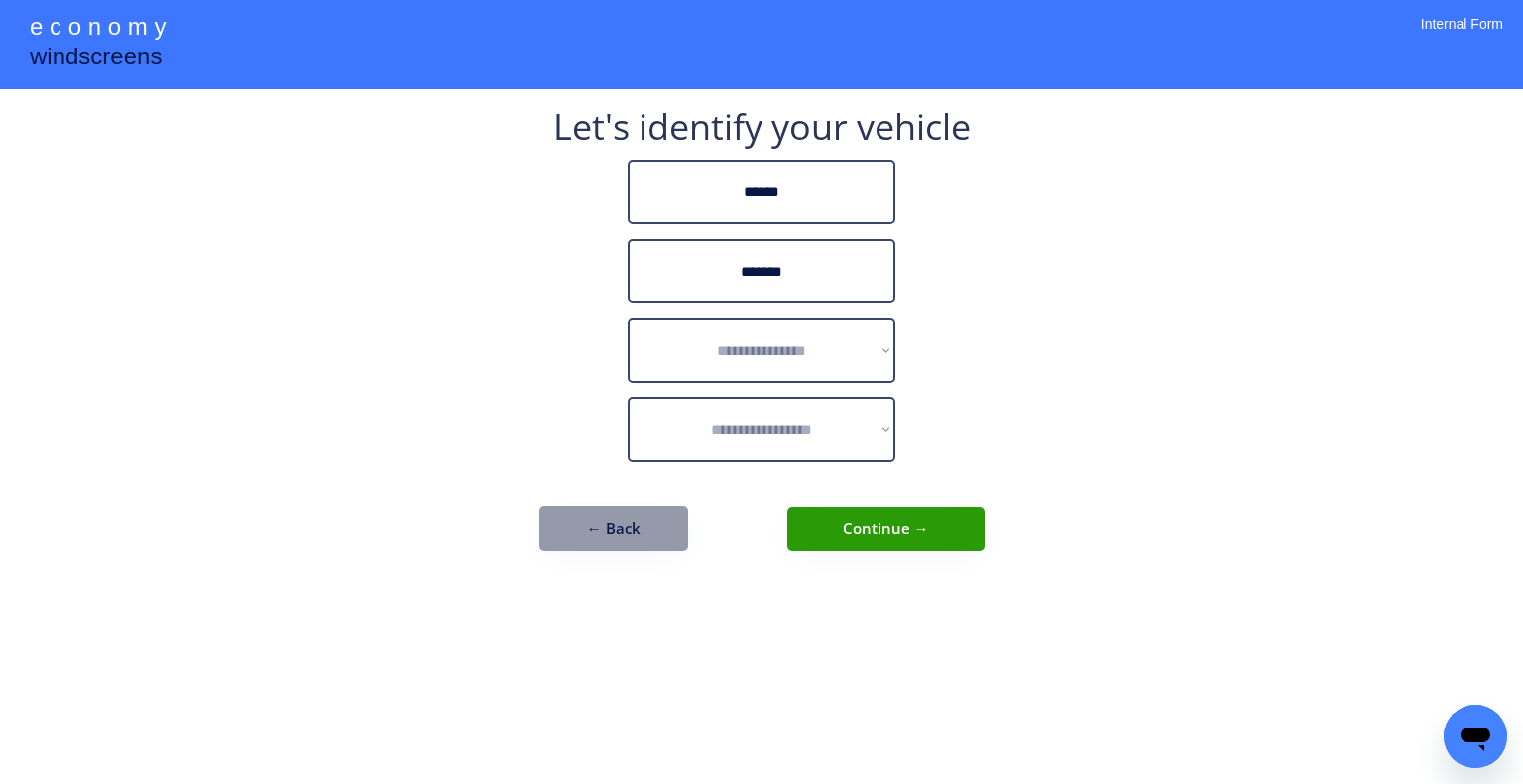 click on "**********" at bounding box center [762, 350] 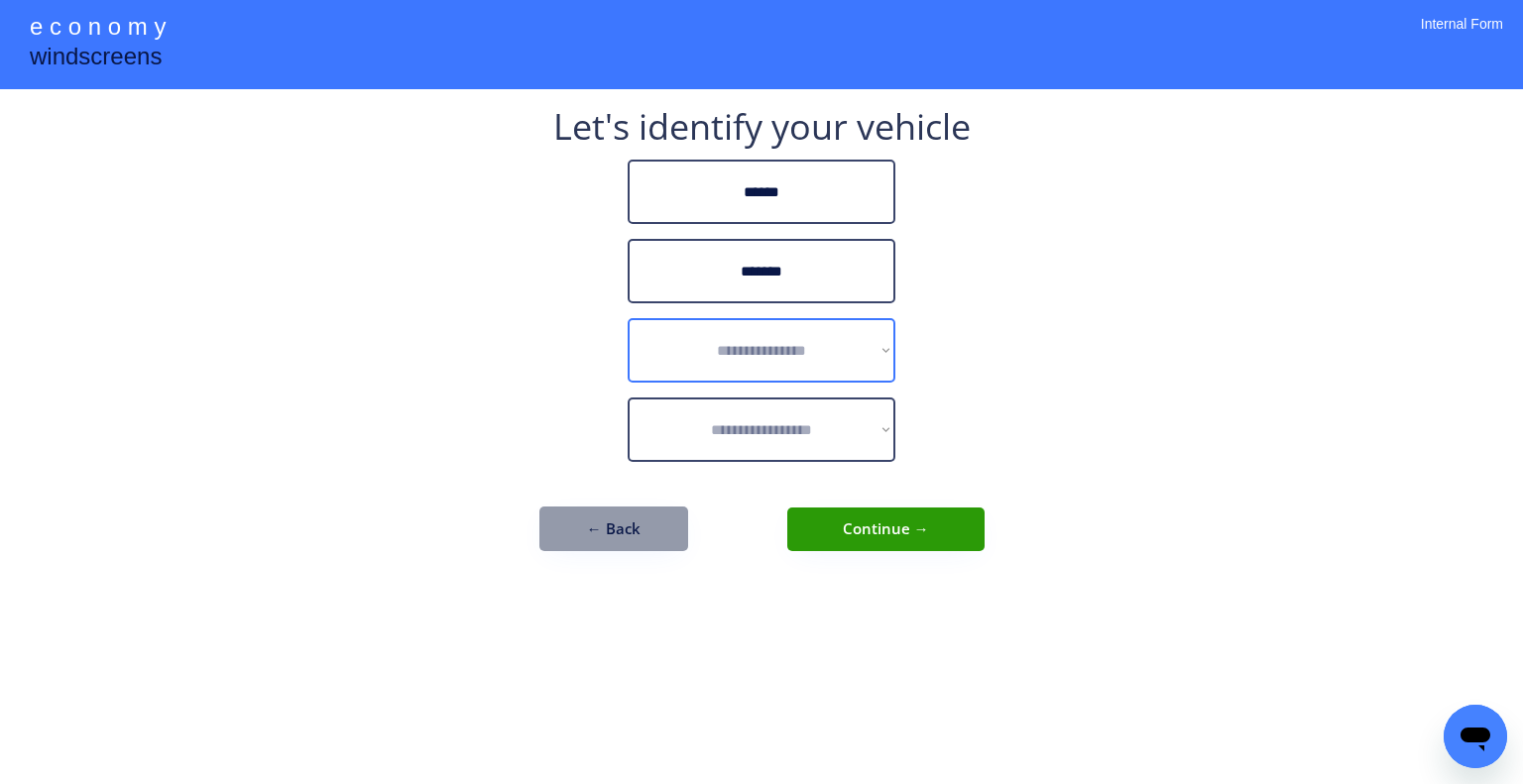 select on "******" 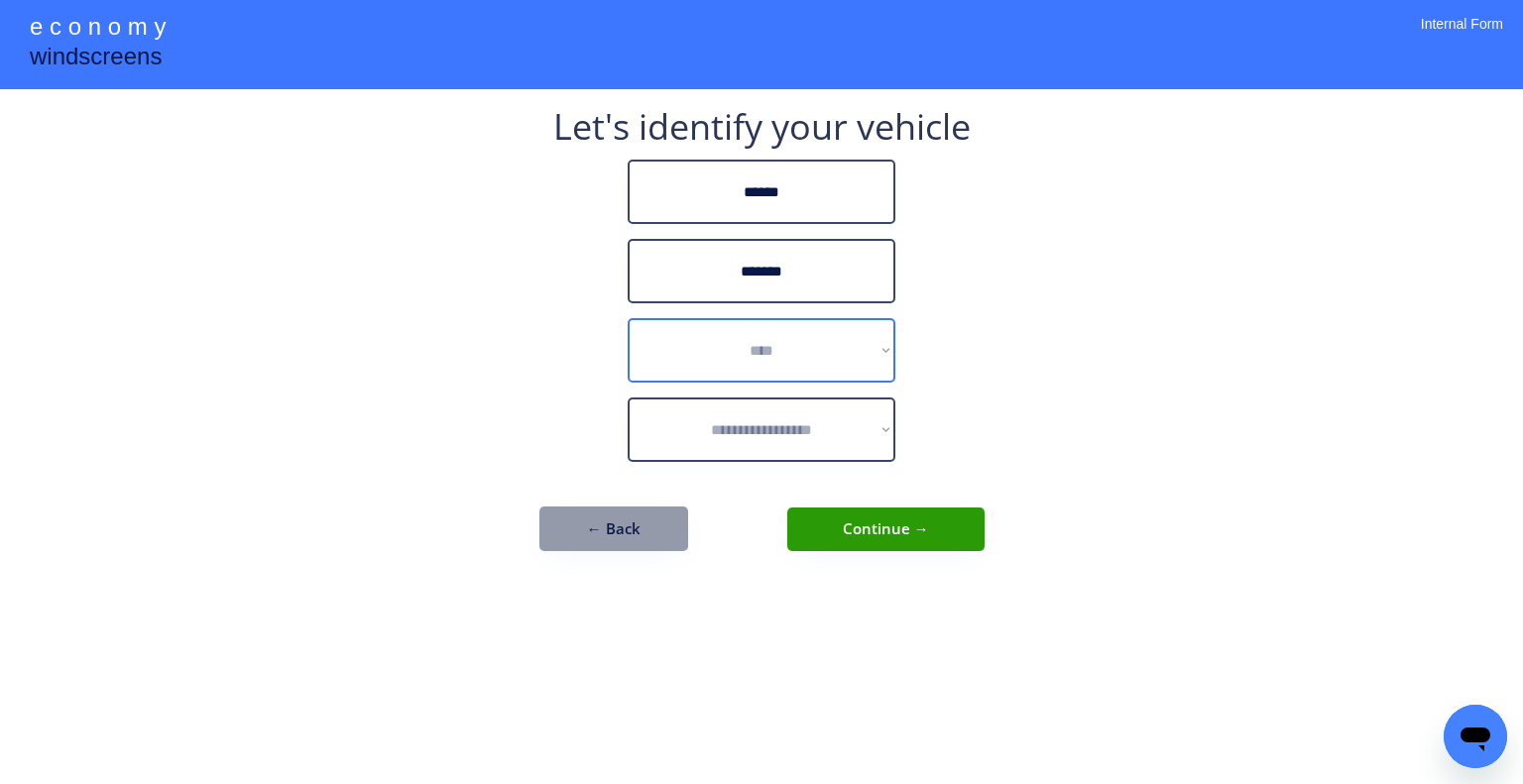 click on "**********" at bounding box center (762, 350) 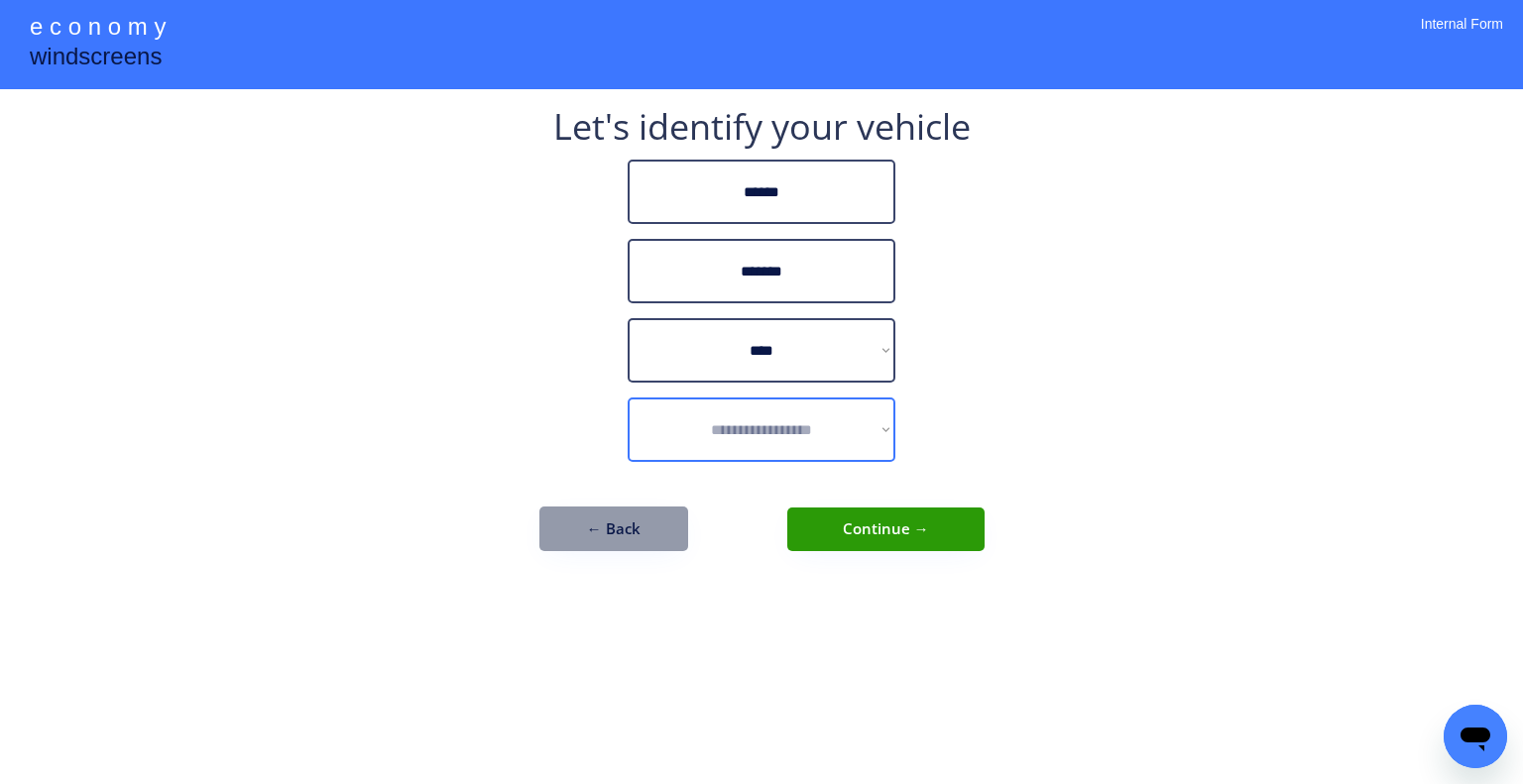click on "**********" at bounding box center [762, 429] 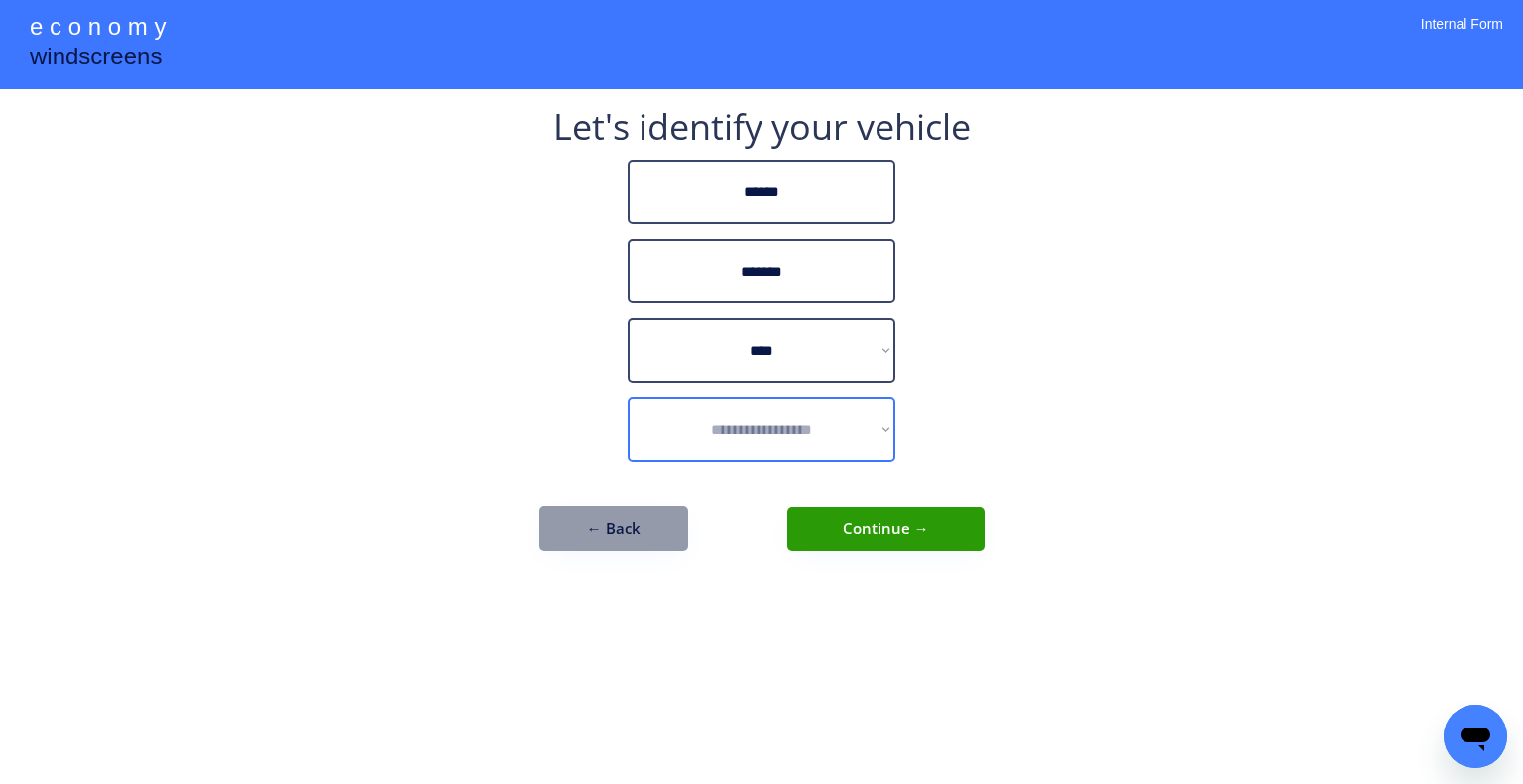 click on "**********" at bounding box center [762, 340] 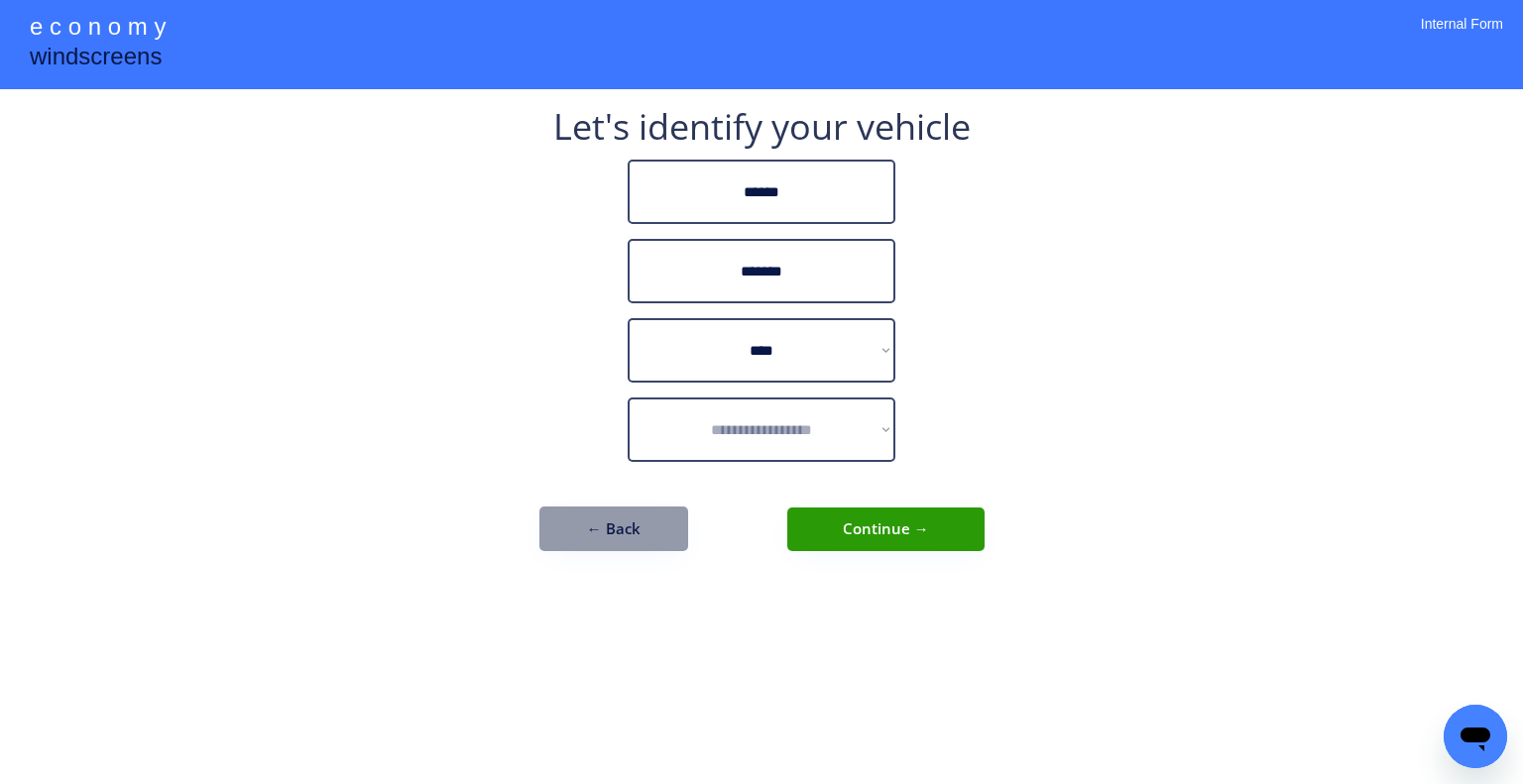 click on "**********" at bounding box center [762, 392] 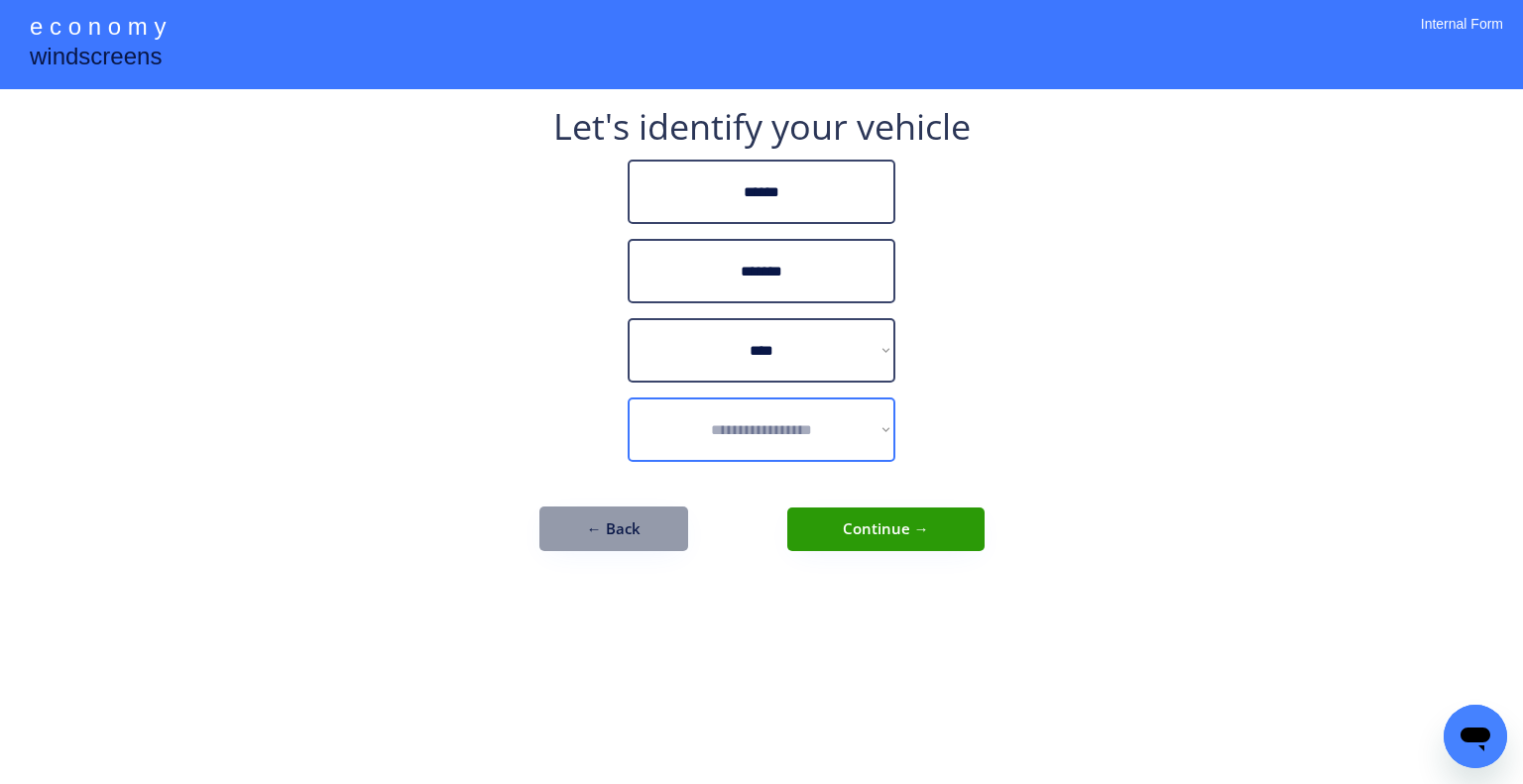 click on "**********" at bounding box center (762, 429) 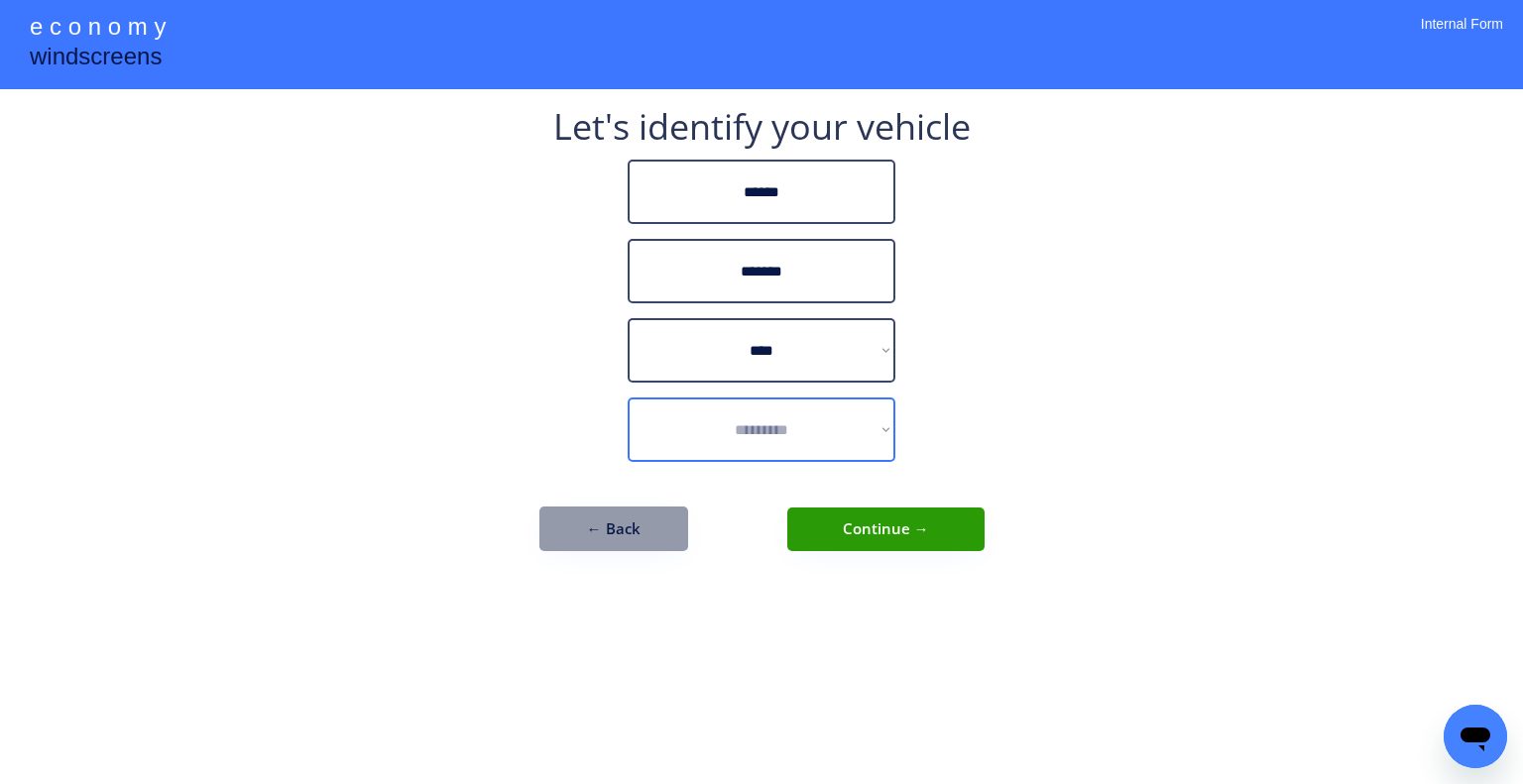 click on "**********" at bounding box center (762, 429) 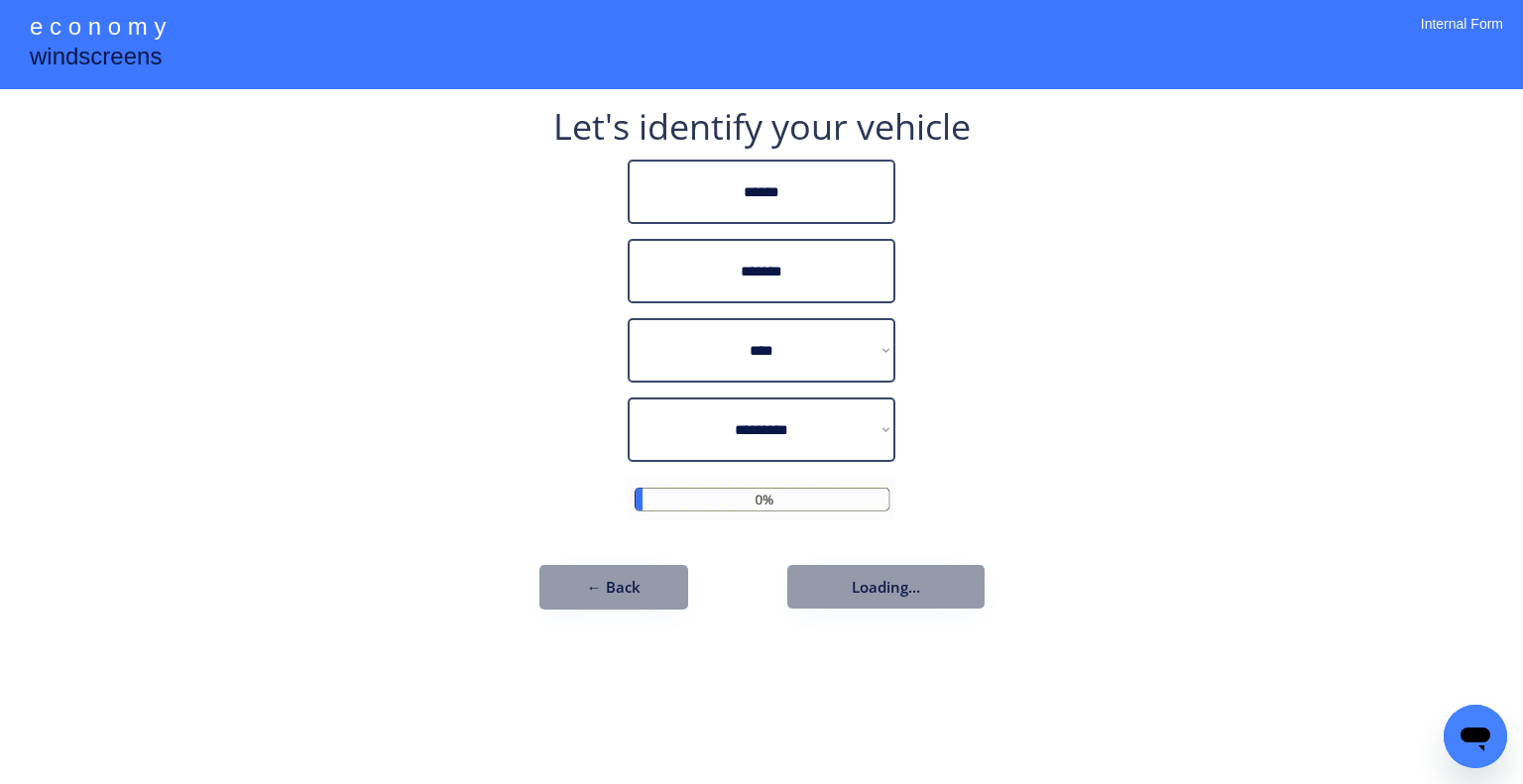 click on "**********" at bounding box center [762, 392] 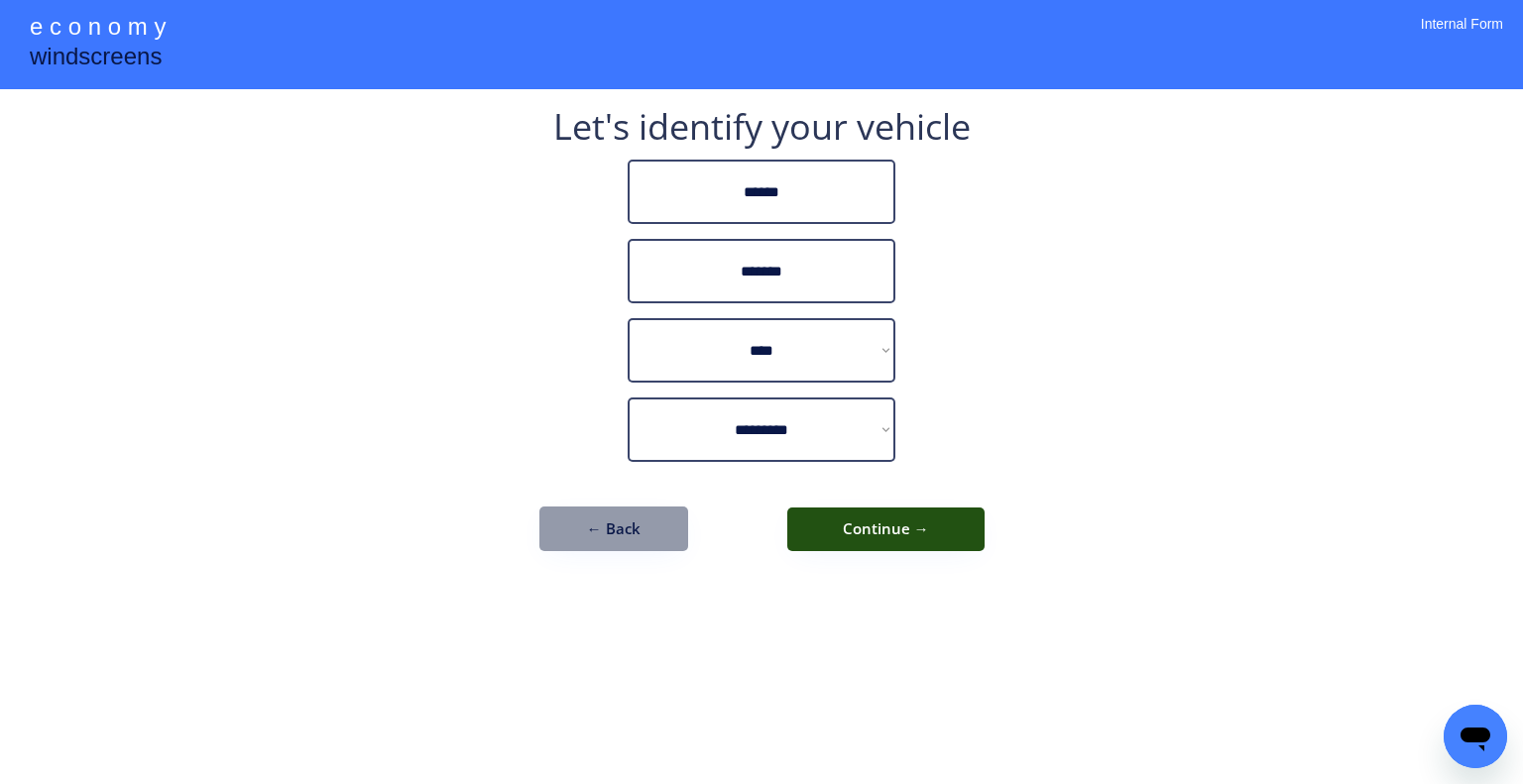click on "Continue    →" at bounding box center (885, 529) 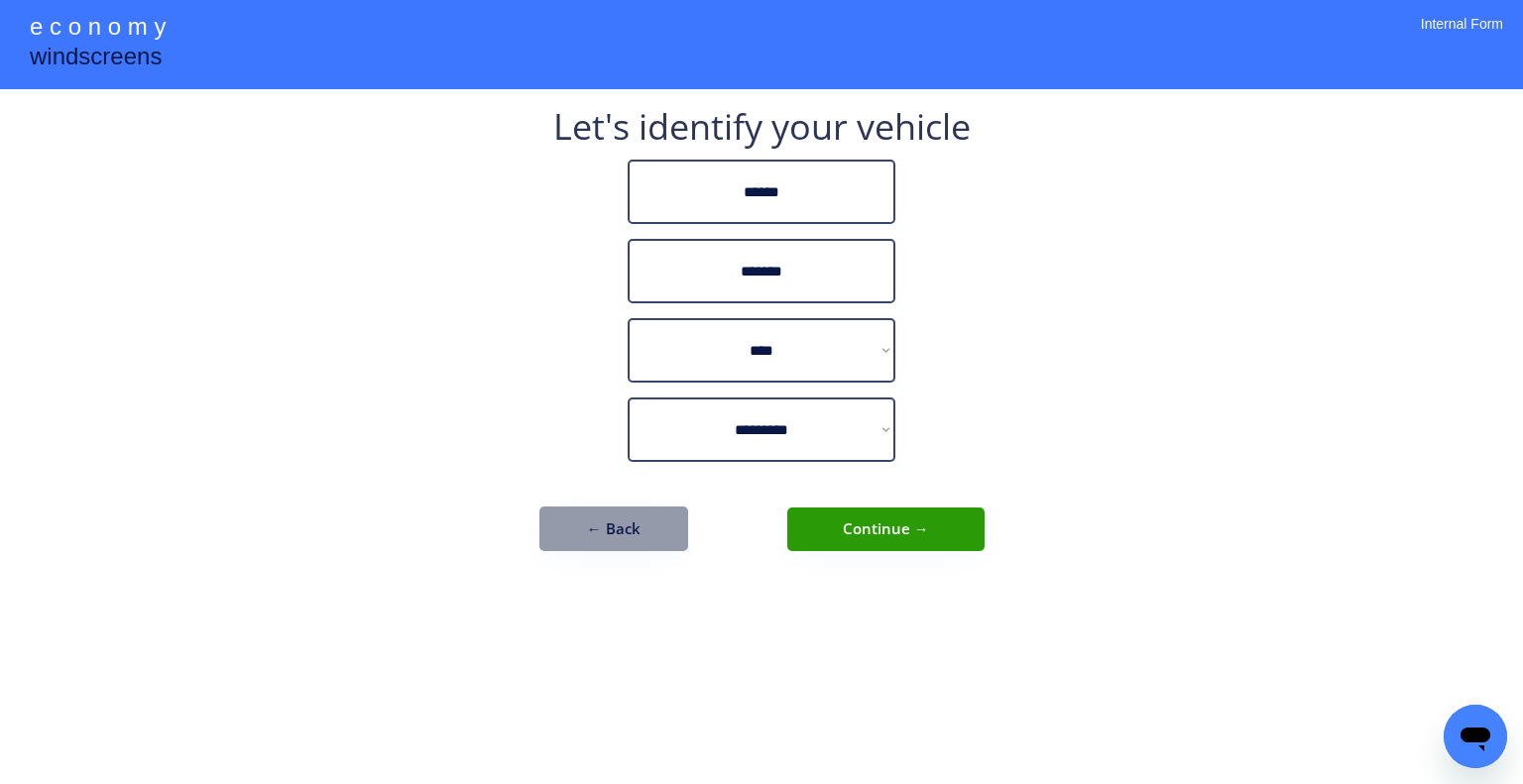 click on "**********" at bounding box center [762, 392] 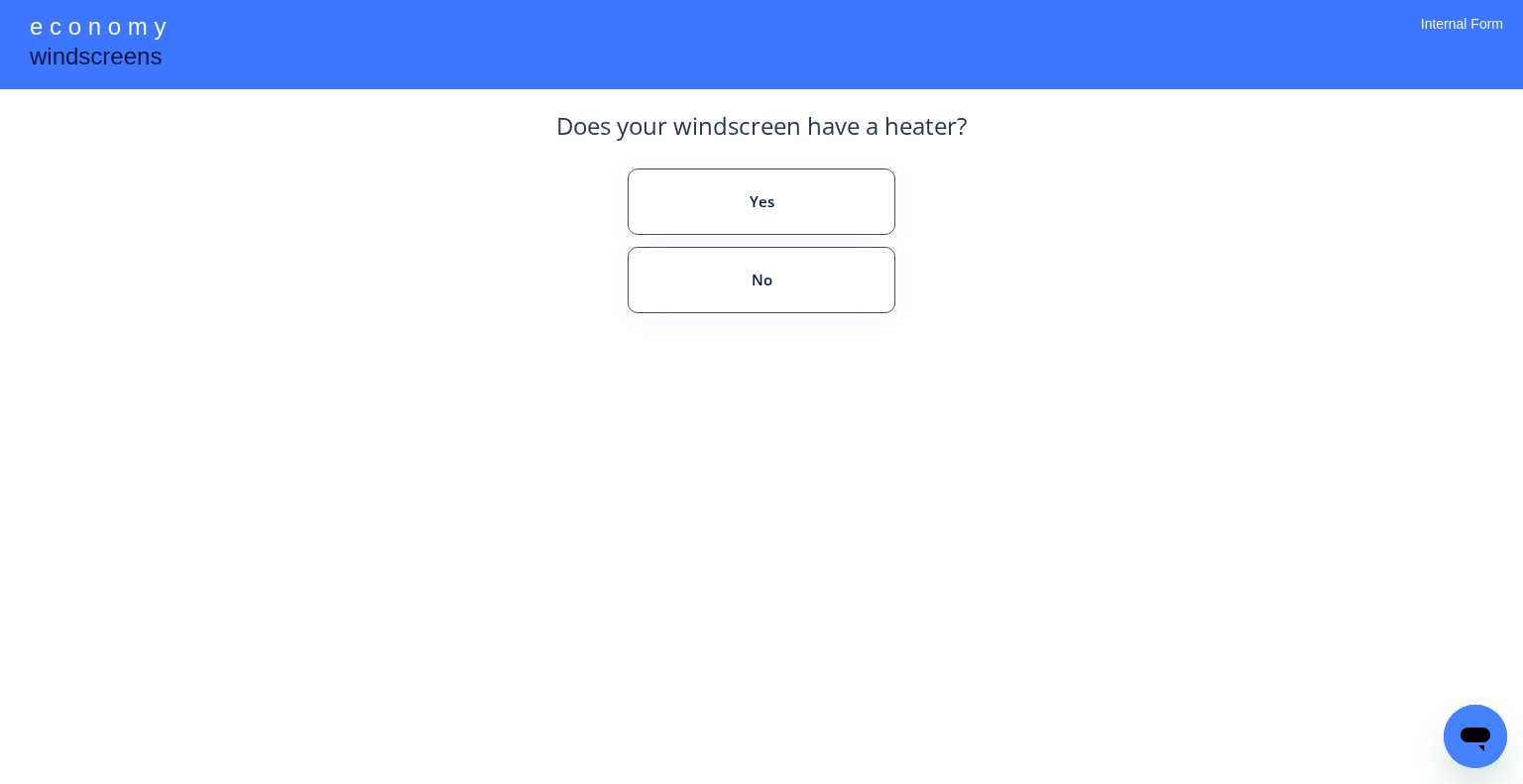 click on "**********" at bounding box center [762, 392] 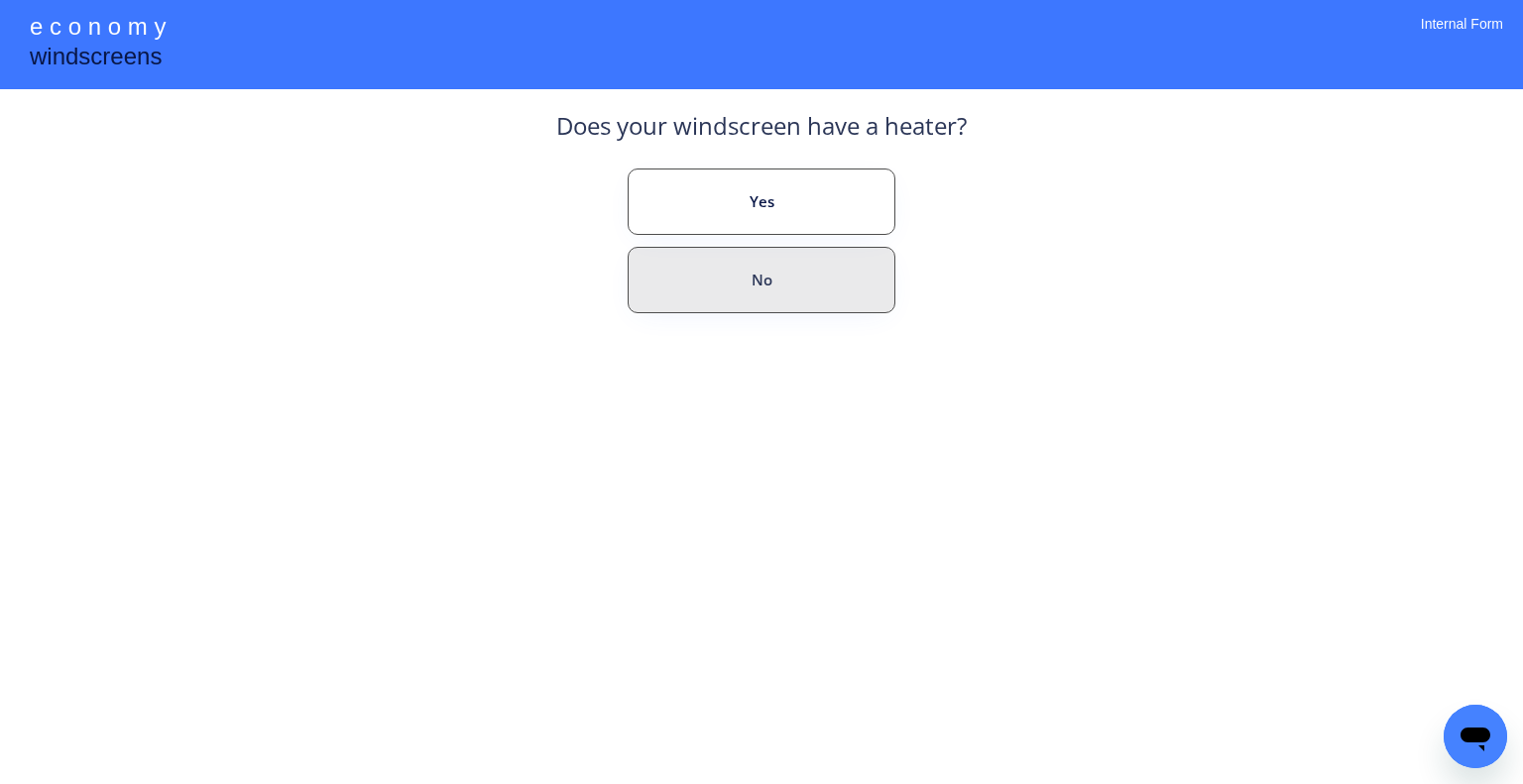 drag, startPoint x: 692, startPoint y: 264, endPoint x: 752, endPoint y: 318, distance: 80.721744 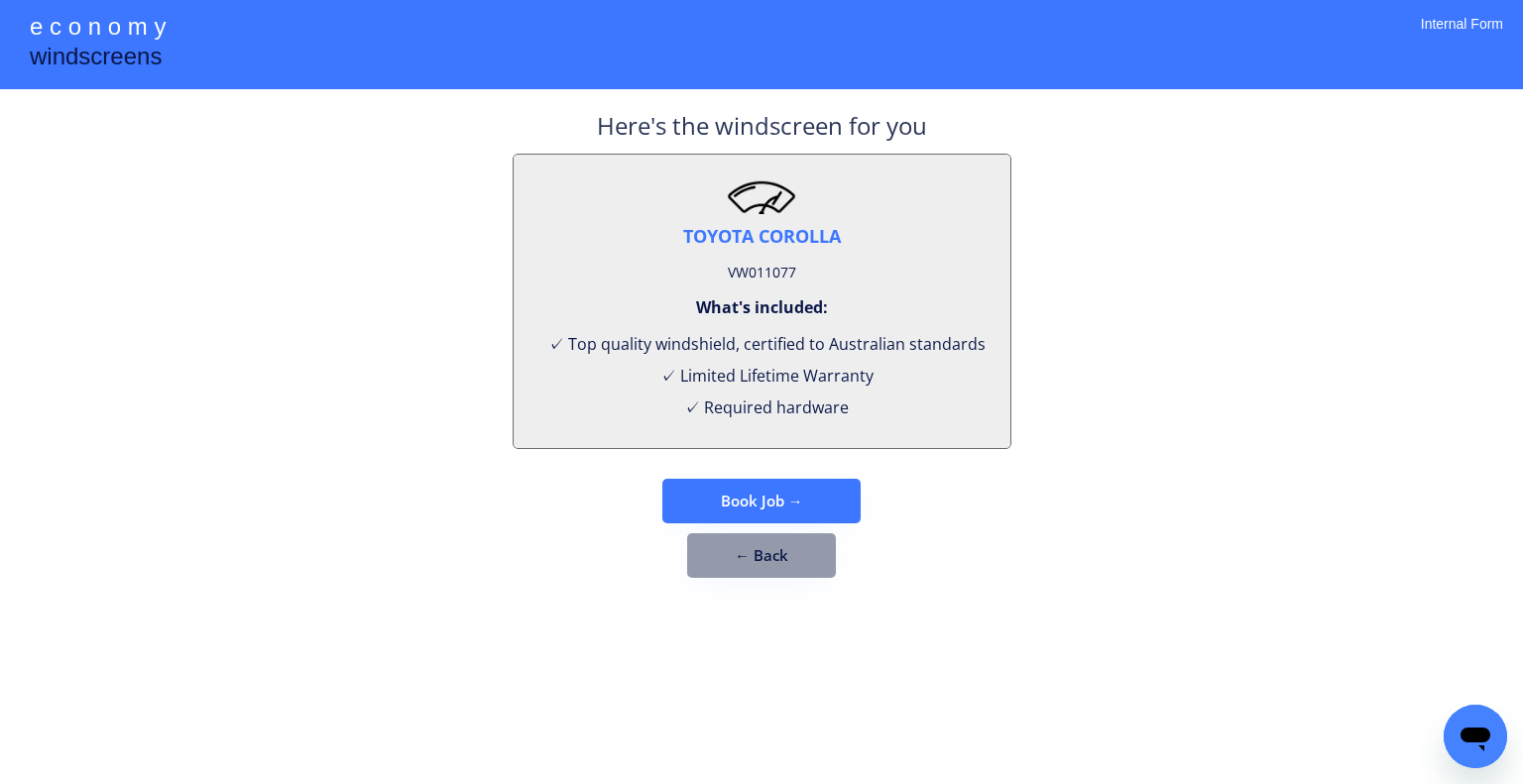 drag, startPoint x: 867, startPoint y: 306, endPoint x: 746, endPoint y: 259, distance: 129.80755 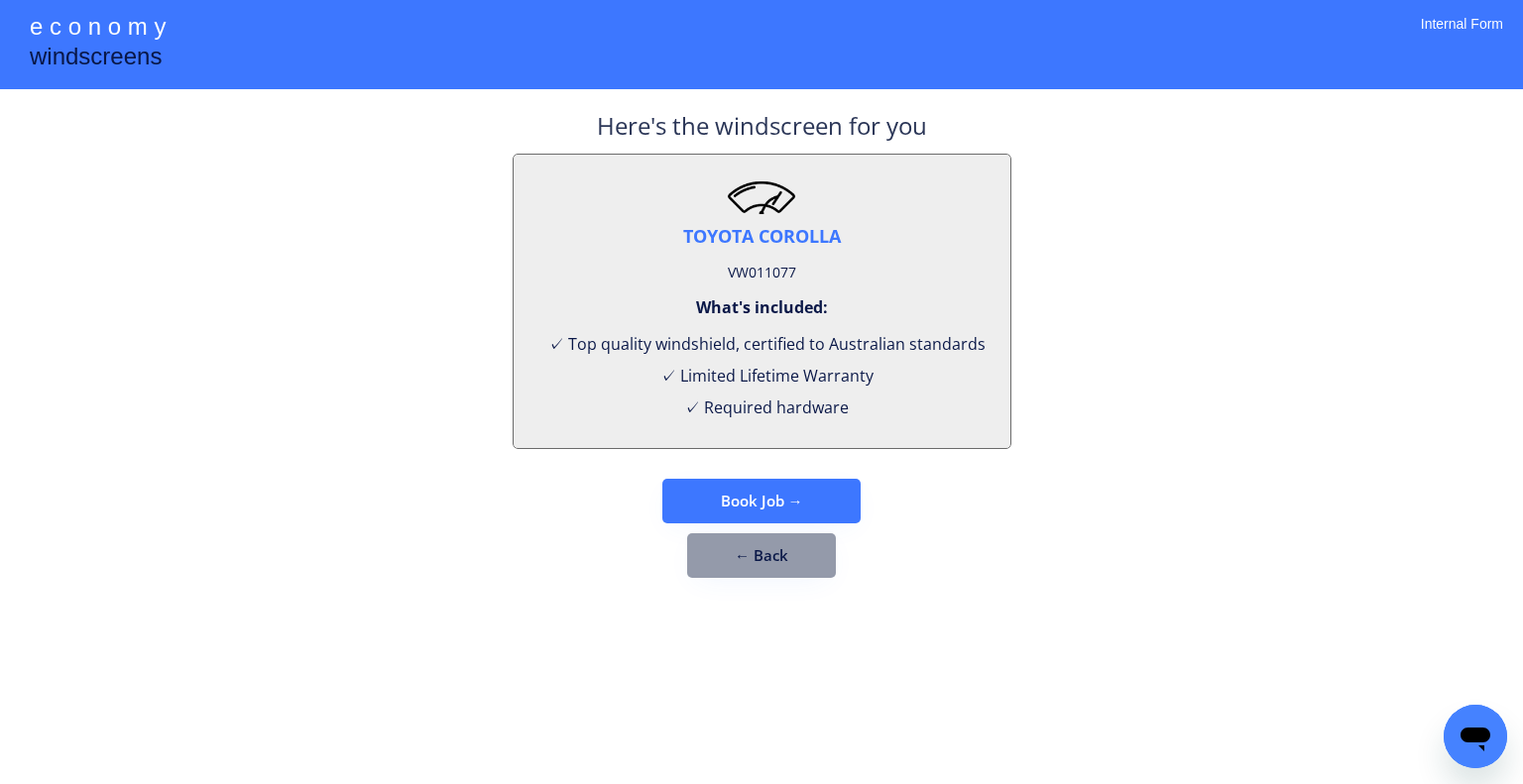 click on "VW011077" at bounding box center [762, 273] 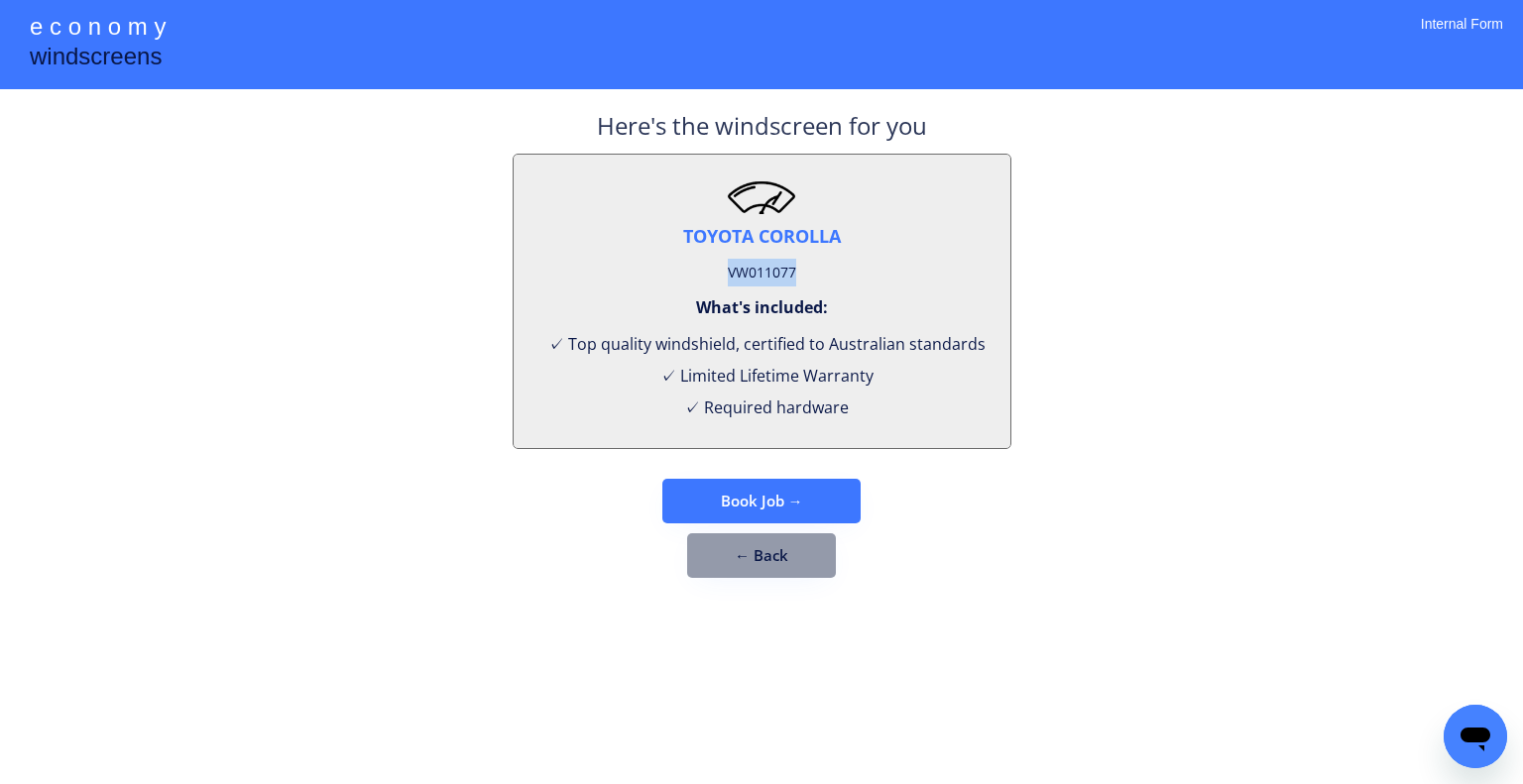 click on "VW011077" at bounding box center (762, 273) 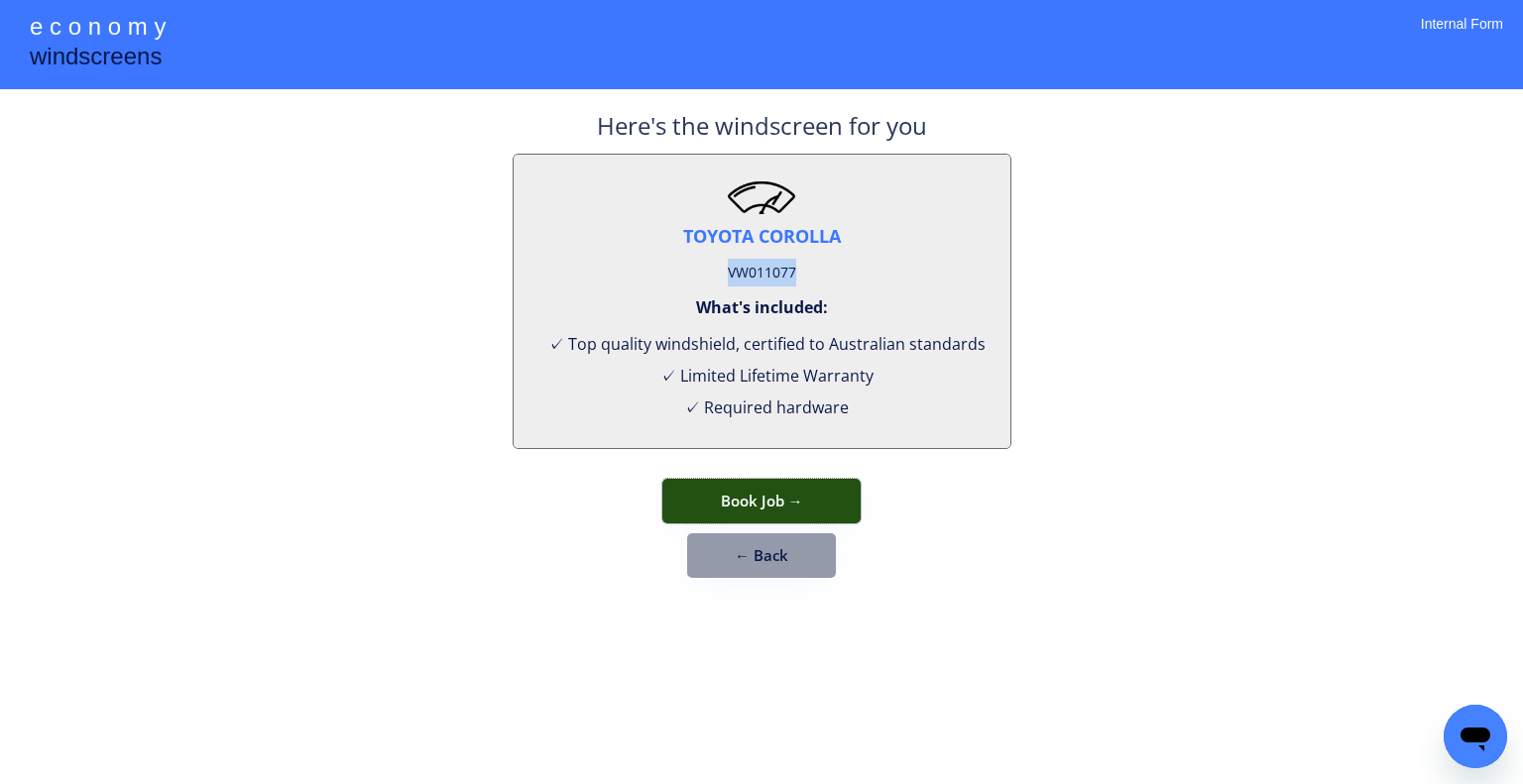 click on "Book Job    →" at bounding box center (762, 501) 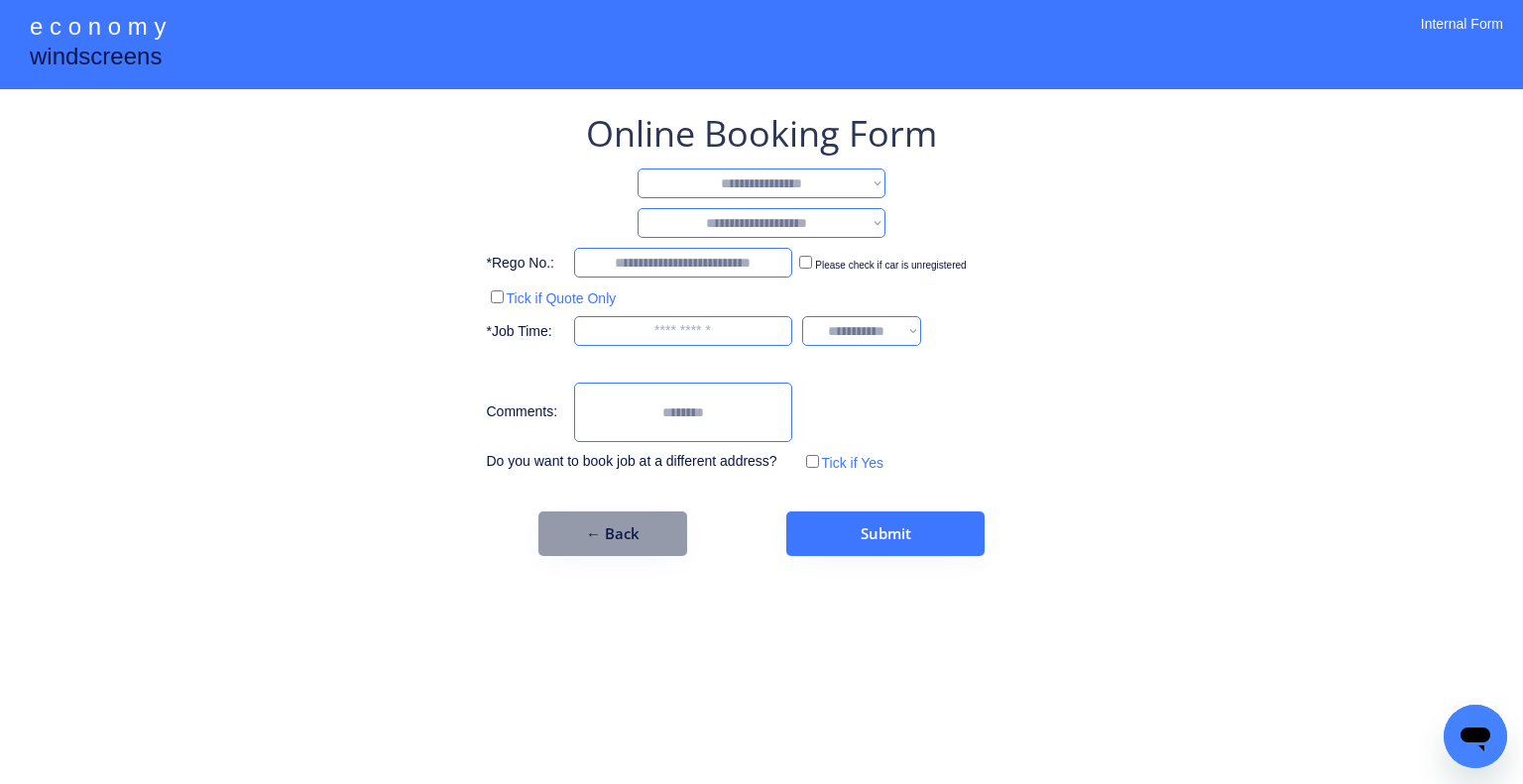 click on "**********" at bounding box center [762, 183] 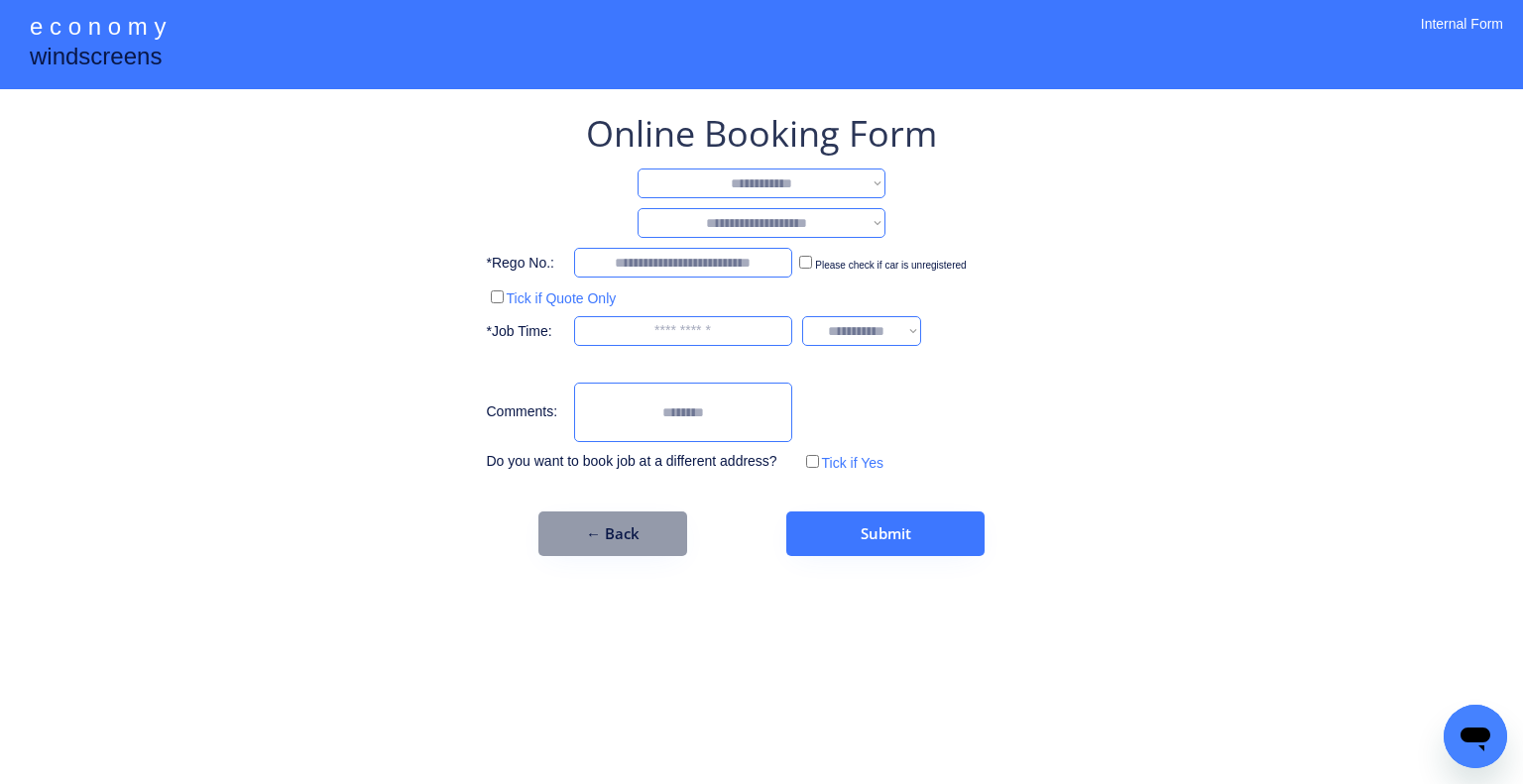 click on "**********" at bounding box center (762, 183) 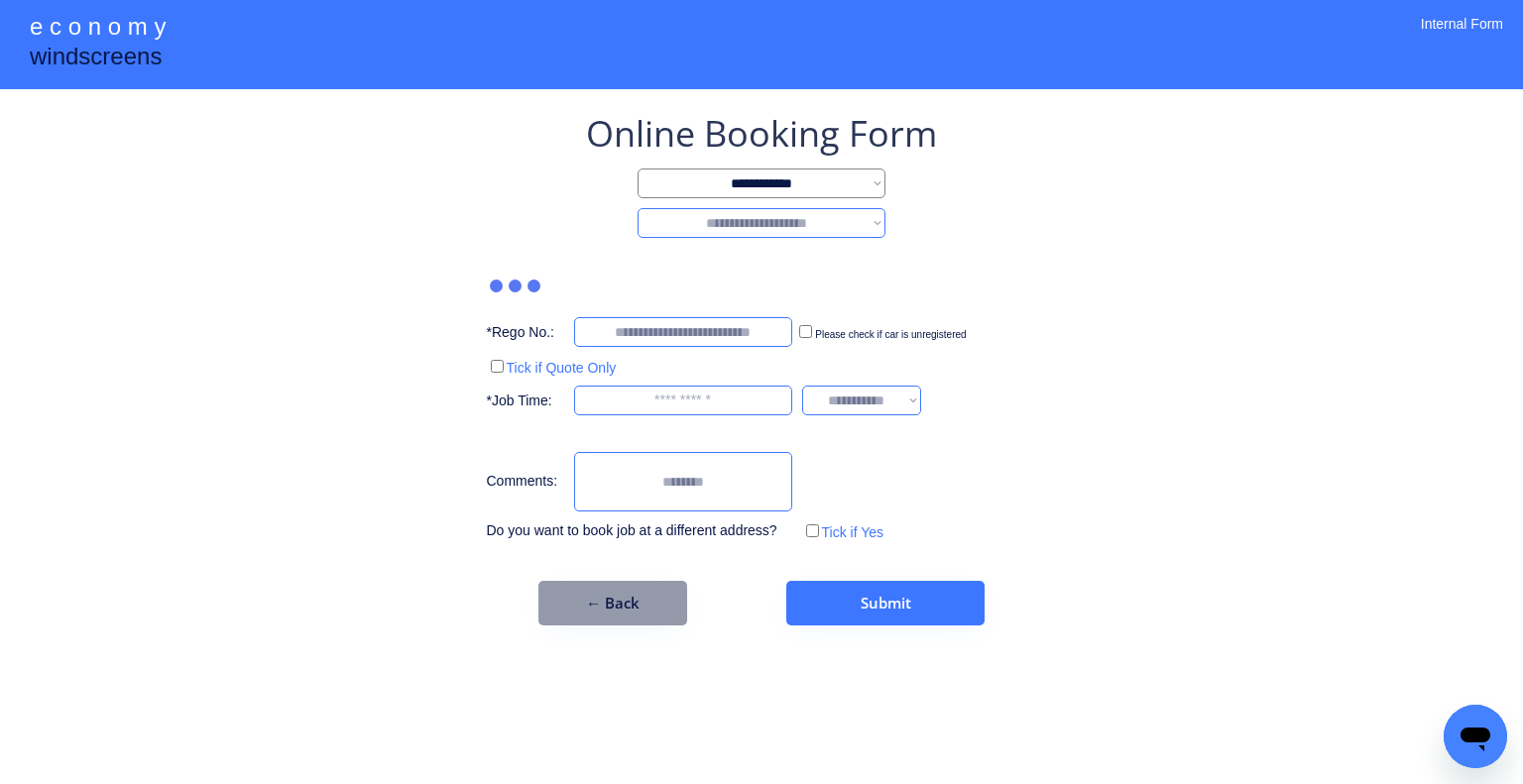 click on "**********" at bounding box center (762, 223) 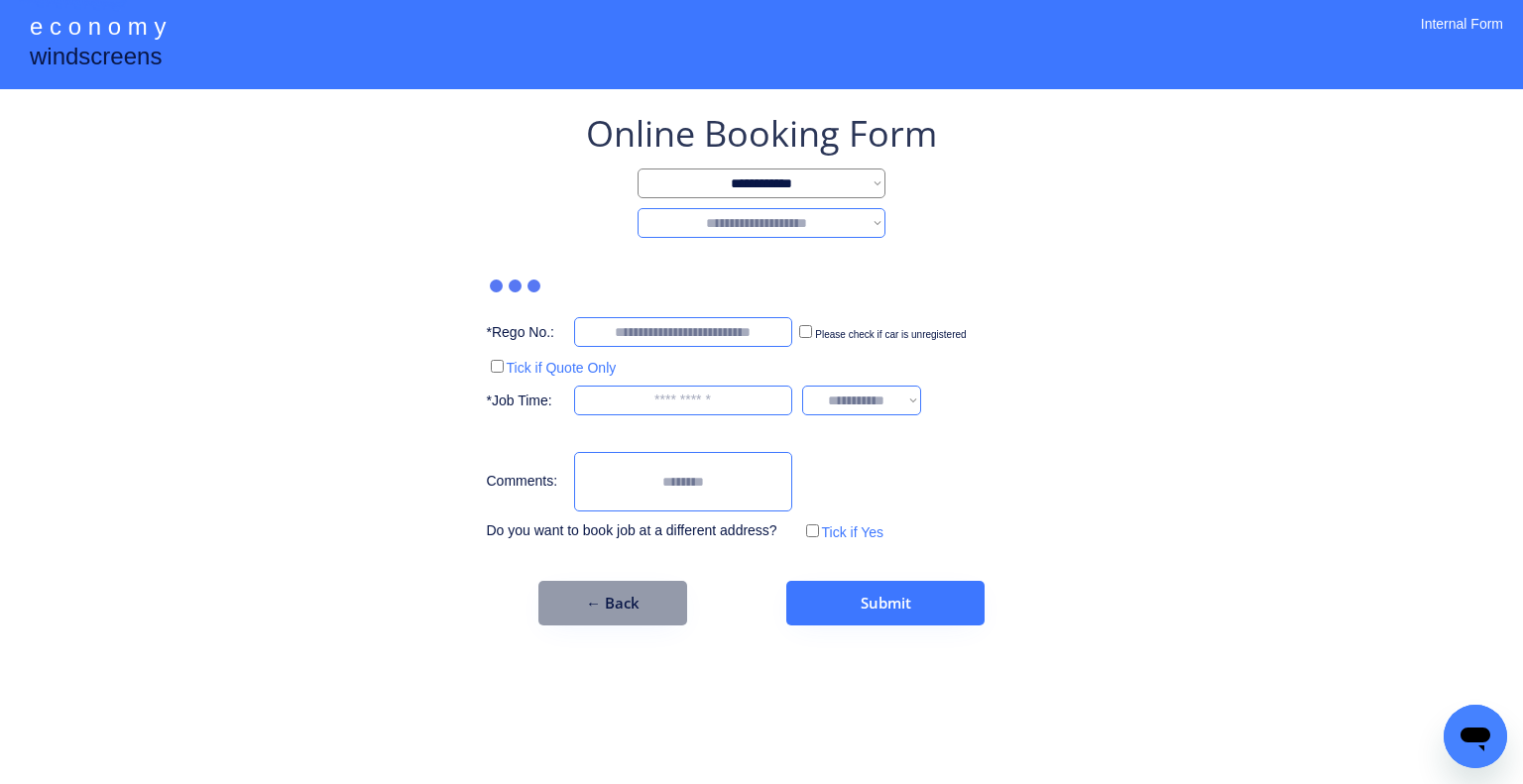 select on "********" 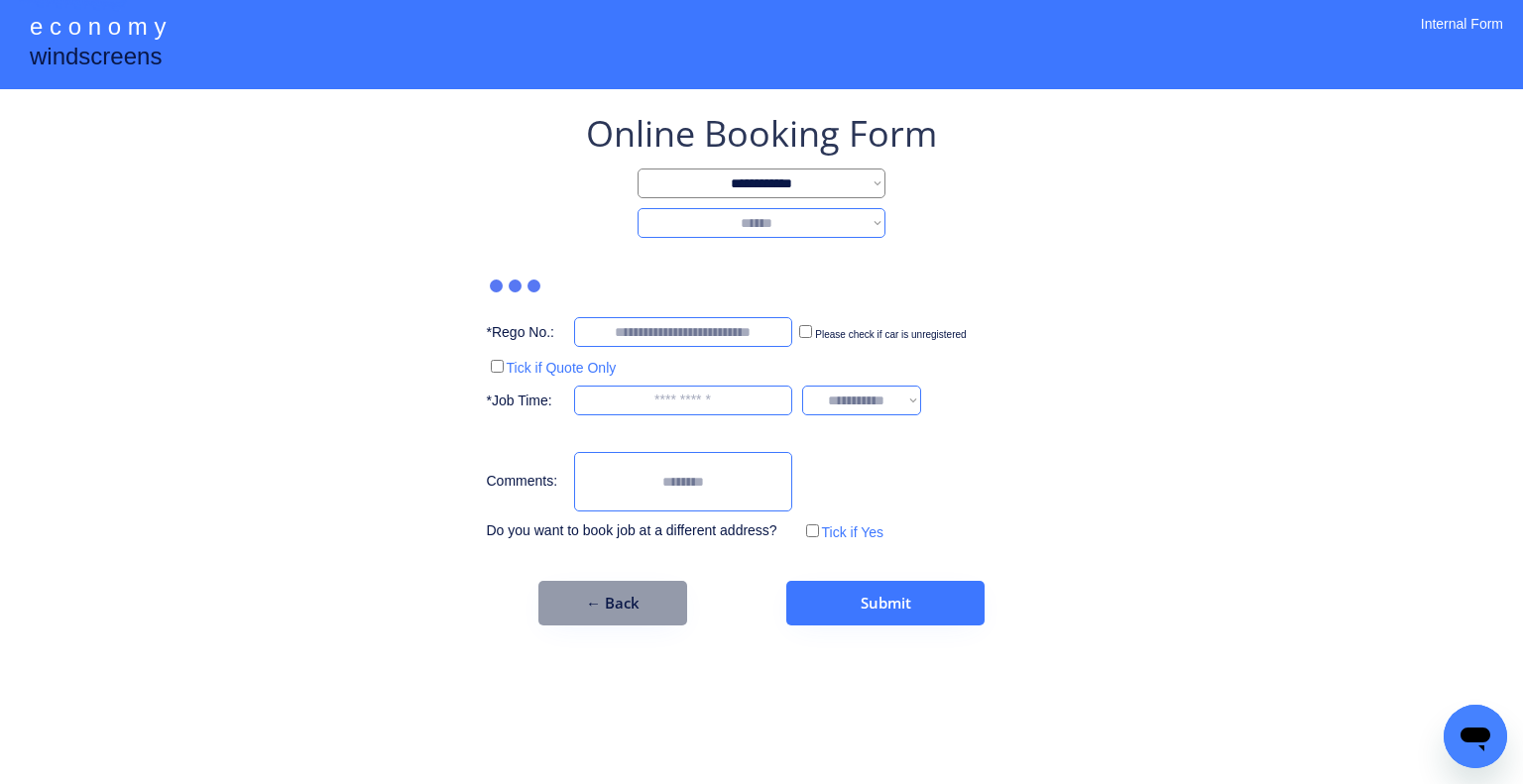 click on "**********" at bounding box center (762, 223) 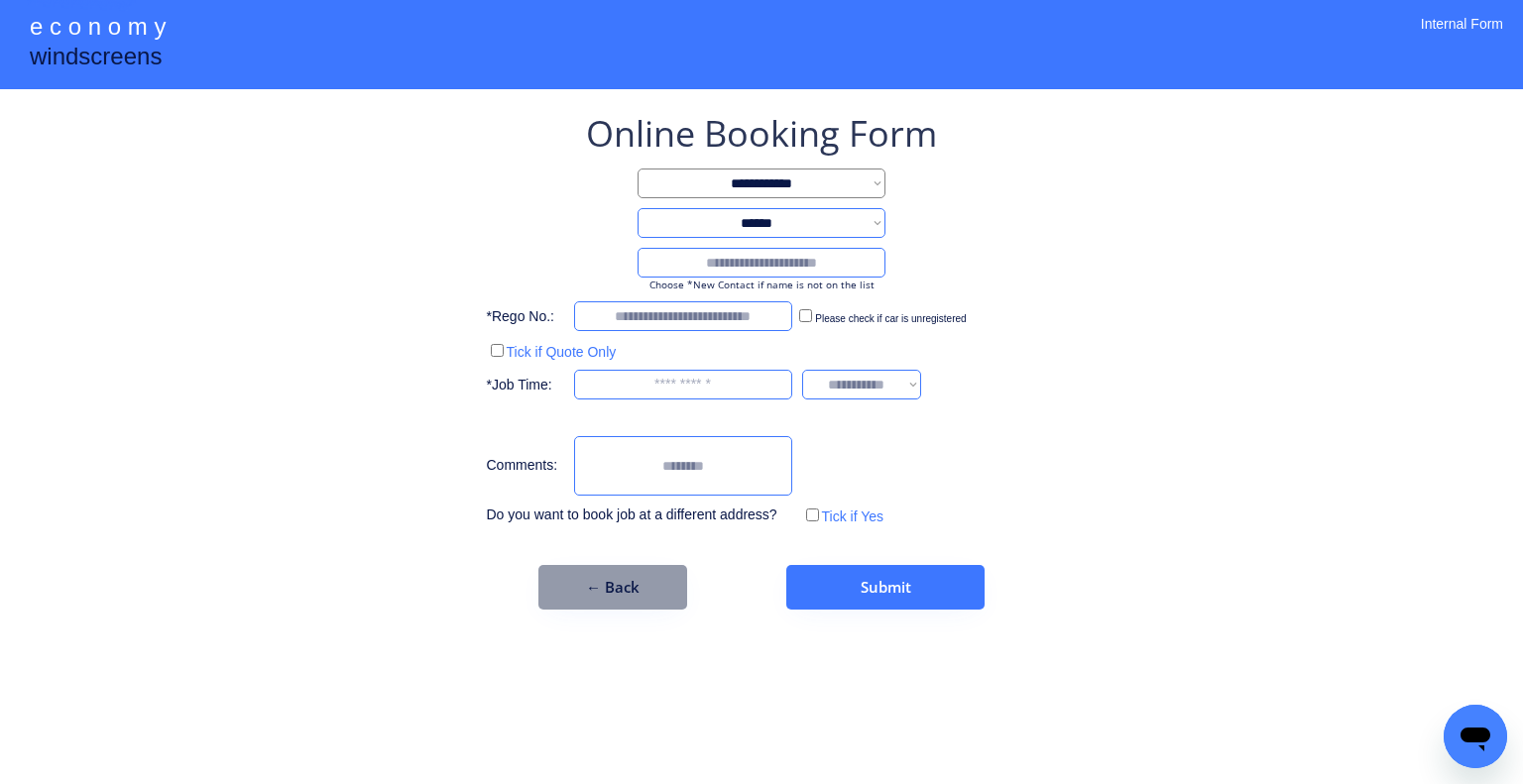 click at bounding box center [762, 263] 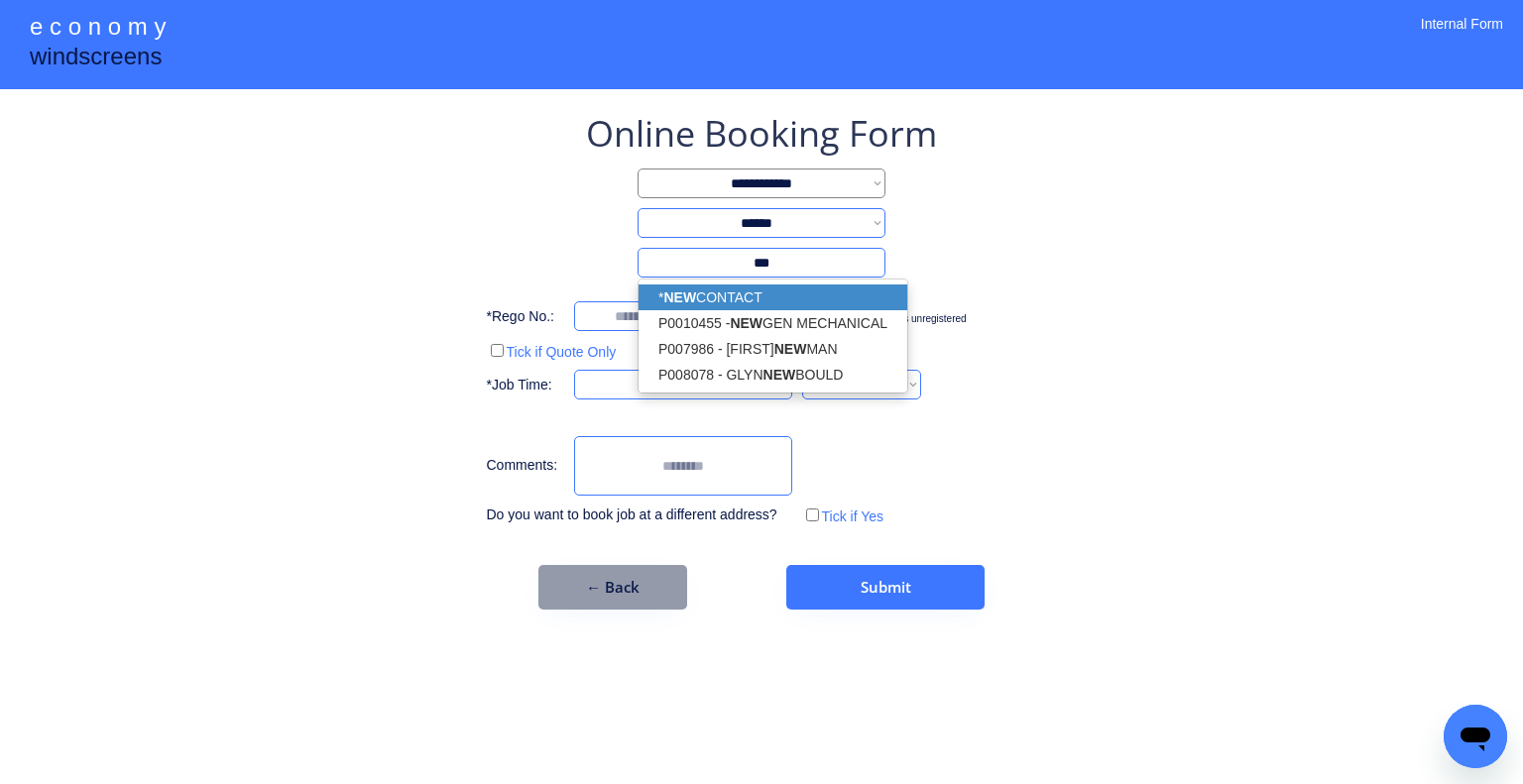 click on "* NEW  CONTACT" at bounding box center [772, 297] 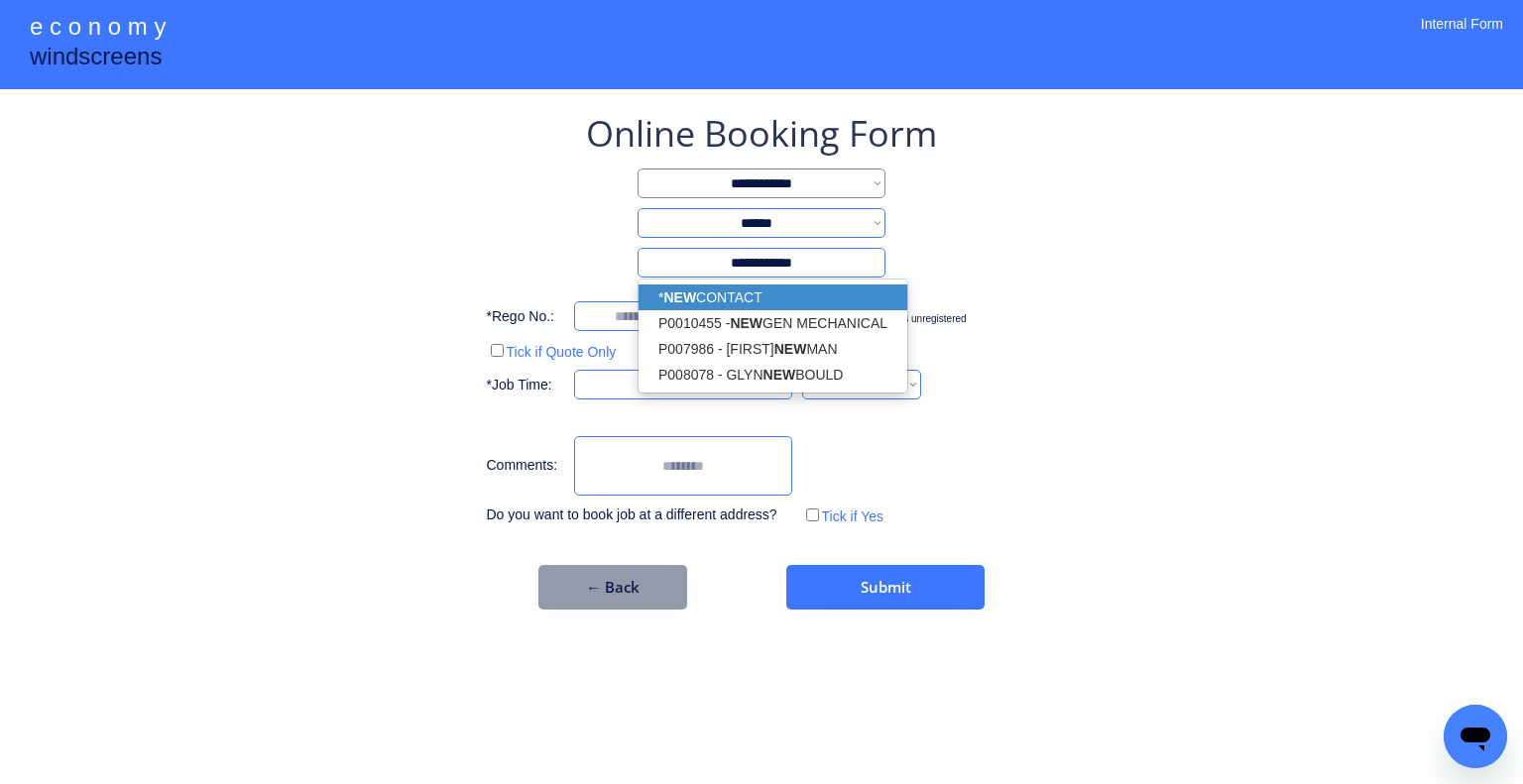 type on "**********" 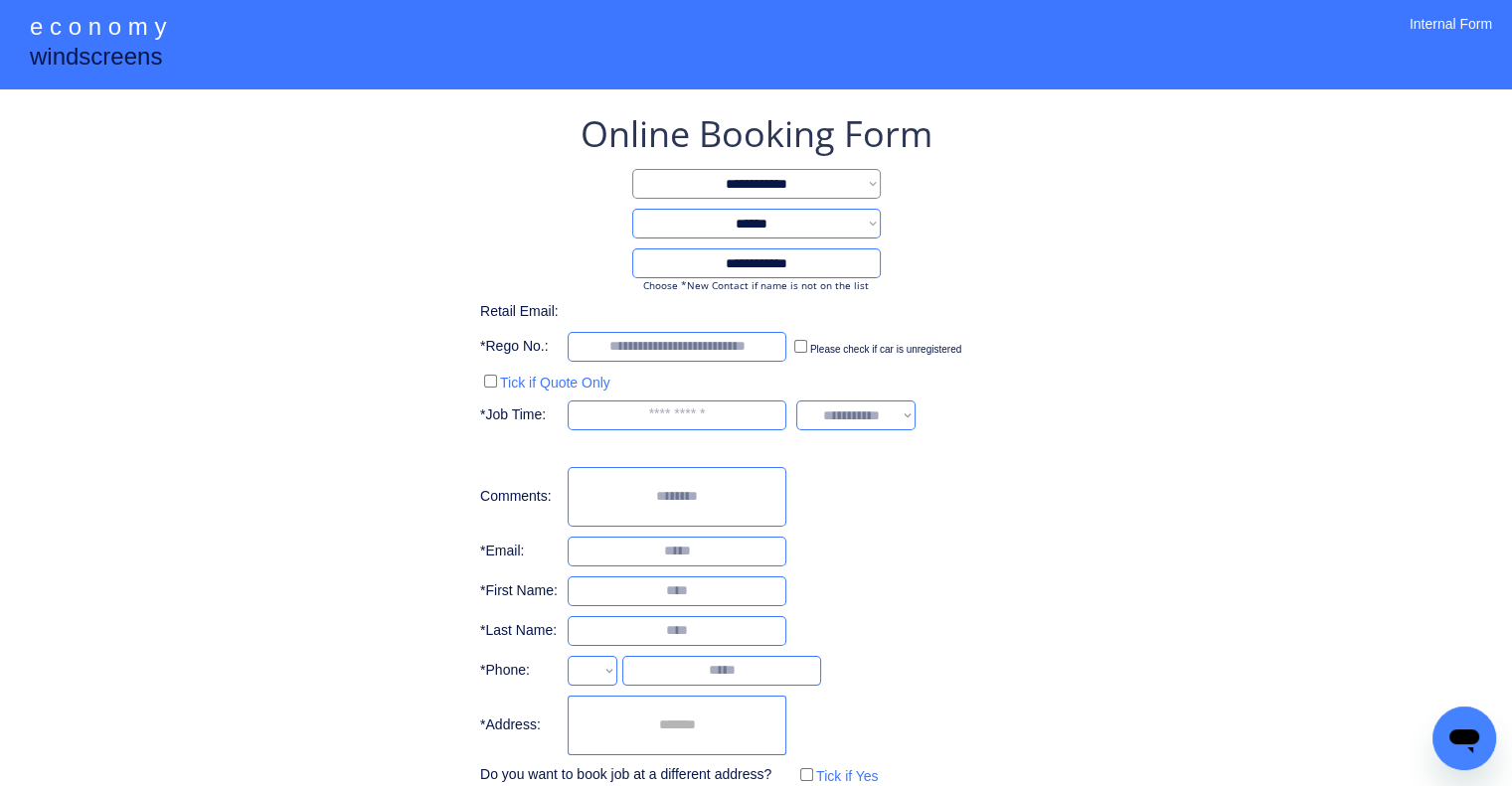 click on "**********" at bounding box center (756, 449) 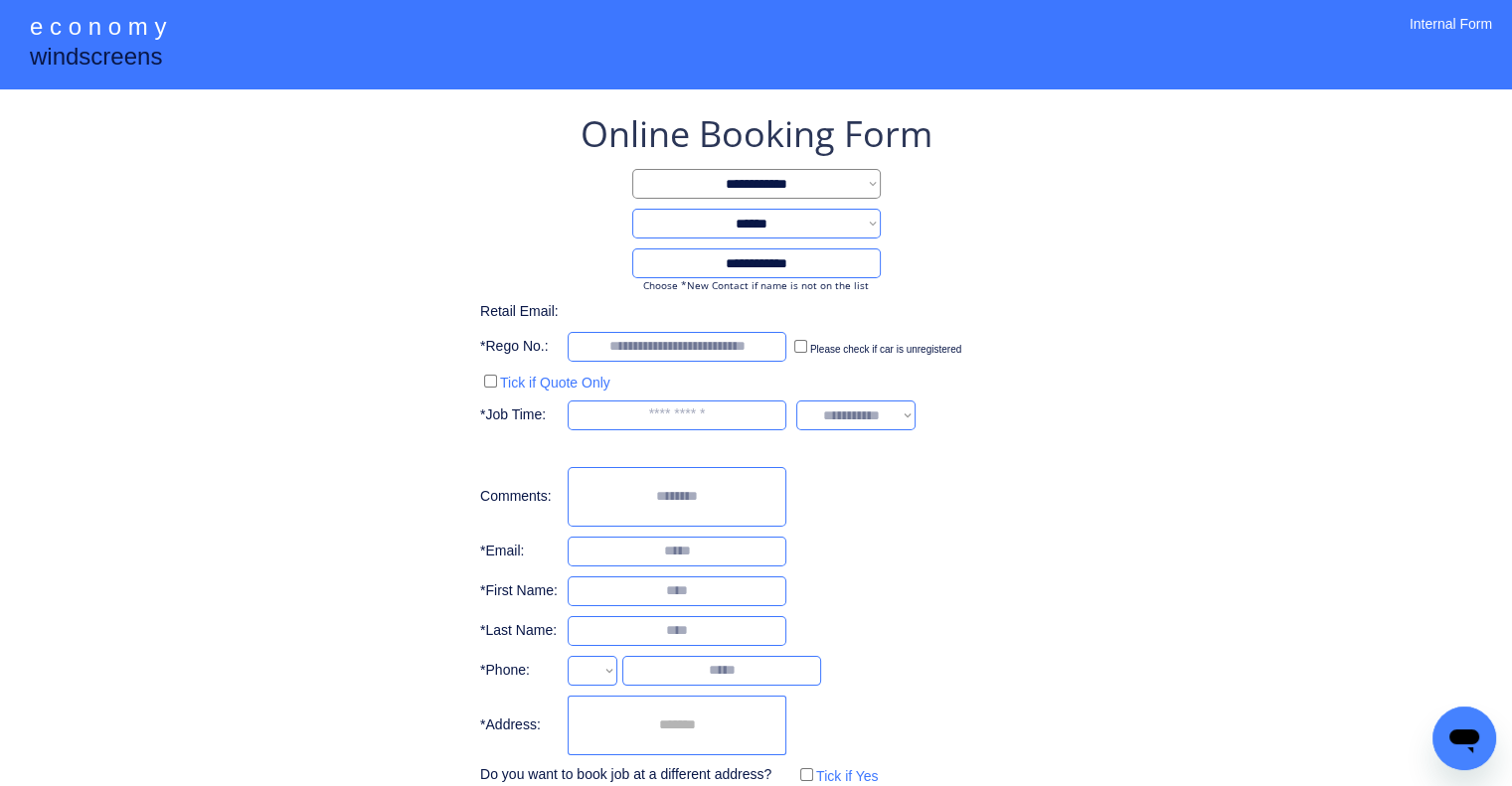 select on "**********" 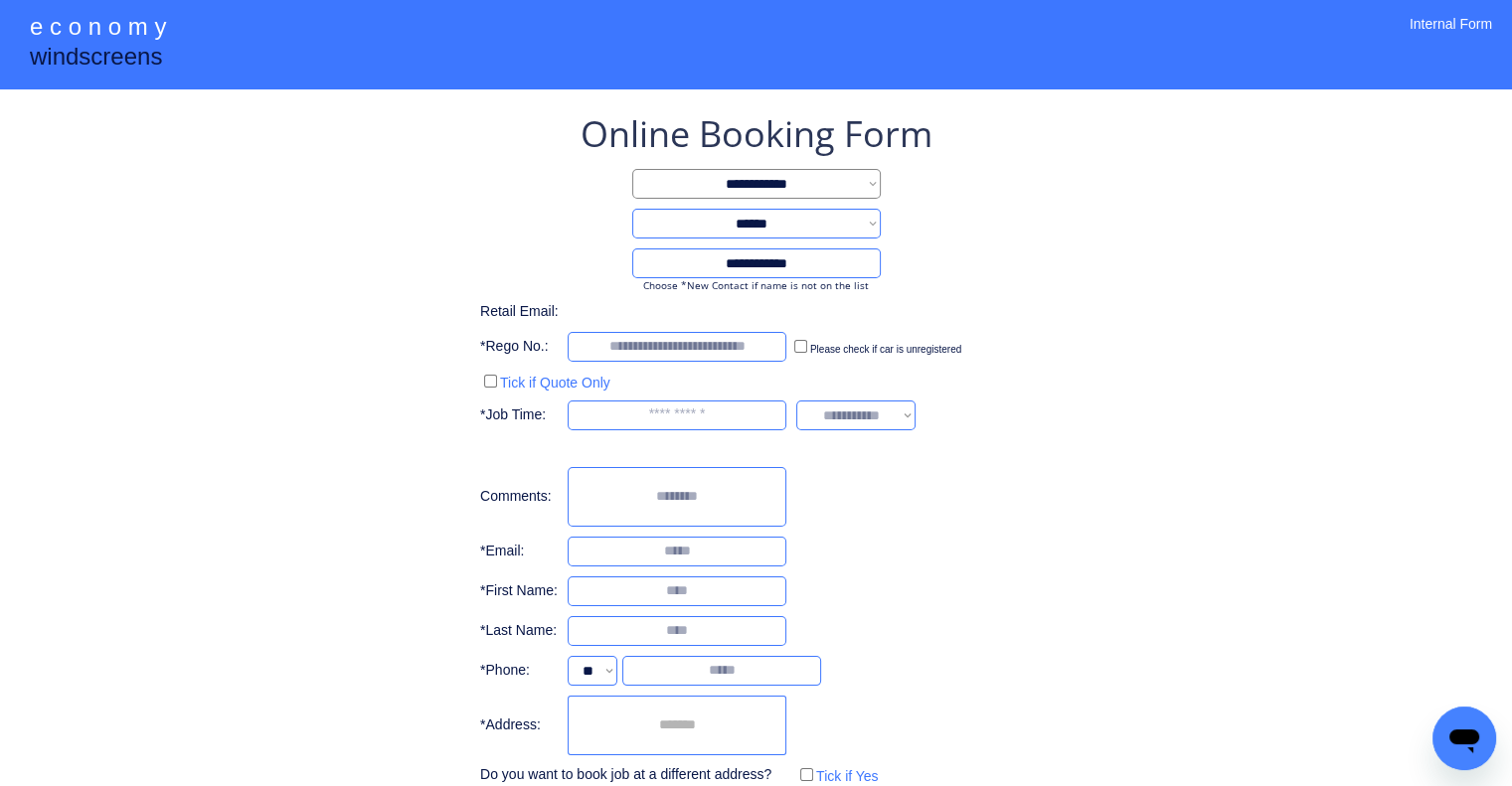 click at bounding box center [677, 725] 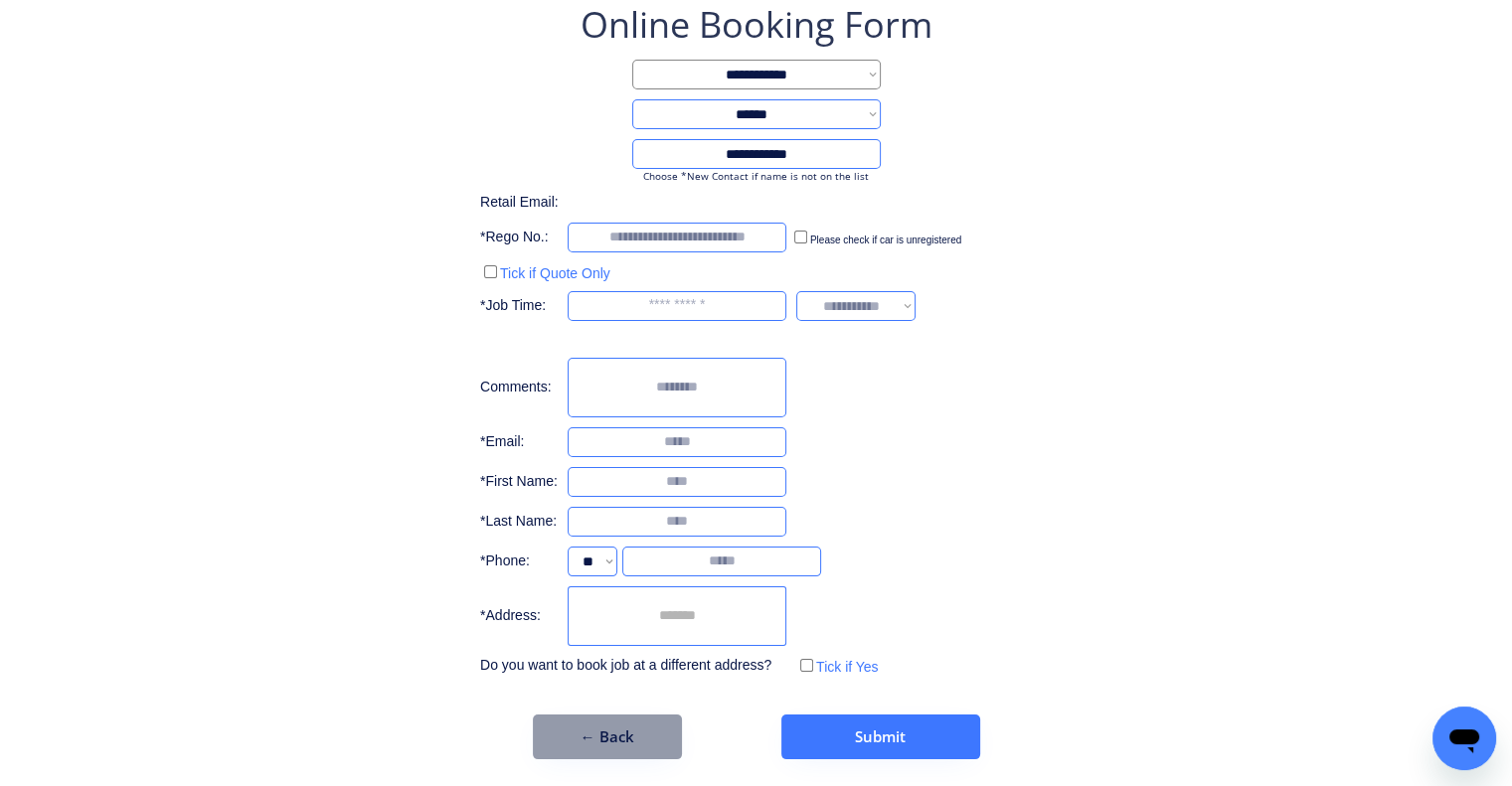 scroll, scrollTop: 112, scrollLeft: 0, axis: vertical 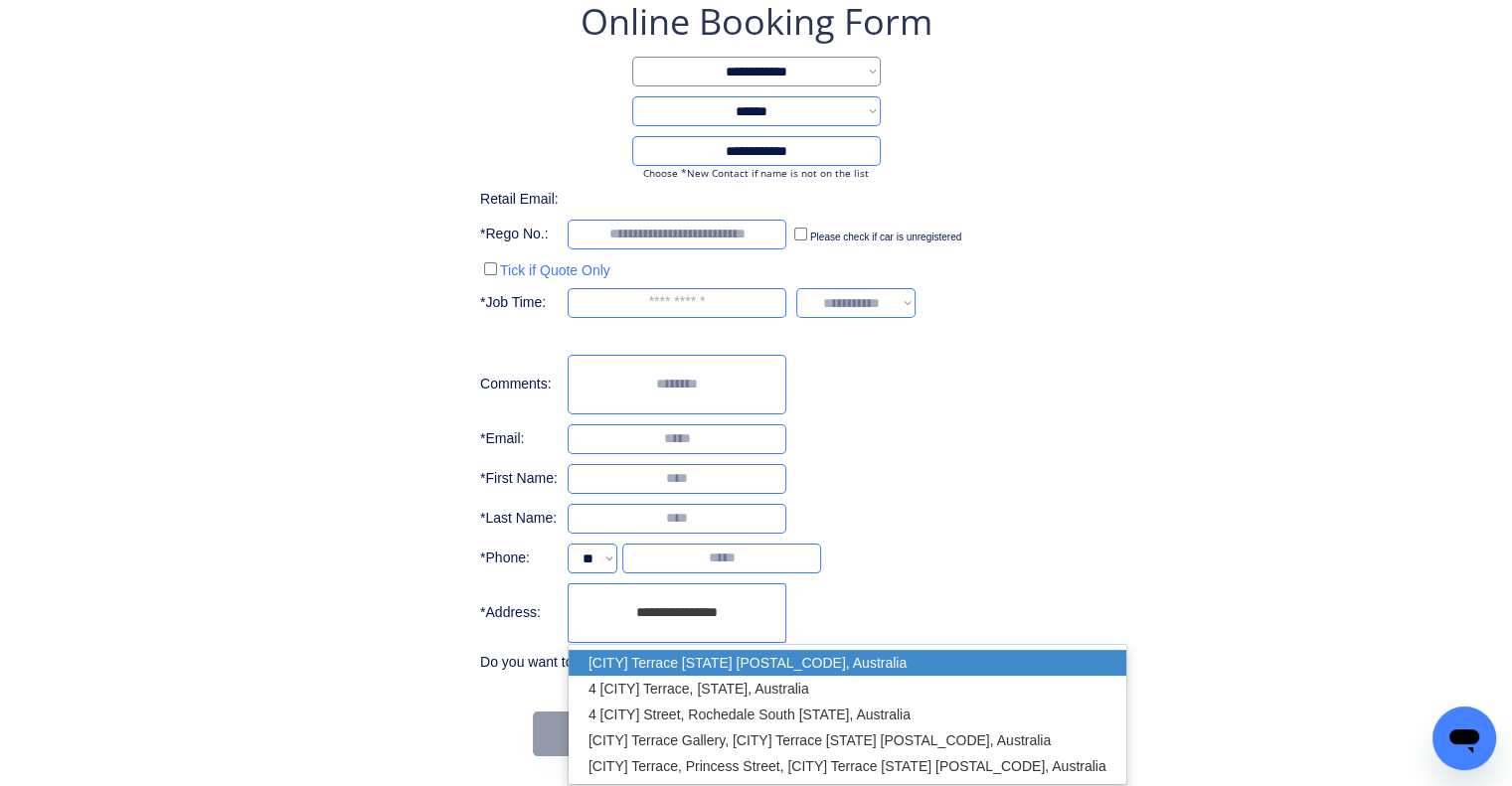 click on "Petrie Terrace QLD 4000, Australia" at bounding box center [847, 663] 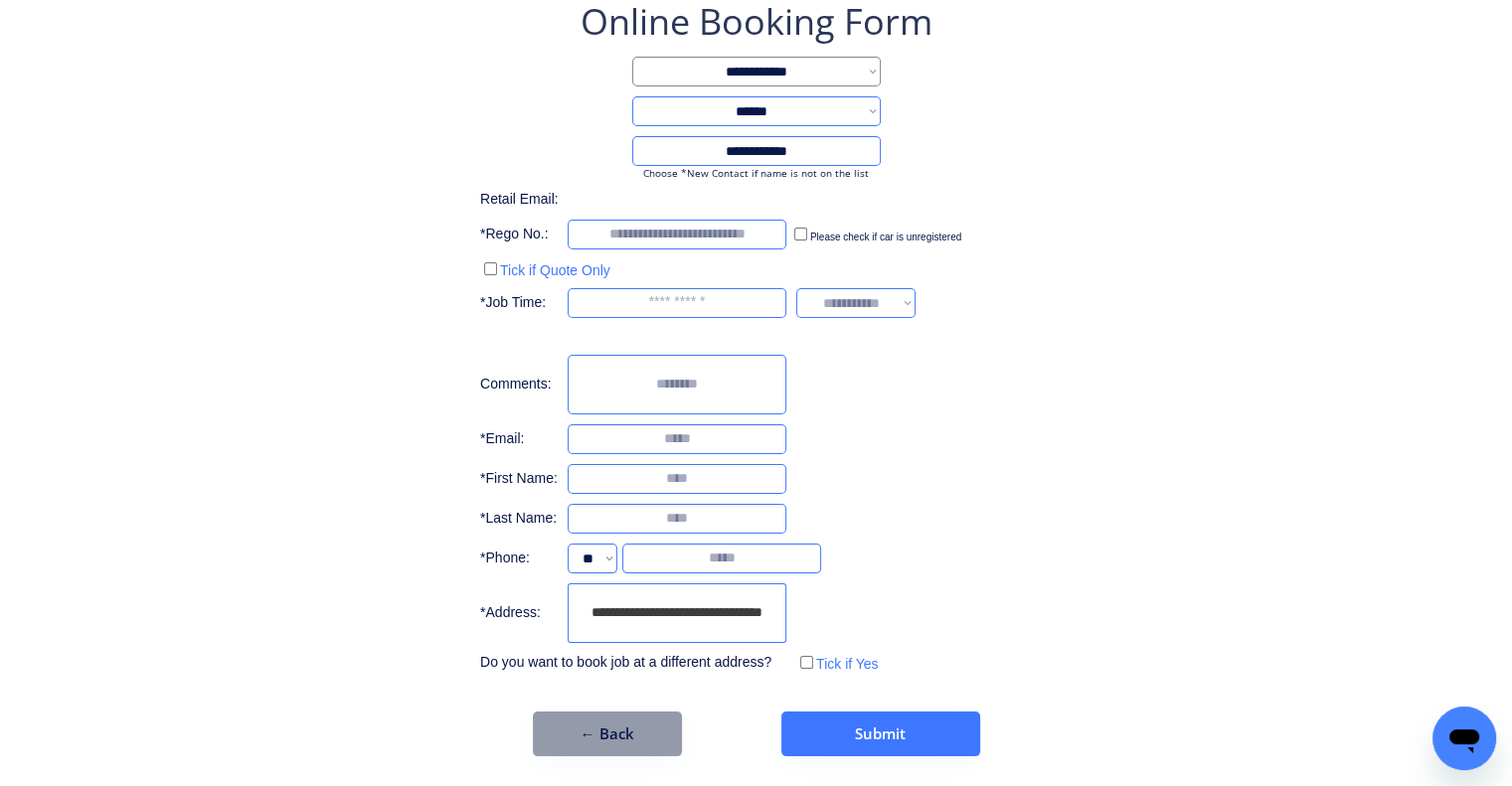 type on "**********" 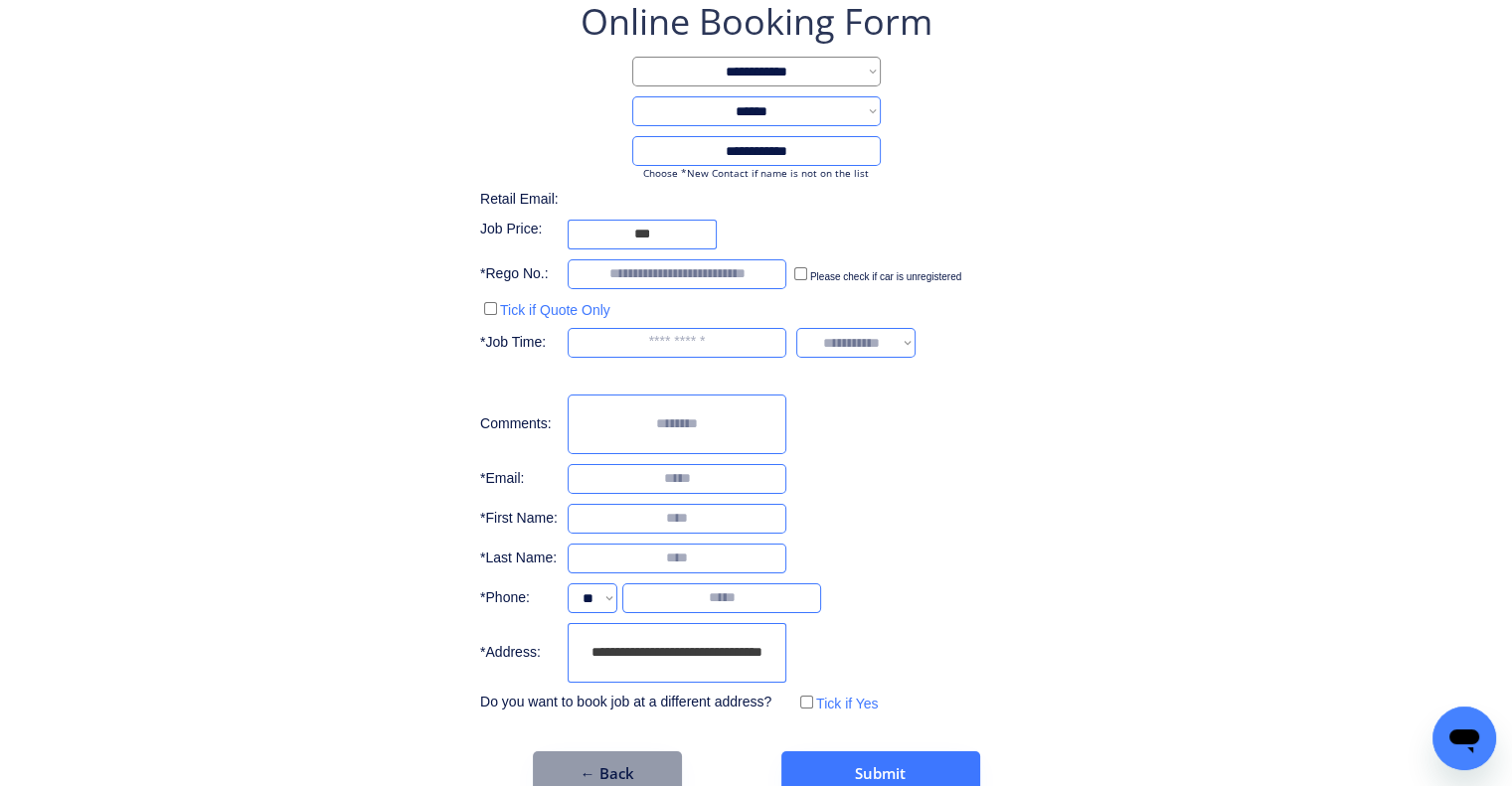 click on "**********" at bounding box center [756, 357] 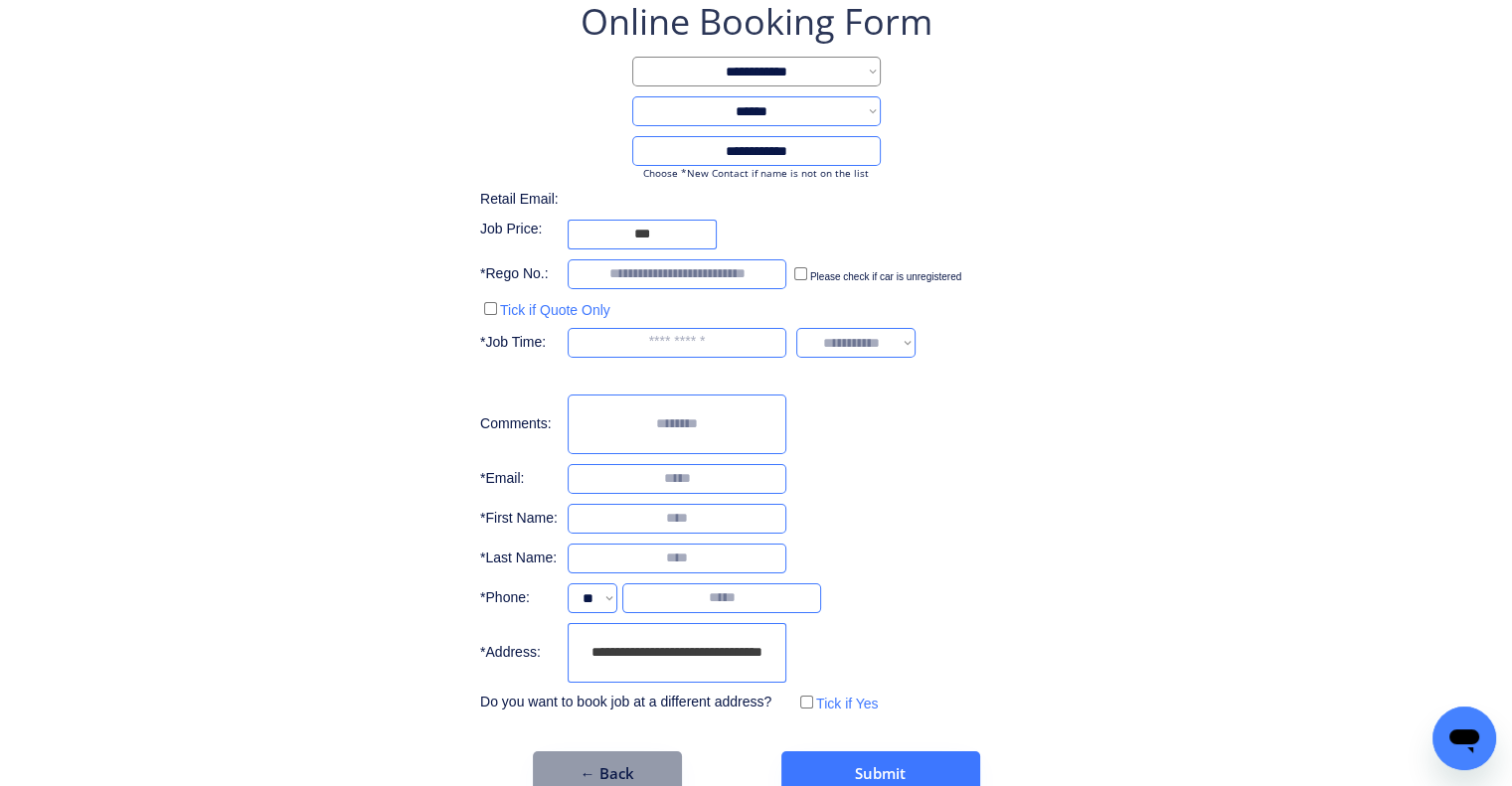 click on "**********" at bounding box center [756, 357] 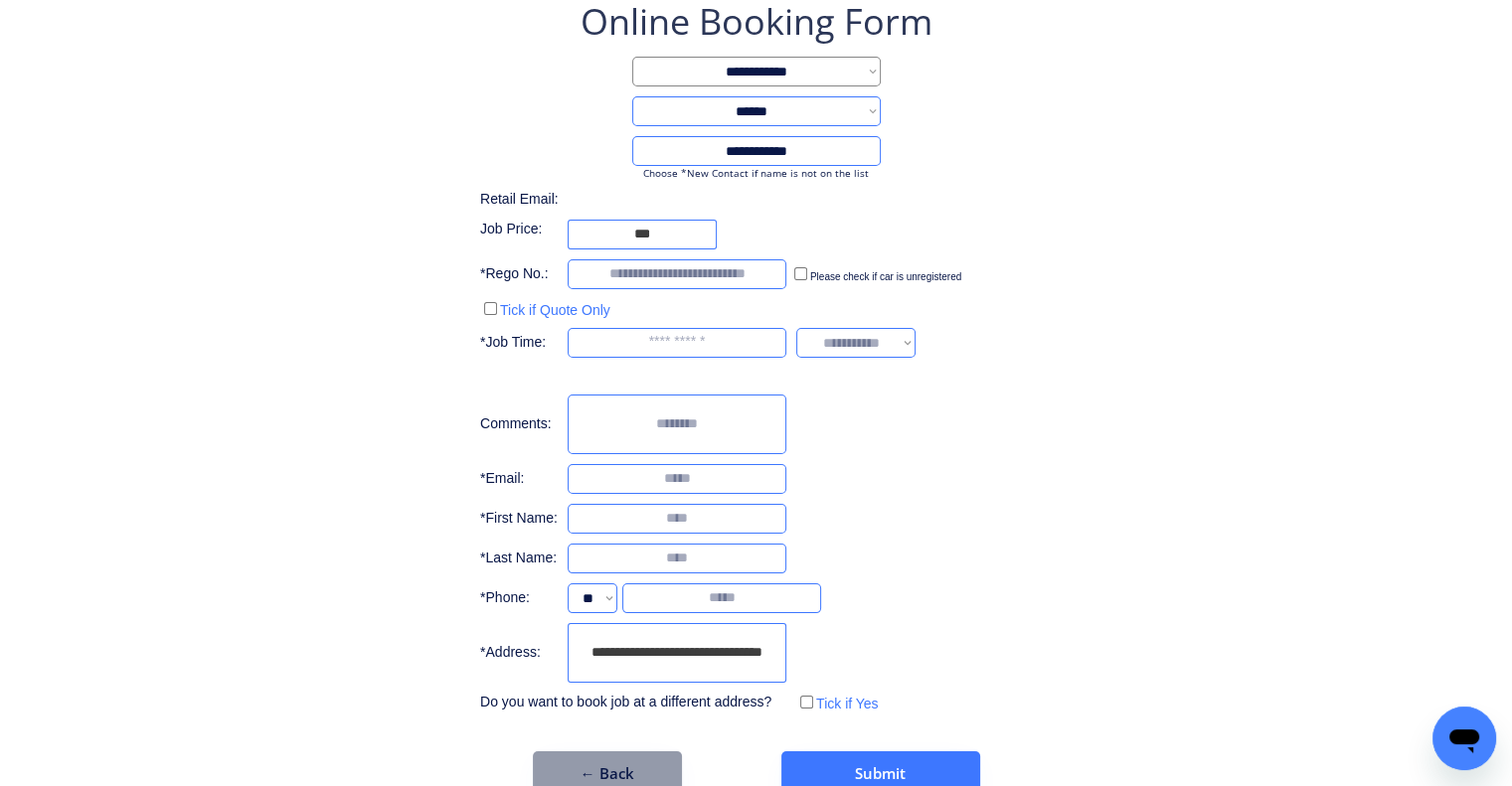 click at bounding box center (677, 343) 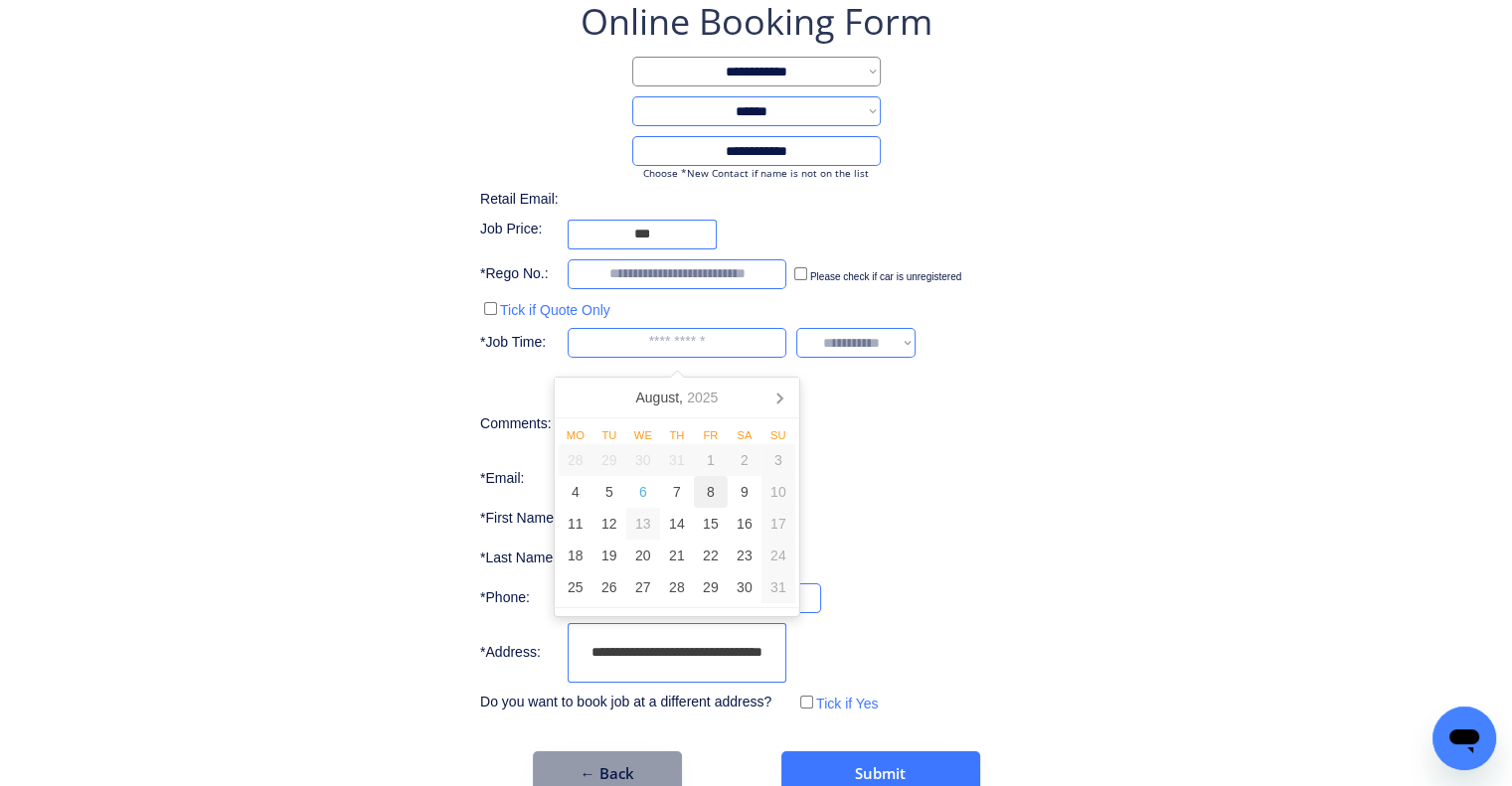 click on "8" at bounding box center [711, 492] 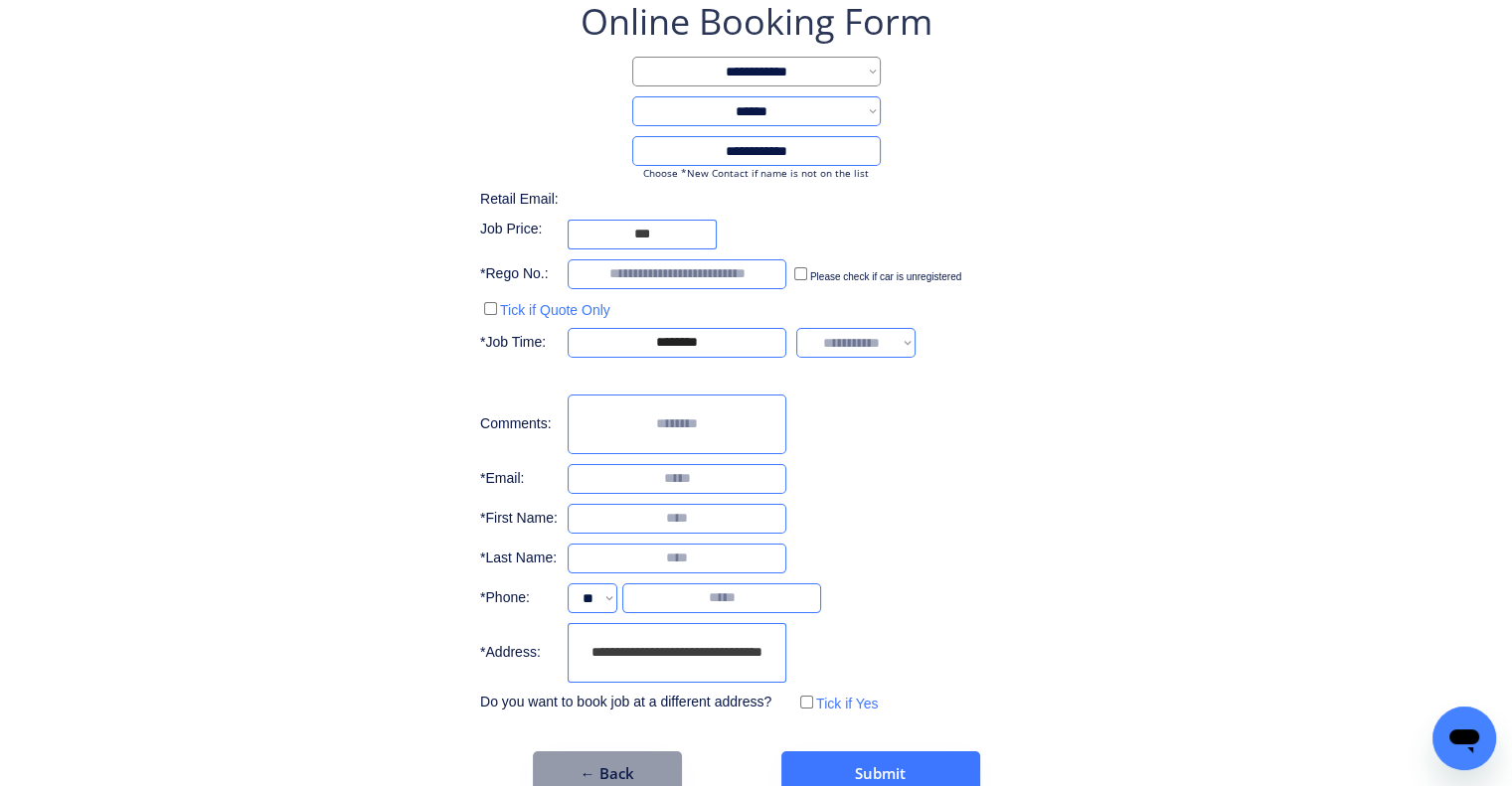 click on "**********" at bounding box center (756, 357) 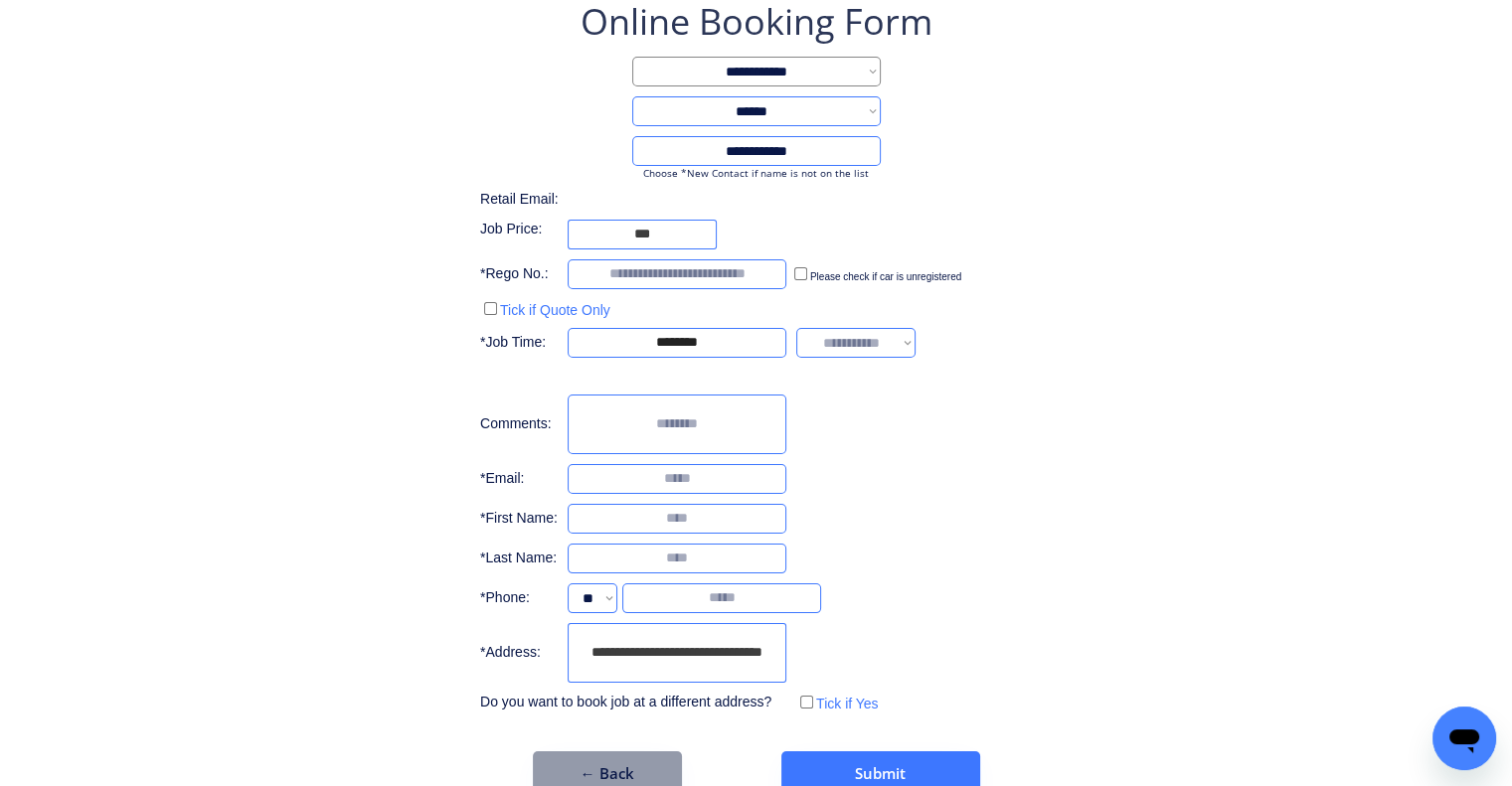click on "**********" at bounding box center (756, 357) 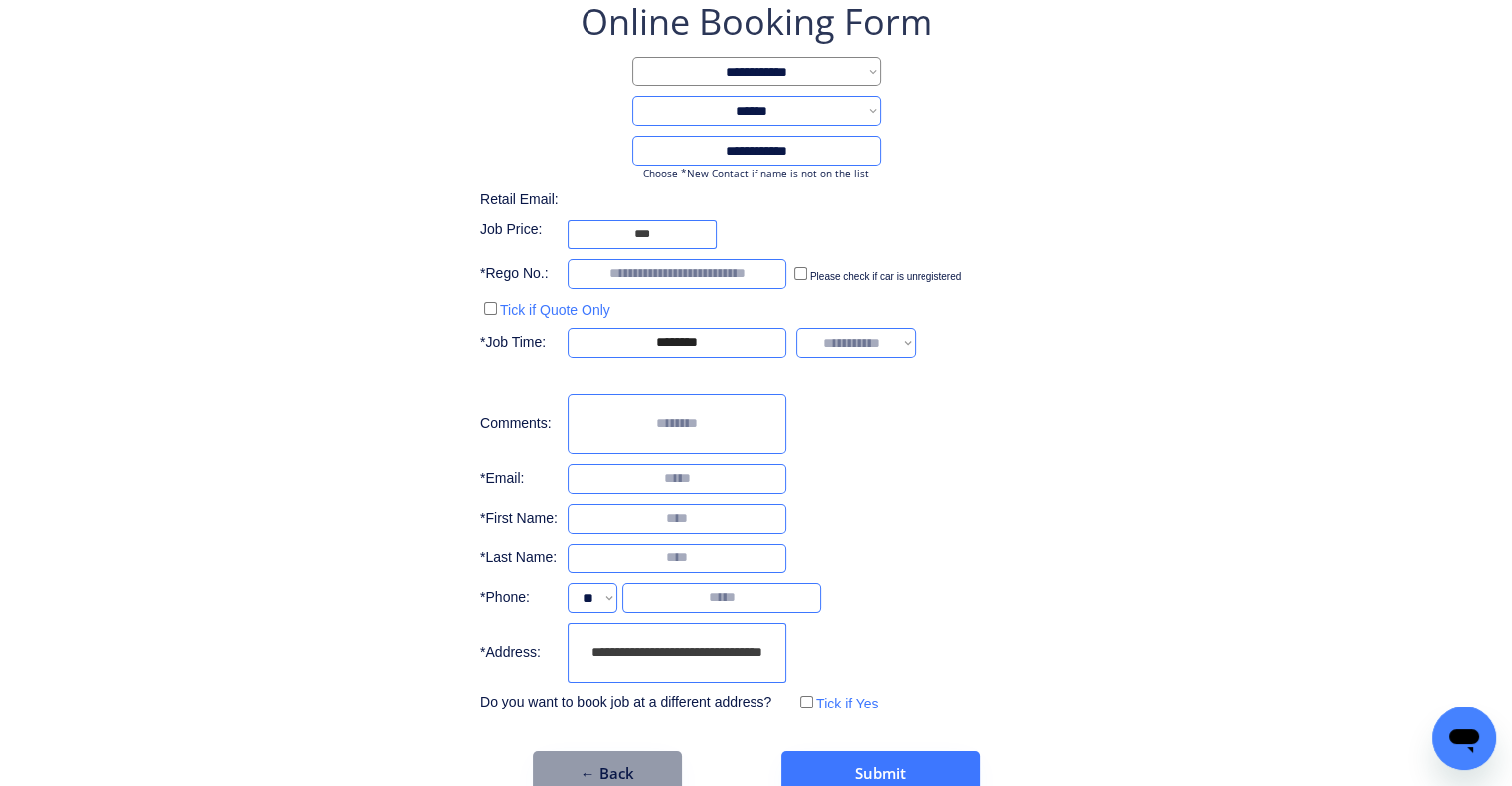 drag, startPoint x: 1193, startPoint y: 304, endPoint x: 1169, endPoint y: 317, distance: 27.294688 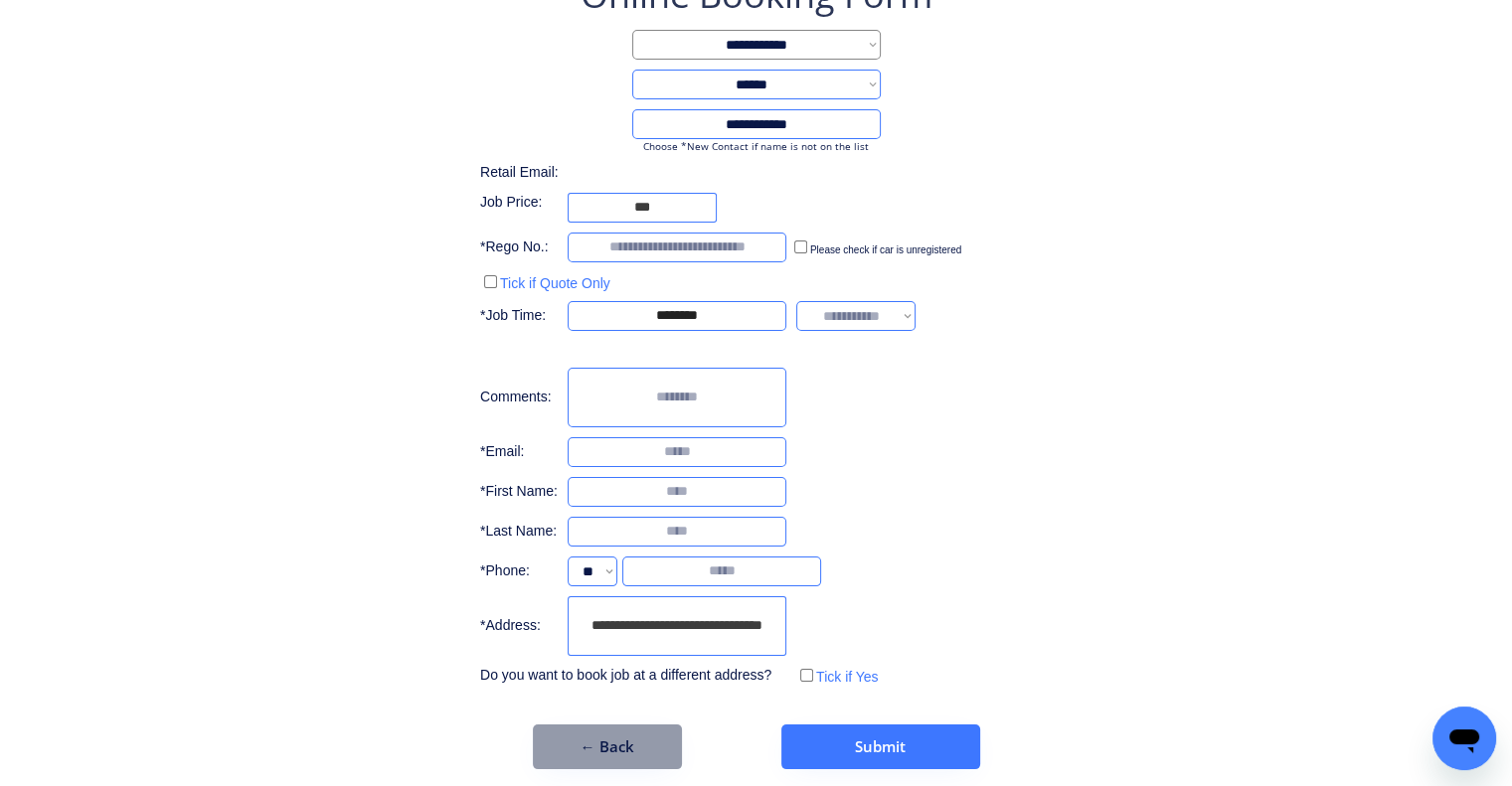 scroll, scrollTop: 152, scrollLeft: 0, axis: vertical 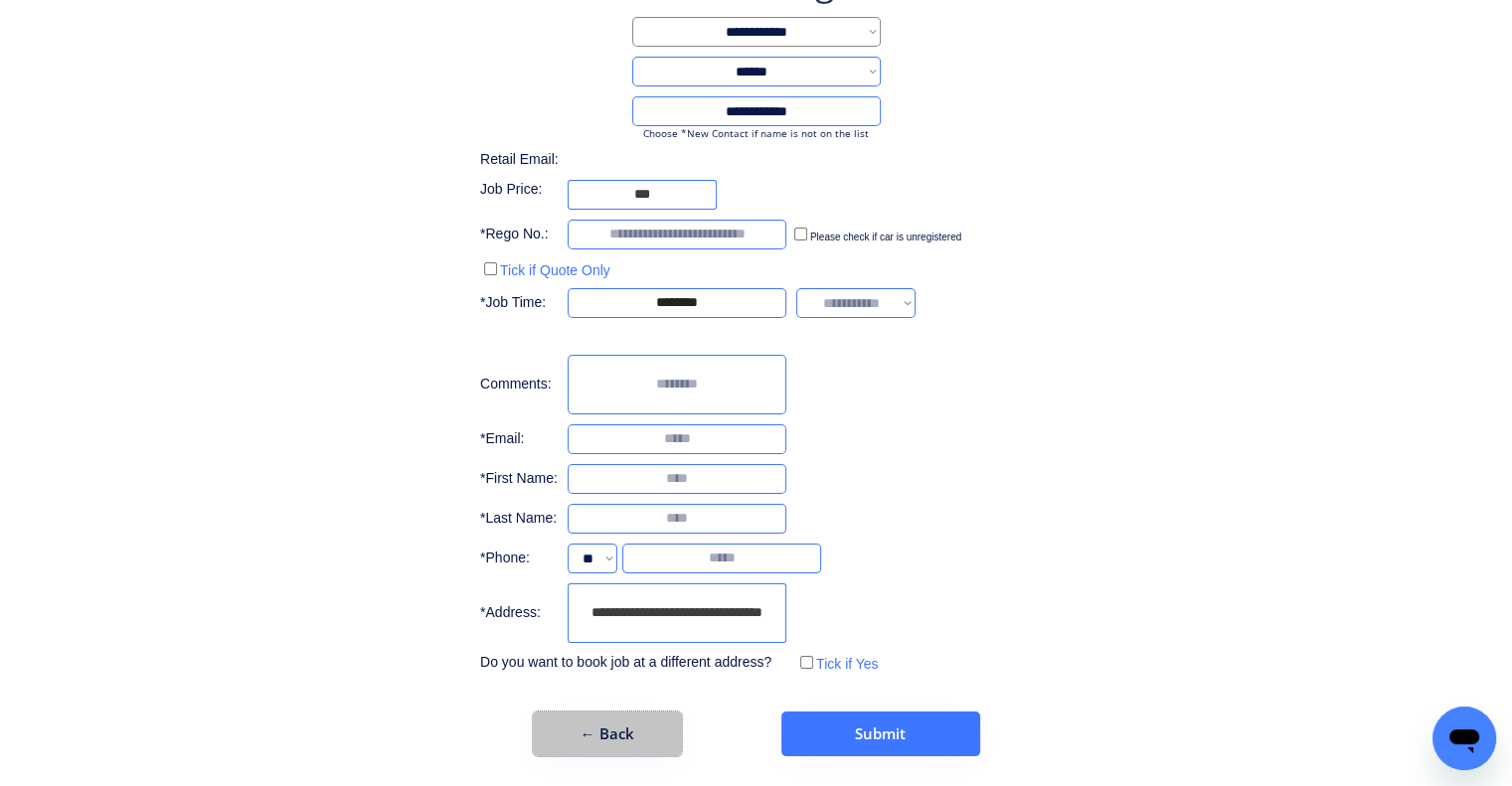 click on "←   Back" at bounding box center [607, 733] 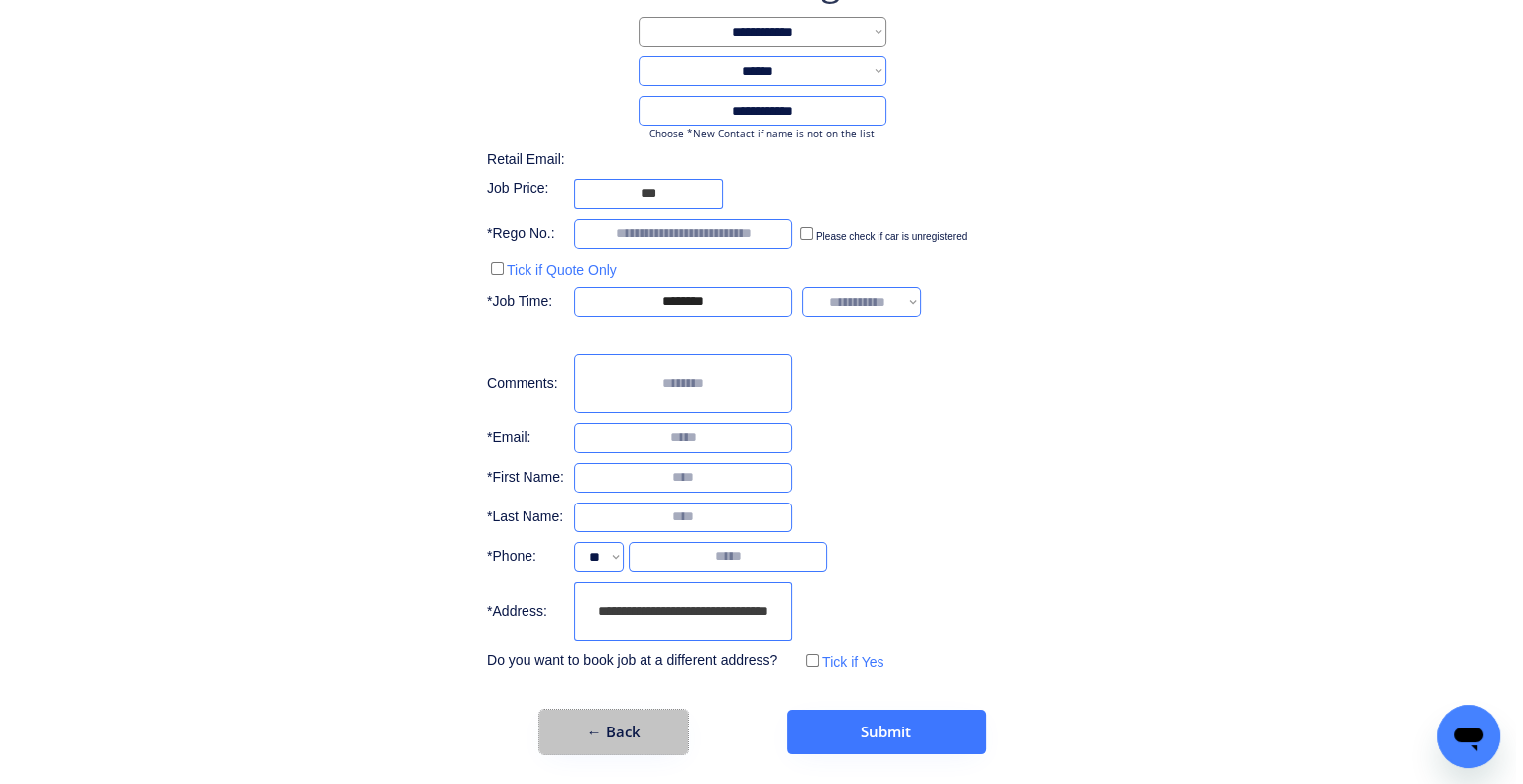 scroll, scrollTop: 0, scrollLeft: 0, axis: both 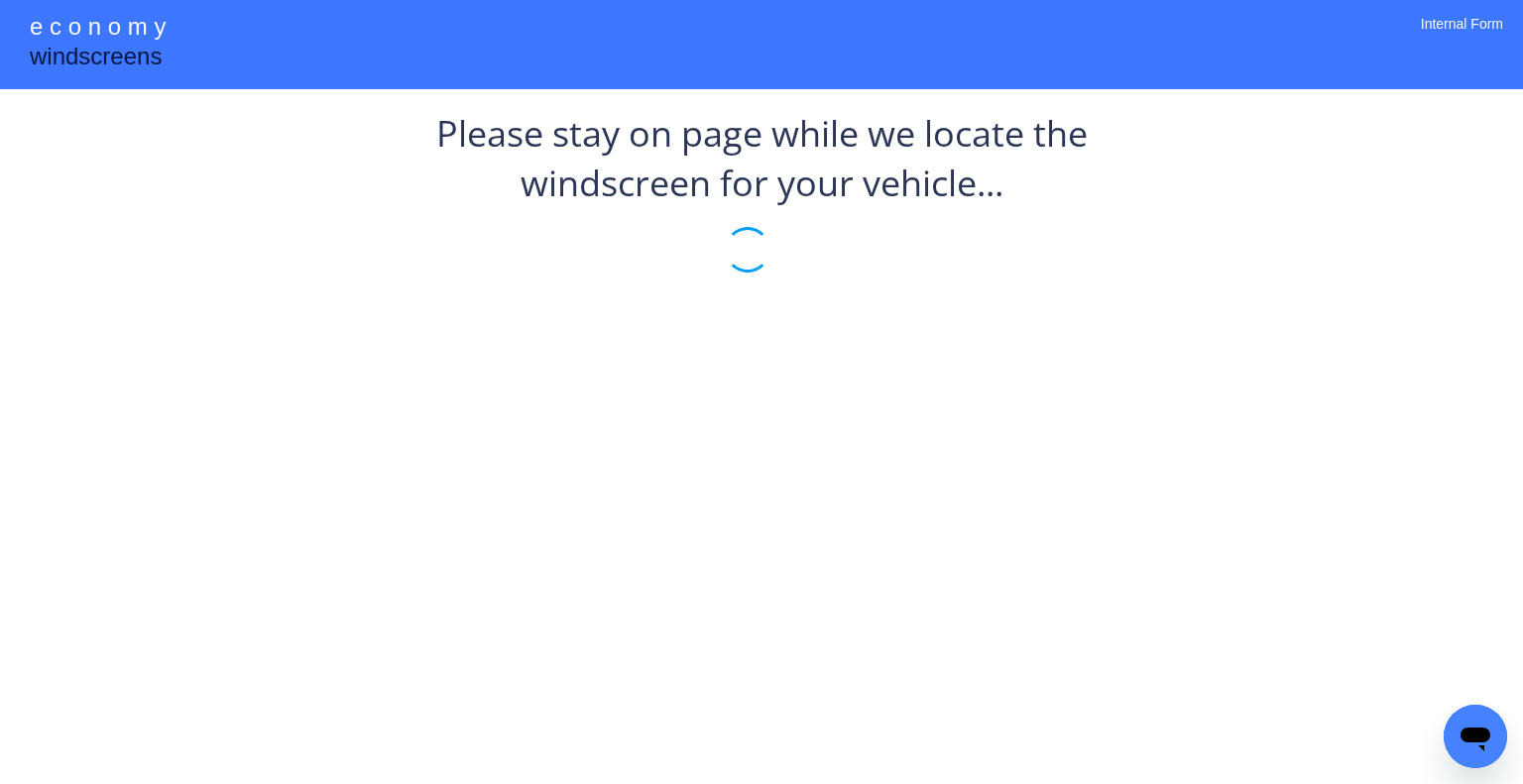 click on "Please stay on page while we locate the windscreen for your vehicle..." at bounding box center (762, 208) 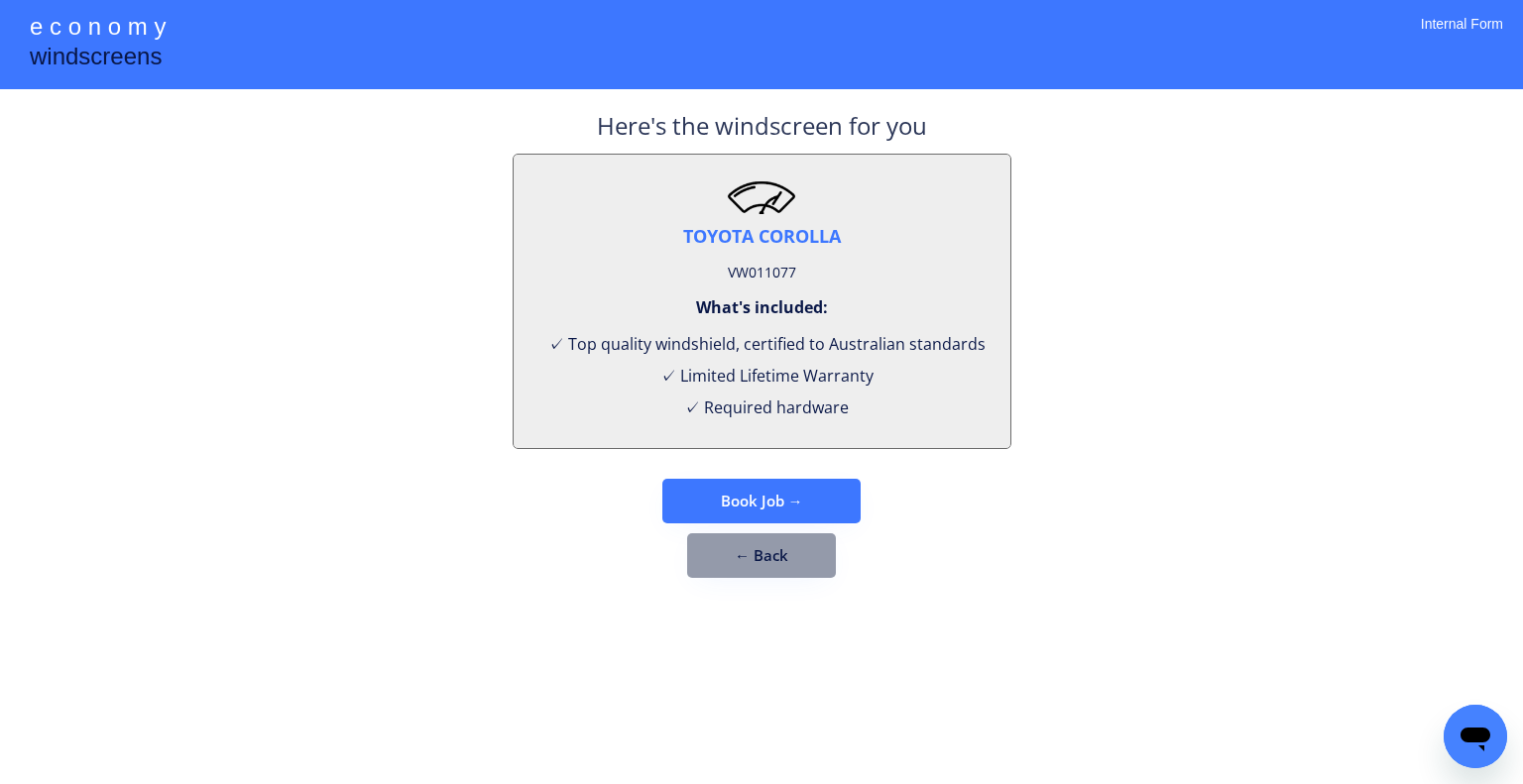click on "VW011077" at bounding box center [762, 273] 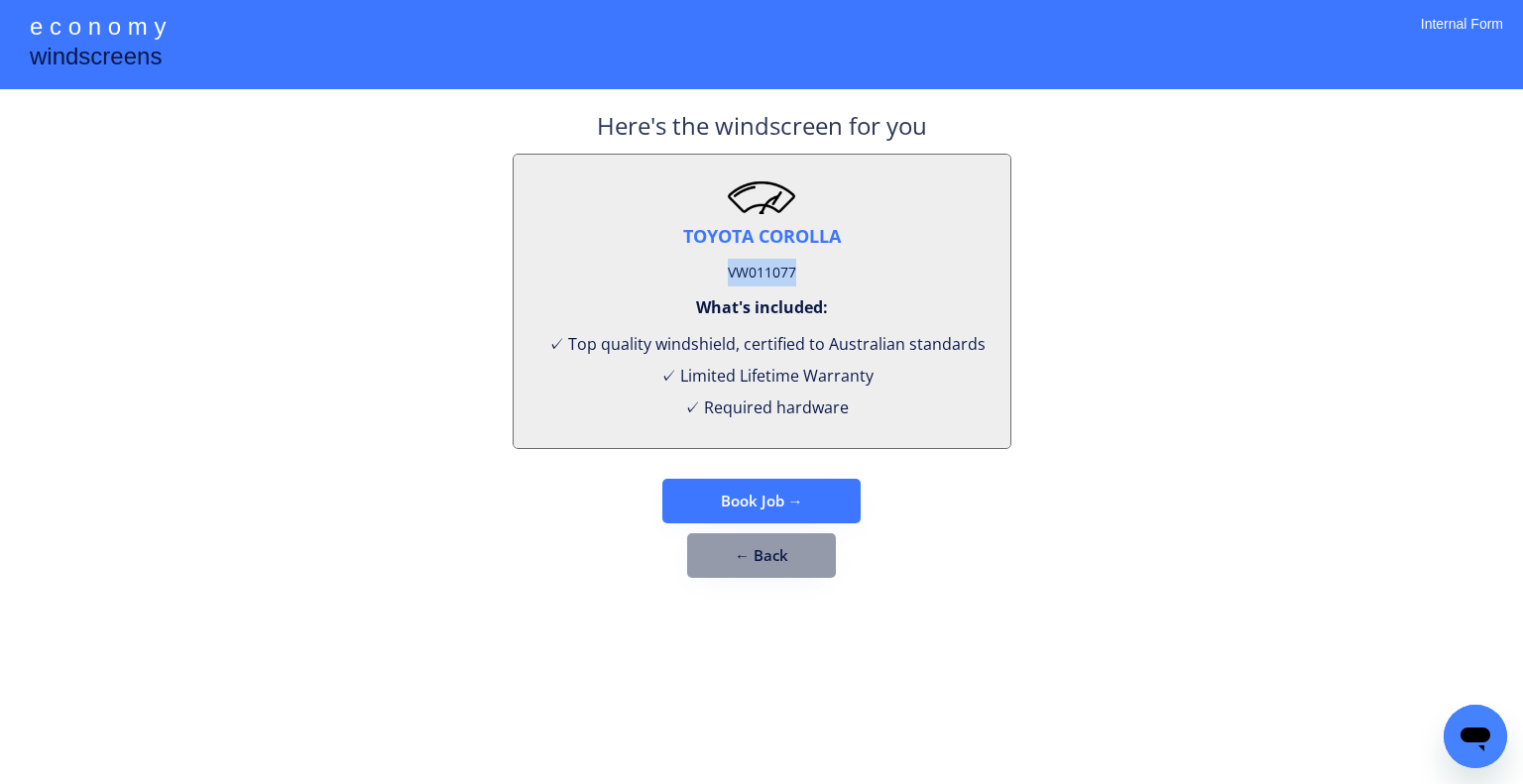 click on "VW011077" at bounding box center [762, 273] 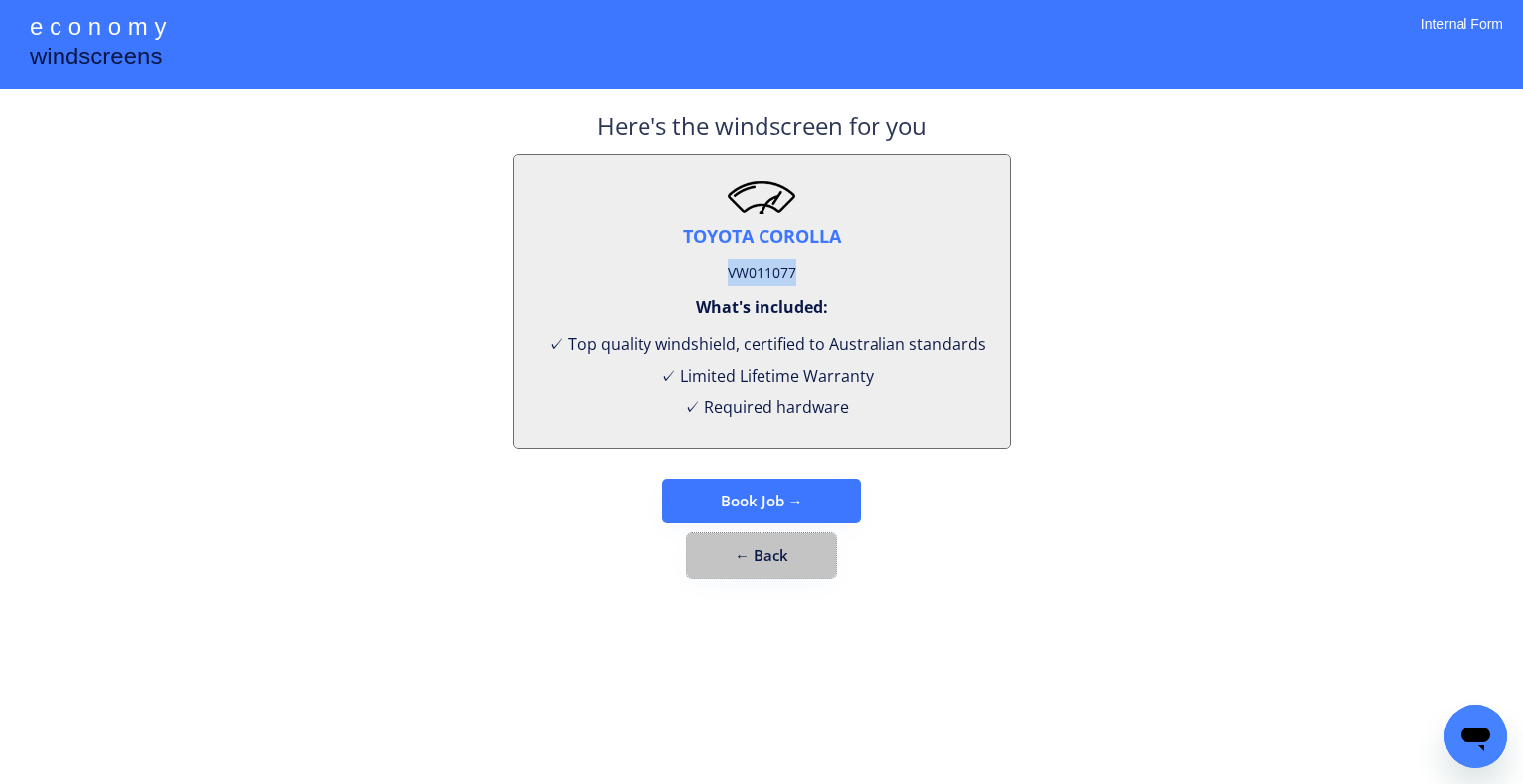 drag, startPoint x: 789, startPoint y: 554, endPoint x: 1176, endPoint y: 242, distance: 497.10462 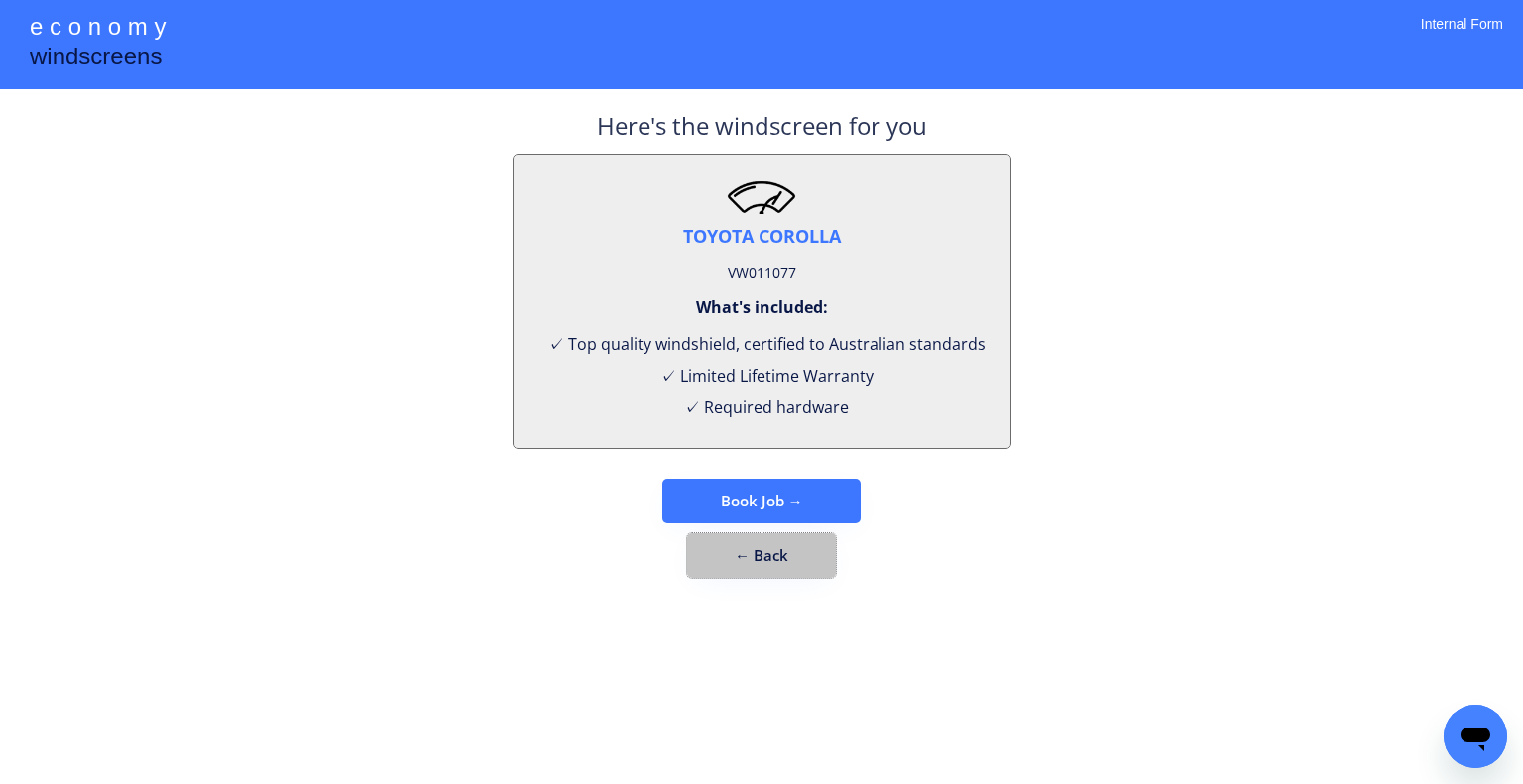 click on "**********" at bounding box center (762, 392) 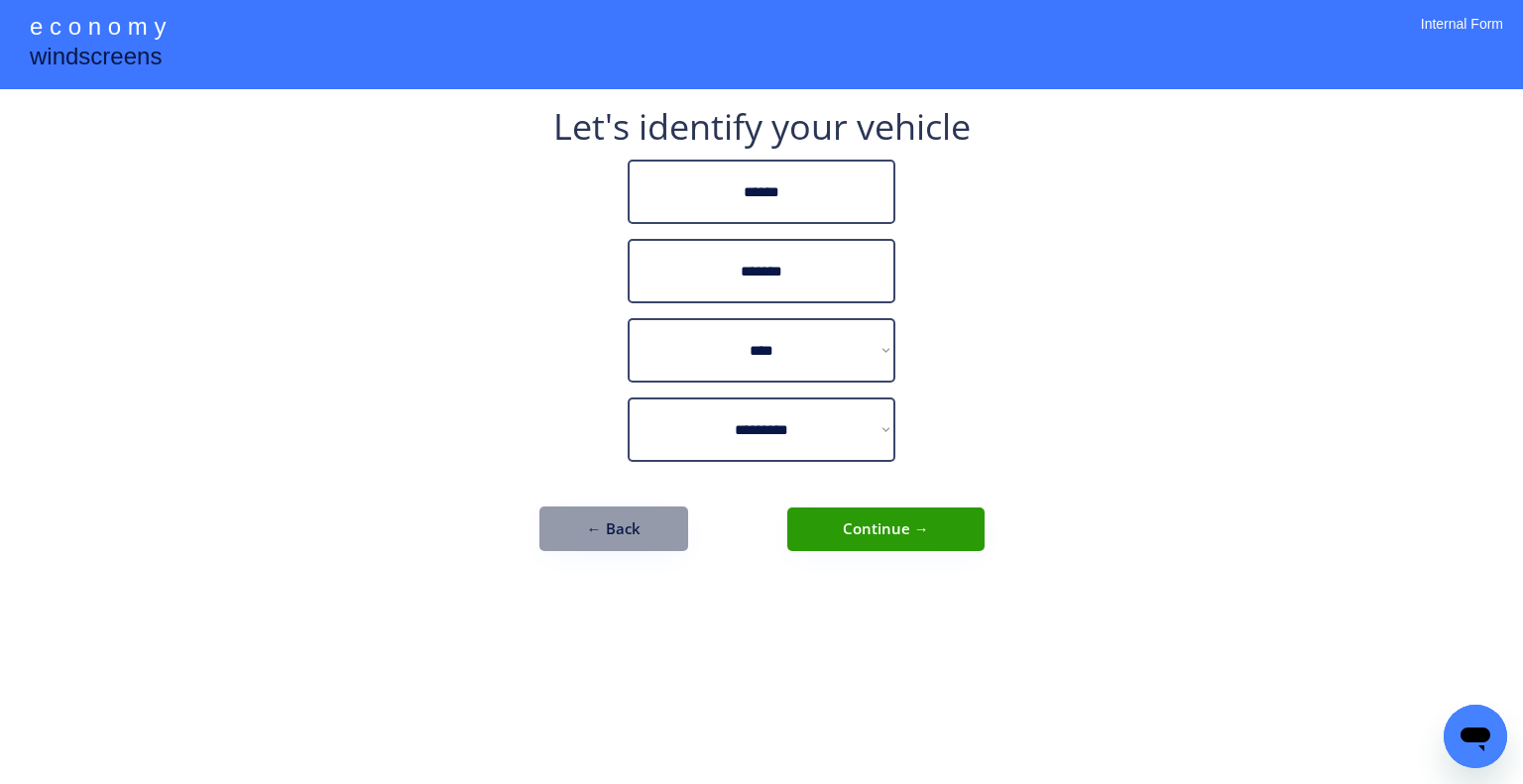 click on "←   Back" at bounding box center [614, 528] 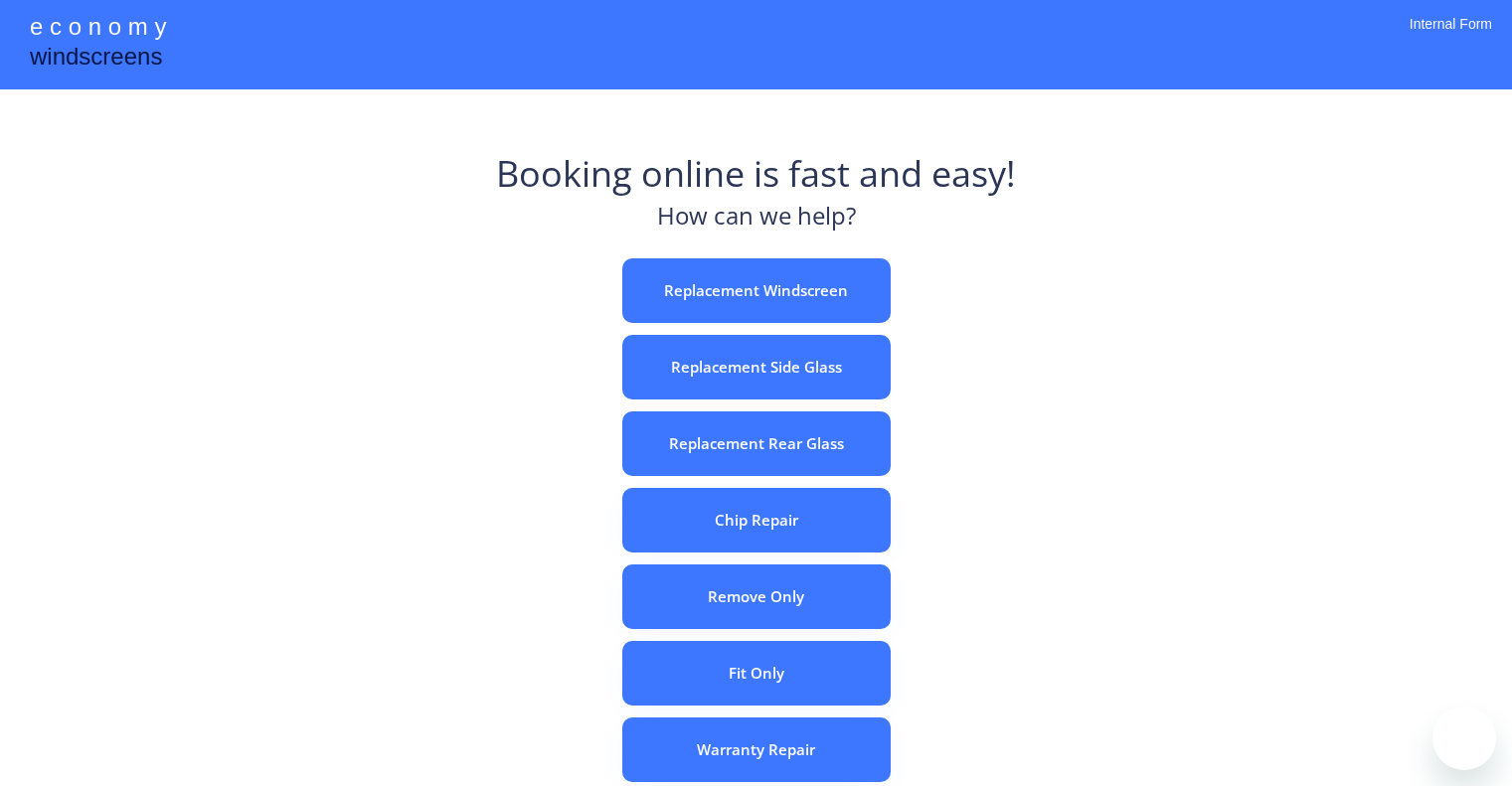 scroll, scrollTop: 0, scrollLeft: 0, axis: both 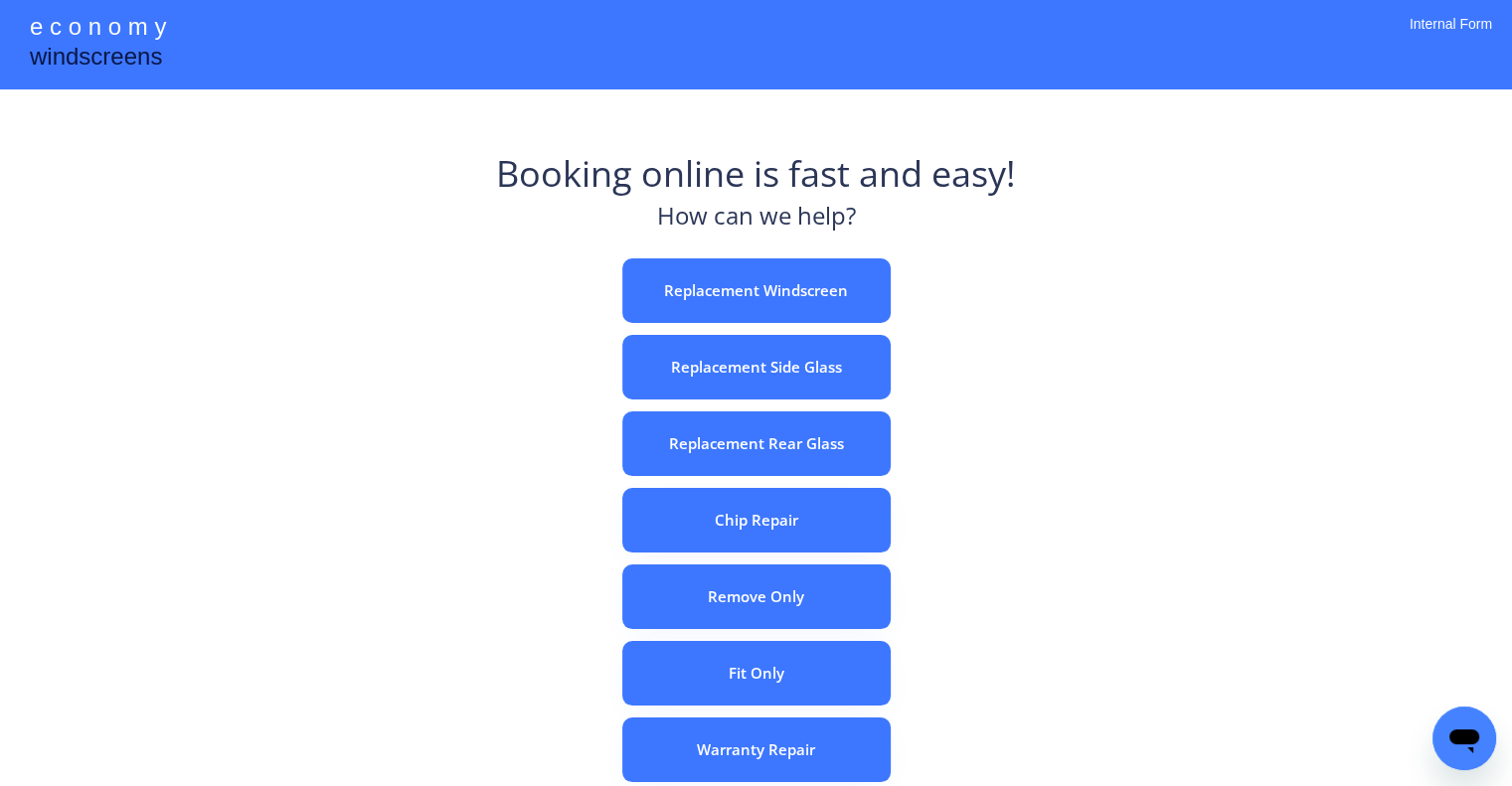 click on "e c o n o m y windscreens Booking online is fast and easy! How can we help? Replacement Windscreen Replacement Side Glass Replacement Rear Glass Chip Repair Remove Only Fit Only Warranty Repair ADAS Recalibration Only Rebook a Job Confirm Quotes Manual Booking Internal Form" at bounding box center (756, 553) 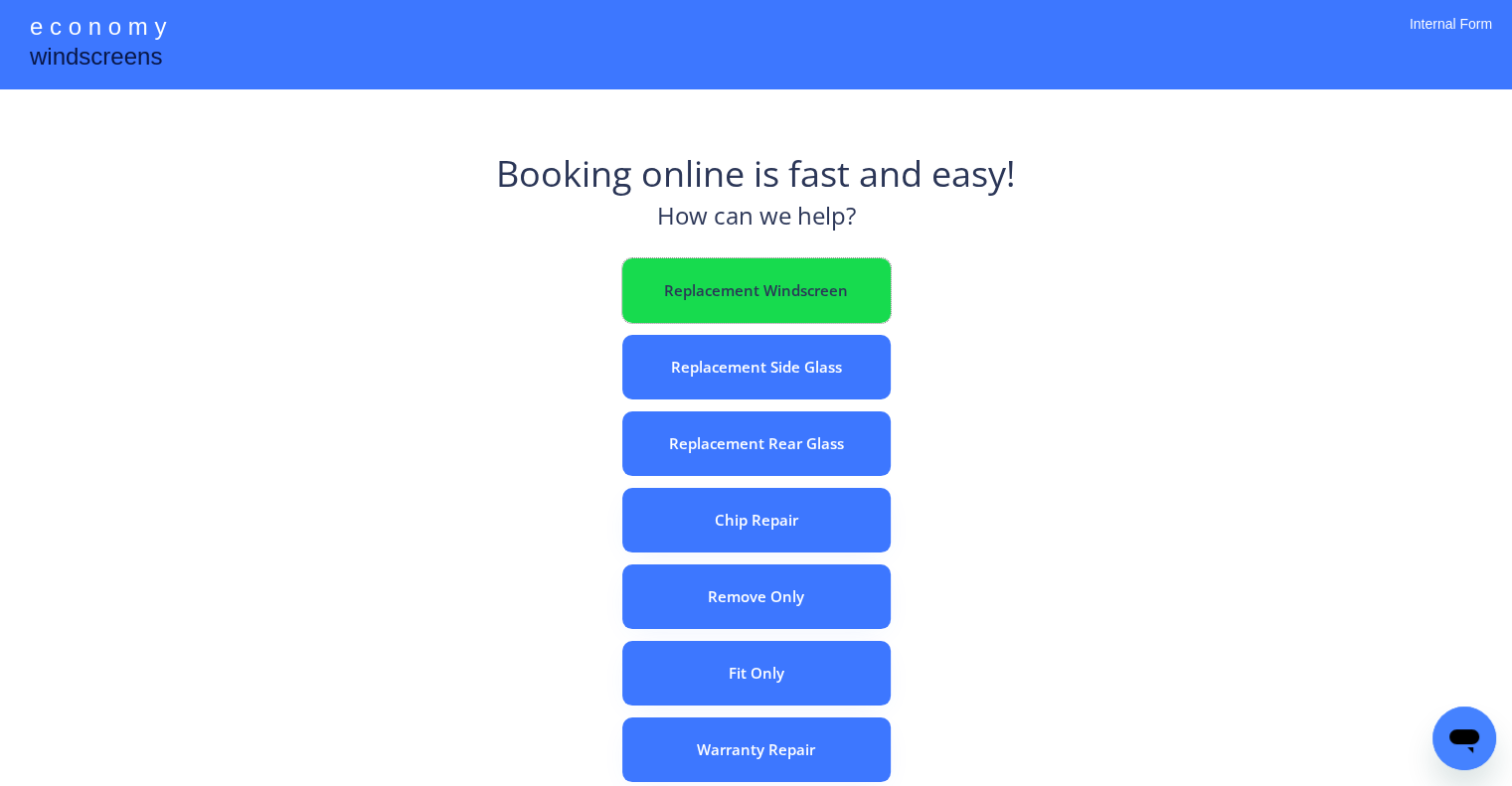 drag, startPoint x: 793, startPoint y: 261, endPoint x: 783, endPoint y: 7, distance: 254.19677 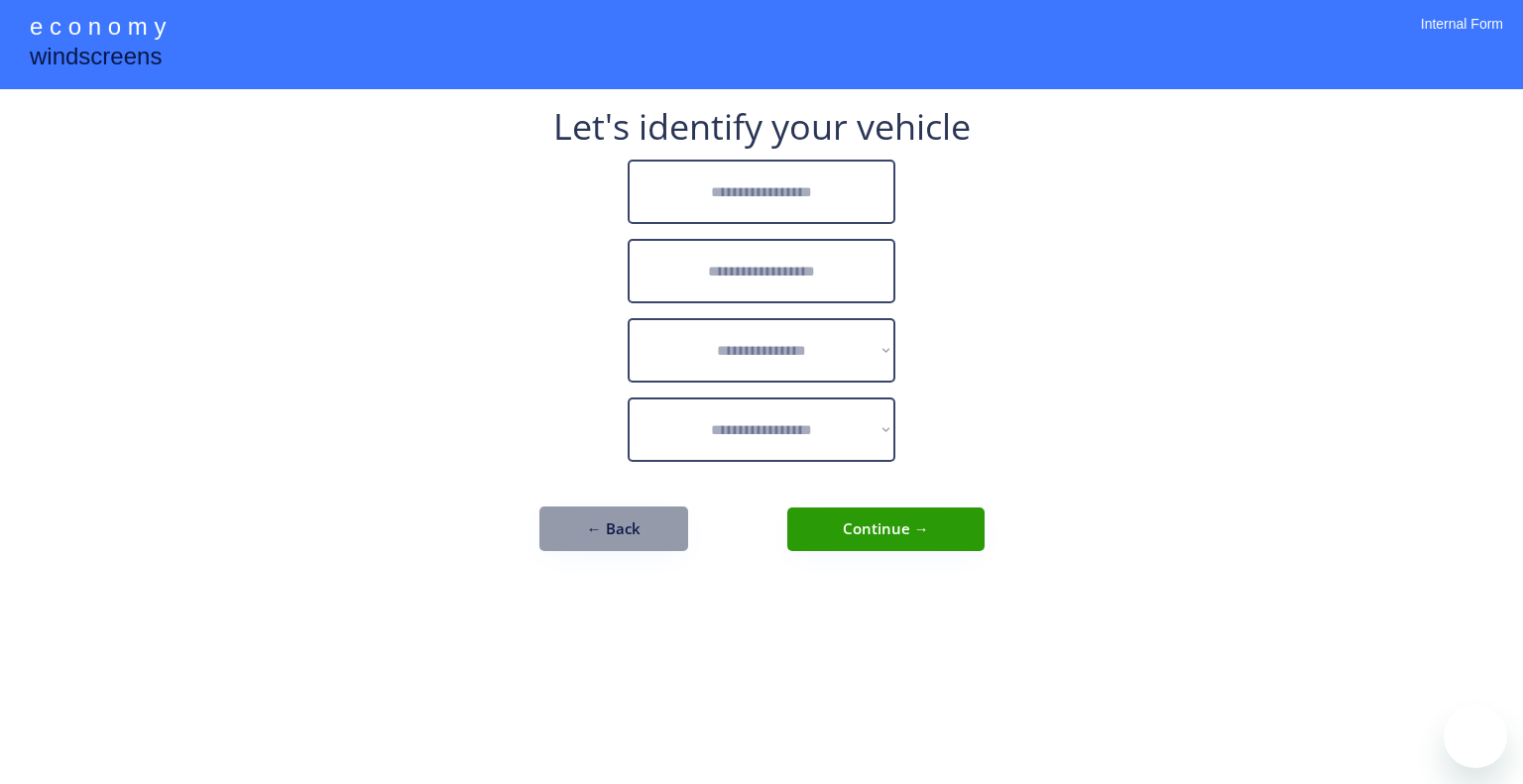 scroll, scrollTop: 0, scrollLeft: 0, axis: both 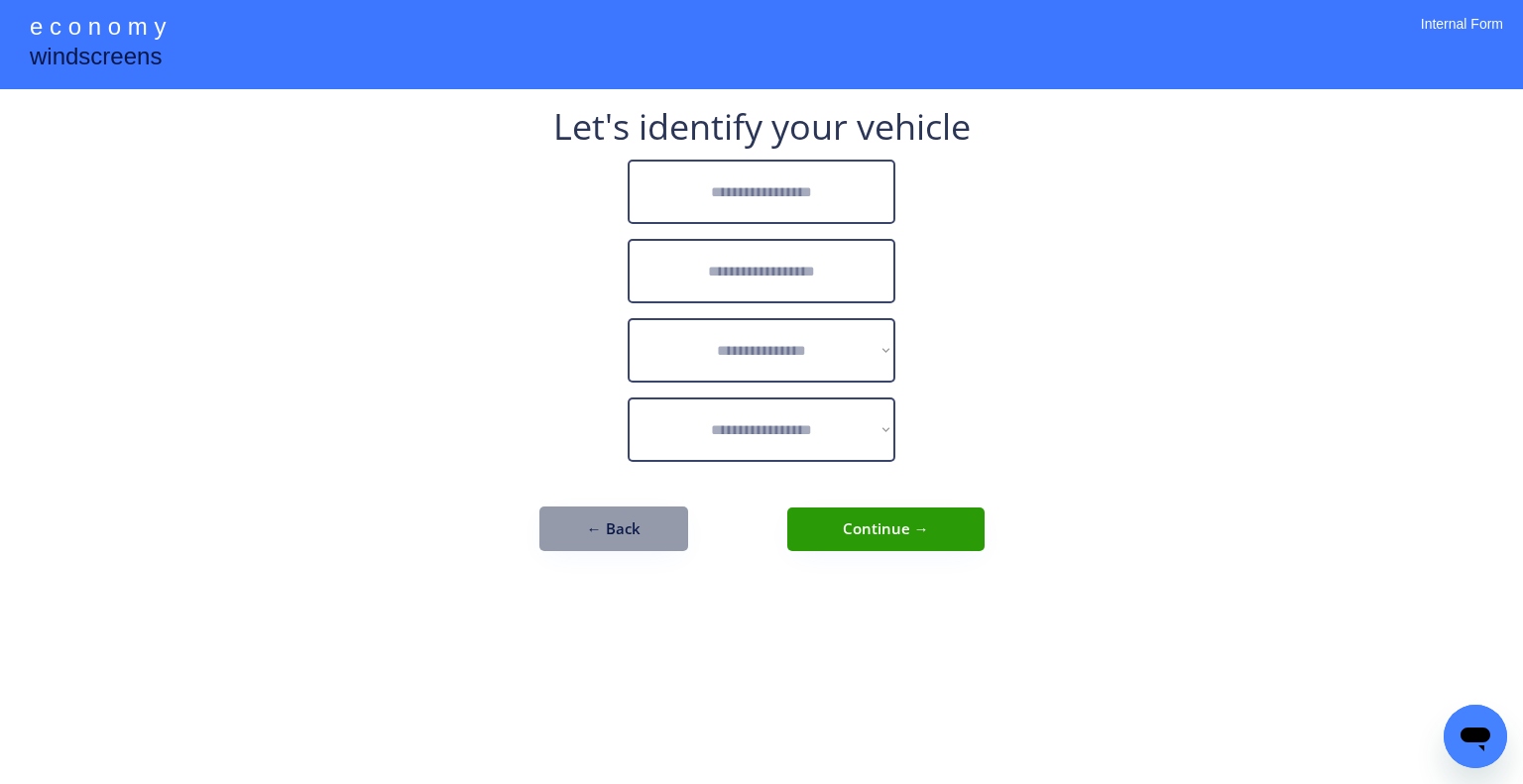 click at bounding box center [762, 191] 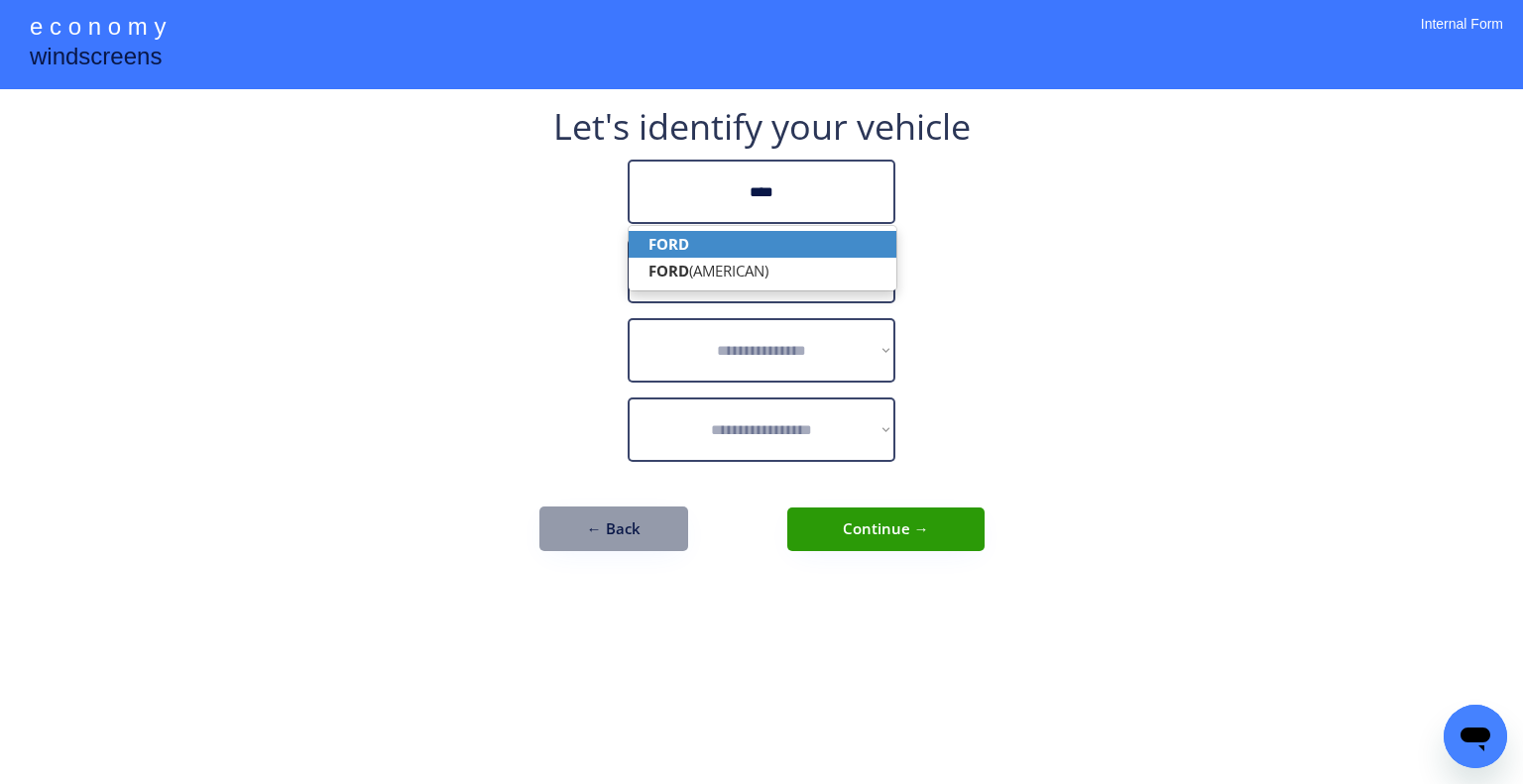 click on "FORD" at bounding box center [762, 244] 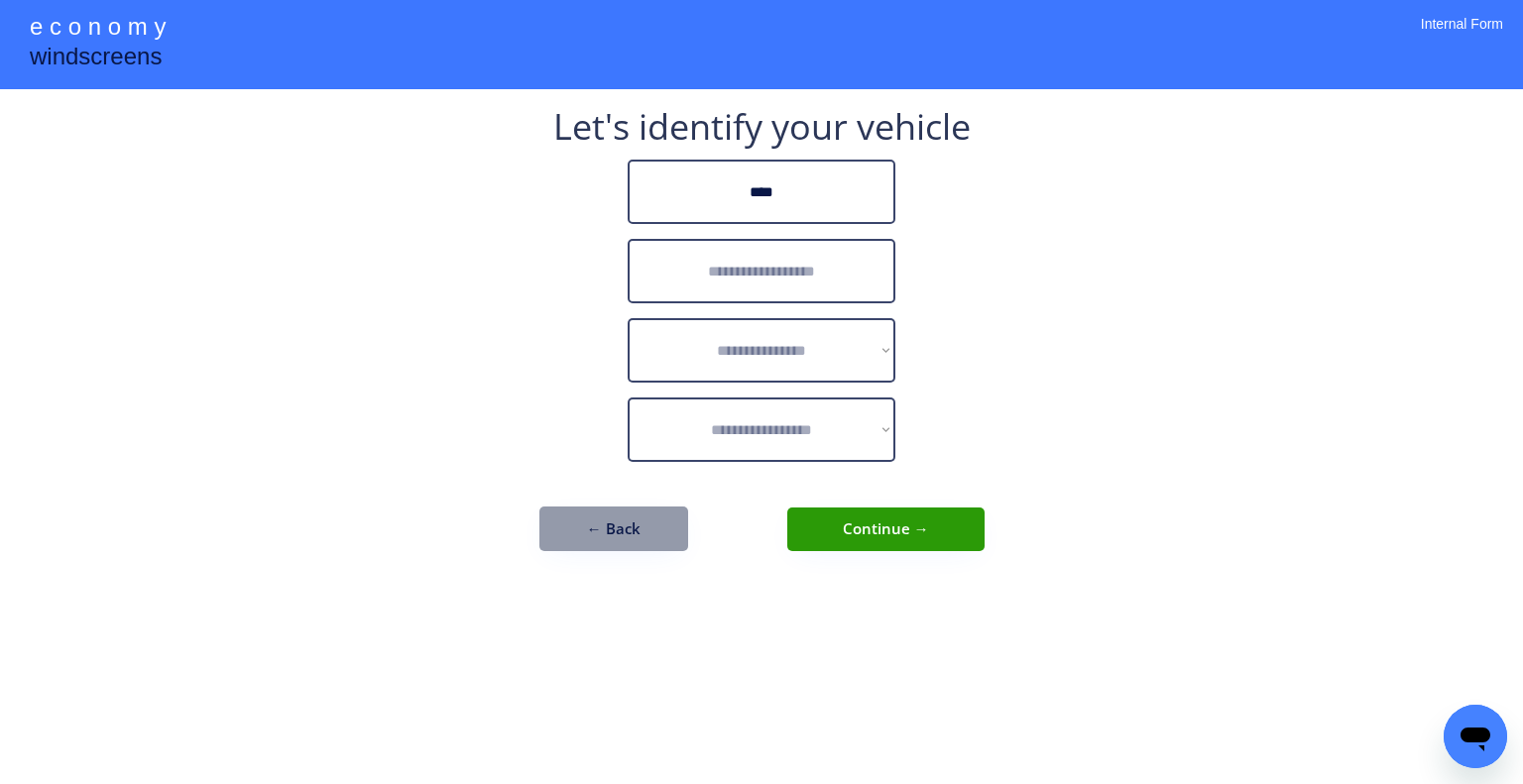 click at bounding box center [762, 271] 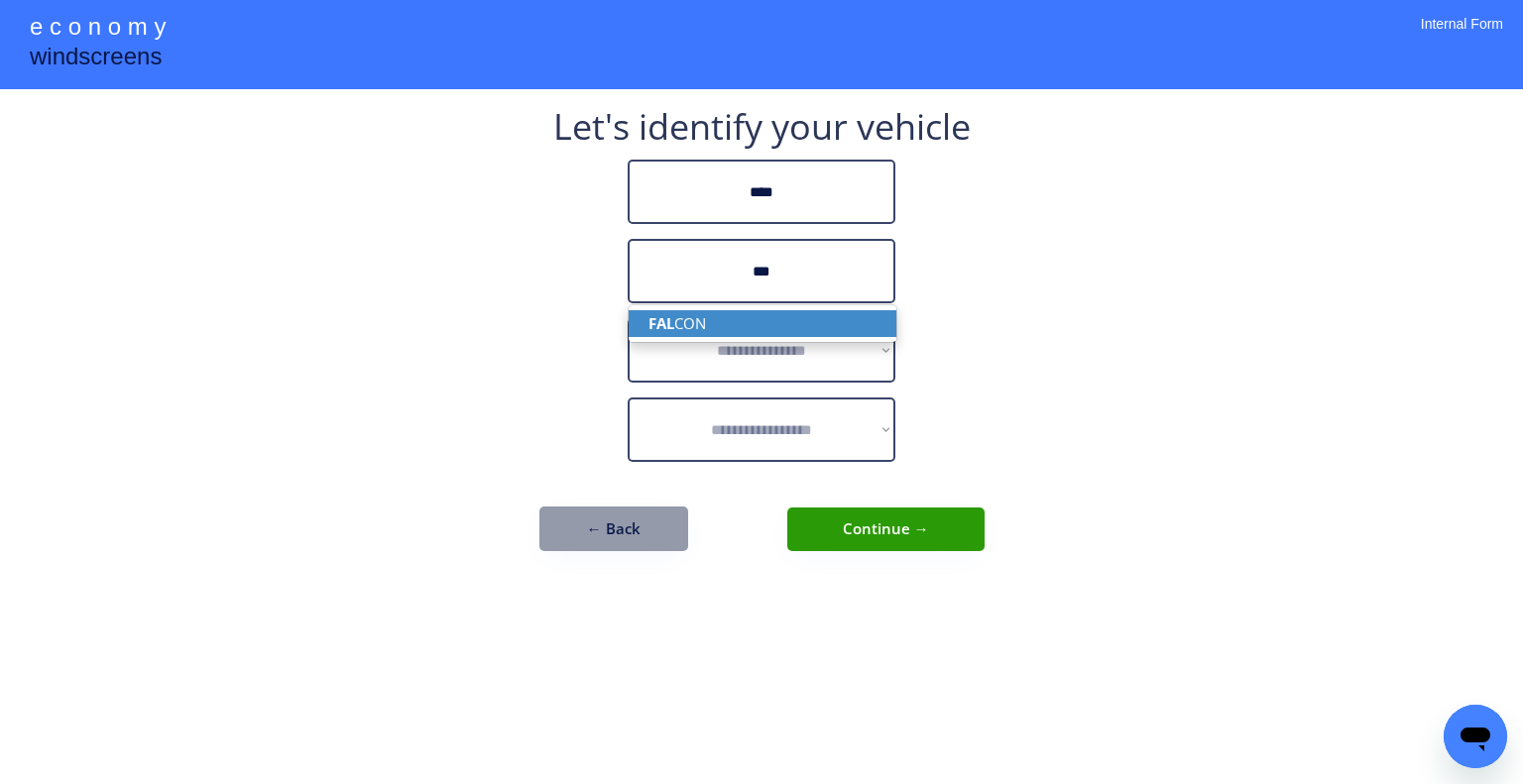 click on "FAL CON" at bounding box center (762, 323) 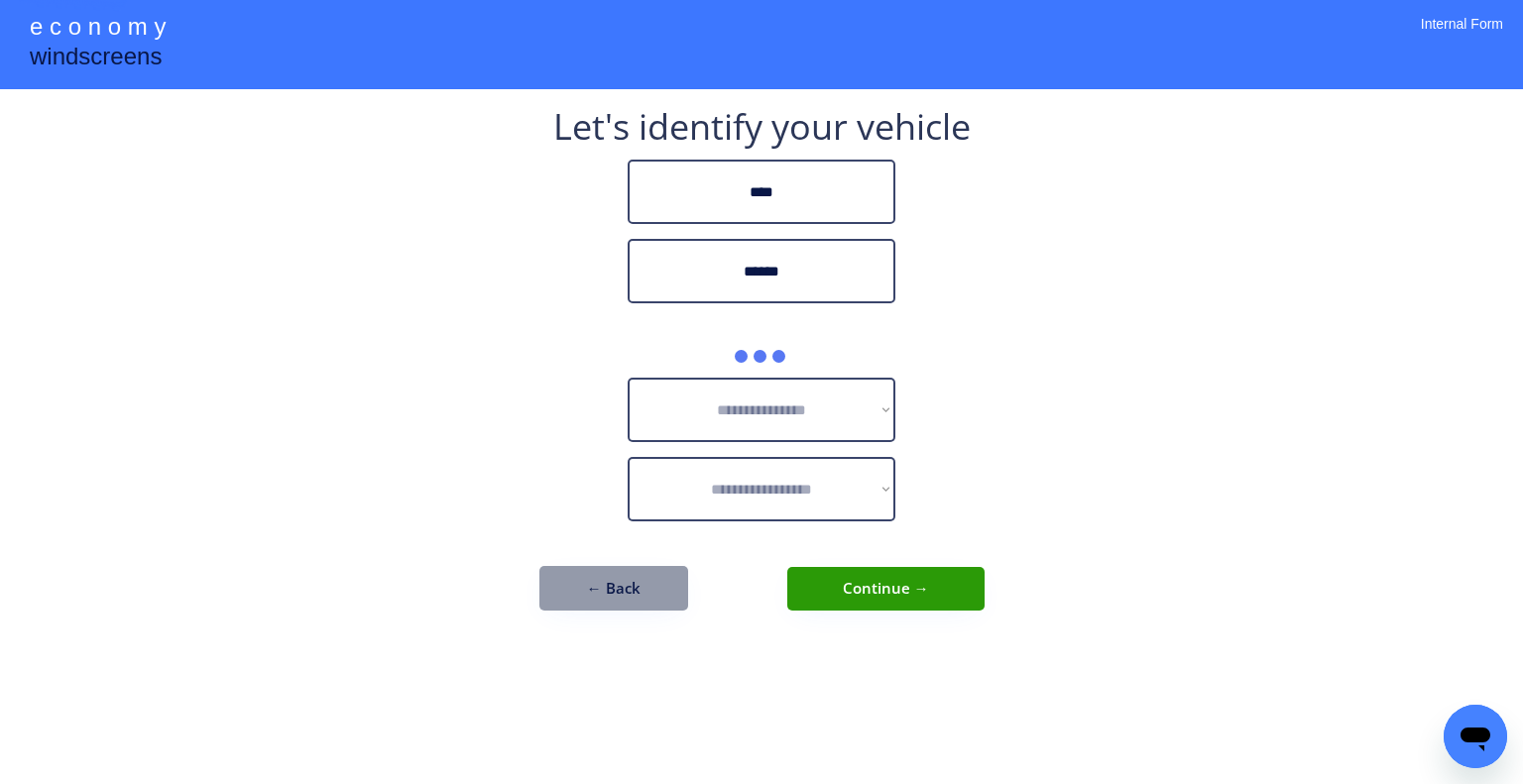 type on "******" 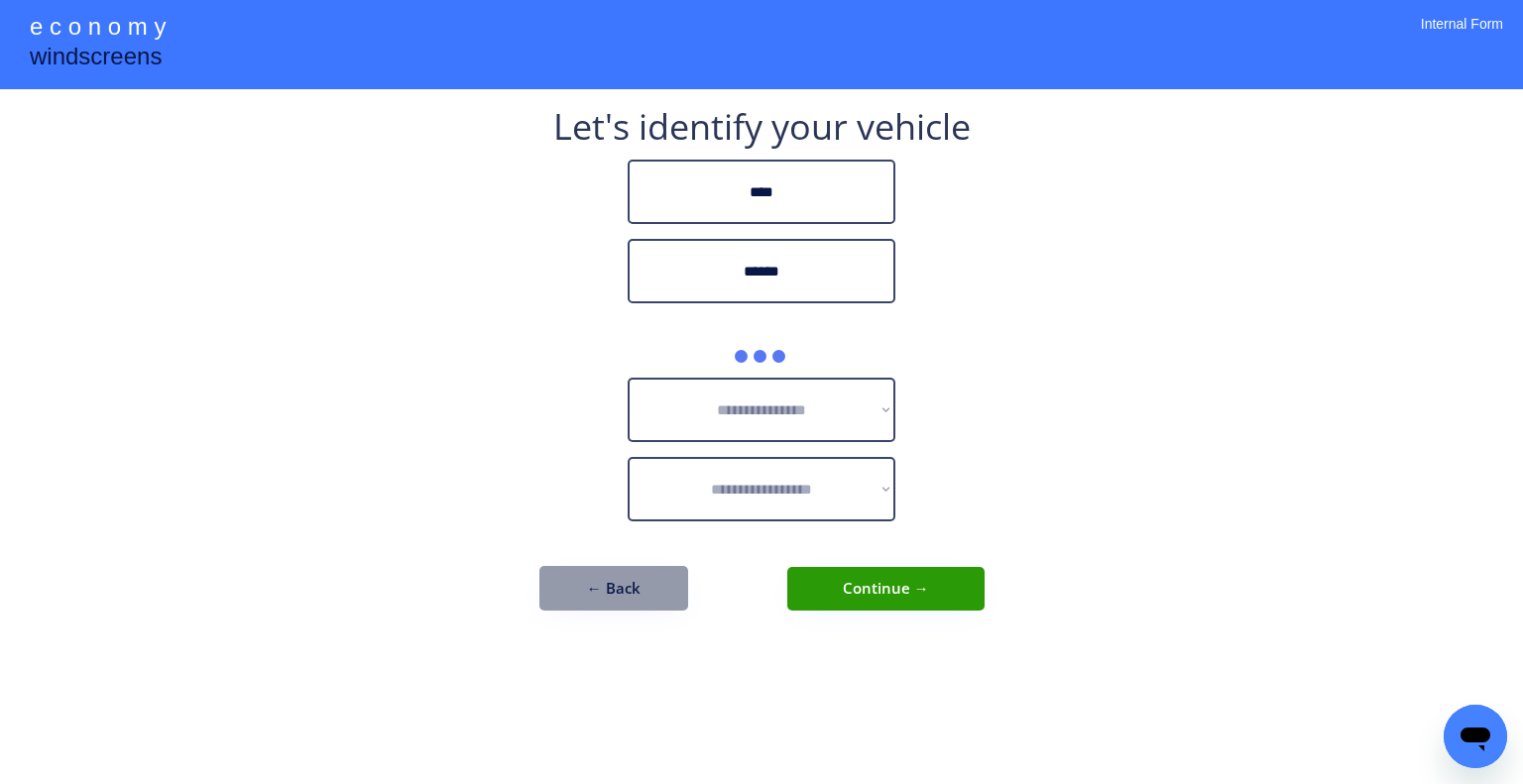 click on "**********" at bounding box center [762, 370] 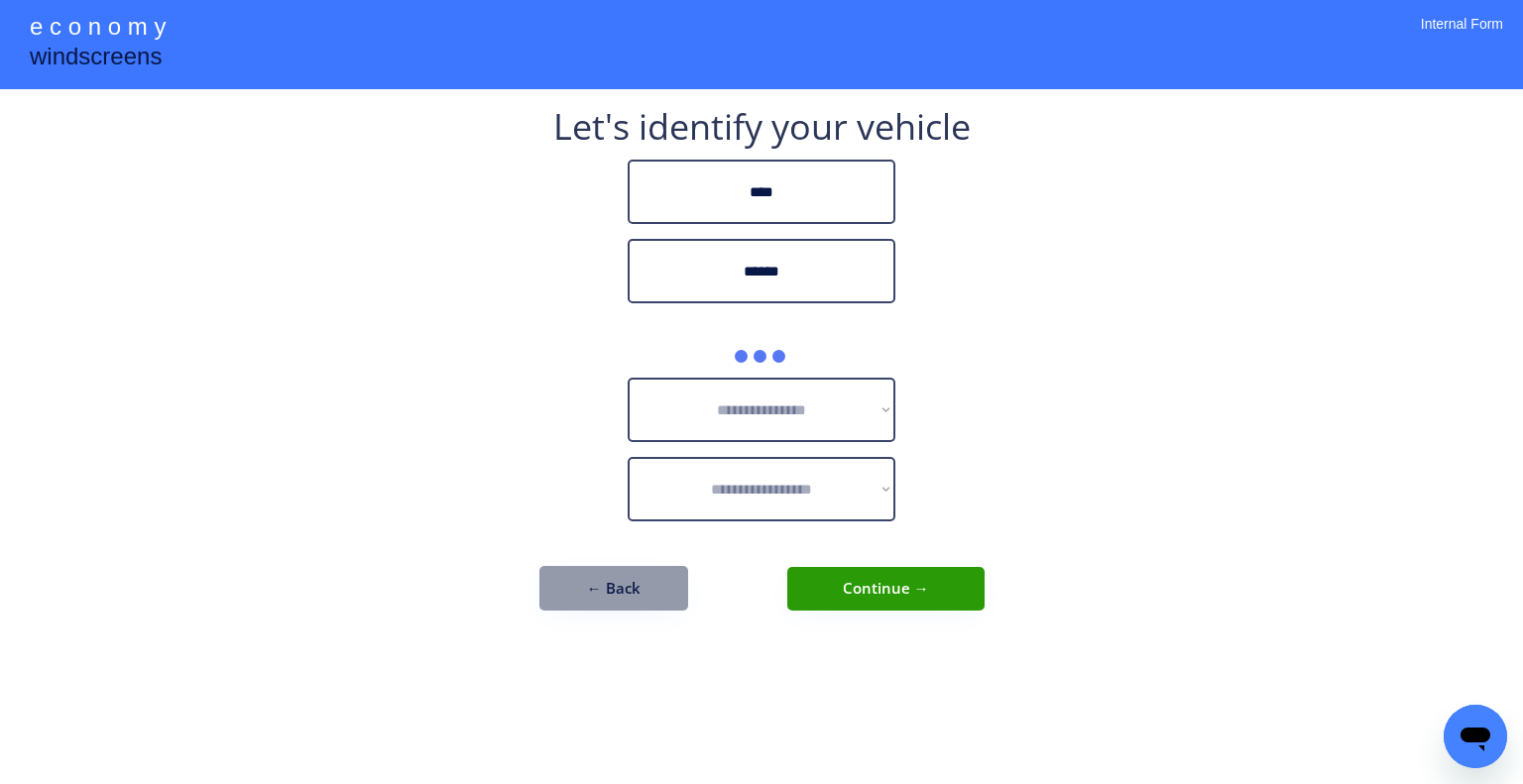 click on "**********" at bounding box center (762, 392) 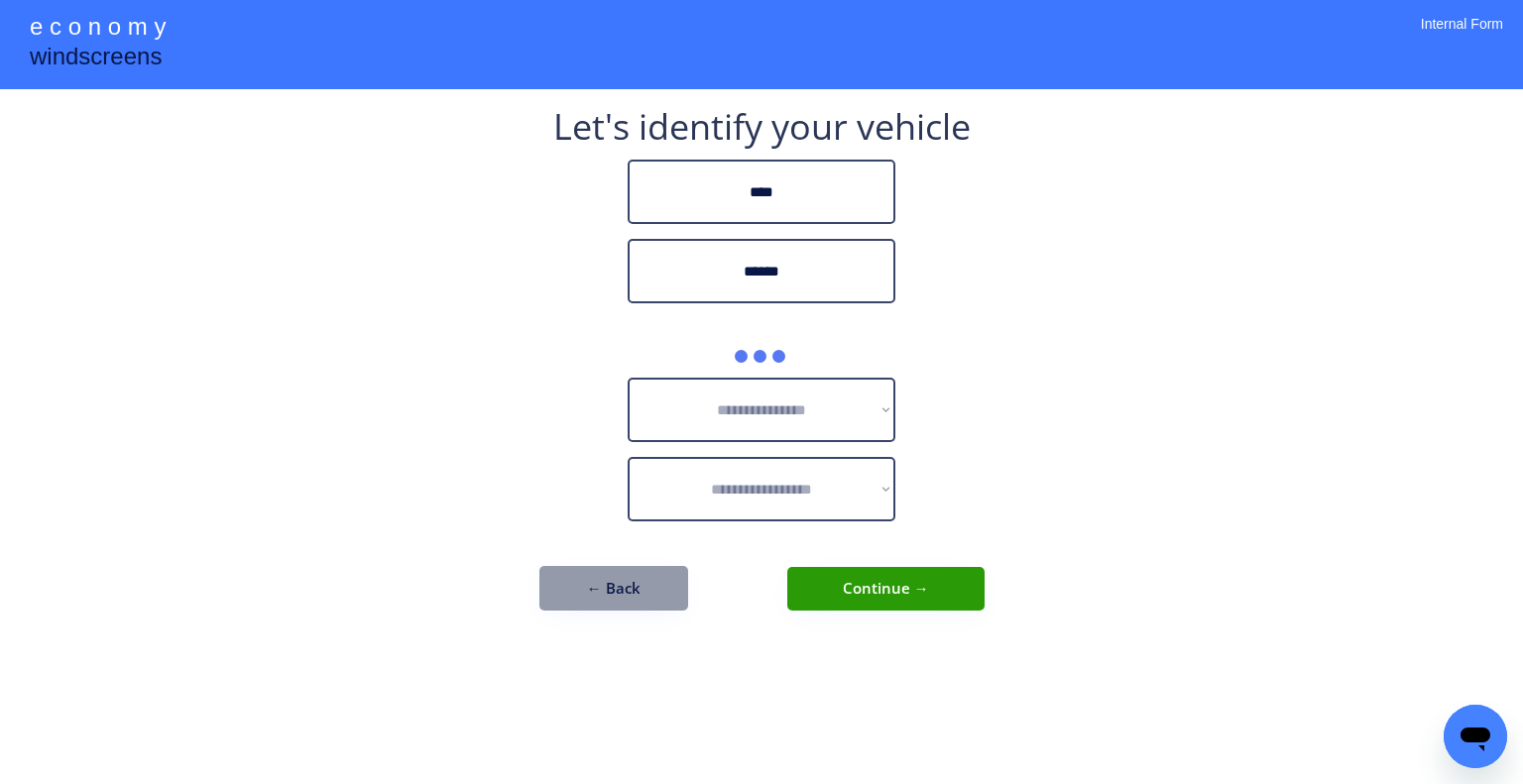 click on "**********" at bounding box center (762, 392) 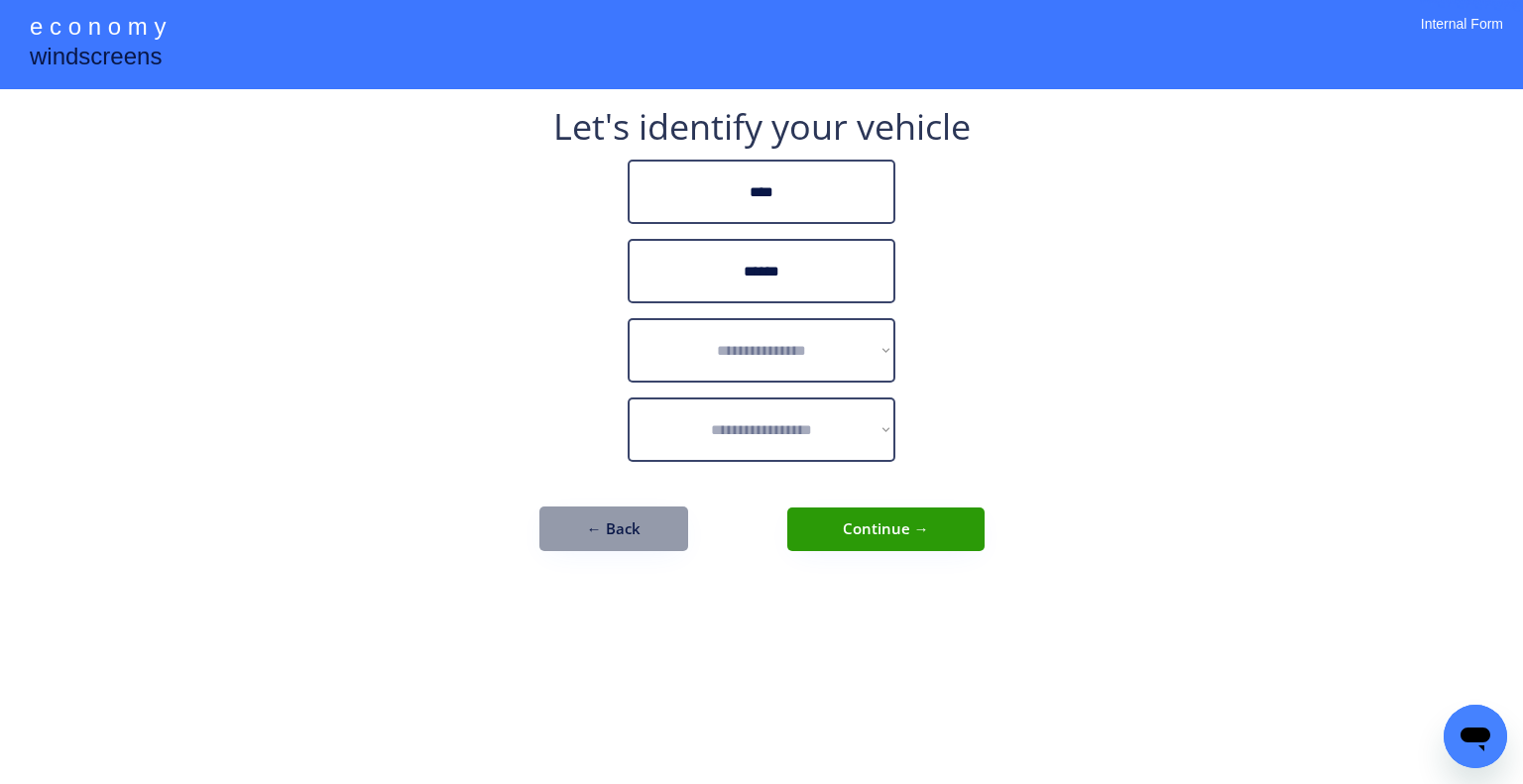 click on "**********" at bounding box center (762, 392) 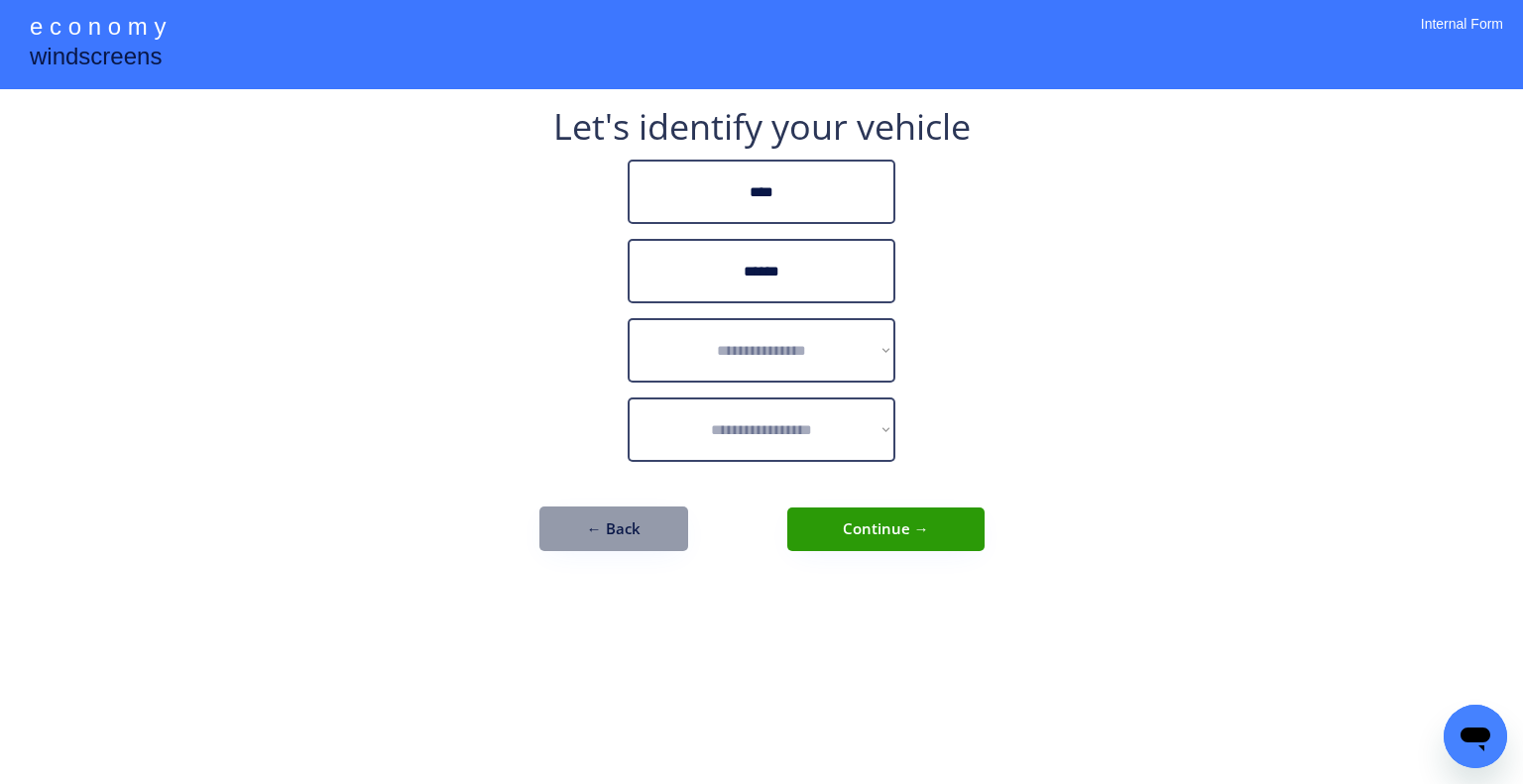 click on "**********" at bounding box center (762, 392) 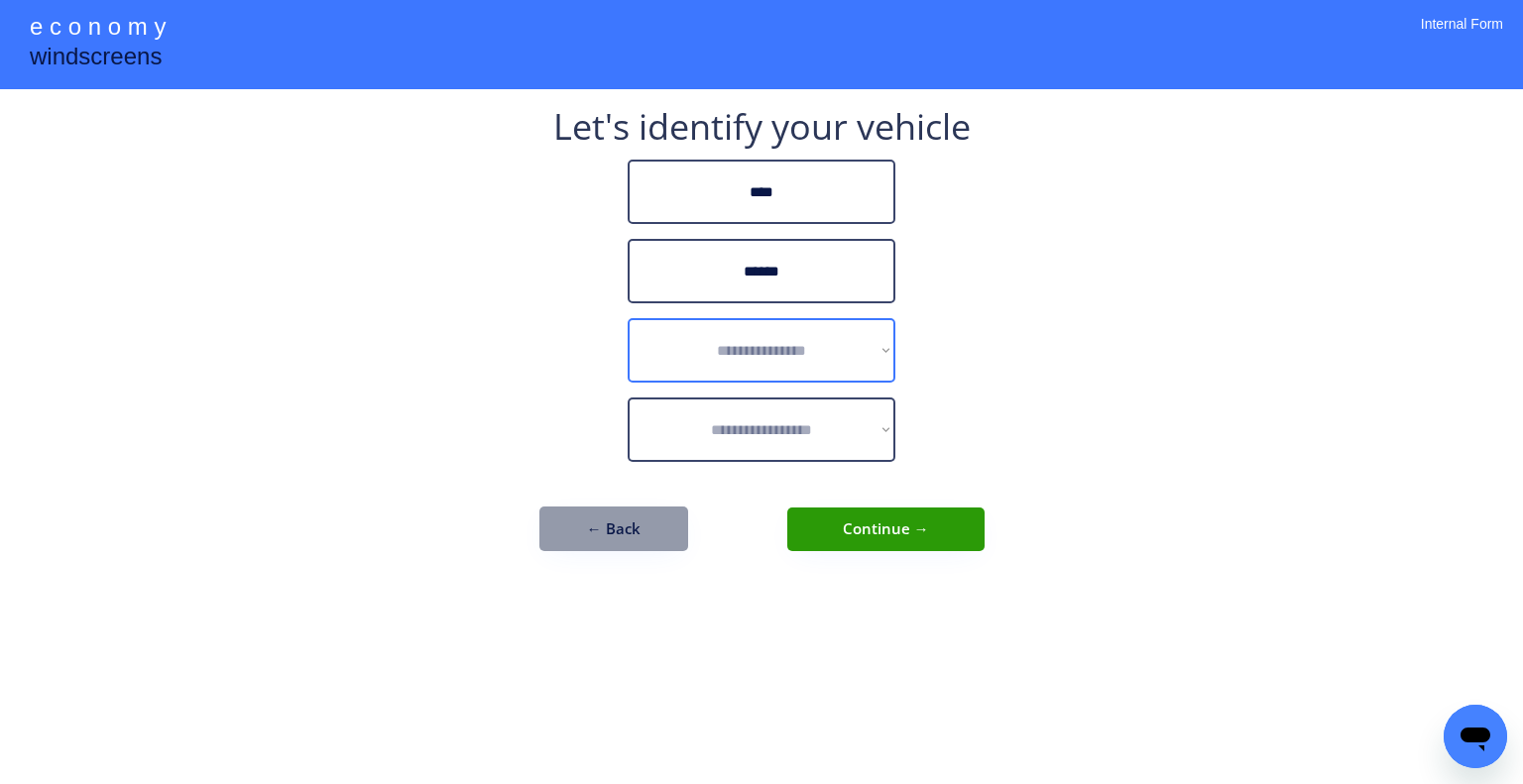 click on "******" at bounding box center [762, 271] 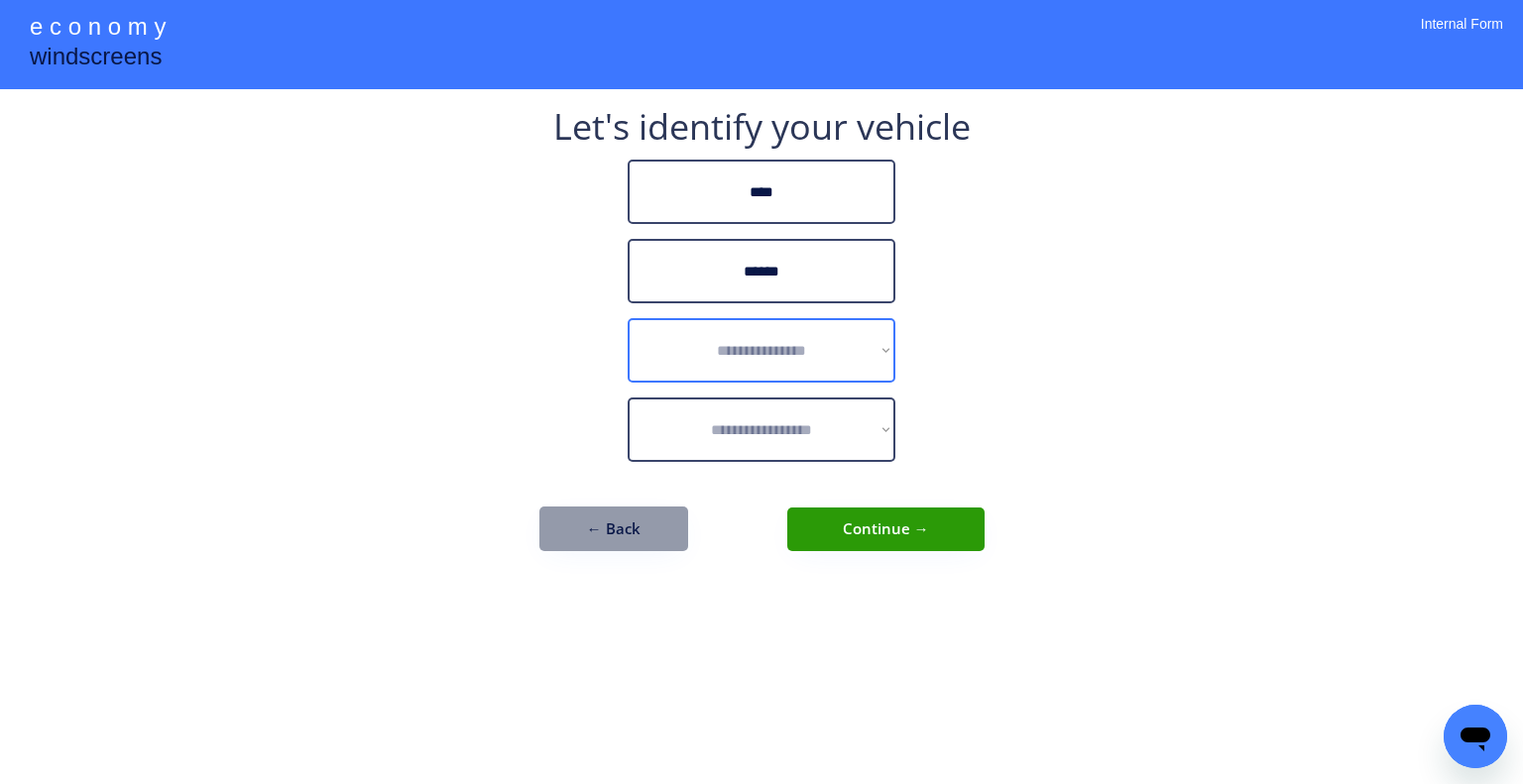click on "**********" at bounding box center [762, 350] 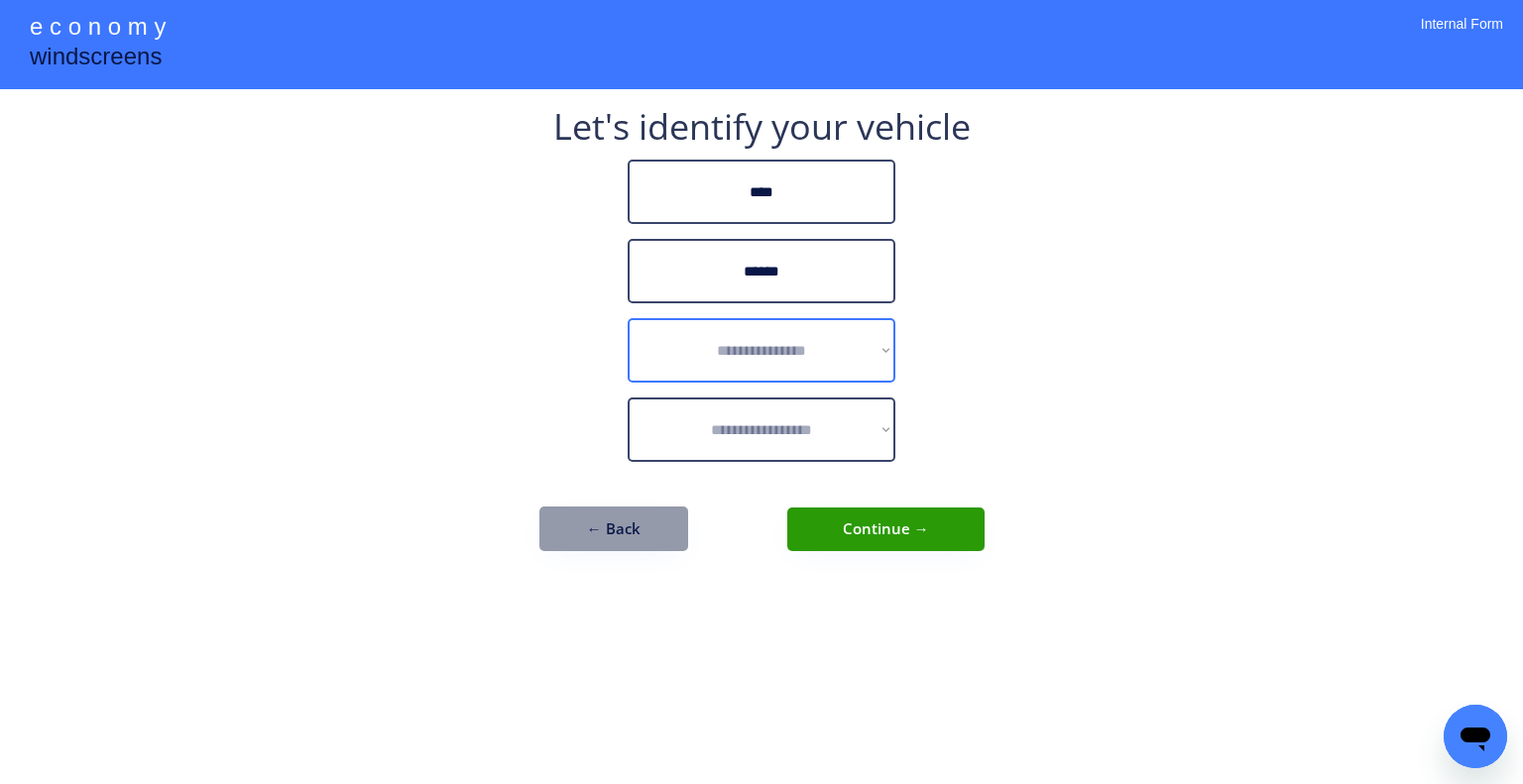 select on "******" 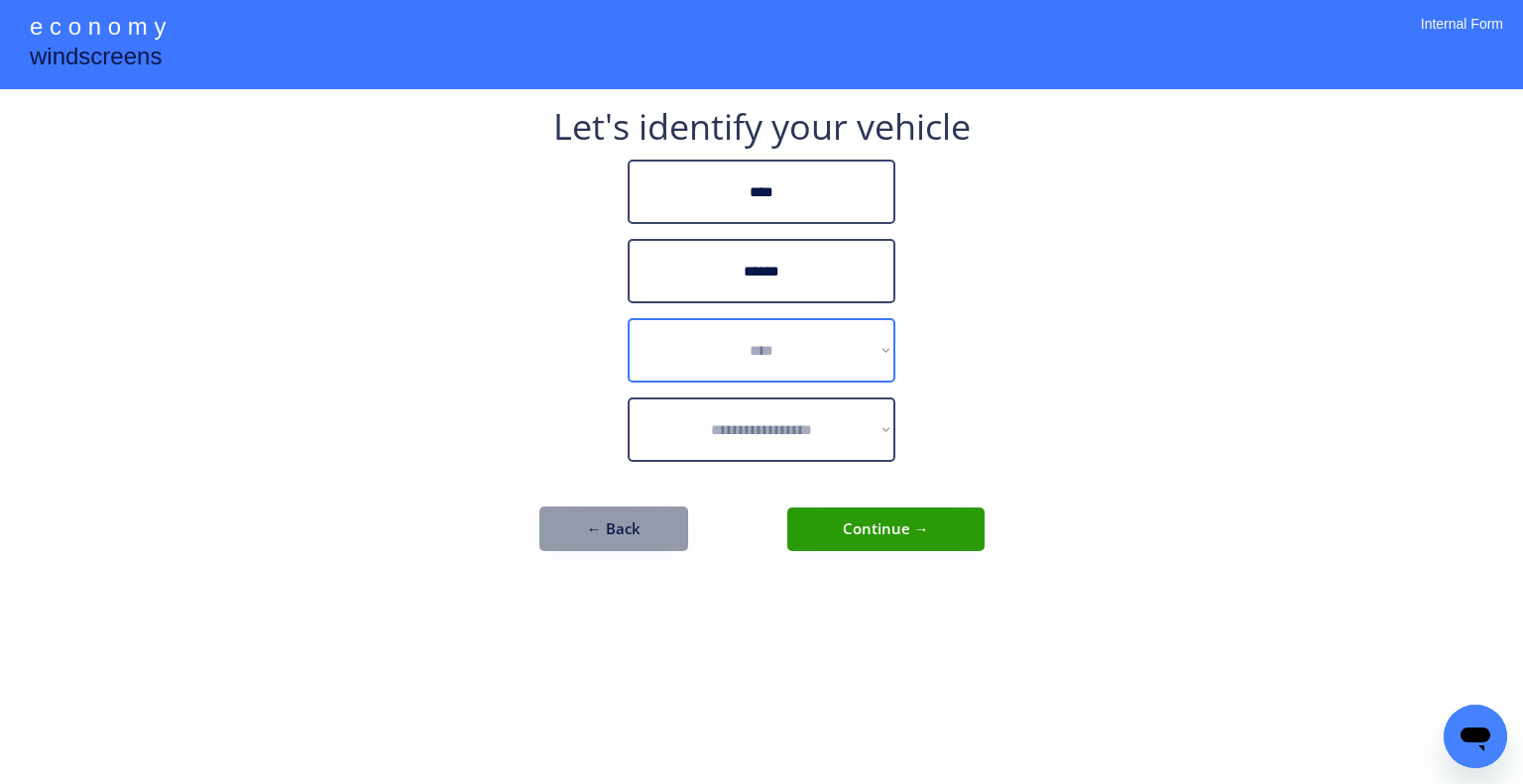click on "**********" at bounding box center (762, 350) 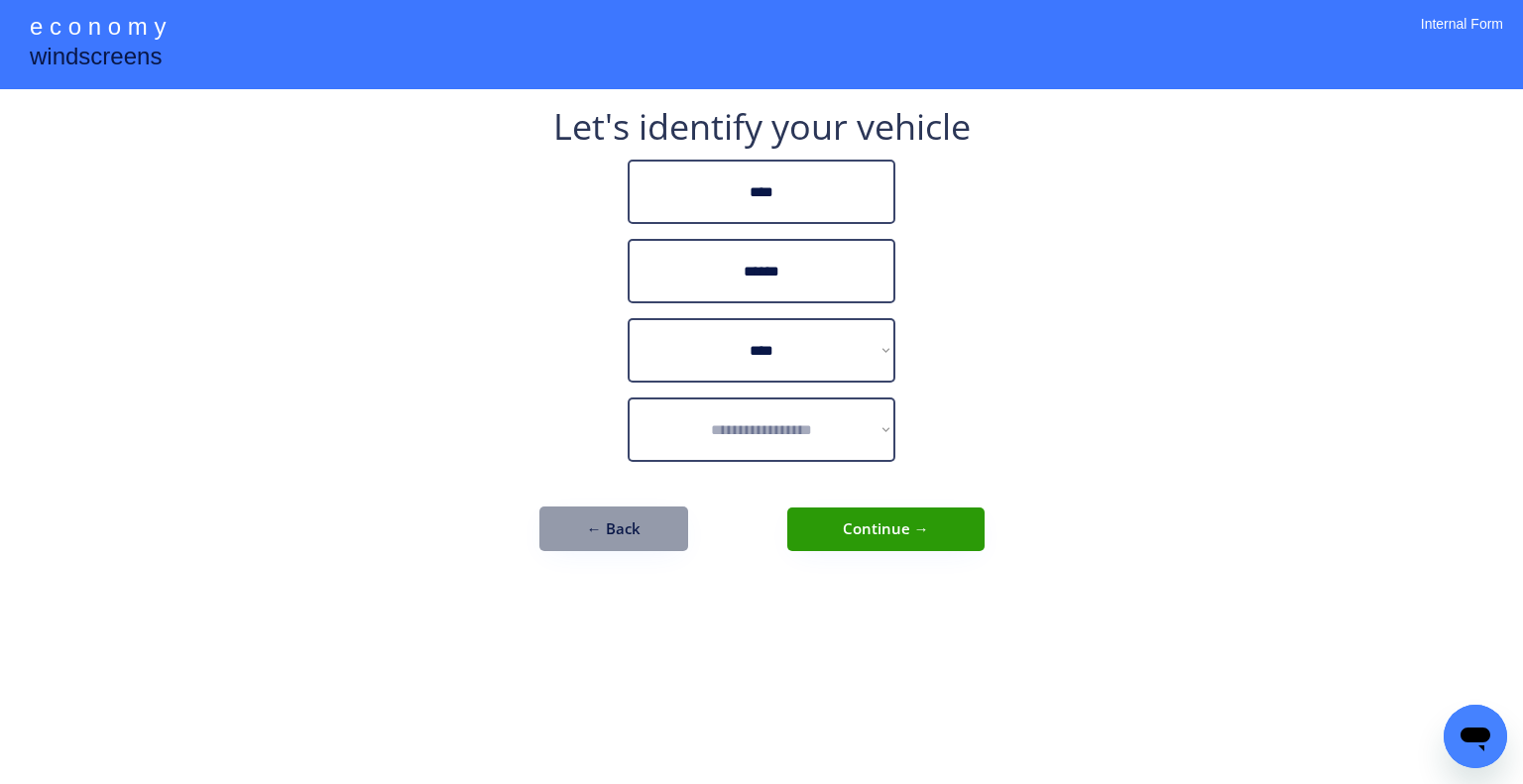drag, startPoint x: 1066, startPoint y: 381, endPoint x: 542, endPoint y: 440, distance: 527.3111 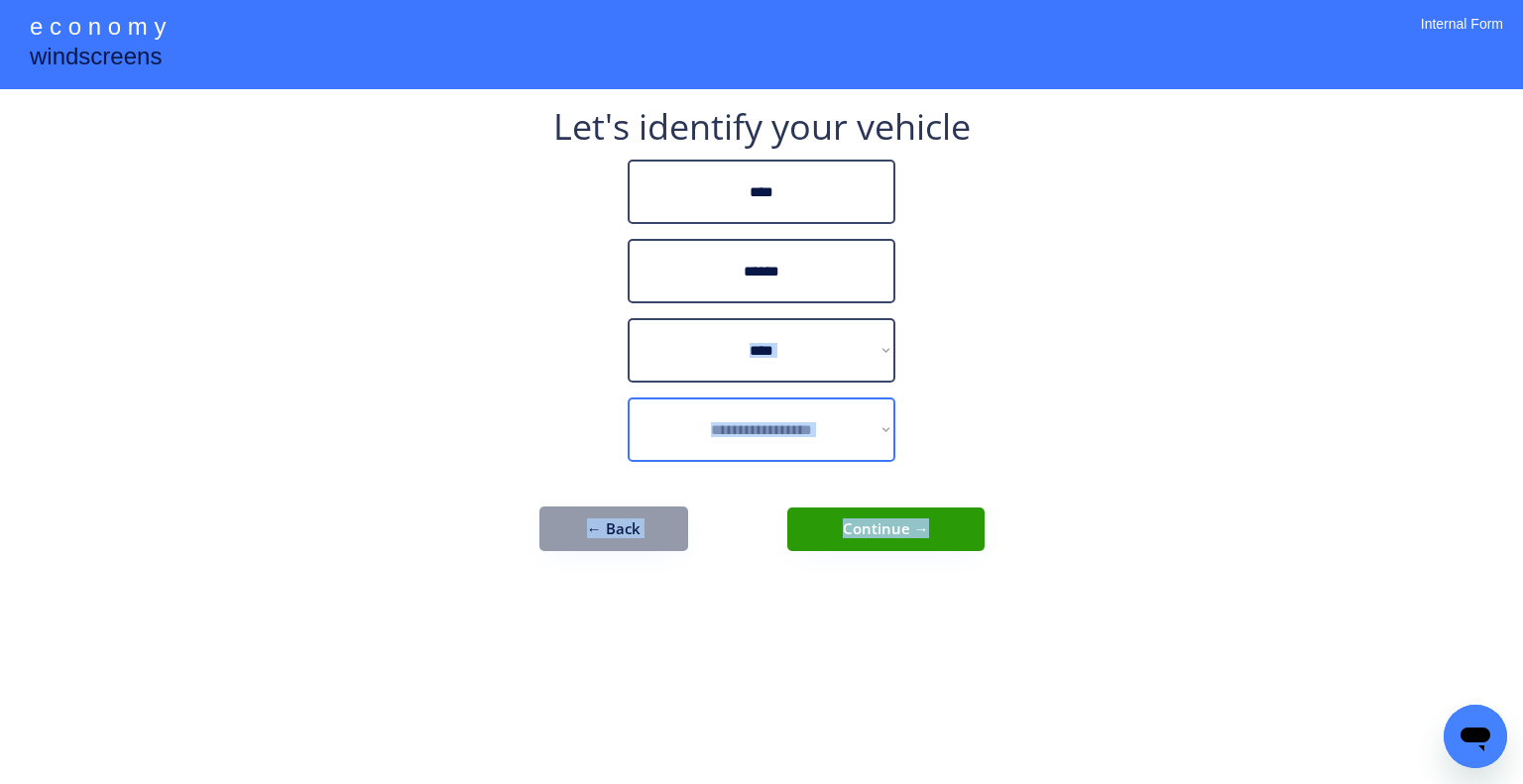 drag, startPoint x: 762, startPoint y: 430, endPoint x: 782, endPoint y: 432, distance: 20.09975 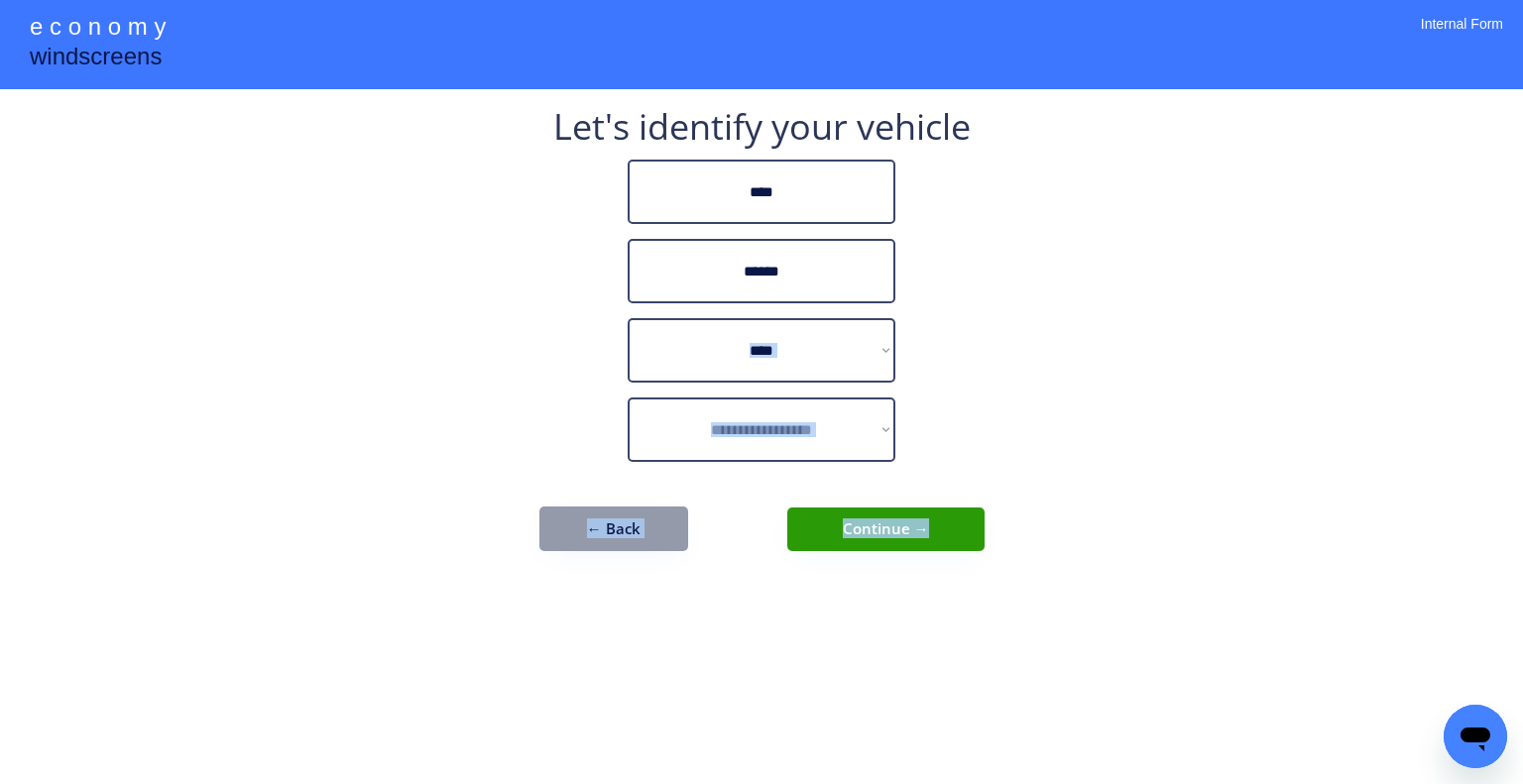 drag, startPoint x: 1077, startPoint y: 368, endPoint x: 1035, endPoint y: 373, distance: 42.296572 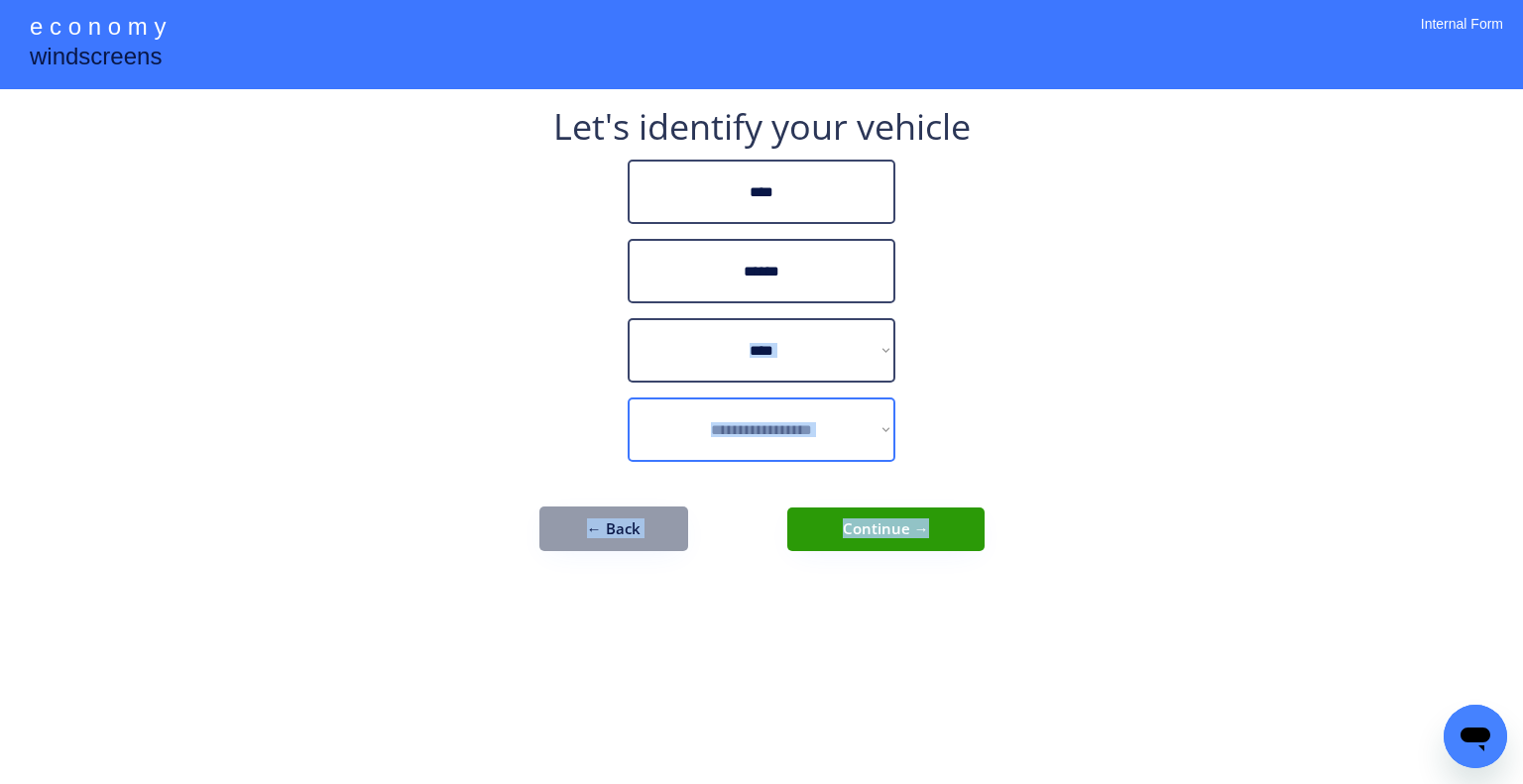 click on "**********" at bounding box center (762, 429) 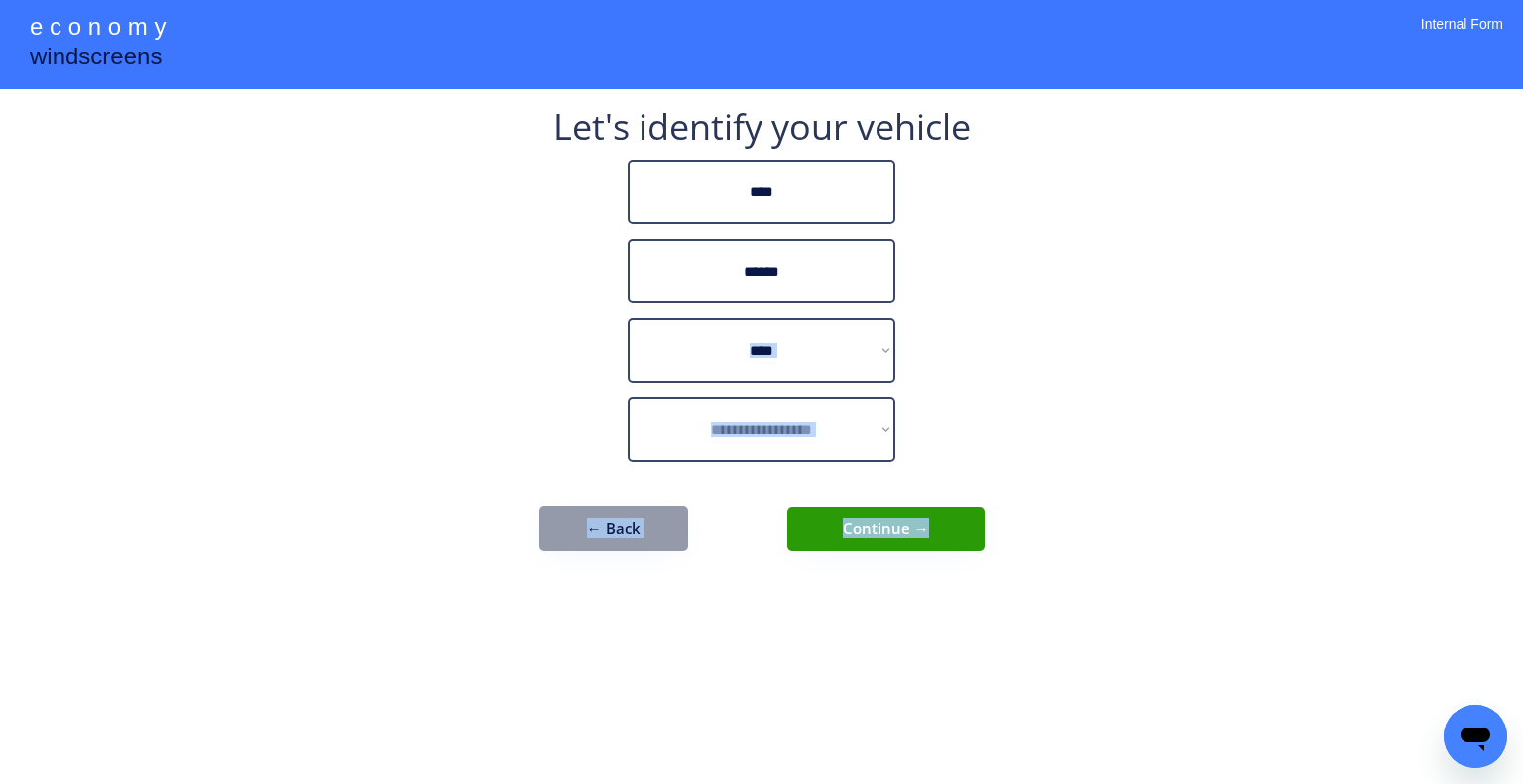 click on "**********" at bounding box center (762, 392) 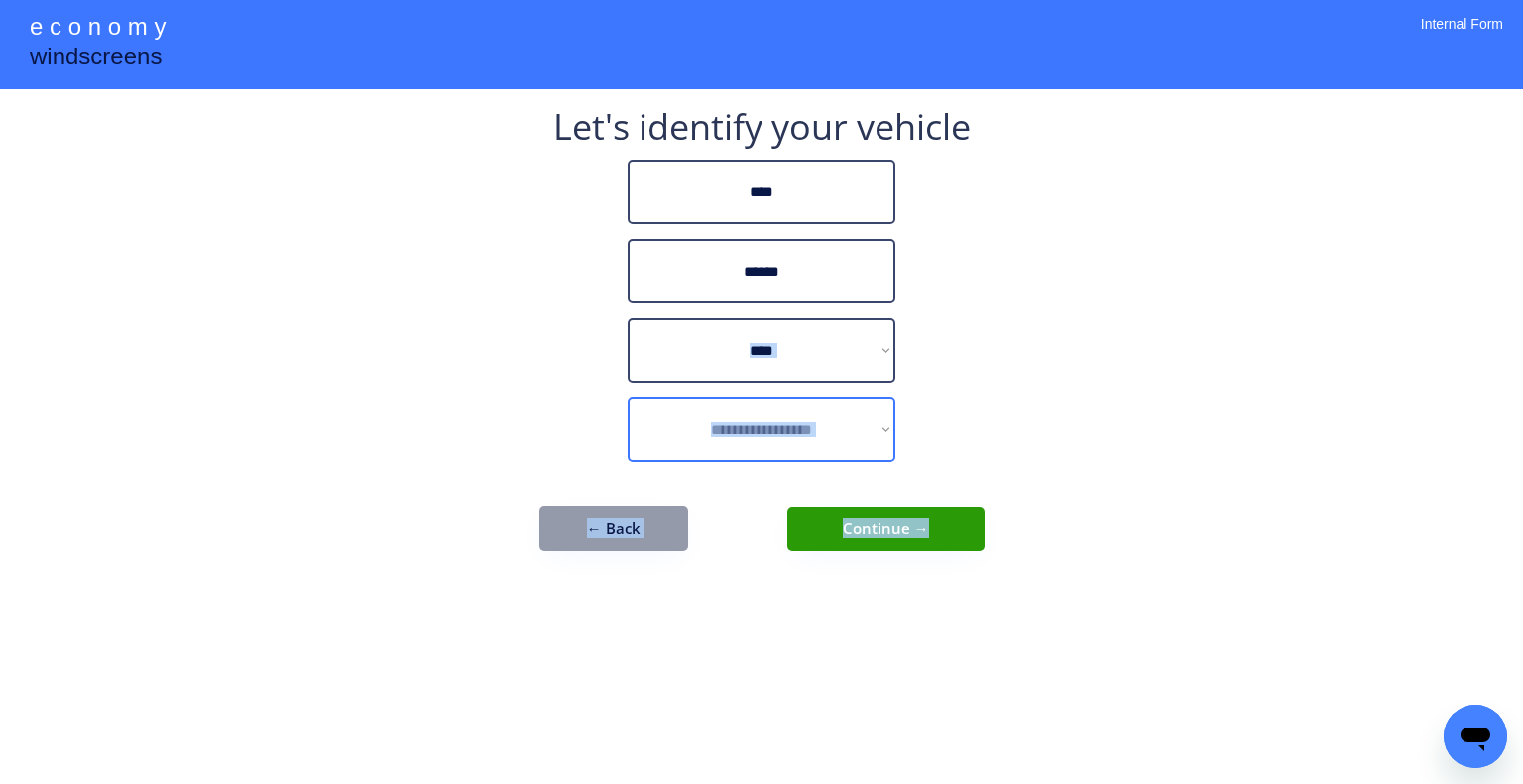 drag, startPoint x: 748, startPoint y: 441, endPoint x: 761, endPoint y: 419, distance: 25.553865 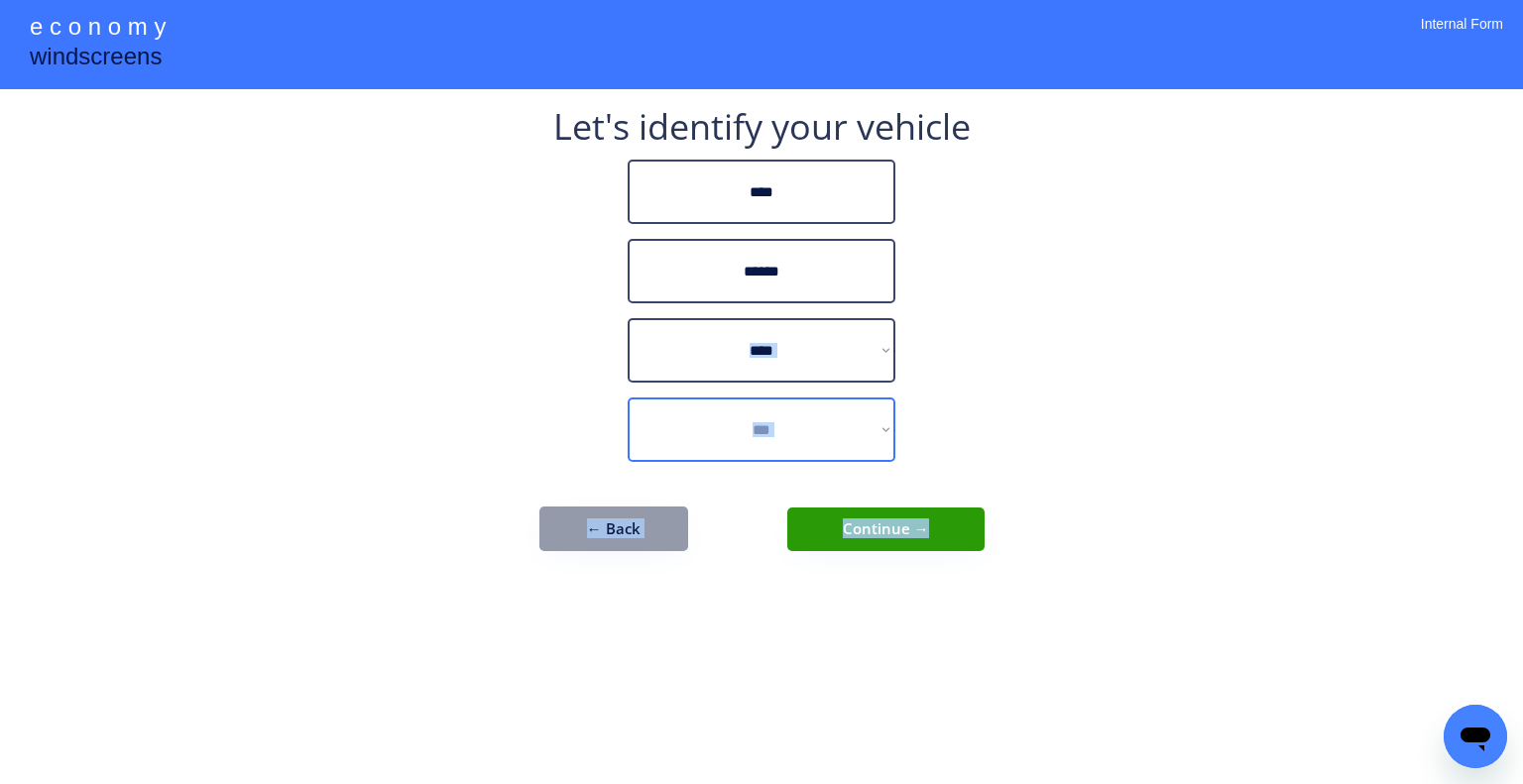 click on "**********" at bounding box center (762, 429) 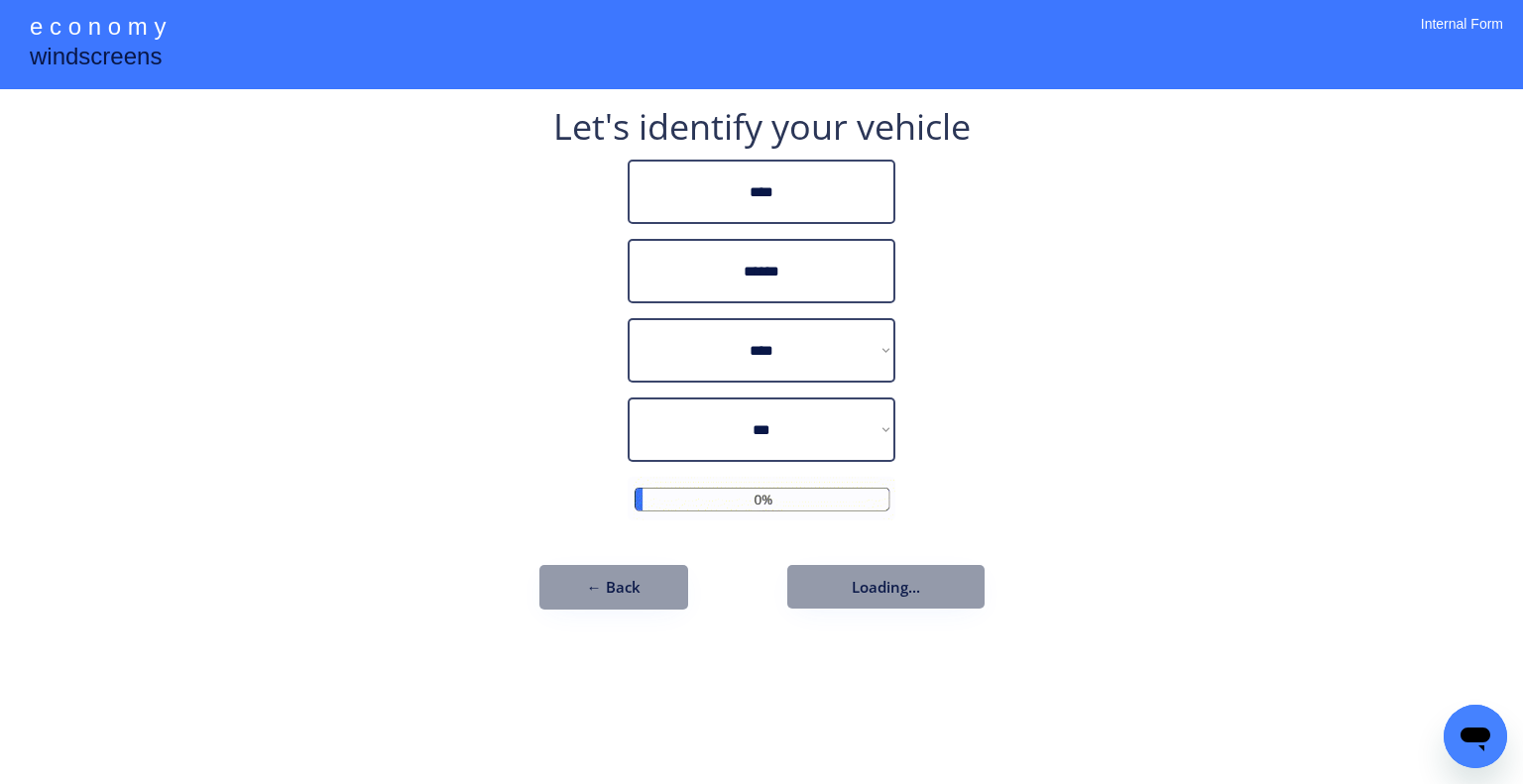 click on "**********" at bounding box center [762, 392] 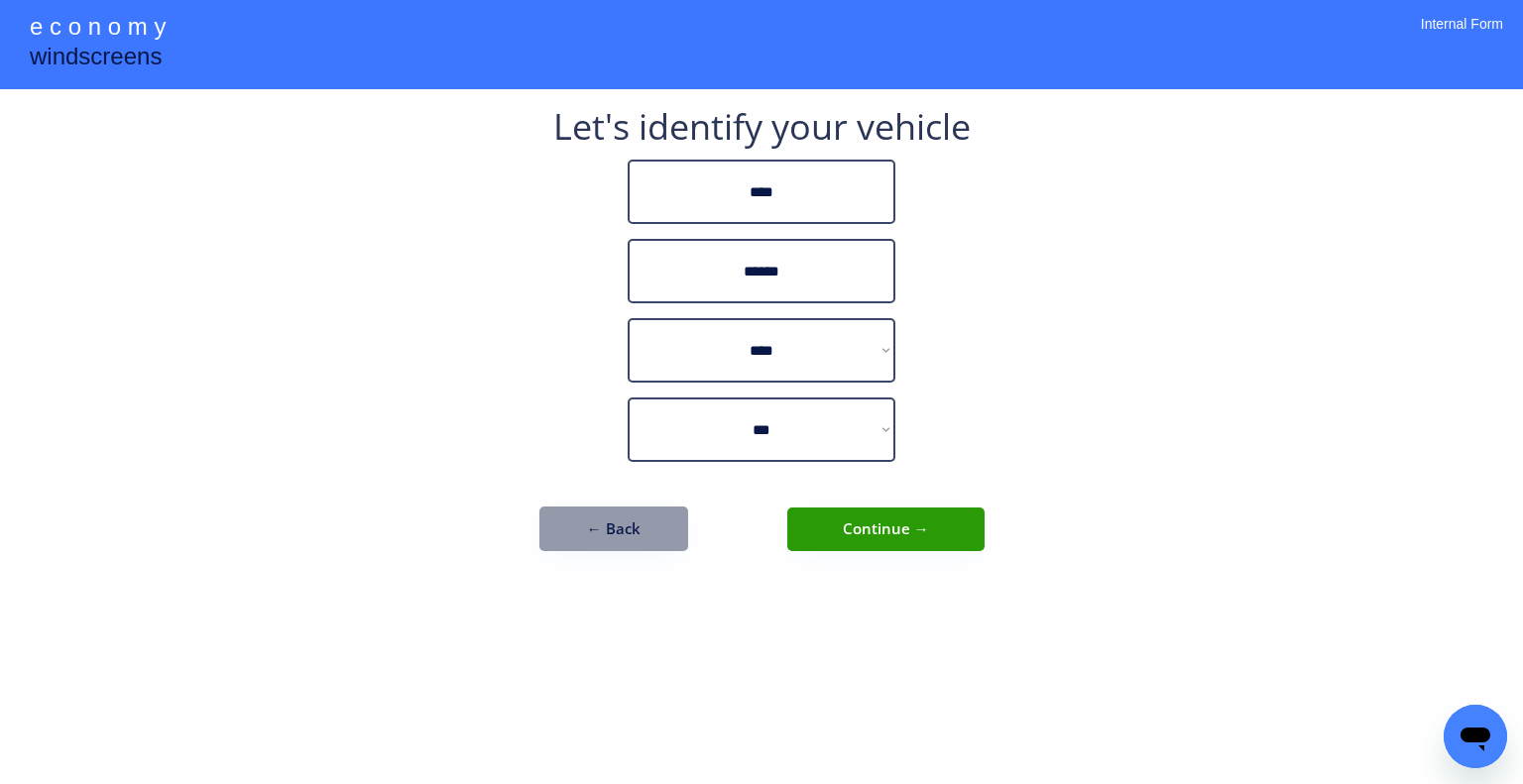 click on "Continue    →" at bounding box center [885, 529] 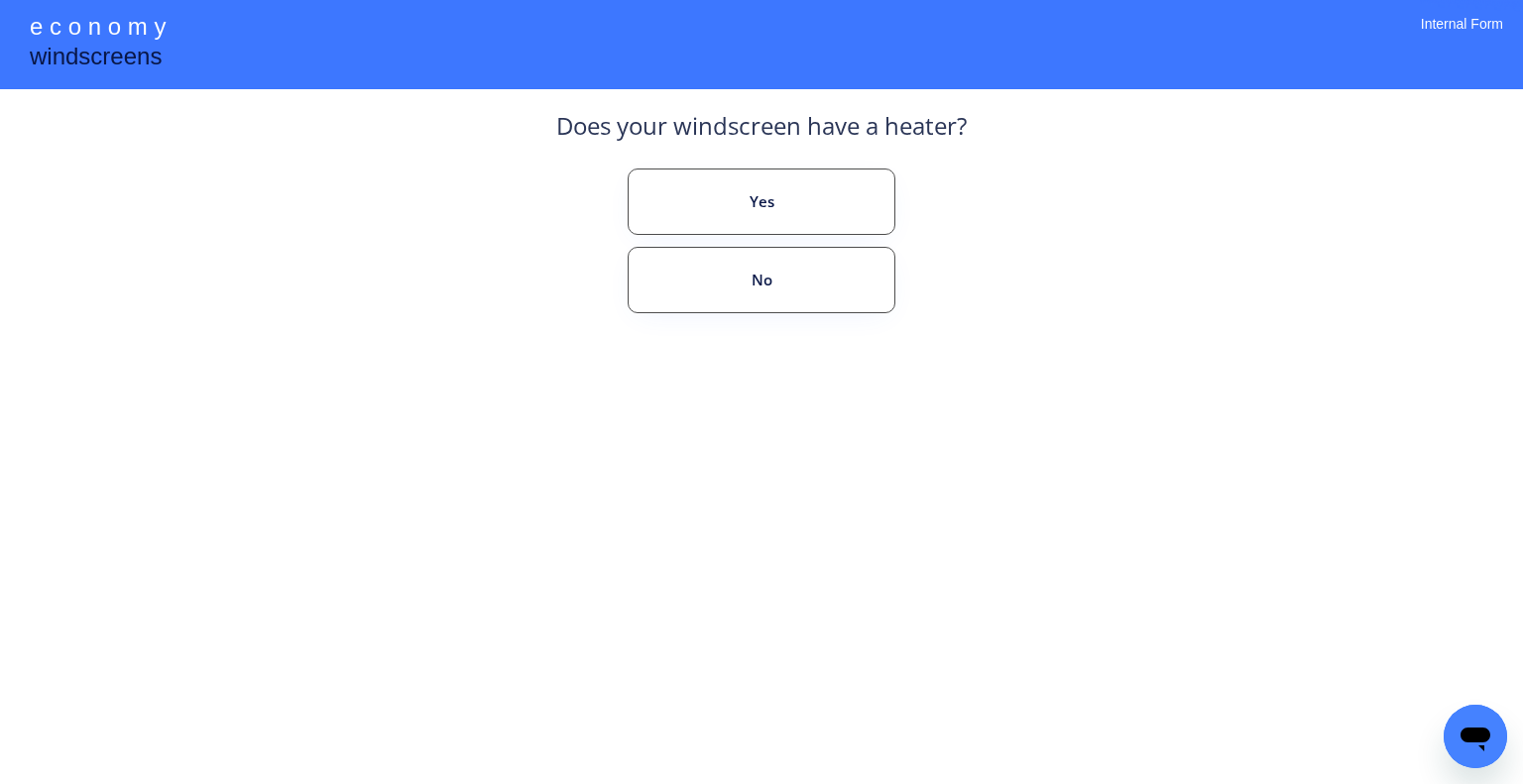 click on "**********" at bounding box center (762, 392) 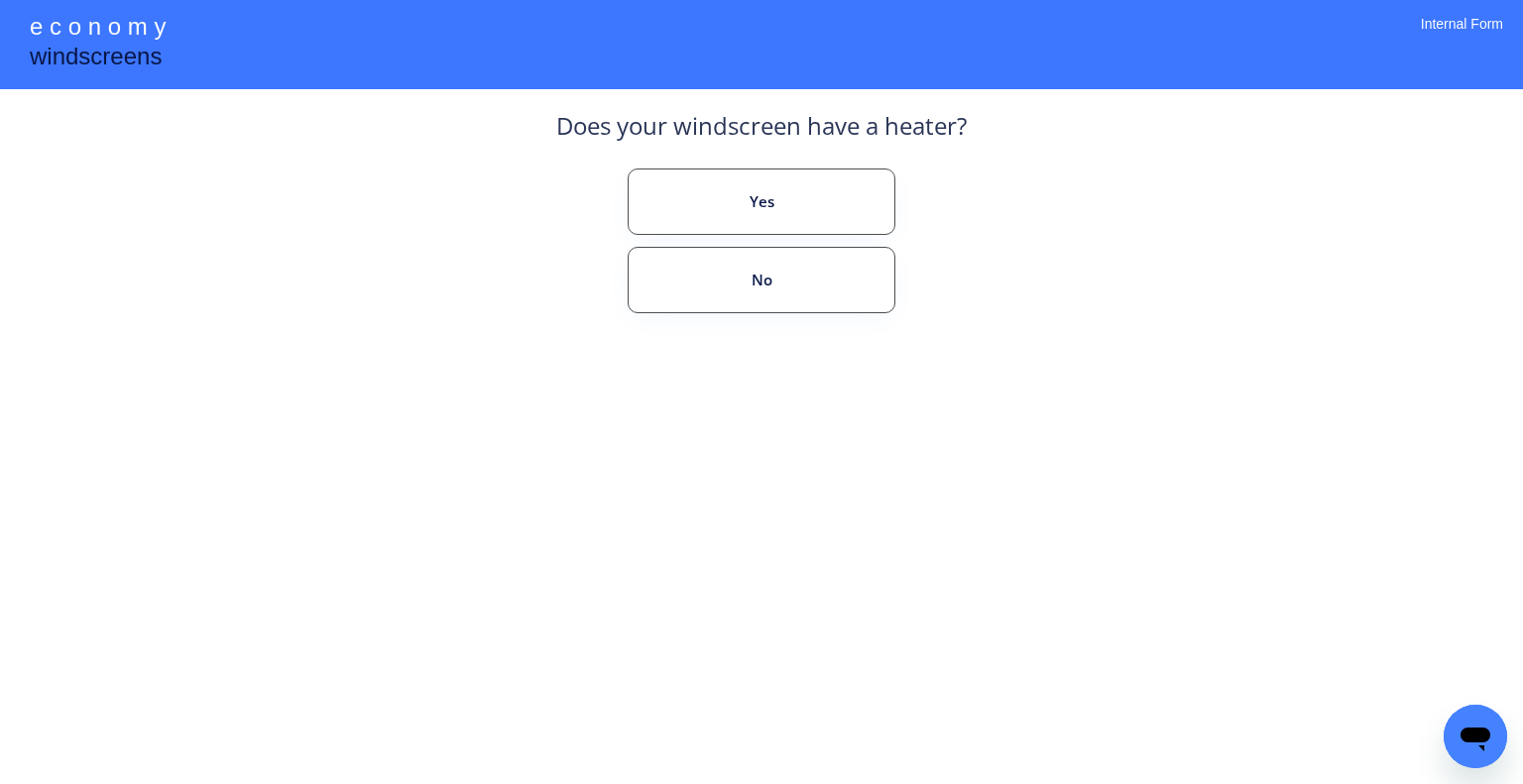 click on "**********" at bounding box center (762, 392) 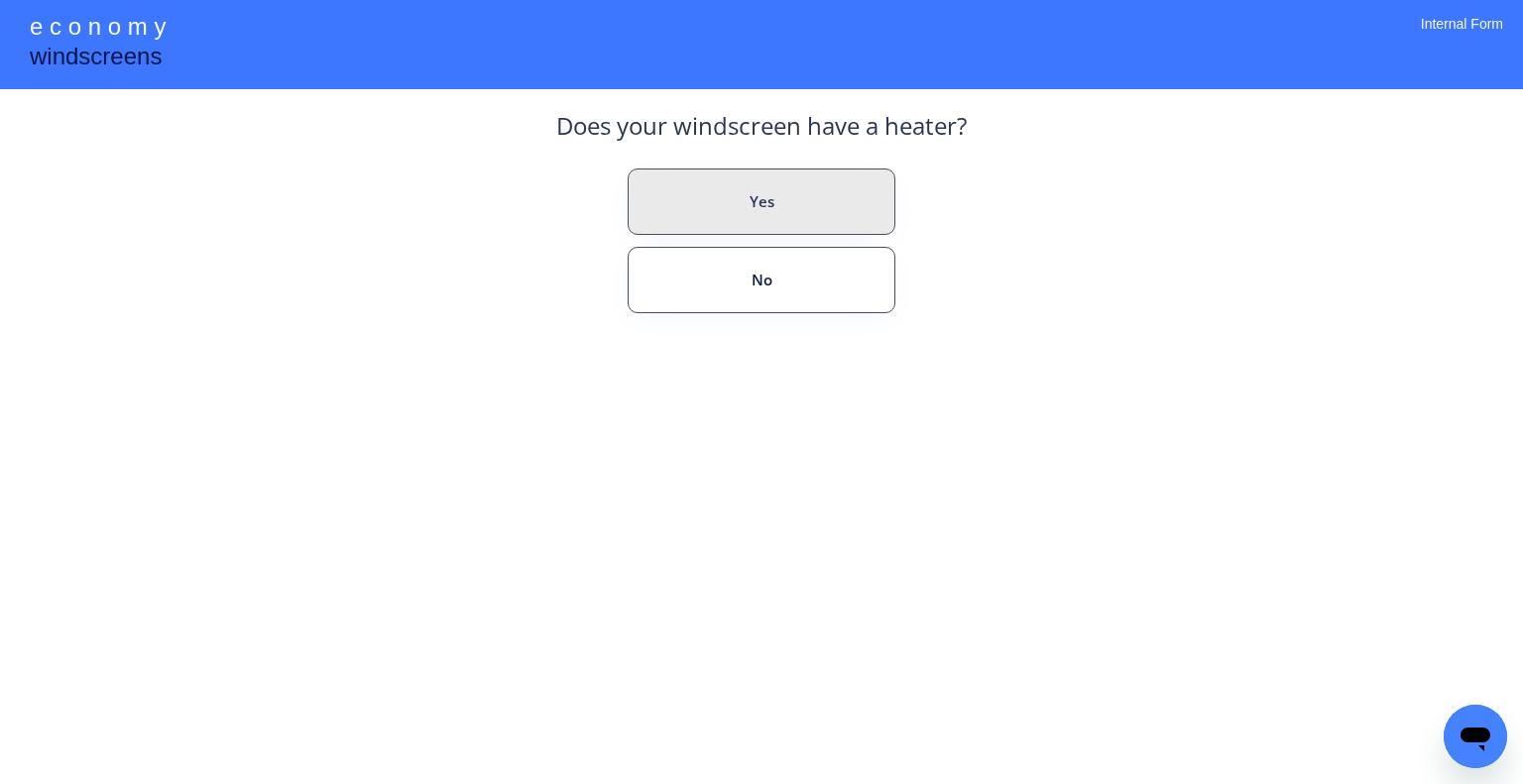 click on "Yes" at bounding box center [762, 201] 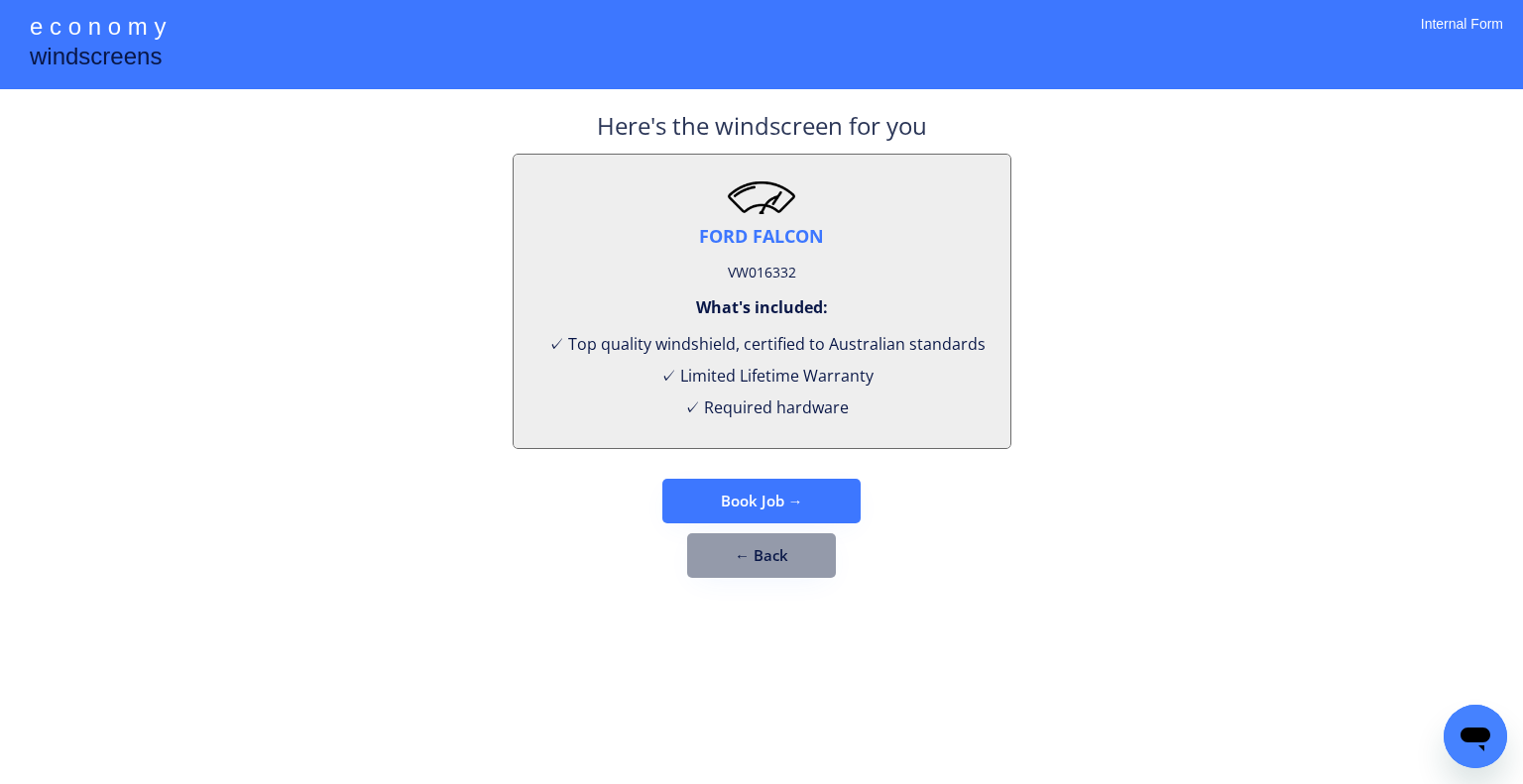 drag, startPoint x: 972, startPoint y: 367, endPoint x: 831, endPoint y: 285, distance: 163.1104 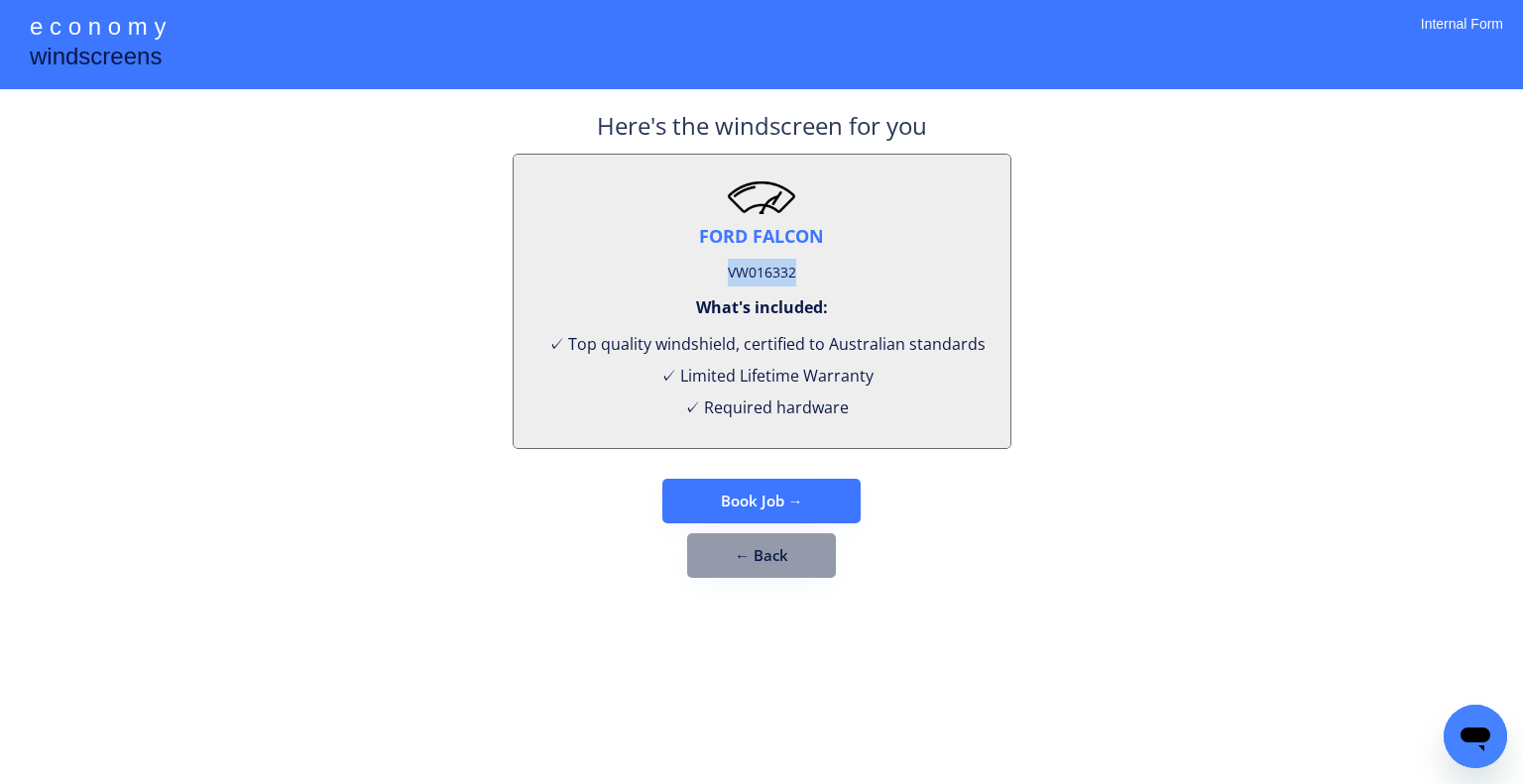 click on "VW016332" at bounding box center (762, 273) 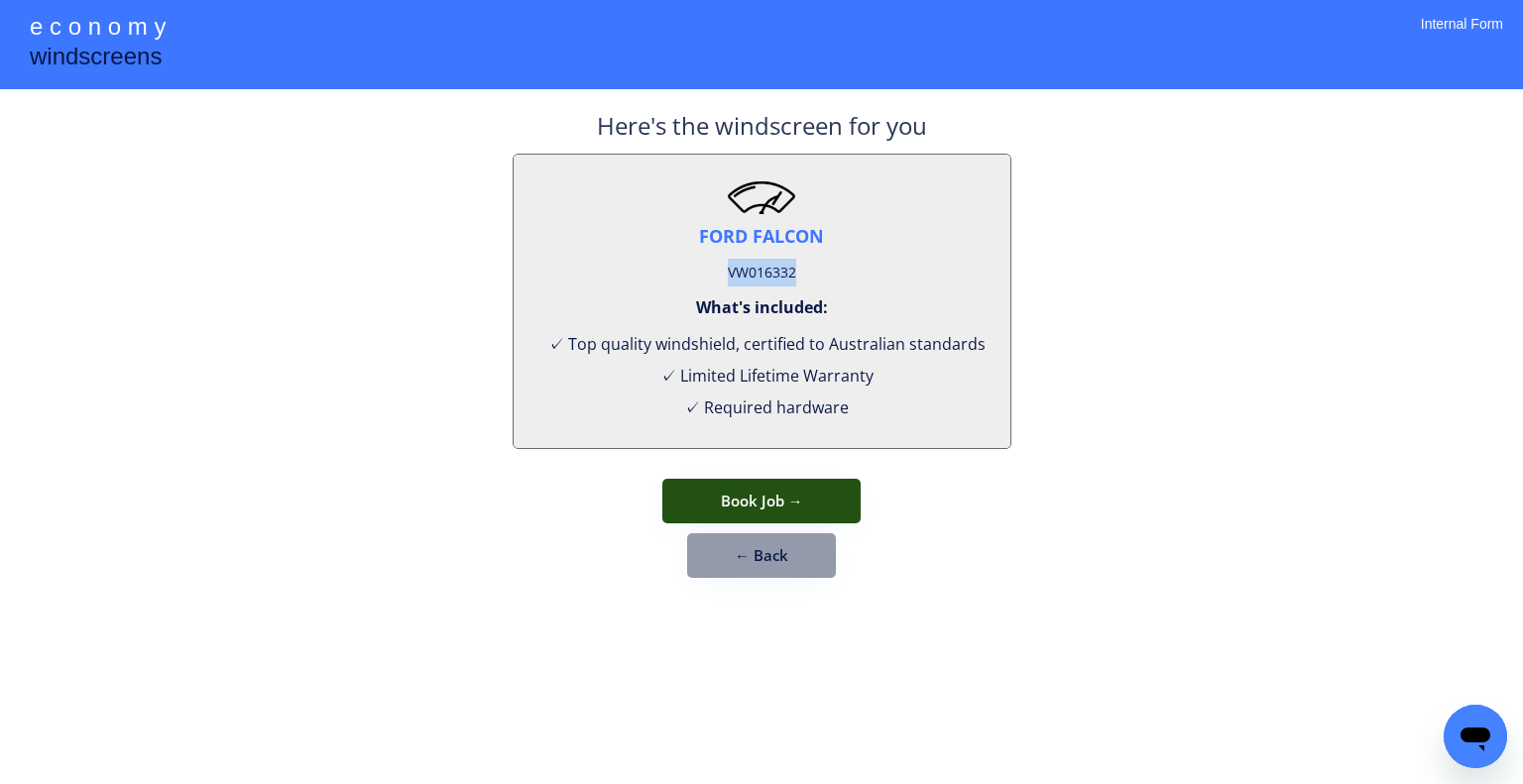 click on "Book Job    →" at bounding box center [762, 501] 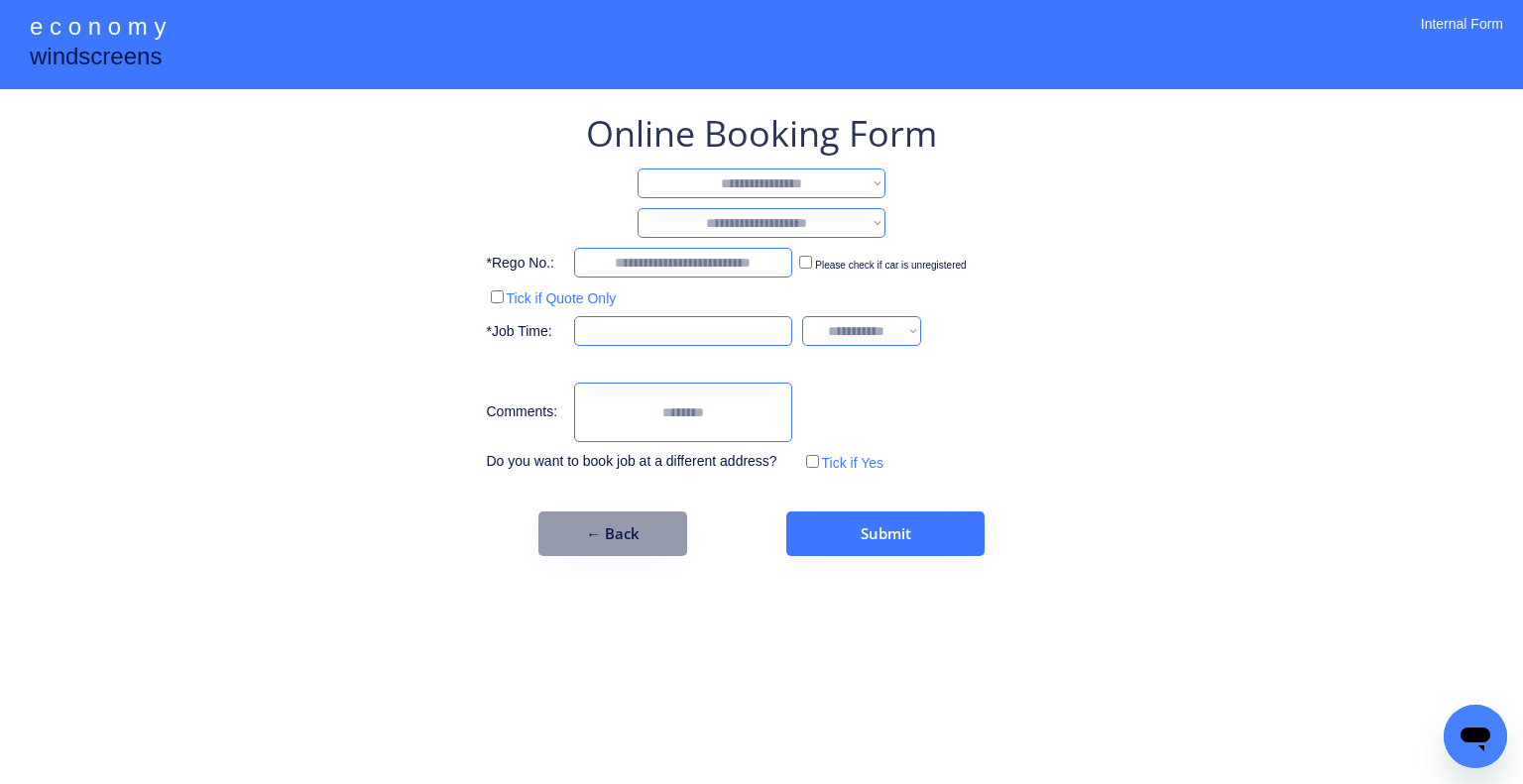 click on "**********" at bounding box center (762, 392) 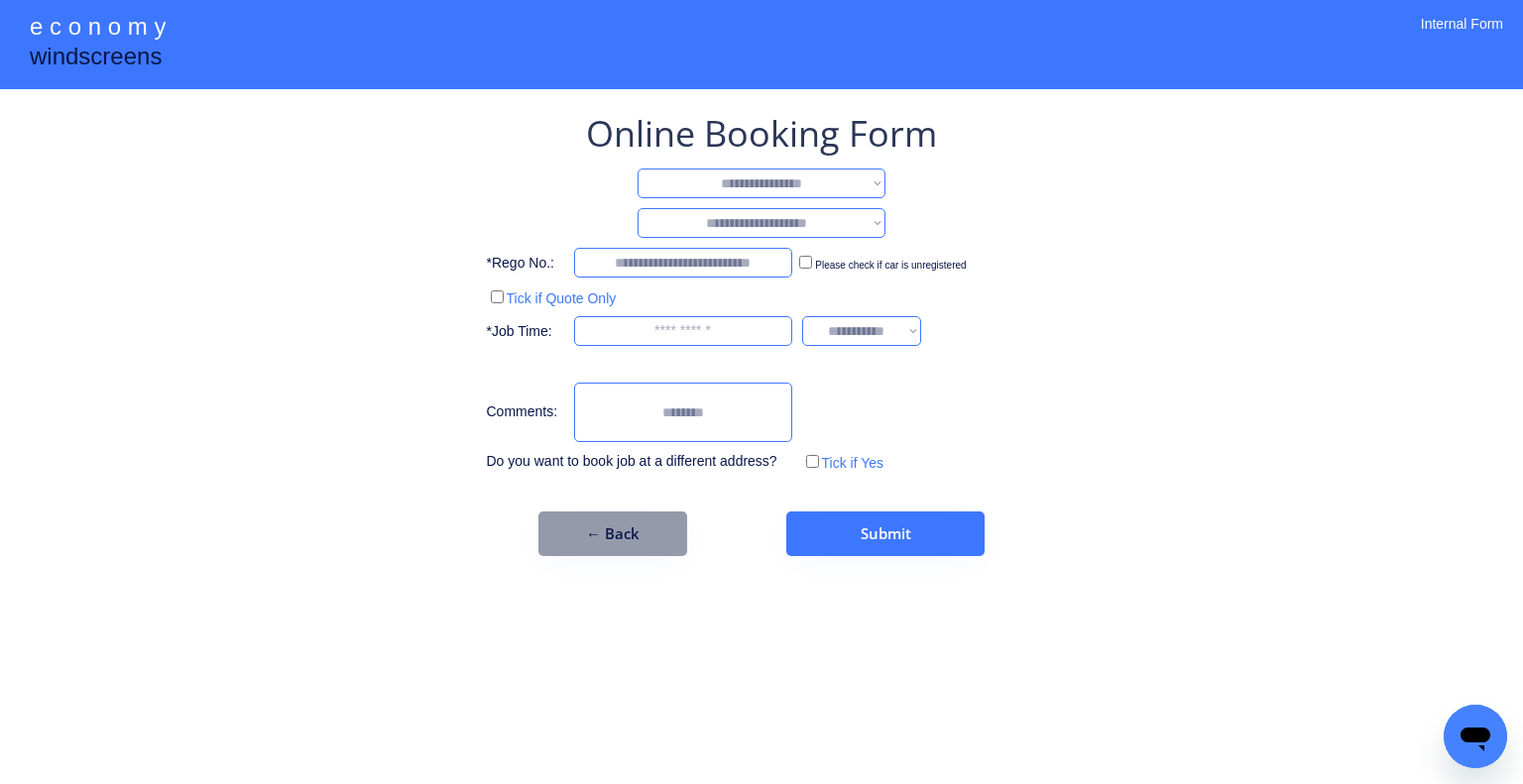 drag, startPoint x: 837, startPoint y: 173, endPoint x: 841, endPoint y: 195, distance: 22.36068 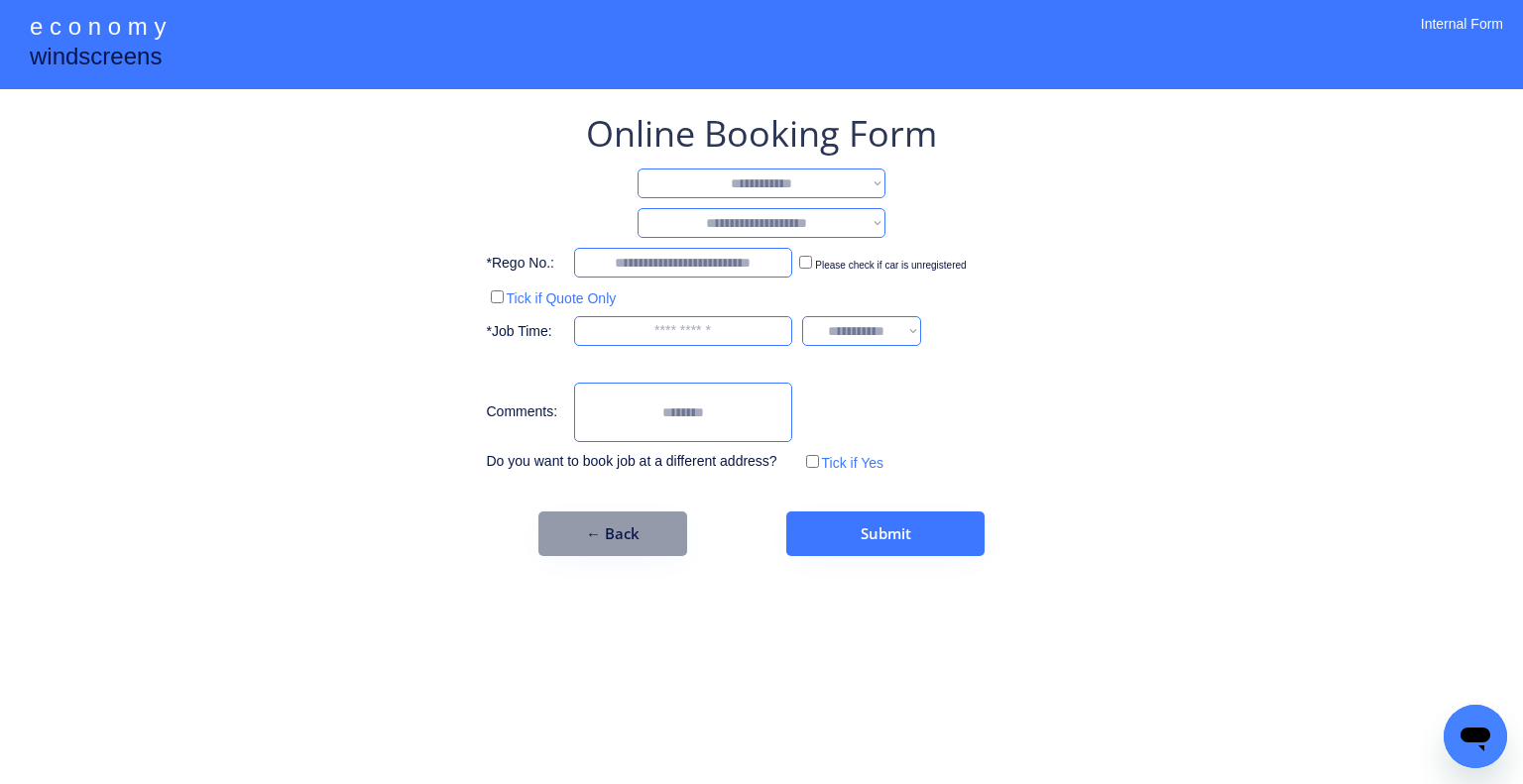 click on "**********" at bounding box center (762, 183) 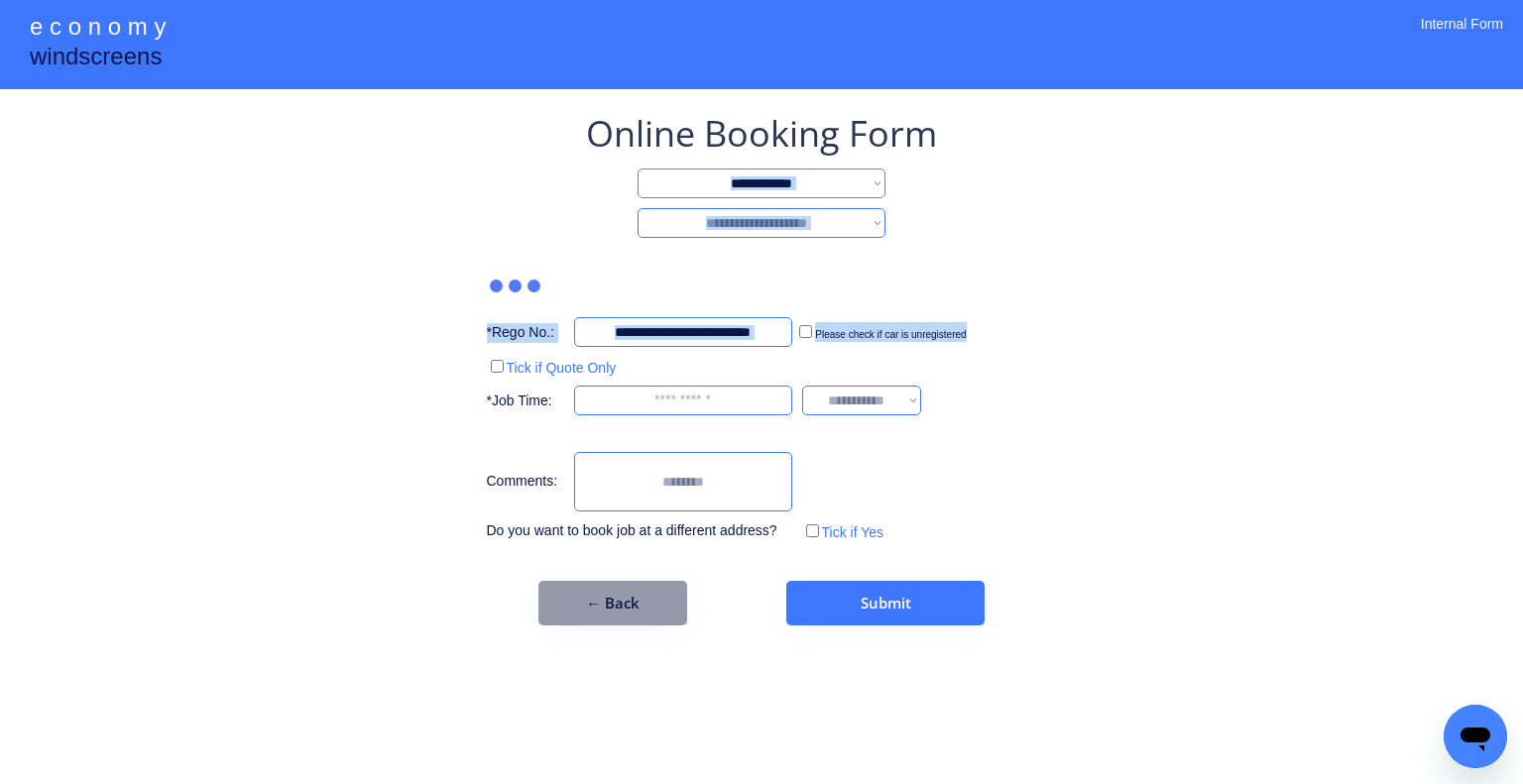 click on "**********" at bounding box center (762, 392) 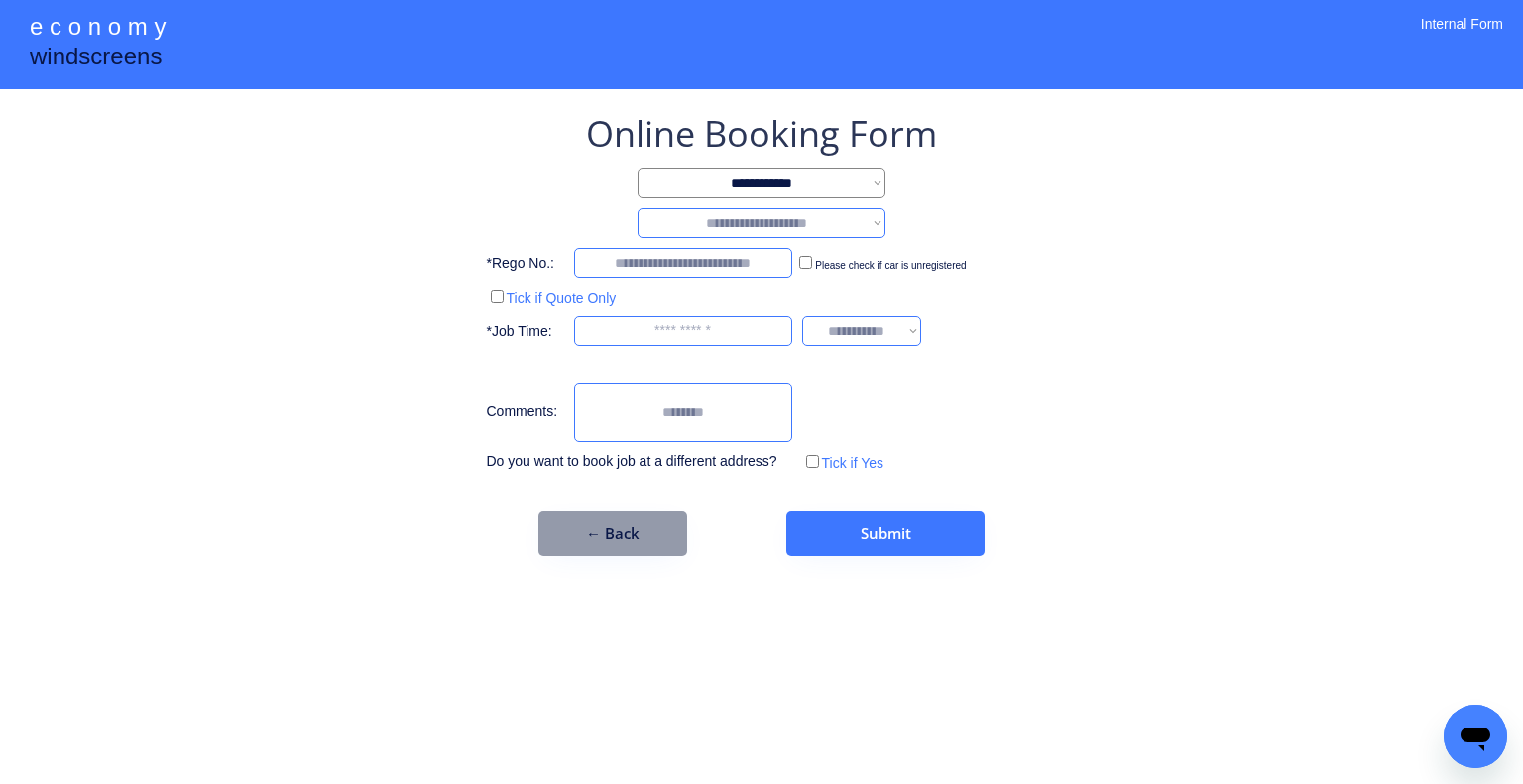 click on "**********" at bounding box center (762, 392) 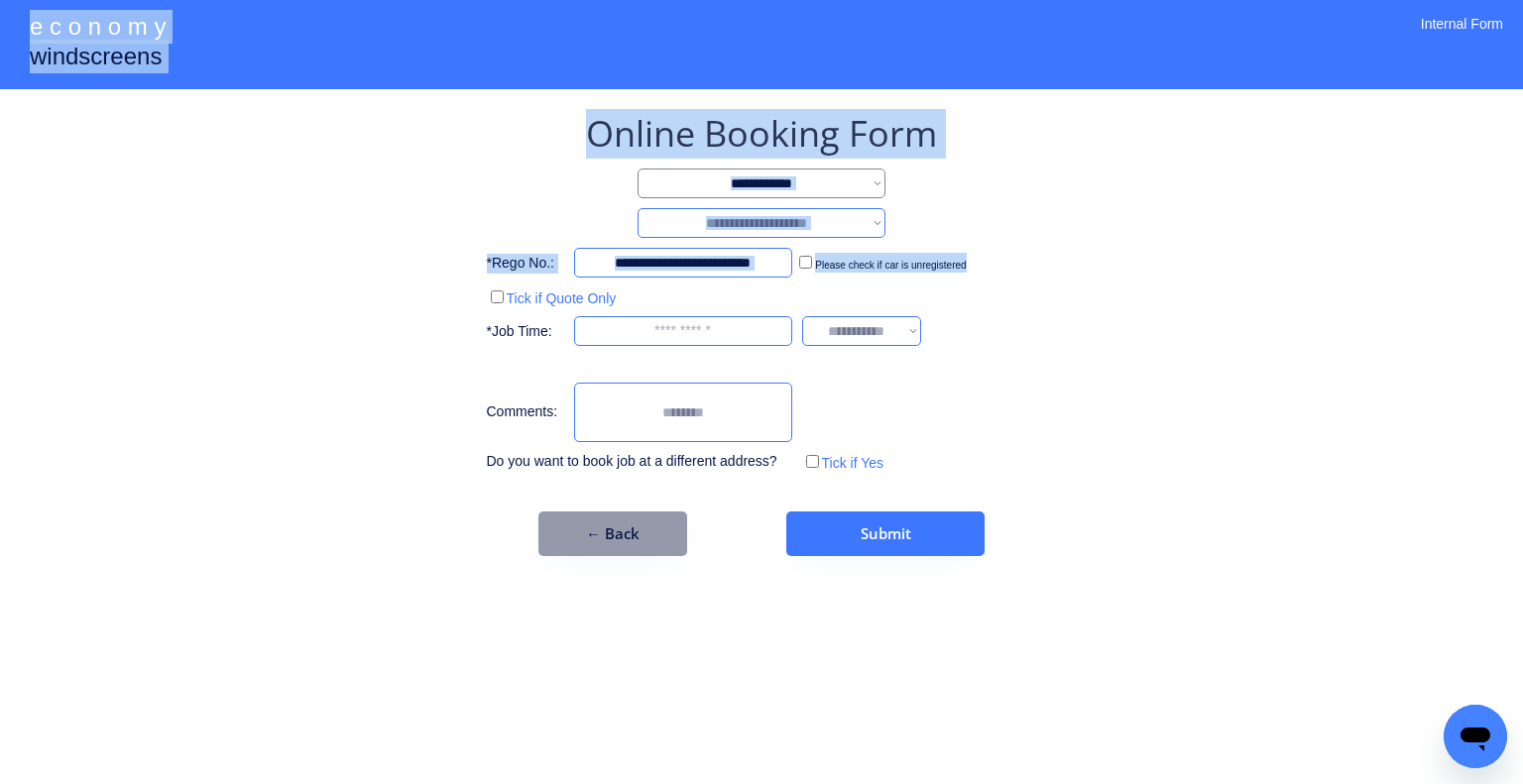 click on "**********" at bounding box center (762, 223) 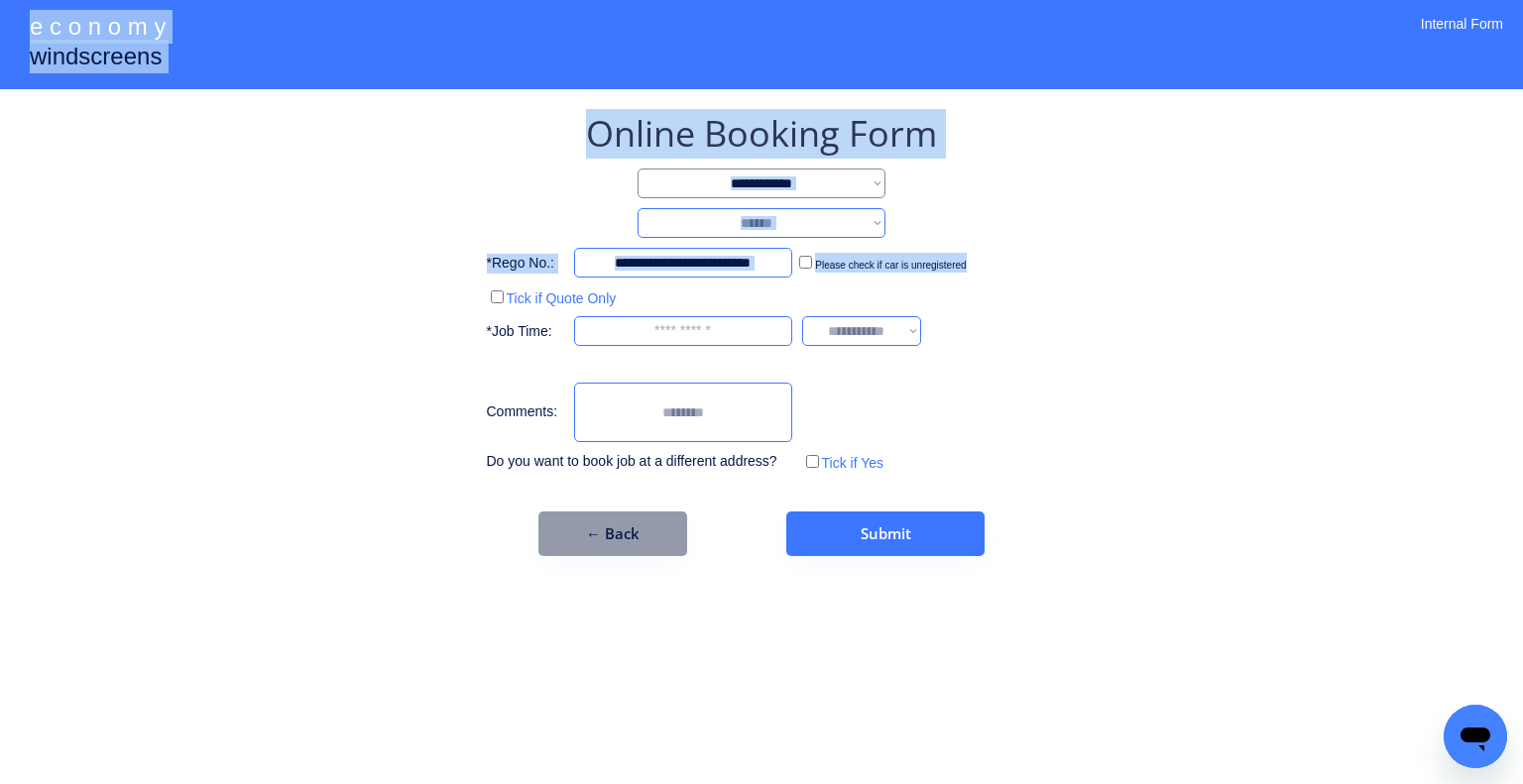 click on "**********" at bounding box center (762, 223) 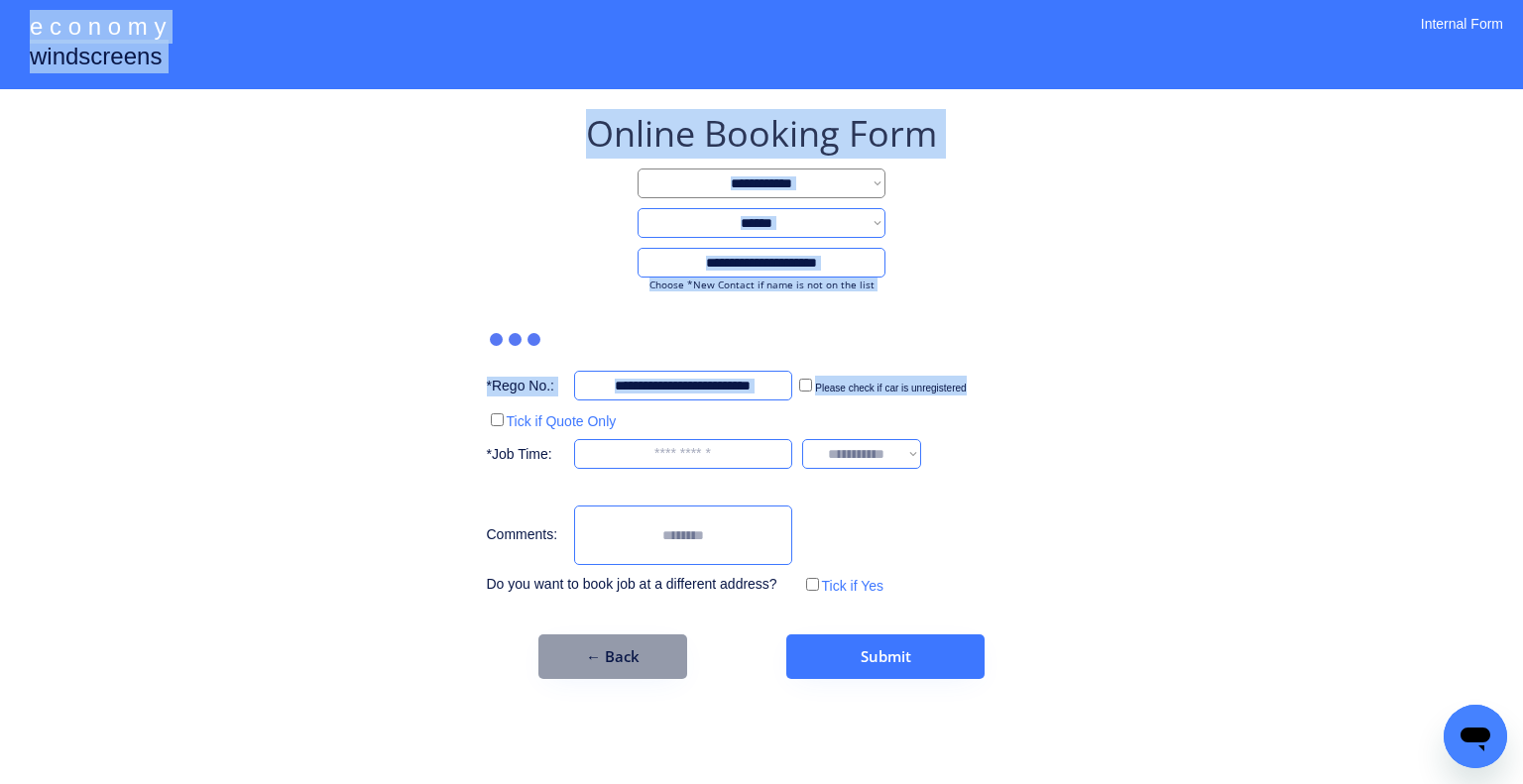 click on "**********" at bounding box center [762, 393] 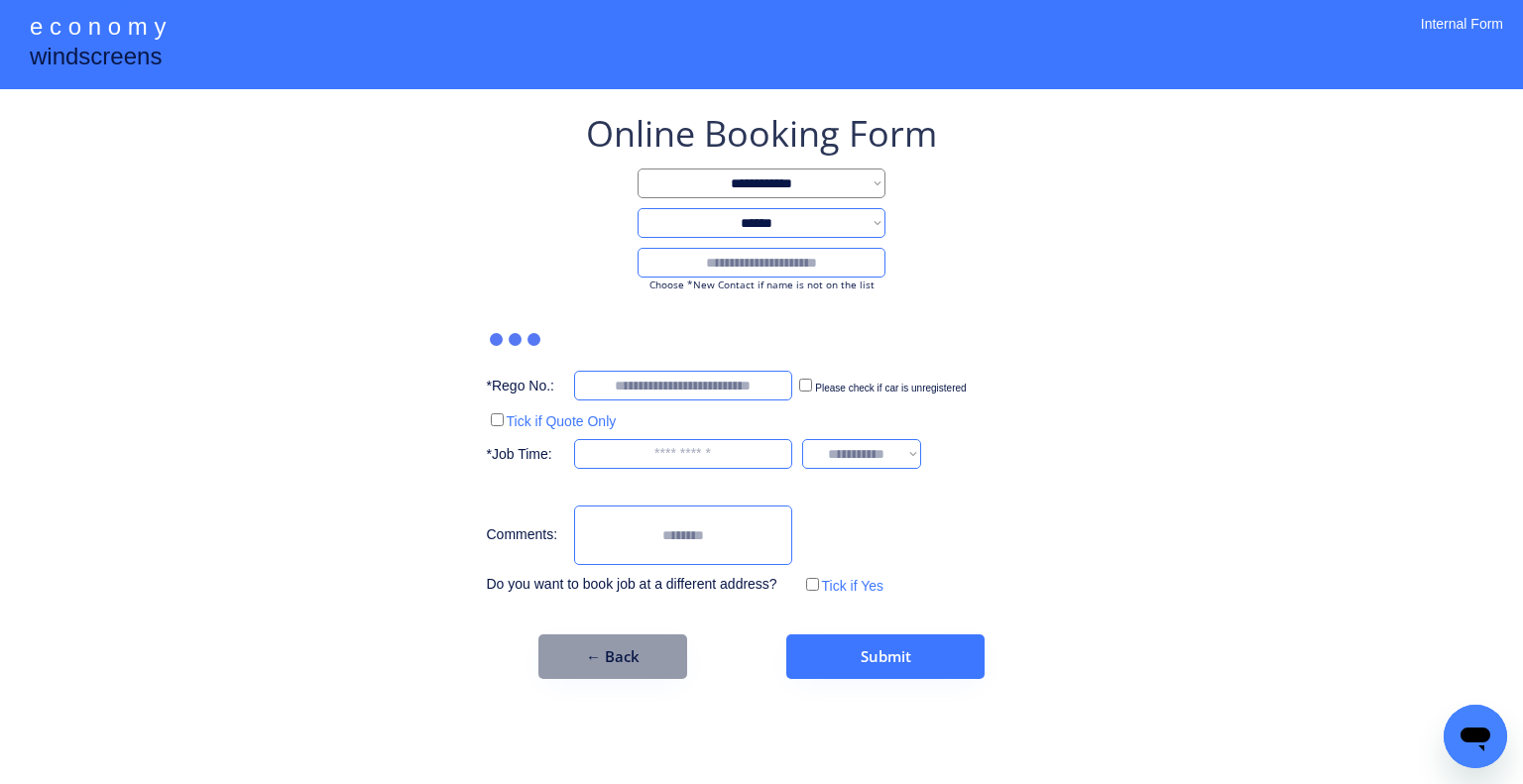 click at bounding box center [762, 263] 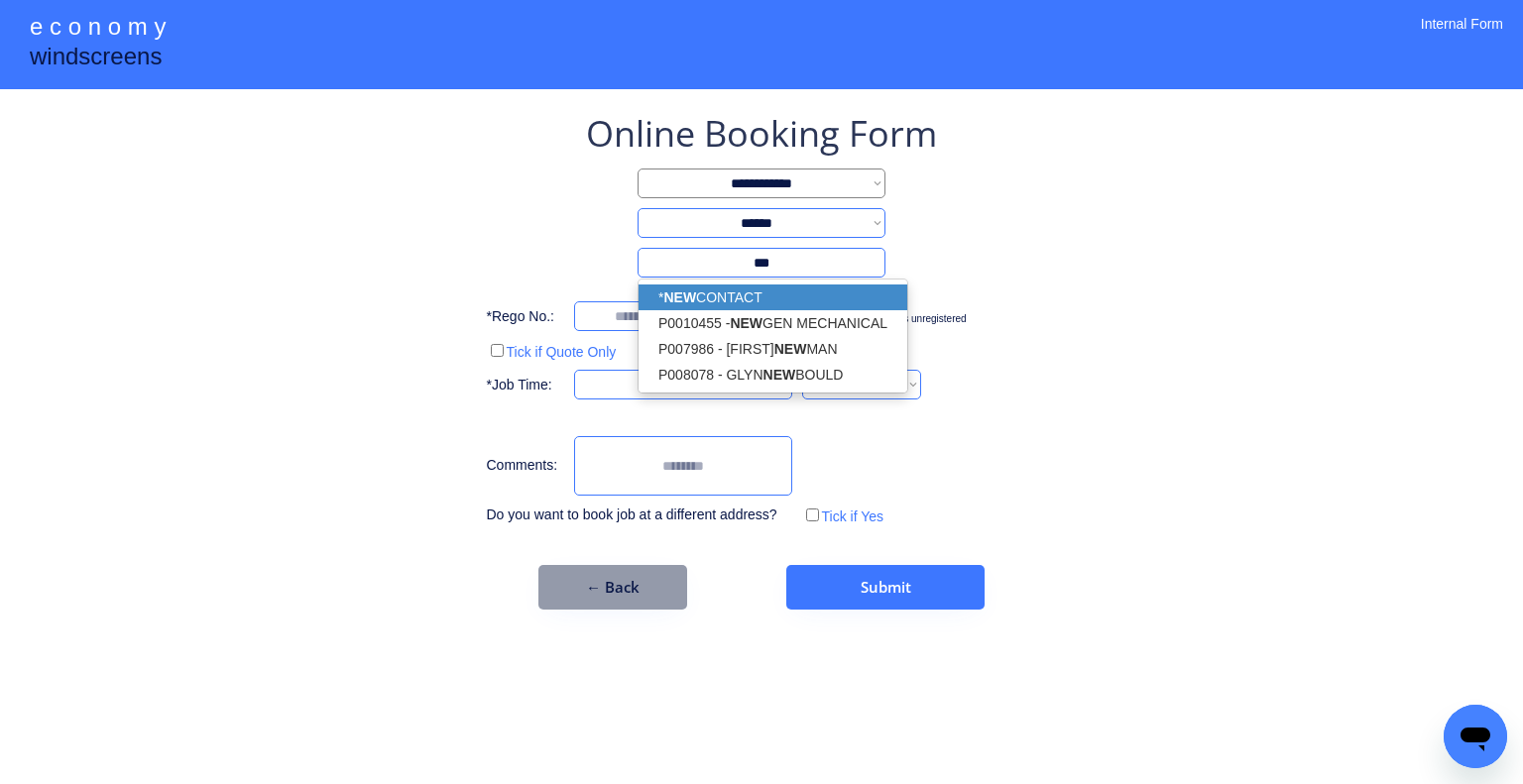 drag, startPoint x: 825, startPoint y: 289, endPoint x: 1326, endPoint y: 280, distance: 501.081 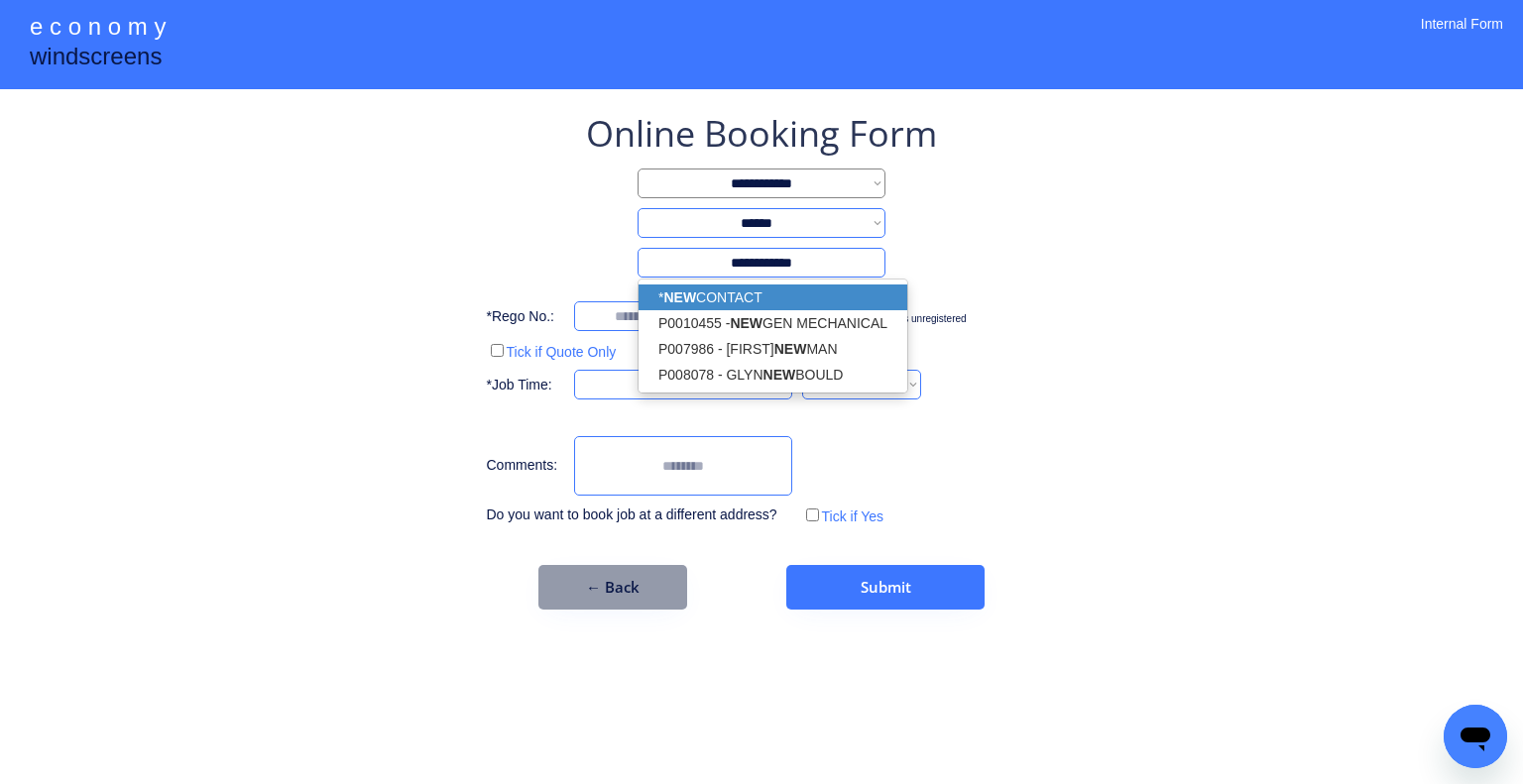 type on "**********" 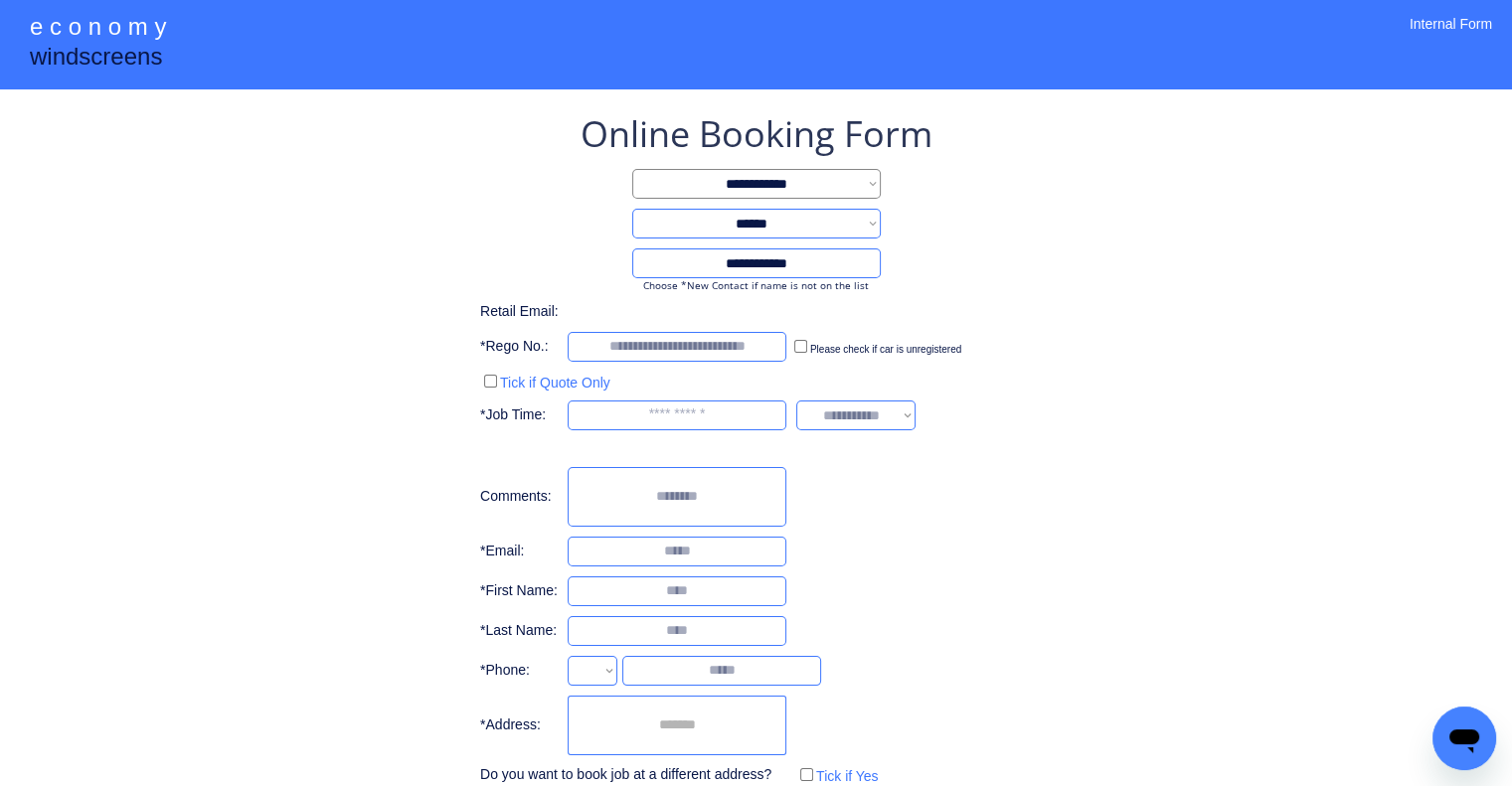 click on "**********" at bounding box center (756, 449) 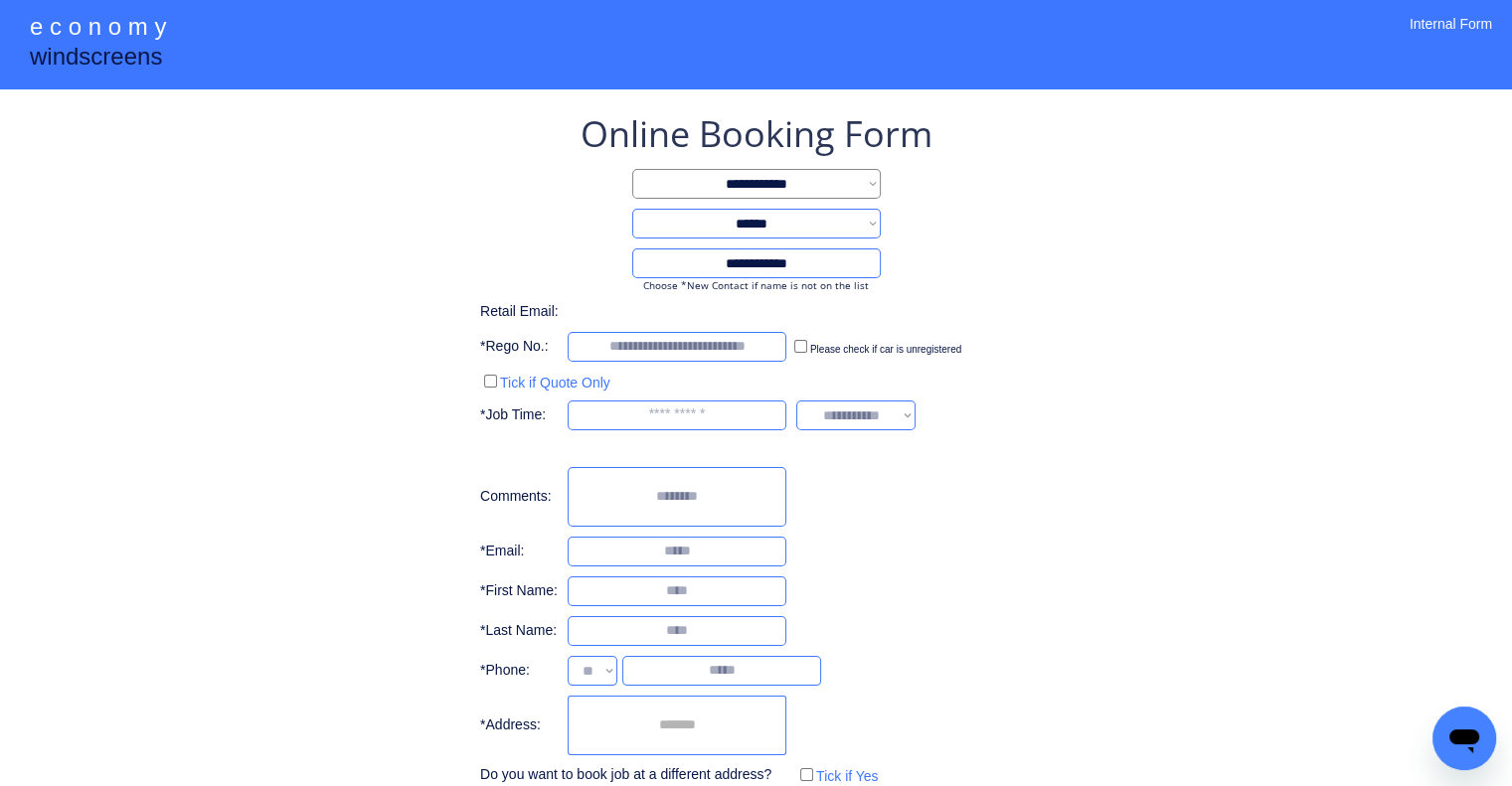 select on "**********" 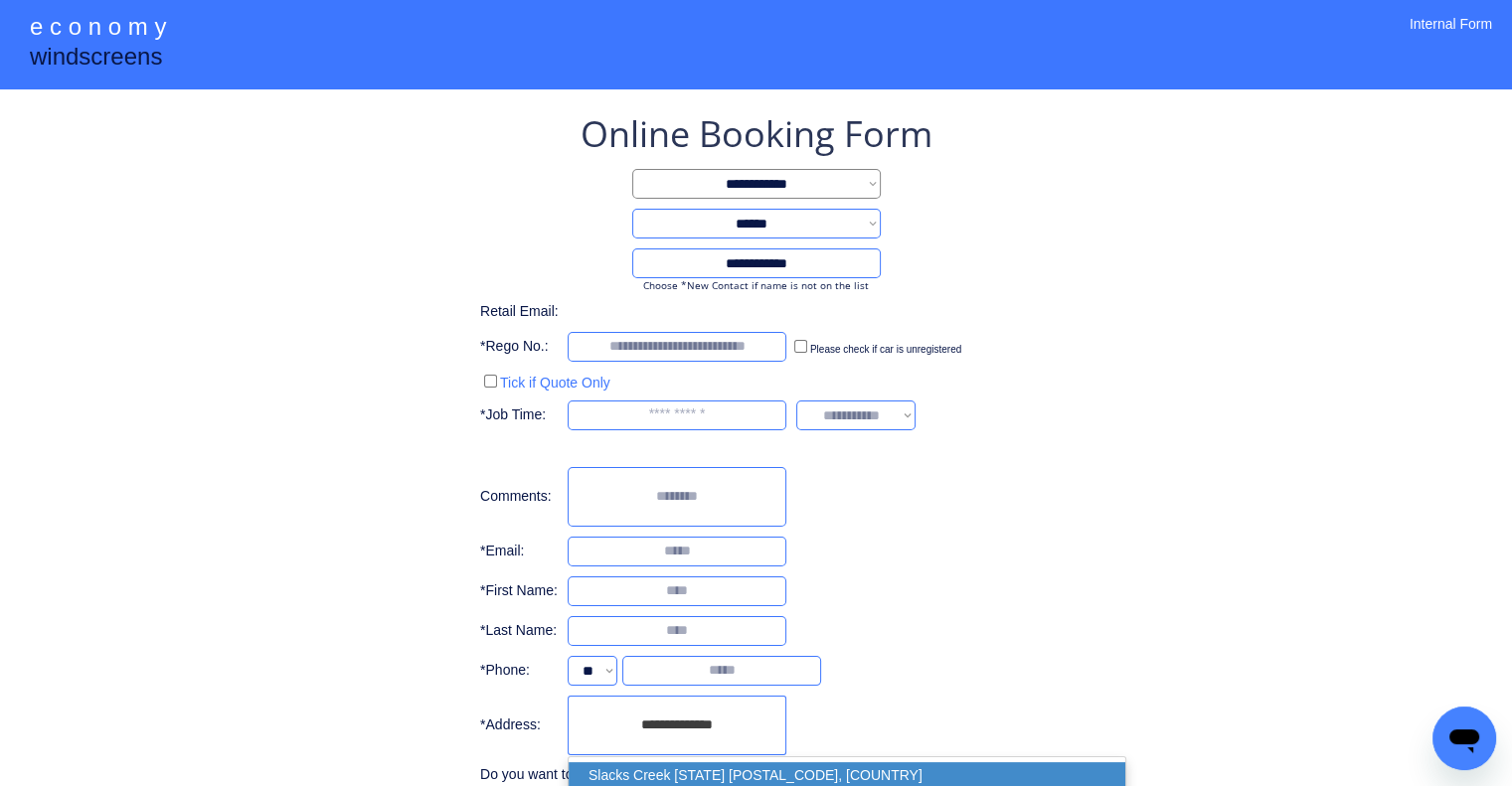 click on "Slacks Creek QLD 4127, Australia" at bounding box center [847, 775] 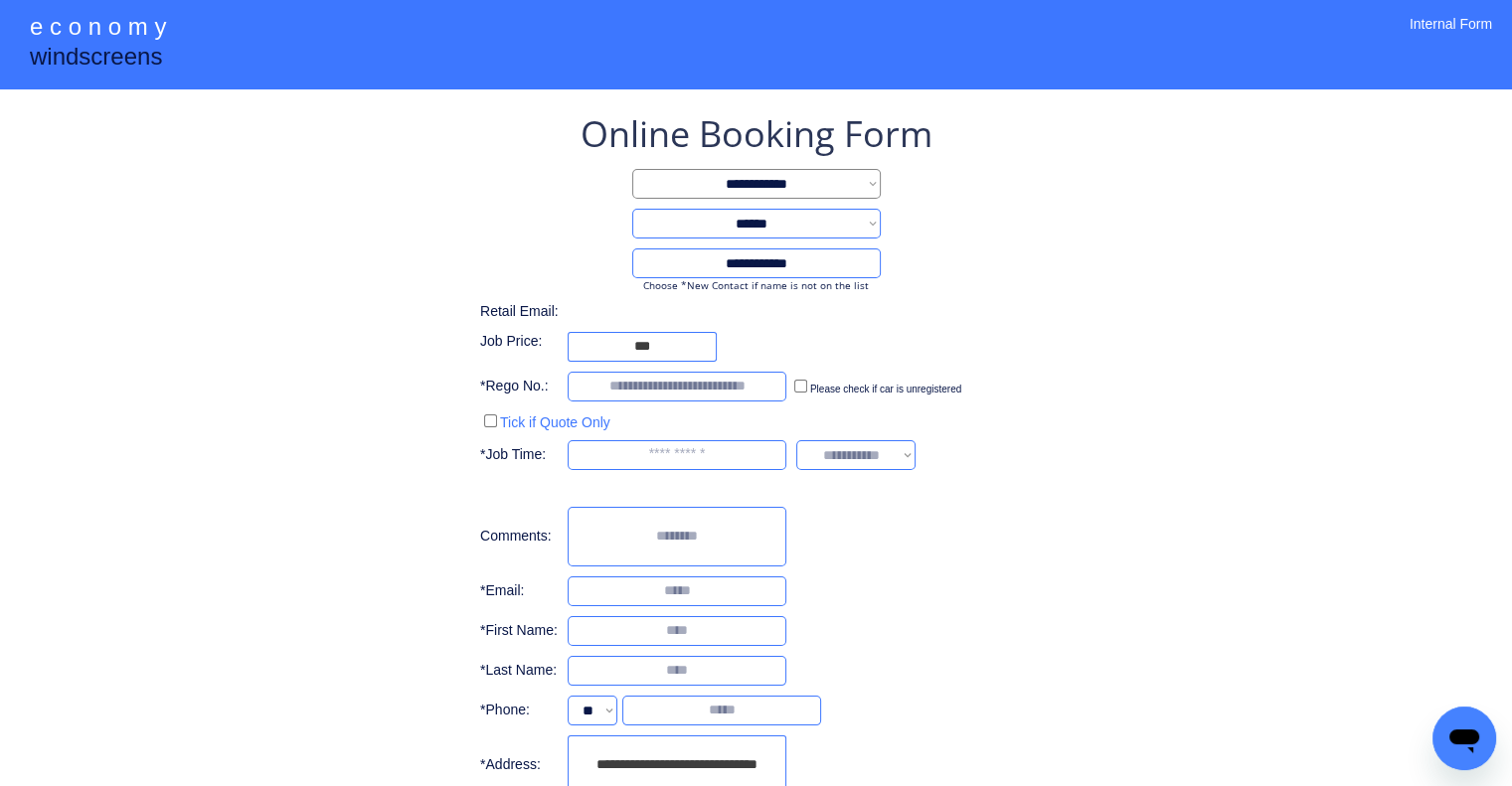 type on "**********" 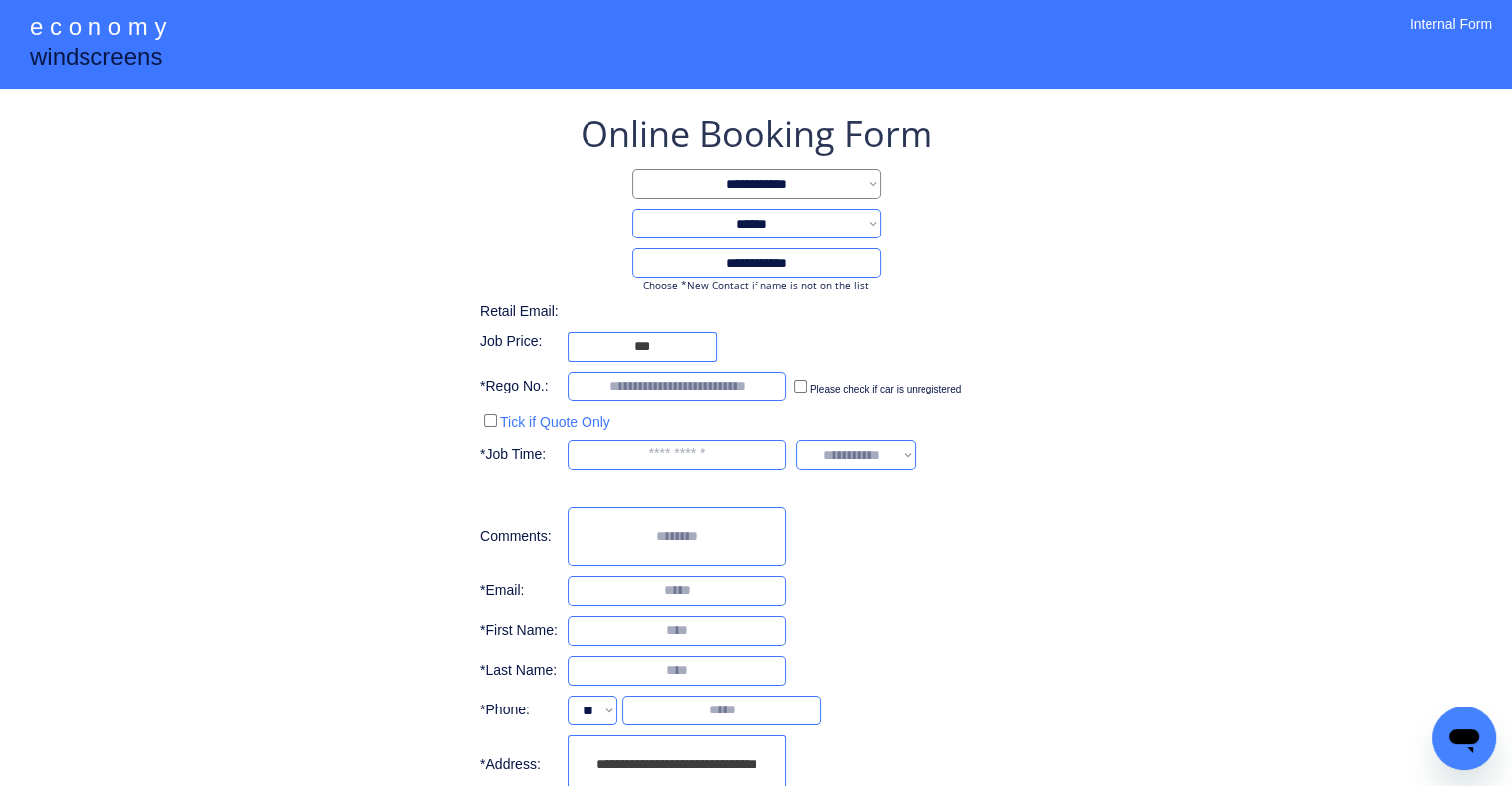 click on "**********" at bounding box center (756, 484) 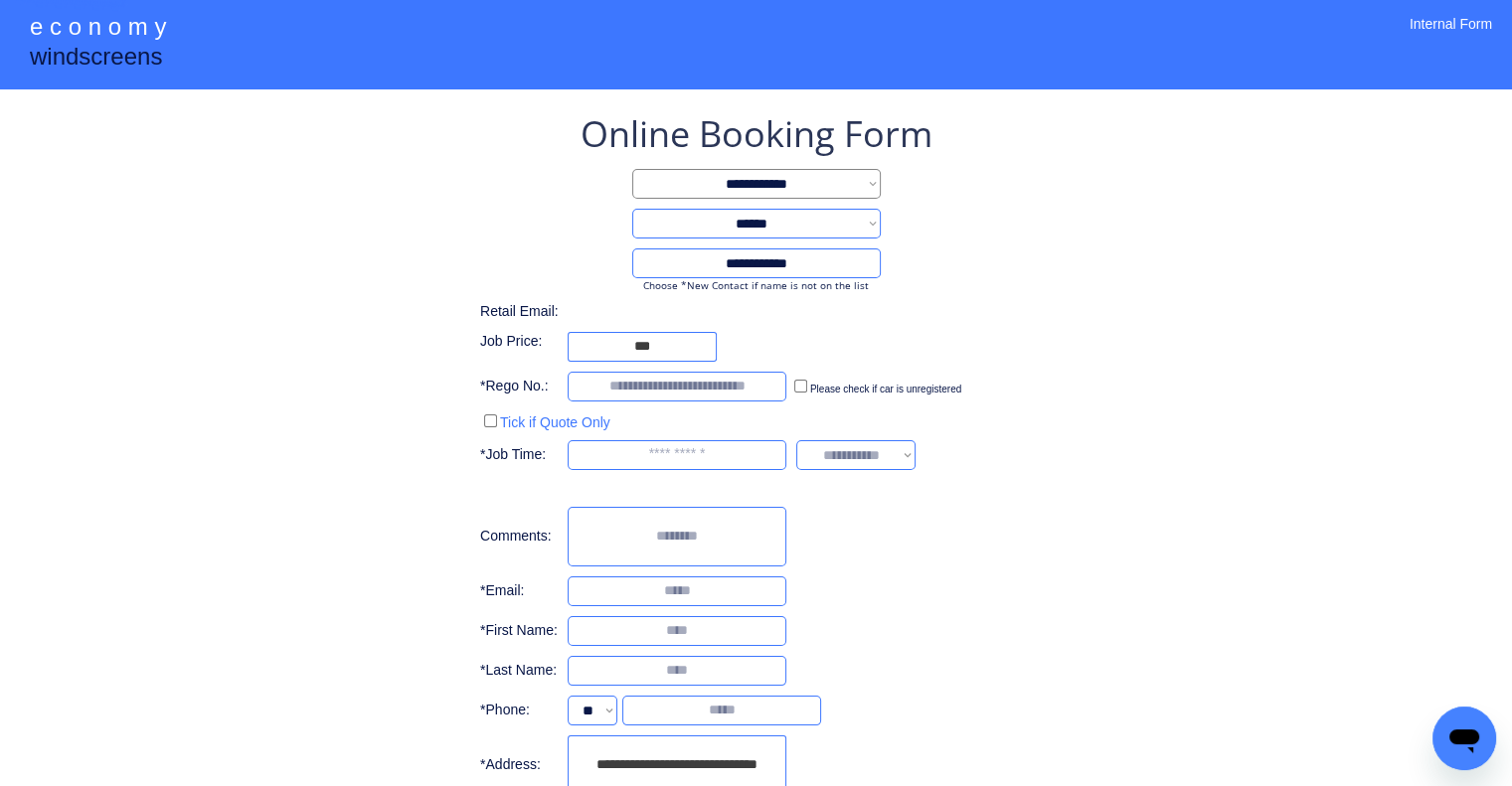 click on "**********" at bounding box center [756, 484] 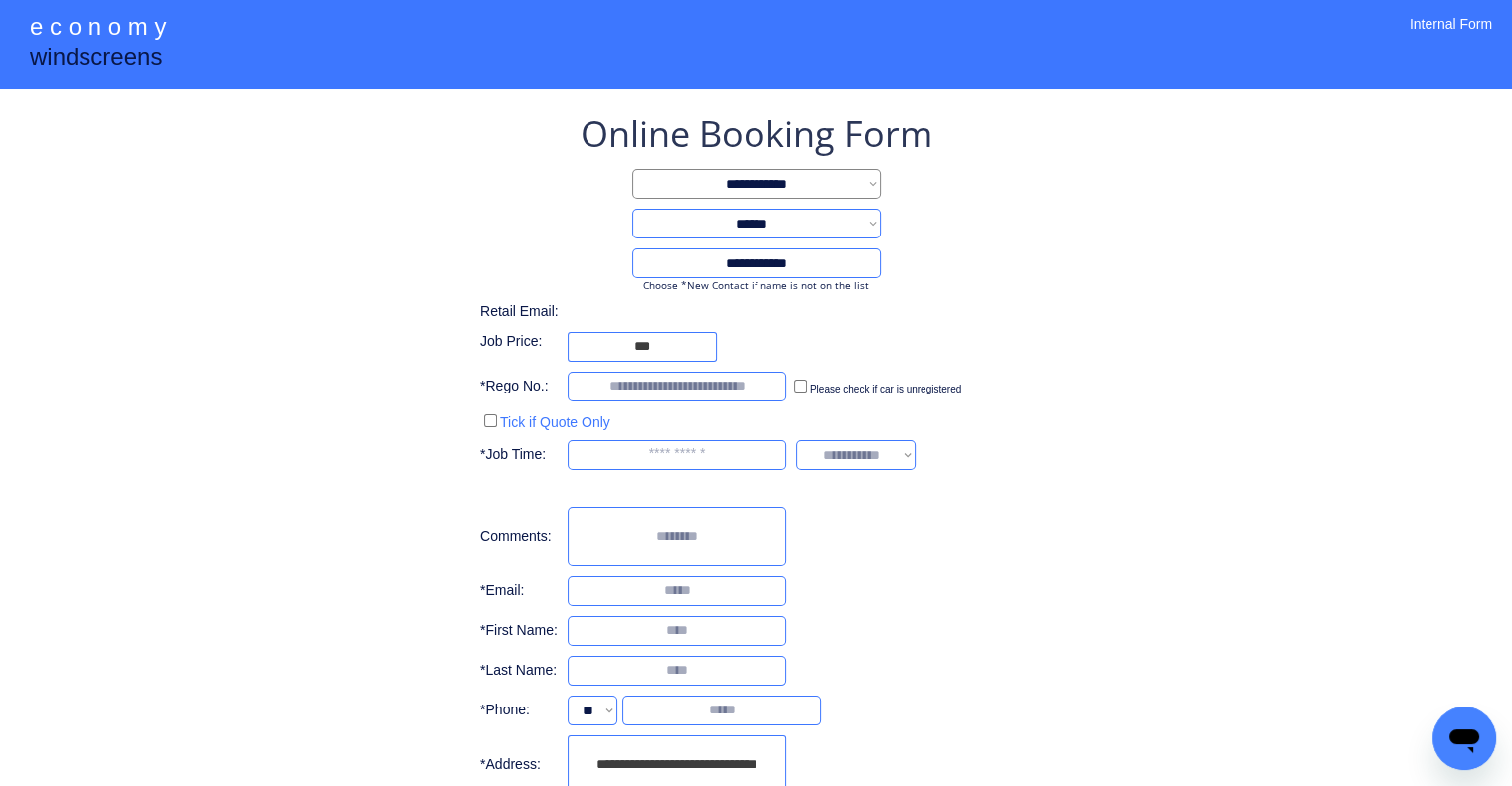 click on "**********" at bounding box center (756, 469) 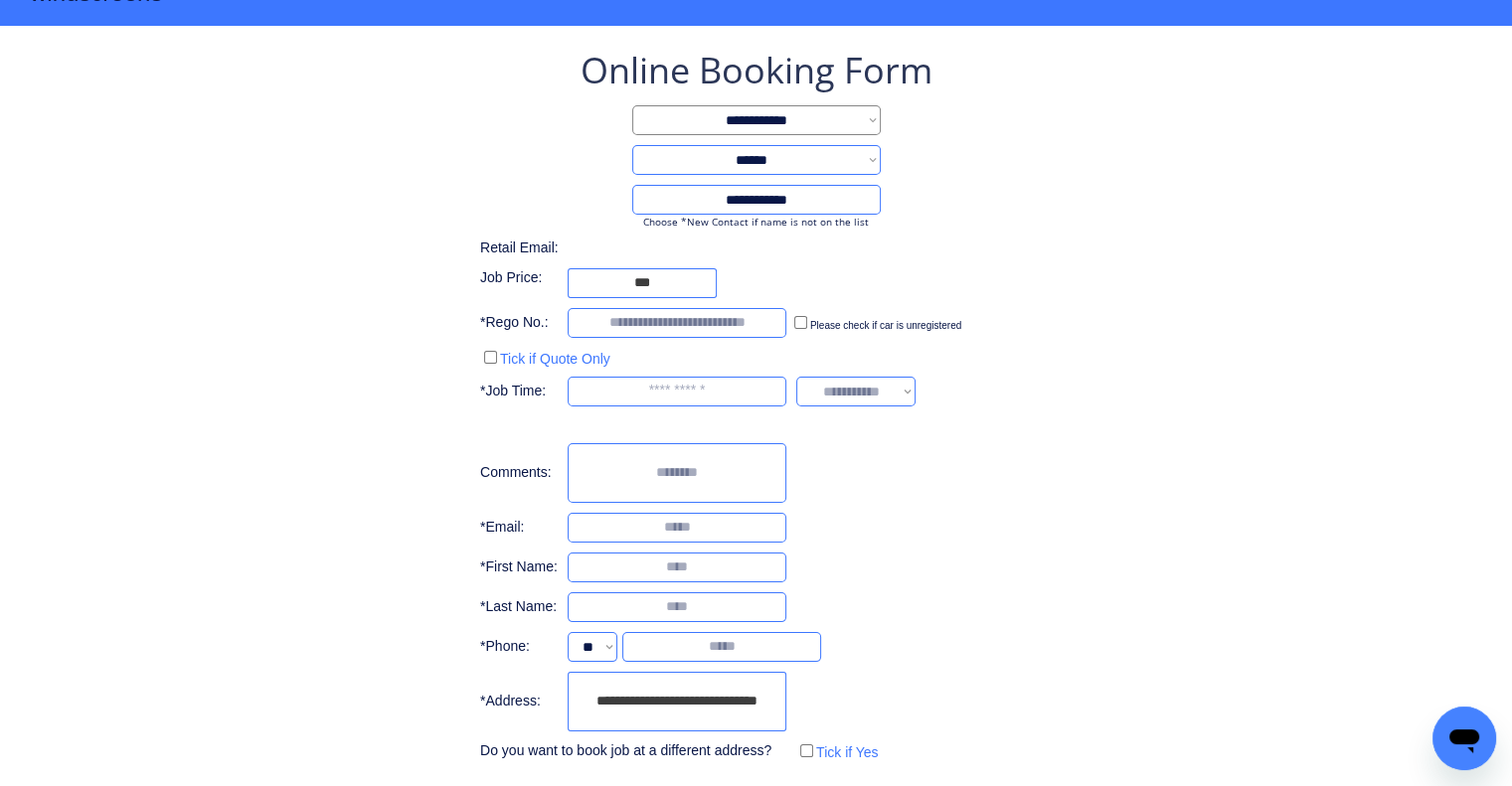 scroll, scrollTop: 99, scrollLeft: 0, axis: vertical 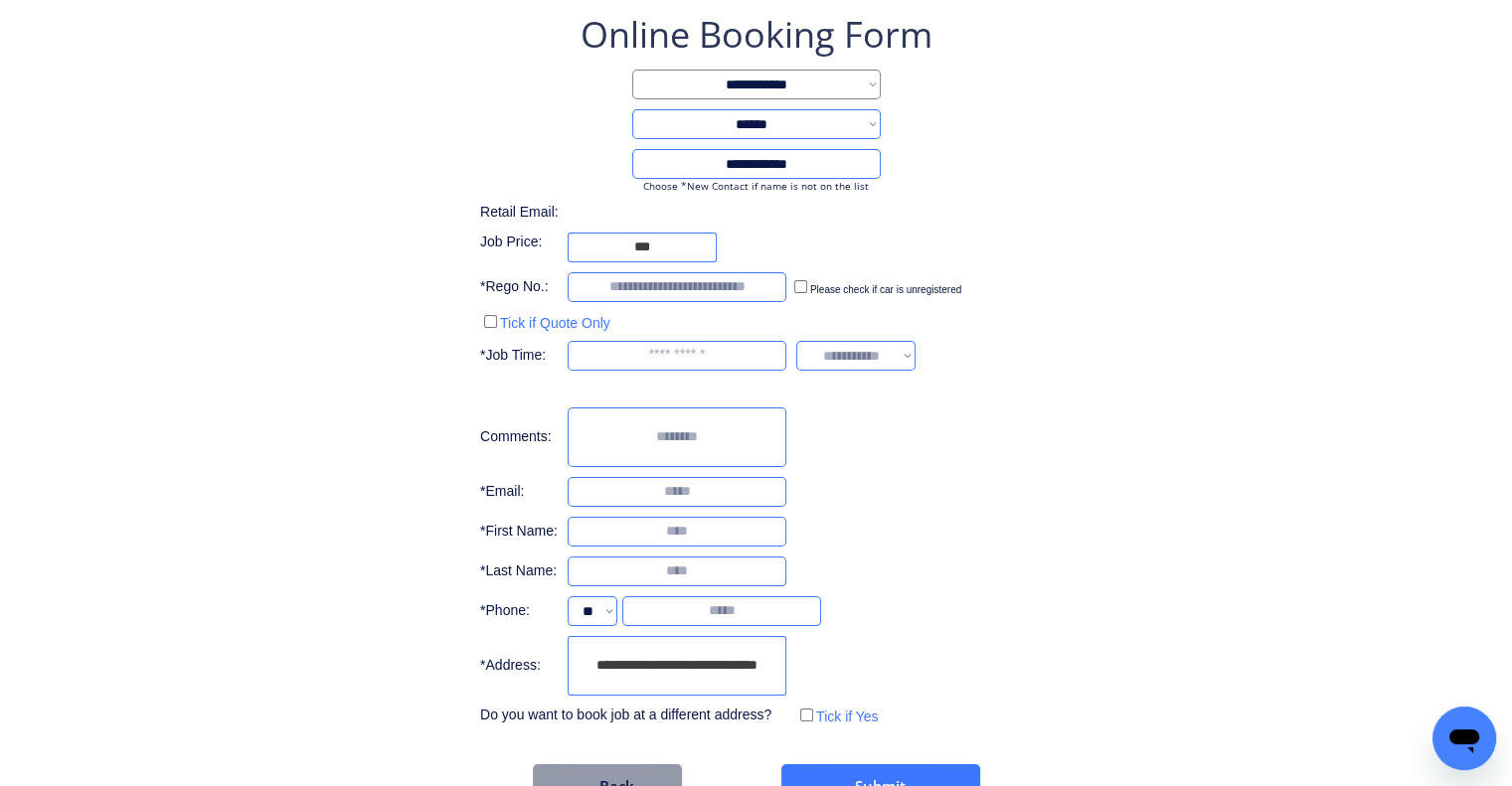 drag, startPoint x: 982, startPoint y: 440, endPoint x: 967, endPoint y: 464, distance: 28.301943 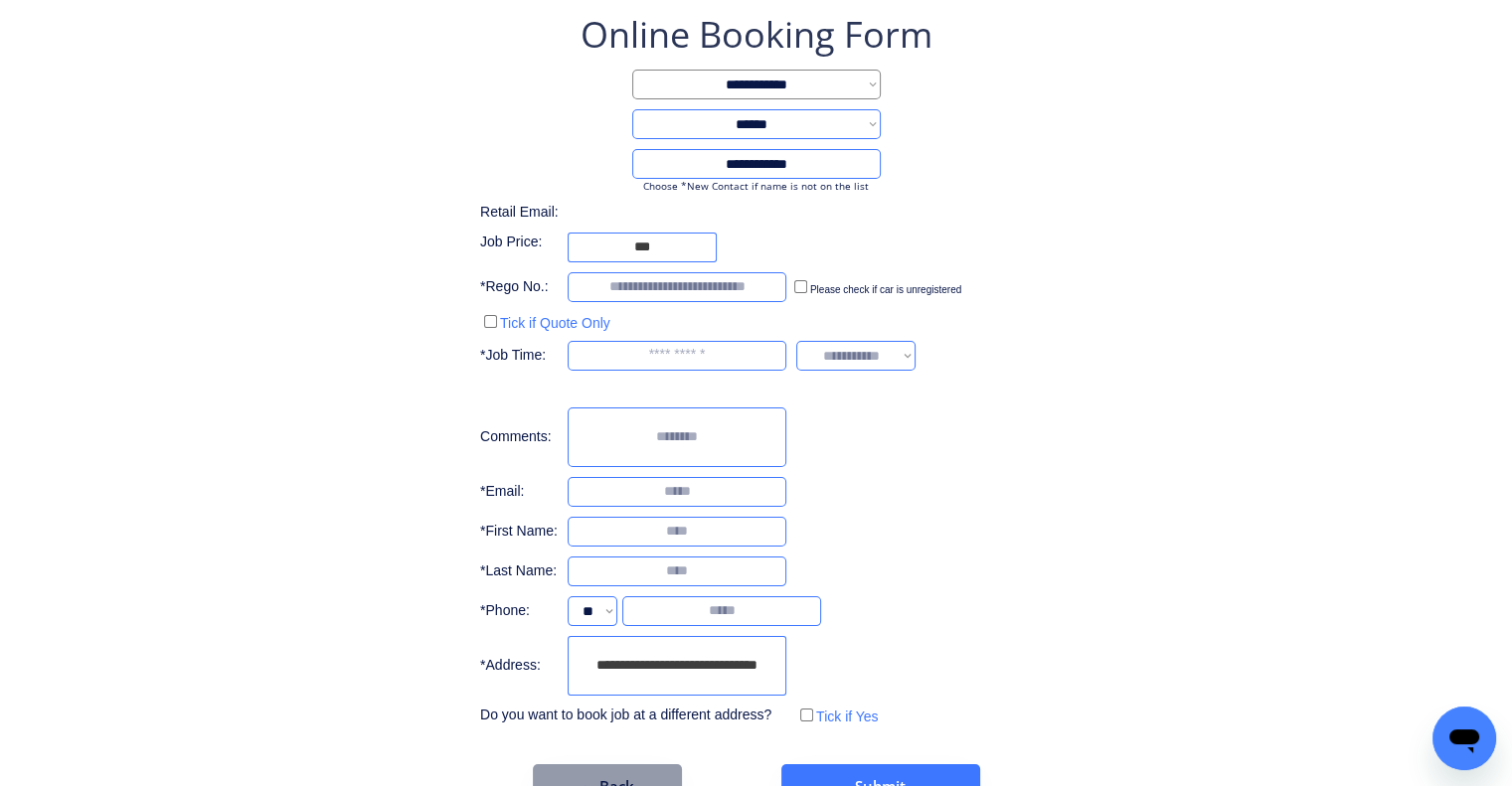click on "**********" at bounding box center [756, 409] 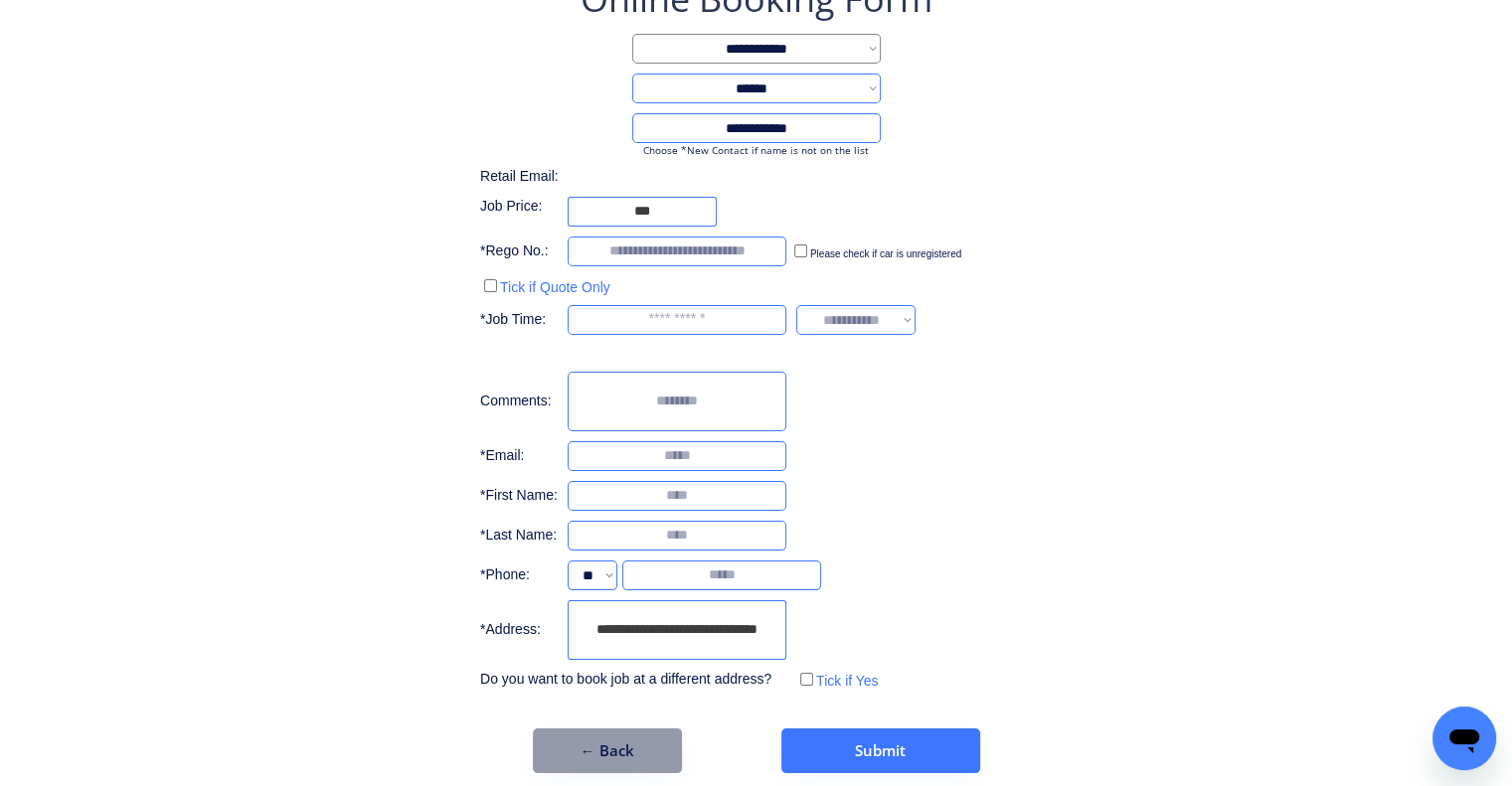 scroll, scrollTop: 152, scrollLeft: 0, axis: vertical 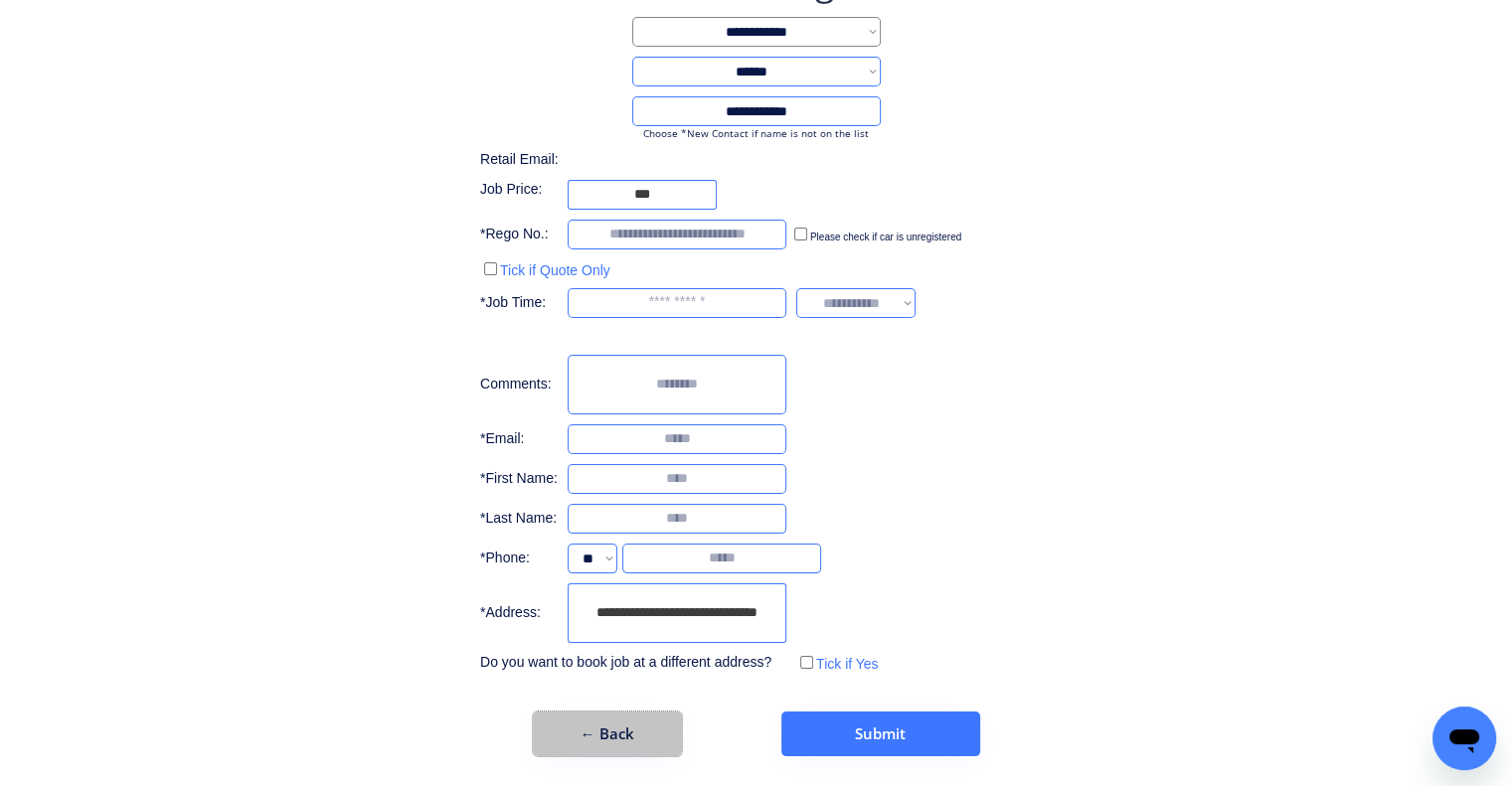 click on "←   Back" at bounding box center (607, 733) 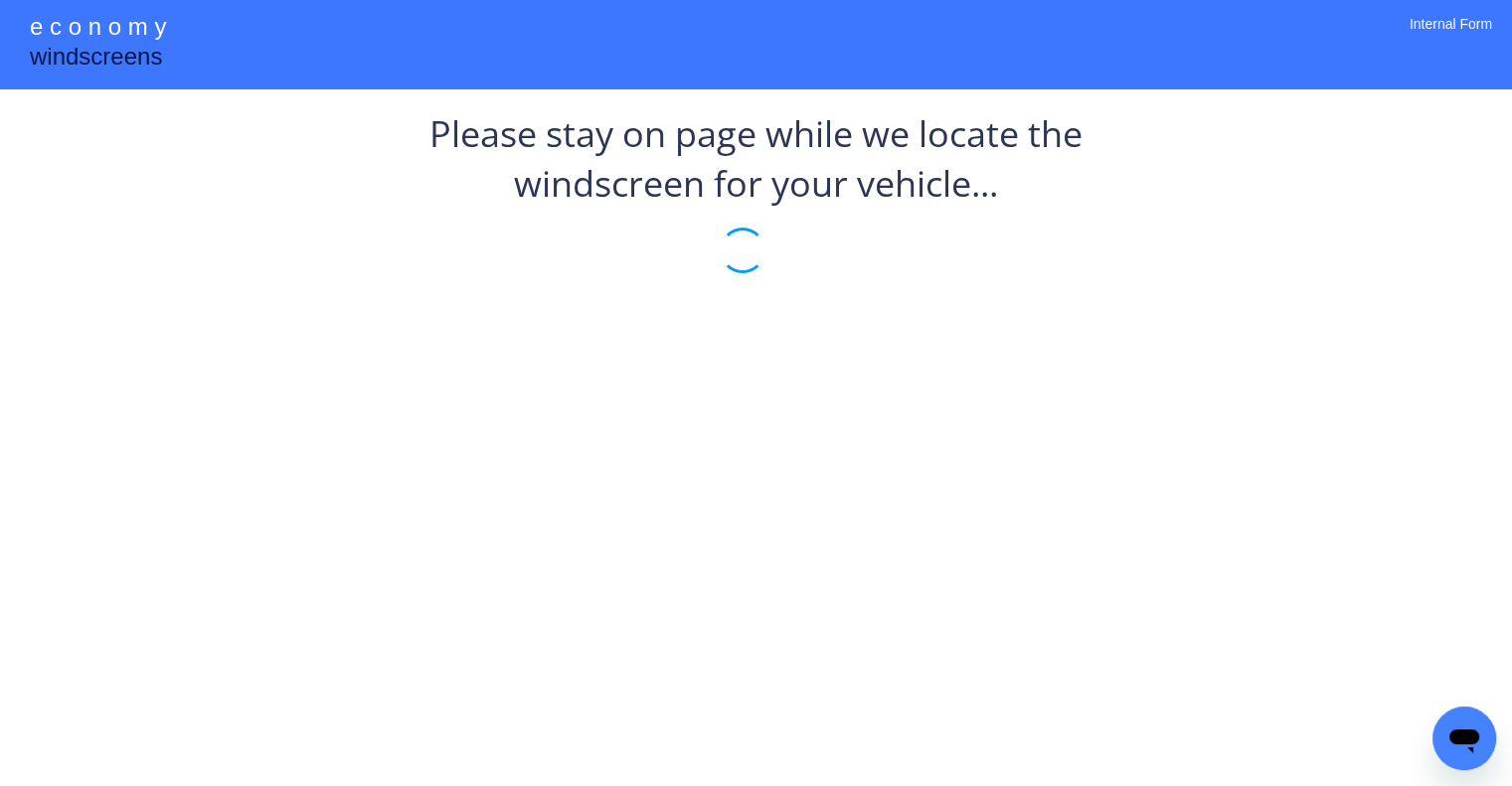 scroll, scrollTop: 0, scrollLeft: 0, axis: both 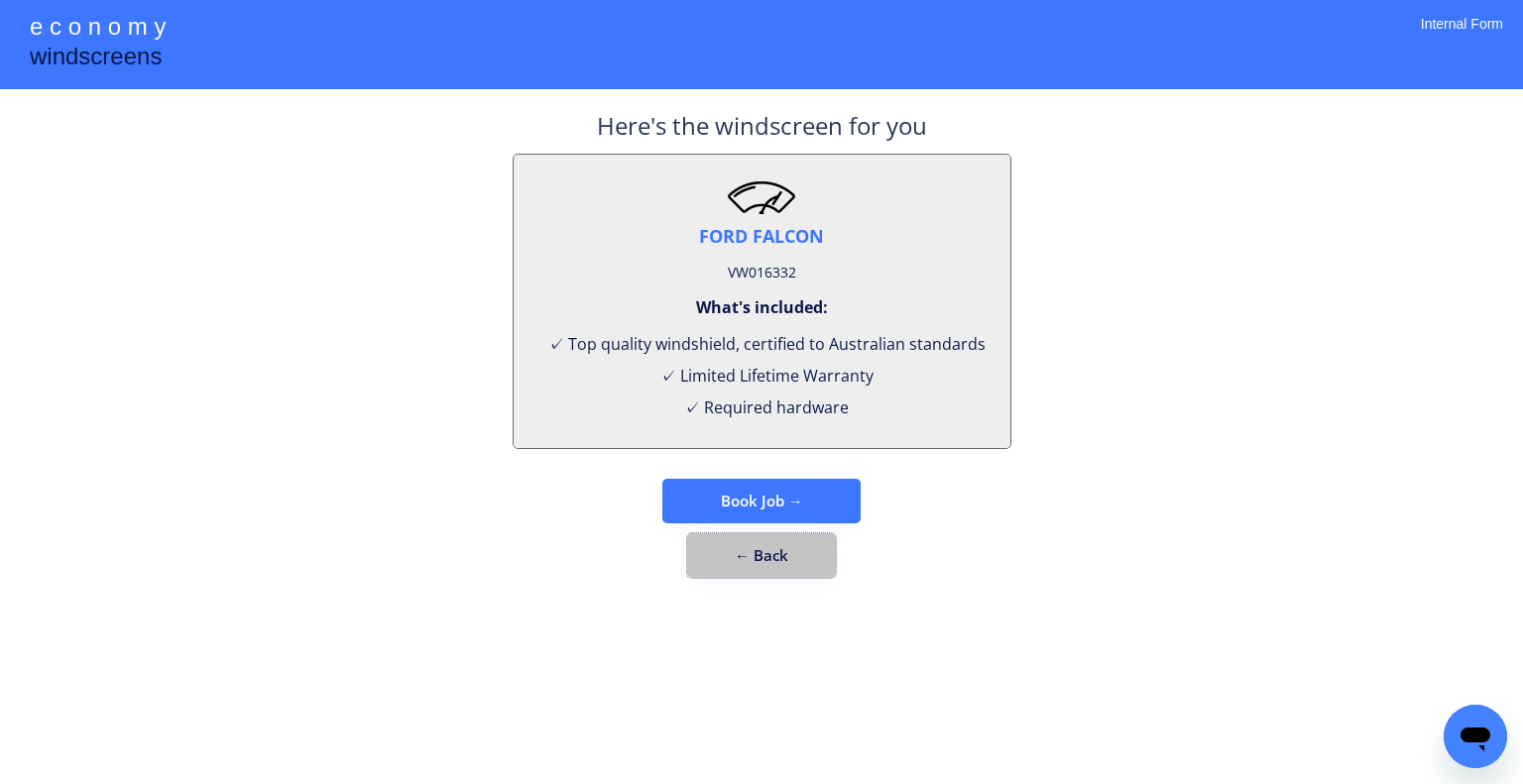 click on "←   Back" at bounding box center [762, 555] 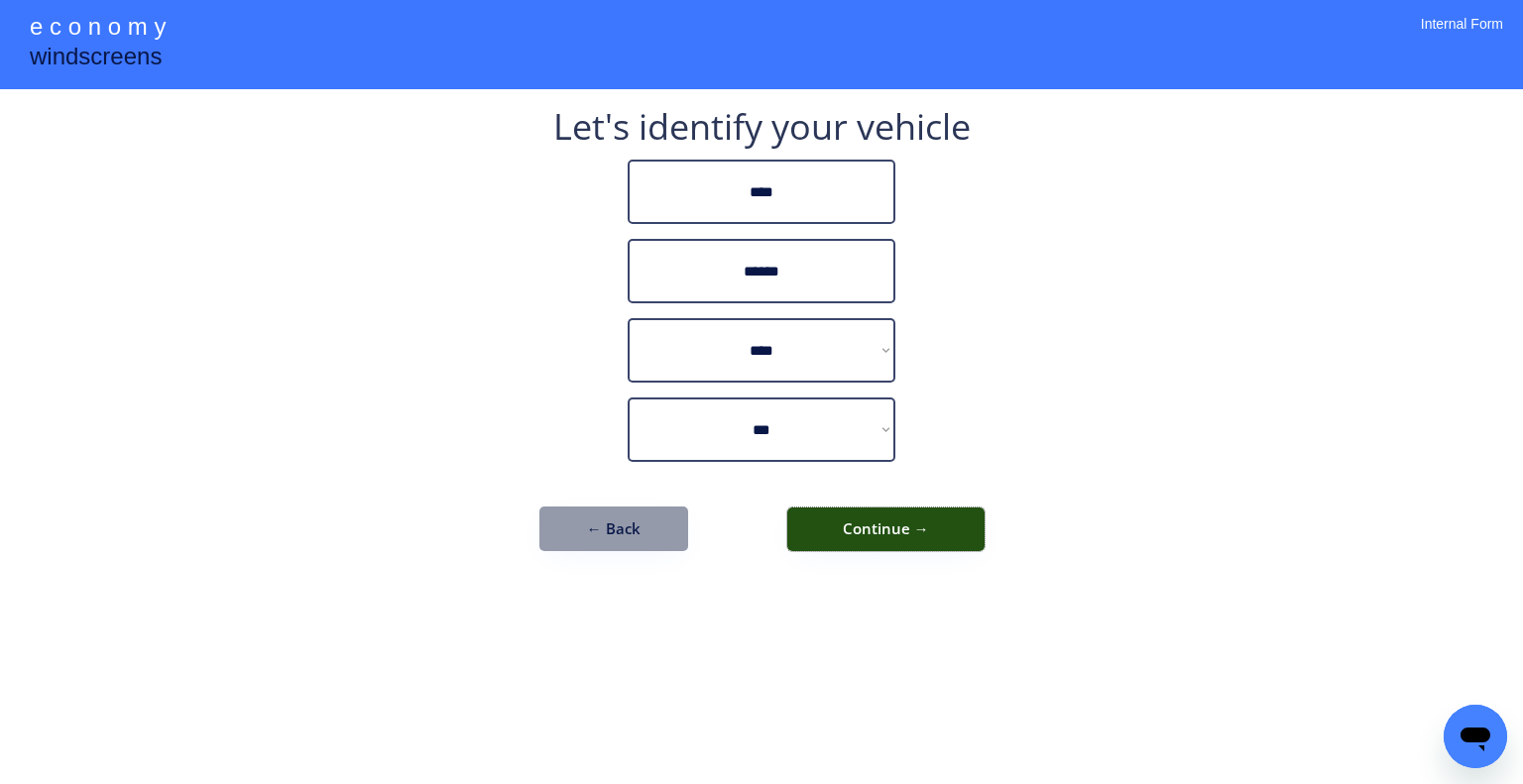 click on "Continue    →" at bounding box center [885, 529] 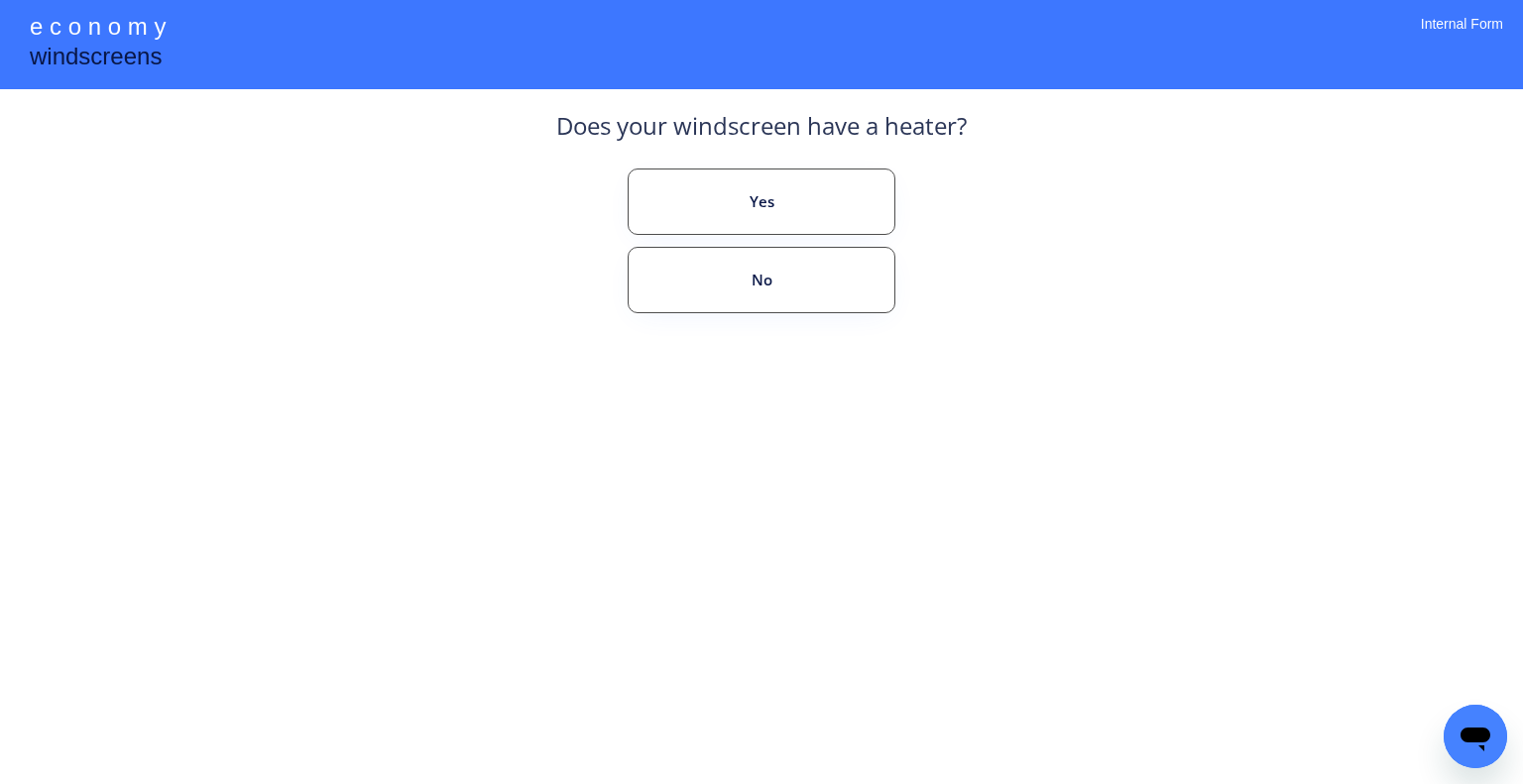 click on "**********" at bounding box center (762, 392) 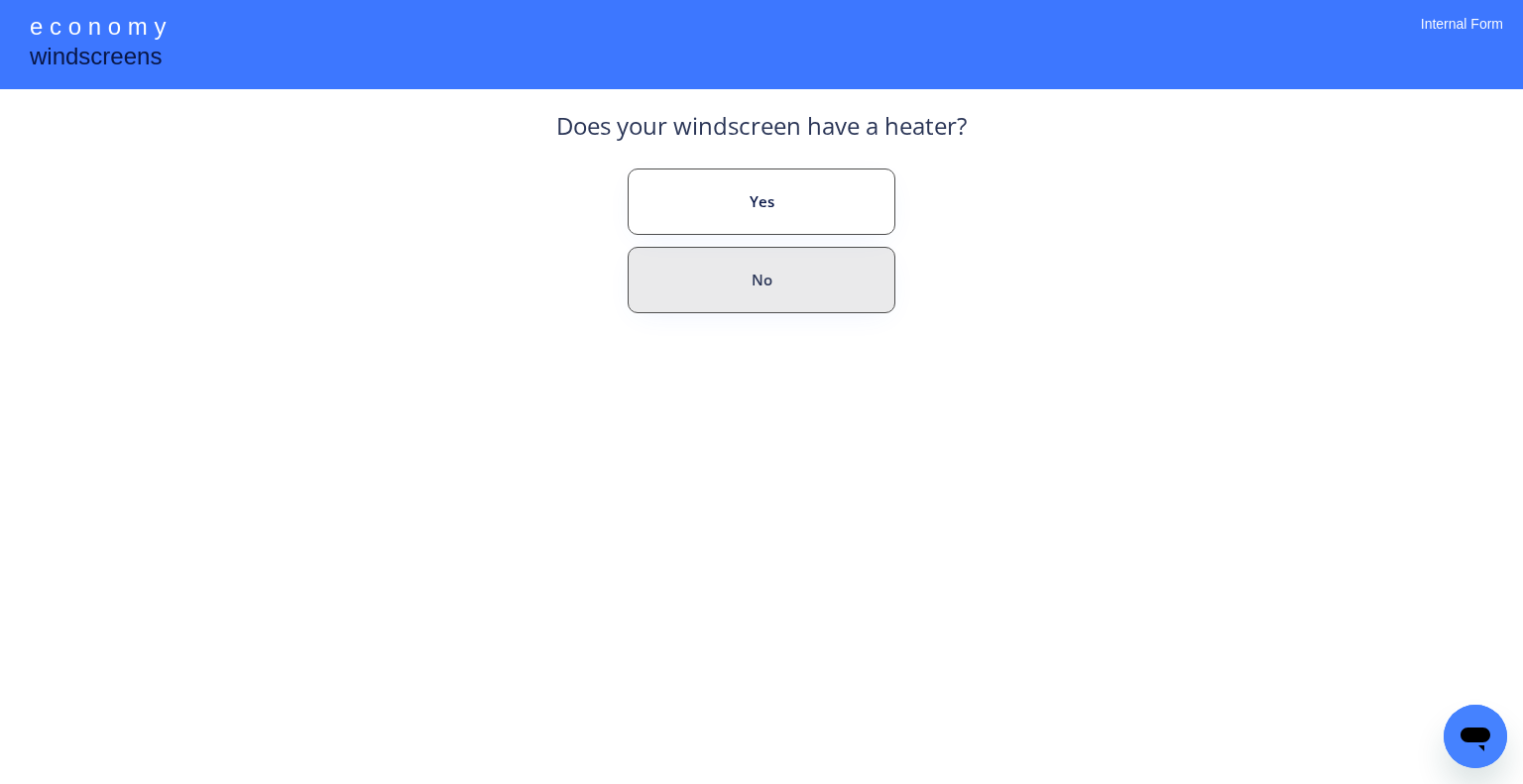 click on "No" at bounding box center [762, 280] 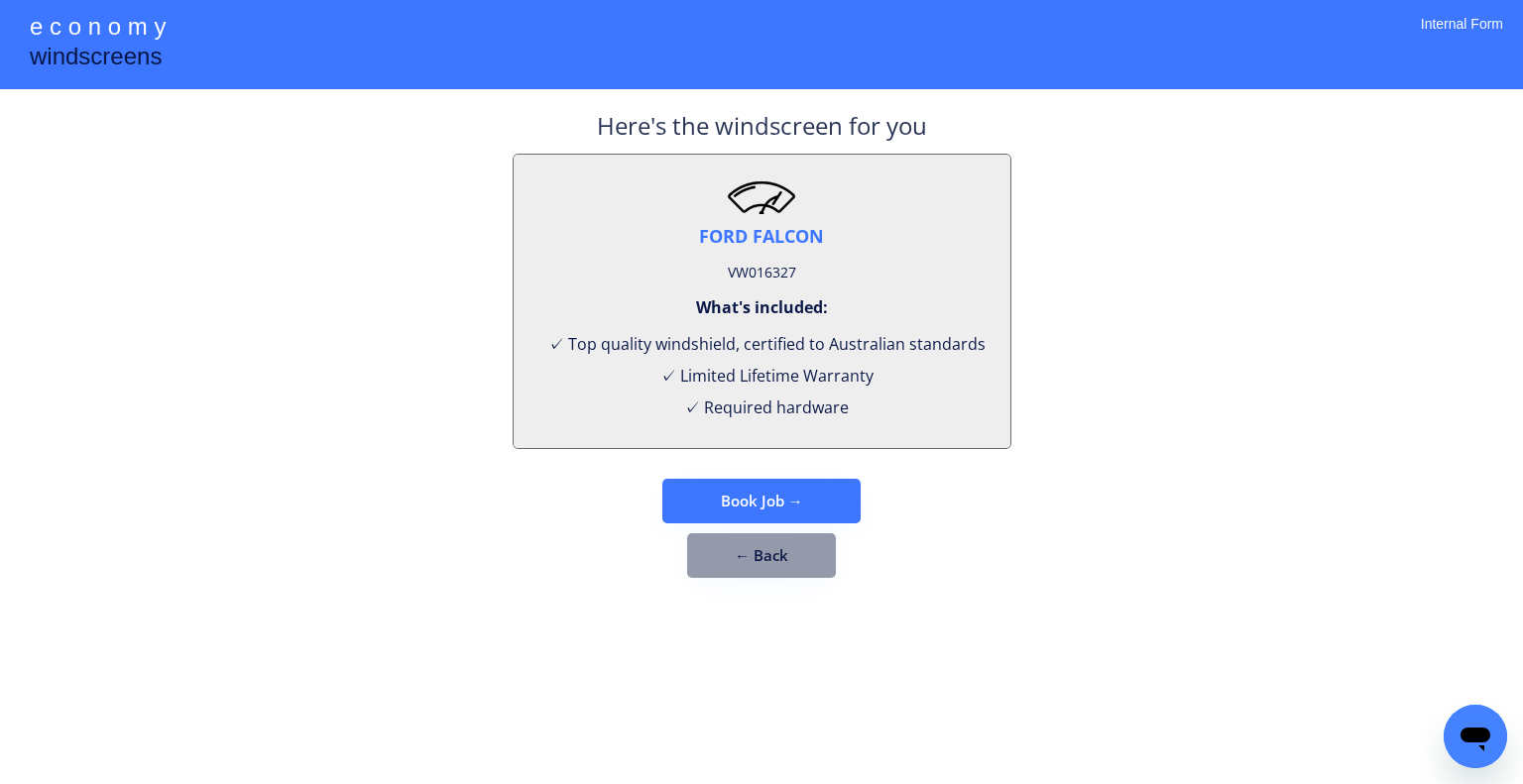click on "**********" at bounding box center [762, 392] 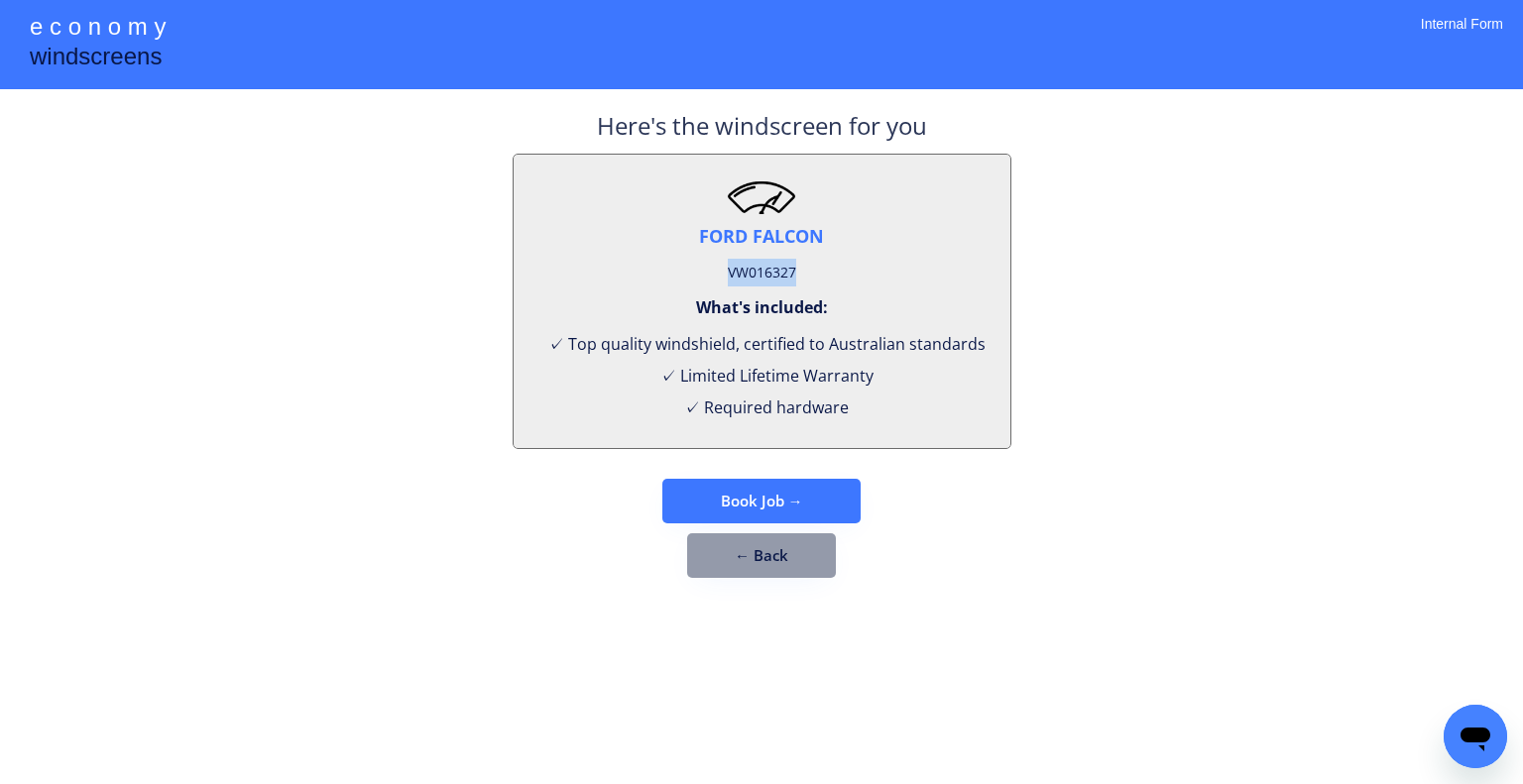 drag, startPoint x: 746, startPoint y: 276, endPoint x: 758, endPoint y: 295, distance: 22.472205 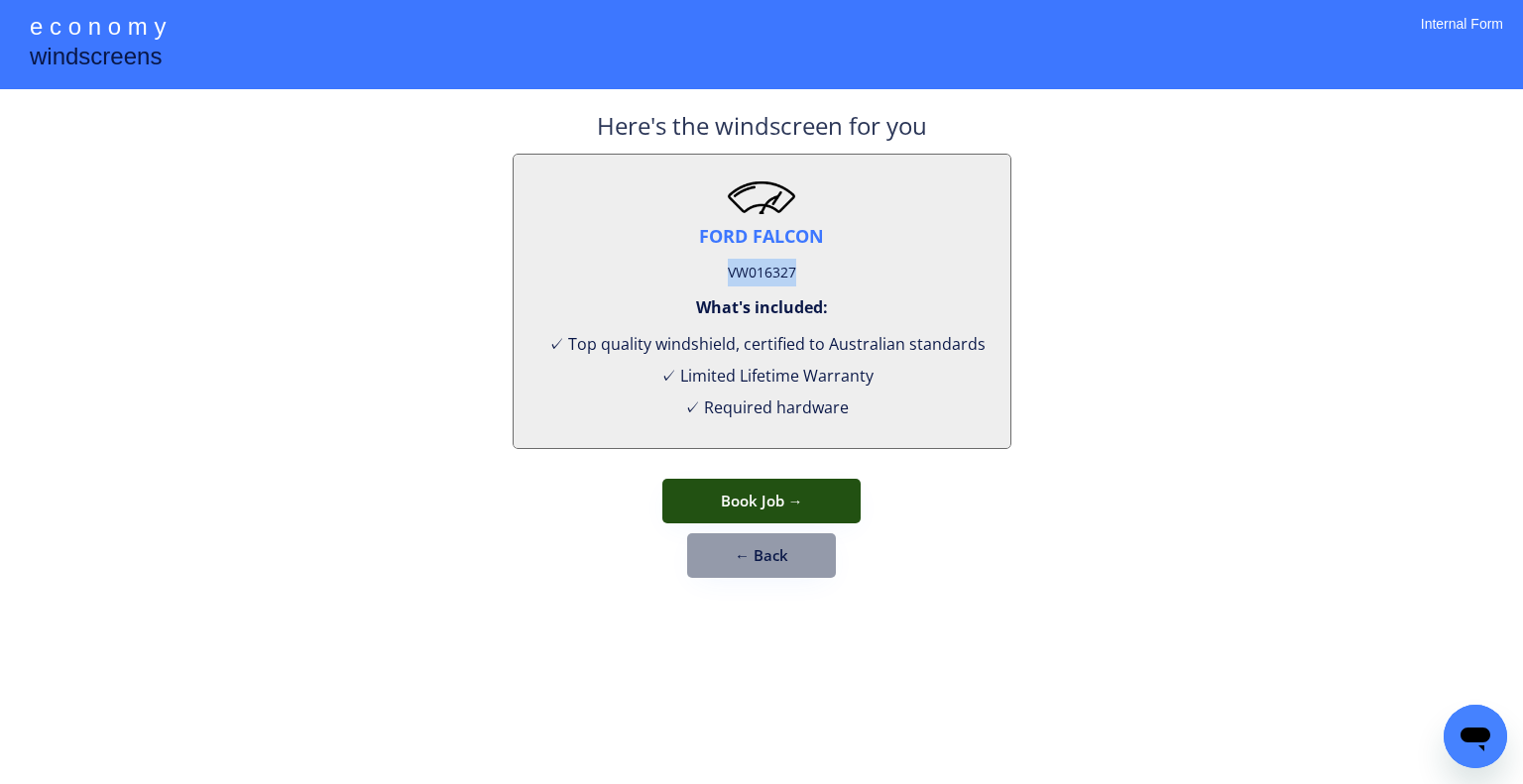 drag, startPoint x: 792, startPoint y: 512, endPoint x: 1027, endPoint y: 378, distance: 270.51987 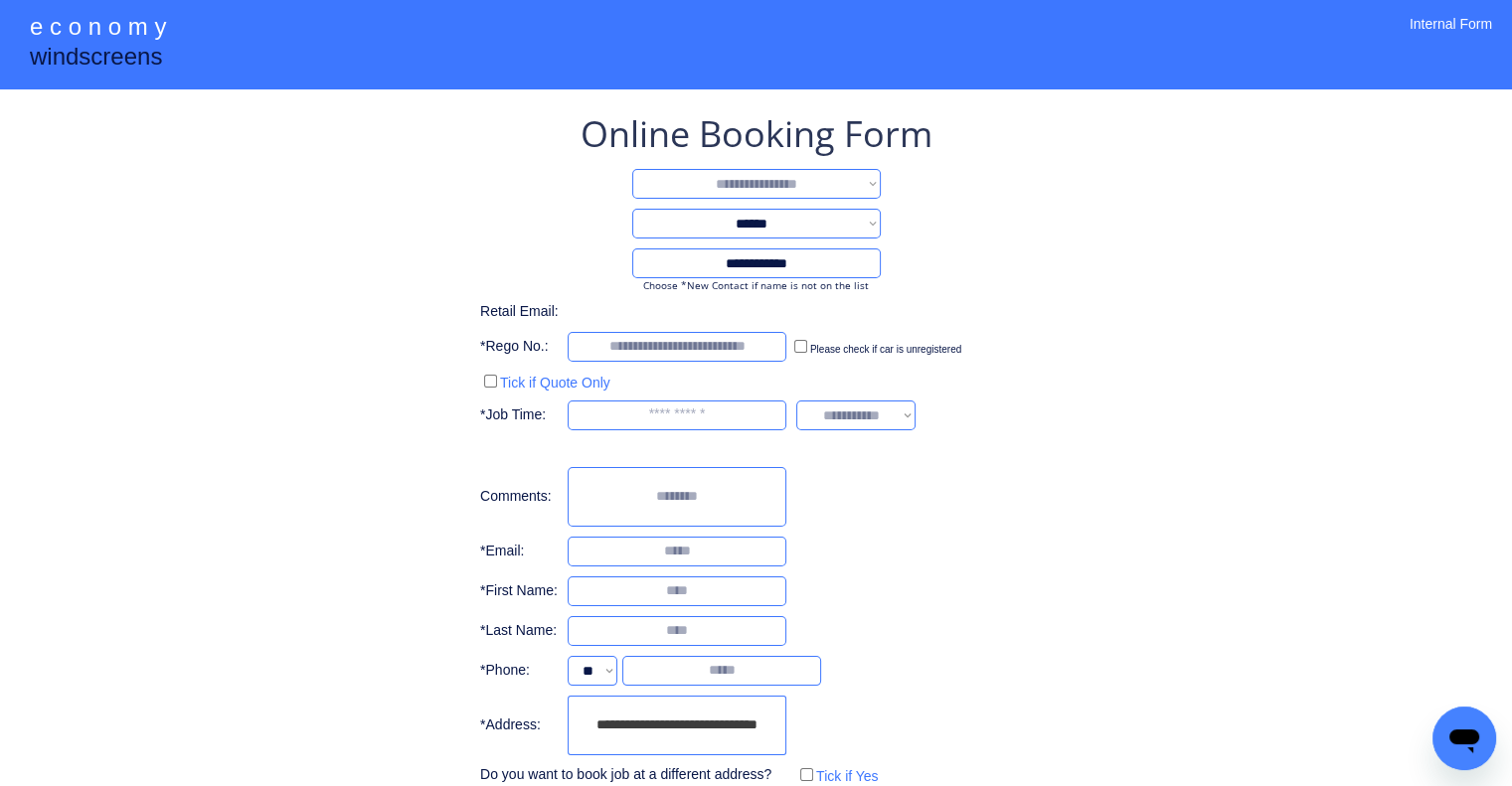 click on "**********" at bounding box center (756, 184) 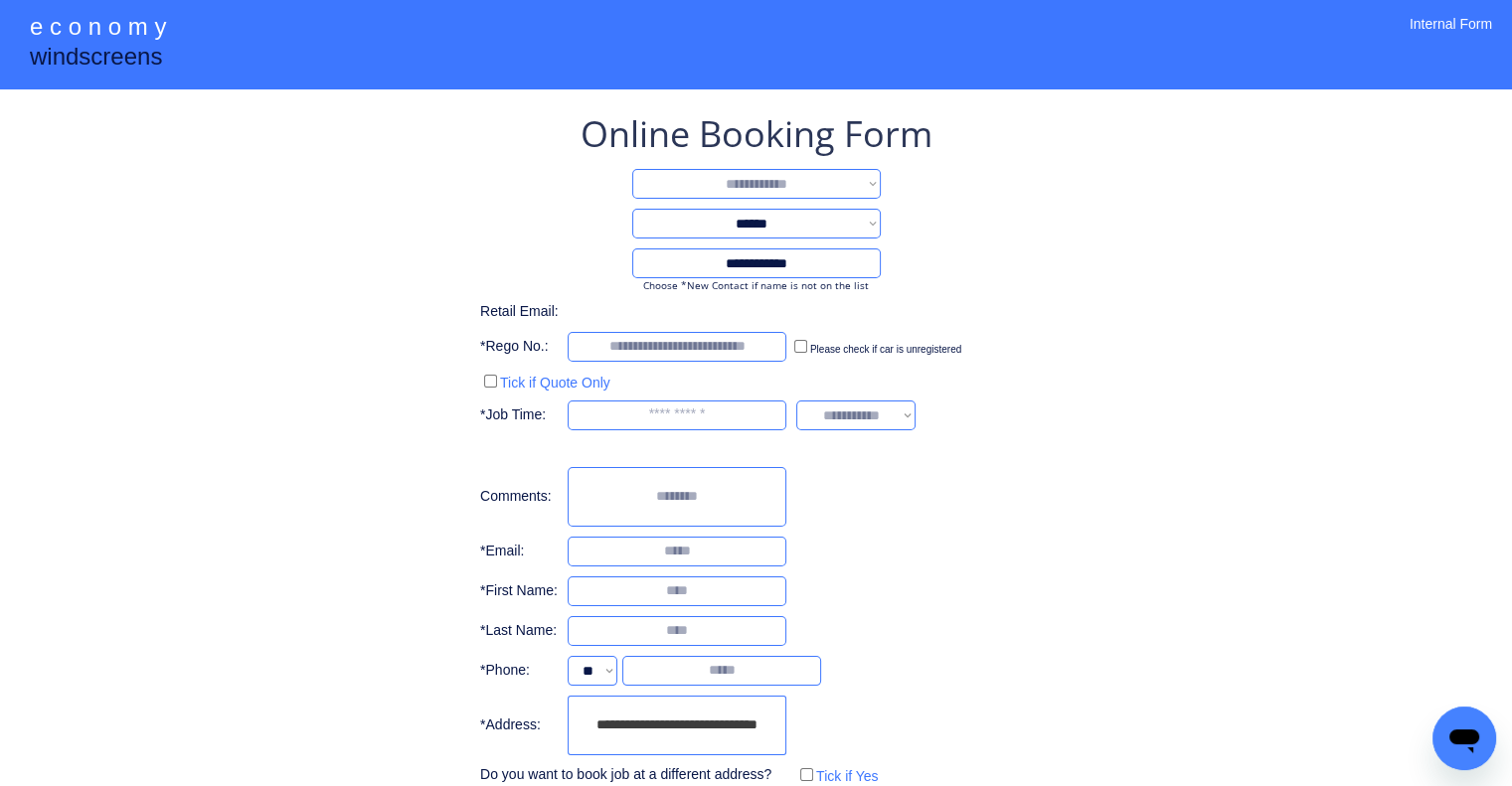 click on "**********" at bounding box center [756, 184] 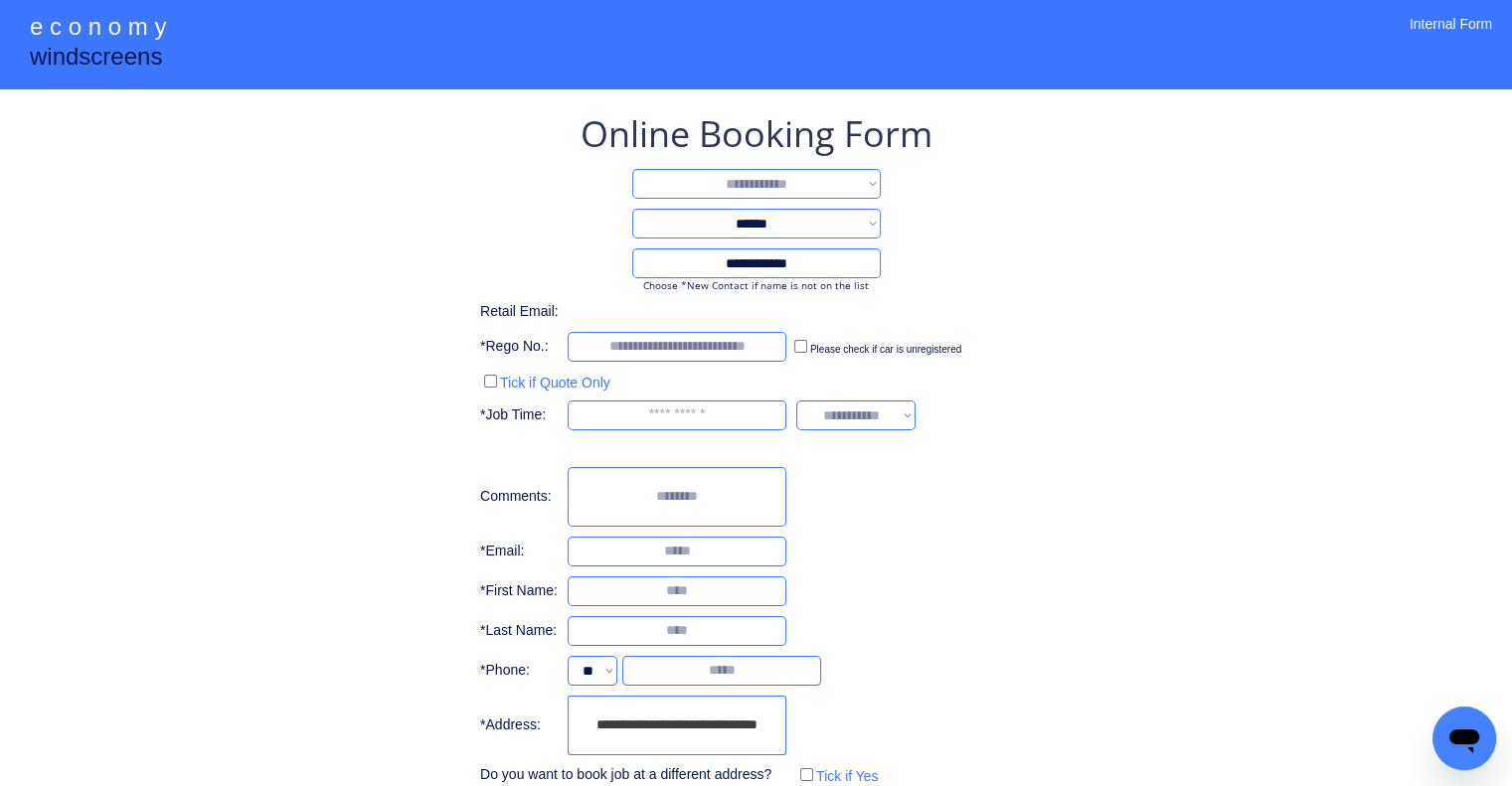 type on "***" 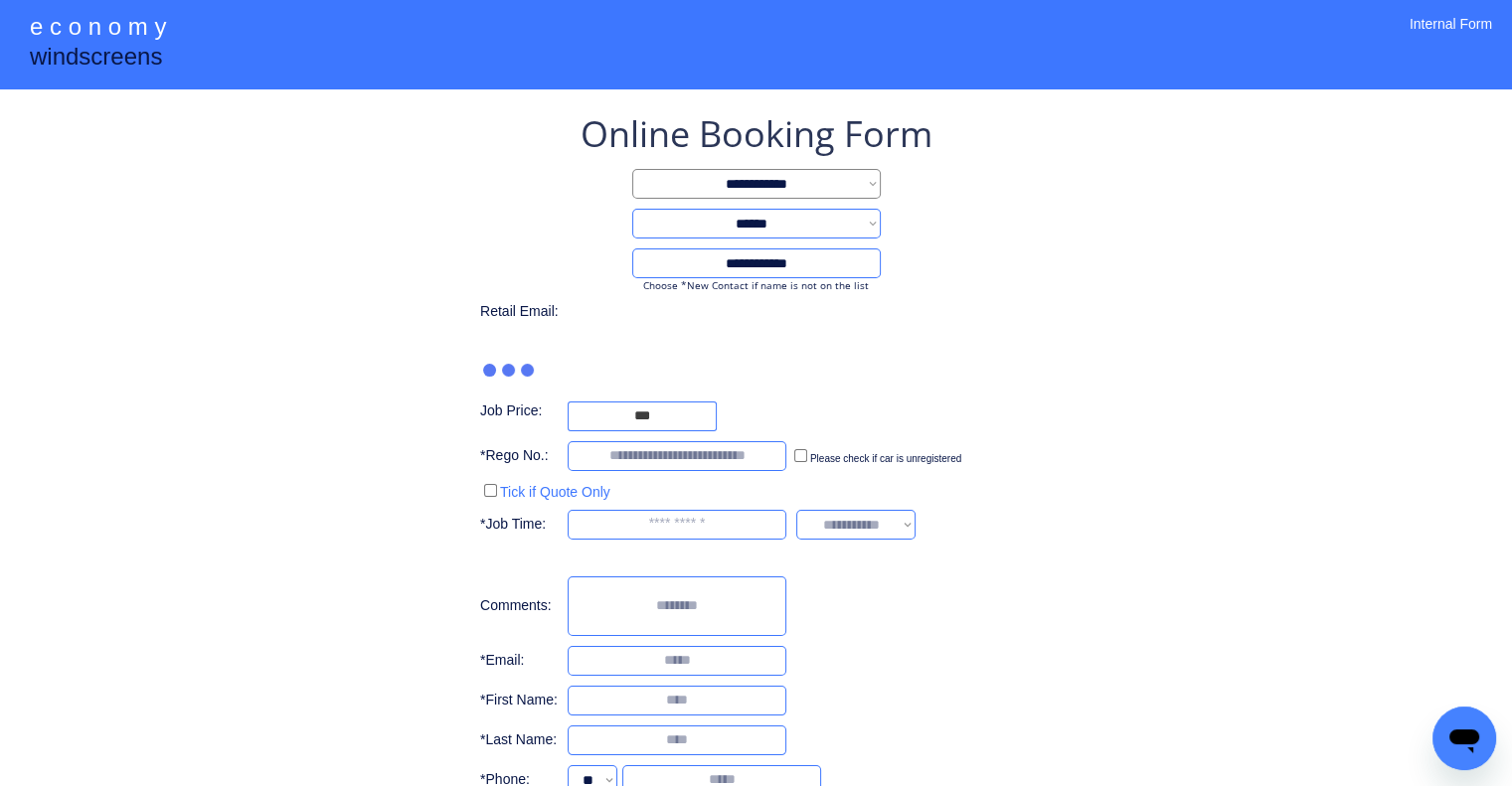 click on "**********" at bounding box center (756, 504) 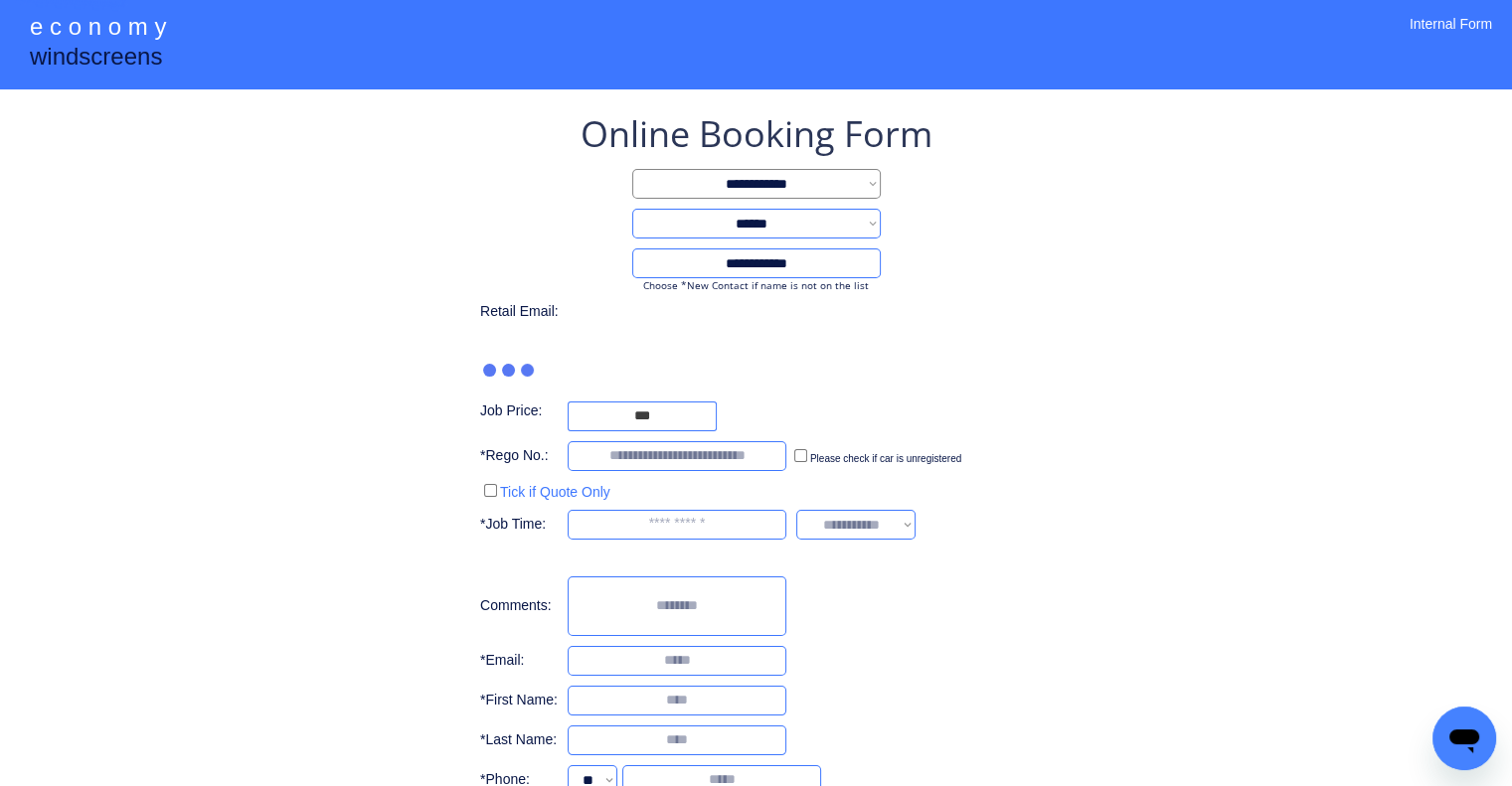 click on "**********" at bounding box center (756, 504) 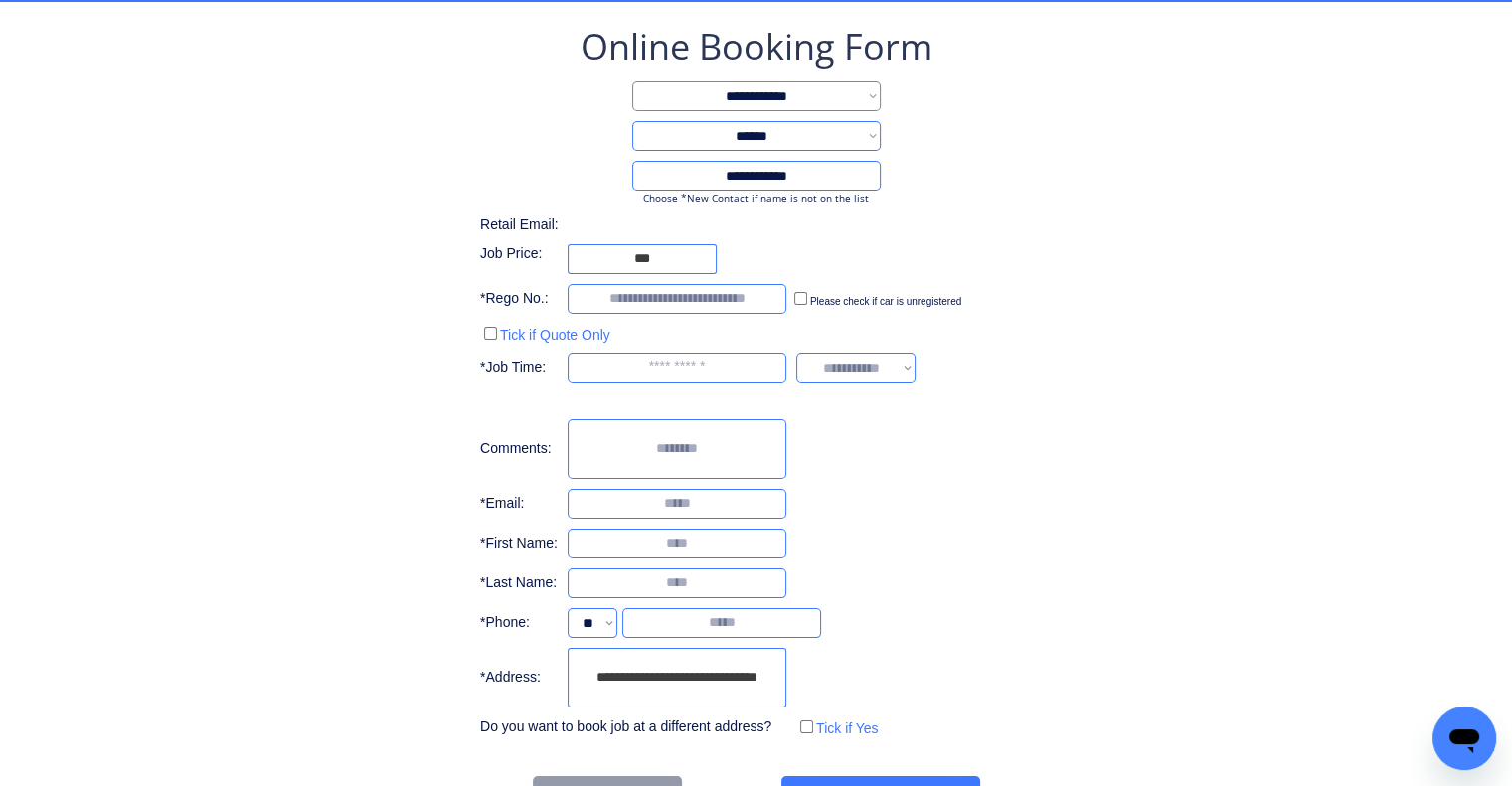 scroll, scrollTop: 152, scrollLeft: 0, axis: vertical 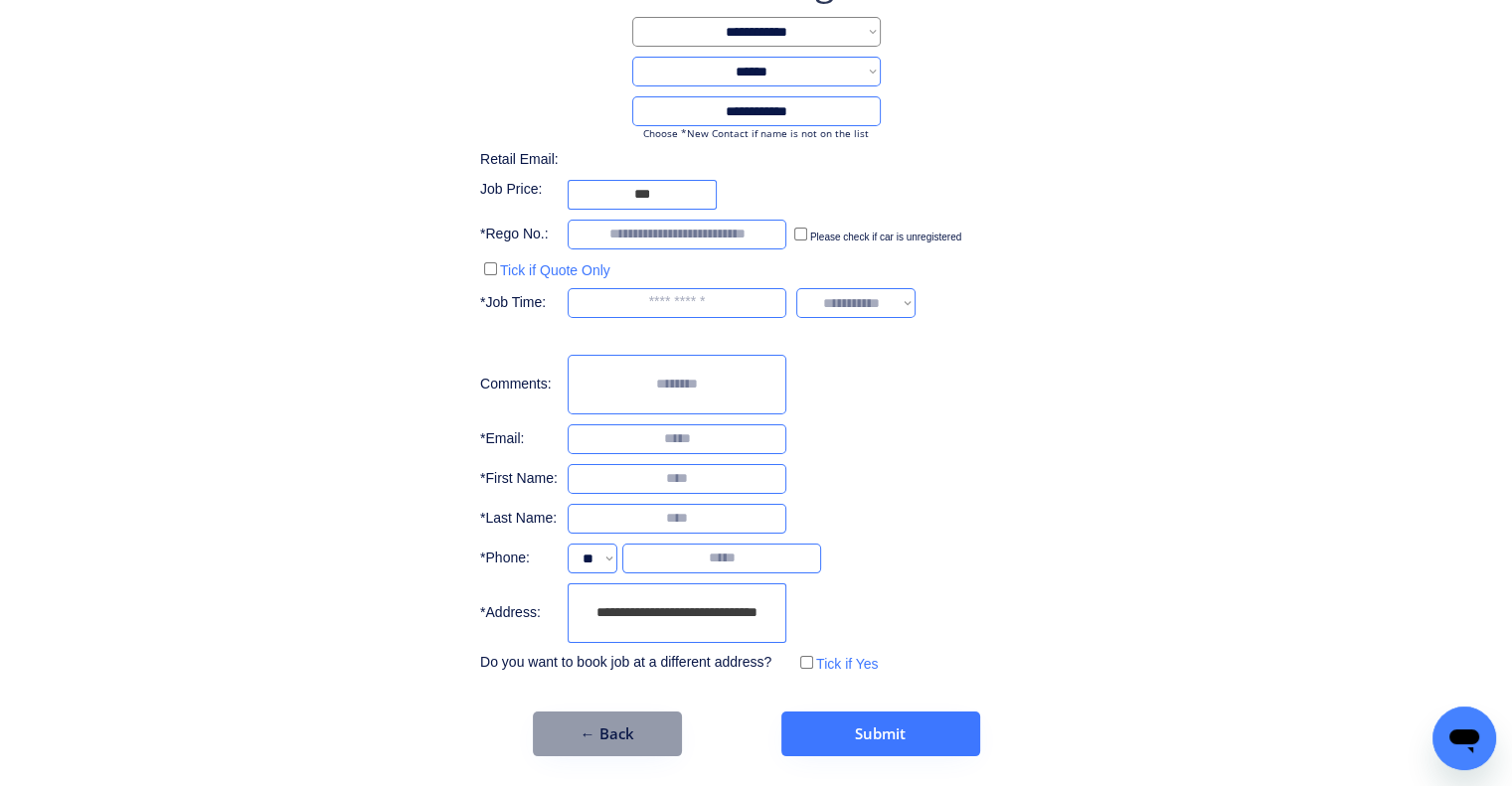 drag, startPoint x: 1005, startPoint y: 532, endPoint x: 1011, endPoint y: 541, distance: 10.816654 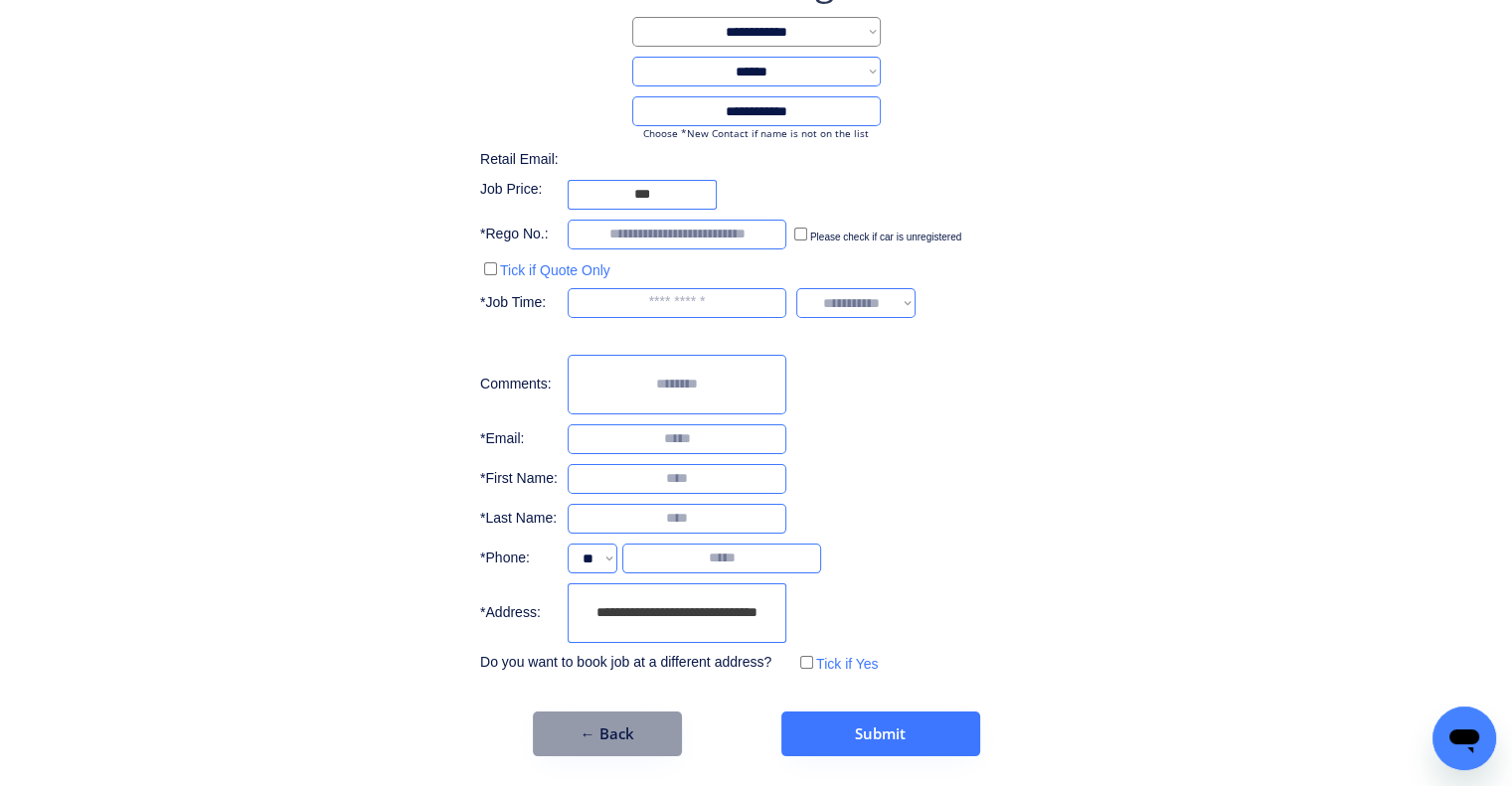 click on "**********" at bounding box center [756, 357] 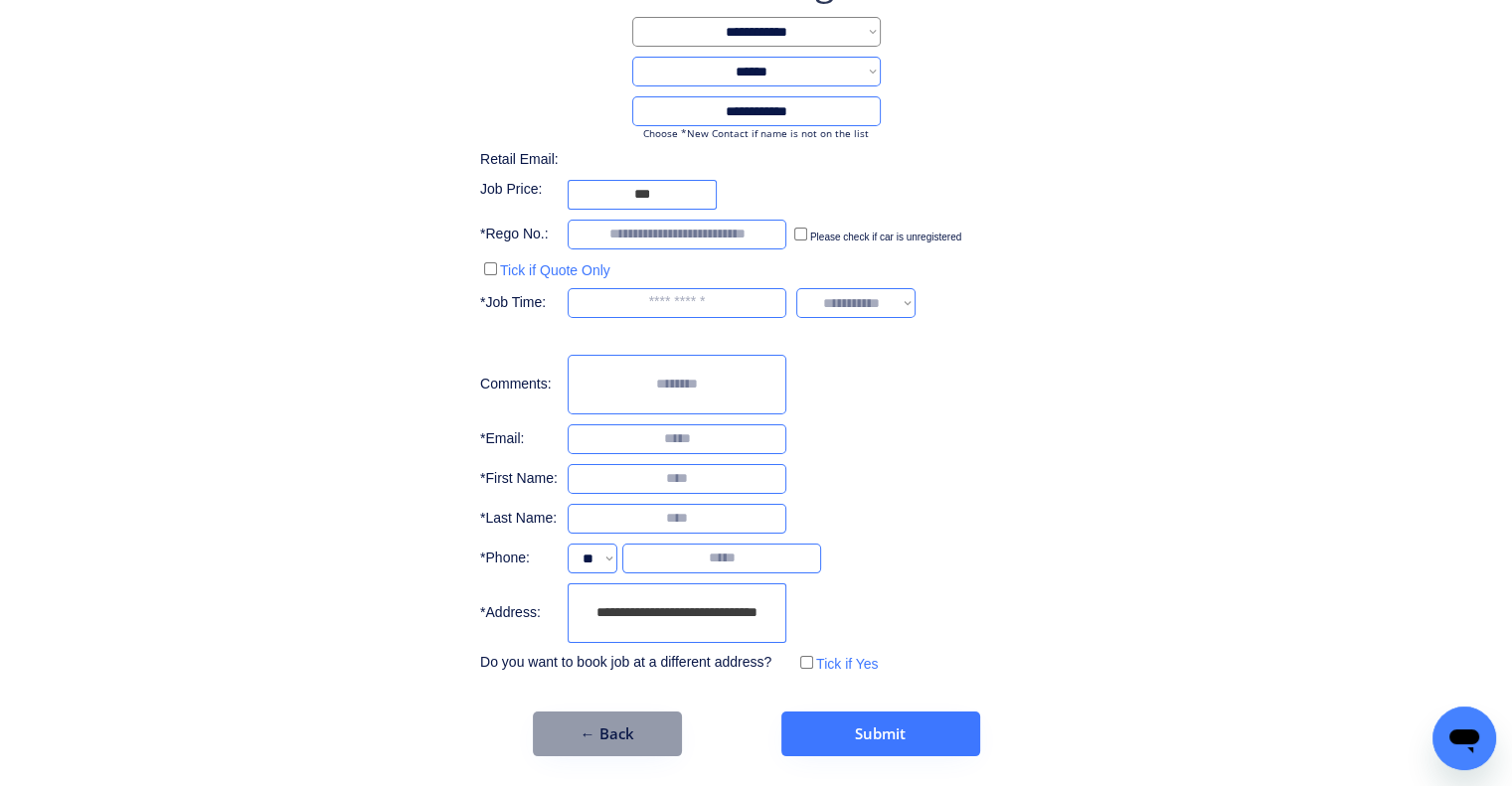 click on "**********" at bounding box center [756, 357] 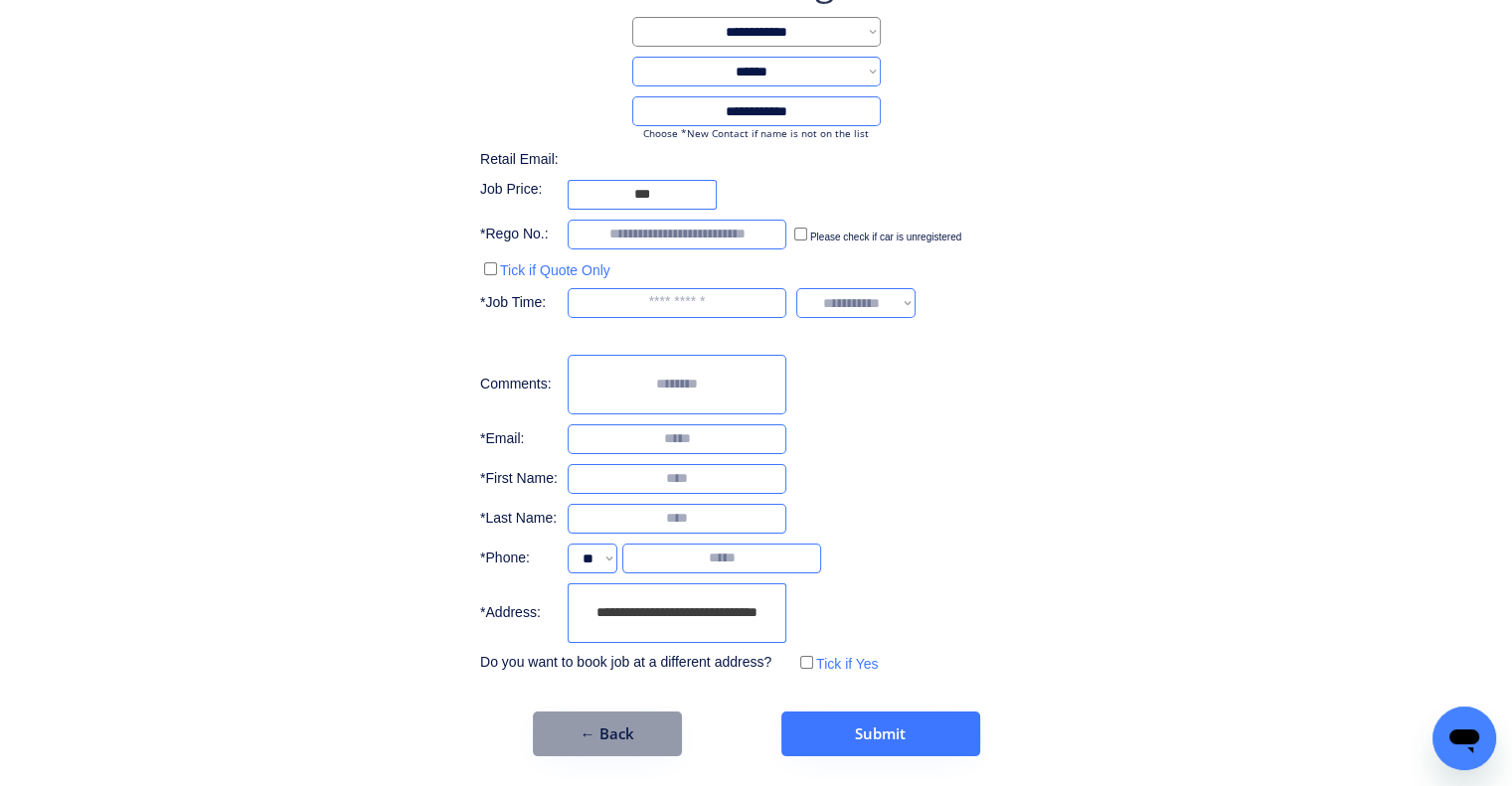 click on "**********" at bounding box center [677, 613] 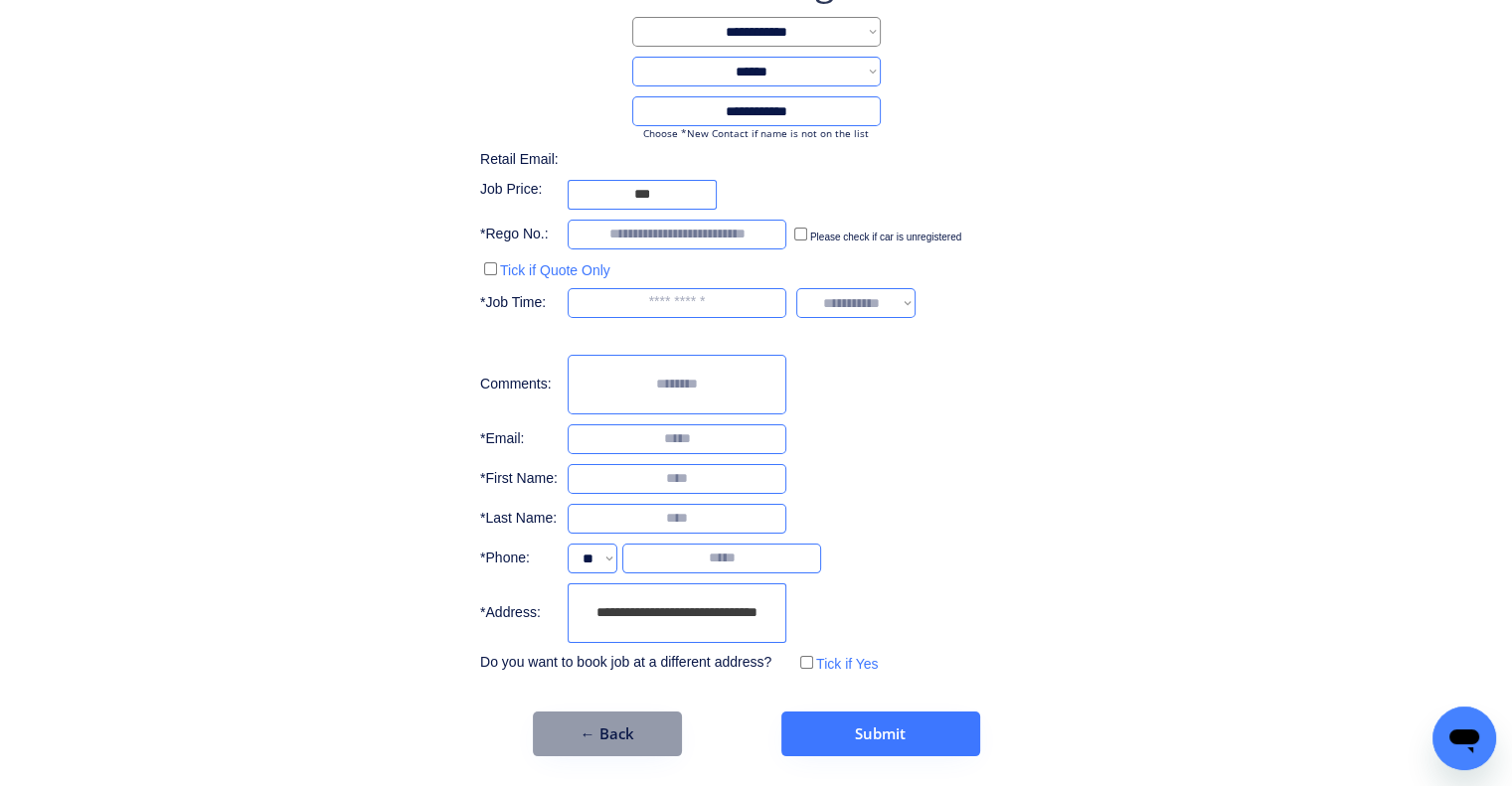 click on "**********" at bounding box center [756, 357] 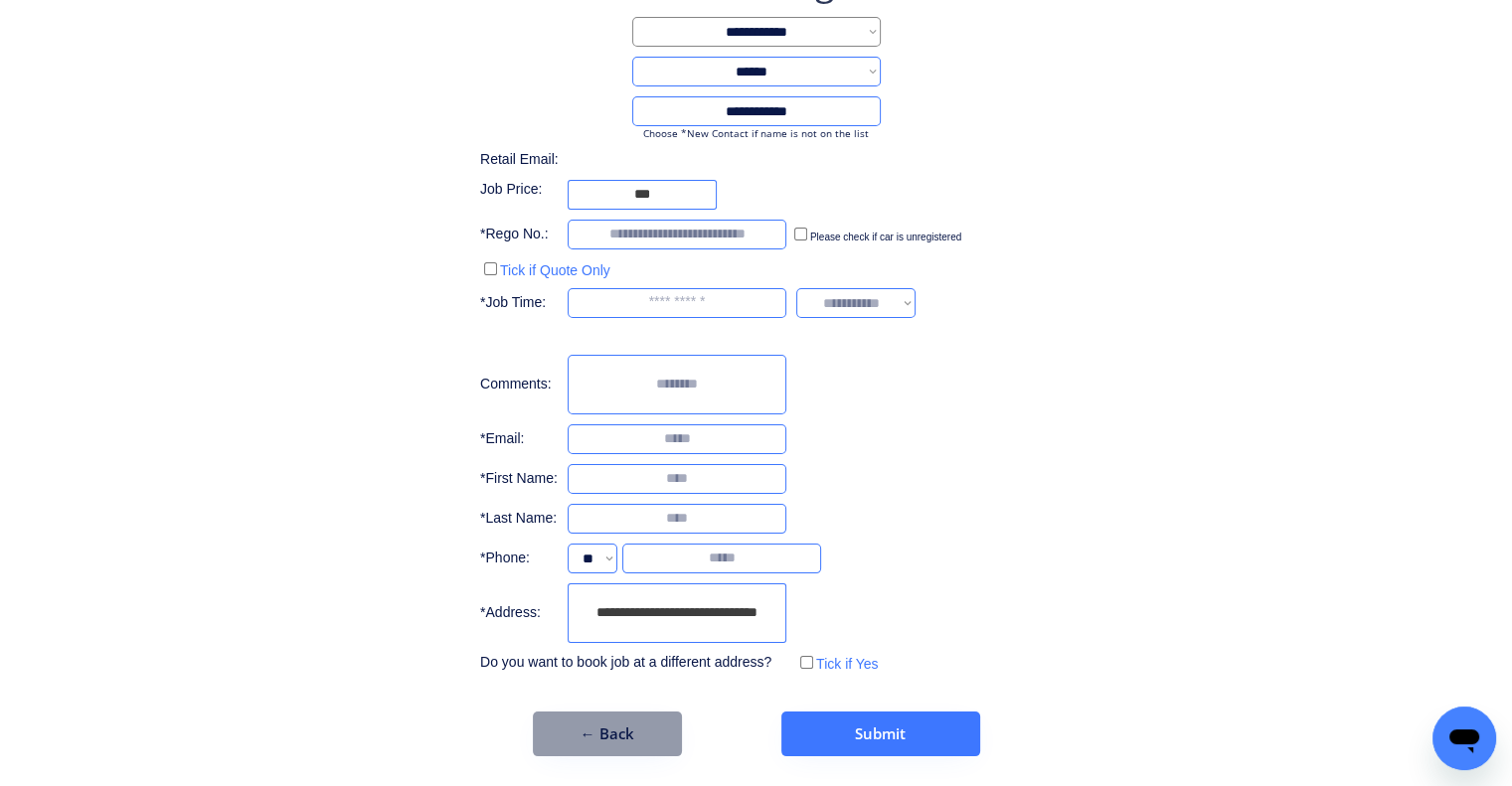 click on "**********" at bounding box center (756, 357) 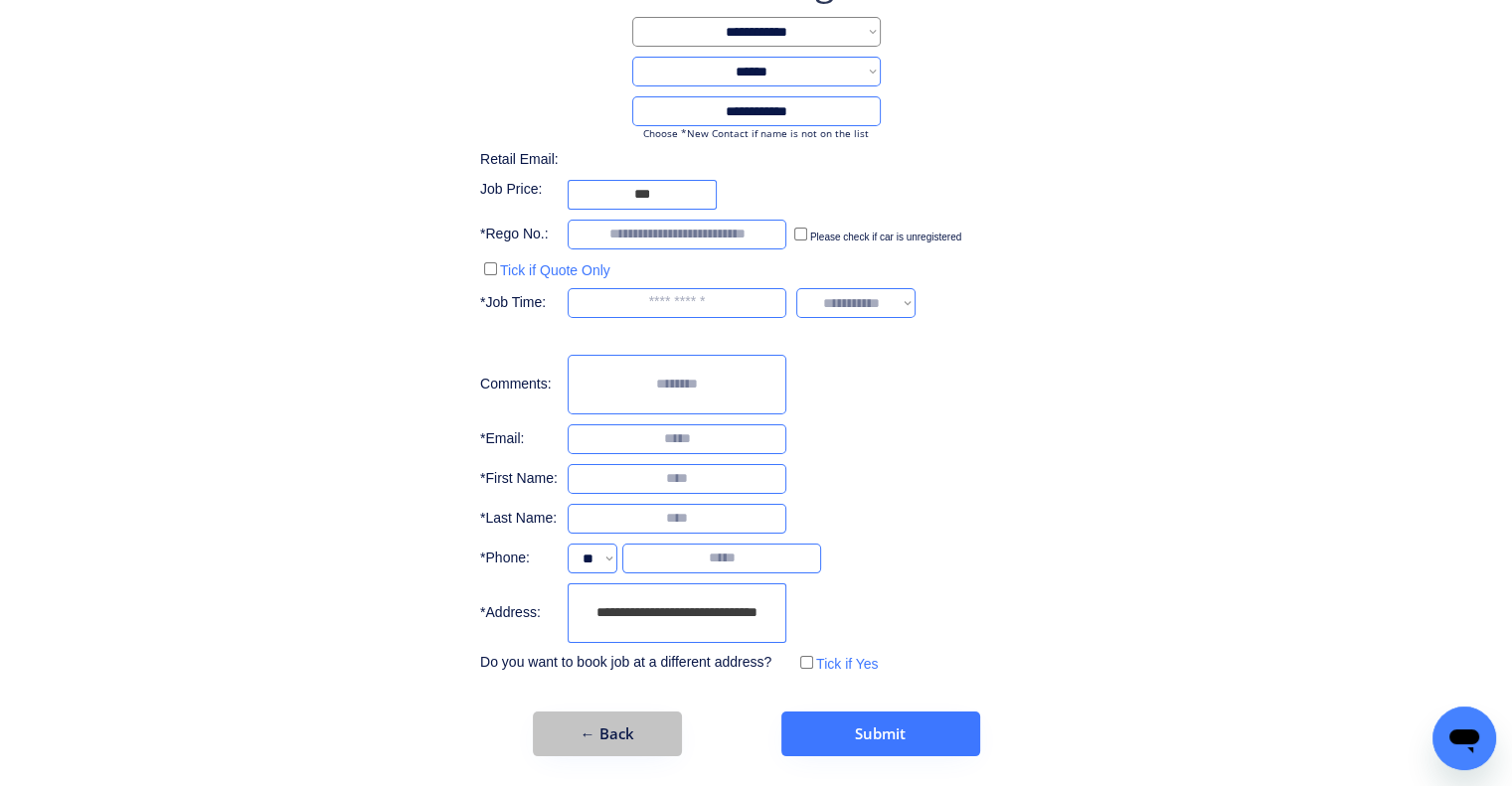 click on "←   Back" at bounding box center (607, 733) 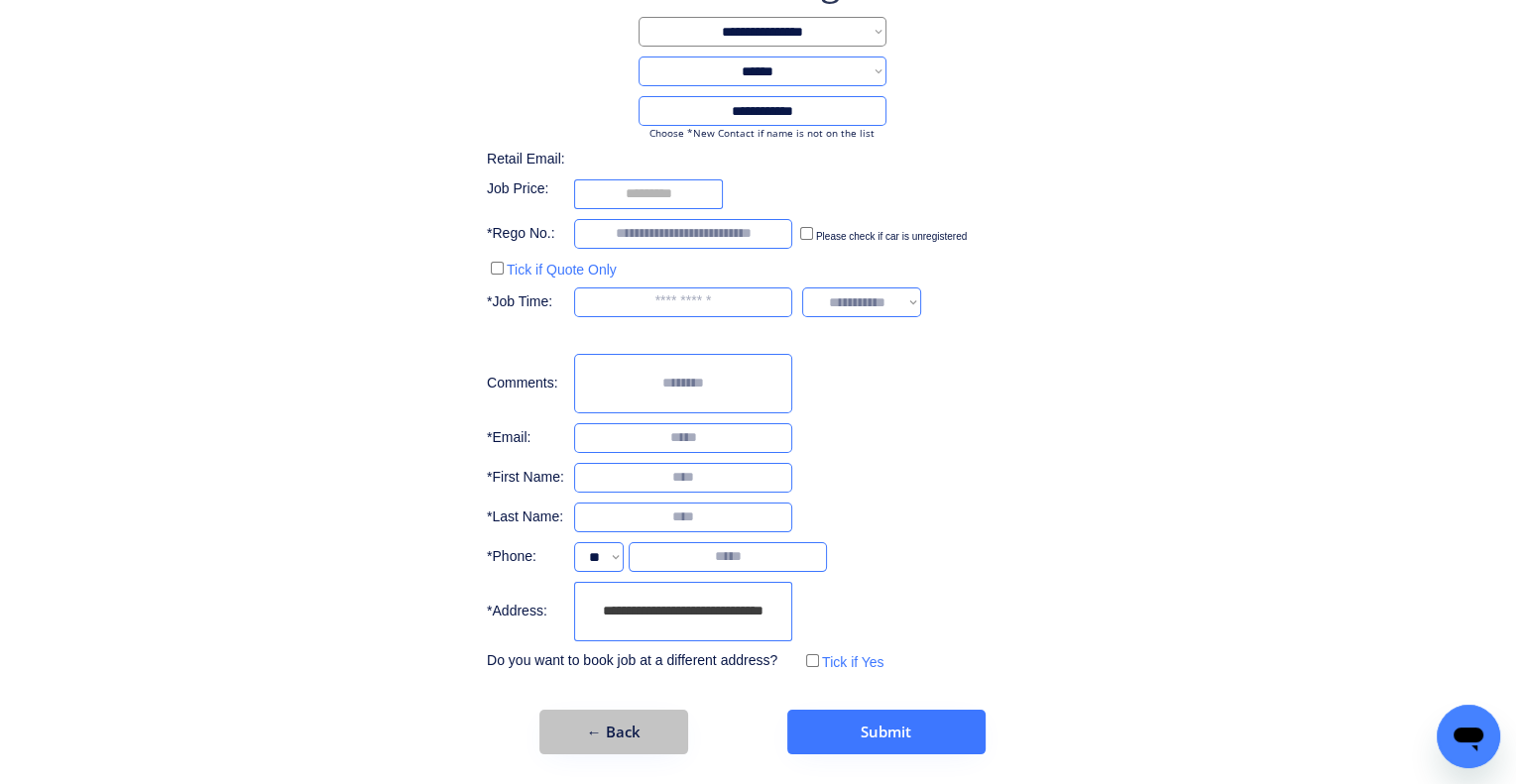 scroll, scrollTop: 0, scrollLeft: 0, axis: both 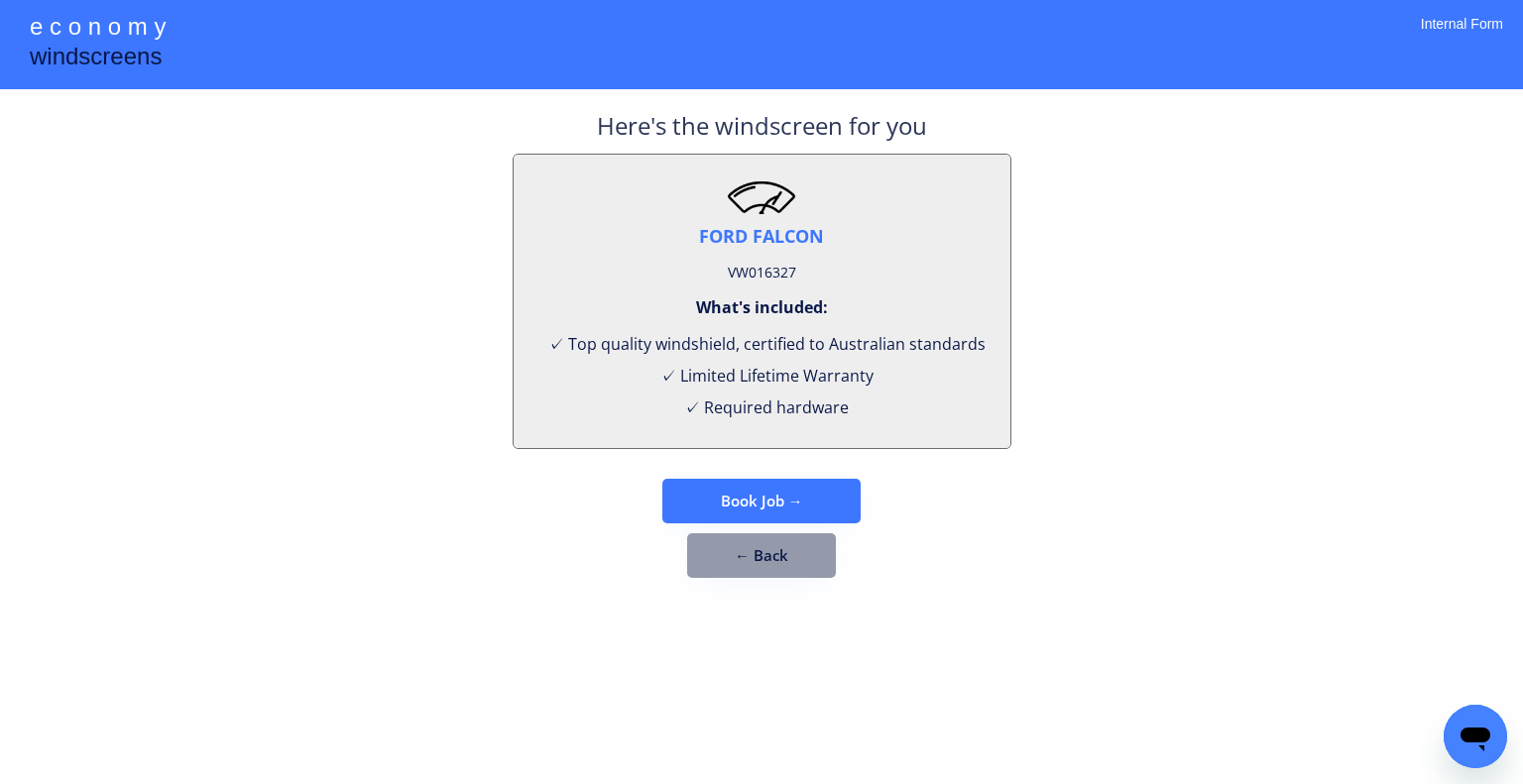 click on "**********" at bounding box center [762, 392] 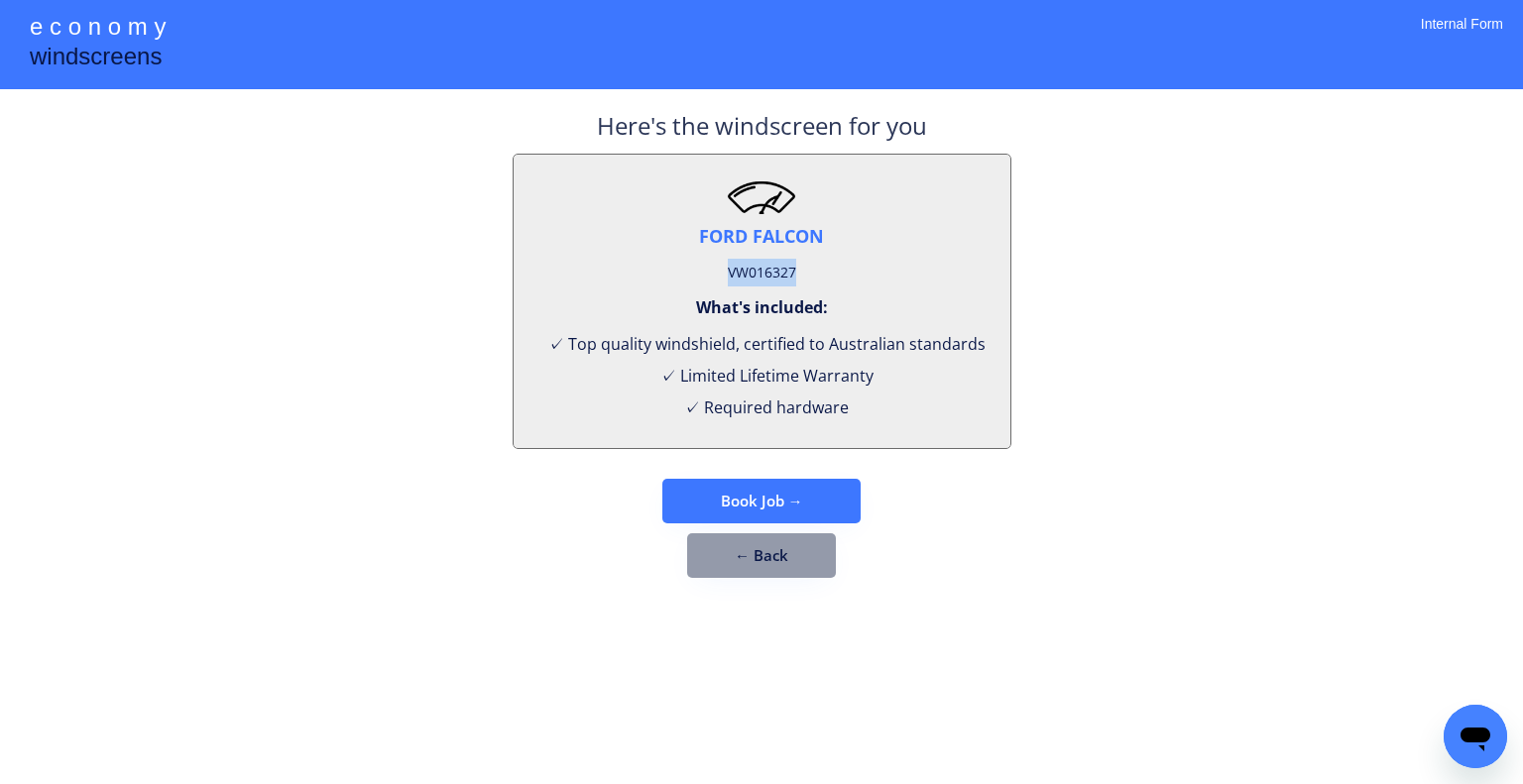click on "VW016327" at bounding box center (762, 273) 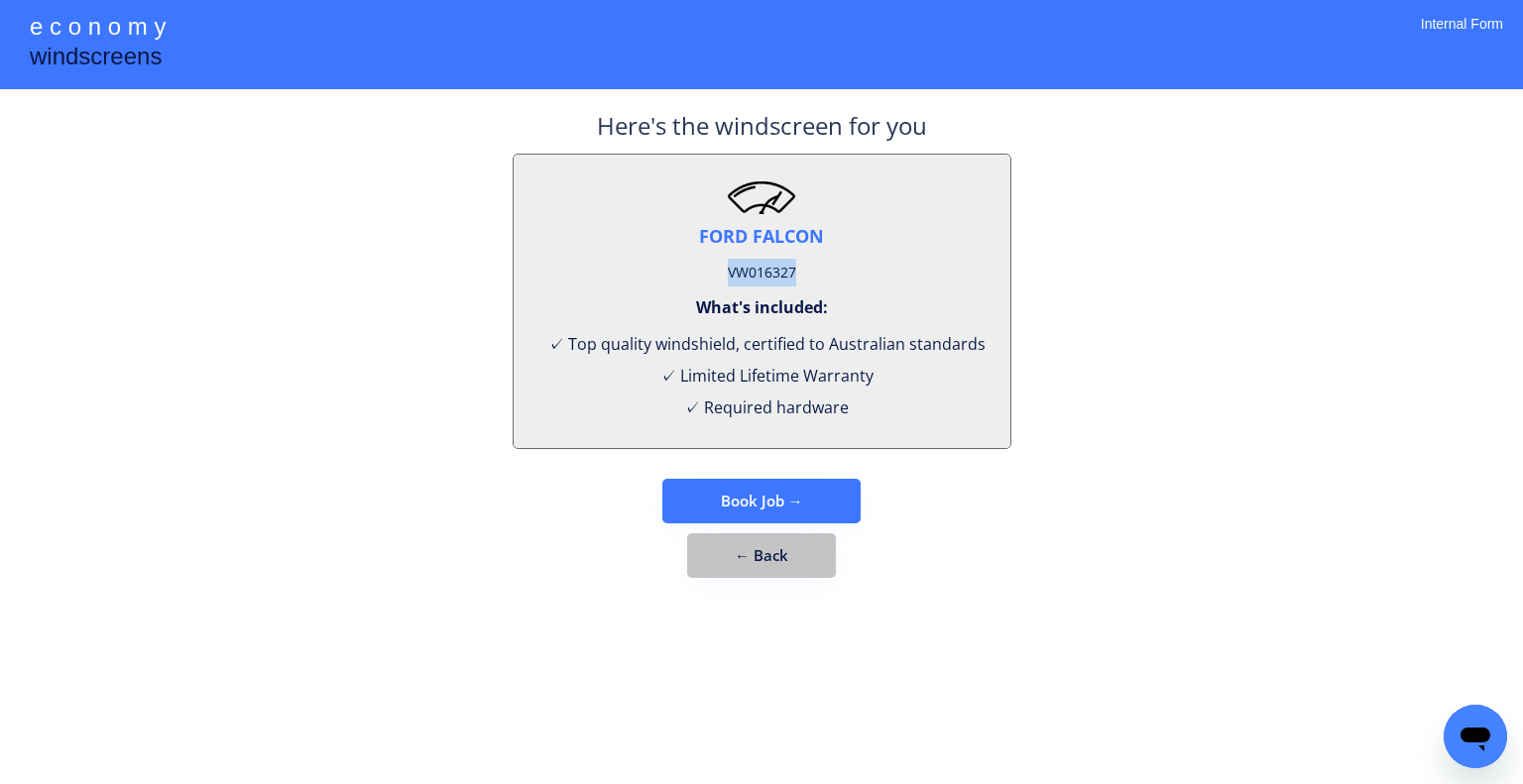 click on "←   Back" at bounding box center [762, 555] 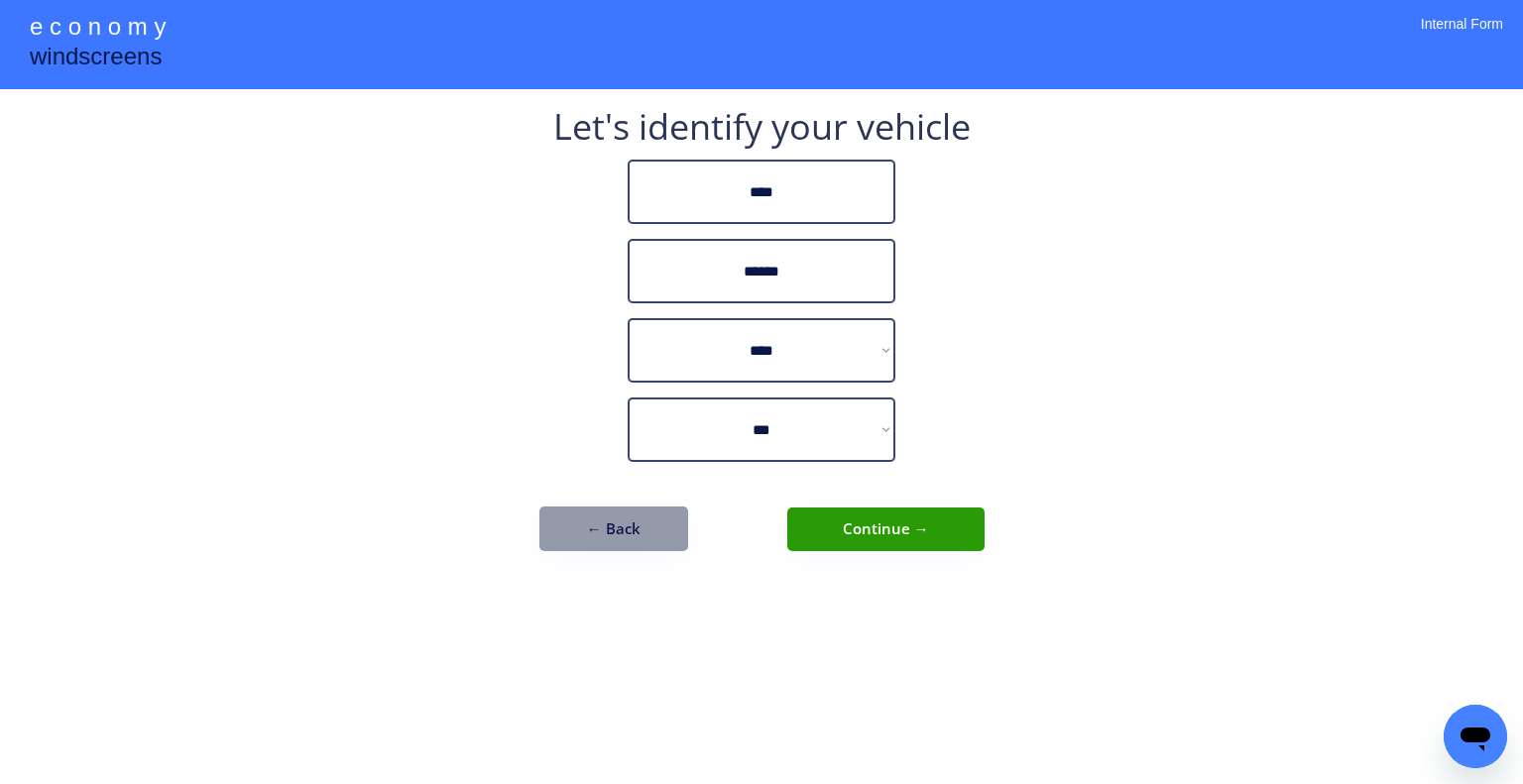 drag, startPoint x: 1206, startPoint y: 313, endPoint x: 1206, endPoint y: 296, distance: 17 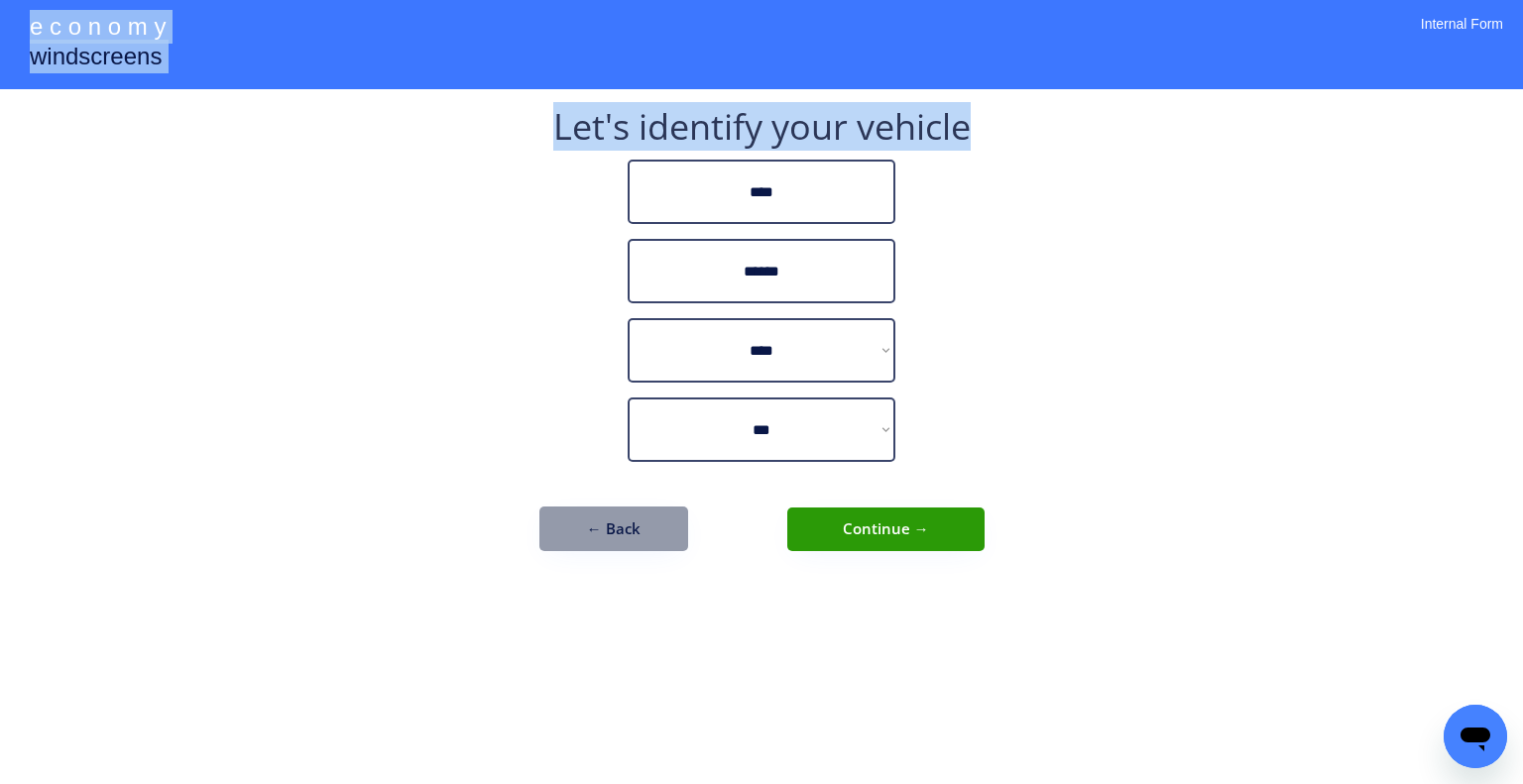 click on "←   Back" at bounding box center [614, 528] 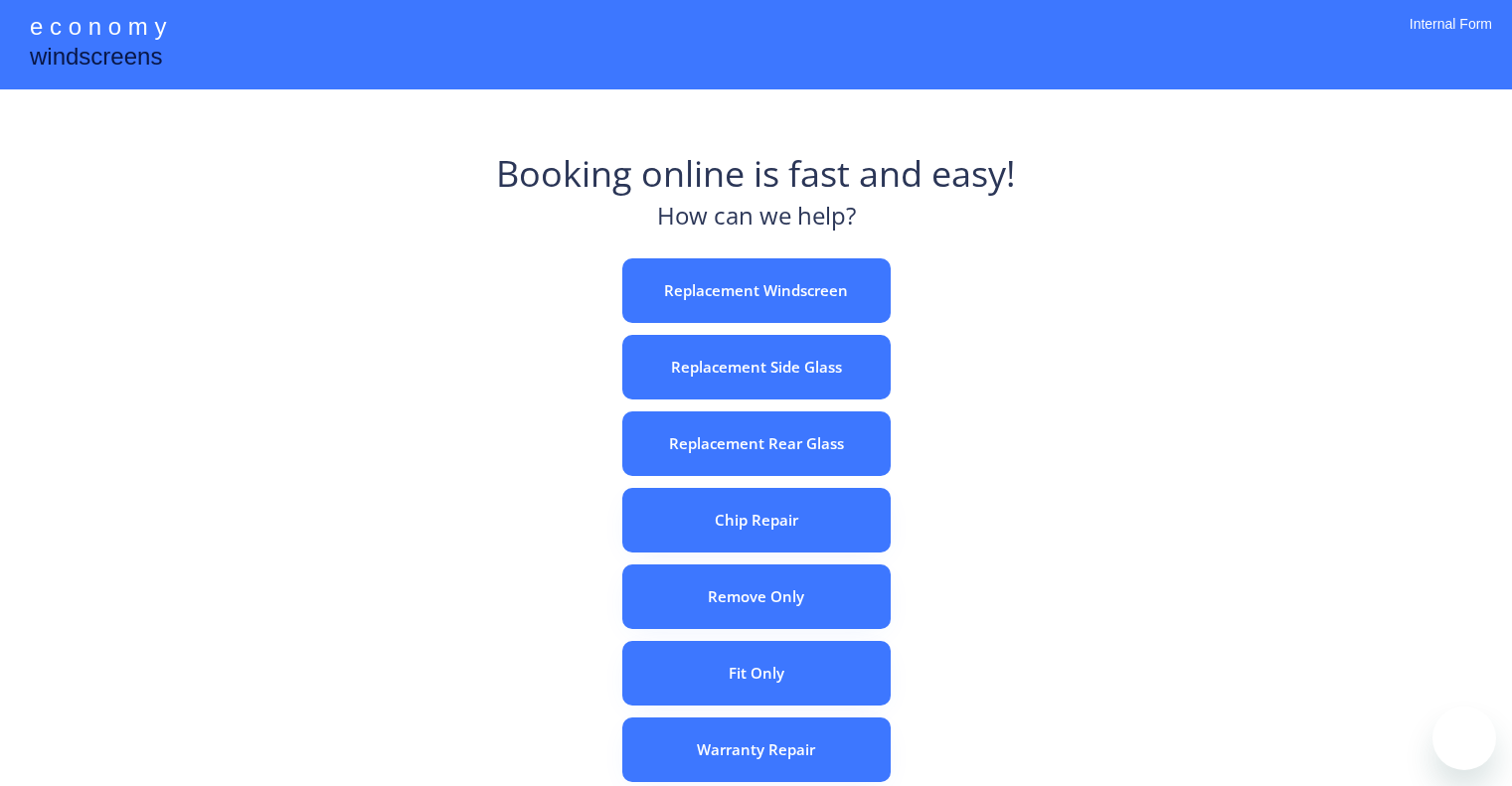 scroll, scrollTop: 0, scrollLeft: 0, axis: both 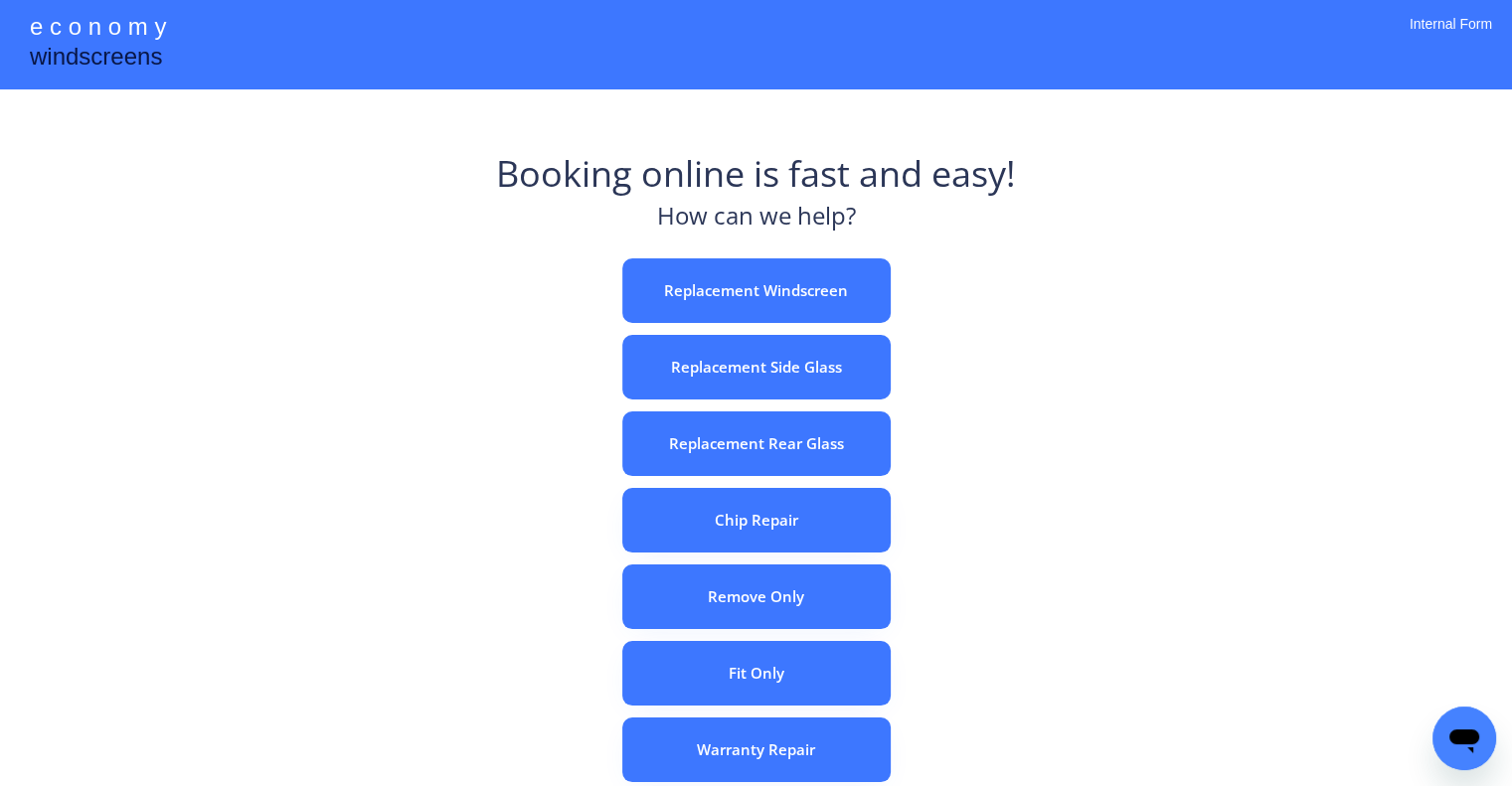 click on "e c o n o m y windscreens Booking online is fast and easy! How can we help? Replacement Windscreen Replacement Side Glass Replacement Rear Glass Chip Repair Remove Only Fit Only Warranty Repair ADAS Recalibration Only Rebook a Job Confirm Quotes Manual Booking Internal Form" at bounding box center [756, 553] 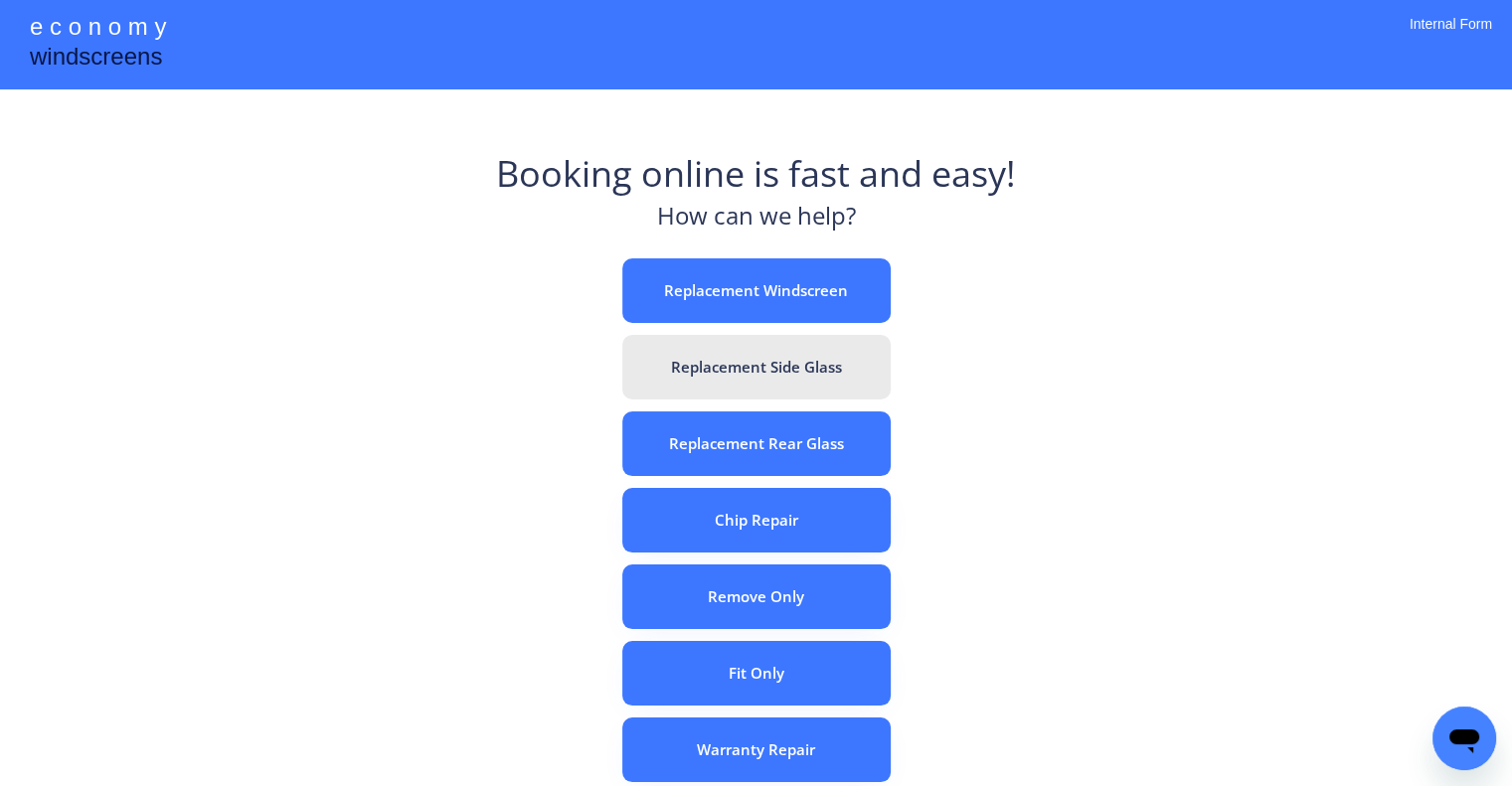 click on "Replacement Windscreen" at bounding box center [756, 290] 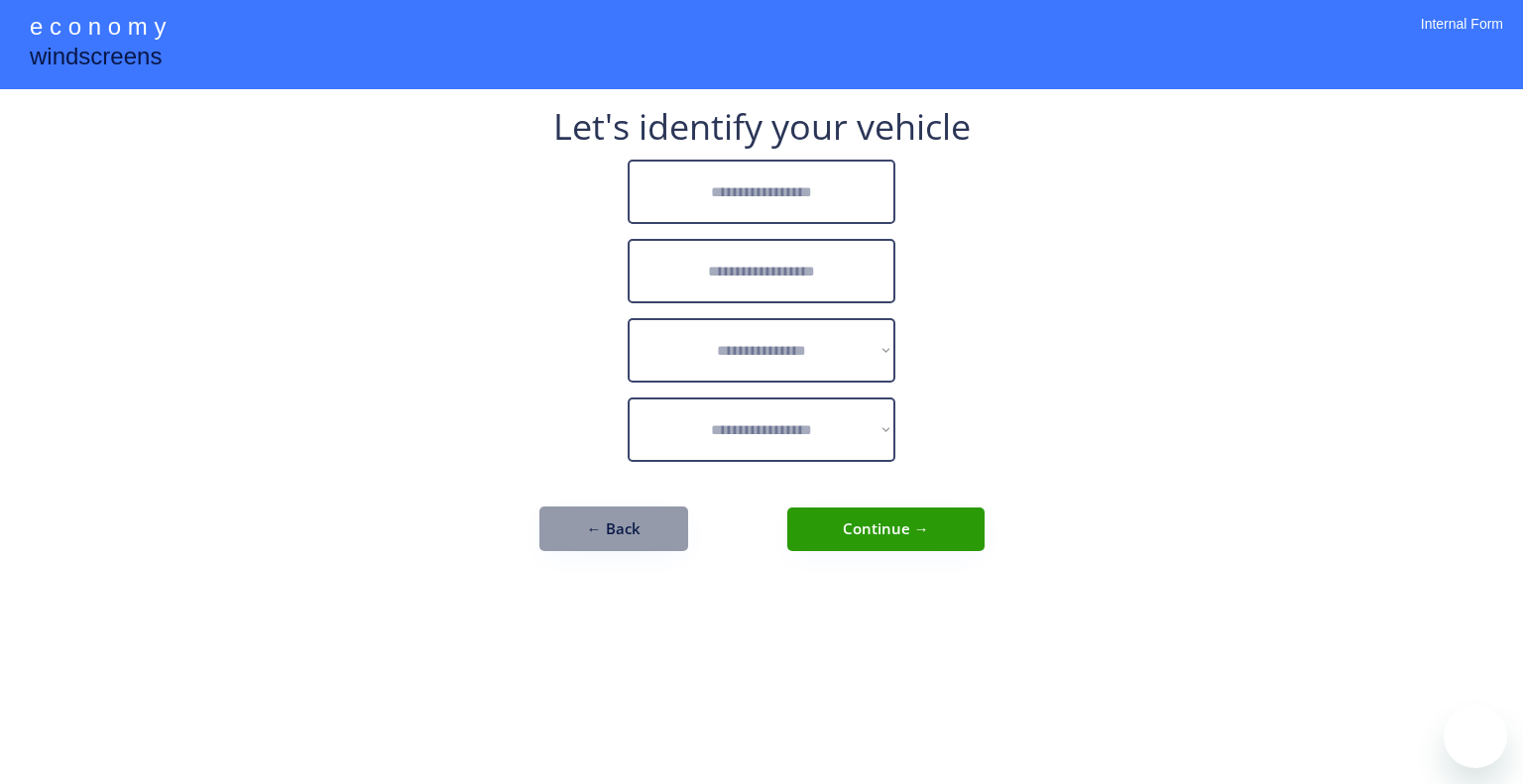 scroll, scrollTop: 0, scrollLeft: 0, axis: both 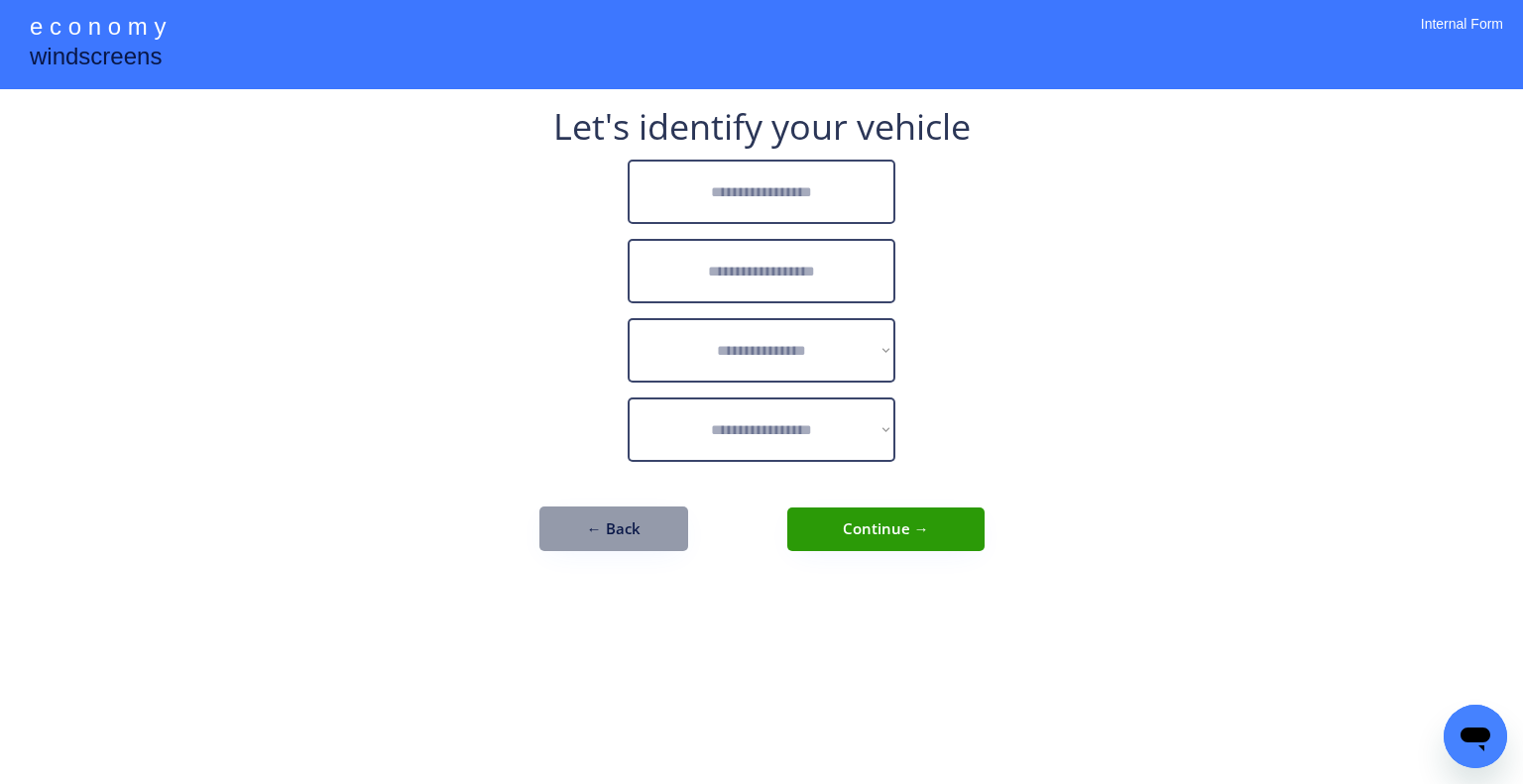 click at bounding box center (762, 191) 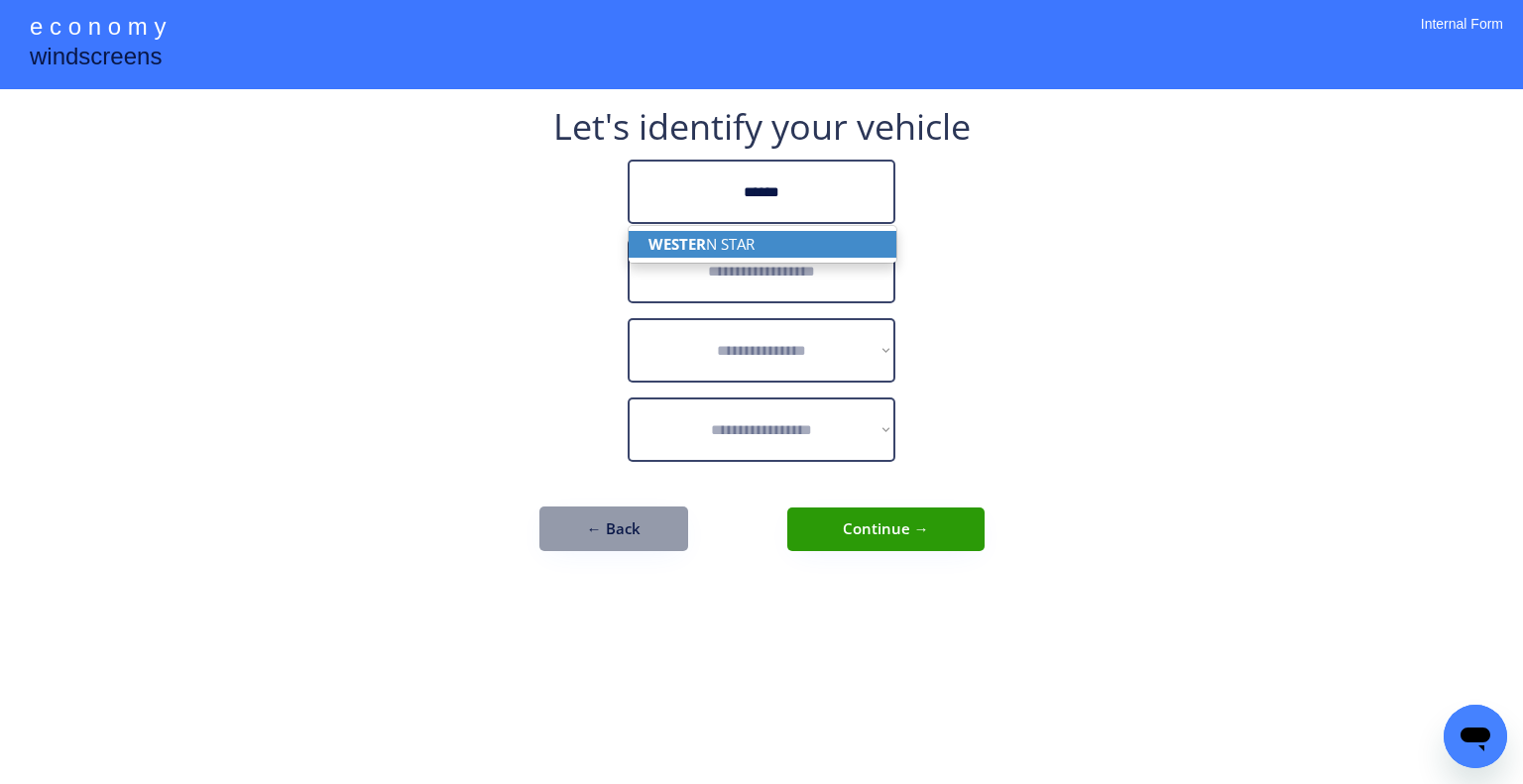 click on "WESTER N STAR" at bounding box center (762, 244) 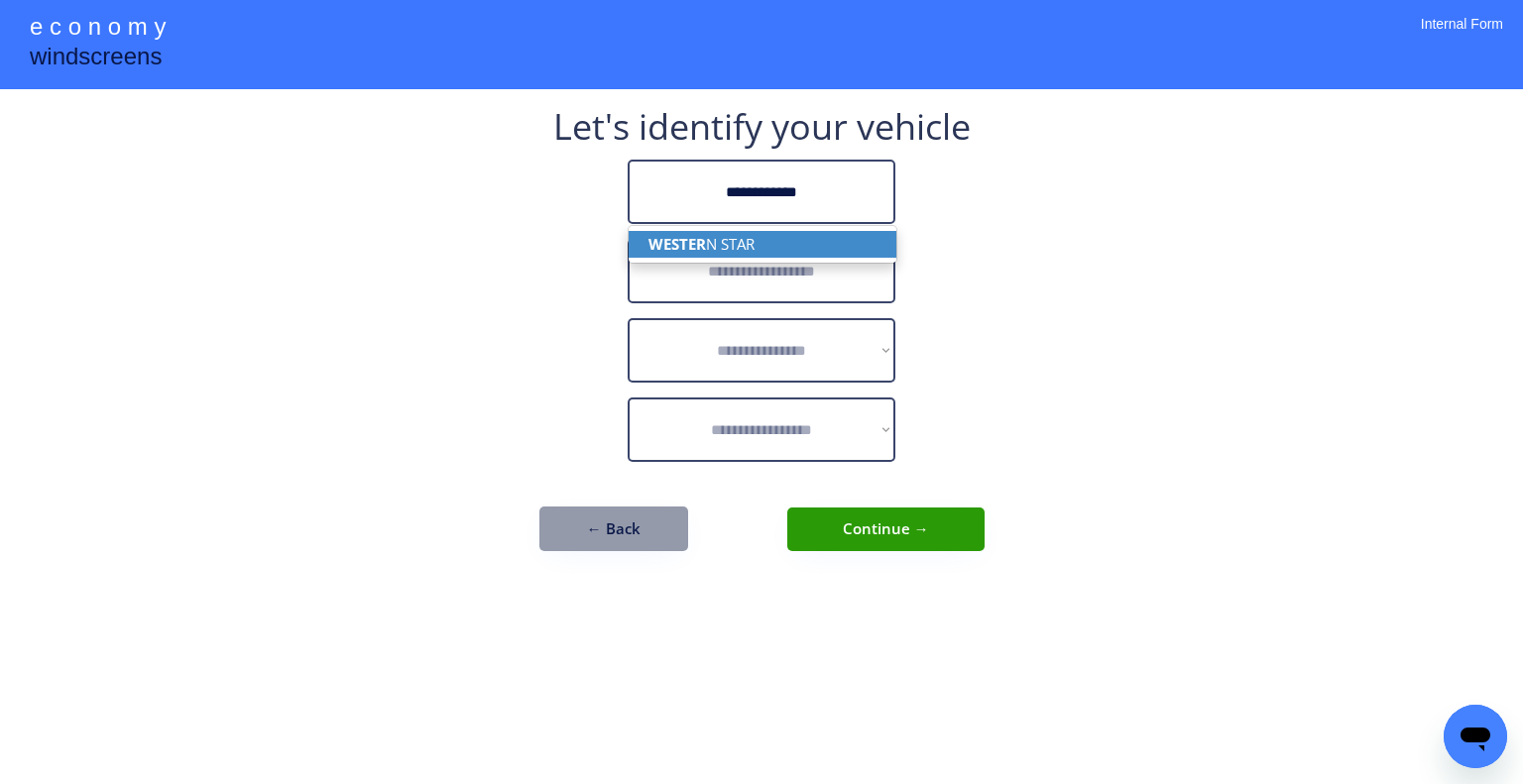 type on "**********" 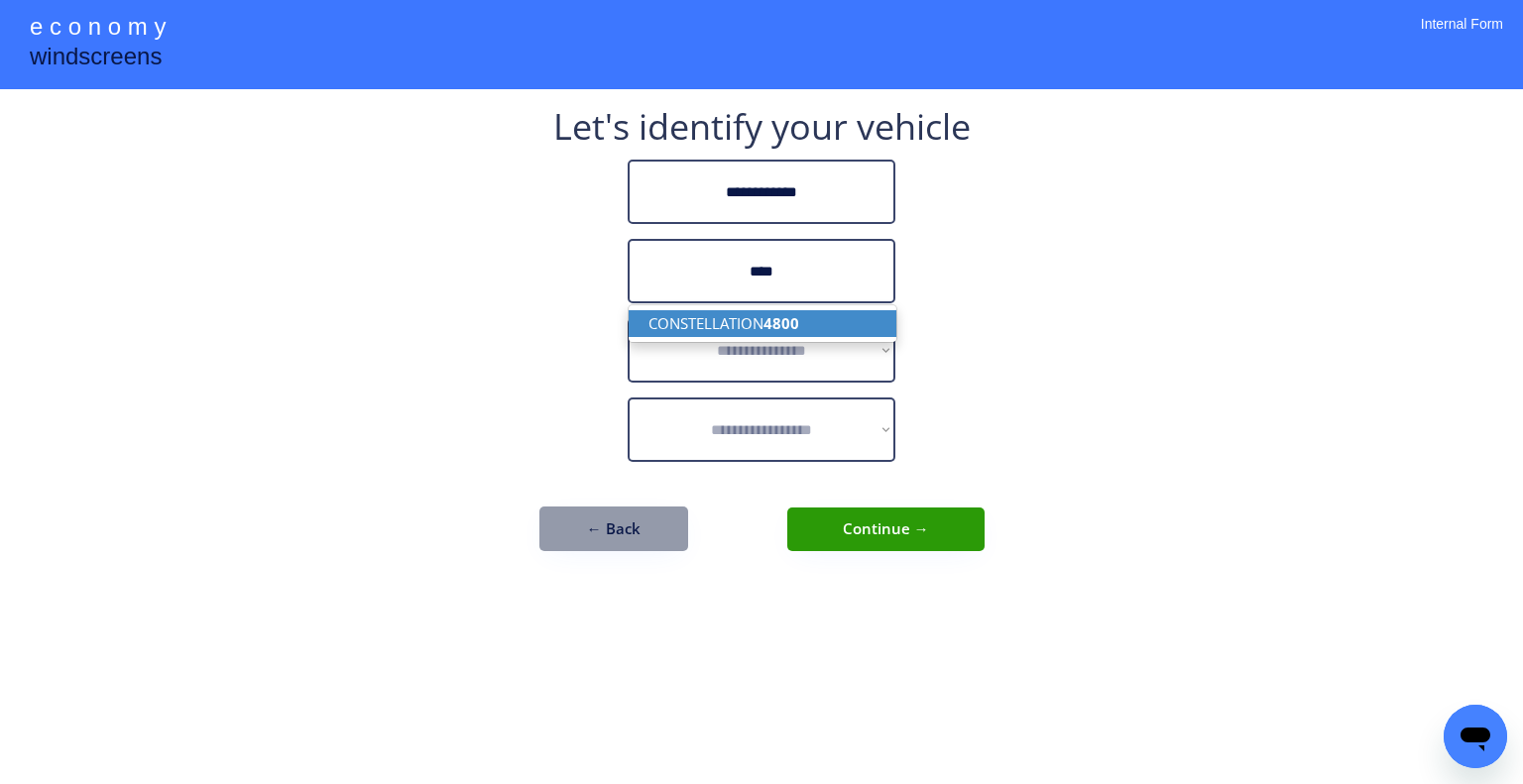 click on "4800" at bounding box center [781, 323] 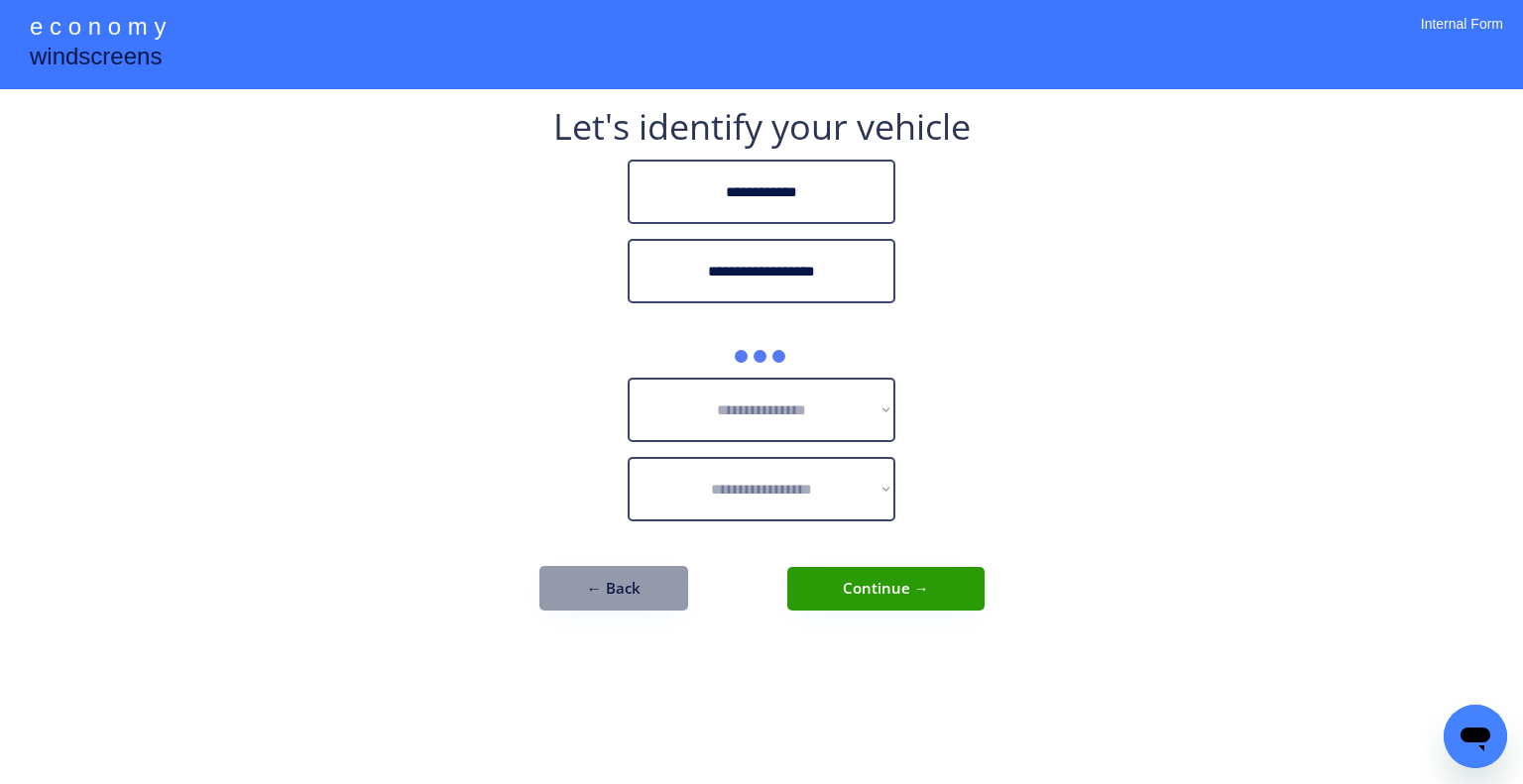 type on "**********" 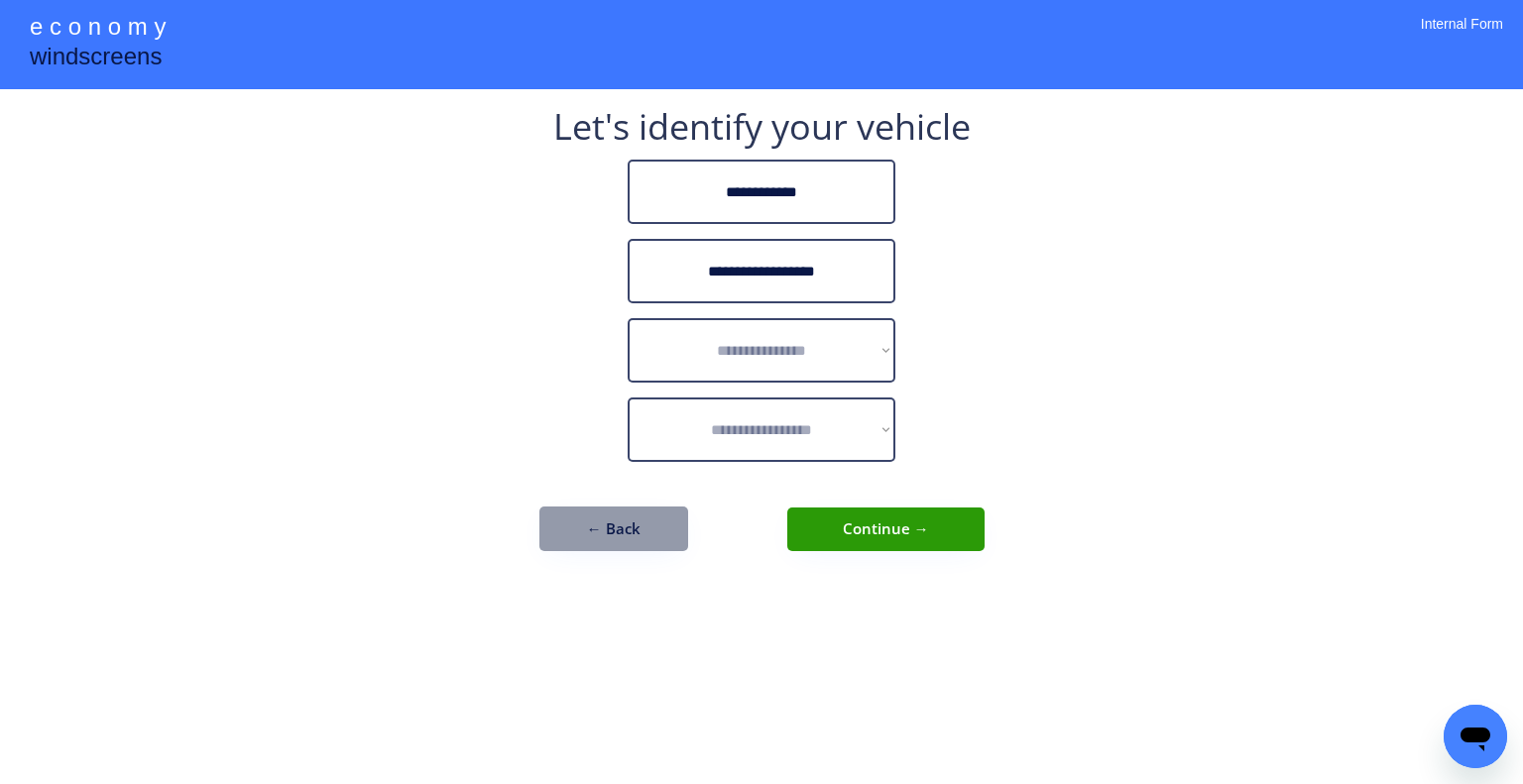 click on "**********" at bounding box center (762, 392) 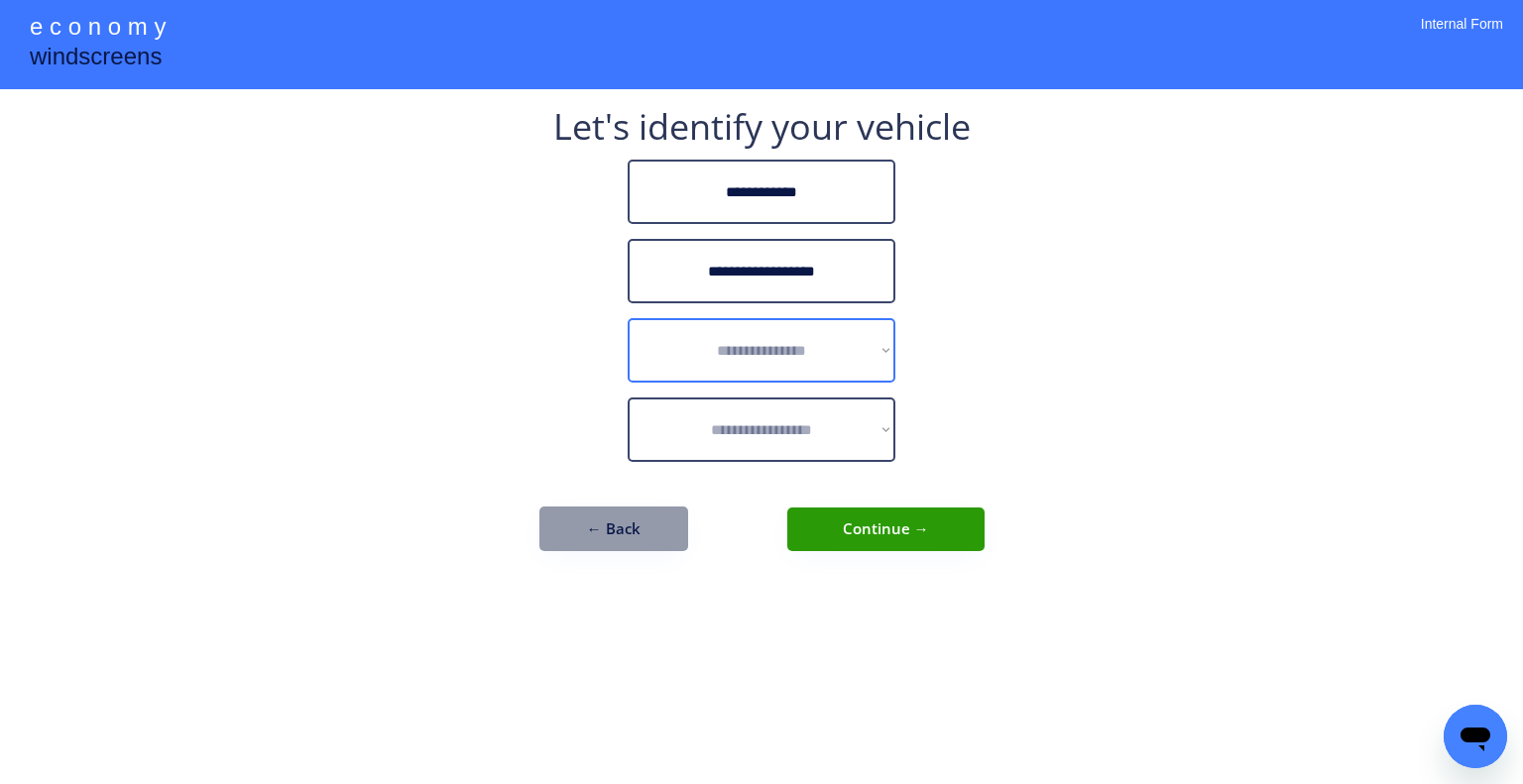 select on "******" 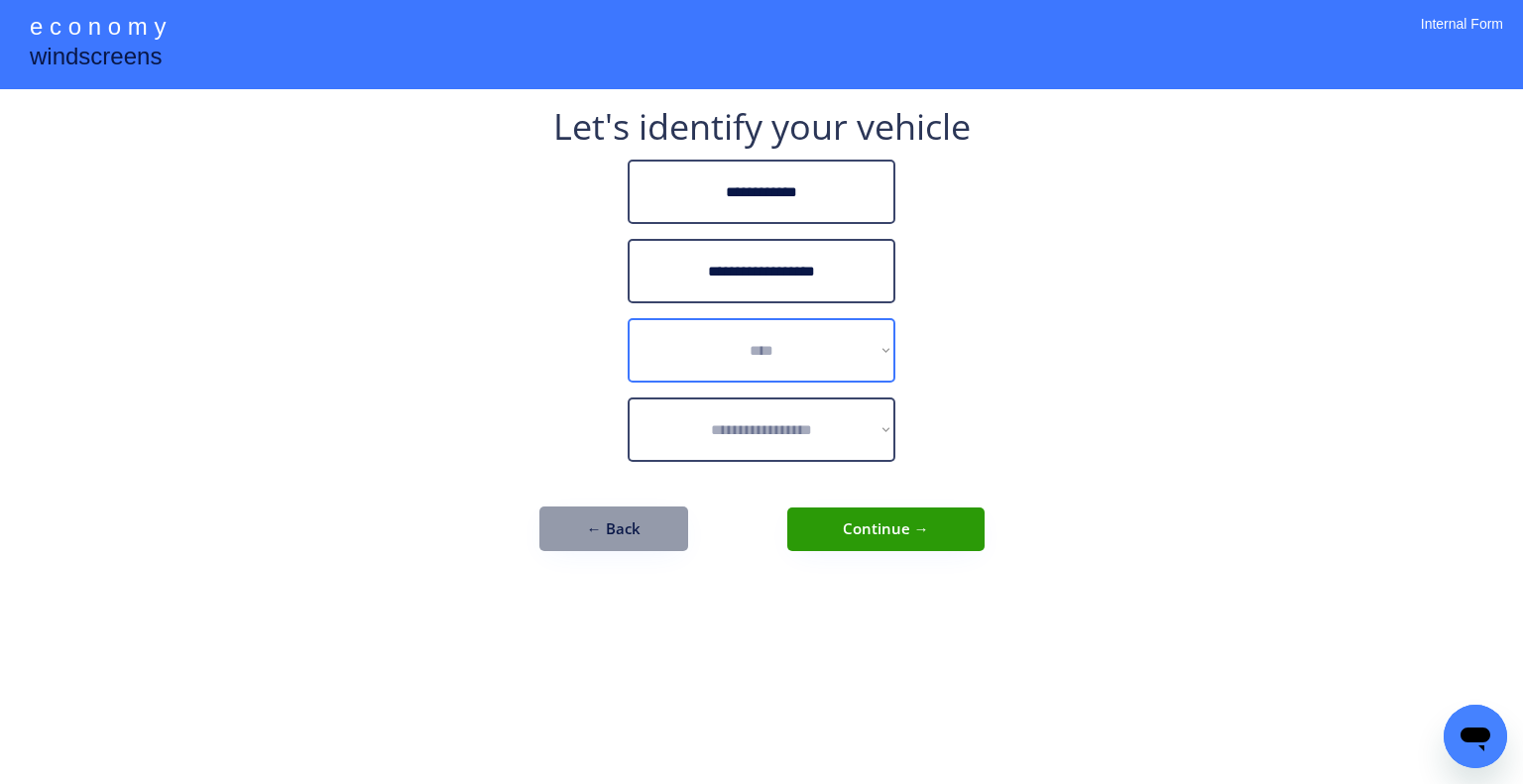 click on "**********" at bounding box center [762, 350] 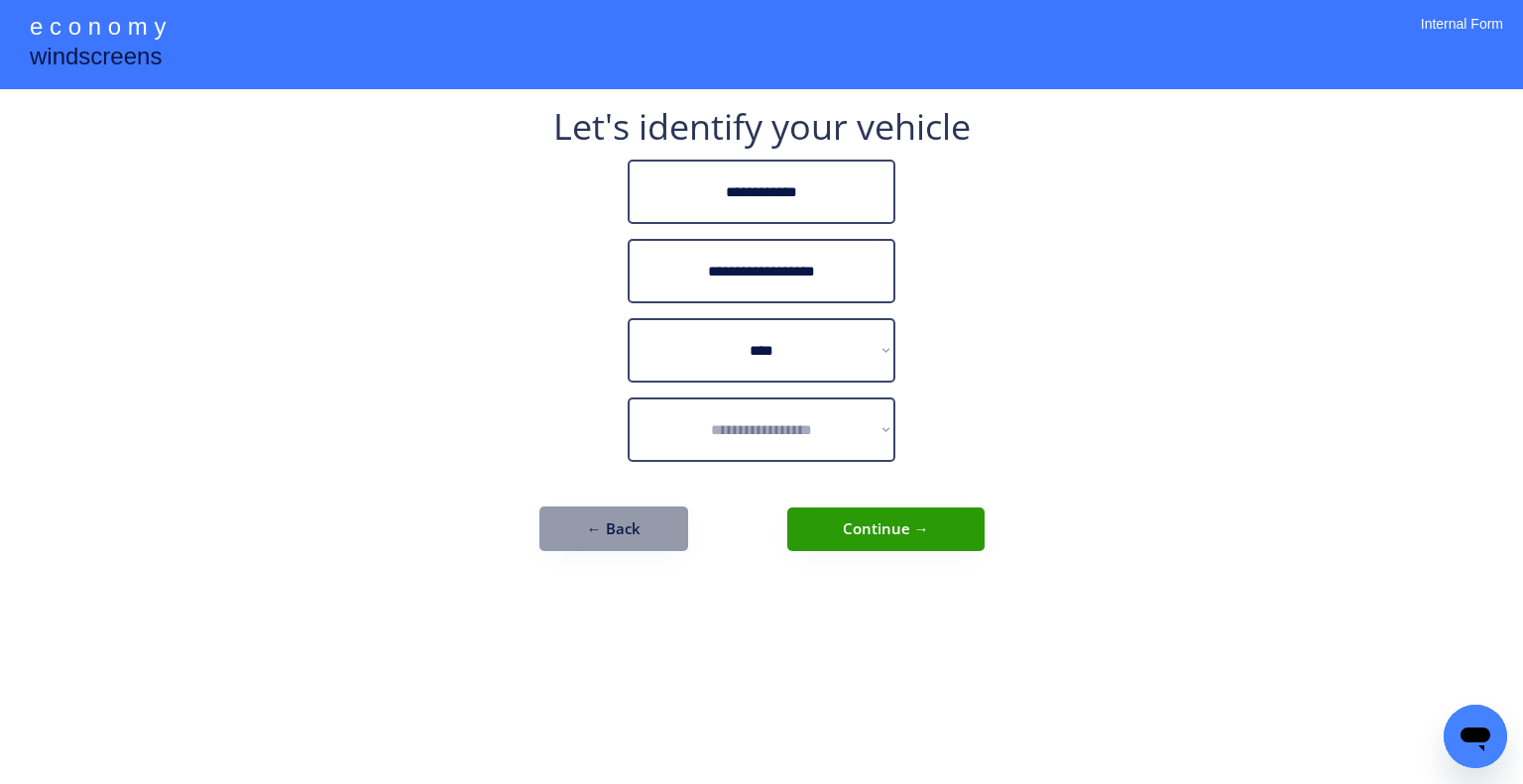 click on "**********" at bounding box center [762, 392] 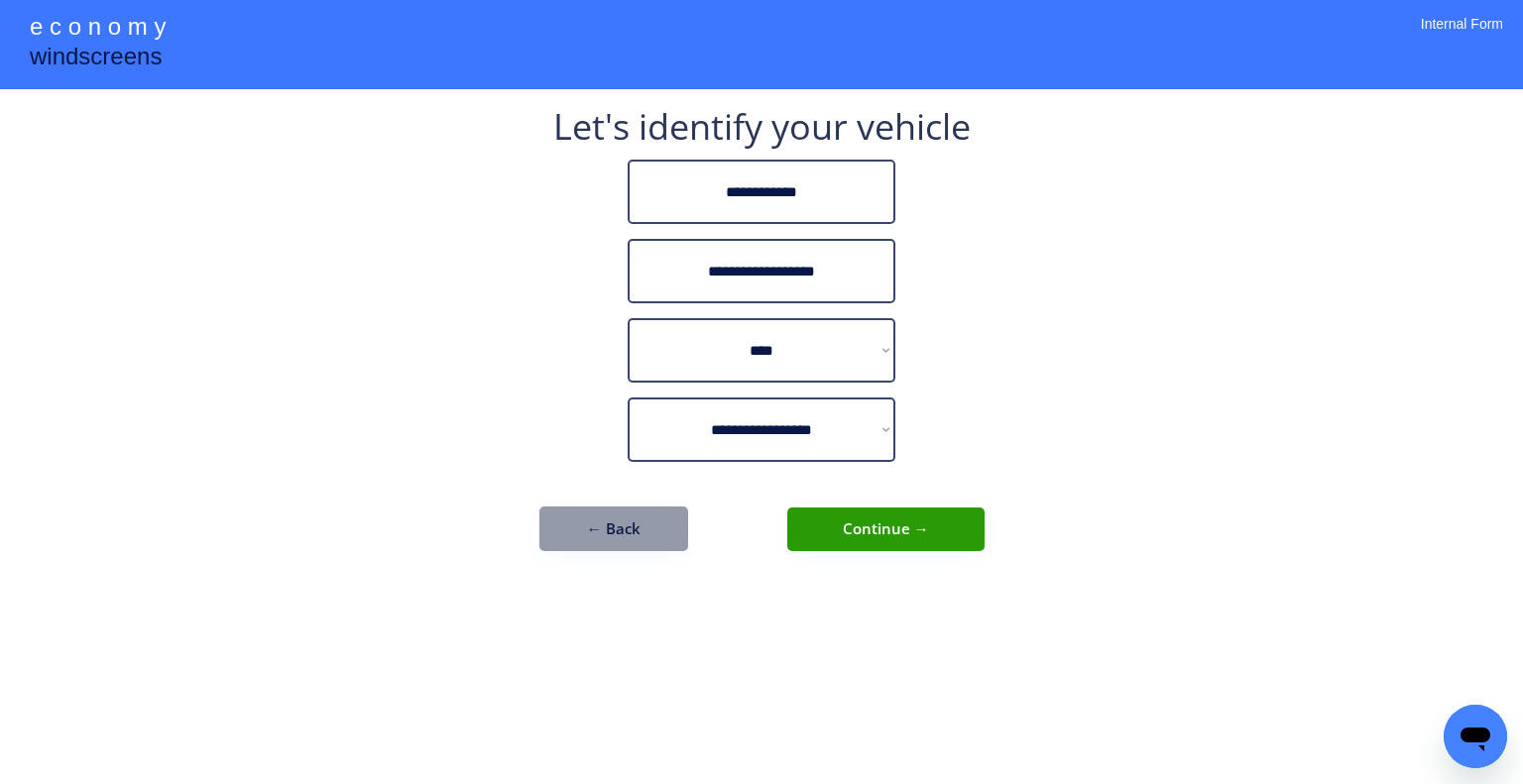 click on "**********" at bounding box center [762, 340] 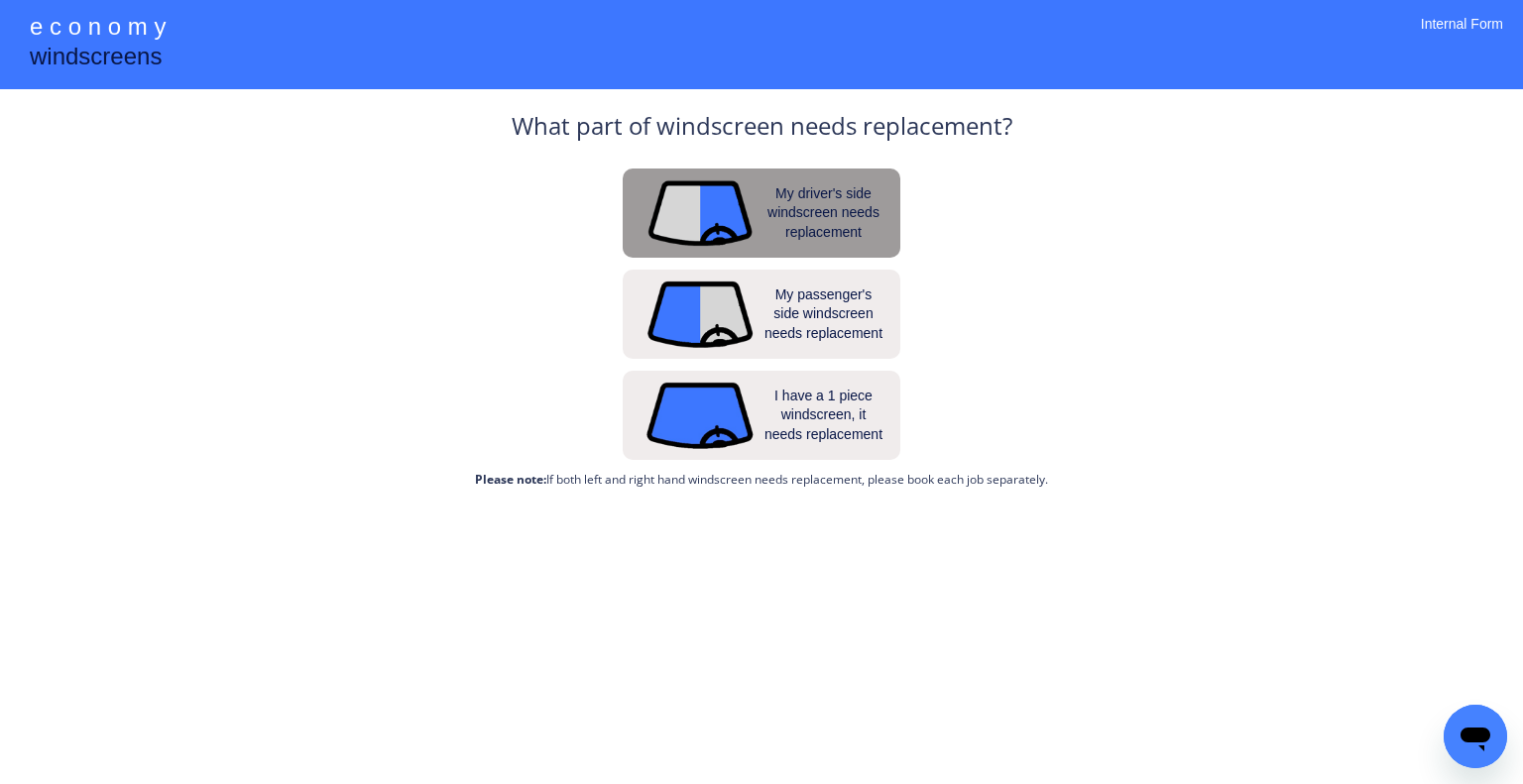 click on "My driver's side windscreen needs replacement" at bounding box center (824, 213) 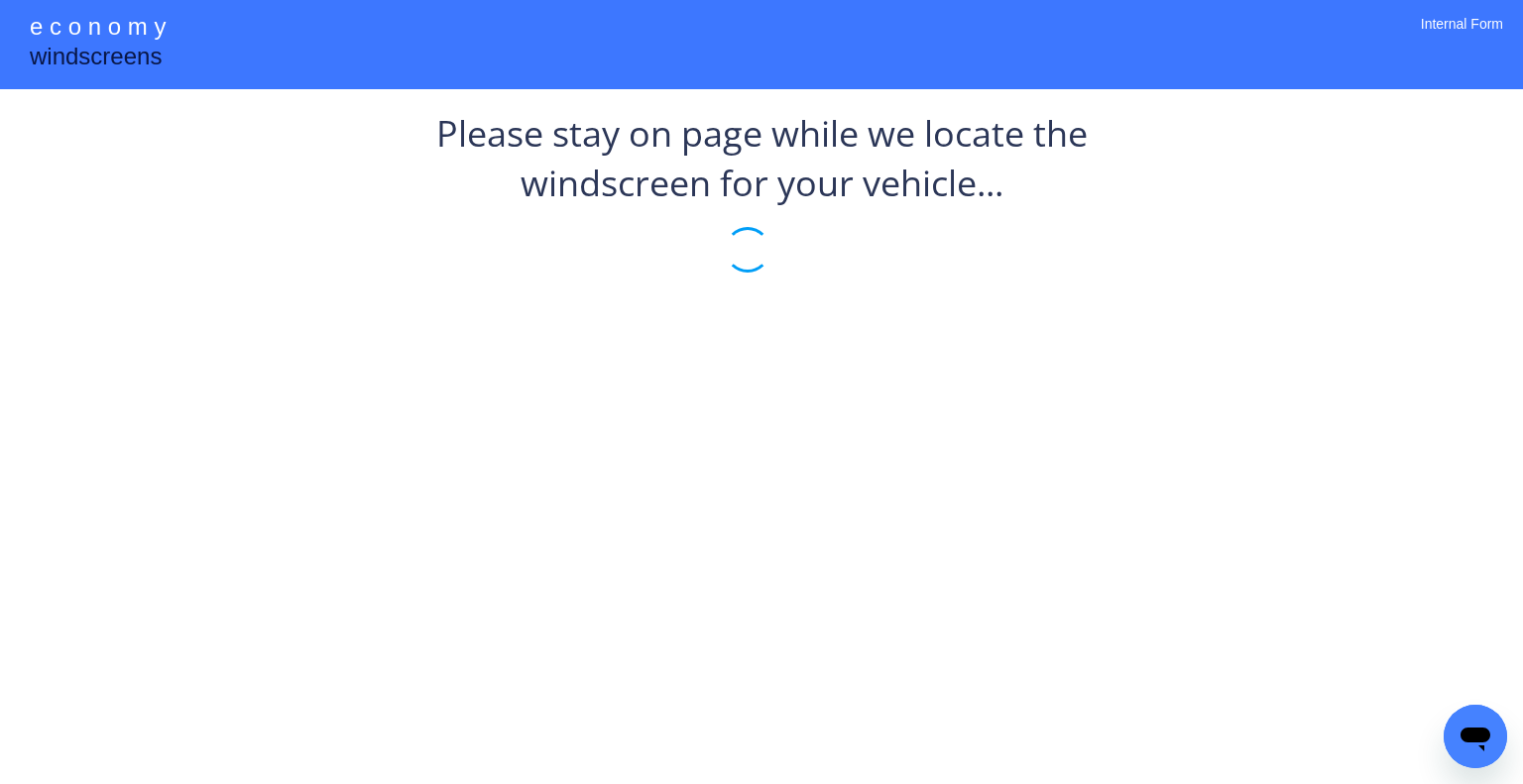 click on "**********" at bounding box center [762, 392] 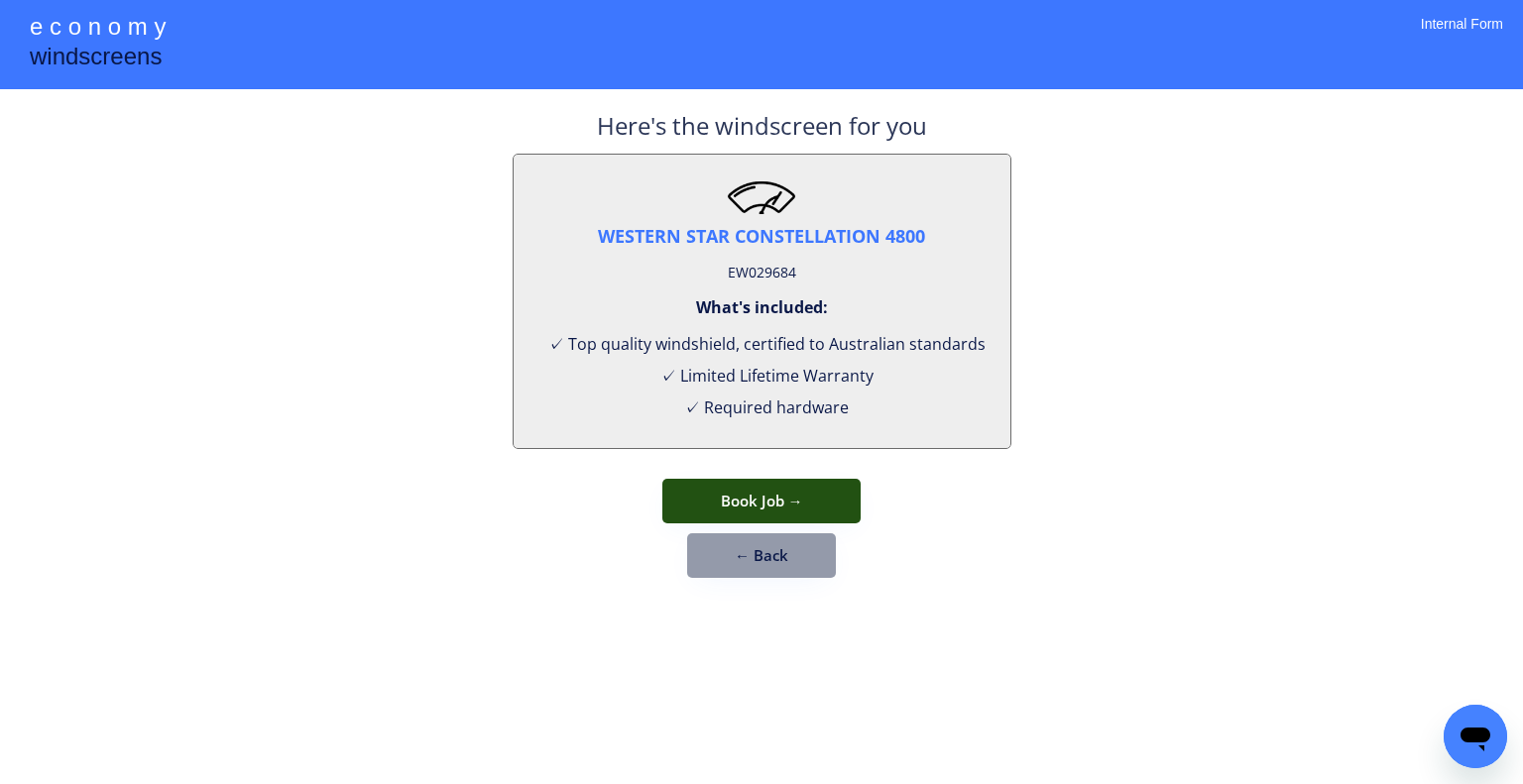 drag, startPoint x: 799, startPoint y: 495, endPoint x: 829, endPoint y: 463, distance: 43.863424 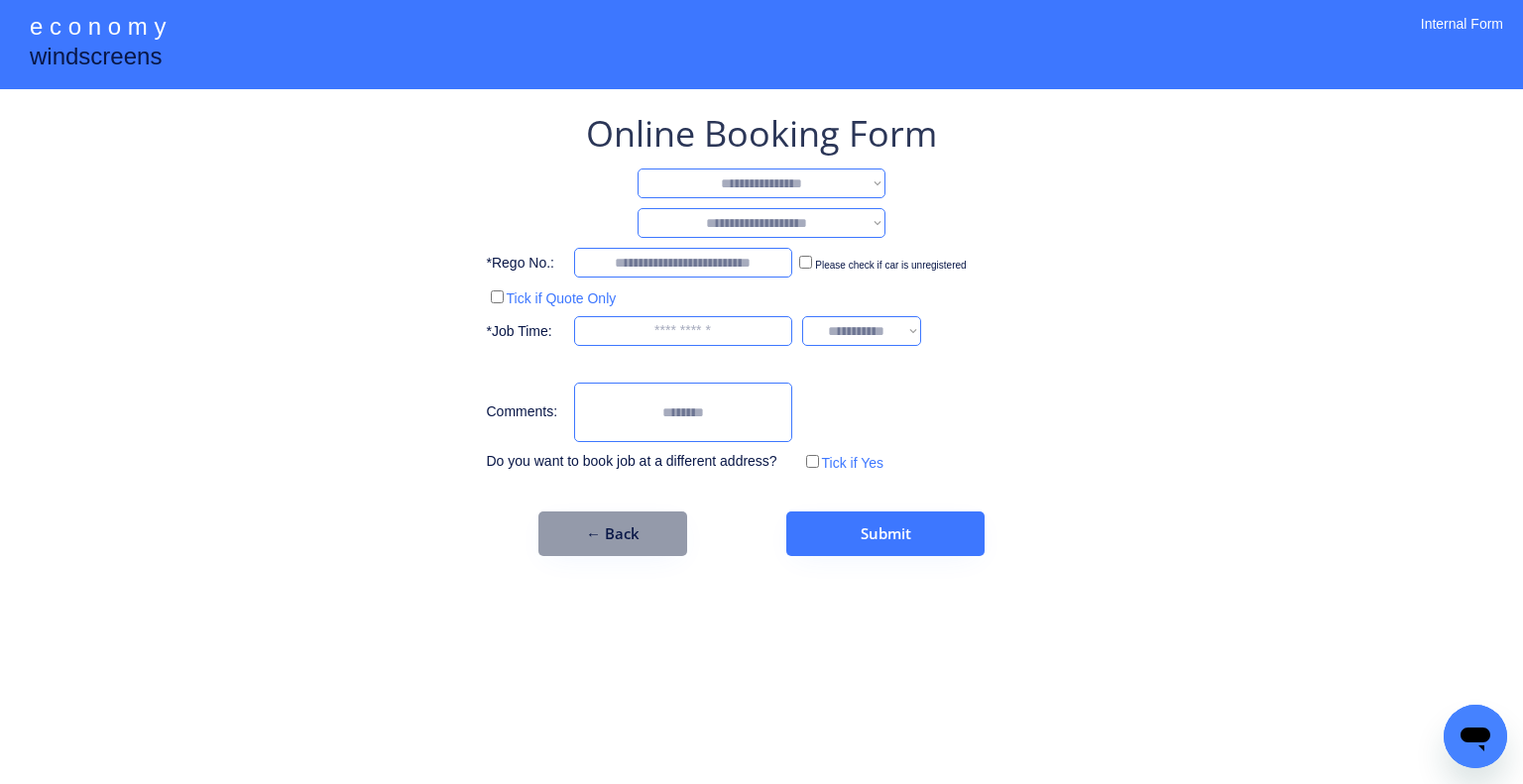 click on "**********" at bounding box center [762, 183] 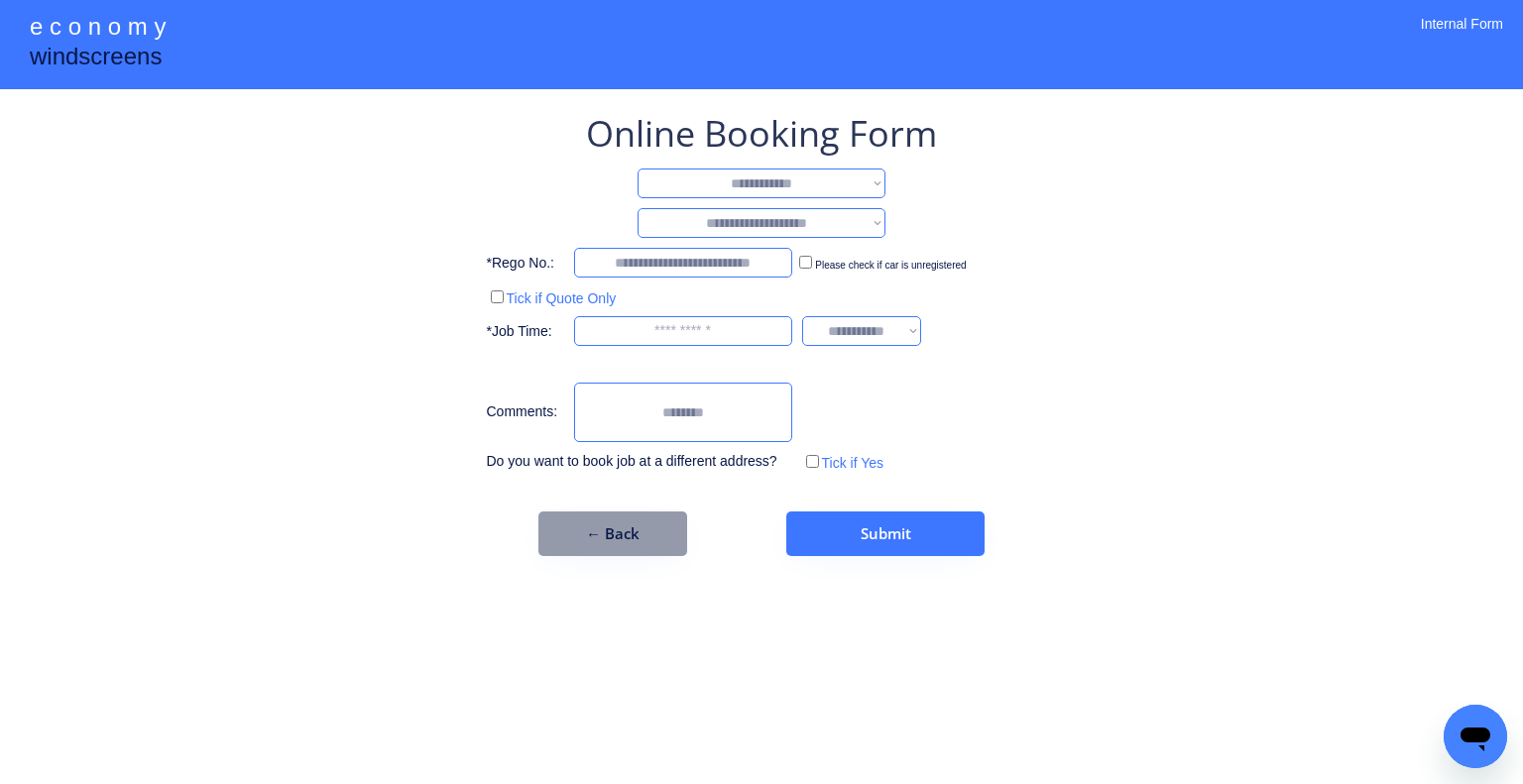 click on "**********" at bounding box center (762, 183) 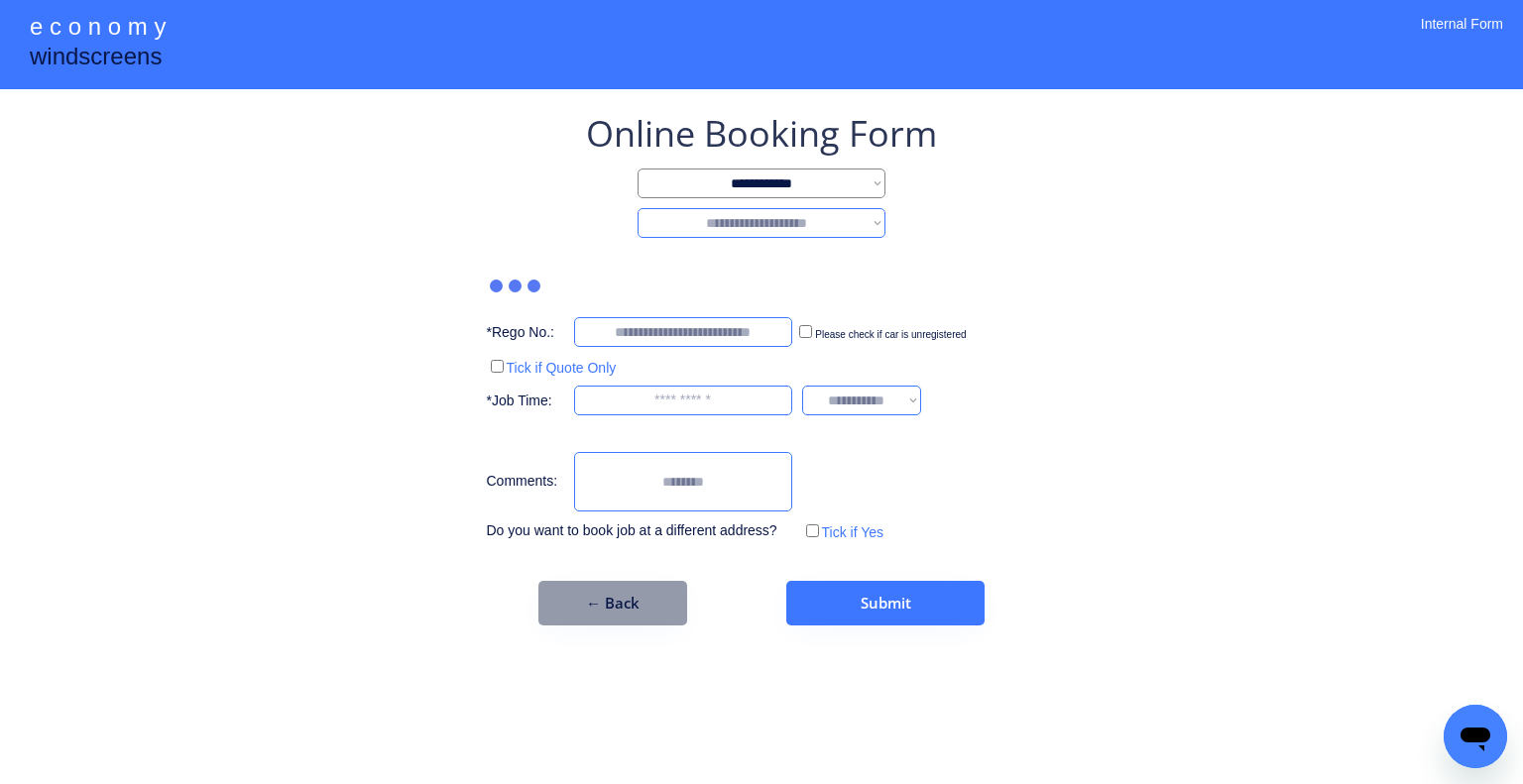 click on "**********" at bounding box center [762, 223] 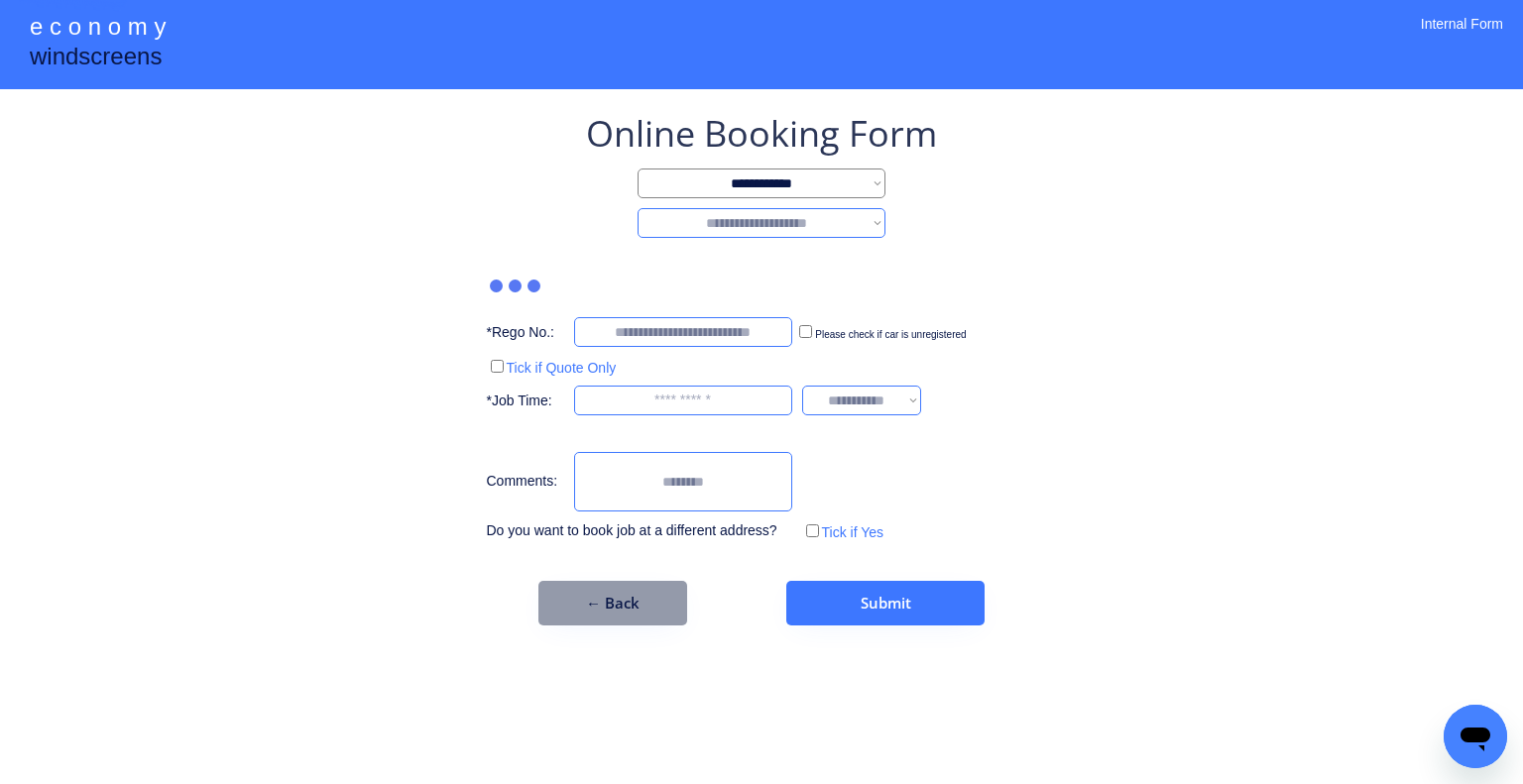 select on "********" 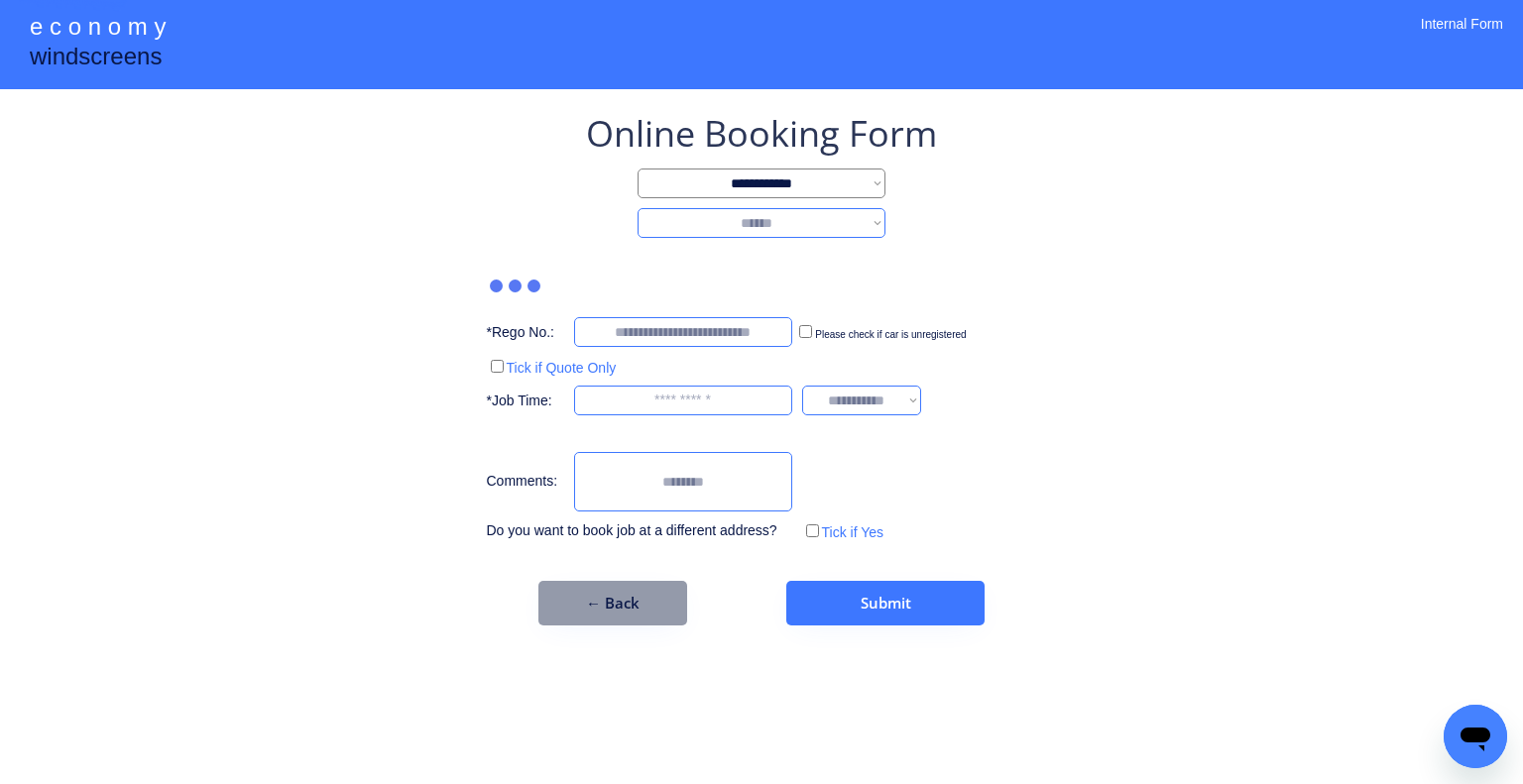 click on "**********" at bounding box center (762, 223) 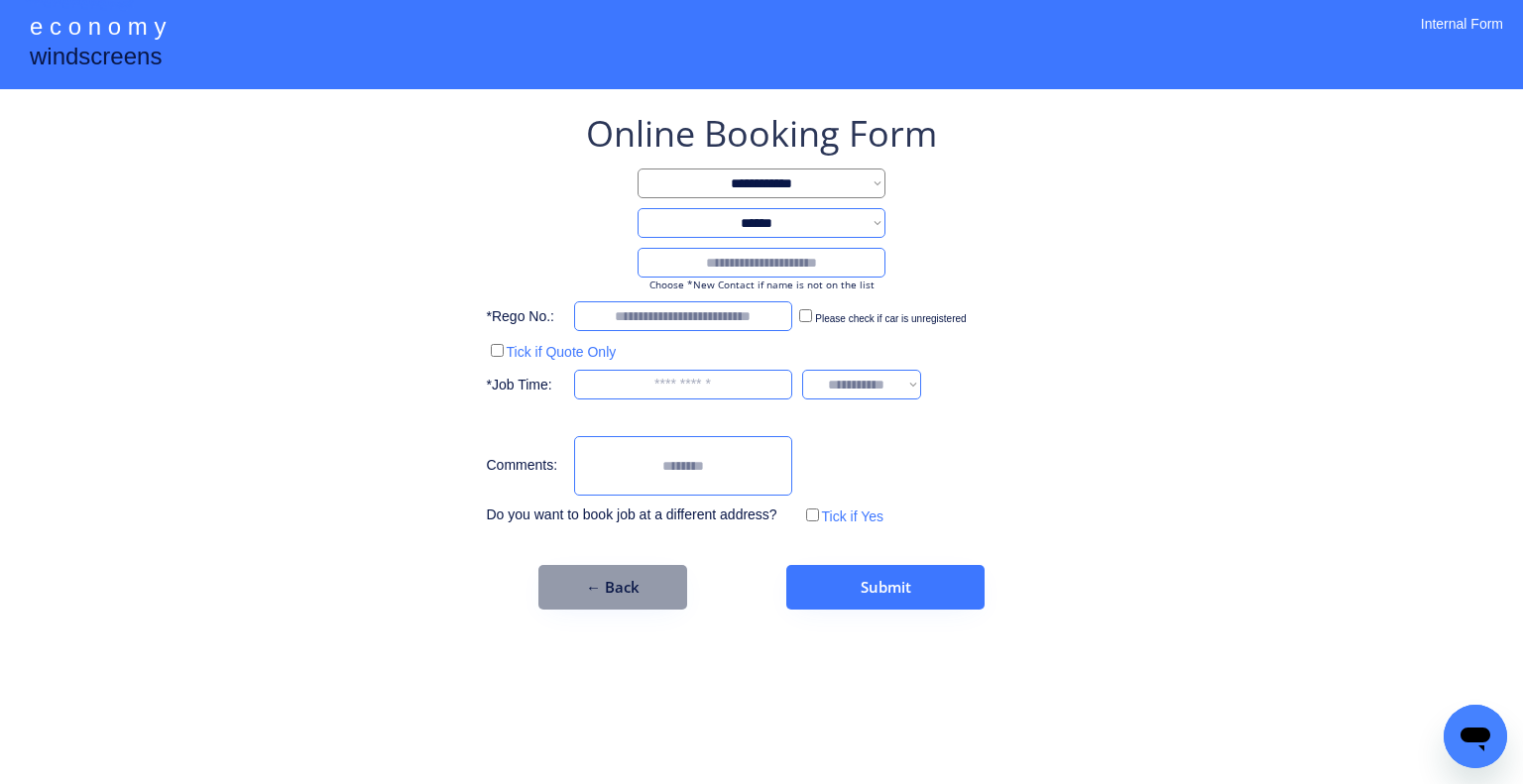 click at bounding box center (762, 263) 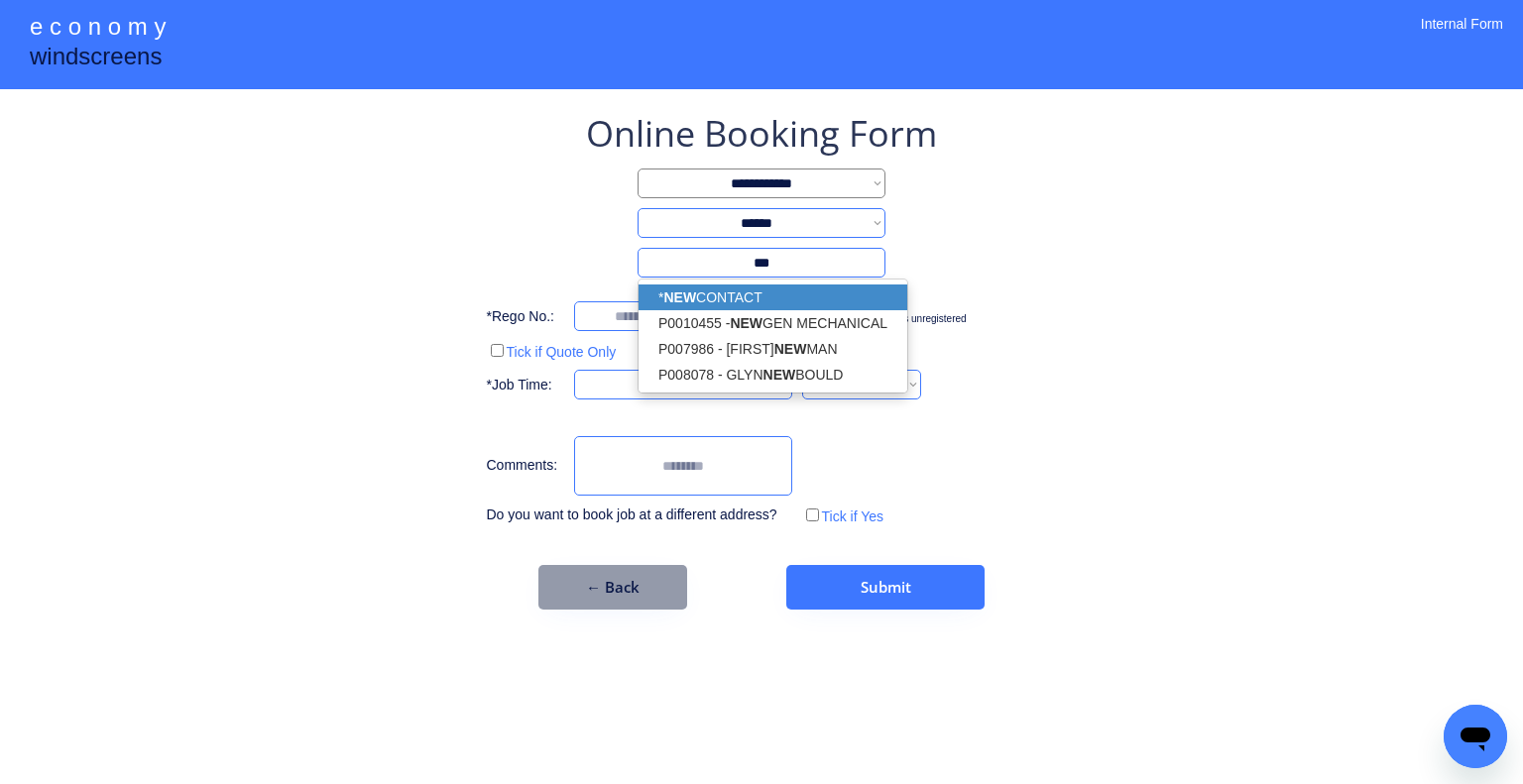 click on "* NEW  CONTACT" at bounding box center (772, 297) 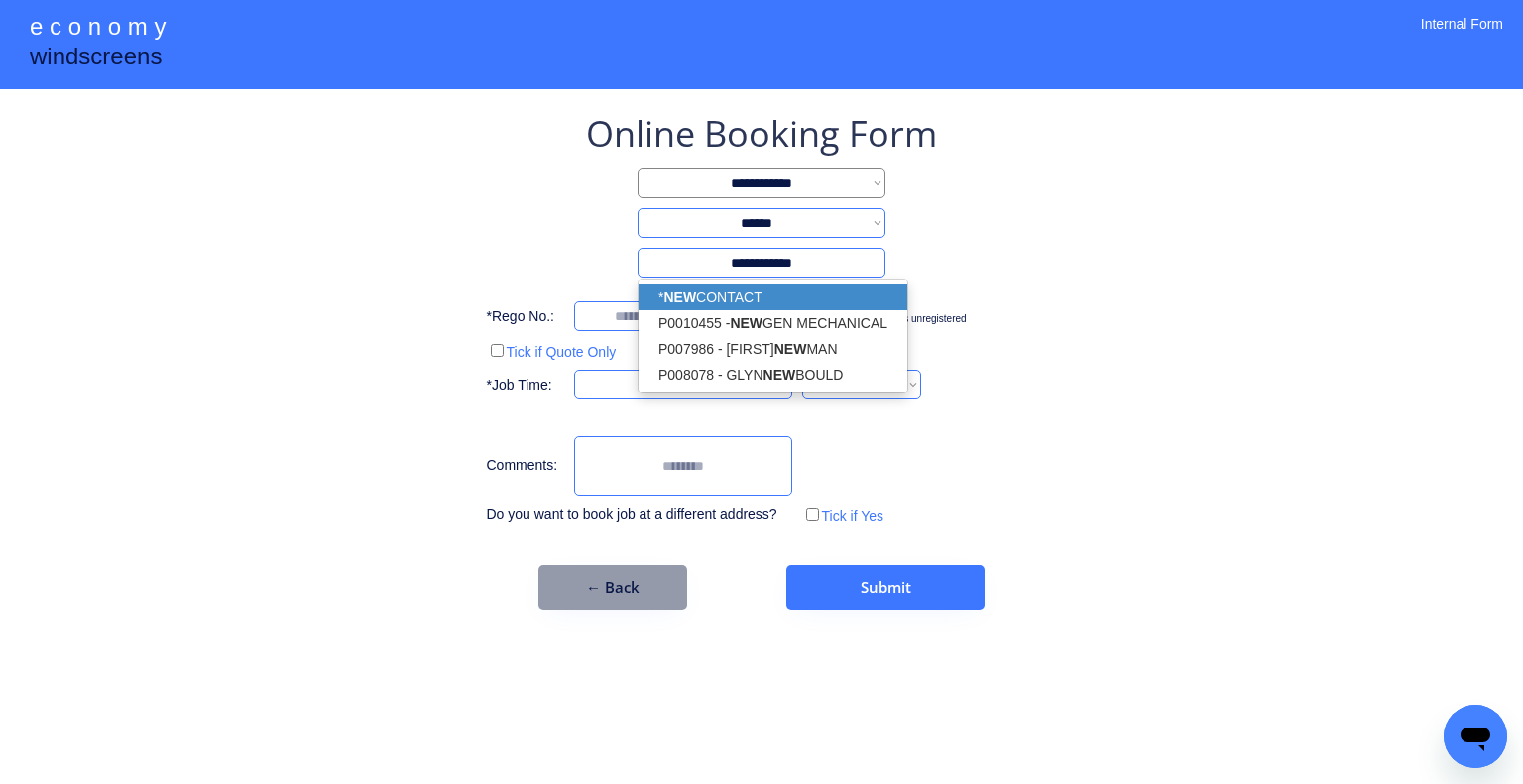 type on "**********" 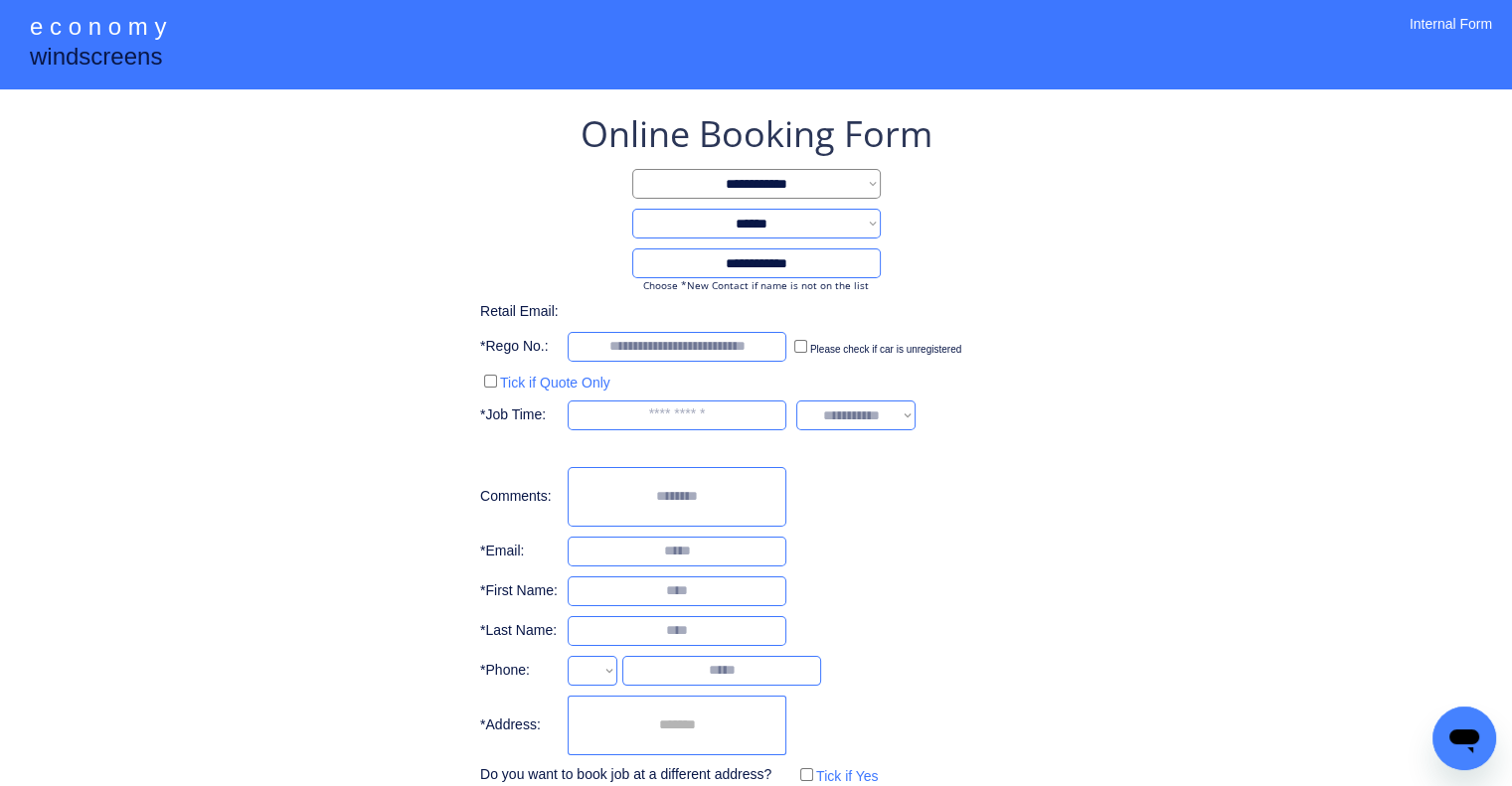 click on "**********" at bounding box center (756, 449) 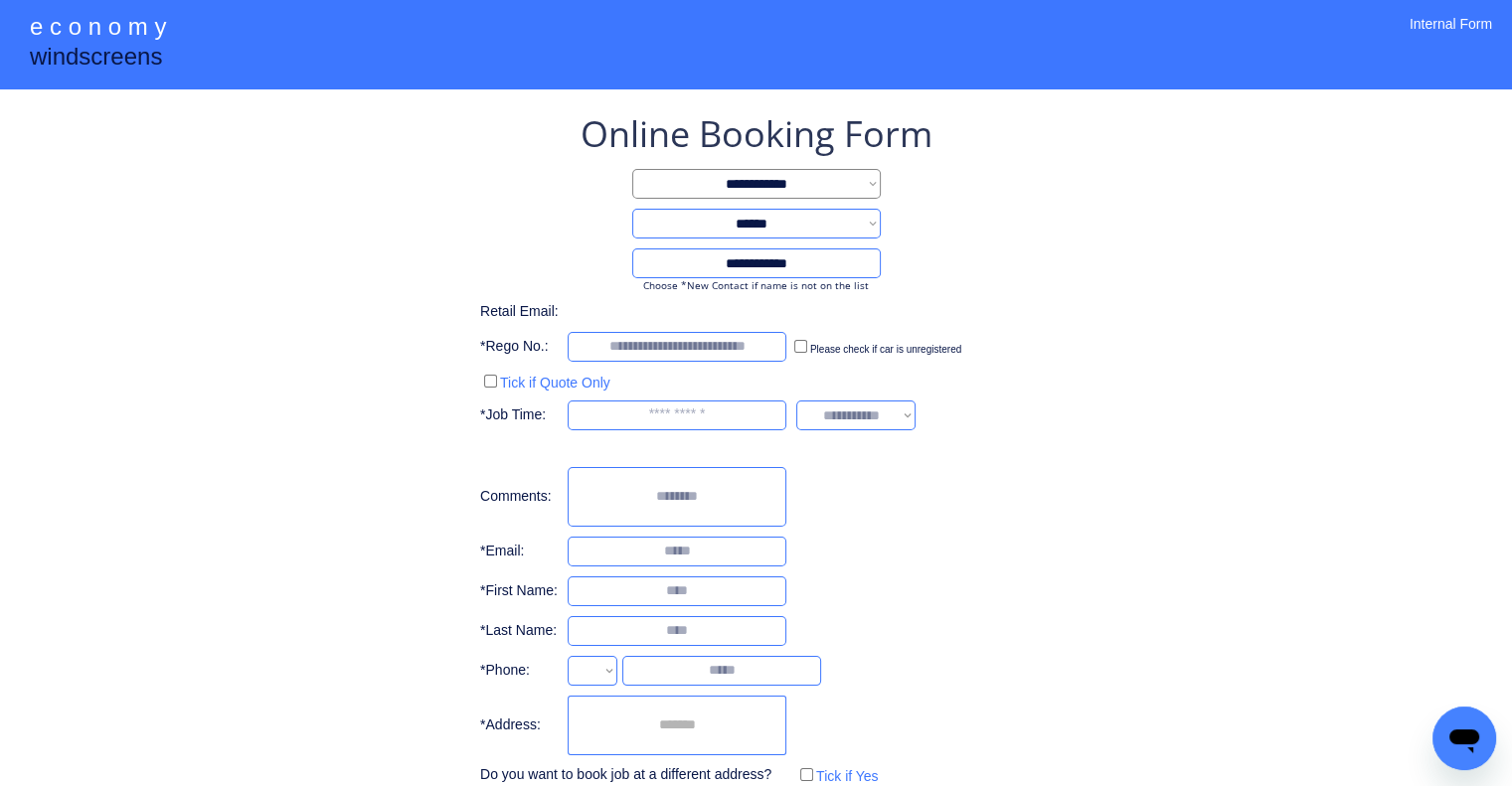 select on "**********" 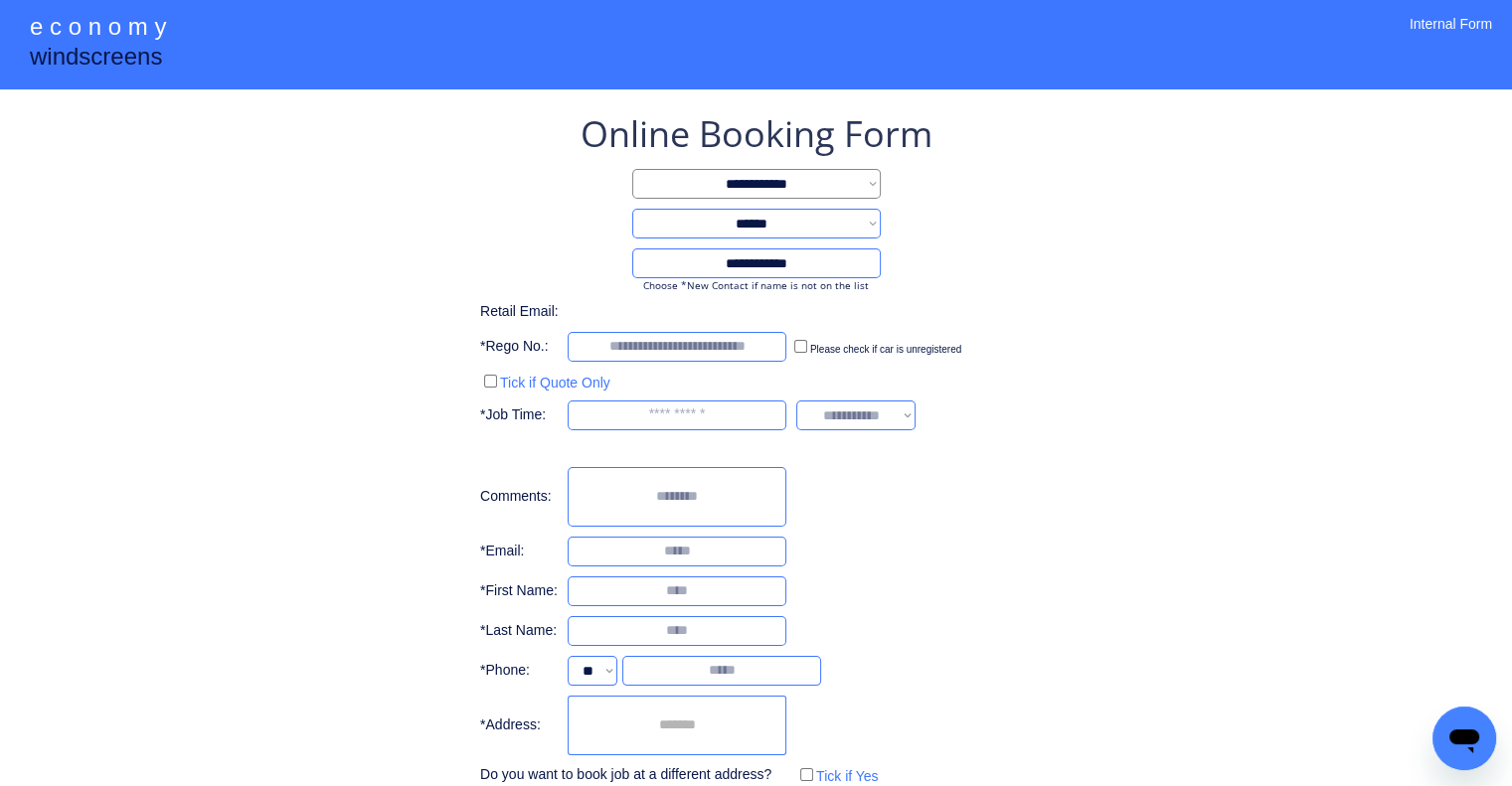 drag, startPoint x: 708, startPoint y: 587, endPoint x: 709, endPoint y: 577, distance: 10.049876 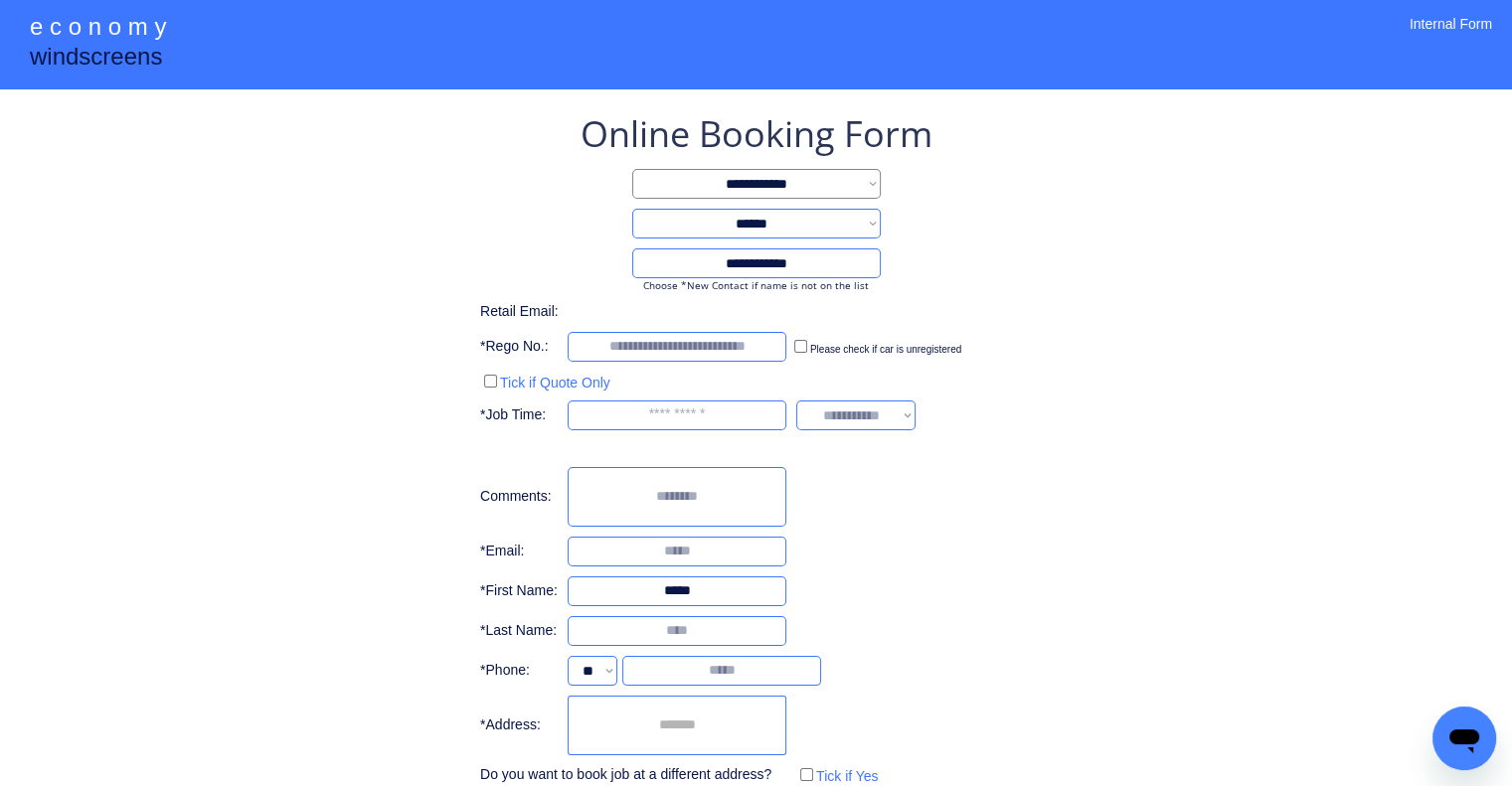type on "*****" 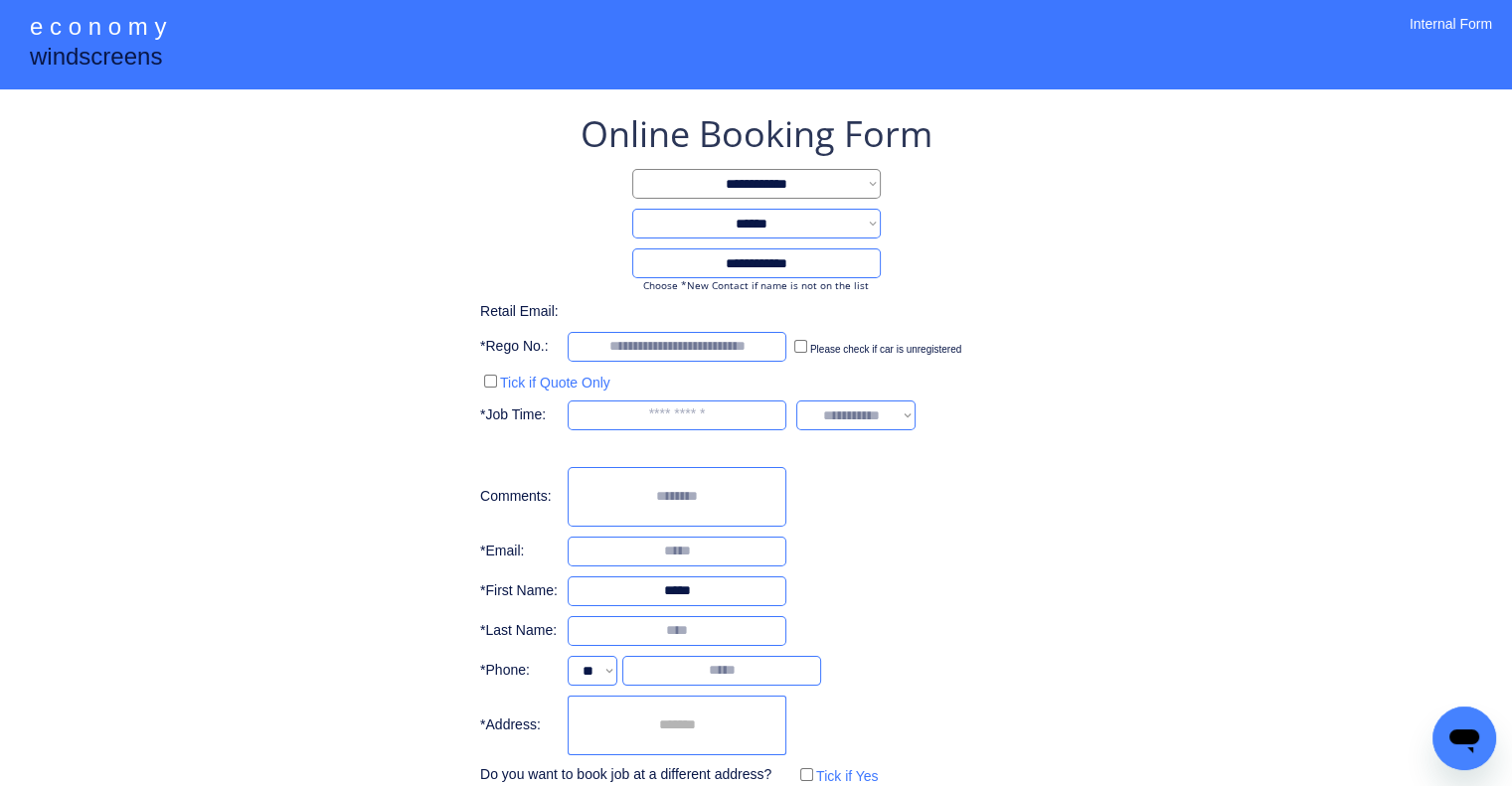 type on "*" 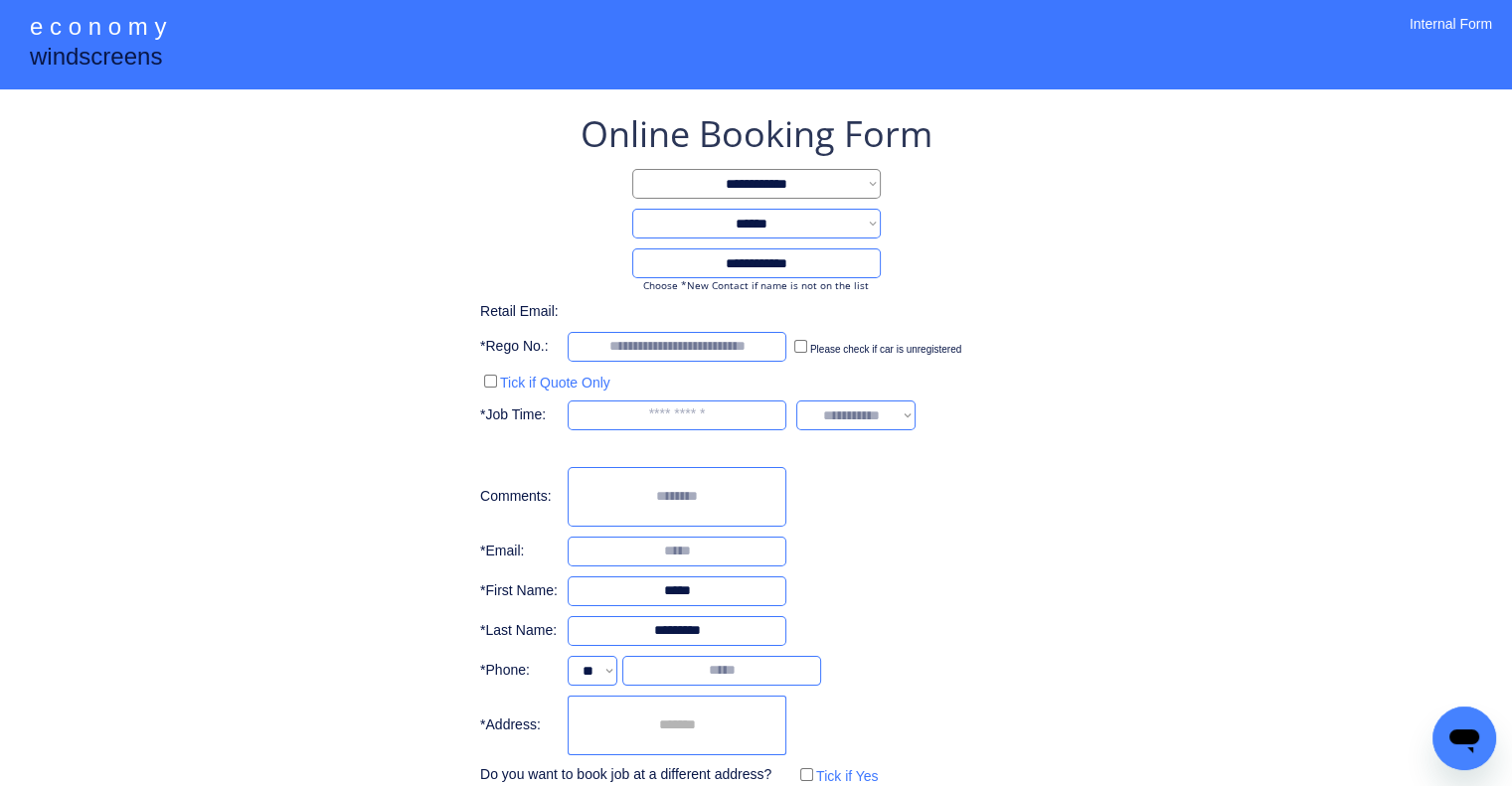 type on "*********" 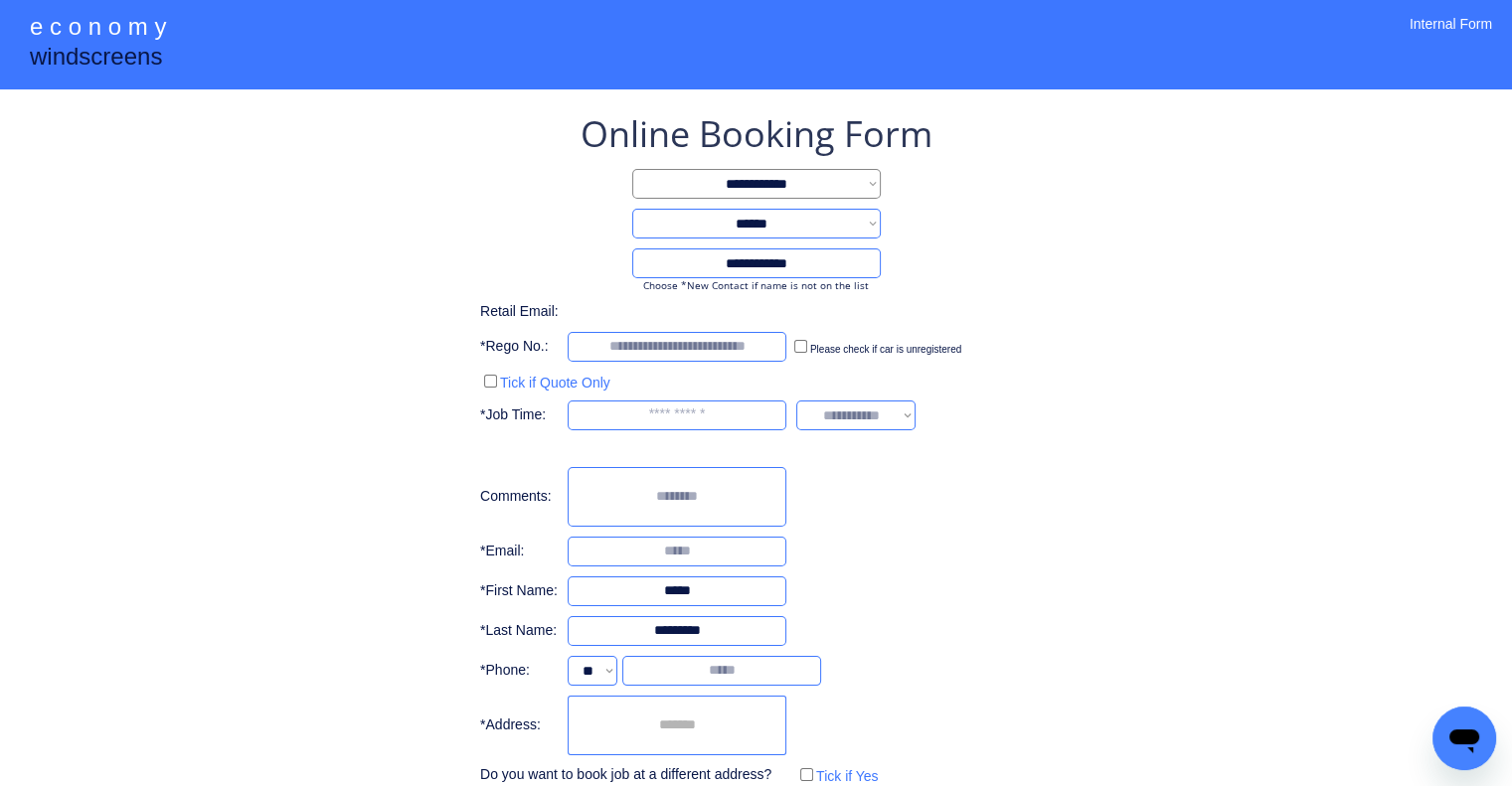click on "**********" at bounding box center [756, 449] 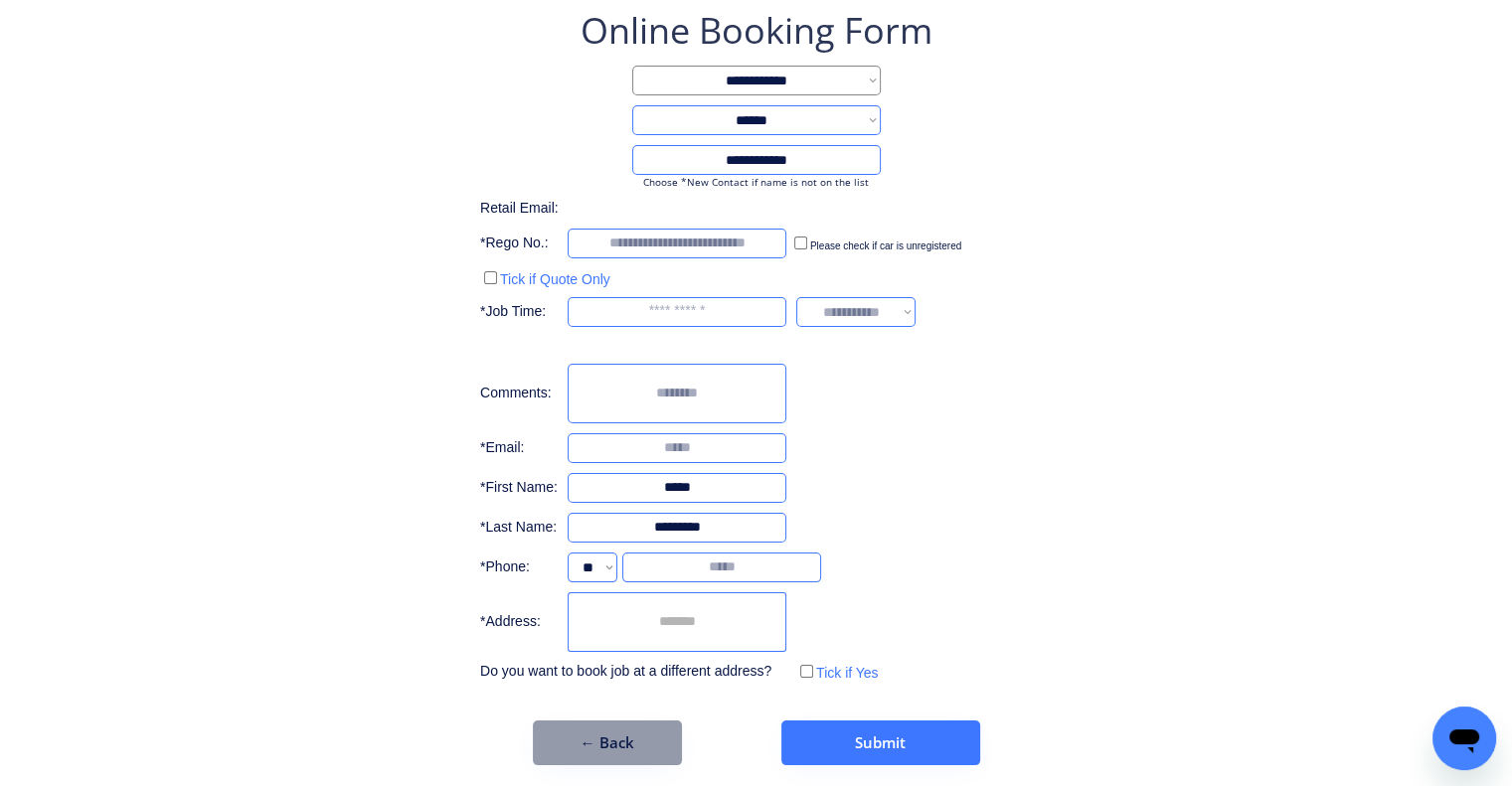 scroll, scrollTop: 112, scrollLeft: 0, axis: vertical 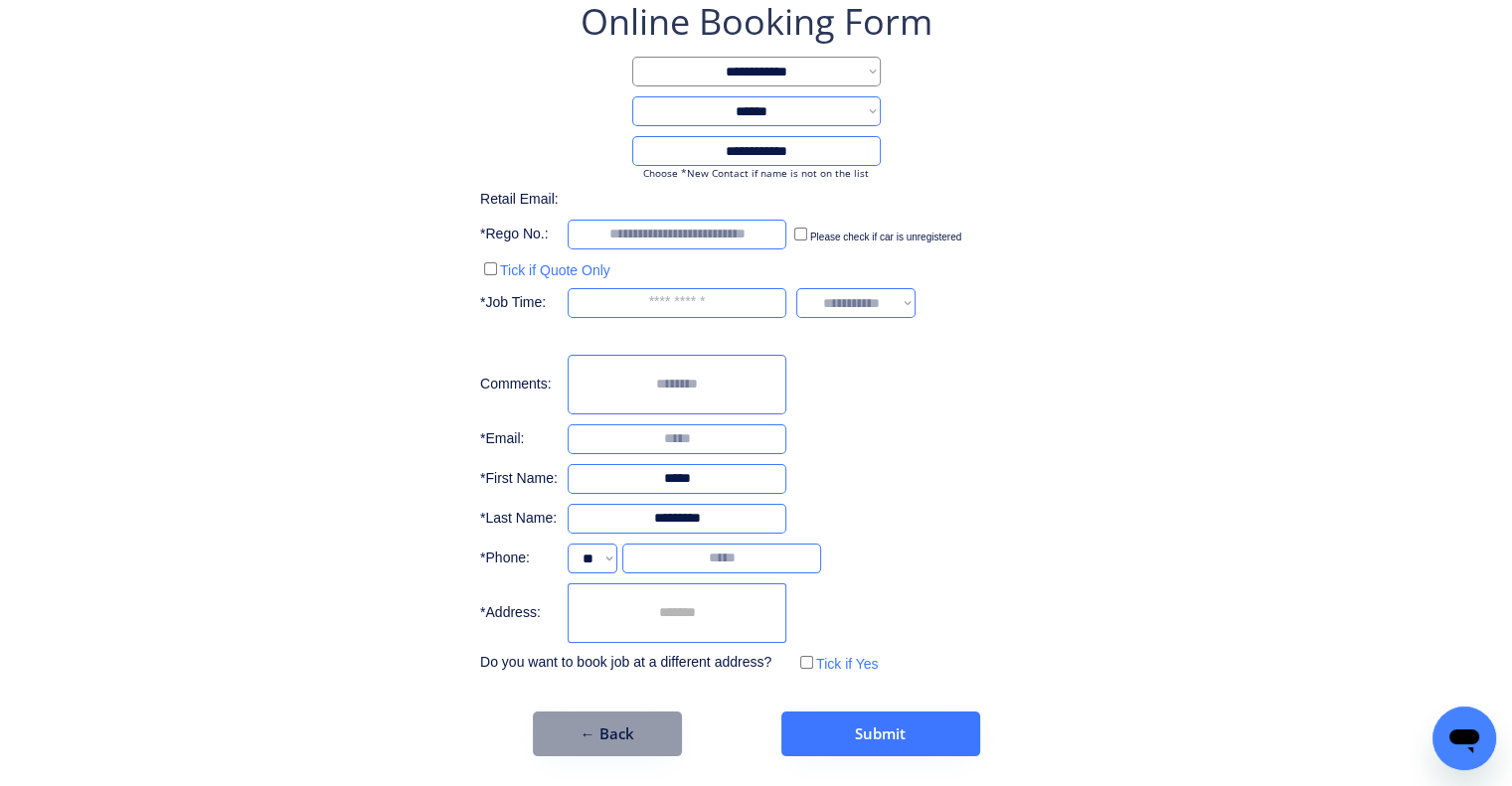 click at bounding box center [677, 439] 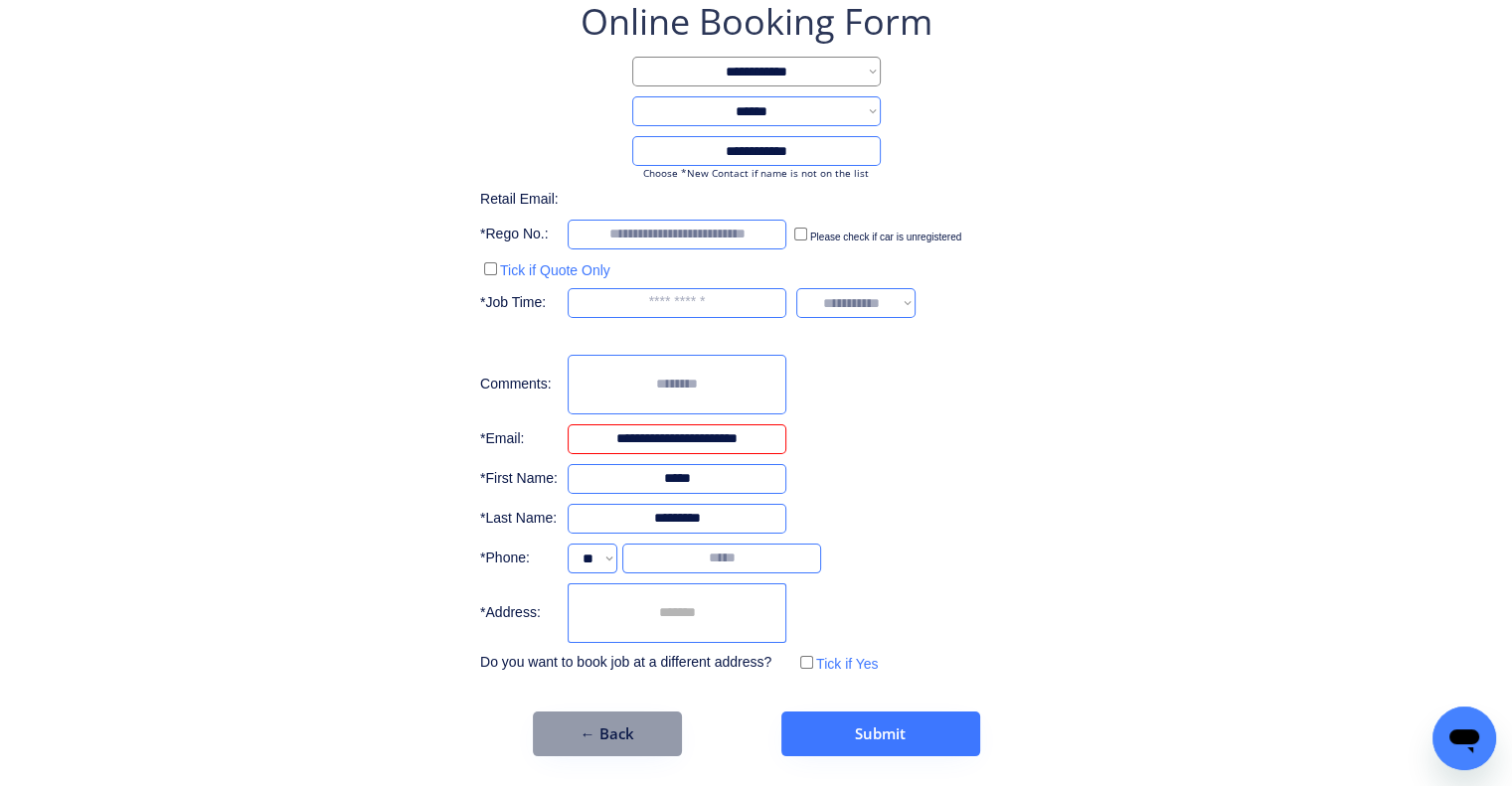 type on "**********" 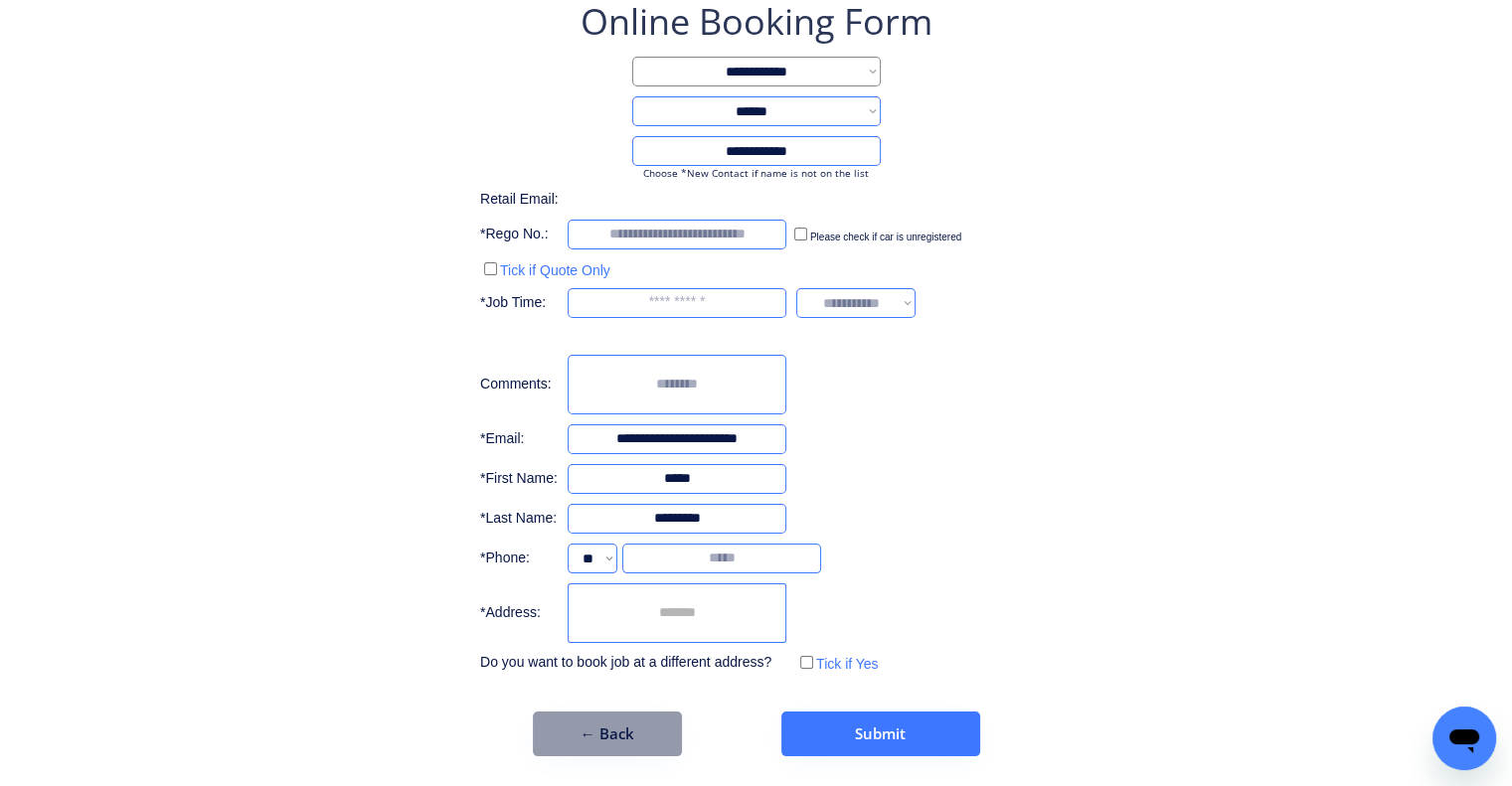 click on "**********" at bounding box center [756, 377] 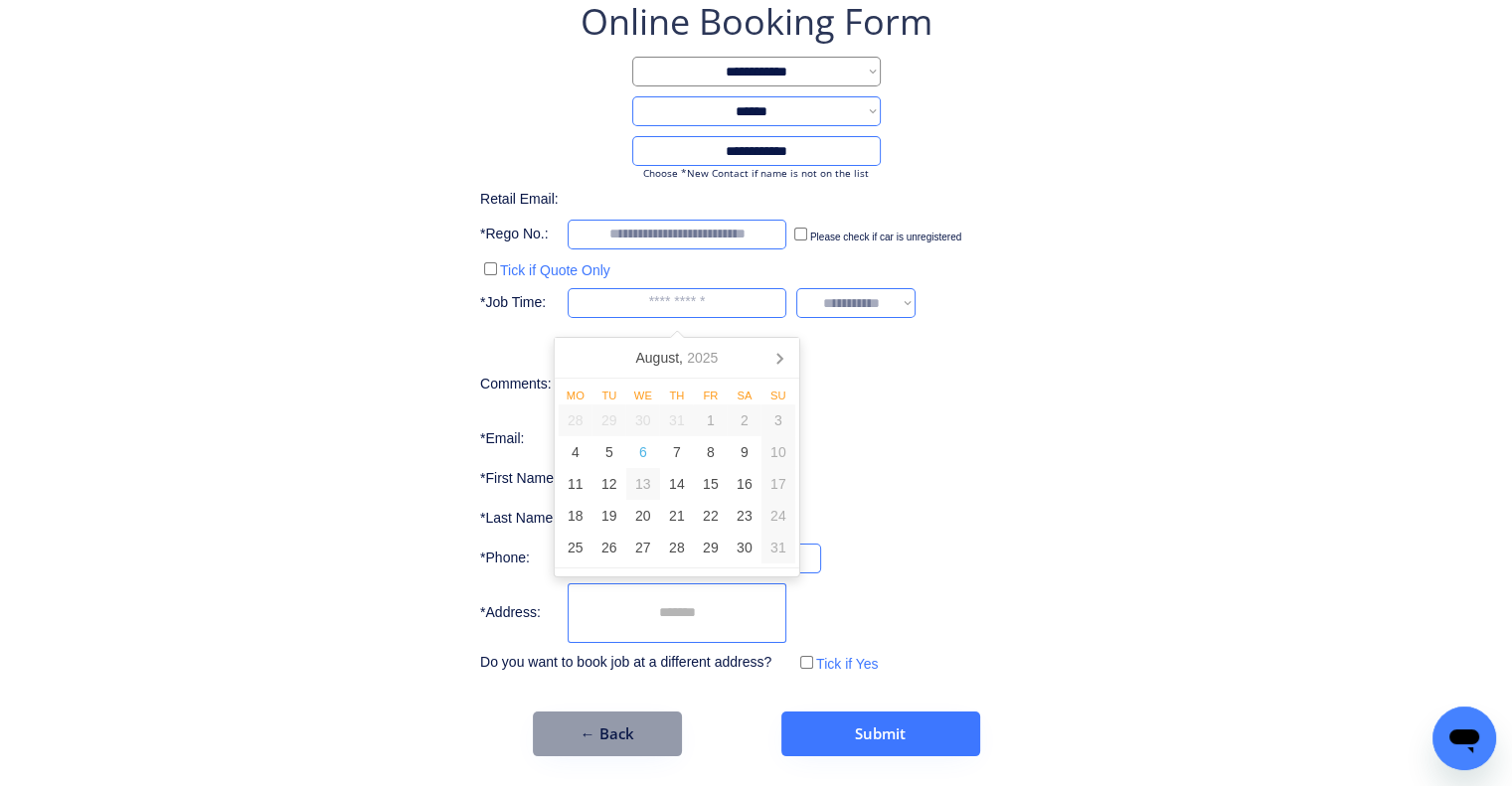 click at bounding box center (677, 303) 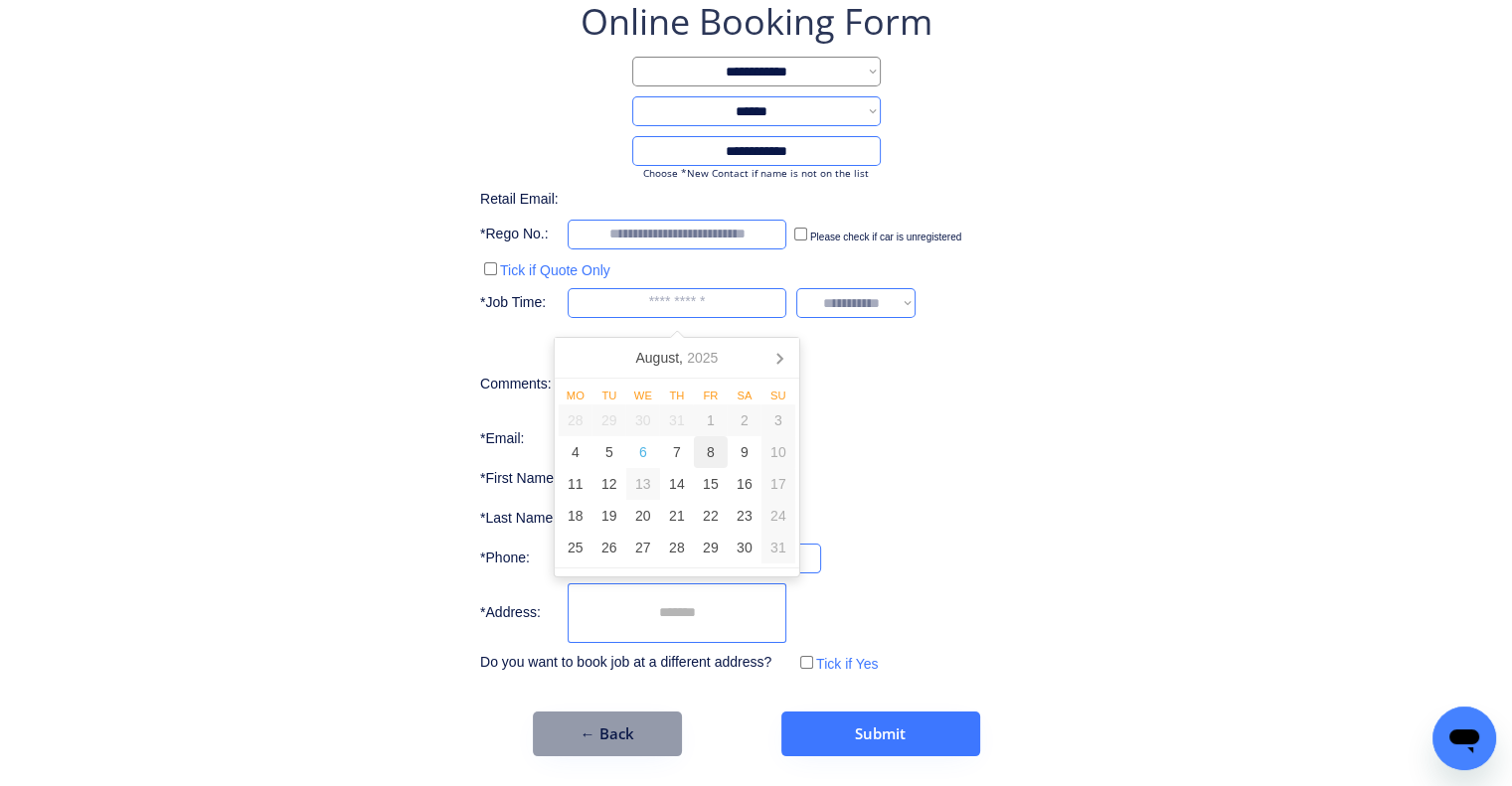 click on "8" at bounding box center (711, 452) 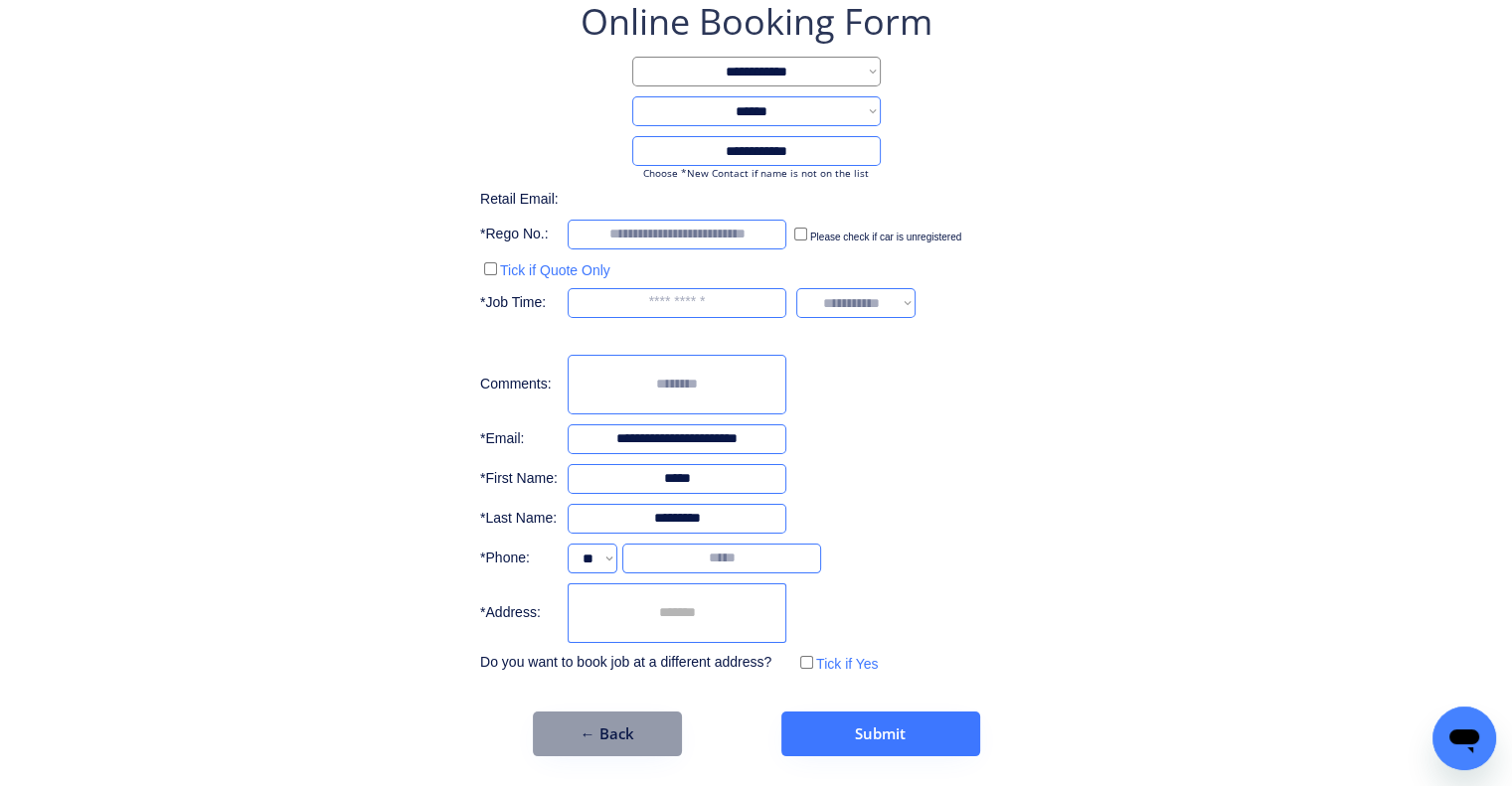 type on "********" 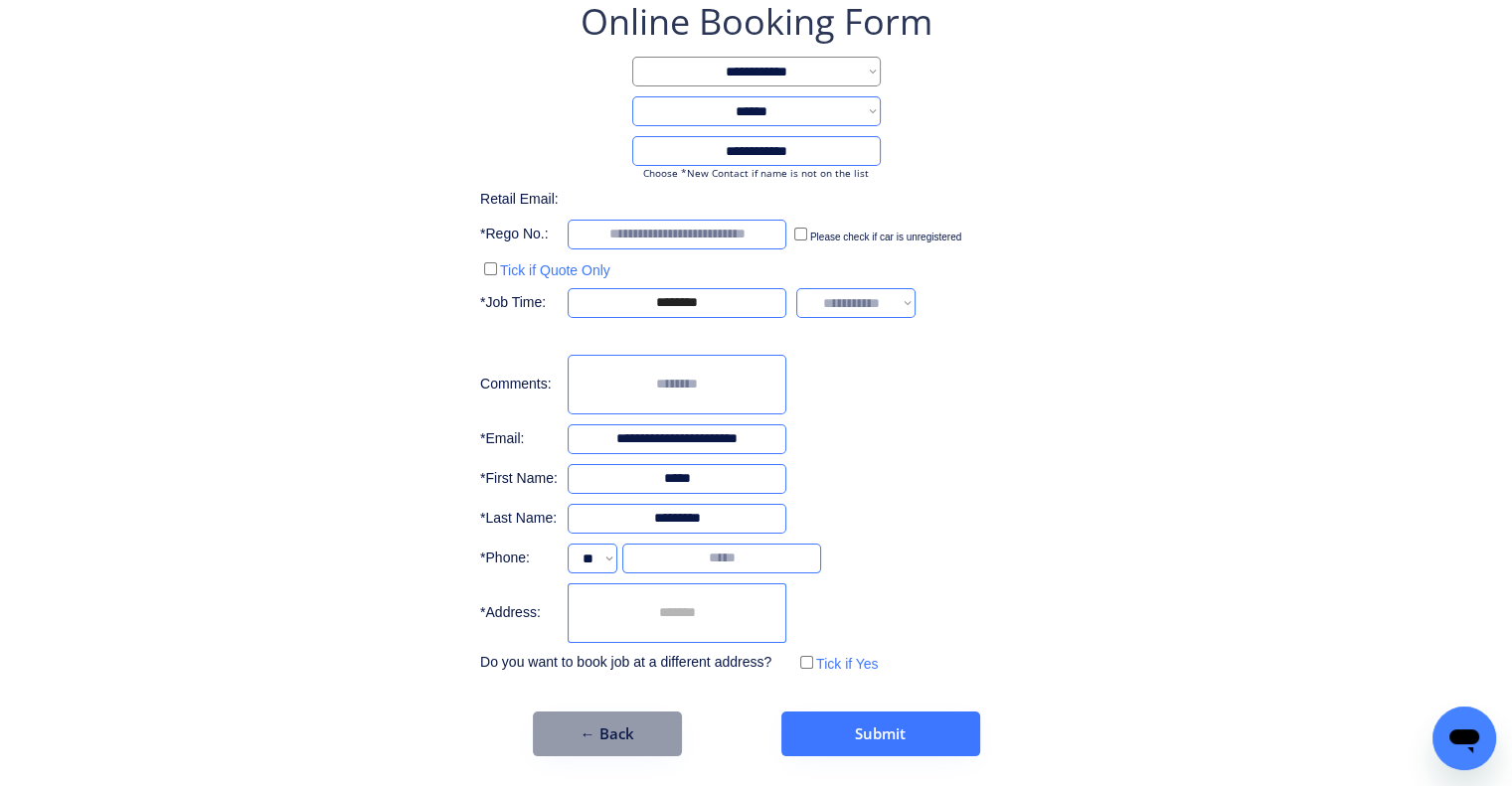 click on "**********" at bounding box center [756, 377] 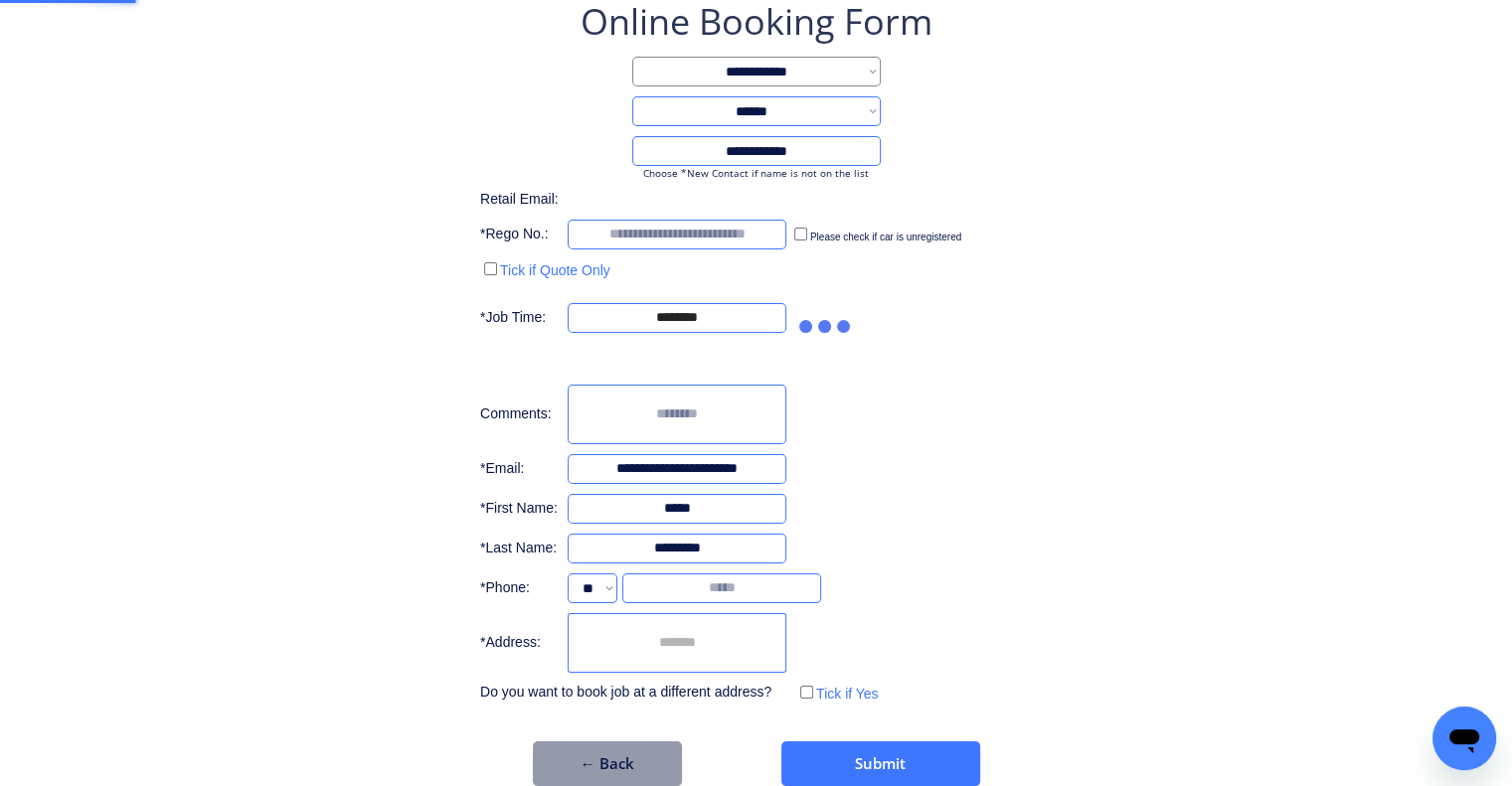 click at bounding box center (677, 414) 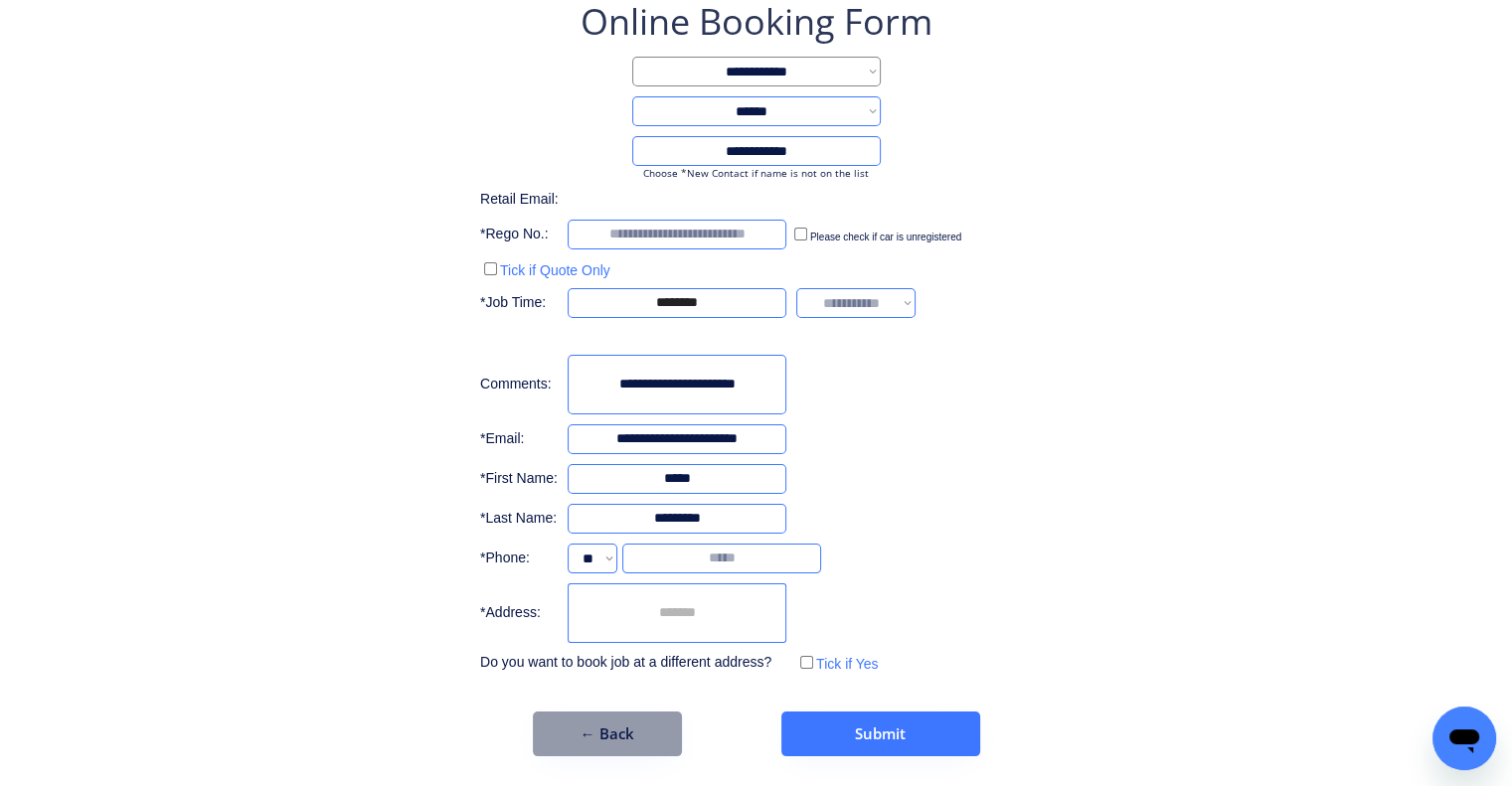 click at bounding box center [677, 385] 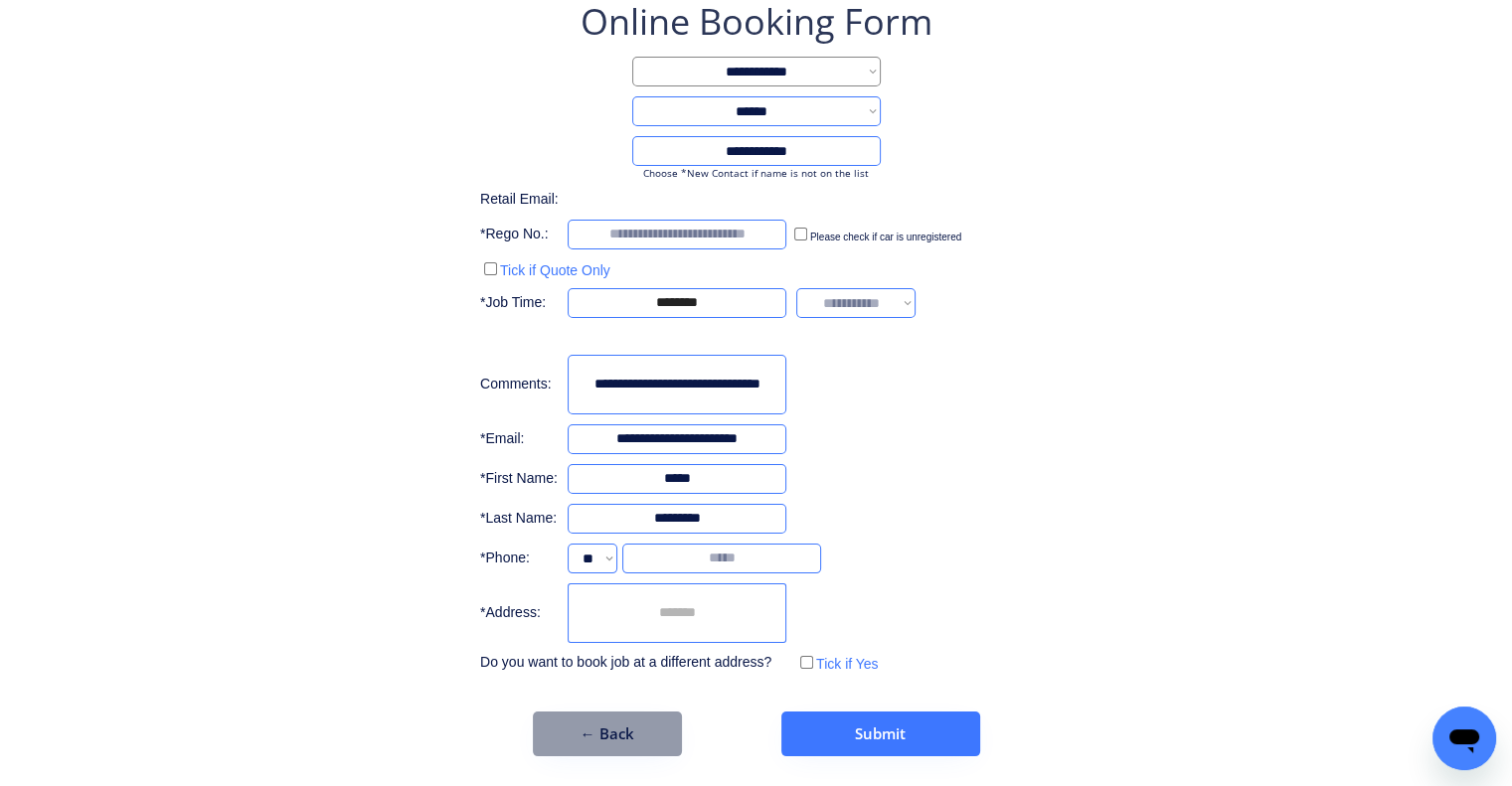 type on "**********" 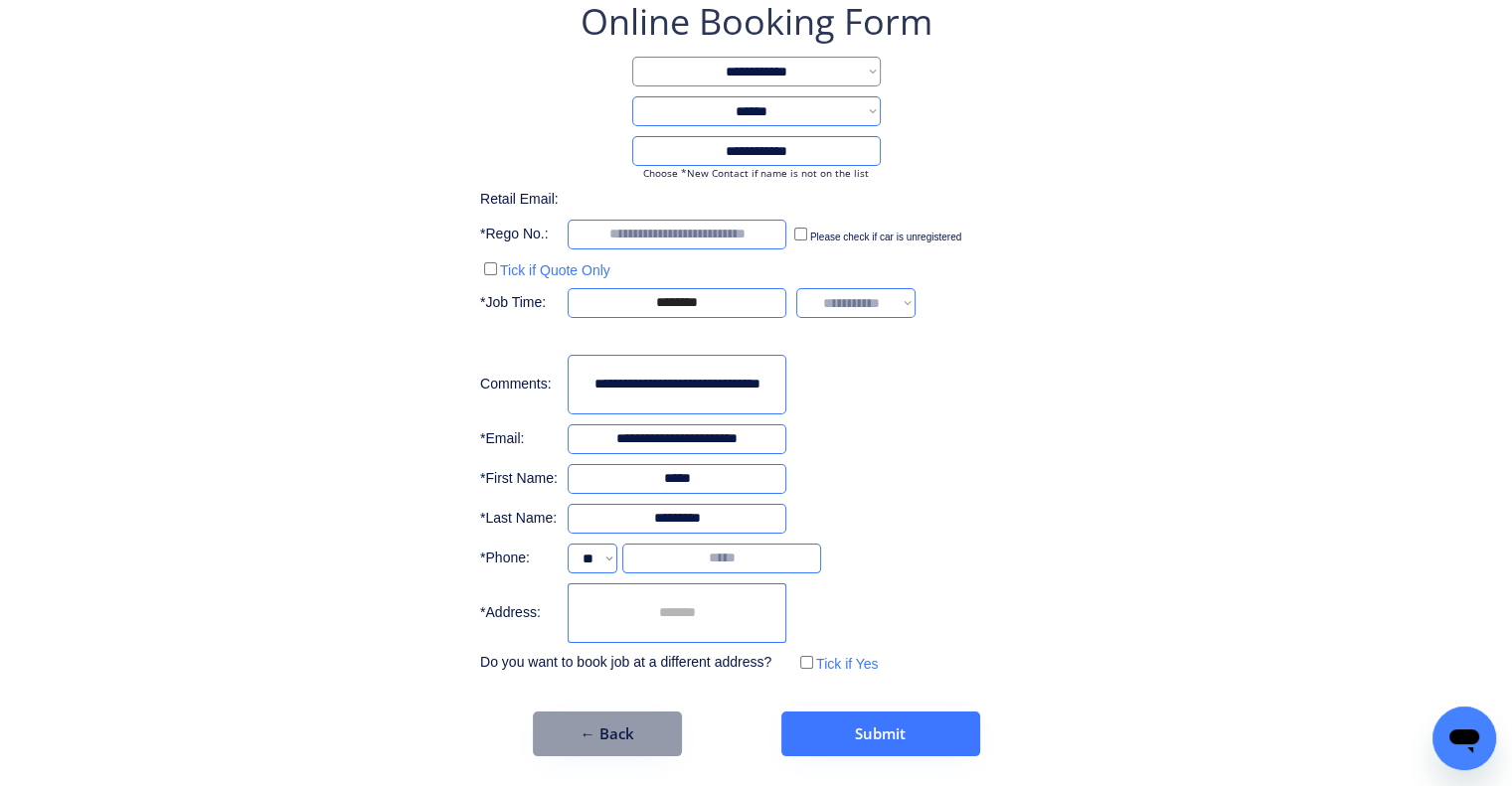 click on "**********" at bounding box center [756, 337] 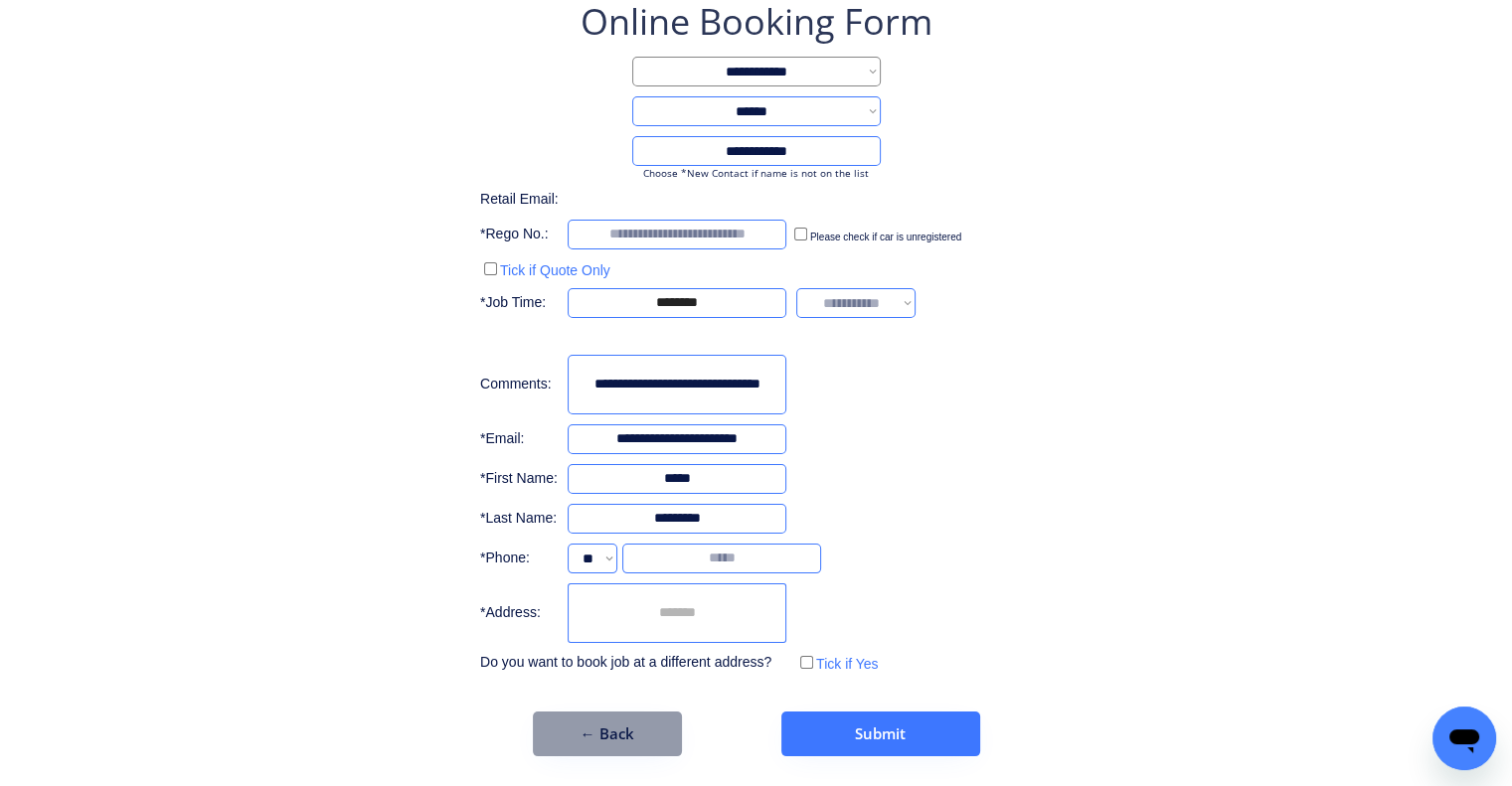 click on "**********" at bounding box center (856, 303) 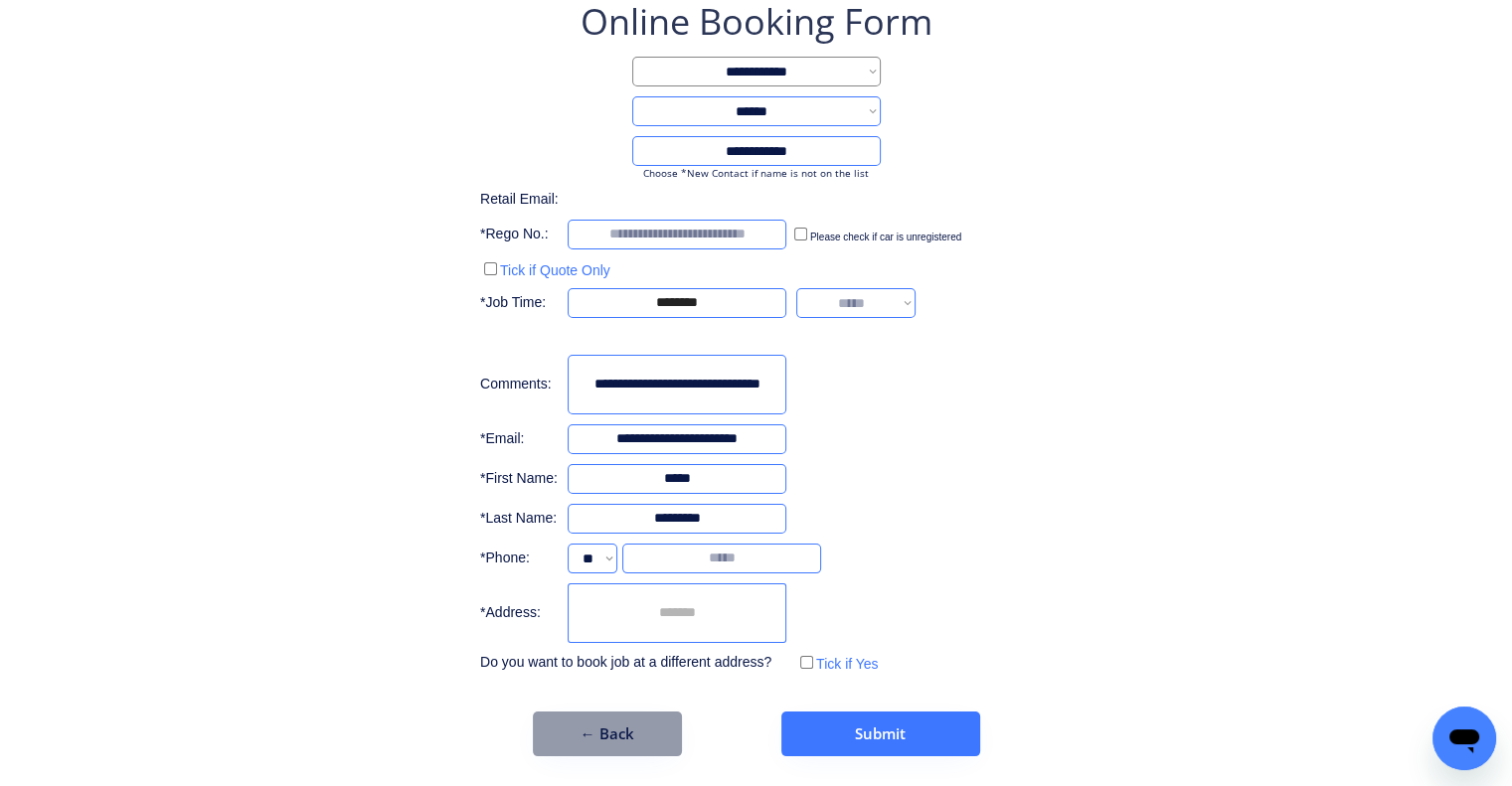 click on "**********" at bounding box center [856, 303] 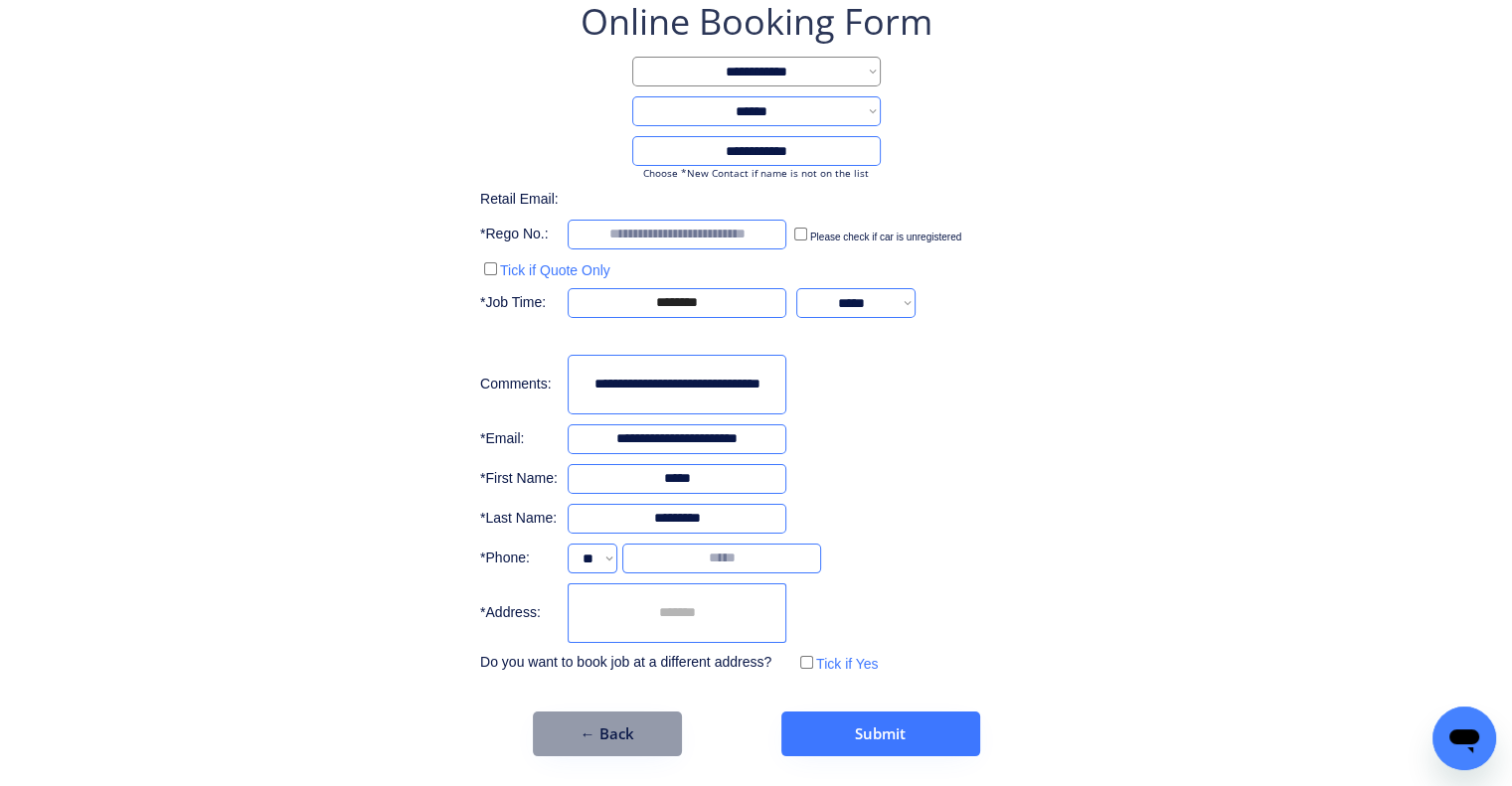 click on "**********" at bounding box center [756, 377] 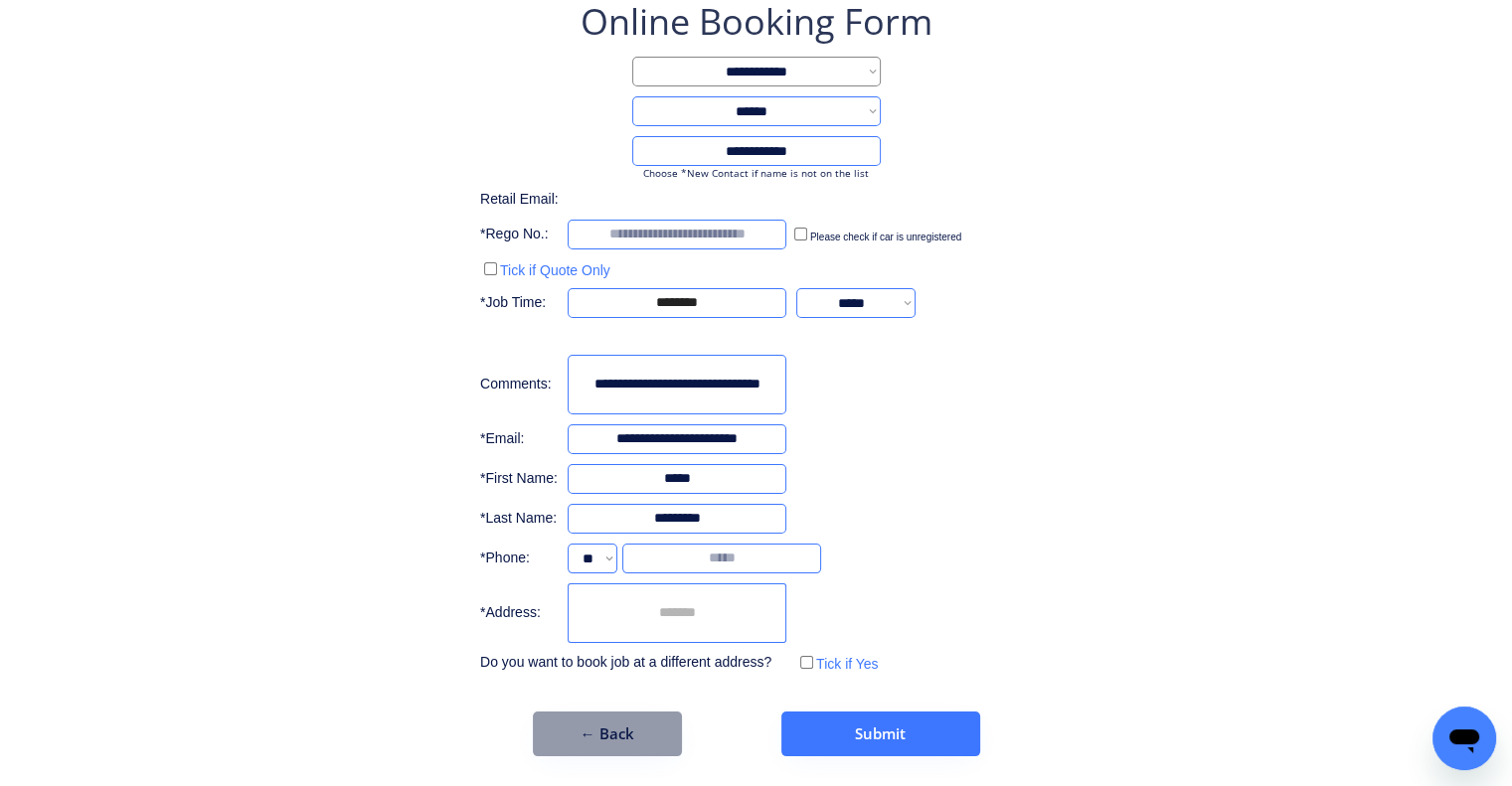 paste on "**********" 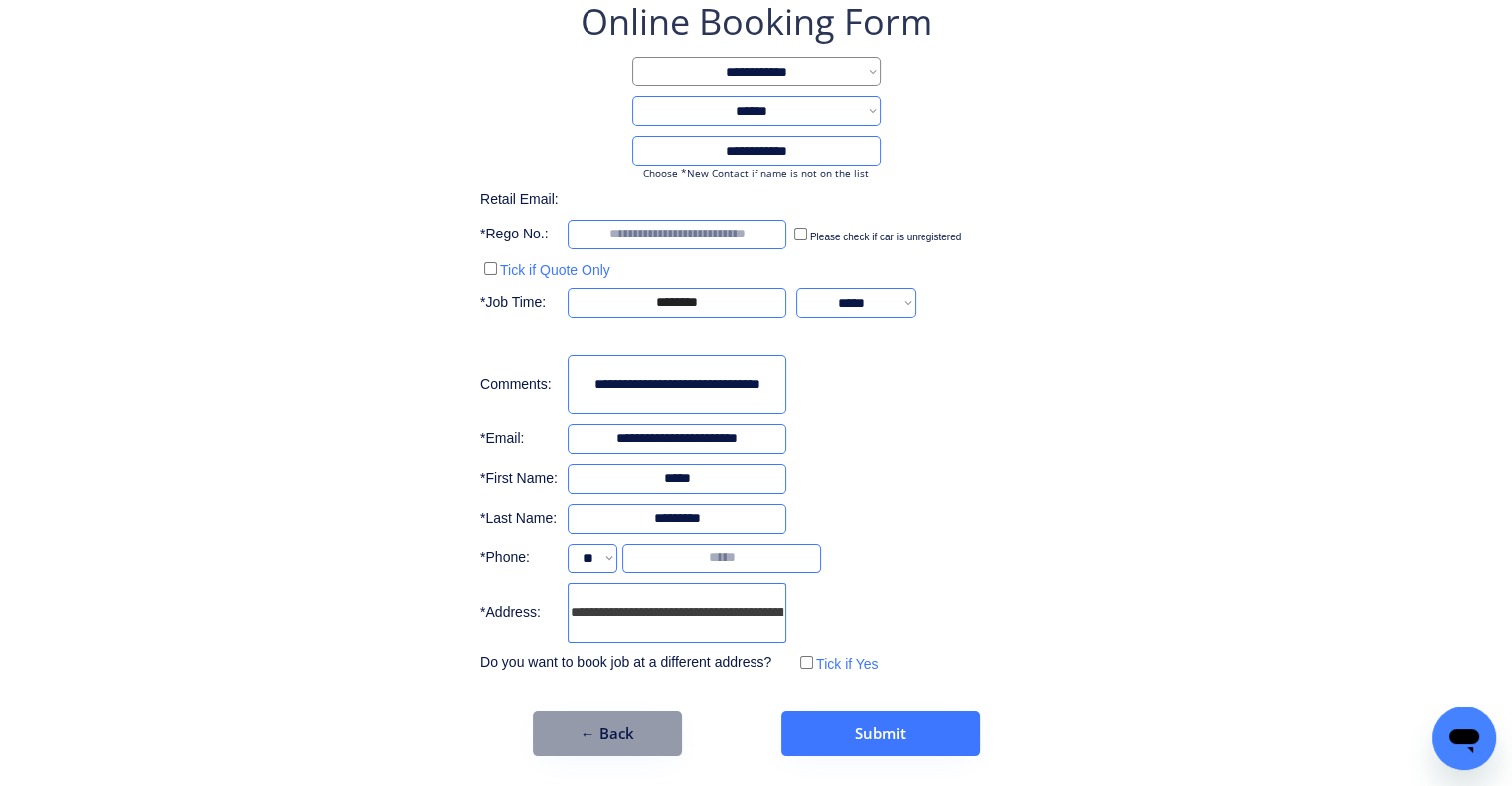 click on "**********" at bounding box center [677, 613] 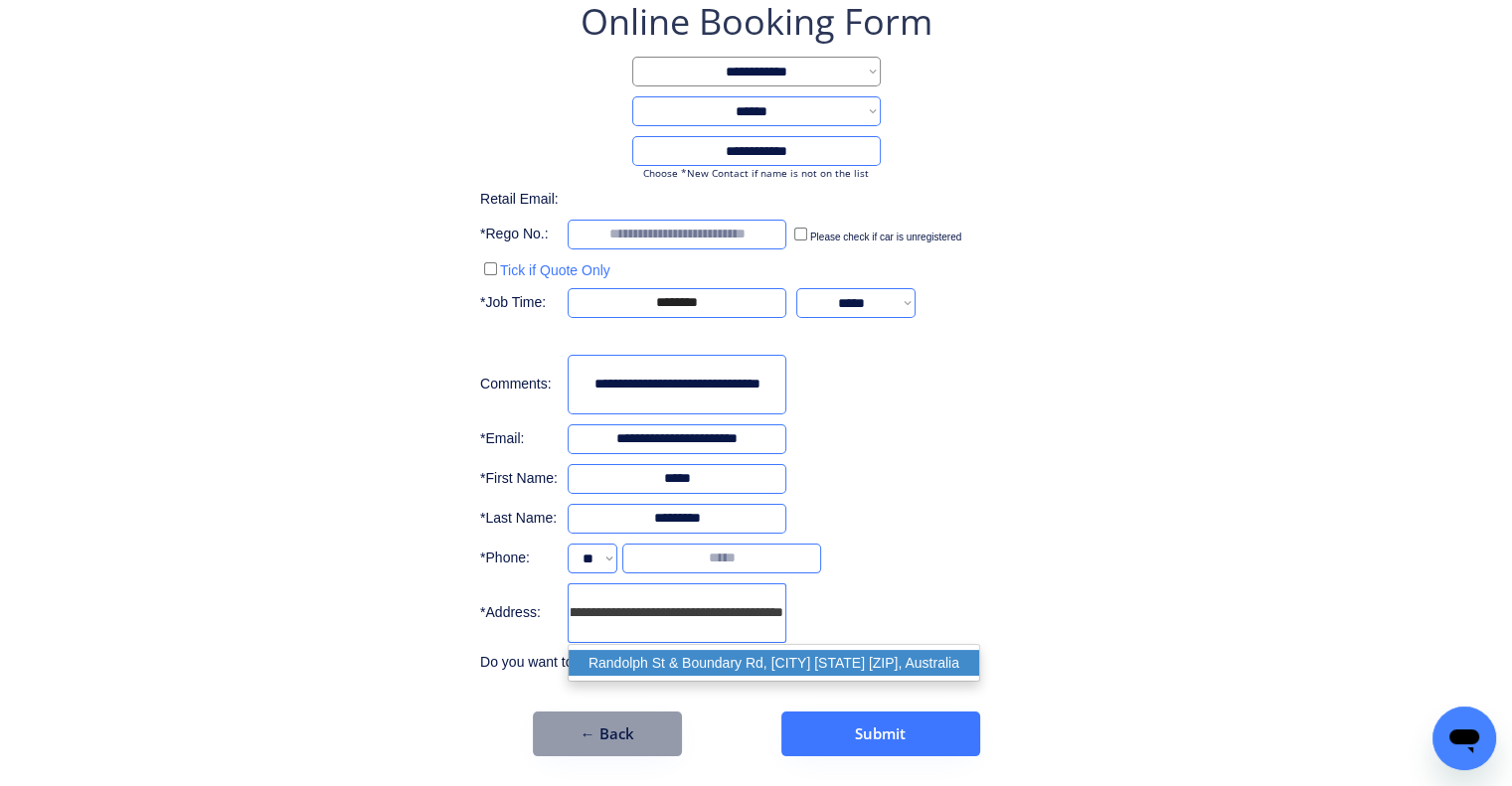 click on "Randolph St & Boundary Rd, Rocklea QLD 4108, Australia" at bounding box center (773, 663) 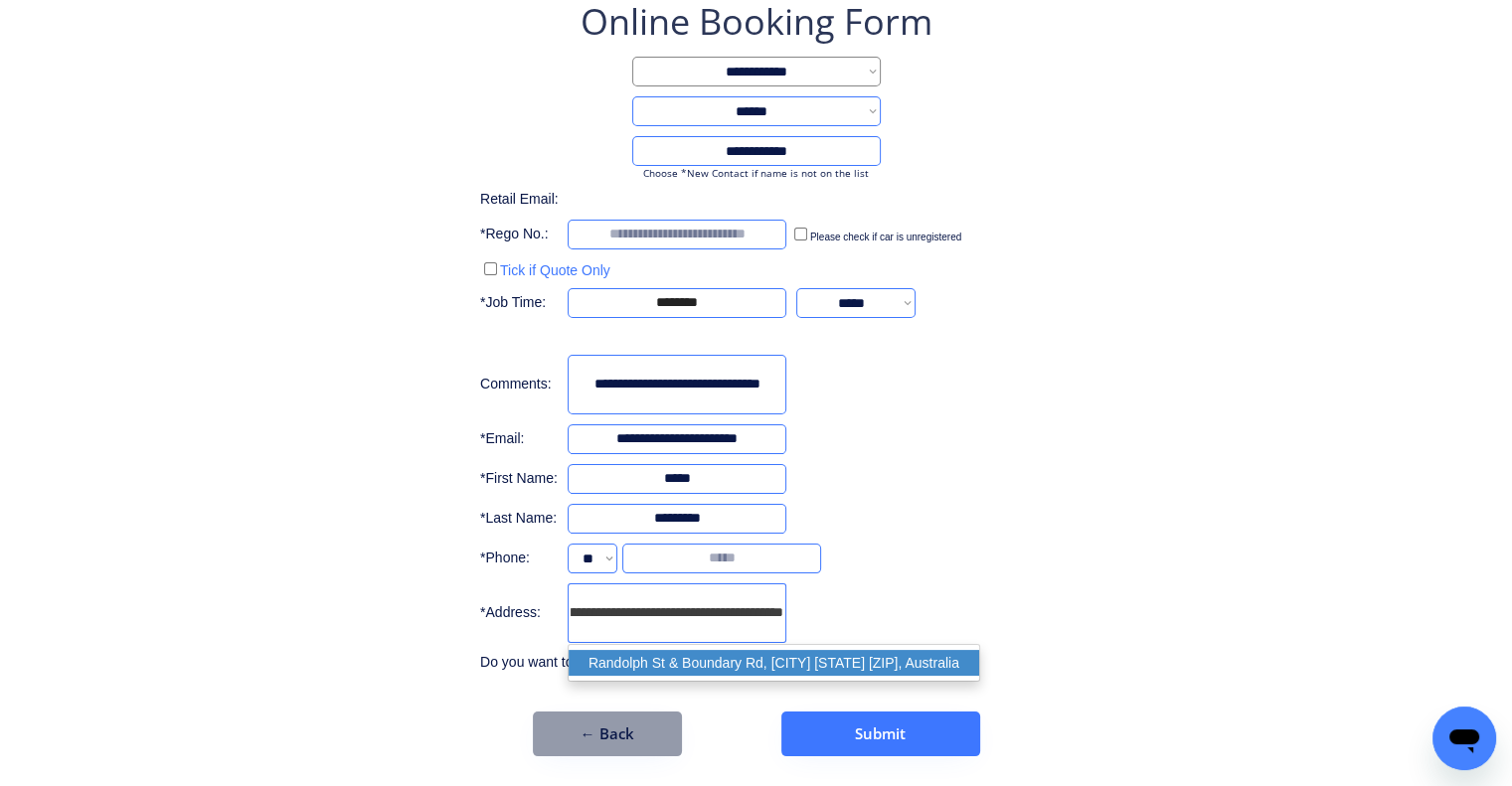 scroll, scrollTop: 0, scrollLeft: 147, axis: horizontal 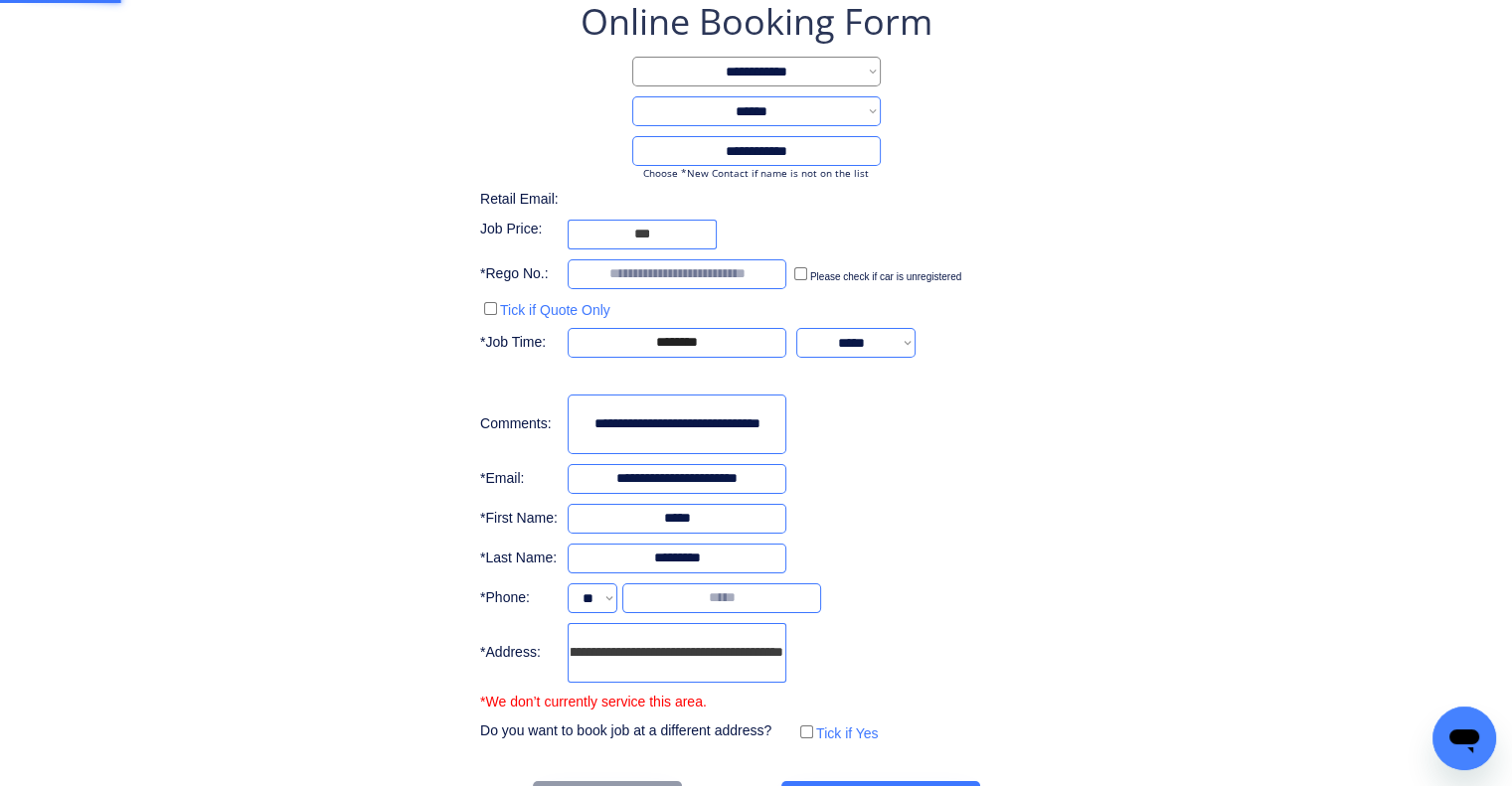type on "**********" 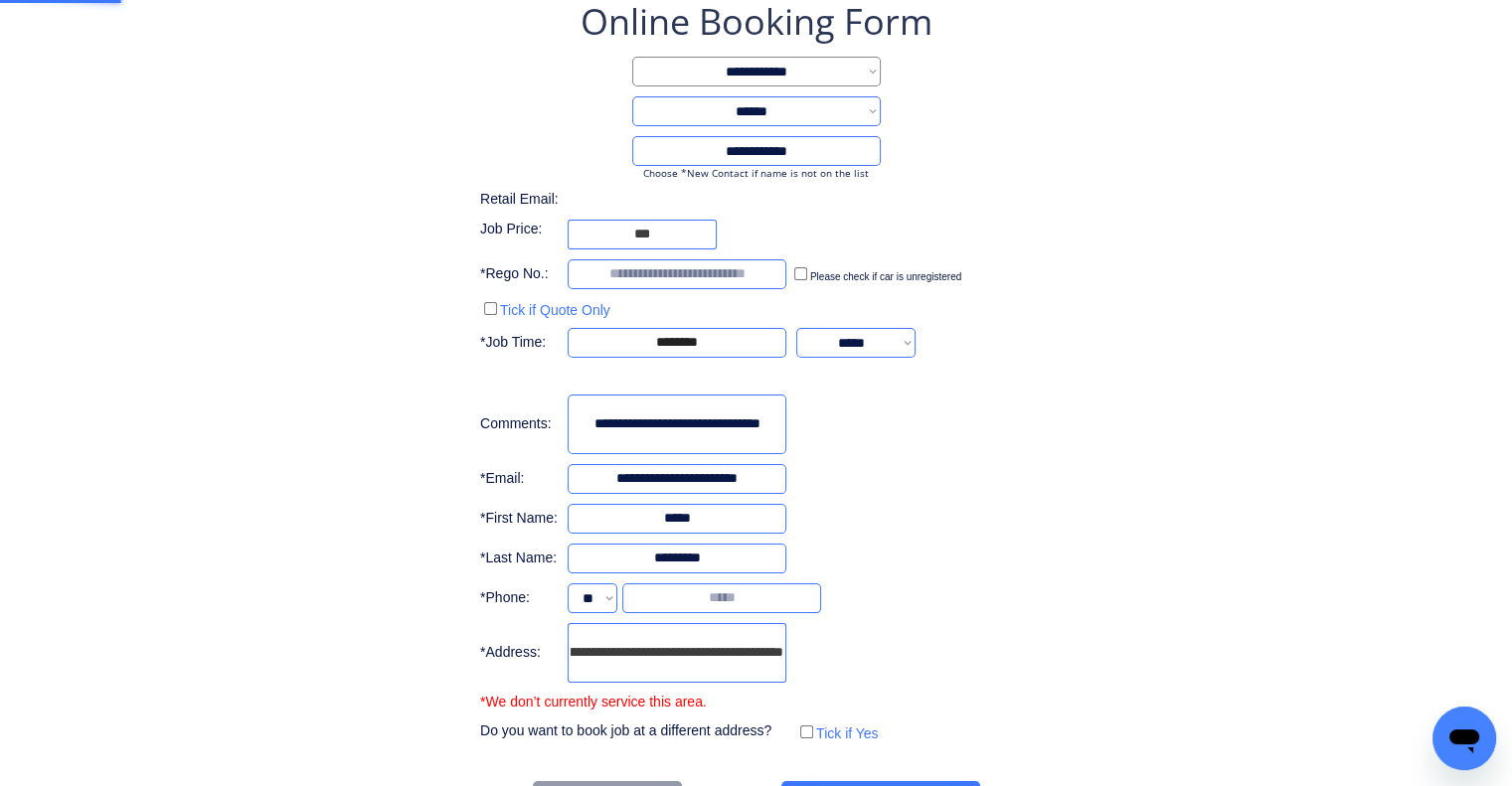 click on "**********" at bounding box center [756, 411] 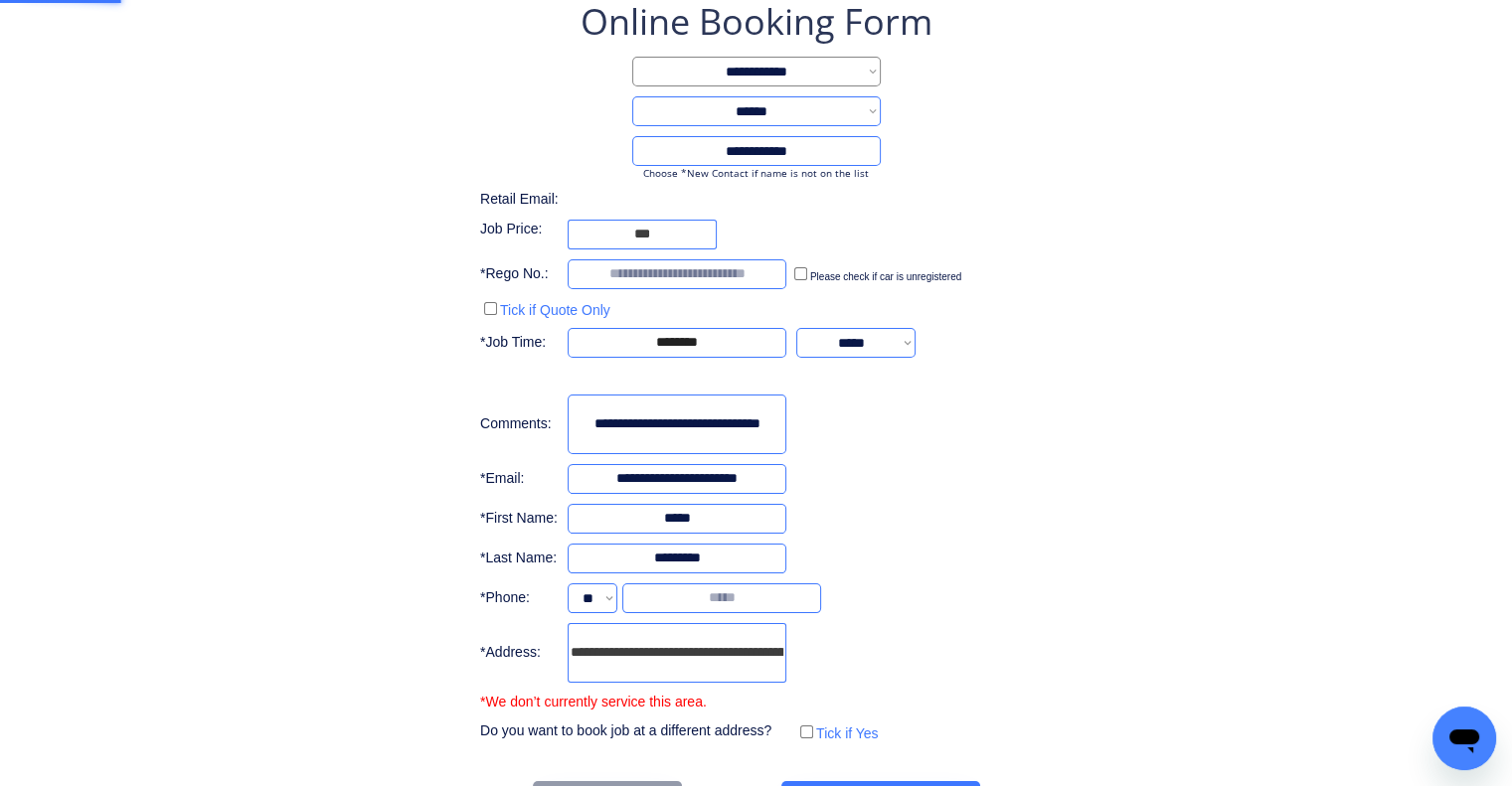 click on "**********" at bounding box center [756, 411] 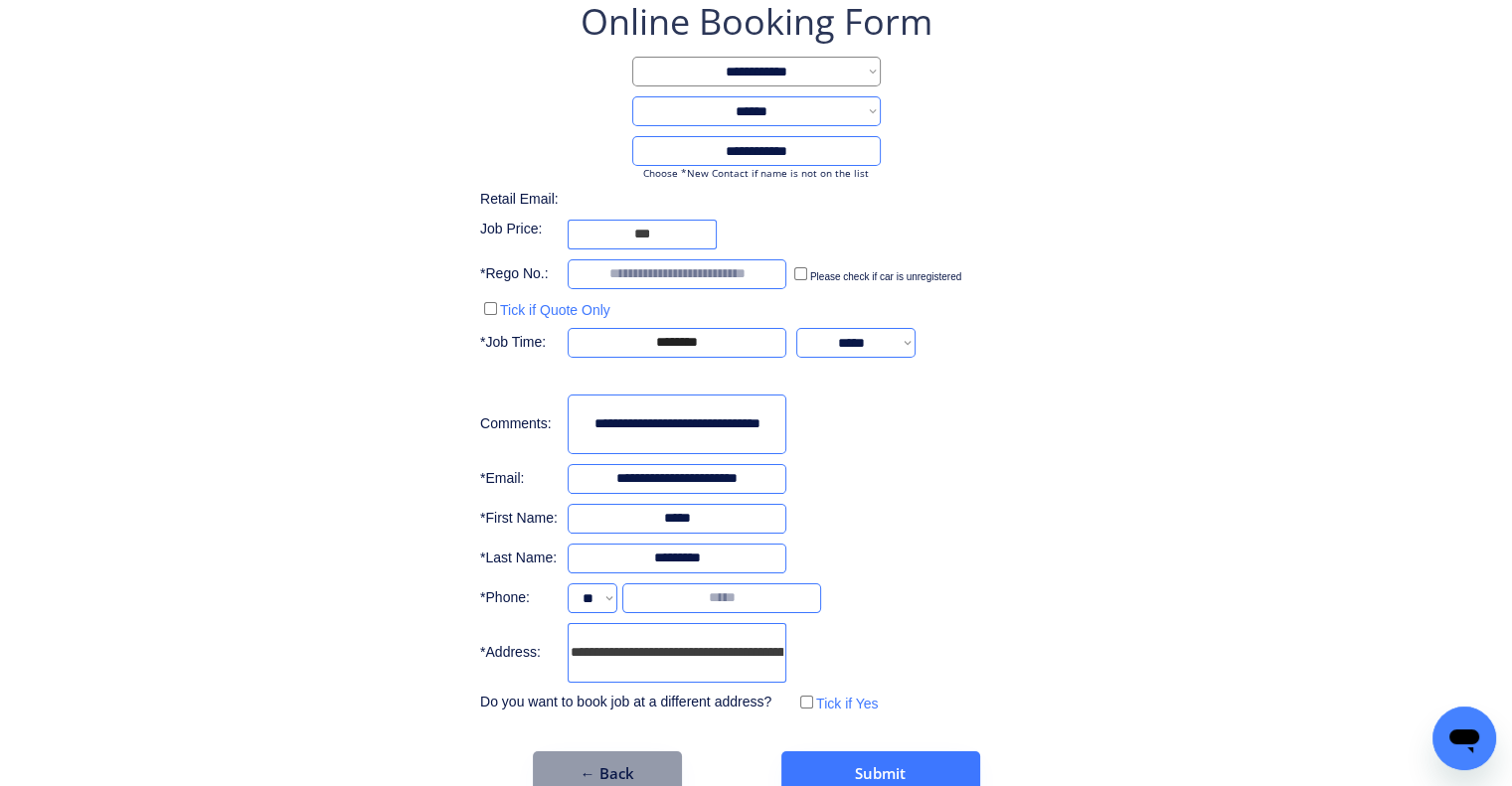 scroll, scrollTop: 0, scrollLeft: 13, axis: horizontal 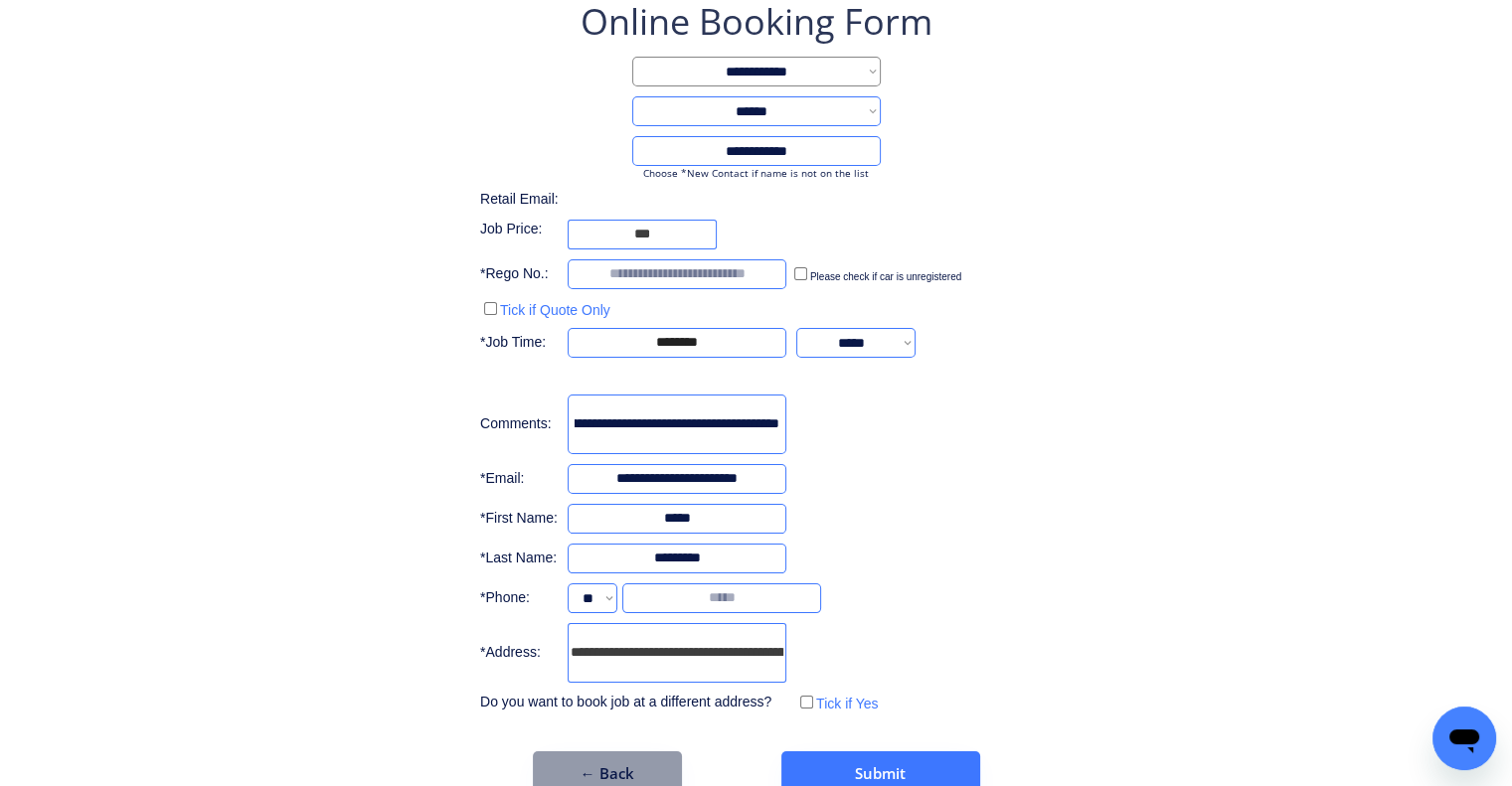 type on "**********" 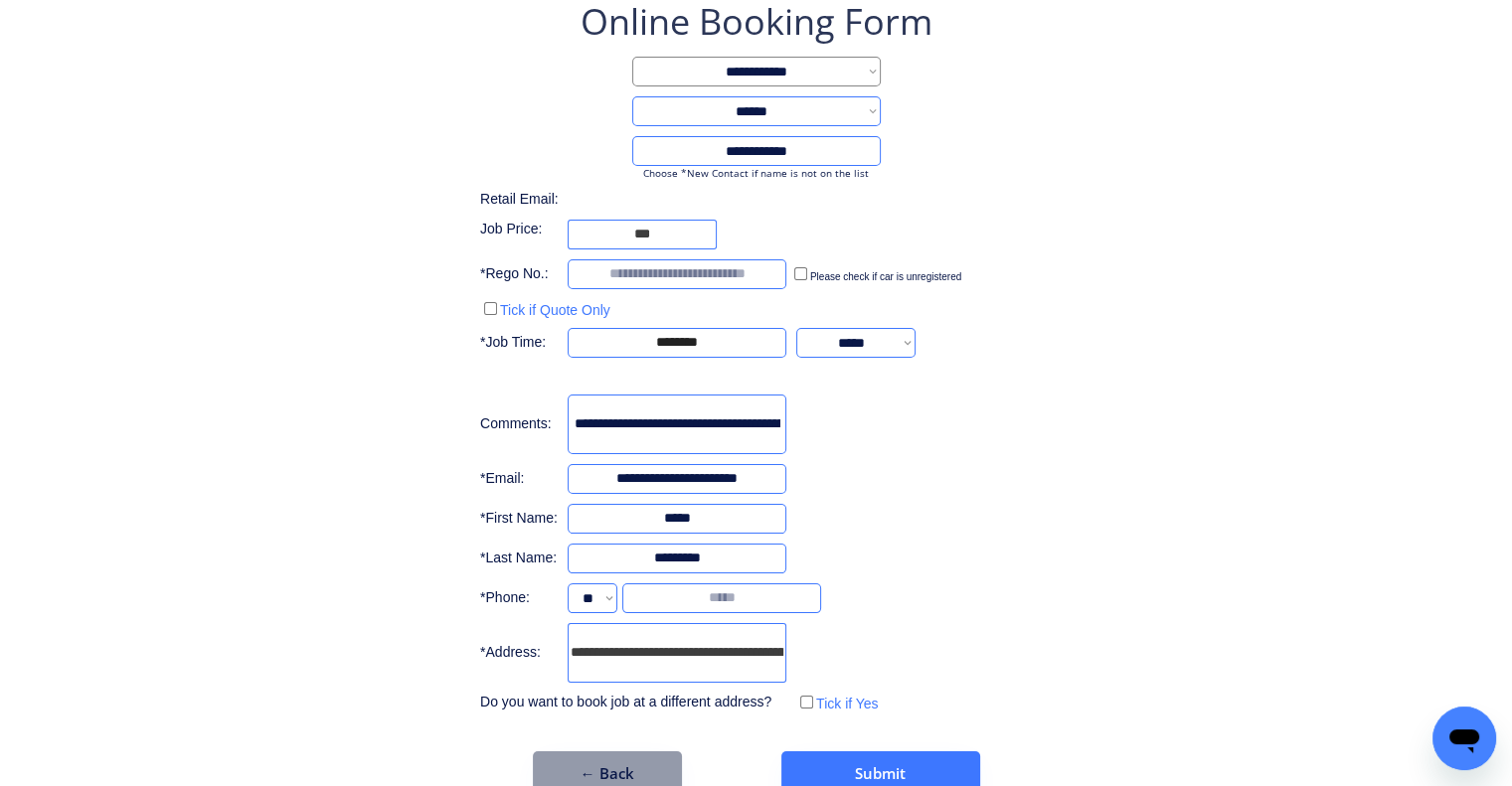 click at bounding box center (722, 598) 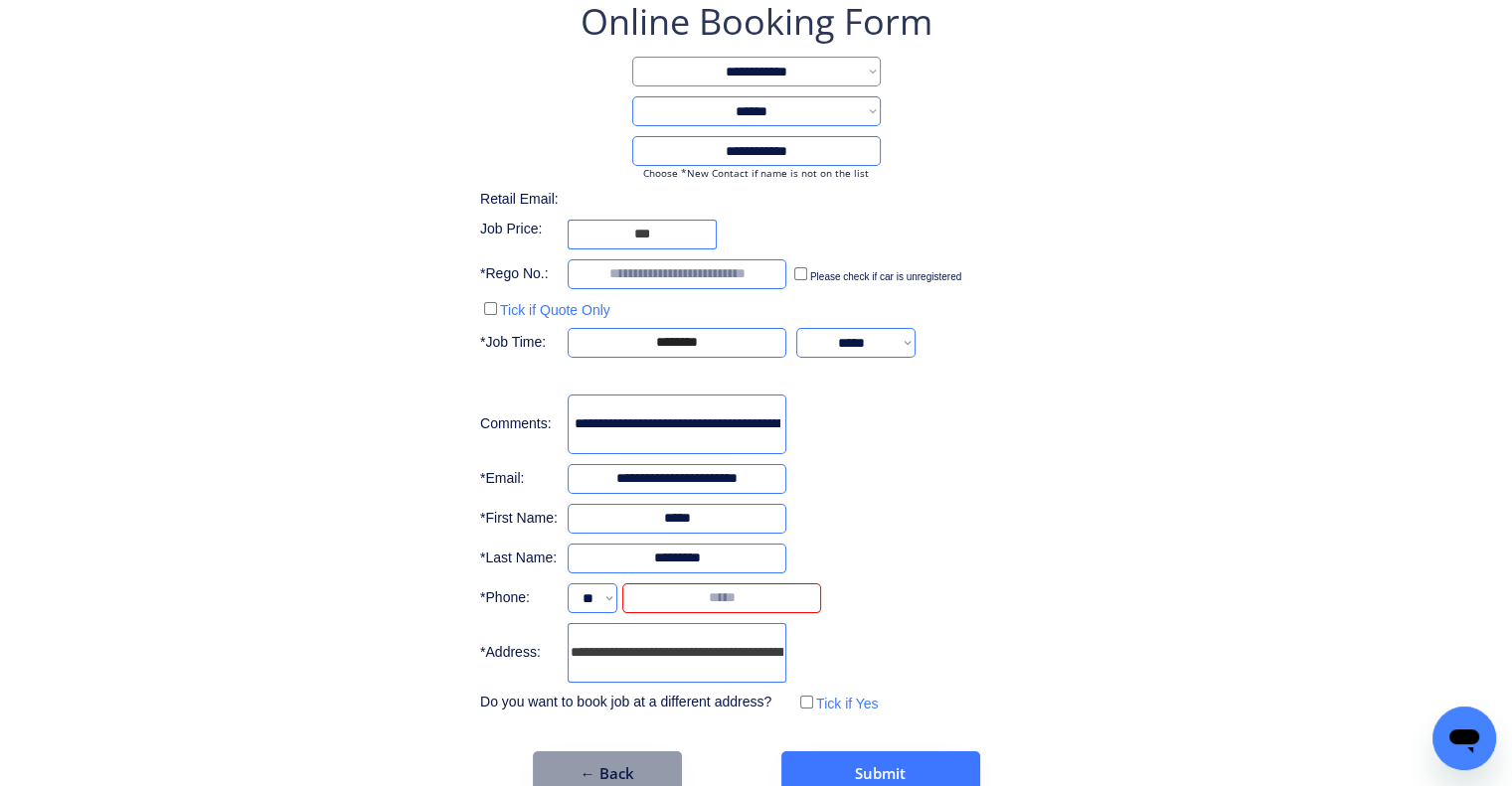paste on "********" 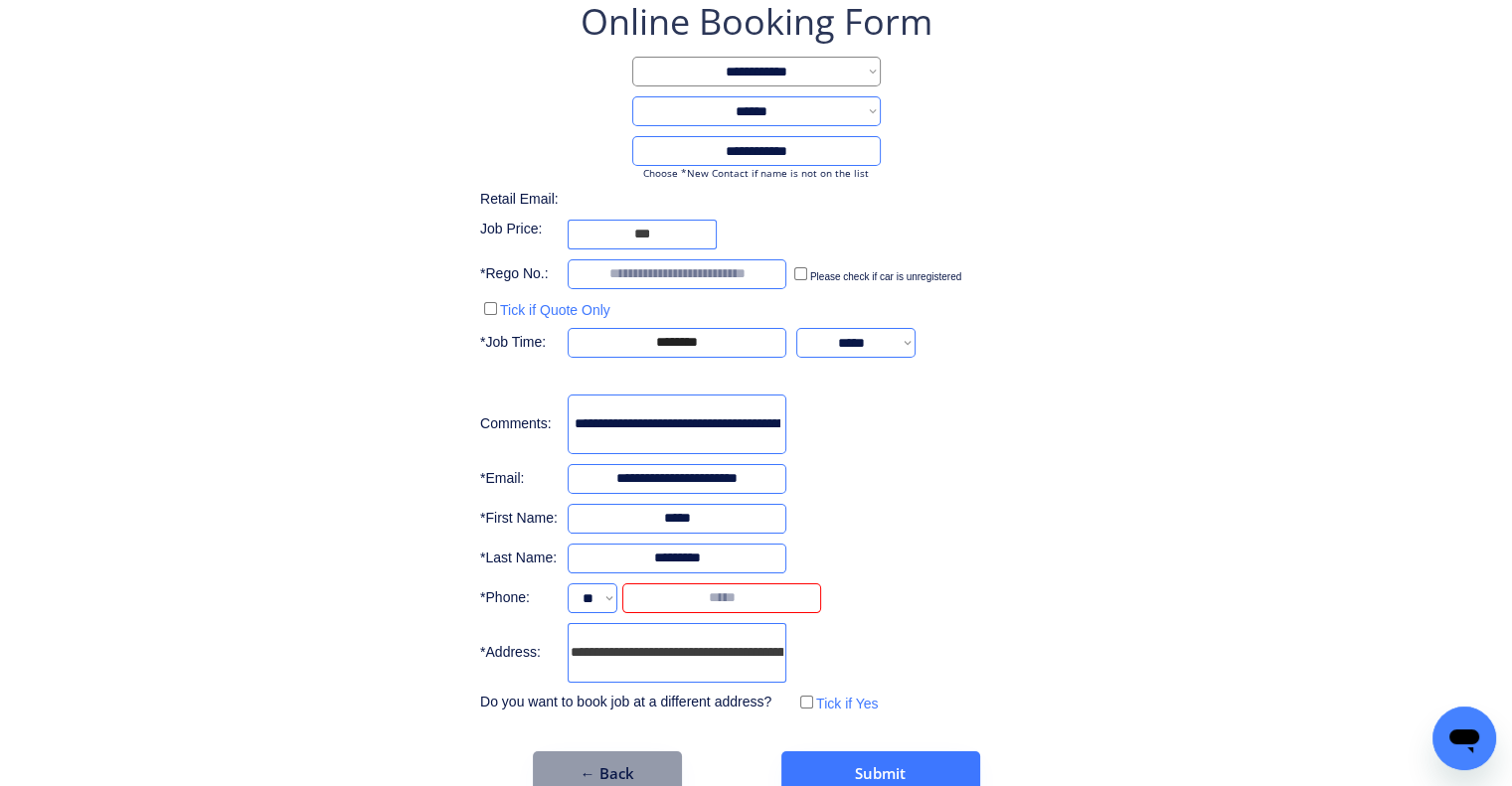 type on "********" 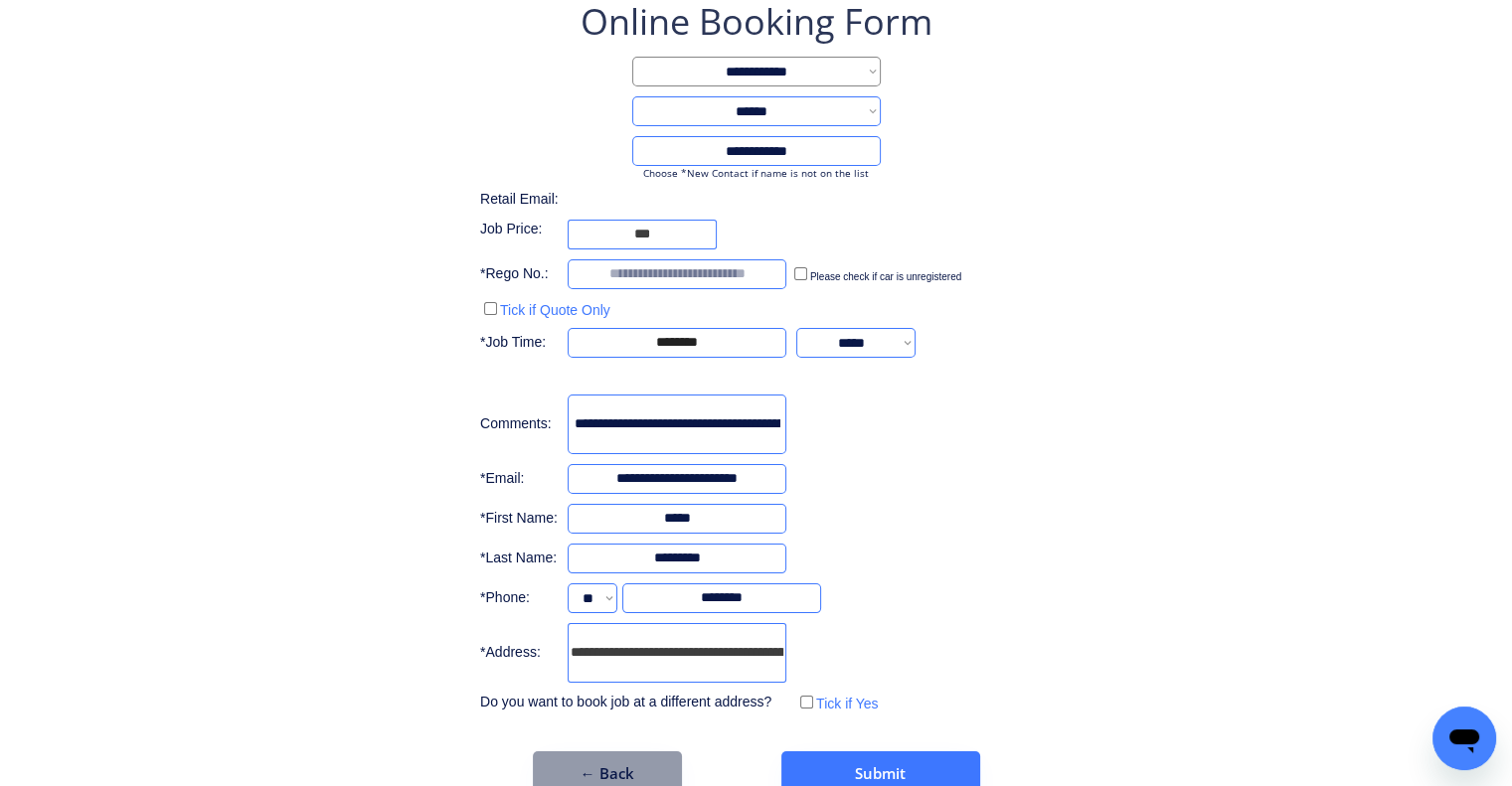 click on "**********" at bounding box center (756, 357) 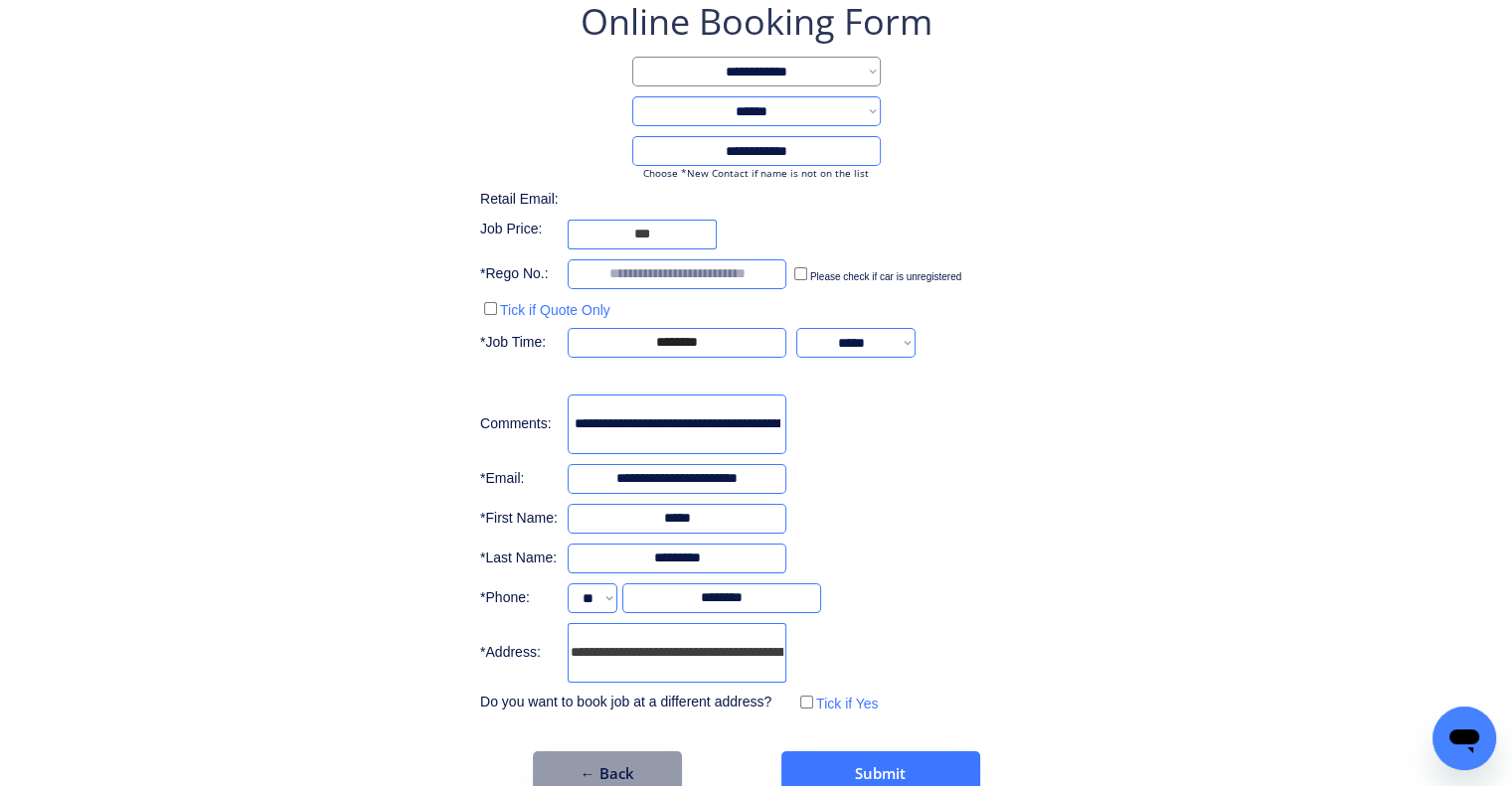 click at bounding box center [677, 274] 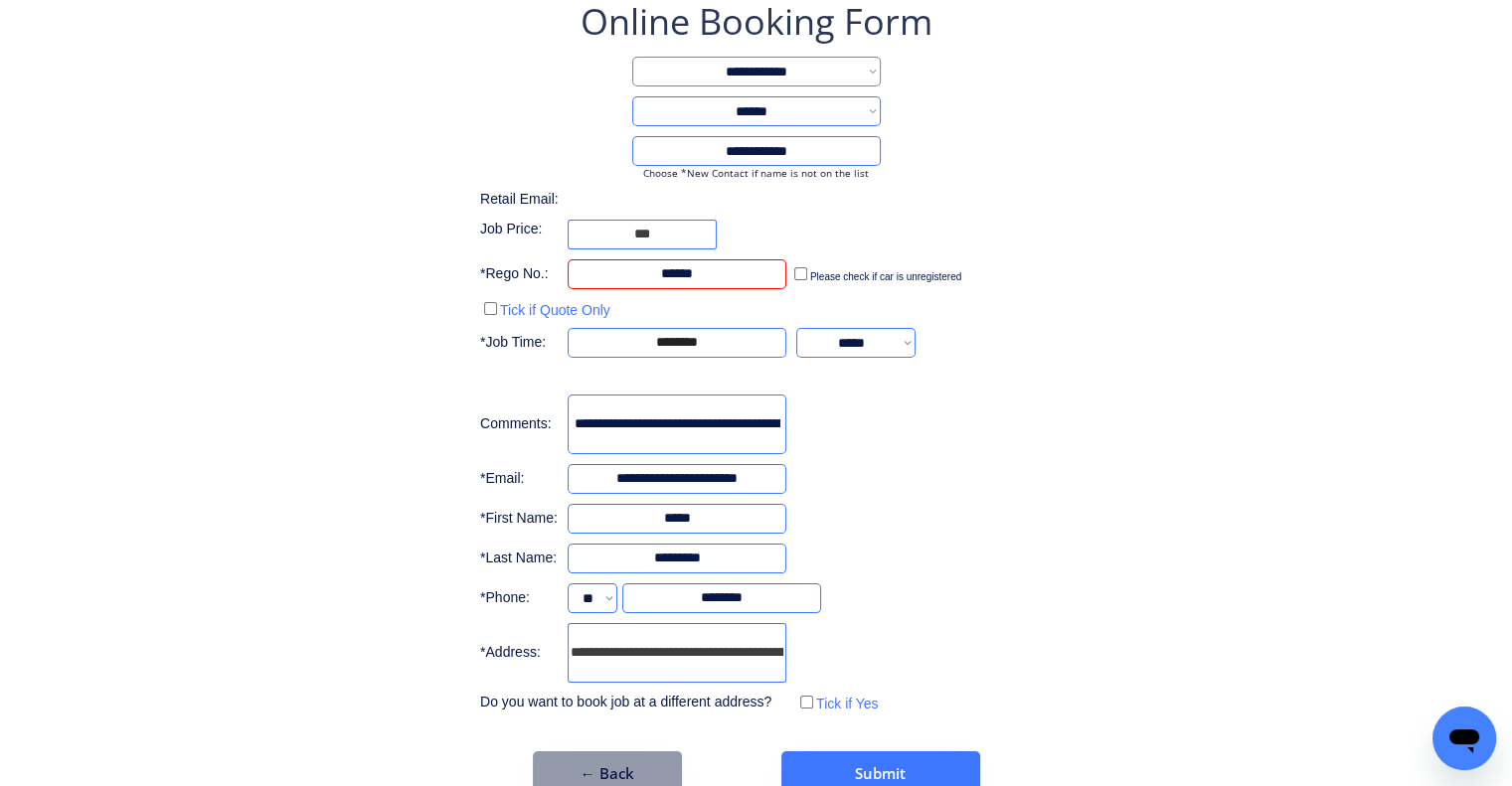 type on "******" 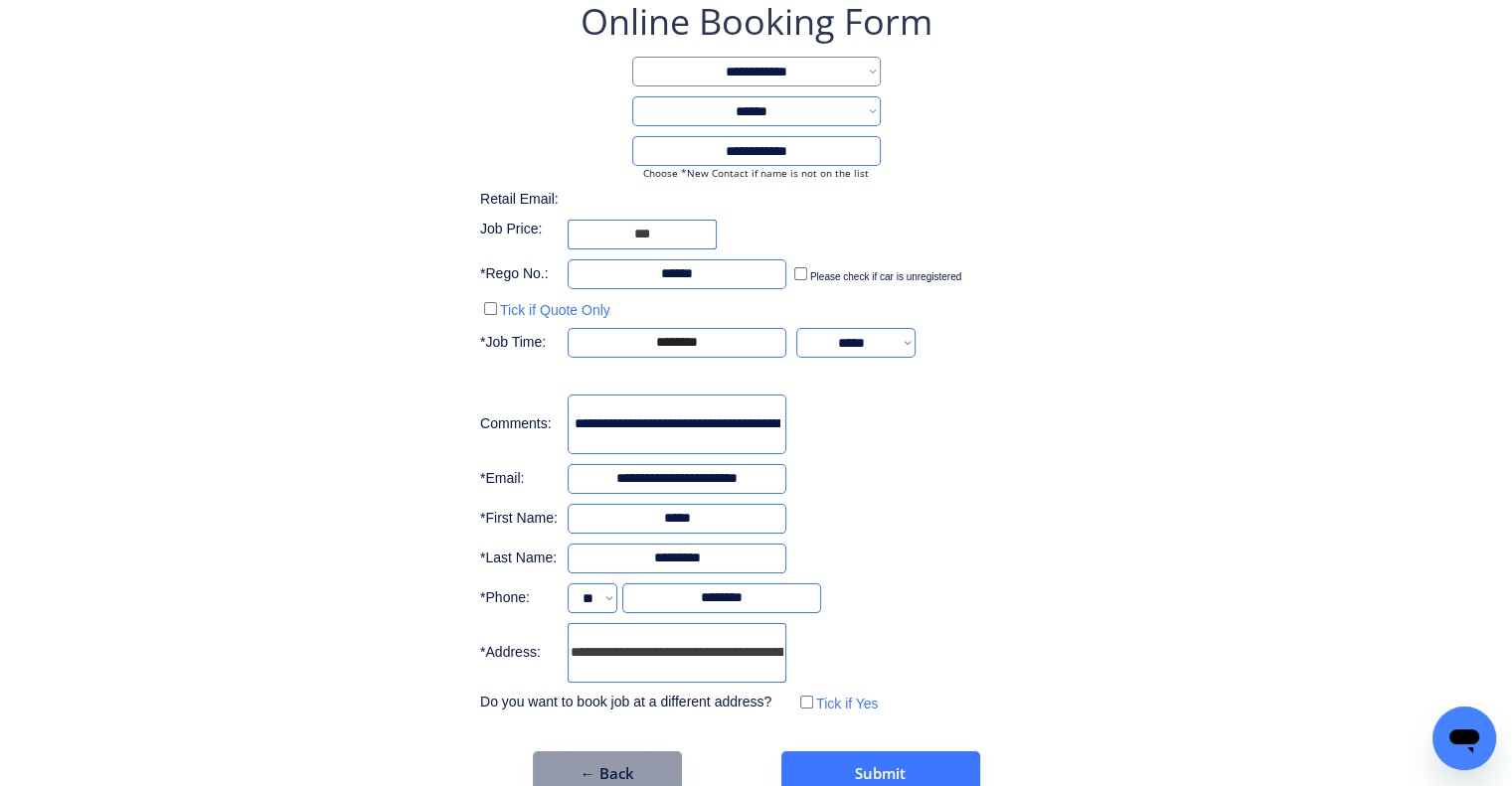 click on "**********" at bounding box center (756, 357) 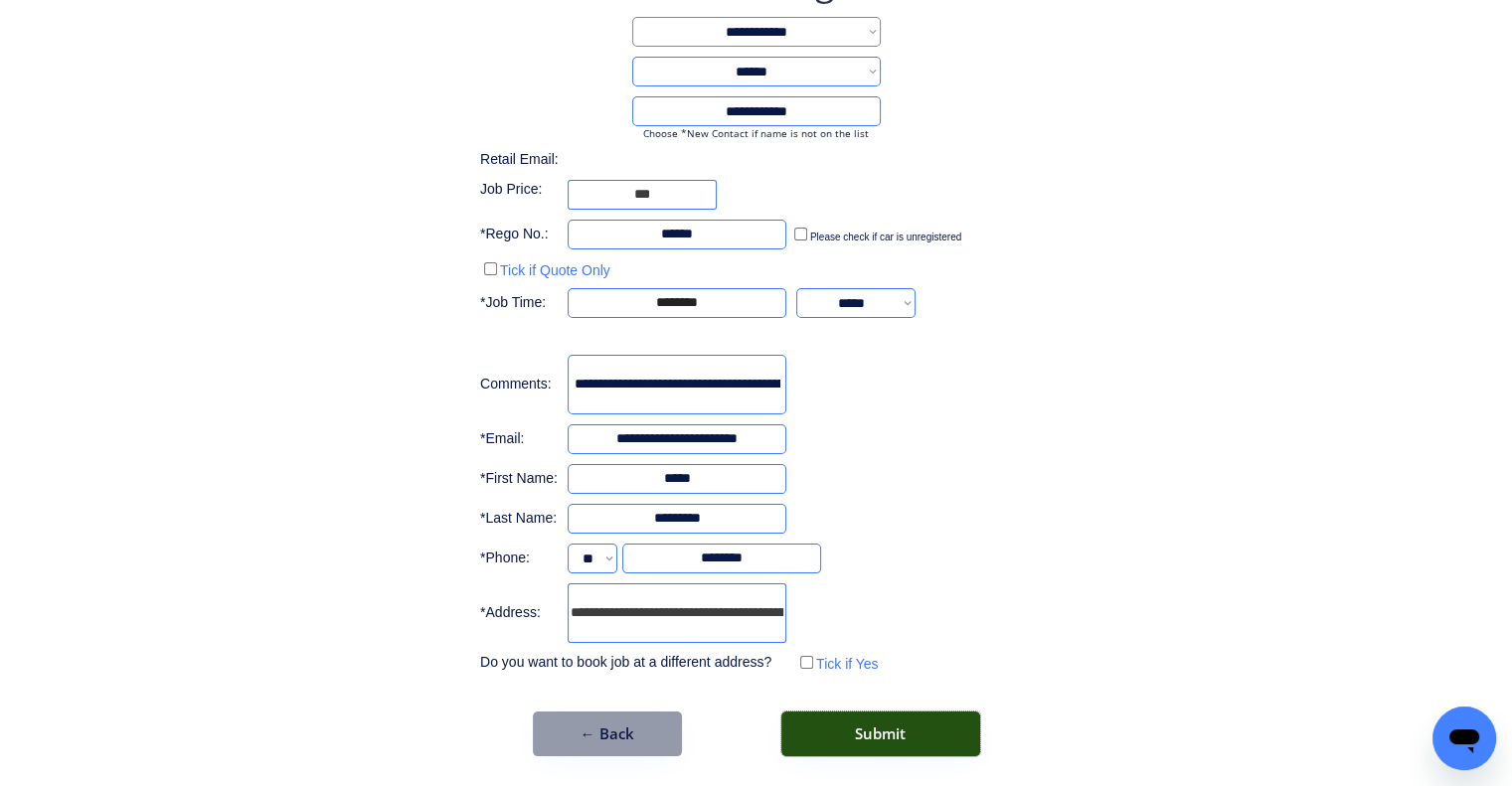 click on "Submit" at bounding box center [881, 733] 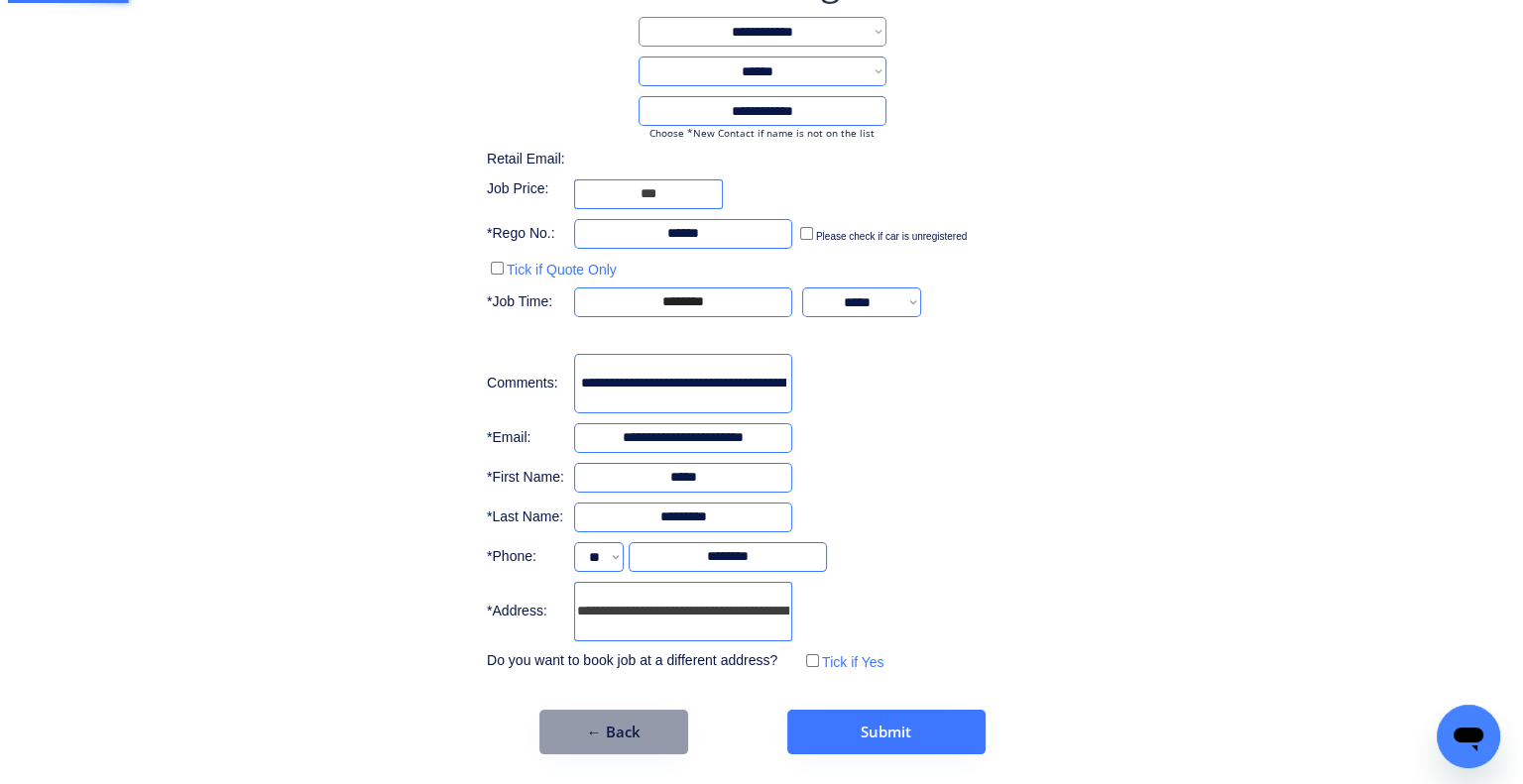 scroll, scrollTop: 0, scrollLeft: 0, axis: both 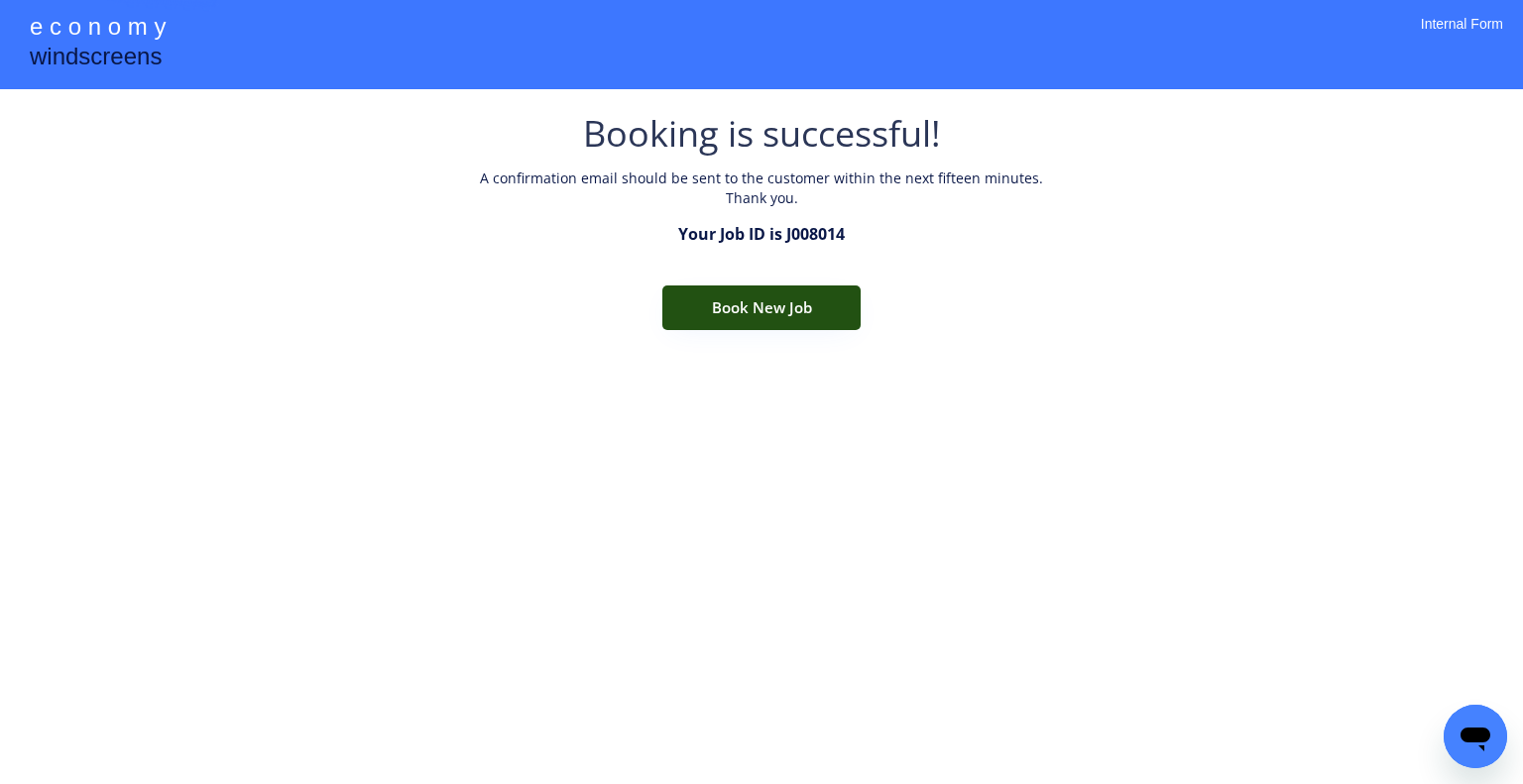 click on "Book New Job" at bounding box center [762, 307] 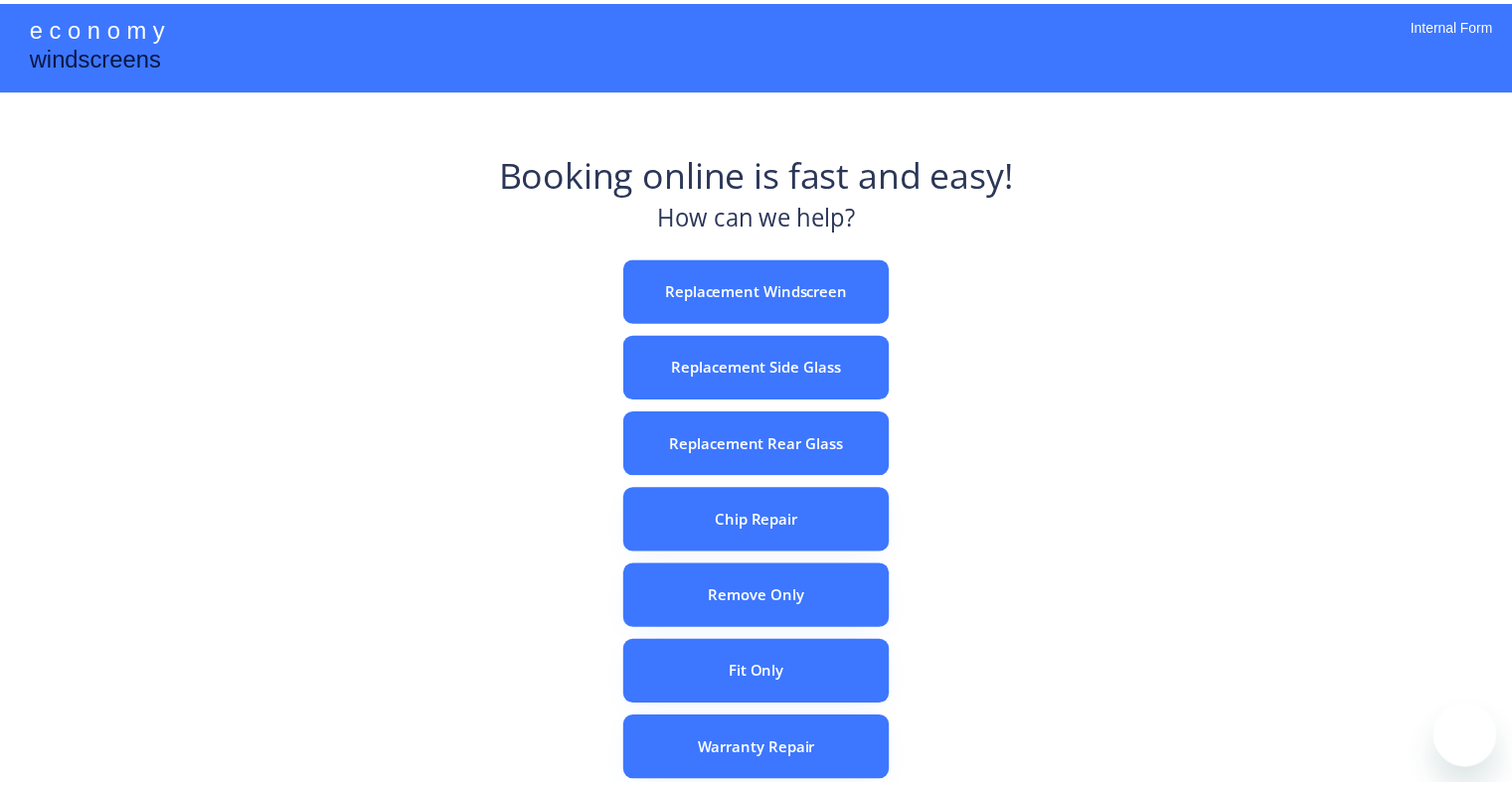scroll, scrollTop: 0, scrollLeft: 0, axis: both 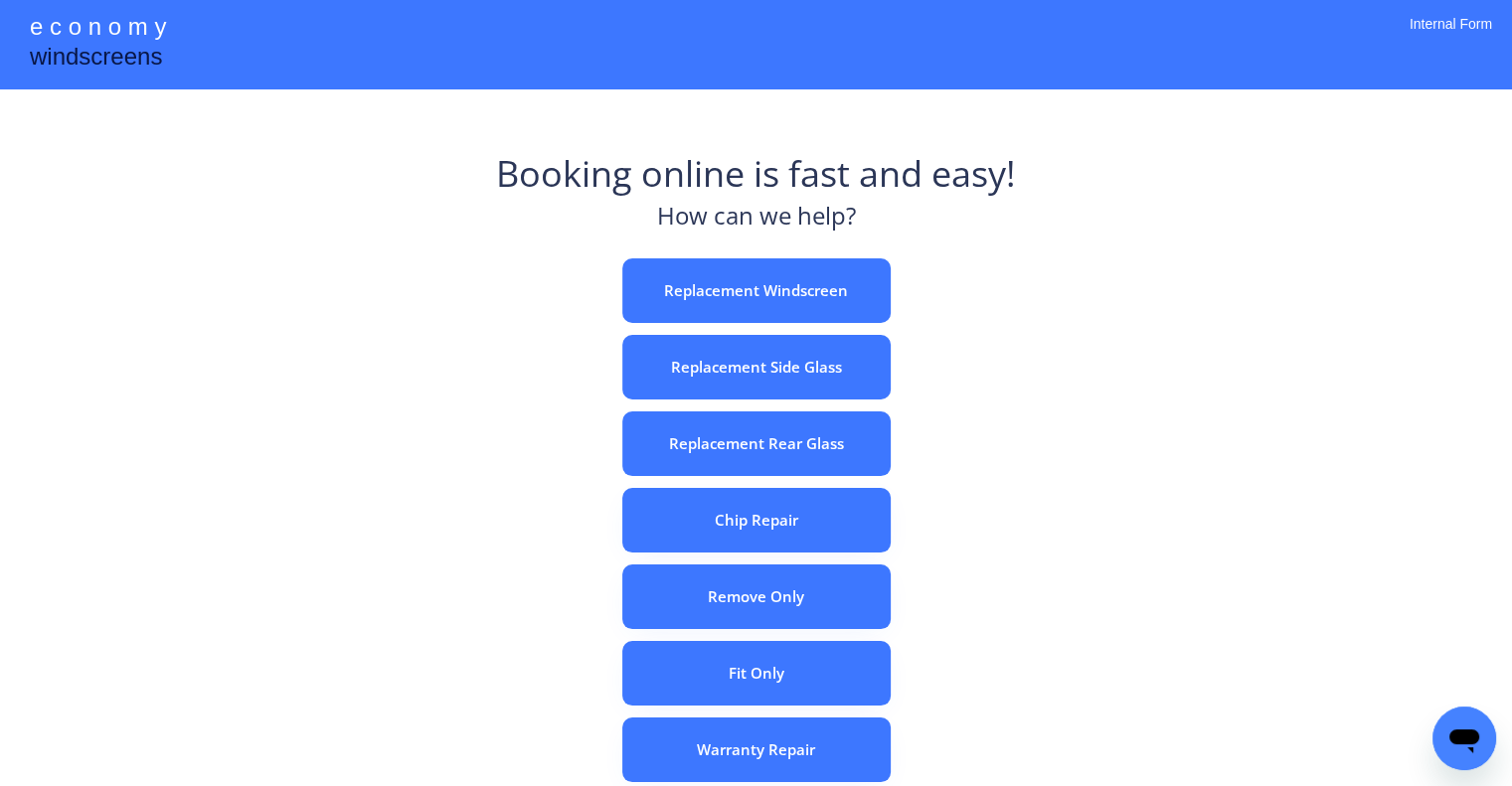 click on "e c o n o m y windscreens Booking online is fast and easy! How can we help? Replacement Windscreen Replacement Side Glass Replacement Rear Glass Chip Repair Remove Only Fit Only Warranty Repair ADAS Recalibration Only Rebook a Job Confirm Quotes Manual Booking Internal Form" at bounding box center (756, 553) 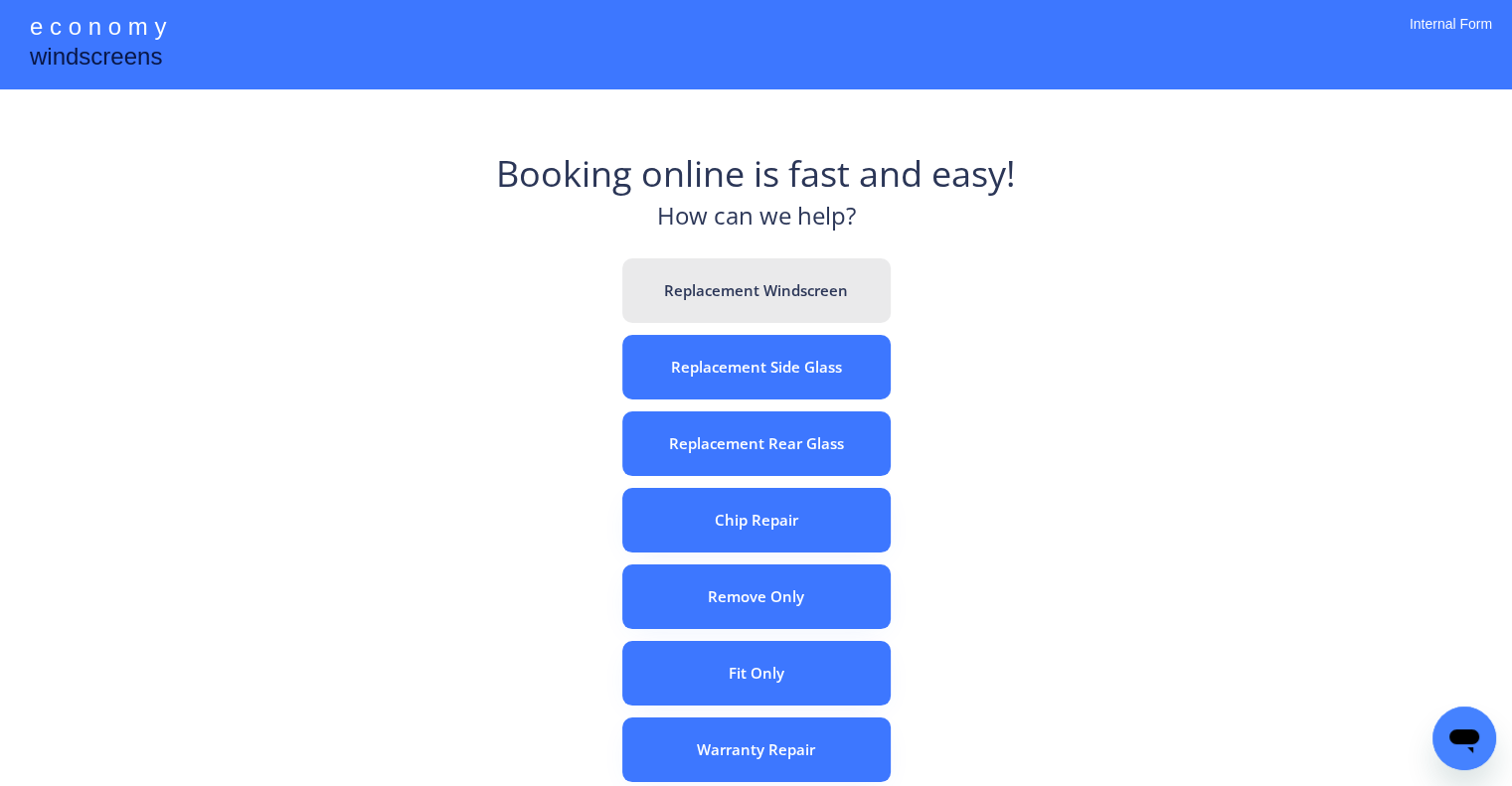 click on "Replacement Windscreen" at bounding box center [756, 290] 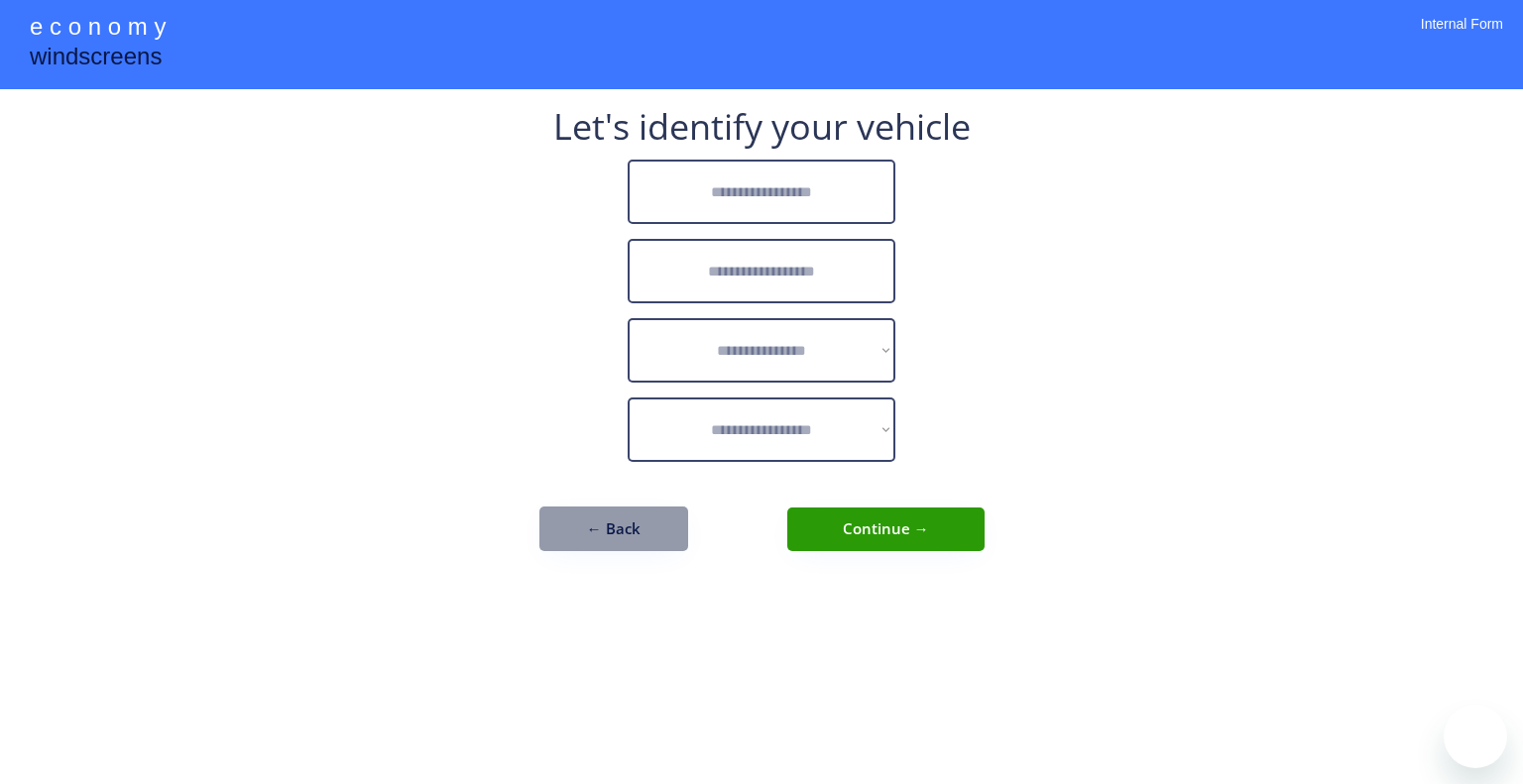 scroll, scrollTop: 0, scrollLeft: 0, axis: both 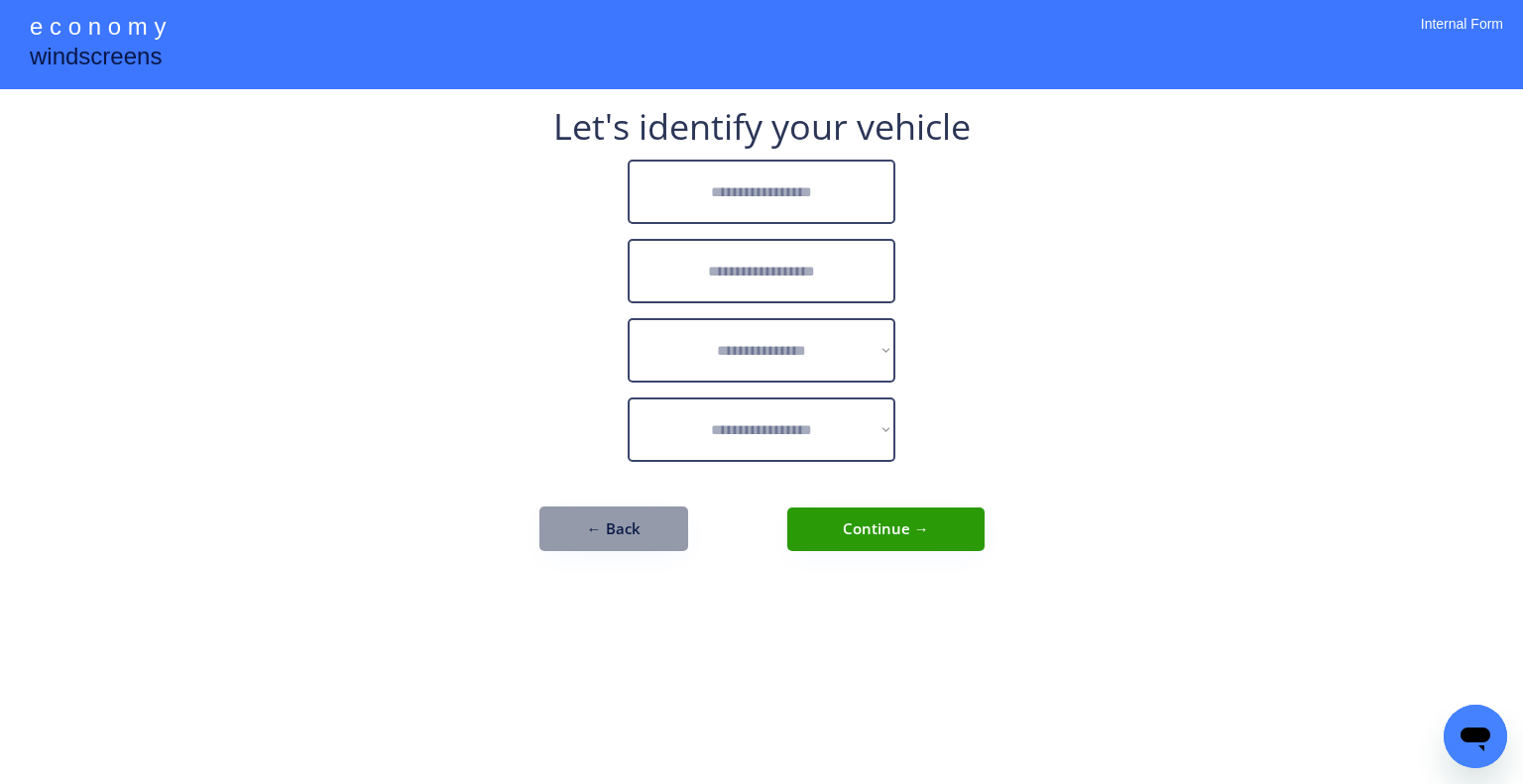 click at bounding box center (762, 191) 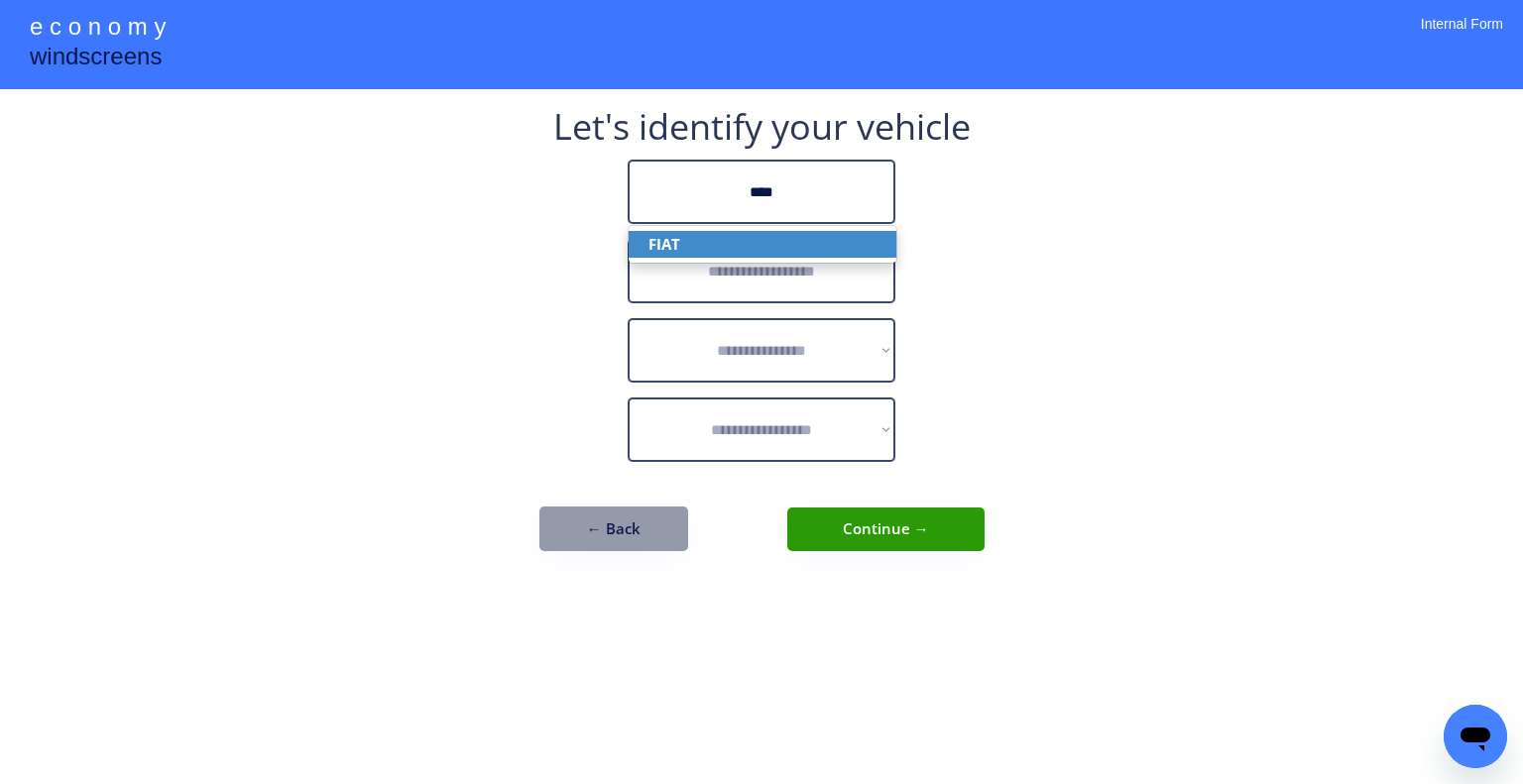 click on "FIAT" at bounding box center (762, 244) 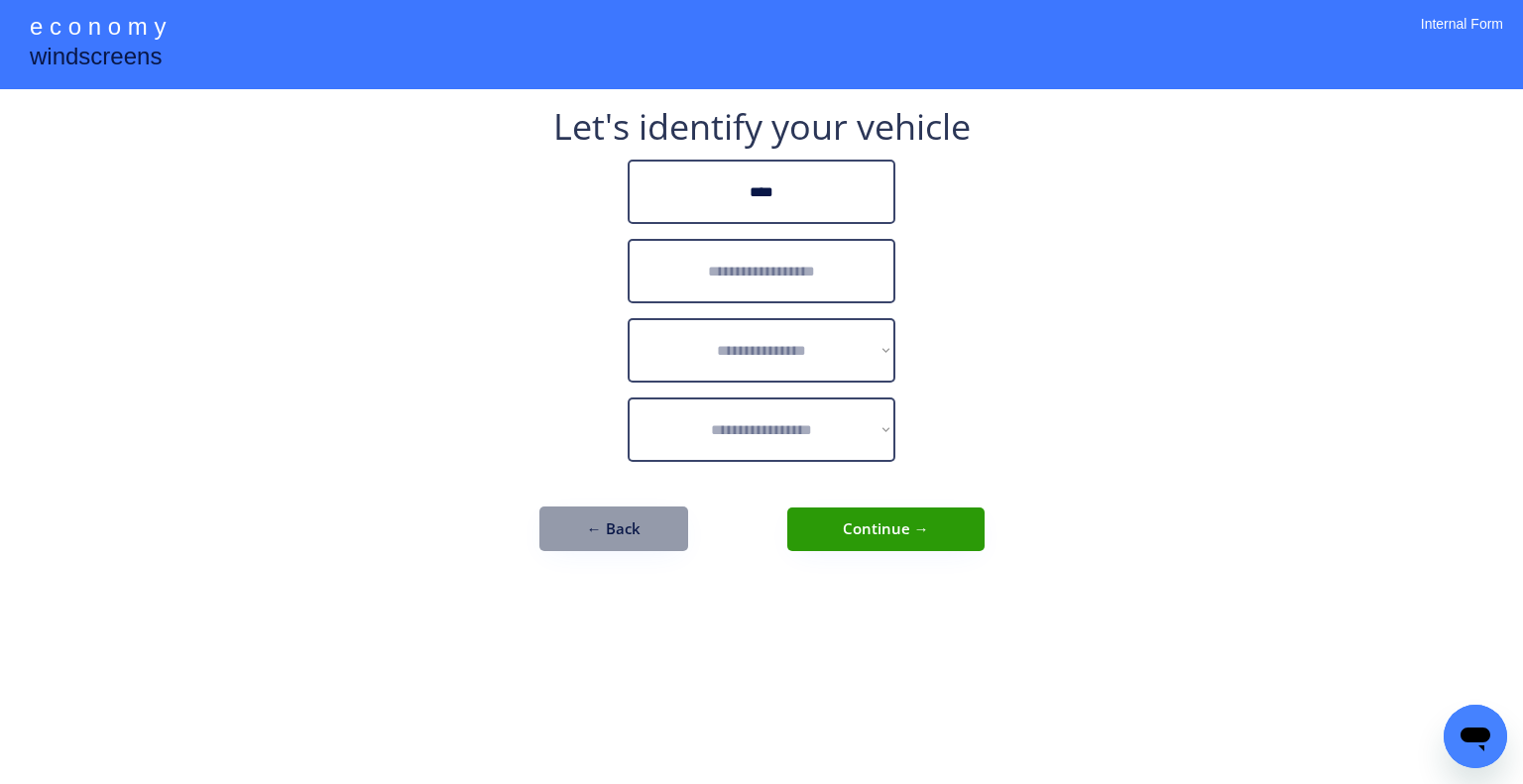 click at bounding box center (762, 271) 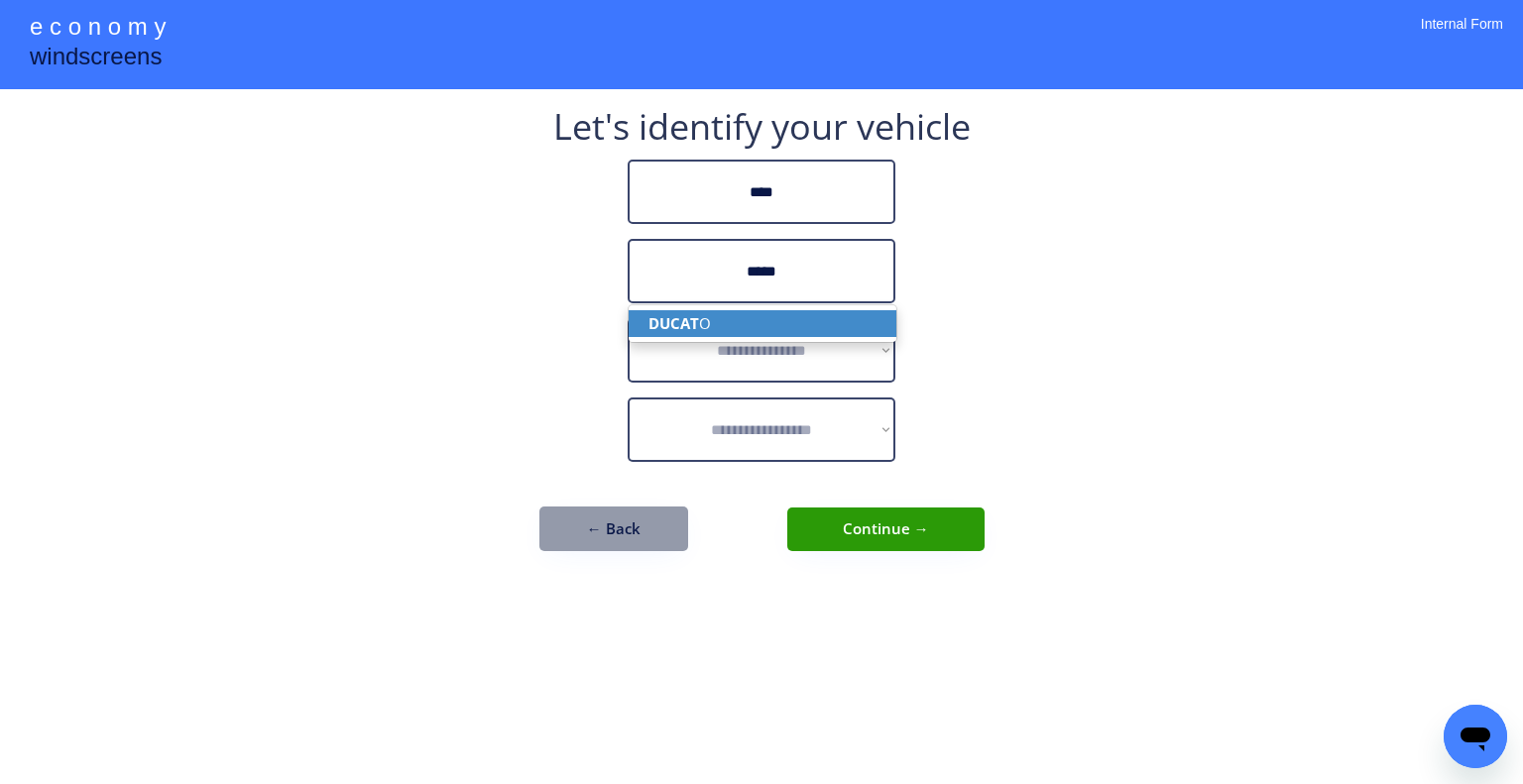 click on "DUCAT O" at bounding box center [762, 323] 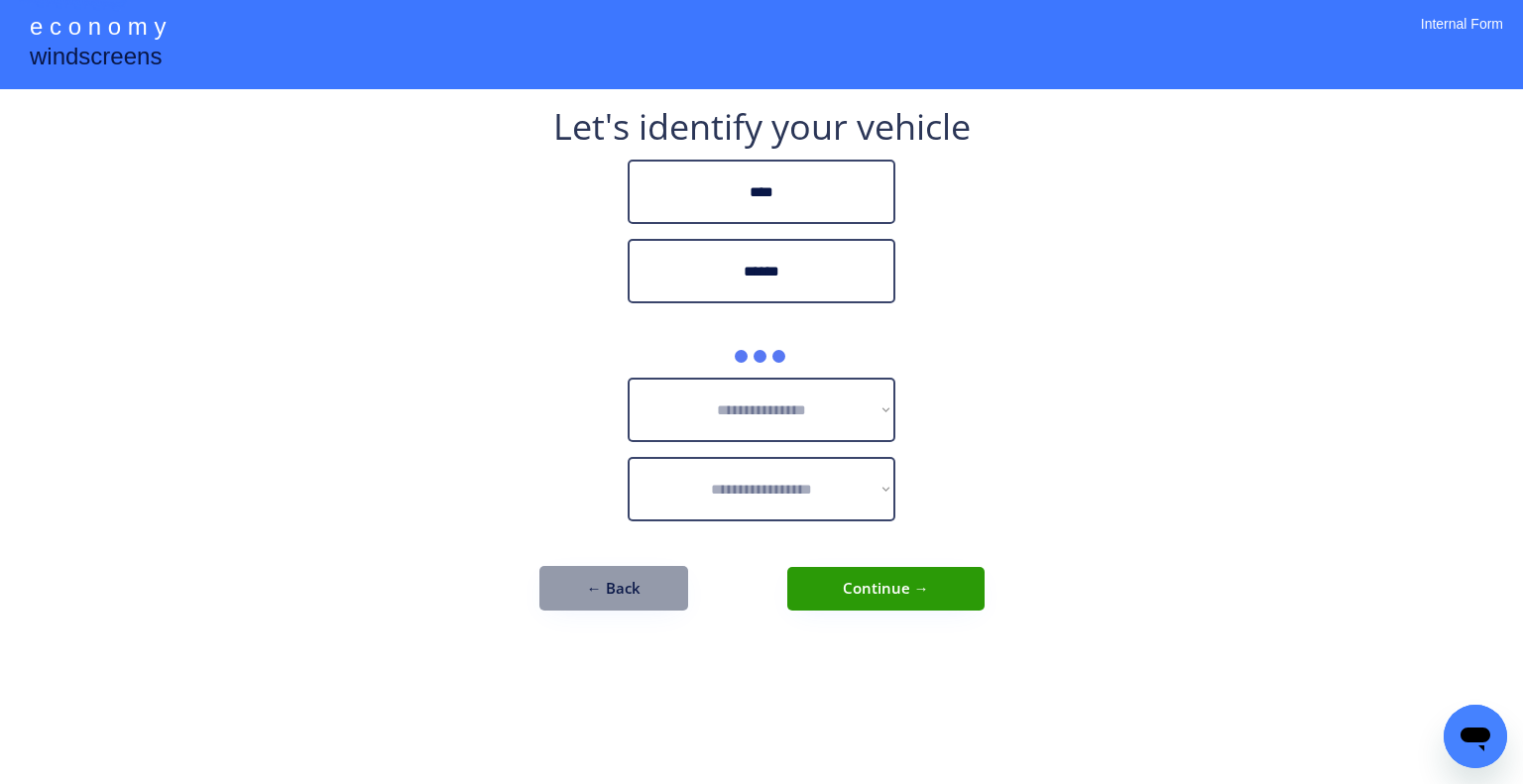 type on "******" 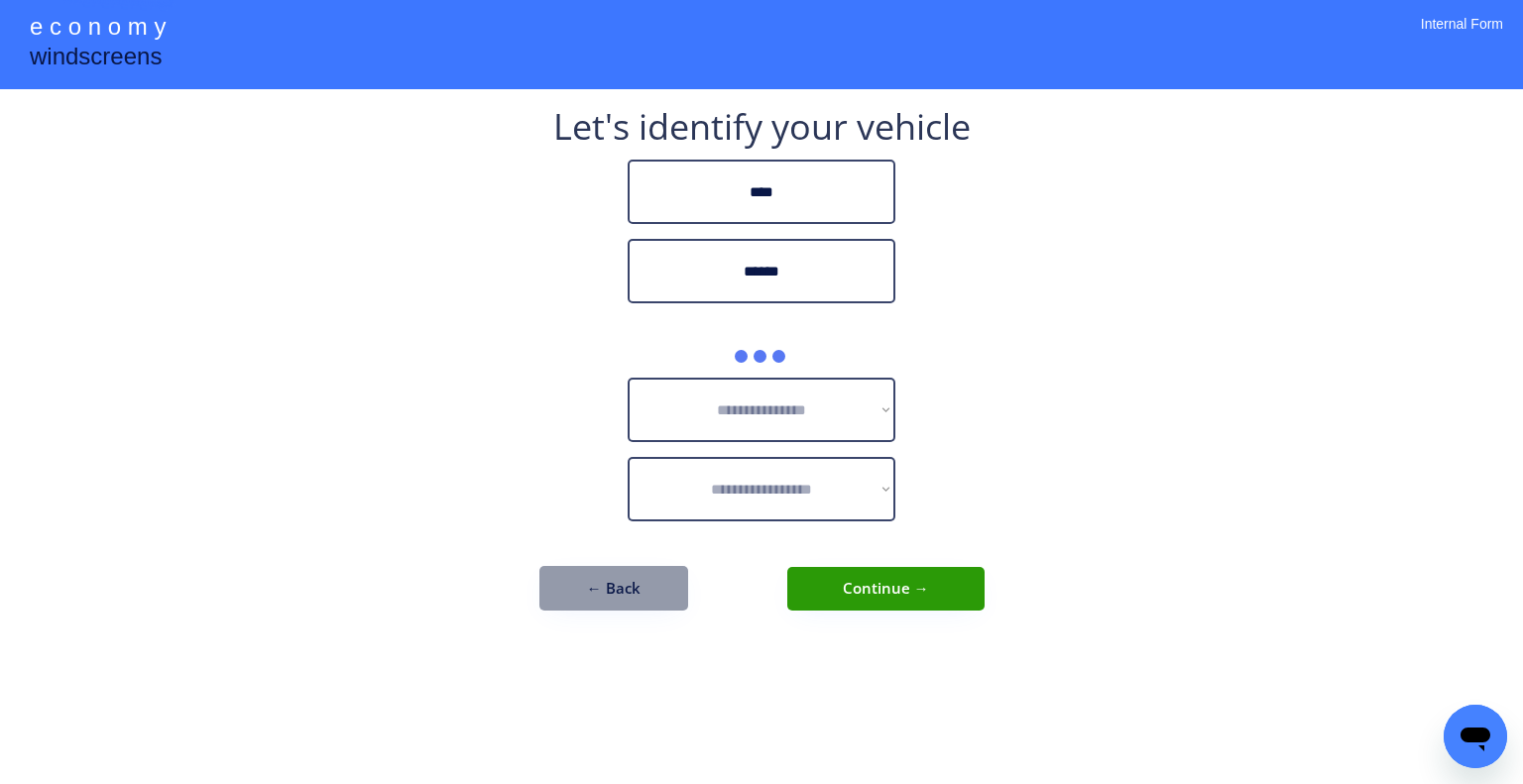 click on "**********" at bounding box center [762, 392] 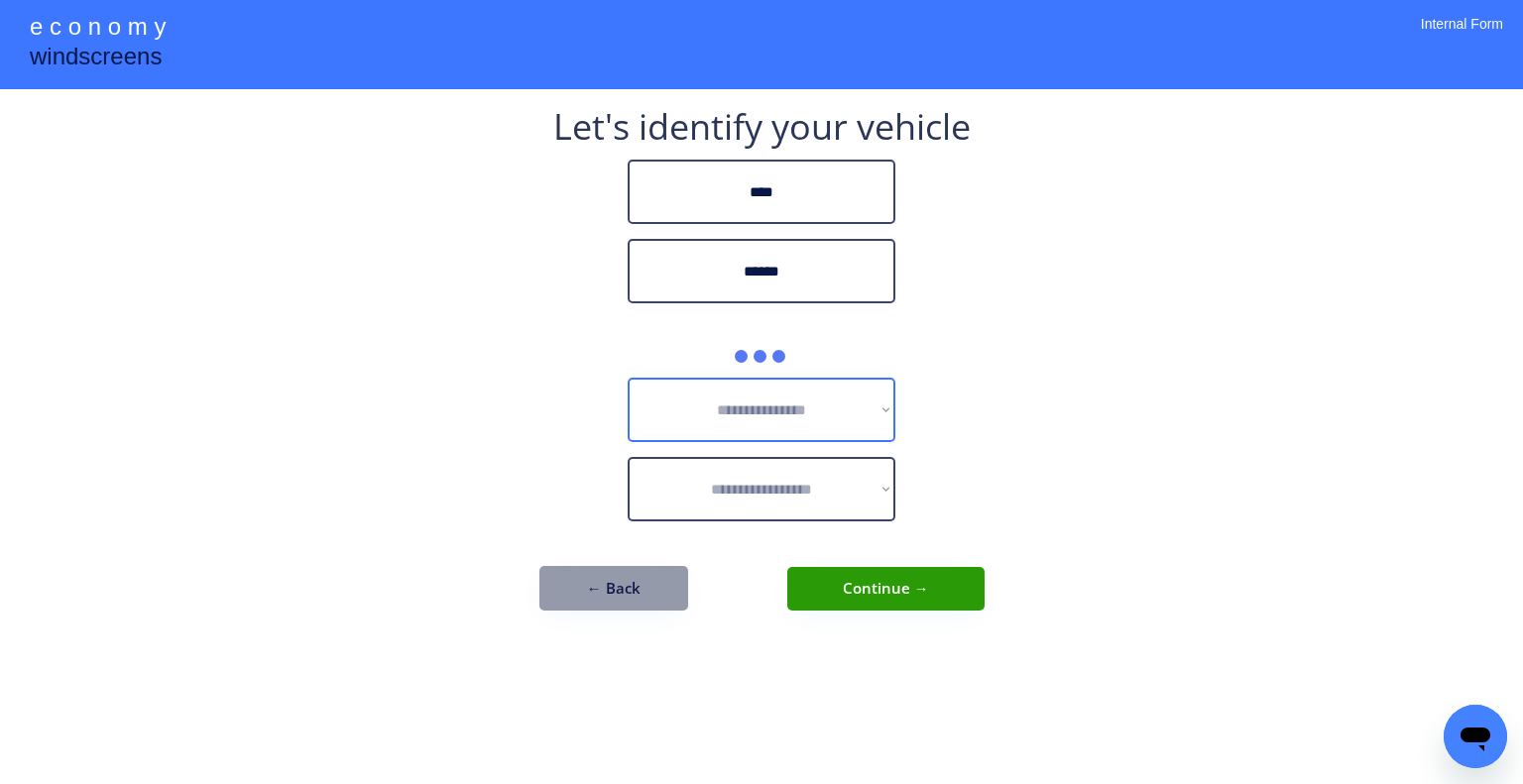 drag, startPoint x: 803, startPoint y: 388, endPoint x: 885, endPoint y: 378, distance: 82.60751 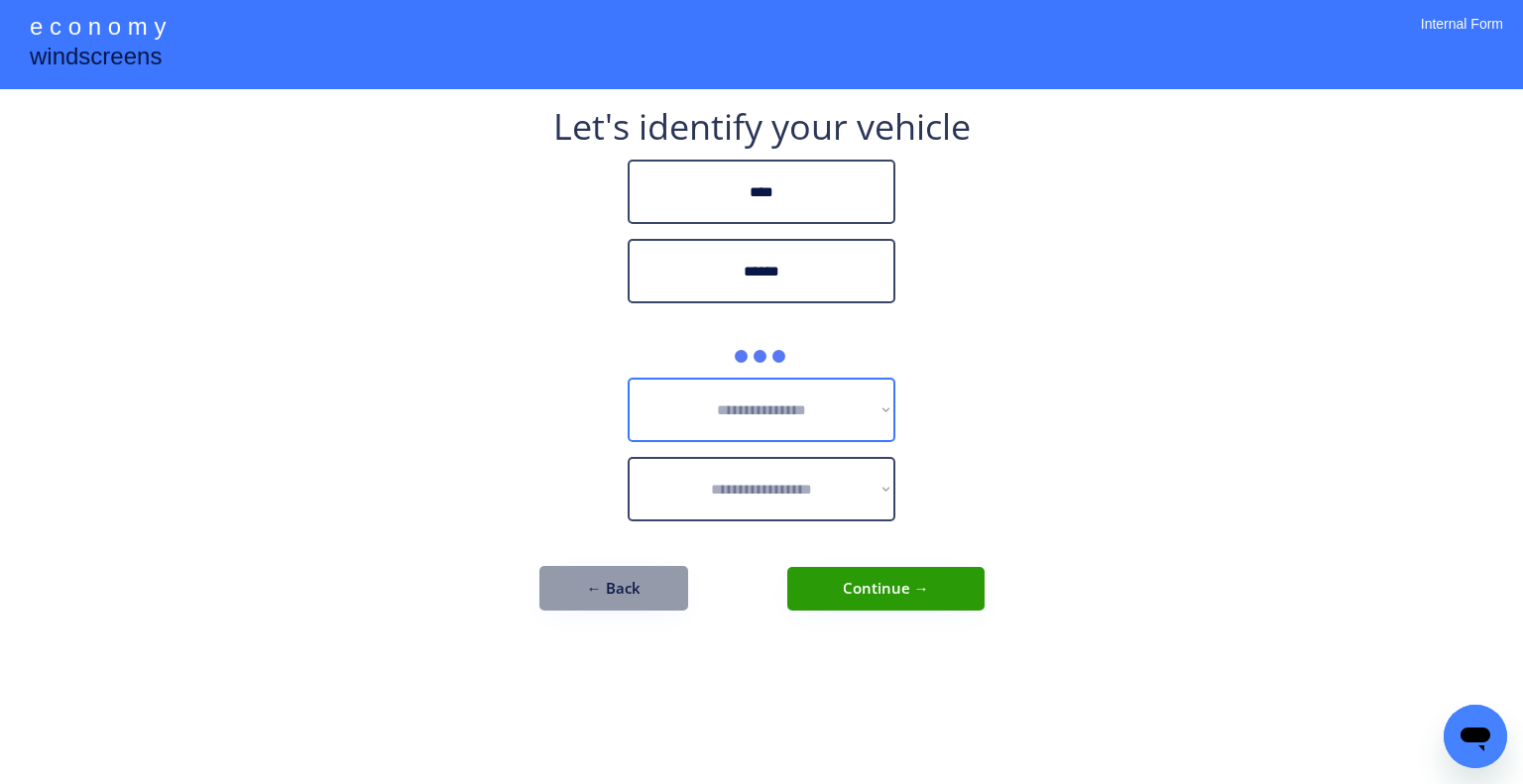 click on "**********" at bounding box center (762, 392) 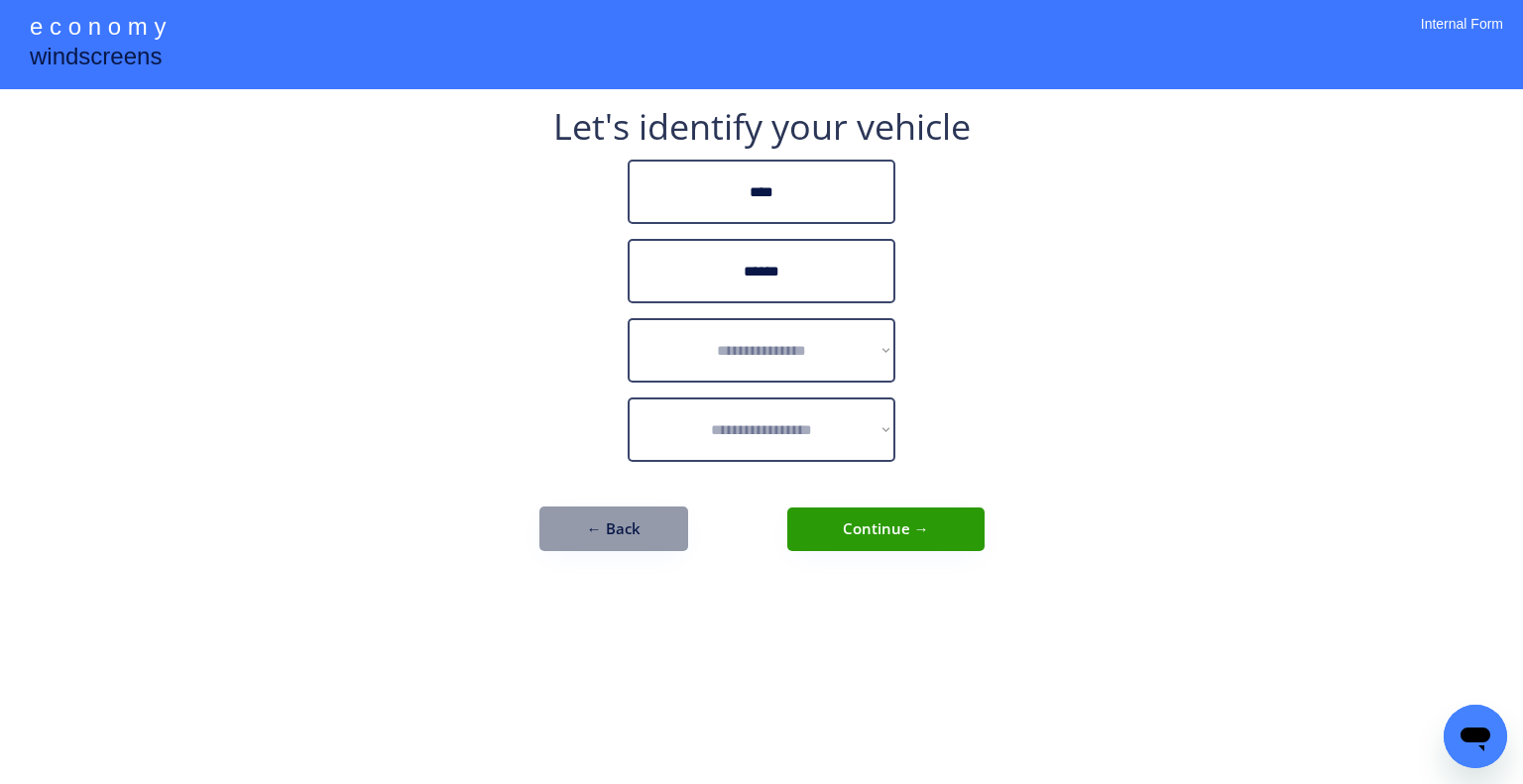 click on "**********" at bounding box center (762, 392) 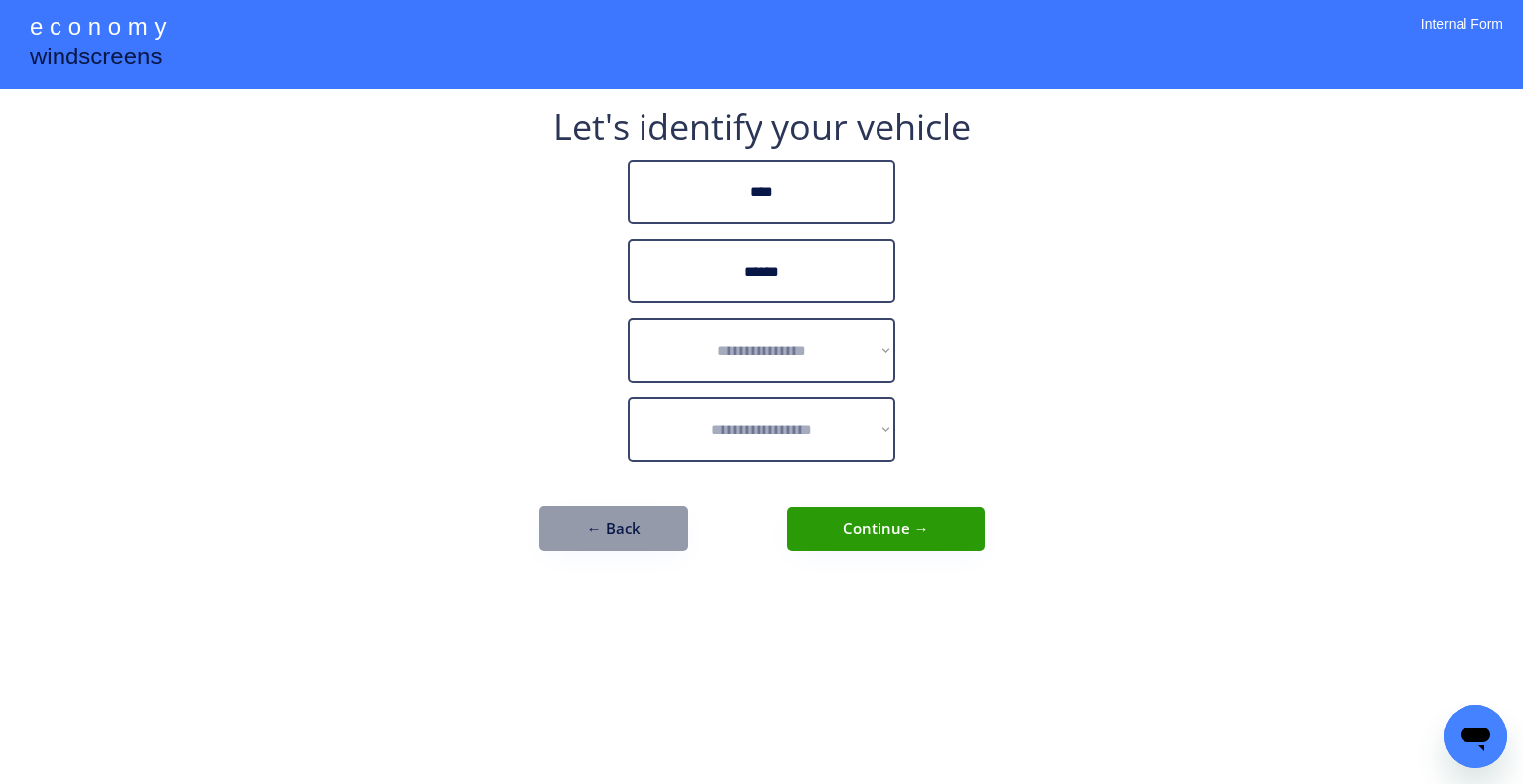 click on "**********" at bounding box center (762, 350) 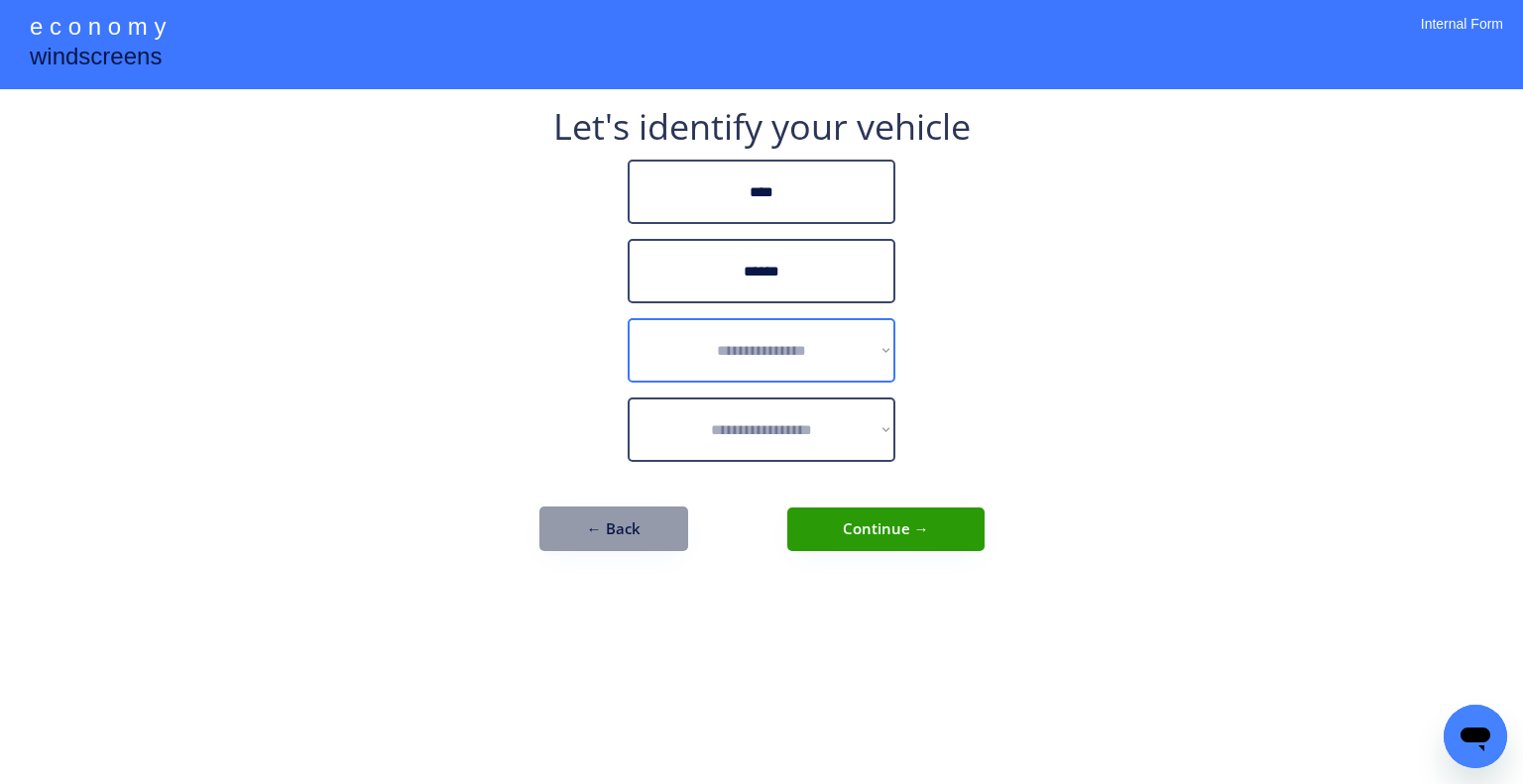 select on "******" 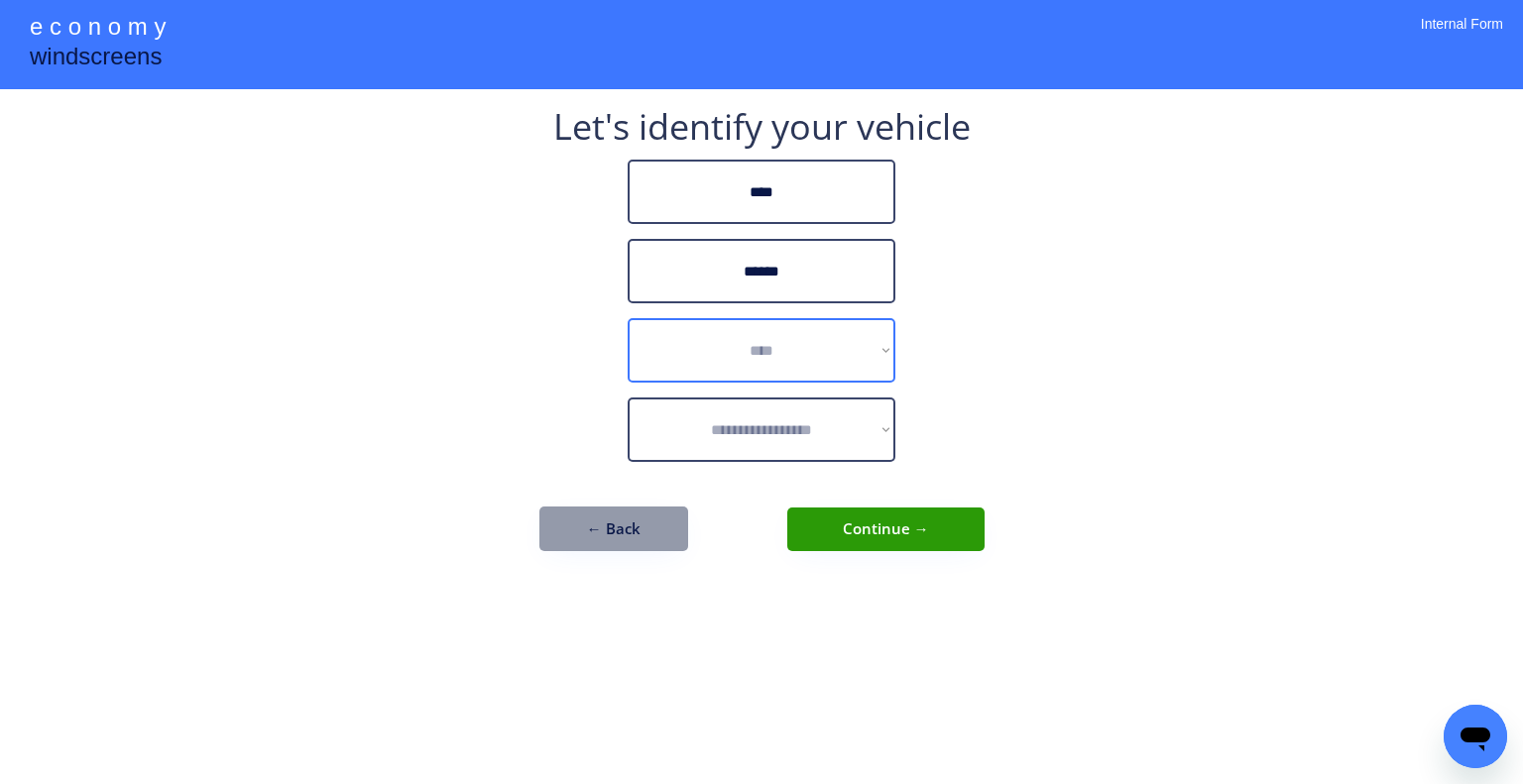 click on "**********" at bounding box center (762, 350) 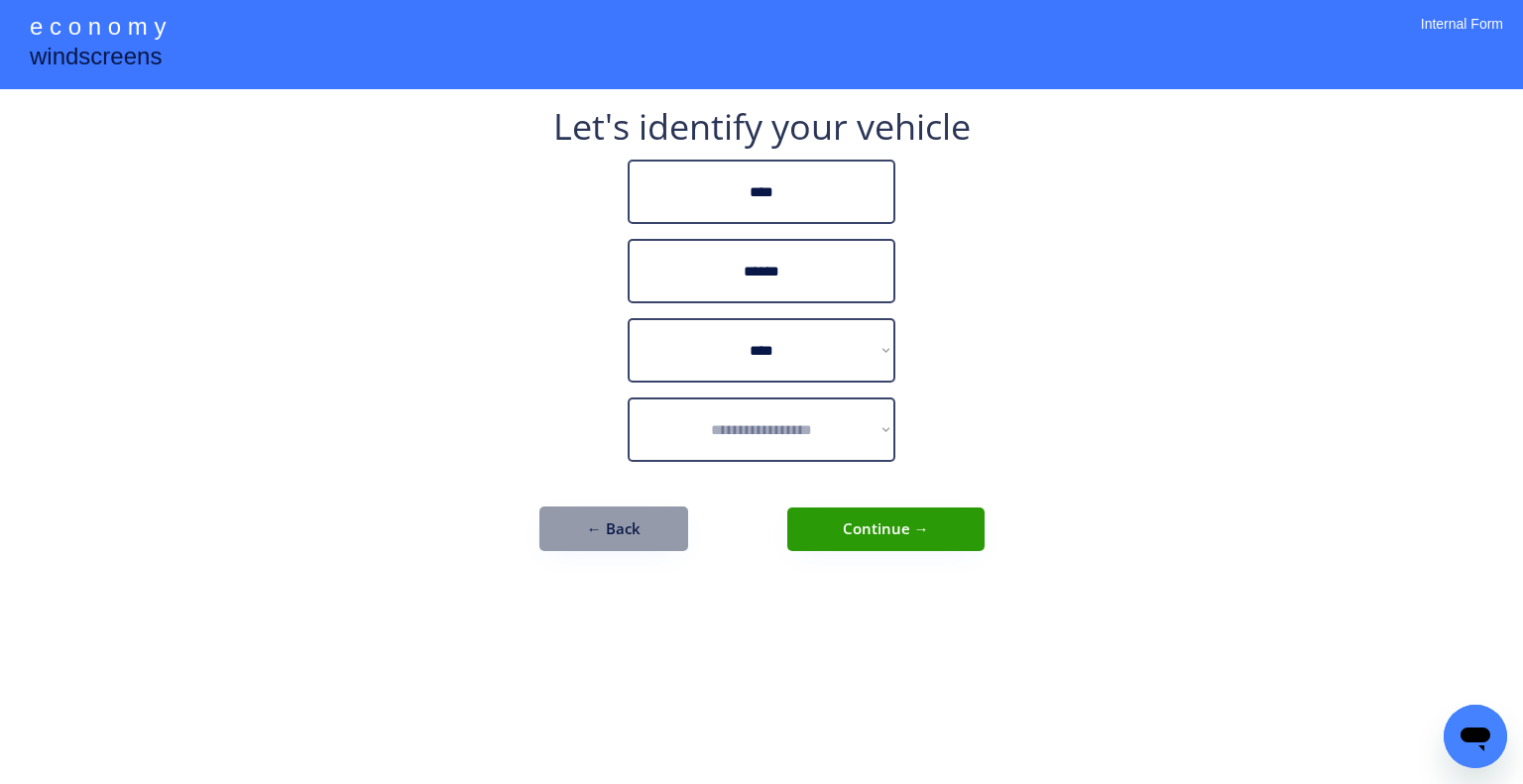 click on "**********" at bounding box center [762, 392] 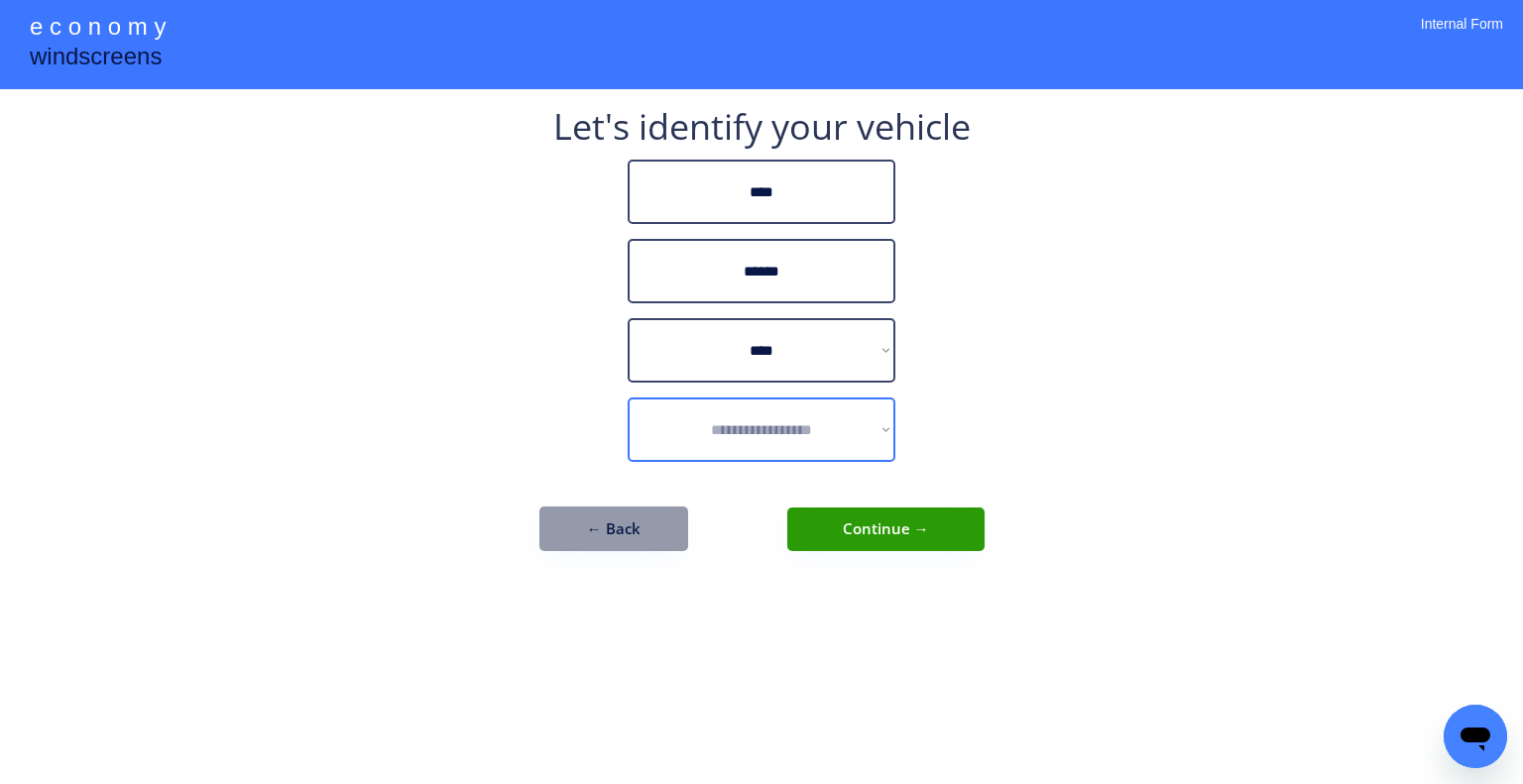click on "**********" at bounding box center [762, 429] 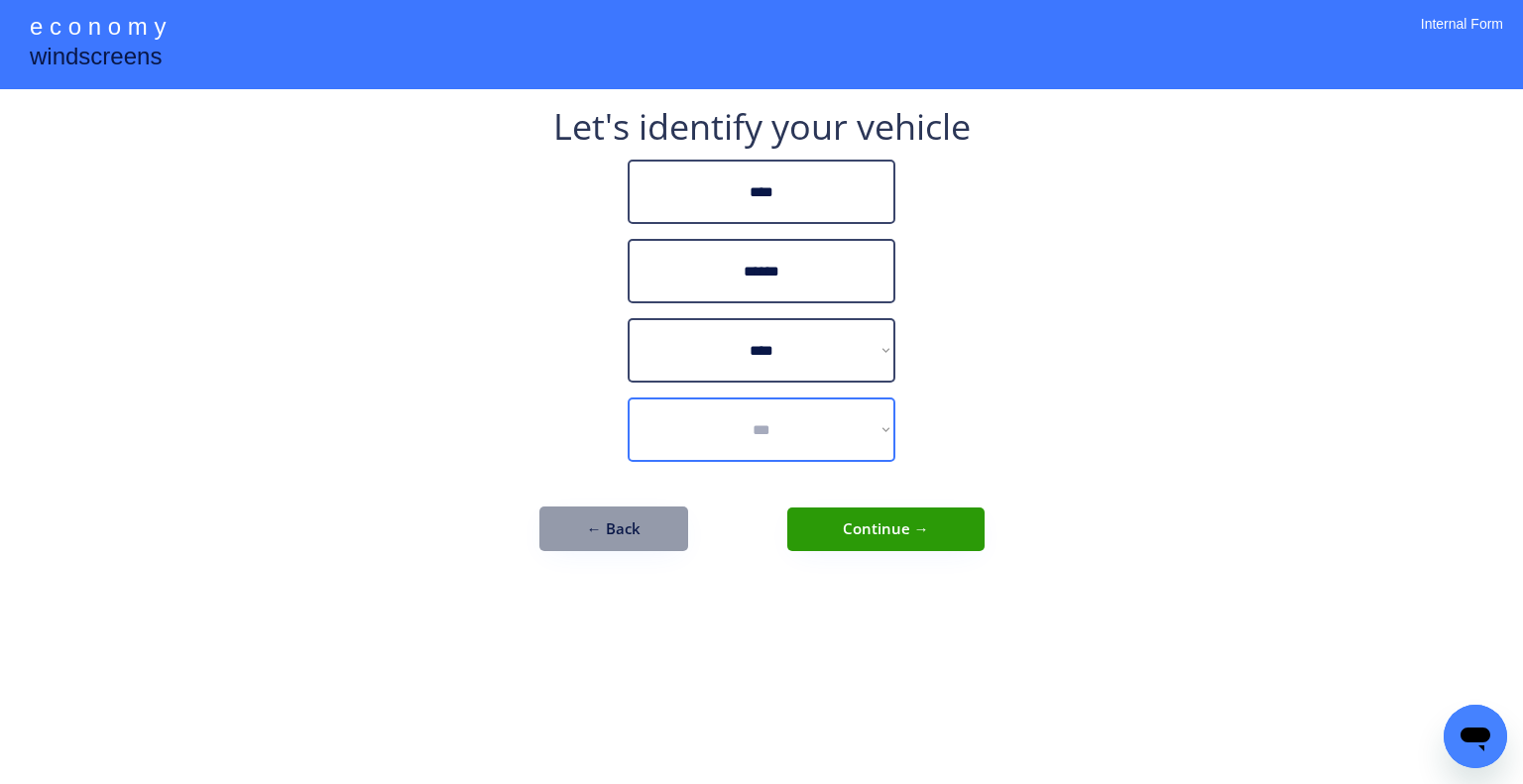 click on "**********" at bounding box center (762, 429) 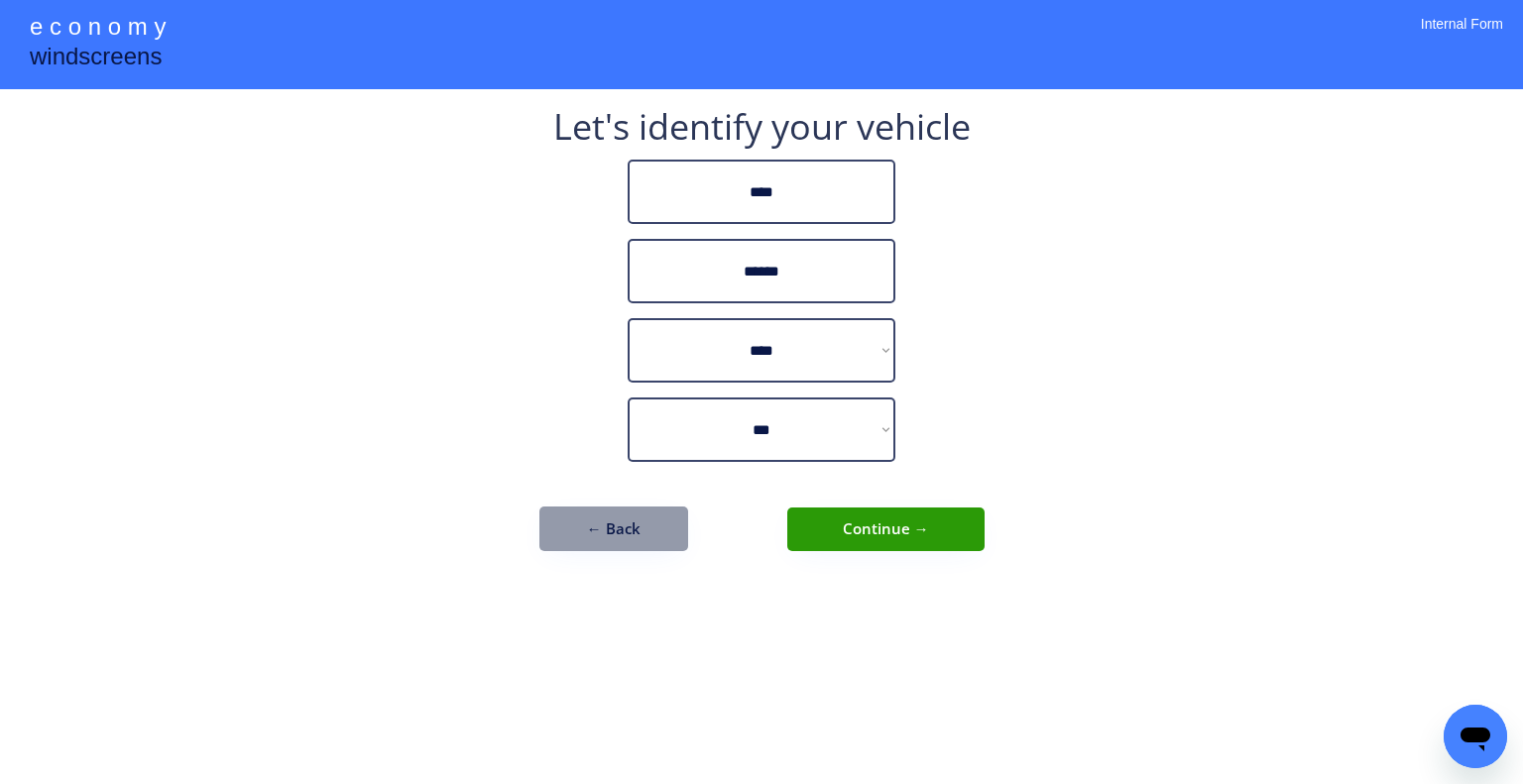 click on "**********" at bounding box center [762, 392] 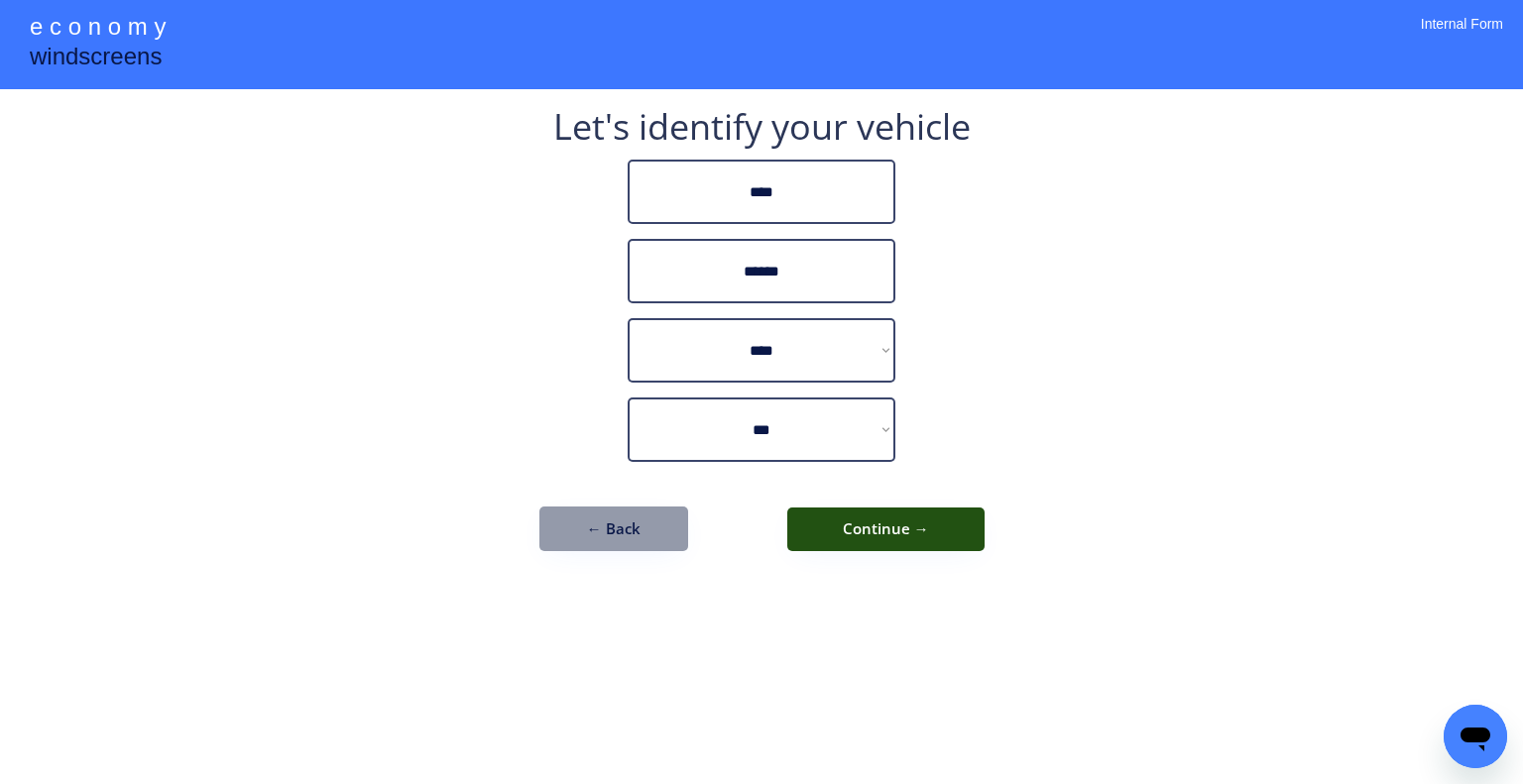 click on "Continue    →" at bounding box center [885, 529] 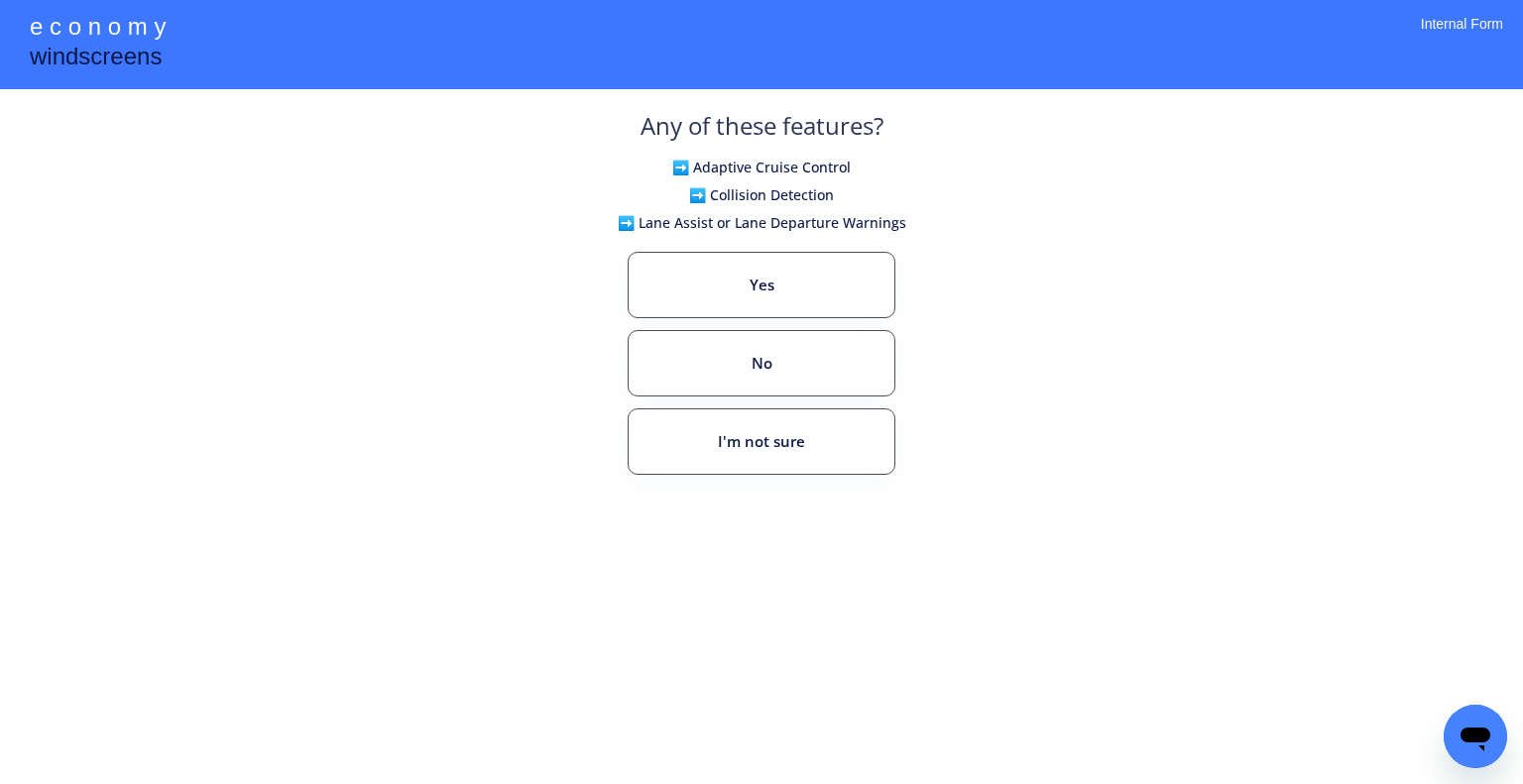 click on "**********" at bounding box center [762, 392] 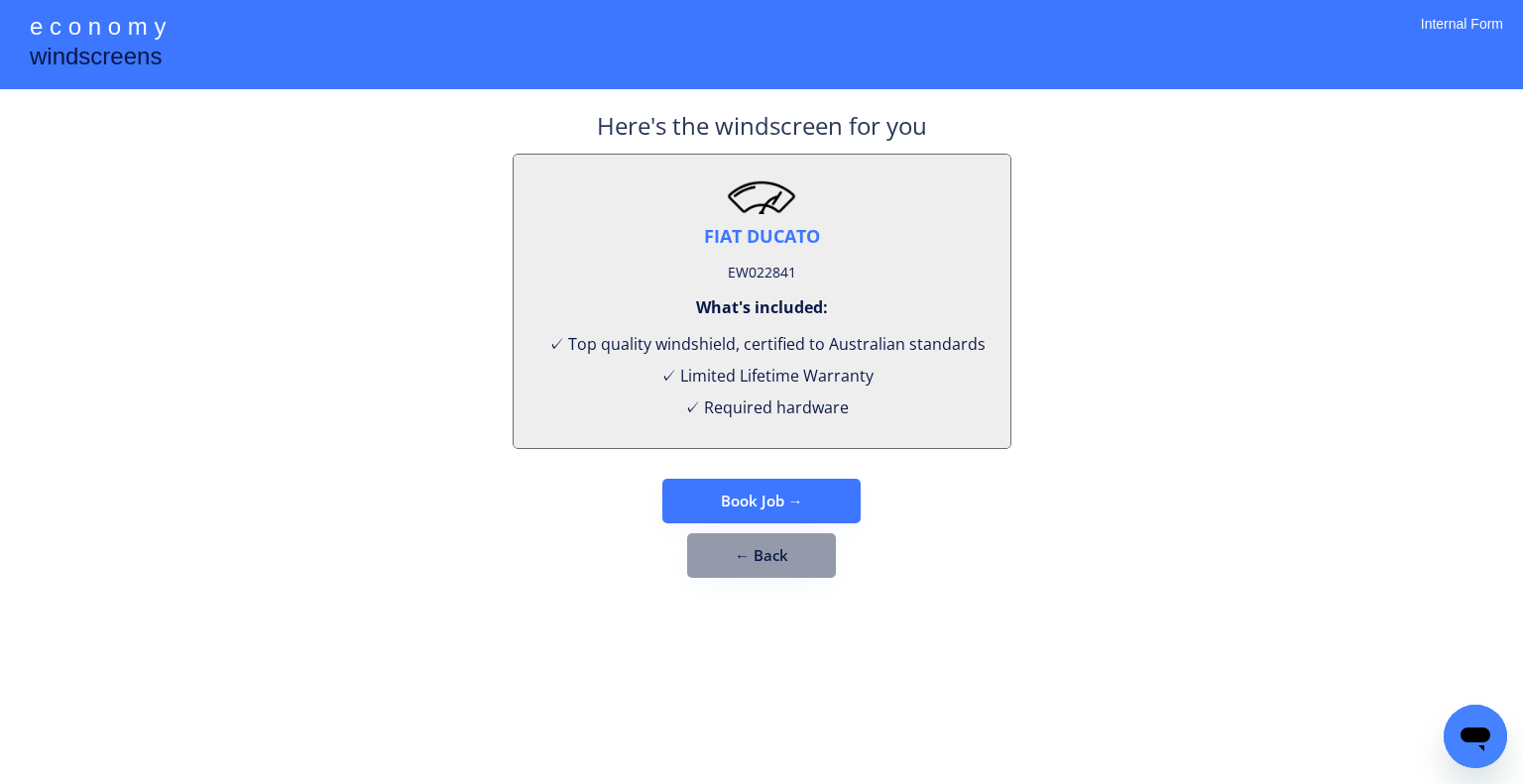 click on "Book Job    →" at bounding box center [762, 501] 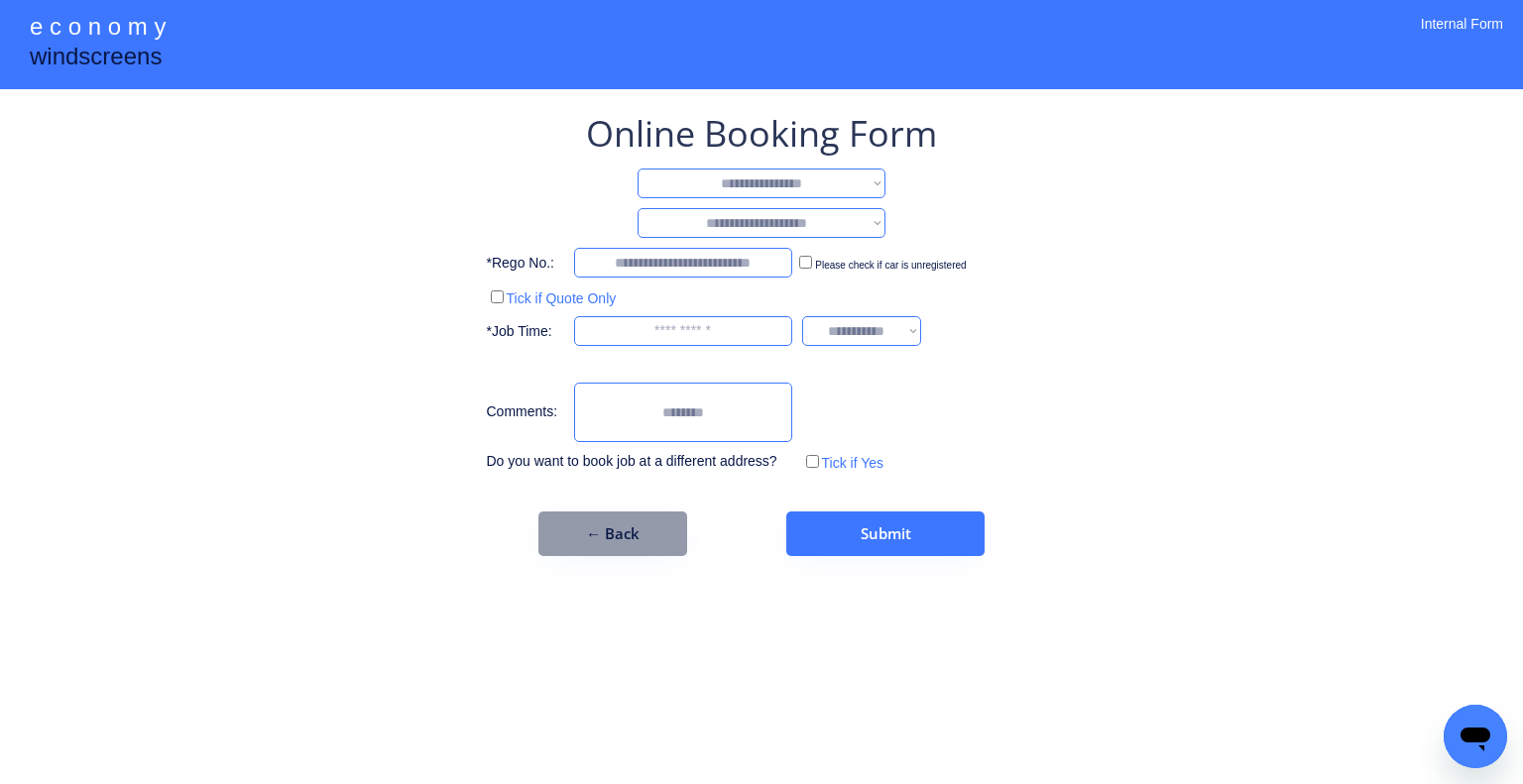 click on "**********" at bounding box center (762, 183) 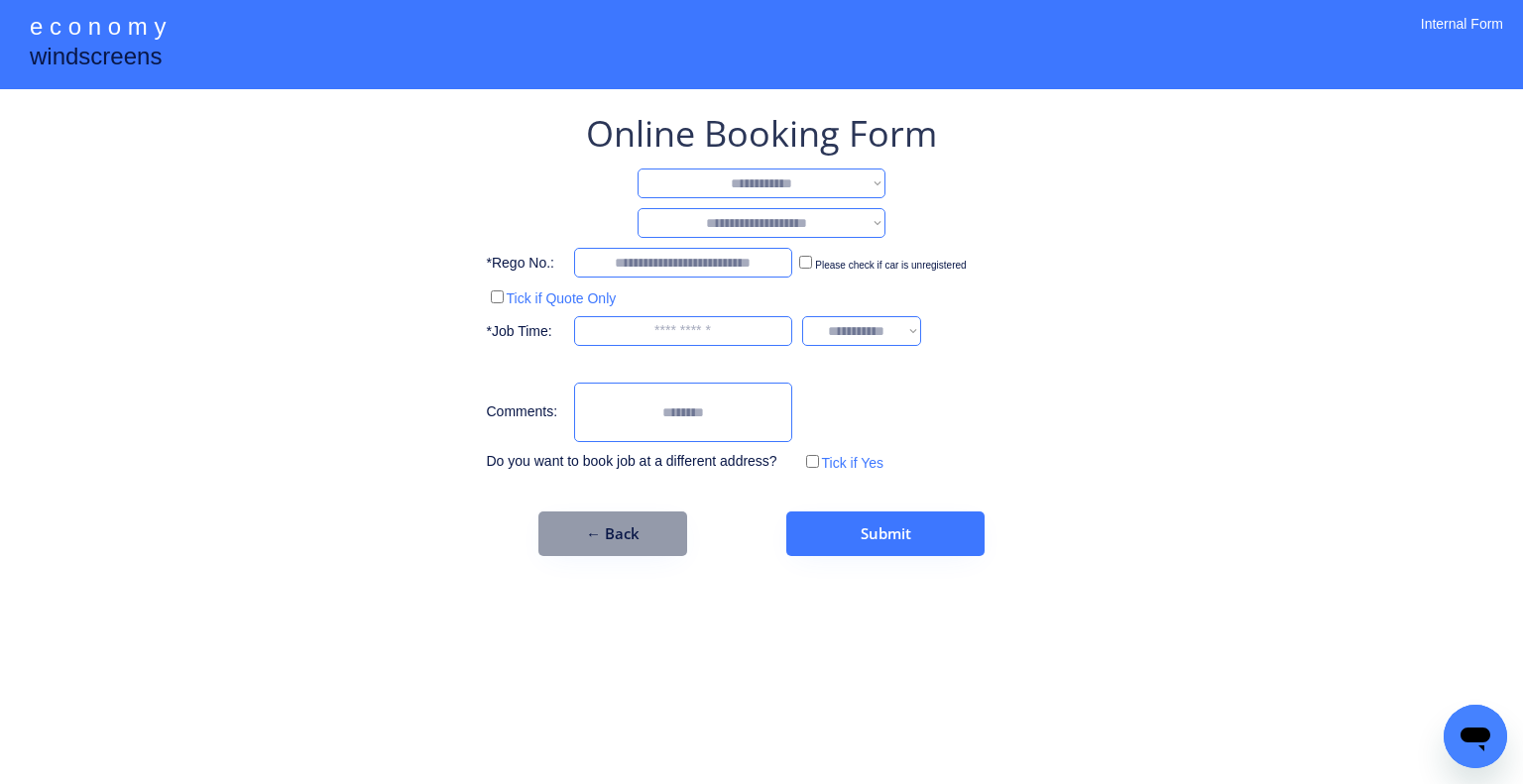 click on "**********" at bounding box center (762, 183) 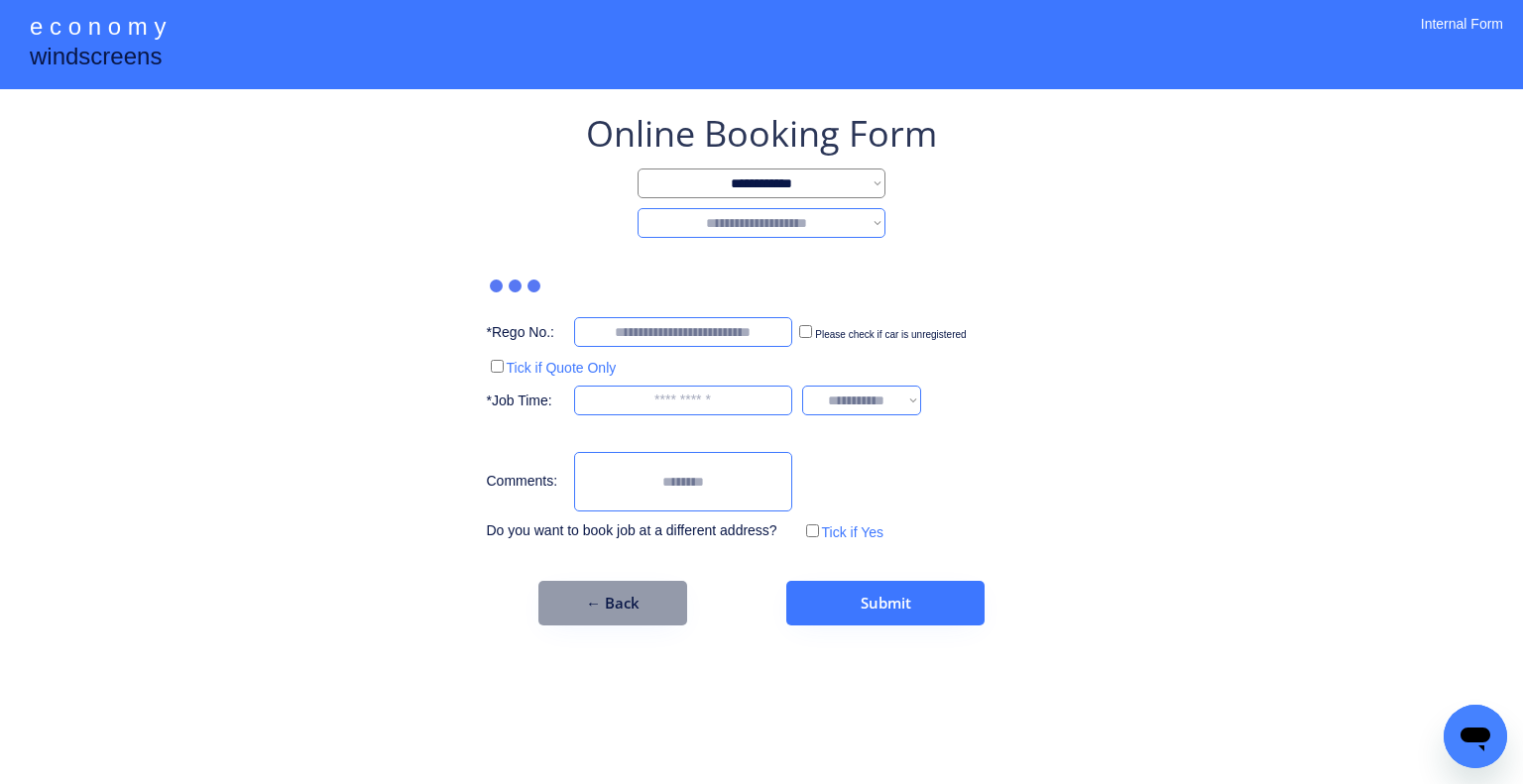 click on "**********" at bounding box center (762, 223) 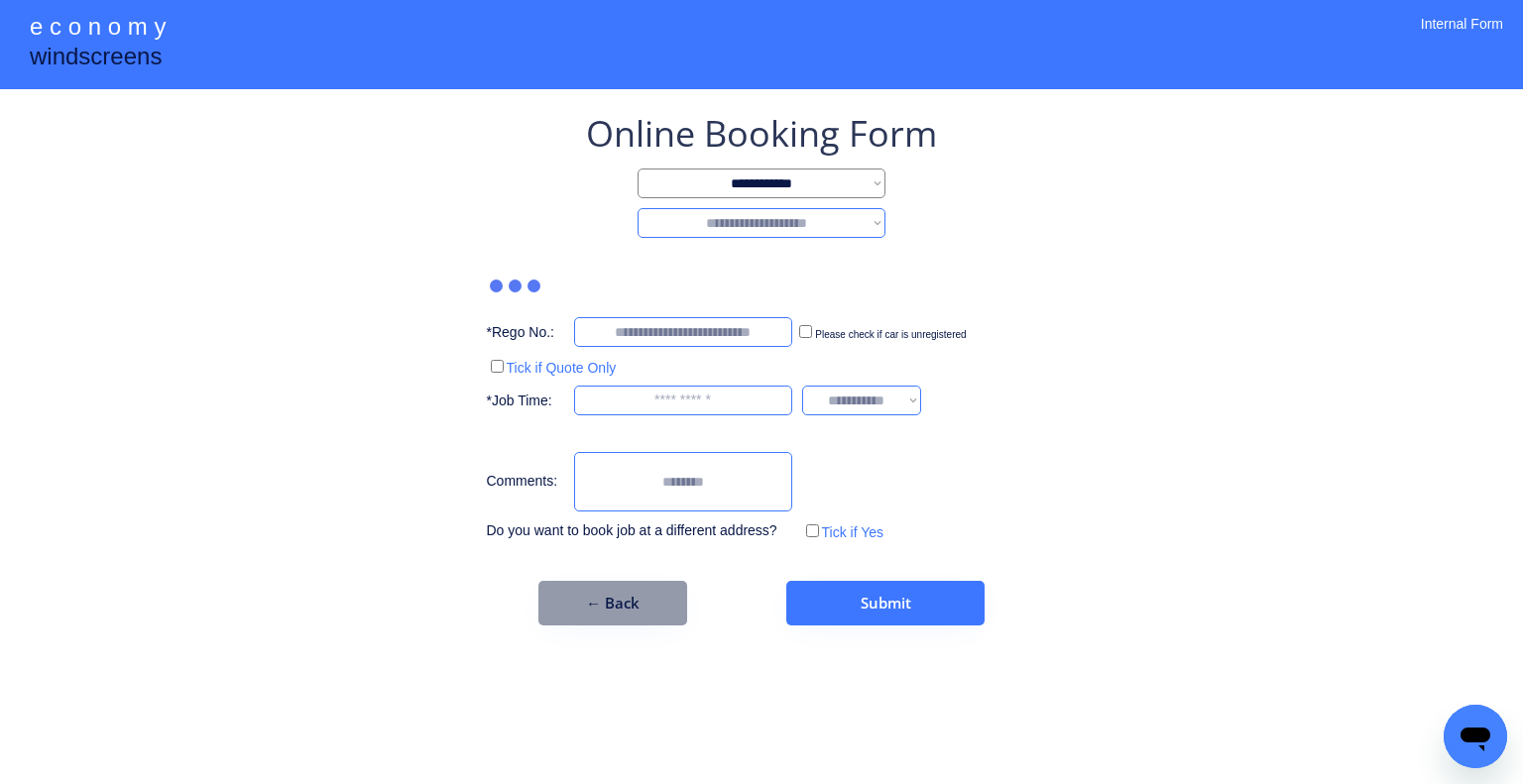 select on "********" 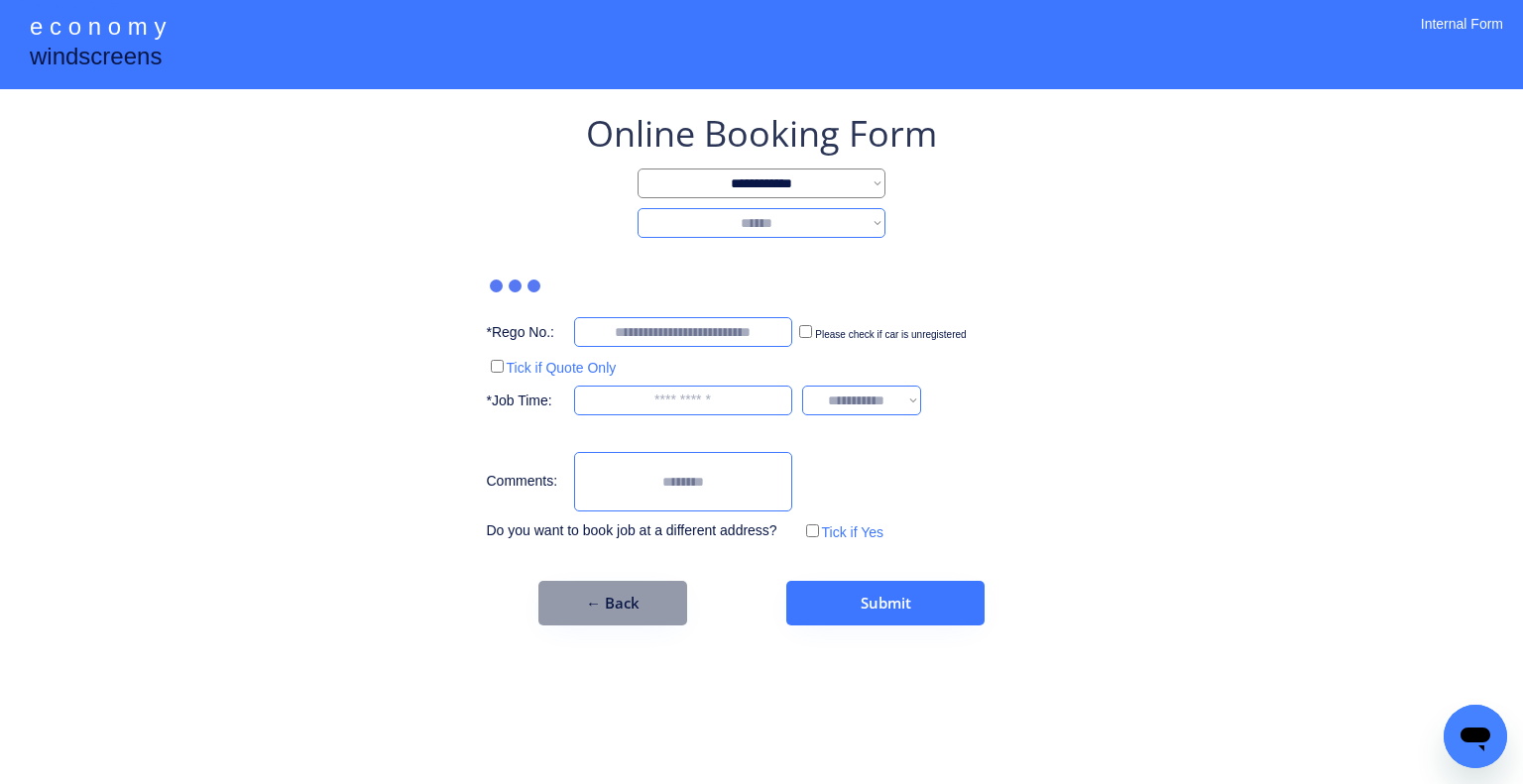 click on "**********" at bounding box center [762, 223] 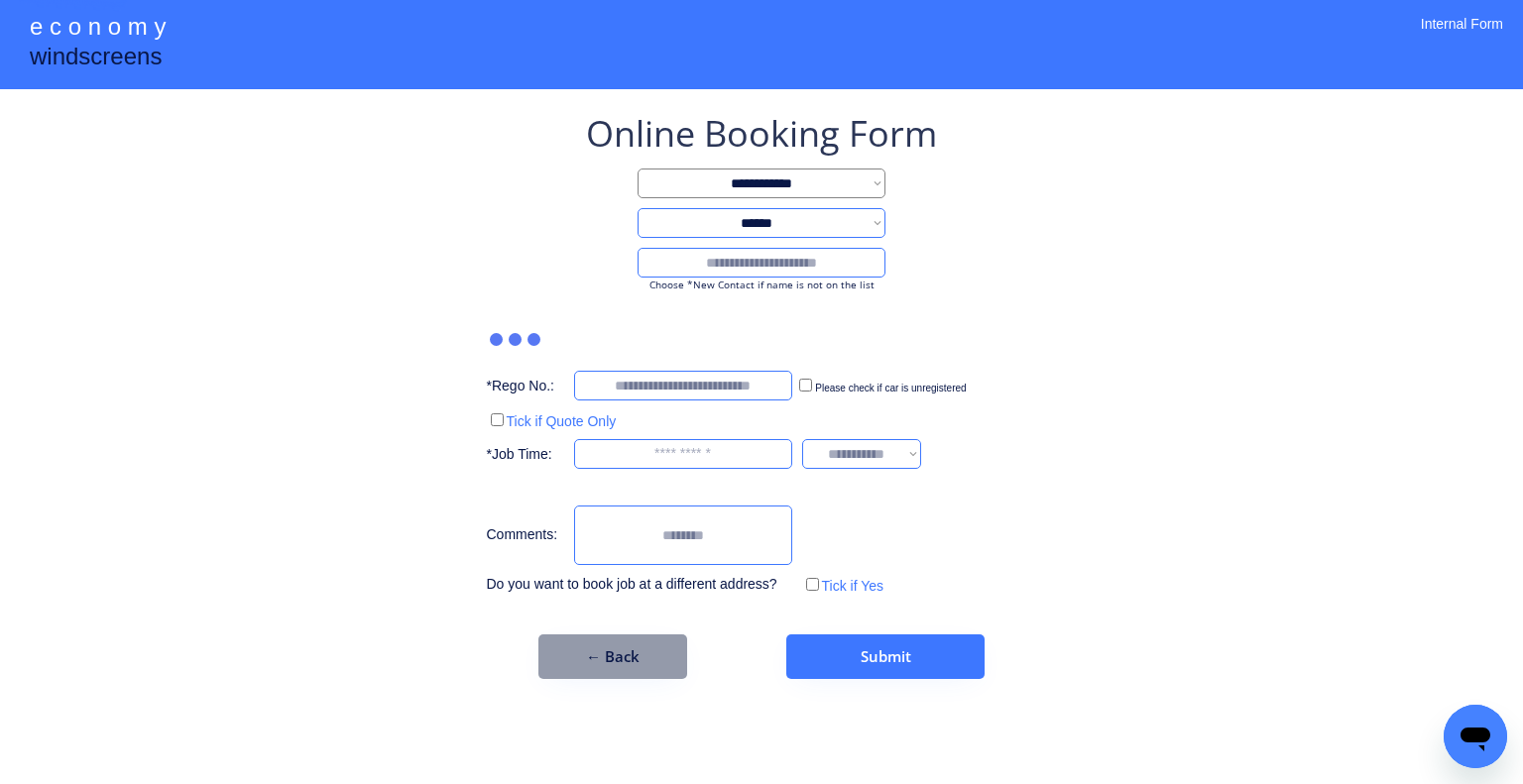 click at bounding box center (762, 263) 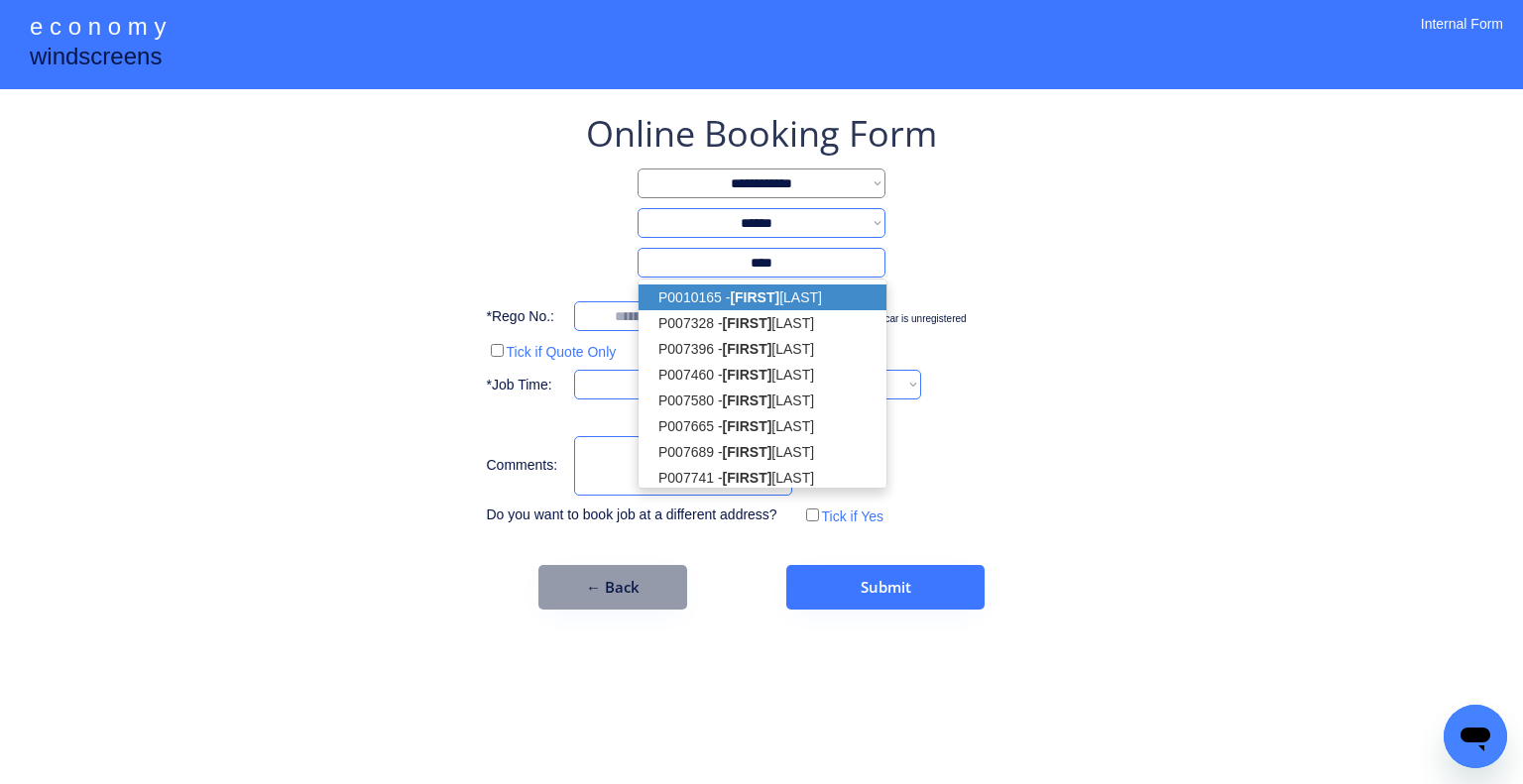 click on "P0010165 -  PAUL  HAYNES" at bounding box center (762, 297) 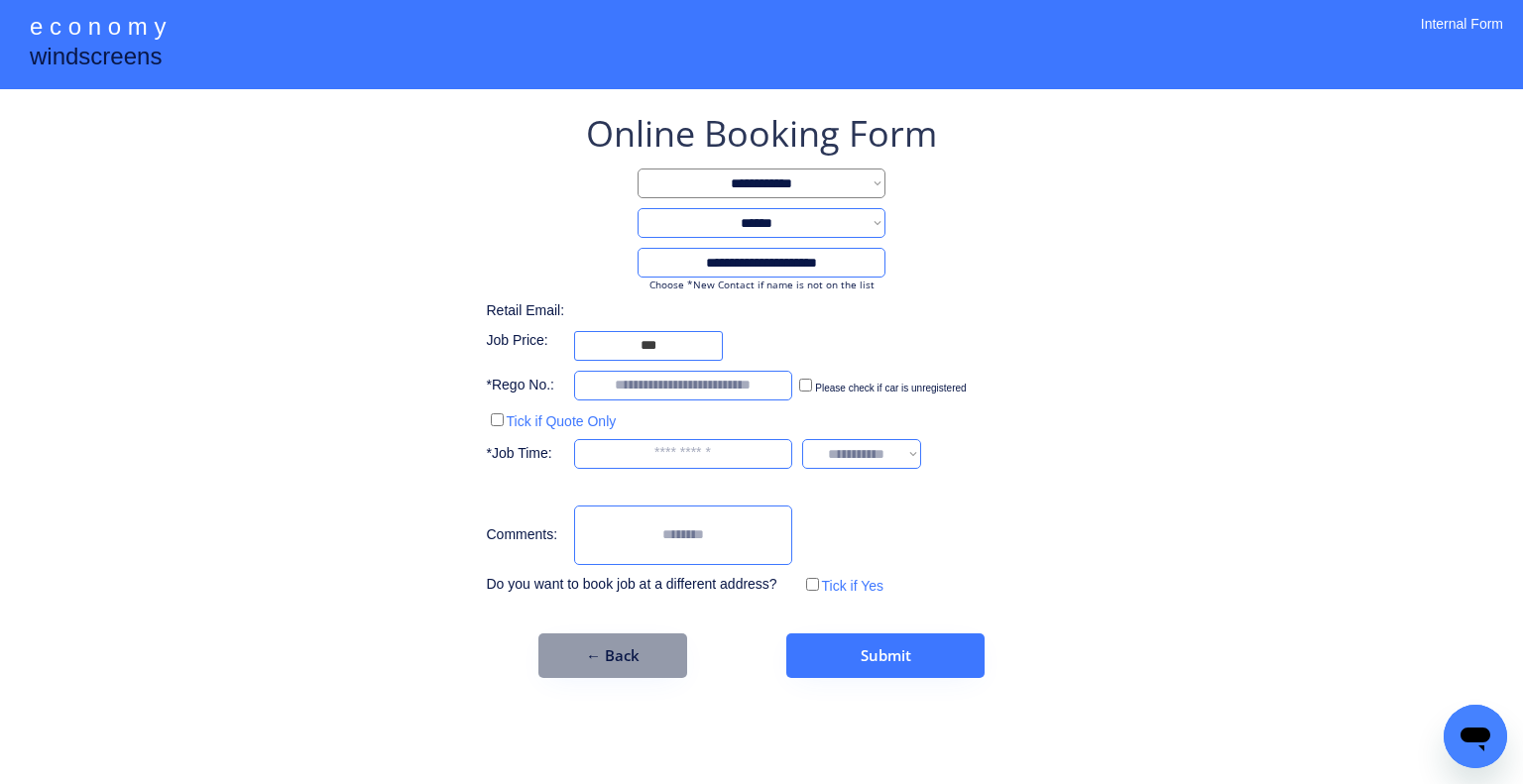 type on "**********" 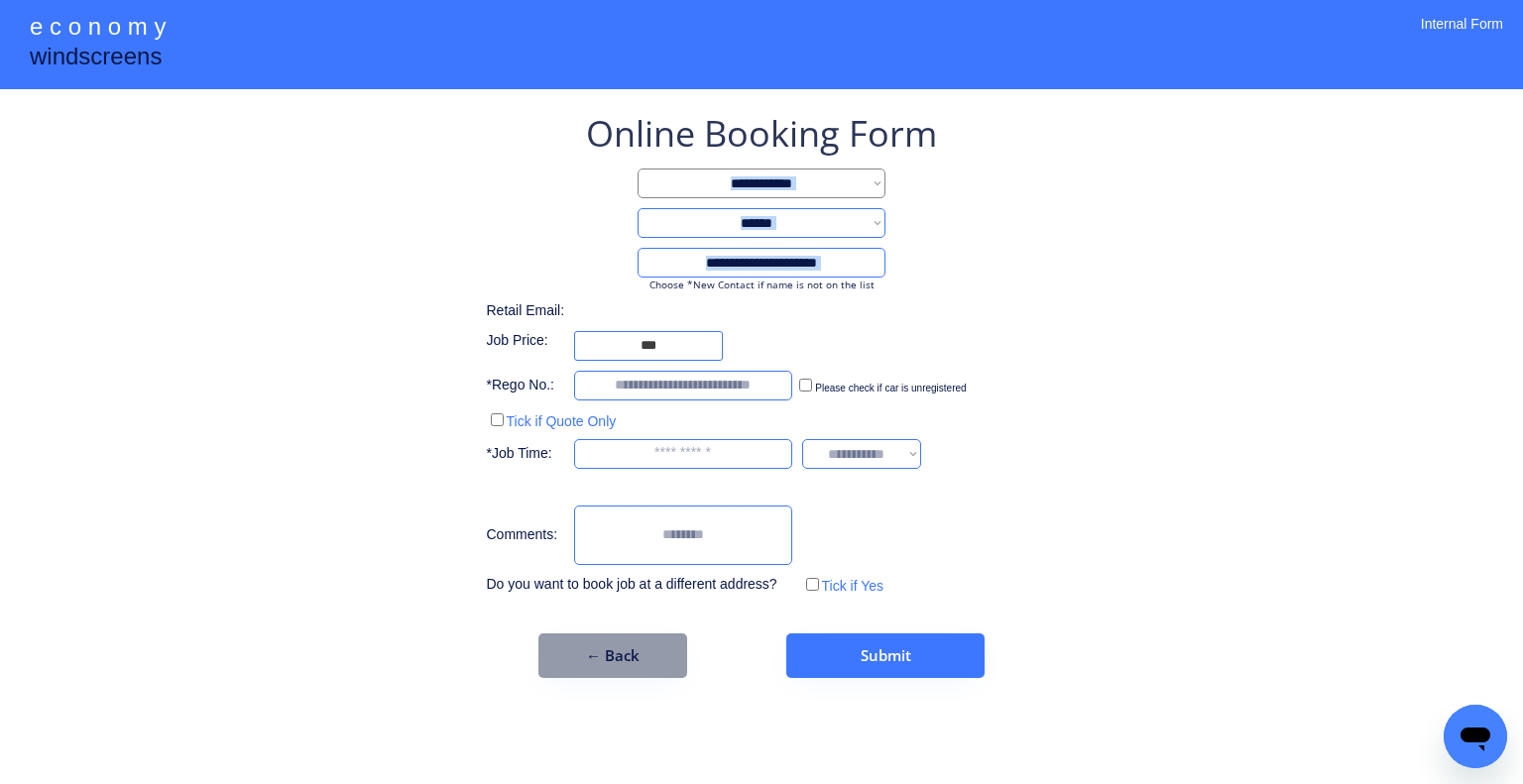 click on "**********" at bounding box center [762, 393] 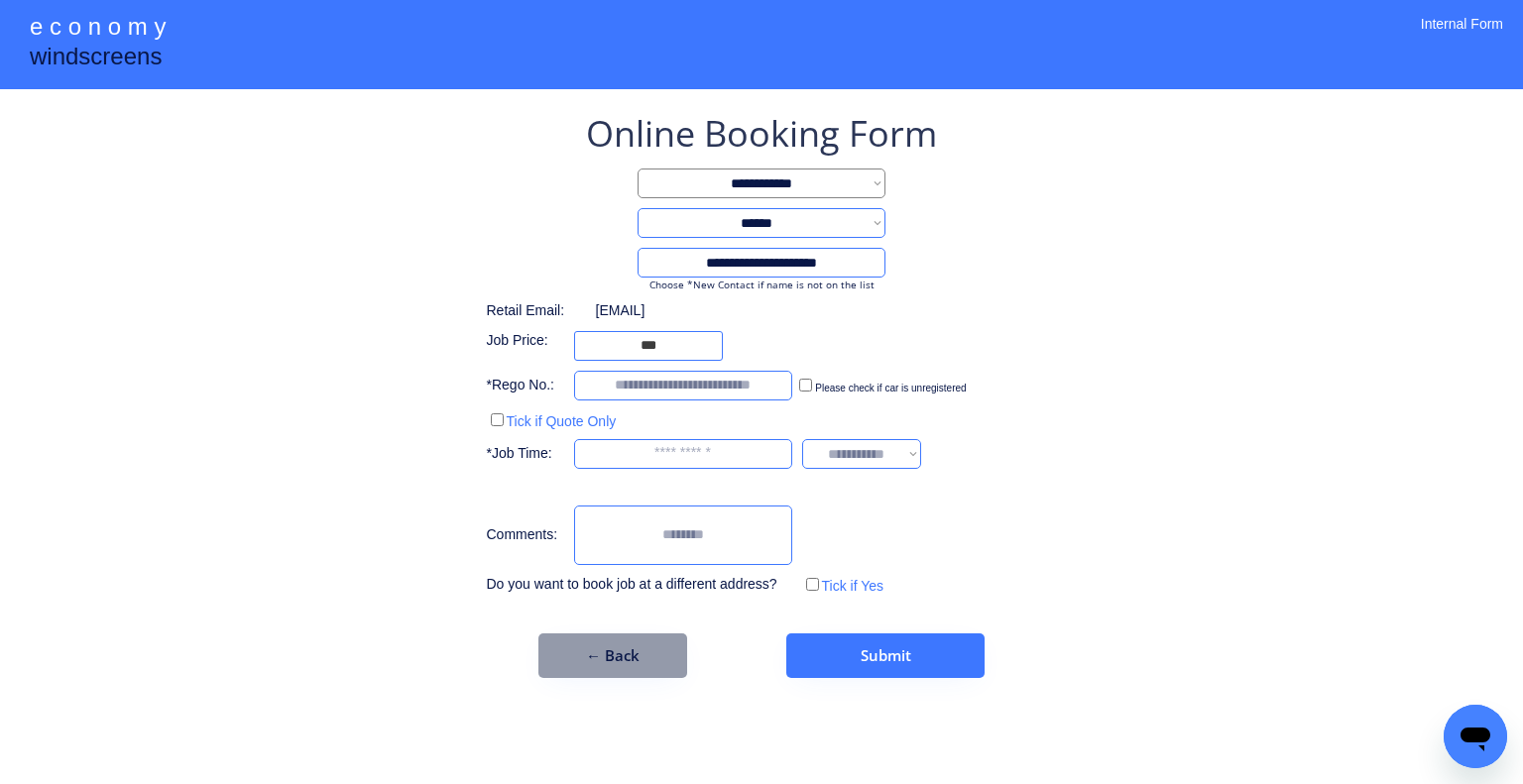 click on "**********" at bounding box center (762, 392) 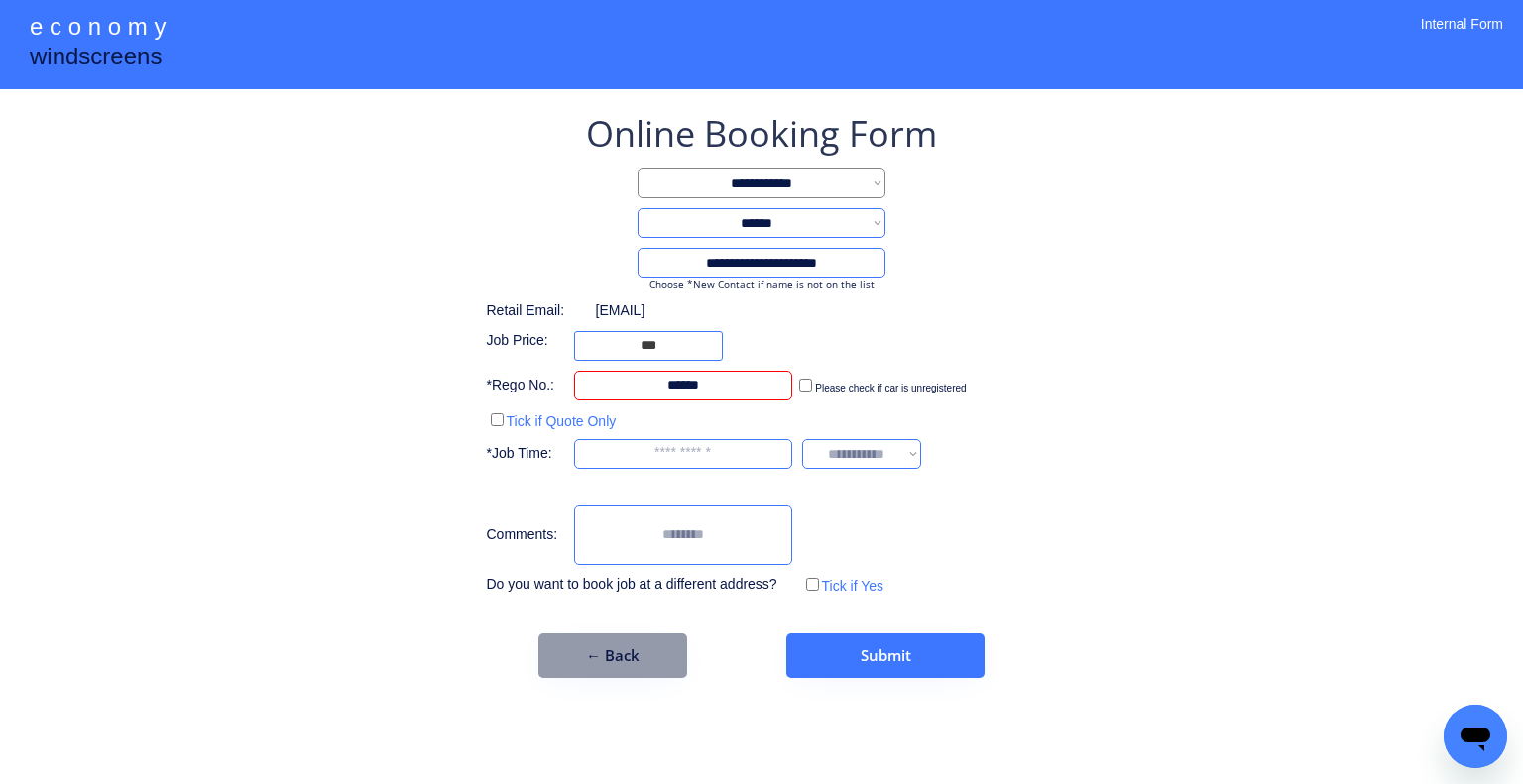 type on "******" 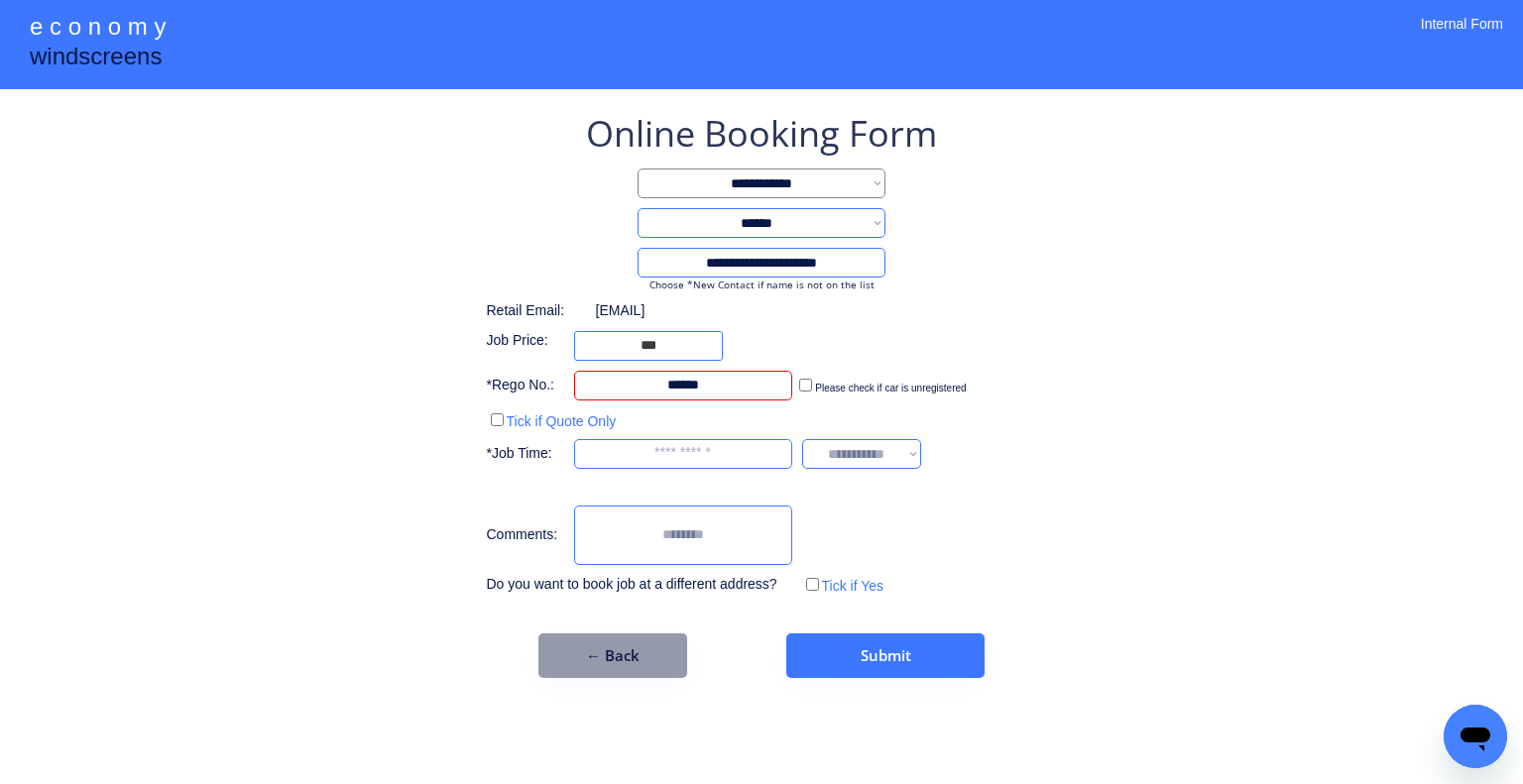 click on "**********" at bounding box center [762, 393] 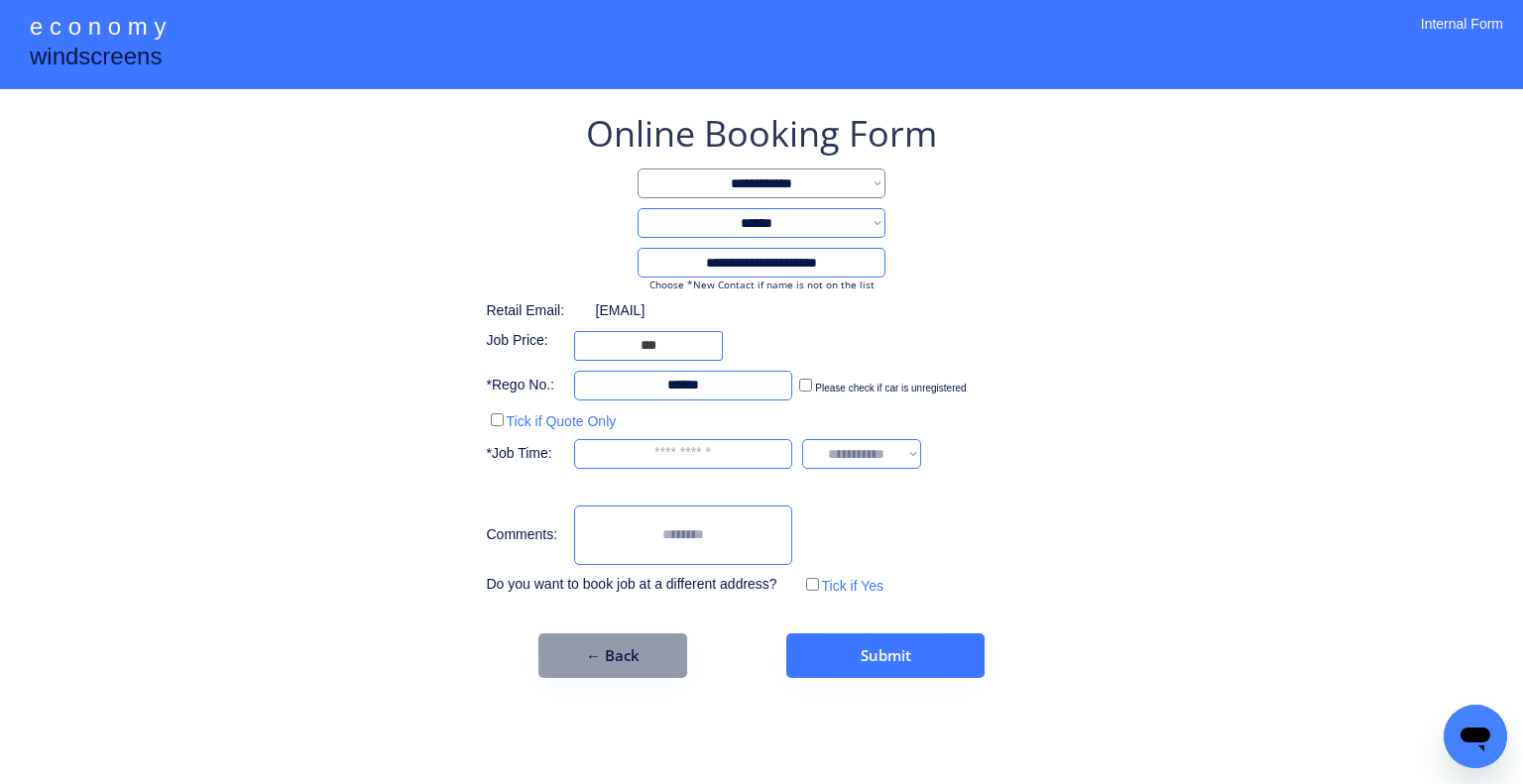 click on "**********" at bounding box center [762, 393] 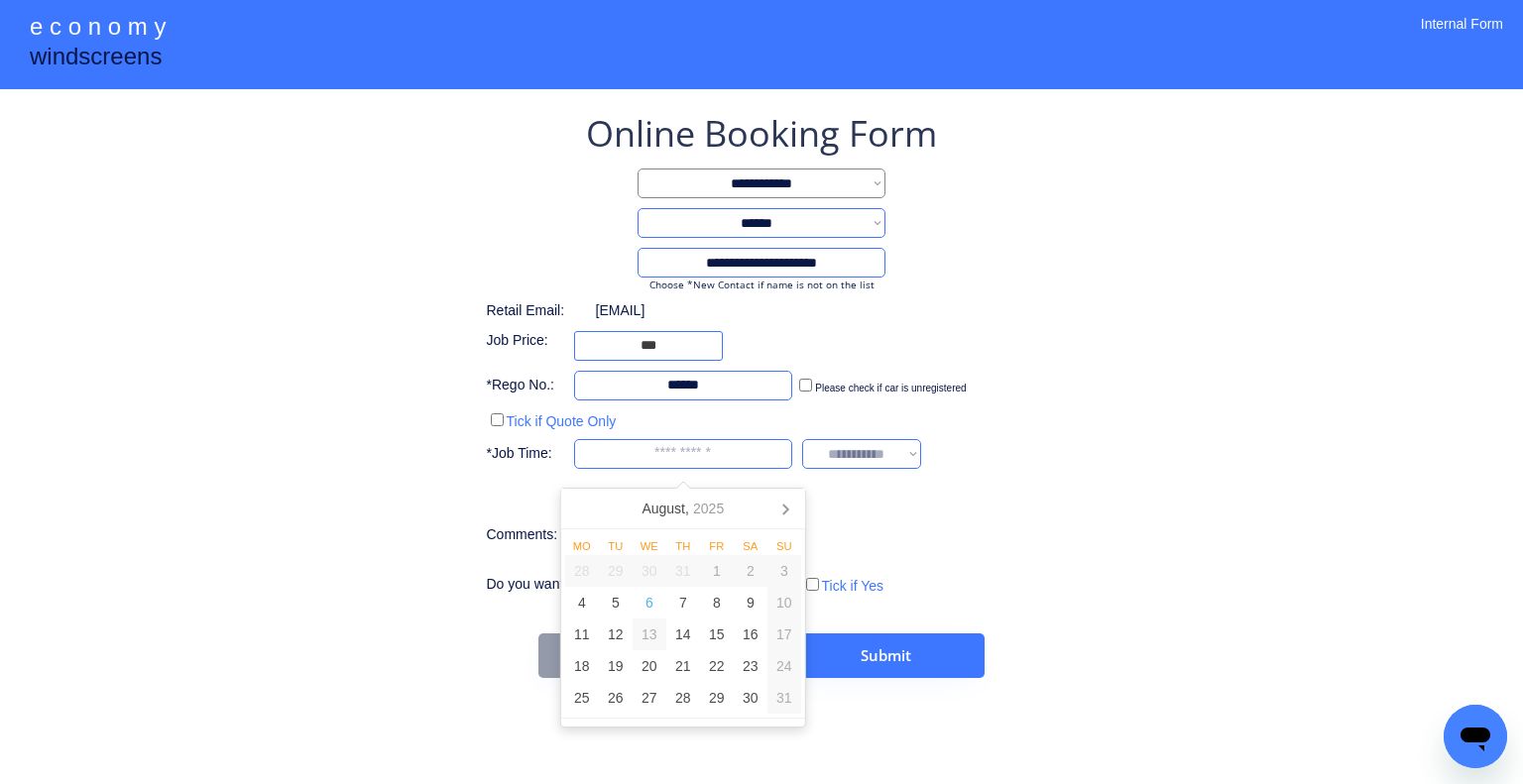 click at bounding box center [683, 454] 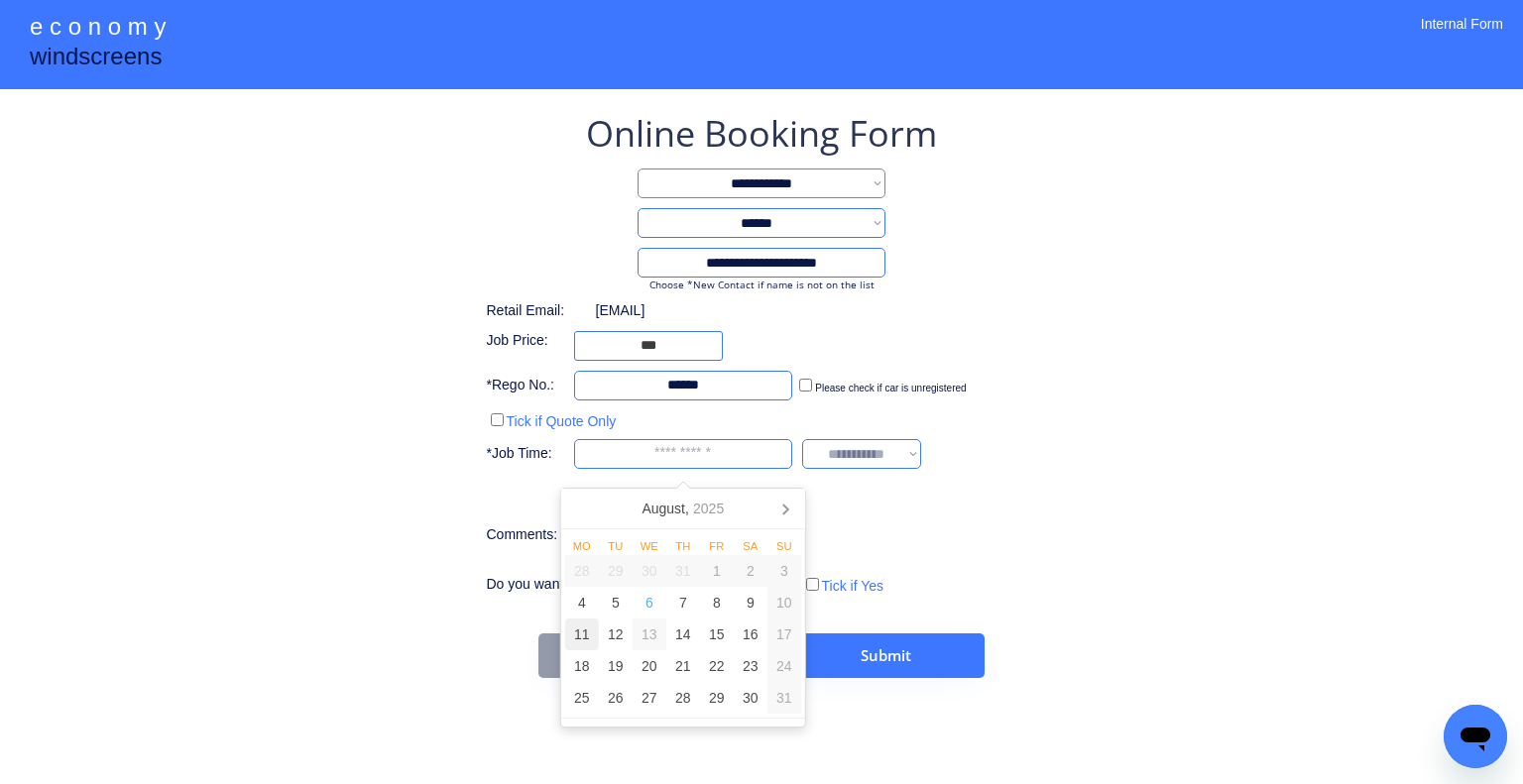 click on "11" at bounding box center (582, 634) 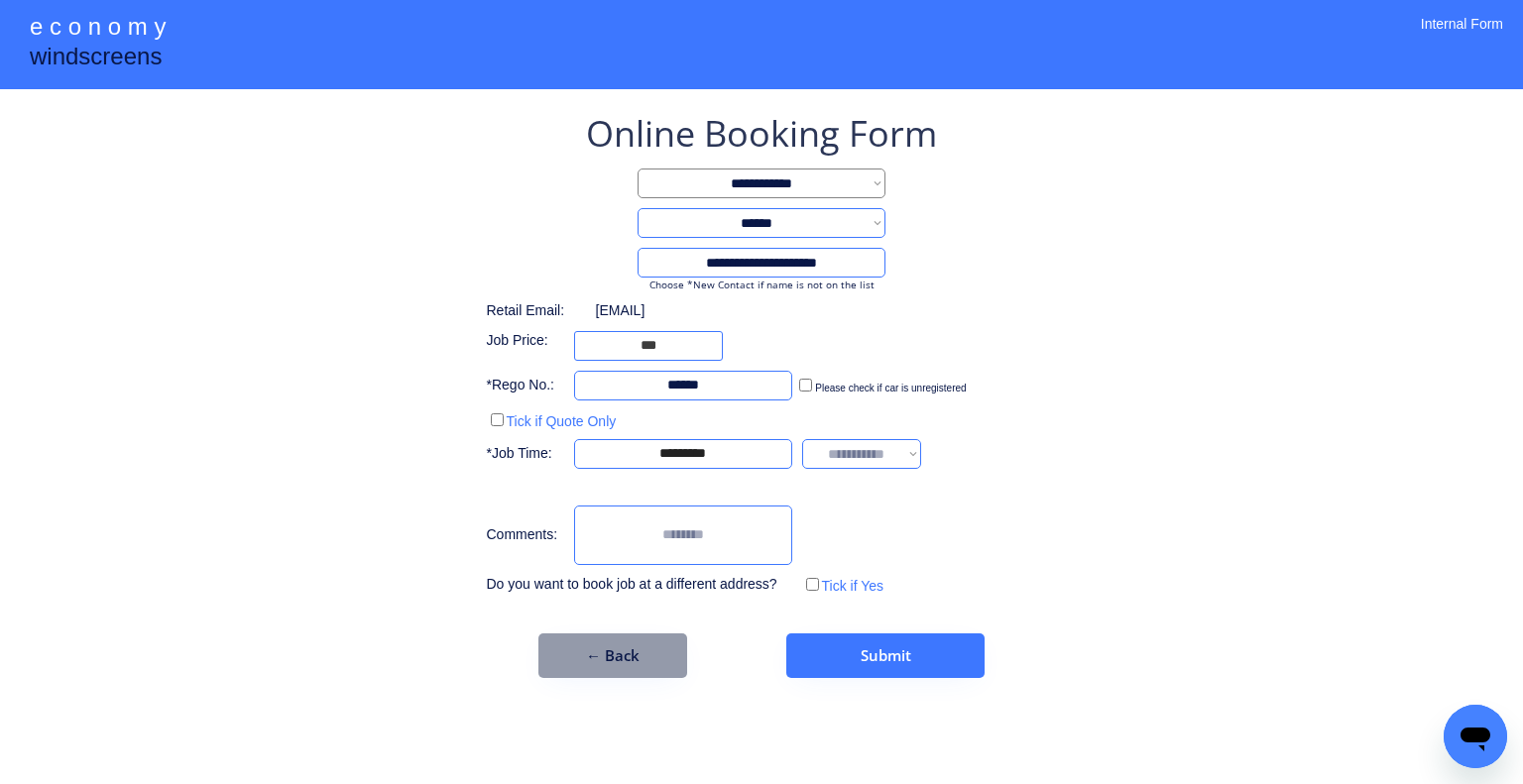click on "**********" at bounding box center [762, 392] 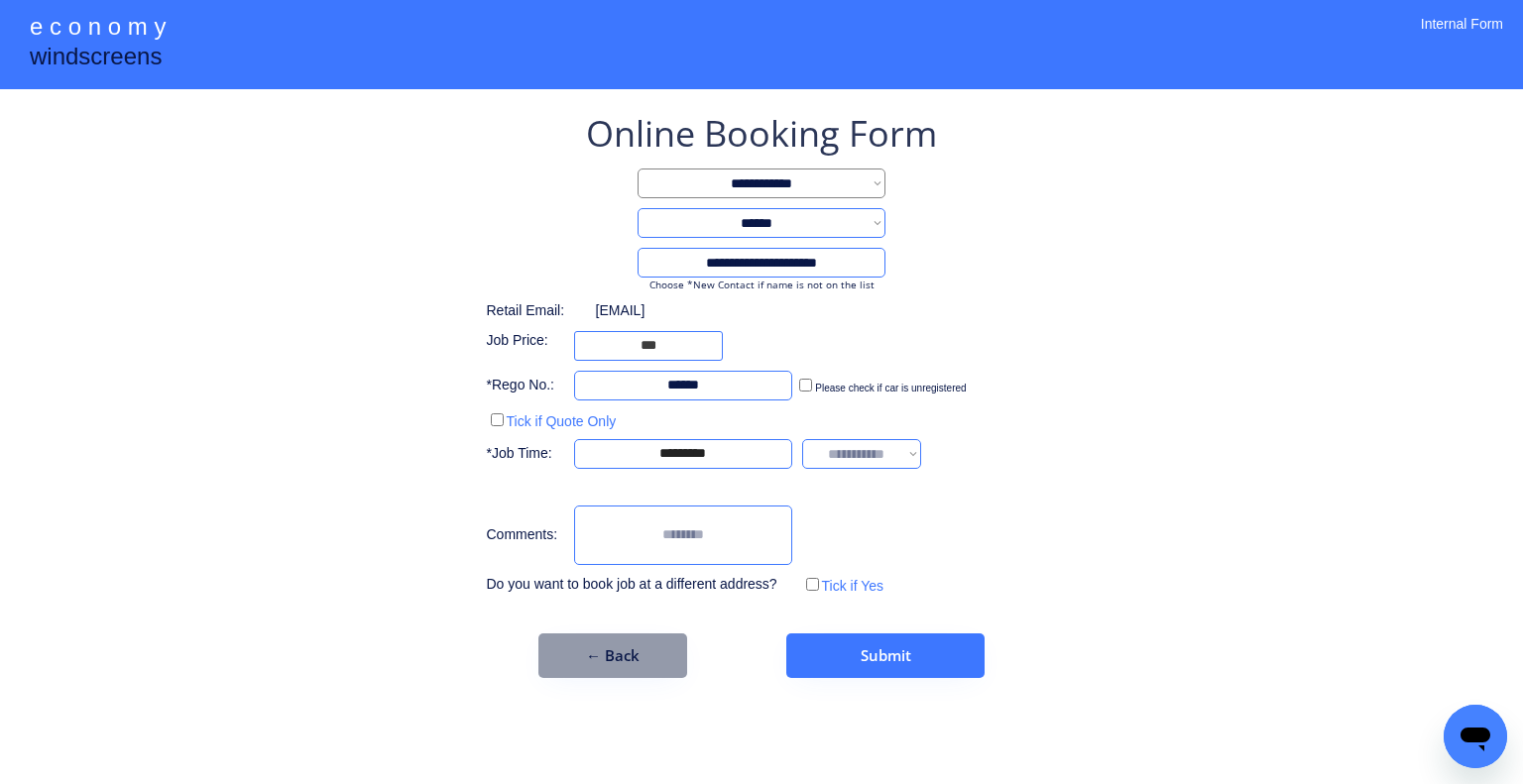click on "**********" at bounding box center [762, 392] 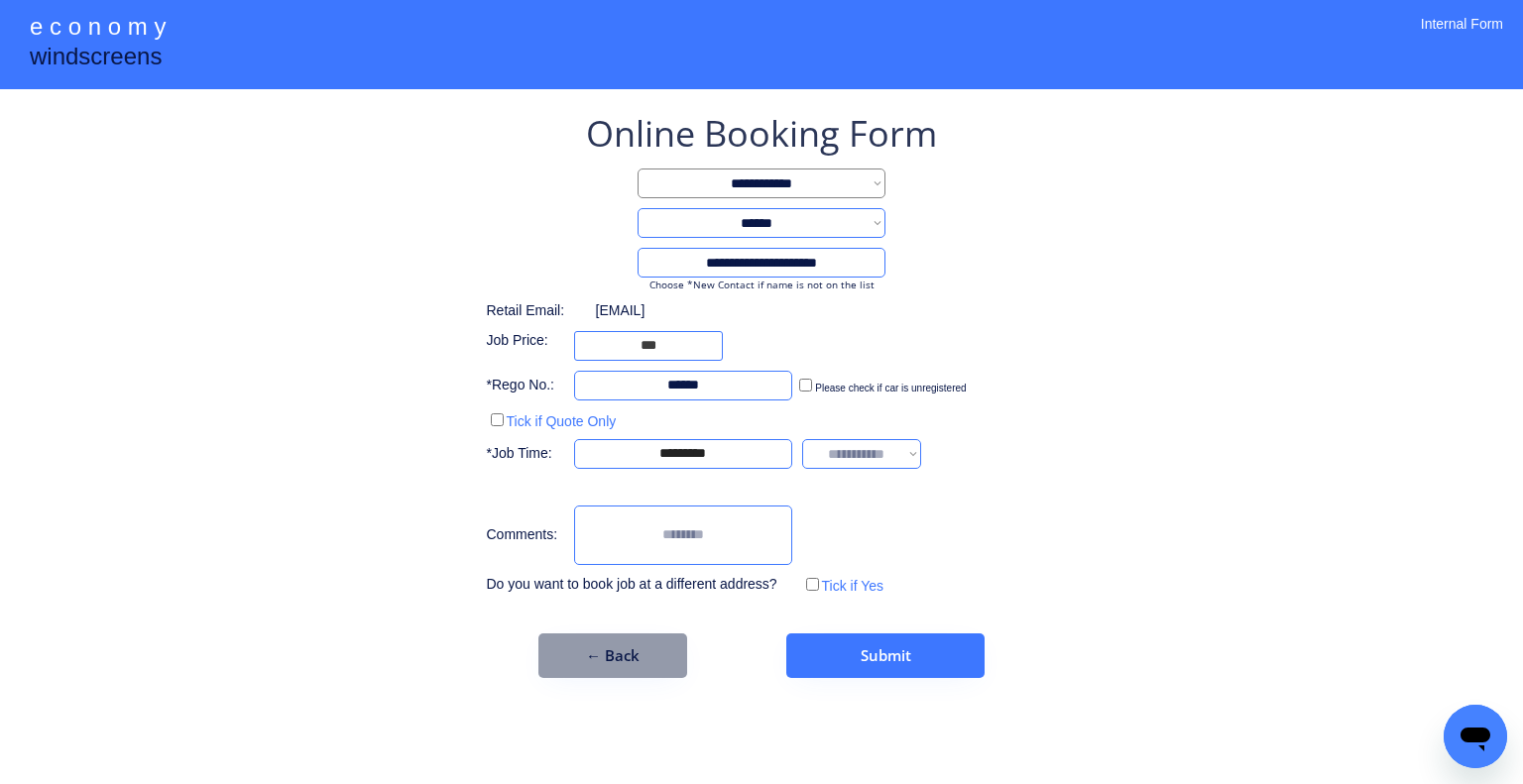 click on "**********" at bounding box center [862, 454] 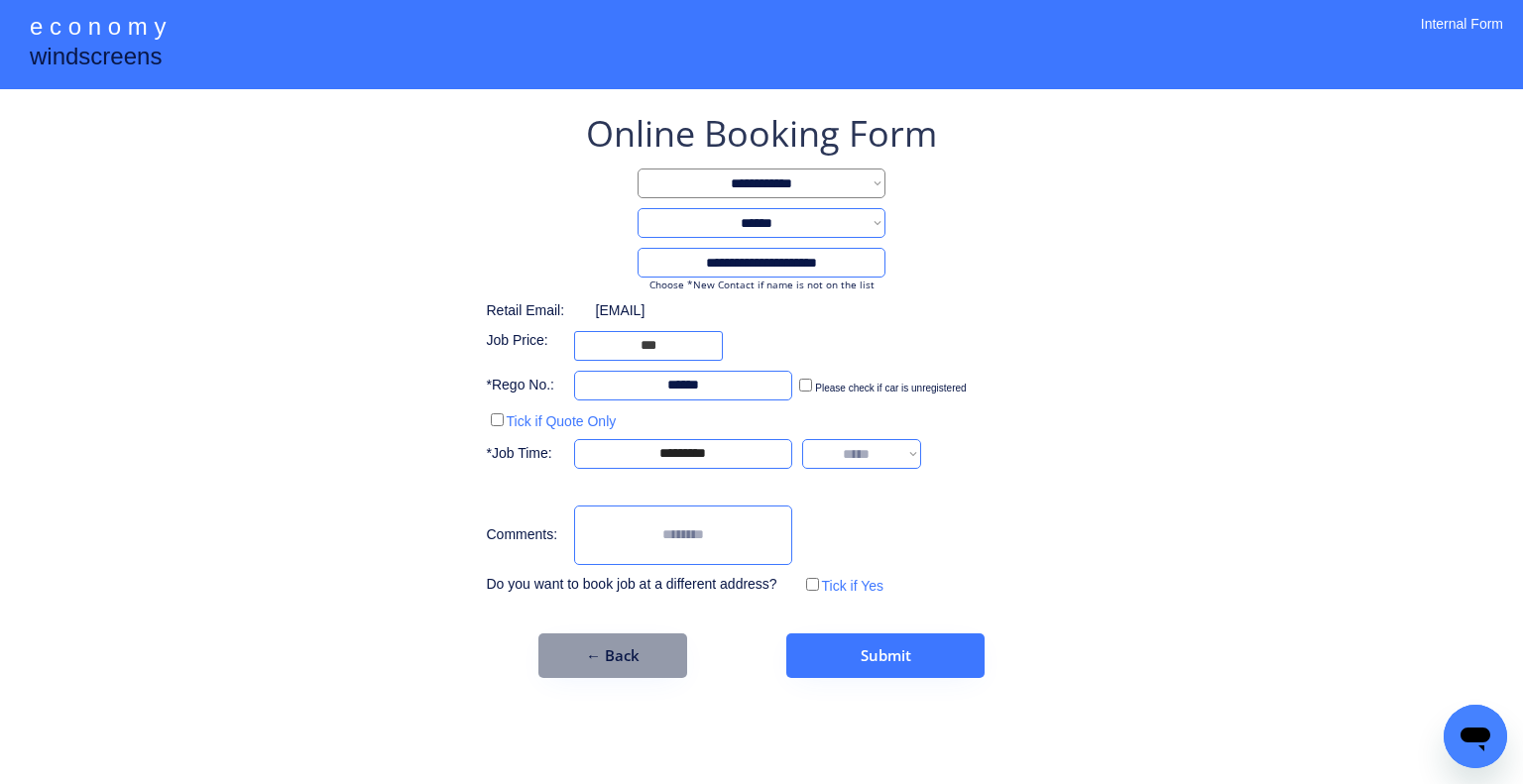 click on "**********" at bounding box center (862, 454) 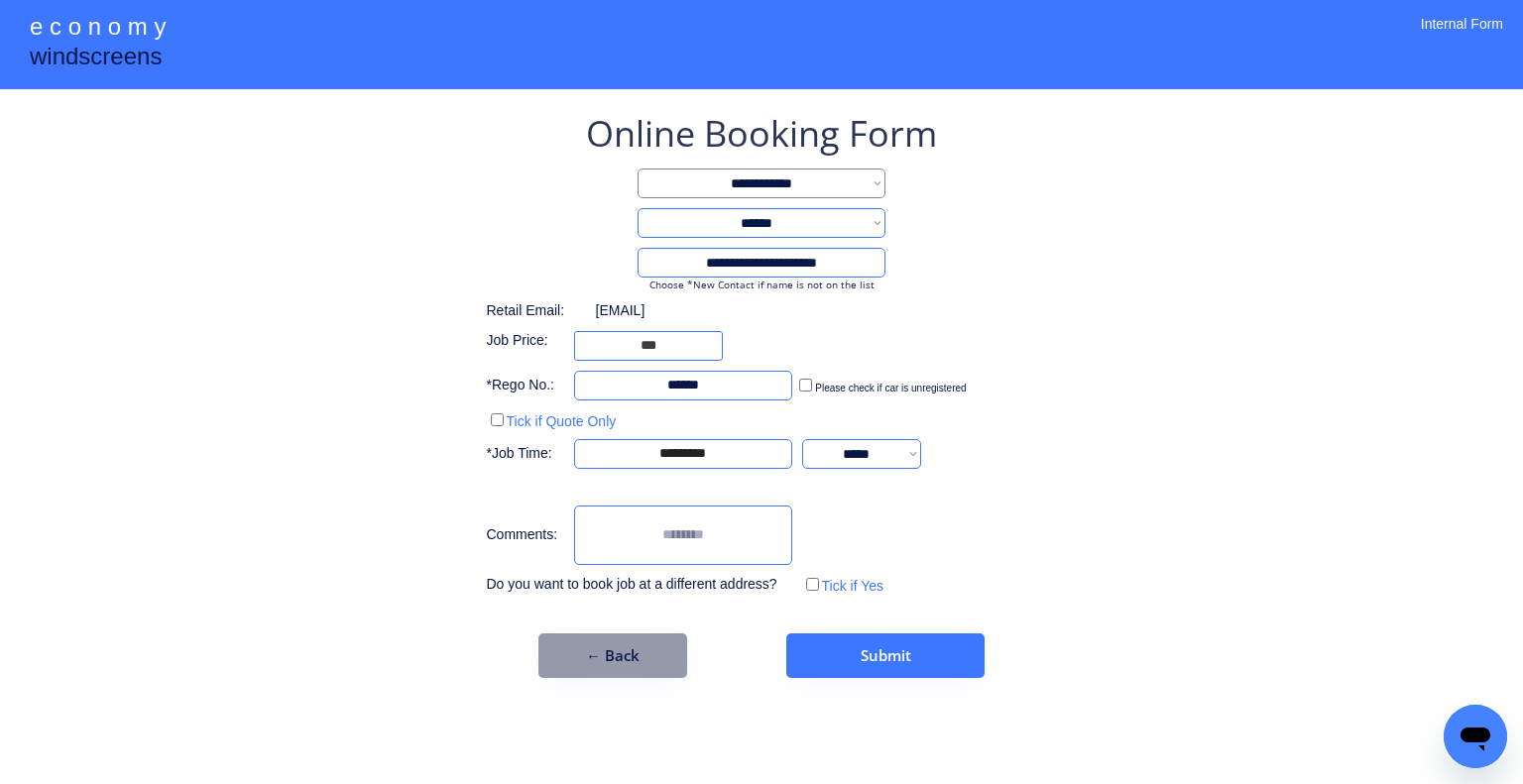 click on "**********" at bounding box center [762, 392] 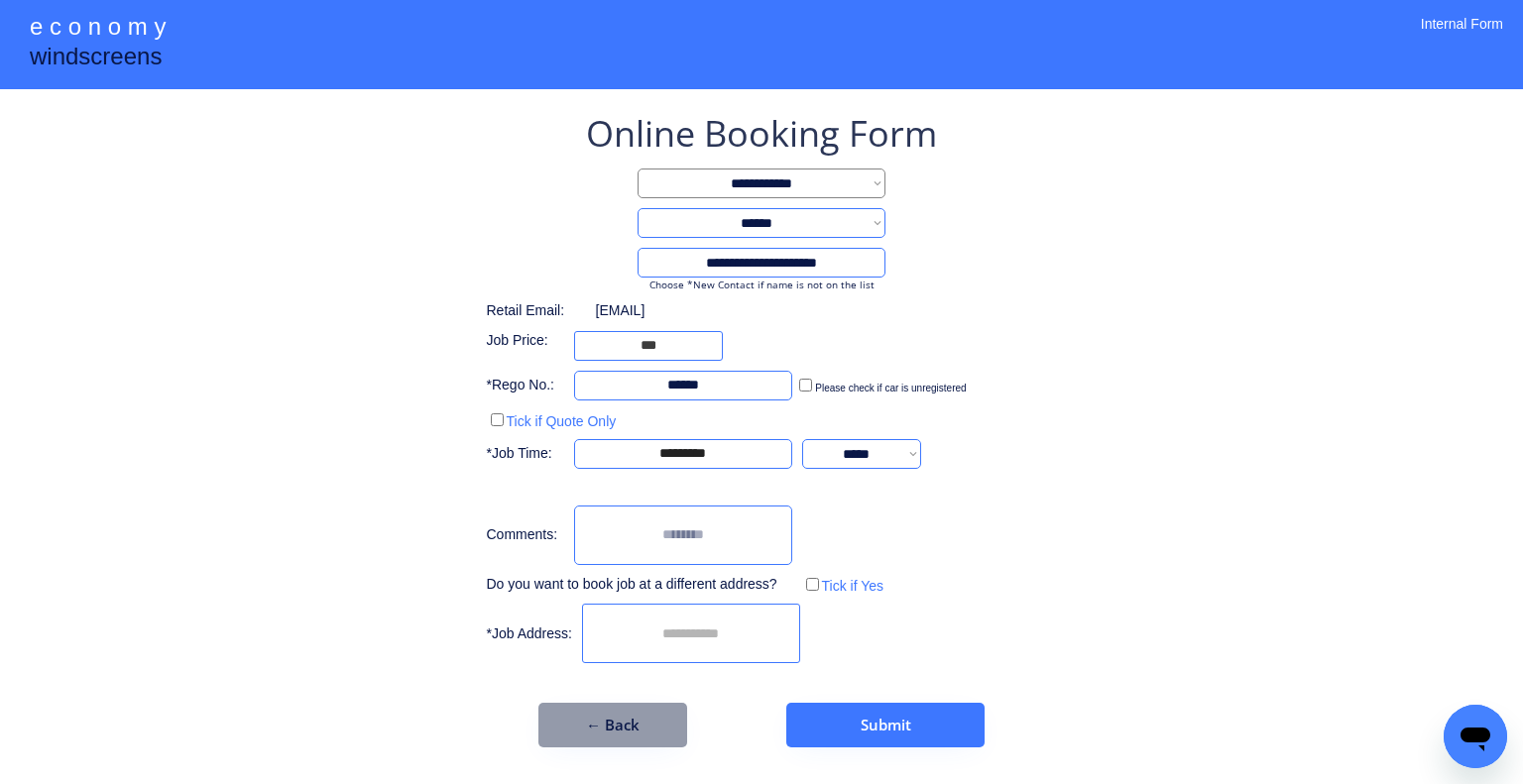 click at bounding box center [691, 633] 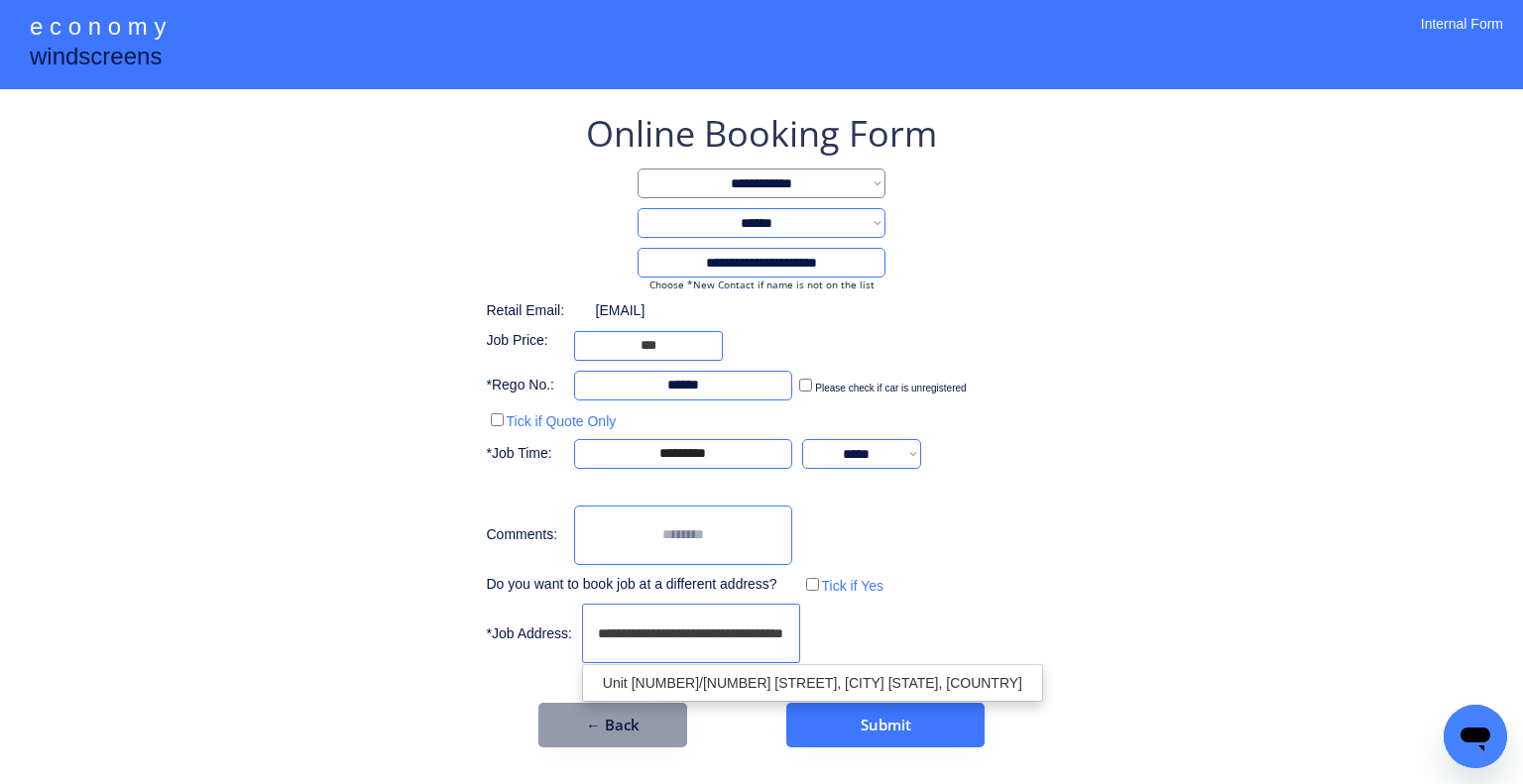 scroll, scrollTop: 0, scrollLeft: 13, axis: horizontal 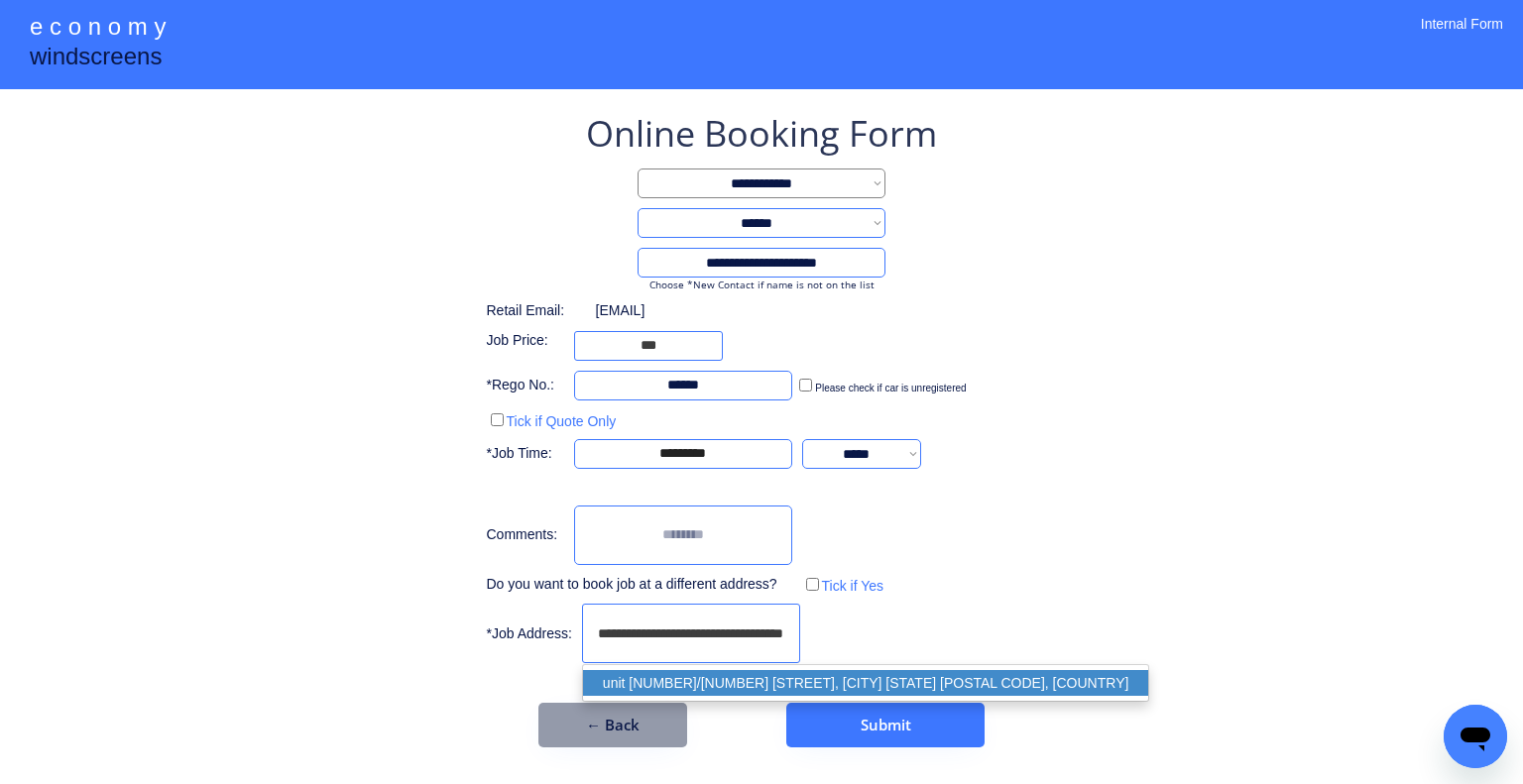 click on "unit 2/37 Ada Street, Coopers Plains QLD 4108, Australia" at bounding box center [866, 683] 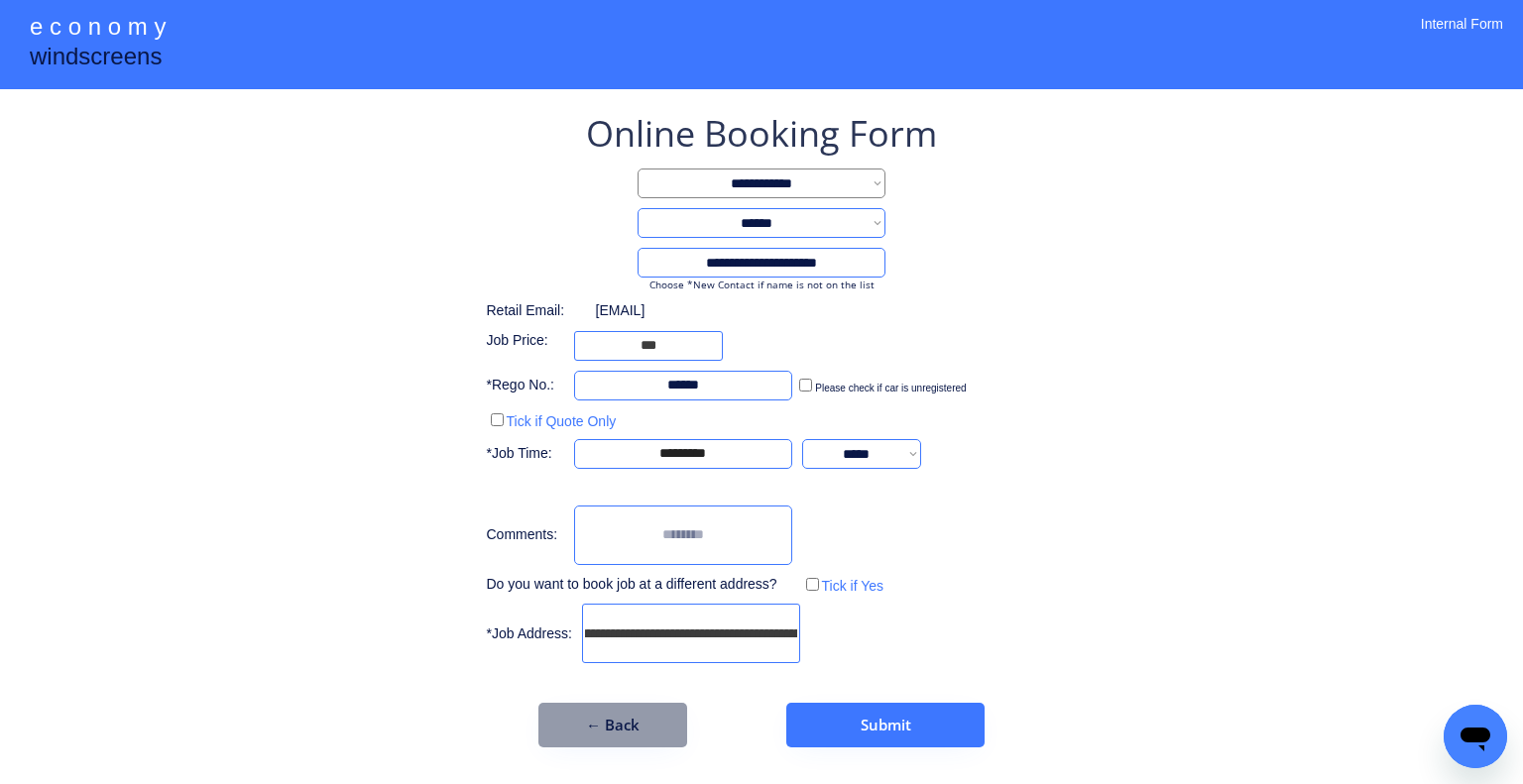 type on "**********" 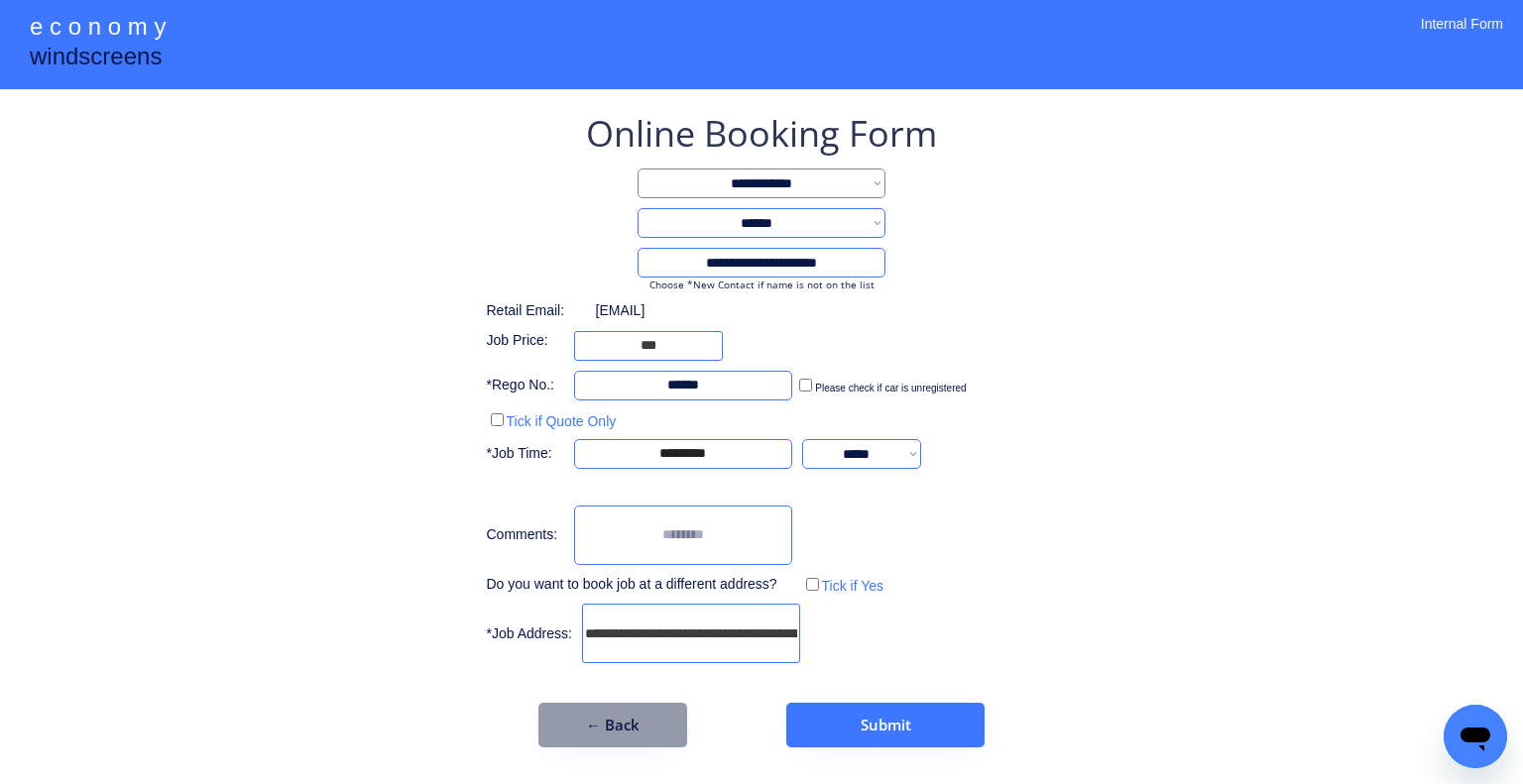 click on "**********" at bounding box center (762, 392) 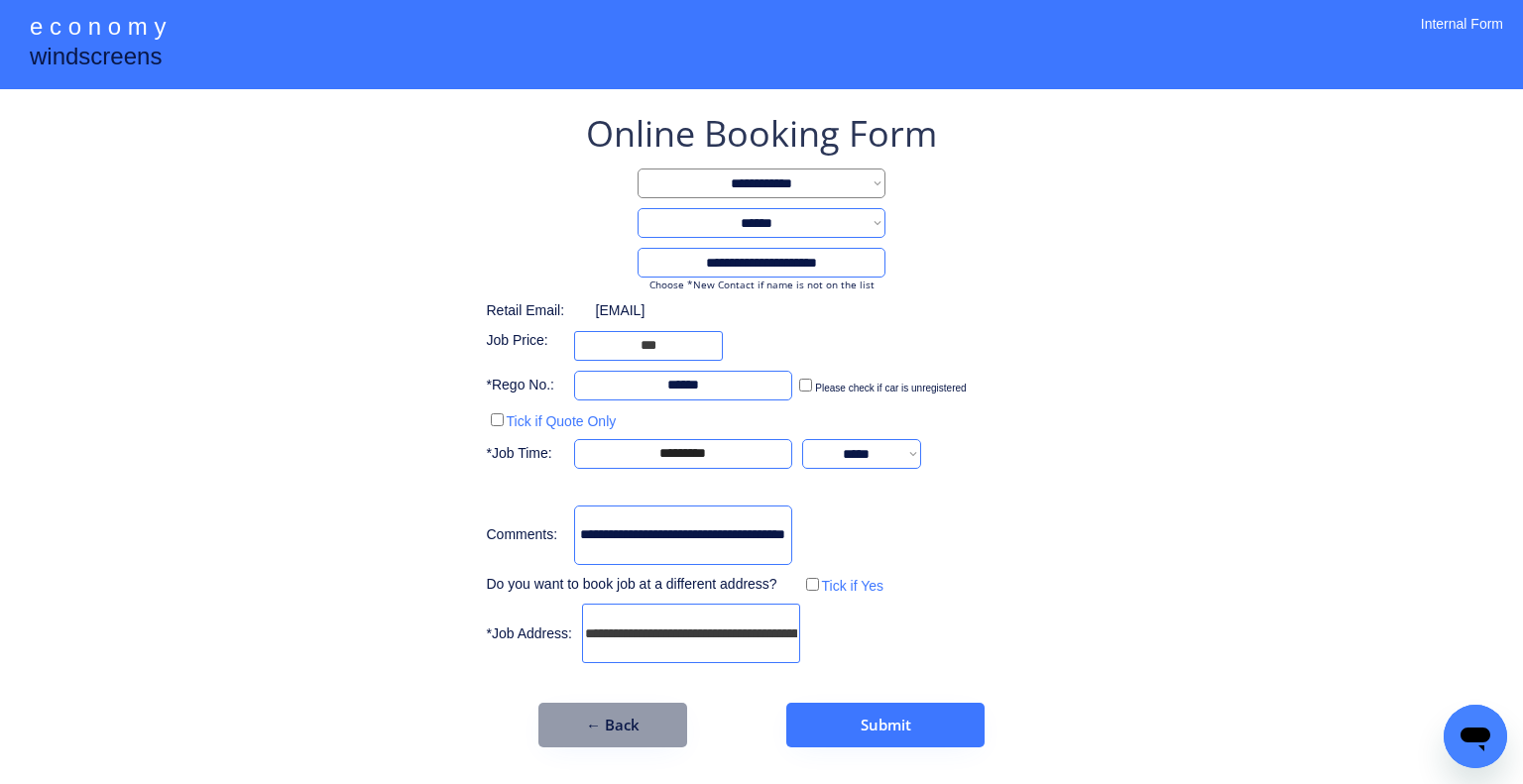 scroll, scrollTop: 0, scrollLeft: 50, axis: horizontal 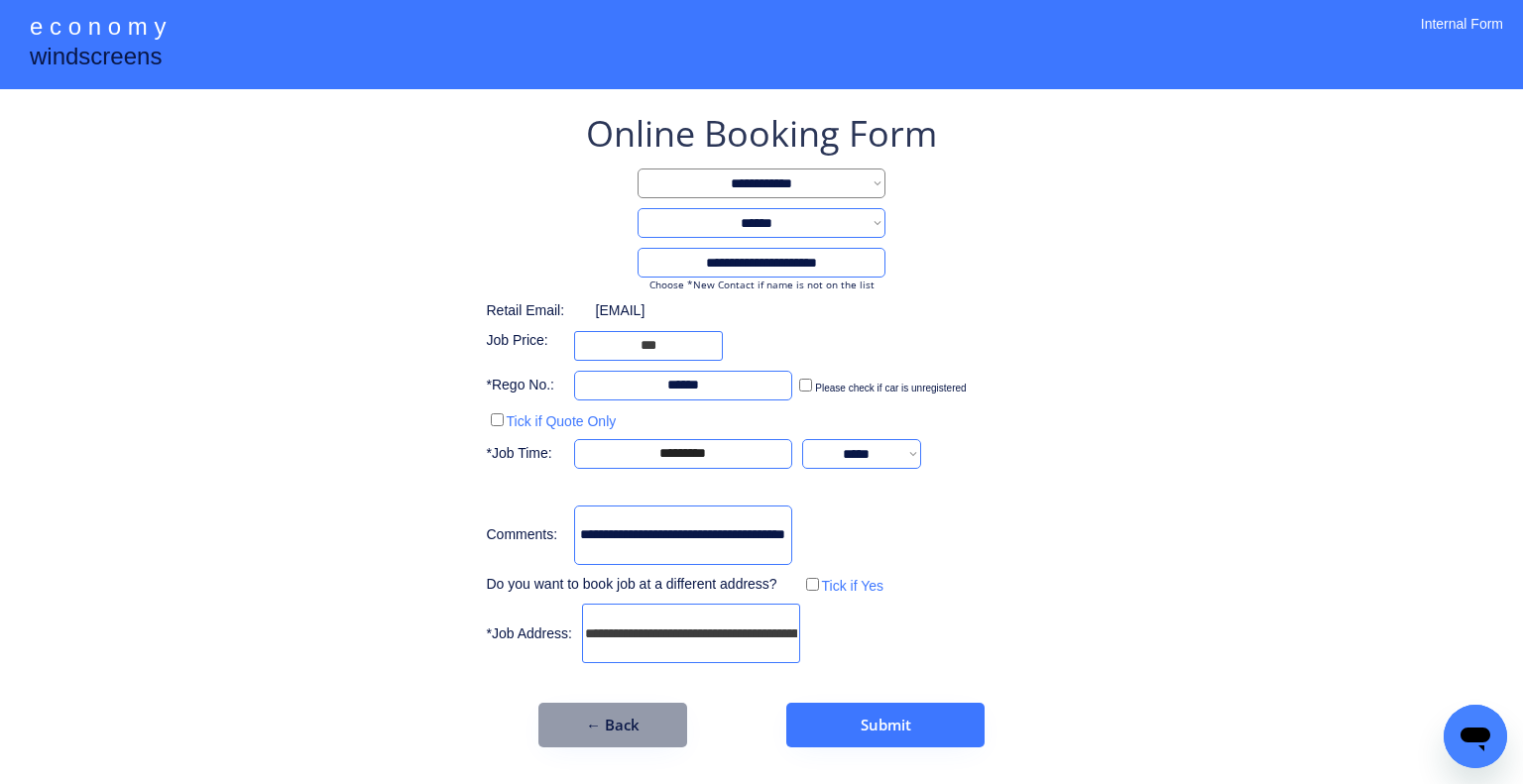 type on "**********" 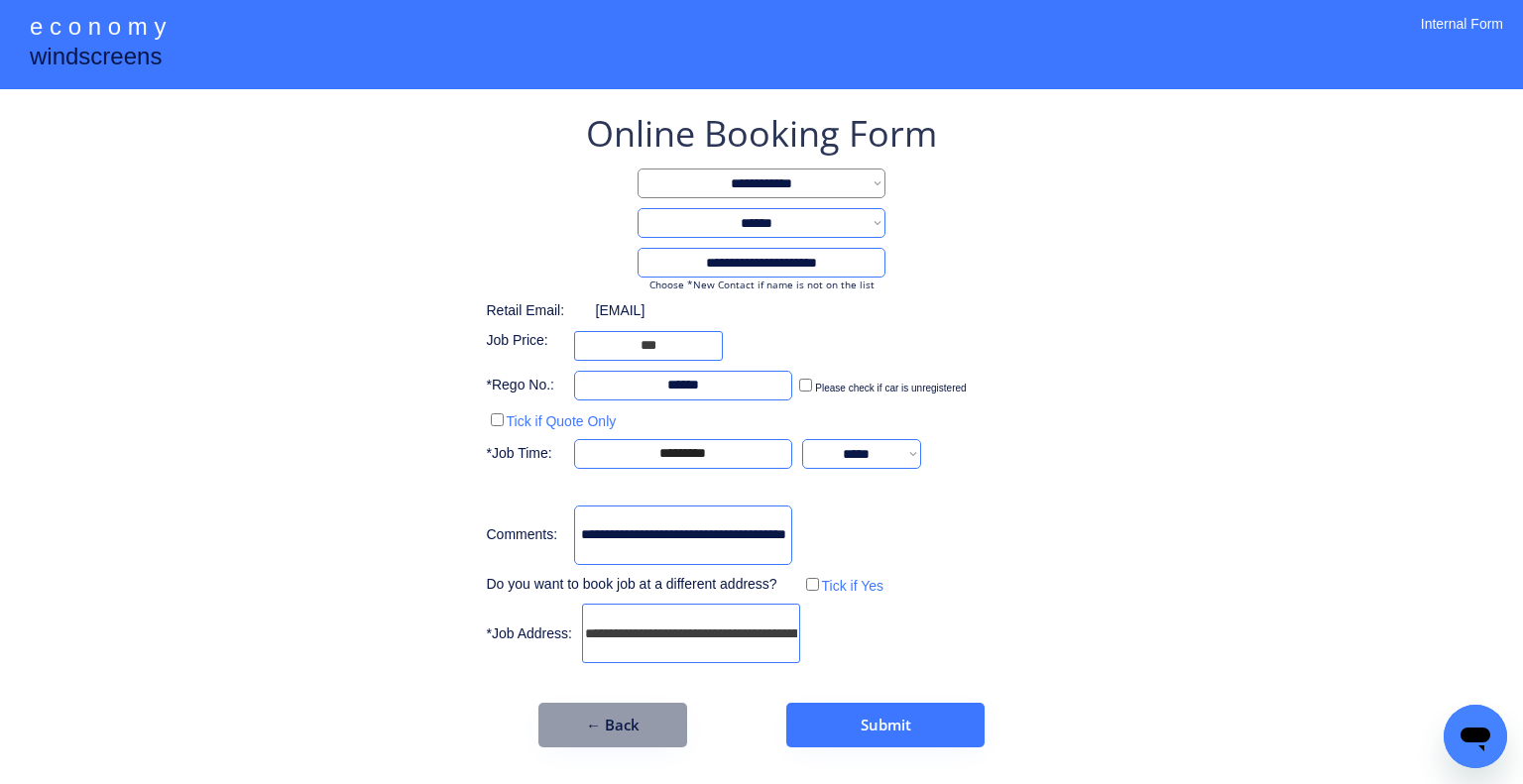 click on "**********" at bounding box center (762, 428) 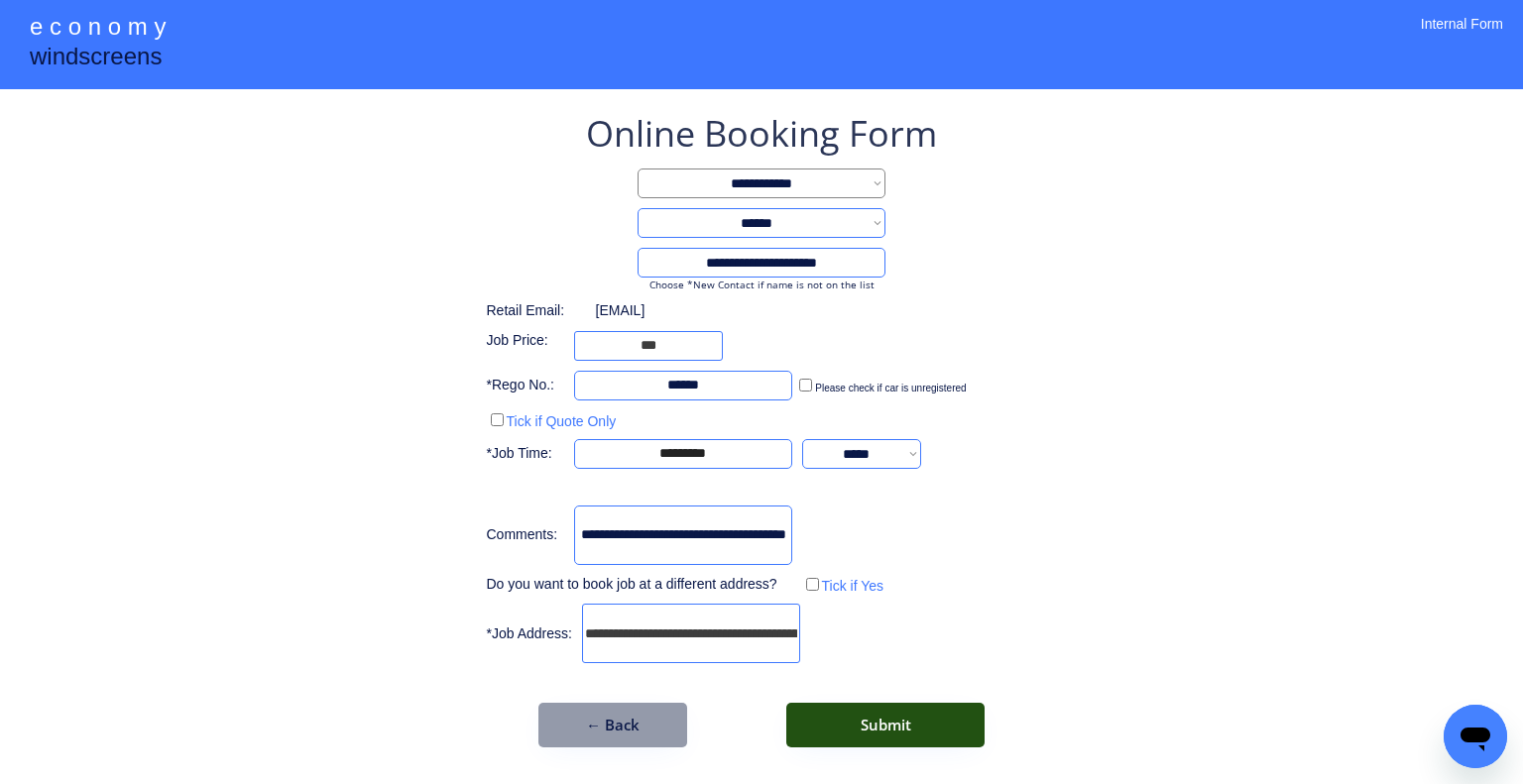 click on "Submit" at bounding box center (885, 725) 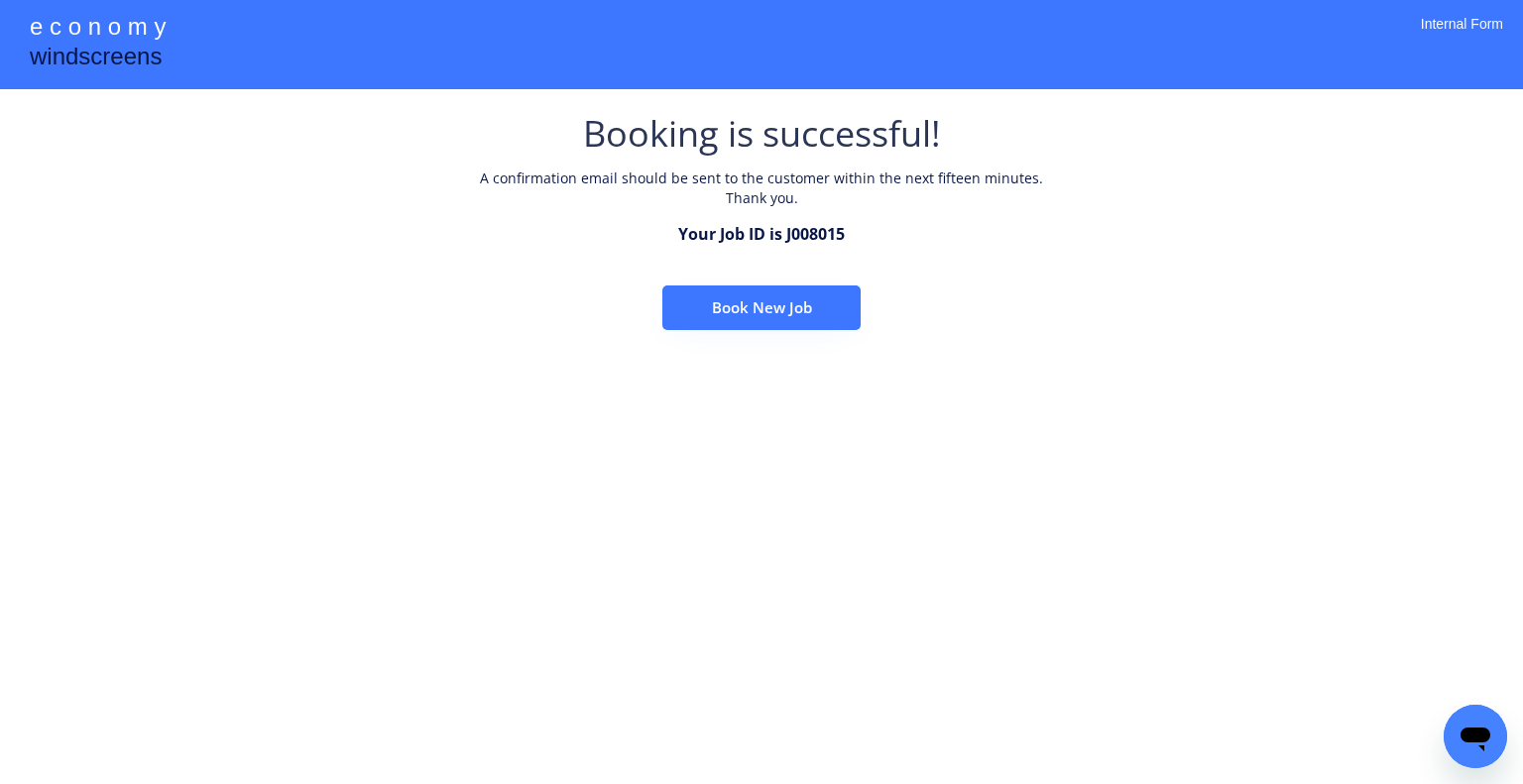 click on "Book New Job" at bounding box center [762, 307] 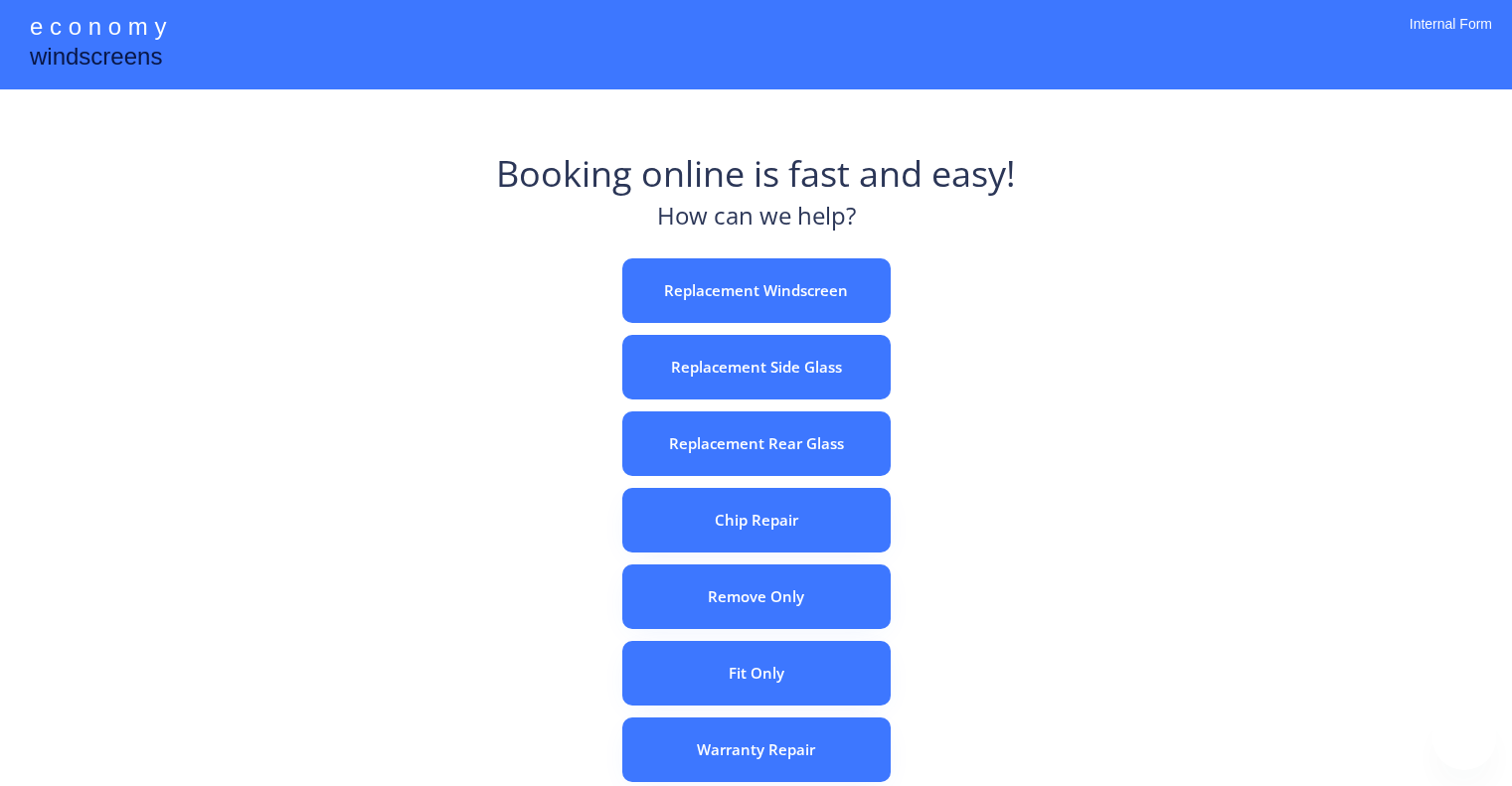scroll, scrollTop: 0, scrollLeft: 0, axis: both 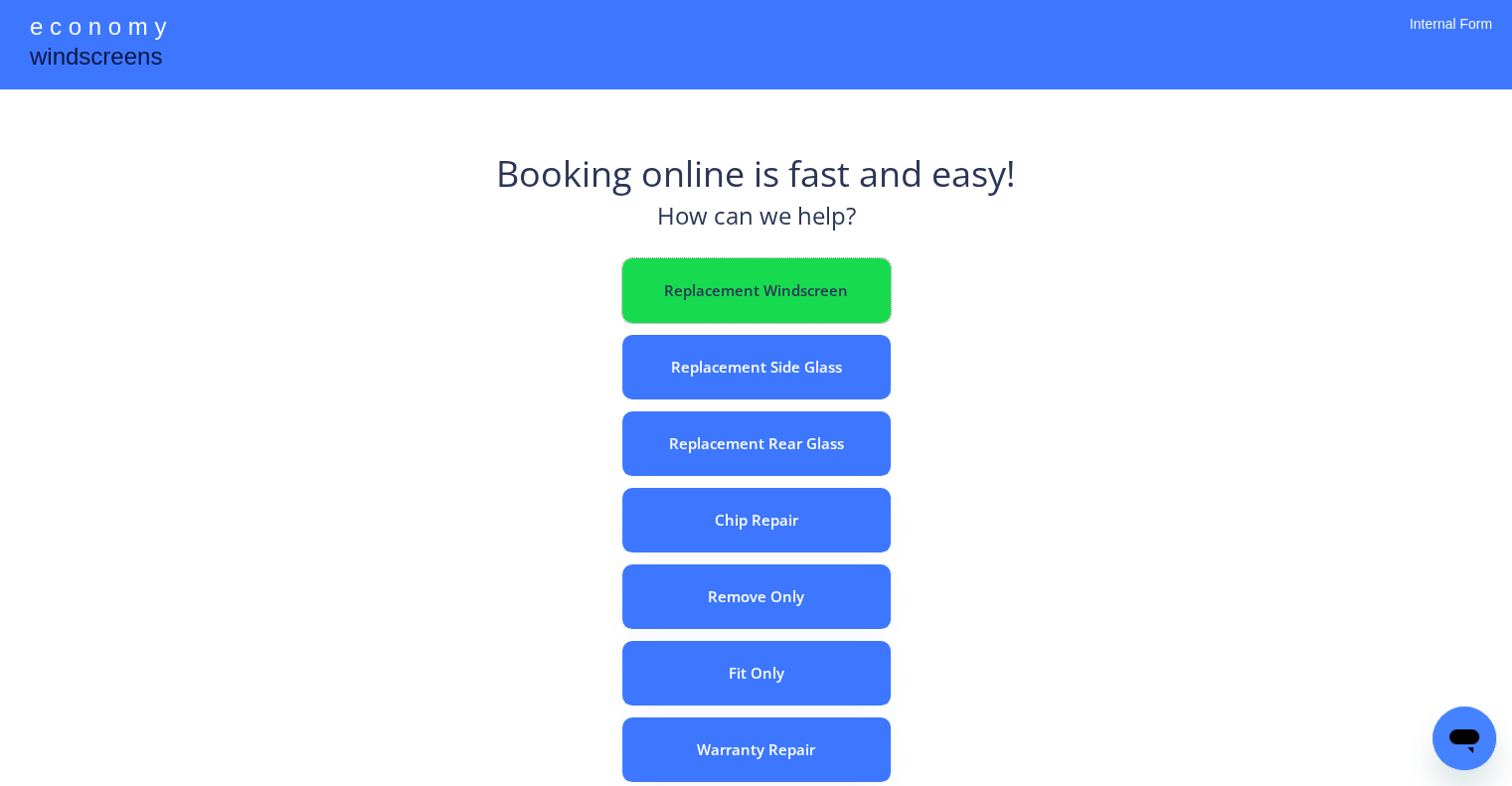 click on "Replacement Windscreen" at bounding box center (756, 290) 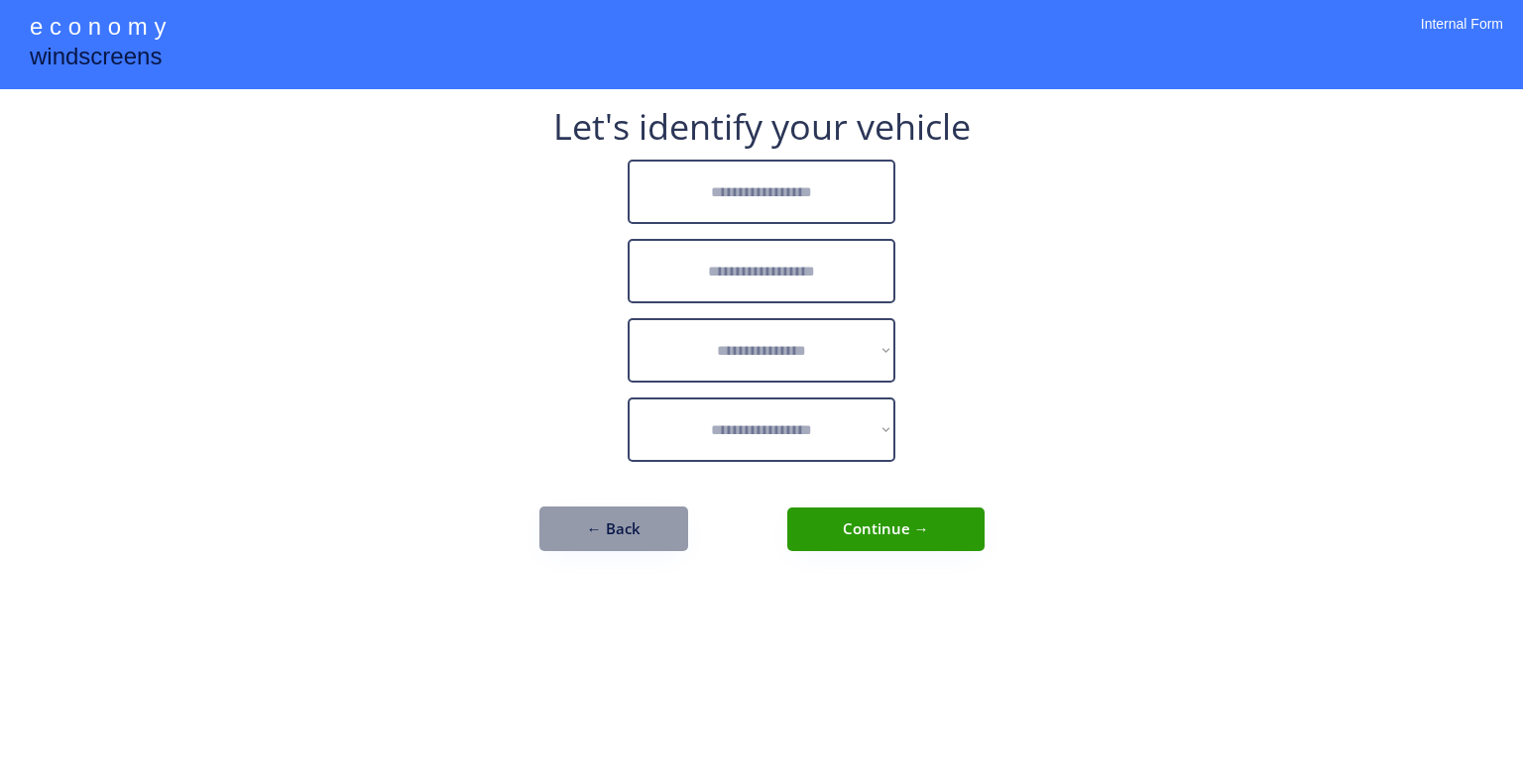 scroll, scrollTop: 0, scrollLeft: 0, axis: both 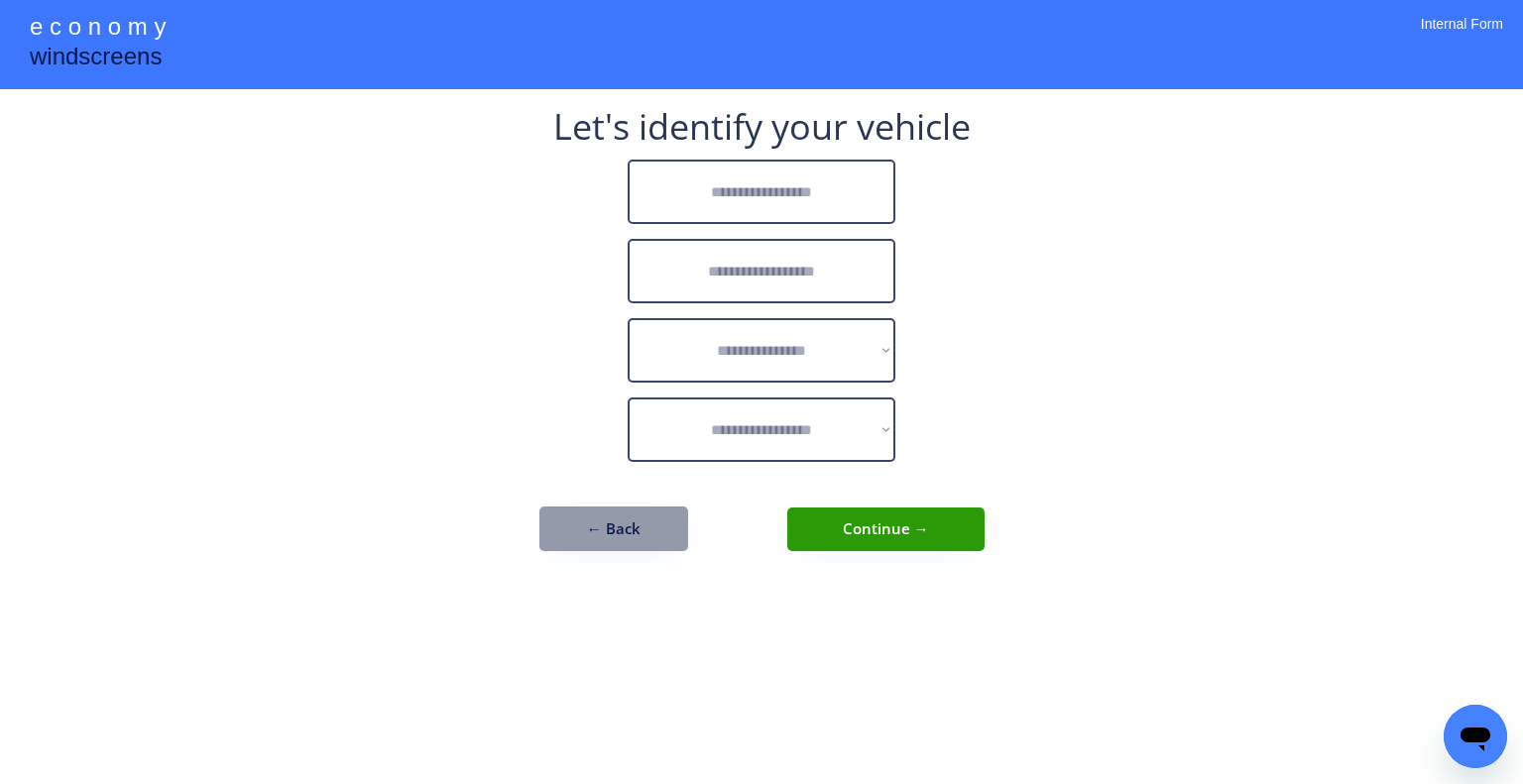 click at bounding box center [762, 191] 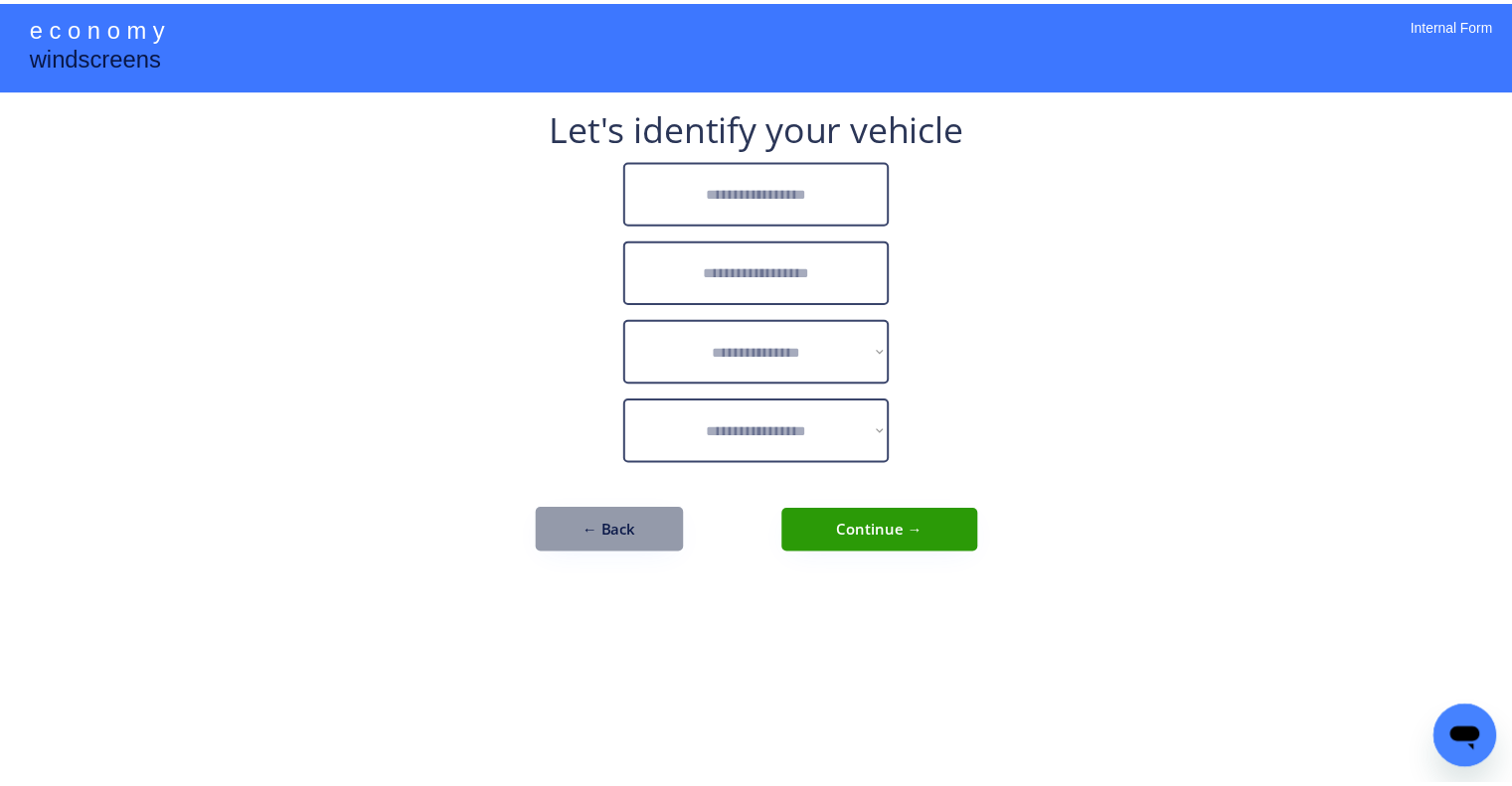 scroll, scrollTop: 0, scrollLeft: 0, axis: both 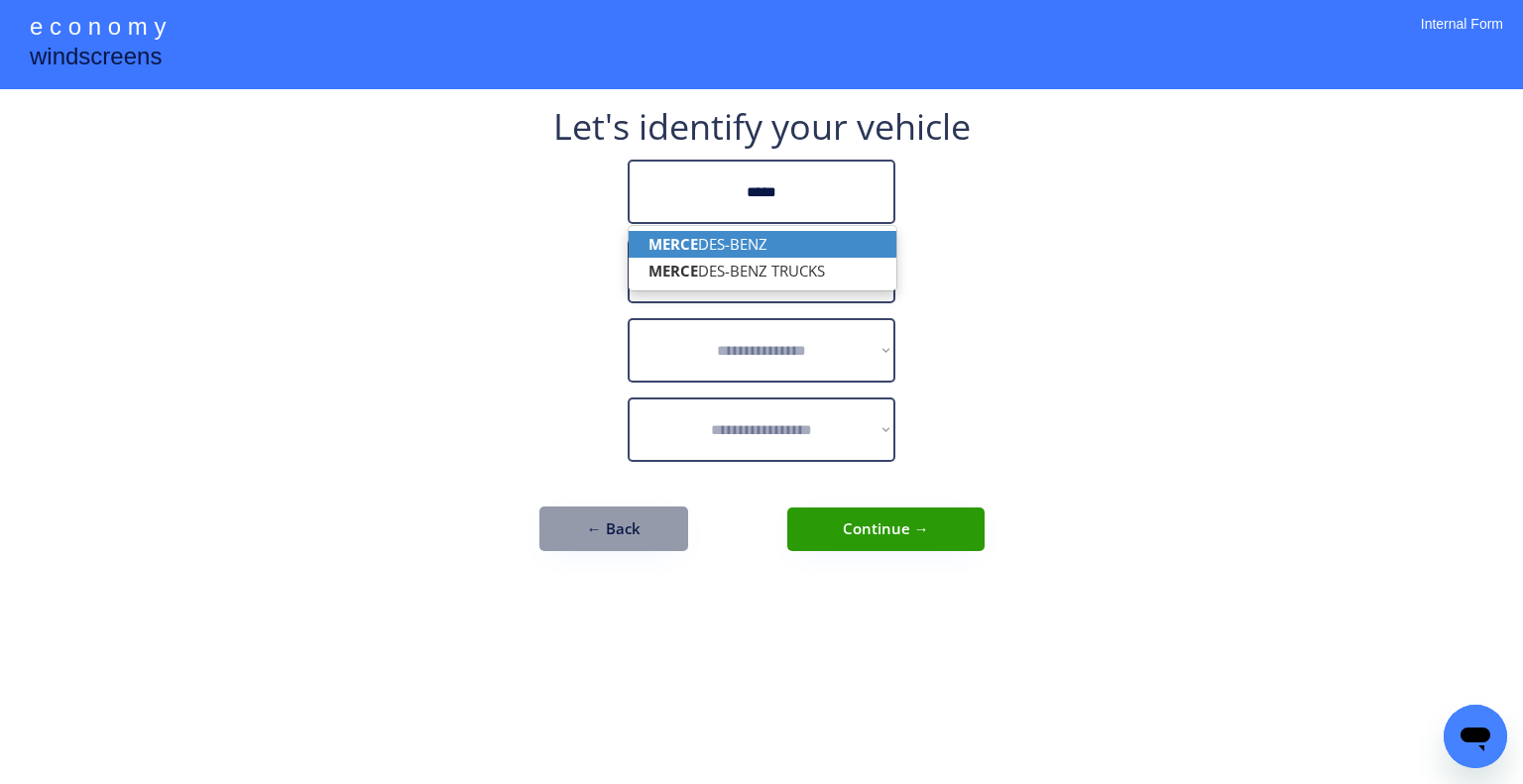 click on "MERCE DES-BENZ" at bounding box center (762, 244) 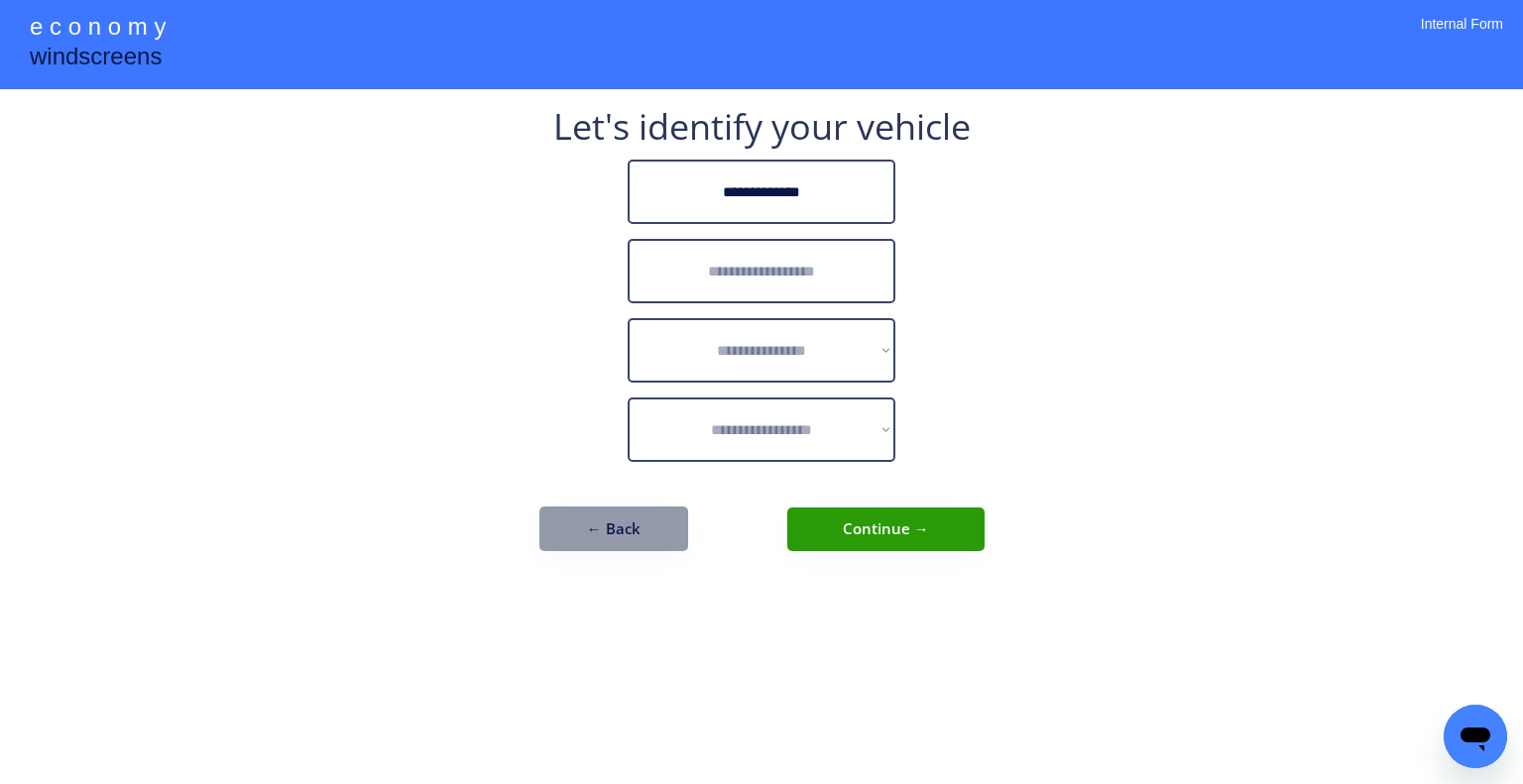 type on "**********" 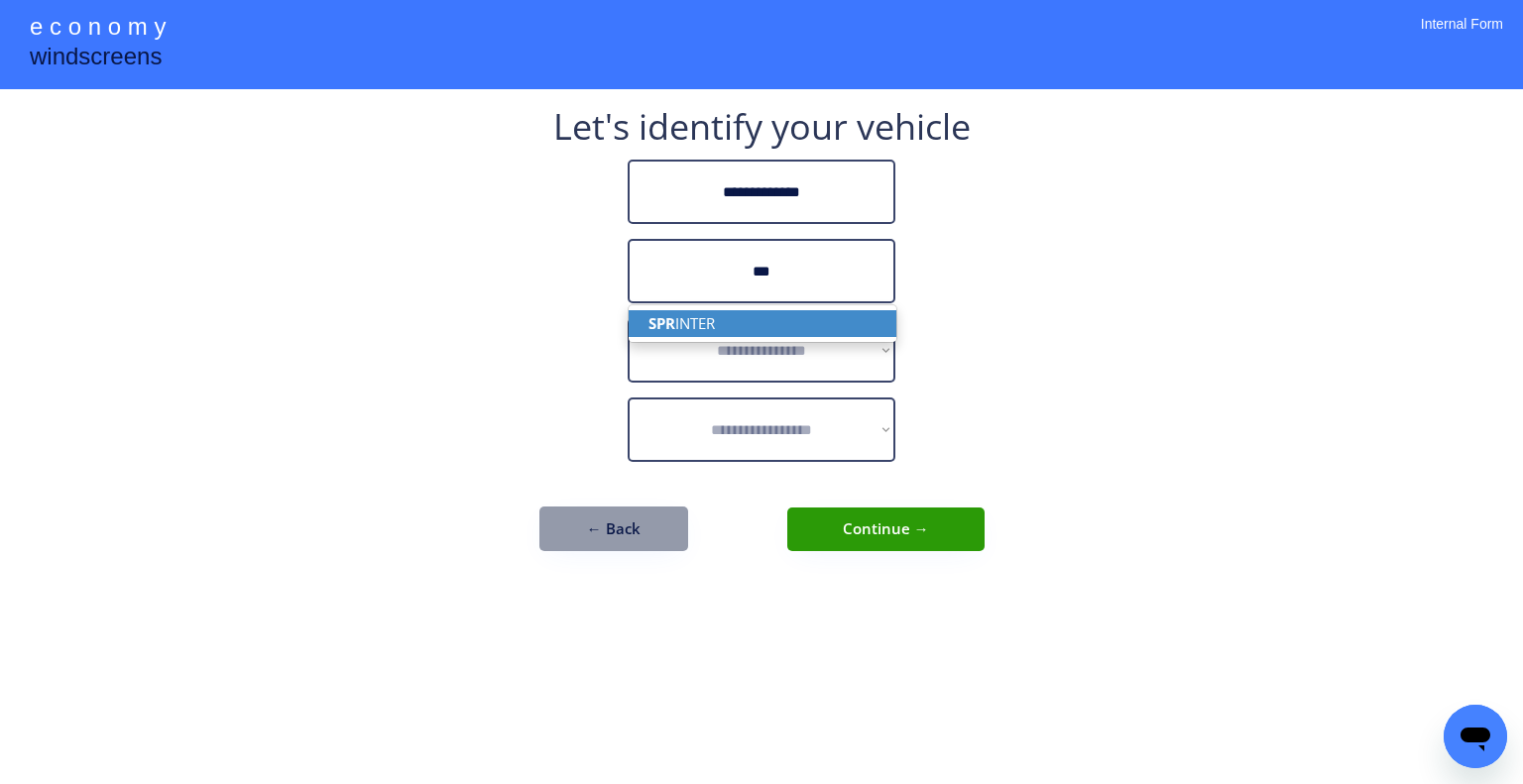drag, startPoint x: 771, startPoint y: 327, endPoint x: 819, endPoint y: 297, distance: 56.603887 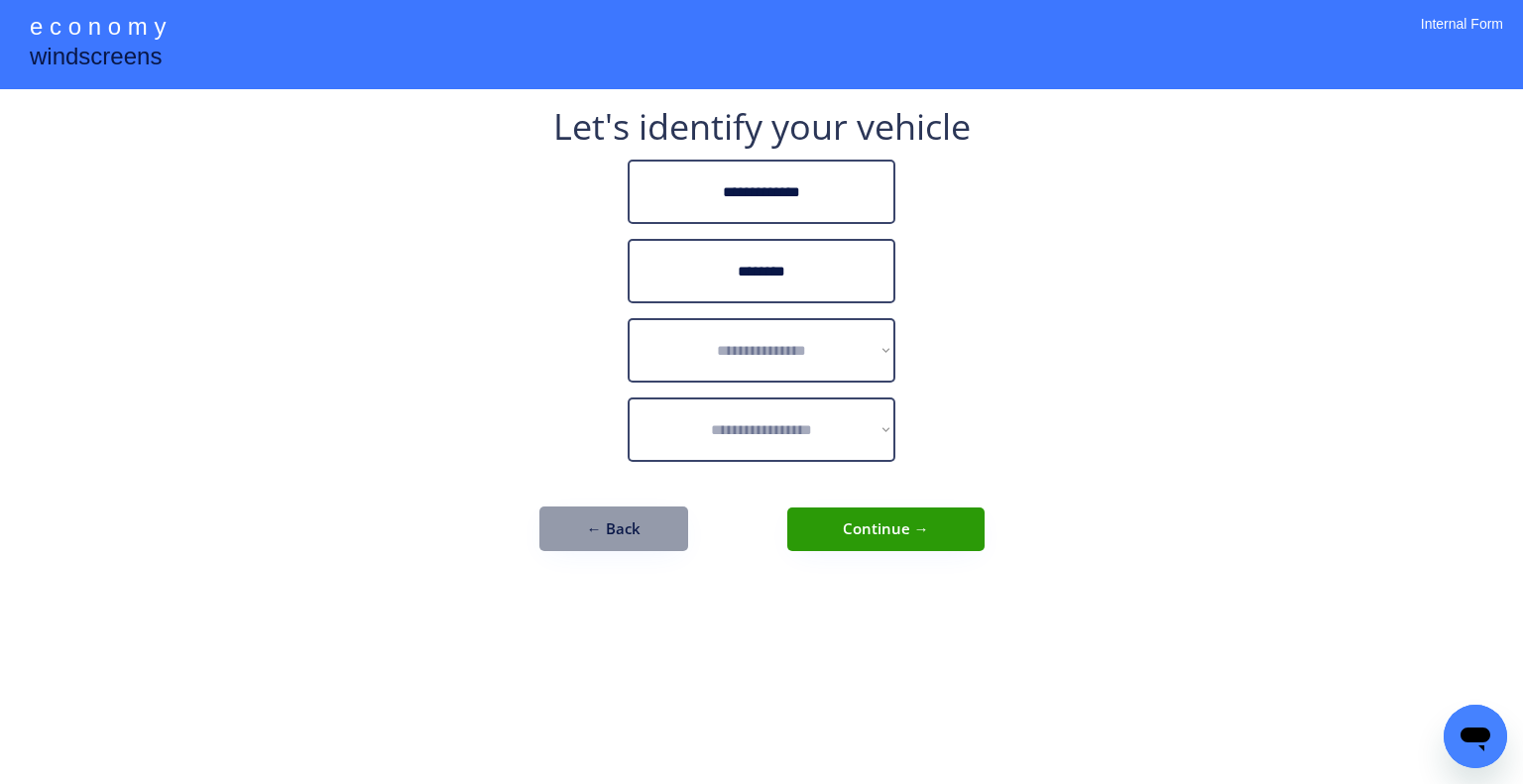 type on "********" 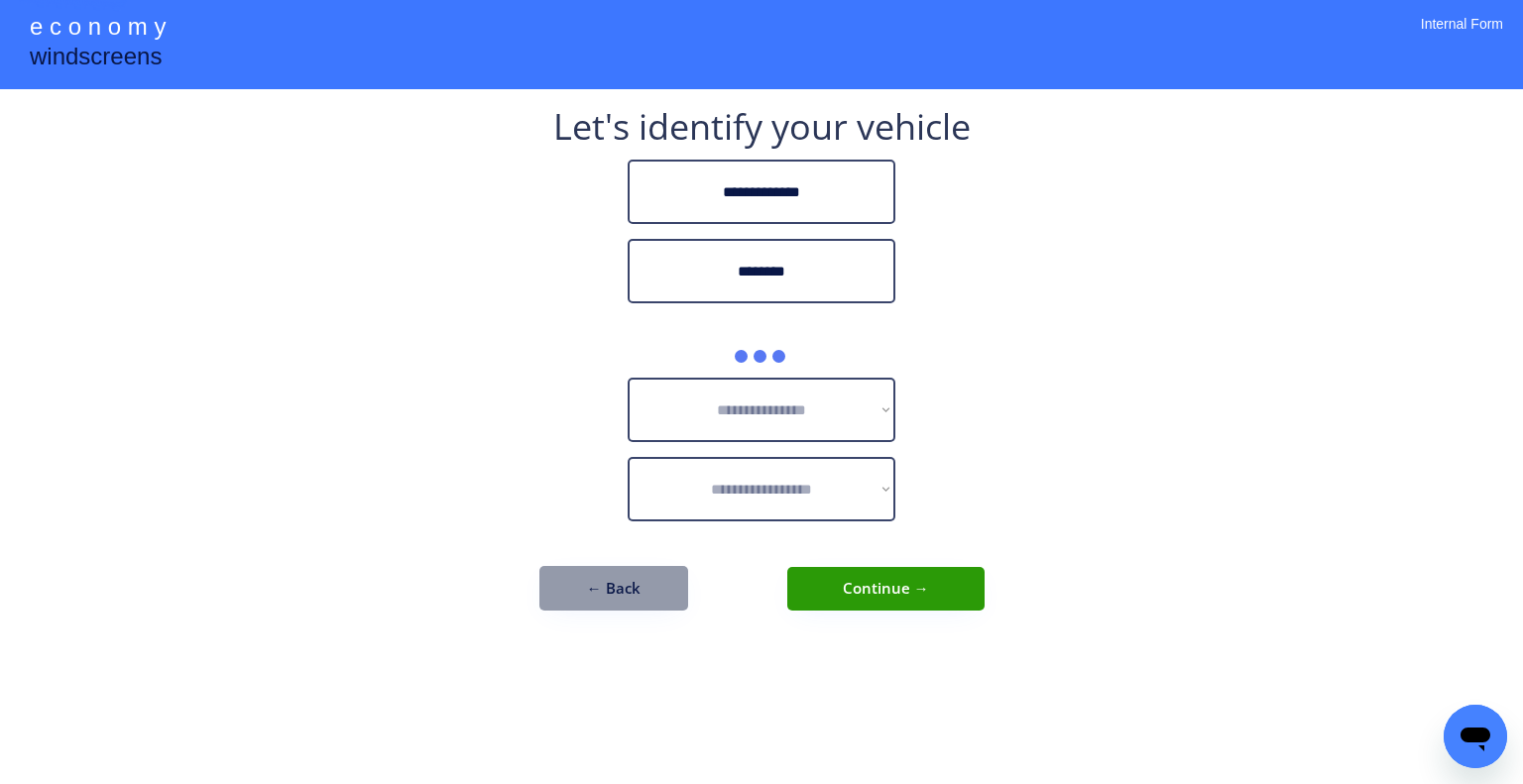 click on "**********" at bounding box center [762, 392] 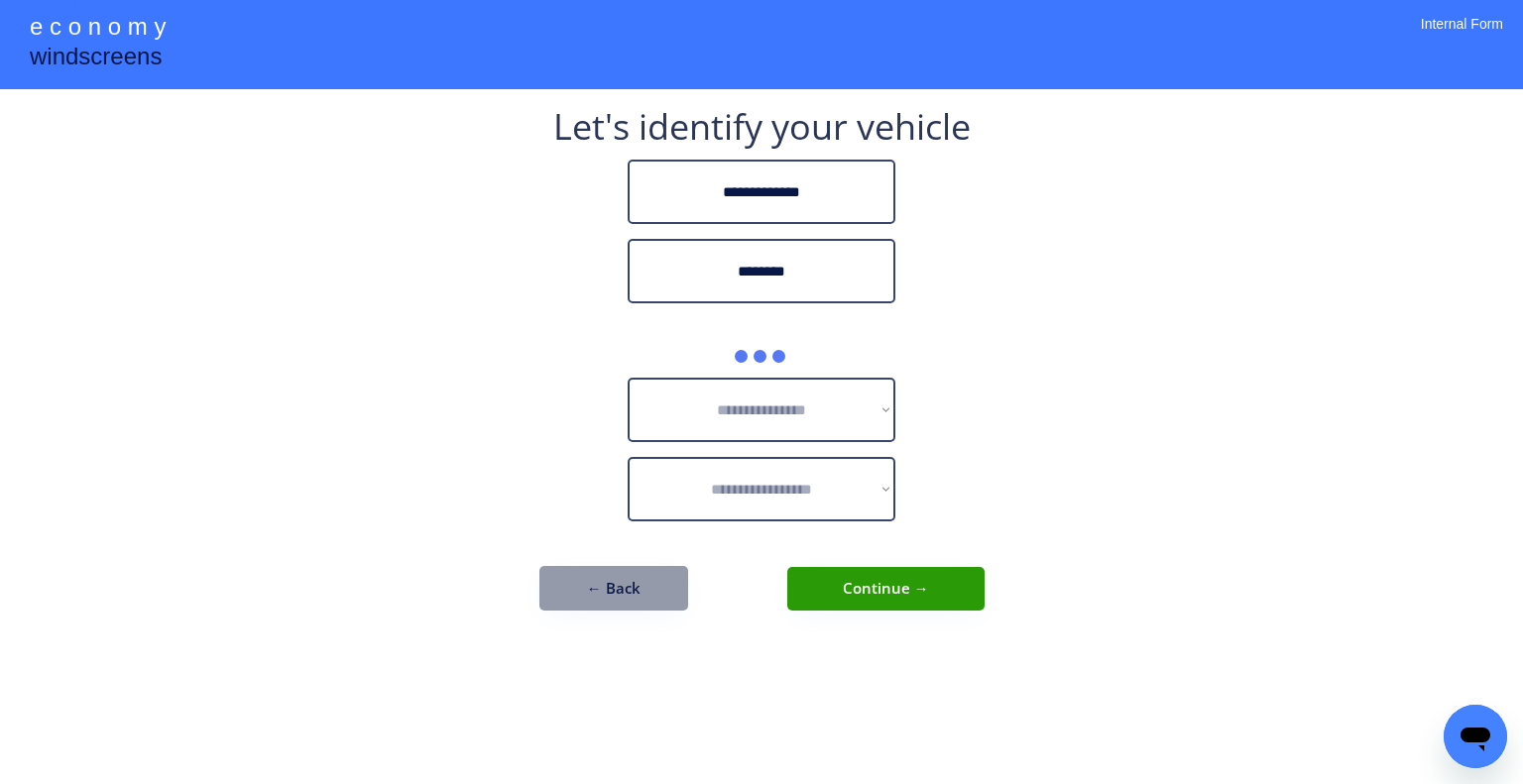 click on "**********" at bounding box center [762, 392] 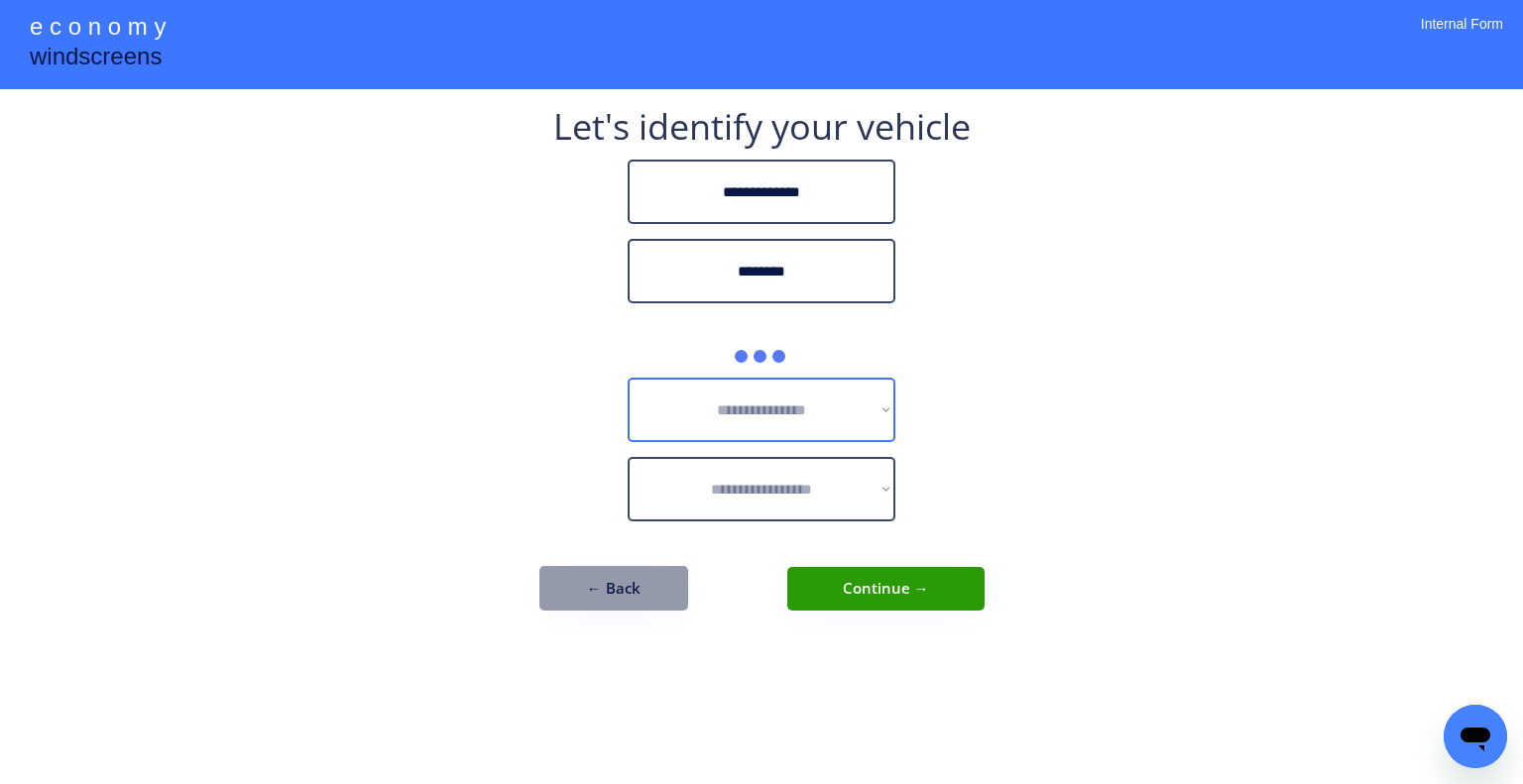 click on "**********" at bounding box center (762, 409) 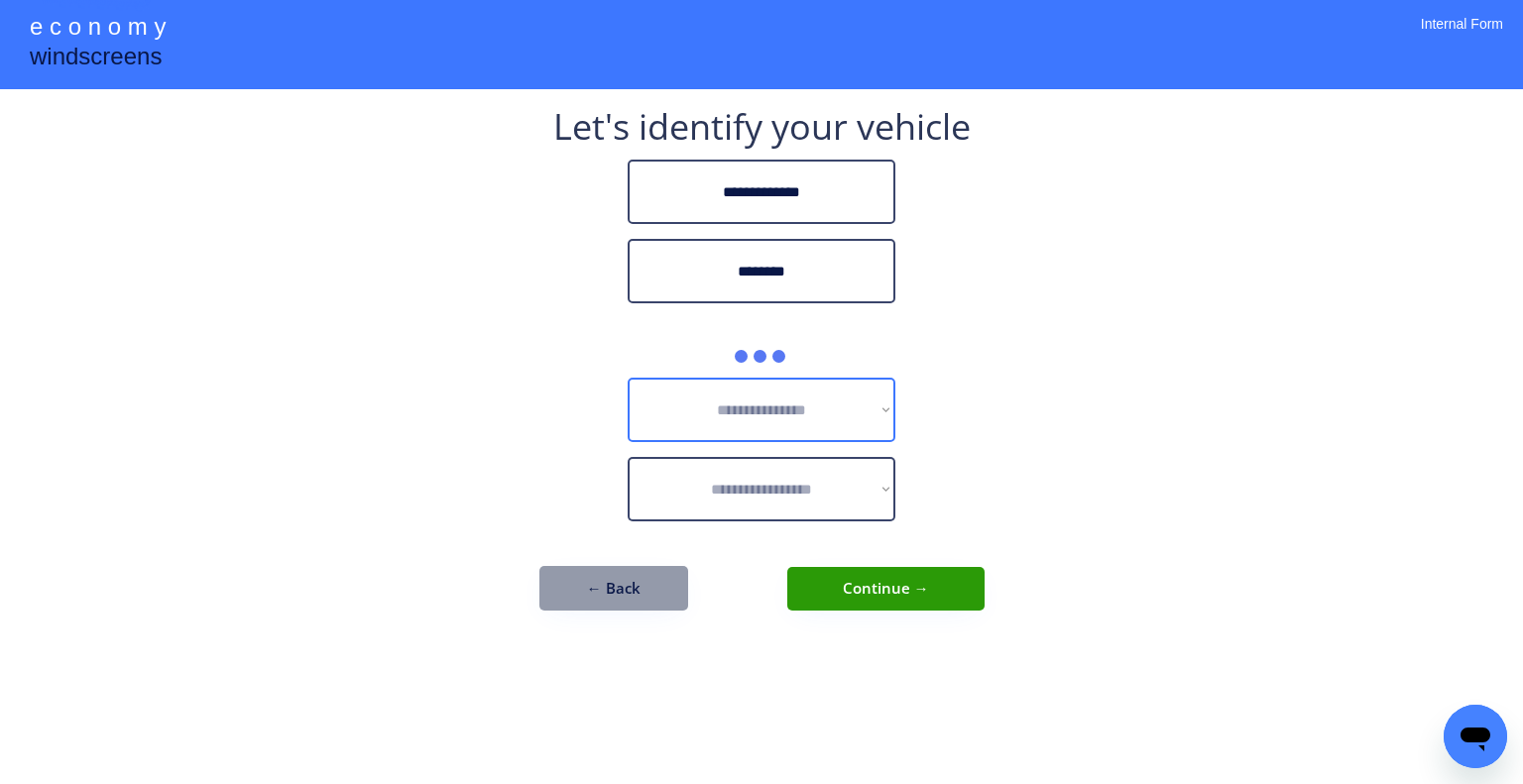 click on "**********" at bounding box center (762, 392) 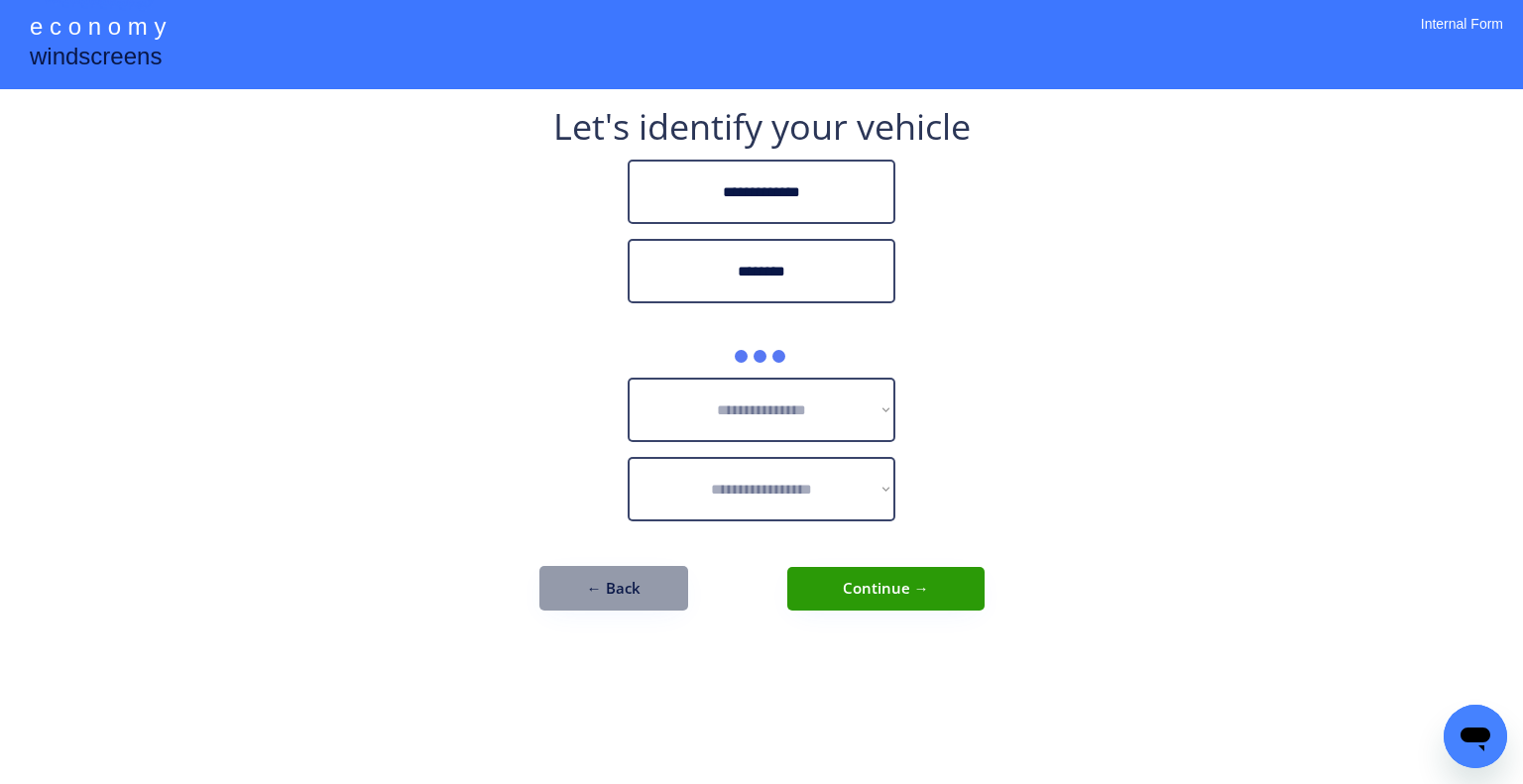 click on "**********" at bounding box center (762, 392) 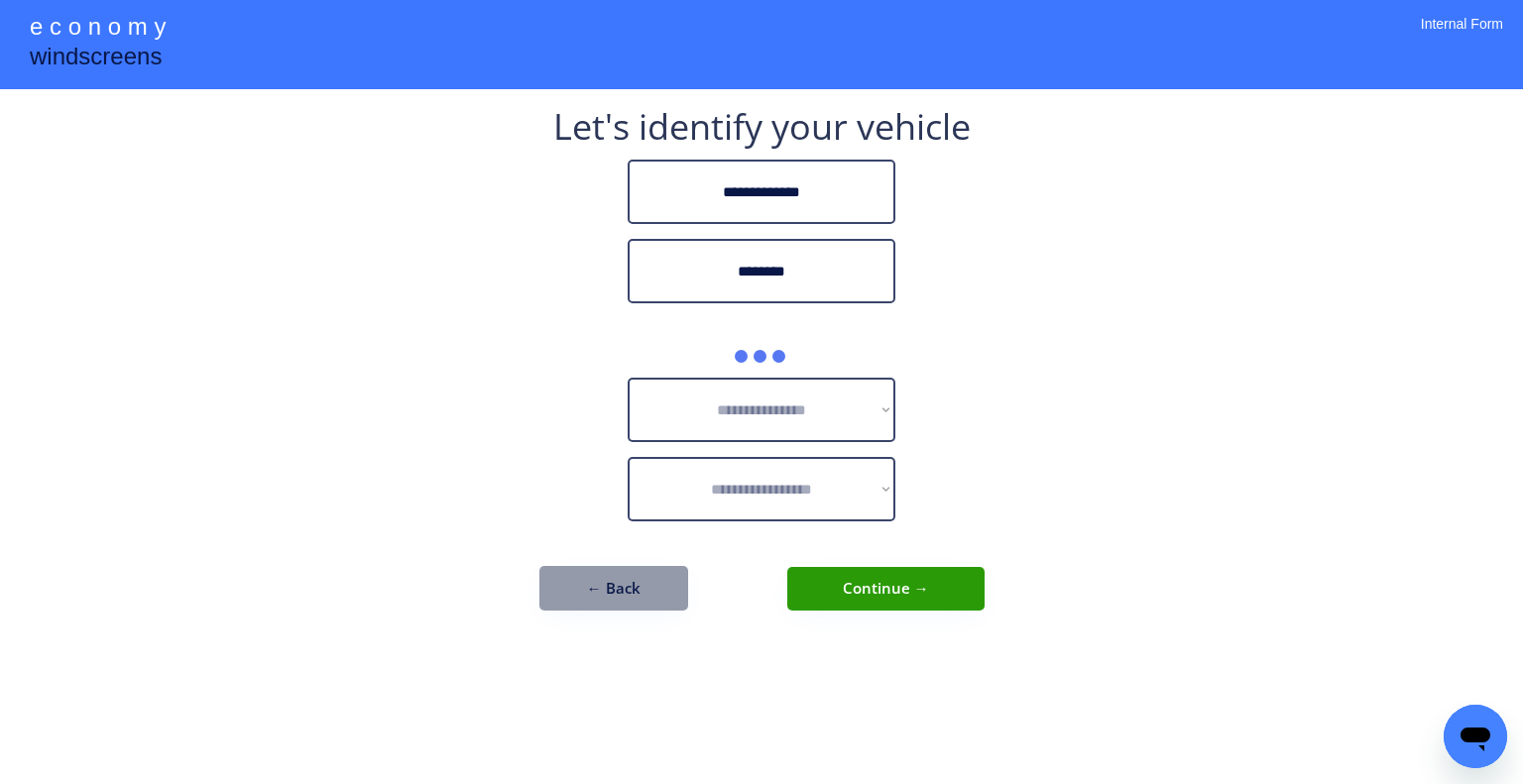 click on "**********" at bounding box center [762, 392] 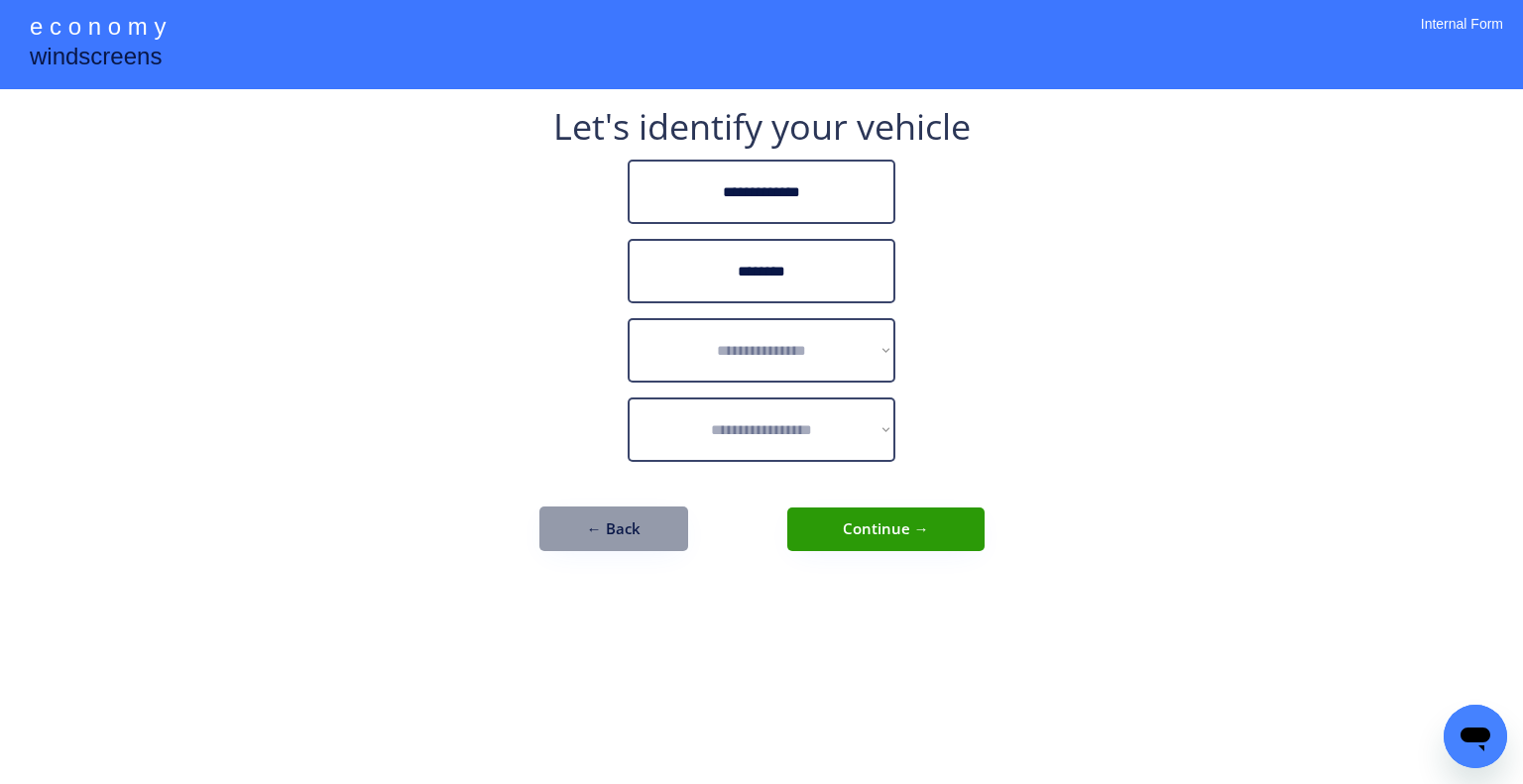 click on "**********" at bounding box center (762, 392) 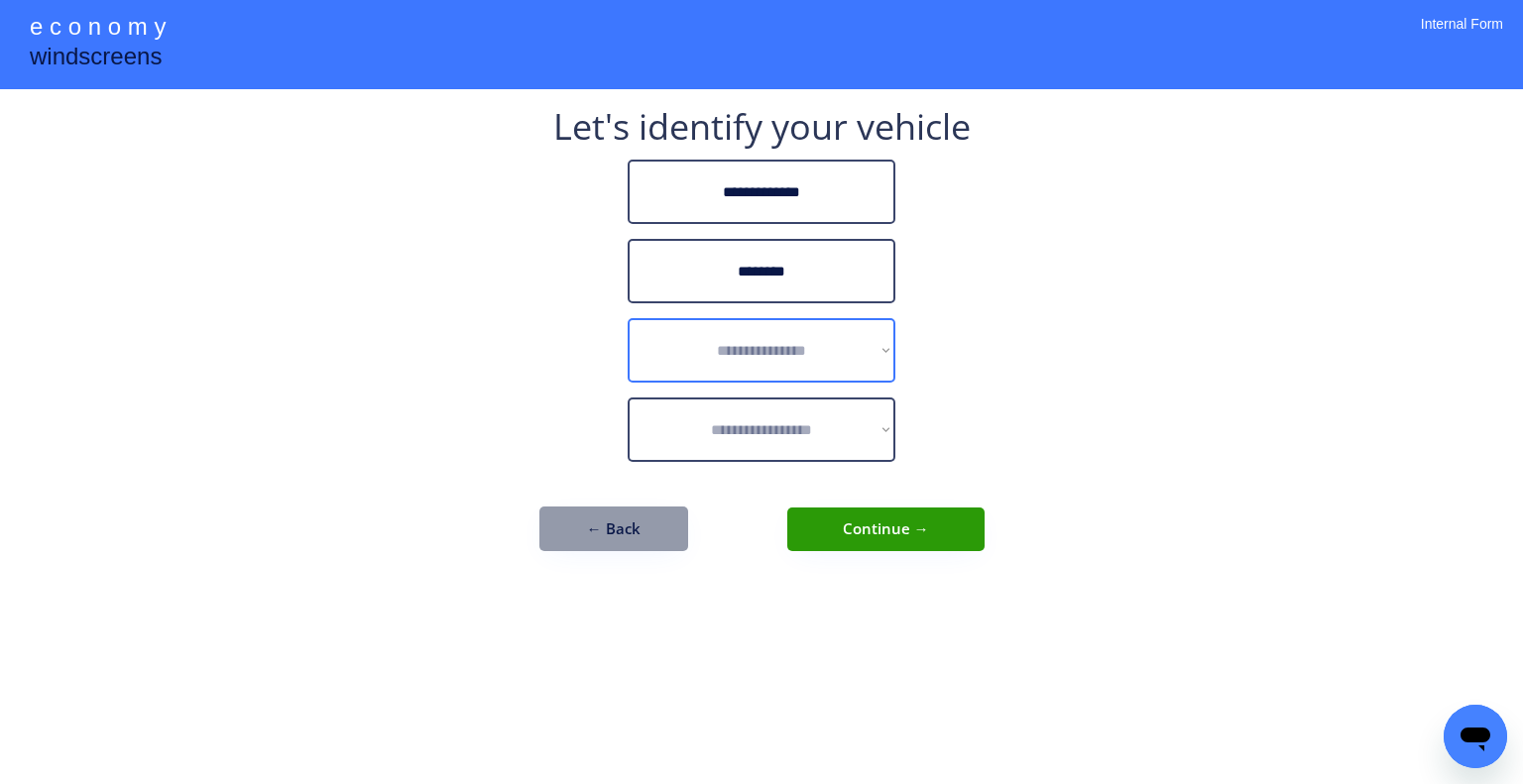 click on "**********" at bounding box center (762, 350) 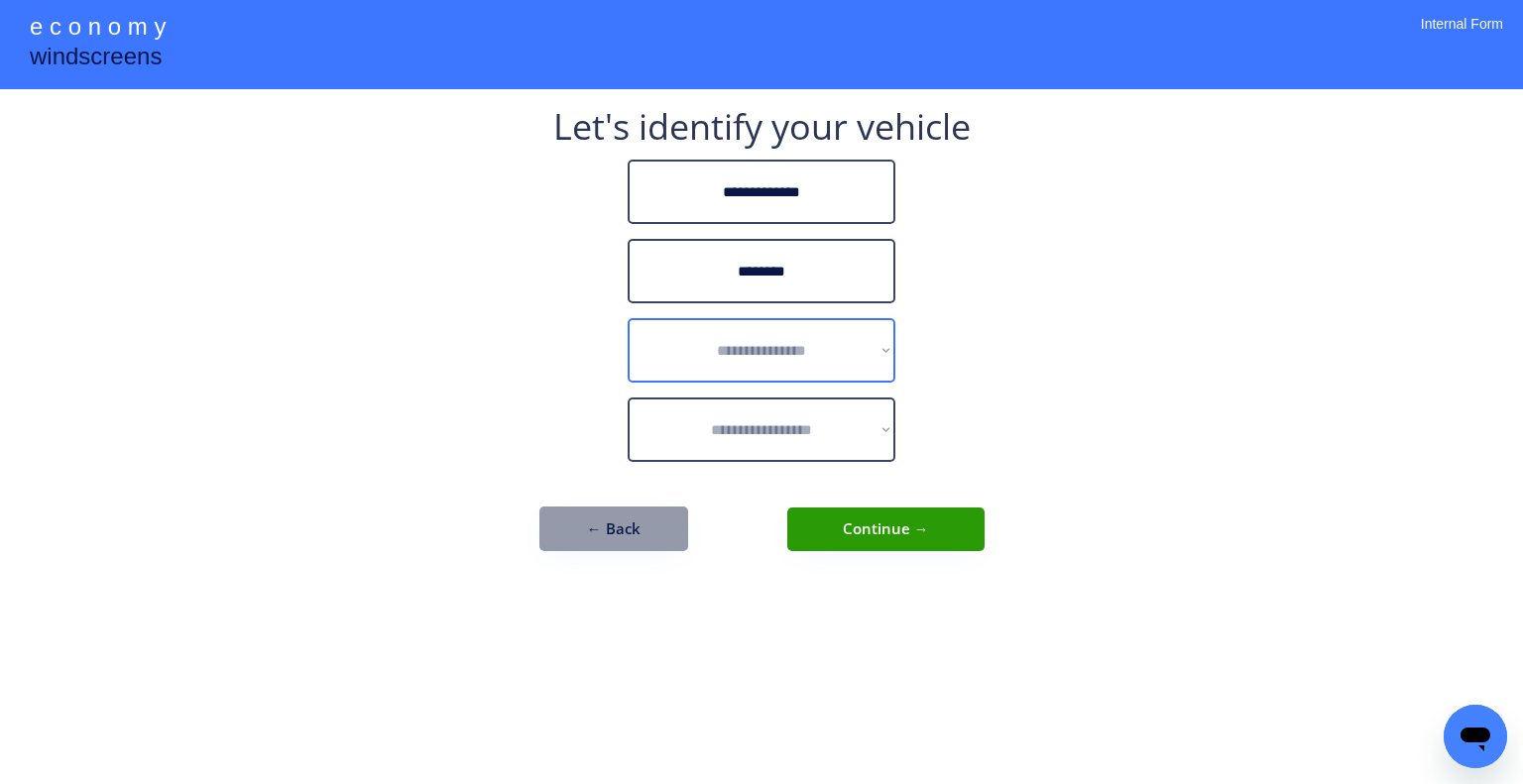 select on "******" 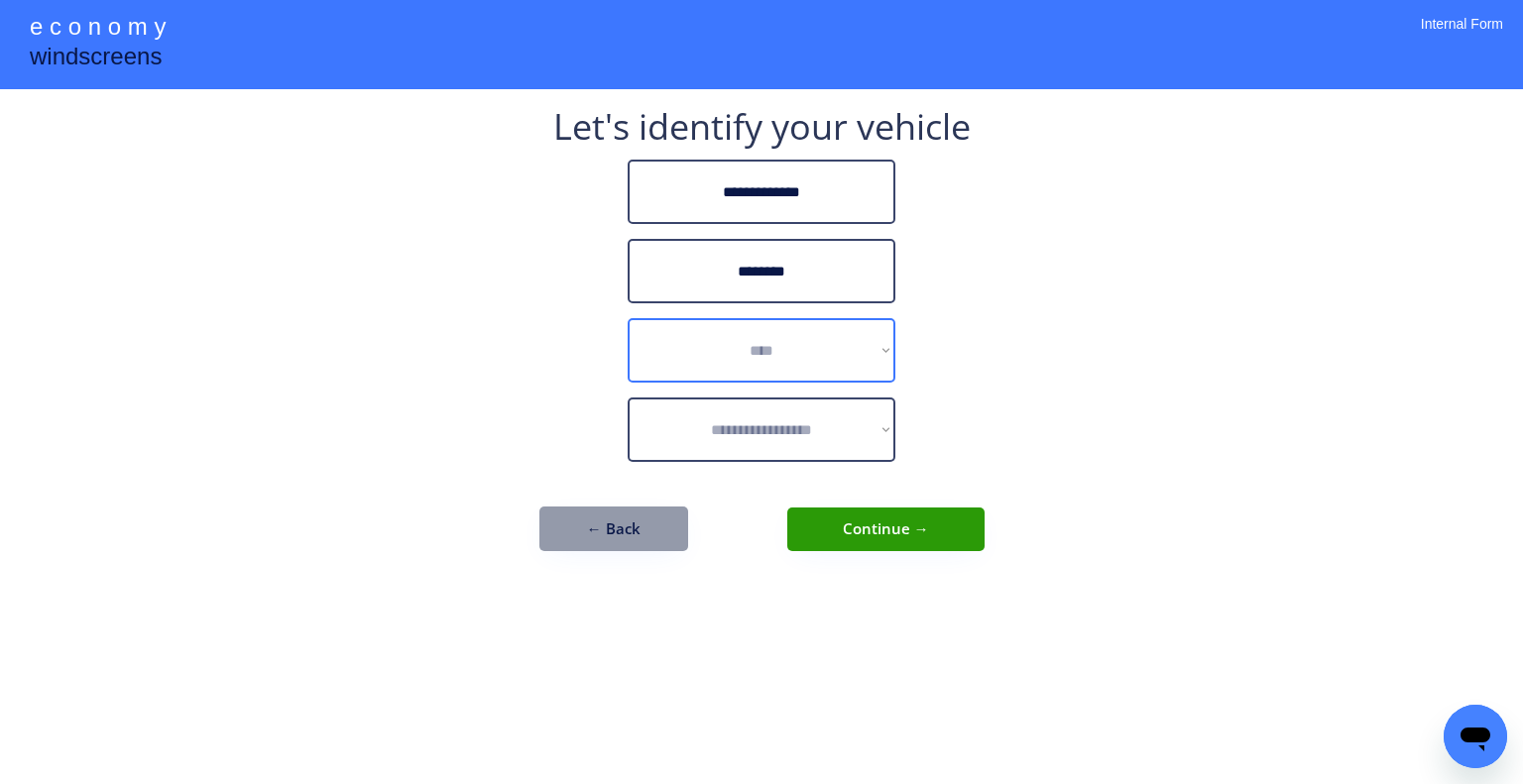 click on "**********" at bounding box center (762, 350) 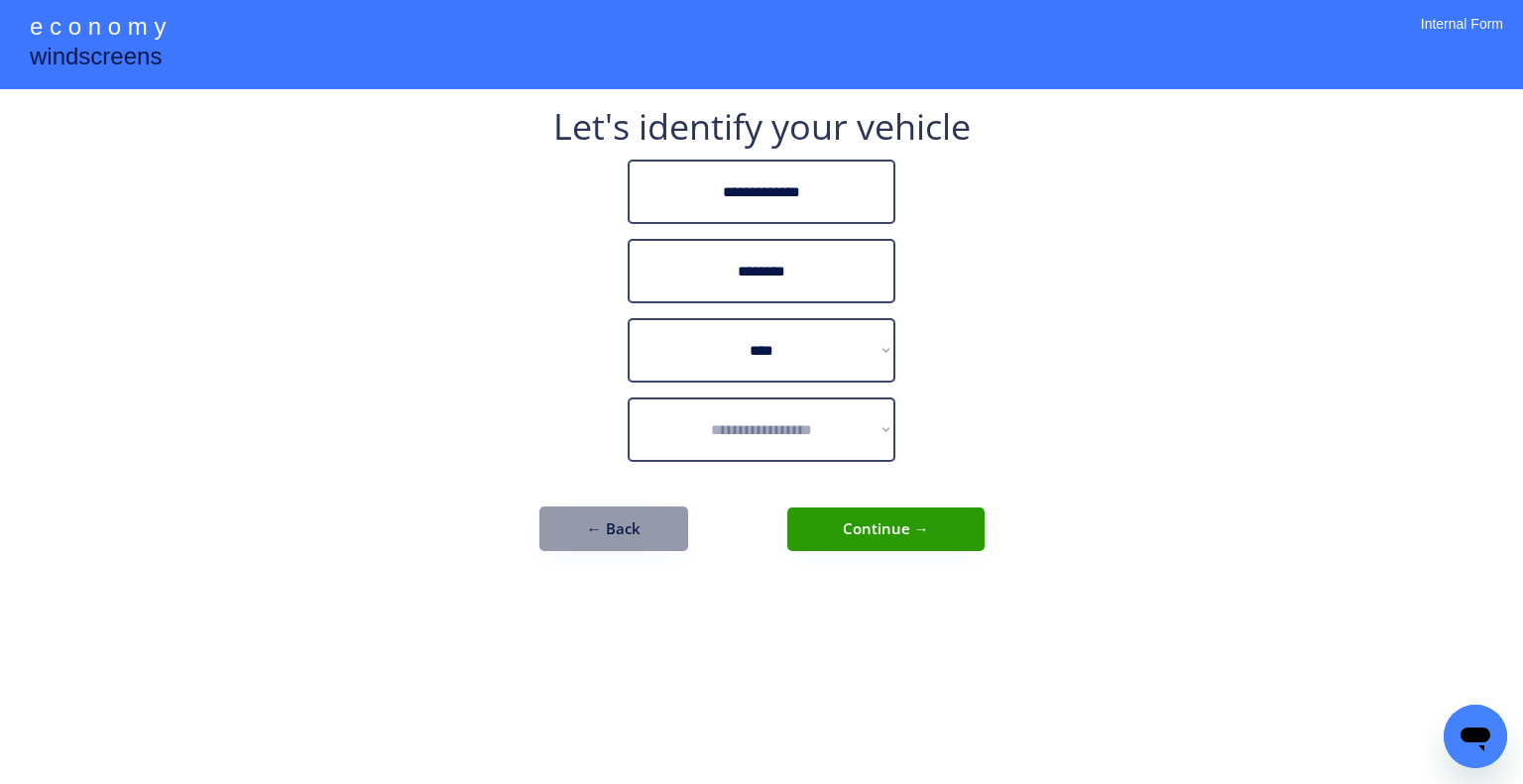 click on "**********" at bounding box center [762, 392] 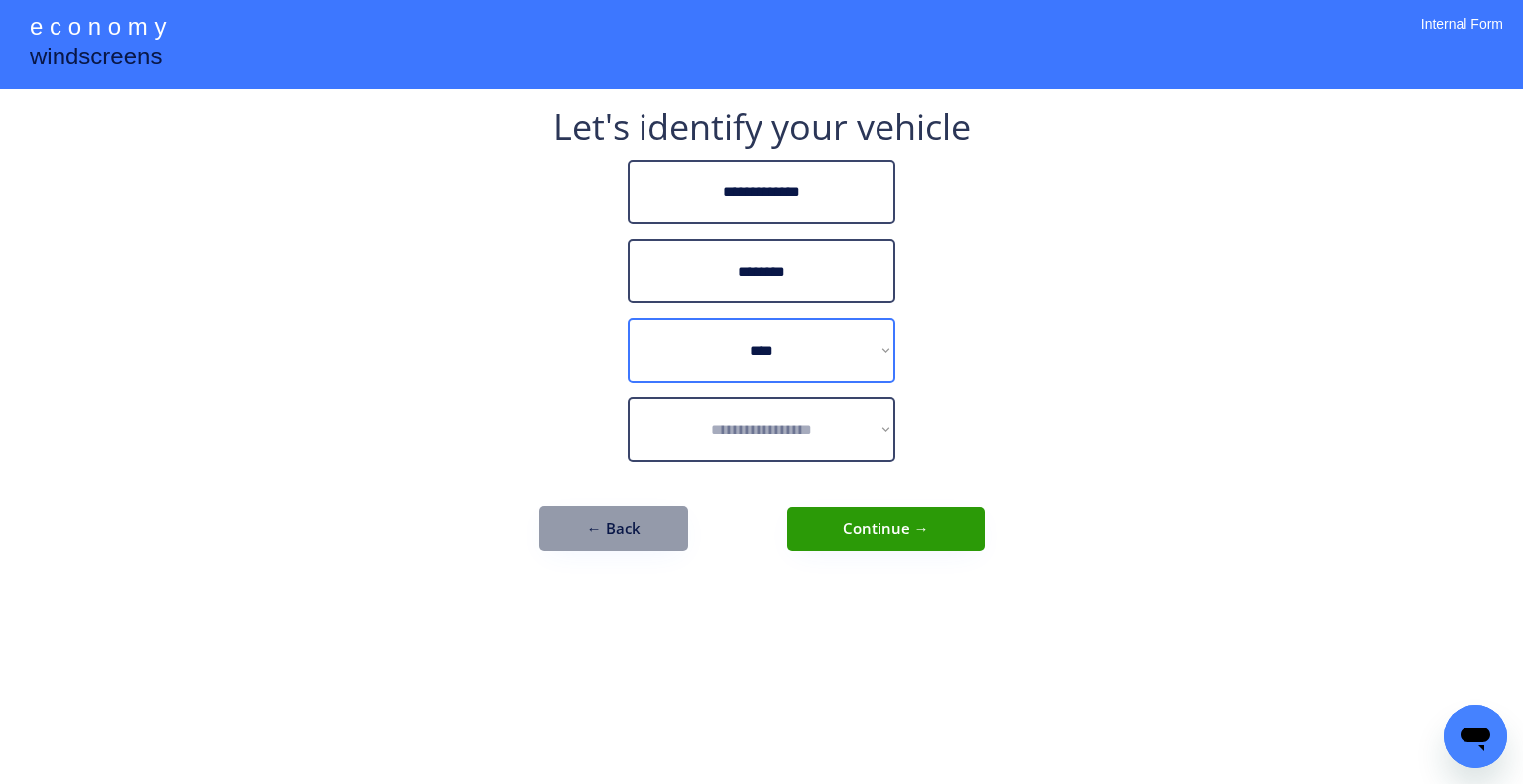 click on "**********" at bounding box center [762, 340] 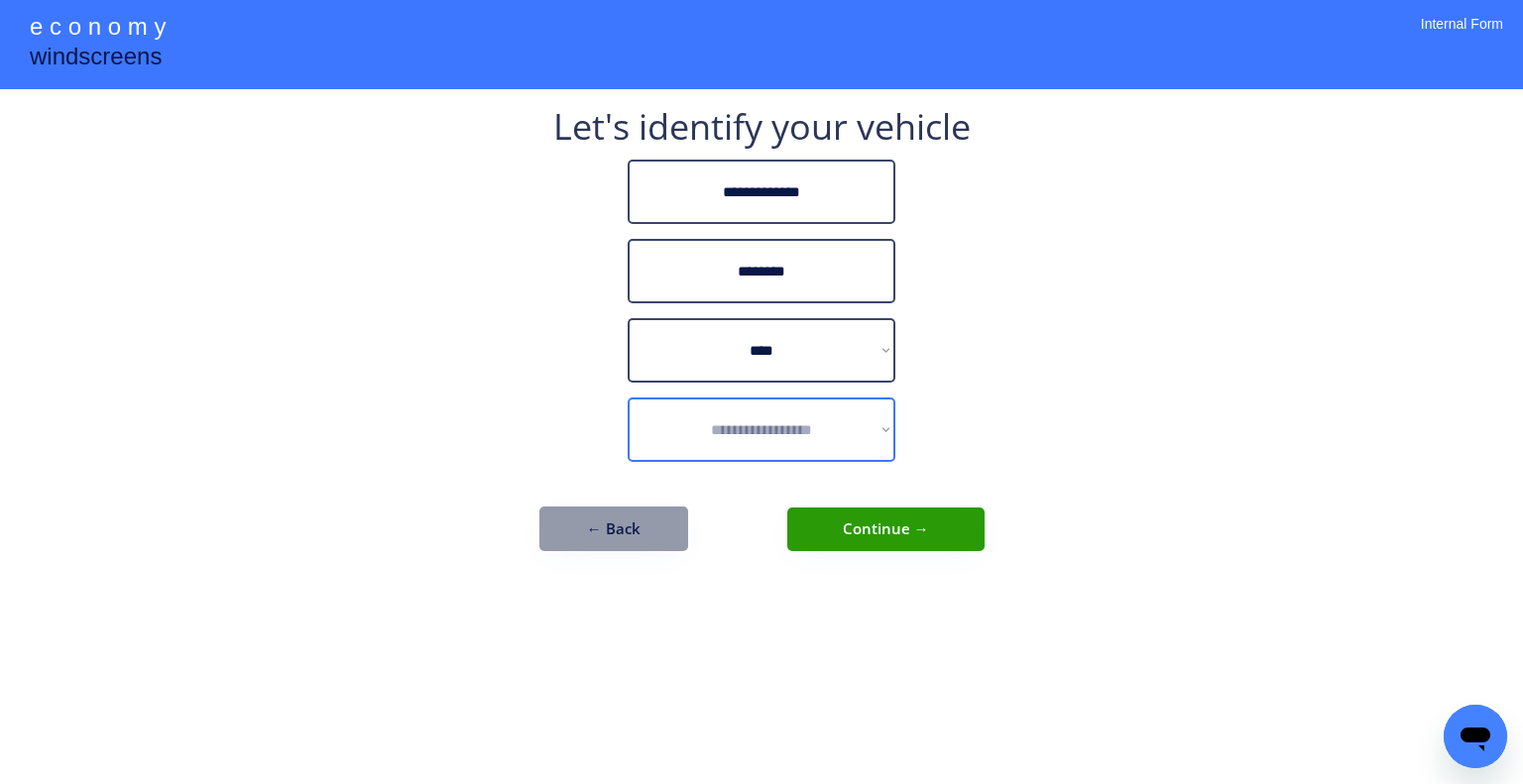 click on "**********" at bounding box center [762, 429] 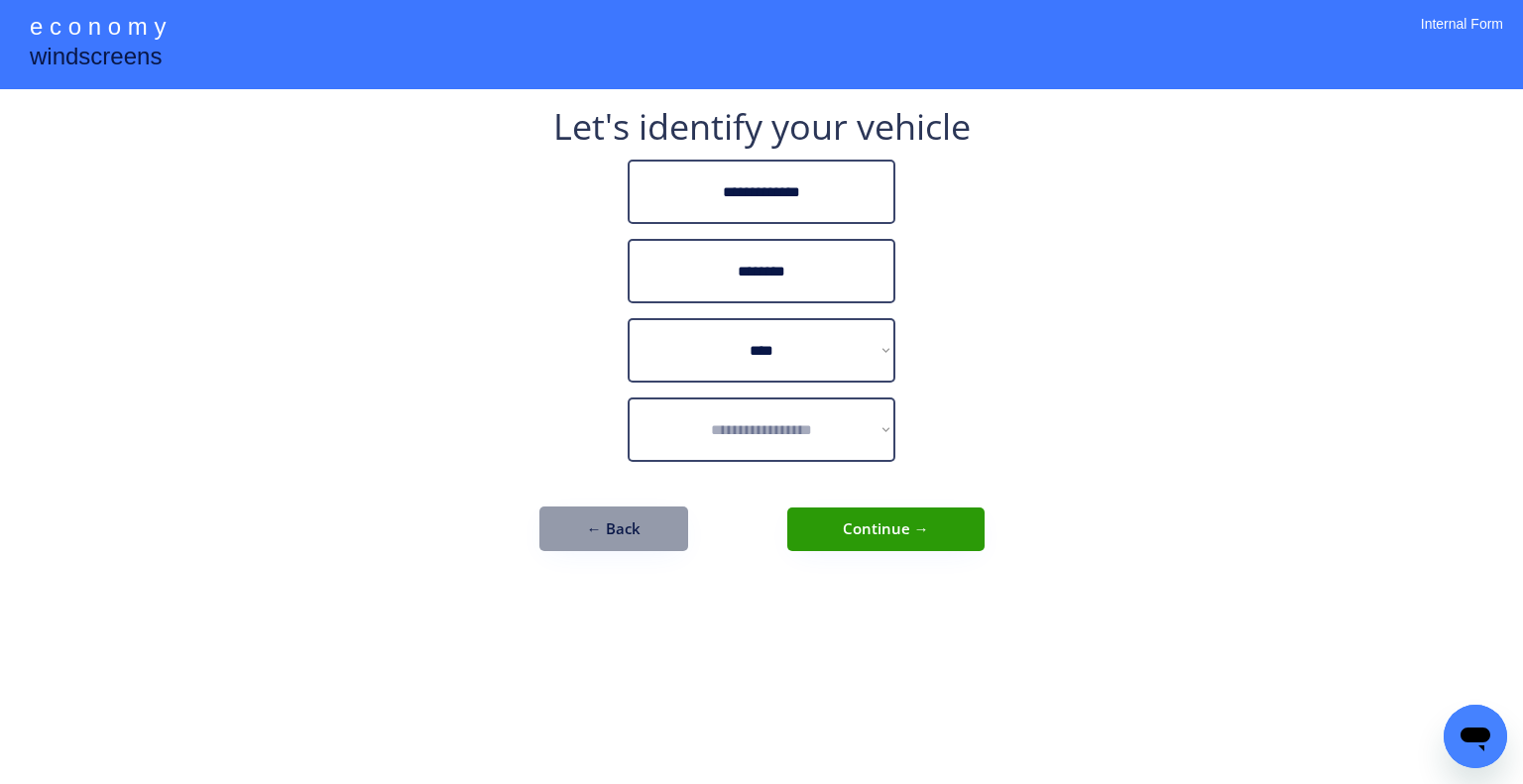 click on "**********" at bounding box center [762, 340] 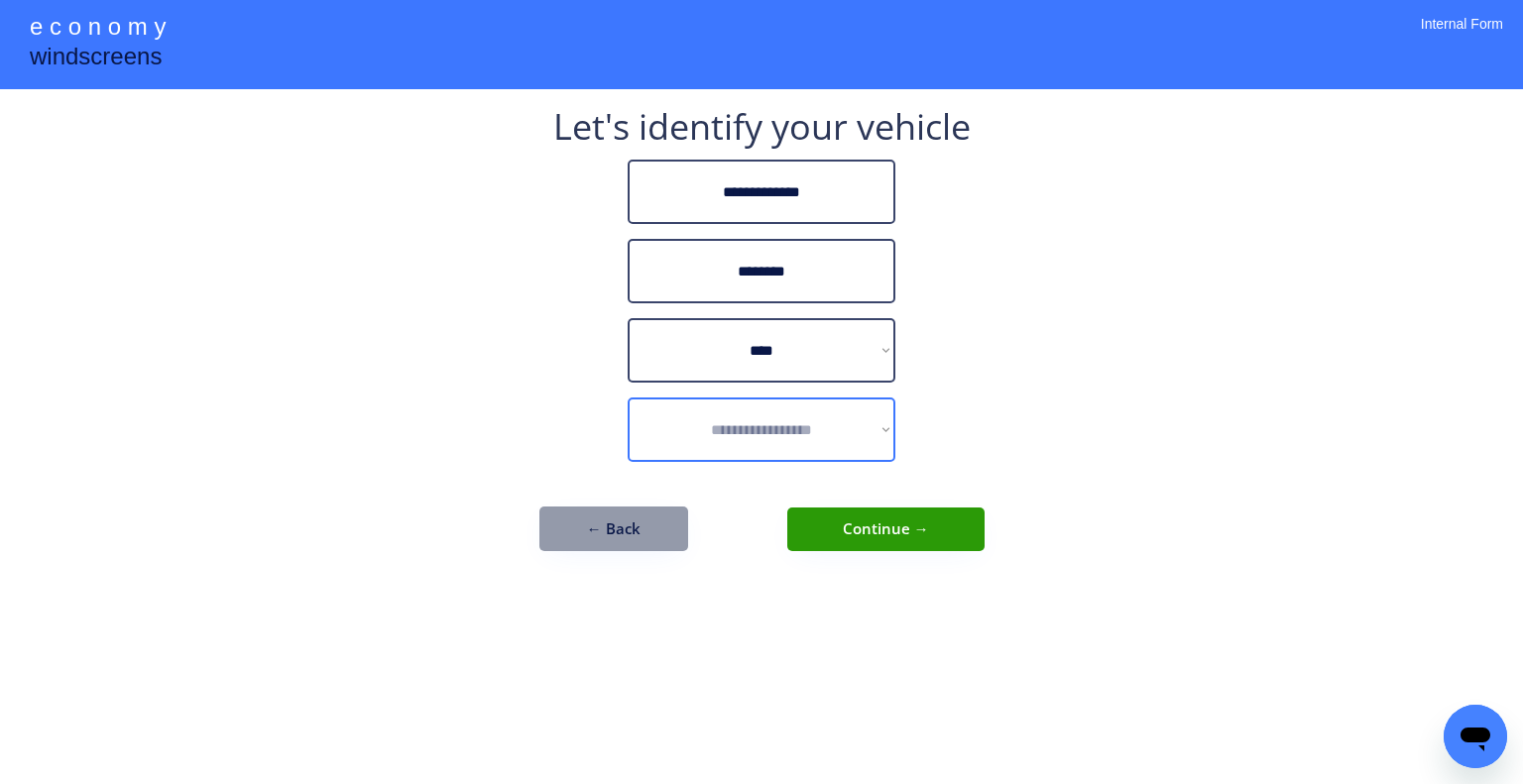 click on "**********" at bounding box center (762, 429) 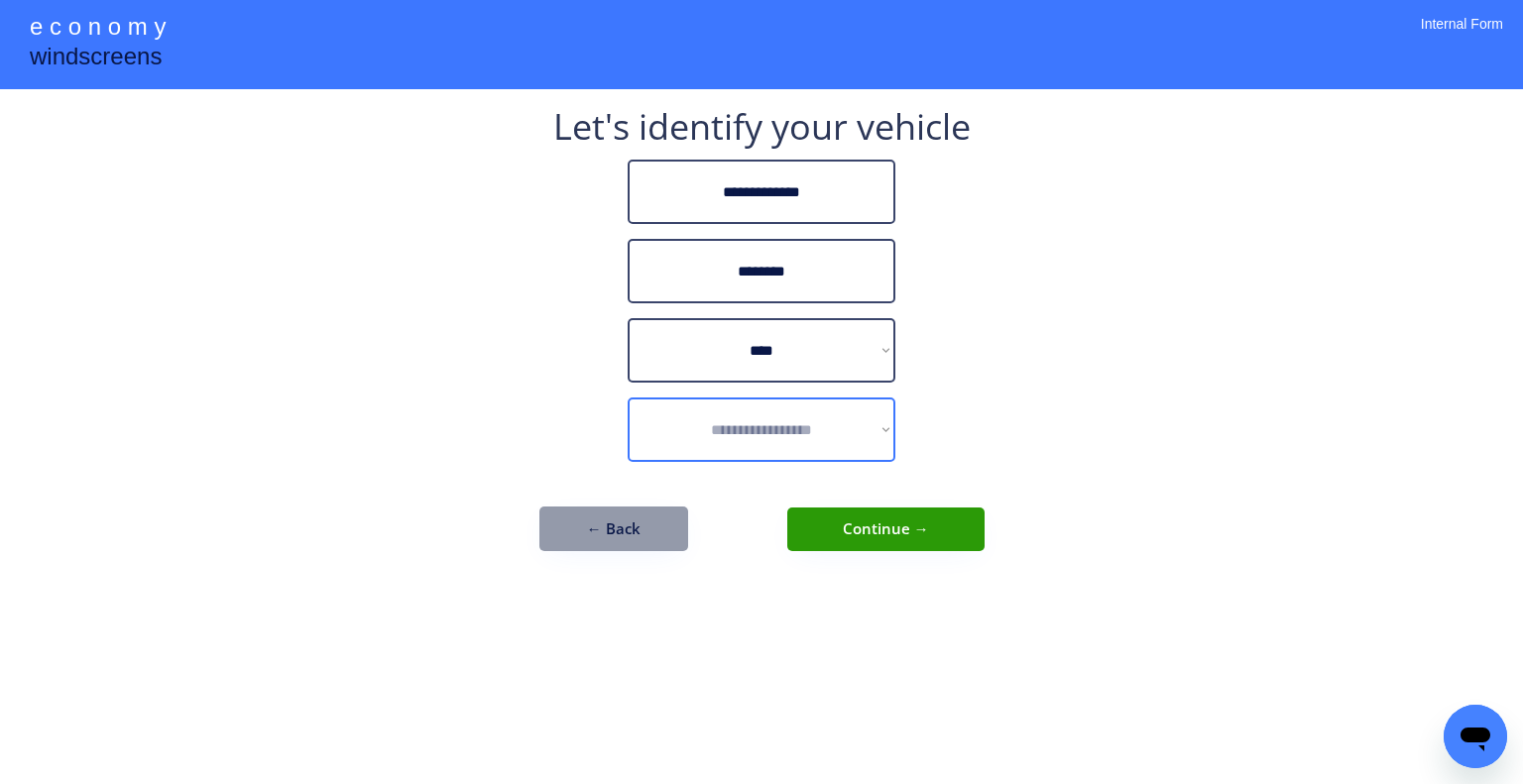 drag, startPoint x: 883, startPoint y: 424, endPoint x: 894, endPoint y: 420, distance: 11.7046999 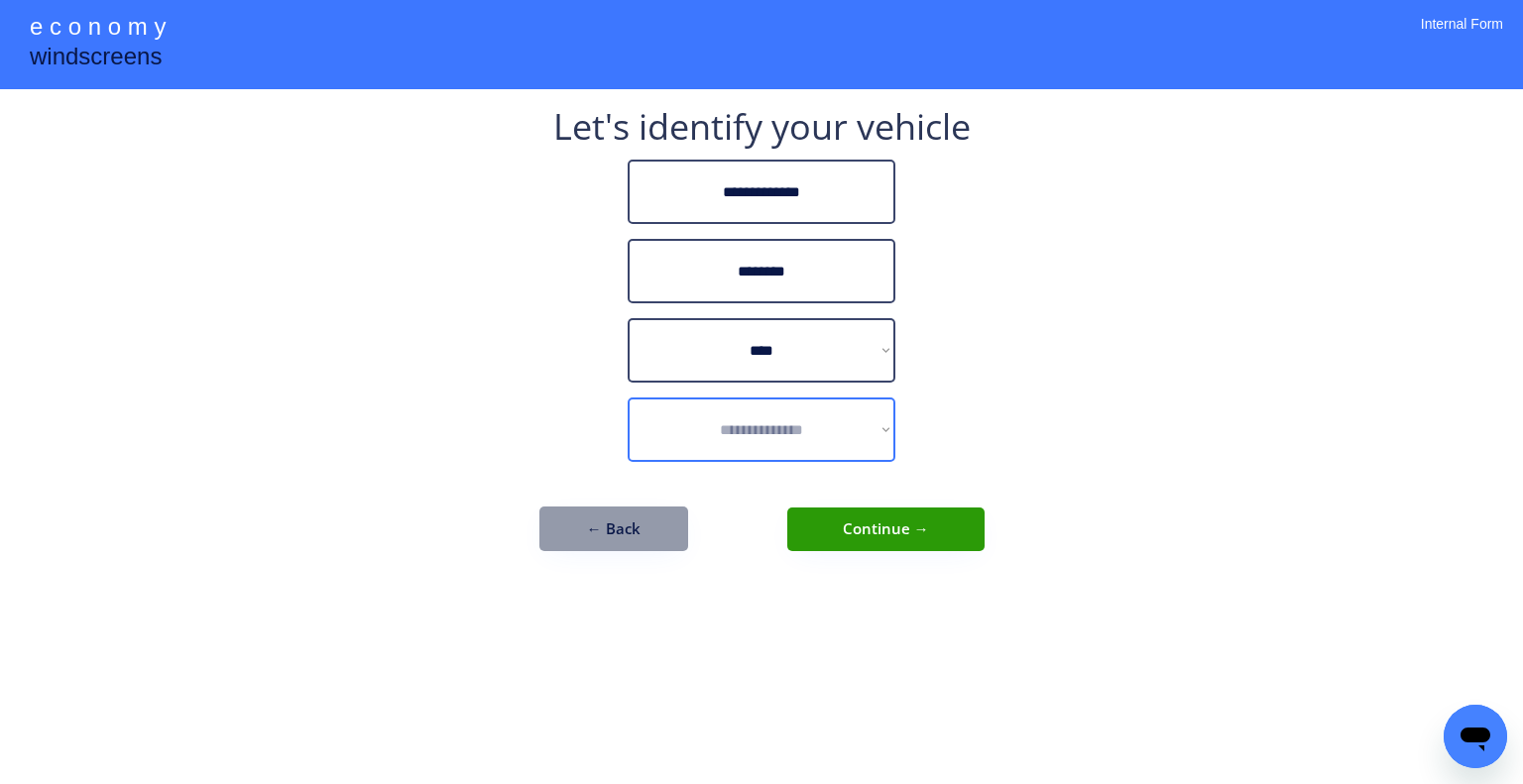 click on "**********" at bounding box center [762, 429] 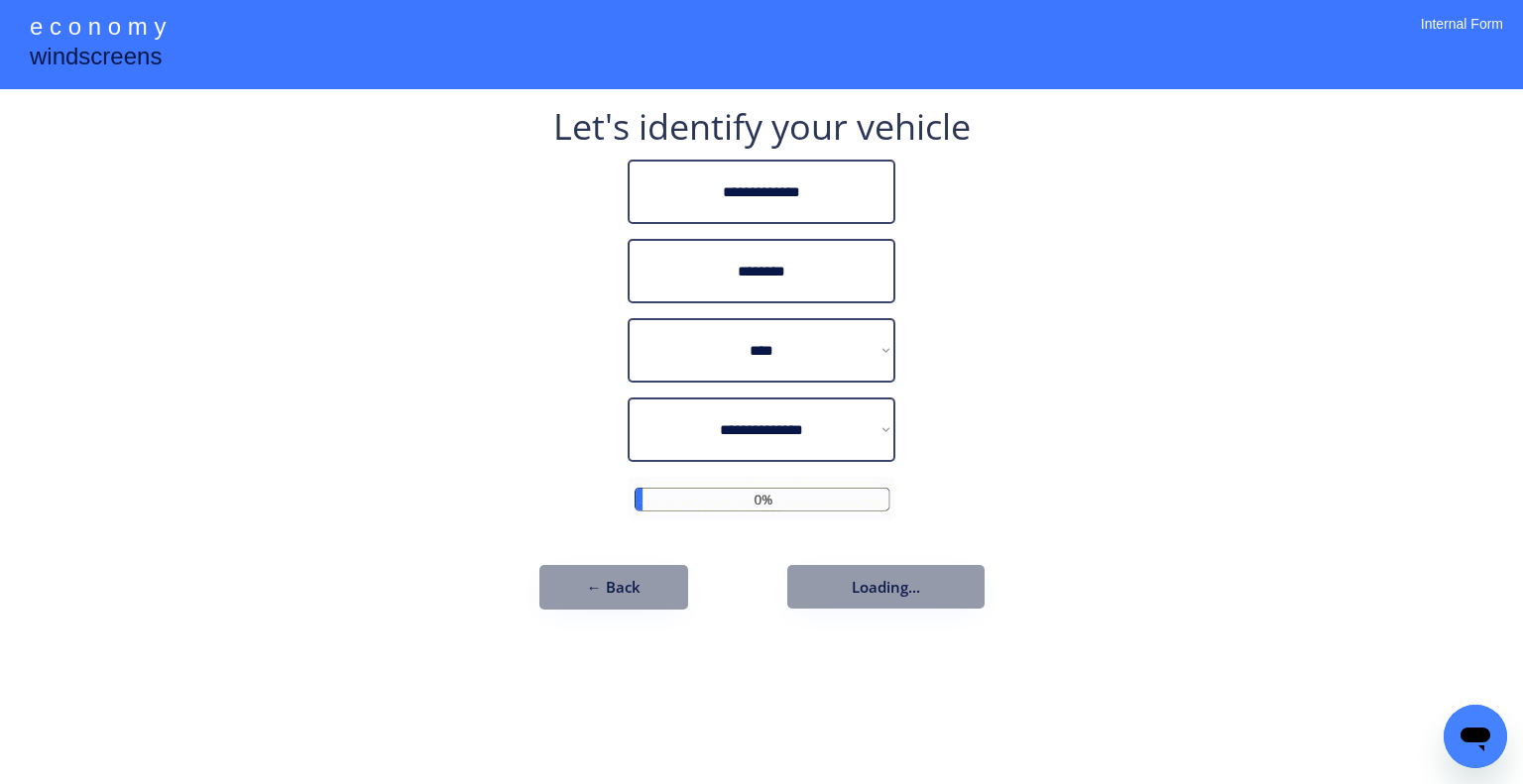 click on "**********" at bounding box center [762, 392] 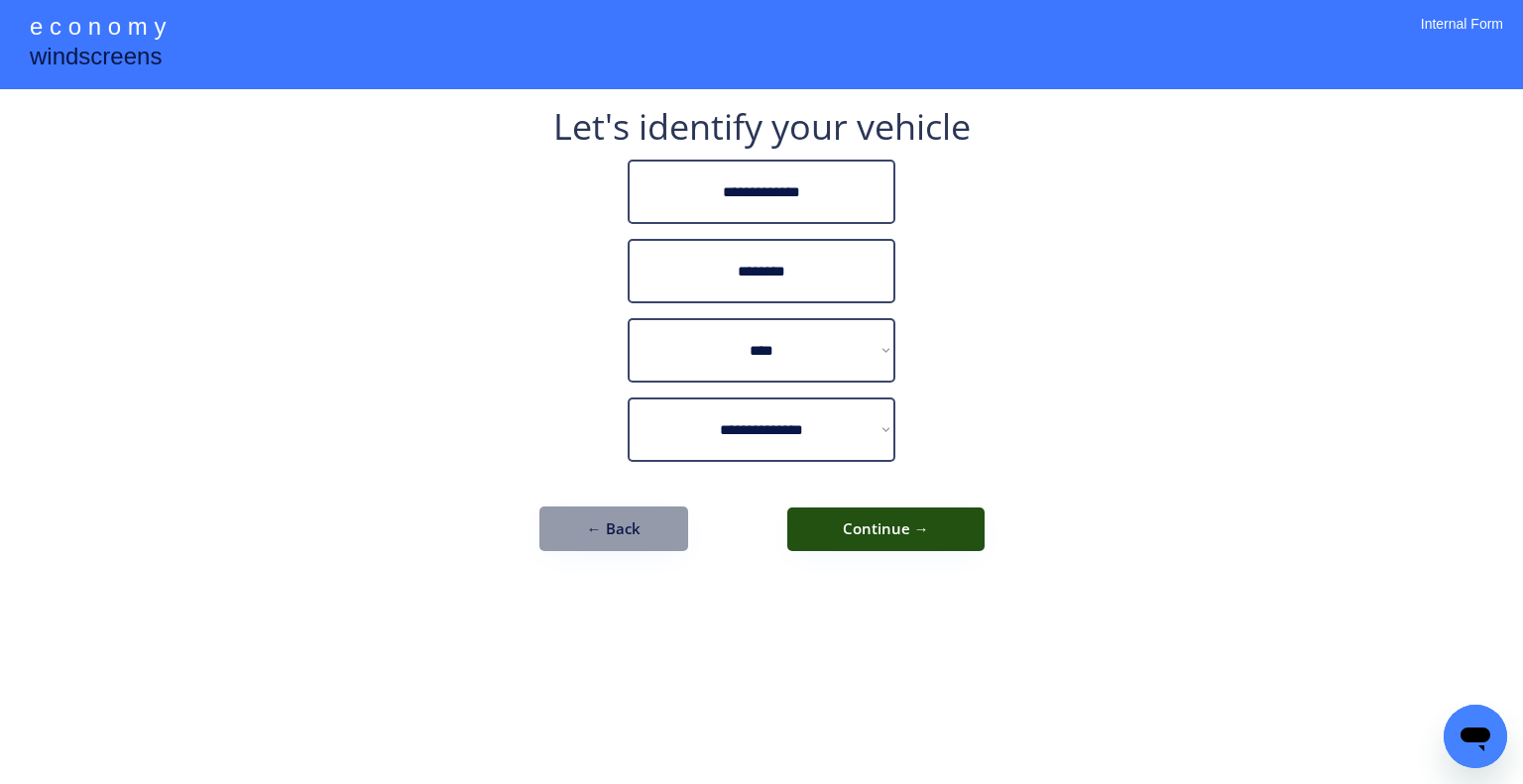 click on "Continue    →" at bounding box center (885, 529) 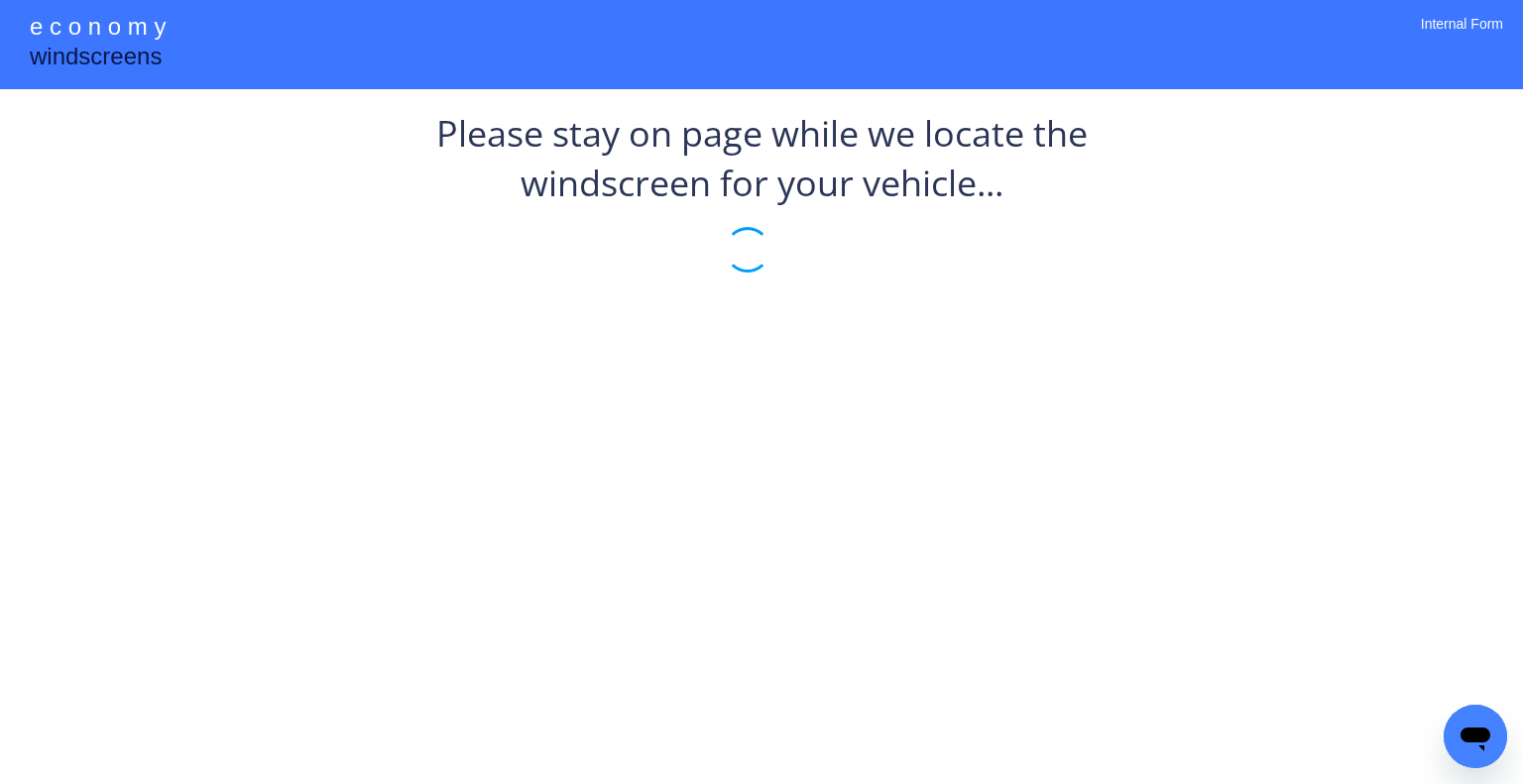click on "Please stay on page while we locate the windscreen for your vehicle..." at bounding box center [762, 208] 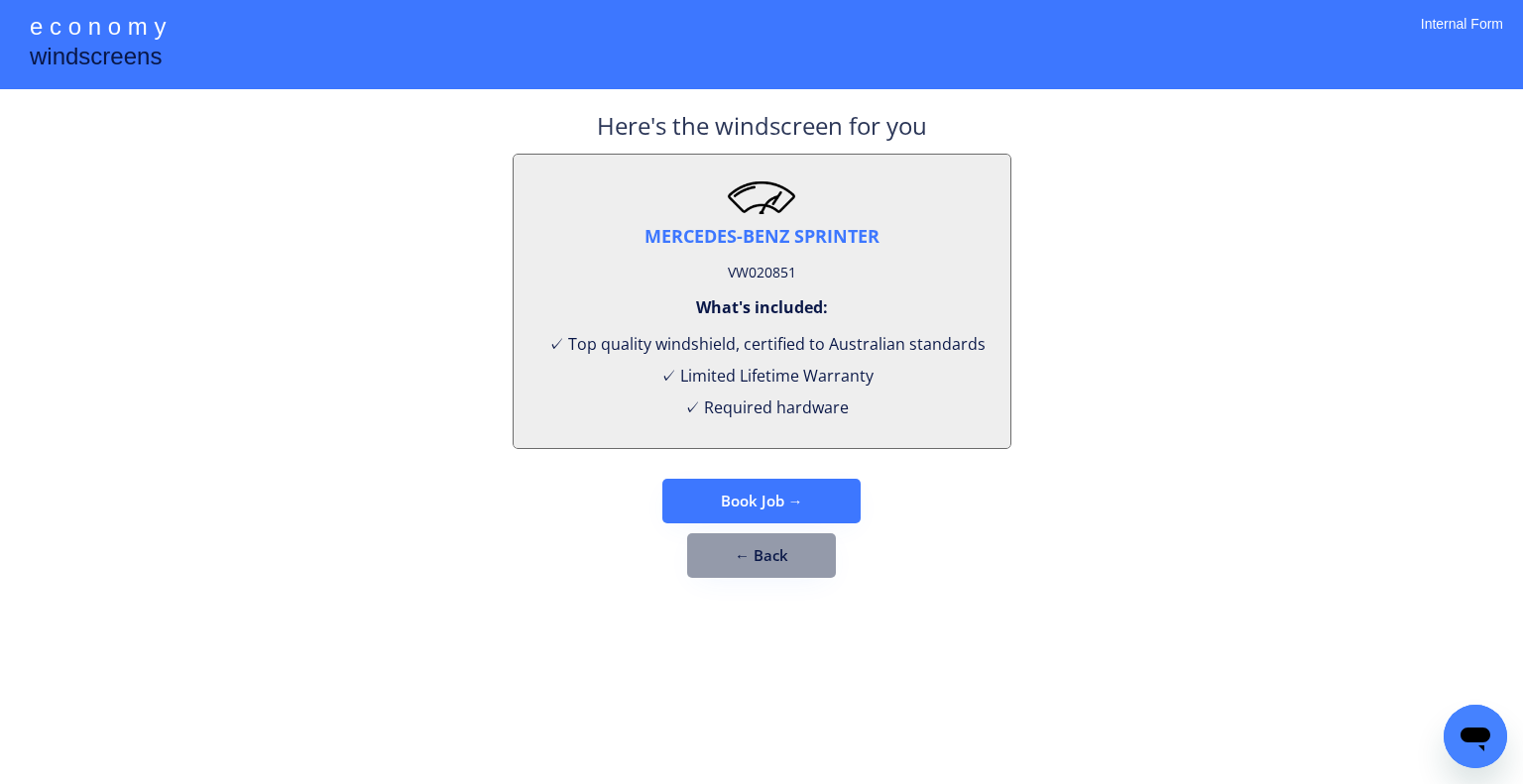 click on "VW020851" at bounding box center [762, 273] 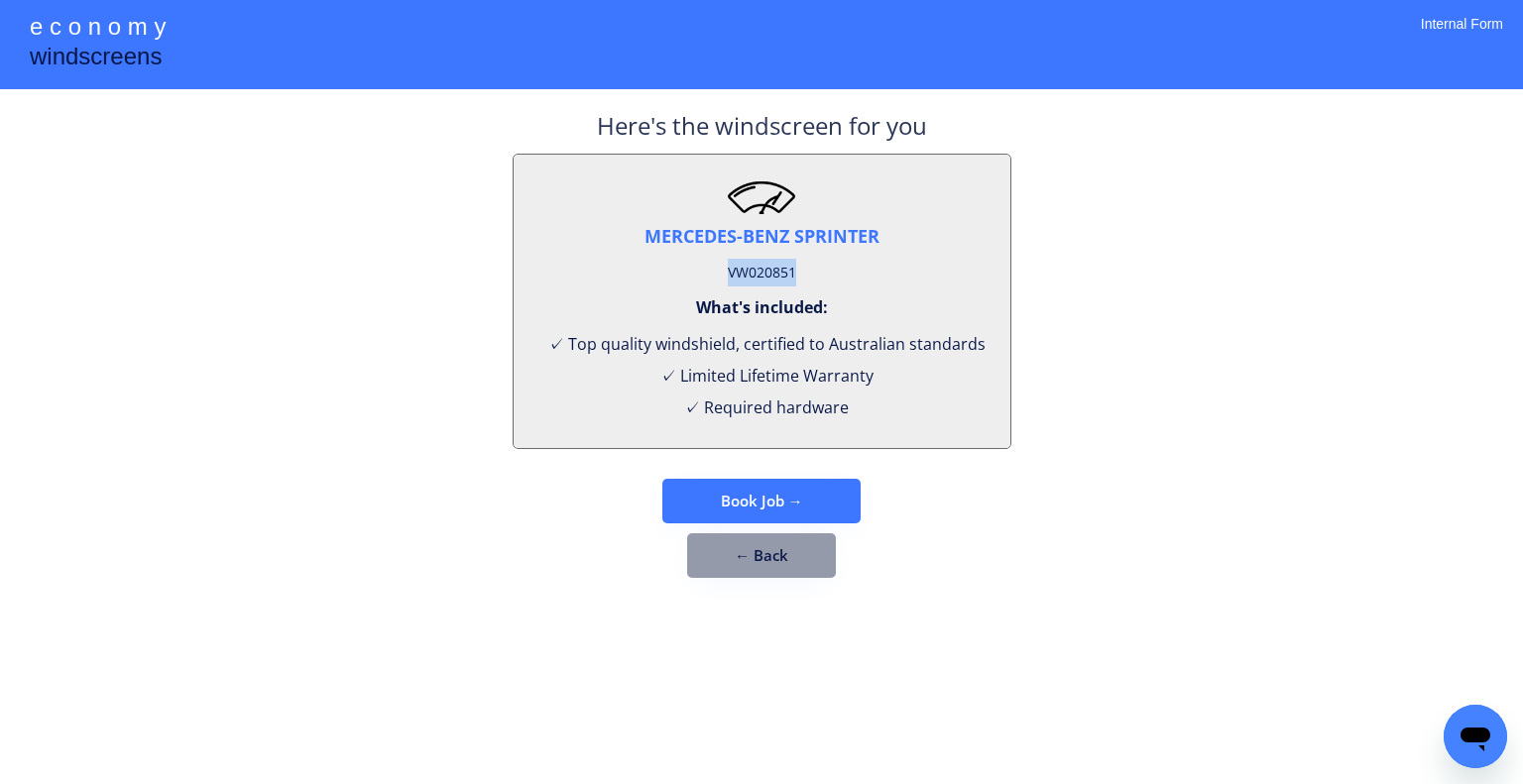 click on "VW020851" at bounding box center (762, 273) 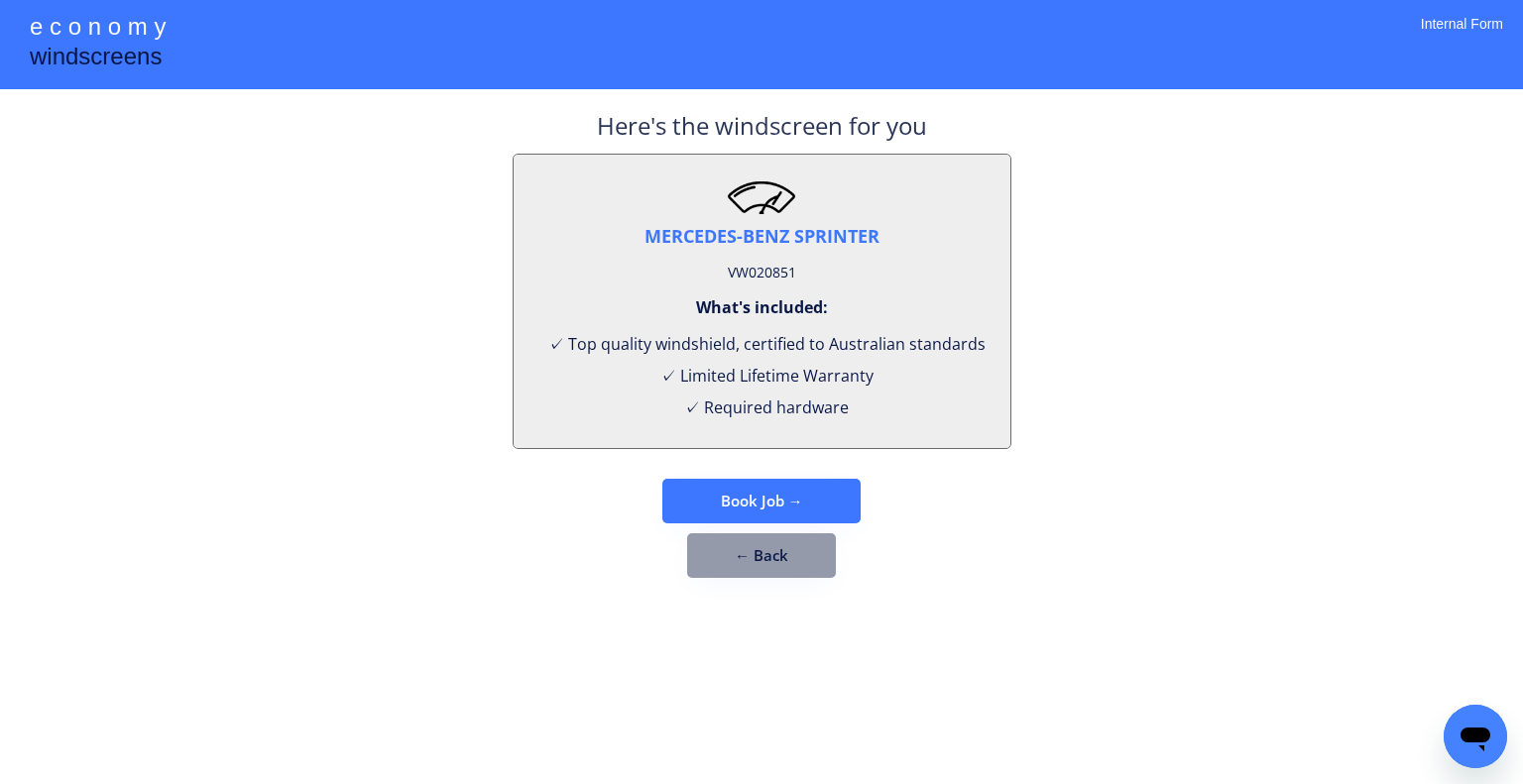 click on "**********" at bounding box center [762, 392] 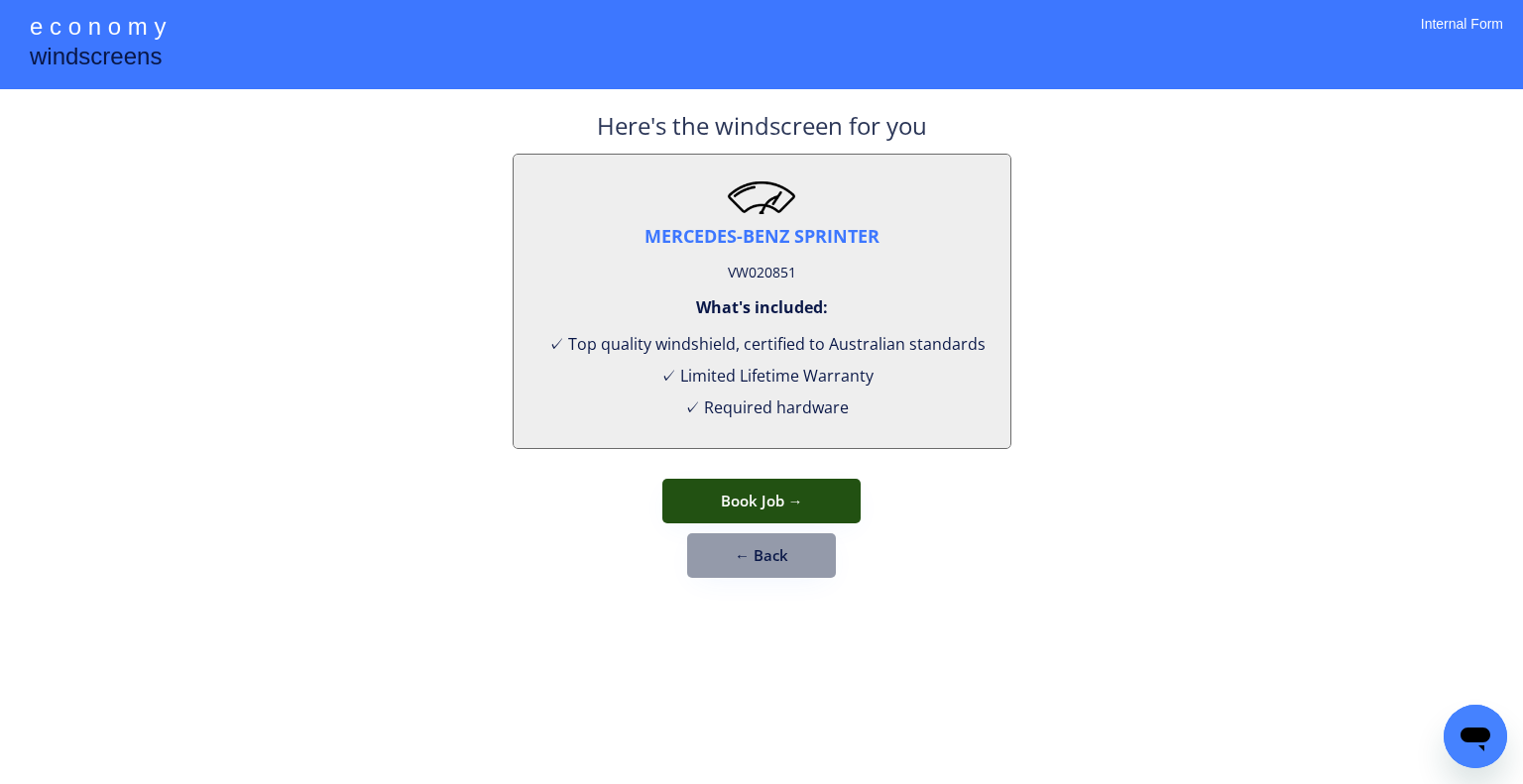 click on "Book Job    →" at bounding box center [762, 501] 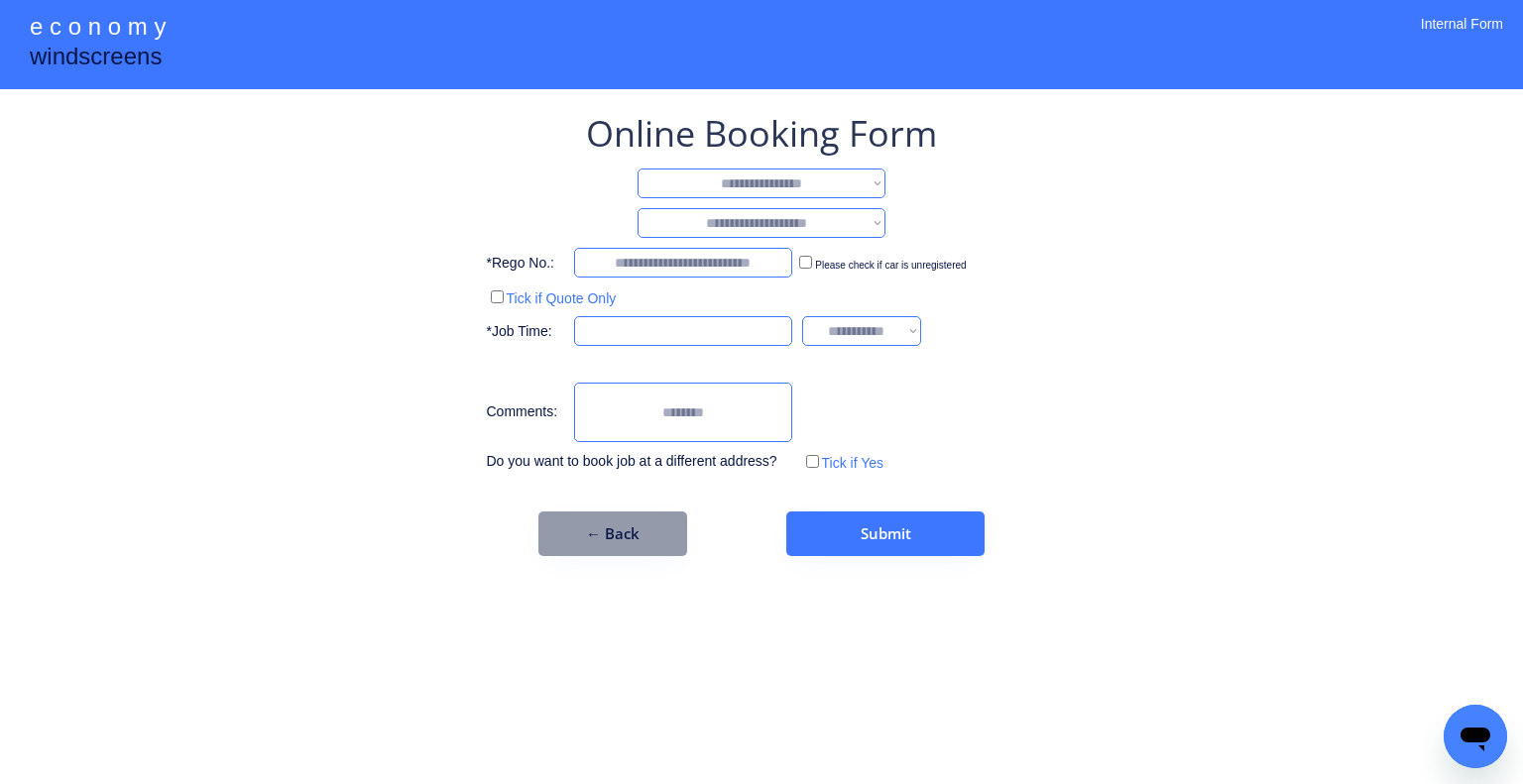 click on "**********" at bounding box center (762, 183) 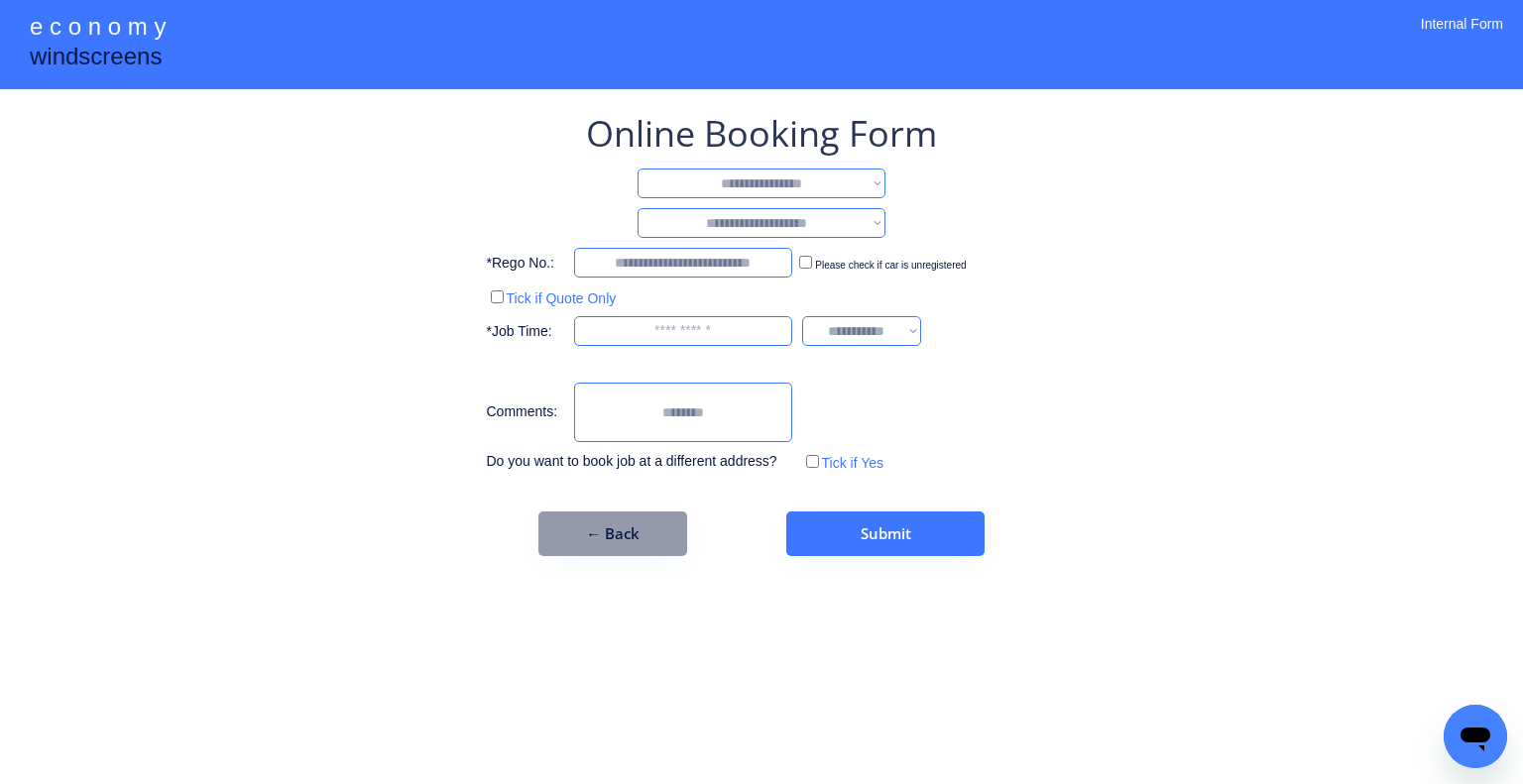 select on "**********" 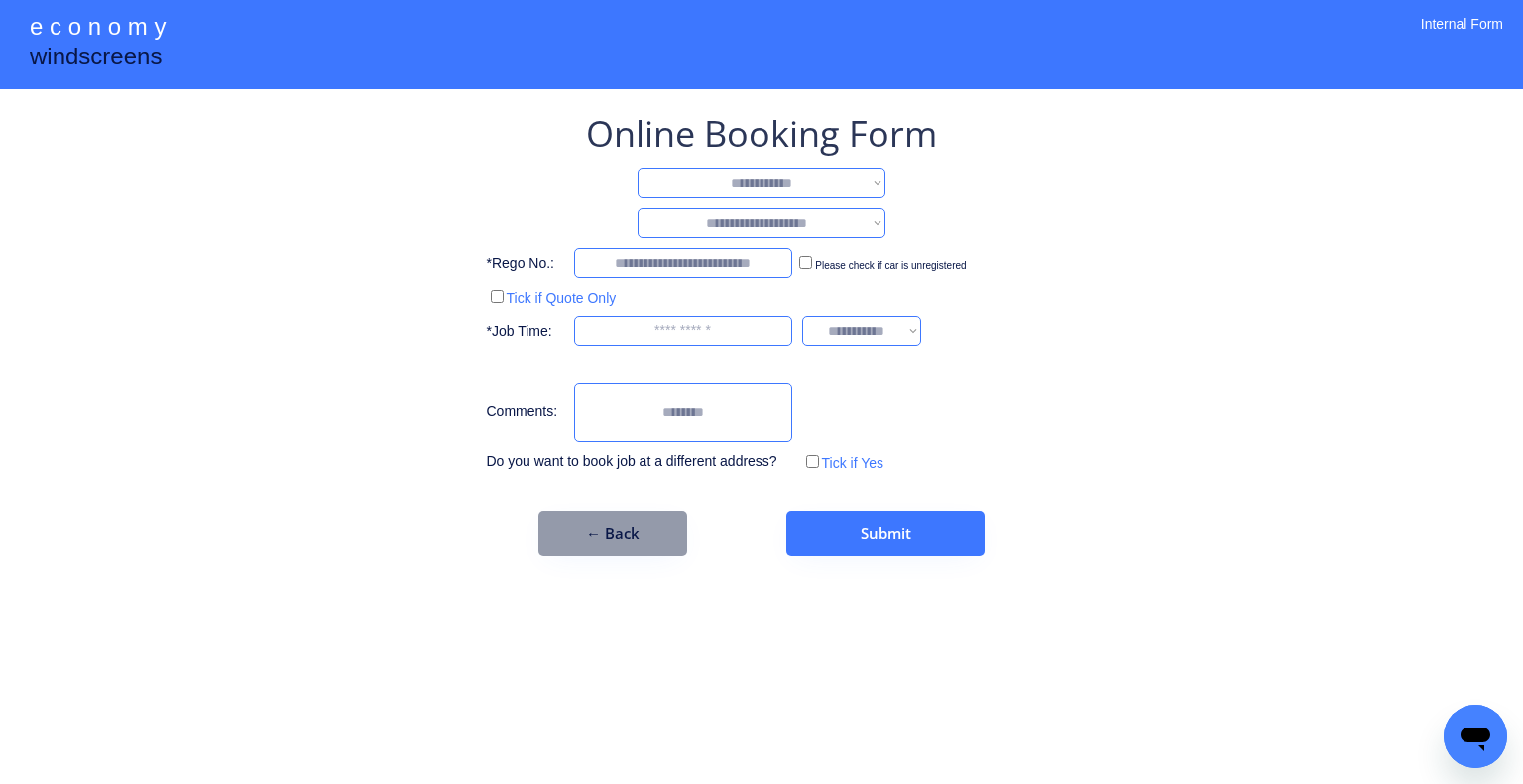 click on "**********" at bounding box center (762, 183) 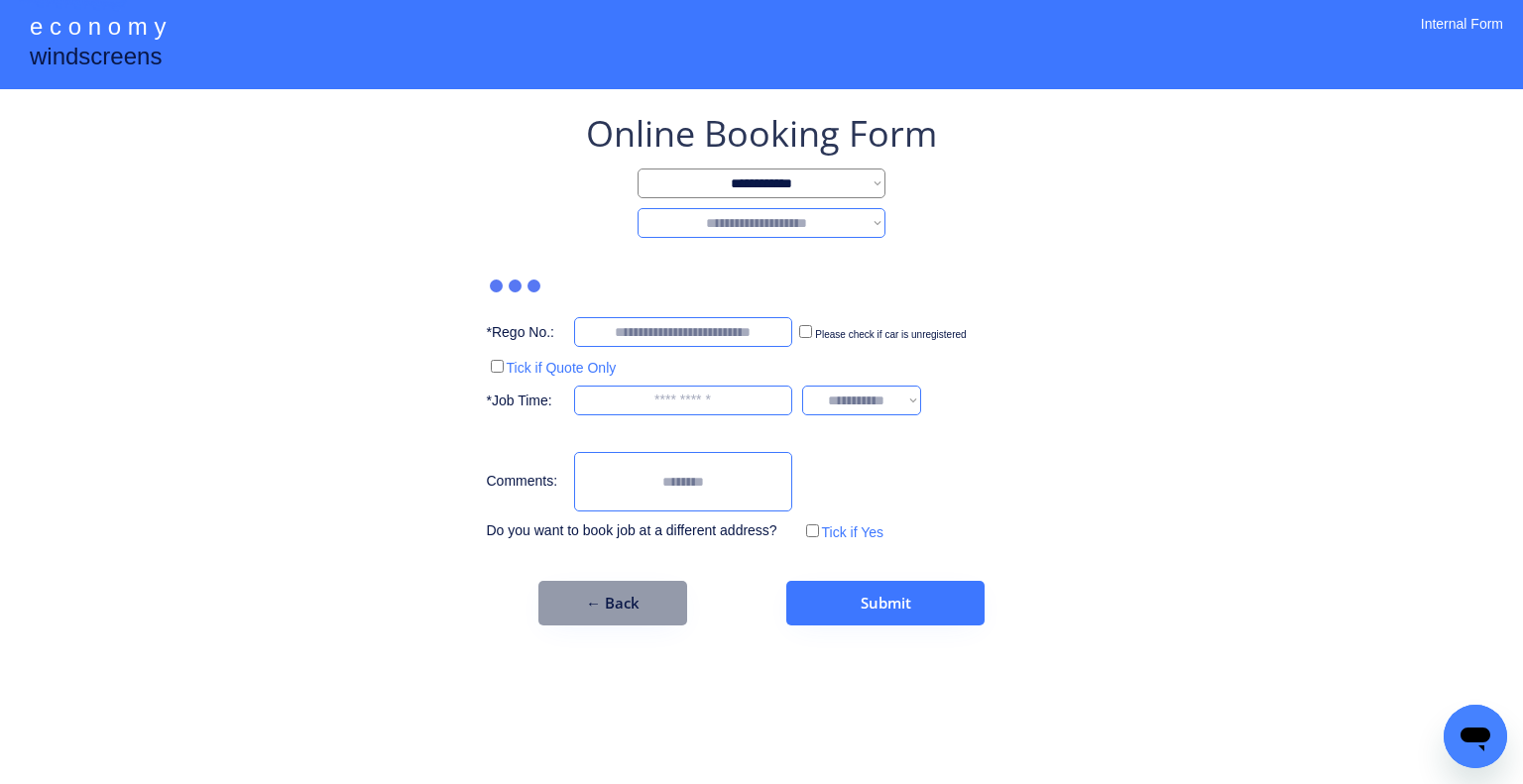click on "**********" at bounding box center [762, 223] 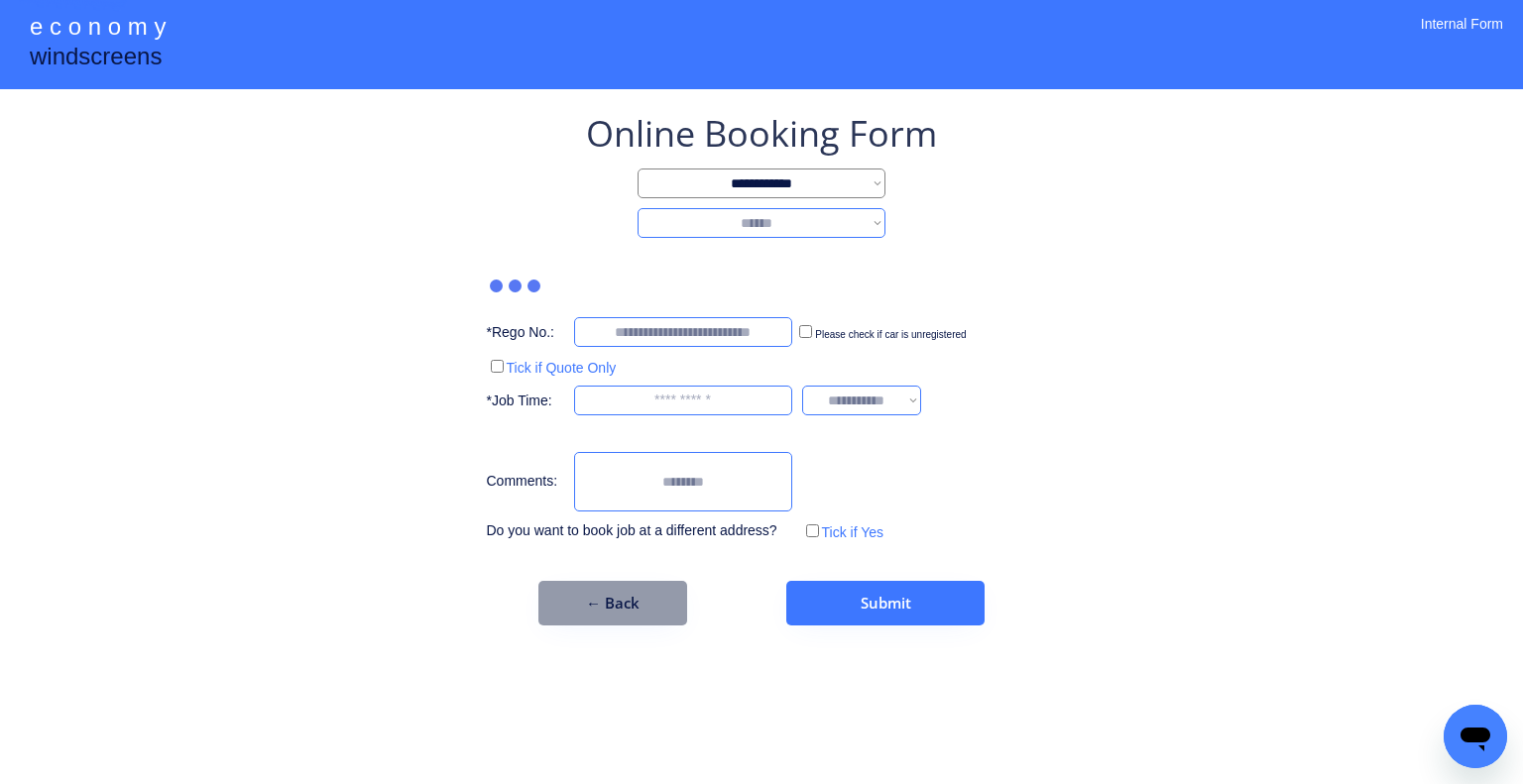 click on "**********" at bounding box center [762, 223] 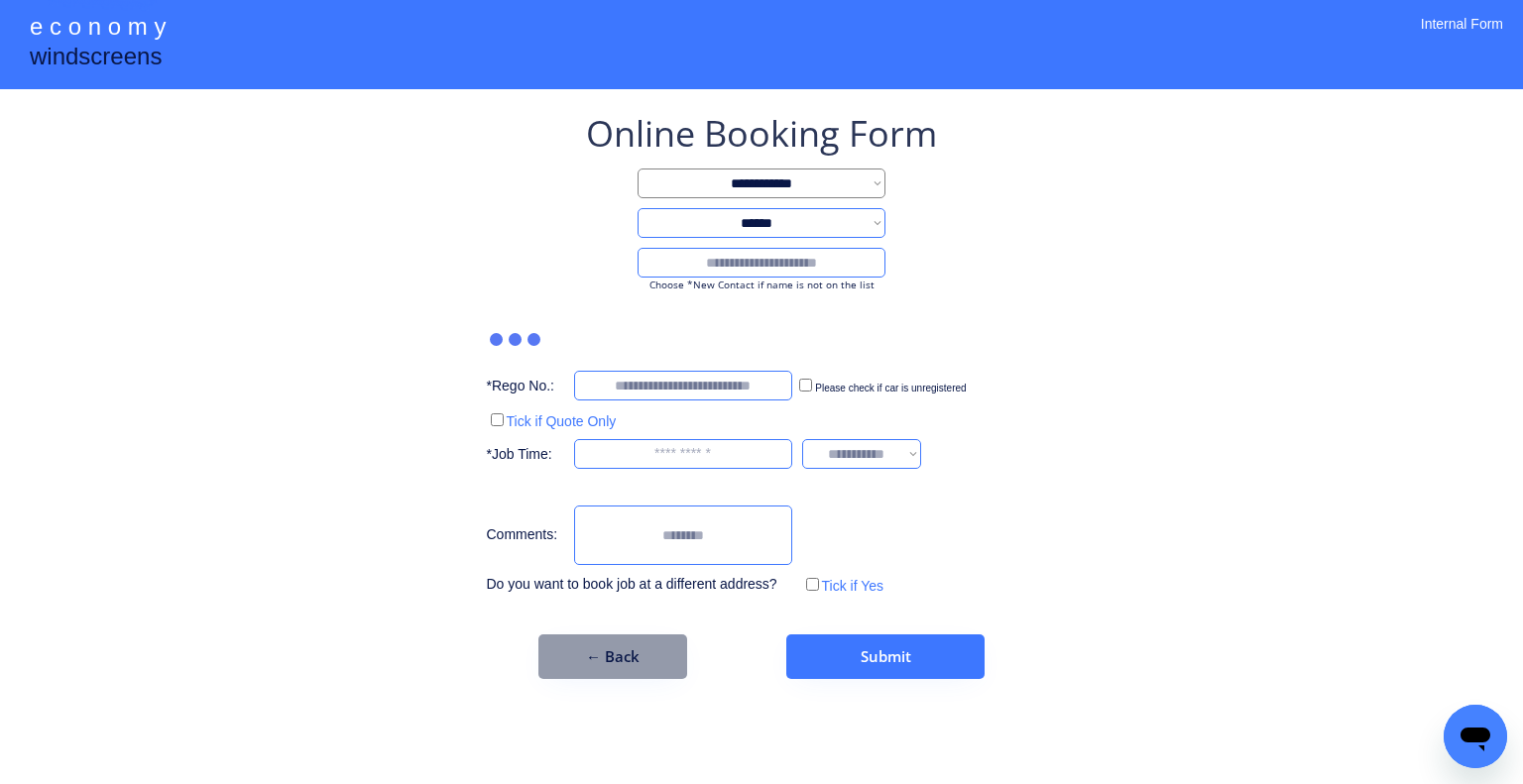 click at bounding box center (762, 263) 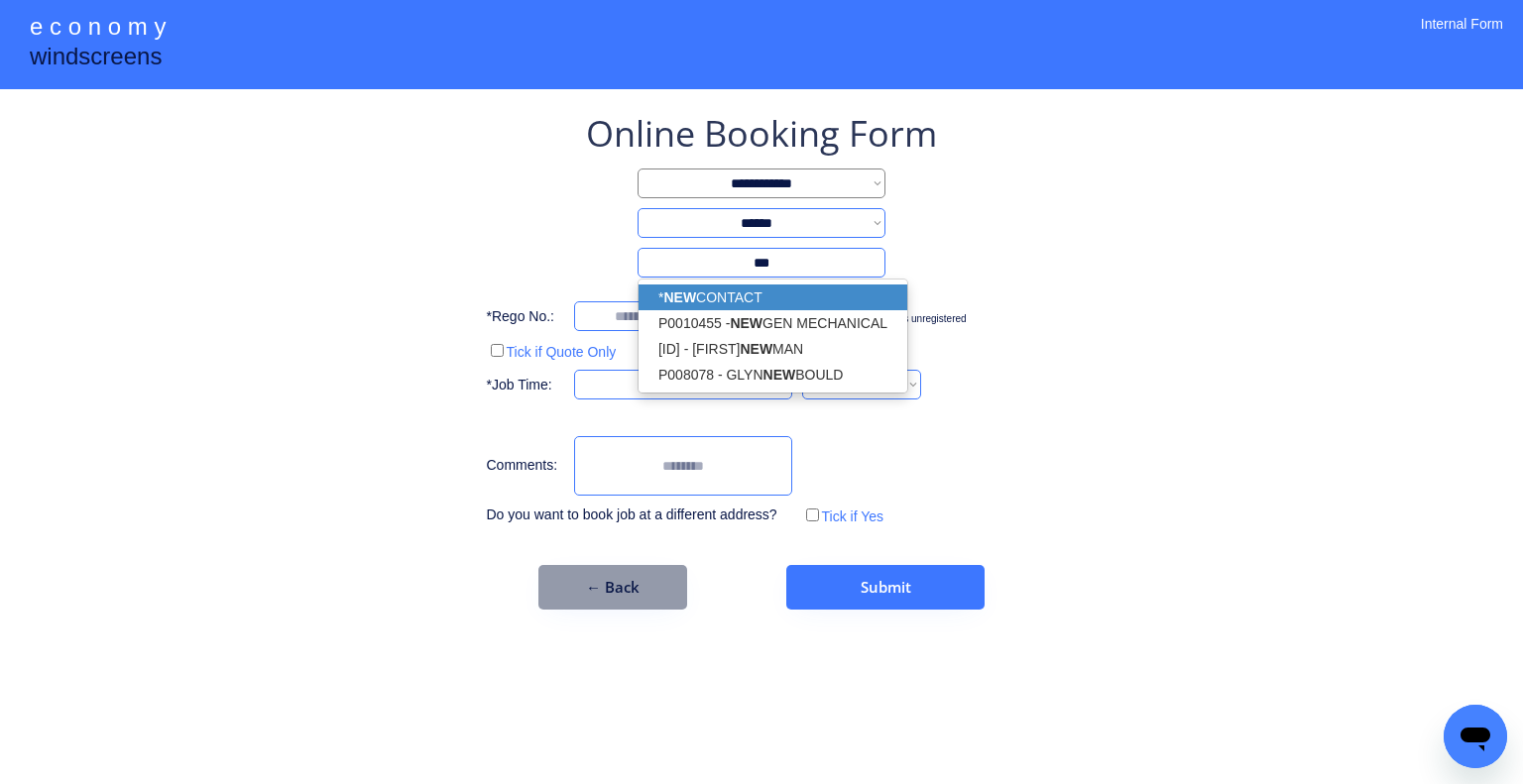 drag, startPoint x: 739, startPoint y: 290, endPoint x: 1044, endPoint y: 336, distance: 308.4493 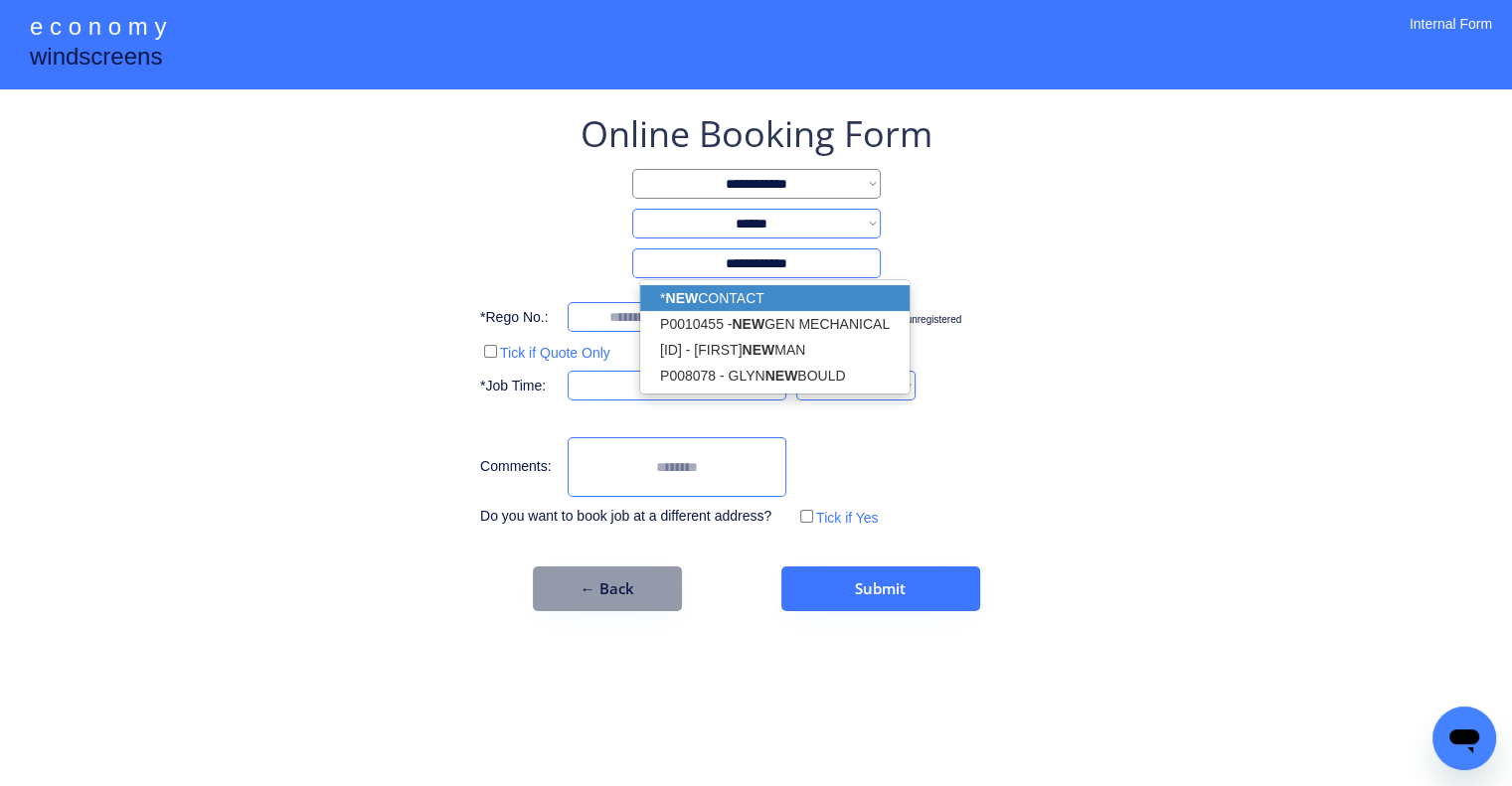 type on "**********" 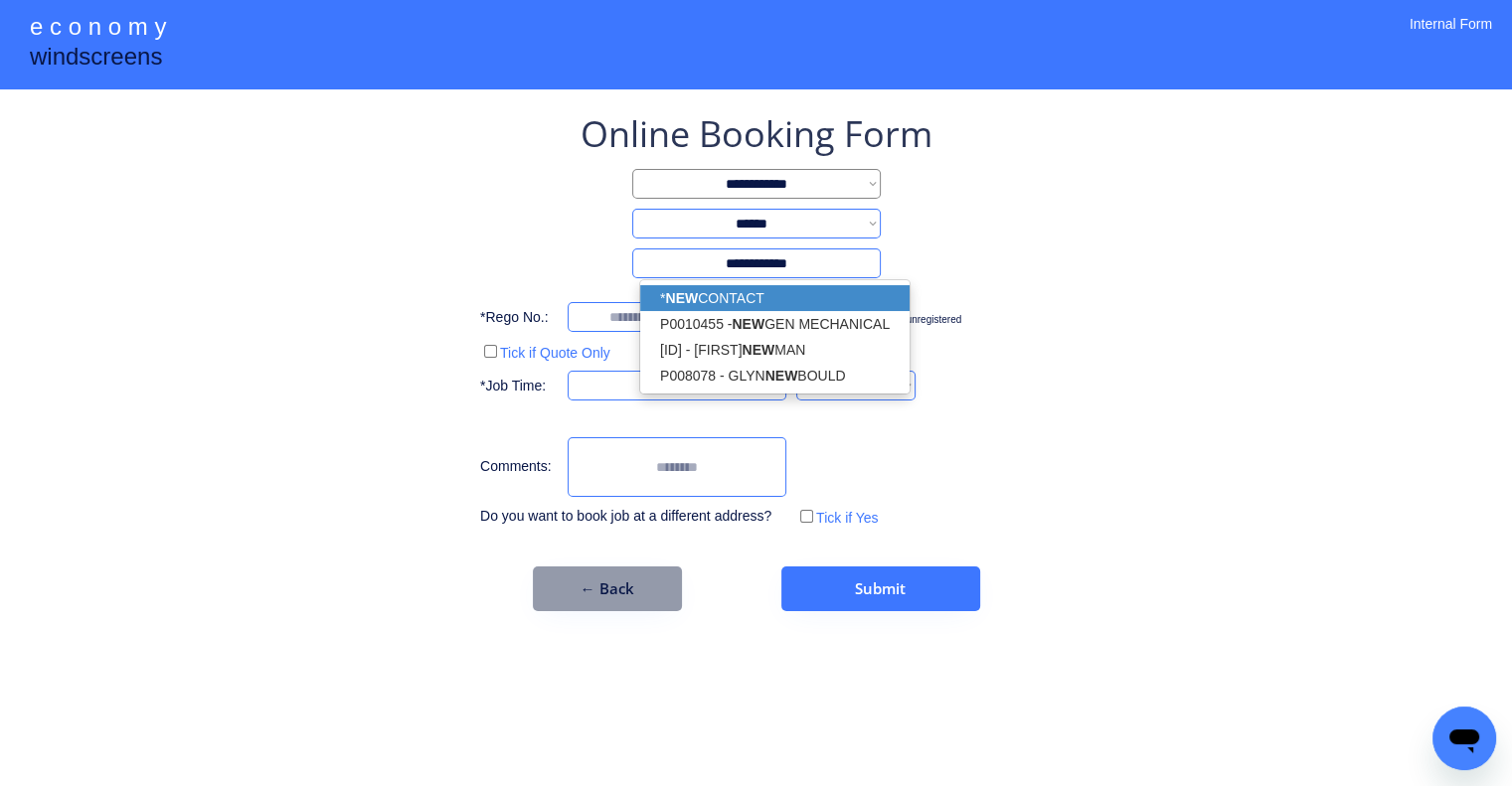 click on "**********" at bounding box center (756, 393) 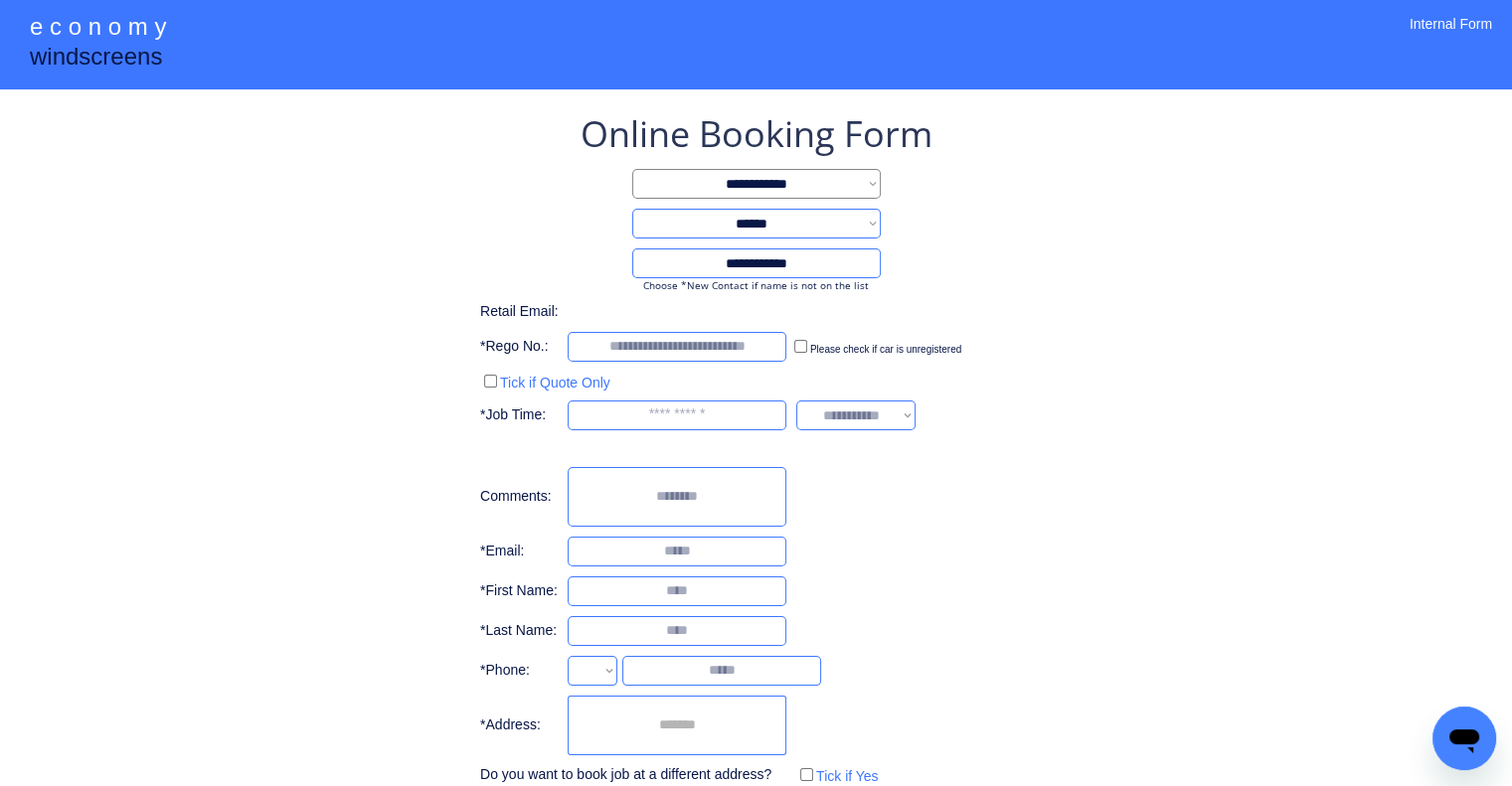select on "**********" 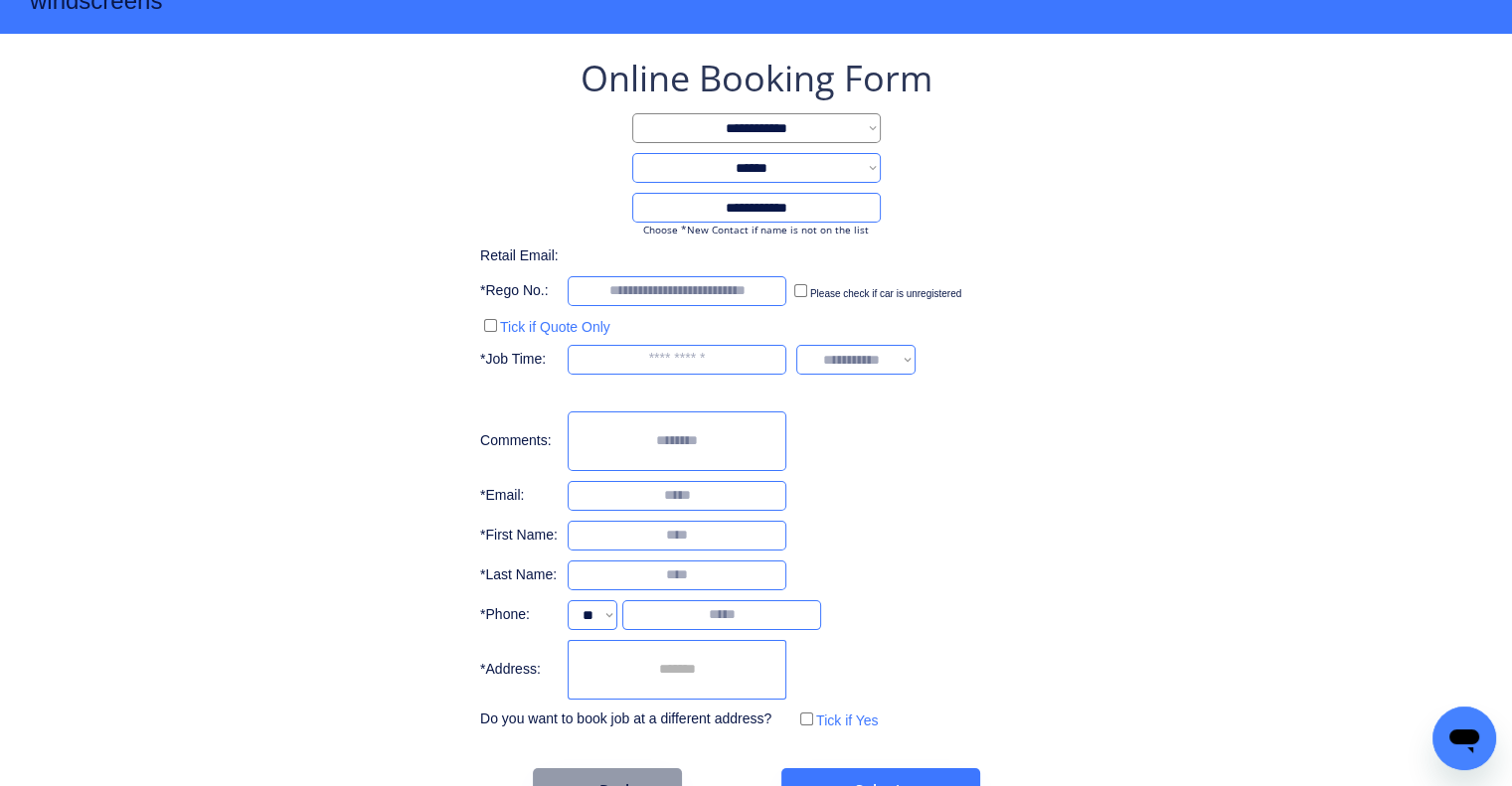 scroll, scrollTop: 112, scrollLeft: 0, axis: vertical 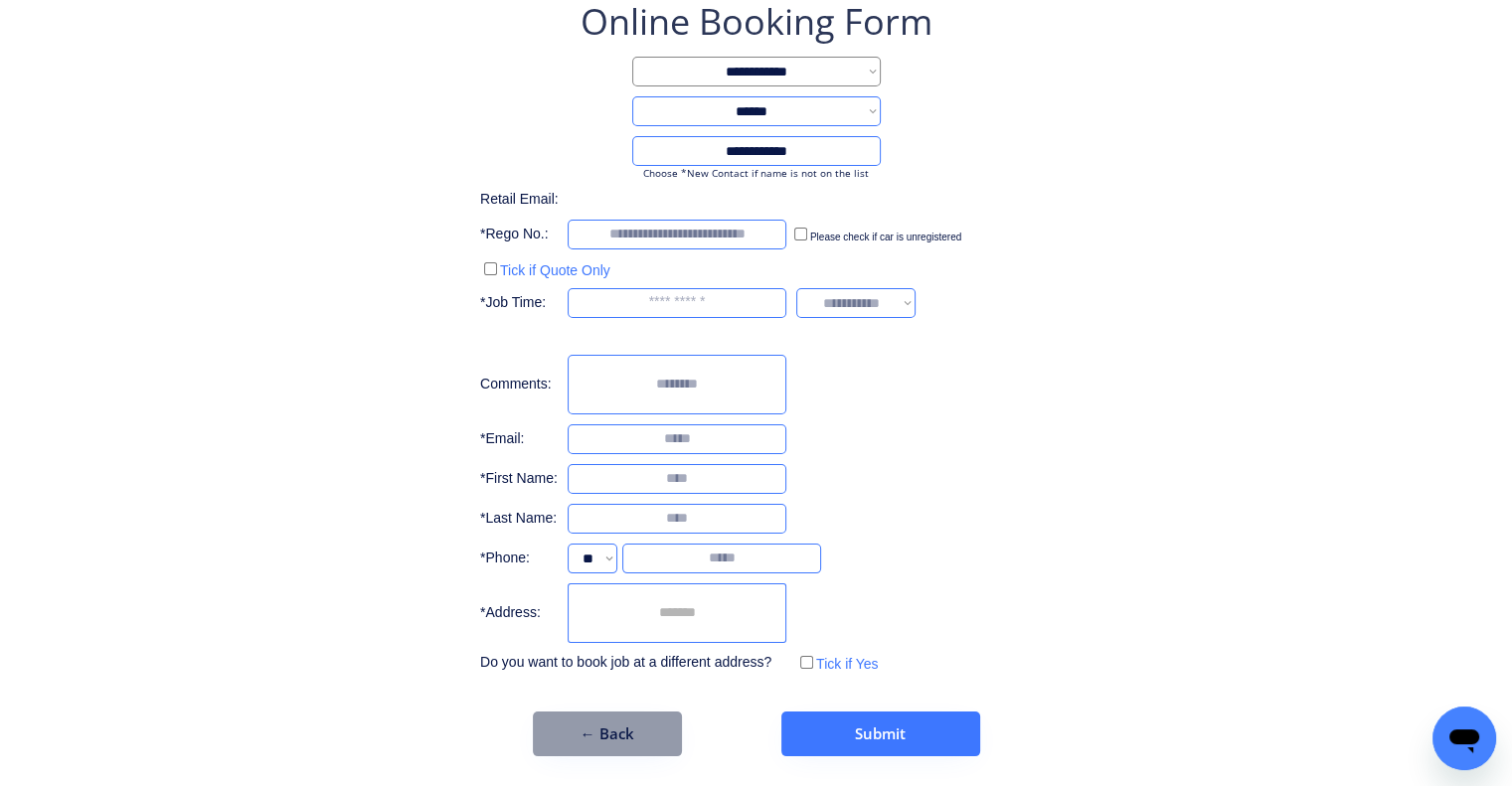 click at bounding box center (677, 613) 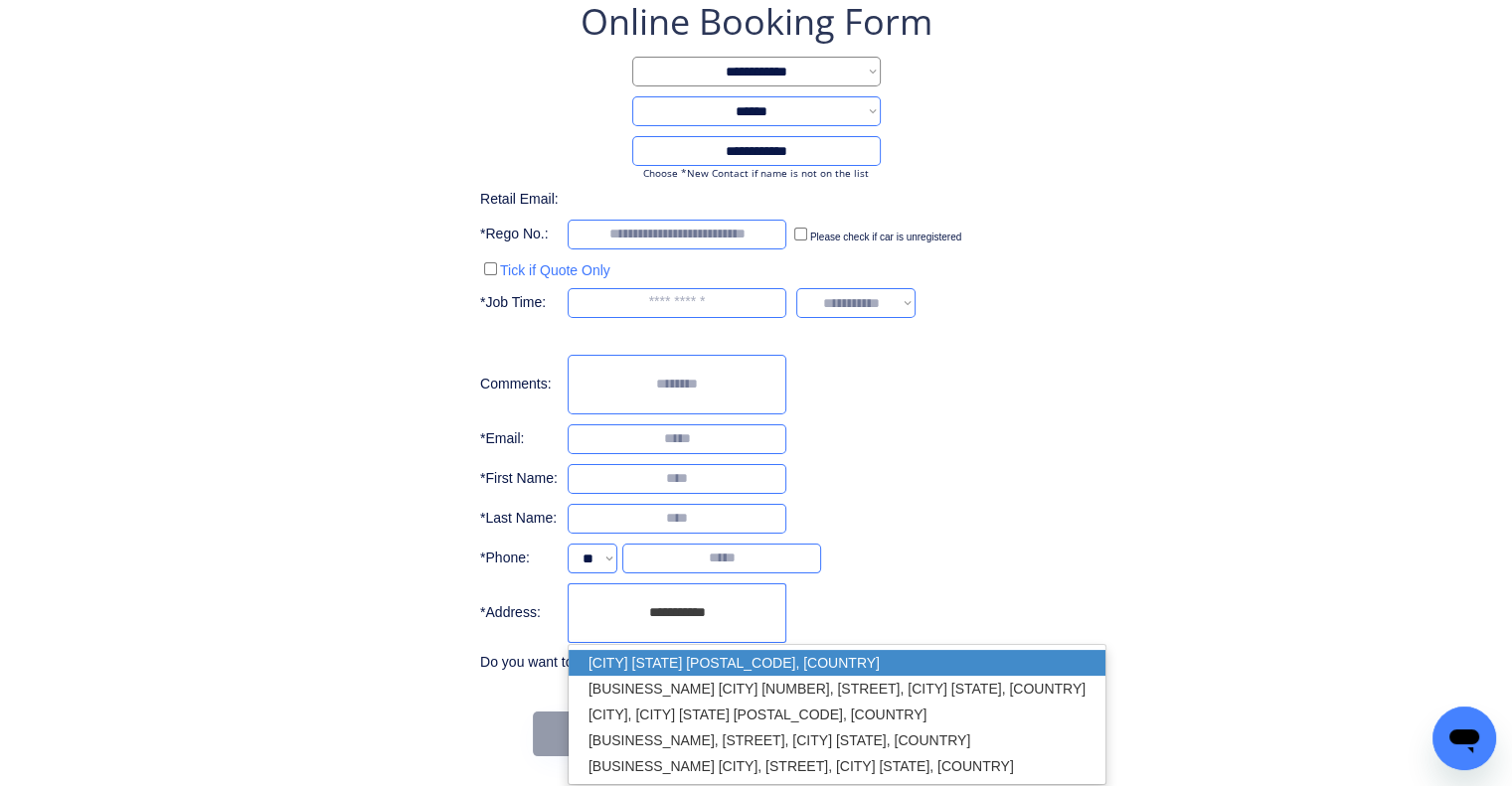 drag, startPoint x: 701, startPoint y: 651, endPoint x: 1208, endPoint y: 492, distance: 531.3473 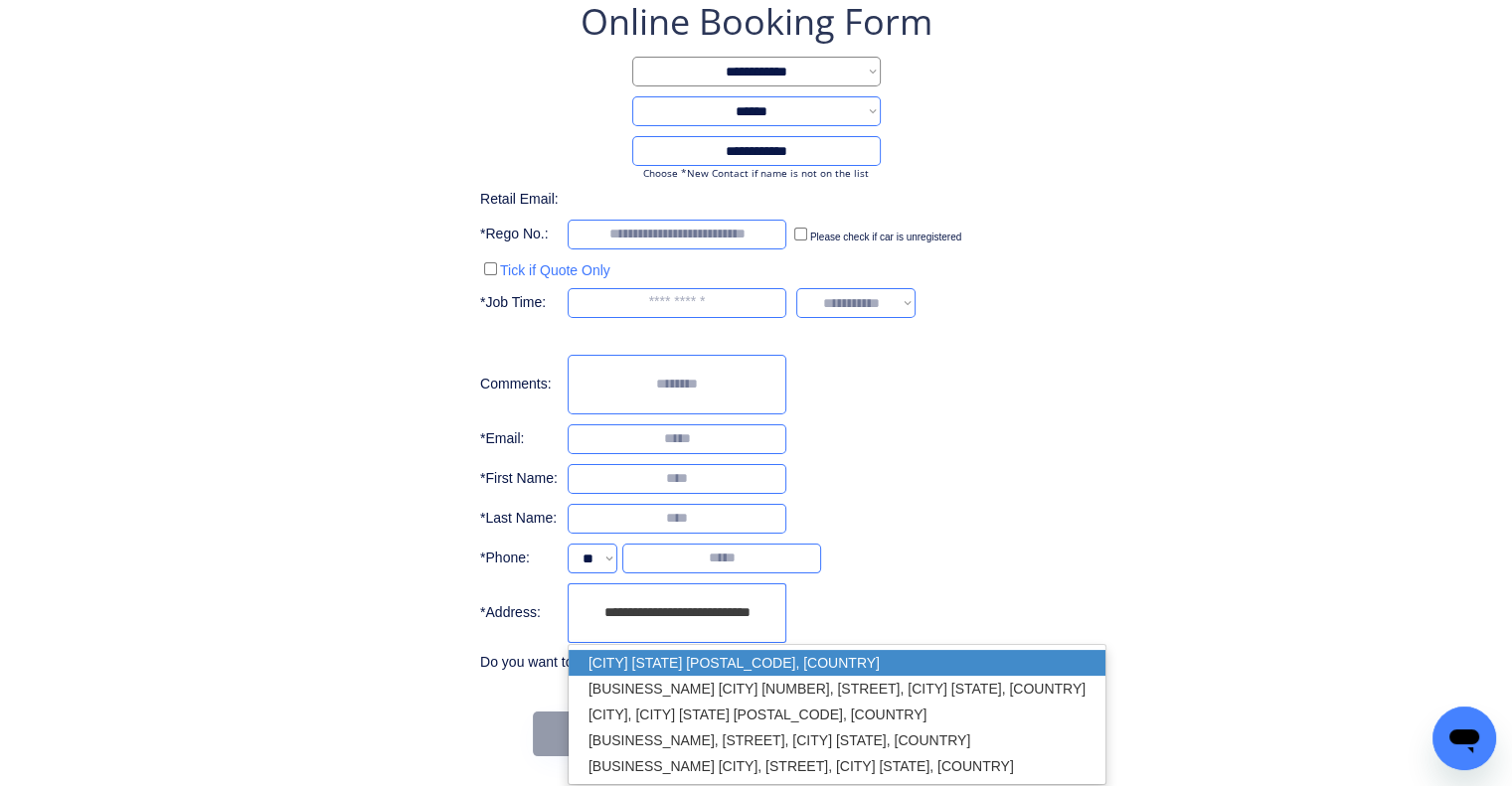 type on "**********" 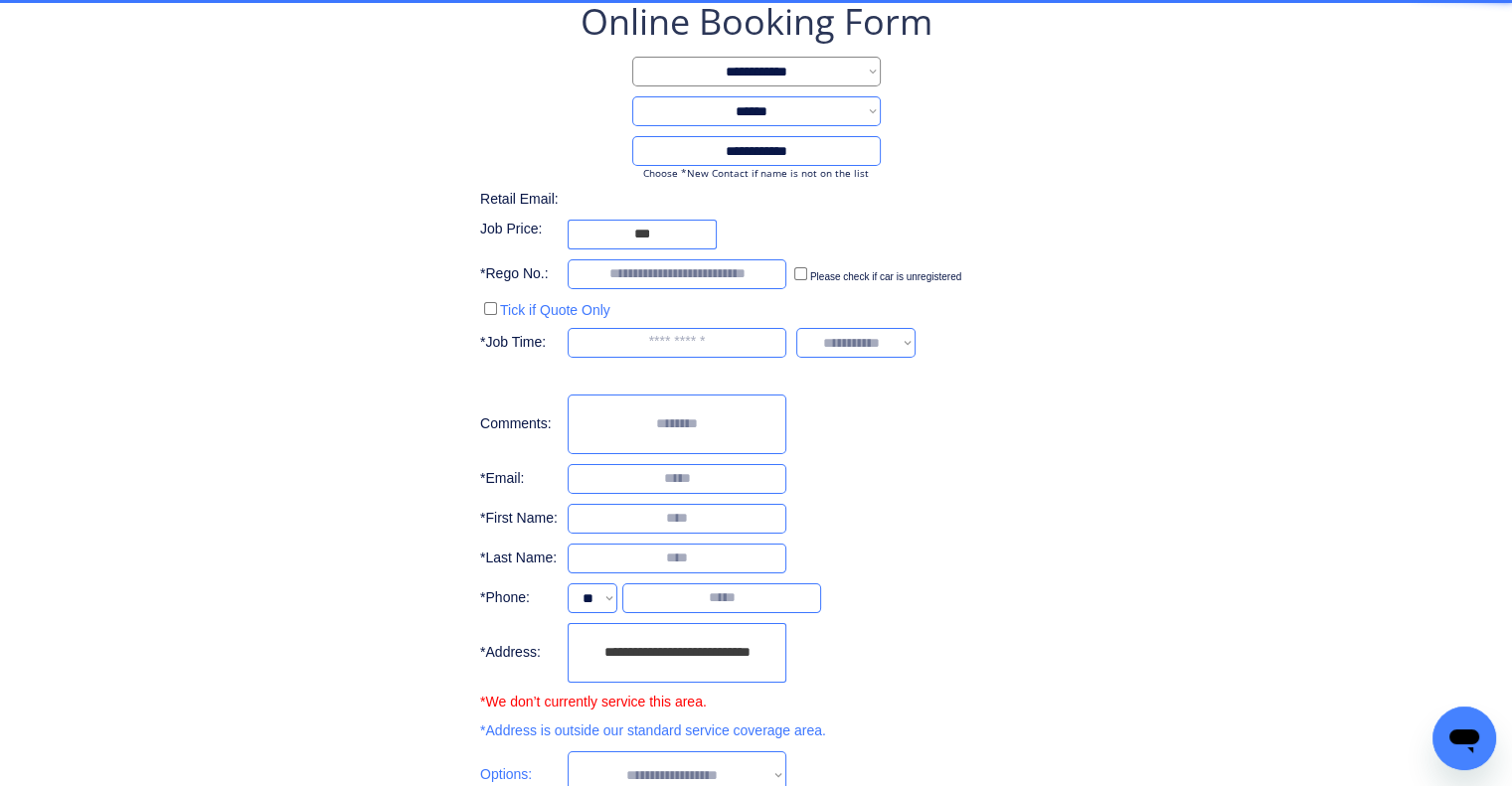 type 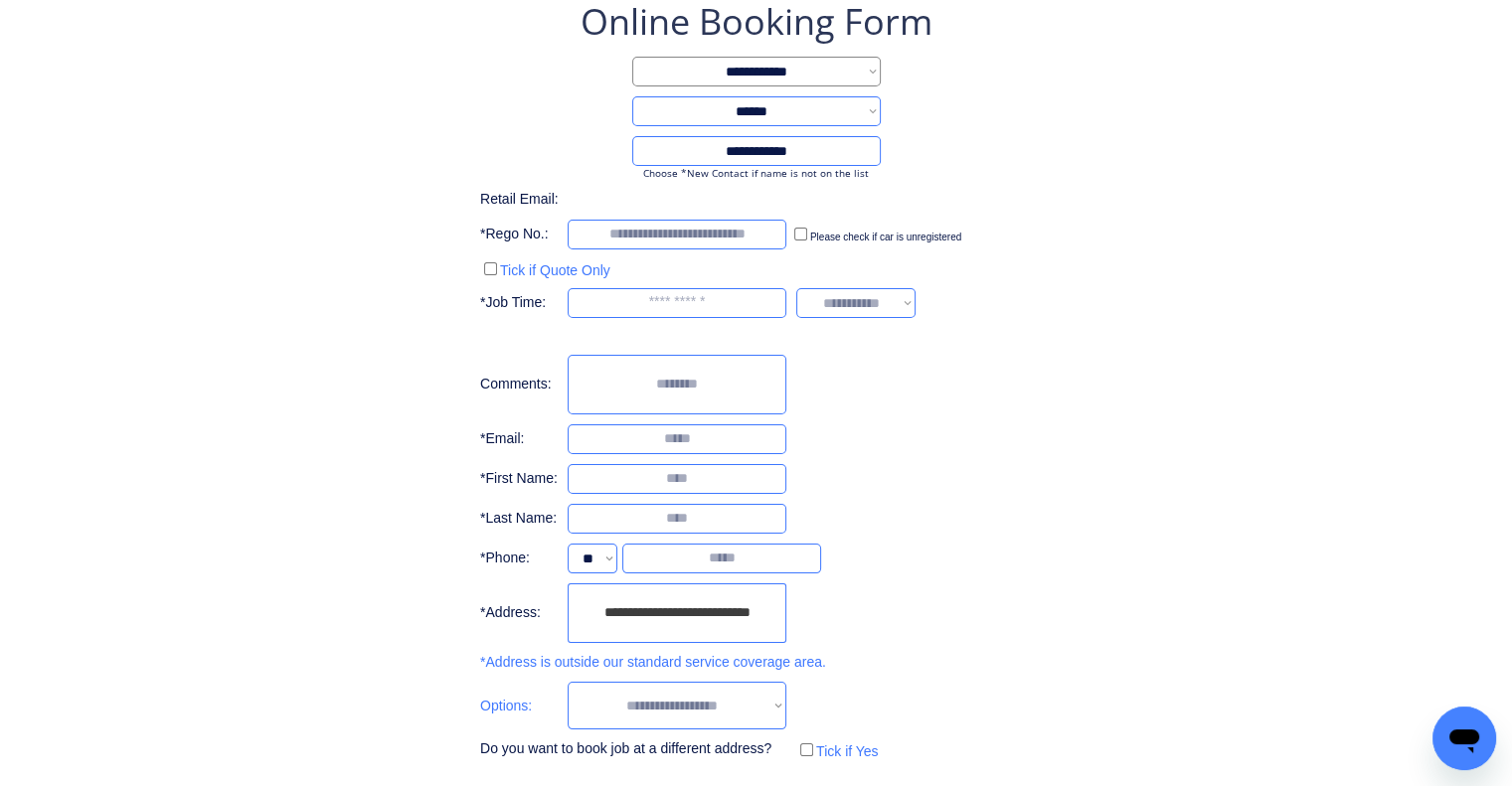 click on "**********" at bounding box center [677, 706] 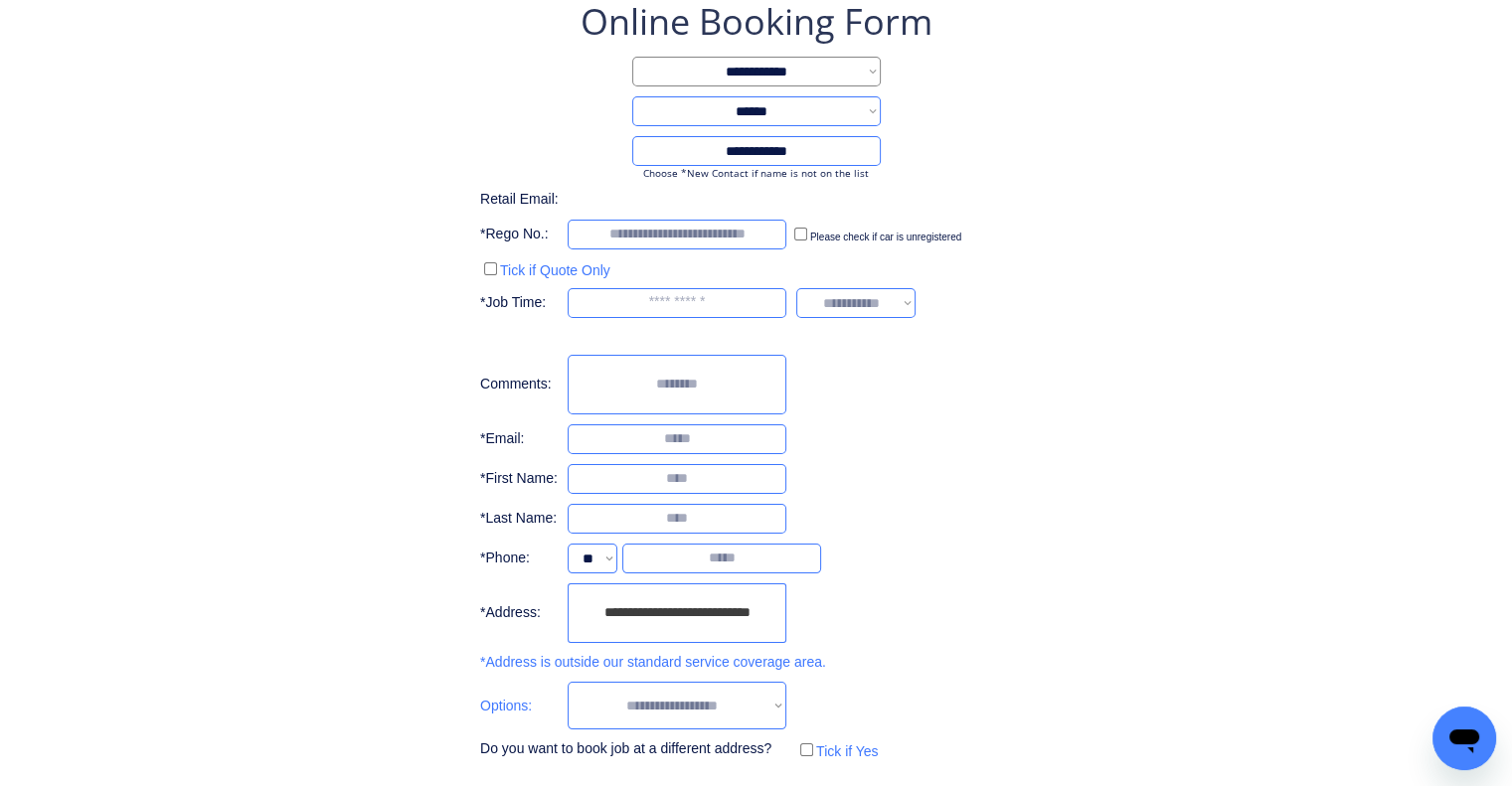 select on "**********" 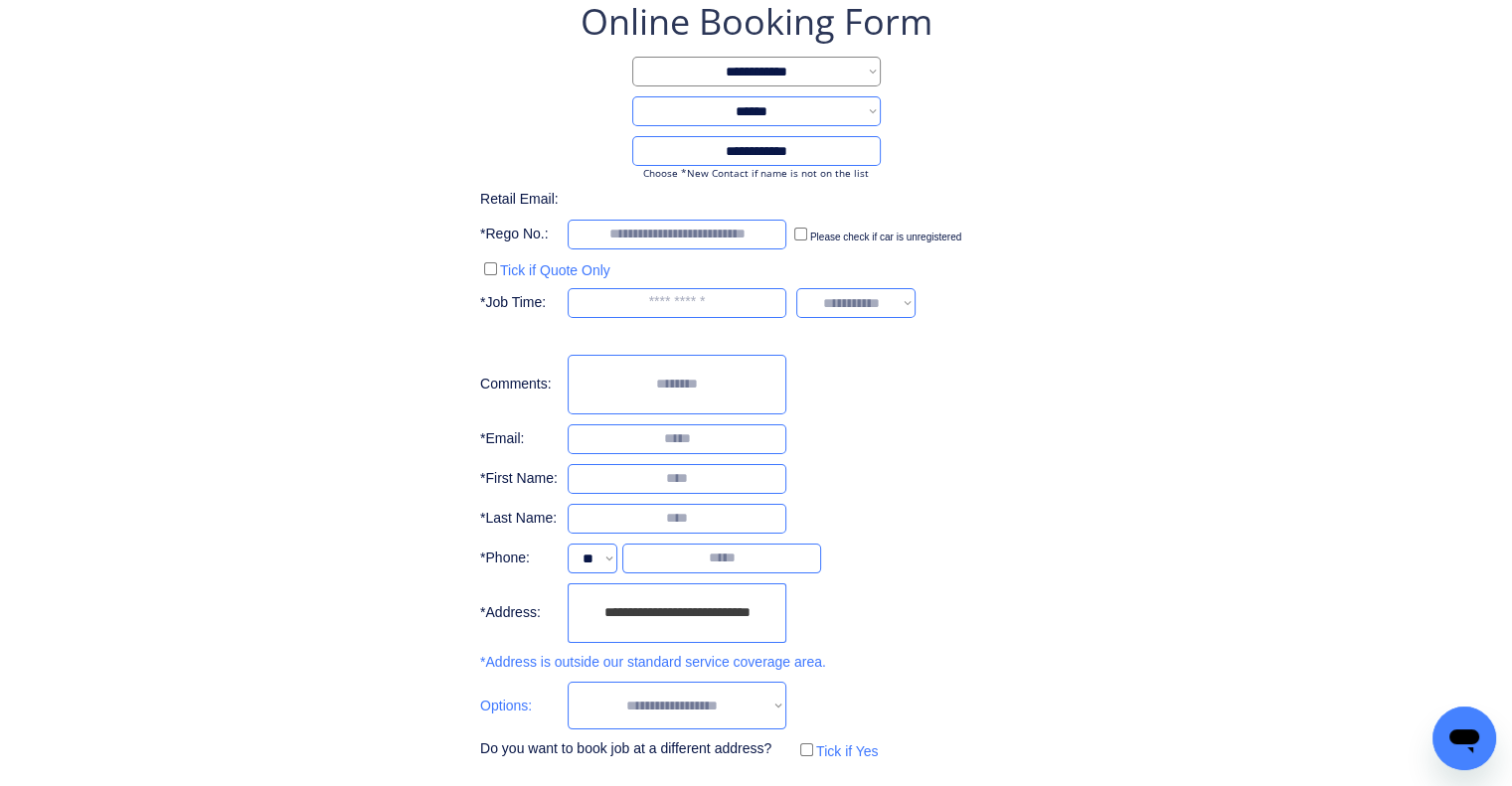 click on "**********" at bounding box center [677, 706] 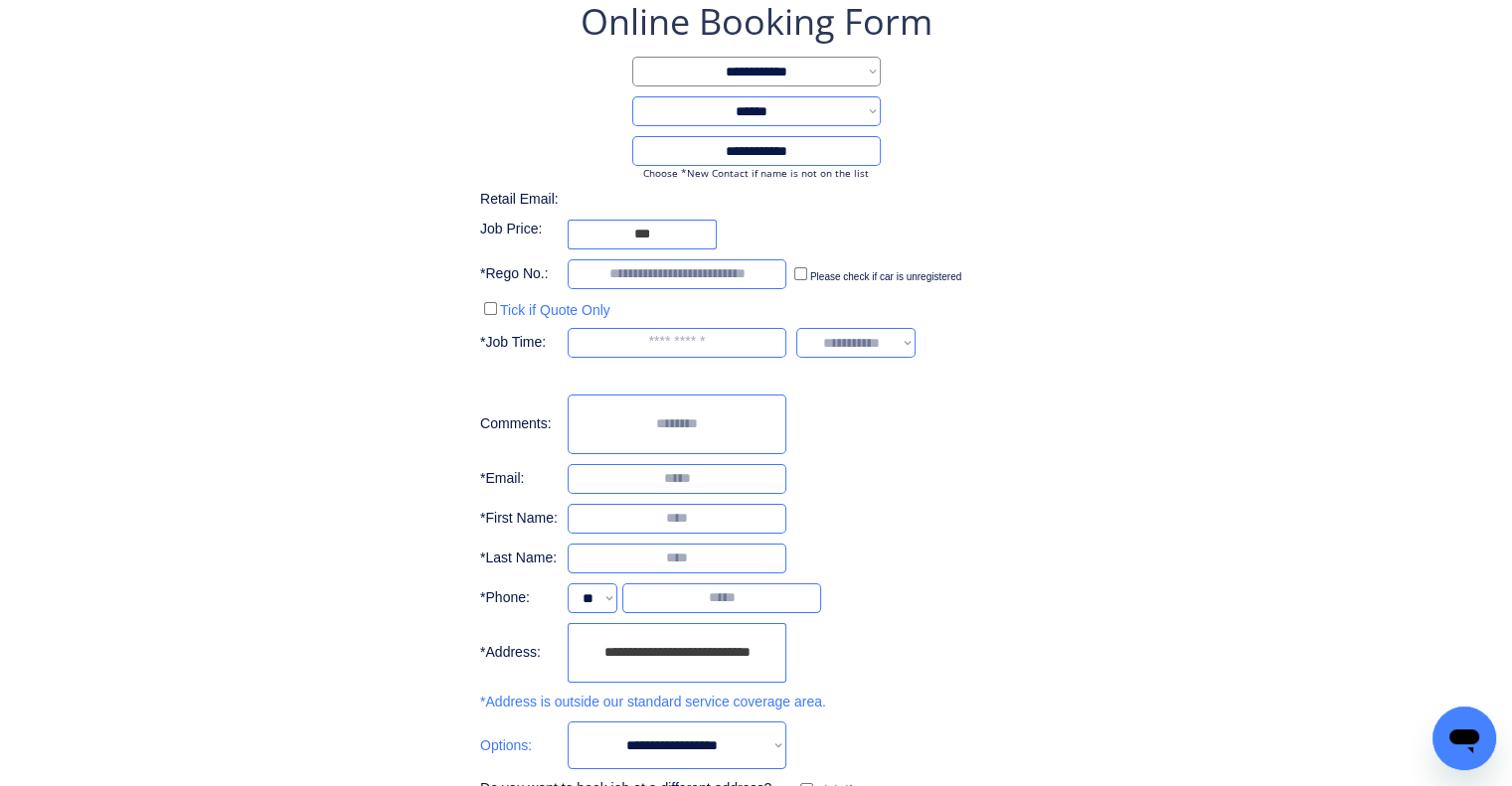 type on "***" 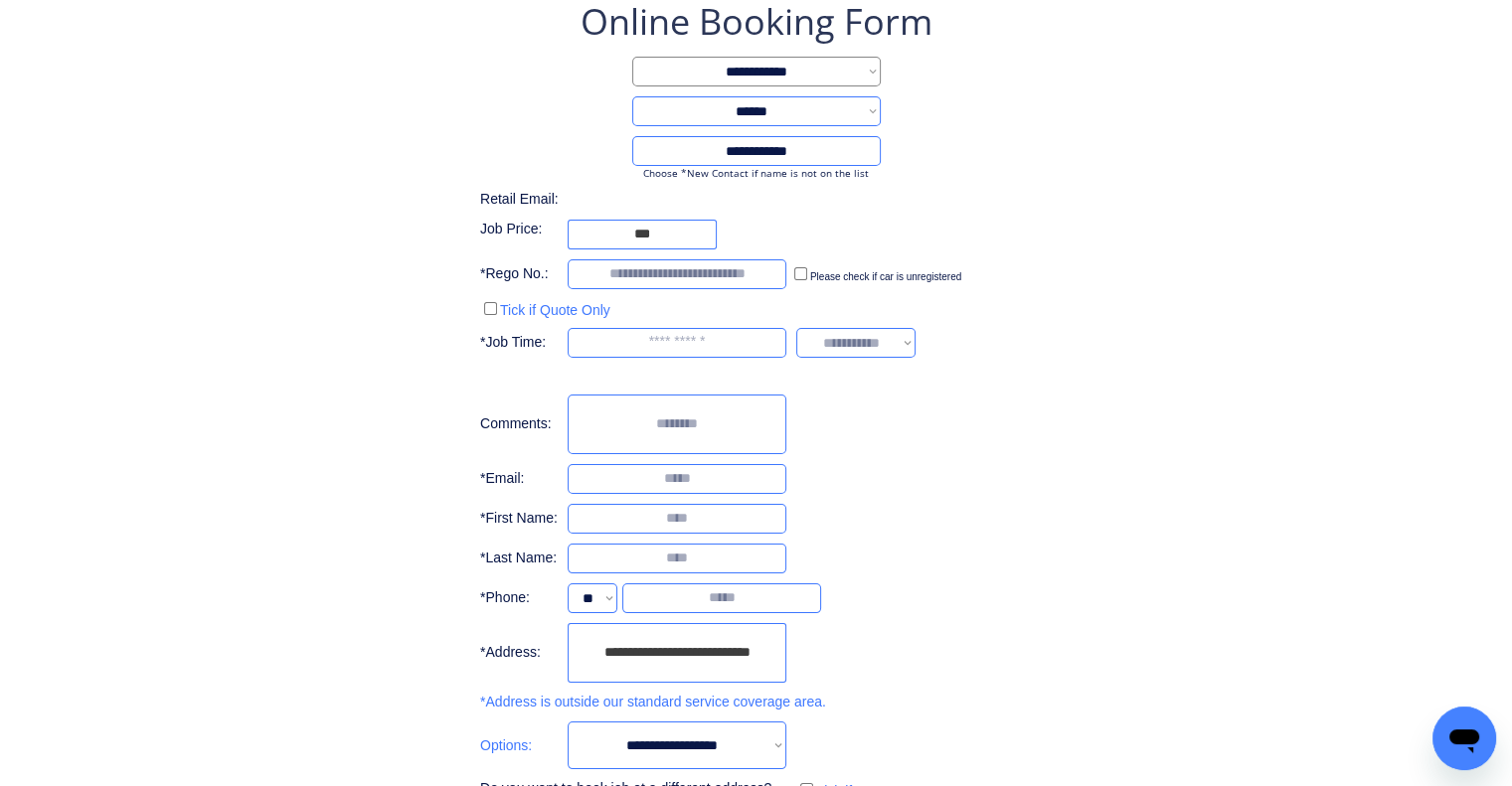 click on "**********" at bounding box center (756, 440) 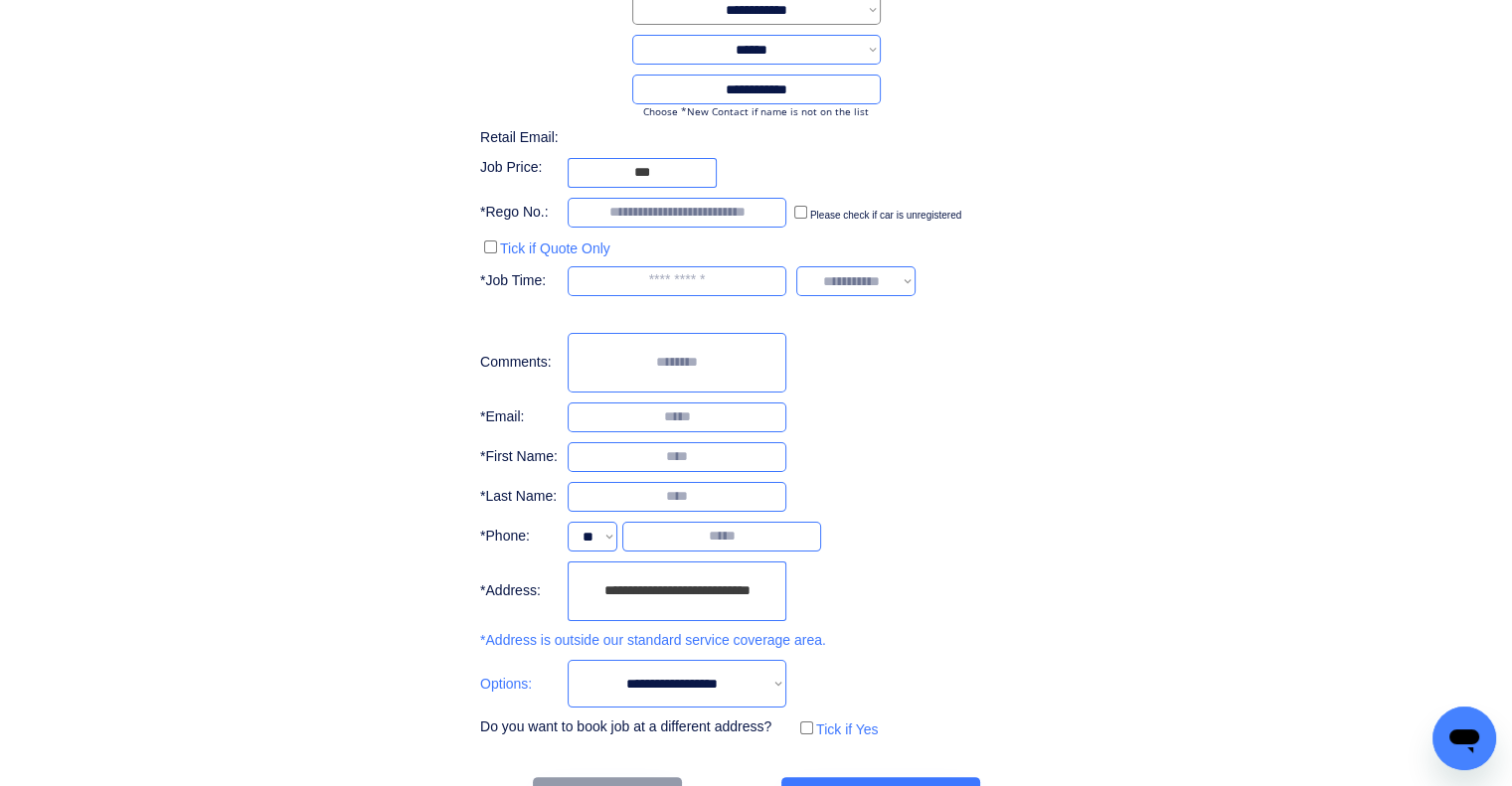 scroll, scrollTop: 238, scrollLeft: 0, axis: vertical 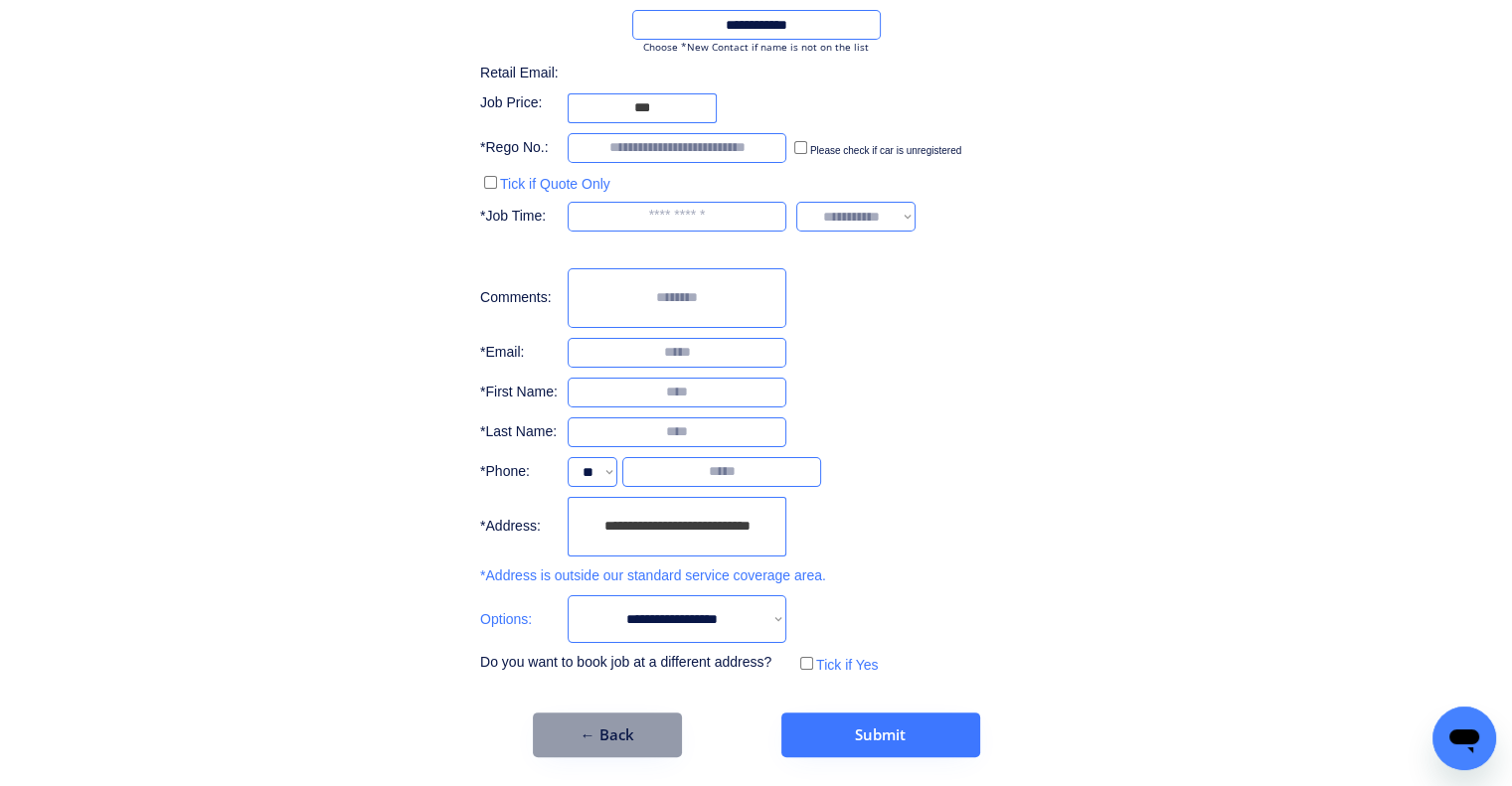 click on "**********" at bounding box center (756, 274) 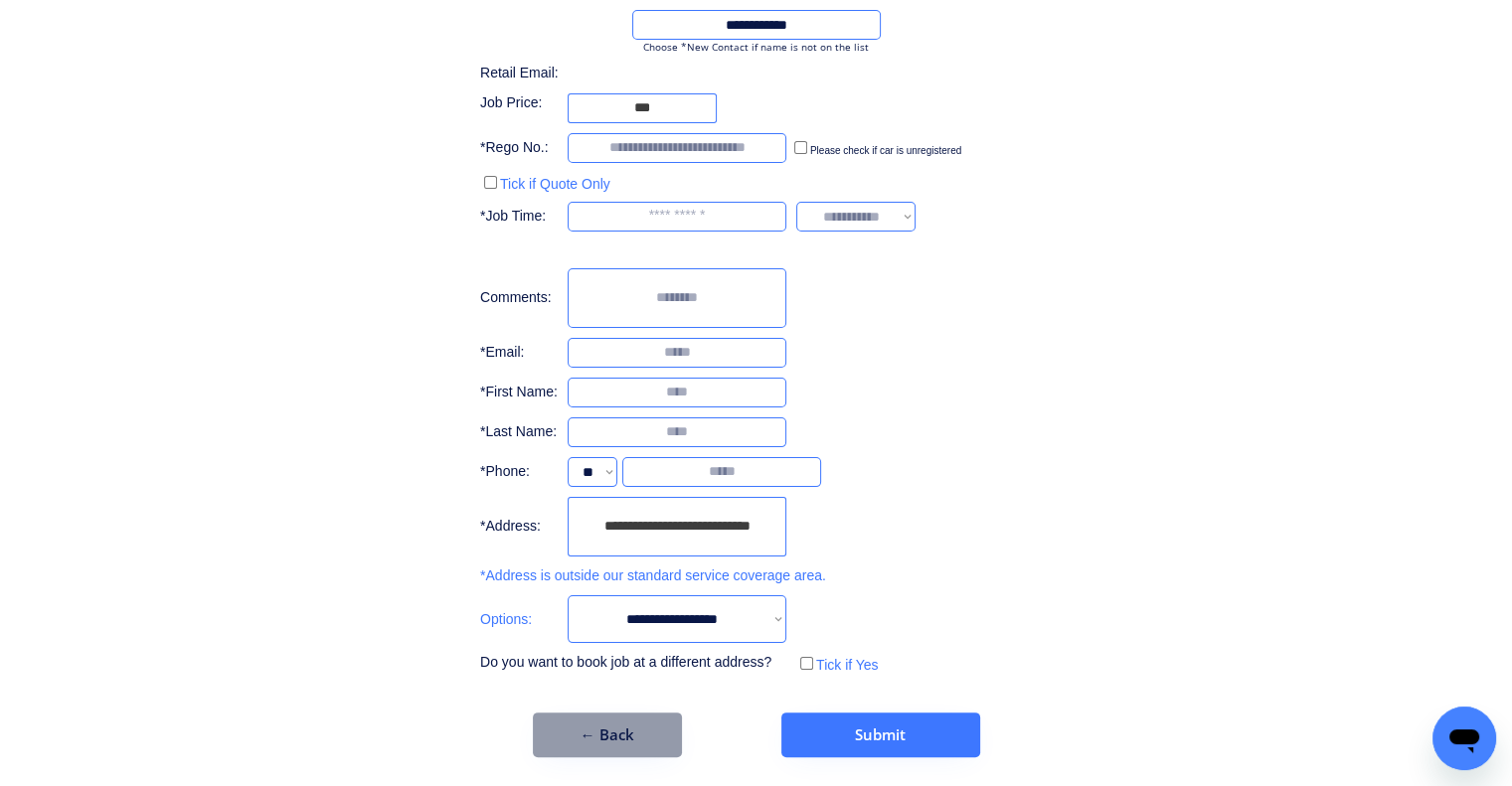 click on "**********" at bounding box center [677, 619] 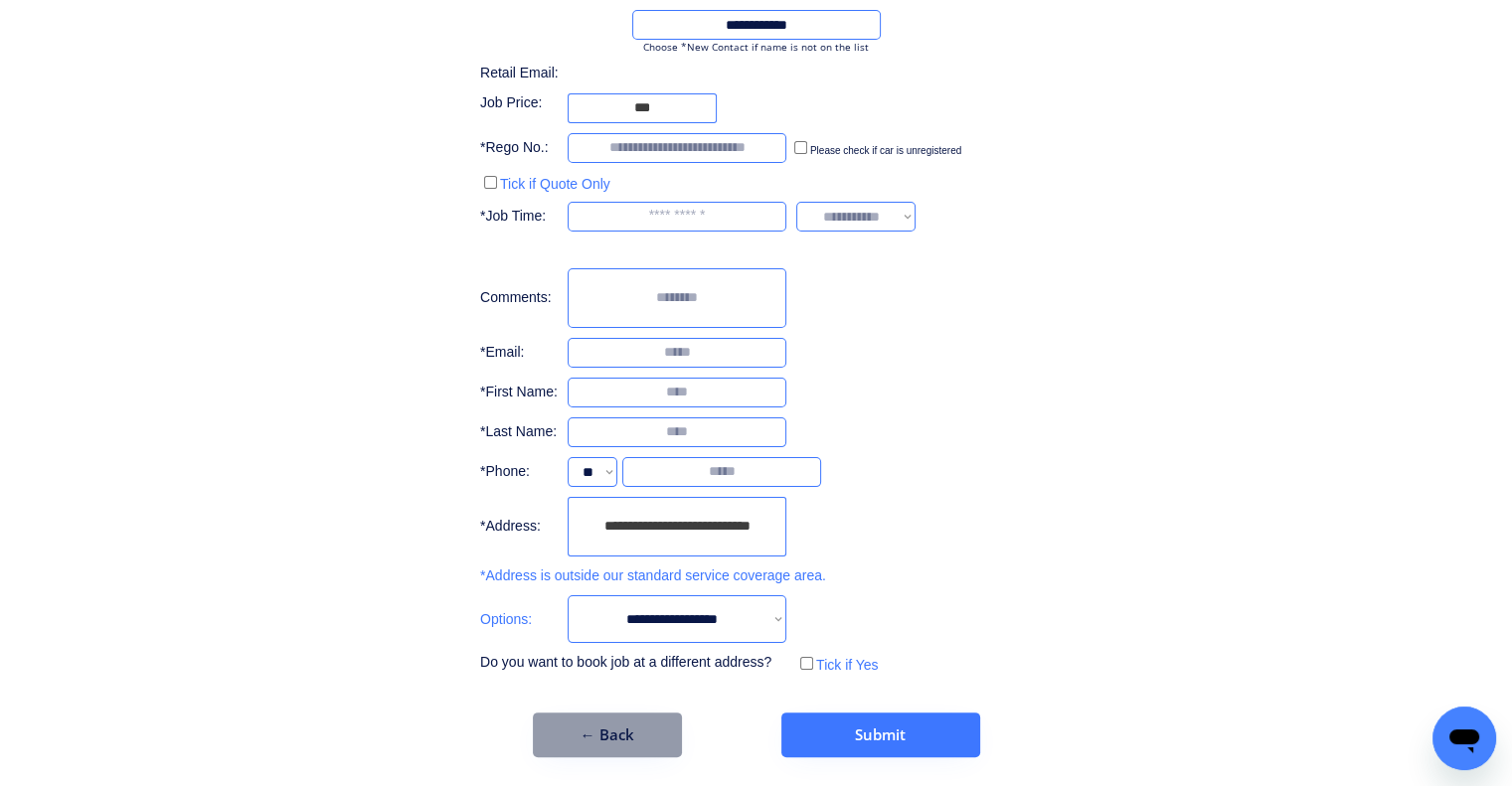 click on "**********" at bounding box center (756, 274) 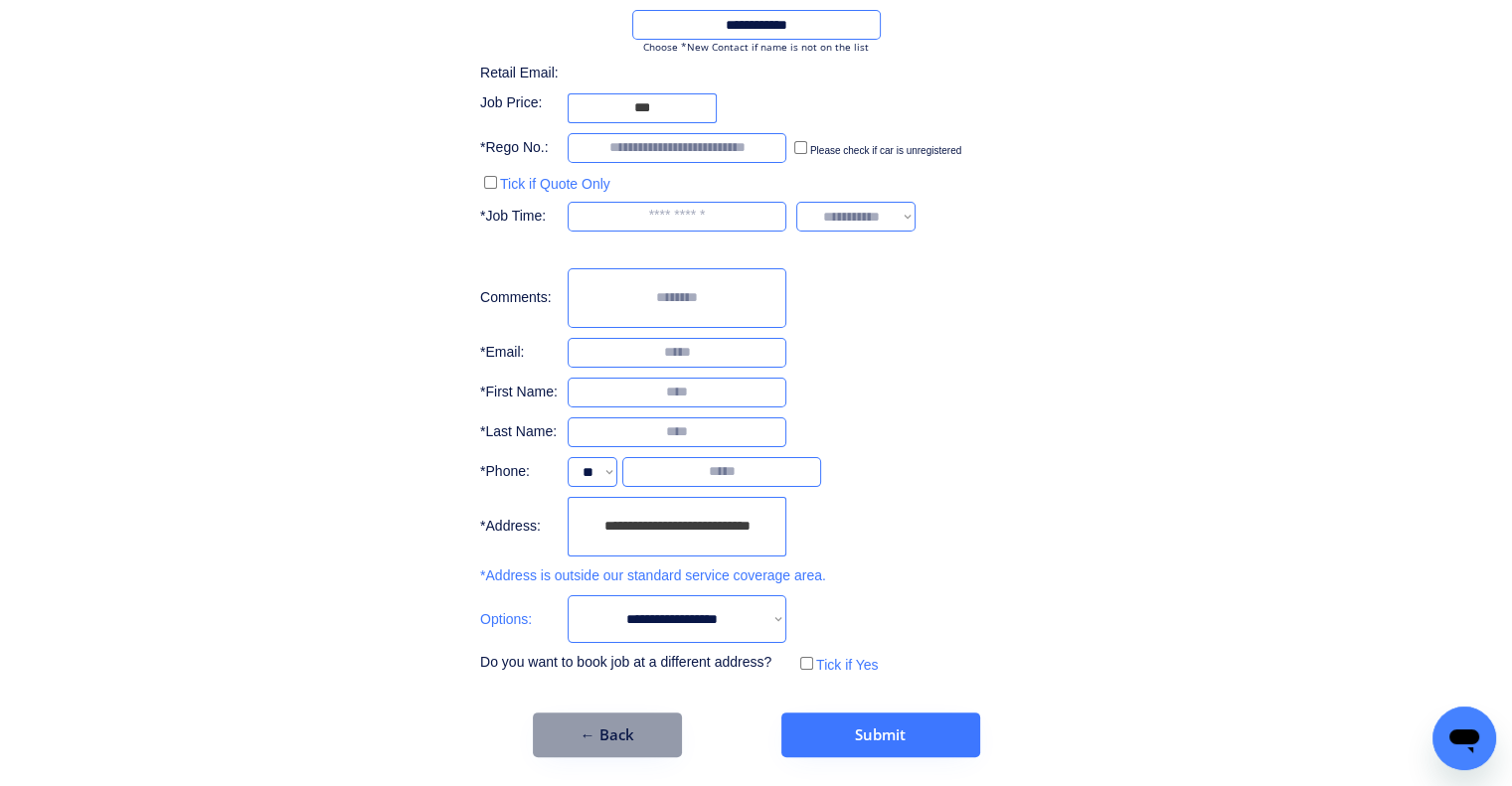 click on "**********" at bounding box center [756, 314] 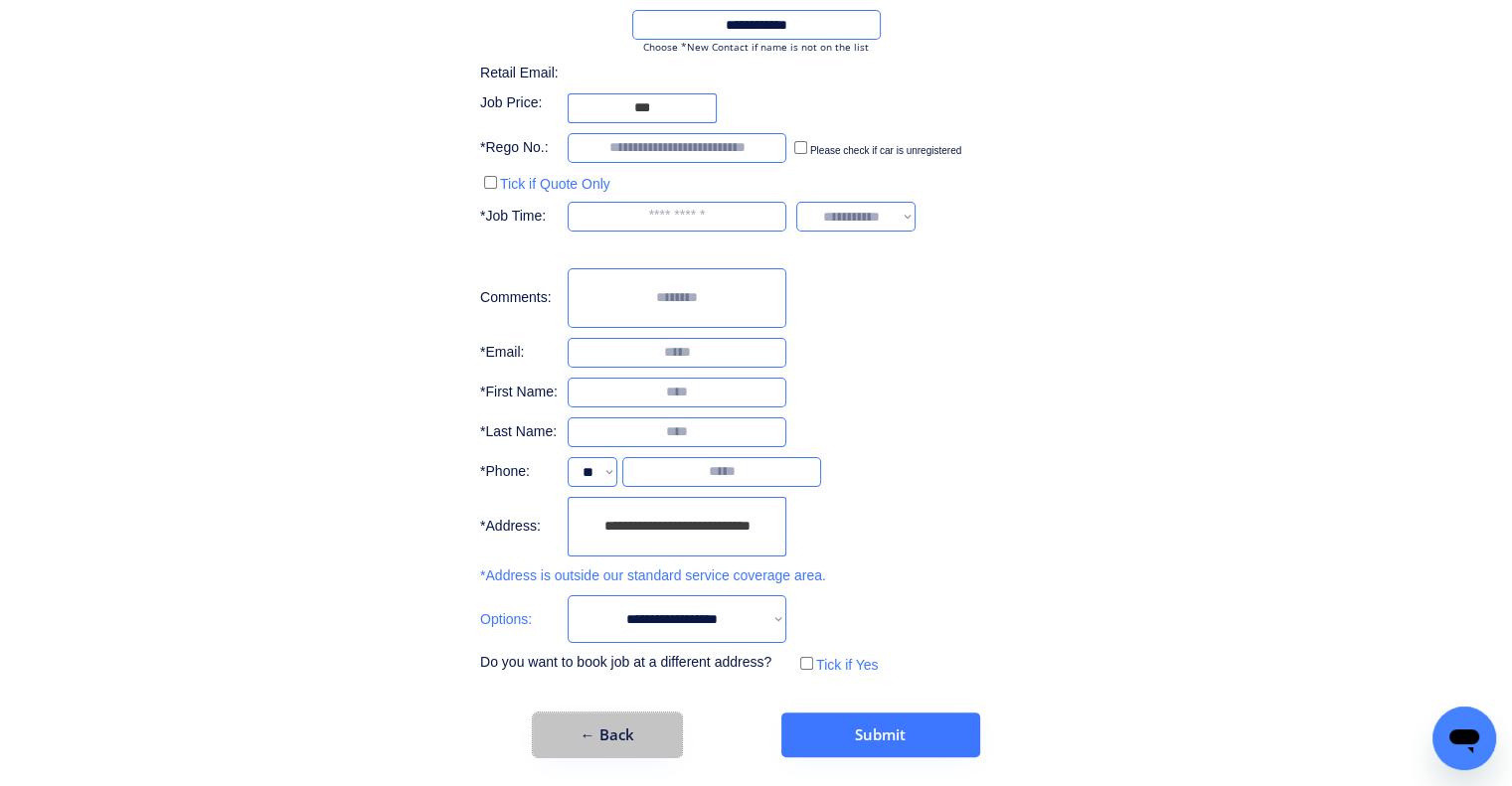 click on "←   Back" at bounding box center (607, 734) 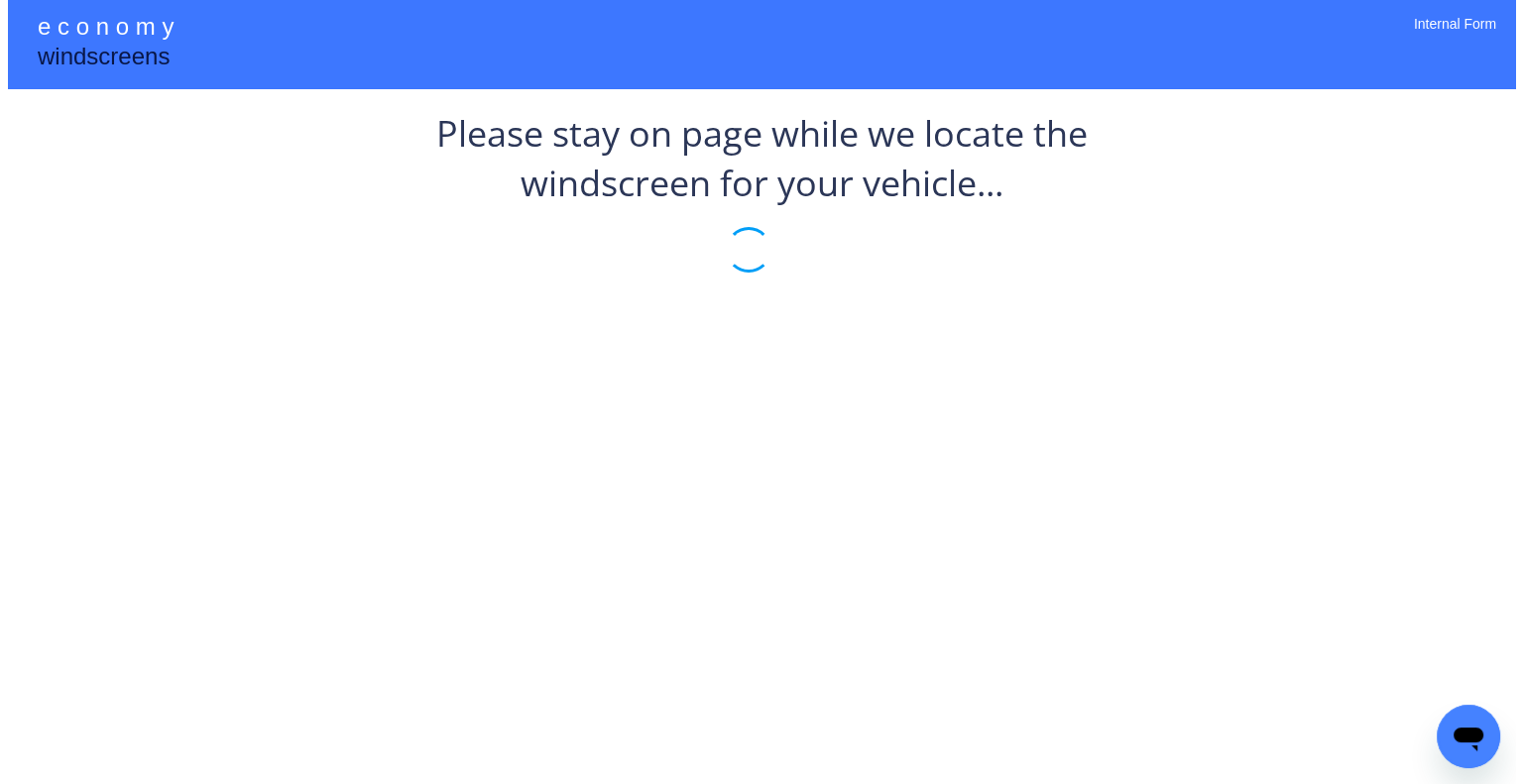 scroll, scrollTop: 0, scrollLeft: 0, axis: both 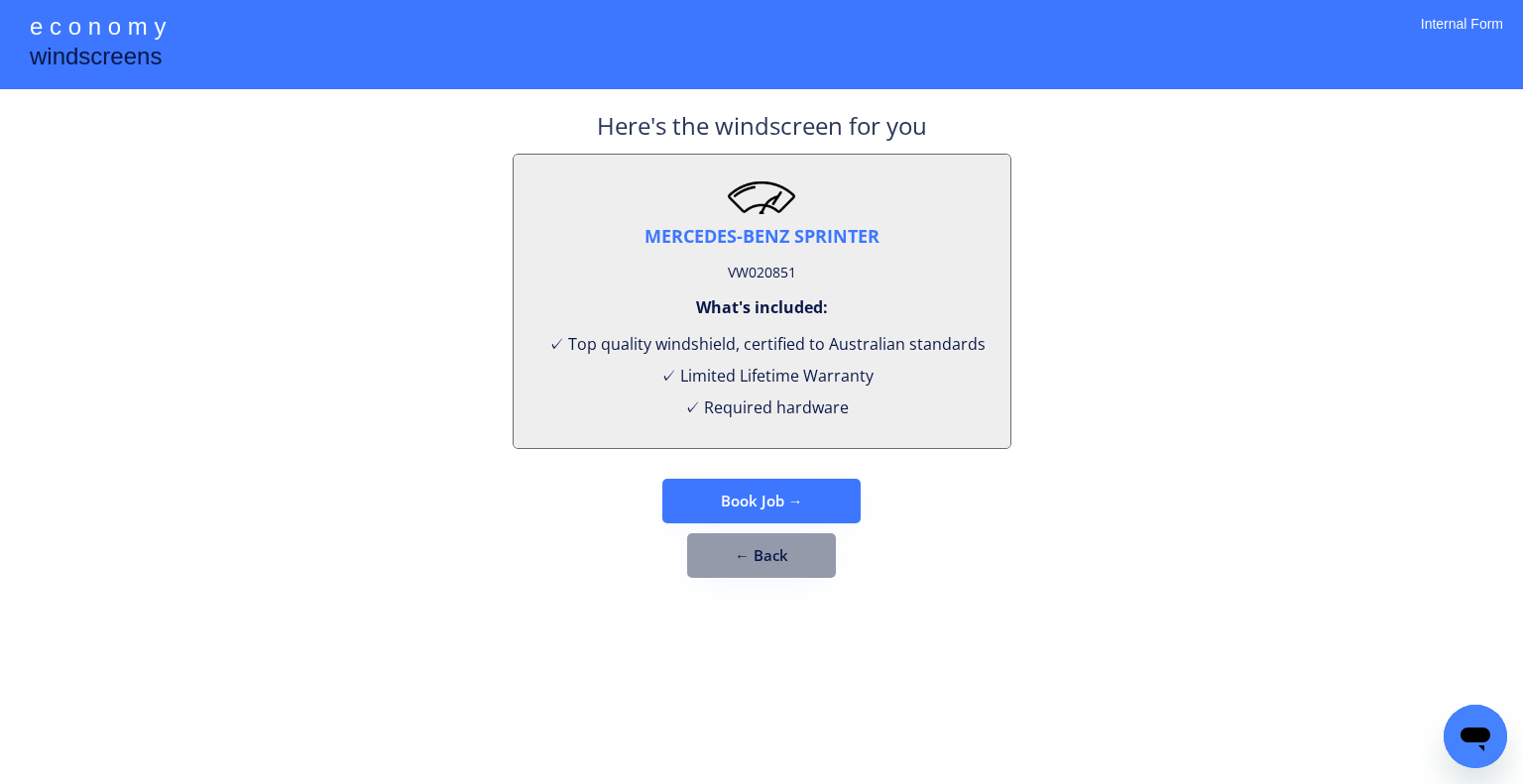 click on "**********" at bounding box center [762, 392] 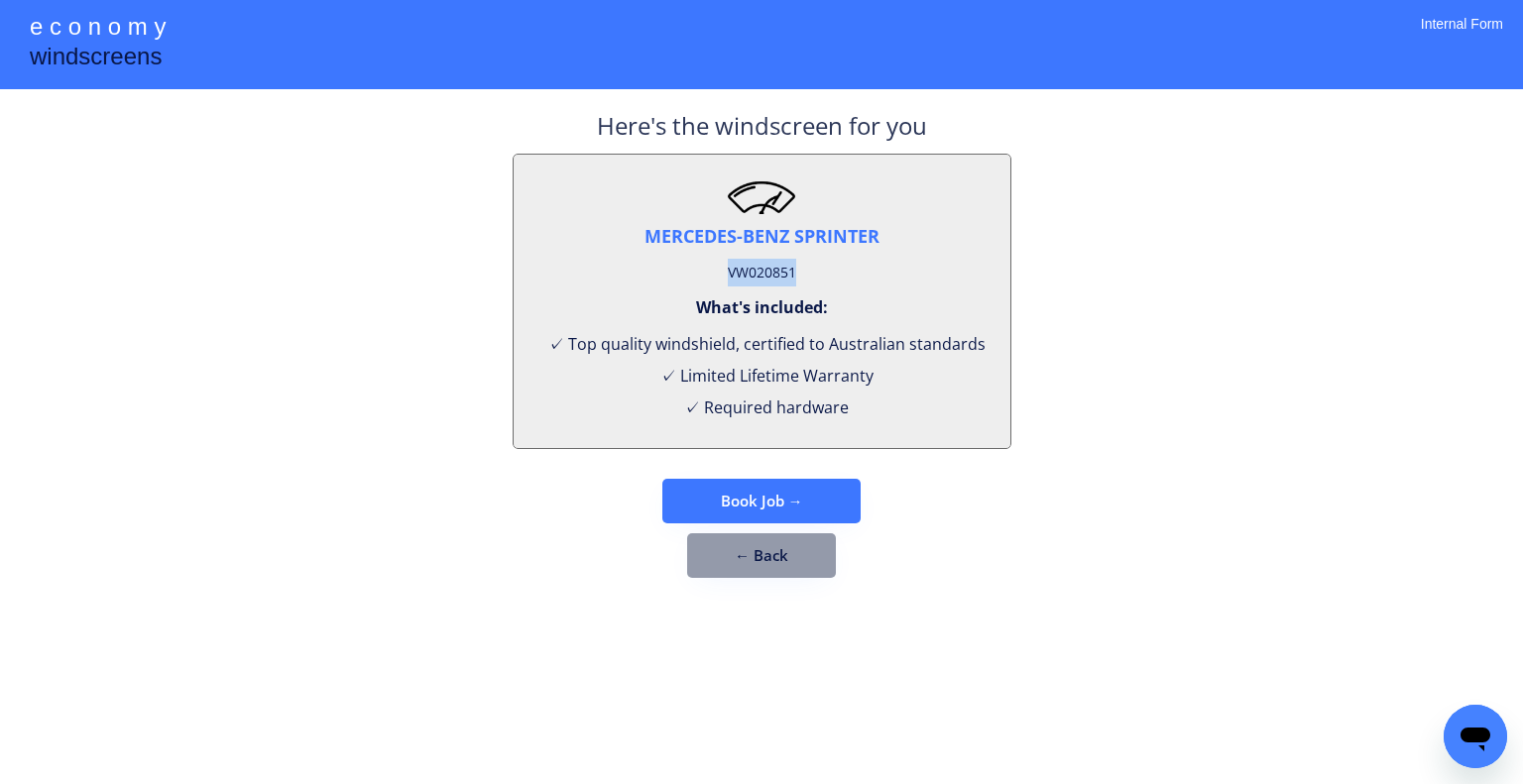 click on "VW020851" at bounding box center (762, 273) 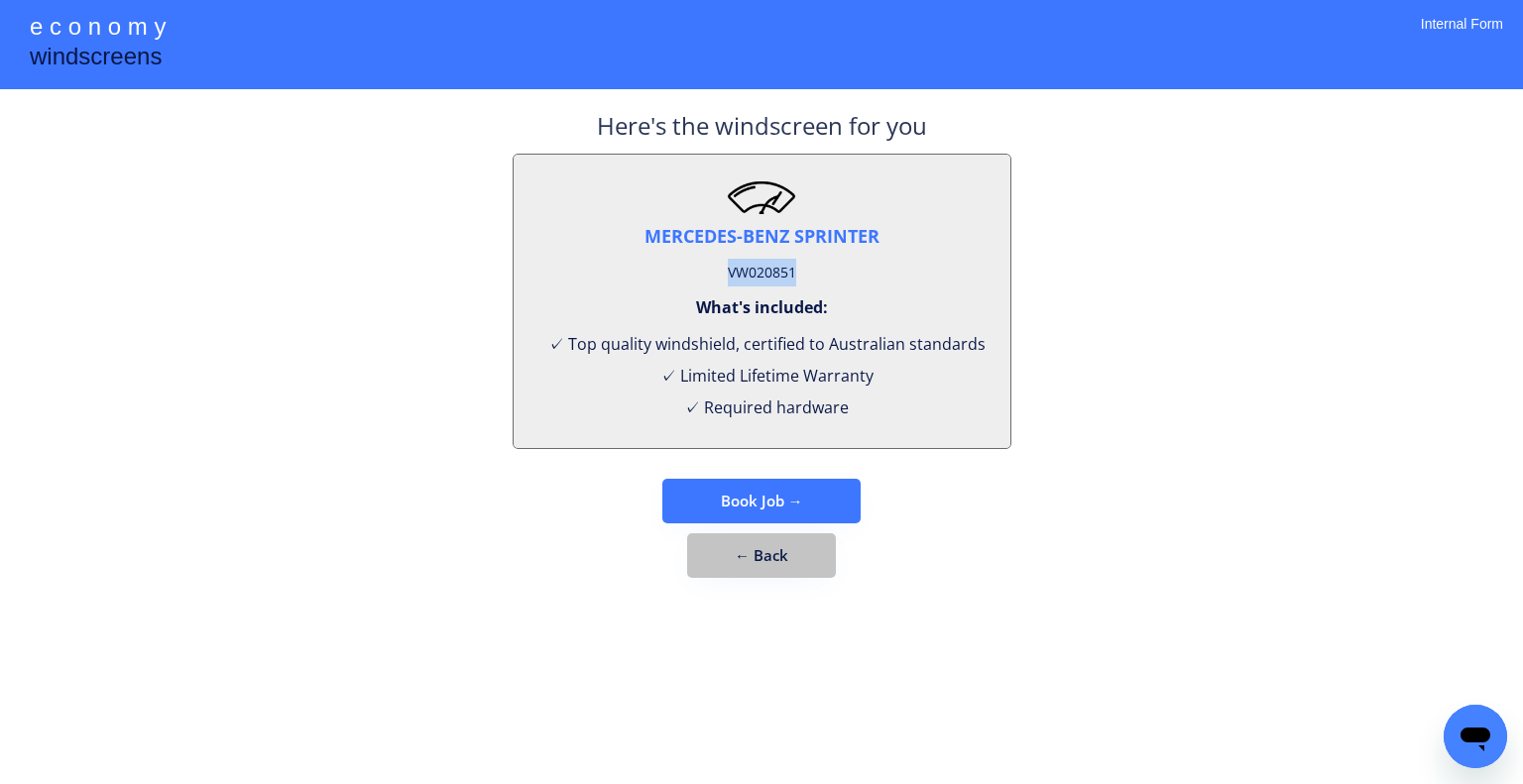 click on "←   Back" at bounding box center [762, 555] 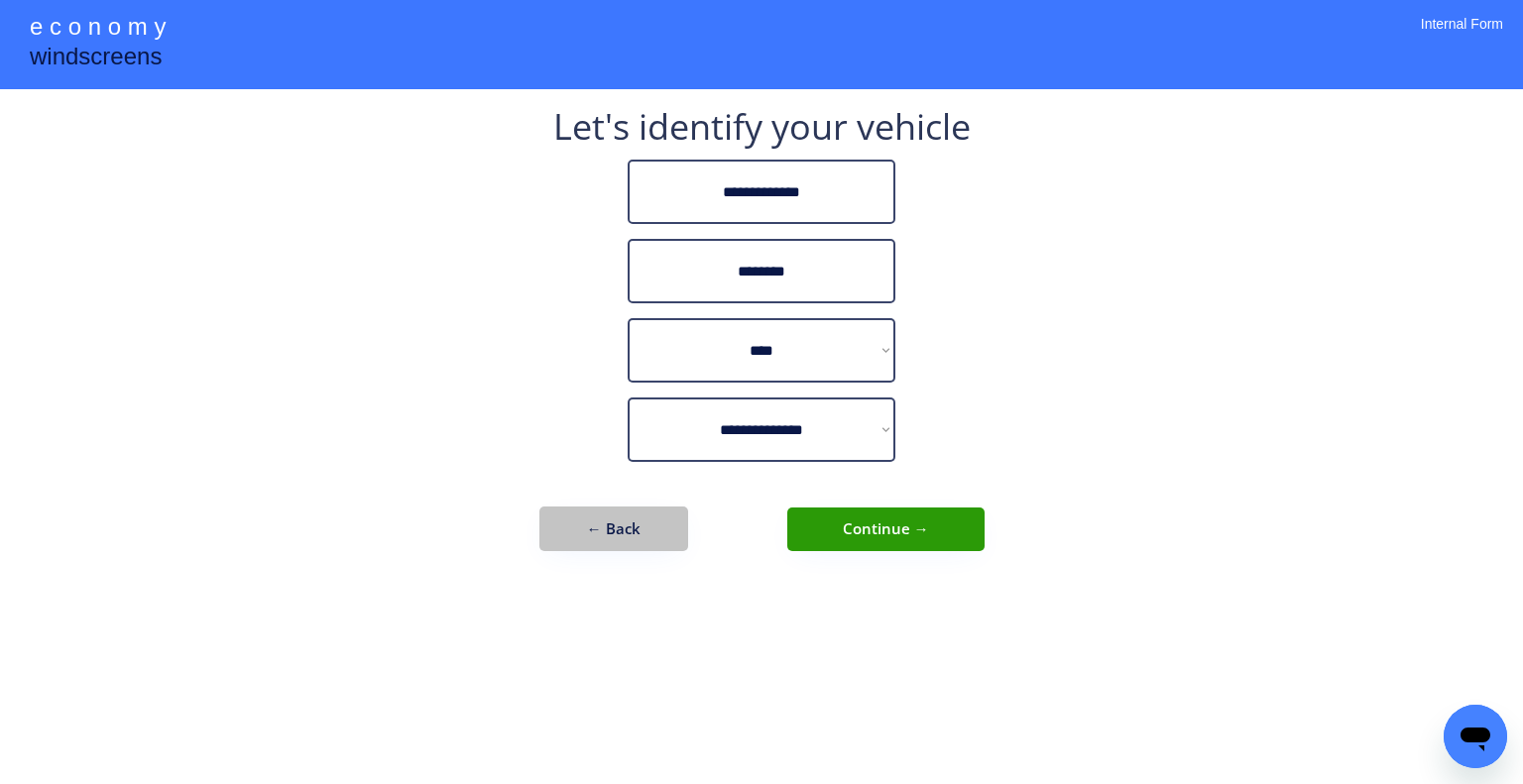 click on "←   Back" at bounding box center [614, 528] 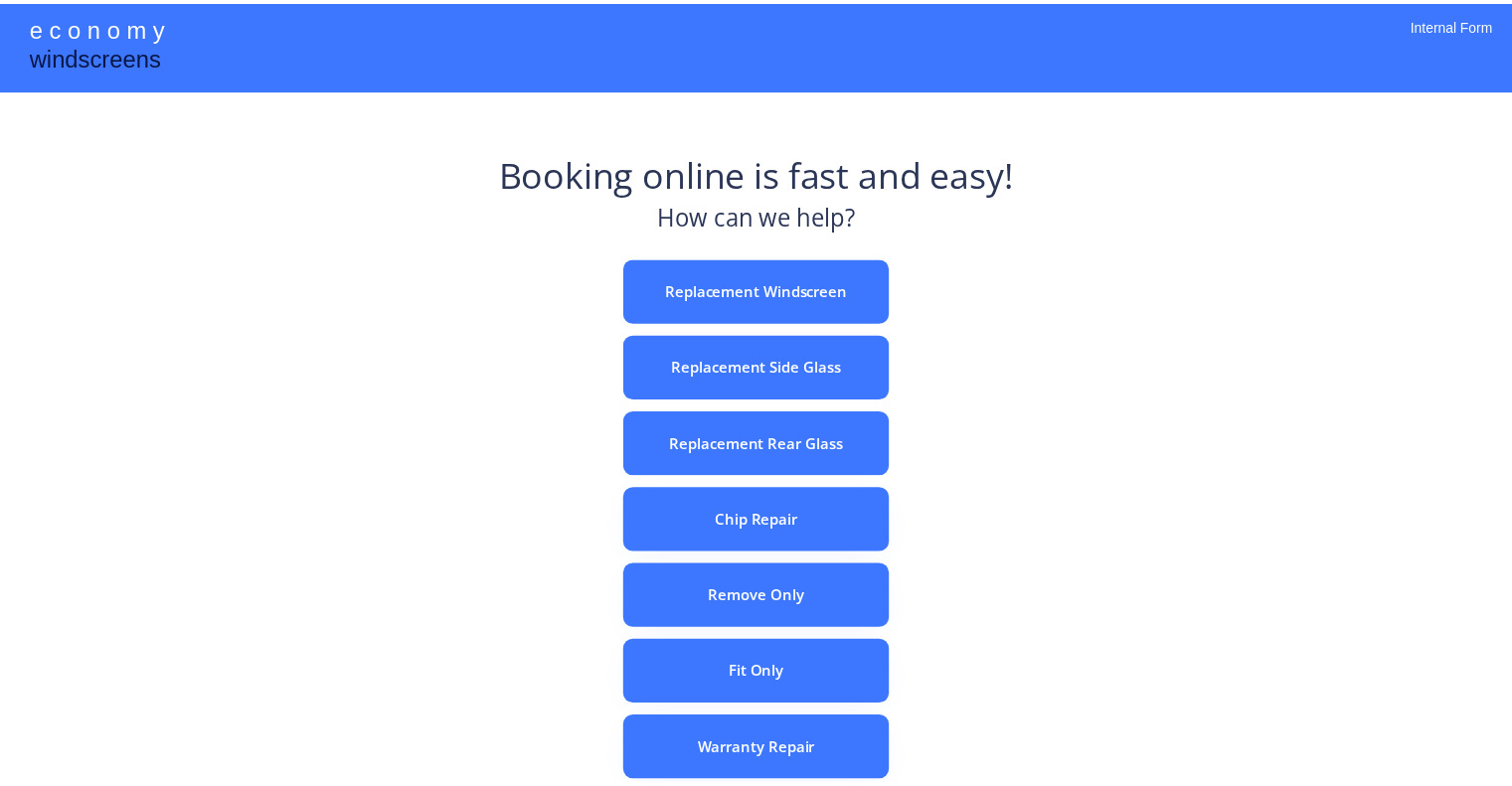 scroll, scrollTop: 0, scrollLeft: 0, axis: both 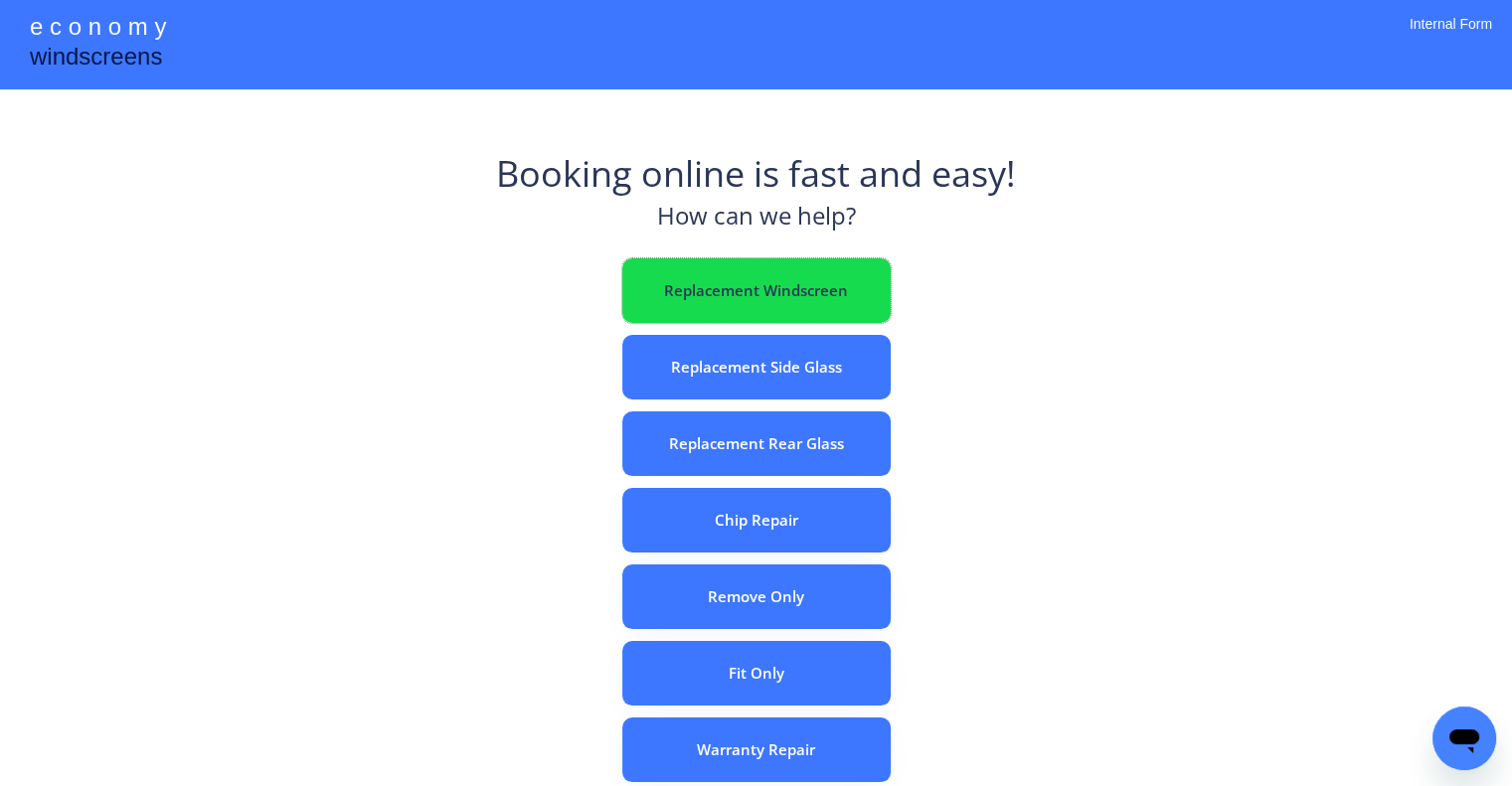 click on "Replacement Windscreen" at bounding box center (756, 290) 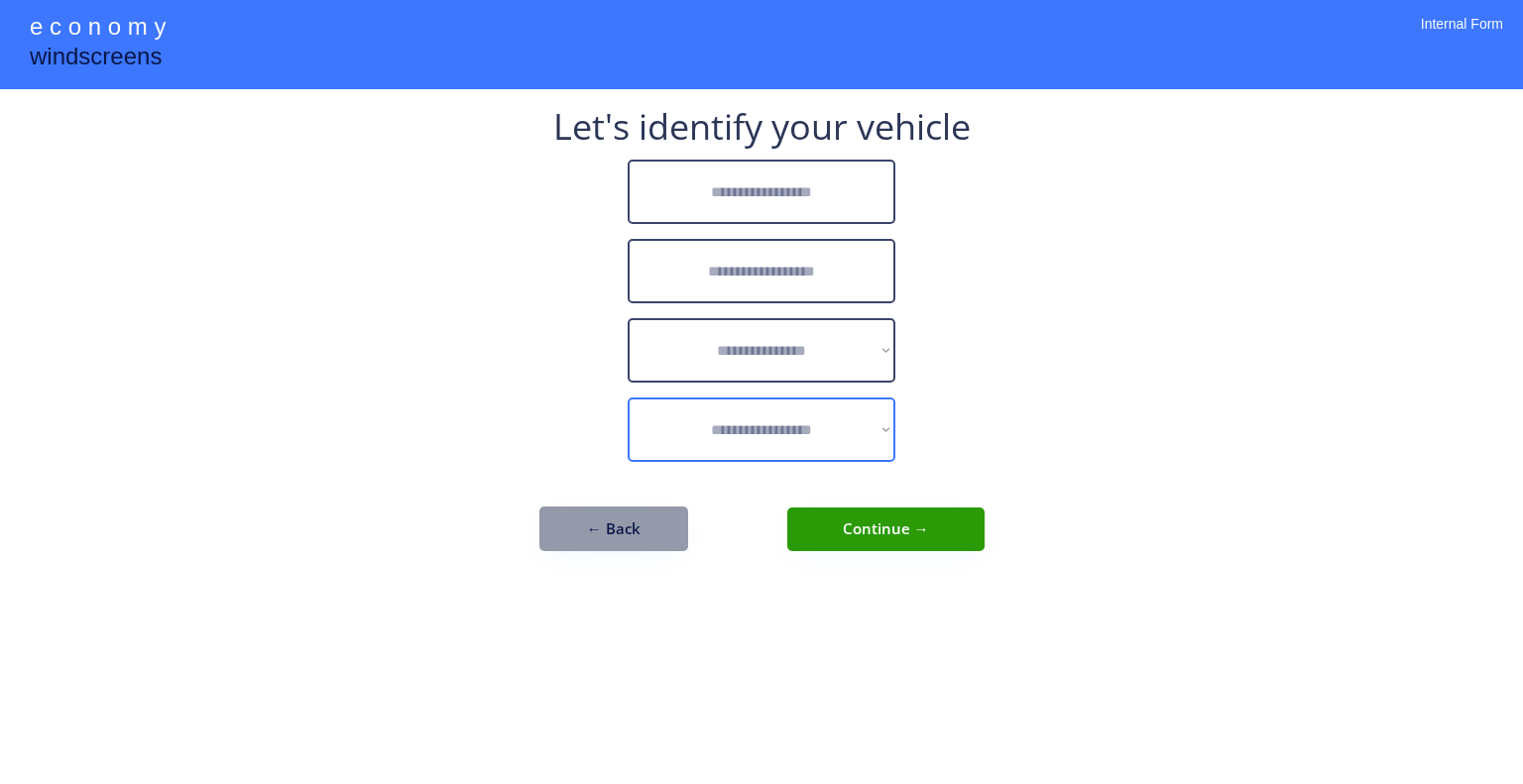scroll, scrollTop: 0, scrollLeft: 0, axis: both 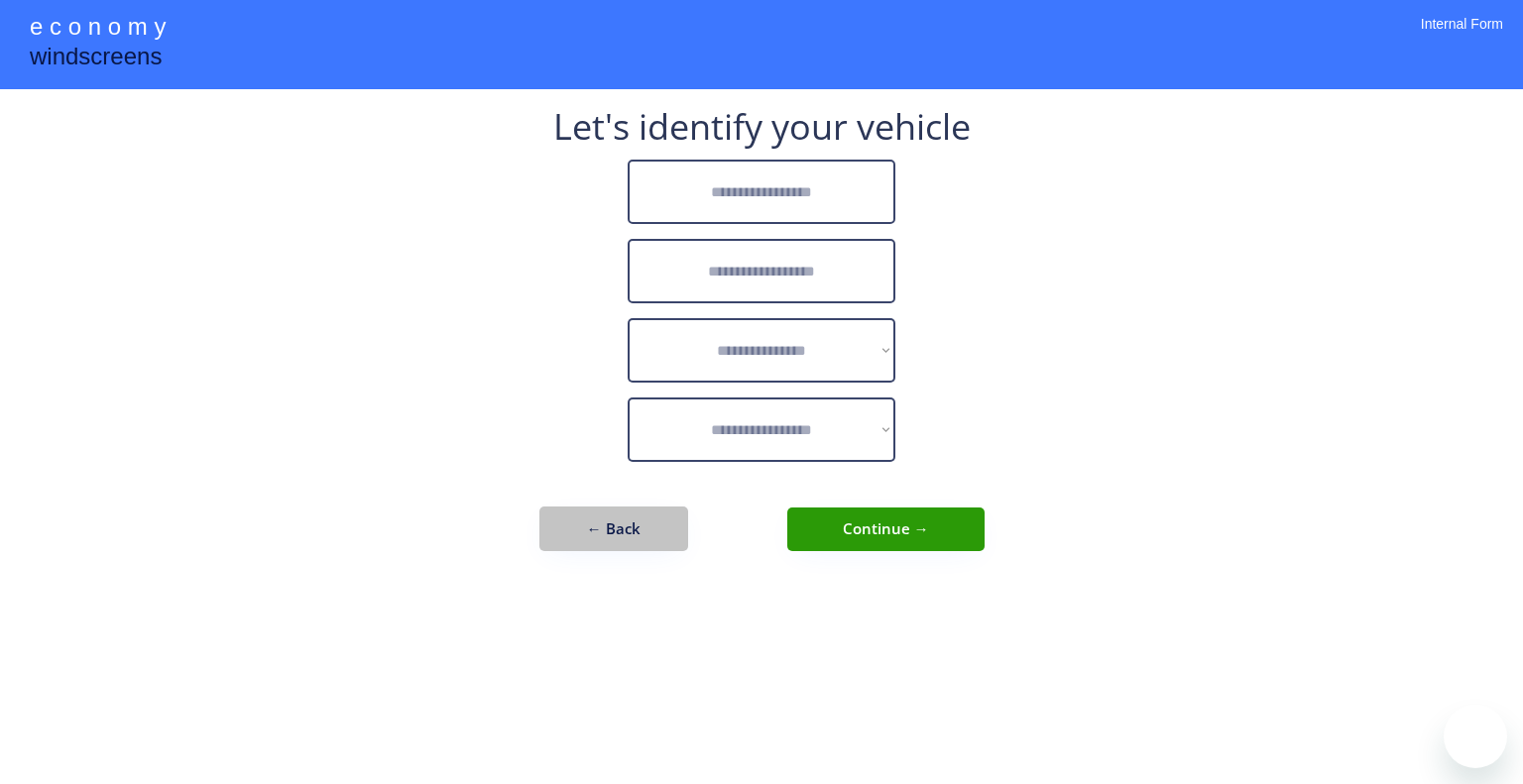 drag, startPoint x: 616, startPoint y: 537, endPoint x: 742, endPoint y: 540, distance: 126.03571 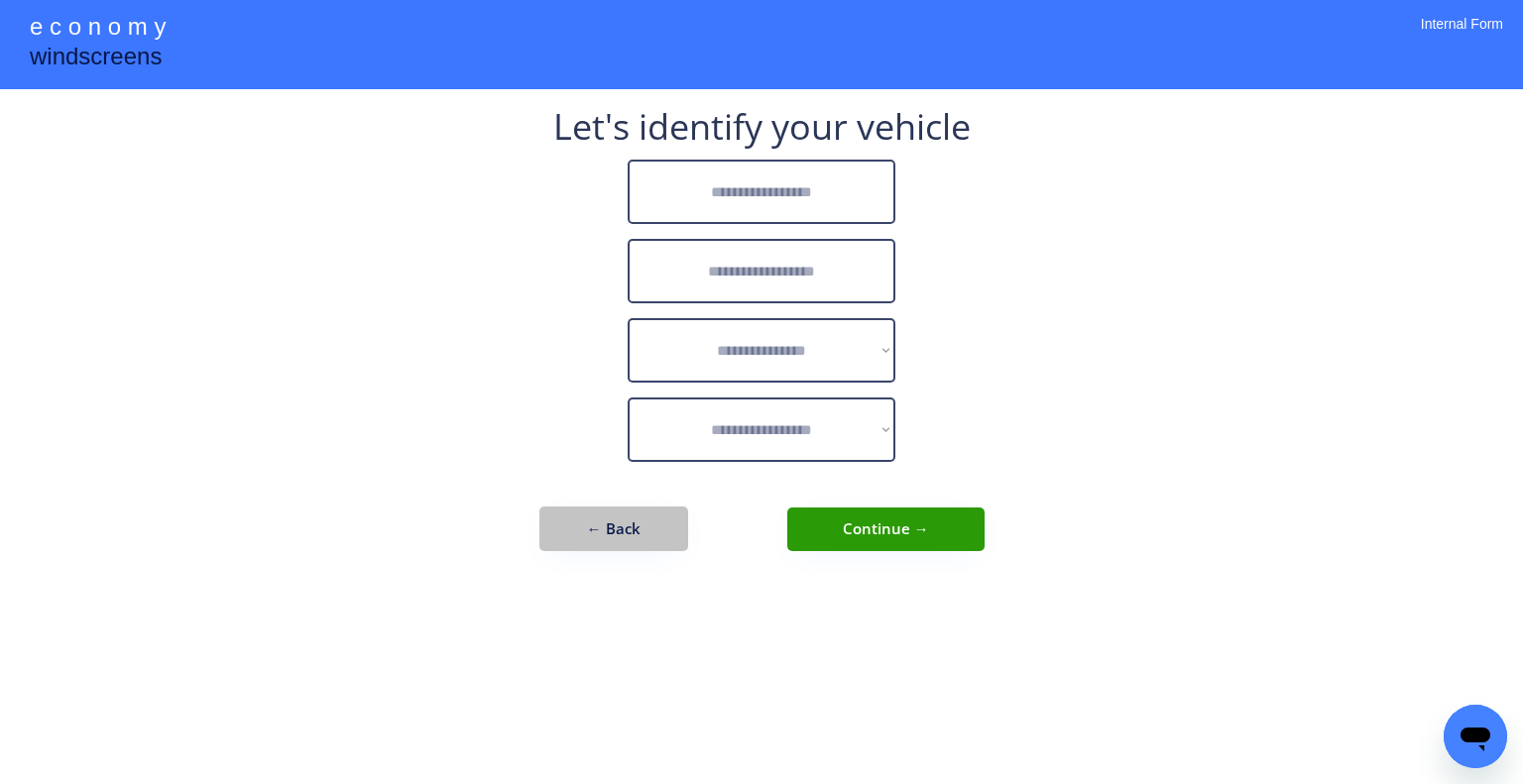 scroll, scrollTop: 0, scrollLeft: 0, axis: both 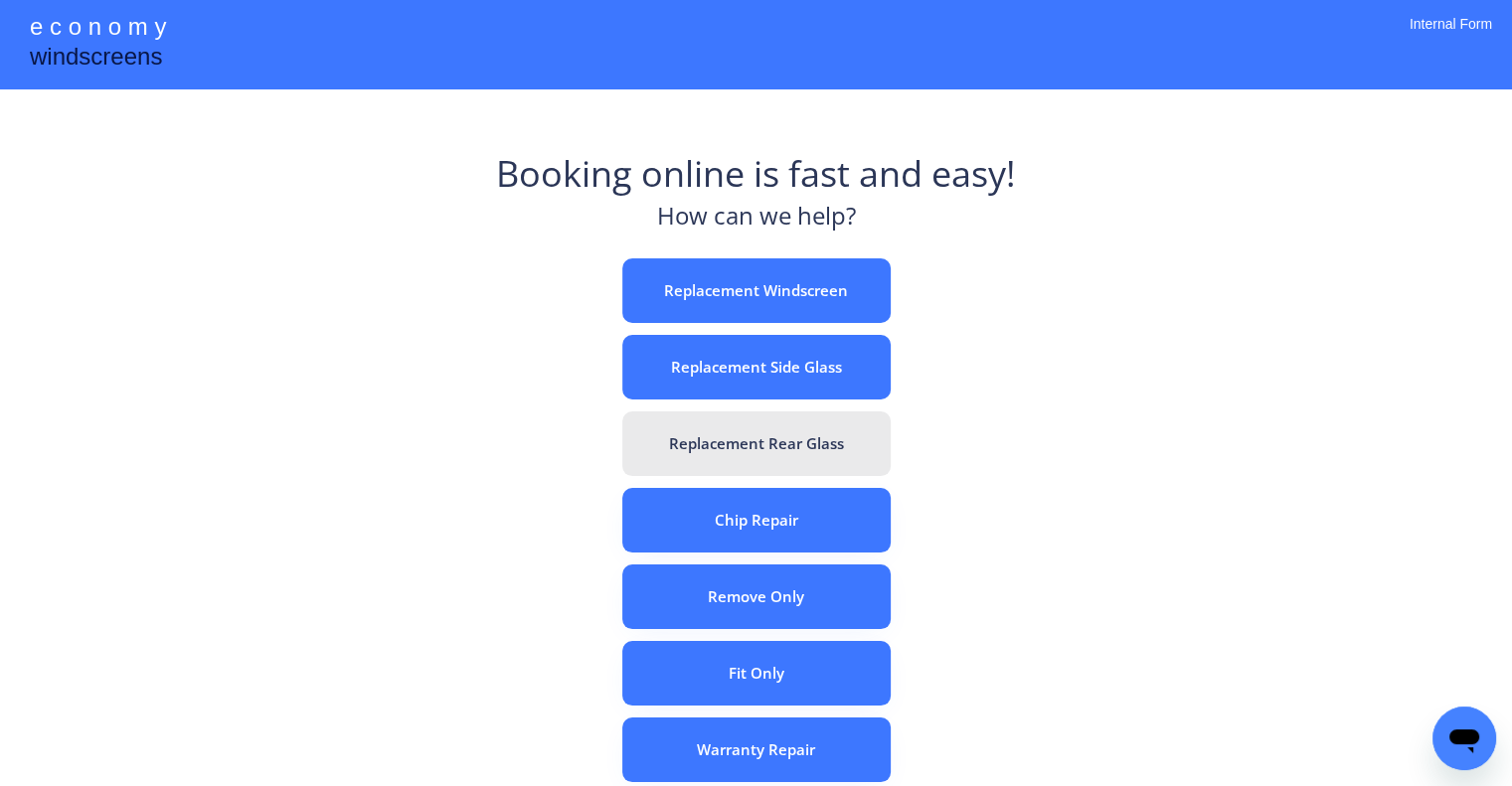 drag, startPoint x: 791, startPoint y: 429, endPoint x: 827, endPoint y: 407, distance: 42.190046 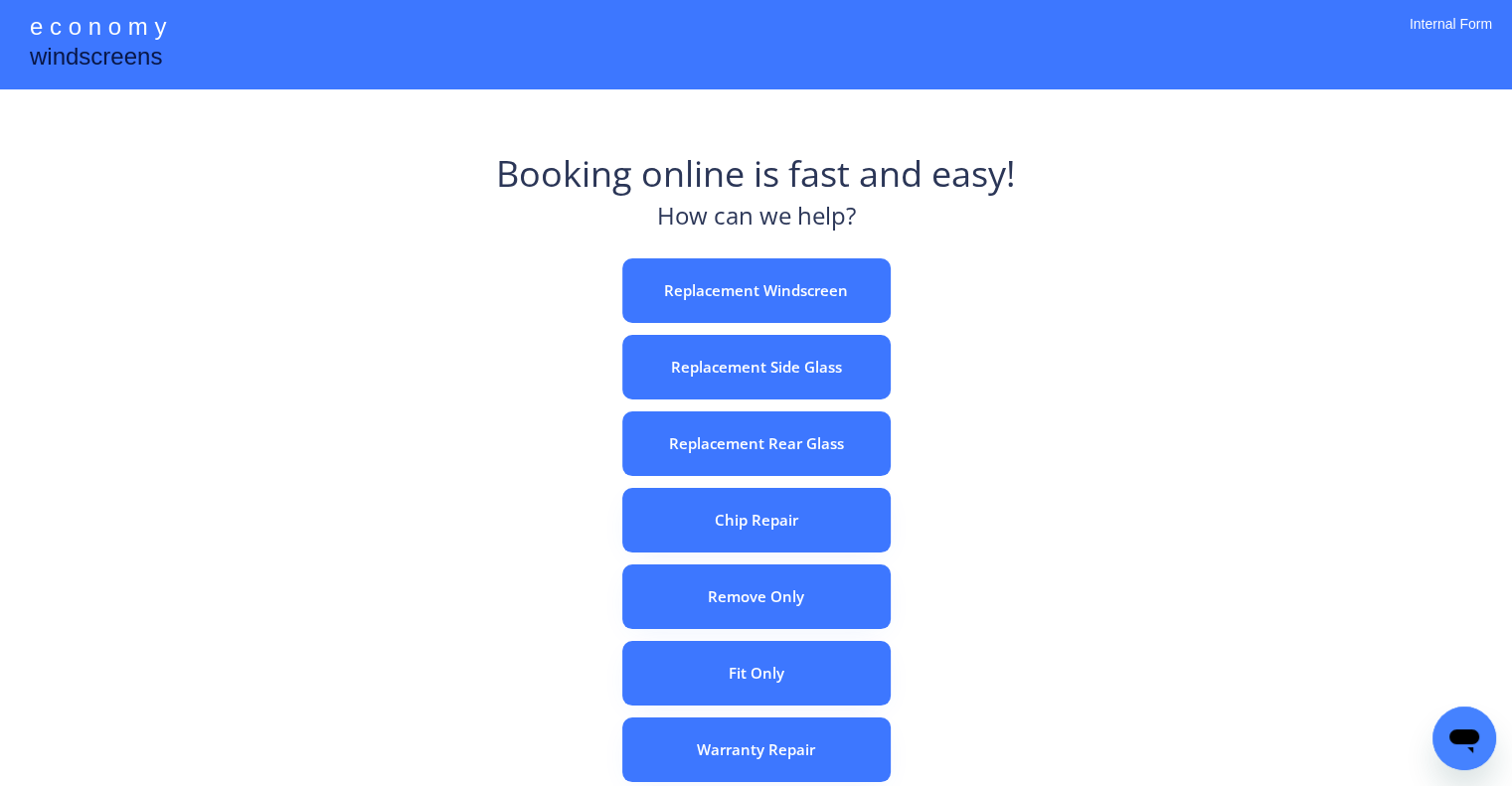 click on "e c o n o m y windscreens Booking online is fast and easy! How can we help? Replacement Windscreen Replacement Side Glass Replacement Rear Glass Chip Repair Remove Only Fit Only Warranty Repair ADAS Recalibration Only Rebook a Job Confirm Quotes Manual Booking Internal Form" at bounding box center [756, 553] 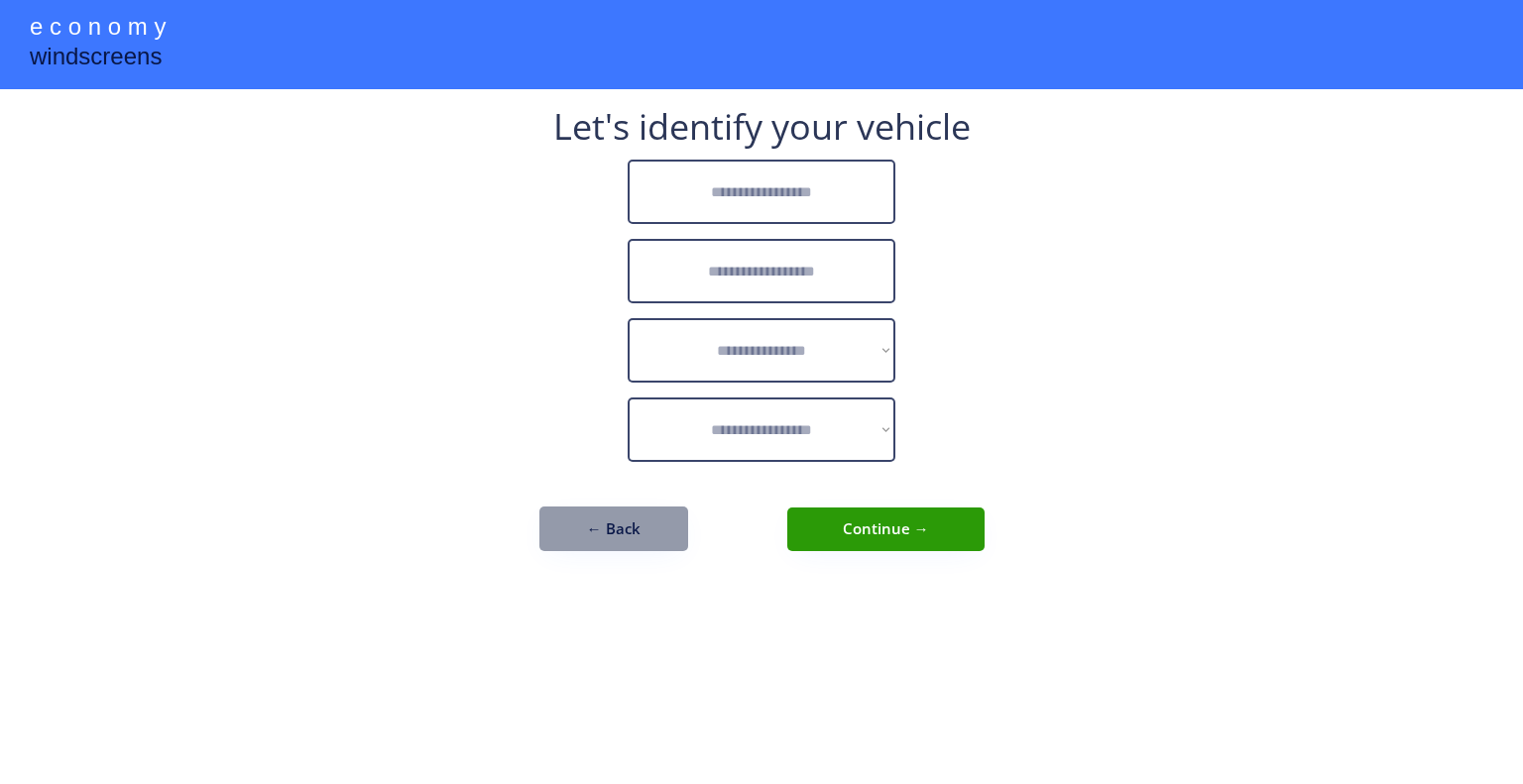 scroll, scrollTop: 0, scrollLeft: 0, axis: both 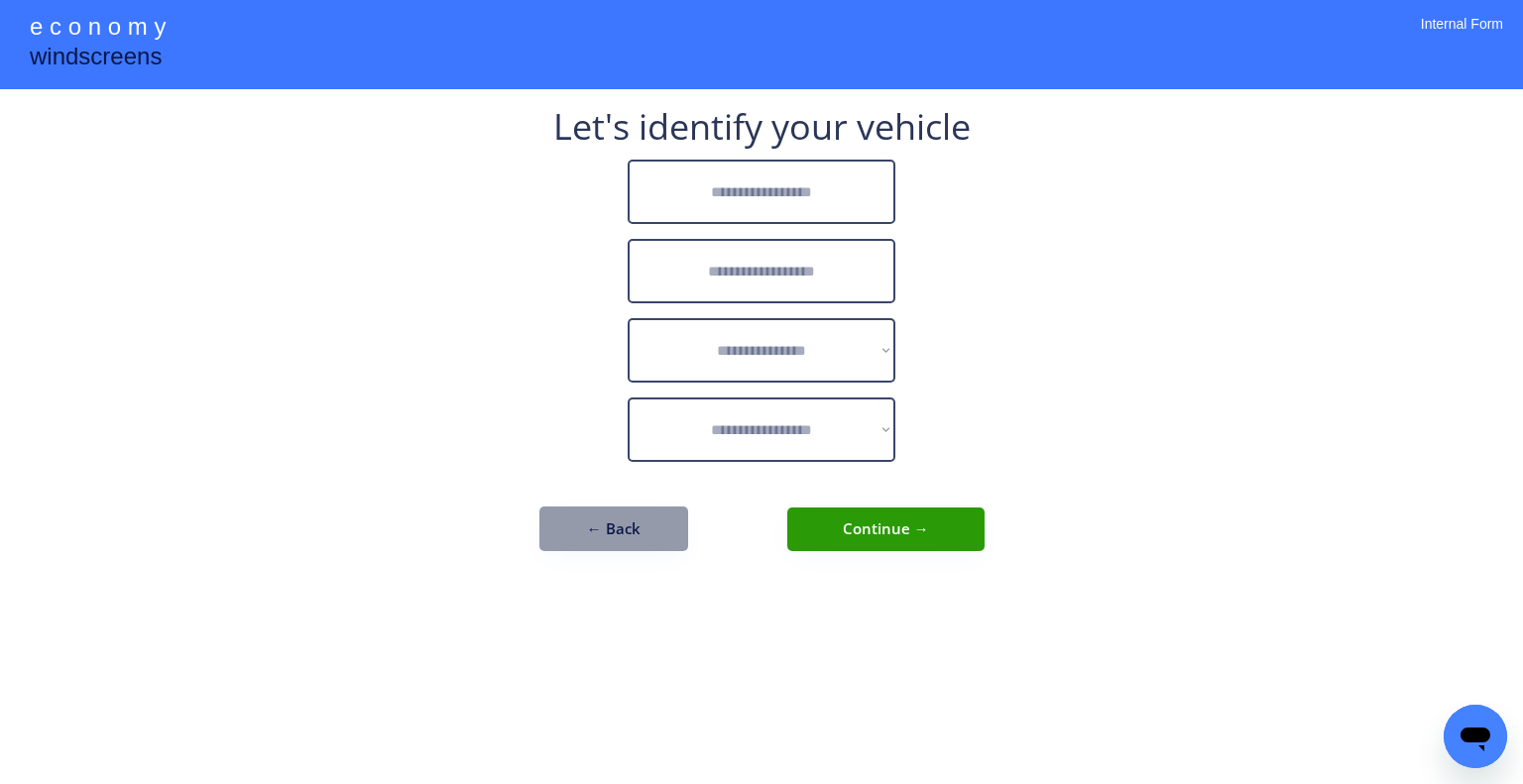 click at bounding box center (762, 191) 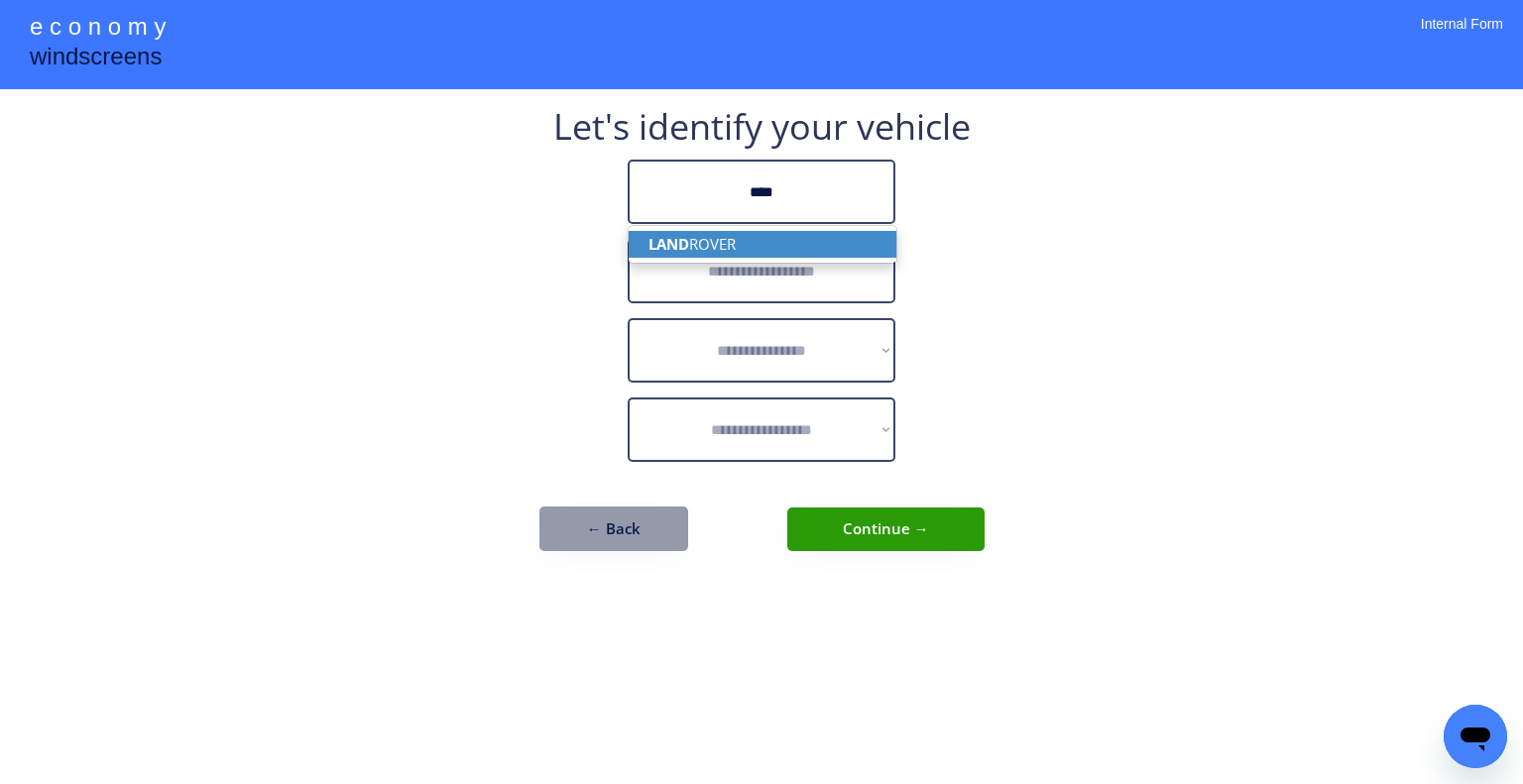 click on "LAND  ROVER" at bounding box center [762, 244] 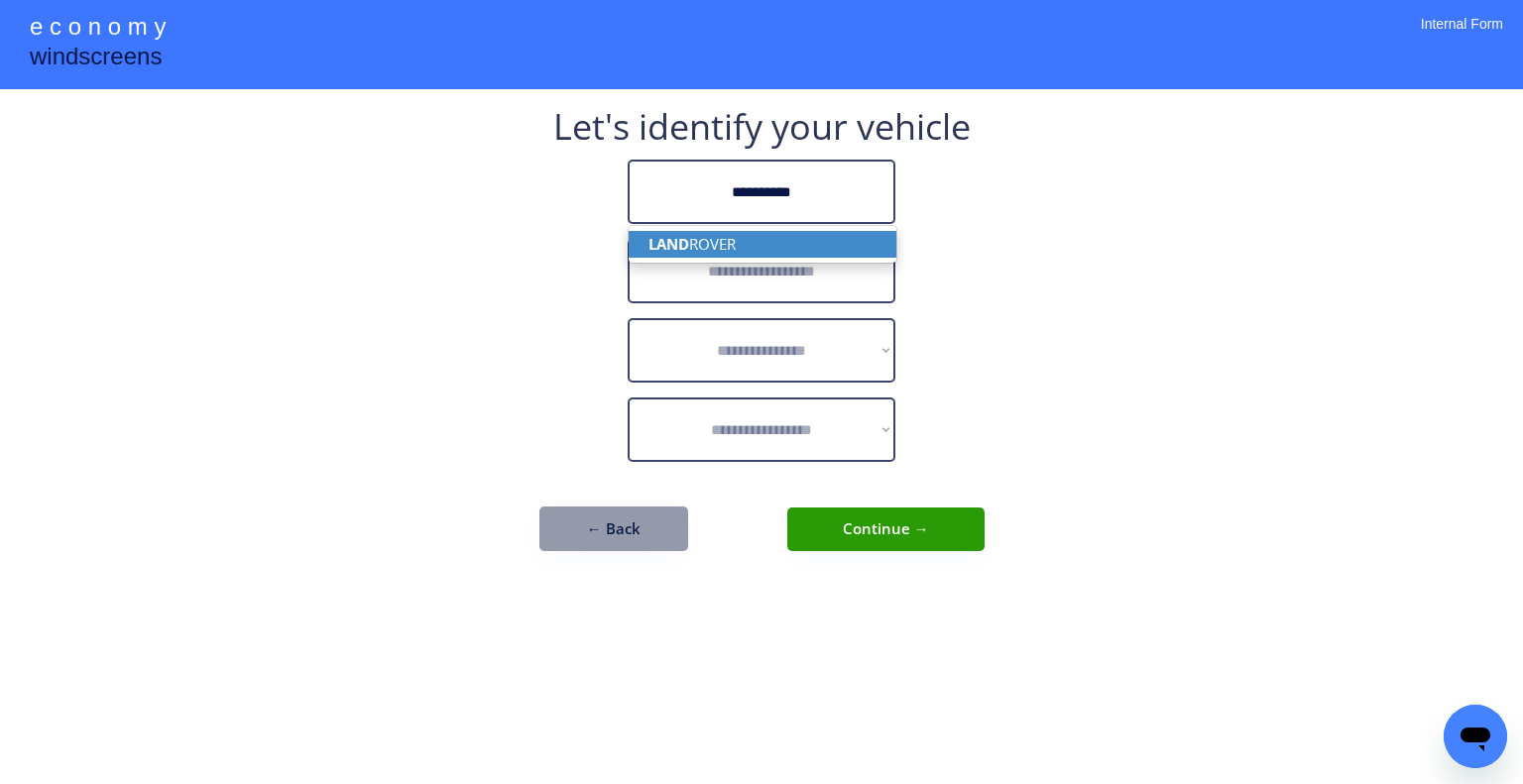 type on "**********" 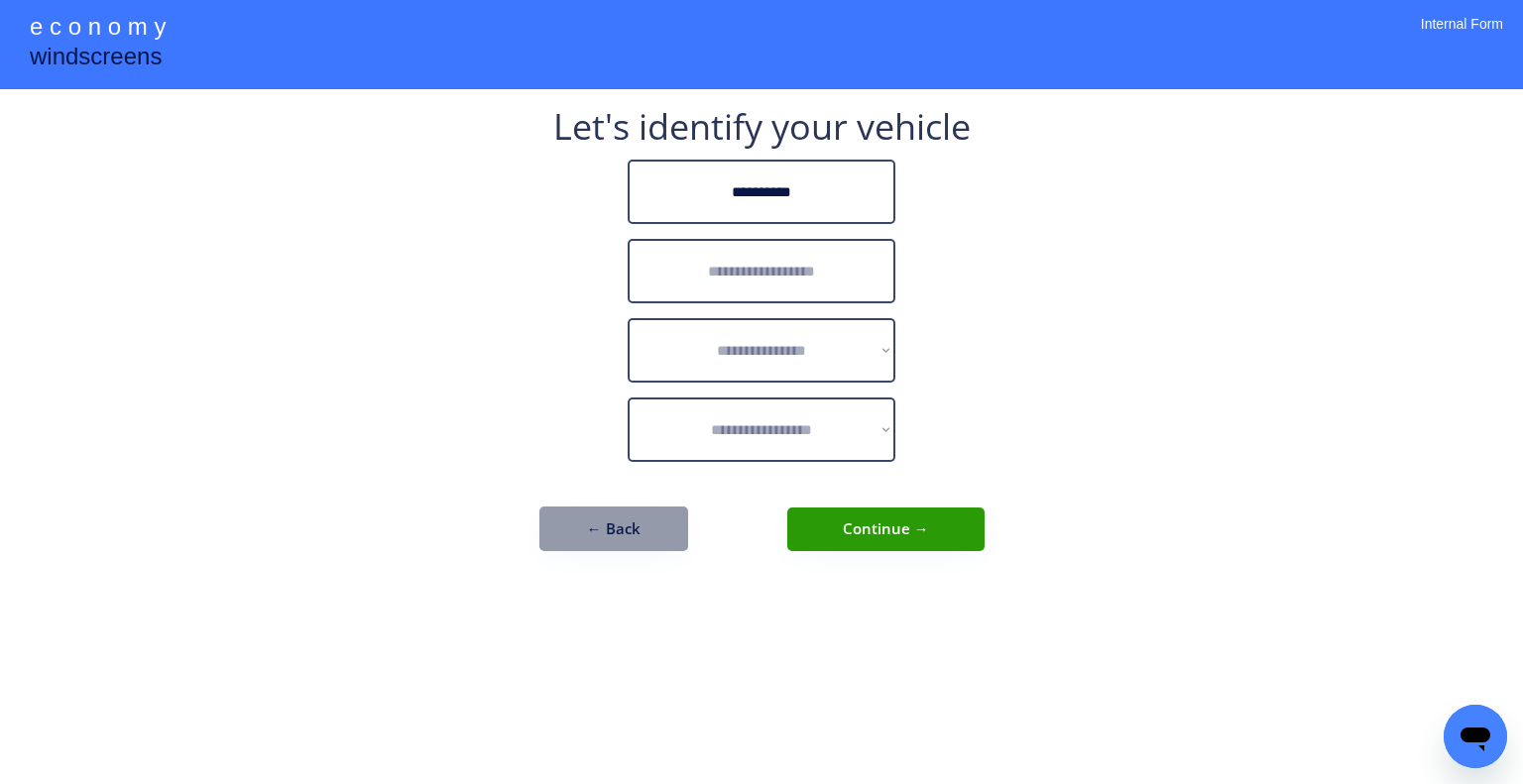 click at bounding box center (762, 271) 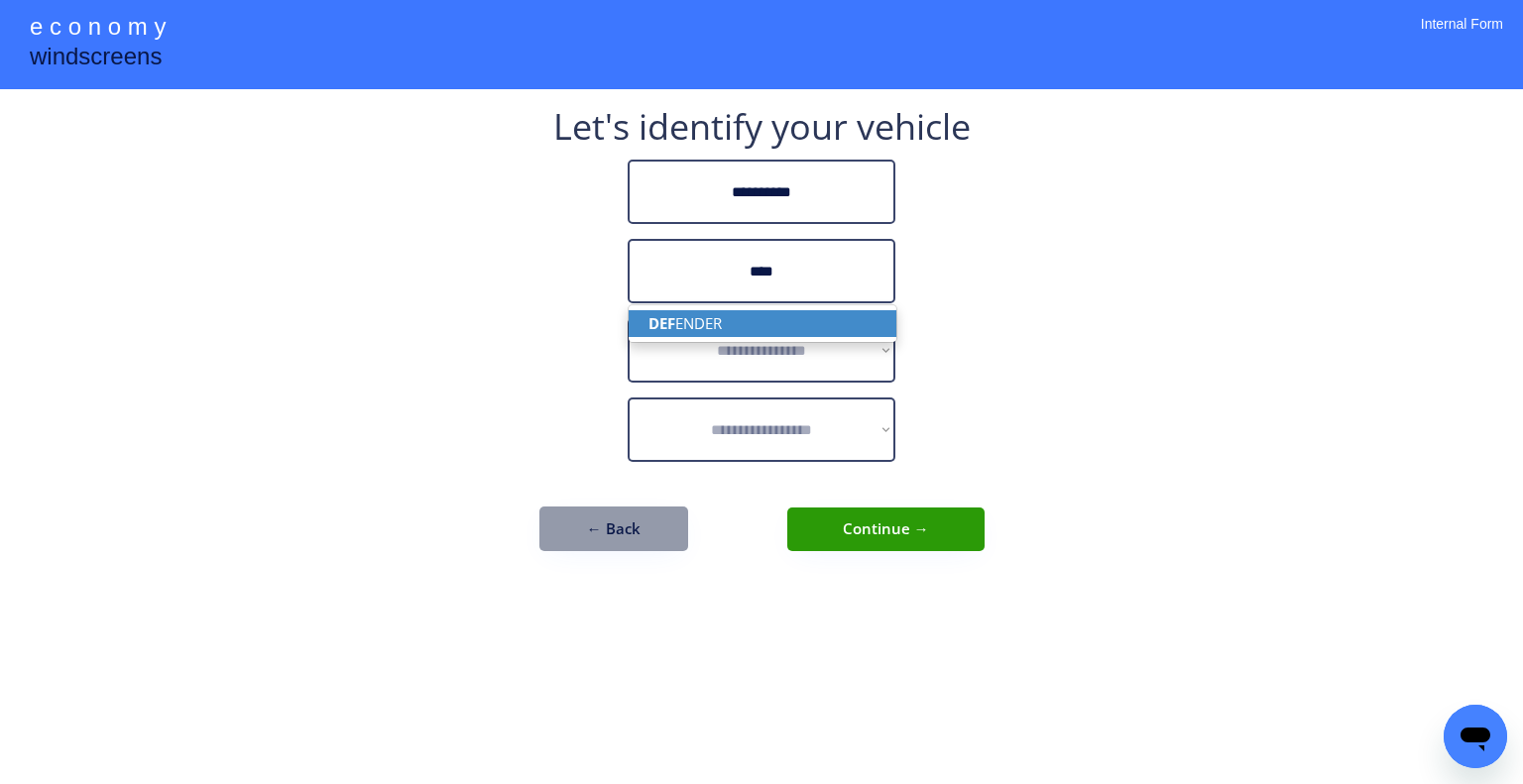 click on "DEF ENDER" at bounding box center [762, 323] 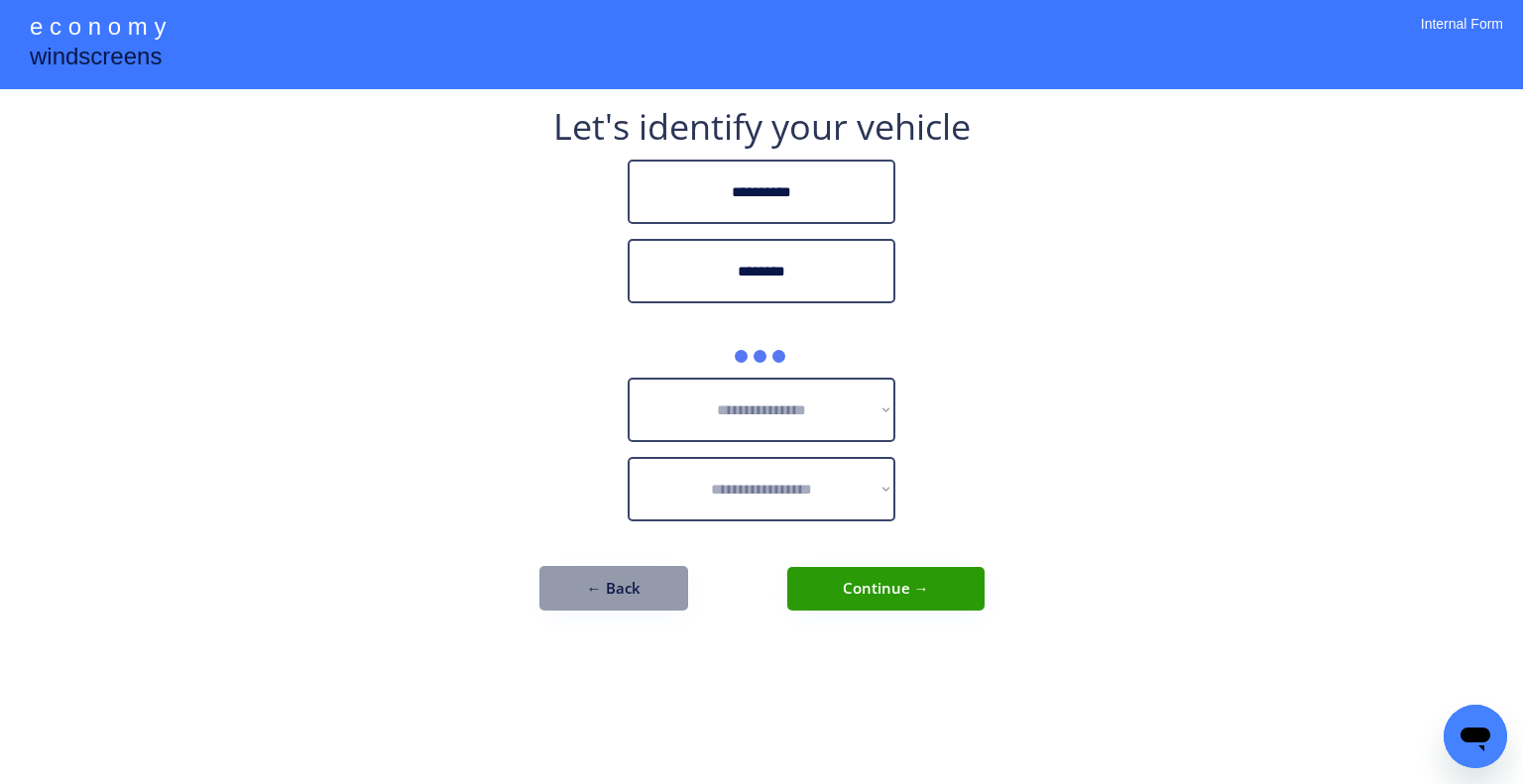 type on "********" 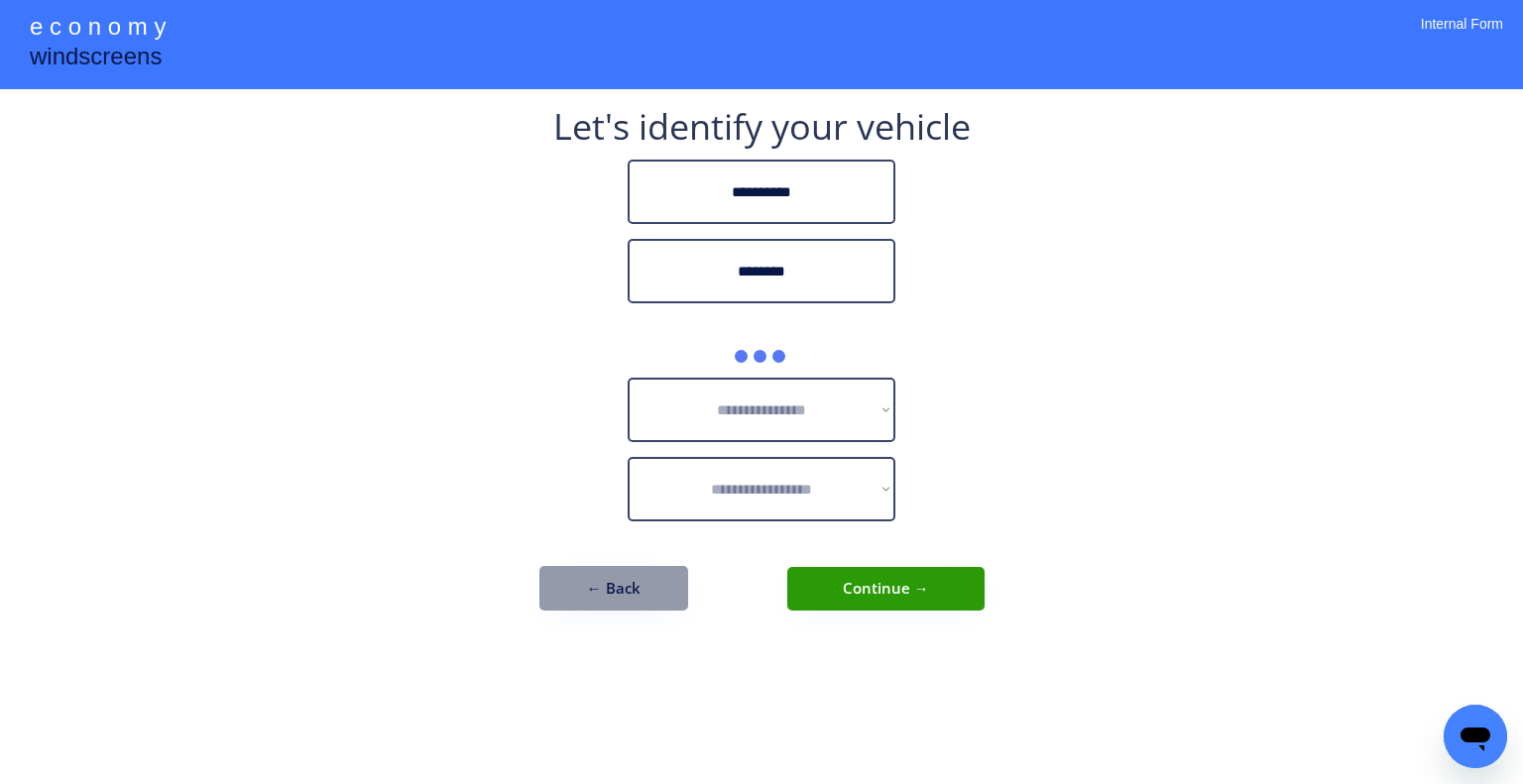 click on "**********" at bounding box center (762, 392) 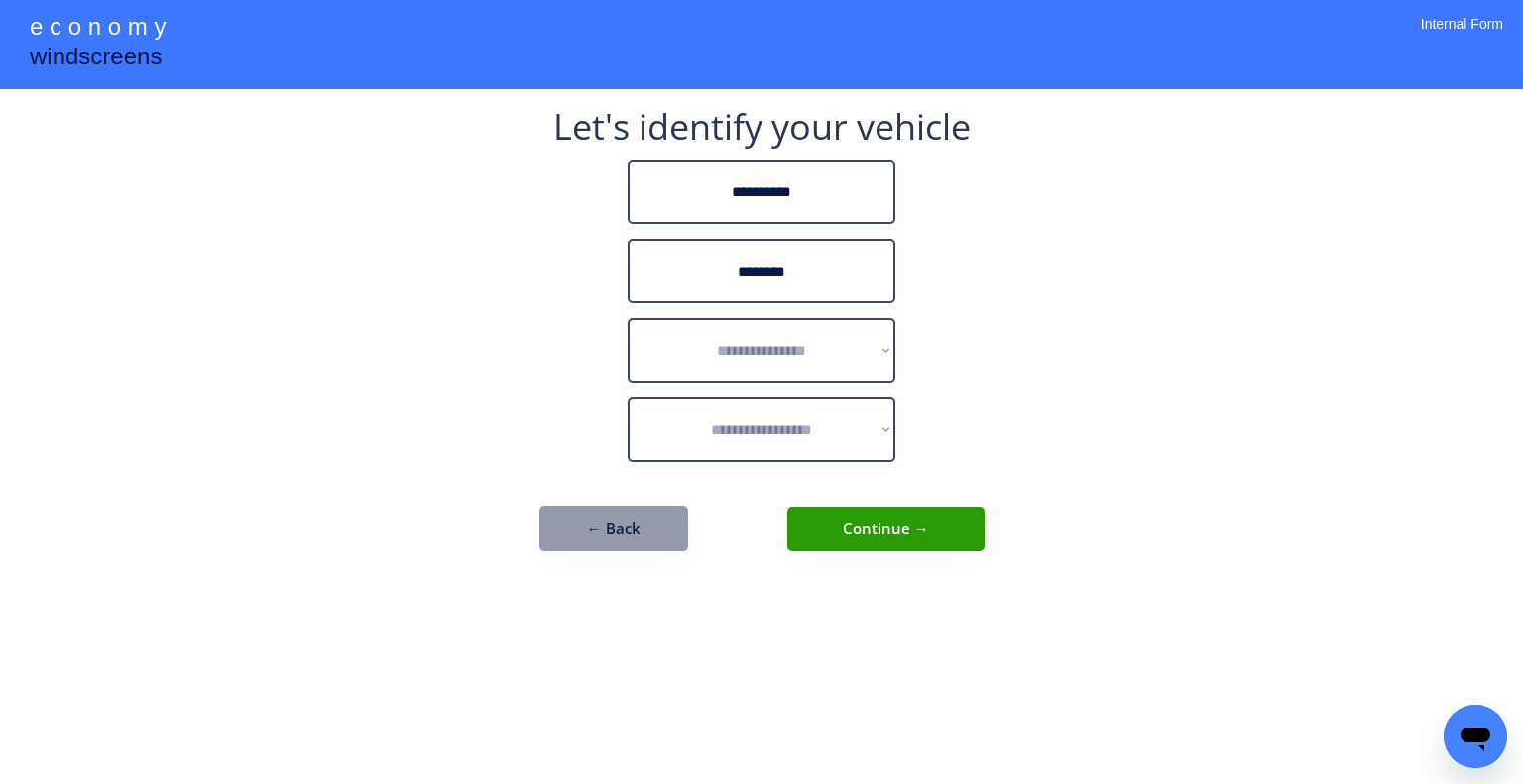 click on "**********" at bounding box center (762, 392) 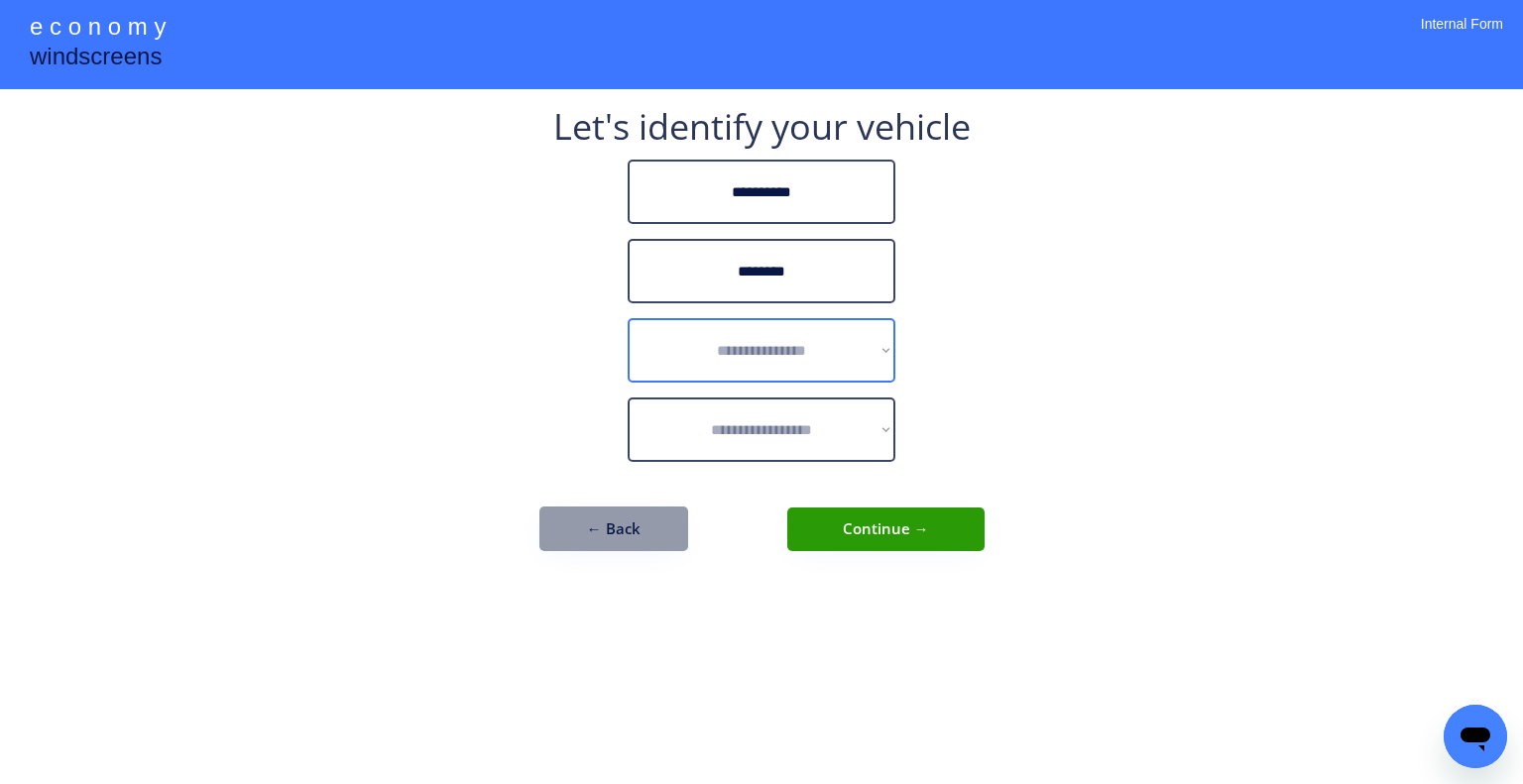 drag, startPoint x: 827, startPoint y: 355, endPoint x: 924, endPoint y: 263, distance: 133.68994 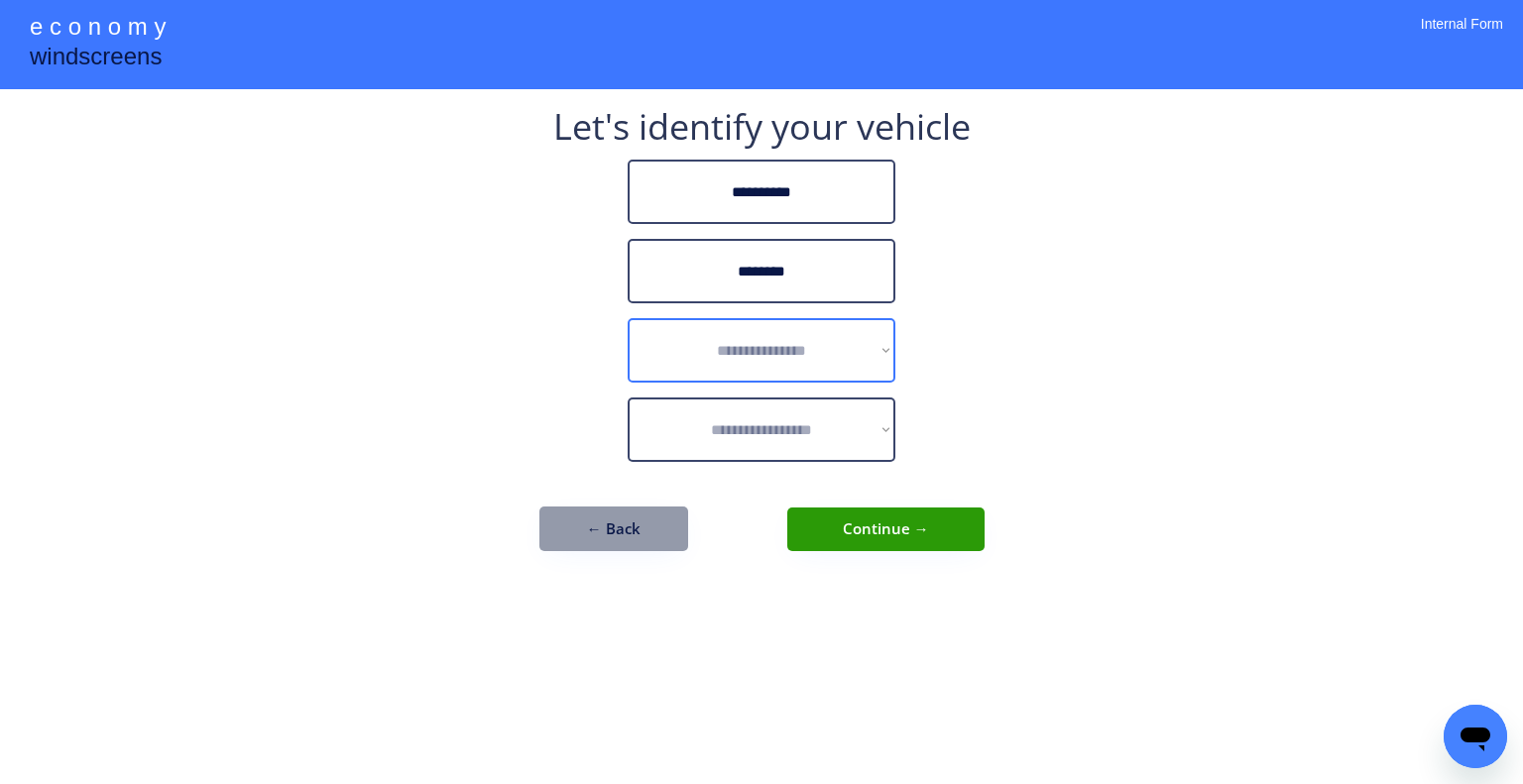 select on "******" 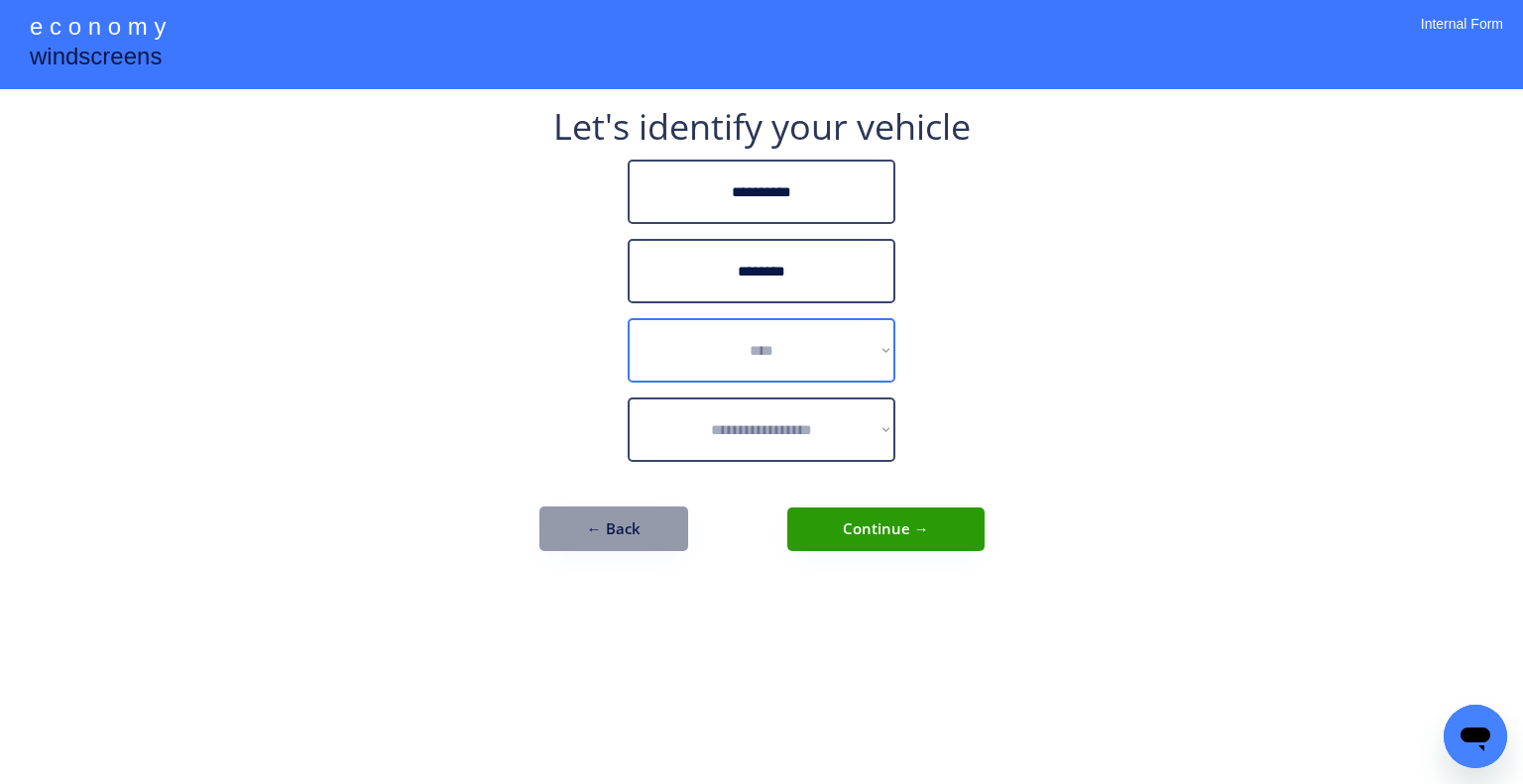 click on "**********" at bounding box center [762, 350] 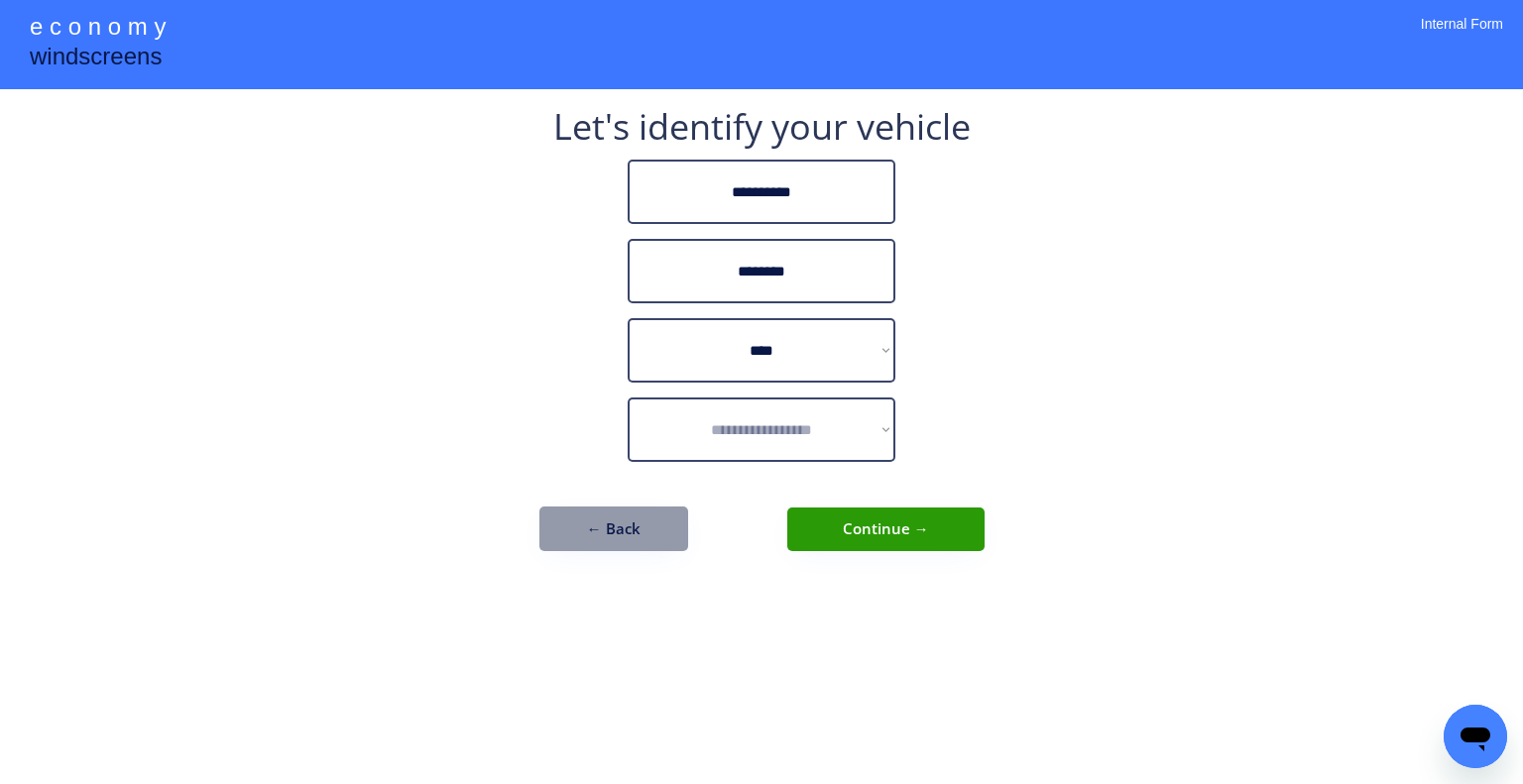 click on "**********" at bounding box center [762, 392] 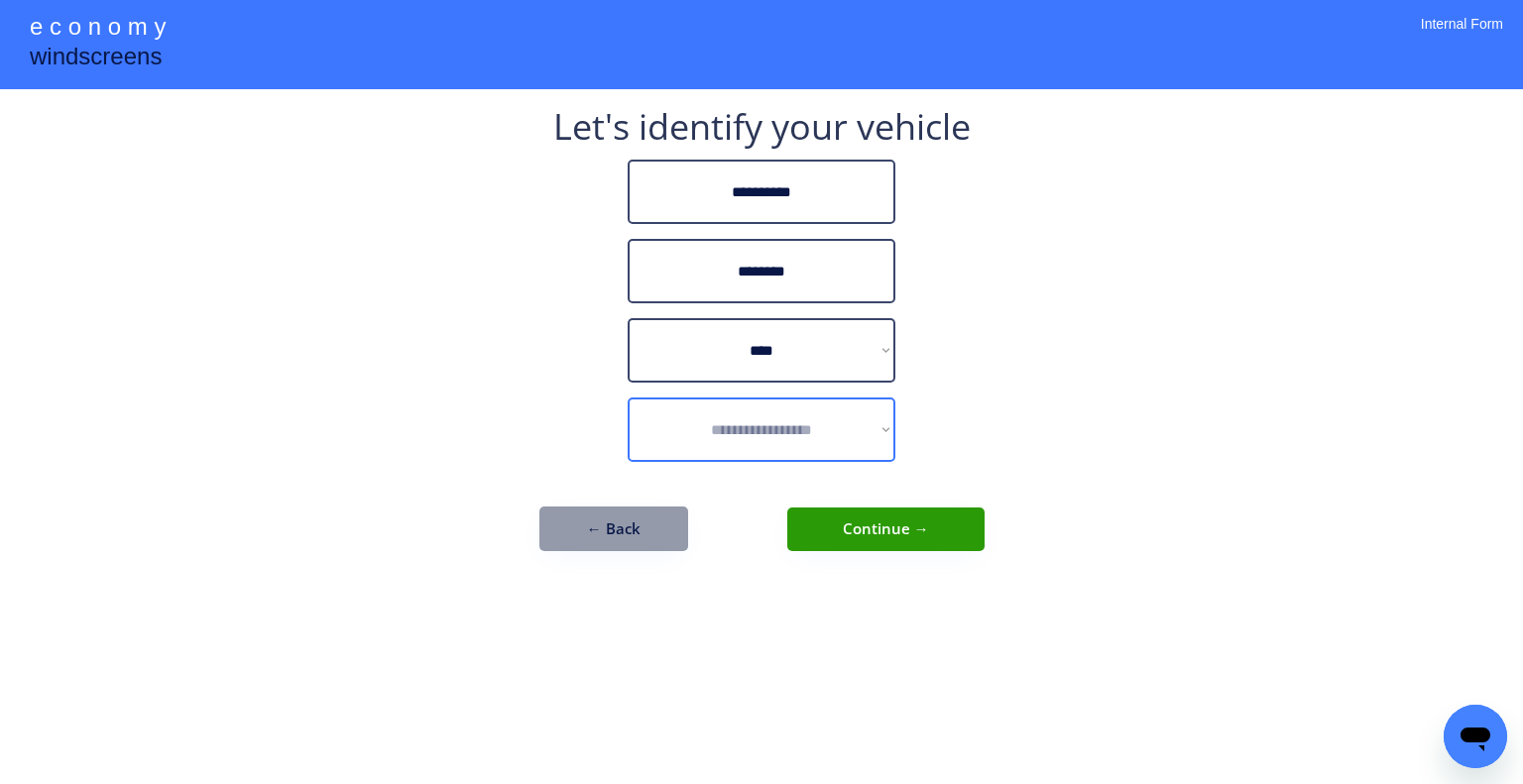 click on "**********" at bounding box center [762, 429] 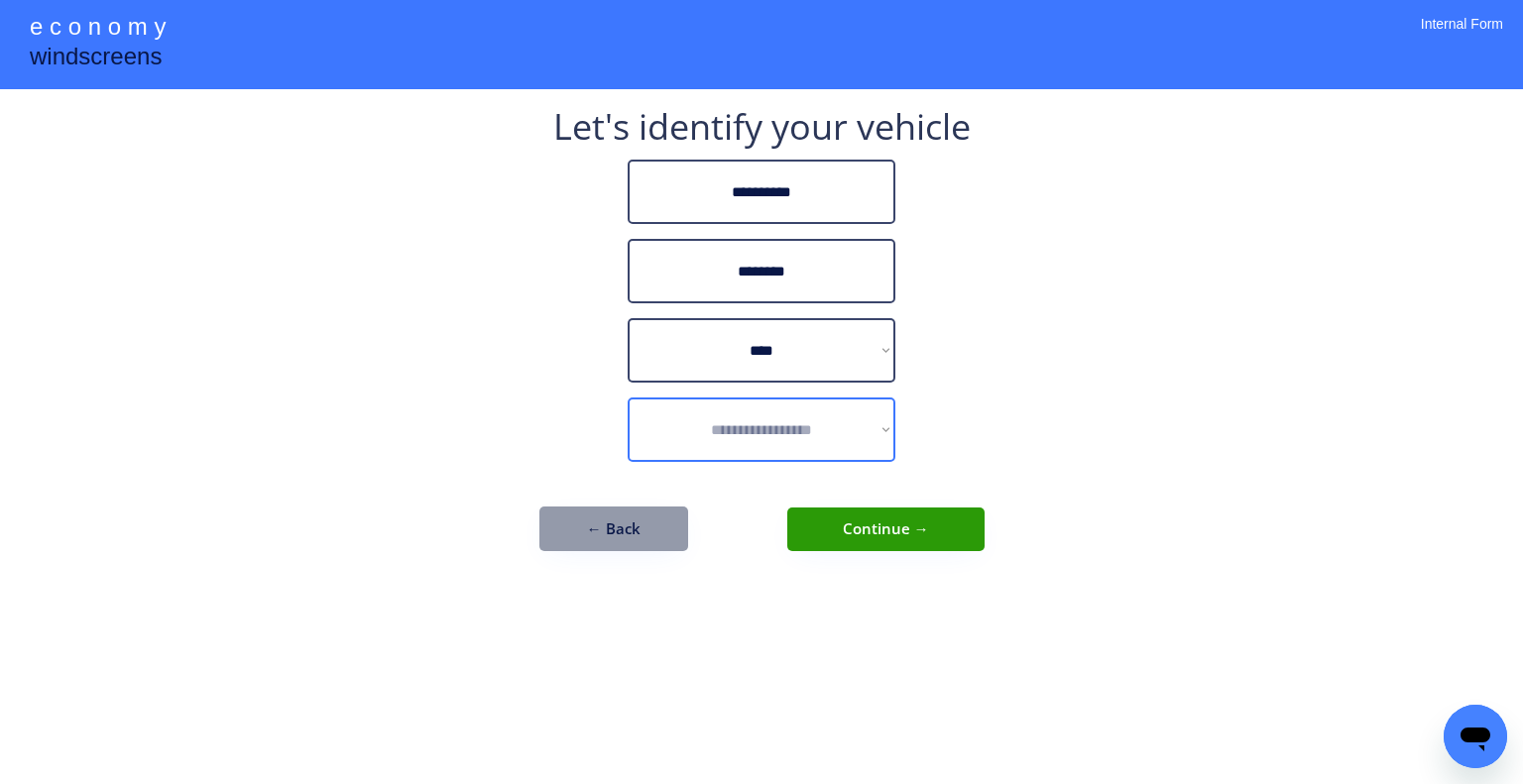 select on "*********" 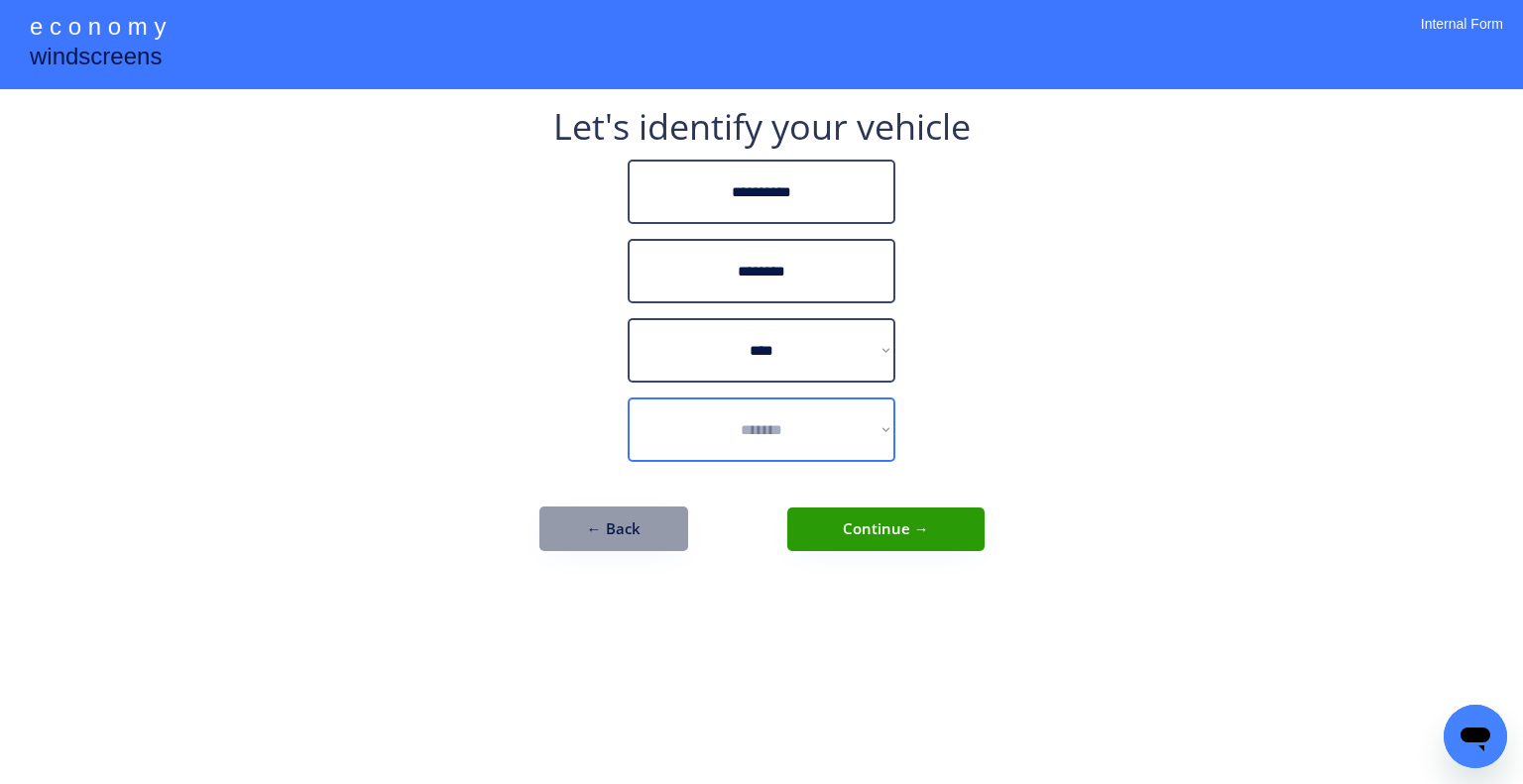 click on "**********" at bounding box center [762, 429] 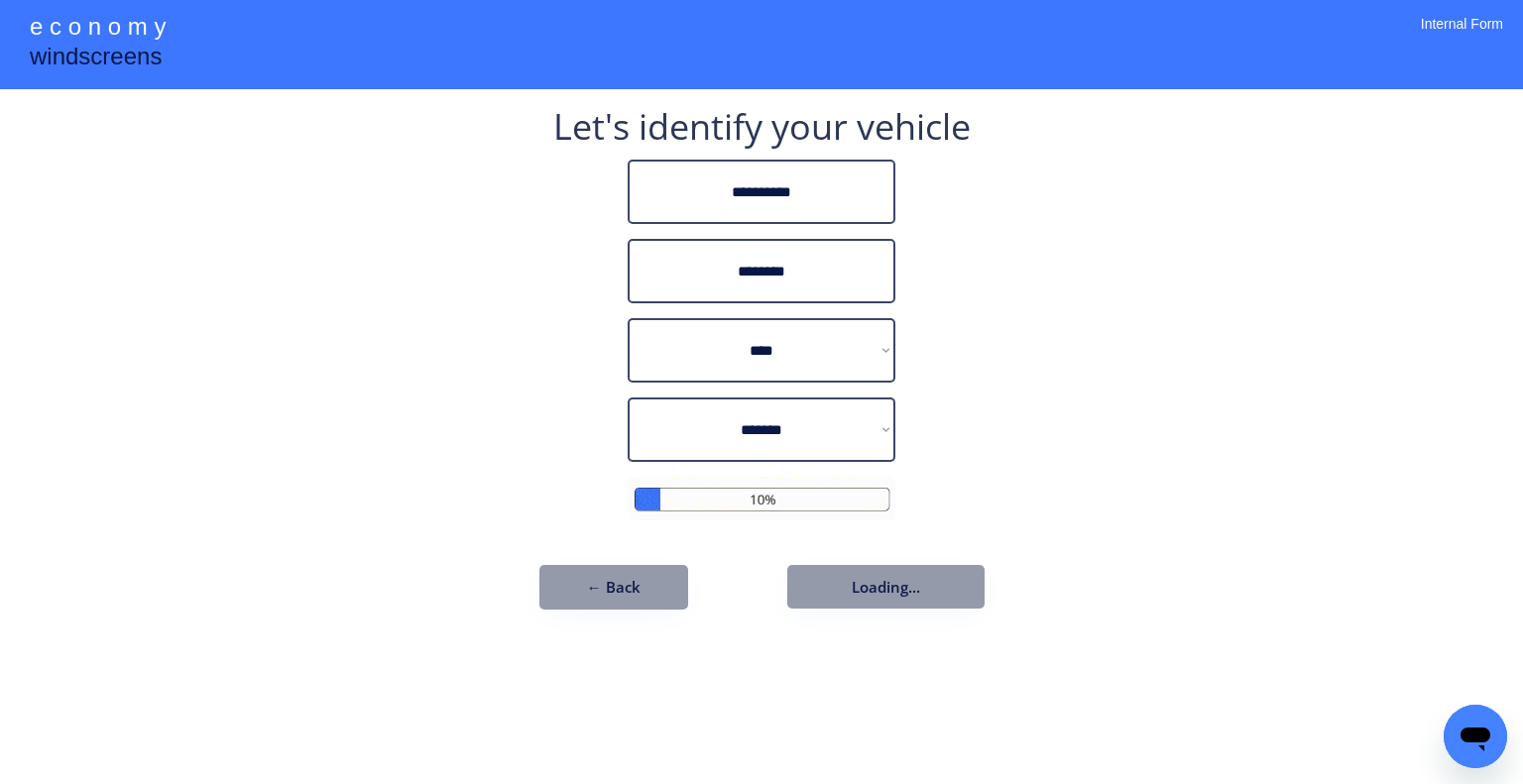 click on "**********" at bounding box center (762, 392) 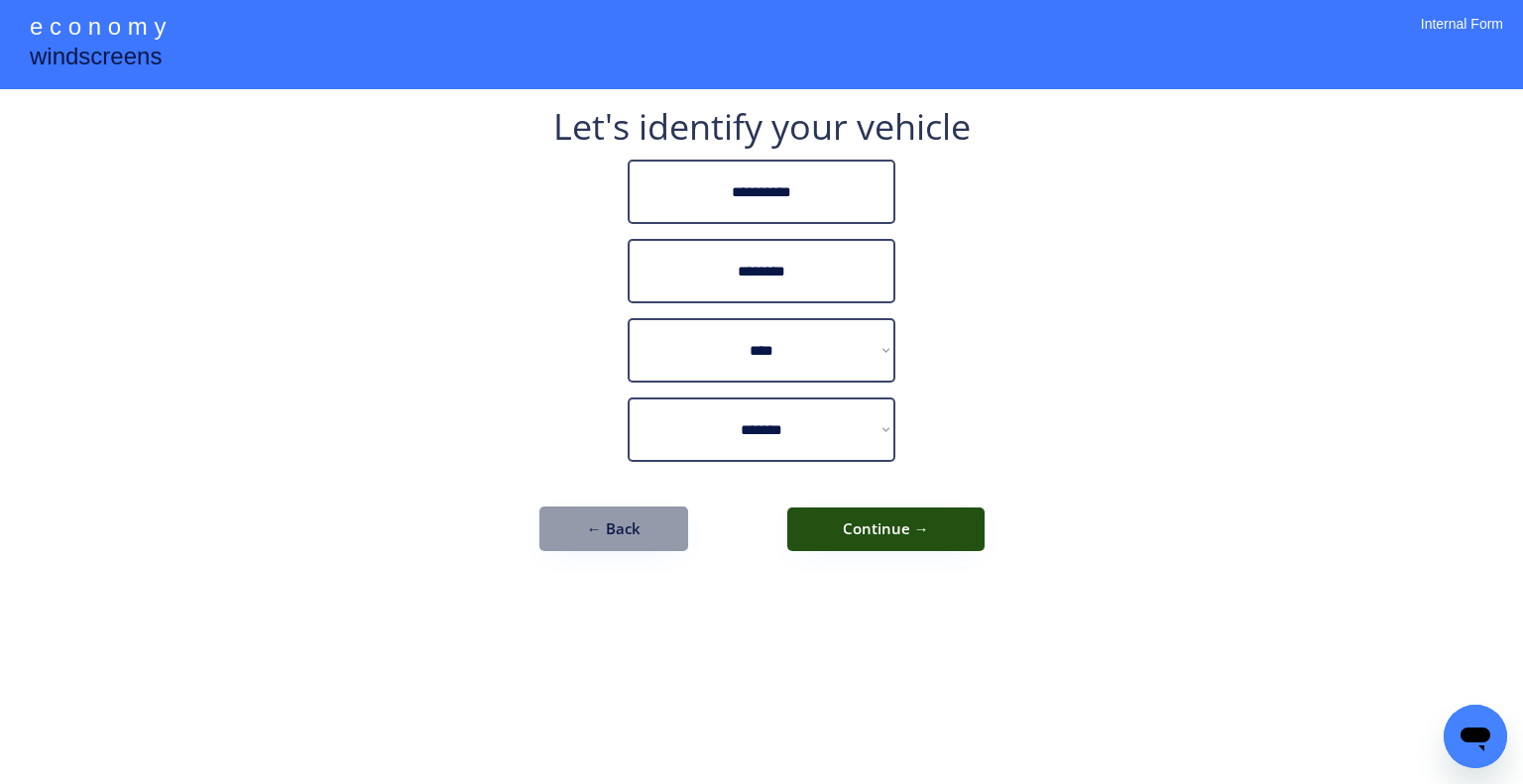 click on "Continue    →" at bounding box center (885, 529) 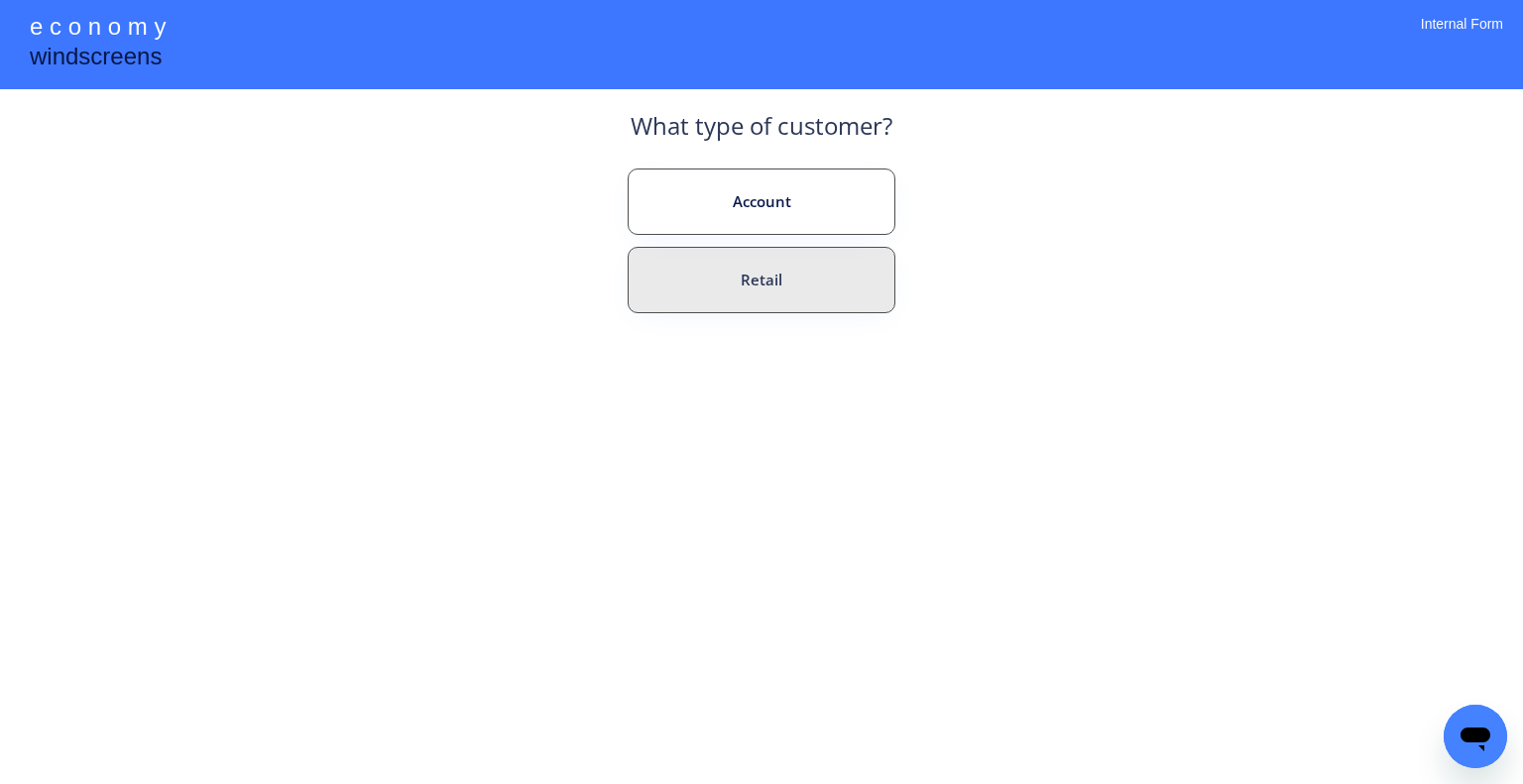 click on "Retail" at bounding box center [762, 280] 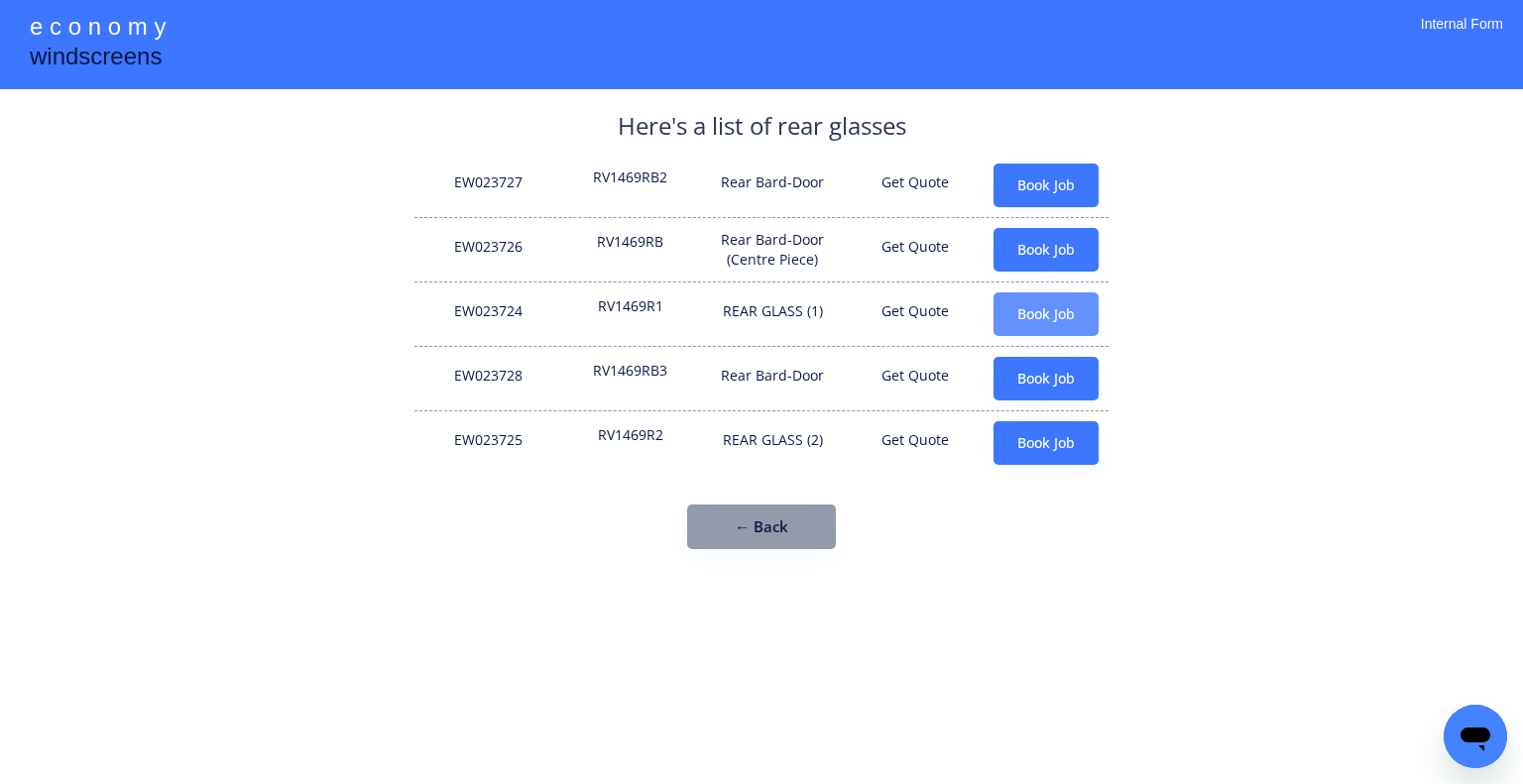 click on "**********" at bounding box center [762, 392] 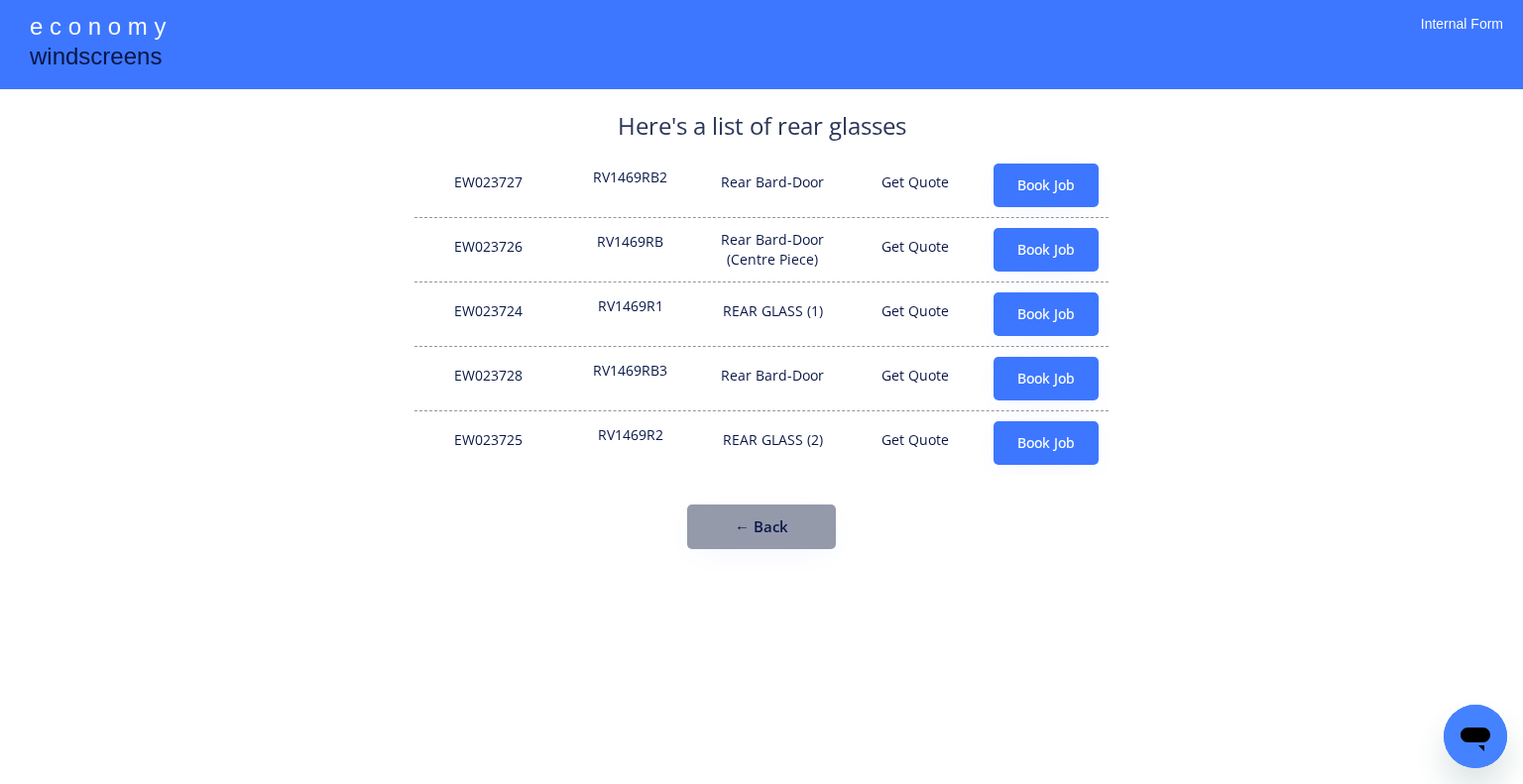 click on "EW023724 RV1469R1 REAR GLASS (1) Get Quote Book Job" at bounding box center [762, 313] 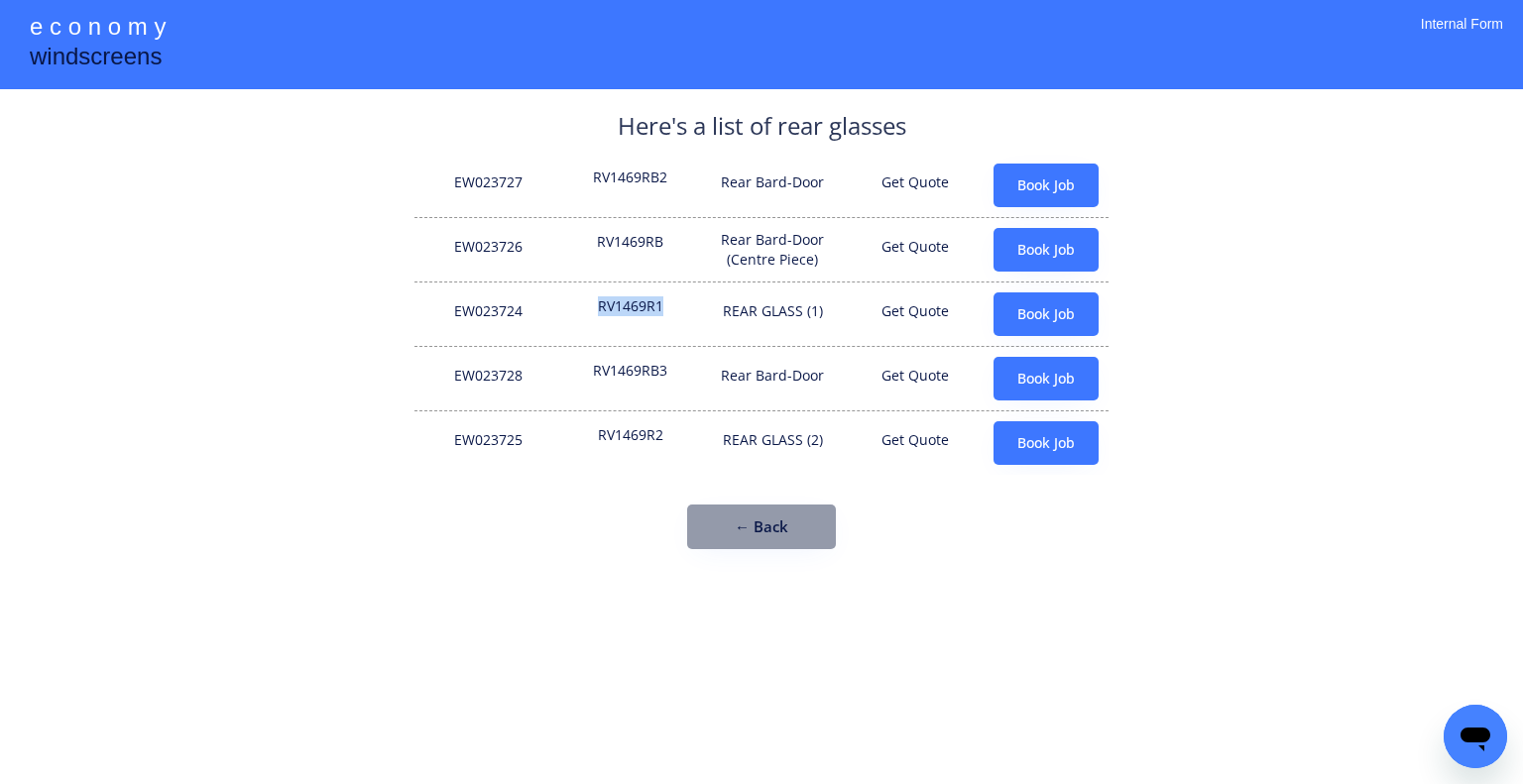 click on "RV1469R1" at bounding box center (631, 314) 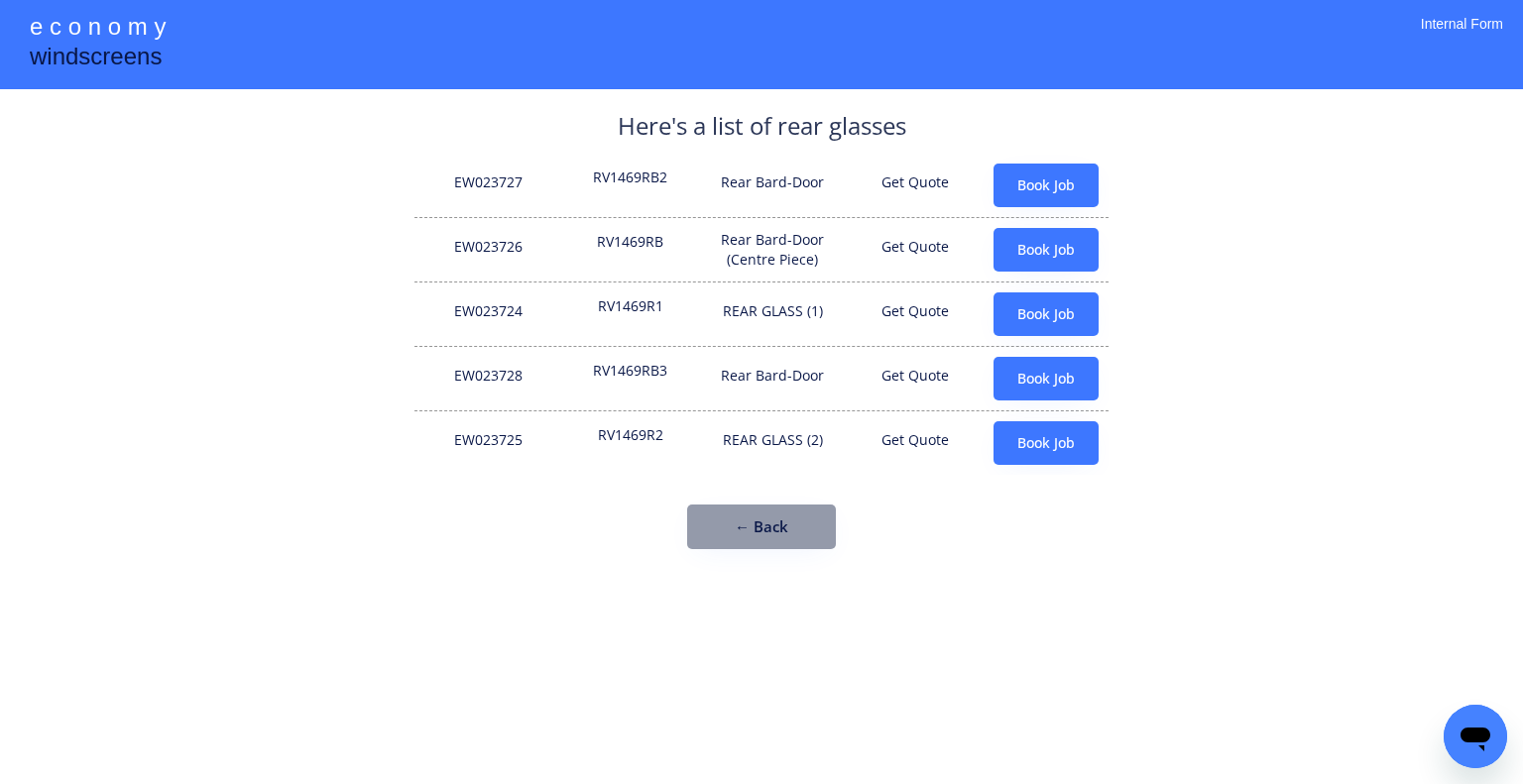 click on "**********" at bounding box center (762, 349) 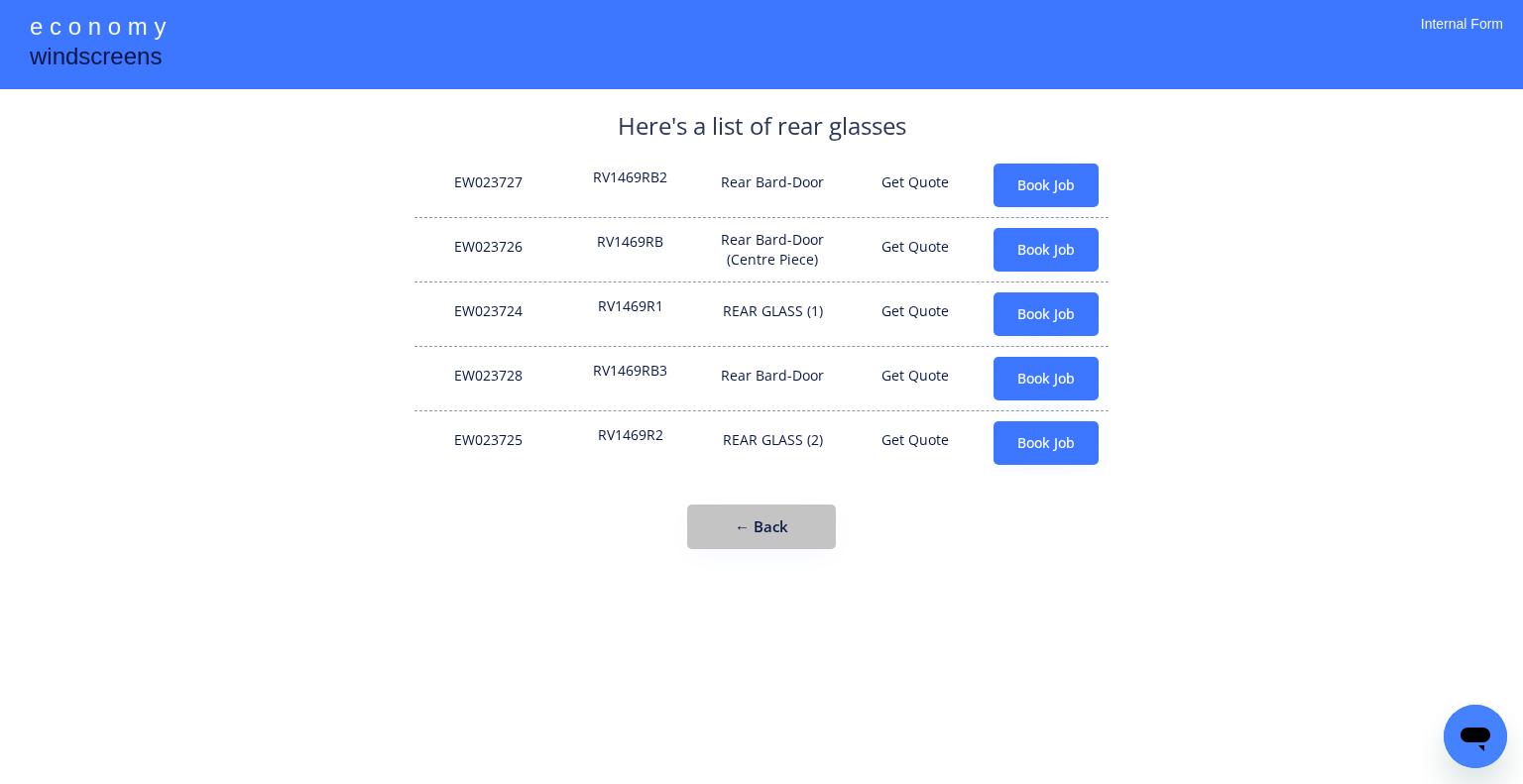 click on "←   Back" at bounding box center (762, 526) 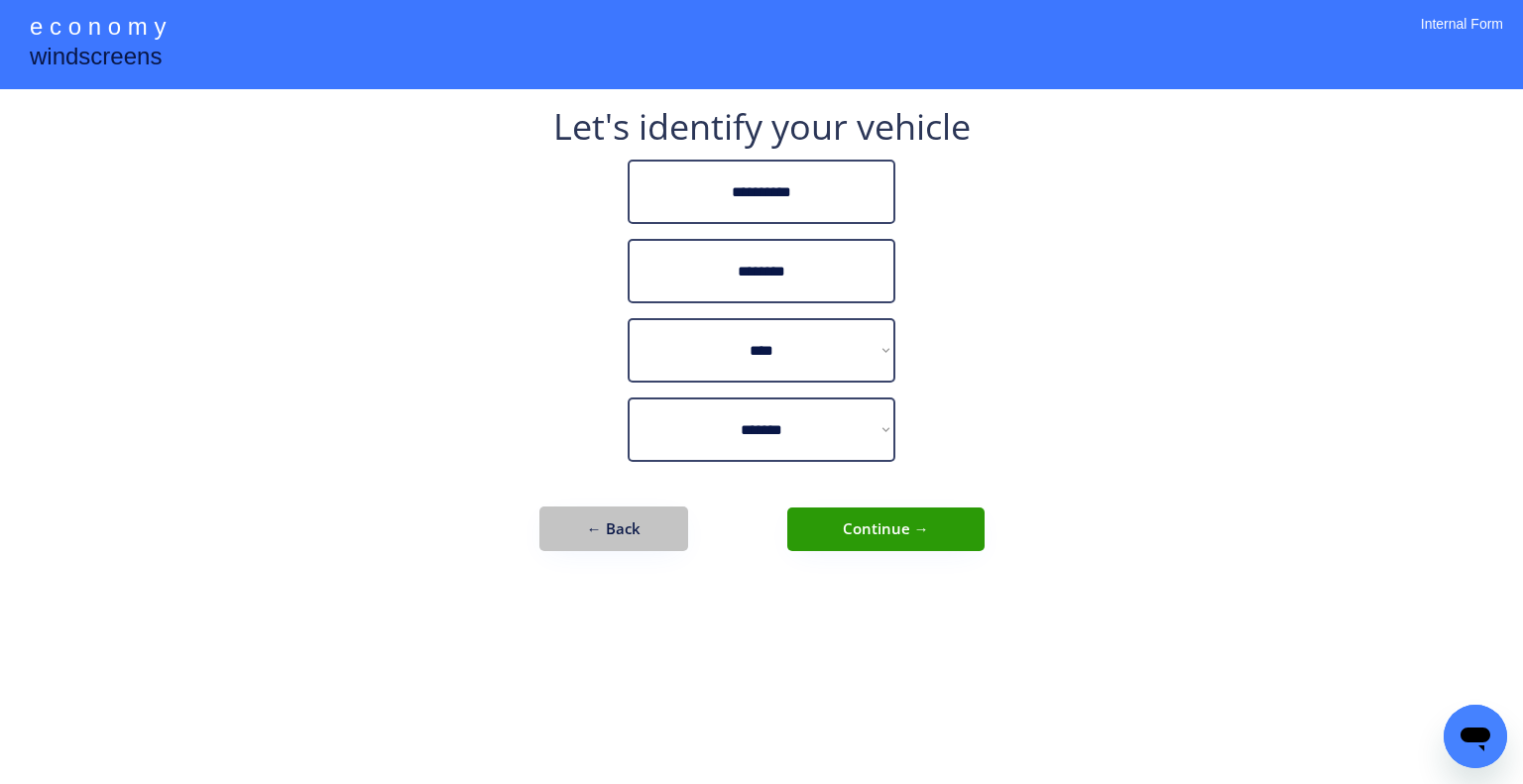 click on "←   Back" at bounding box center (614, 528) 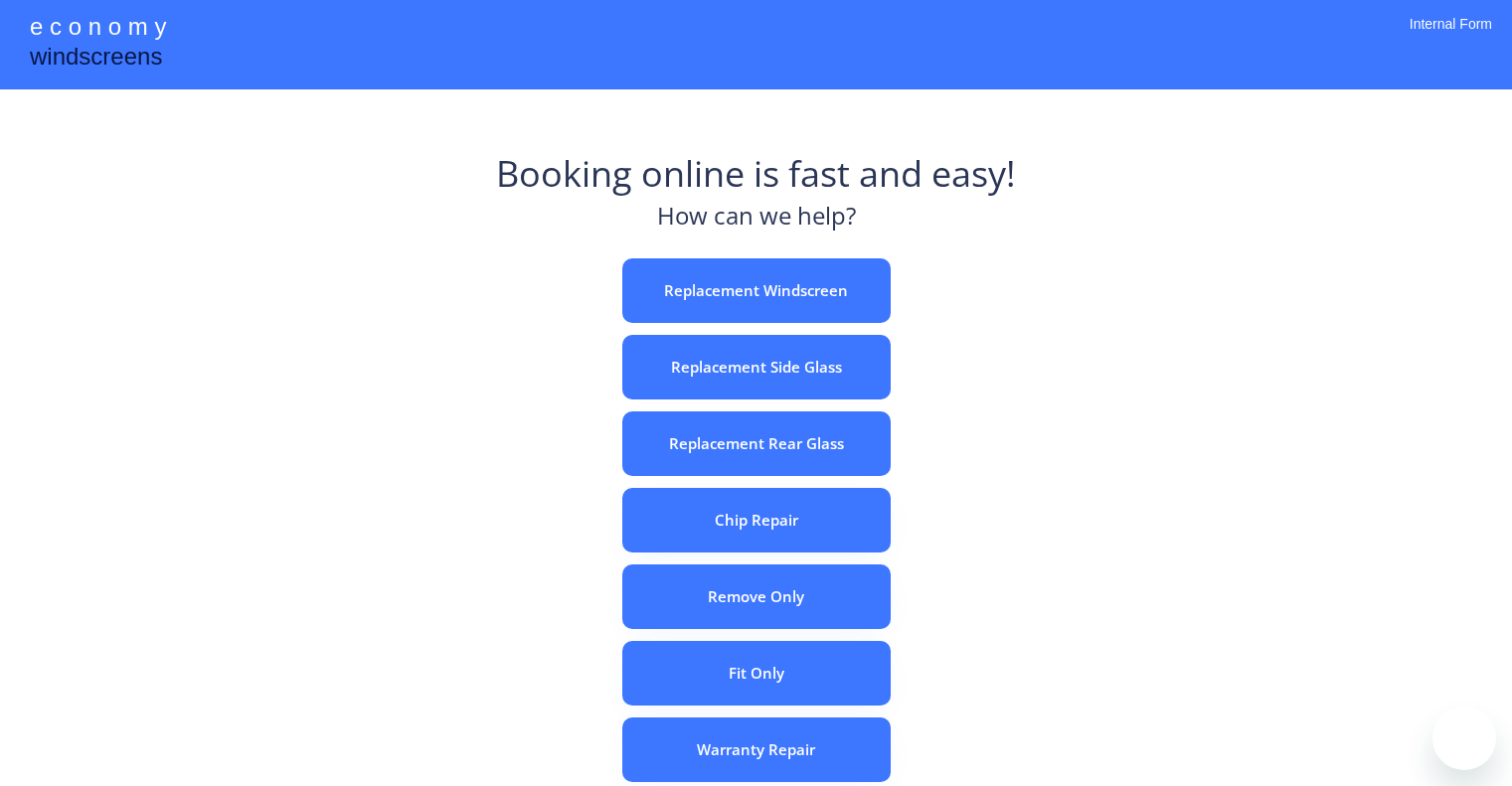 scroll, scrollTop: 0, scrollLeft: 0, axis: both 